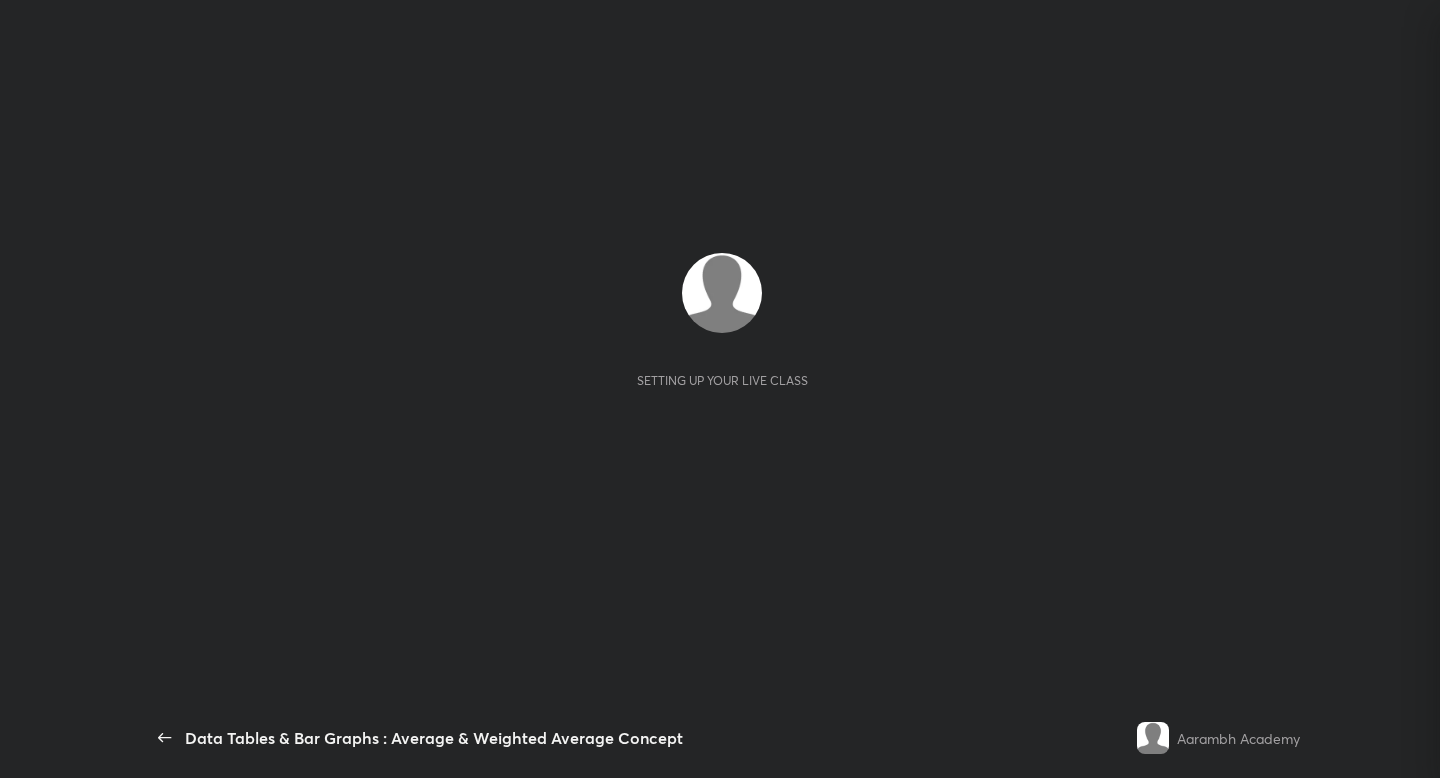 scroll, scrollTop: 0, scrollLeft: 0, axis: both 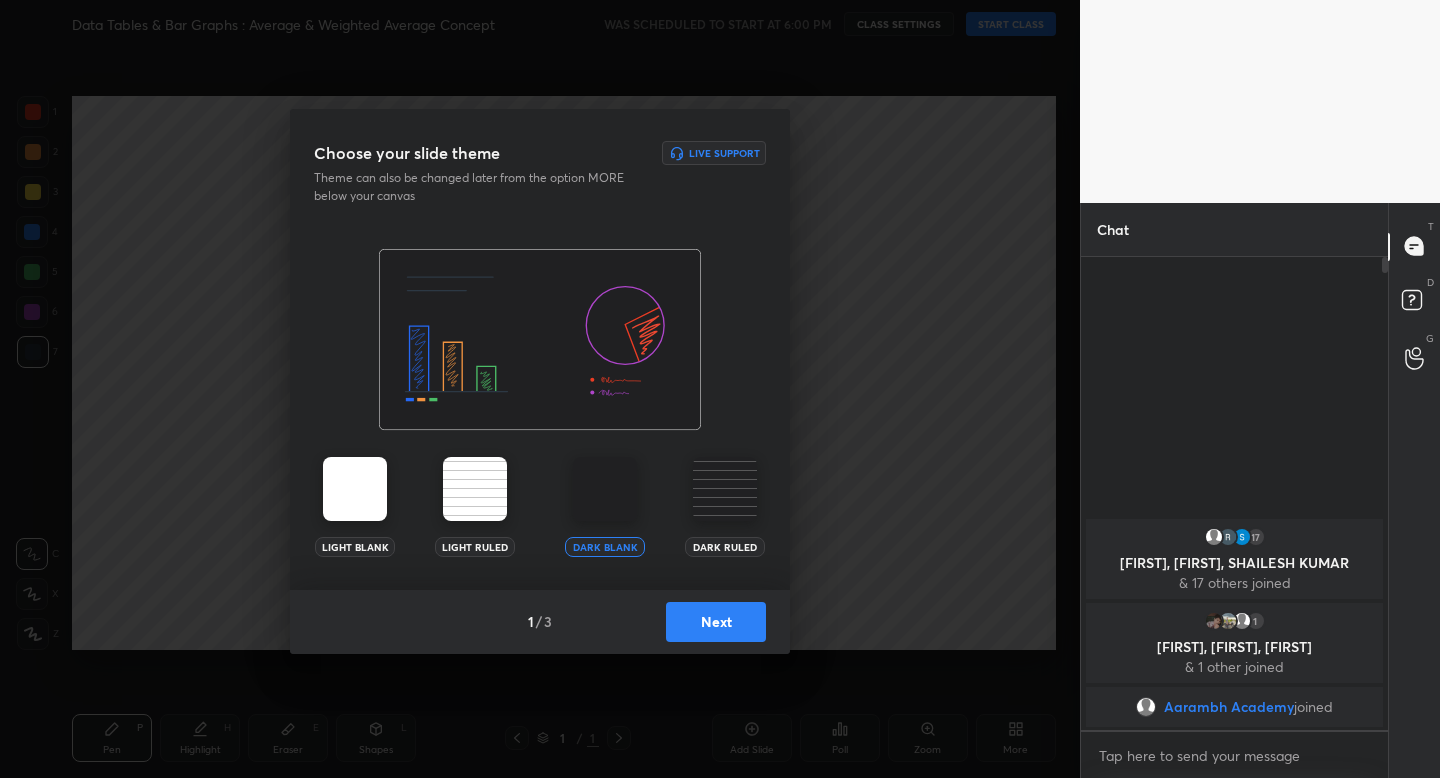 click on "Next" at bounding box center [716, 622] 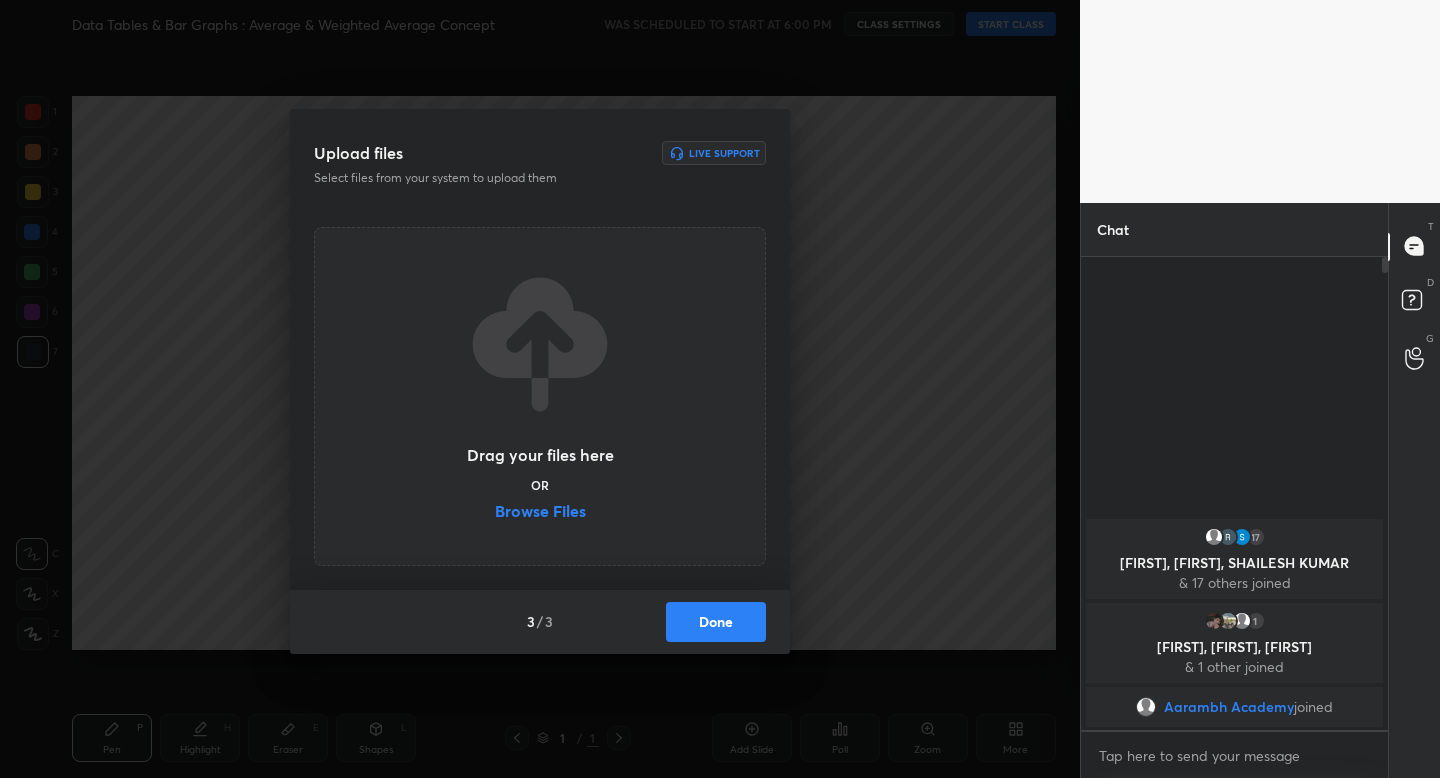 click on "Done" at bounding box center [716, 622] 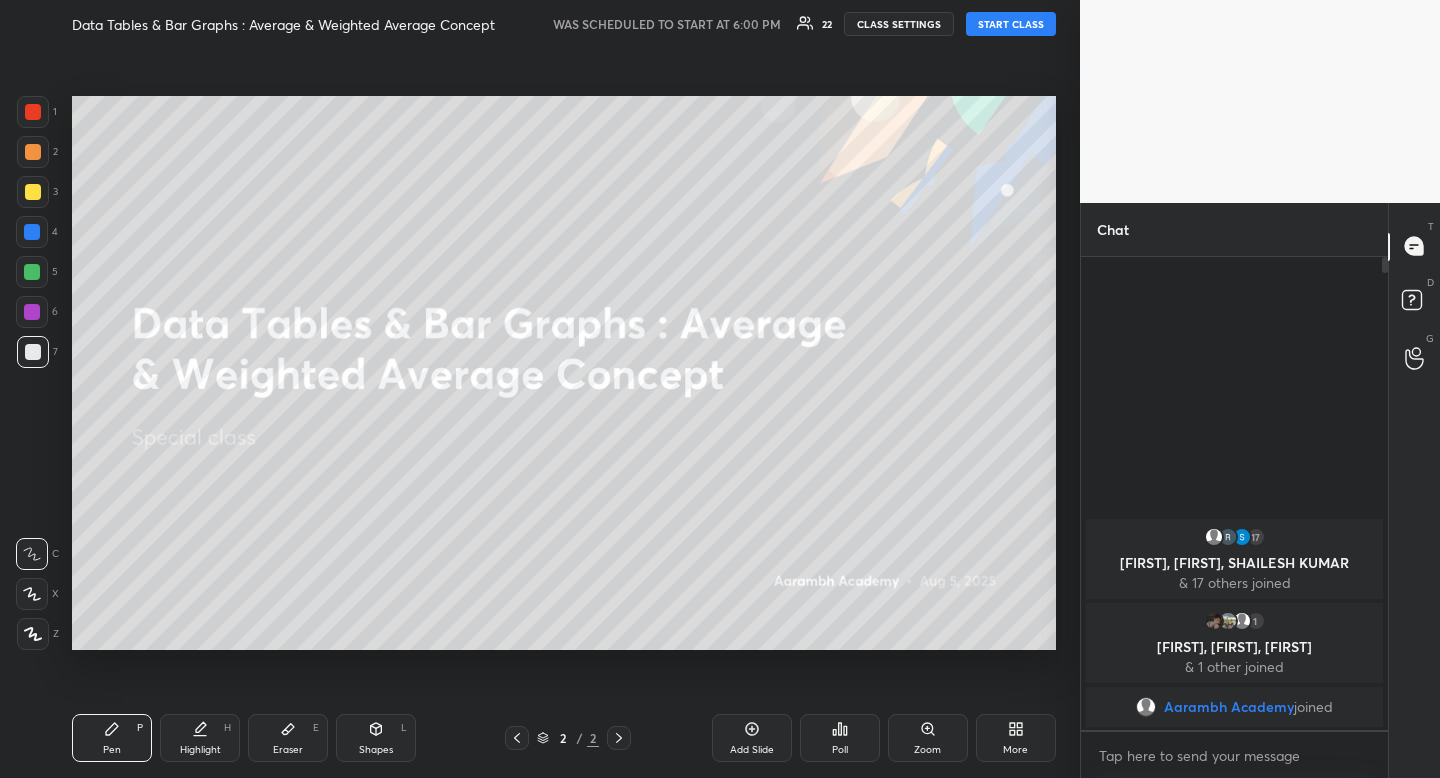 click on "START CLASS" at bounding box center (1011, 24) 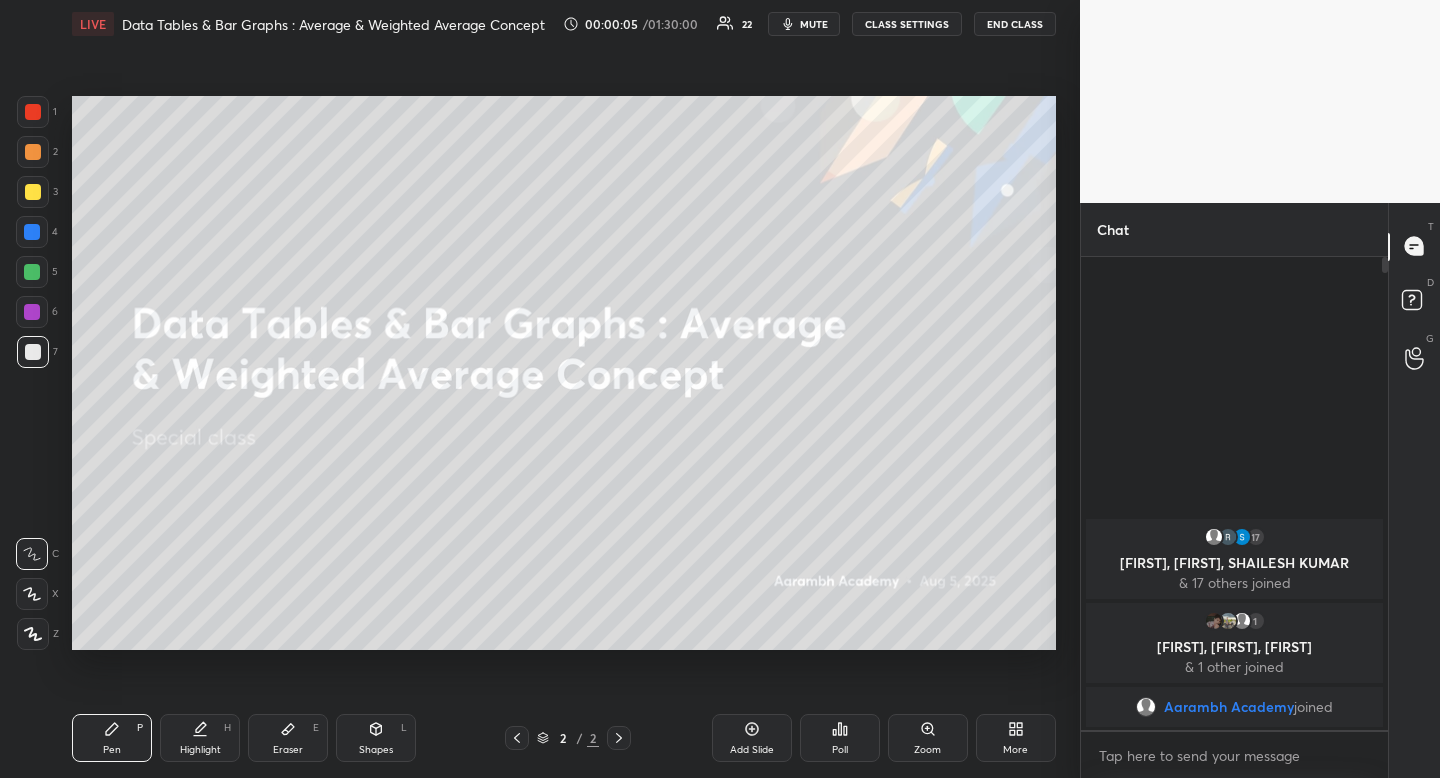 click at bounding box center (33, 192) 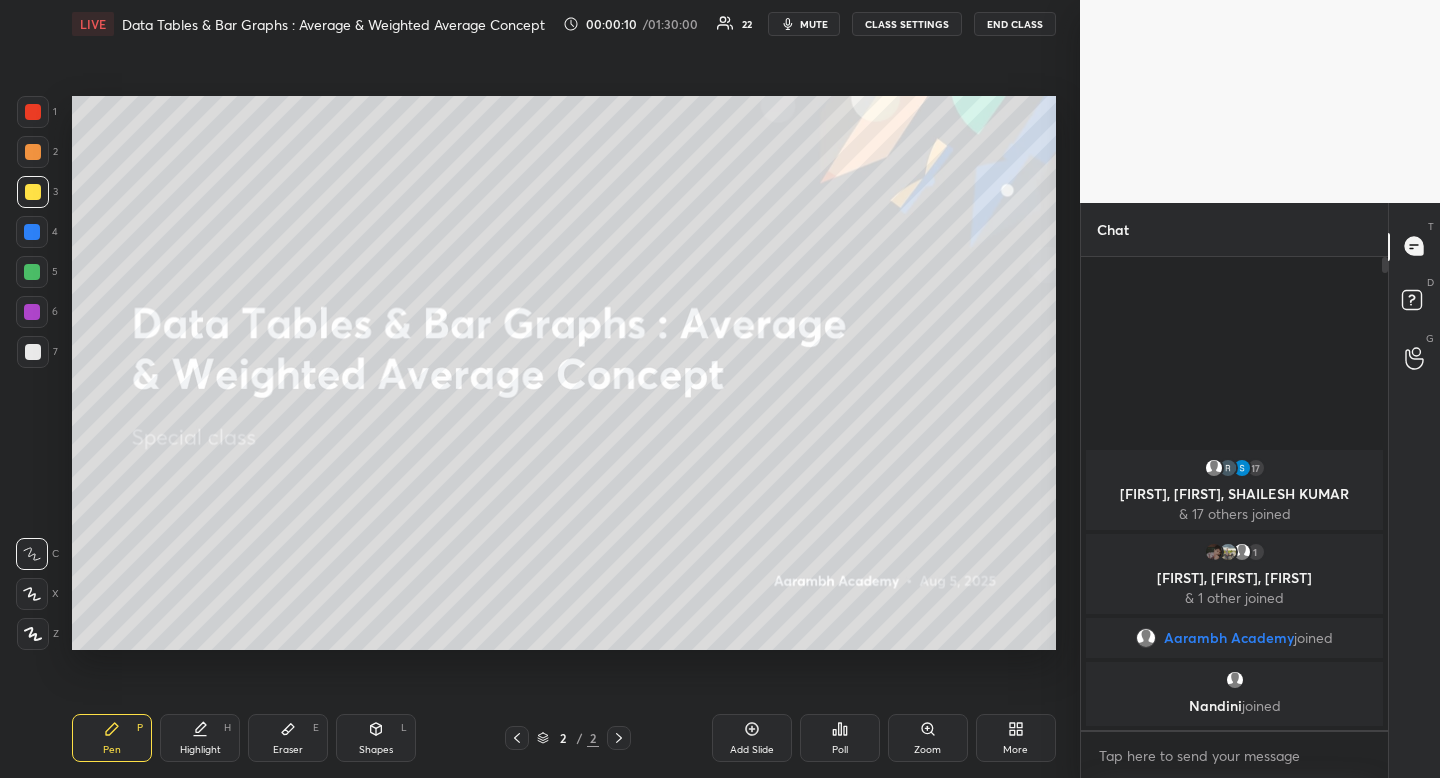 click at bounding box center [32, 272] 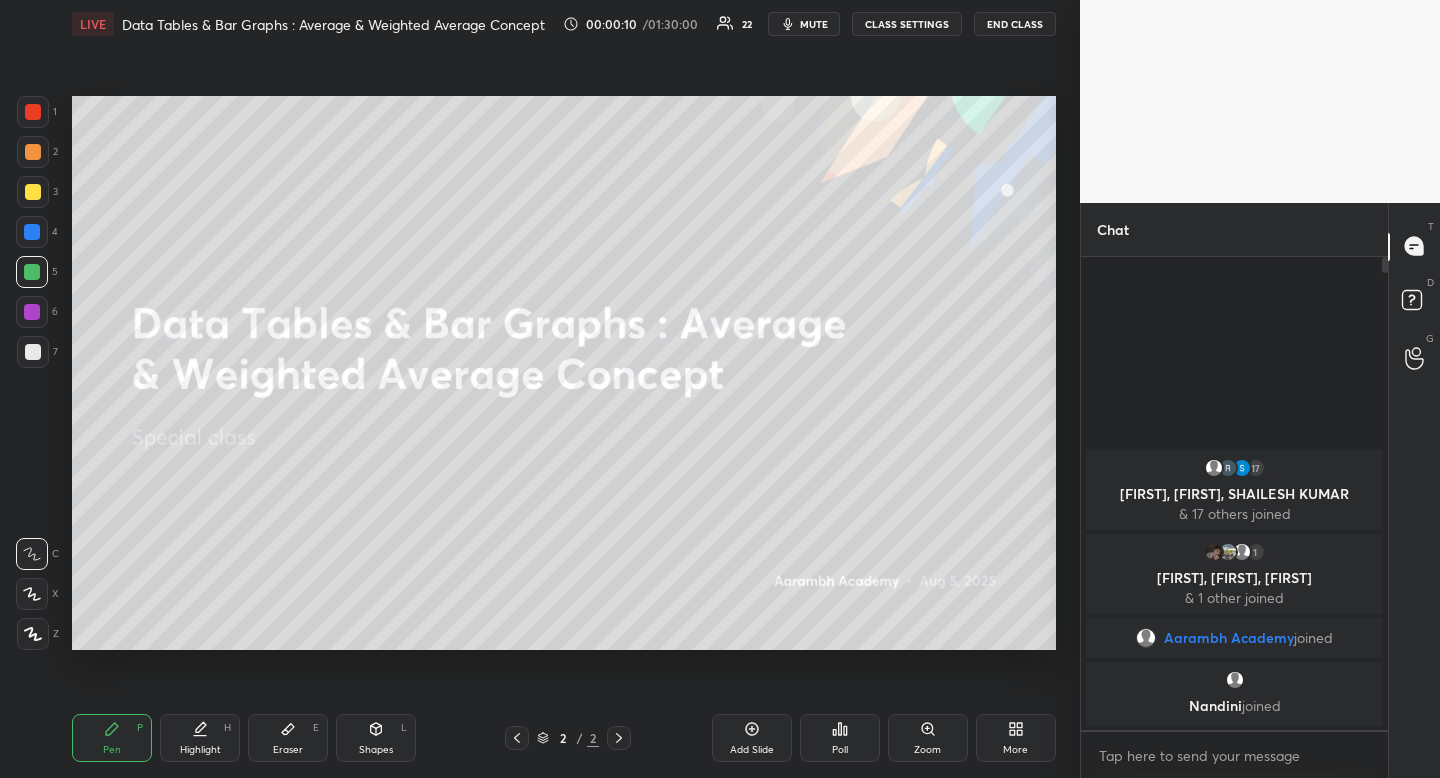drag, startPoint x: 36, startPoint y: 274, endPoint x: 33, endPoint y: 287, distance: 13.341664 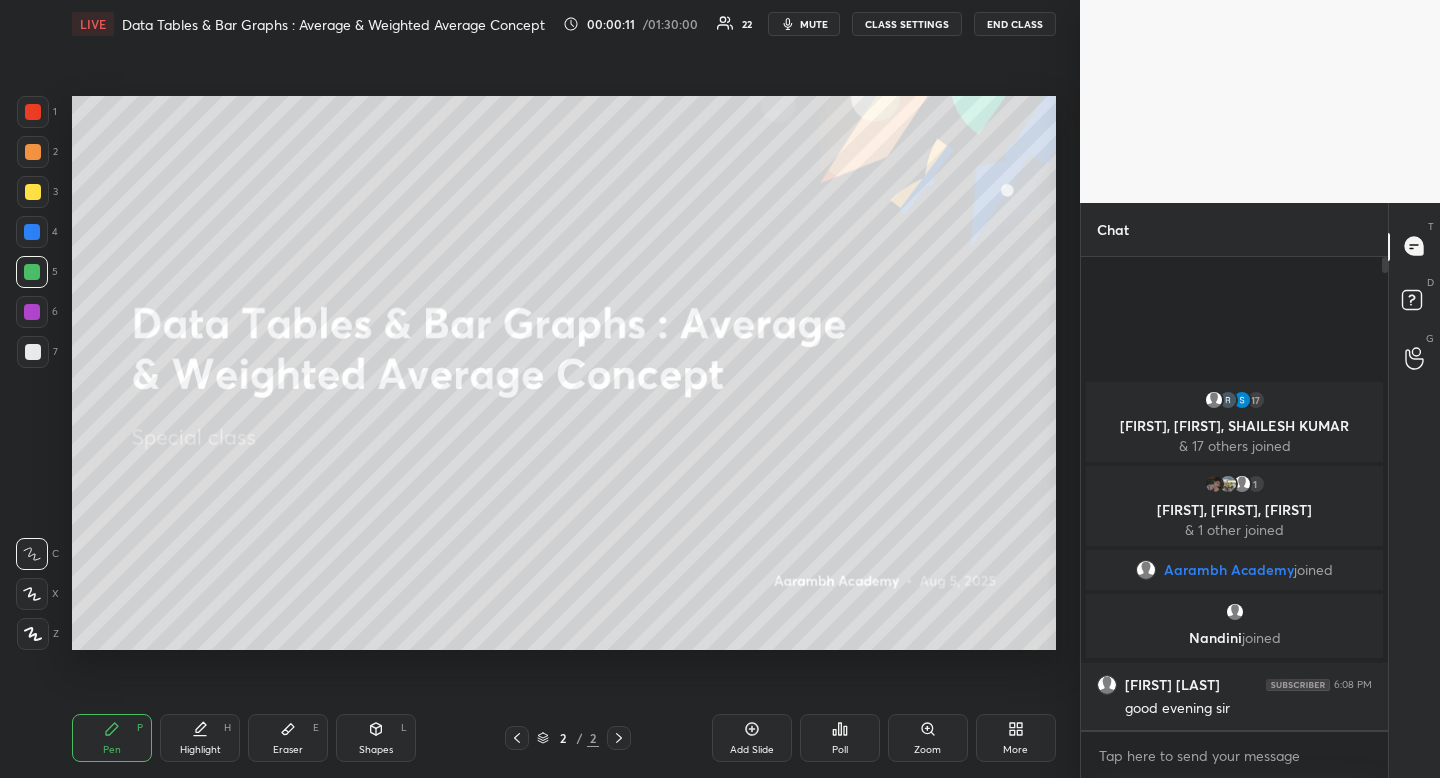 click at bounding box center (33, 152) 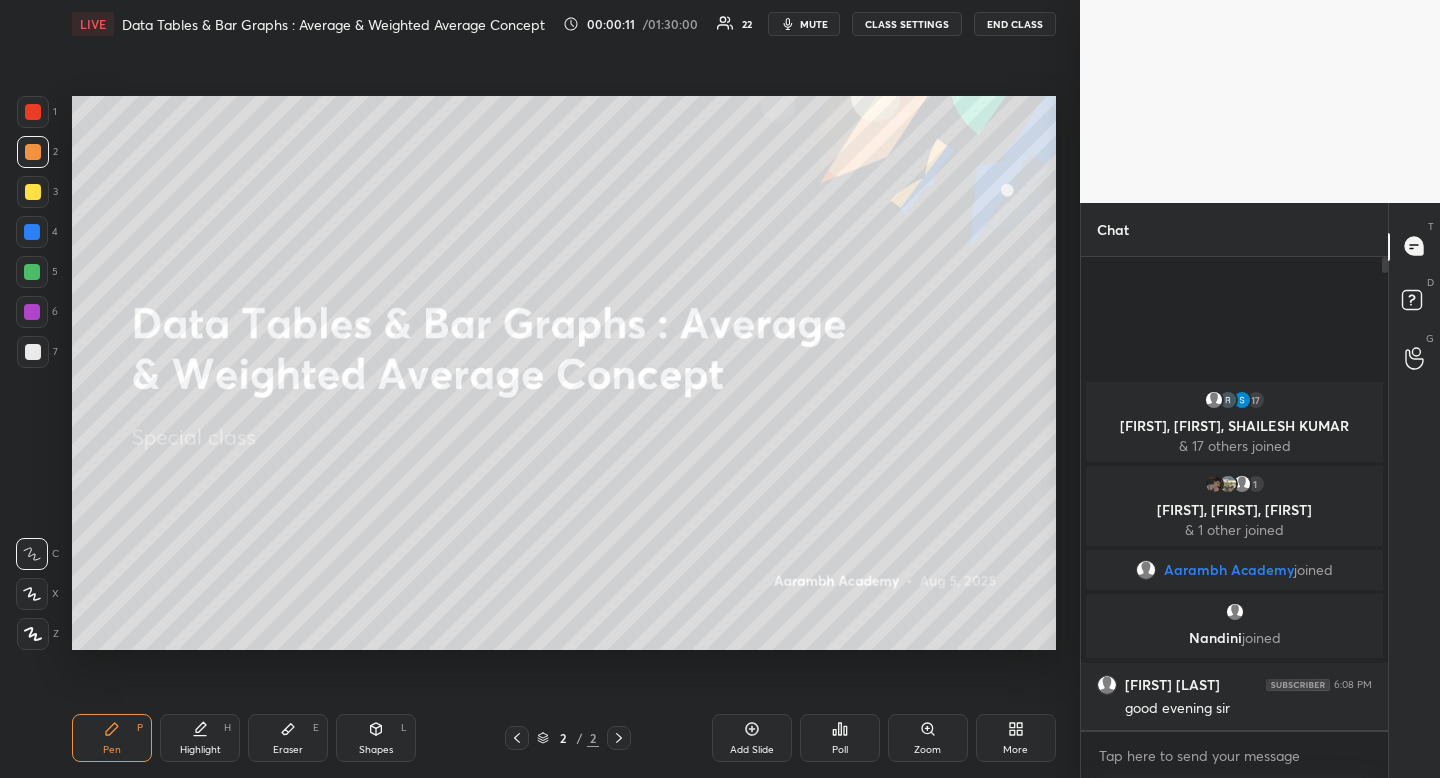 scroll, scrollTop: 427, scrollLeft: 301, axis: both 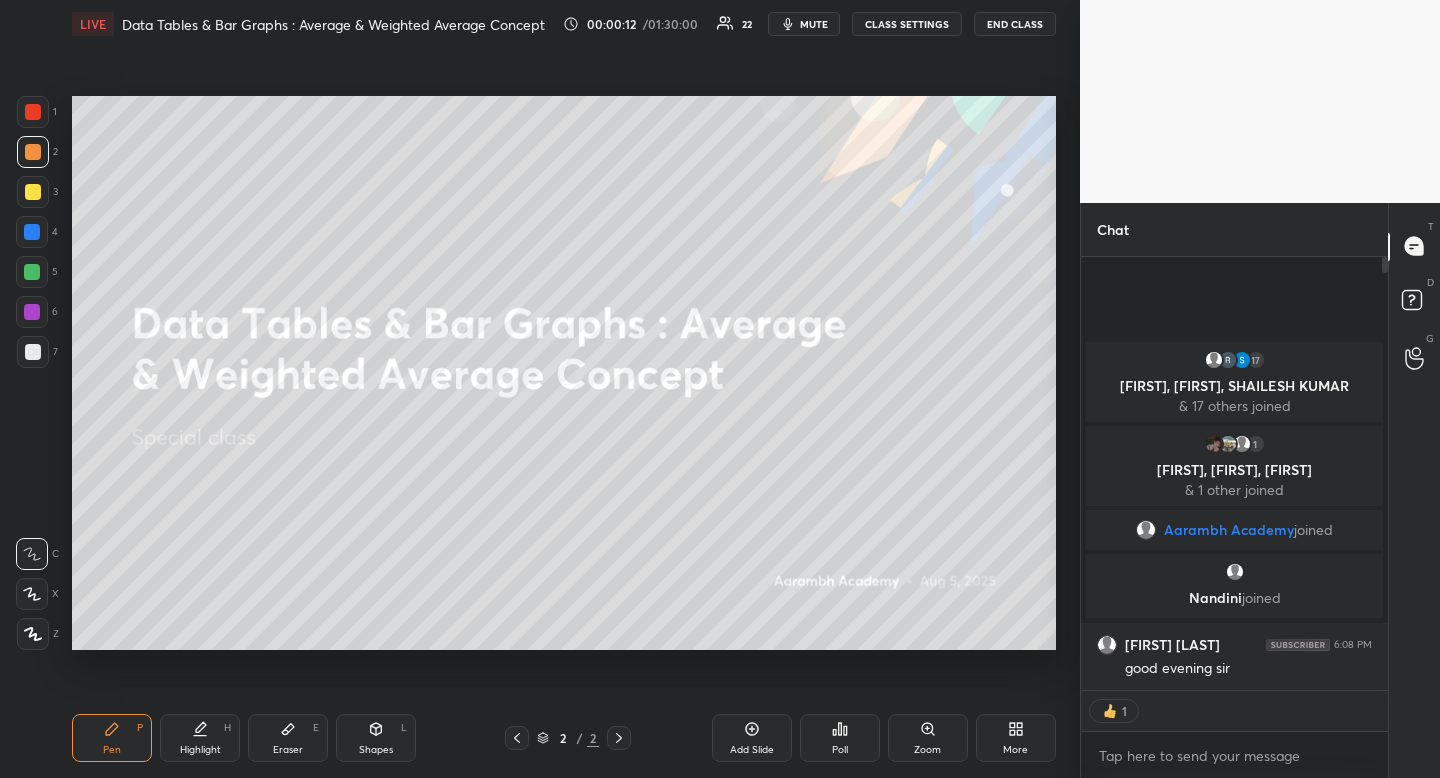 click on "Shapes" at bounding box center (376, 750) 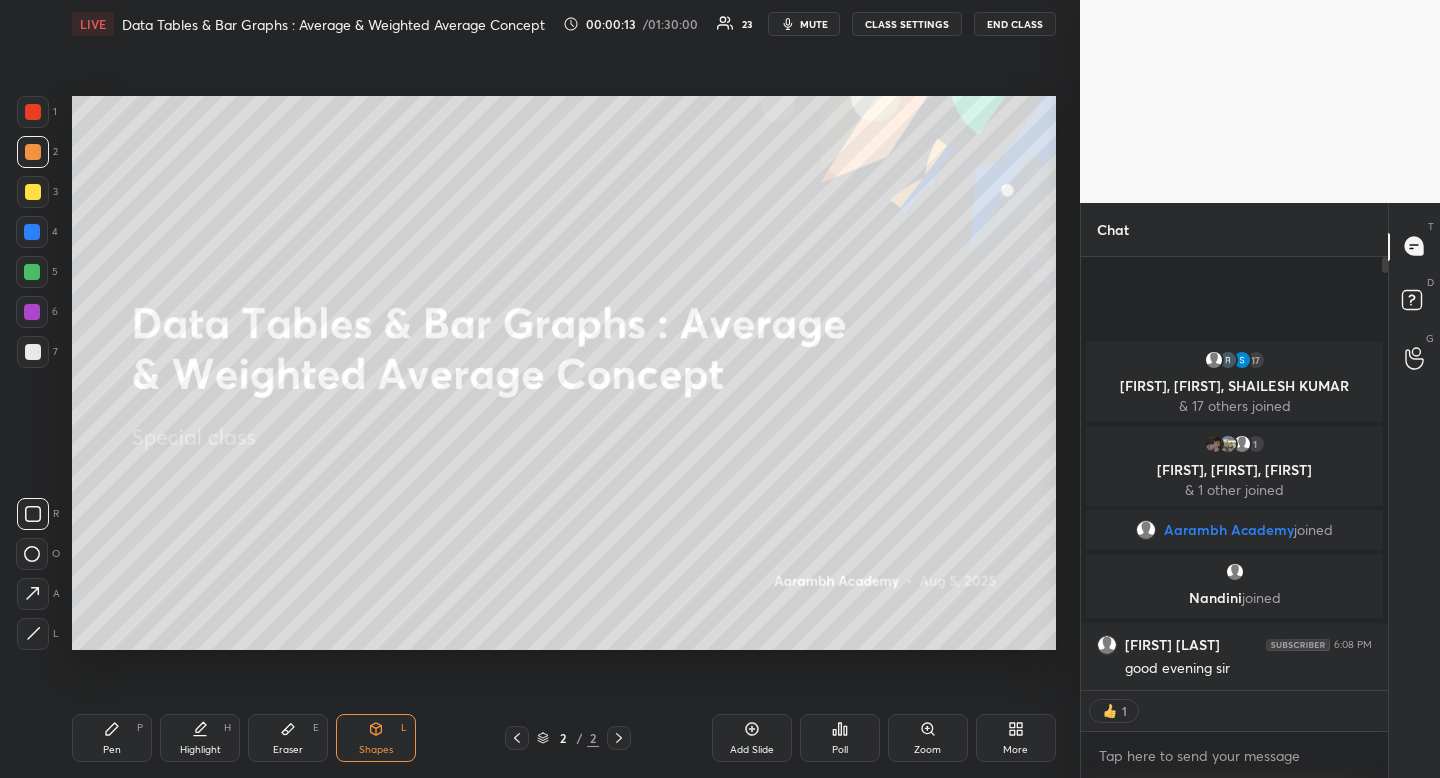 click 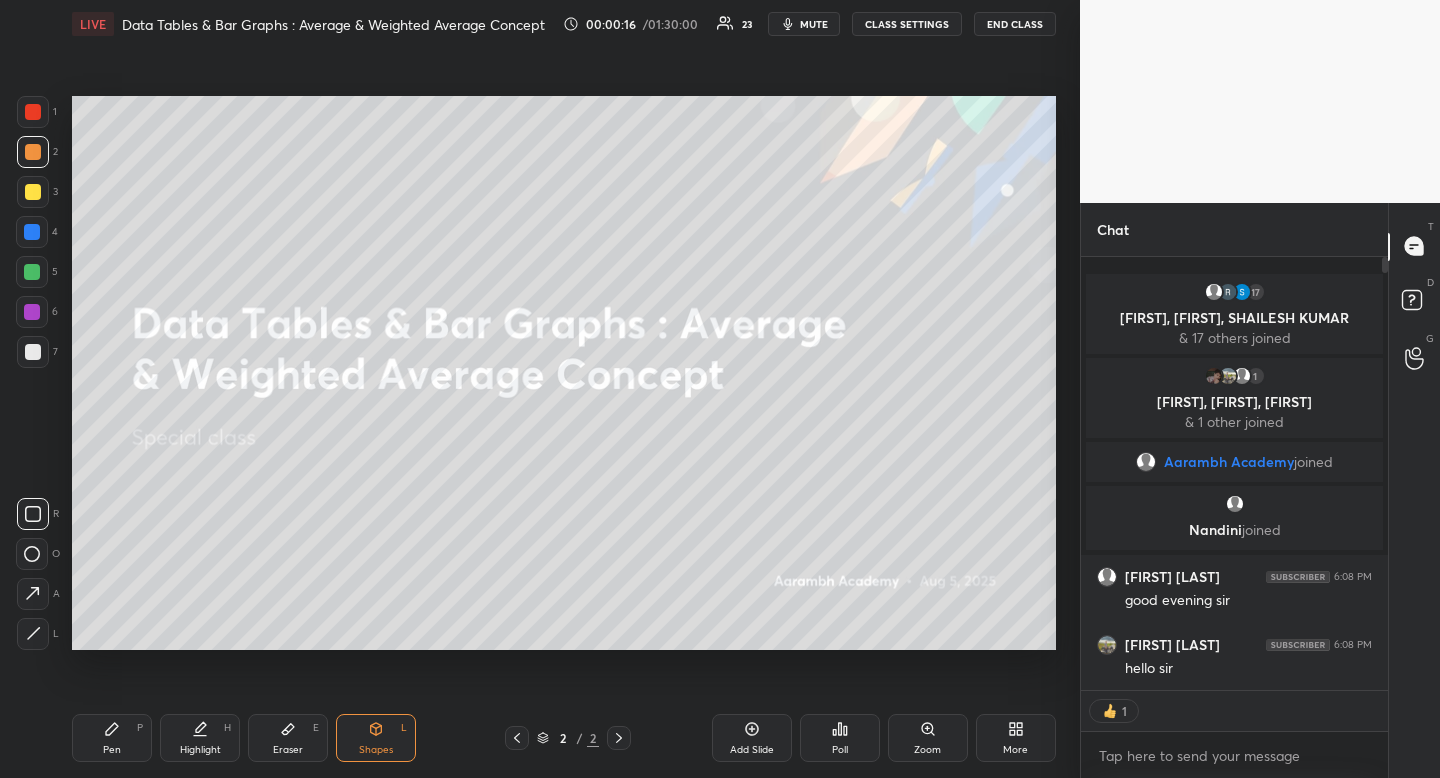 drag, startPoint x: 220, startPoint y: 740, endPoint x: 224, endPoint y: 729, distance: 11.7046995 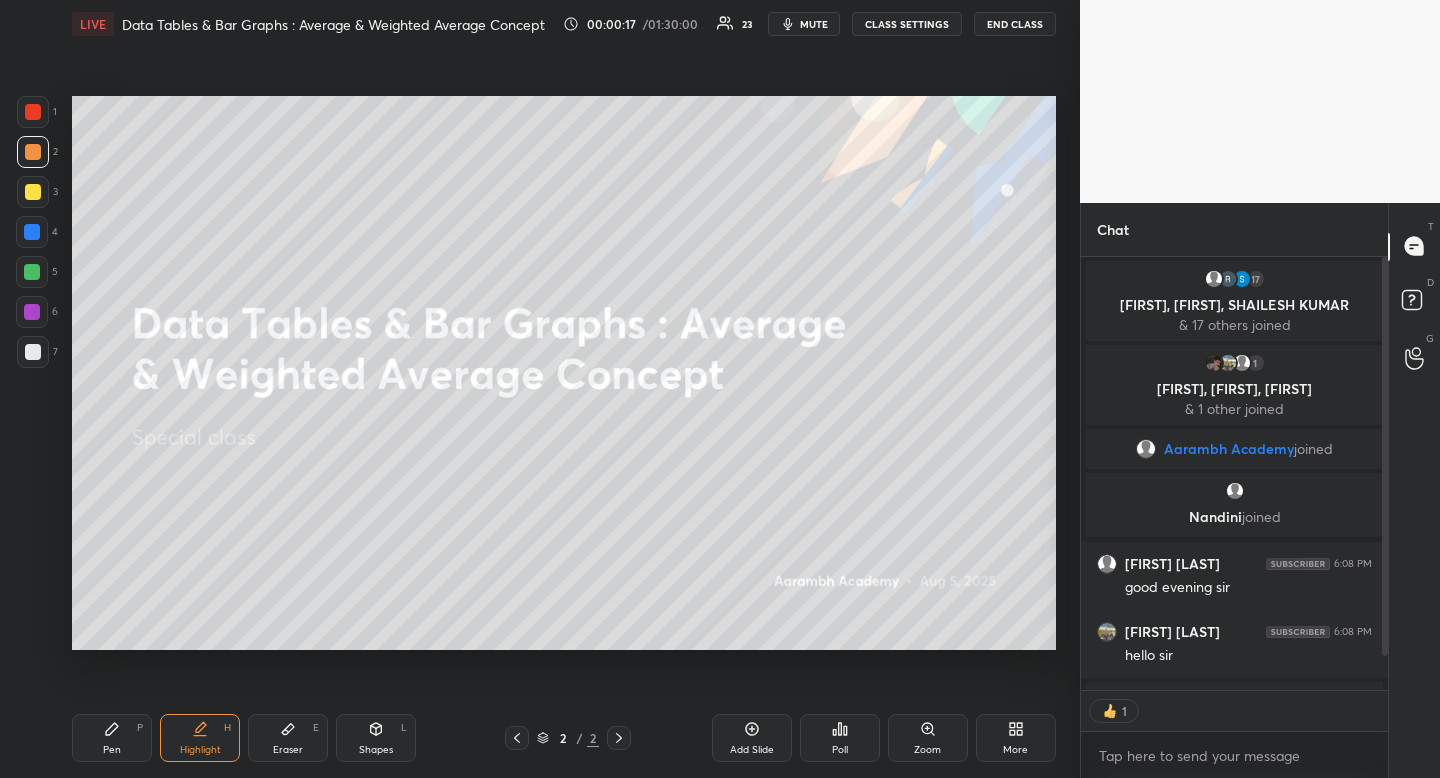 scroll, scrollTop: 60, scrollLeft: 0, axis: vertical 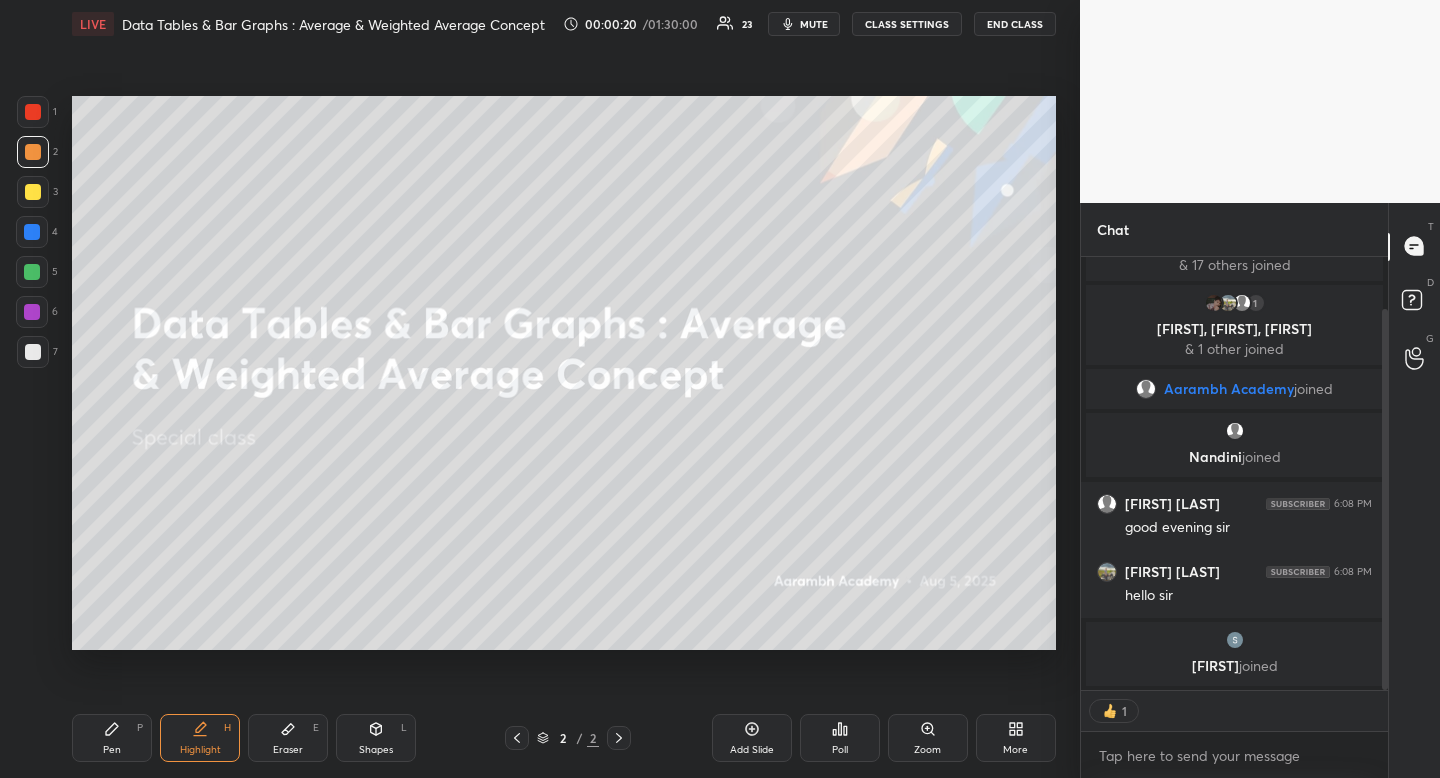 click on "Pen P" at bounding box center [112, 738] 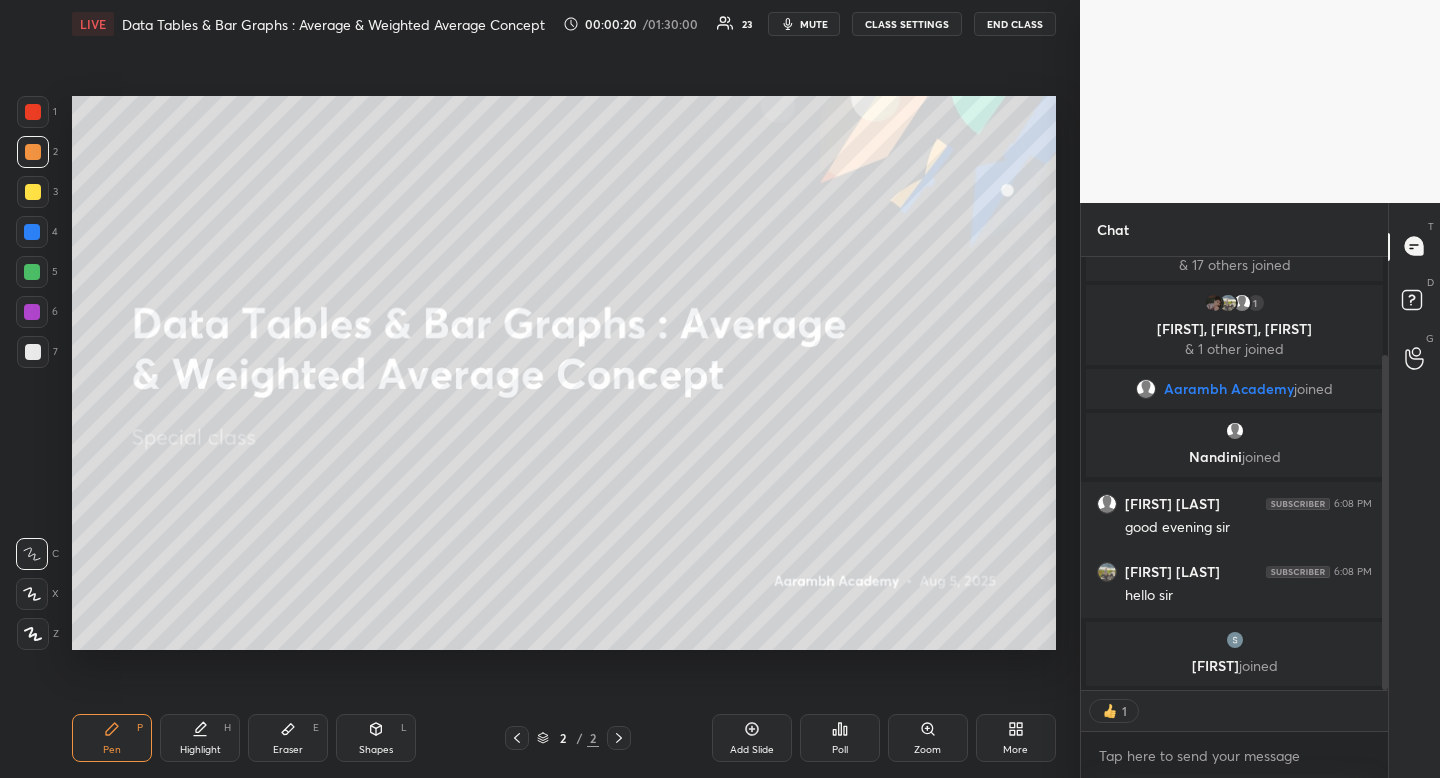 scroll, scrollTop: 128, scrollLeft: 0, axis: vertical 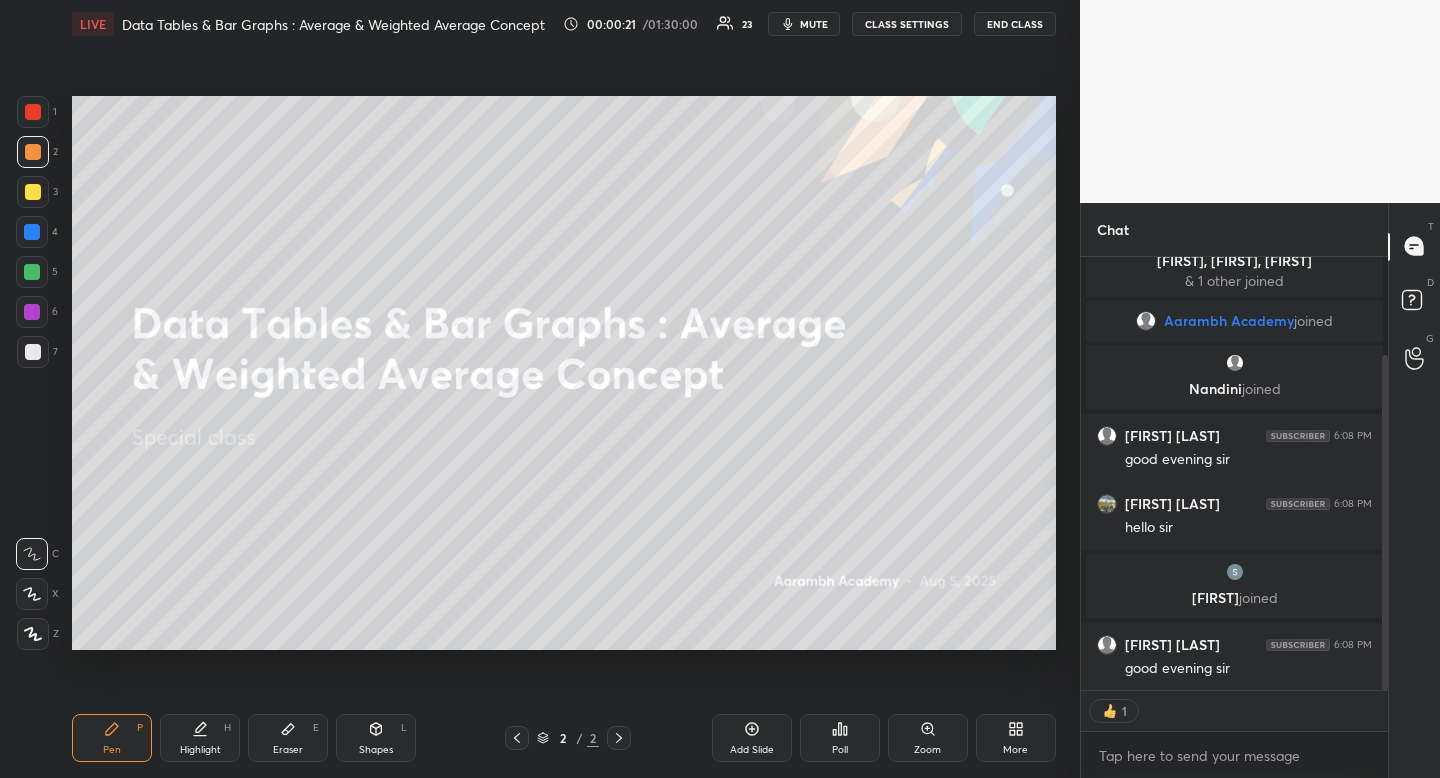 click at bounding box center (33, 192) 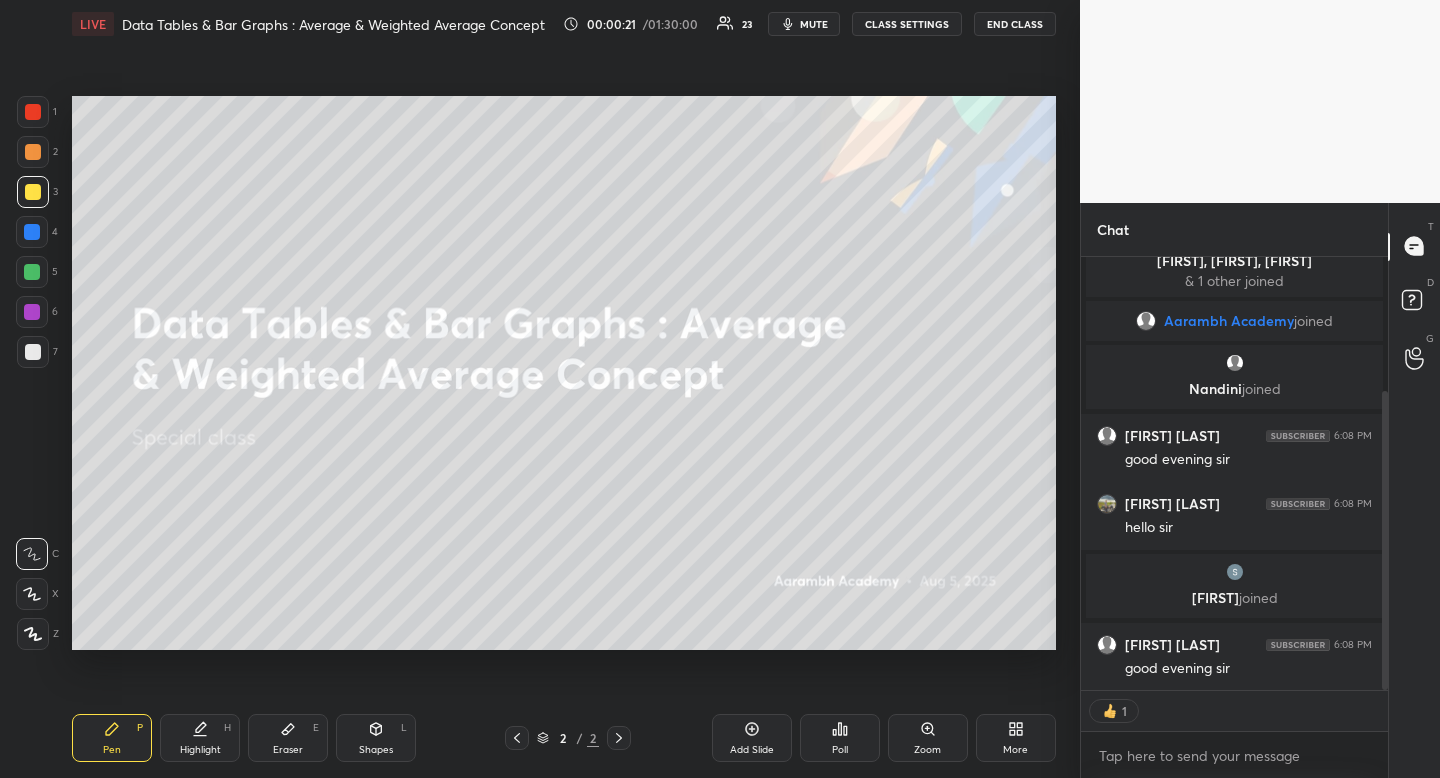 scroll, scrollTop: 156, scrollLeft: 0, axis: vertical 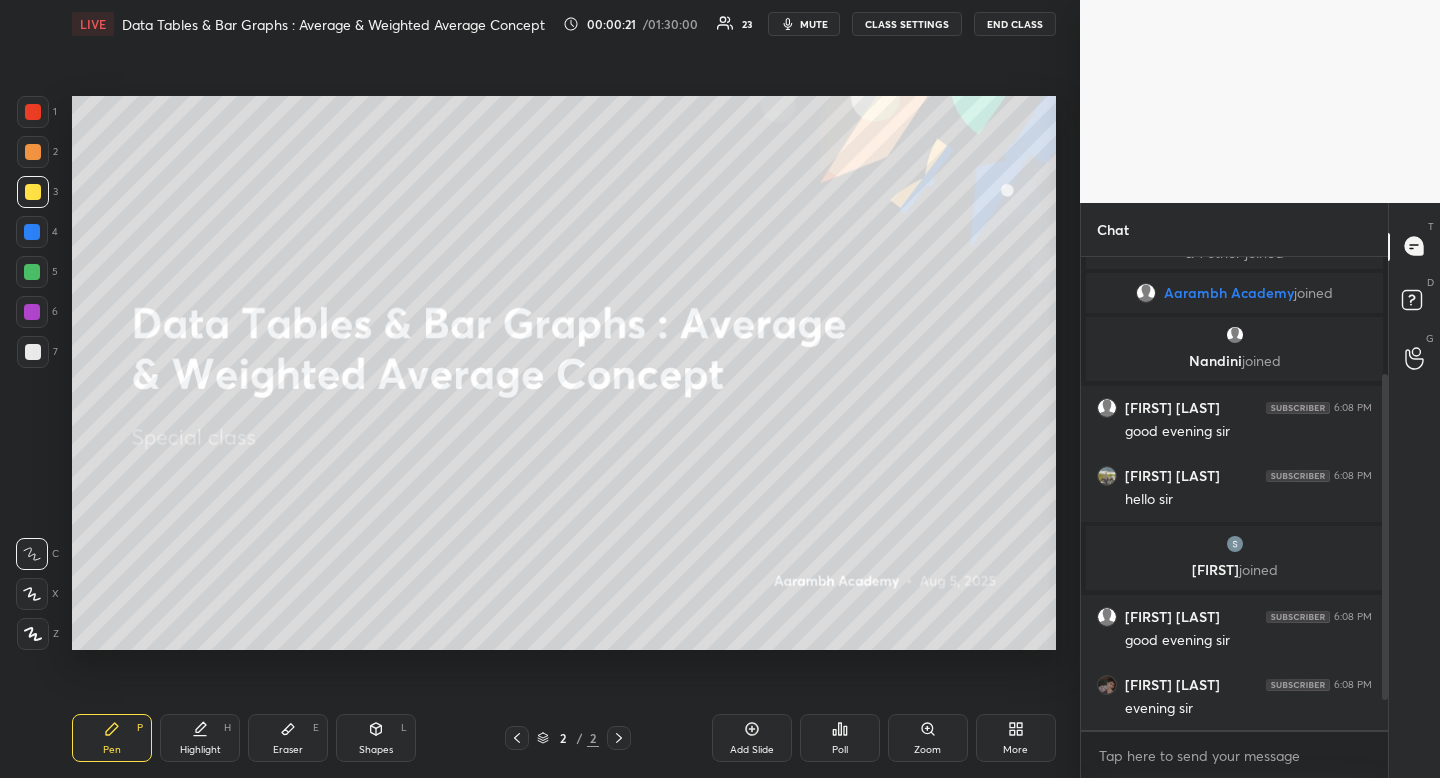 click on "Shapes L" at bounding box center [376, 738] 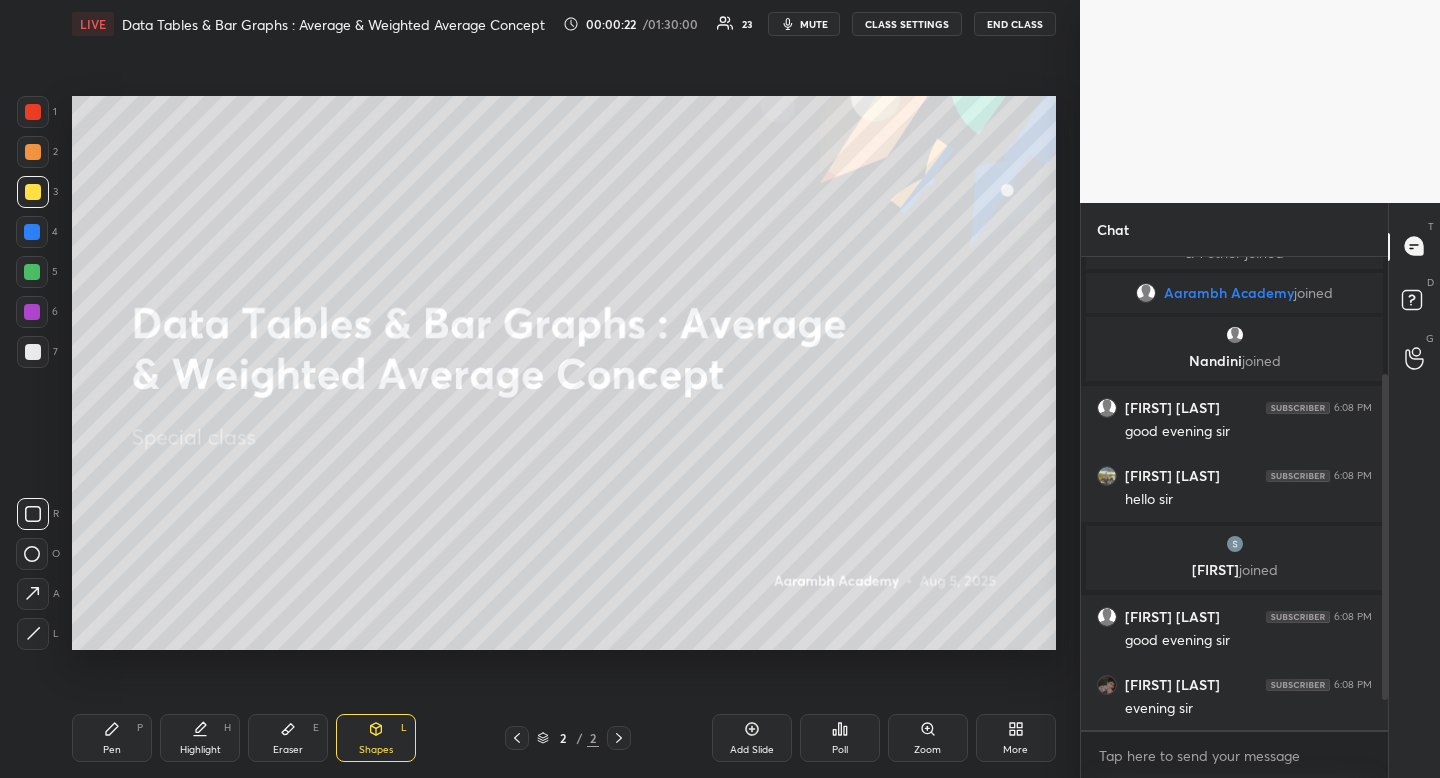 drag, startPoint x: 16, startPoint y: 506, endPoint x: 41, endPoint y: 481, distance: 35.35534 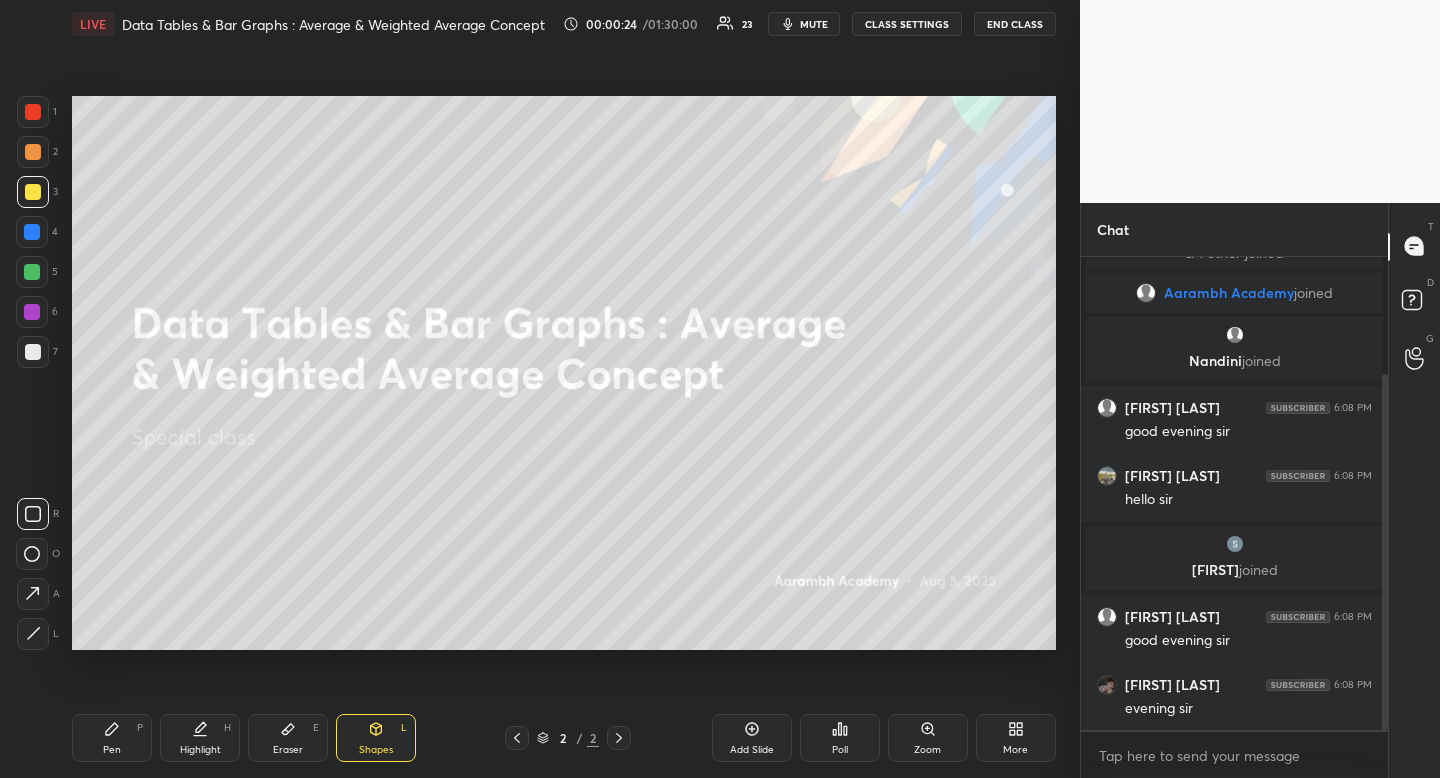 click on "Pen P" at bounding box center (112, 738) 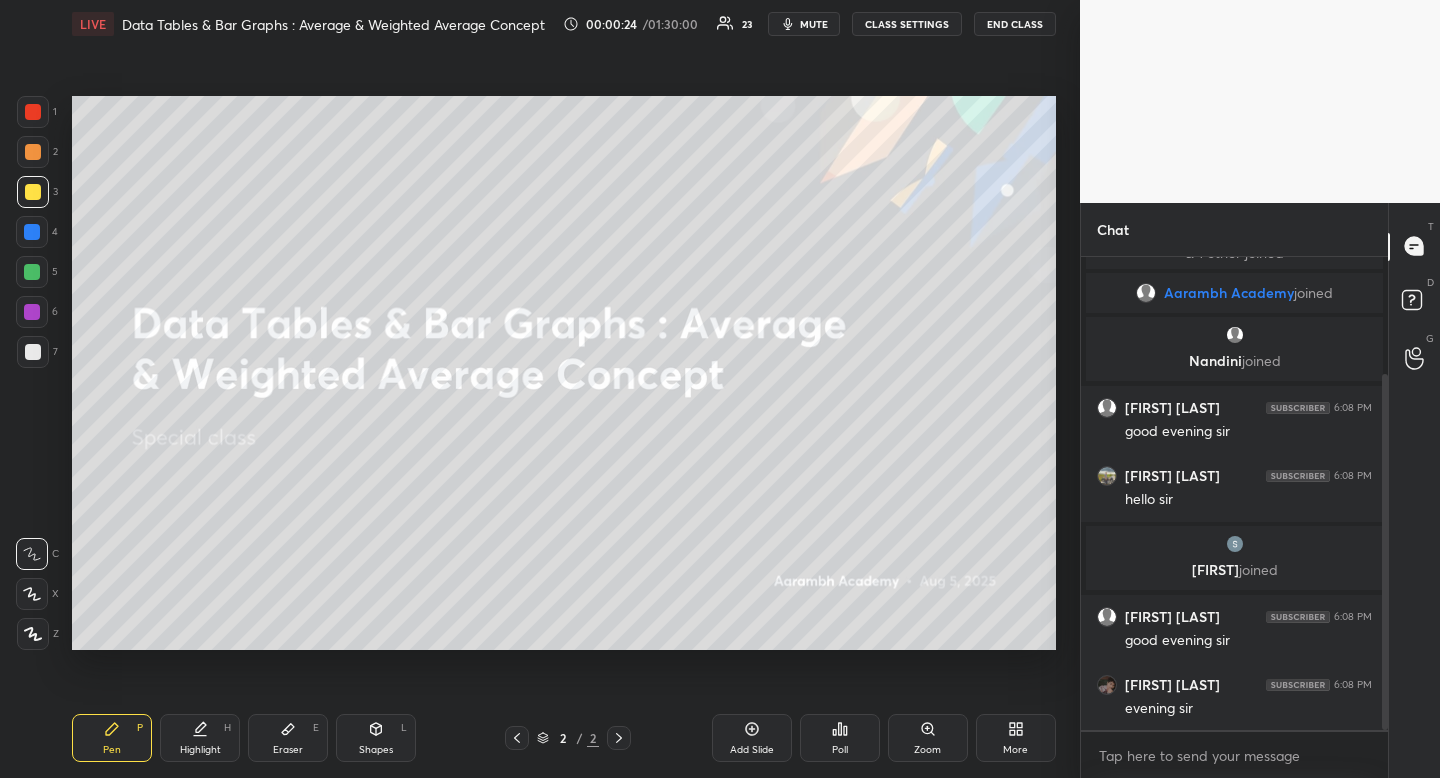 drag, startPoint x: 93, startPoint y: 729, endPoint x: 108, endPoint y: 651, distance: 79.429214 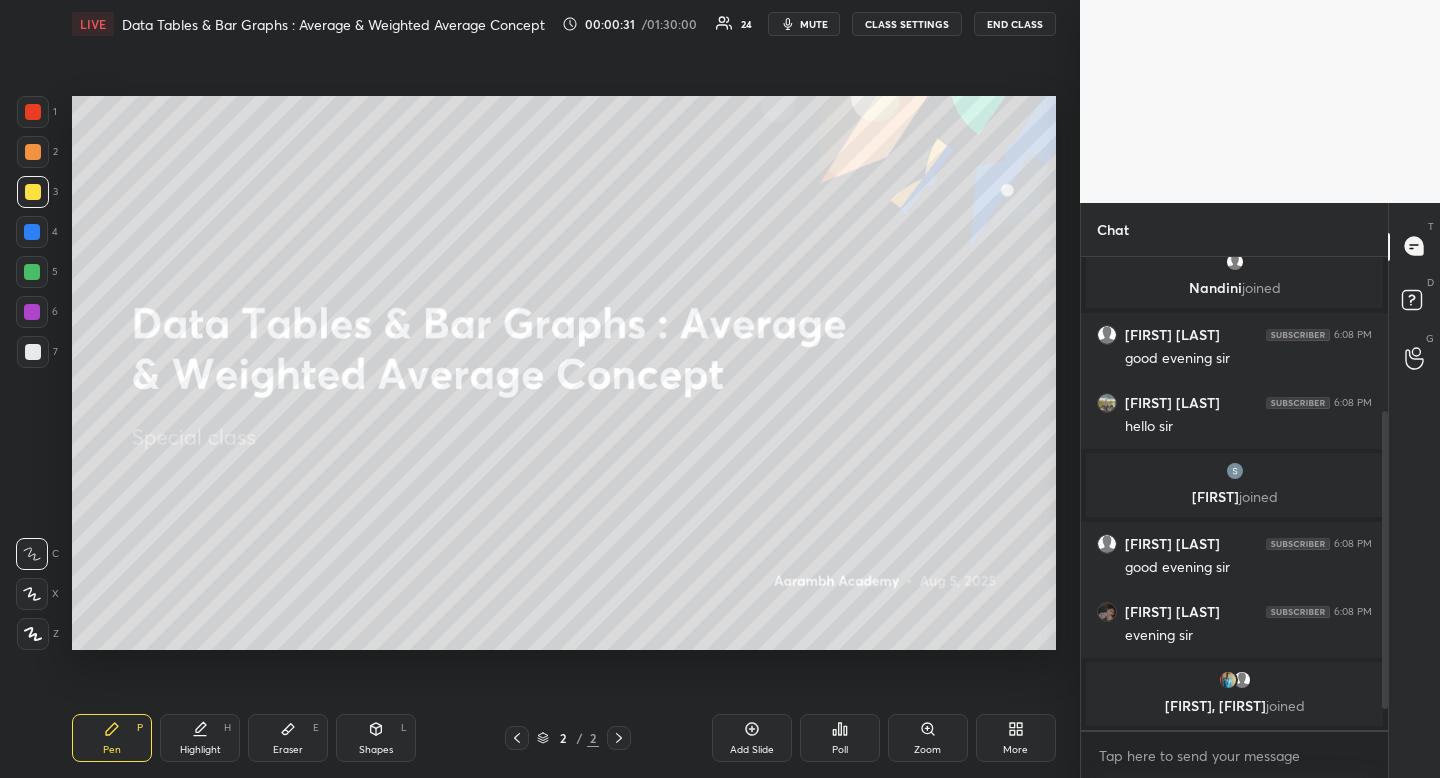 scroll, scrollTop: 297, scrollLeft: 0, axis: vertical 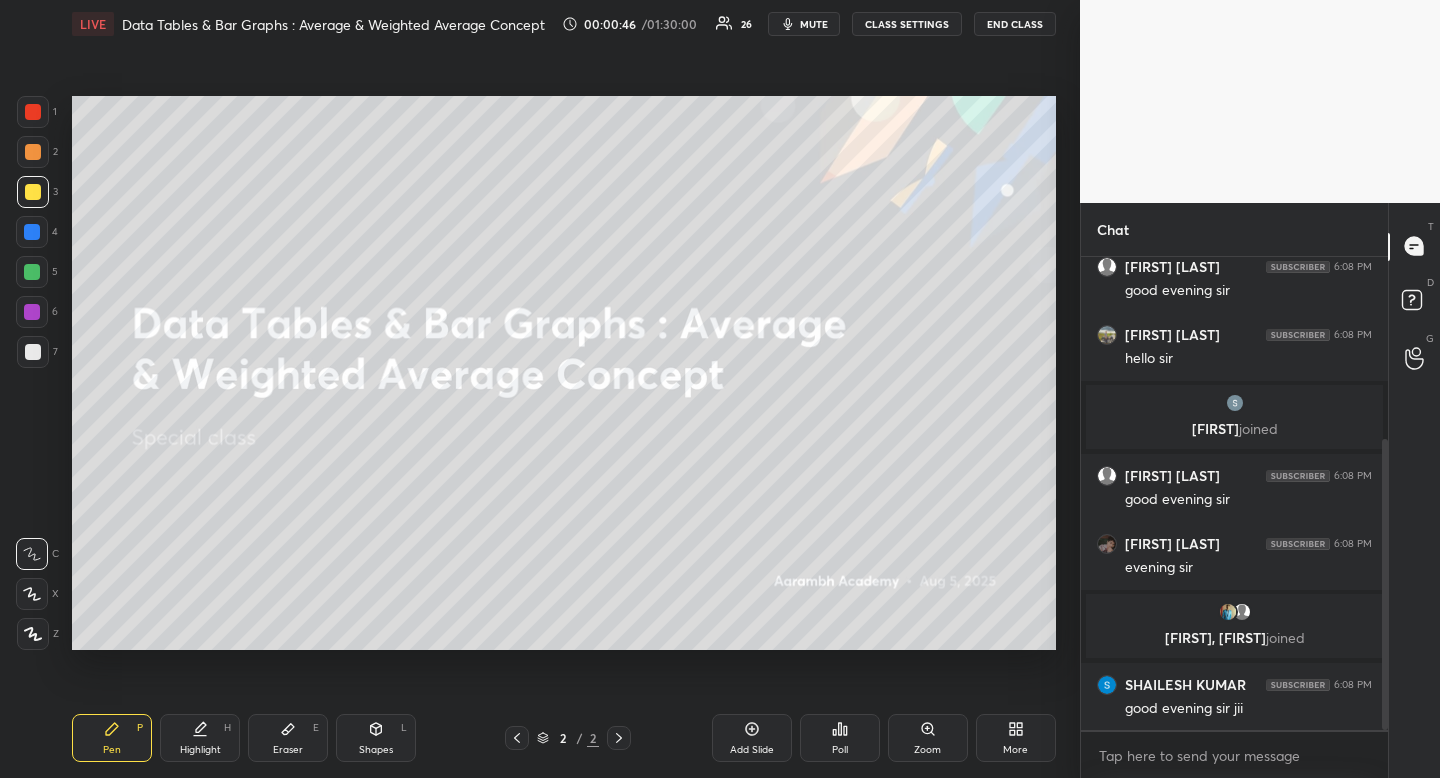 click at bounding box center (33, 352) 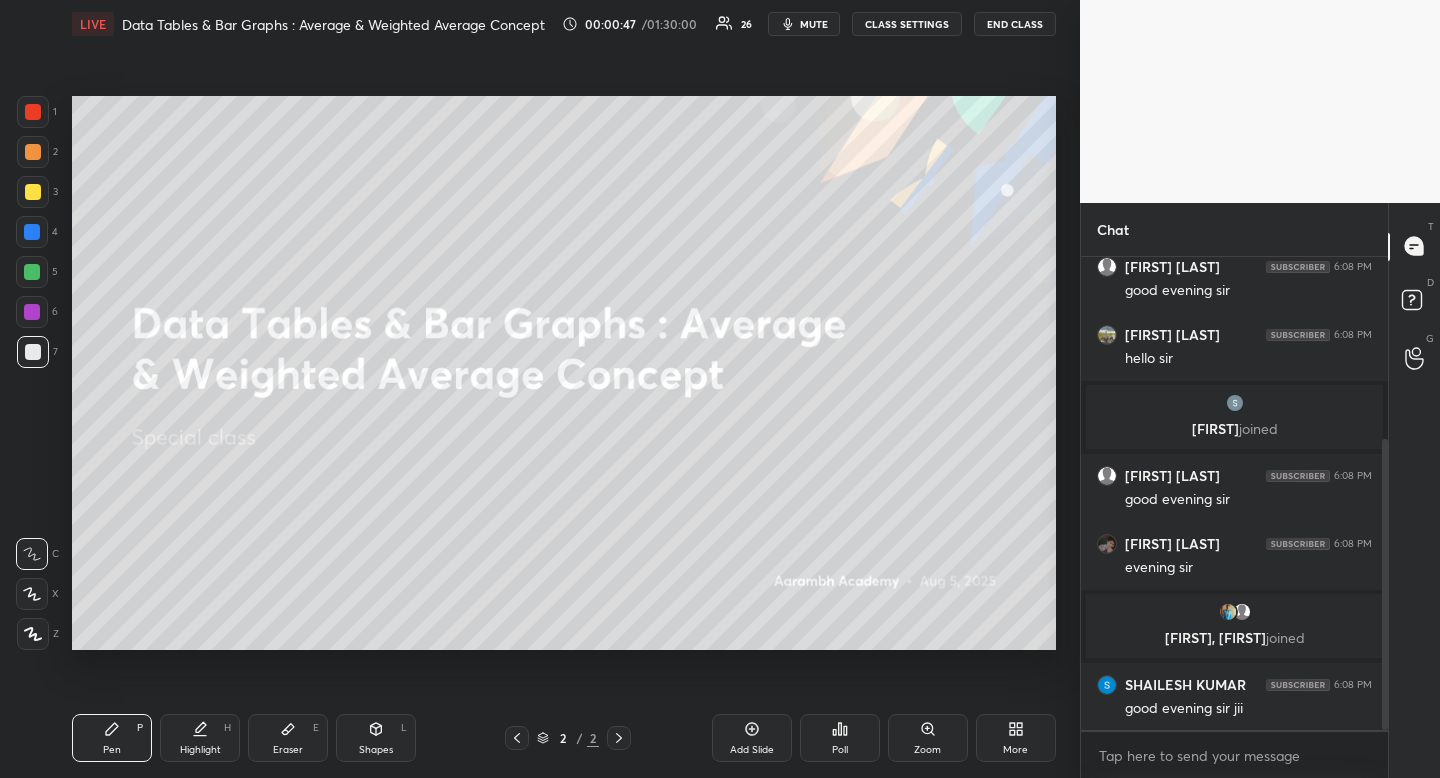 click at bounding box center (33, 352) 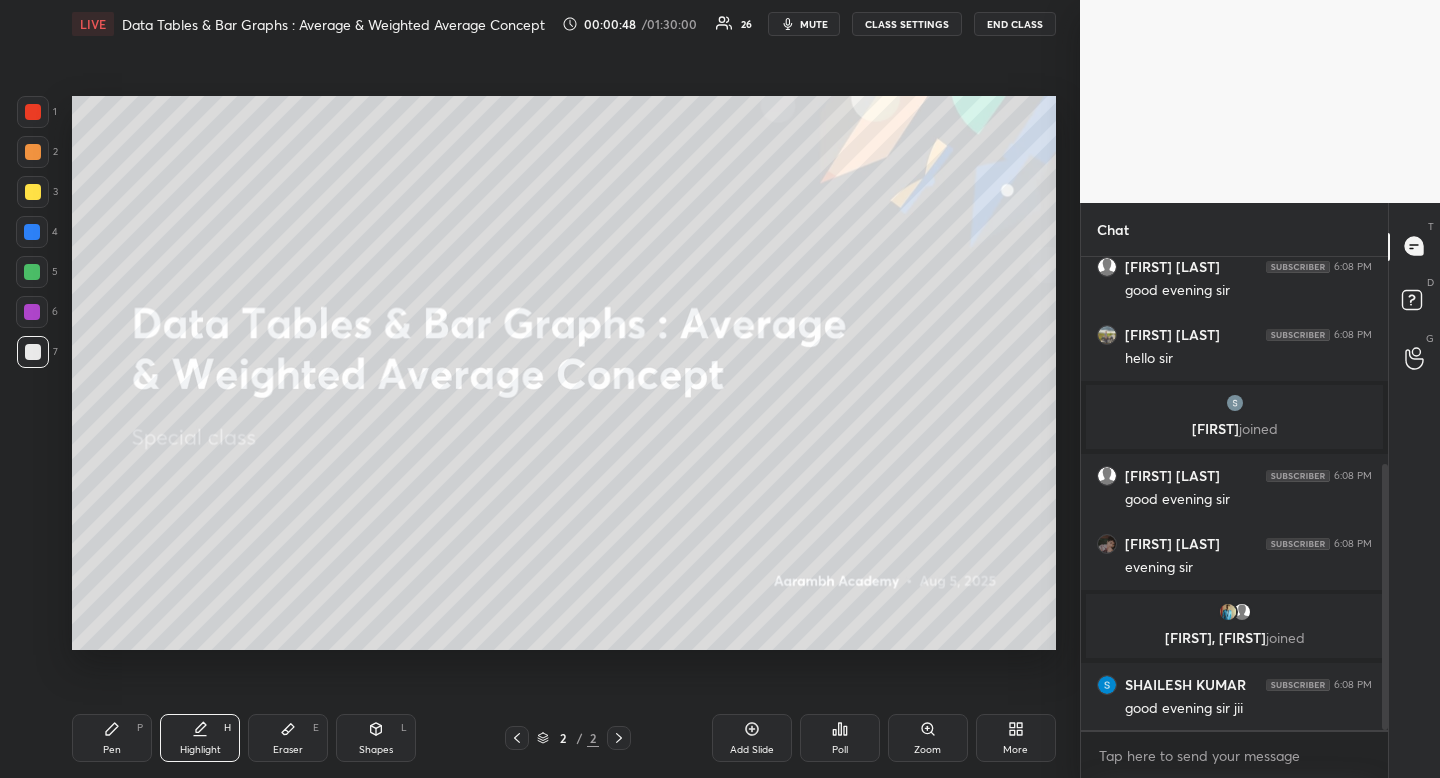 scroll, scrollTop: 370, scrollLeft: 0, axis: vertical 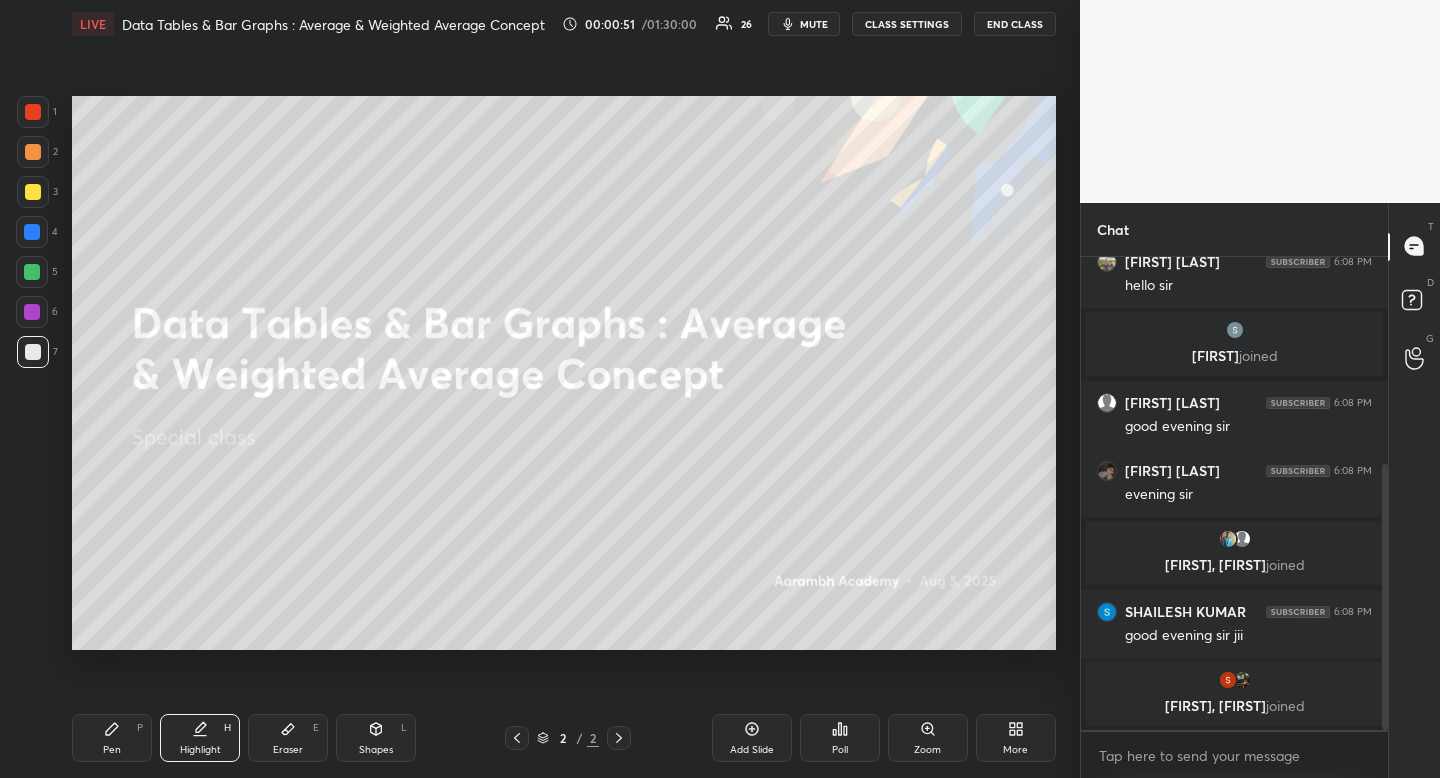 click at bounding box center (33, 192) 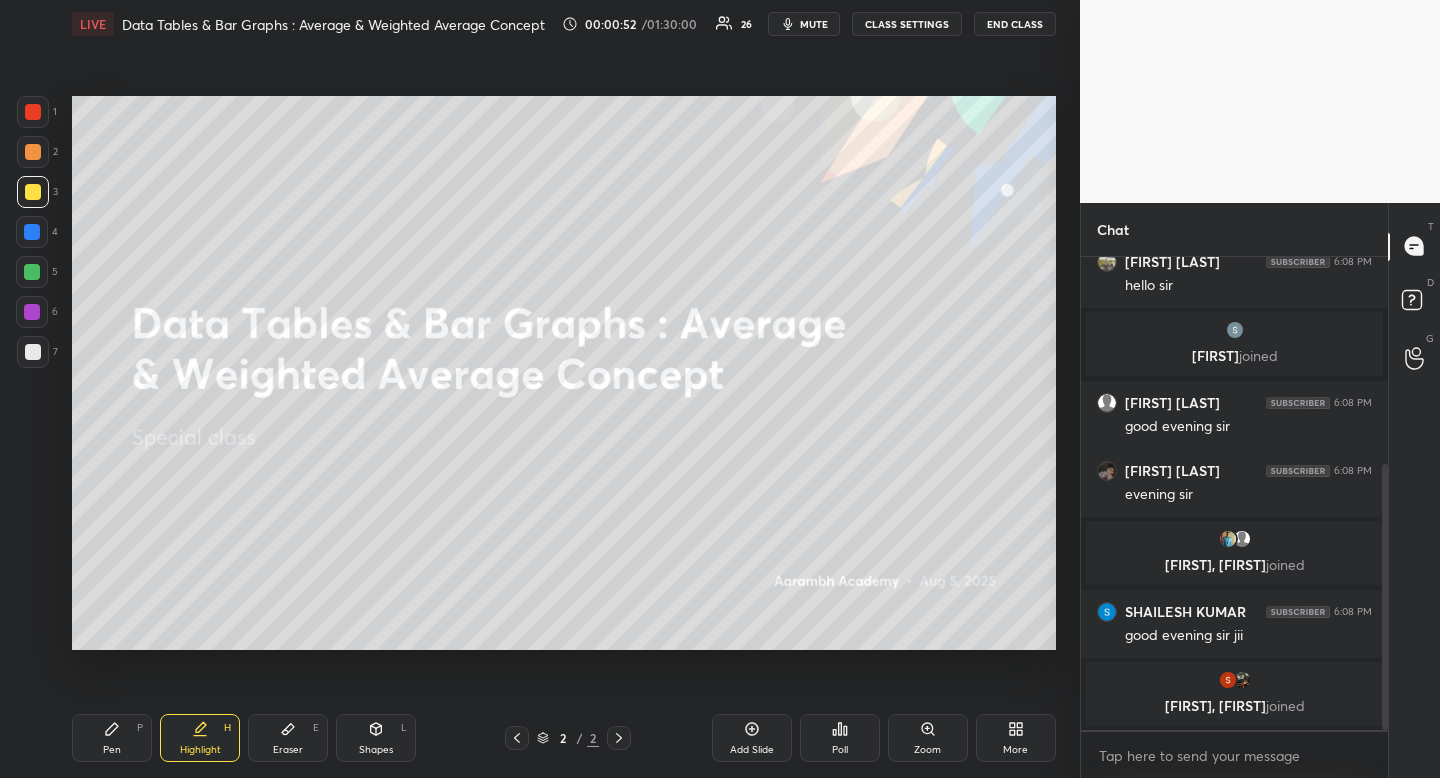 drag, startPoint x: 32, startPoint y: 188, endPoint x: 49, endPoint y: 165, distance: 28.600698 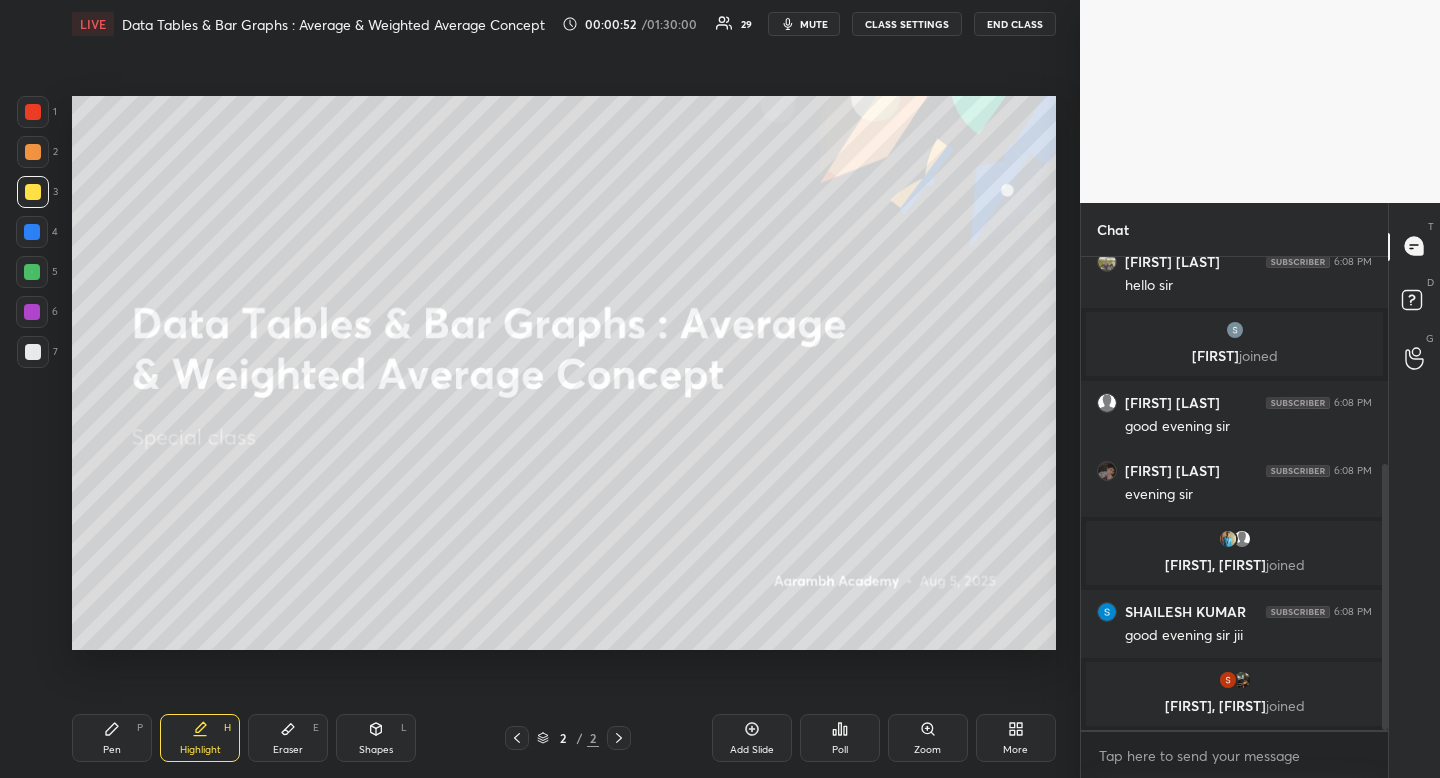 drag, startPoint x: 196, startPoint y: 729, endPoint x: 207, endPoint y: 683, distance: 47.296936 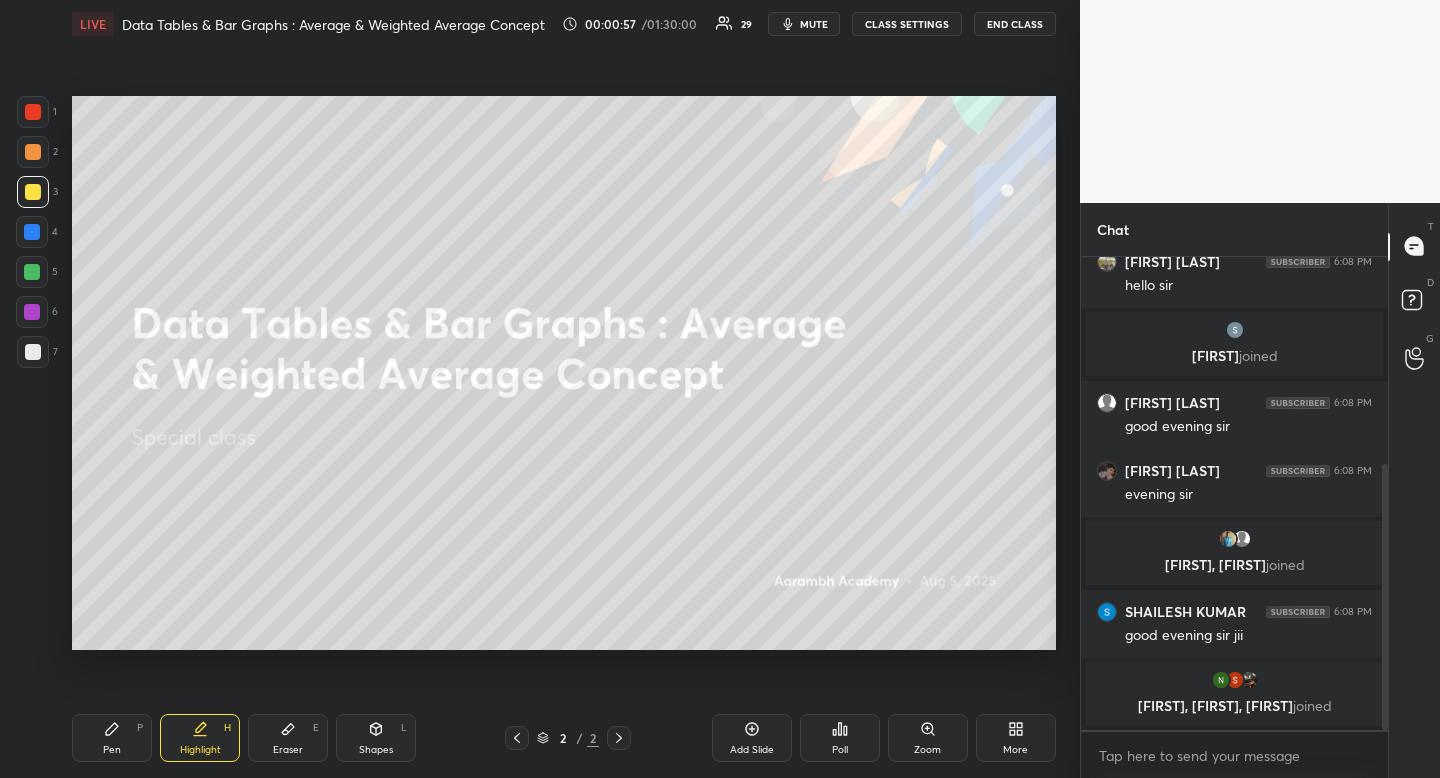 scroll, scrollTop: 385, scrollLeft: 0, axis: vertical 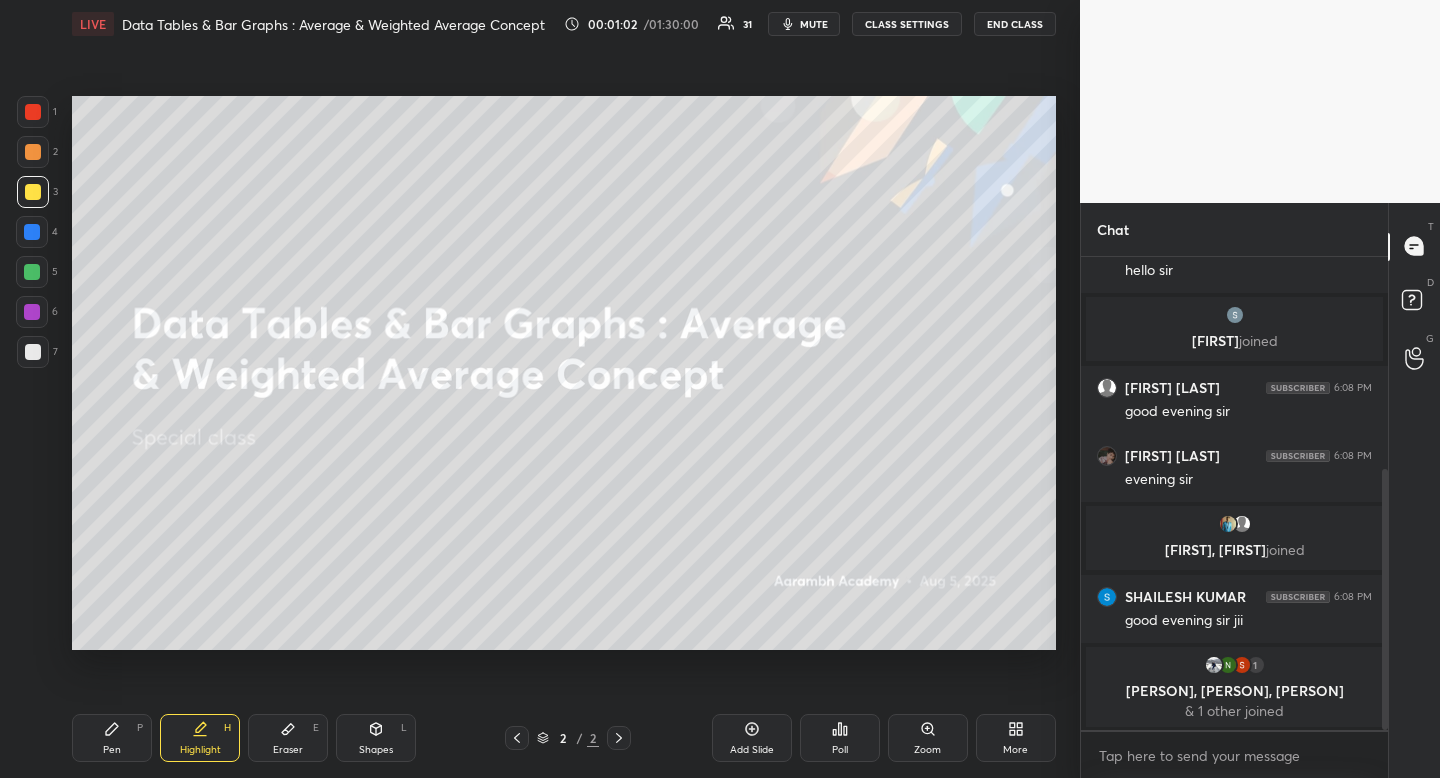 click on "More" at bounding box center [1015, 750] 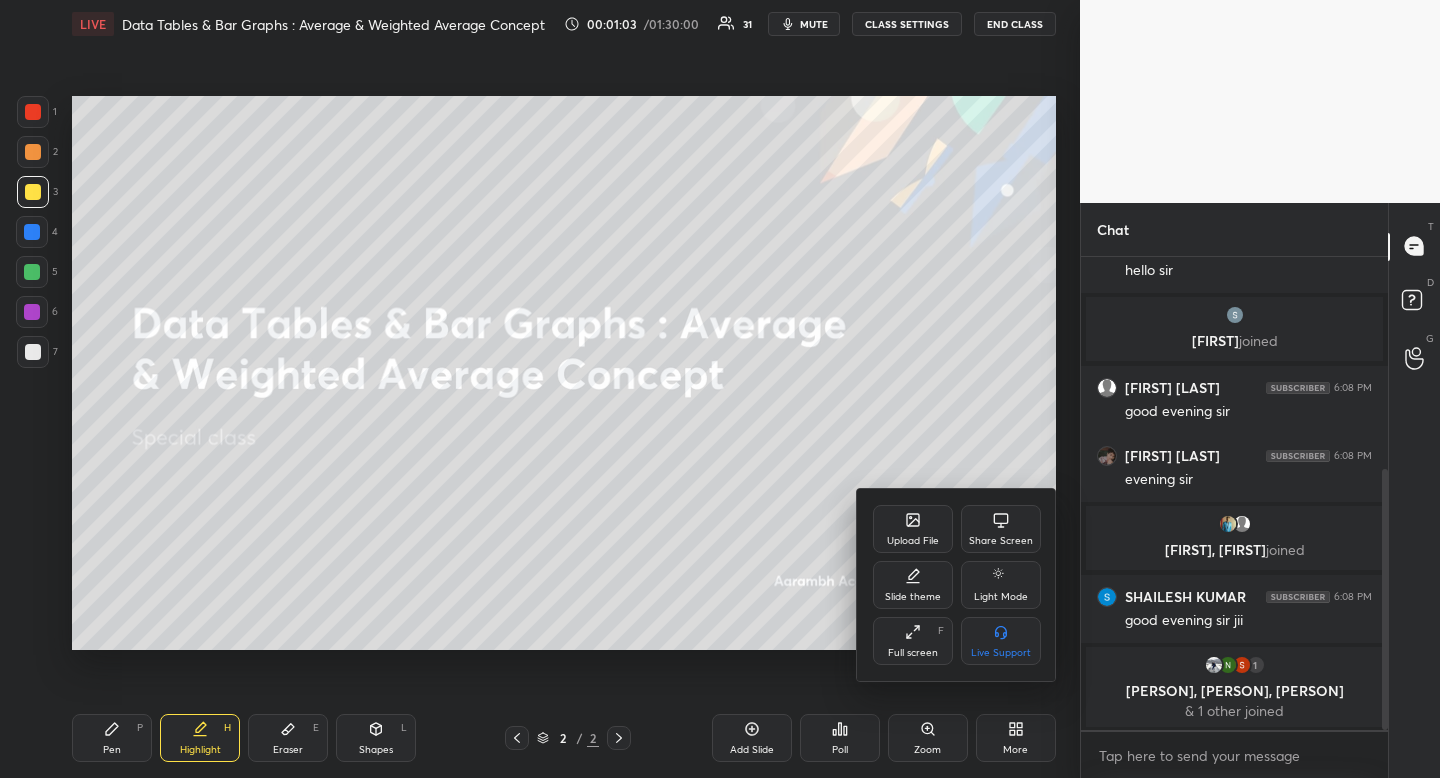 scroll, scrollTop: 453, scrollLeft: 0, axis: vertical 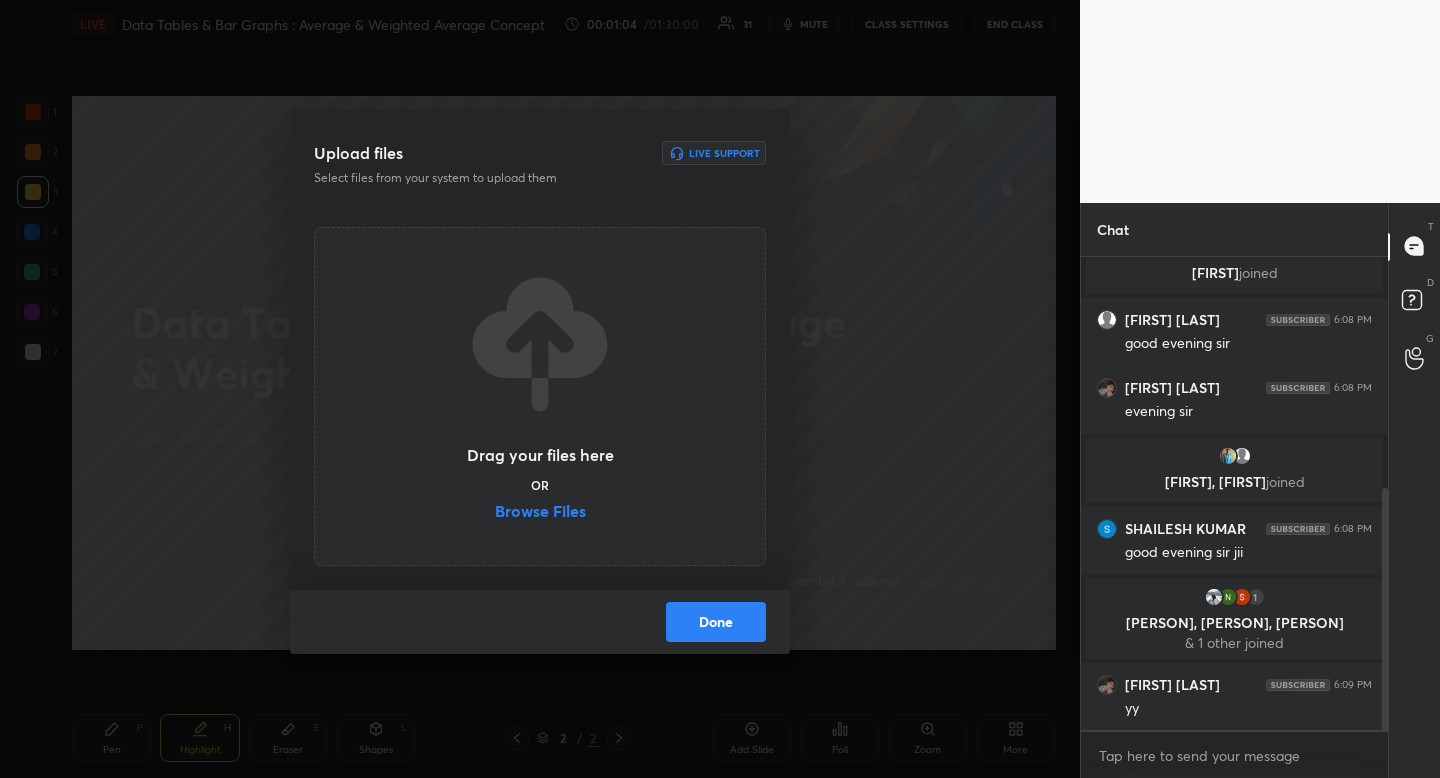 click on "Browse Files" at bounding box center [540, 513] 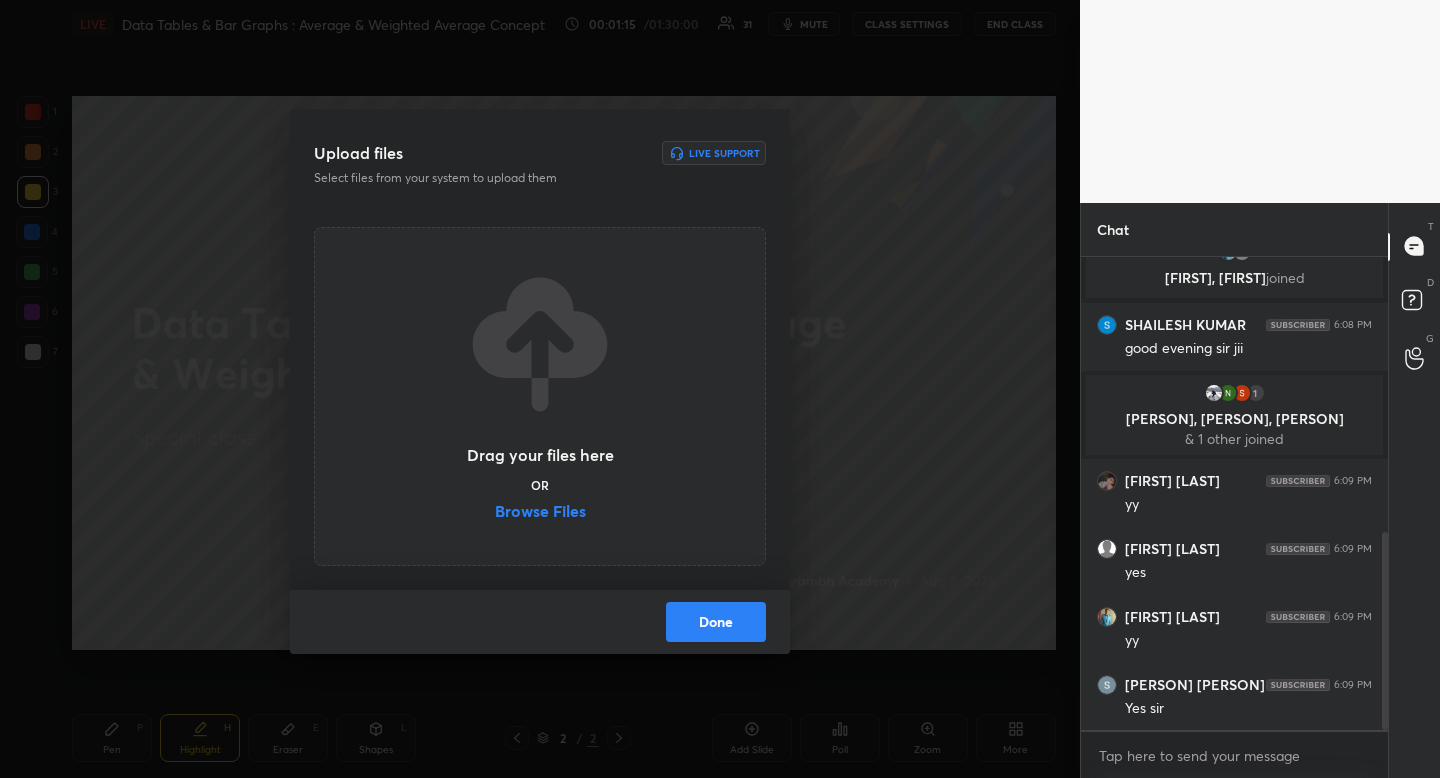 scroll, scrollTop: 730, scrollLeft: 0, axis: vertical 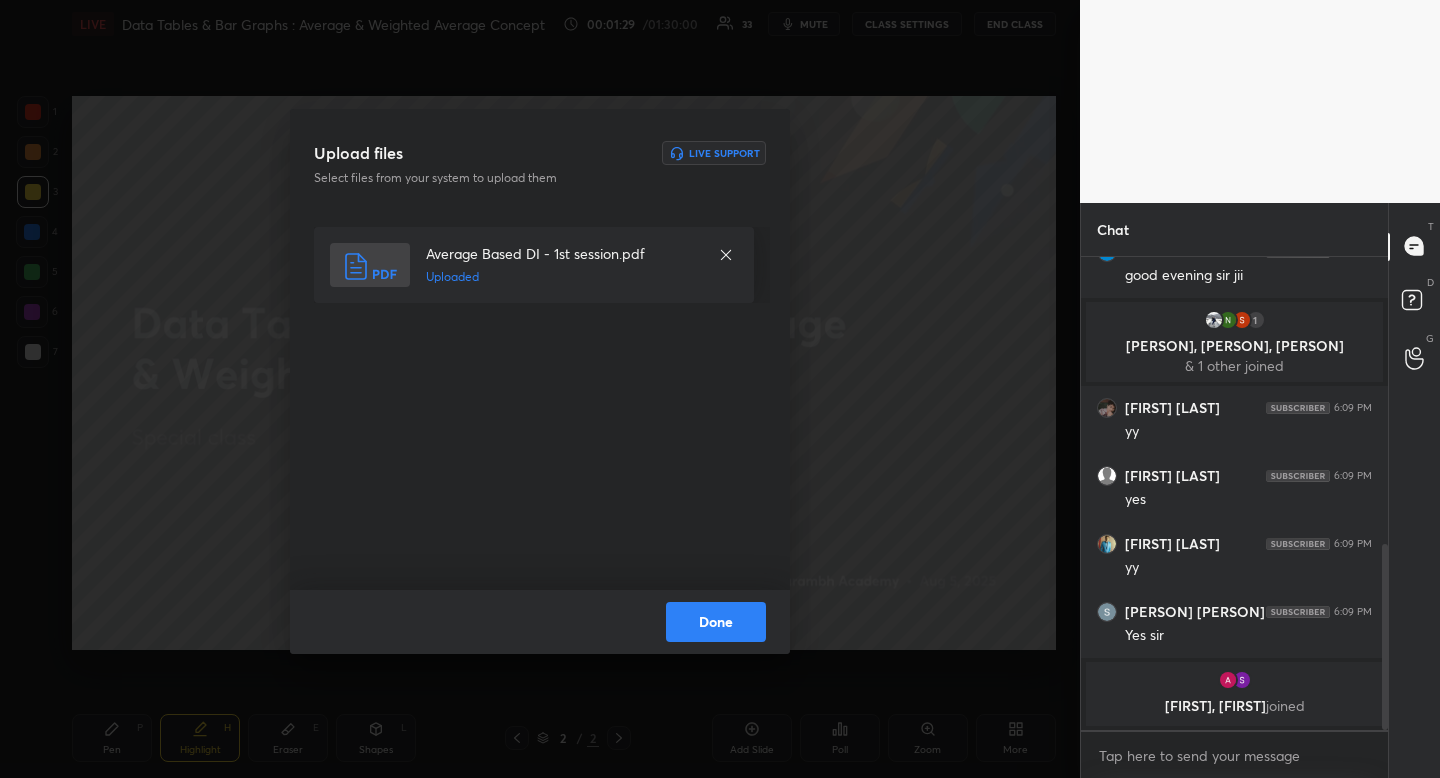 click on "Done" at bounding box center [716, 622] 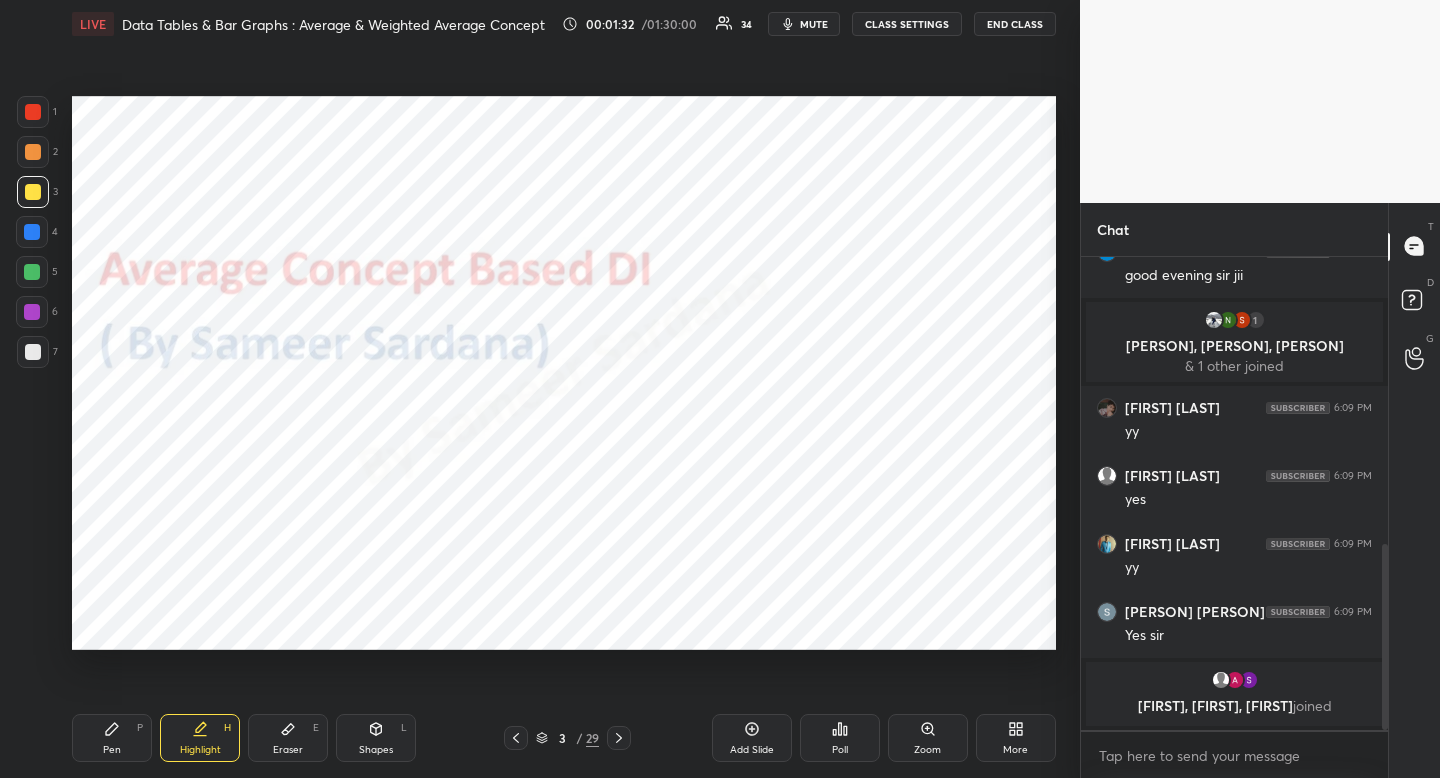 click on "3 / 29" at bounding box center (567, 738) 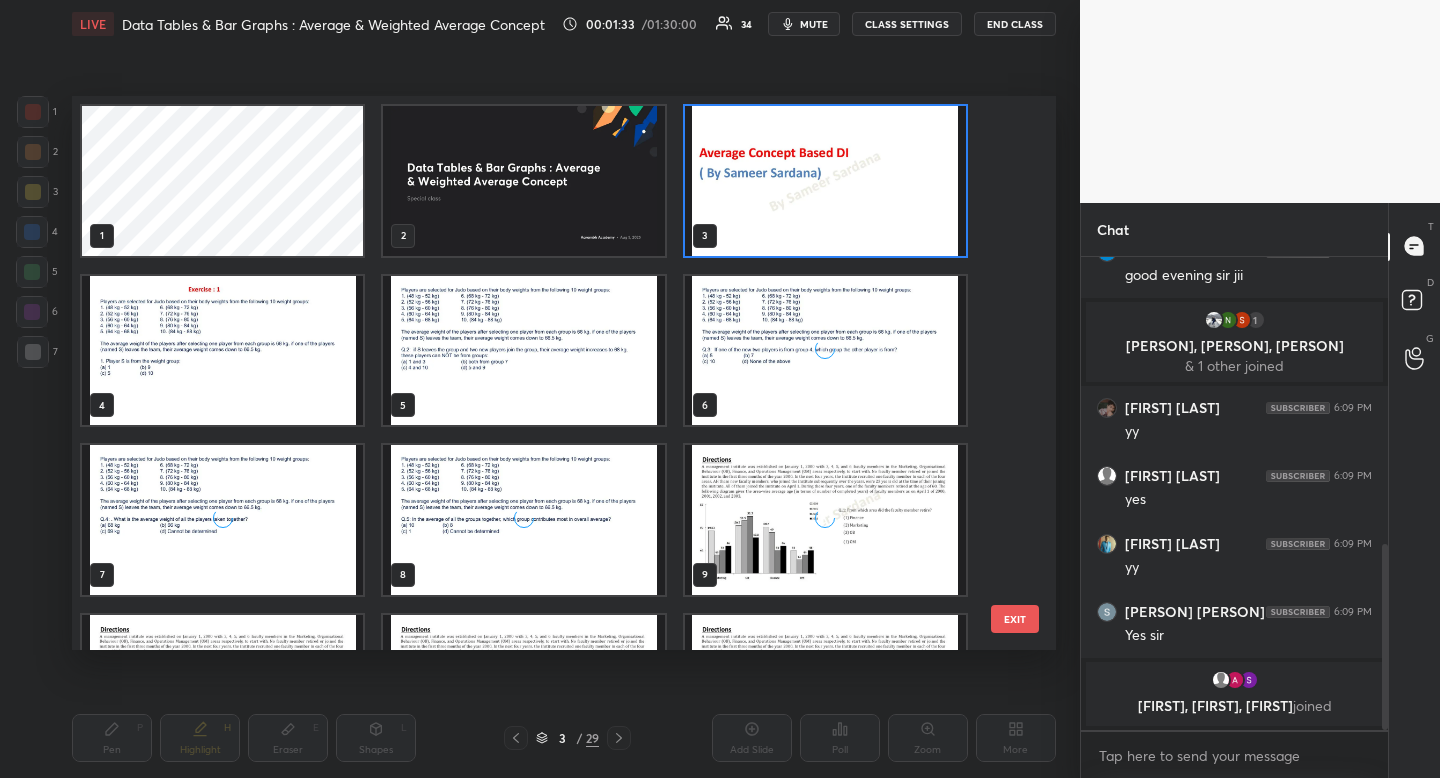 scroll, scrollTop: 7, scrollLeft: 11, axis: both 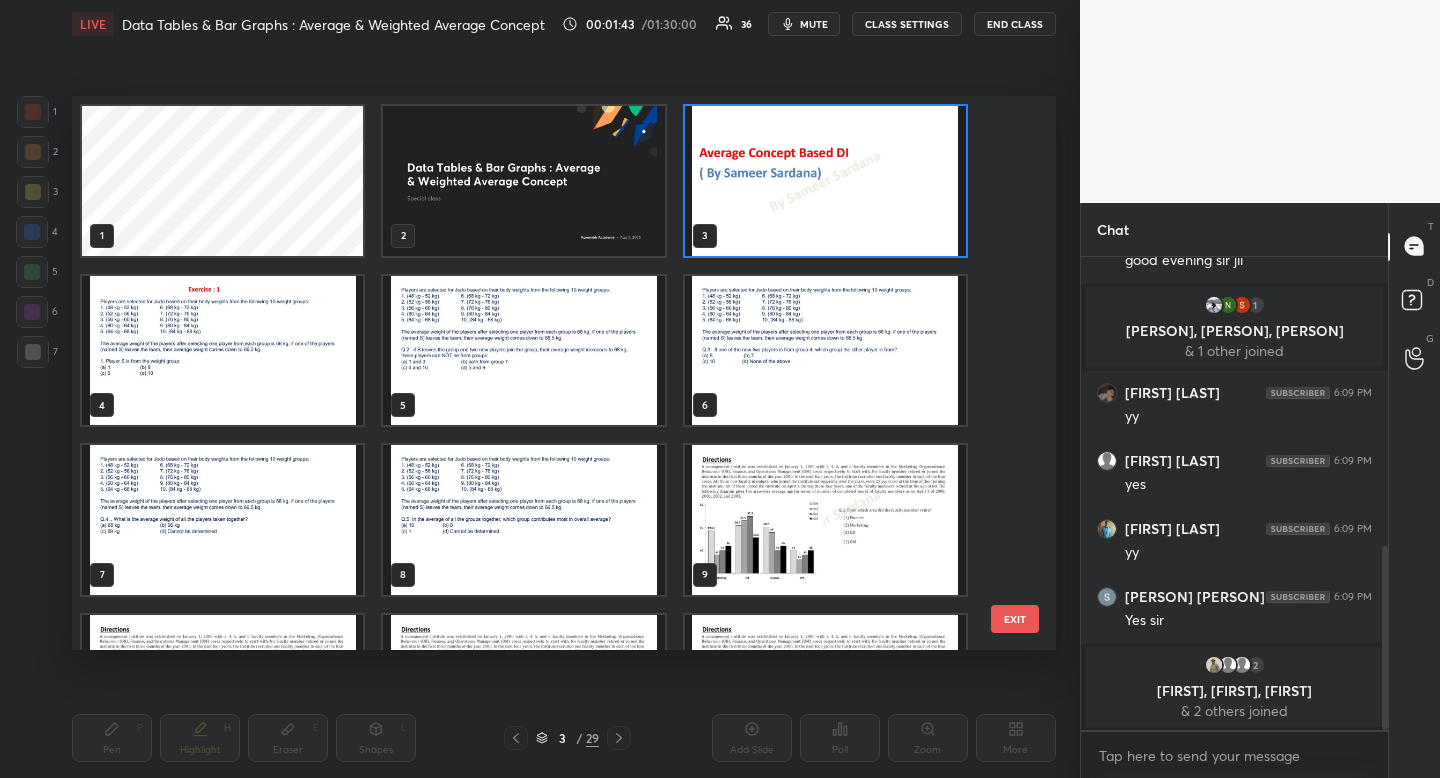 click at bounding box center [825, 181] 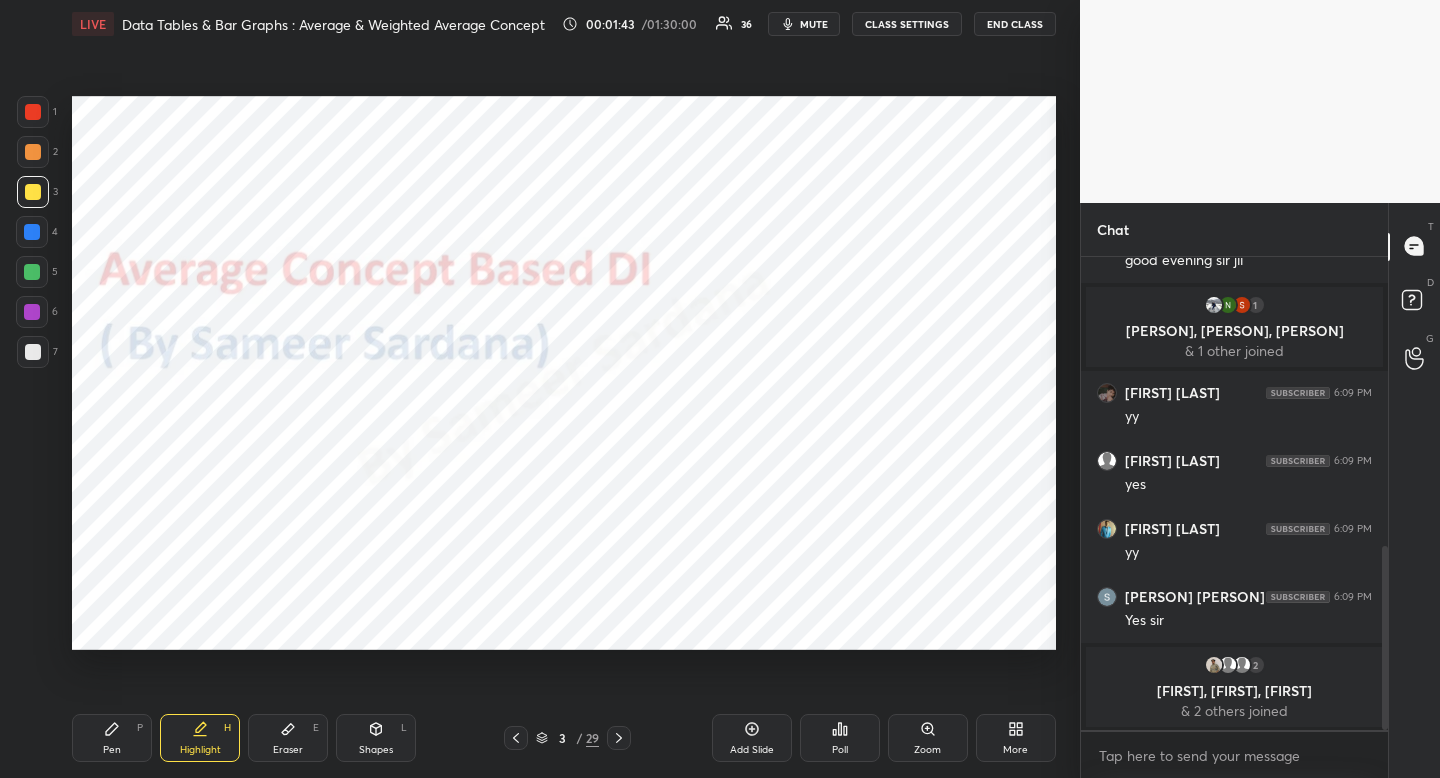 click at bounding box center (825, 181) 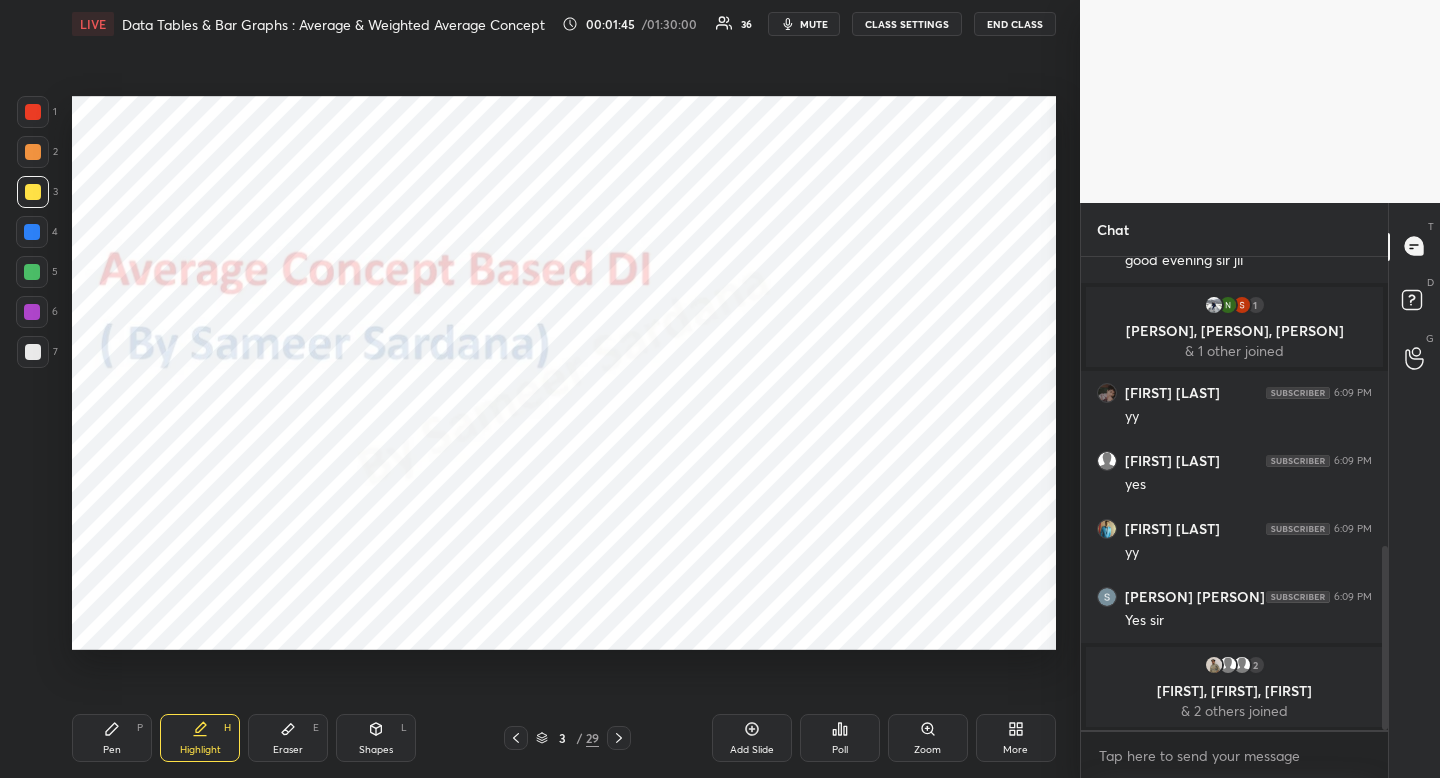 click at bounding box center (33, 112) 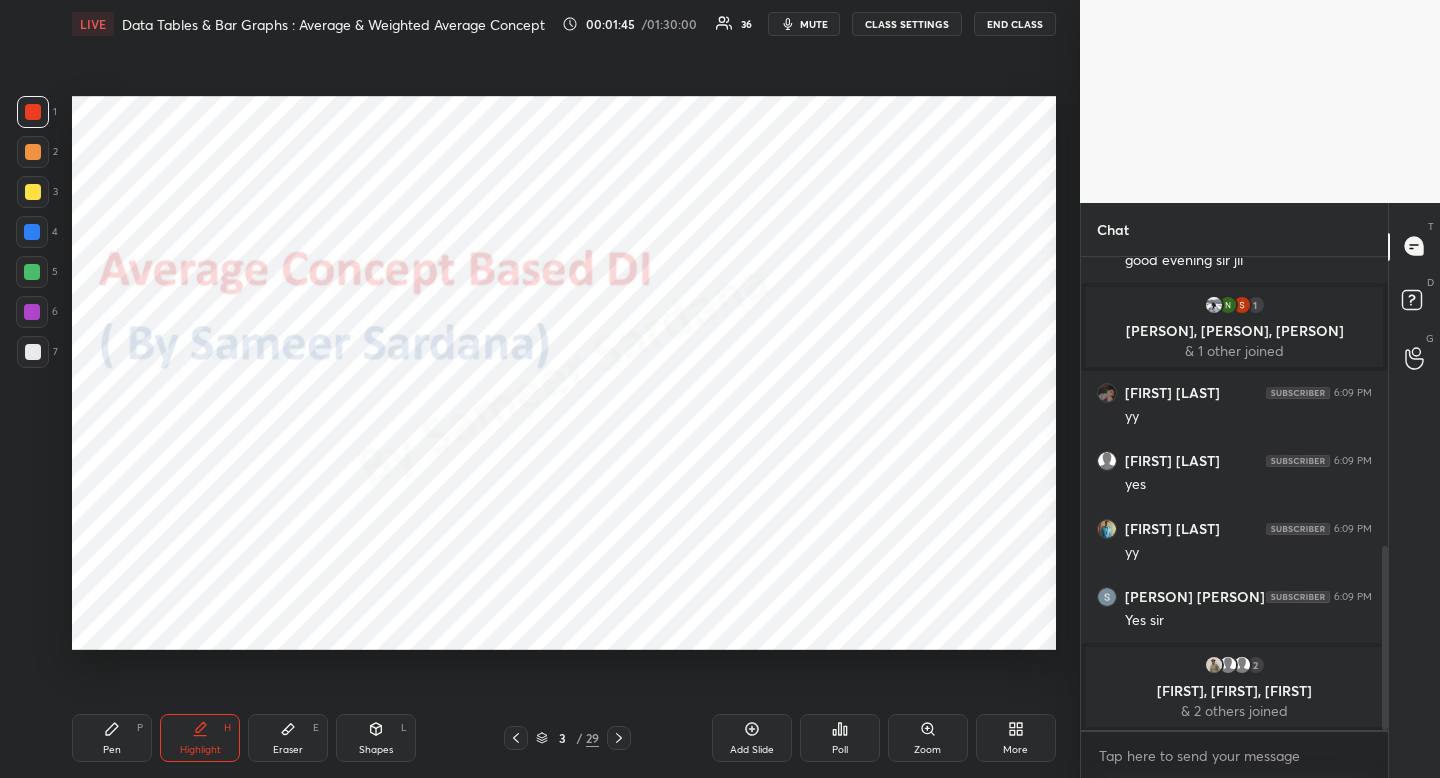drag, startPoint x: 37, startPoint y: 109, endPoint x: 57, endPoint y: 134, distance: 32.01562 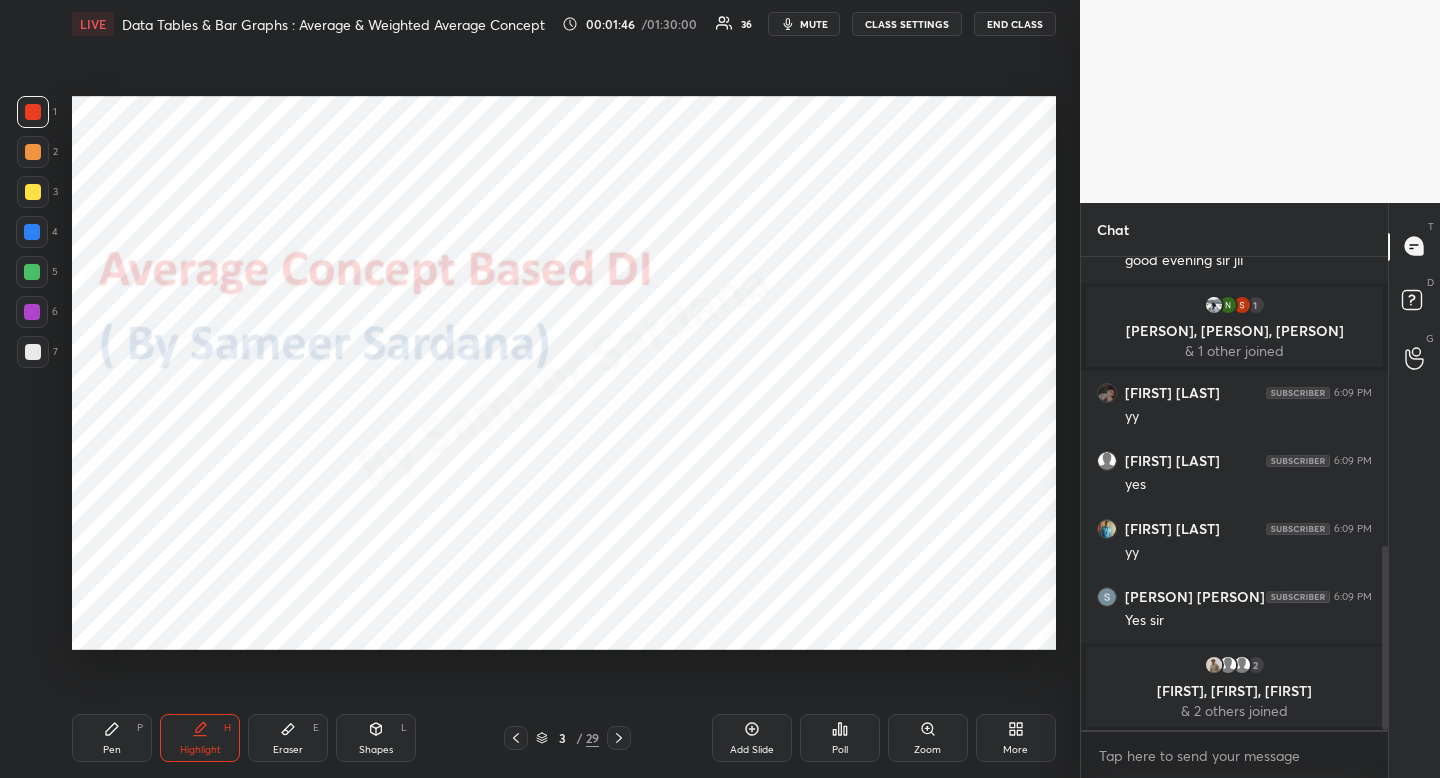 click on "Shapes L" at bounding box center [376, 738] 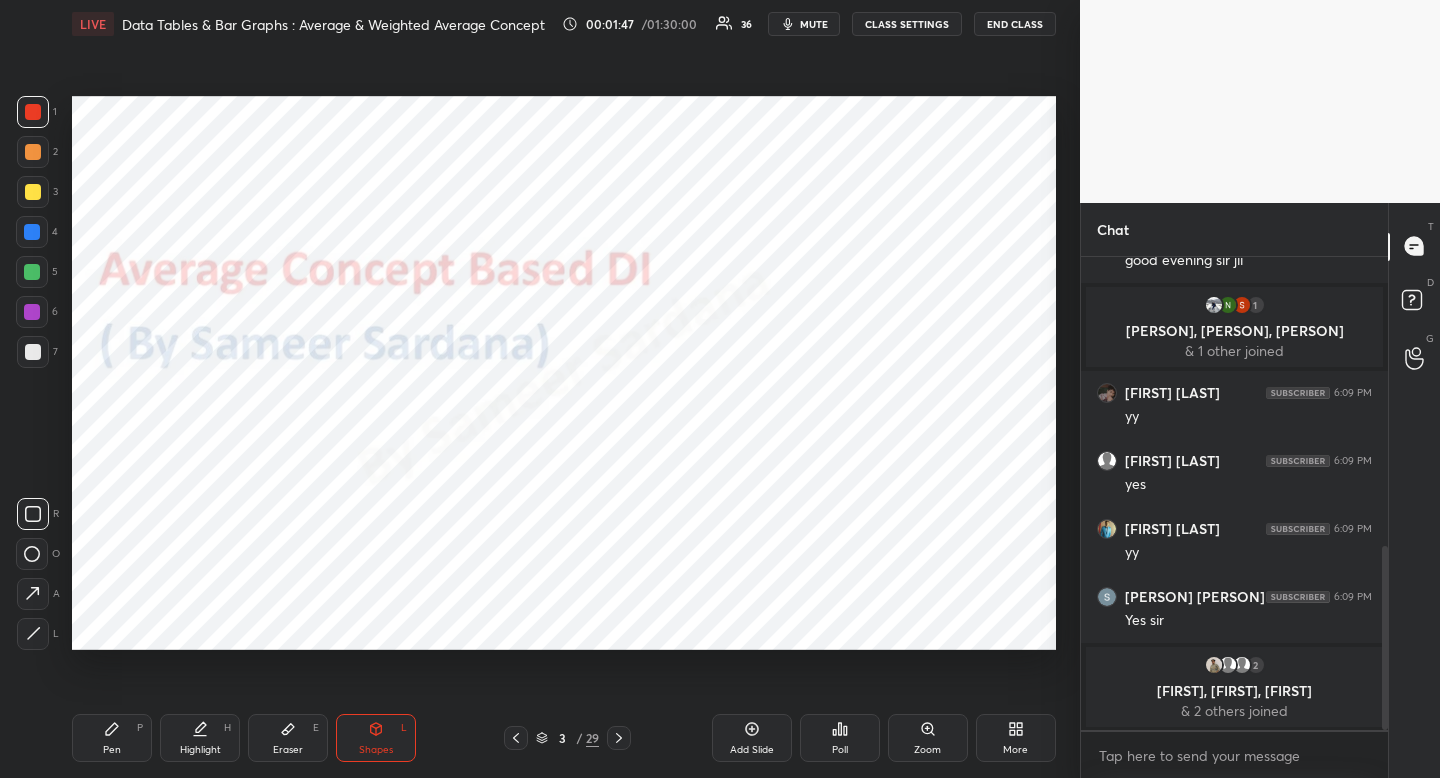 click at bounding box center [33, 514] 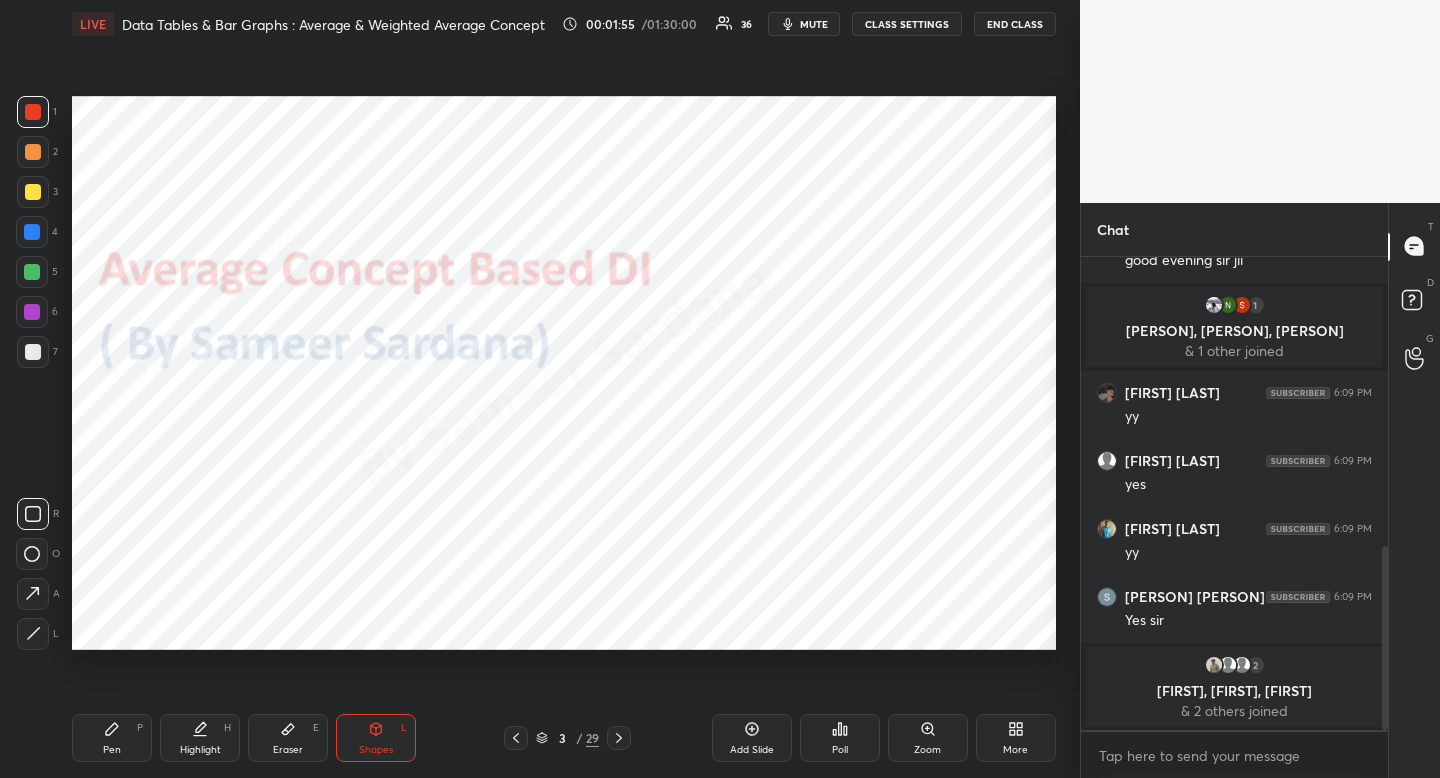 click at bounding box center (33, 152) 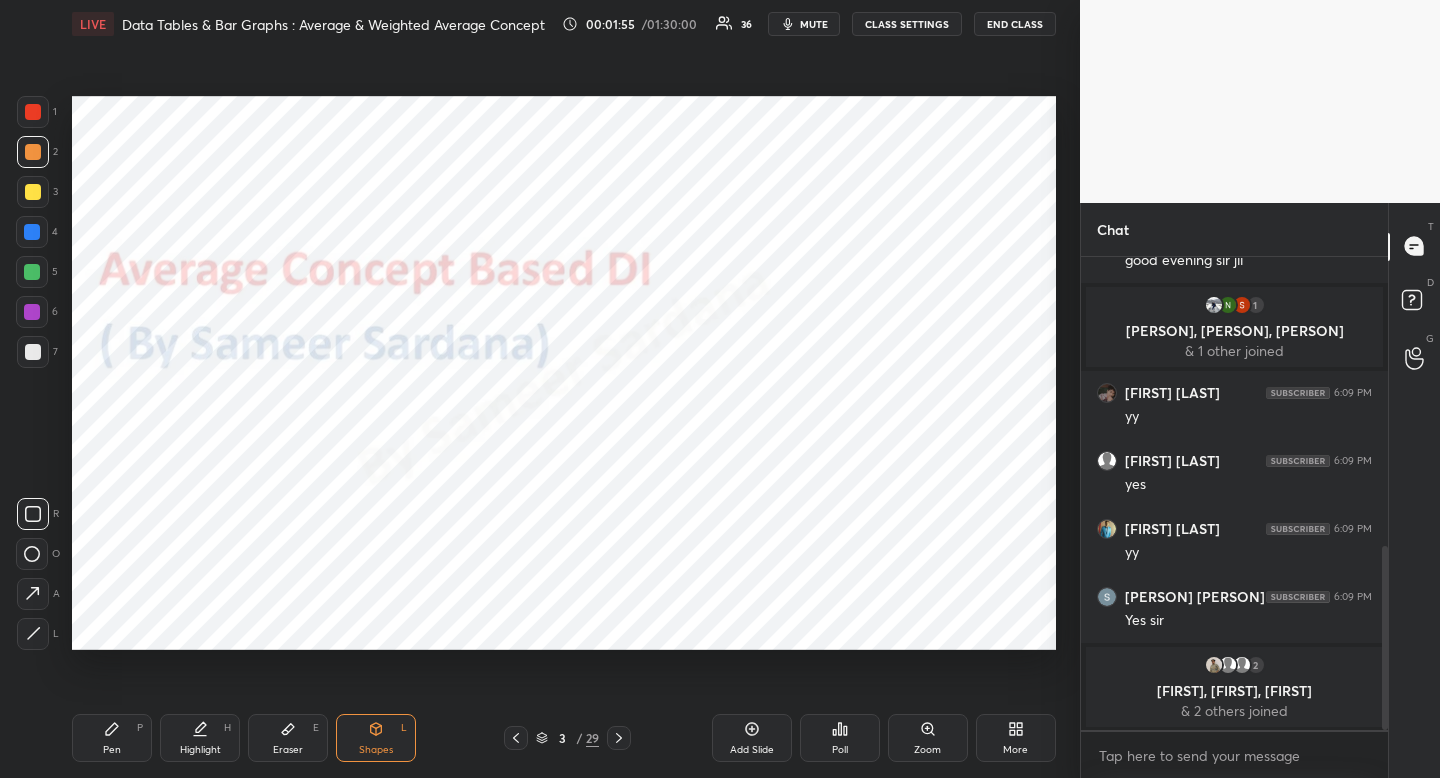 click at bounding box center [32, 232] 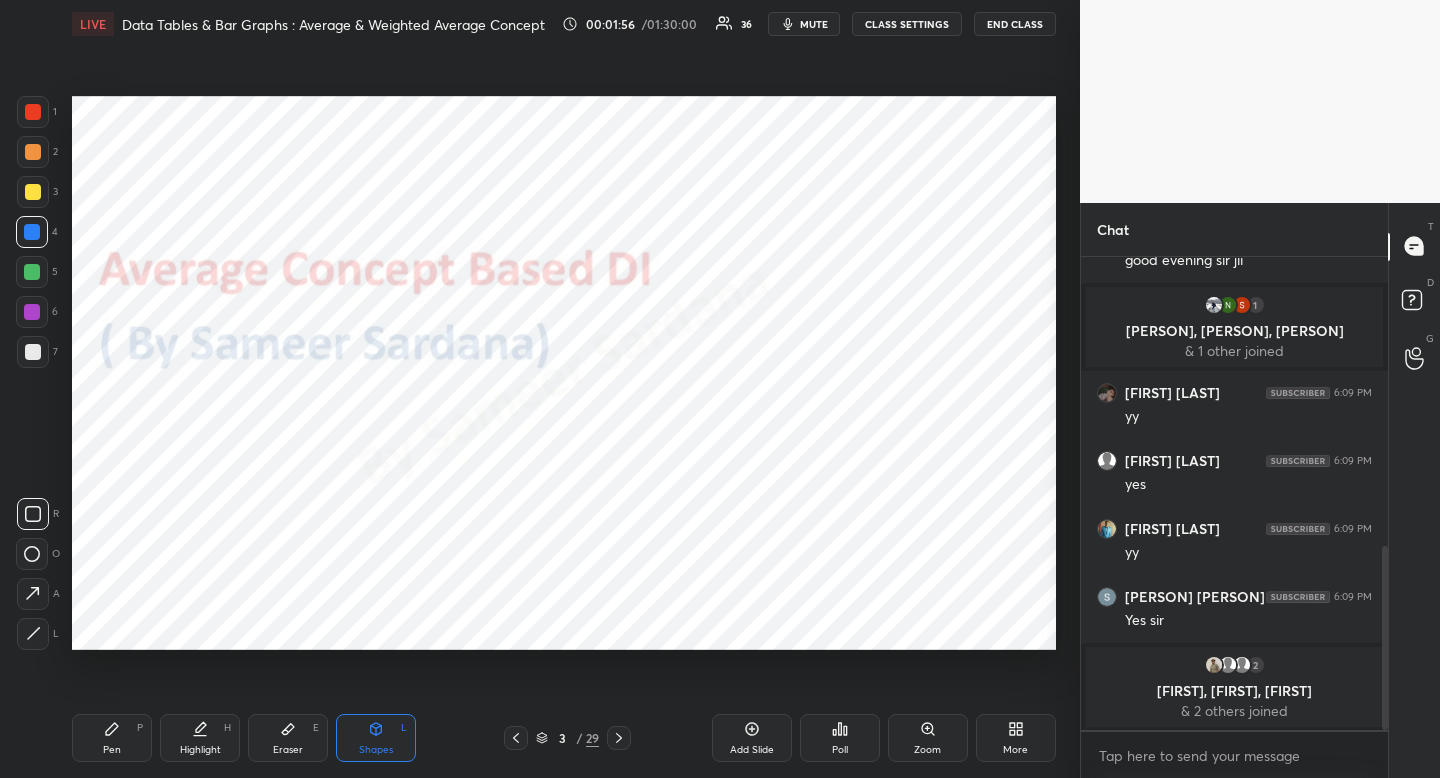 click on "Shapes" at bounding box center (376, 750) 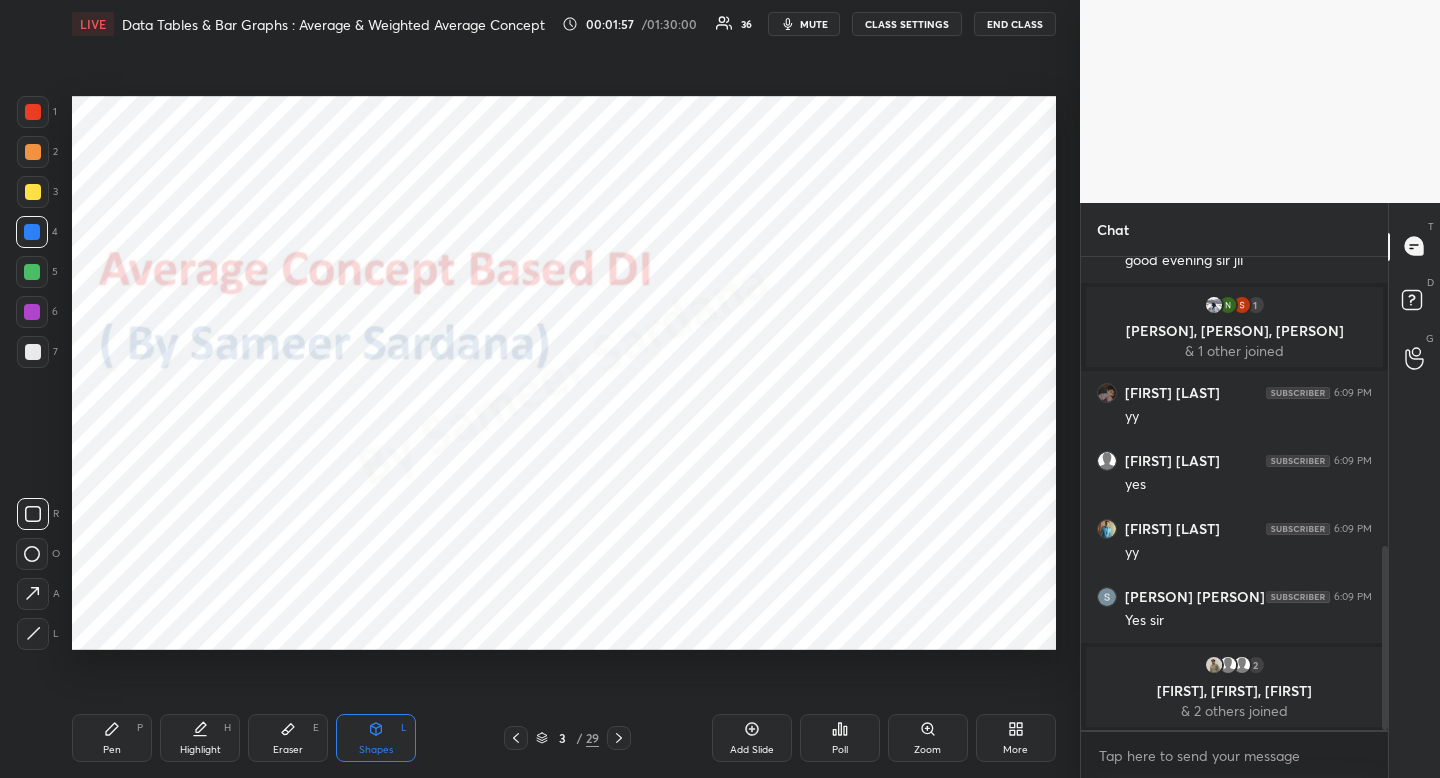 click at bounding box center (33, 514) 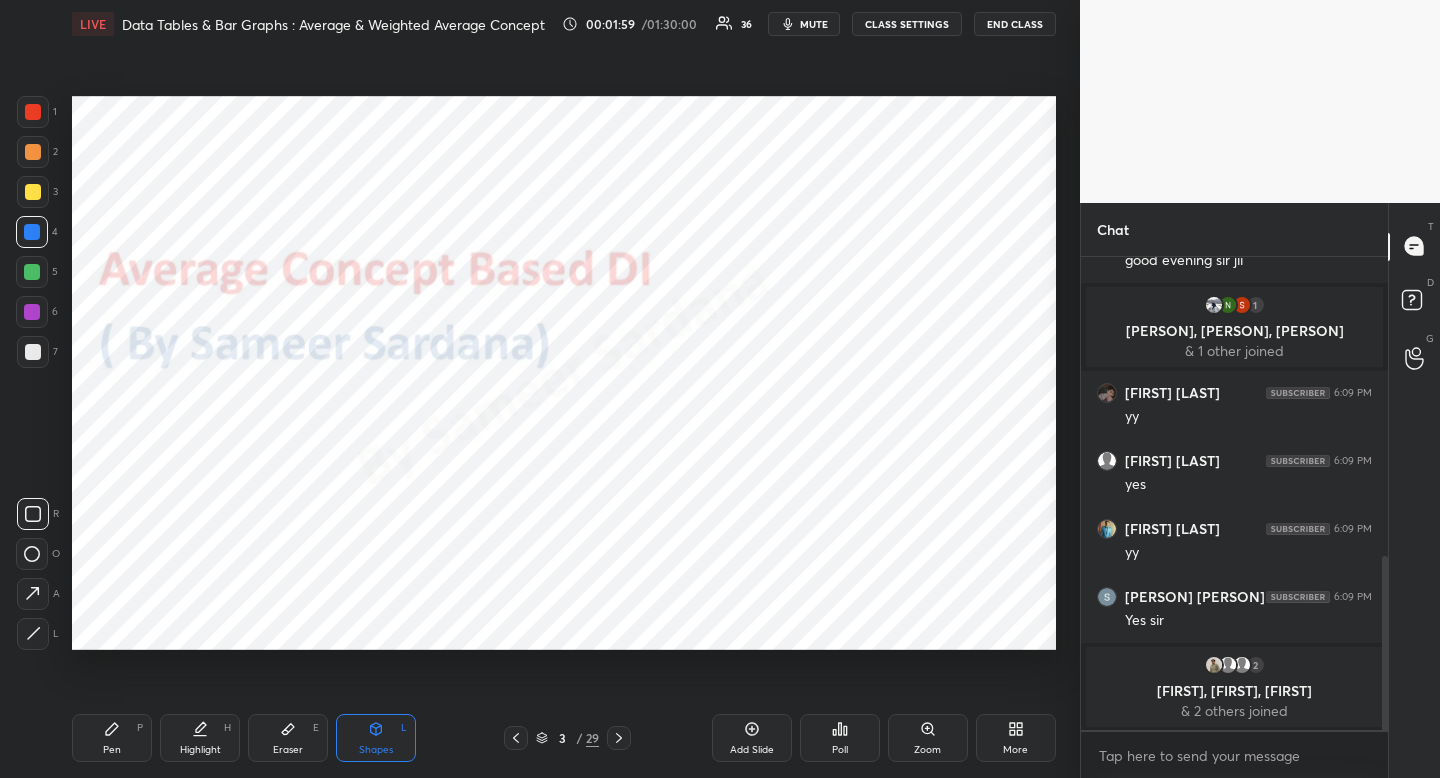 scroll, scrollTop: 813, scrollLeft: 0, axis: vertical 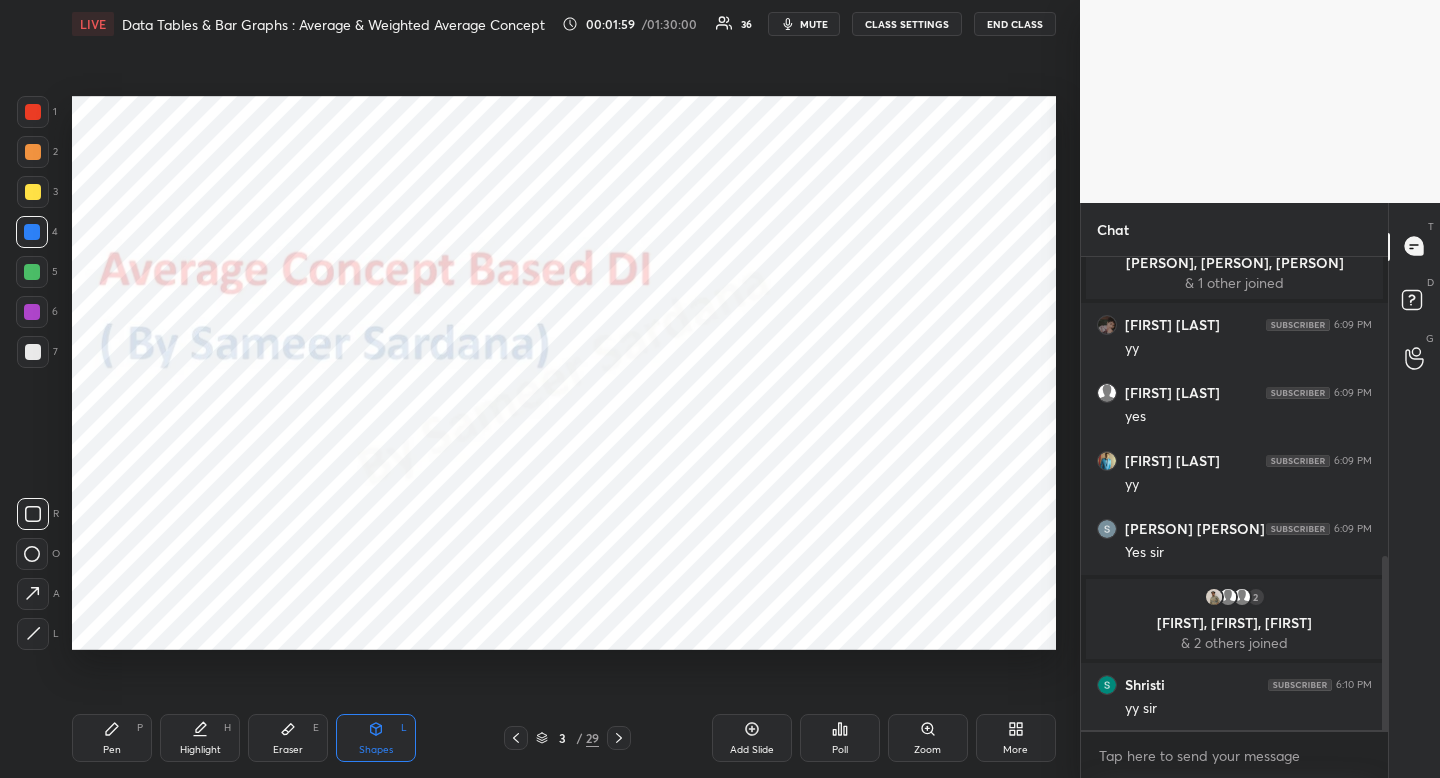 click on "Highlight" at bounding box center [200, 750] 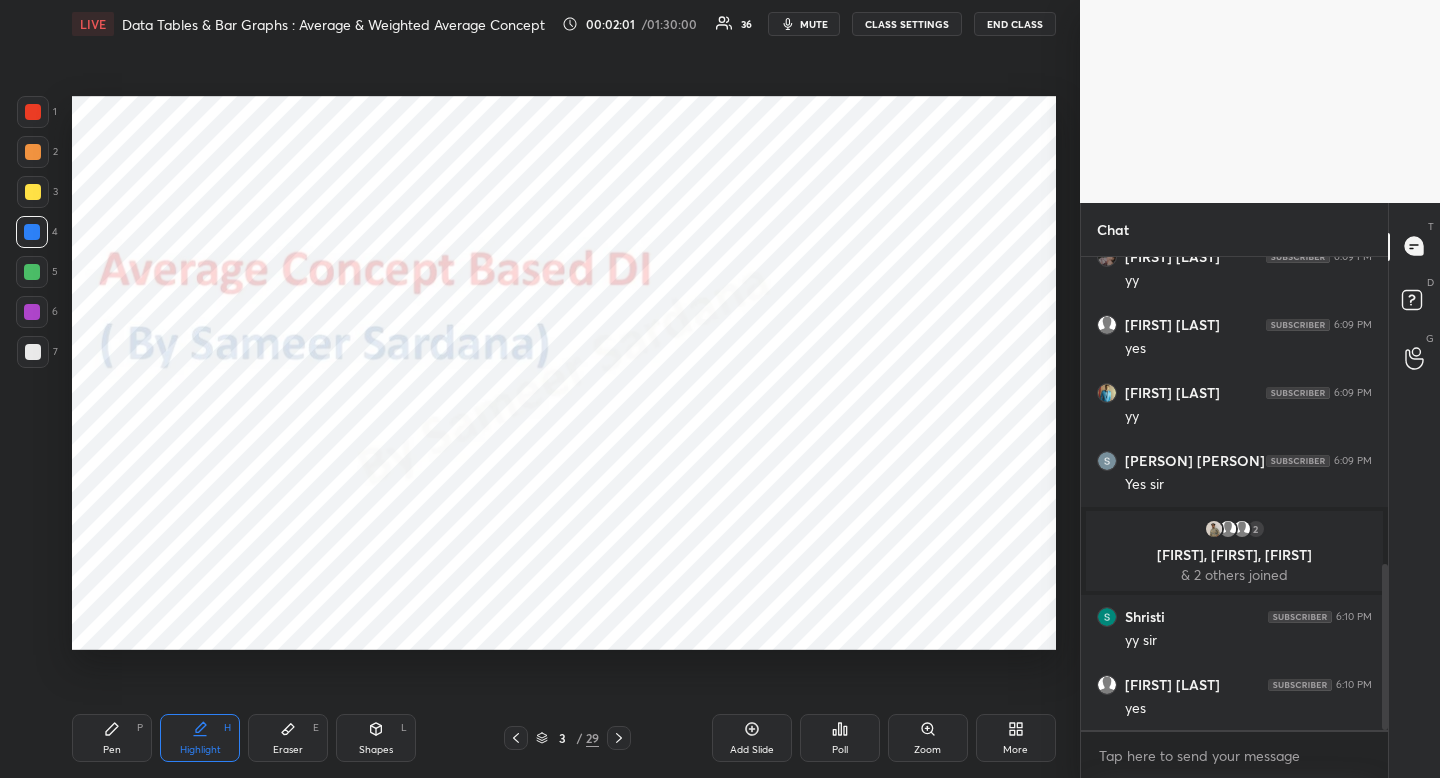 scroll, scrollTop: 949, scrollLeft: 0, axis: vertical 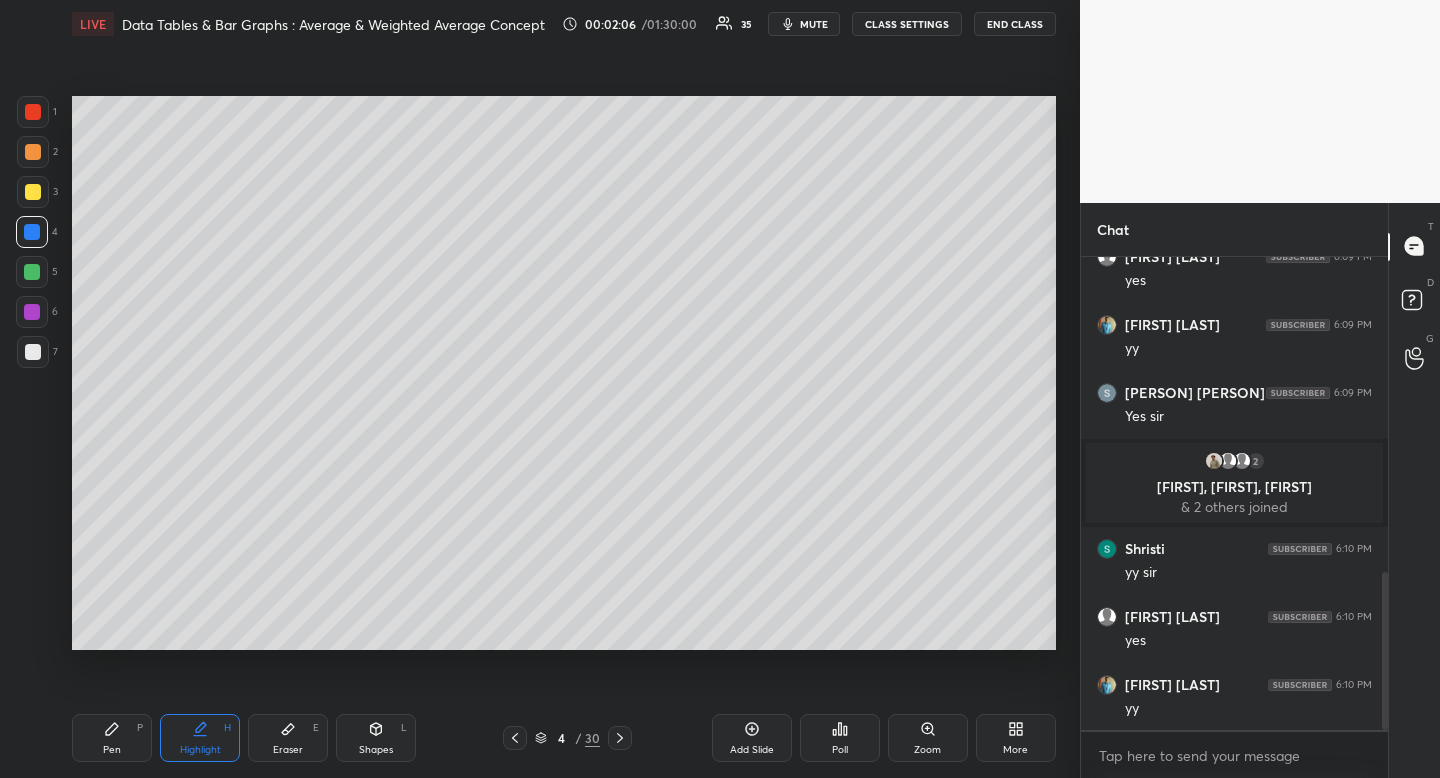 click at bounding box center [33, 352] 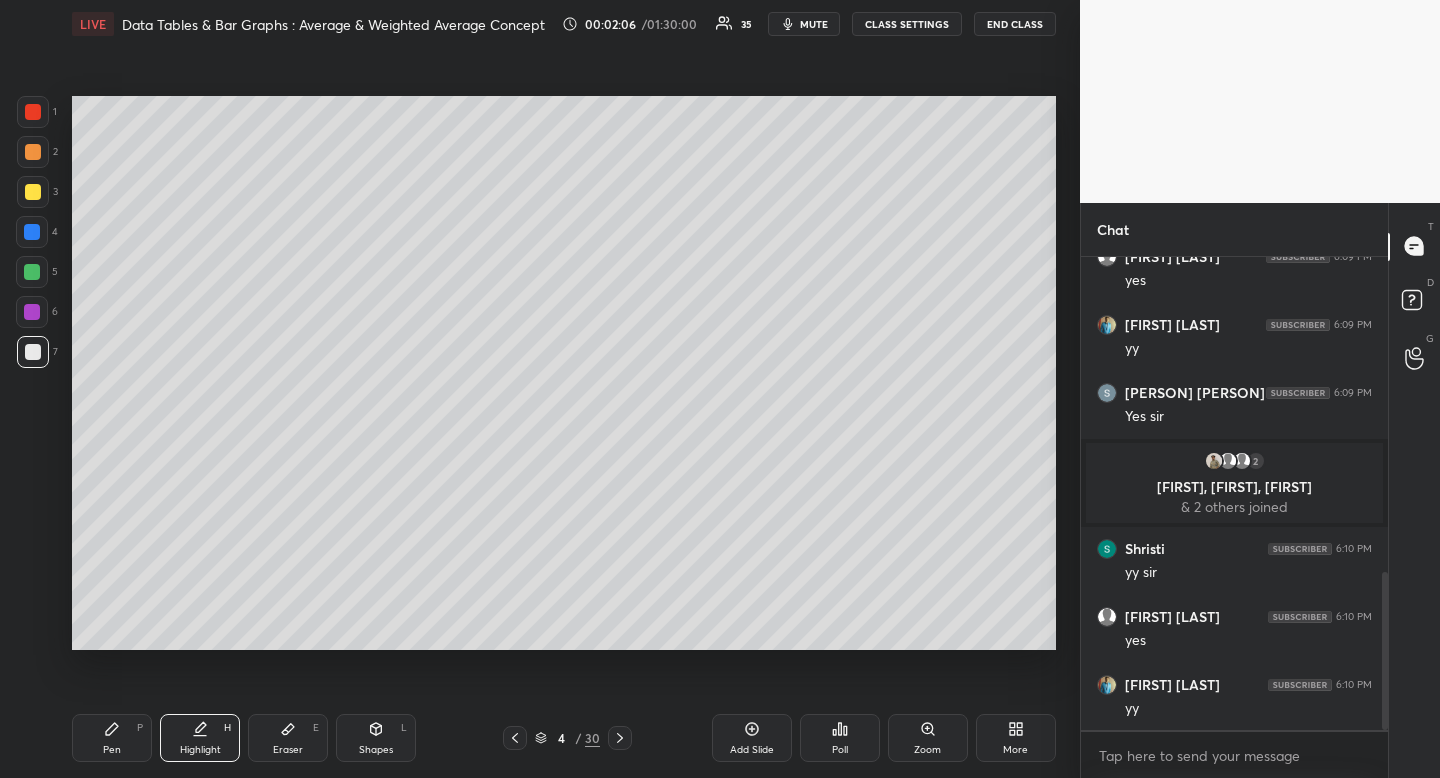 click at bounding box center (33, 352) 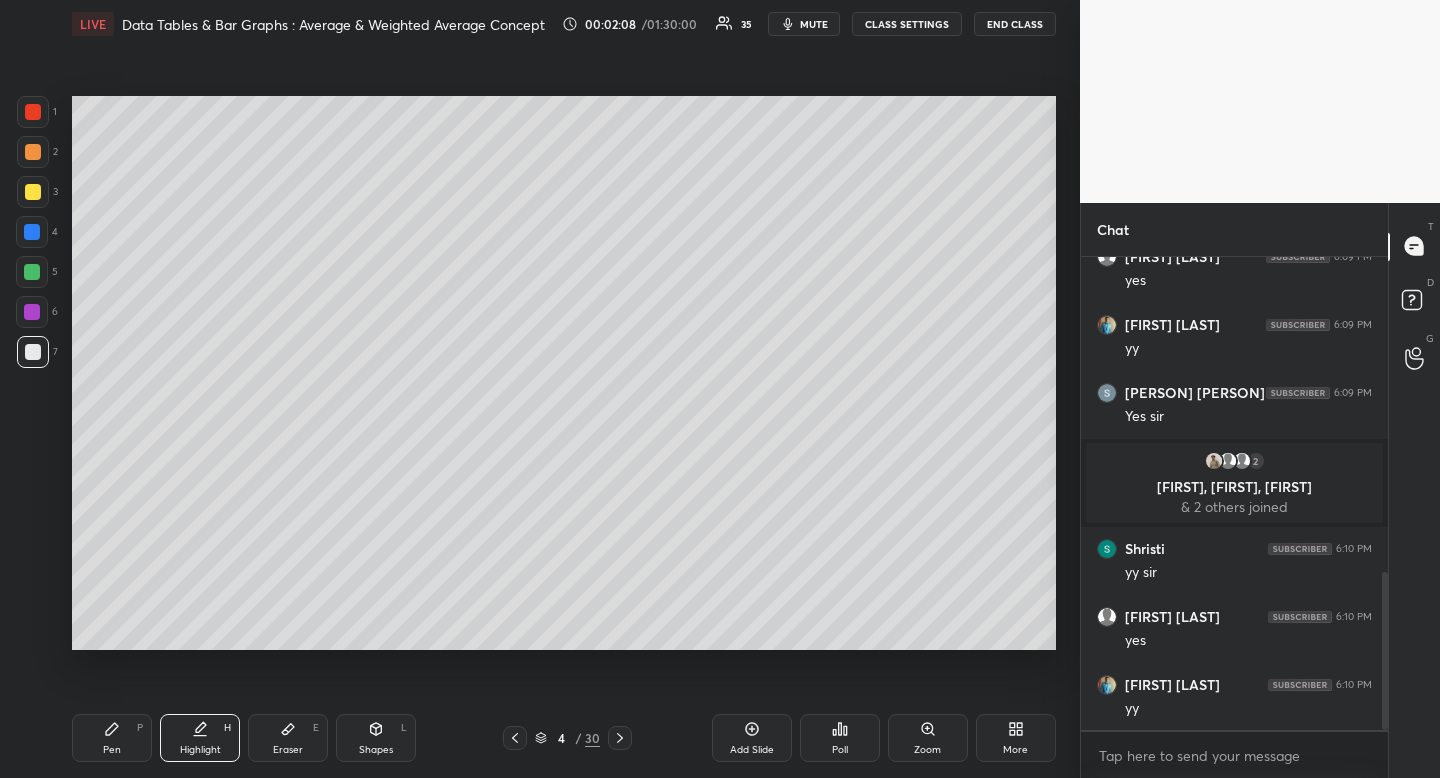 scroll, scrollTop: 1017, scrollLeft: 0, axis: vertical 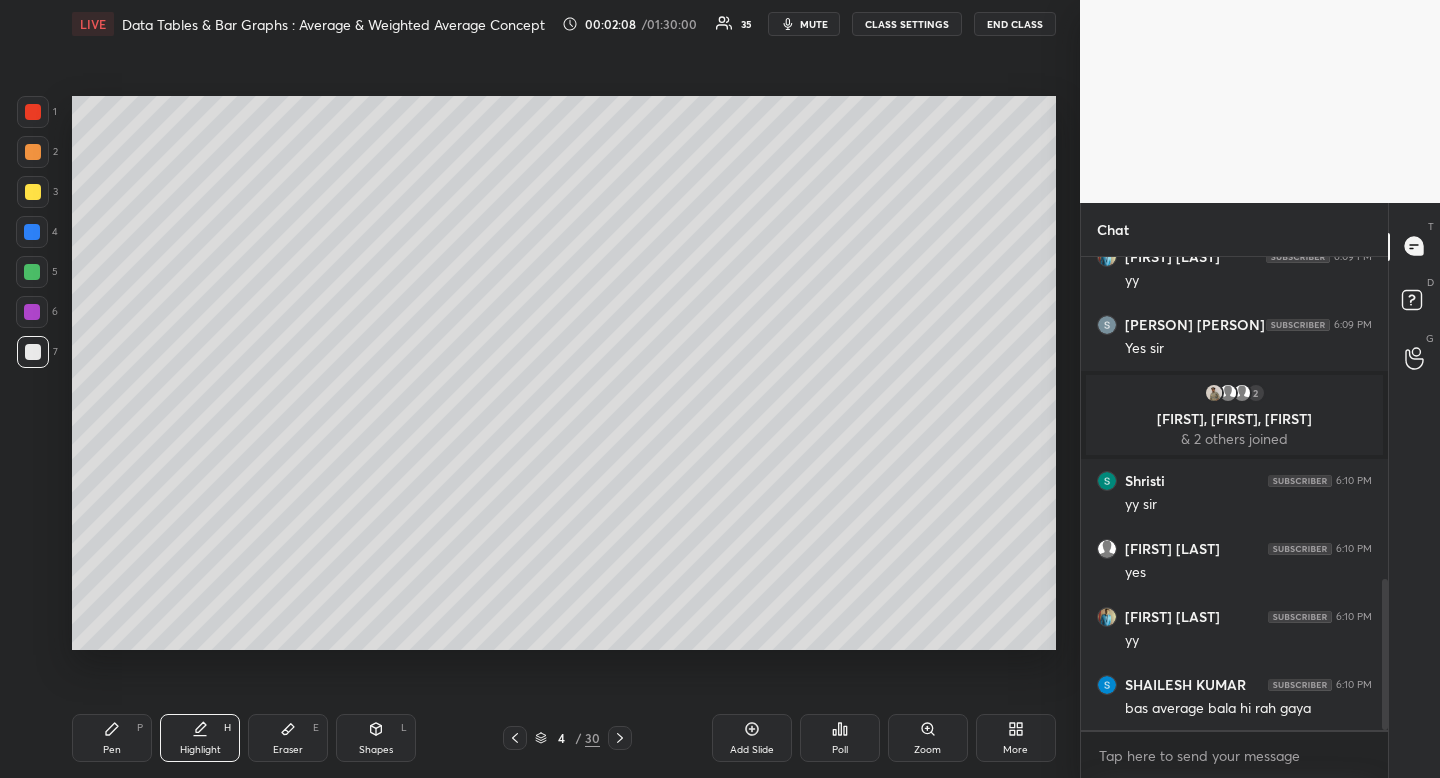 click at bounding box center (33, 192) 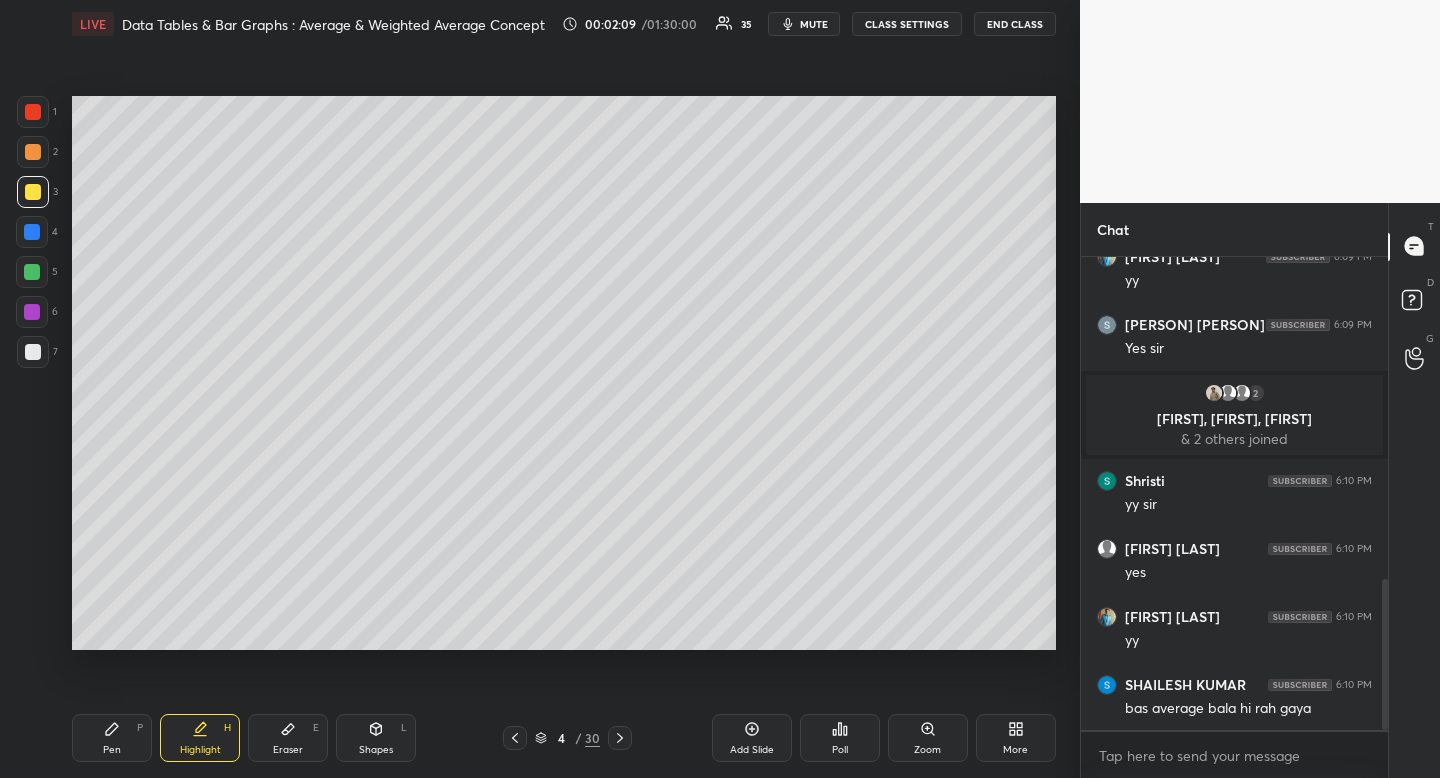 click at bounding box center (33, 192) 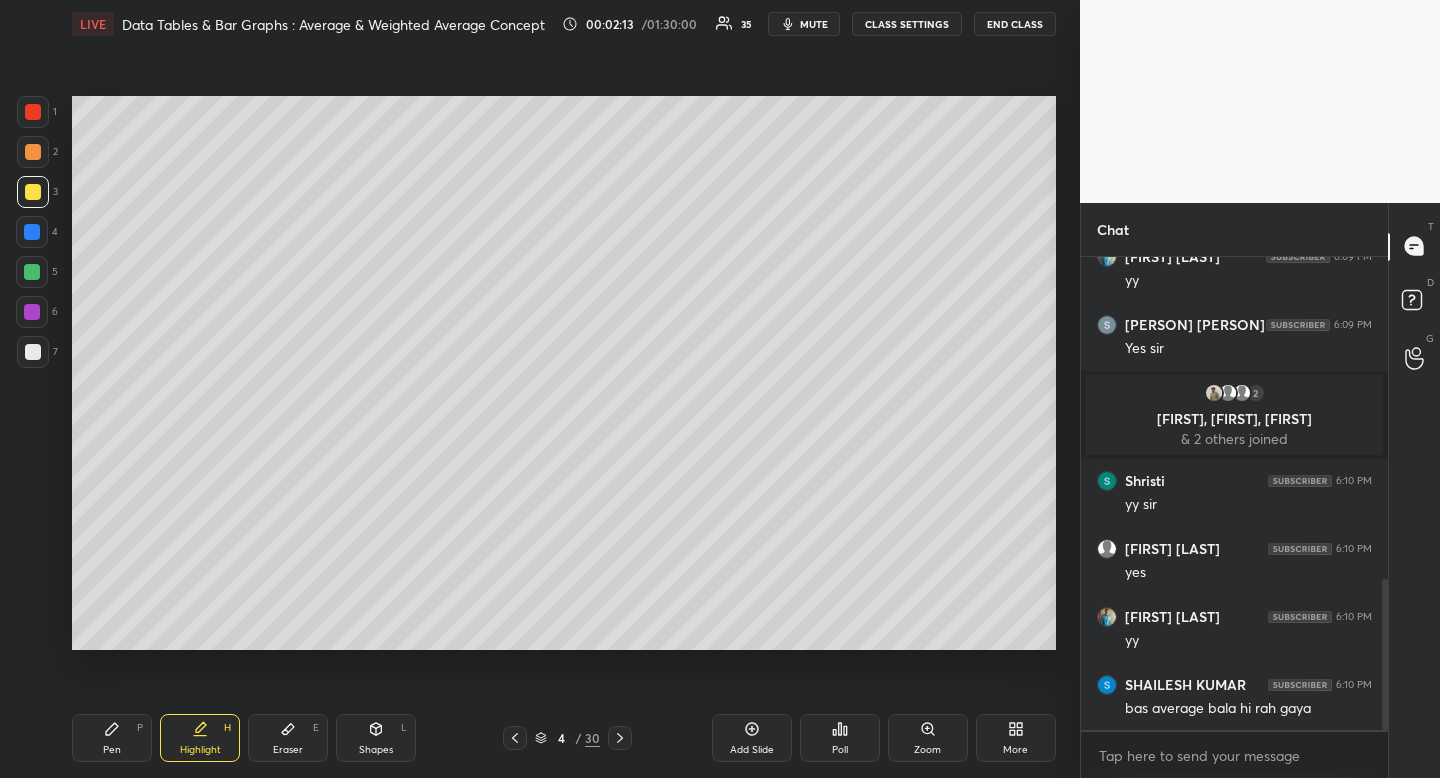 click 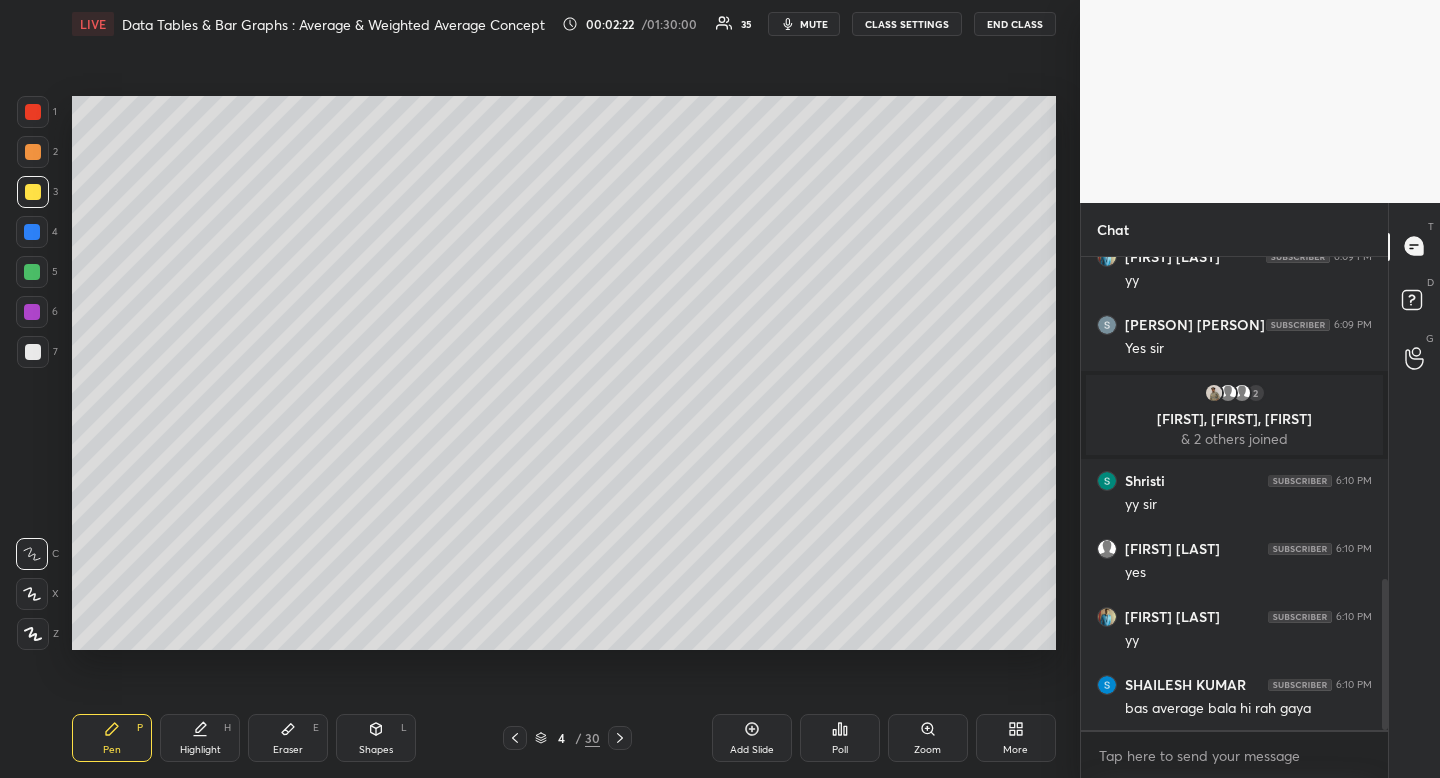 click on "Shapes" at bounding box center [376, 750] 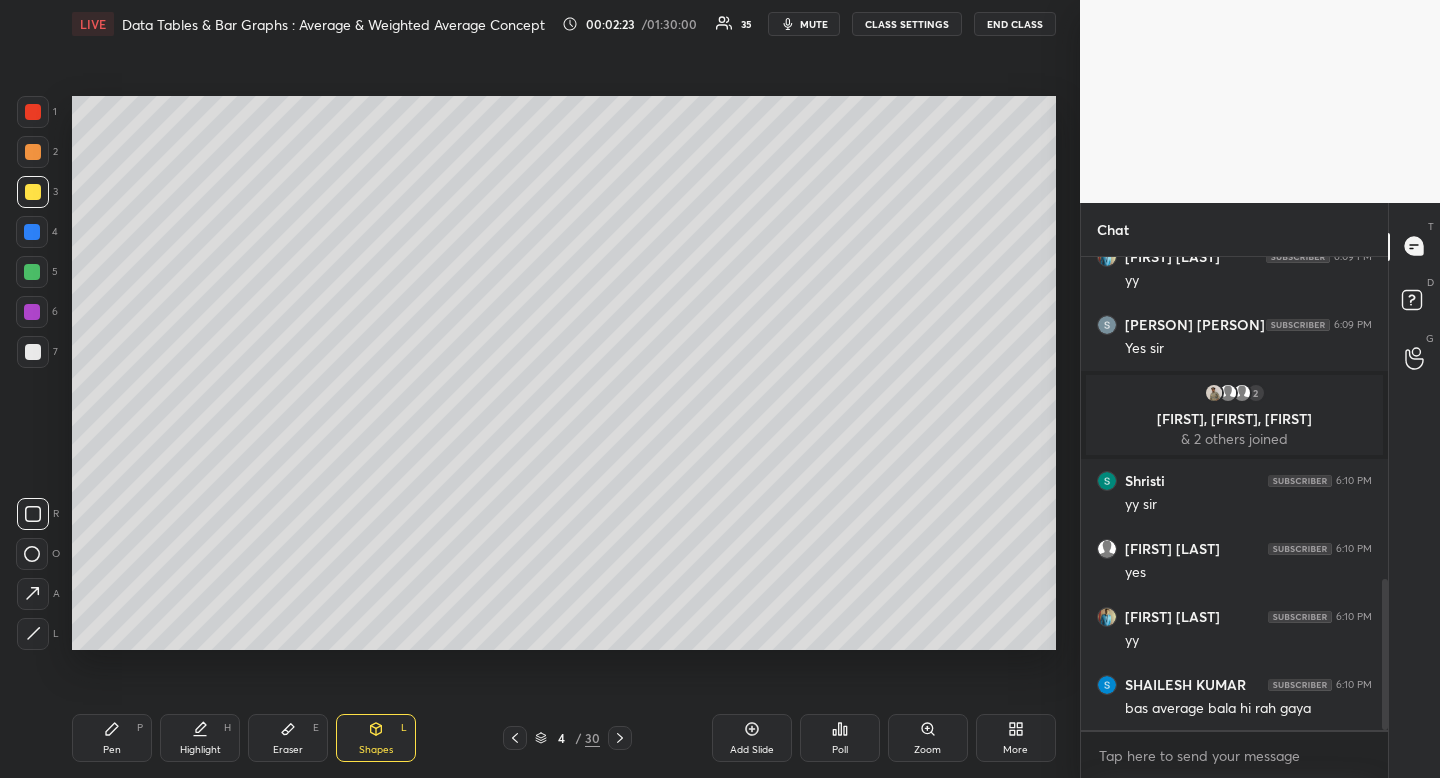 click 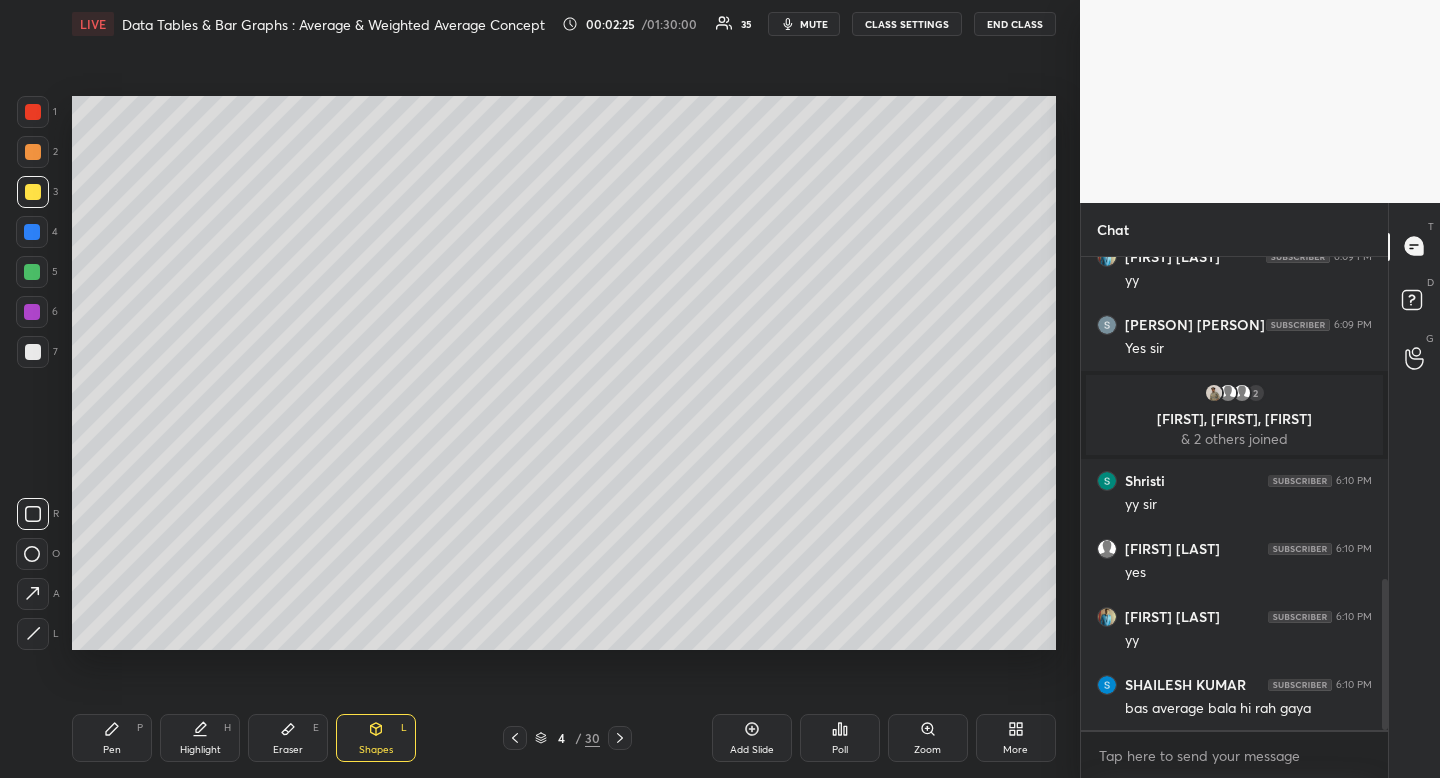 click on "Pen P" at bounding box center [112, 738] 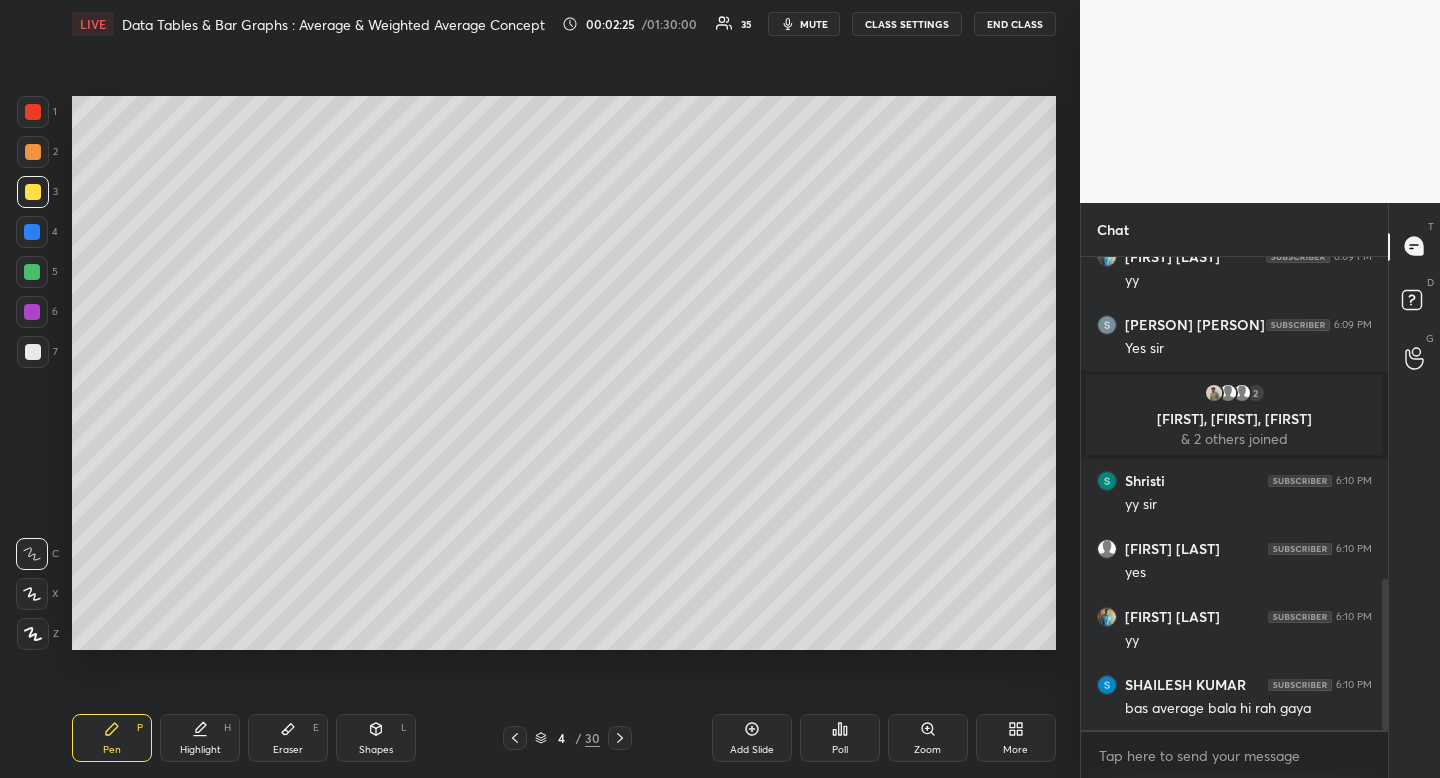drag, startPoint x: 134, startPoint y: 752, endPoint x: 160, endPoint y: 652, distance: 103.32473 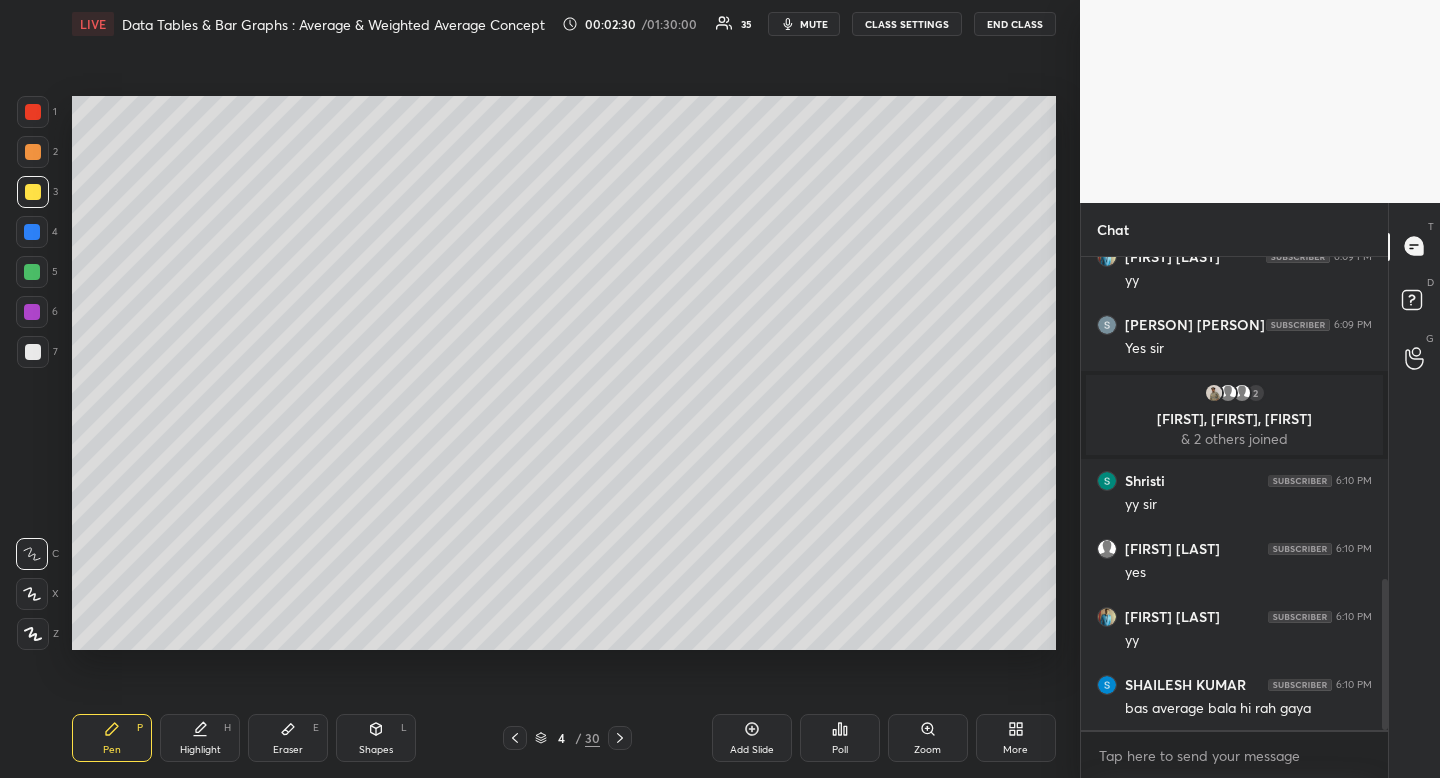 click 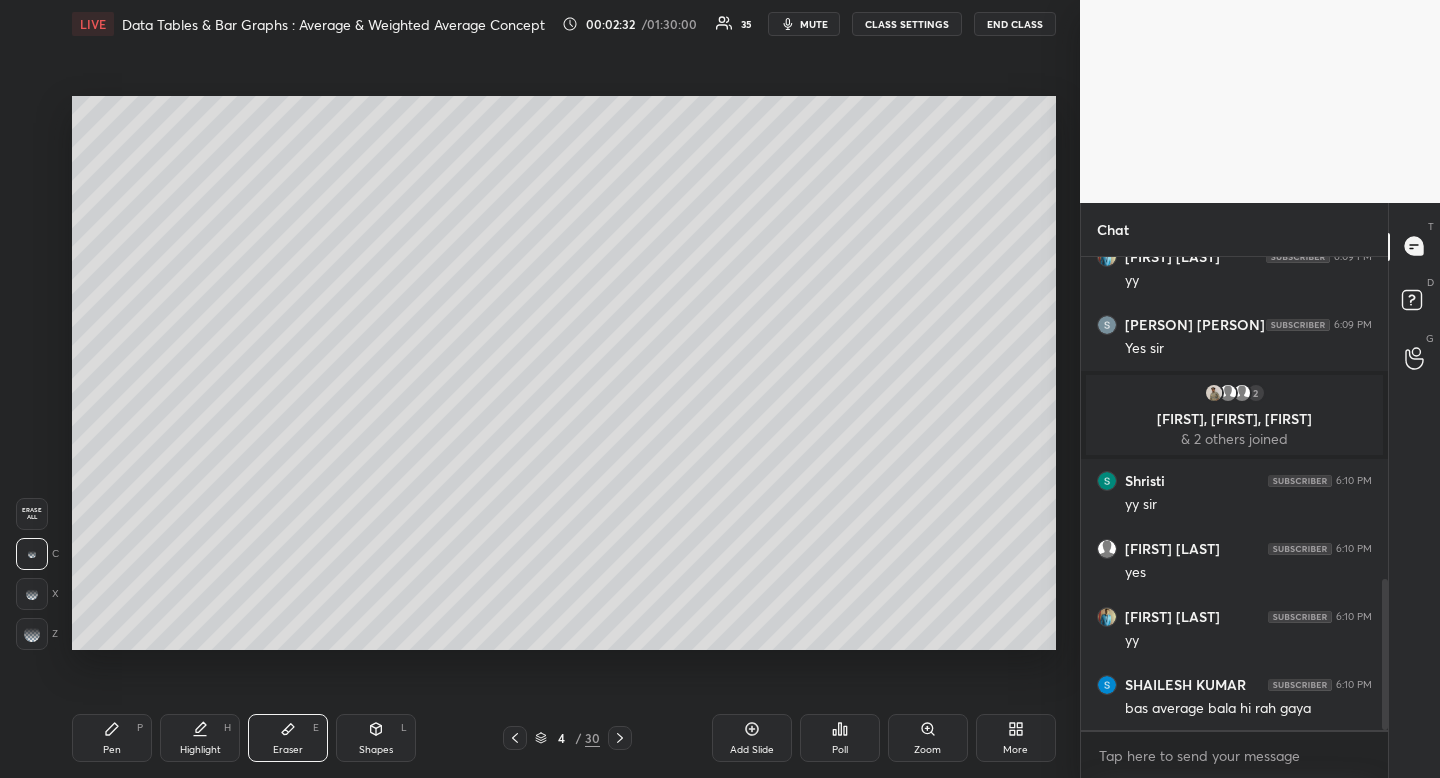 click 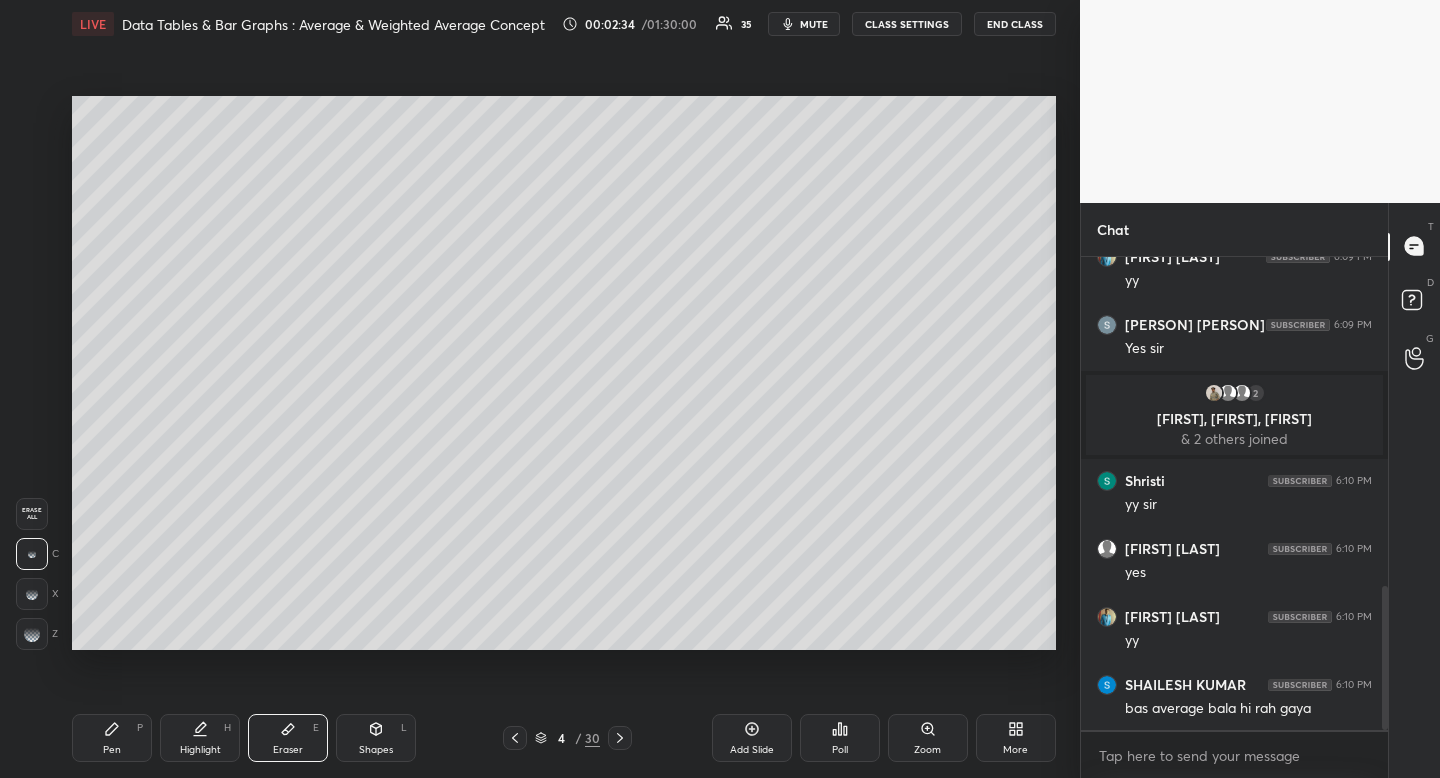 scroll, scrollTop: 1090, scrollLeft: 0, axis: vertical 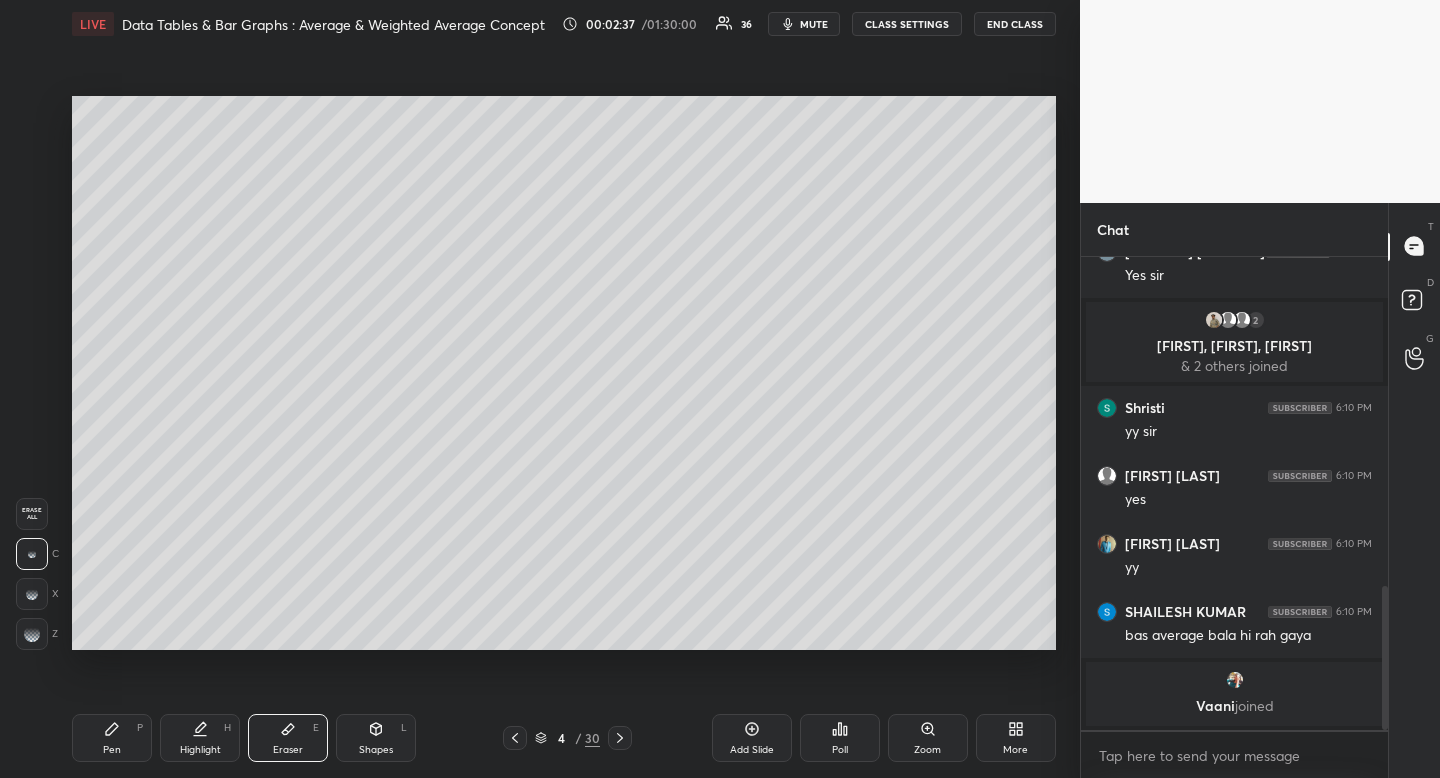 click on "Pen P" at bounding box center [112, 738] 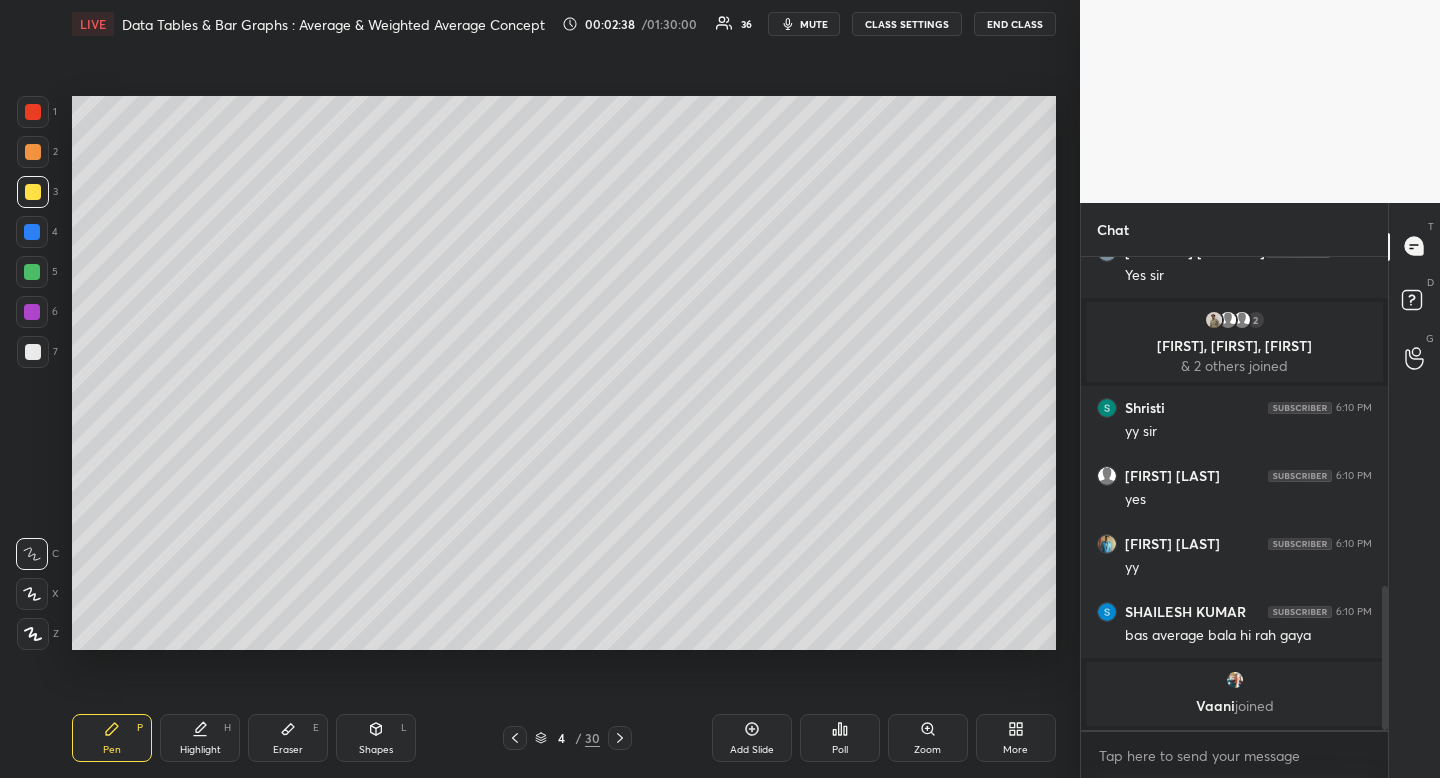 click on "Pen P" at bounding box center (112, 738) 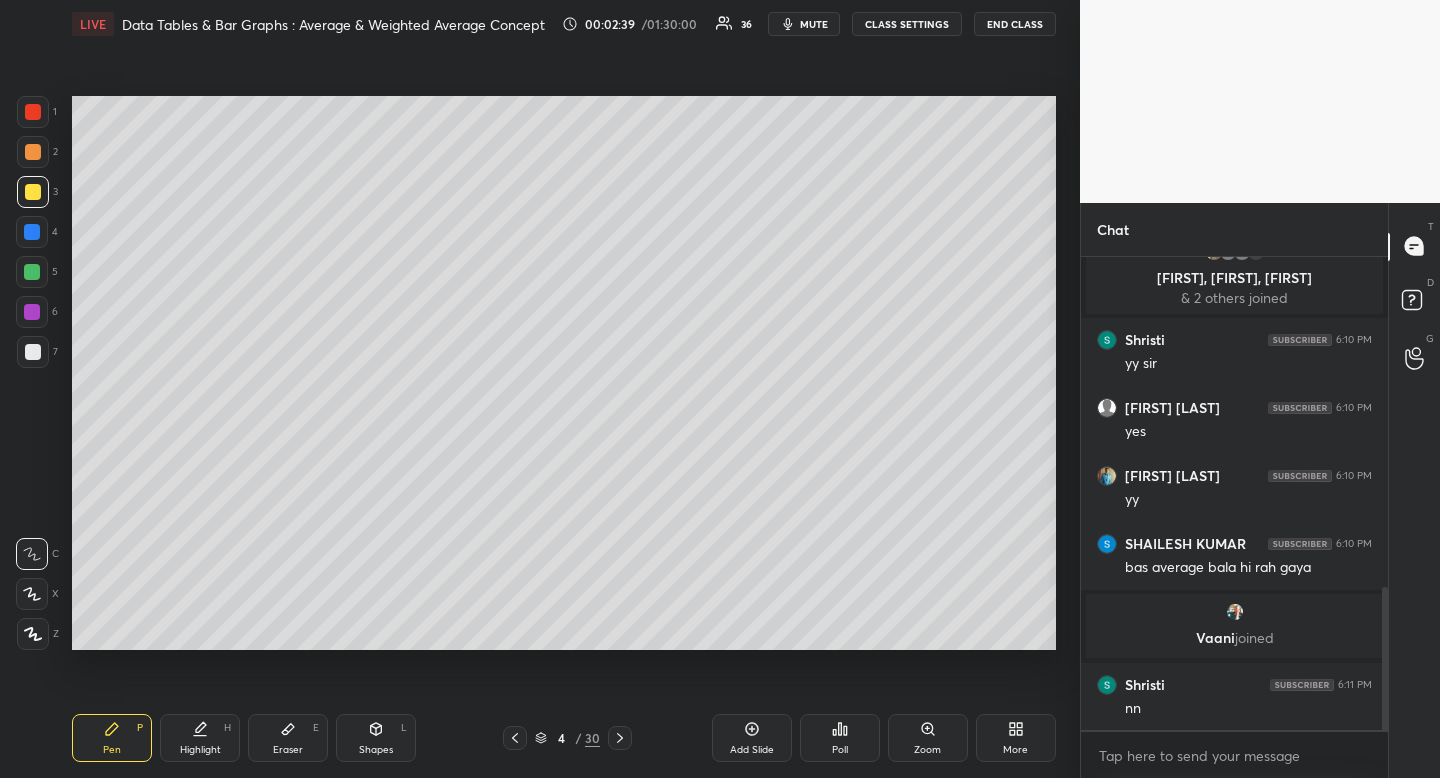 click at bounding box center (32, 594) 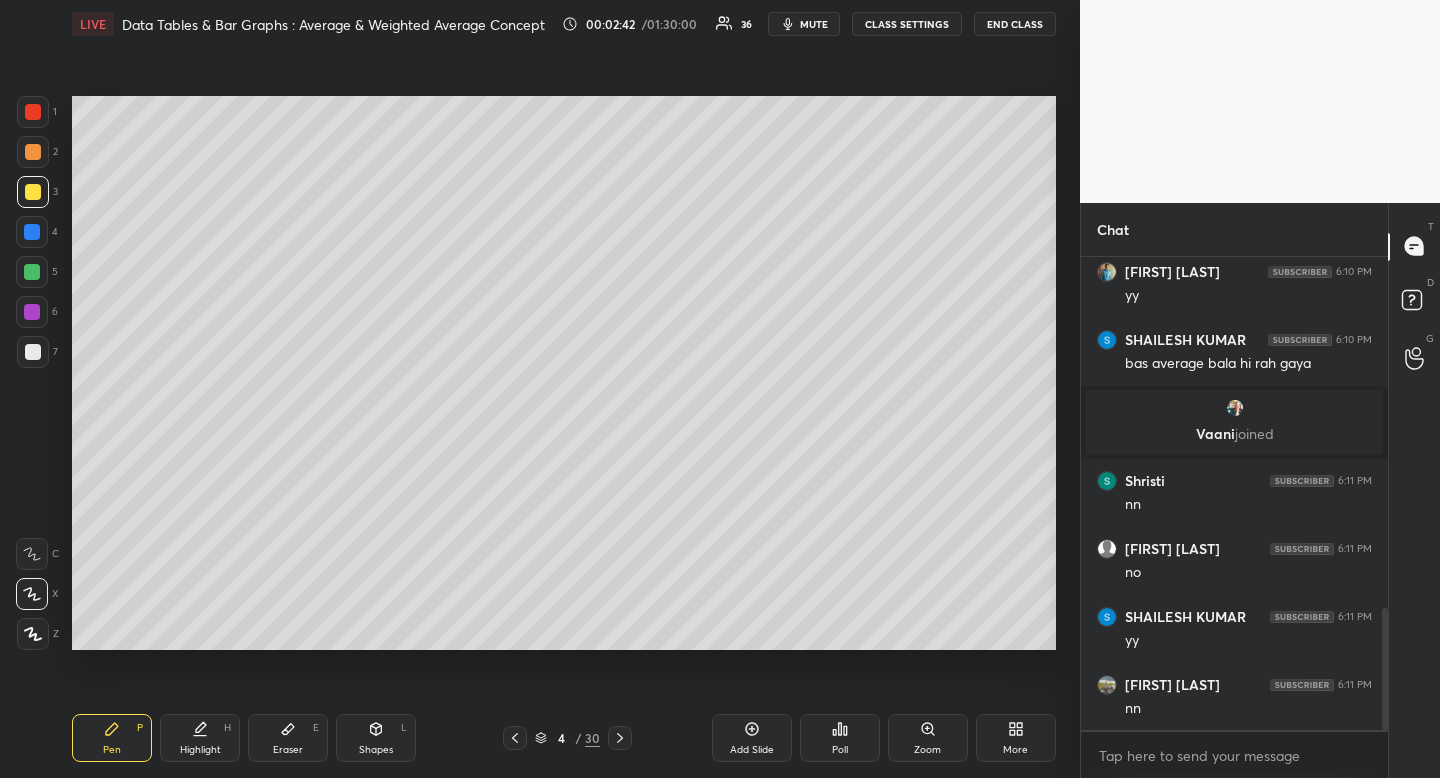 scroll, scrollTop: 1364, scrollLeft: 0, axis: vertical 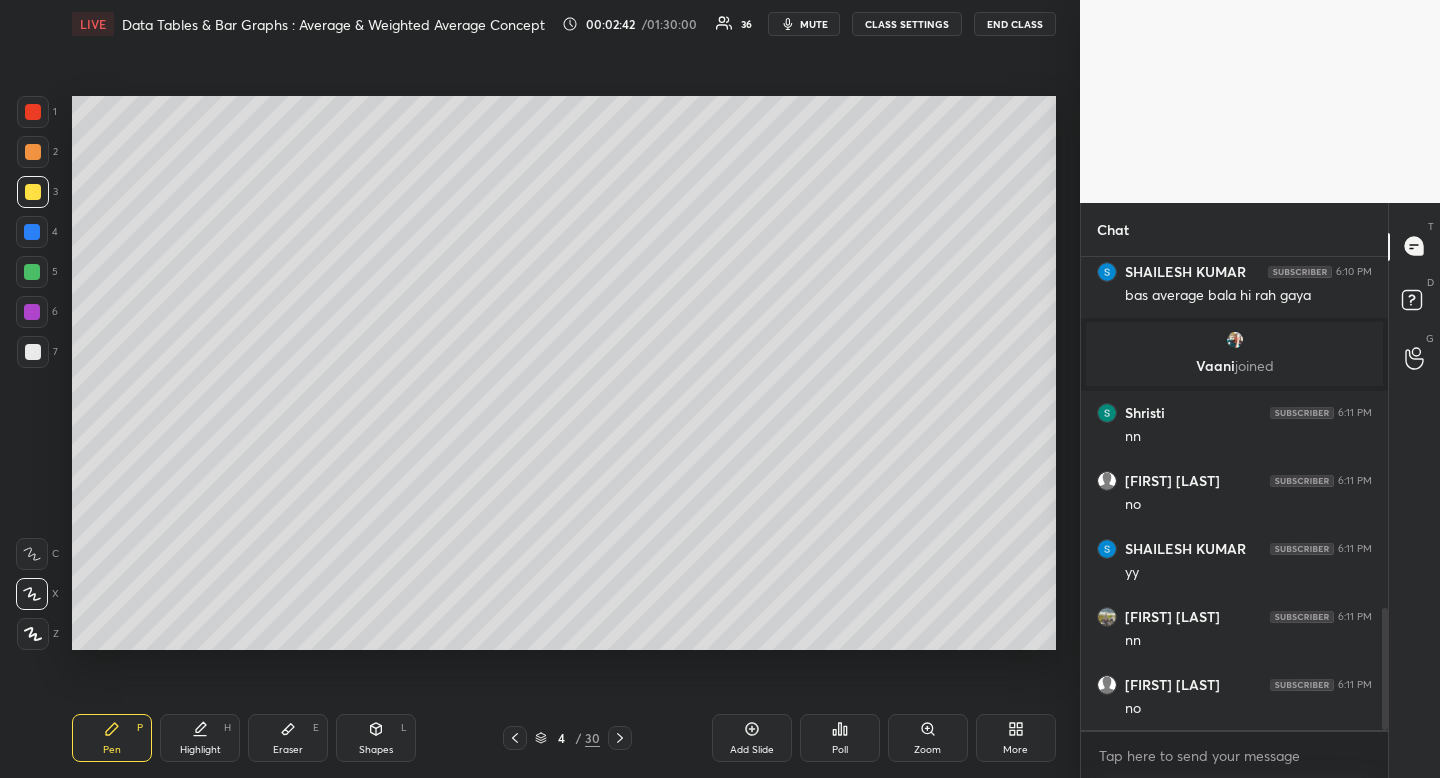 click 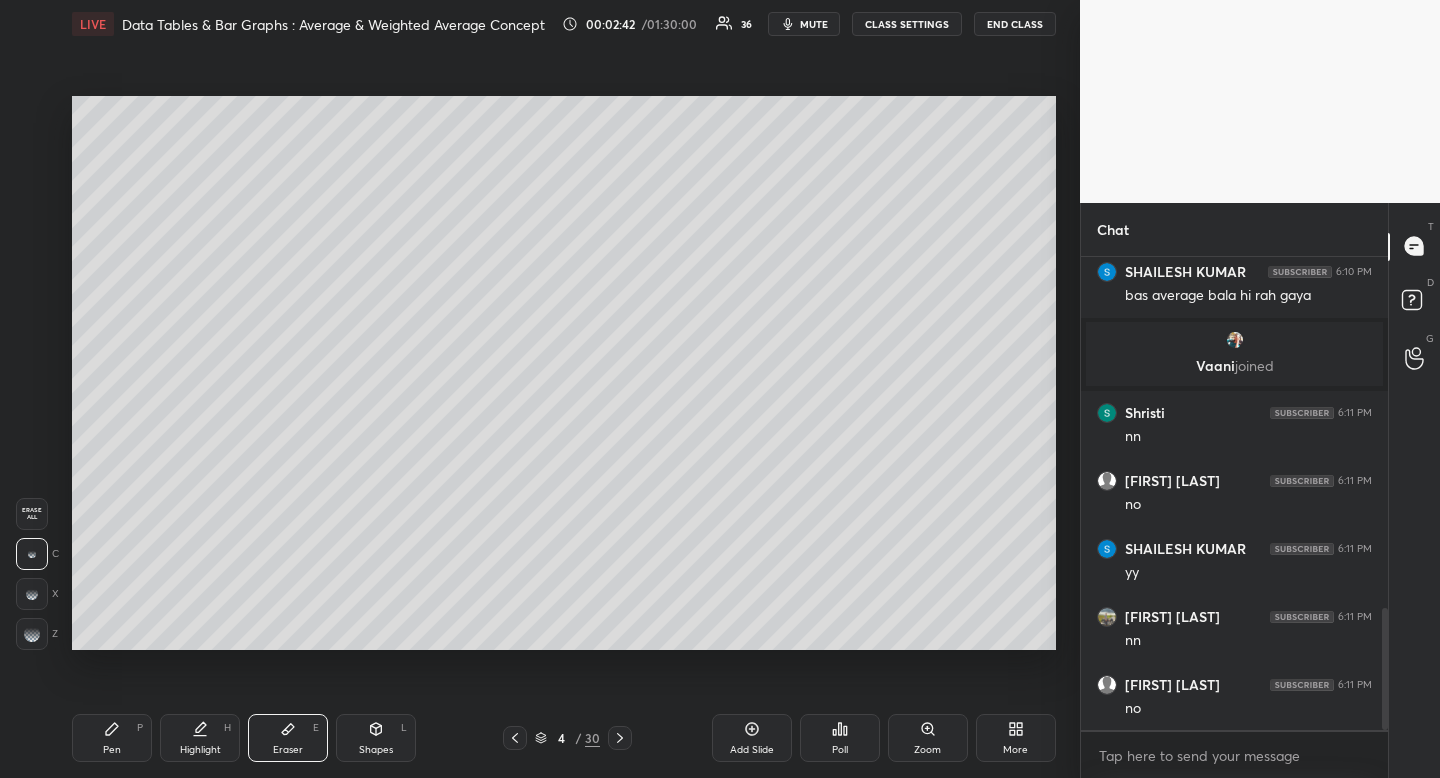 drag, startPoint x: 282, startPoint y: 735, endPoint x: 283, endPoint y: 698, distance: 37.01351 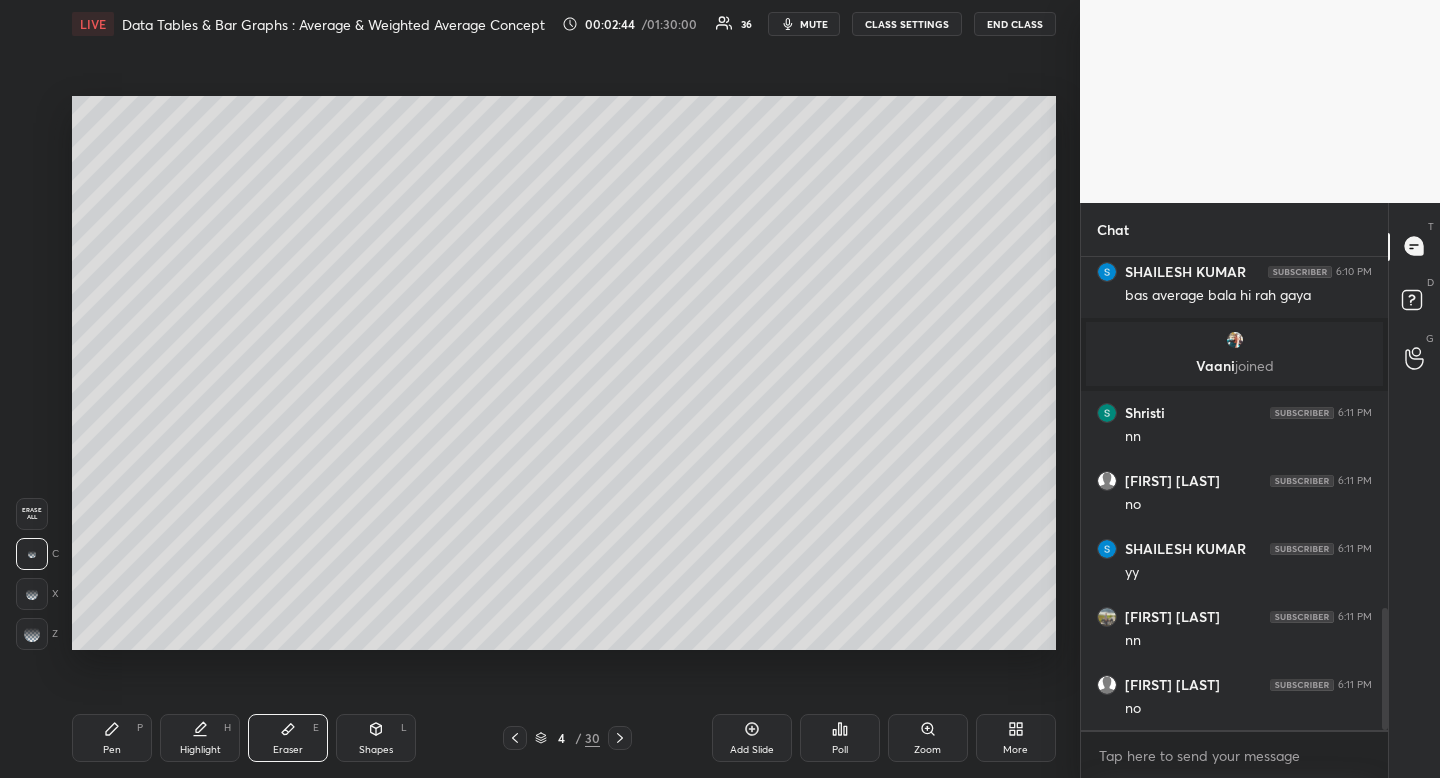 click on "Eraser E" at bounding box center (288, 738) 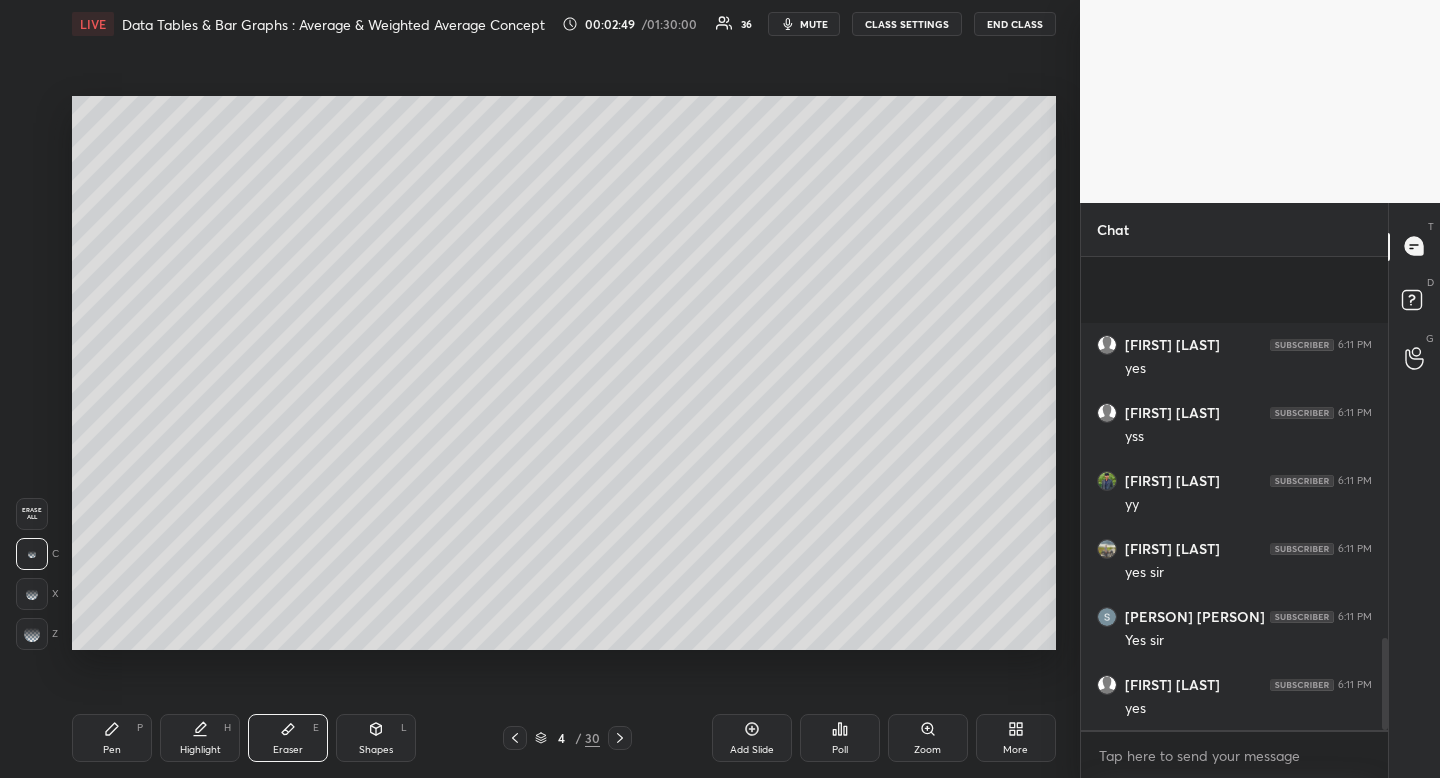 scroll, scrollTop: 1976, scrollLeft: 0, axis: vertical 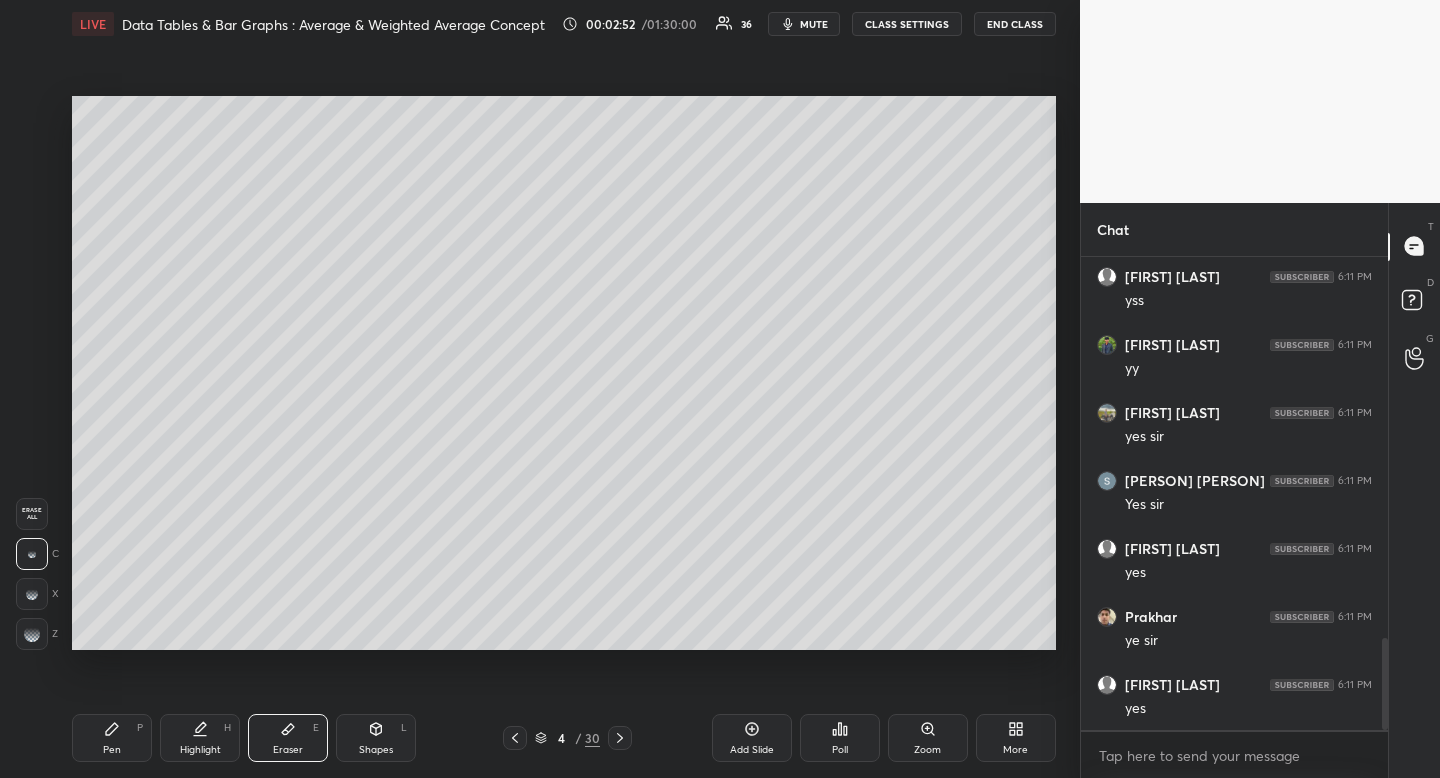 drag, startPoint x: 813, startPoint y: 26, endPoint x: 886, endPoint y: 29, distance: 73.061615 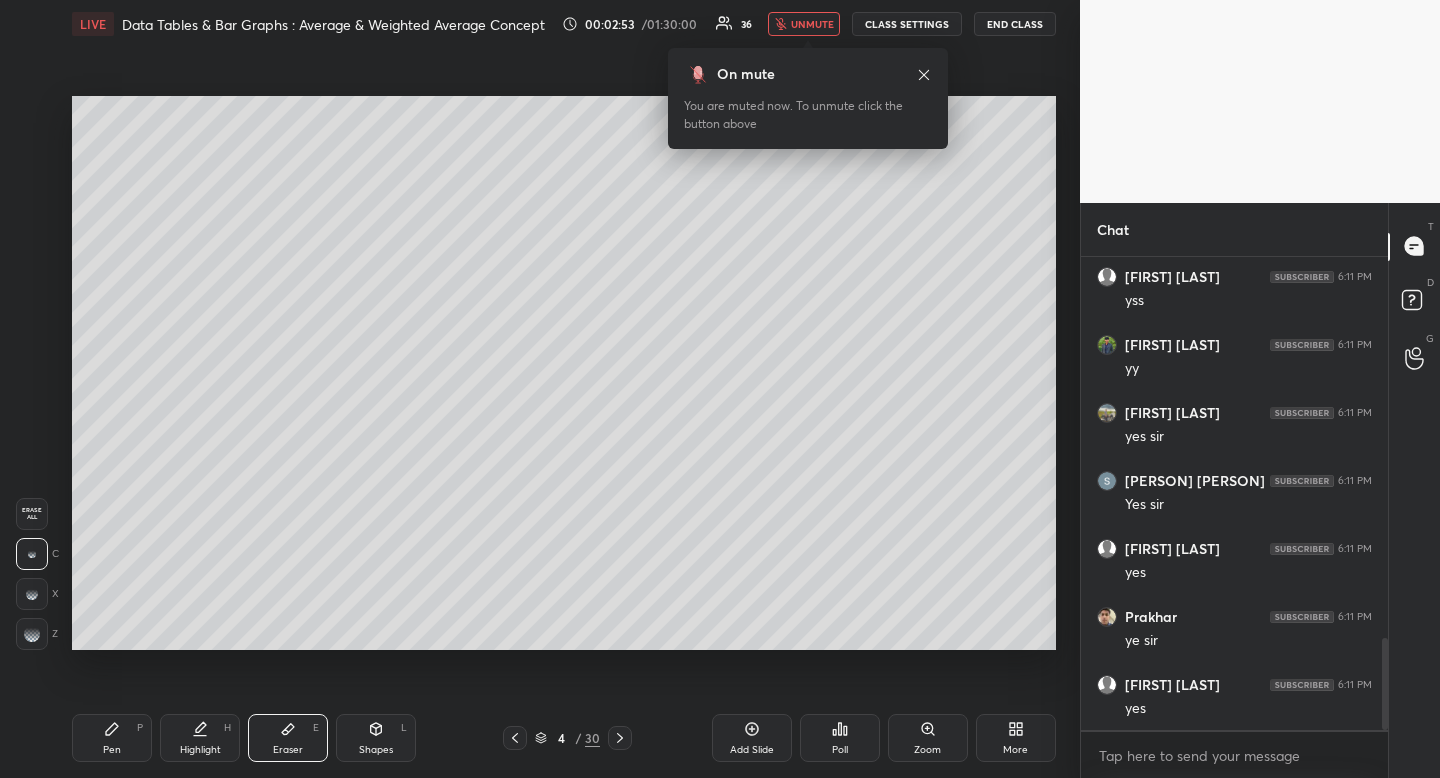 click on "END CLASS" at bounding box center (1015, 24) 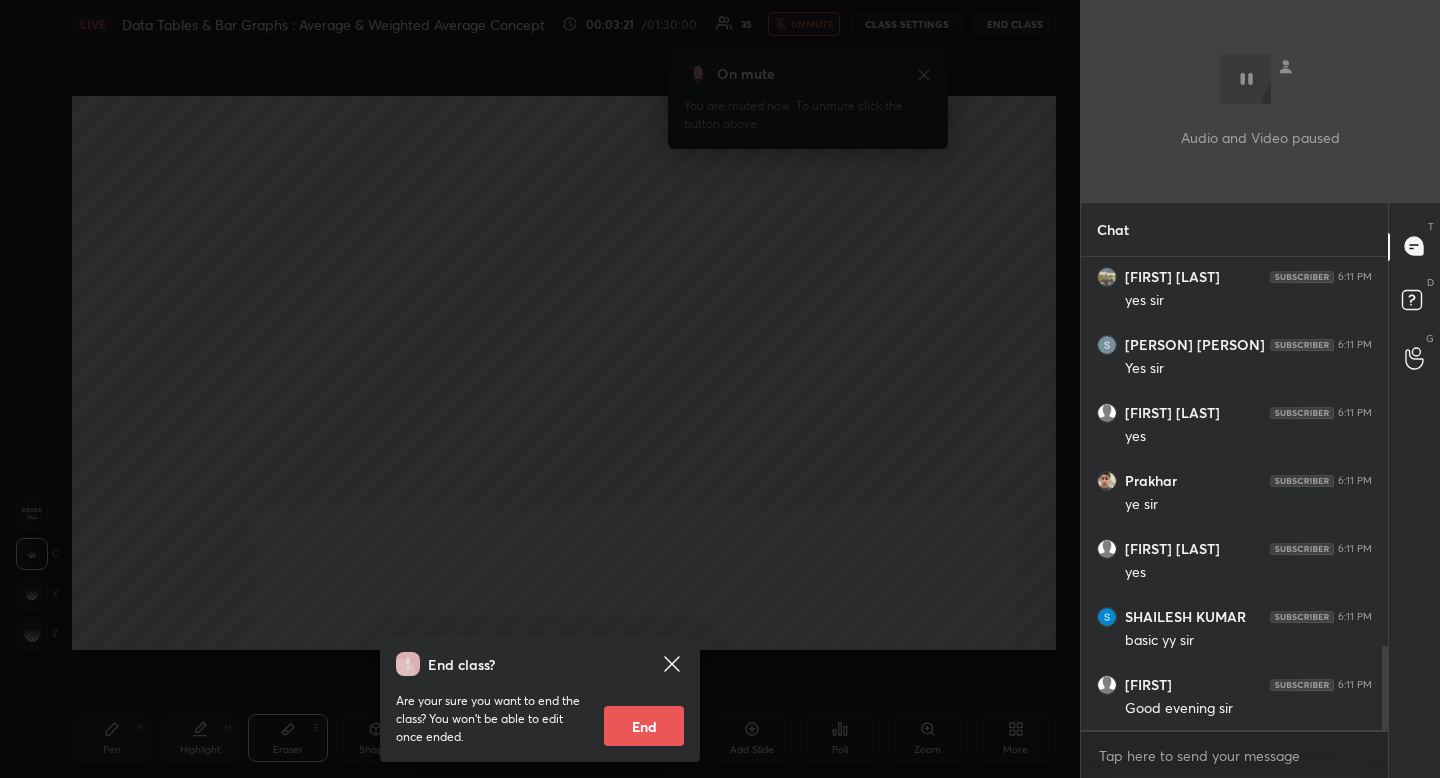 scroll, scrollTop: 2185, scrollLeft: 0, axis: vertical 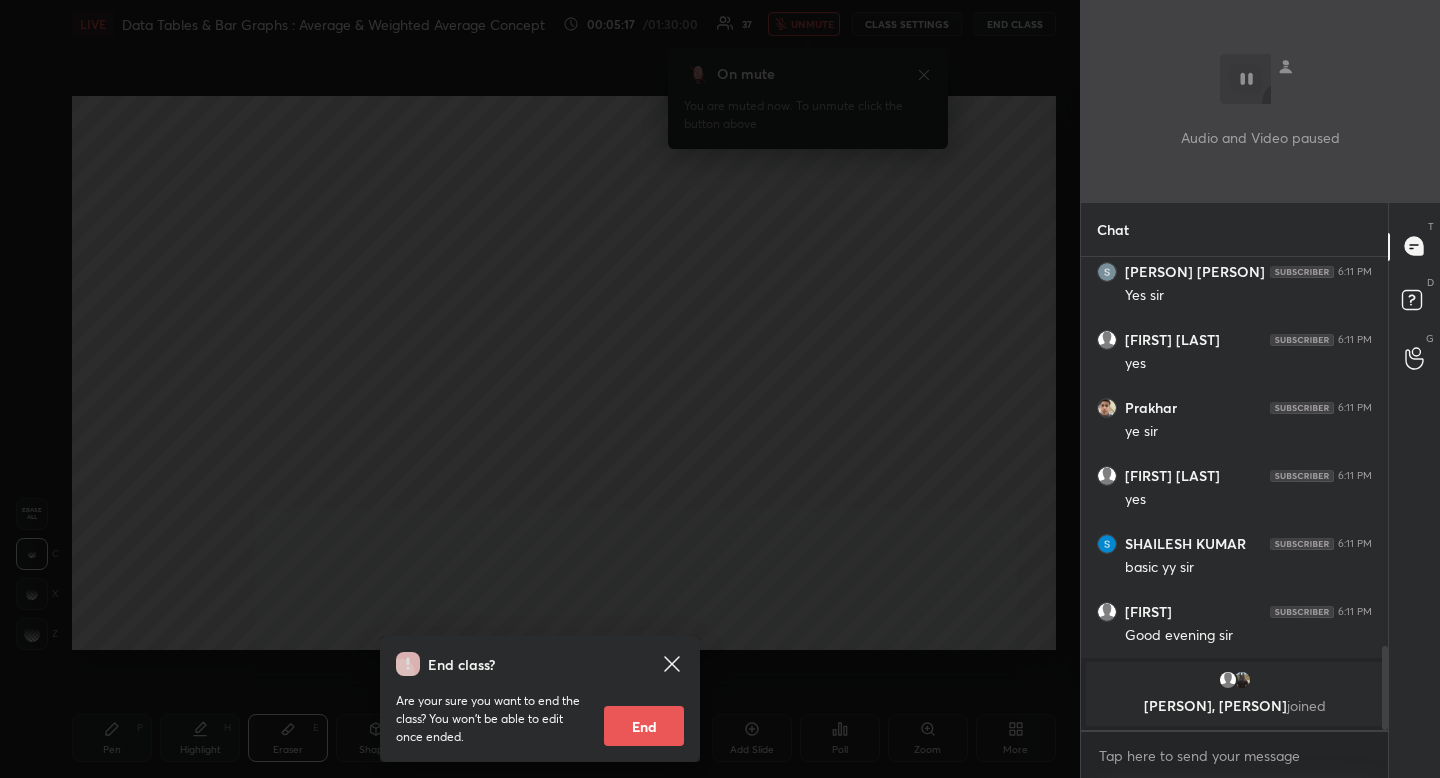 click 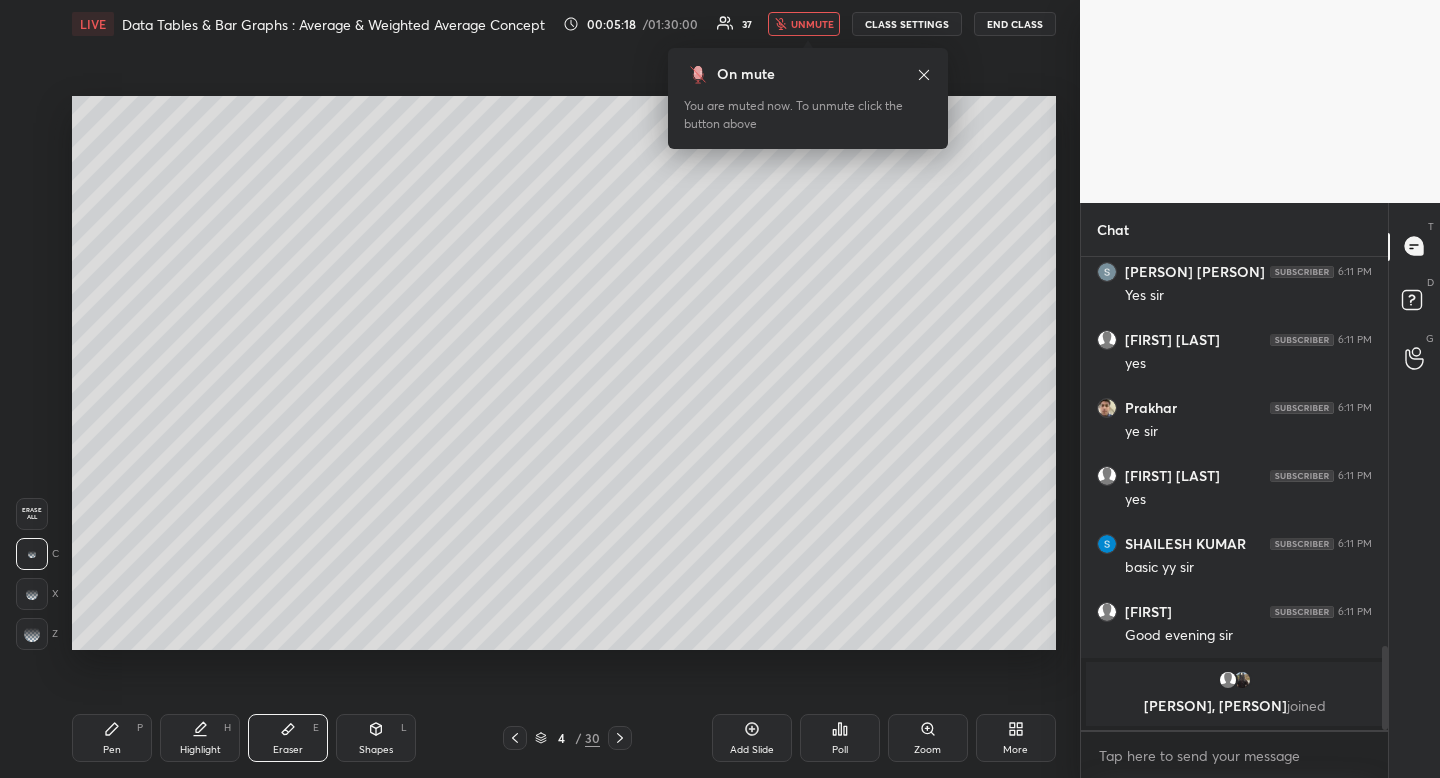 click on "unmute" at bounding box center (812, 24) 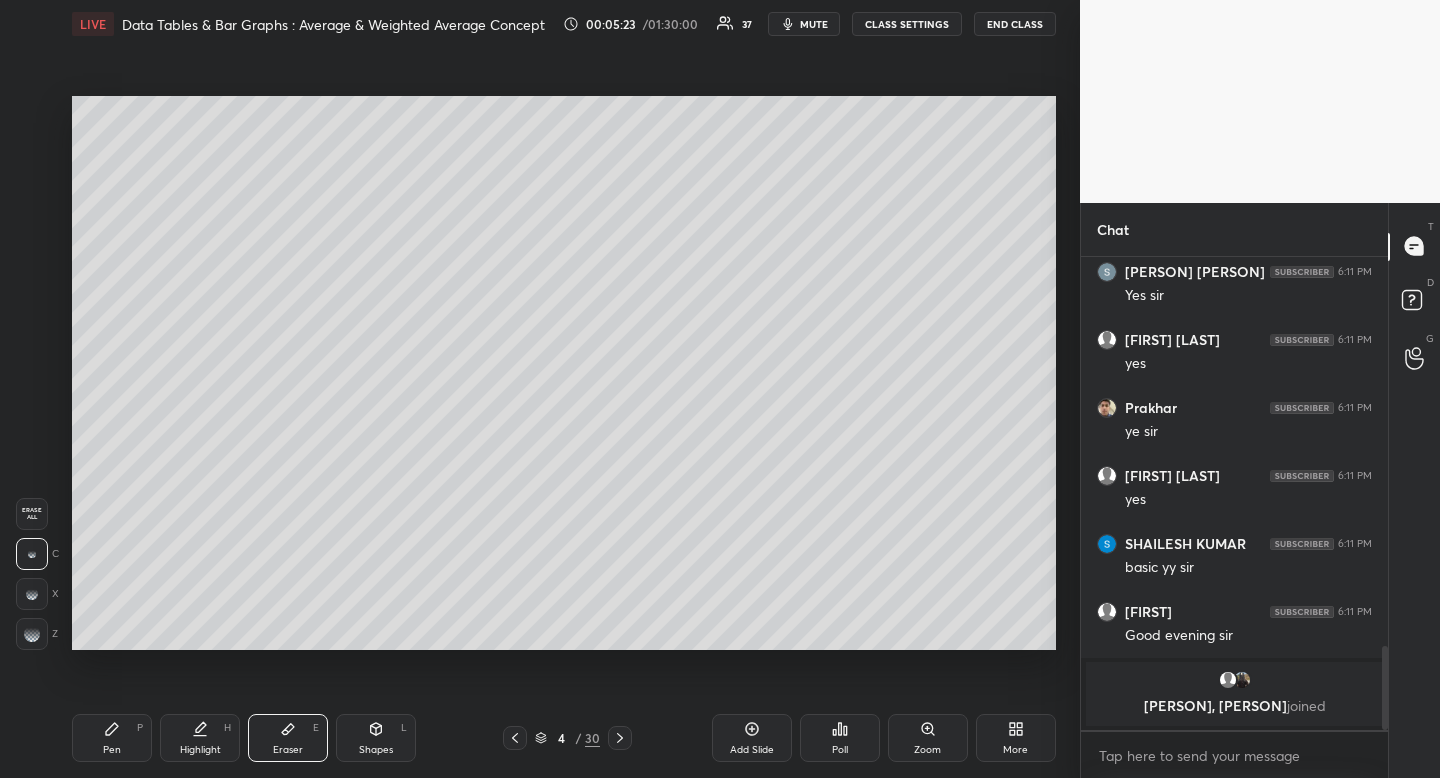 click on "Pen" at bounding box center (112, 750) 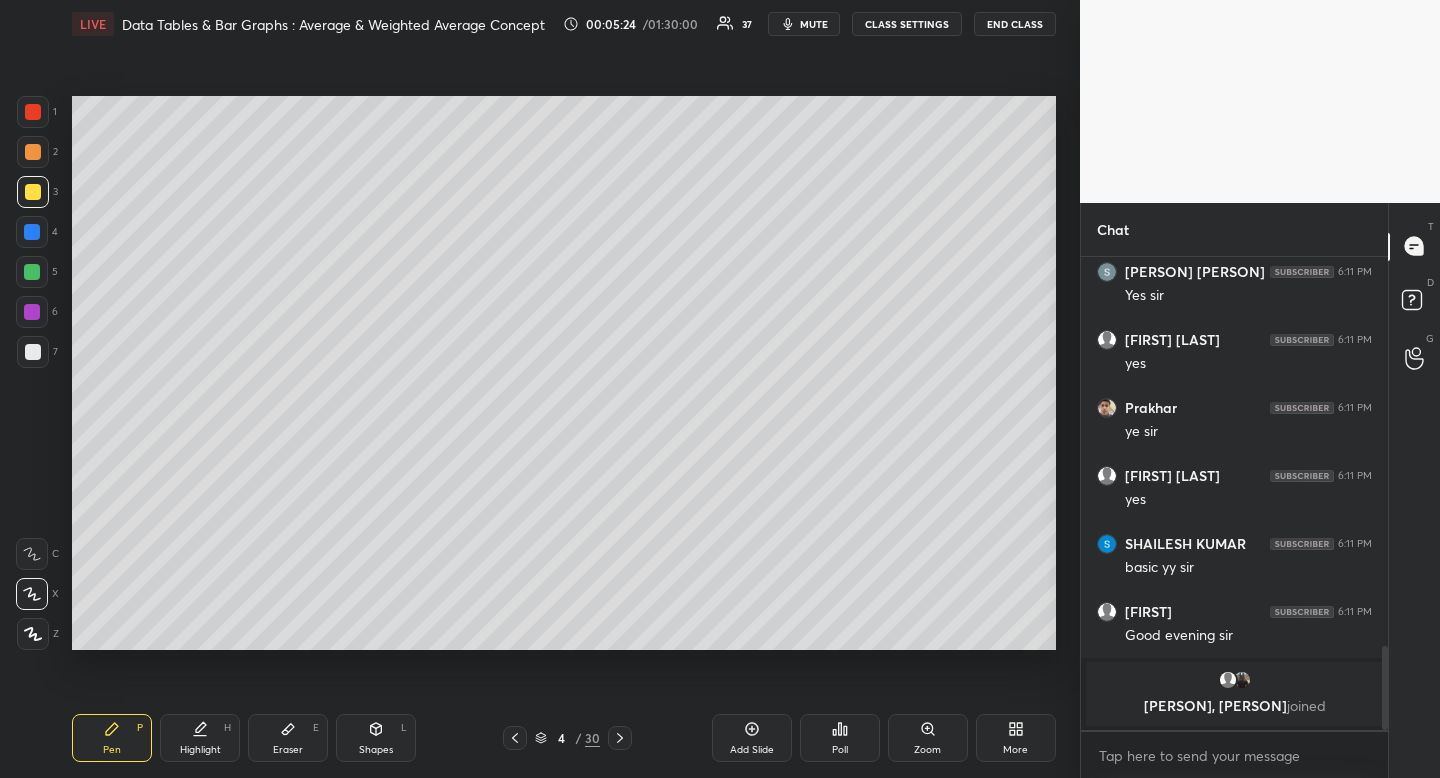click at bounding box center (33, 192) 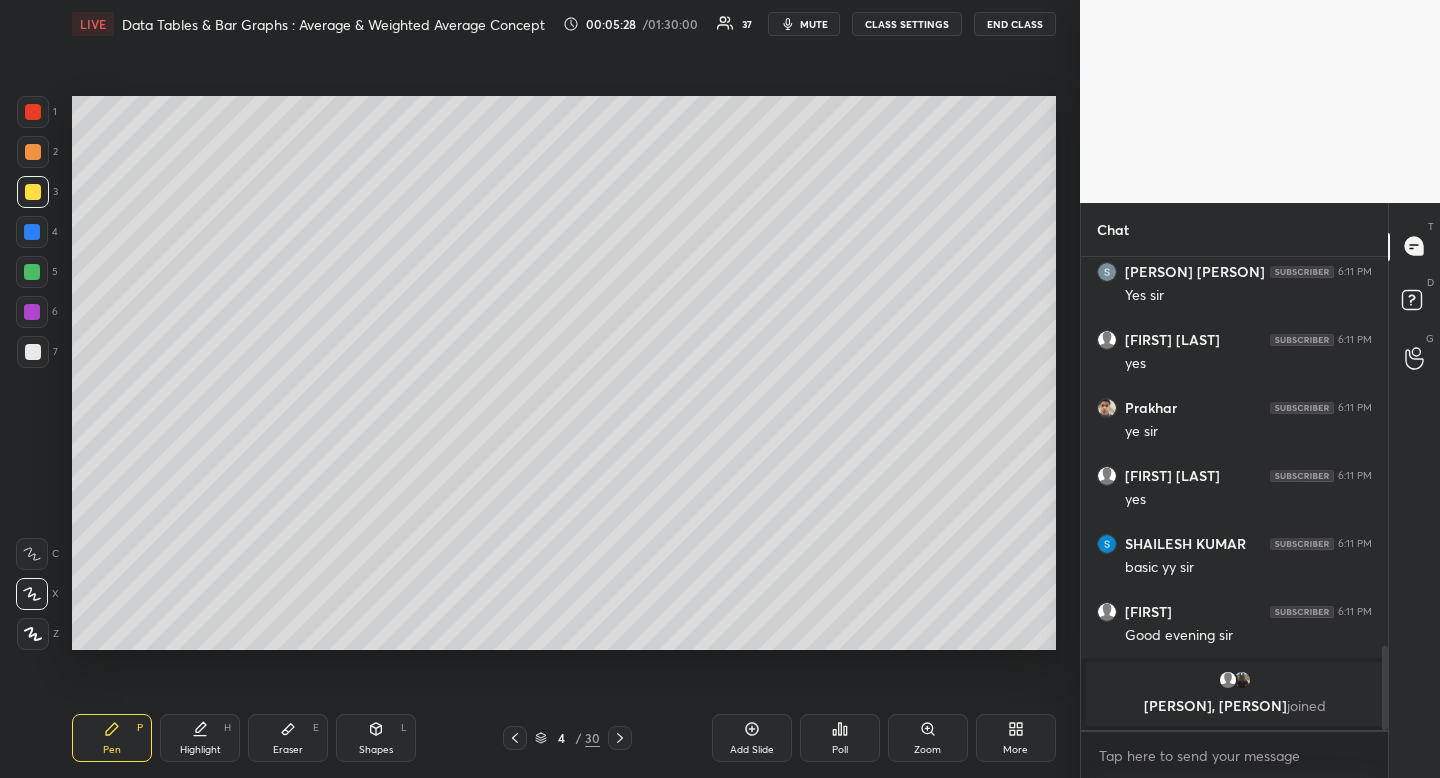 click 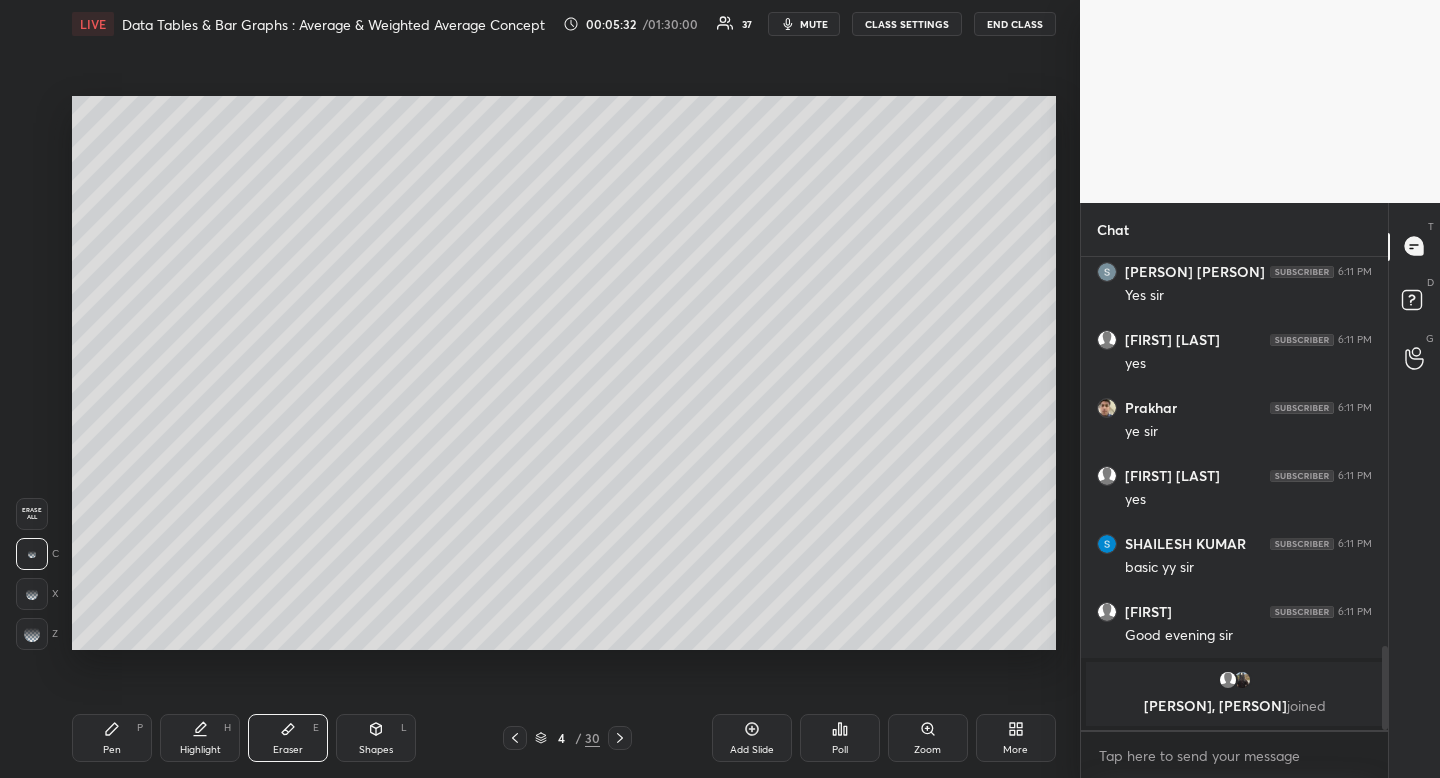 click on "Pen P" at bounding box center [112, 738] 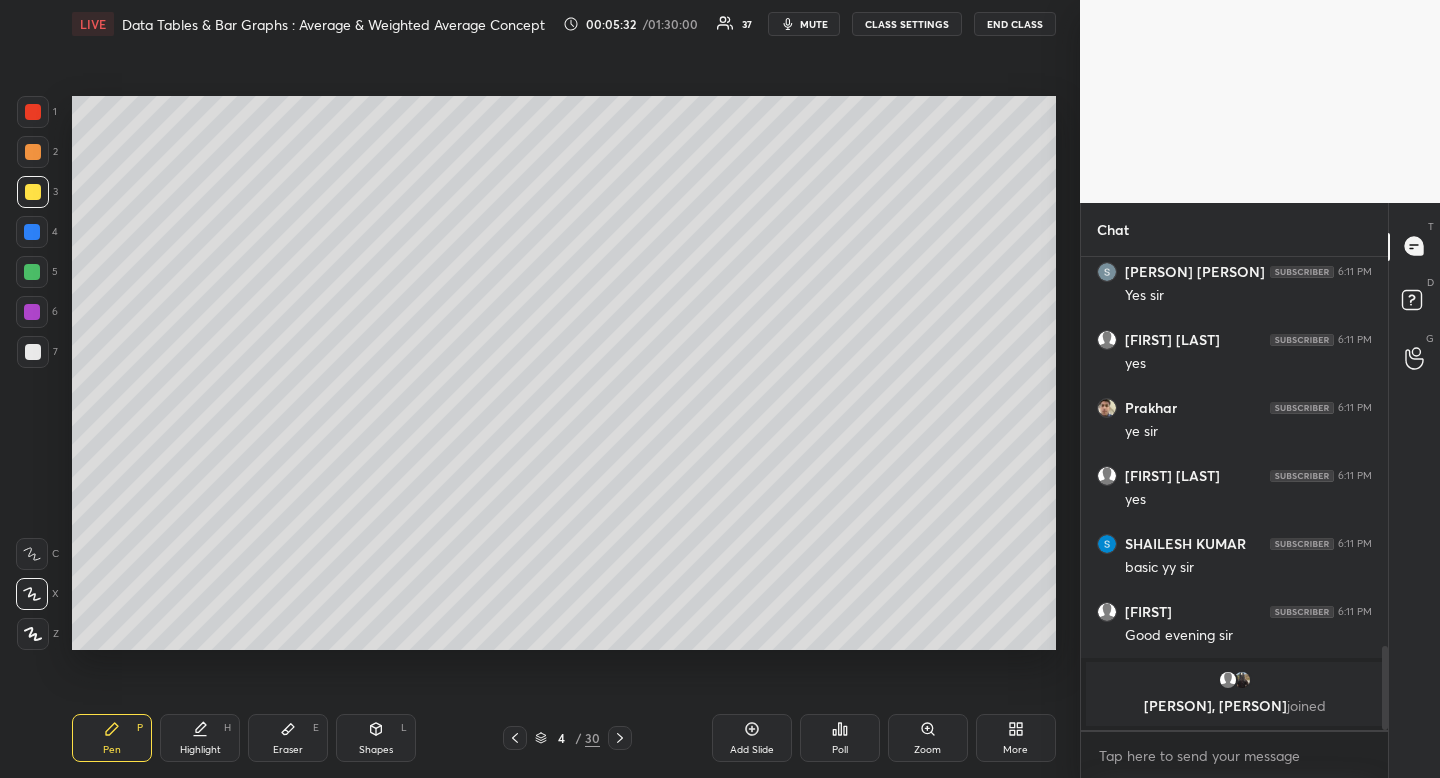 drag, startPoint x: 127, startPoint y: 728, endPoint x: 140, endPoint y: 667, distance: 62.369865 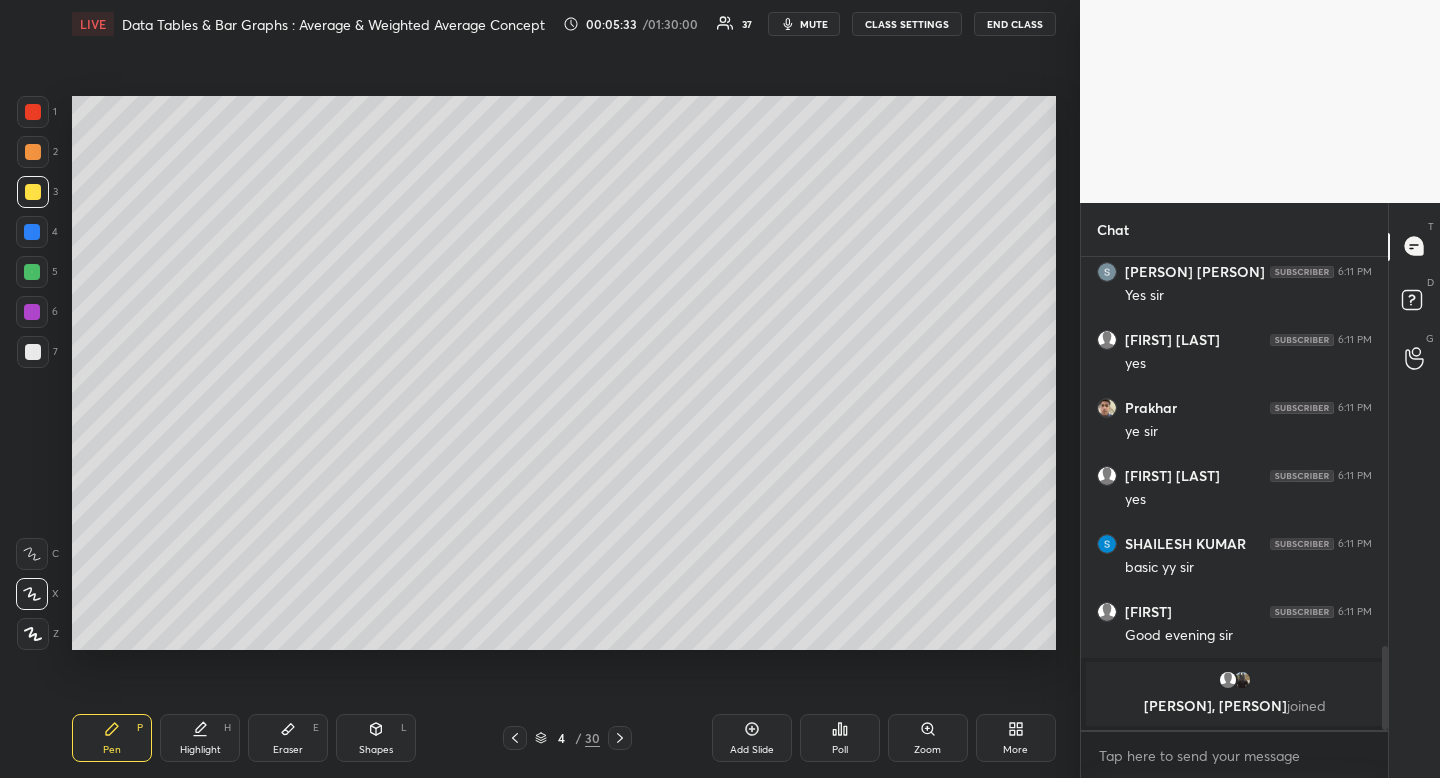 click at bounding box center (33, 352) 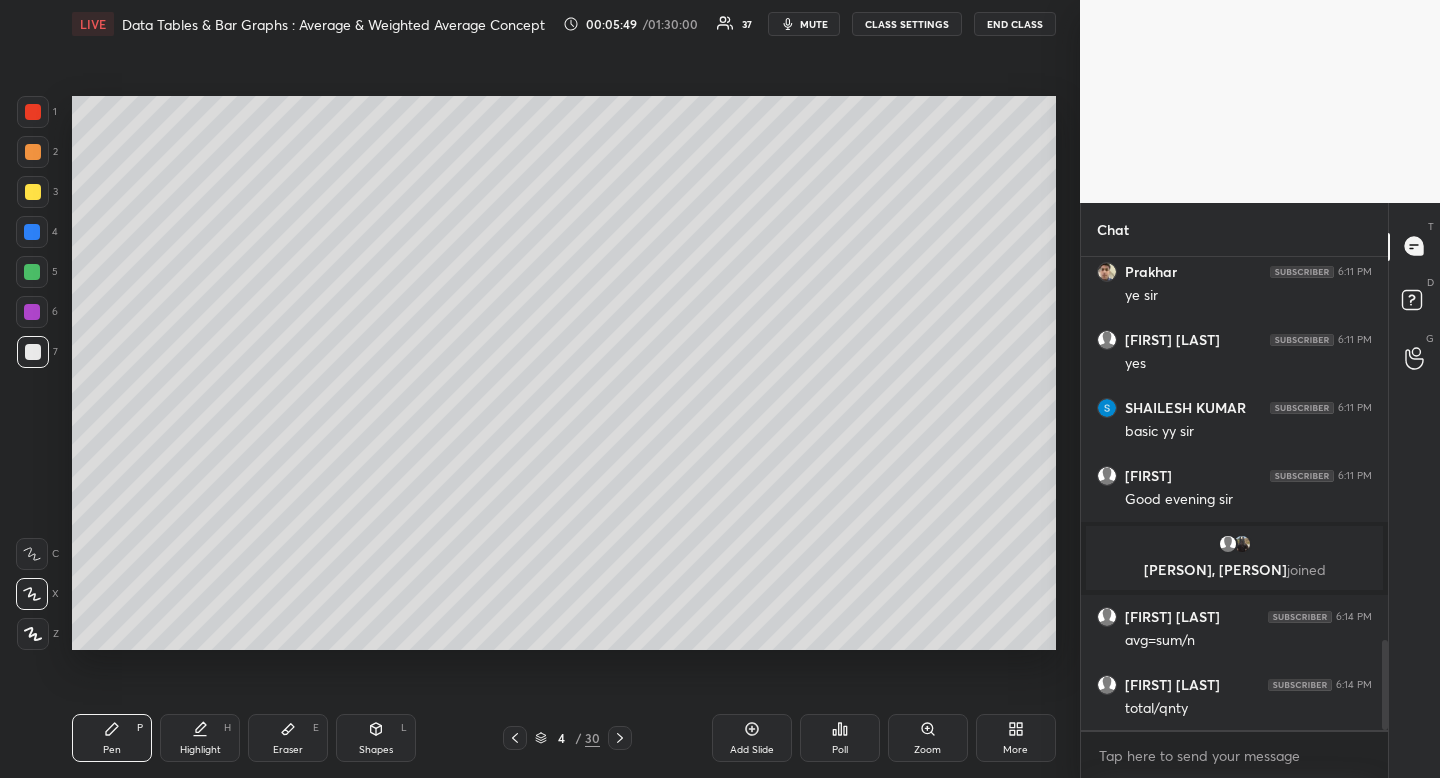 scroll, scrollTop: 2032, scrollLeft: 0, axis: vertical 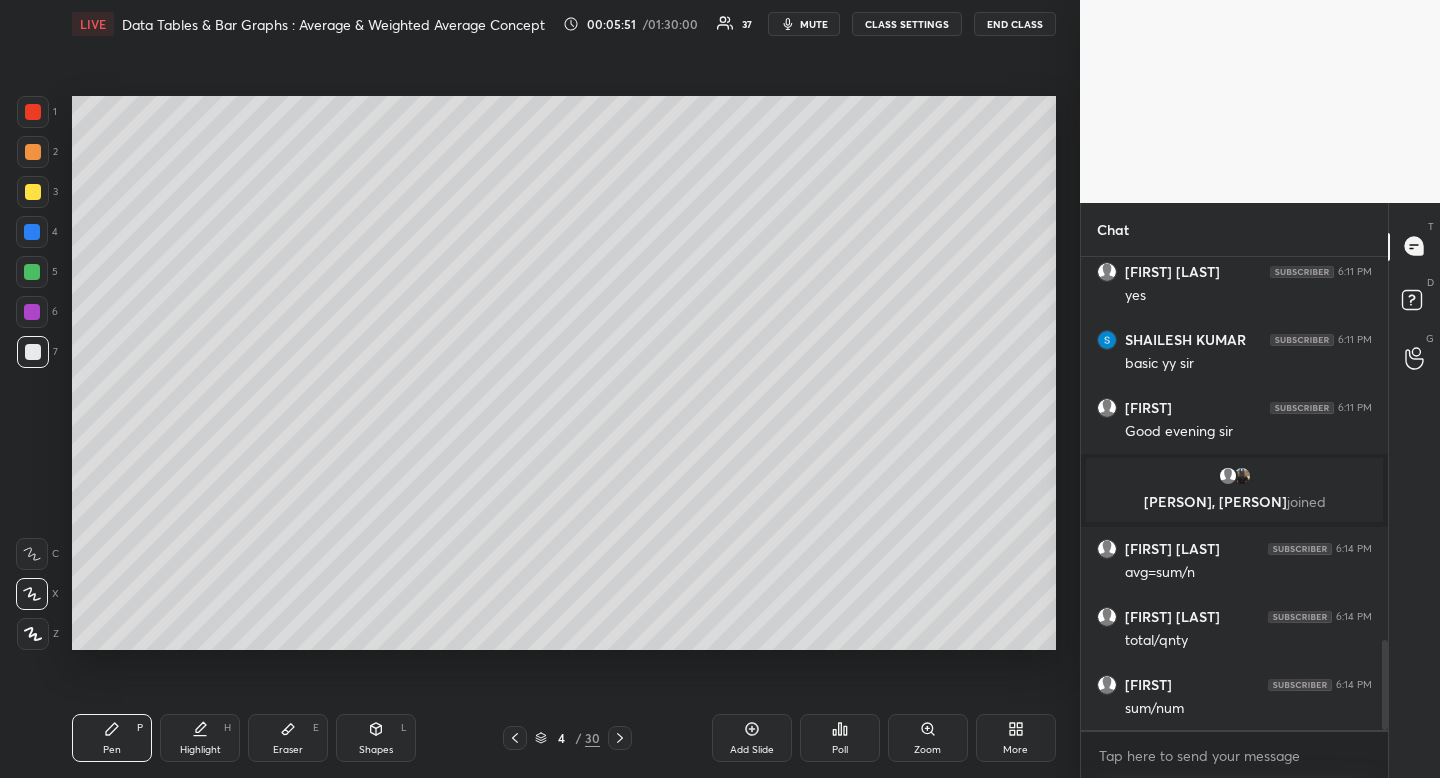 click 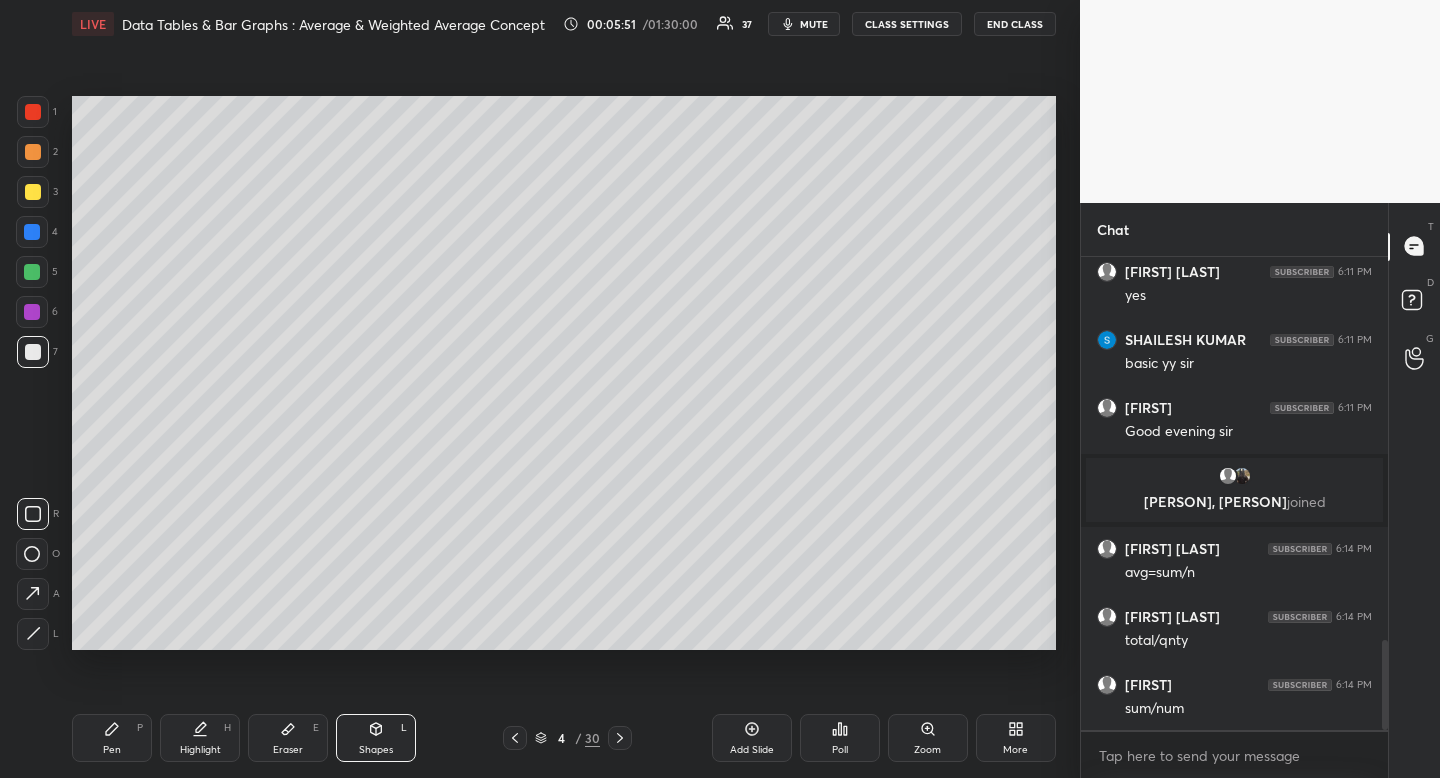 click at bounding box center (33, 514) 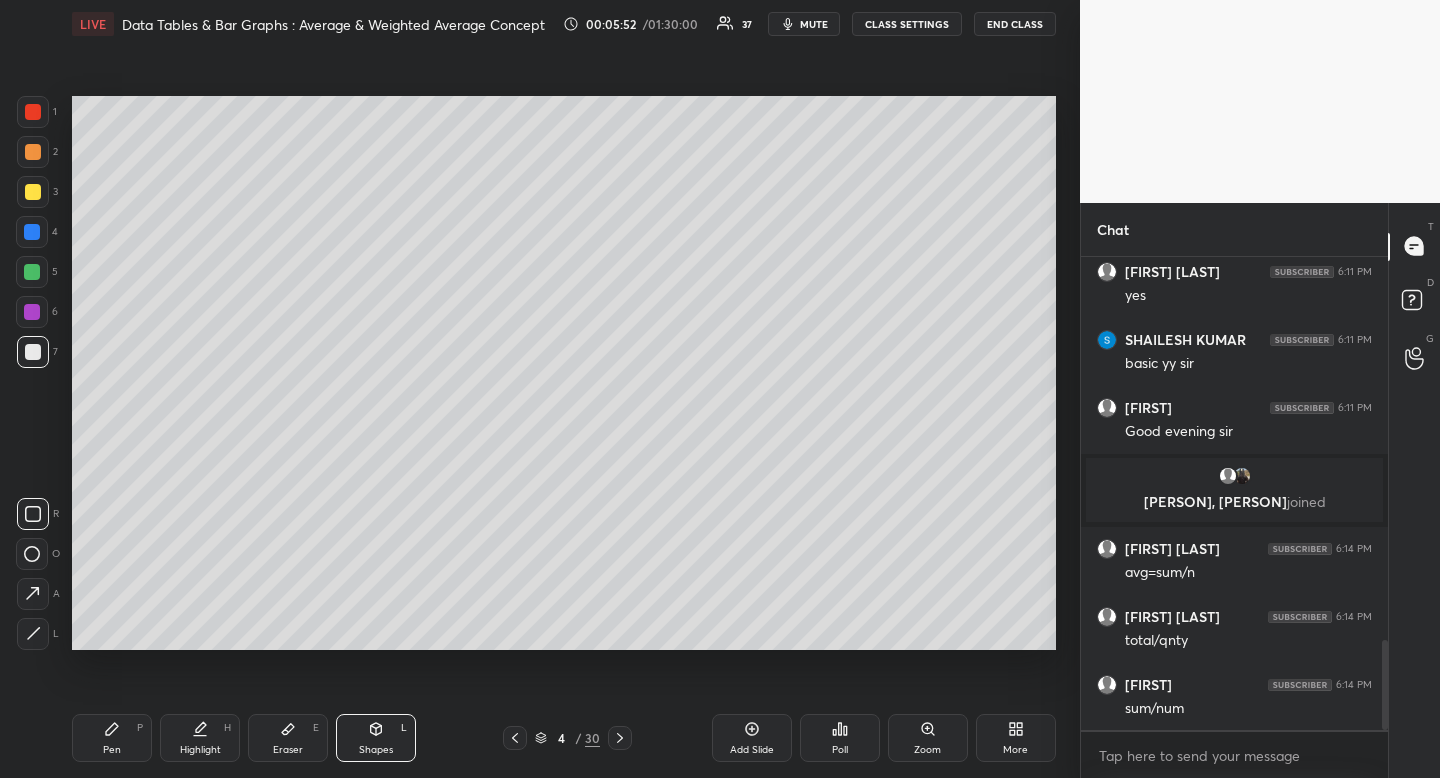 drag, startPoint x: 39, startPoint y: 503, endPoint x: 48, endPoint y: 474, distance: 30.364452 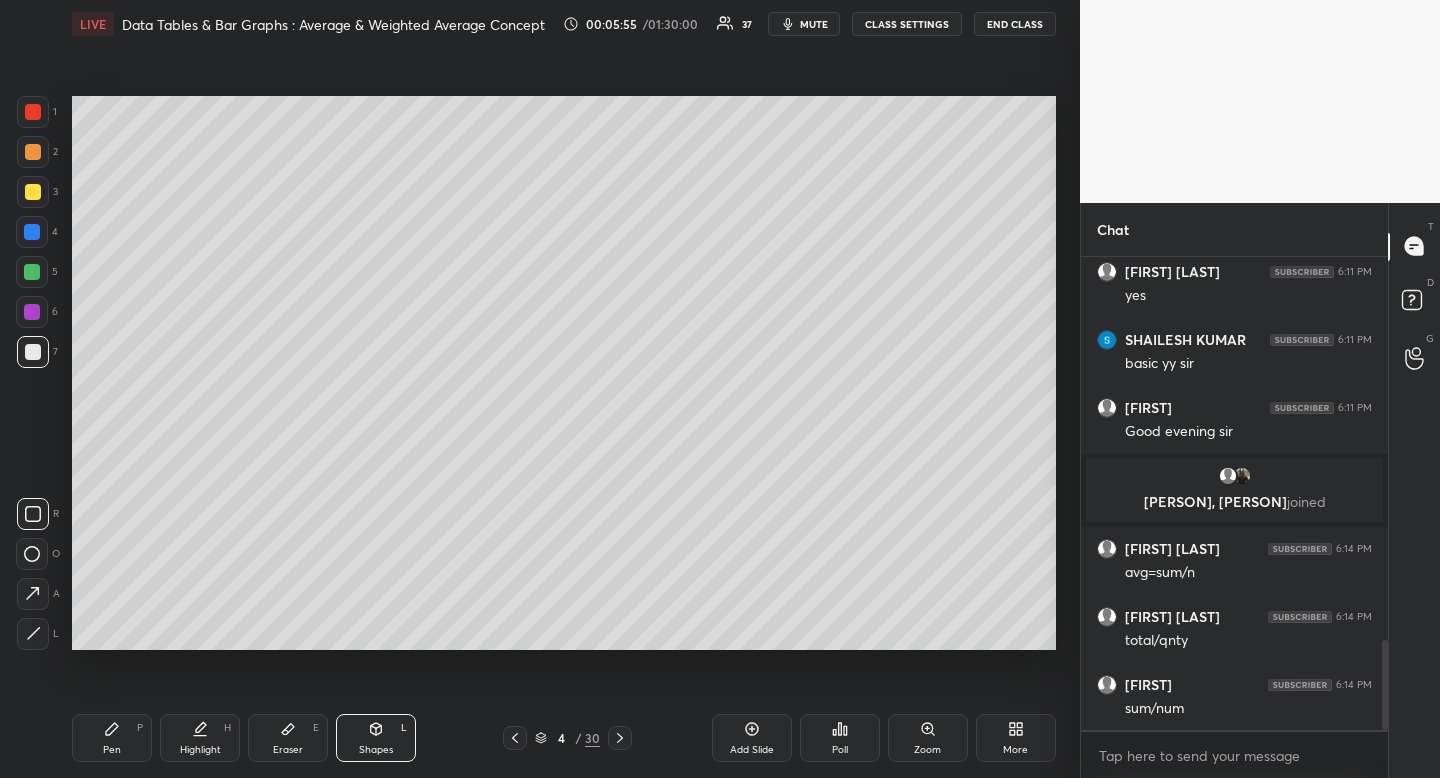click 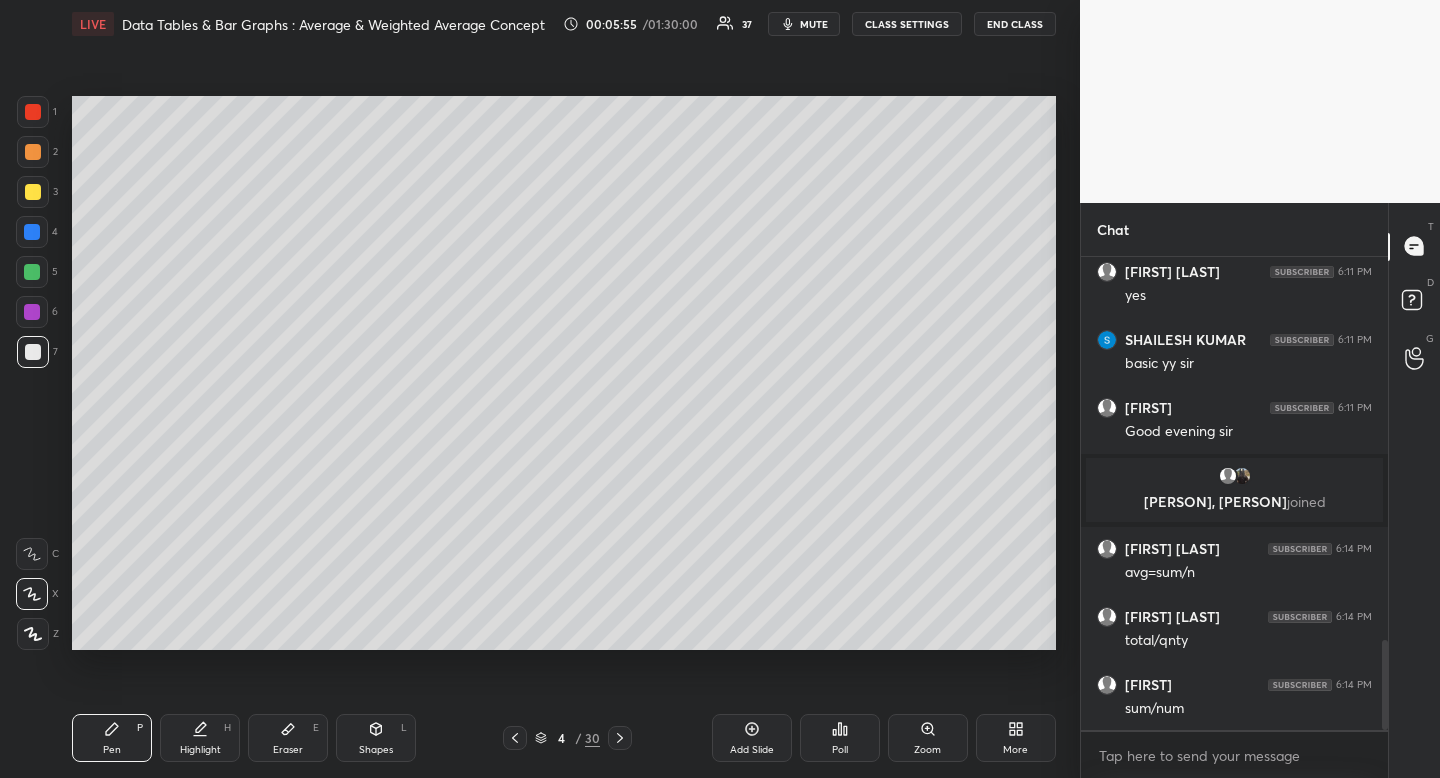 drag, startPoint x: 114, startPoint y: 721, endPoint x: 129, endPoint y: 680, distance: 43.65776 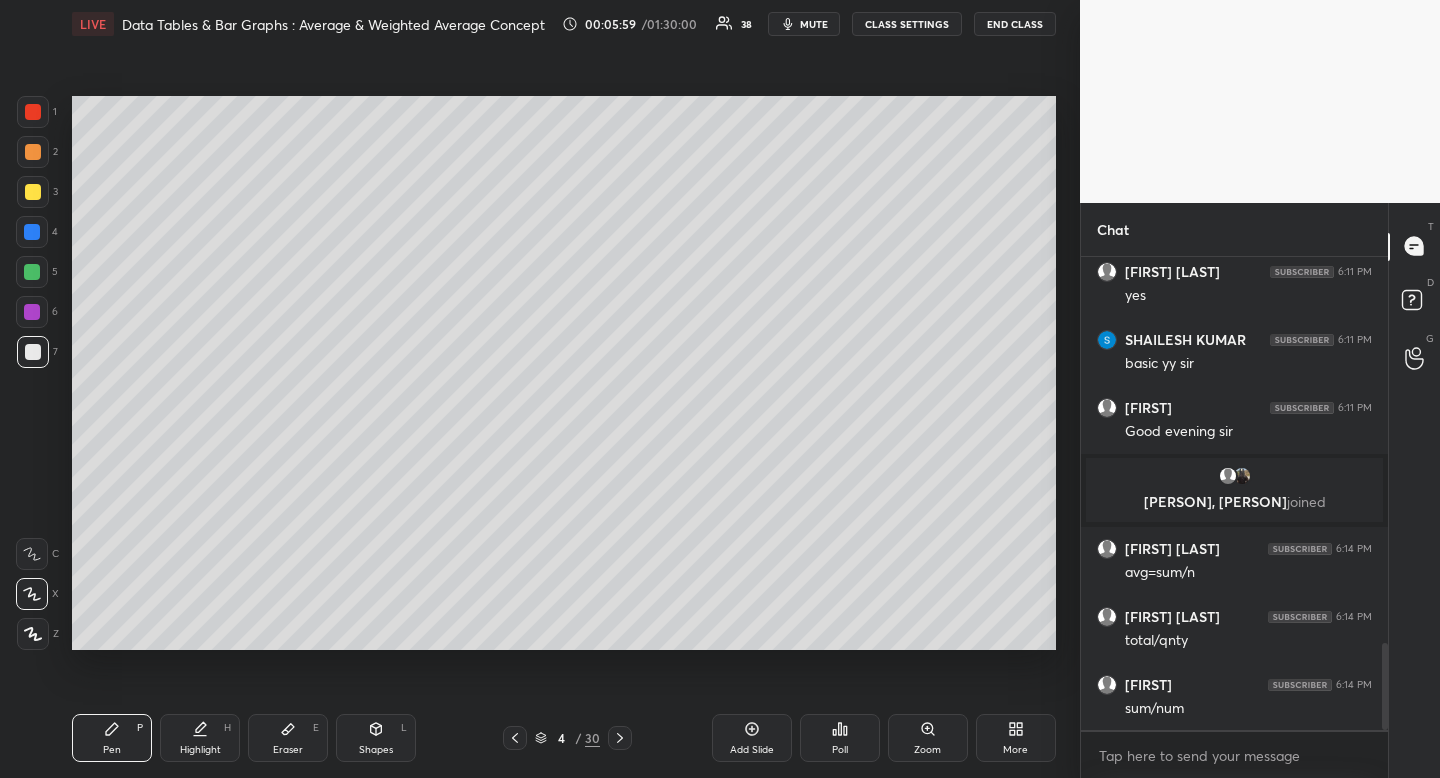 scroll, scrollTop: 2100, scrollLeft: 0, axis: vertical 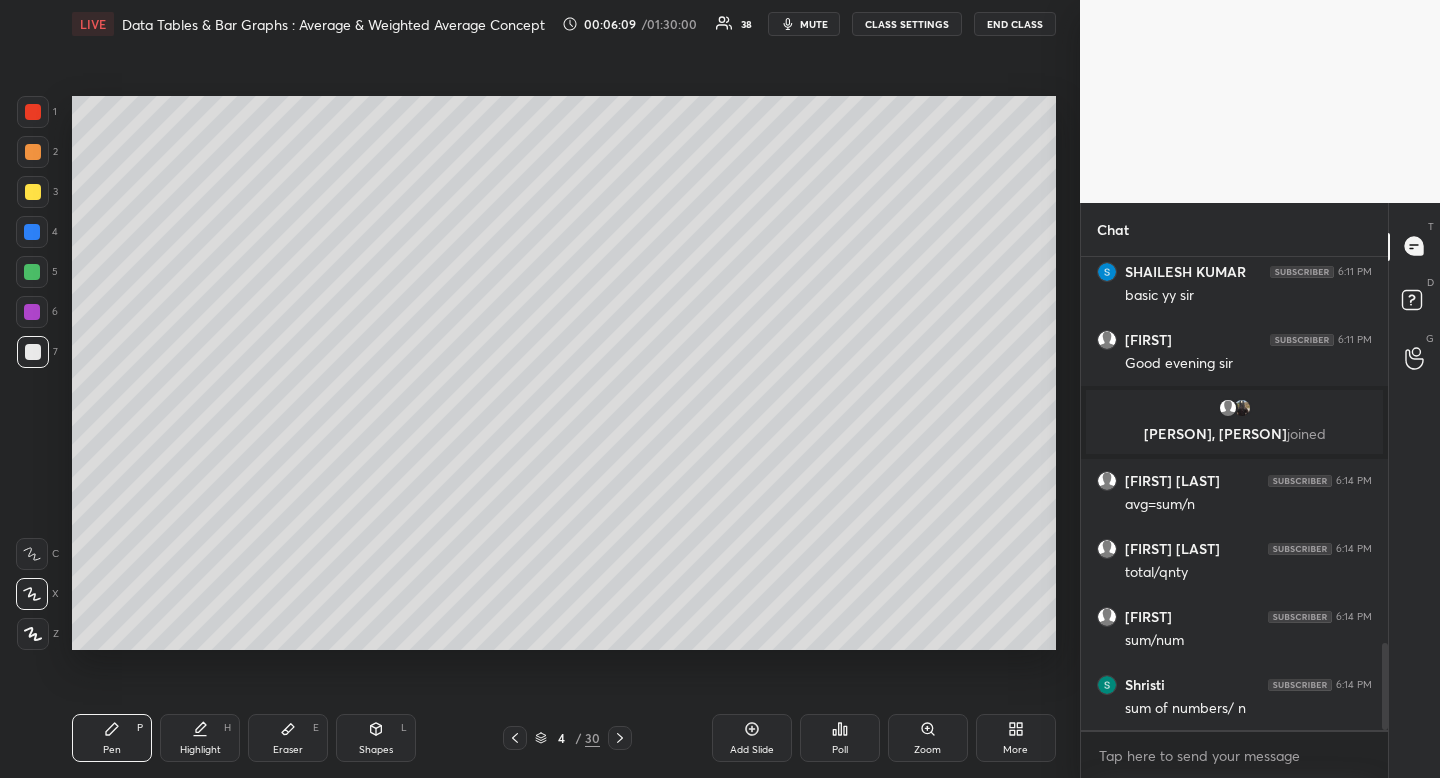 click on "Shapes L" at bounding box center (376, 738) 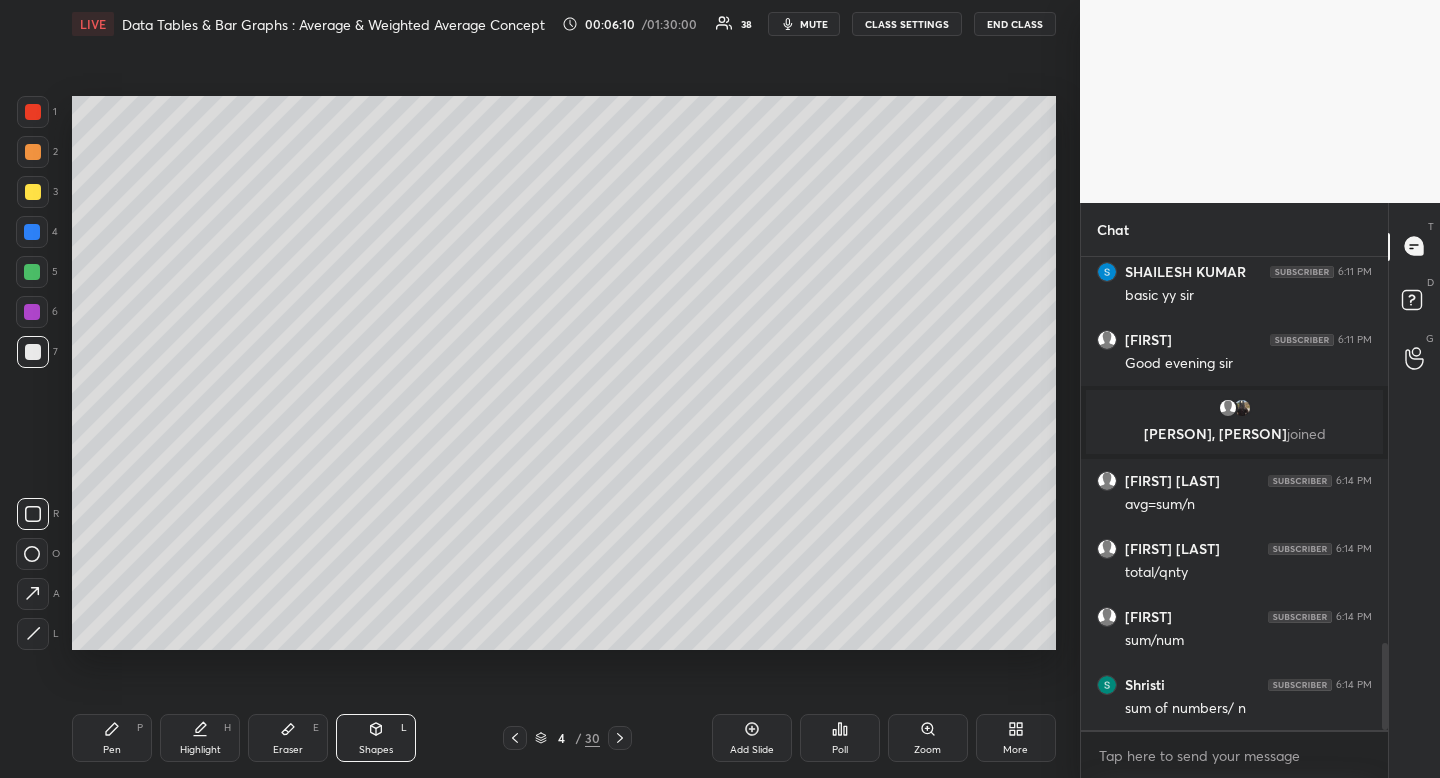 click 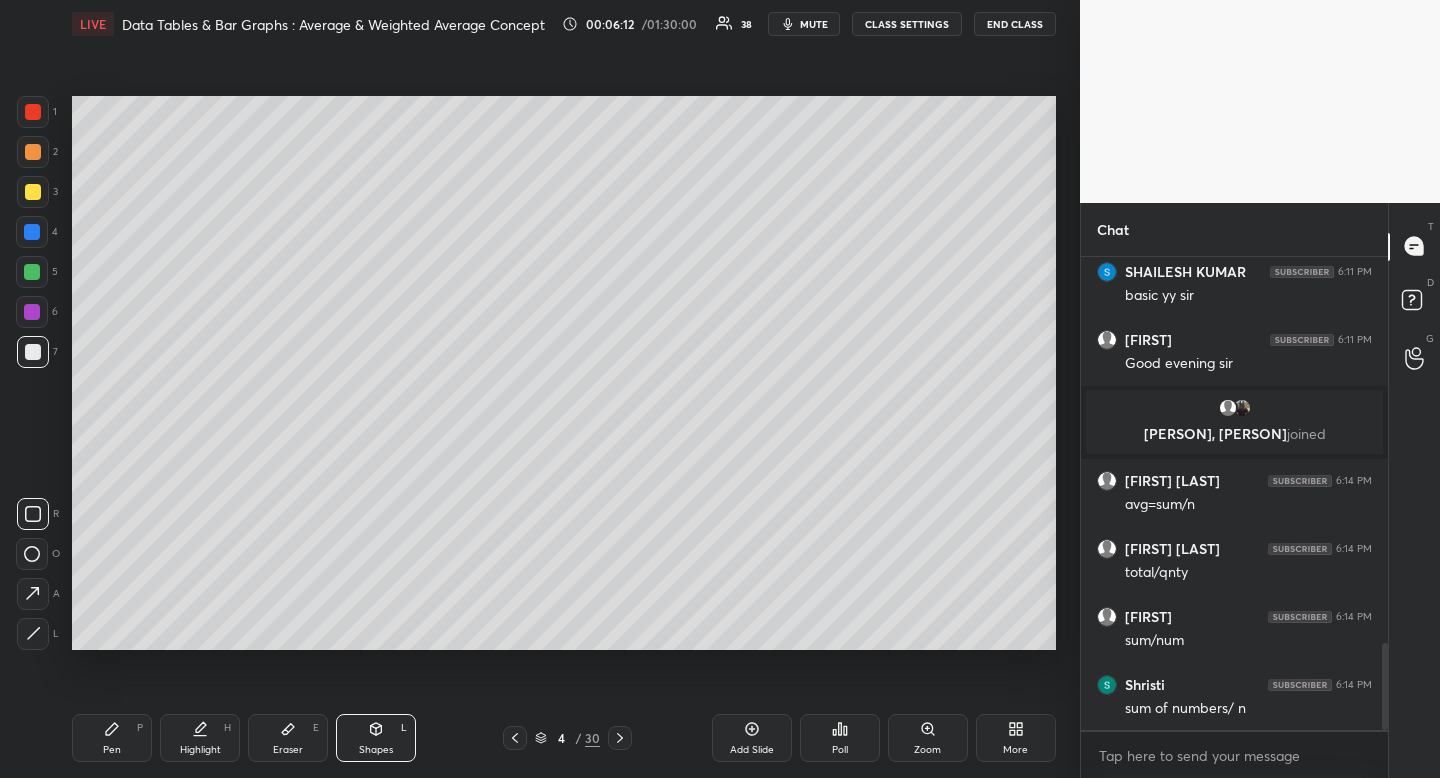 click on "Setting up your live class Poll for   secs No correct answer Start poll" at bounding box center (564, 373) 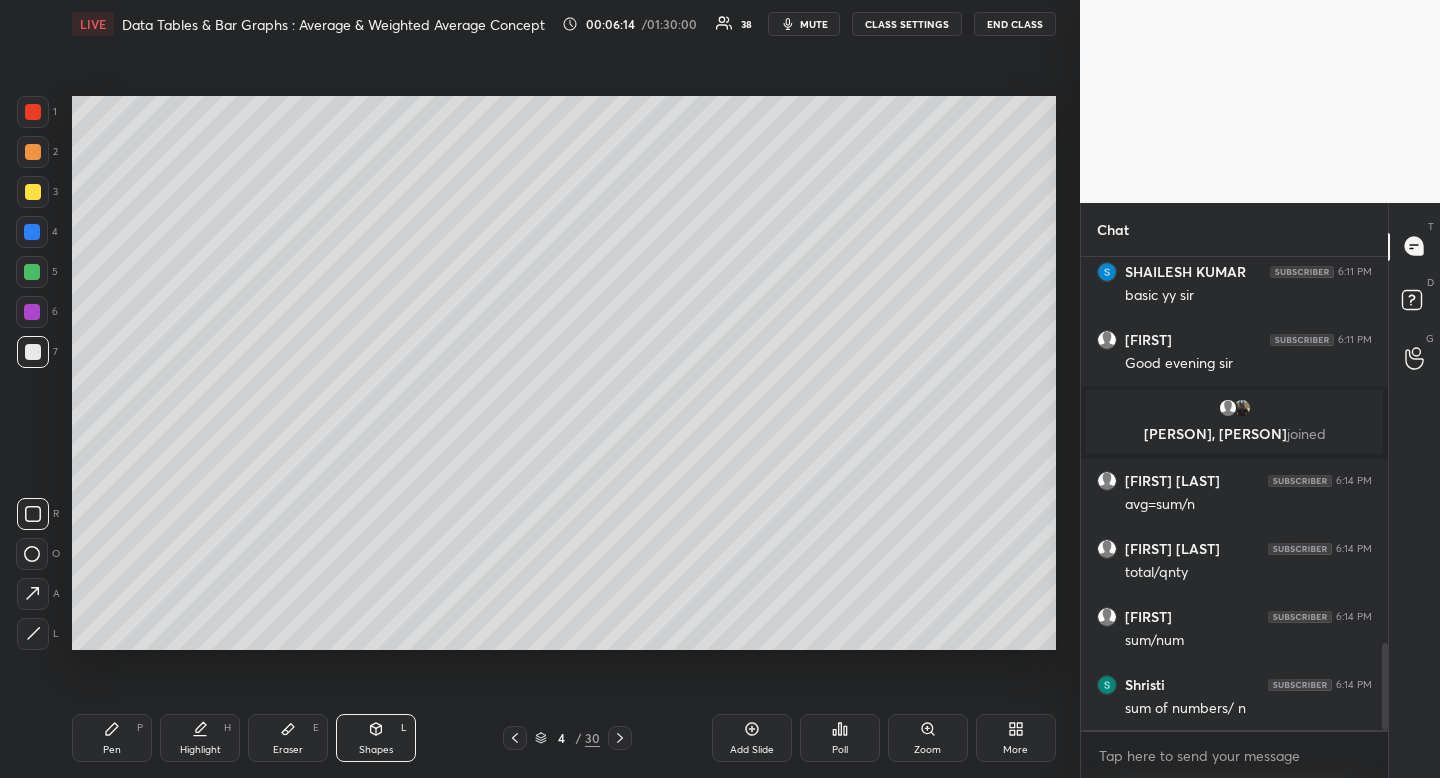 click on "Pen" at bounding box center (112, 750) 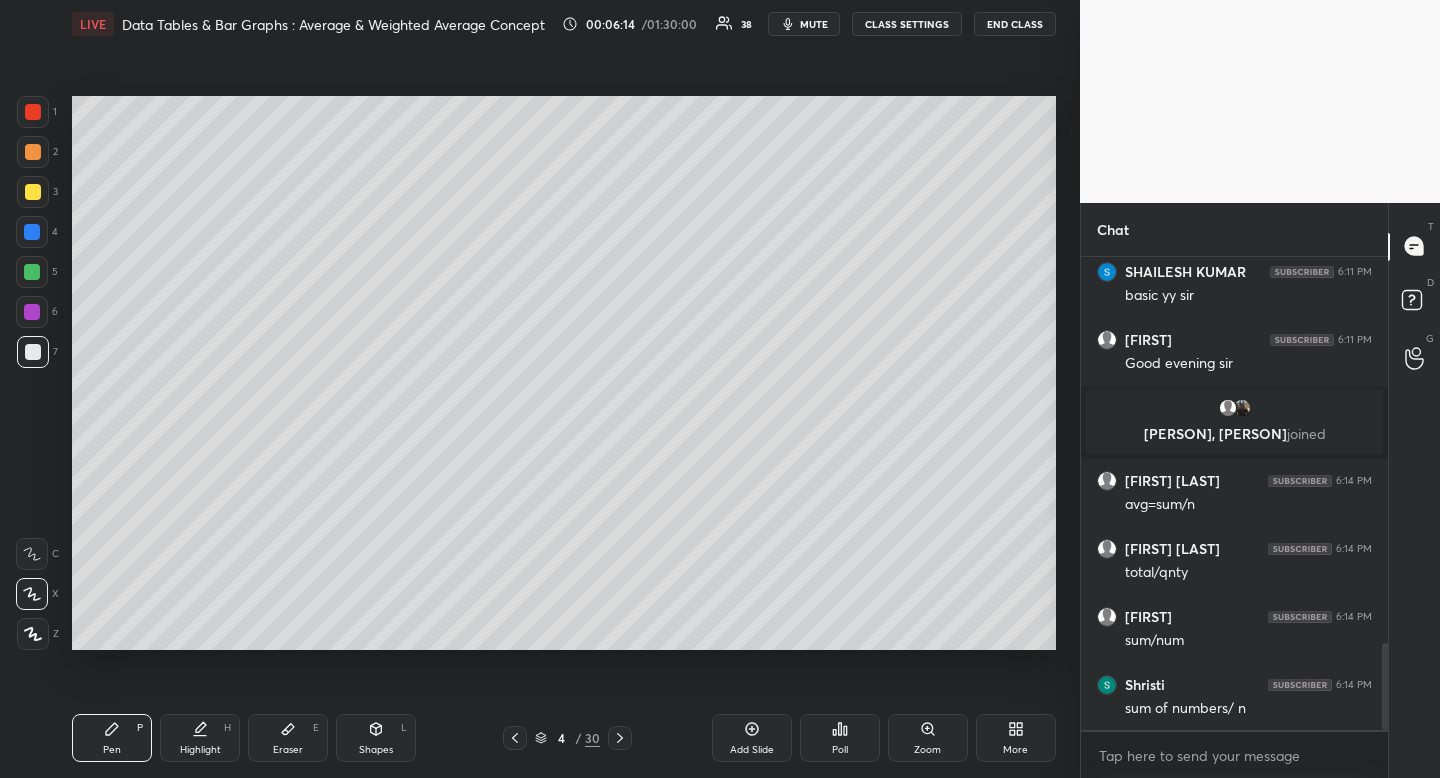 drag, startPoint x: 112, startPoint y: 746, endPoint x: 65, endPoint y: 463, distance: 286.87628 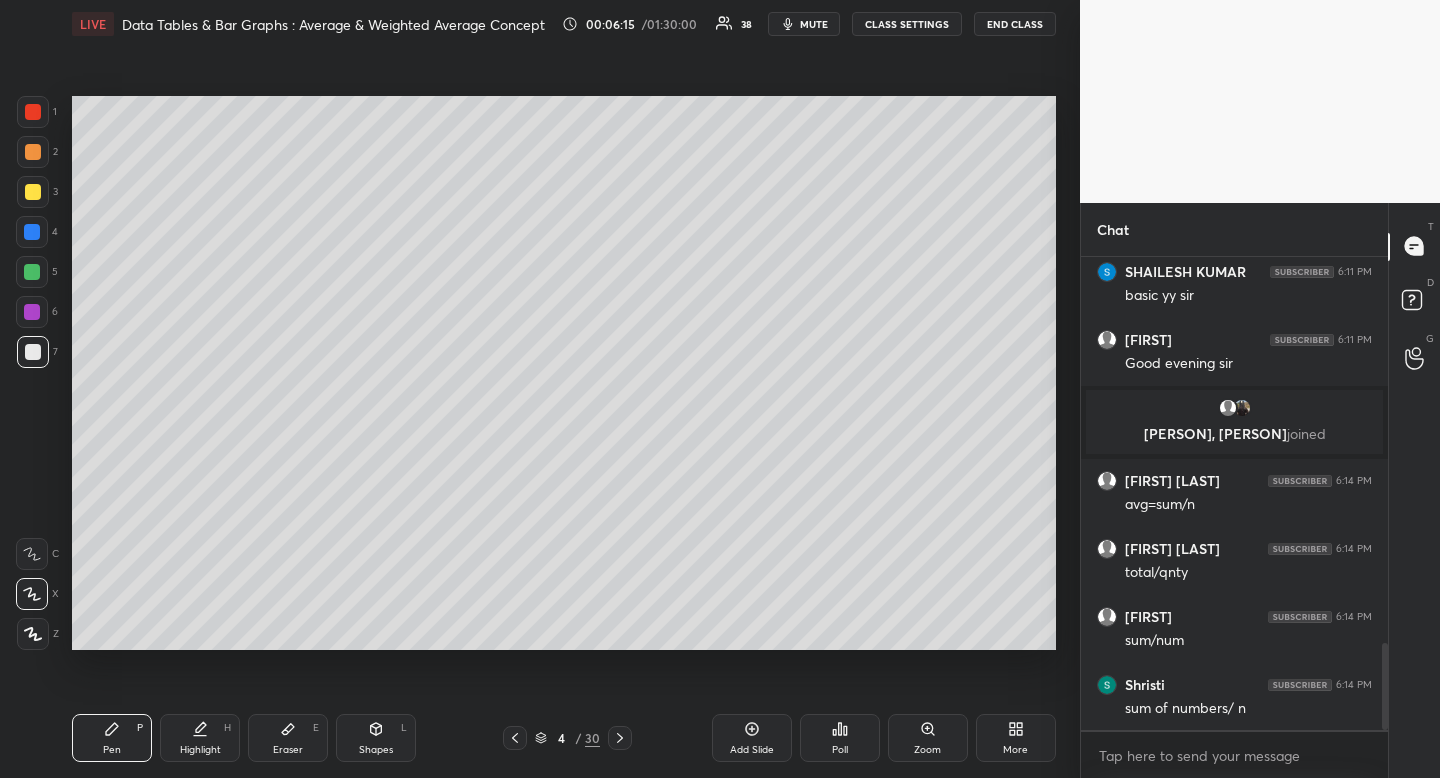 click at bounding box center [33, 192] 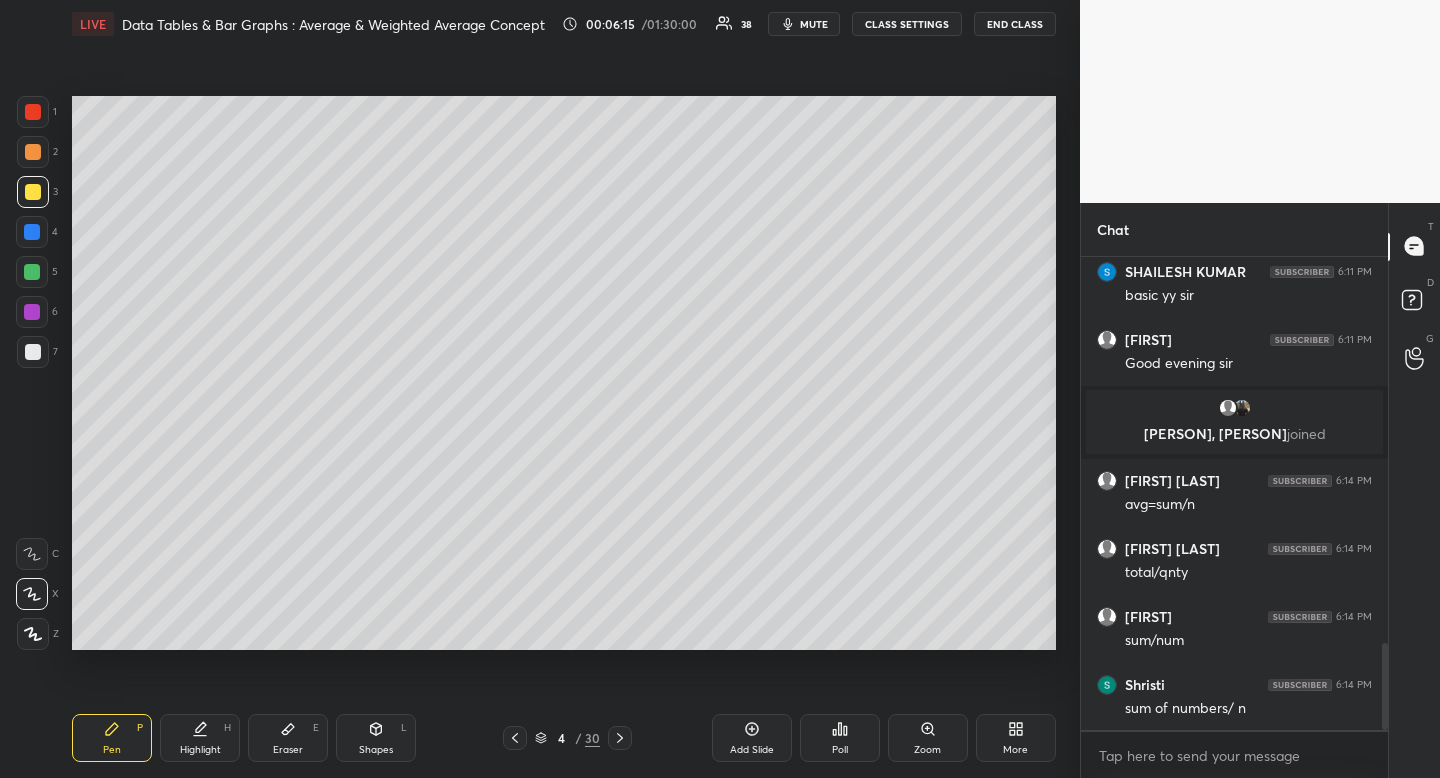 drag, startPoint x: 30, startPoint y: 183, endPoint x: 56, endPoint y: 185, distance: 26.076809 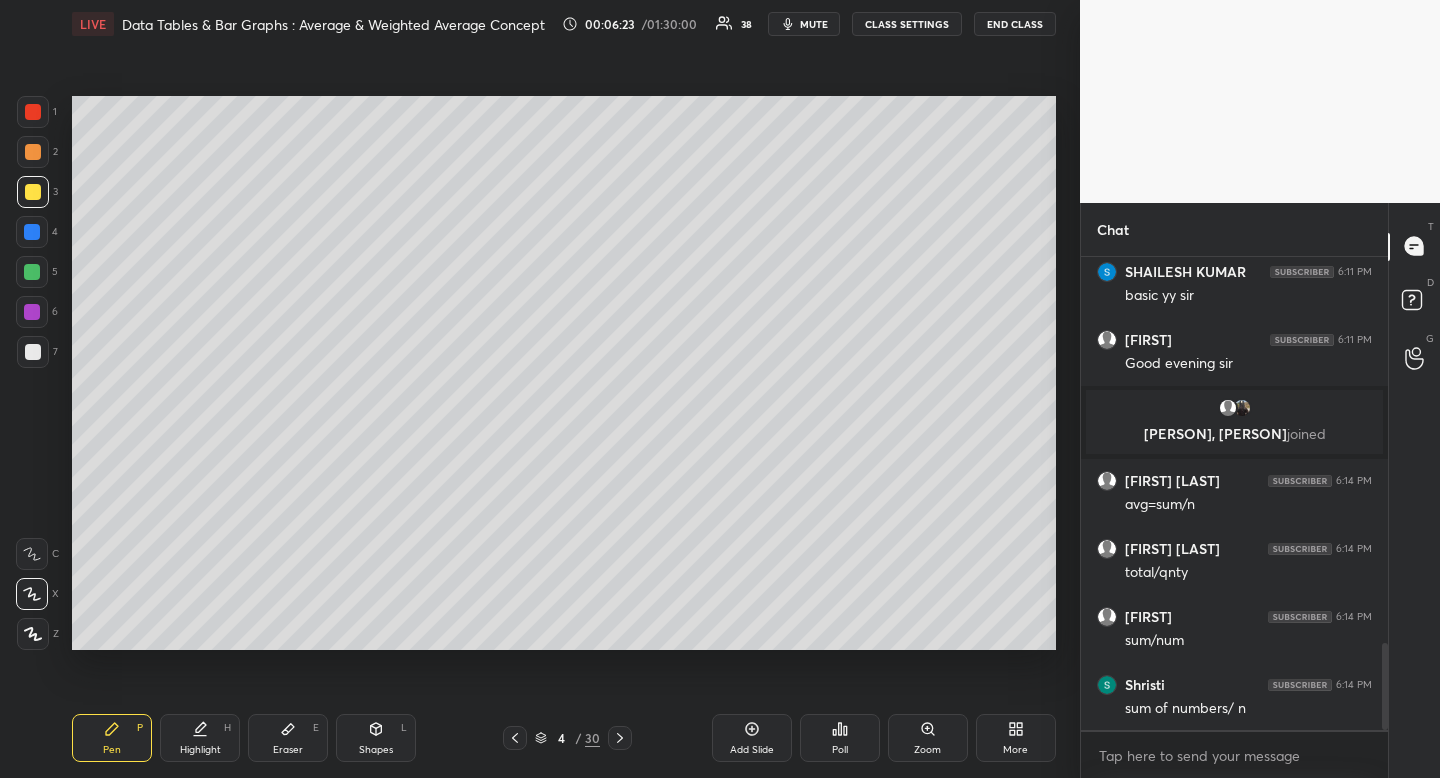 click 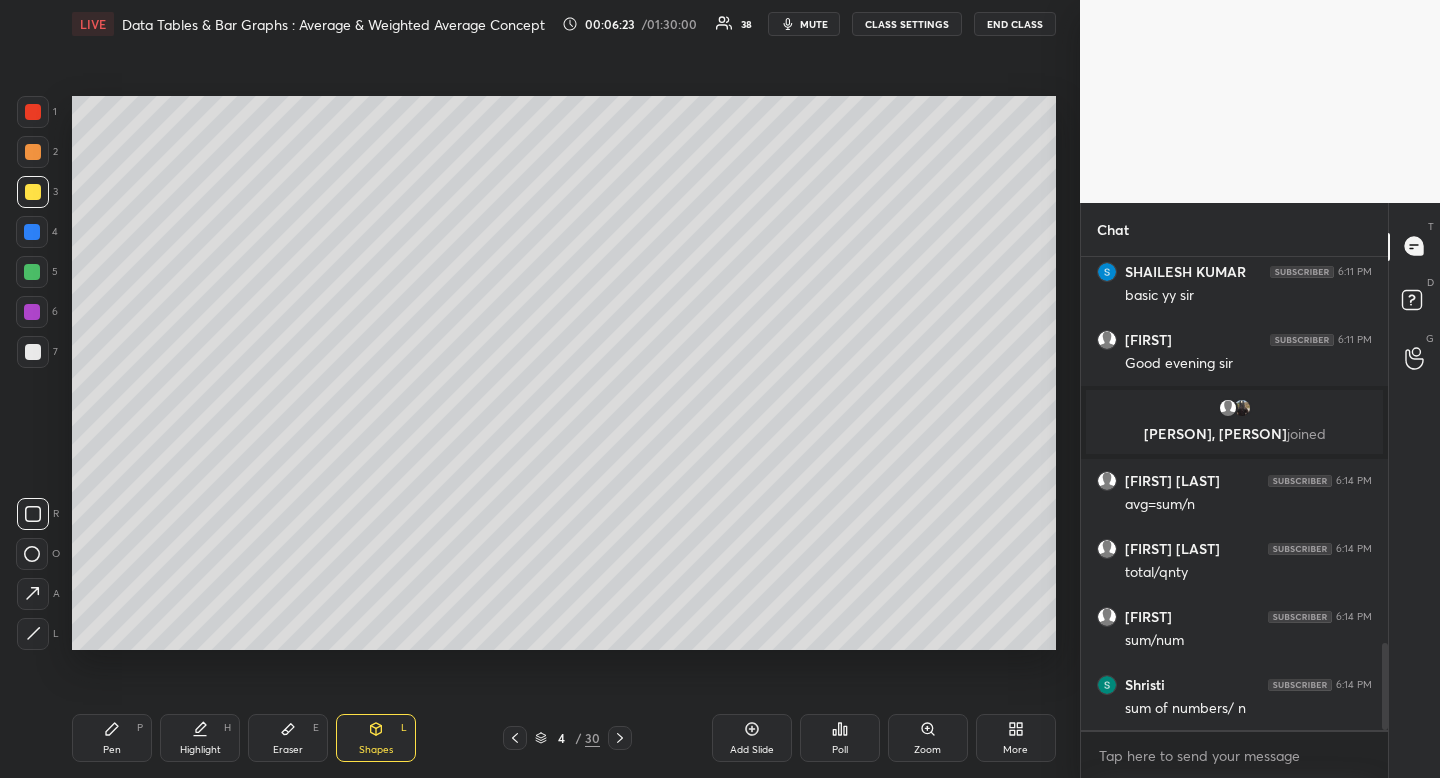 click at bounding box center (33, 514) 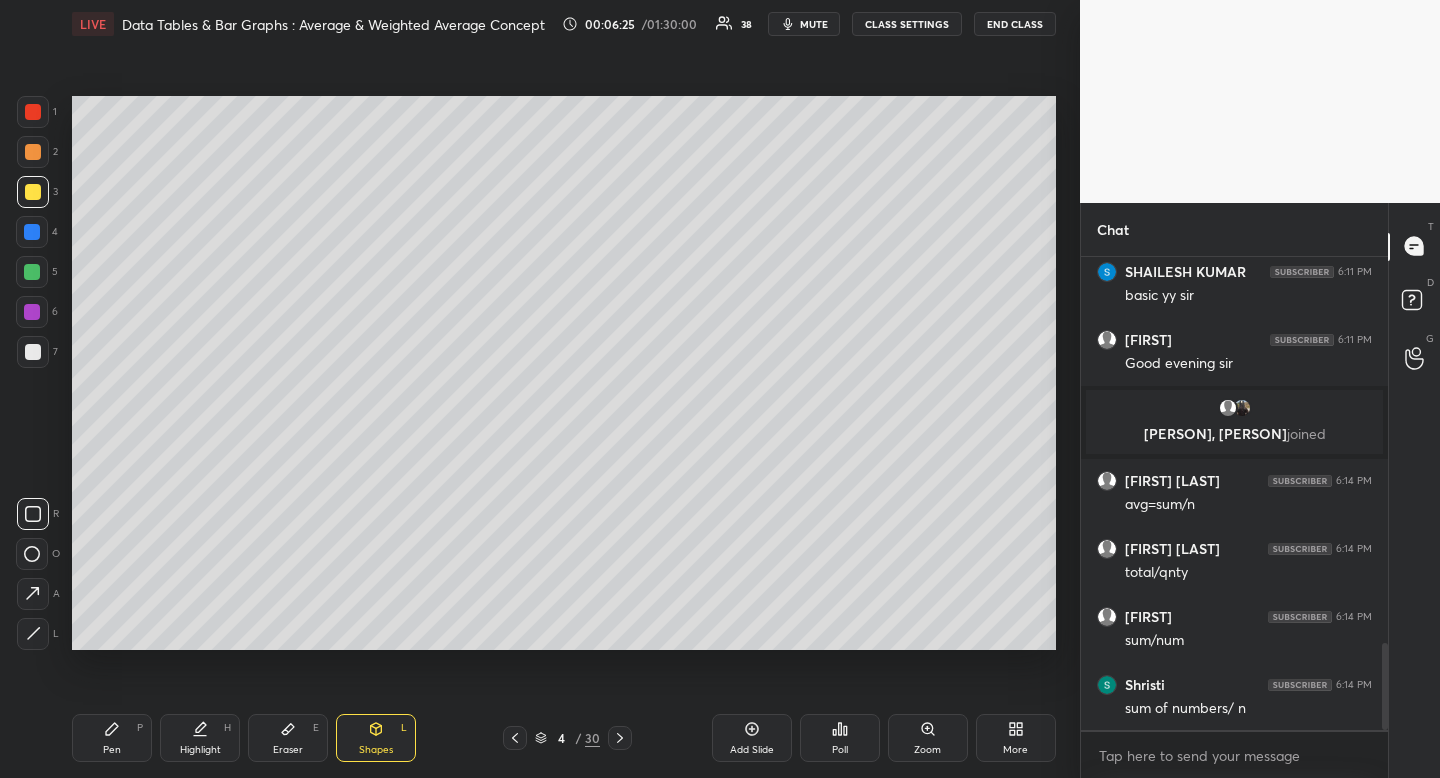 drag, startPoint x: 105, startPoint y: 725, endPoint x: 115, endPoint y: 715, distance: 14.142136 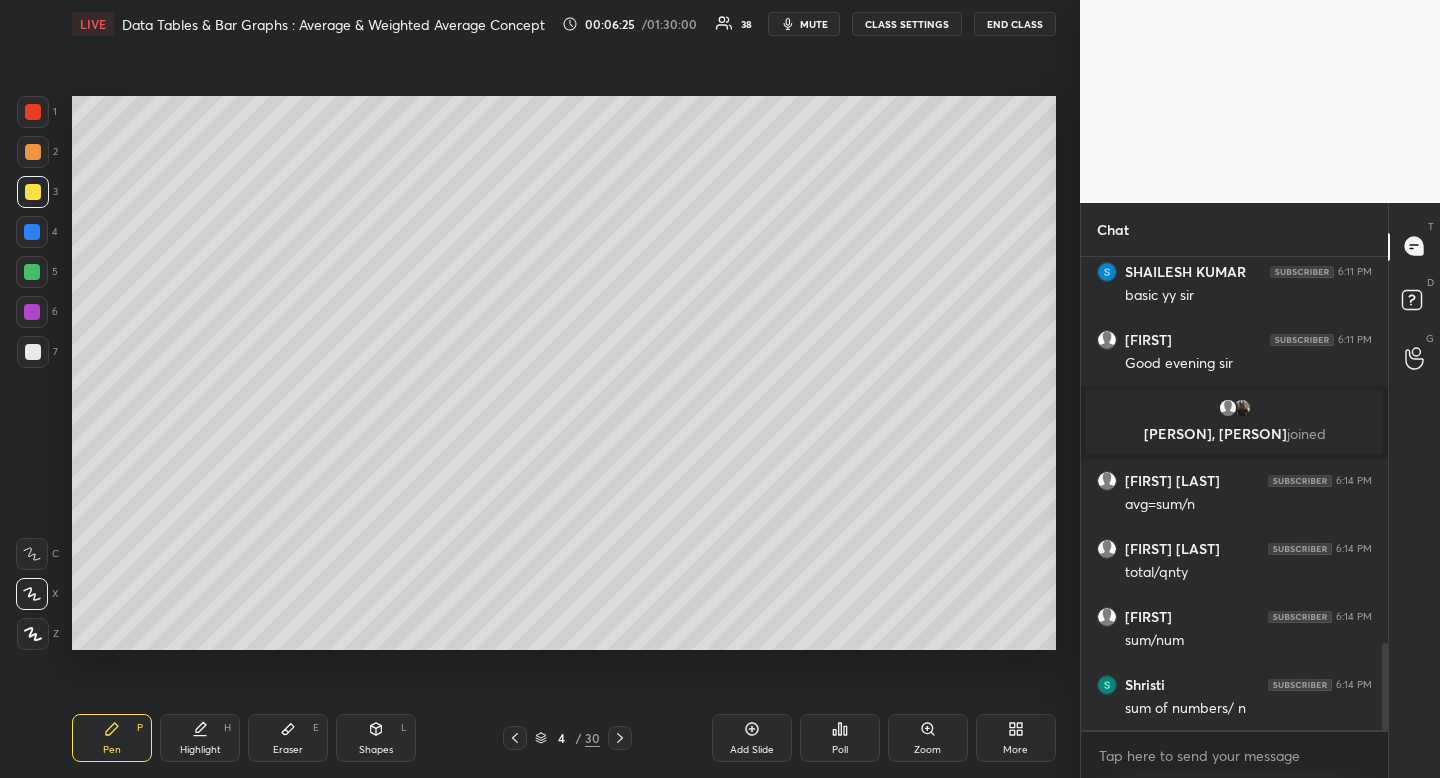 click on "Pen P" at bounding box center [112, 738] 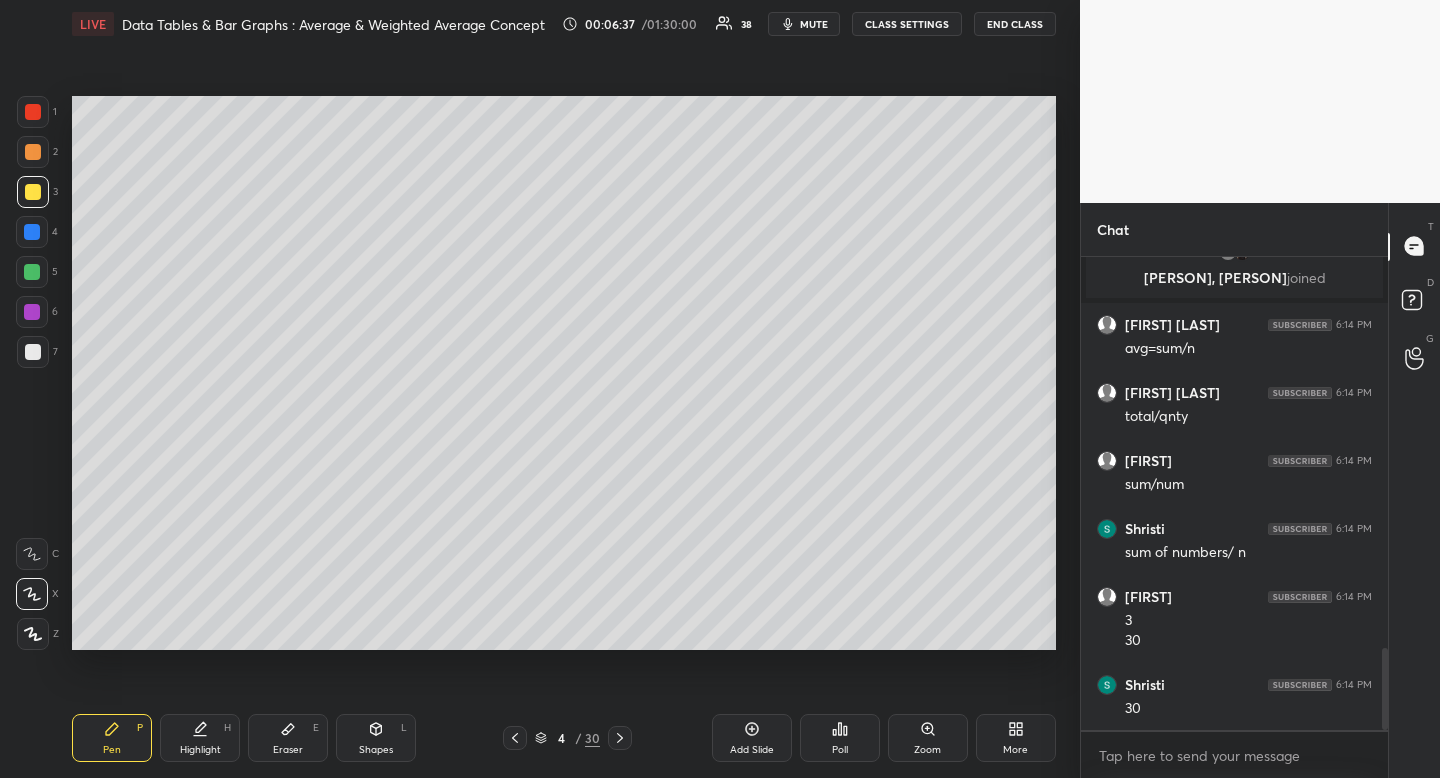 scroll, scrollTop: 2392, scrollLeft: 0, axis: vertical 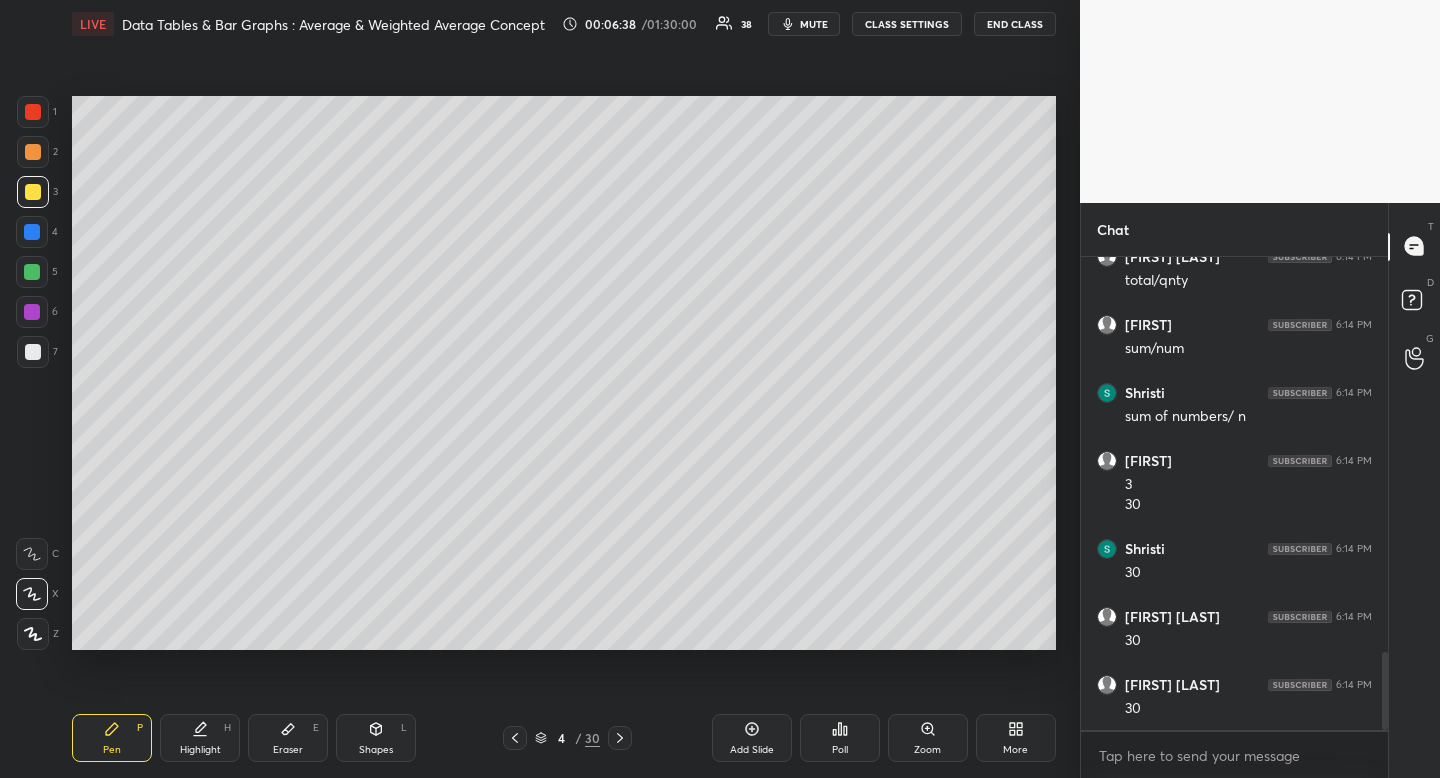 click at bounding box center [33, 352] 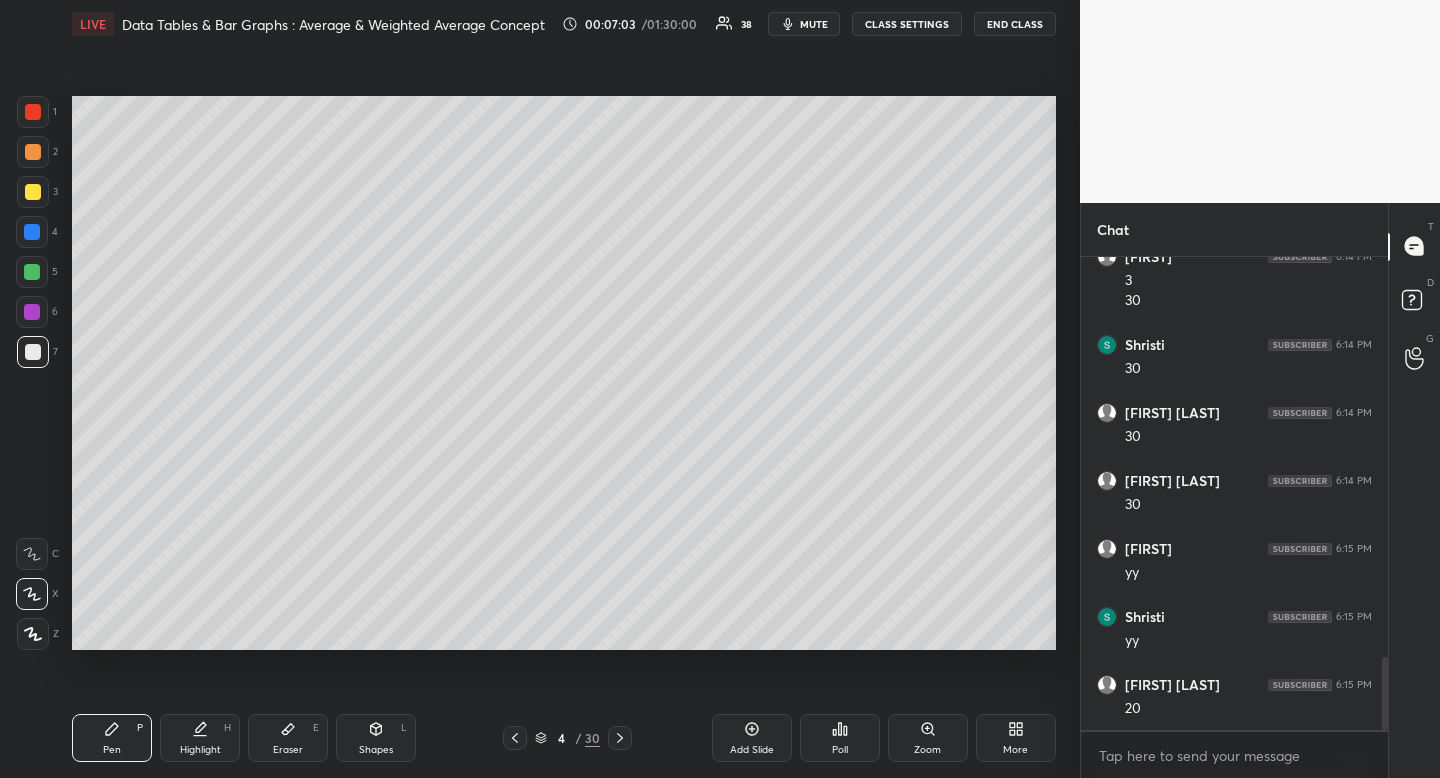 scroll, scrollTop: 2664, scrollLeft: 0, axis: vertical 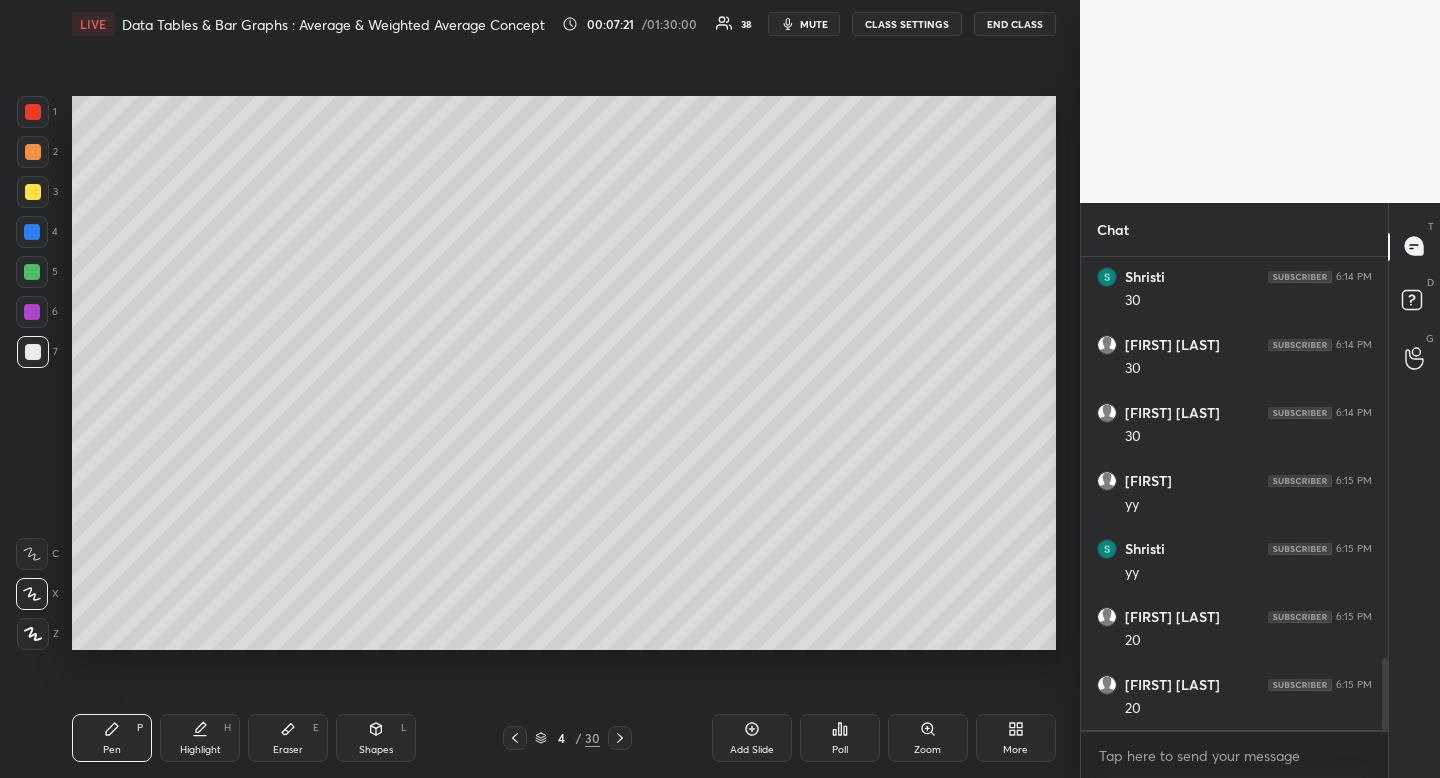 click on "Highlight H" at bounding box center (200, 738) 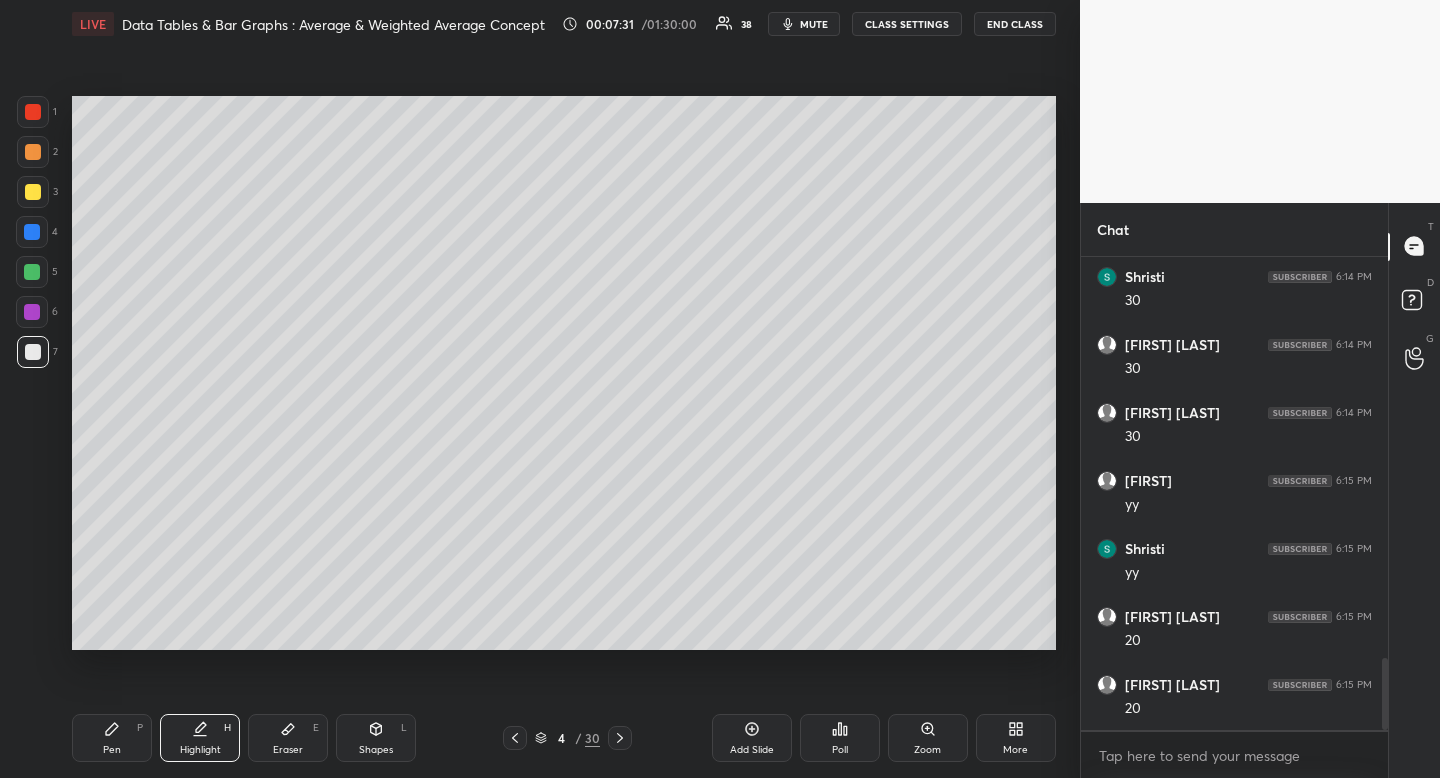 click 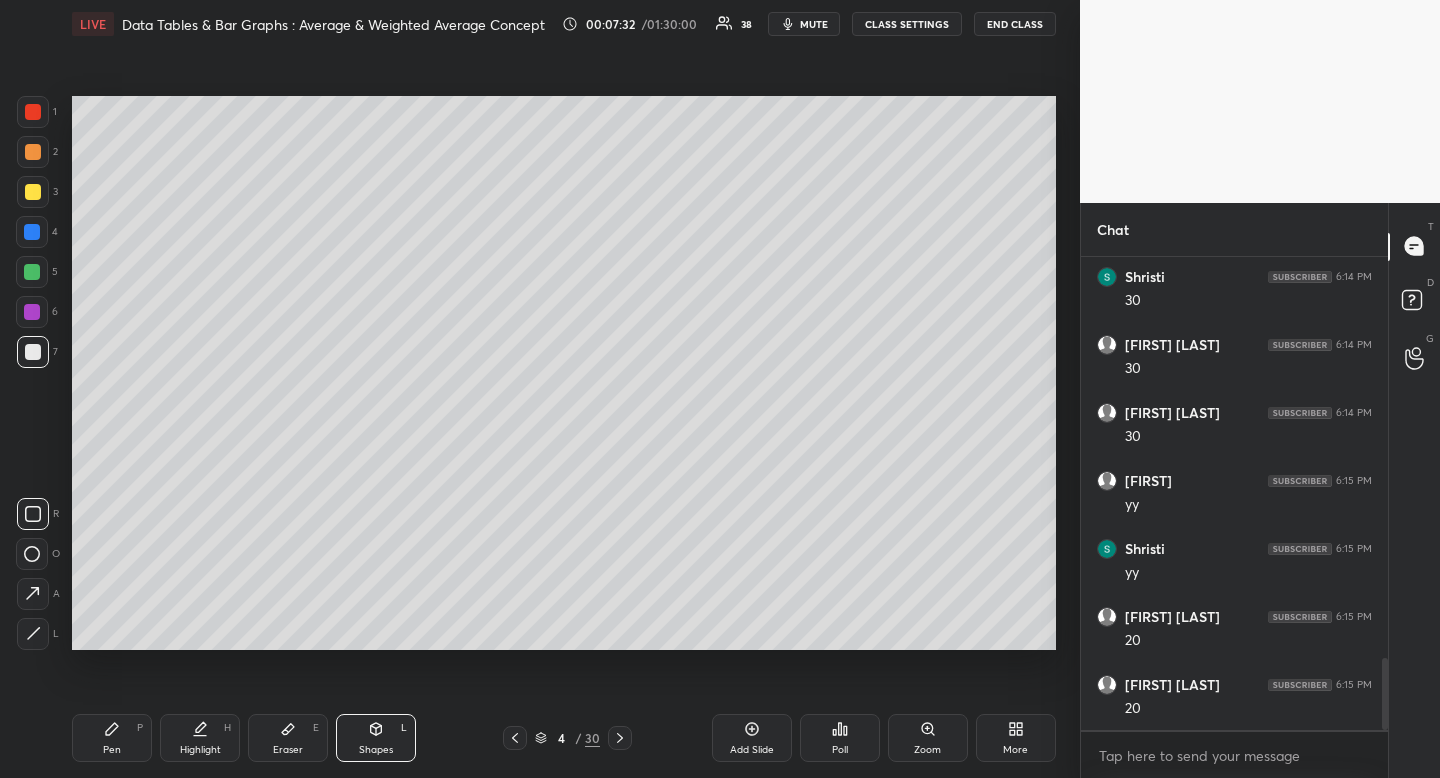 click 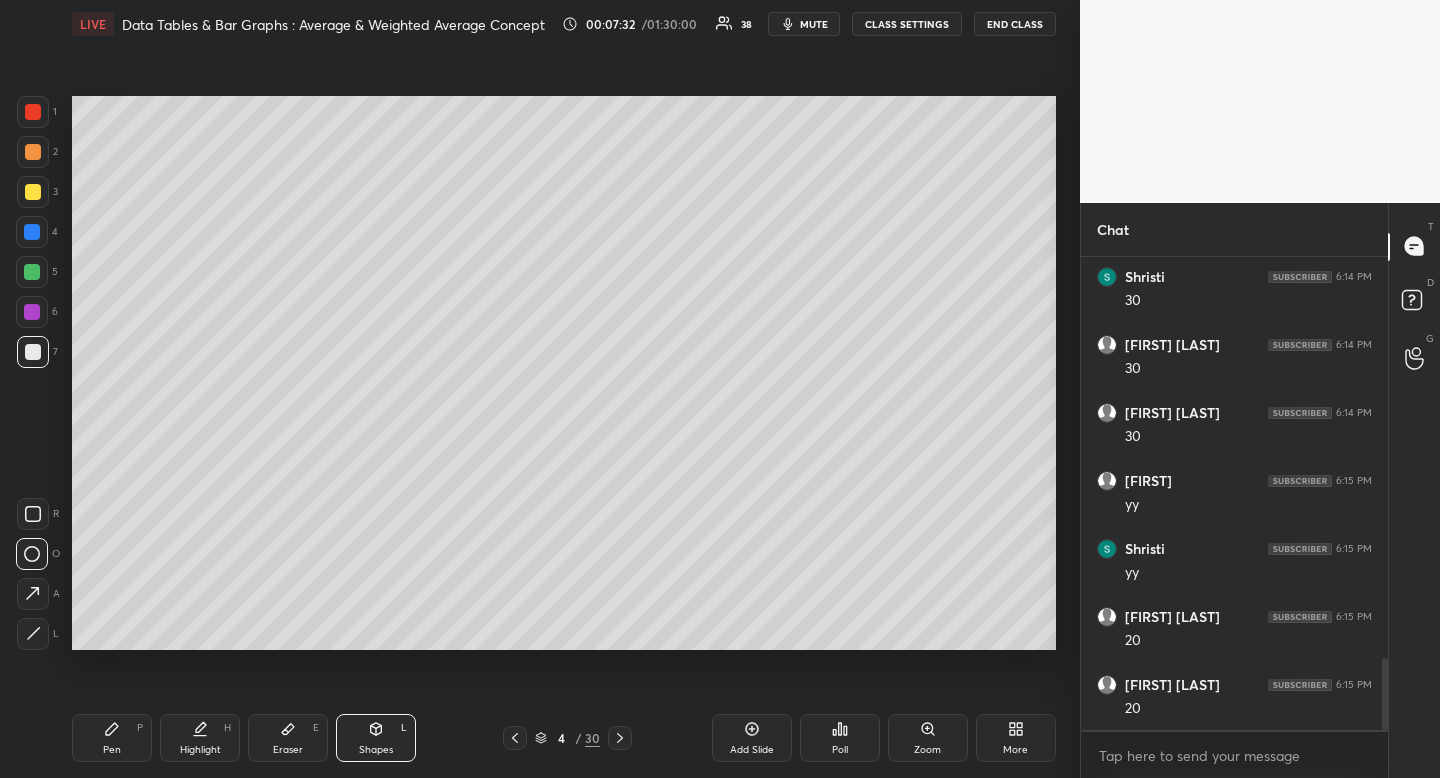 drag, startPoint x: 35, startPoint y: 558, endPoint x: 69, endPoint y: 535, distance: 41.04875 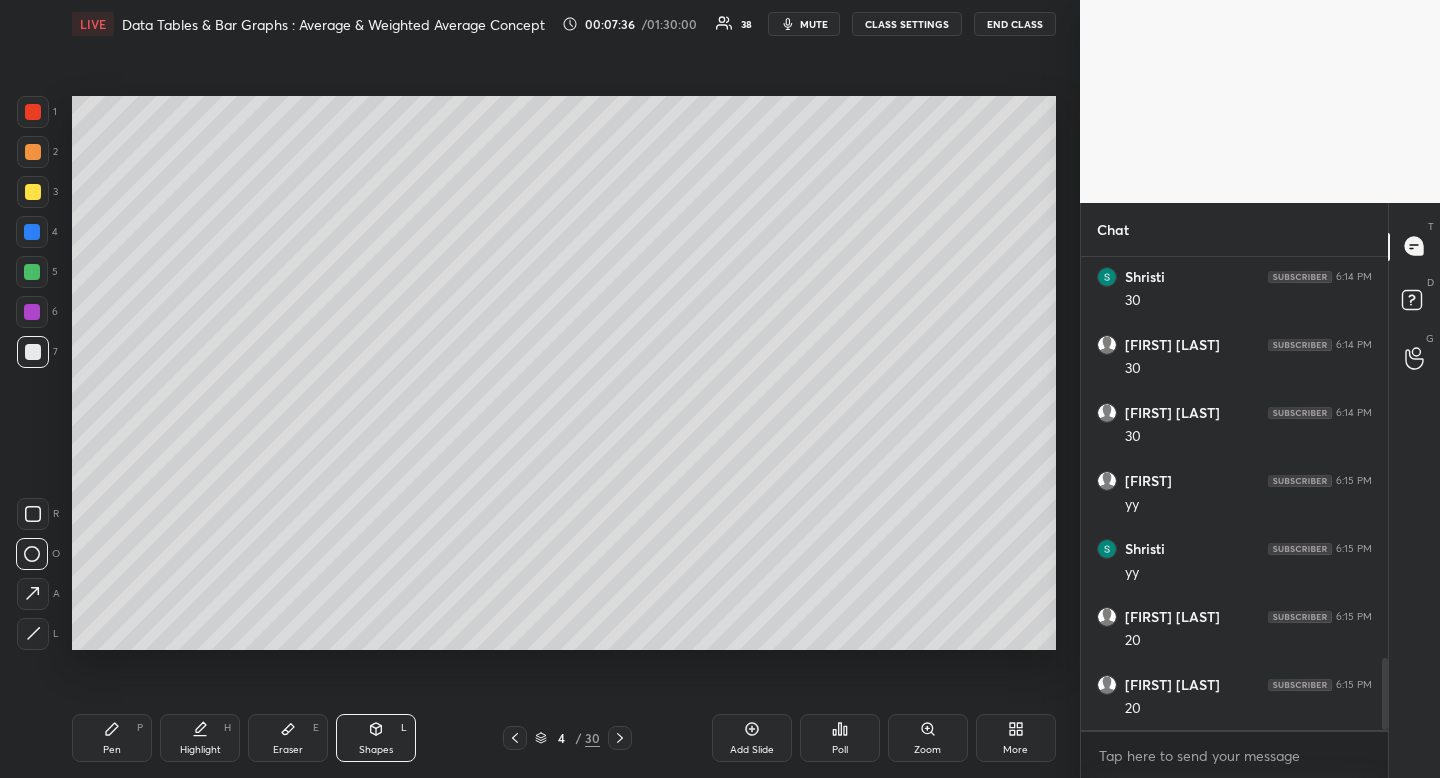 click at bounding box center (33, 192) 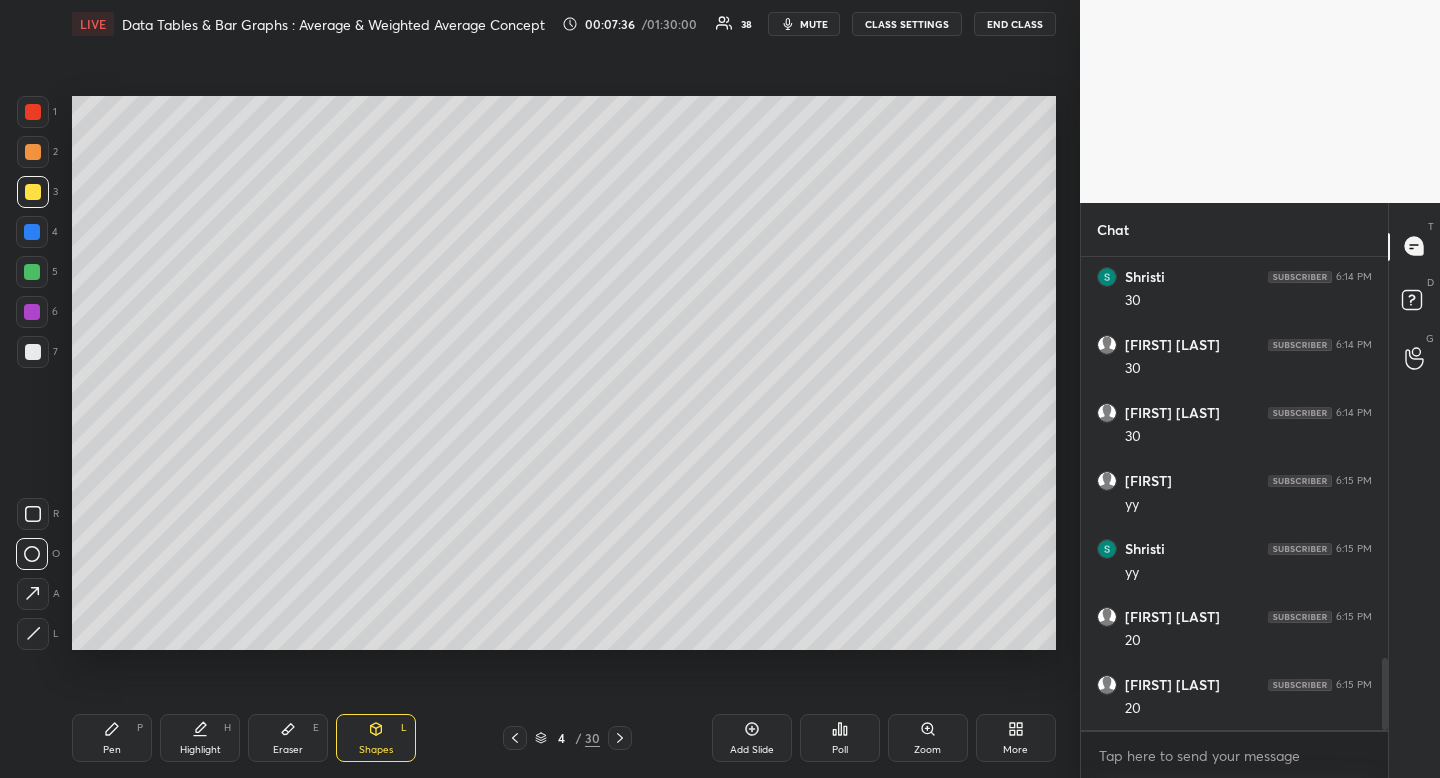 click on "Highlight H" at bounding box center [200, 738] 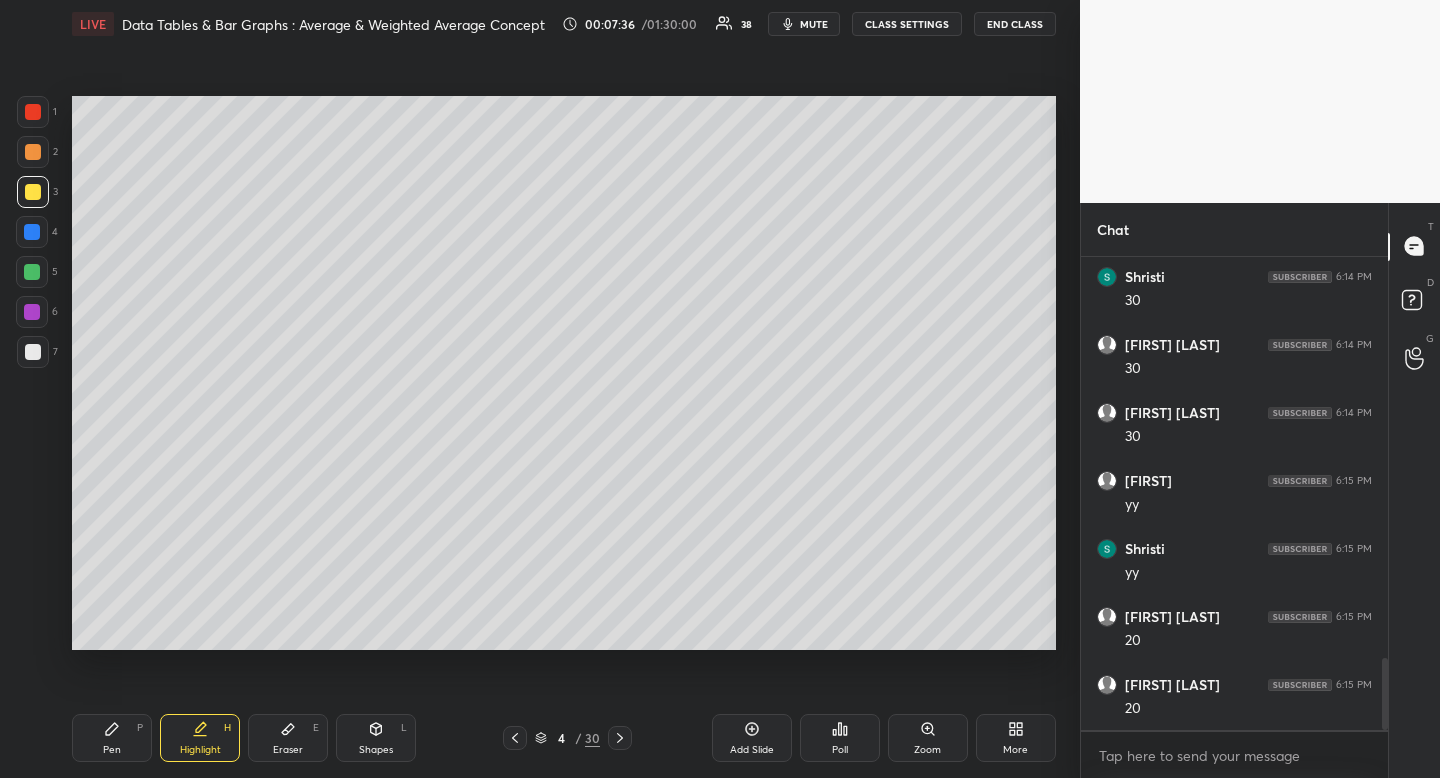 drag, startPoint x: 198, startPoint y: 758, endPoint x: 225, endPoint y: 673, distance: 89.1852 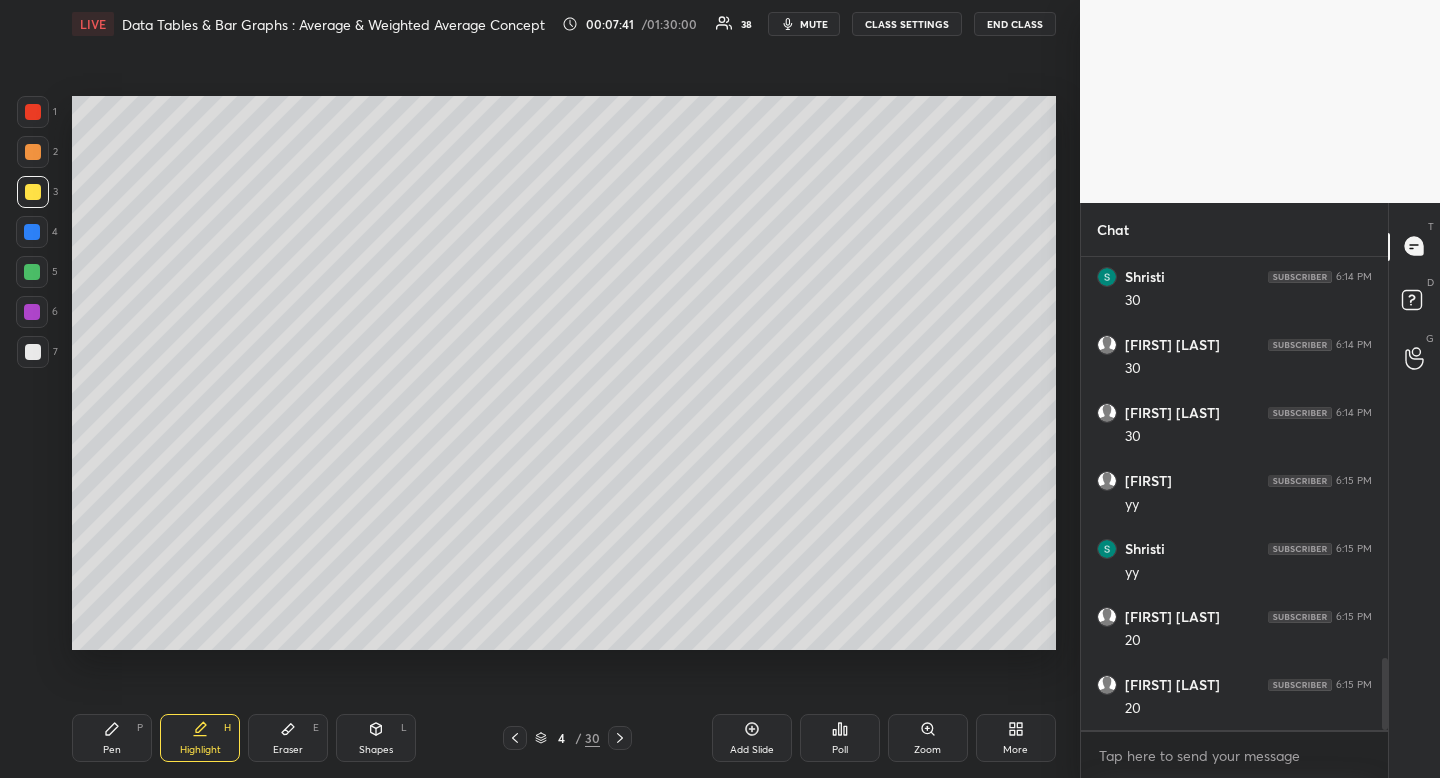 click on "Pen P" at bounding box center (112, 738) 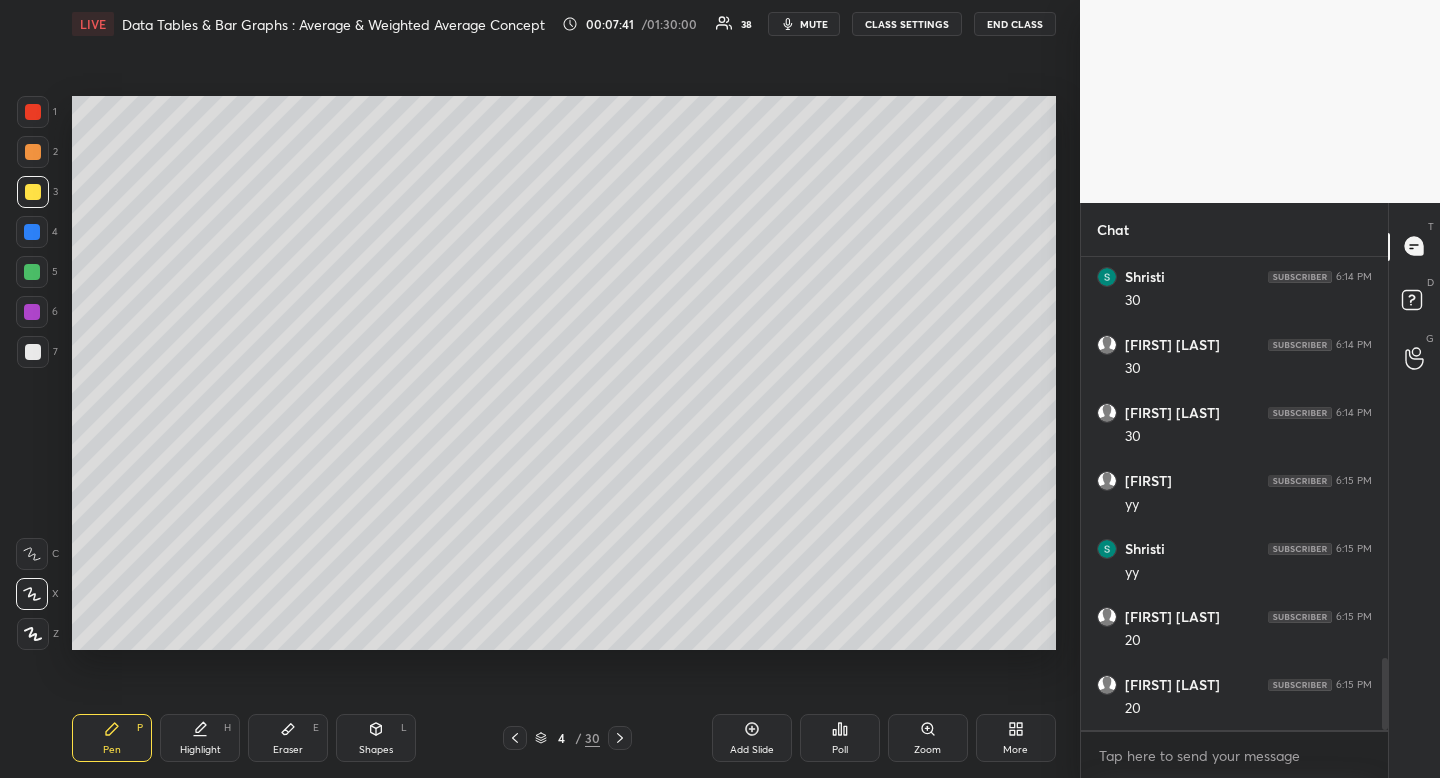click on "Pen P" at bounding box center [112, 738] 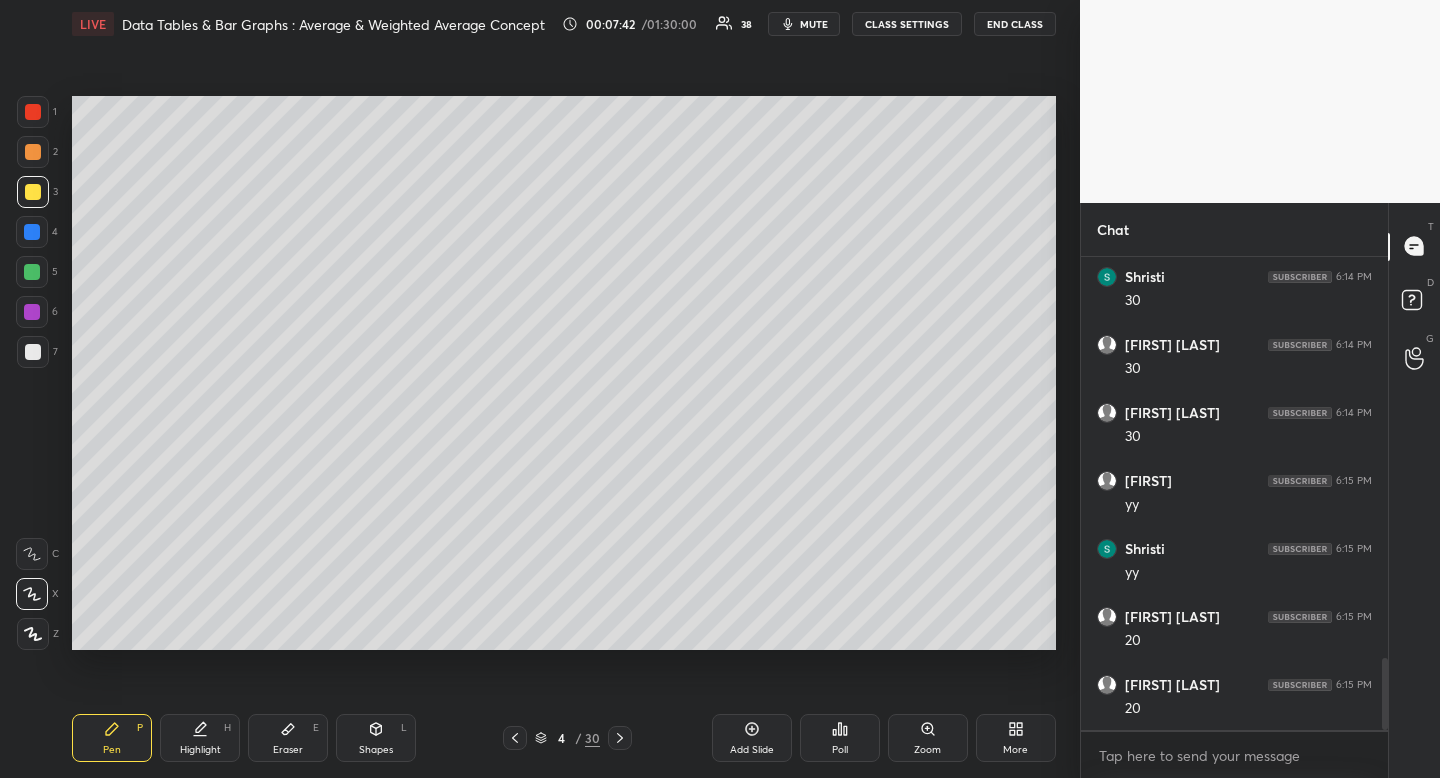 click at bounding box center (33, 352) 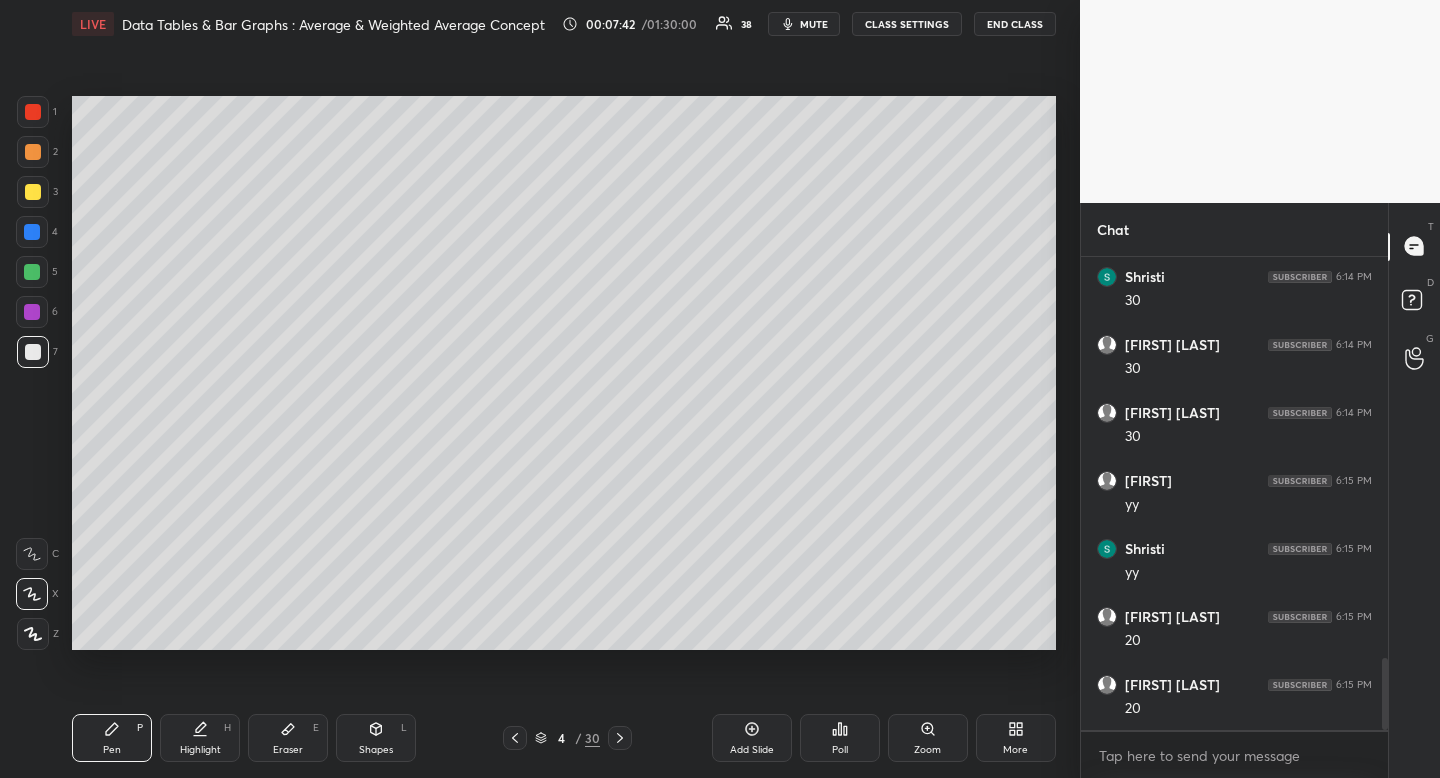 click at bounding box center [33, 352] 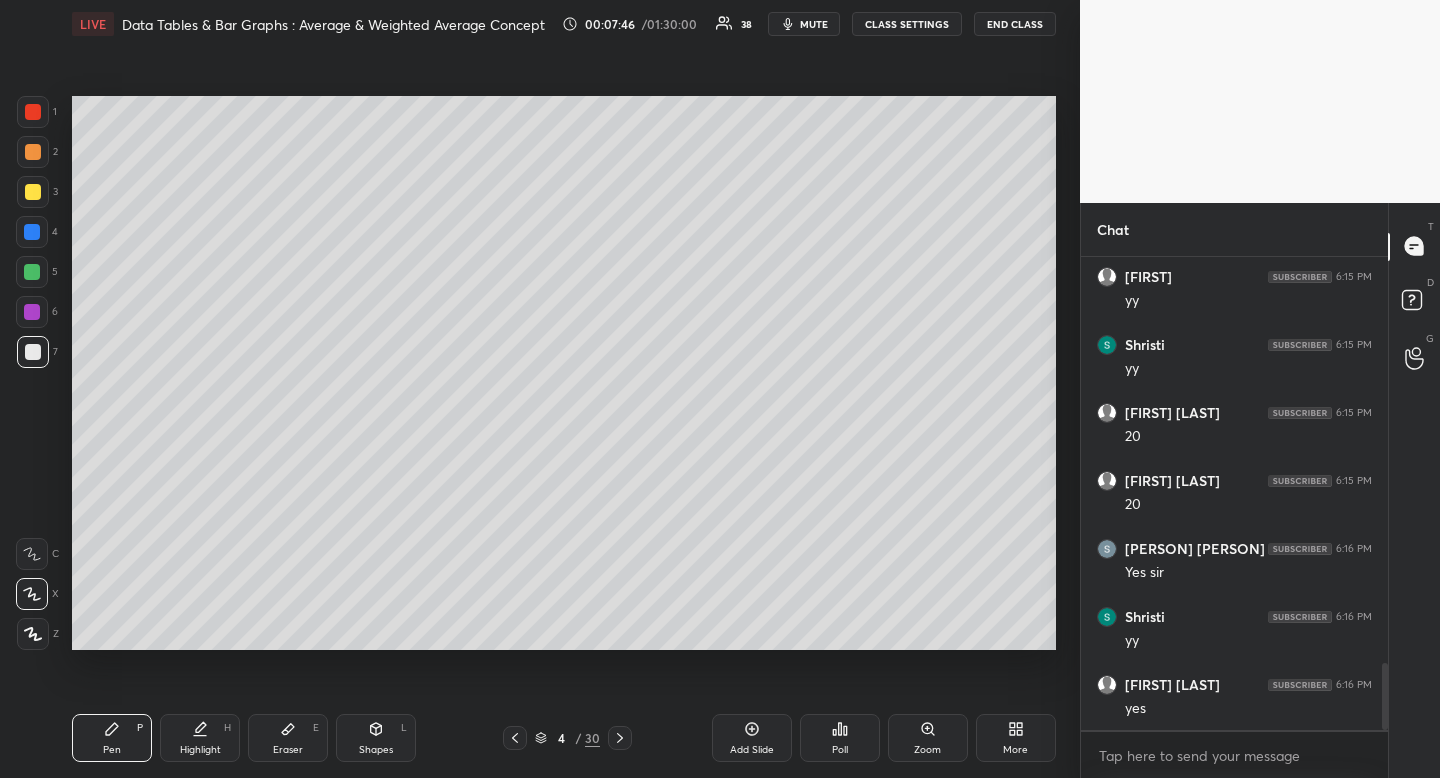 scroll, scrollTop: 2936, scrollLeft: 0, axis: vertical 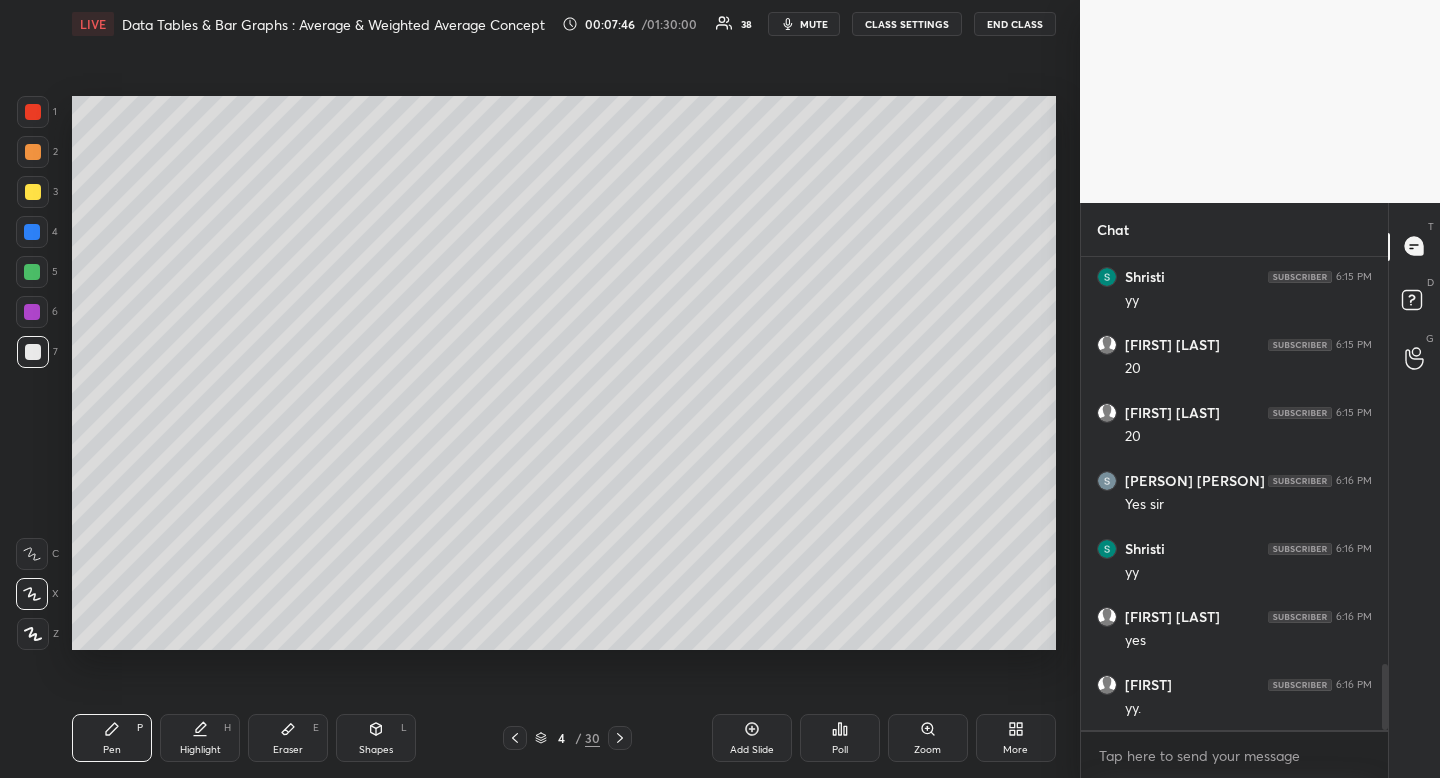 click at bounding box center (33, 192) 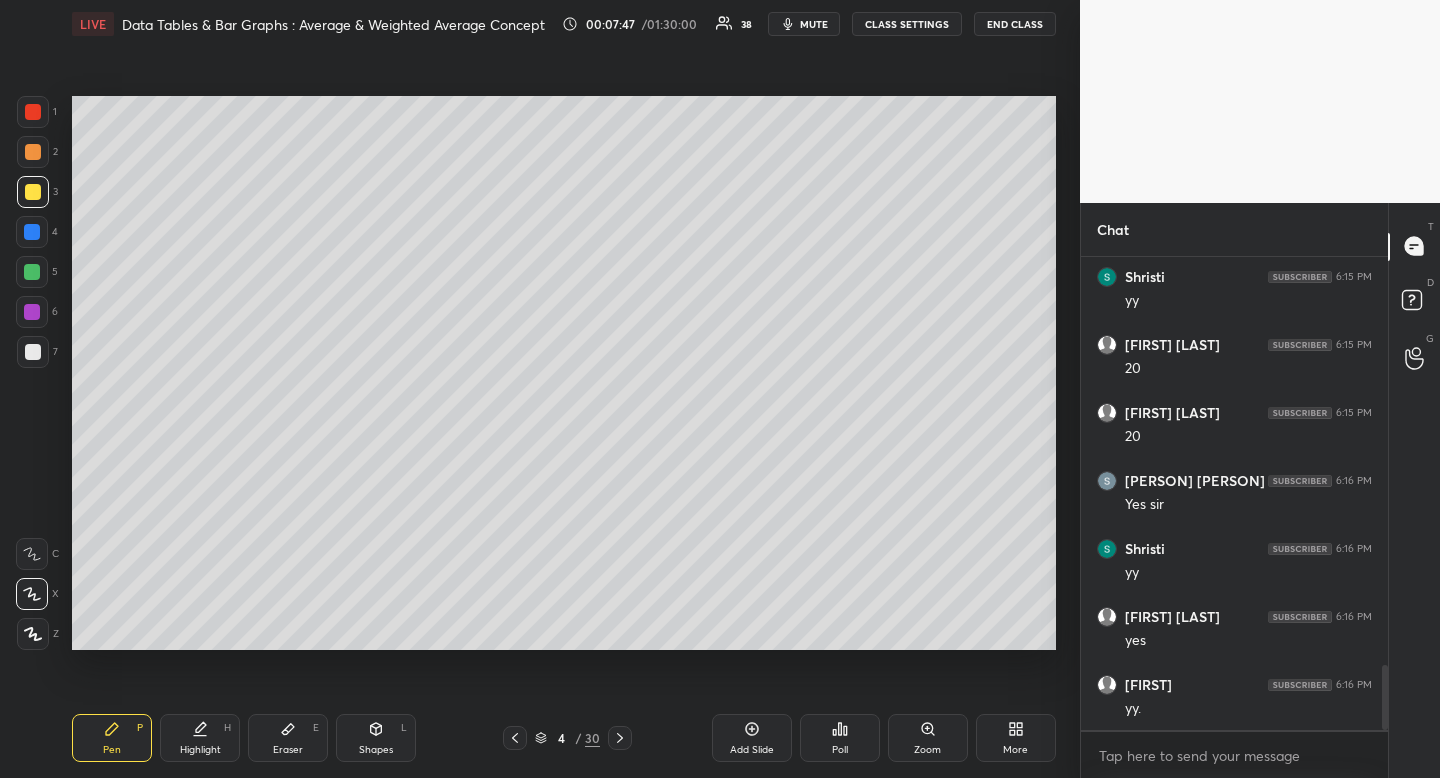 scroll, scrollTop: 3004, scrollLeft: 0, axis: vertical 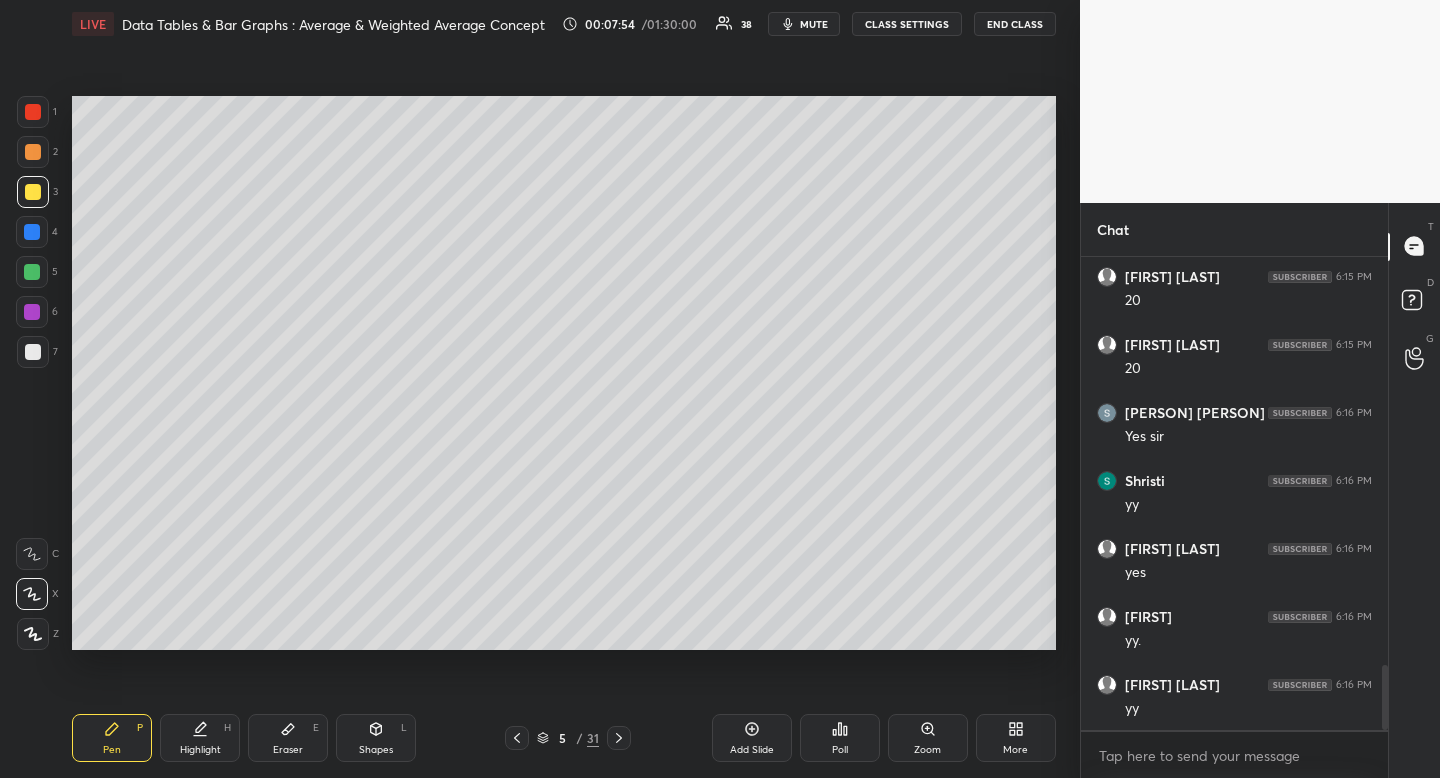 click at bounding box center [33, 192] 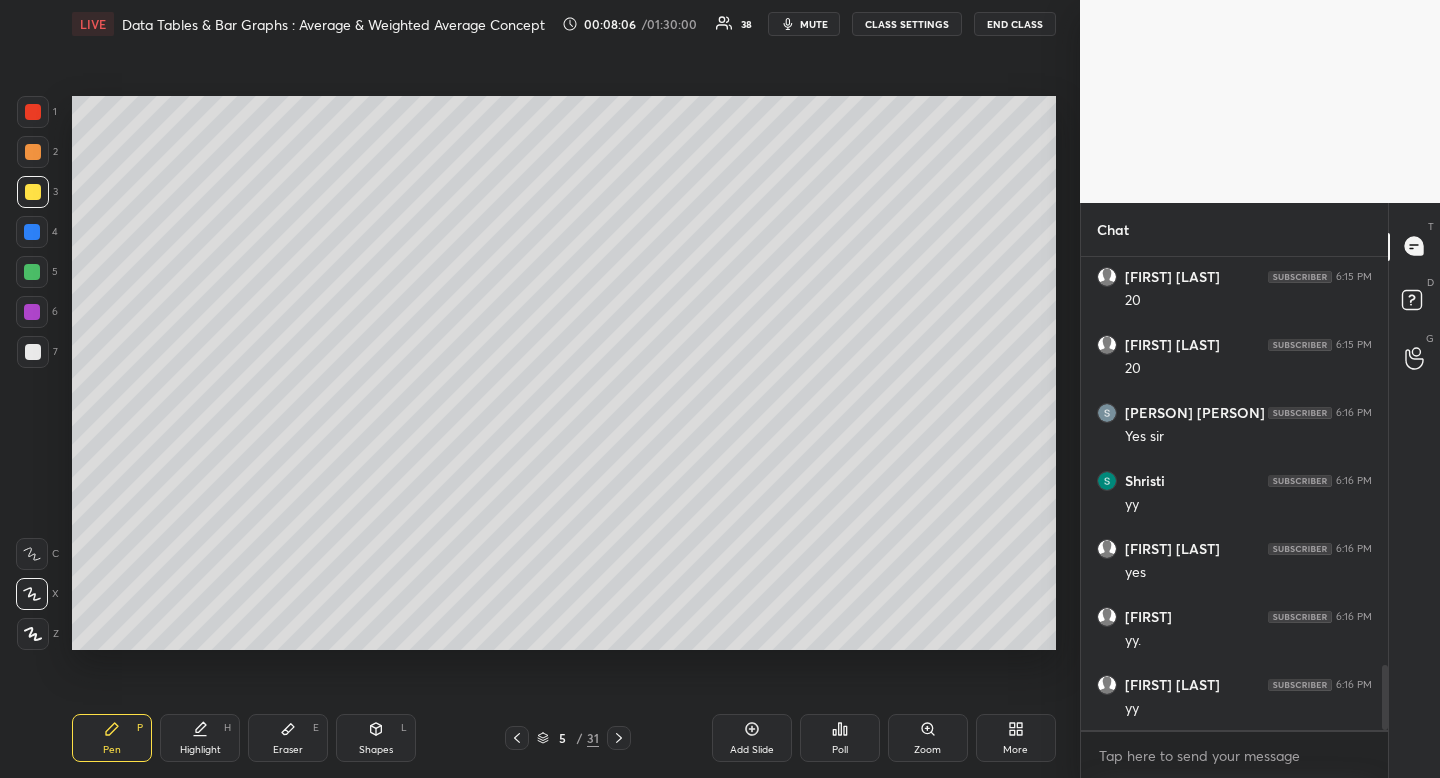 click at bounding box center (32, 272) 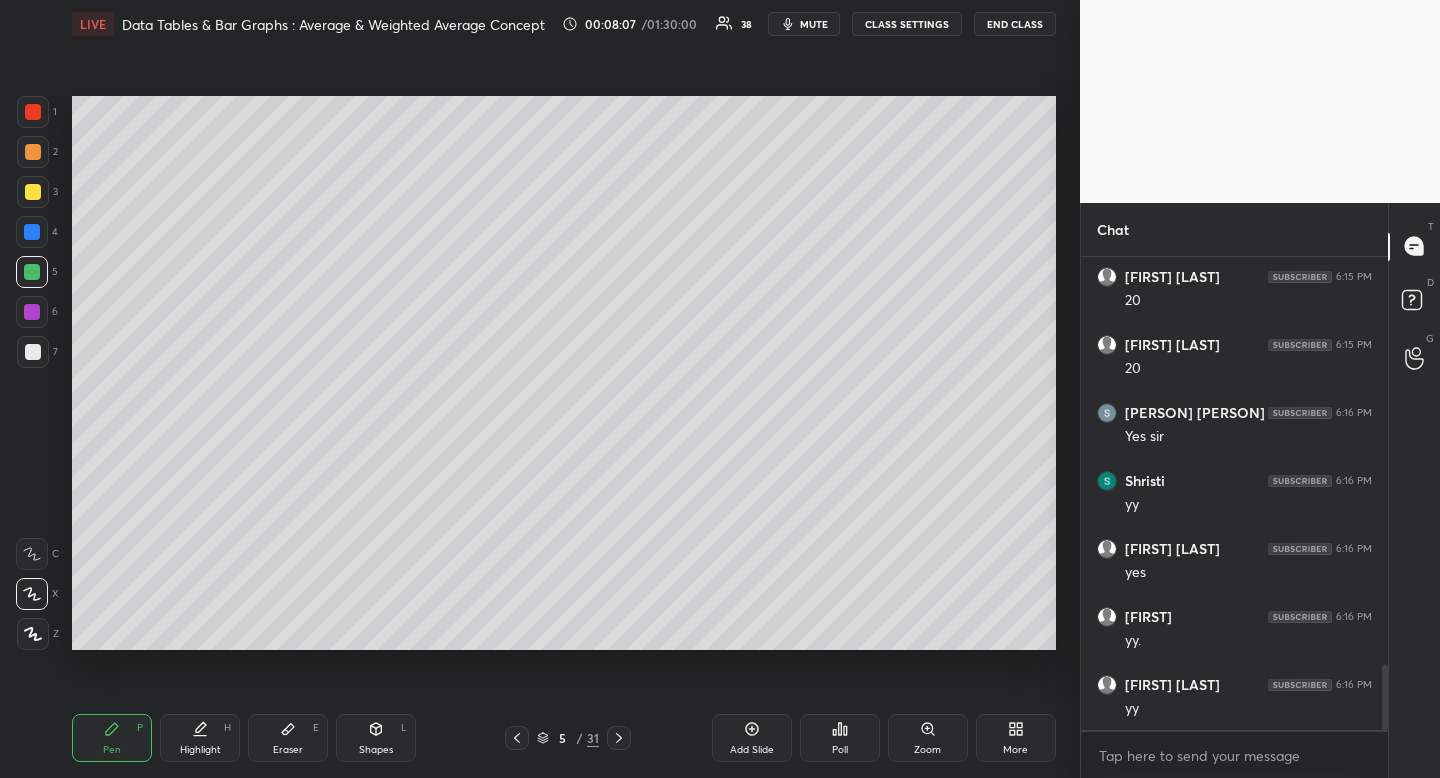 drag, startPoint x: 22, startPoint y: 280, endPoint x: 58, endPoint y: 251, distance: 46.227695 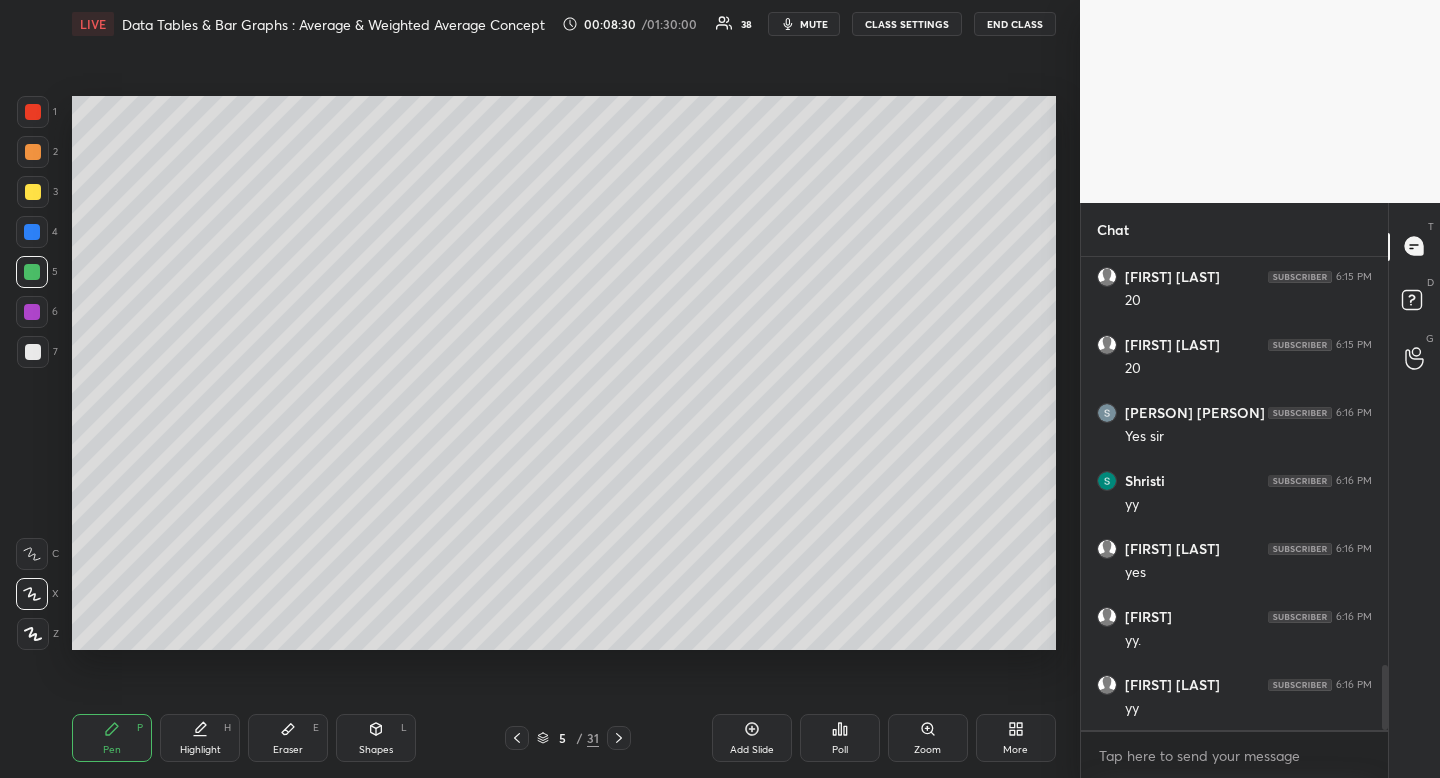 scroll, scrollTop: 3077, scrollLeft: 0, axis: vertical 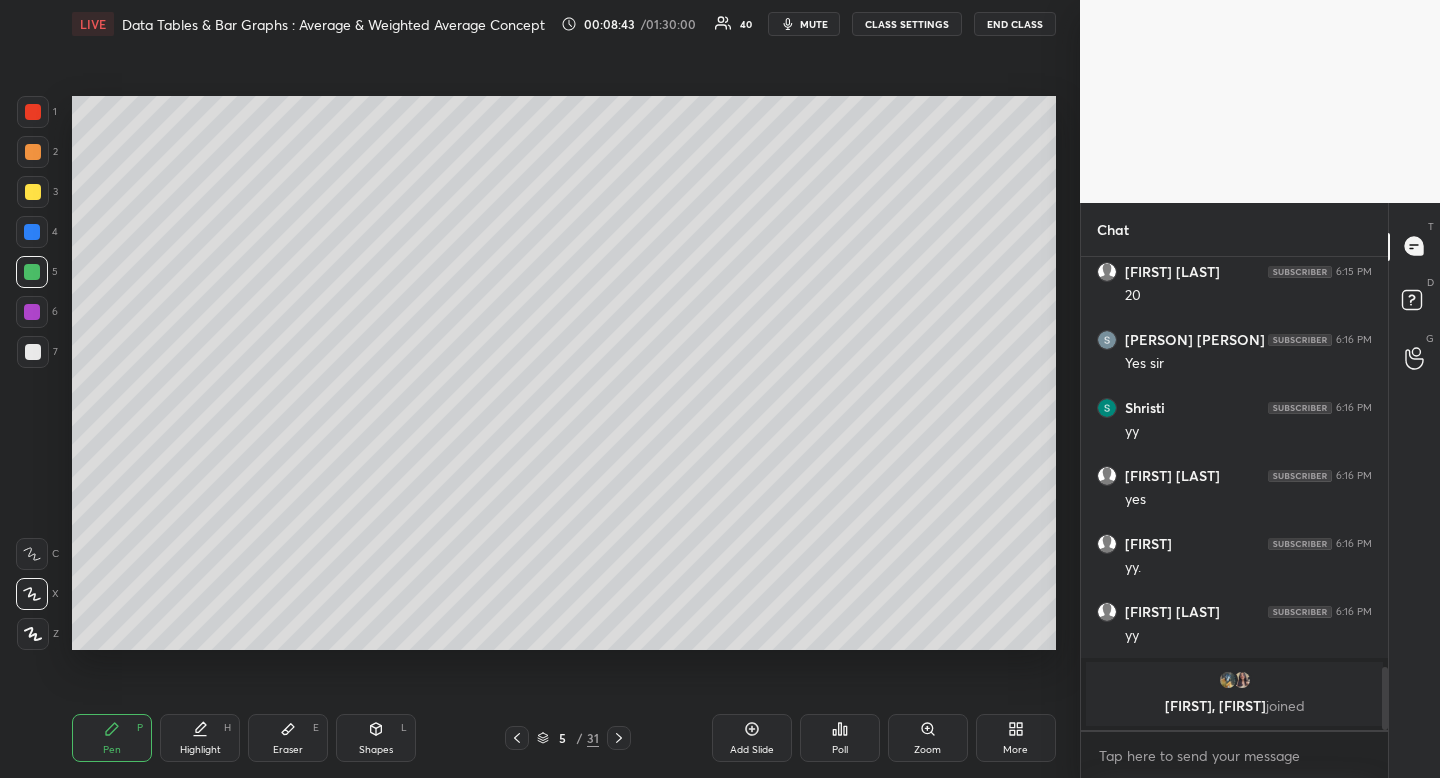 click on "Eraser" at bounding box center [288, 750] 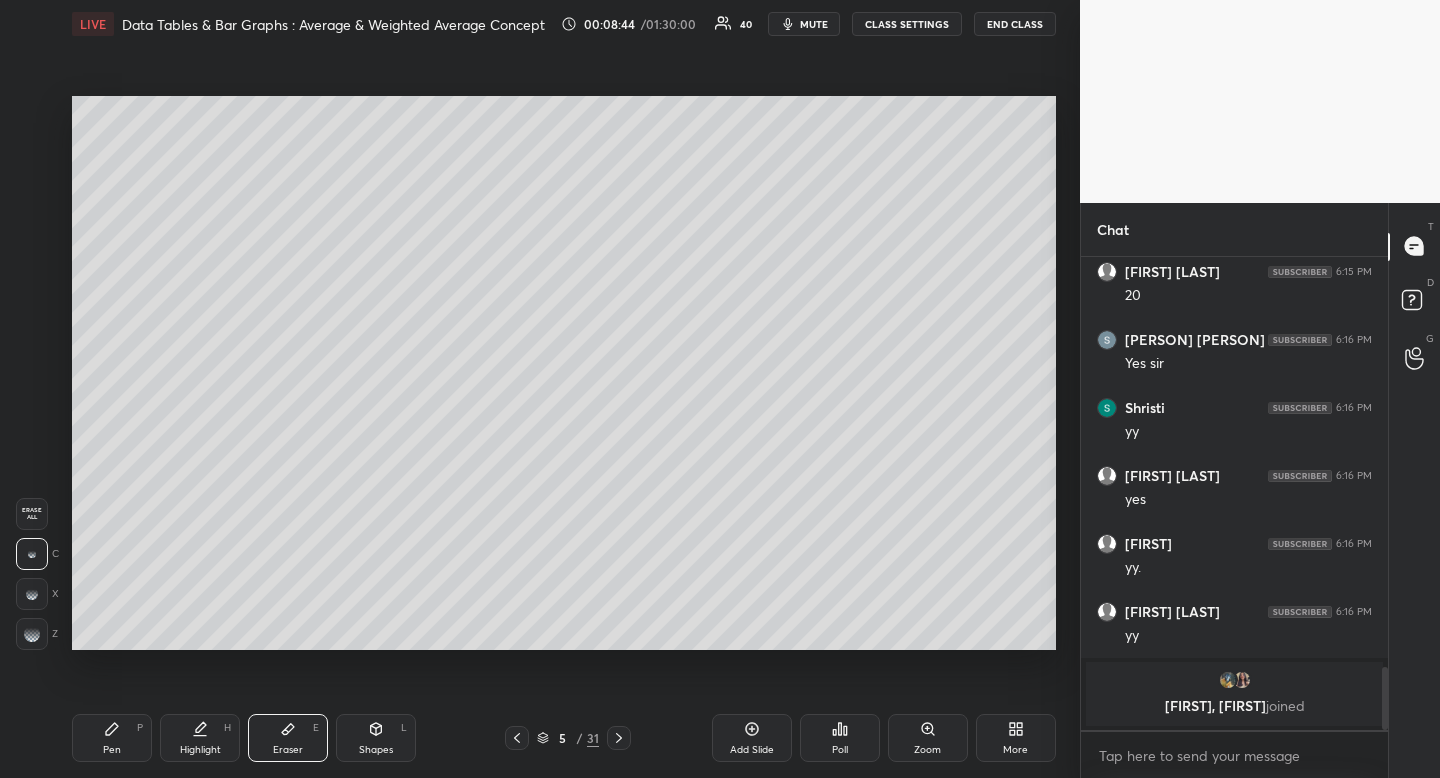 drag, startPoint x: 283, startPoint y: 746, endPoint x: 283, endPoint y: 719, distance: 27 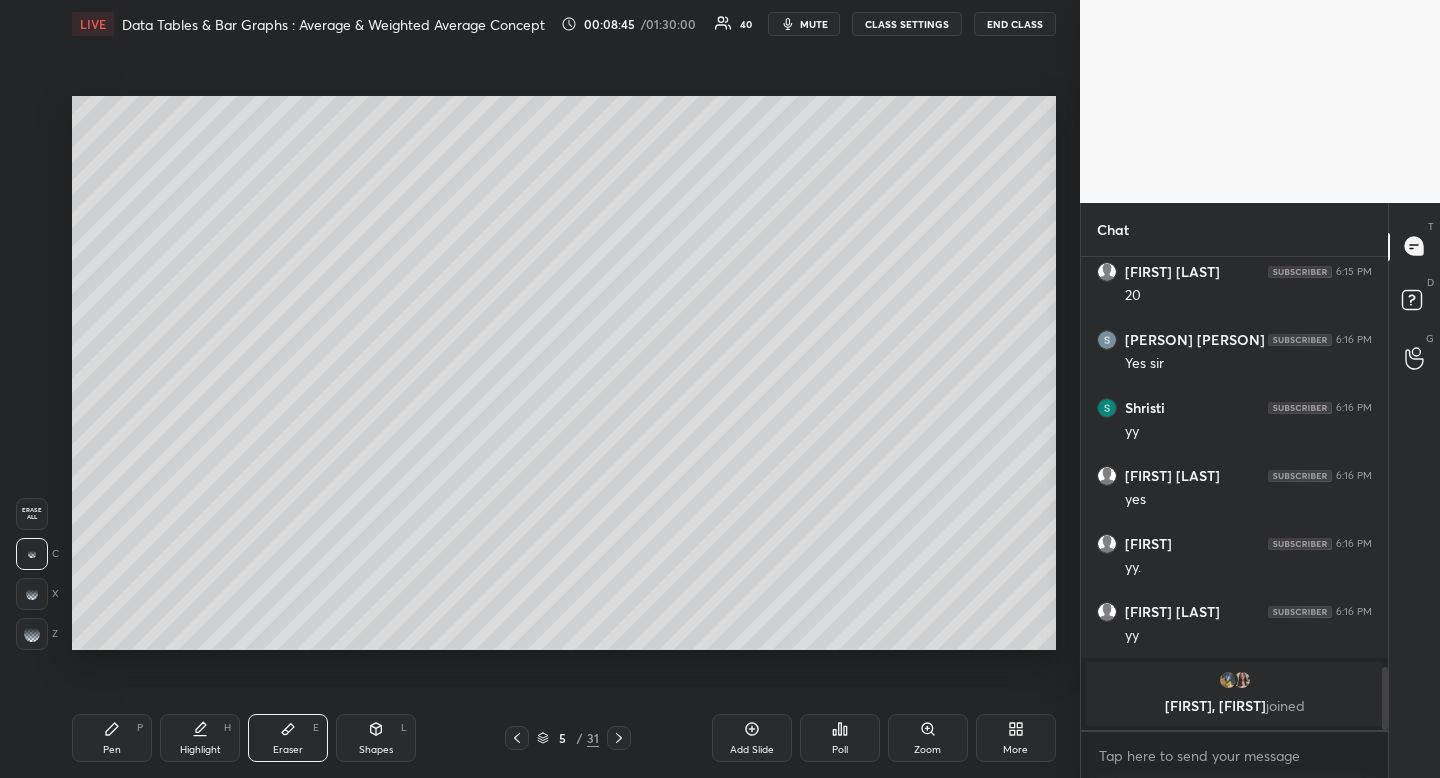 scroll, scrollTop: 2816, scrollLeft: 0, axis: vertical 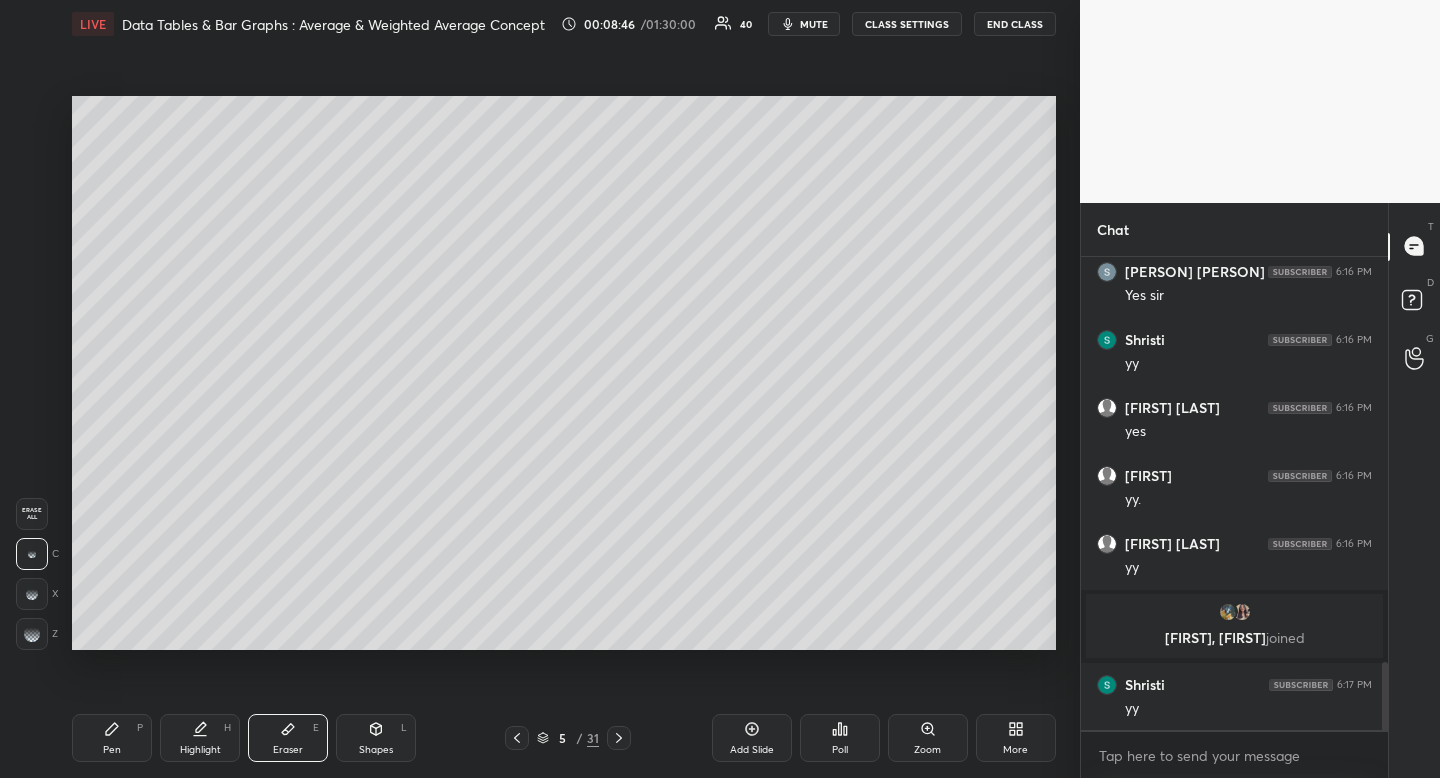 click on "Pen P" at bounding box center (112, 738) 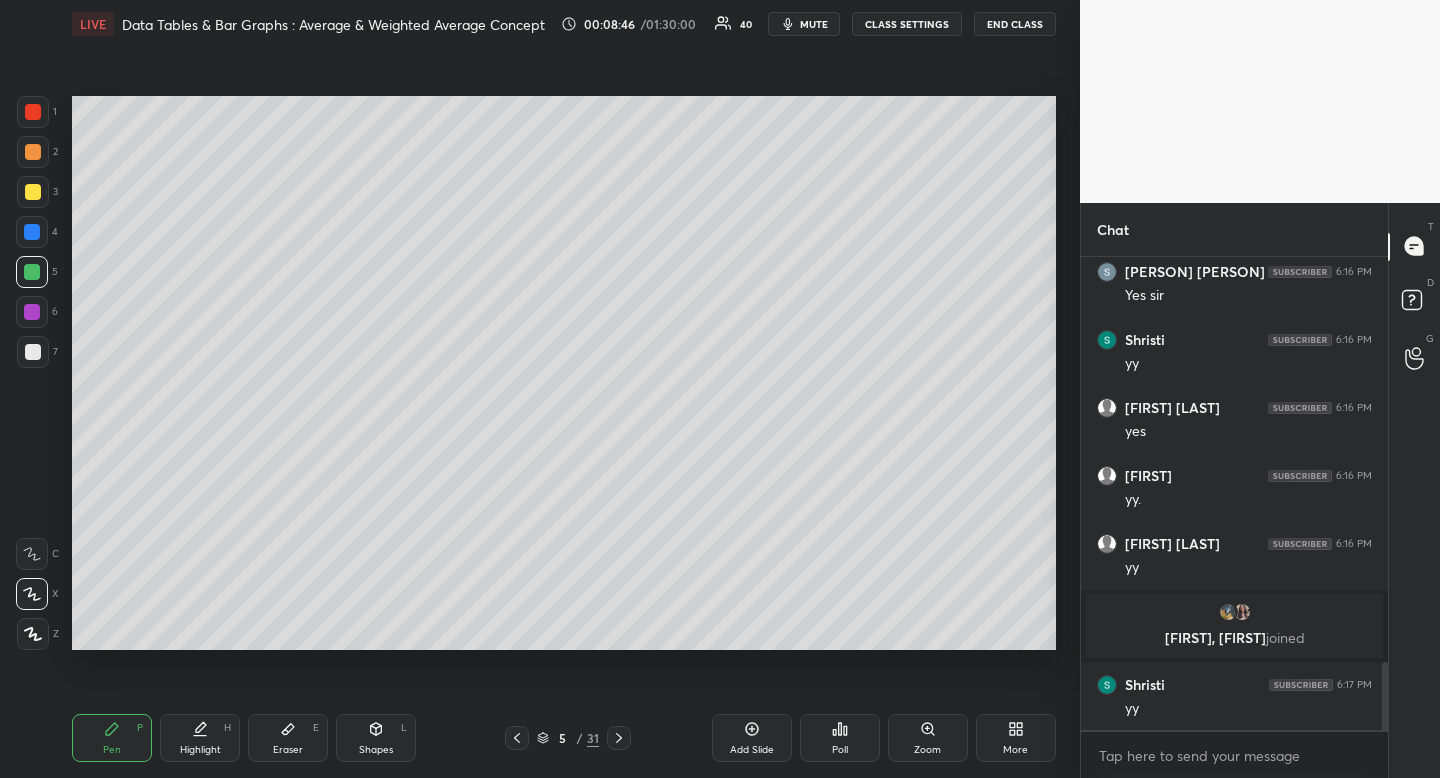 drag, startPoint x: 121, startPoint y: 741, endPoint x: 134, endPoint y: 684, distance: 58.463665 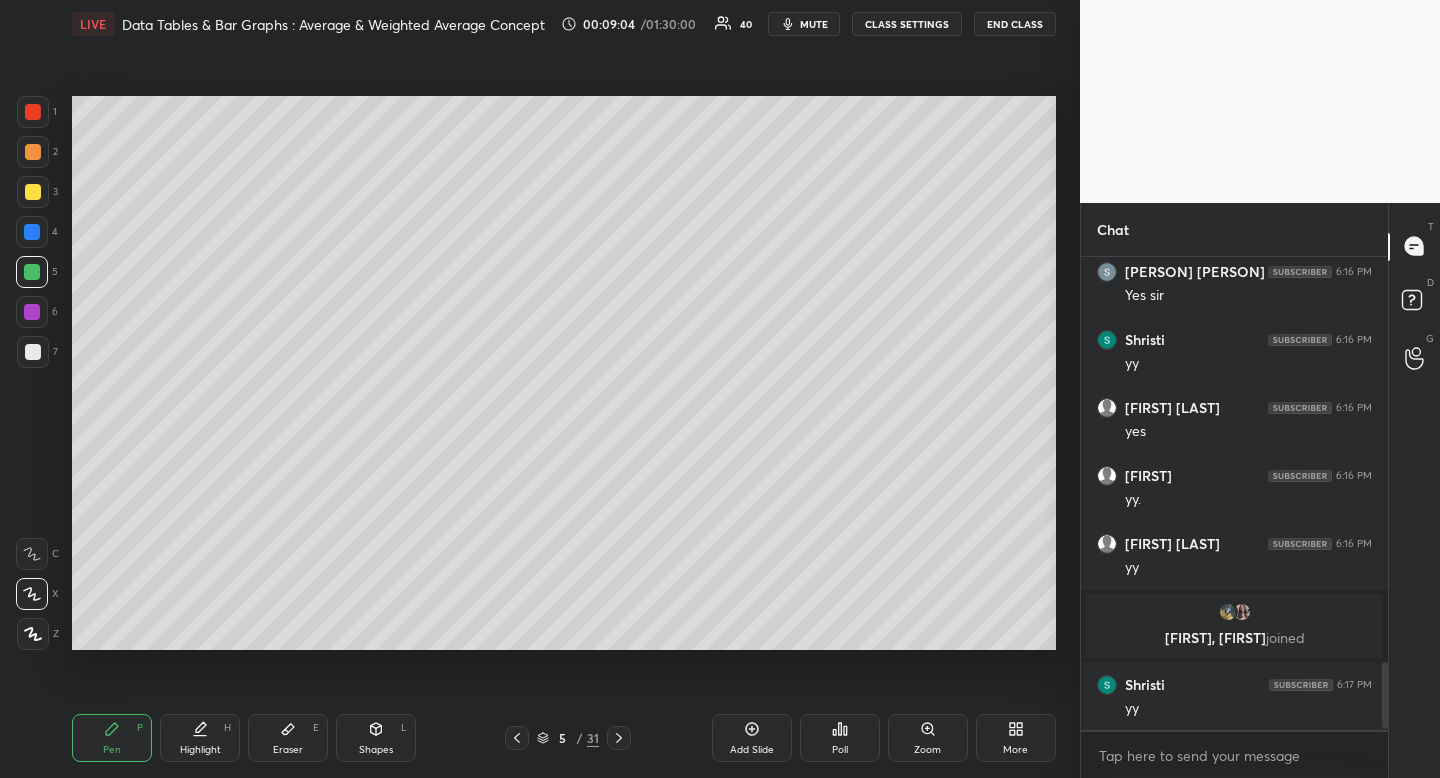 click on "Shapes" at bounding box center (376, 750) 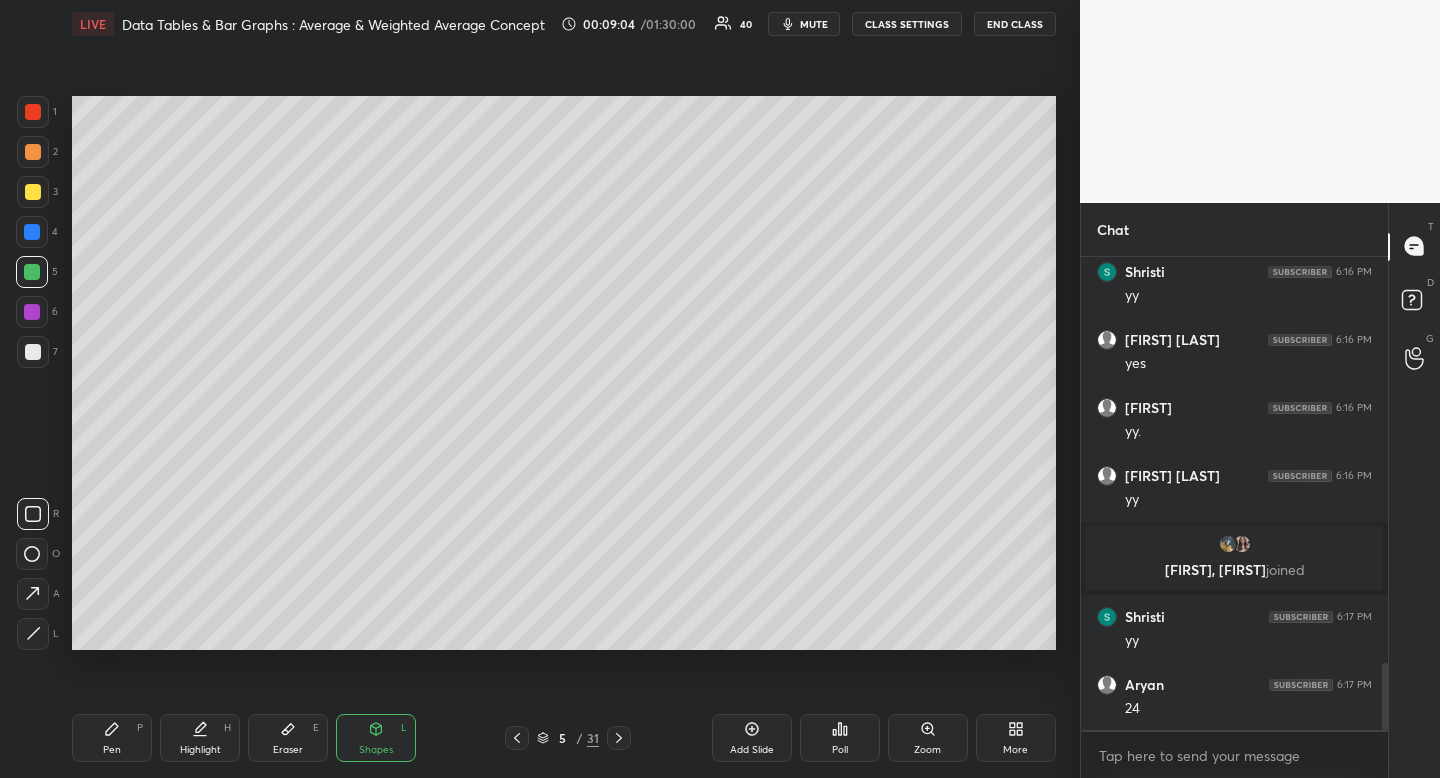 click 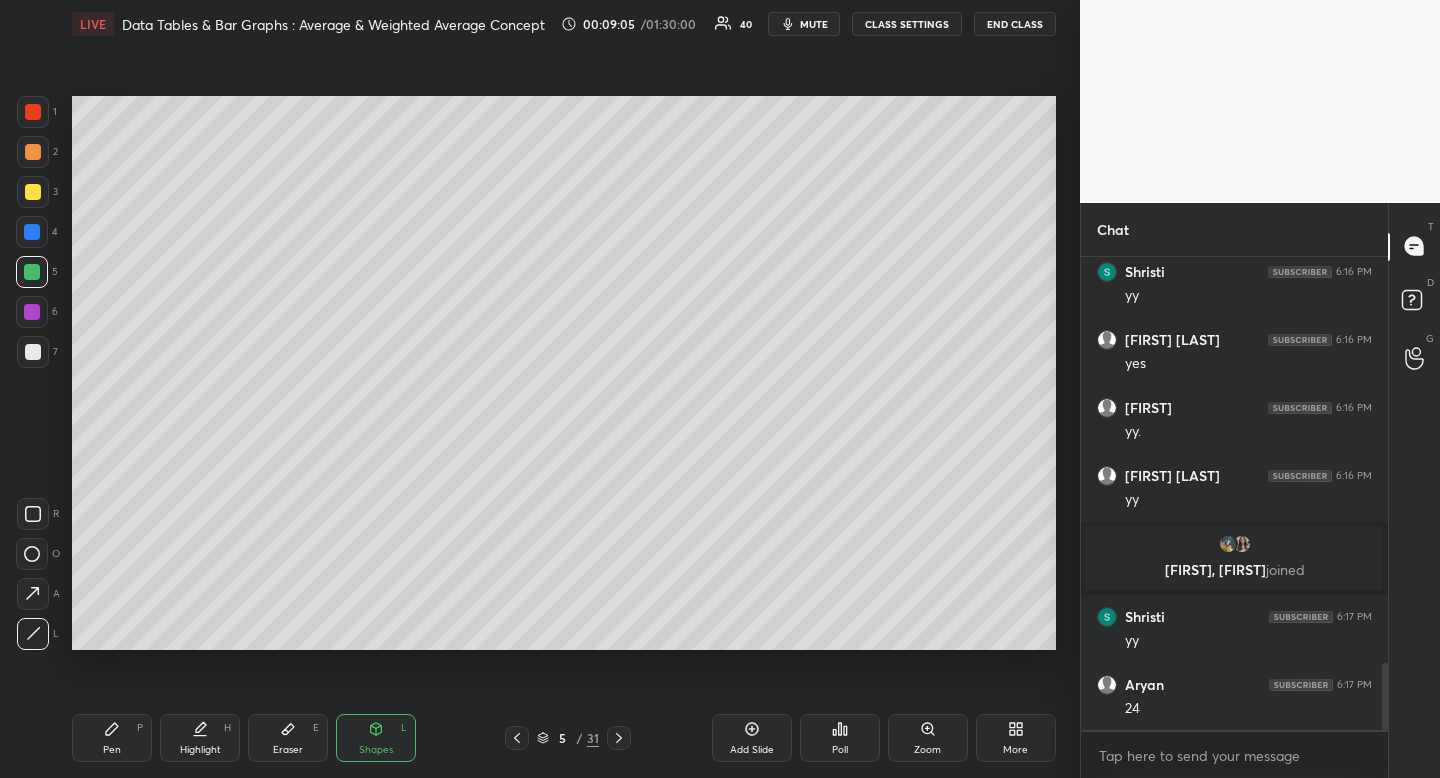 drag, startPoint x: 34, startPoint y: 628, endPoint x: 69, endPoint y: 591, distance: 50.931328 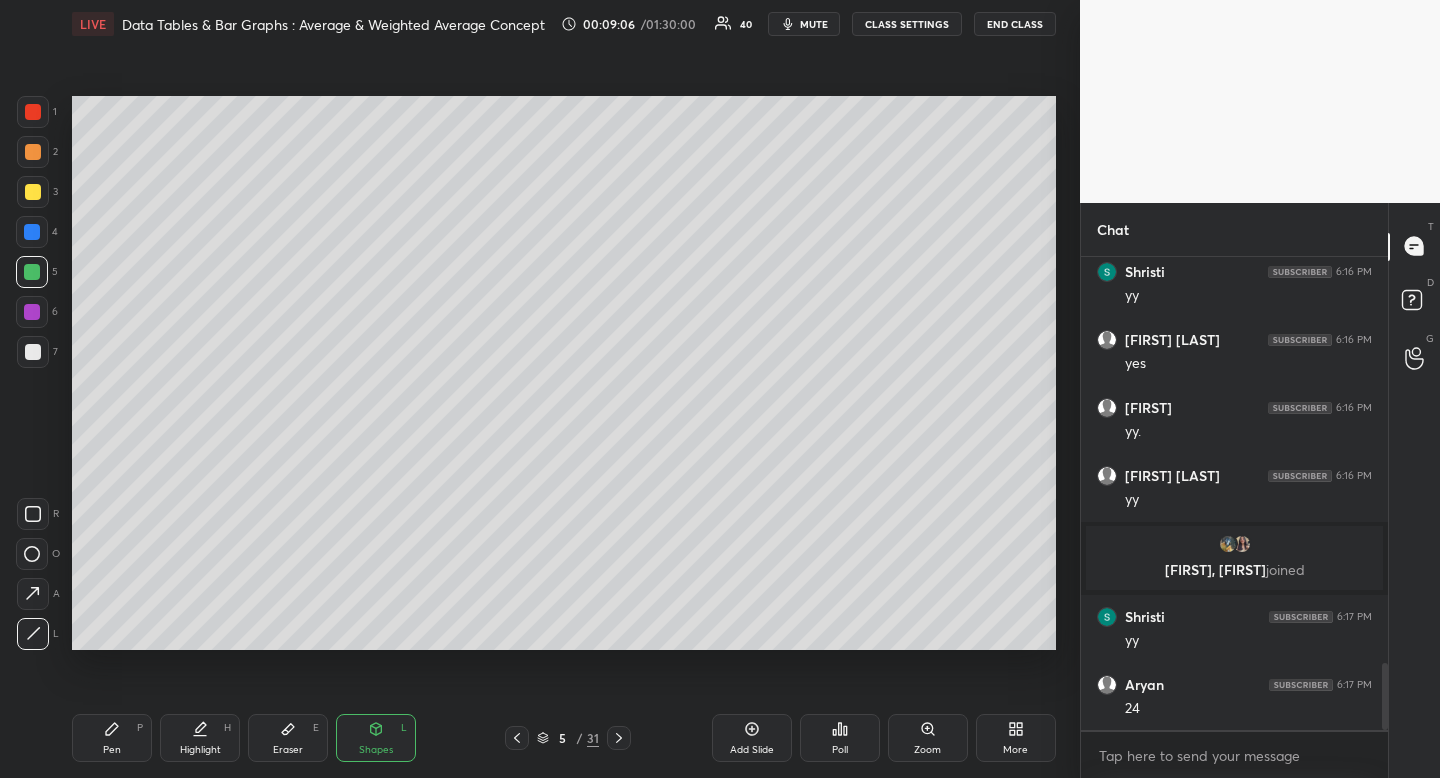 scroll, scrollTop: 2952, scrollLeft: 0, axis: vertical 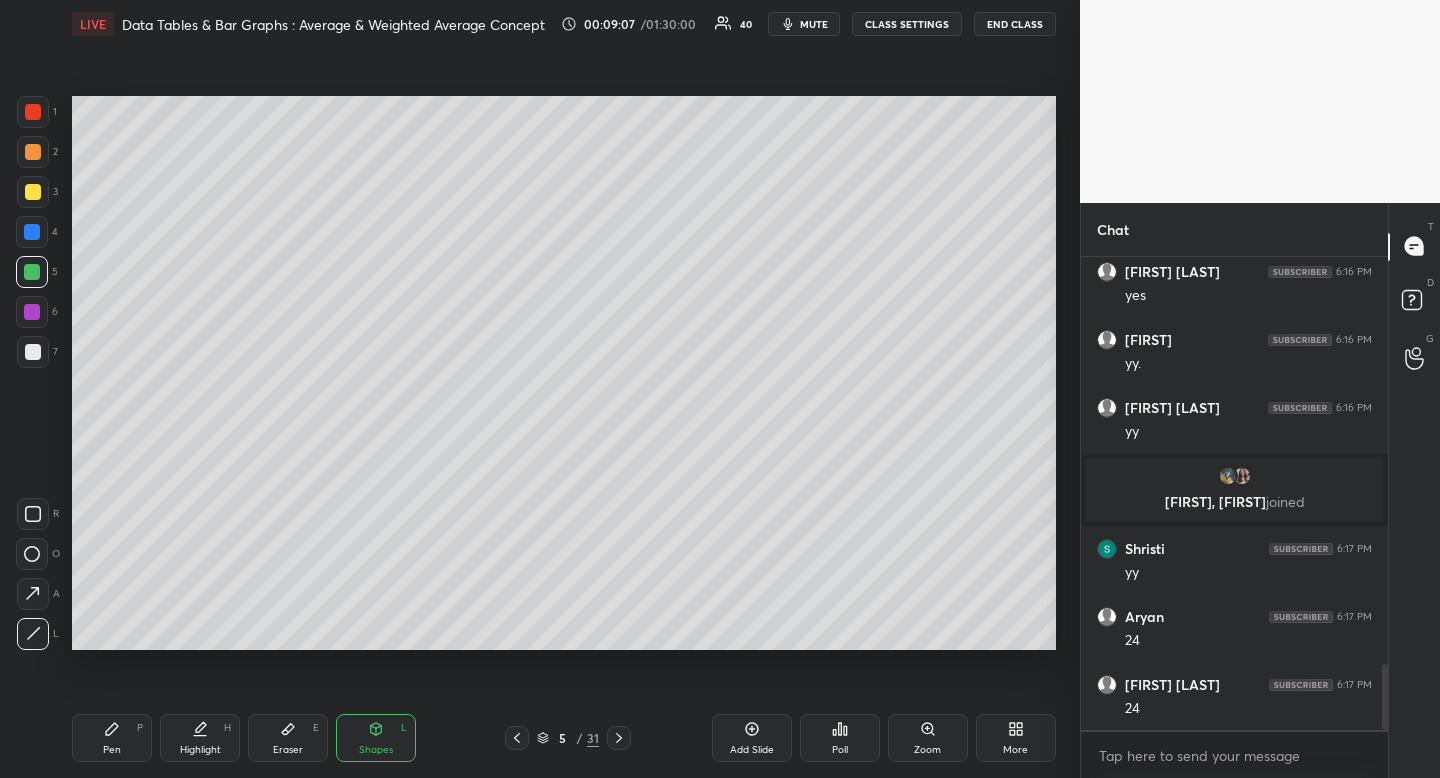 click on "Pen P" at bounding box center [112, 738] 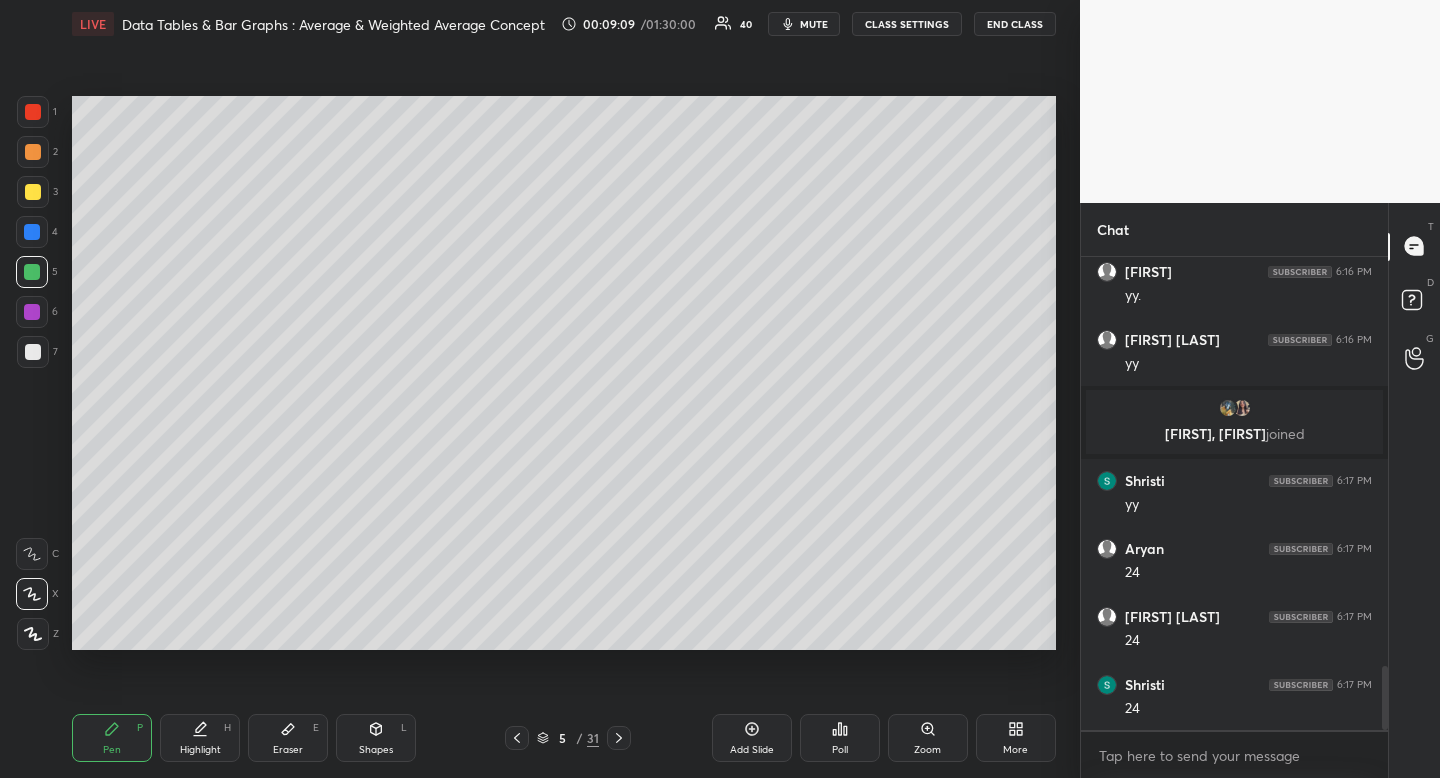 scroll, scrollTop: 3088, scrollLeft: 0, axis: vertical 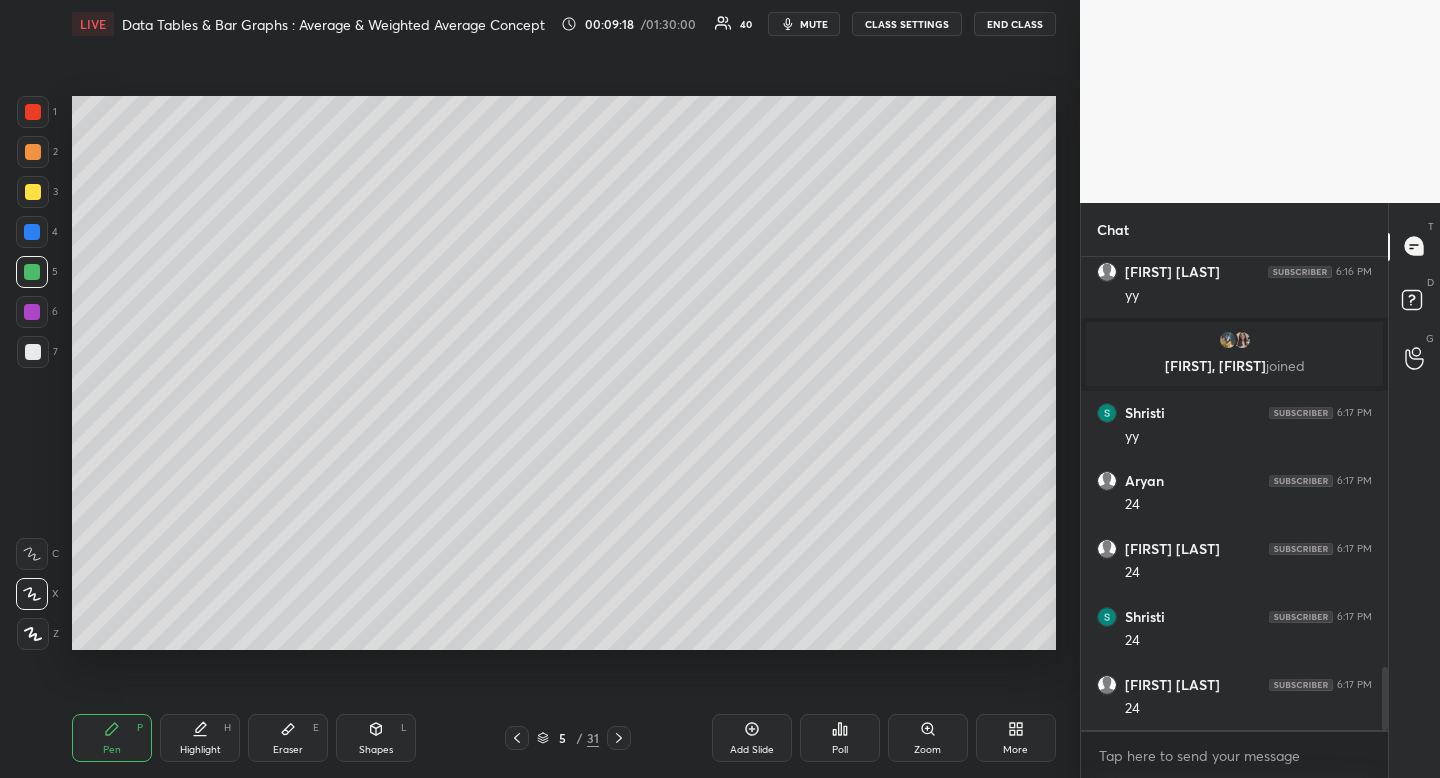 click at bounding box center [33, 352] 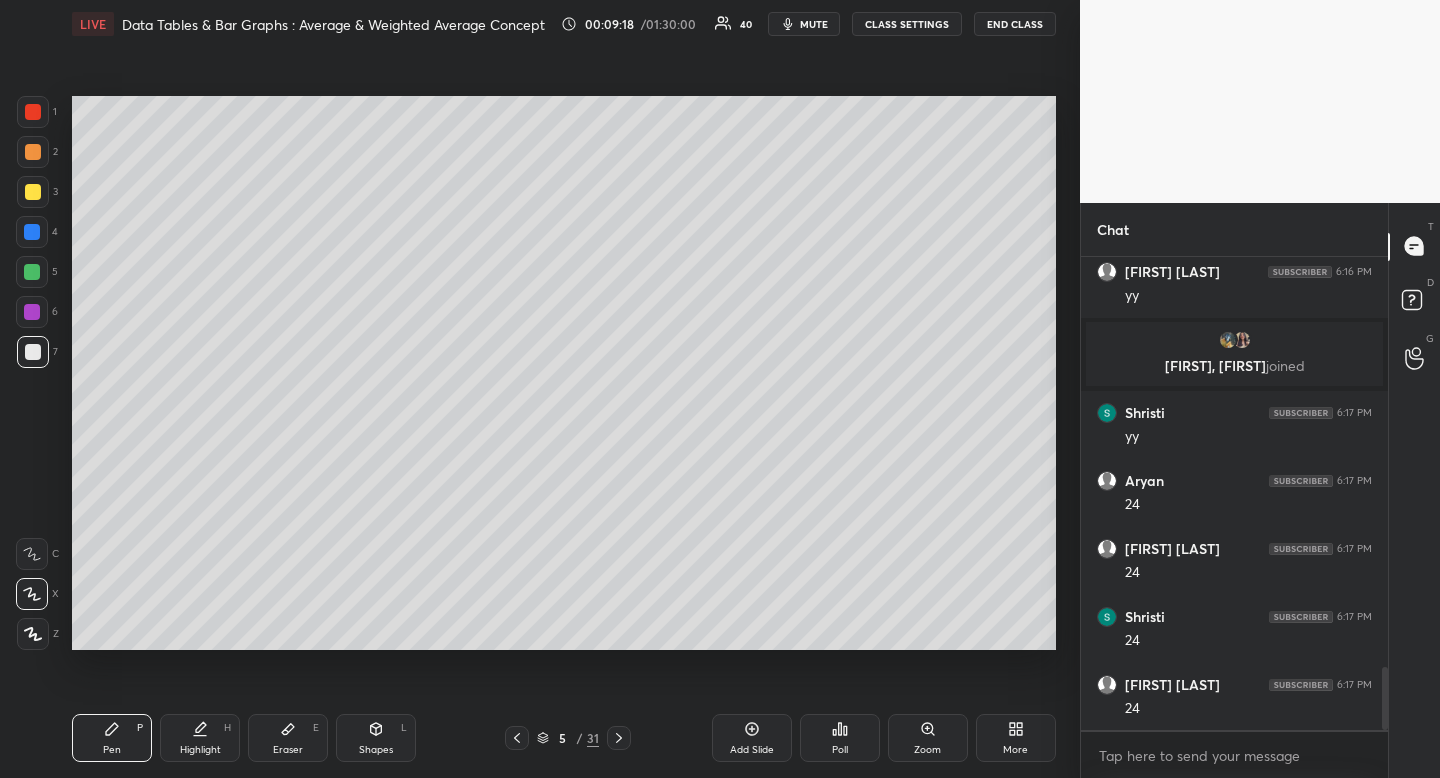 click at bounding box center (33, 352) 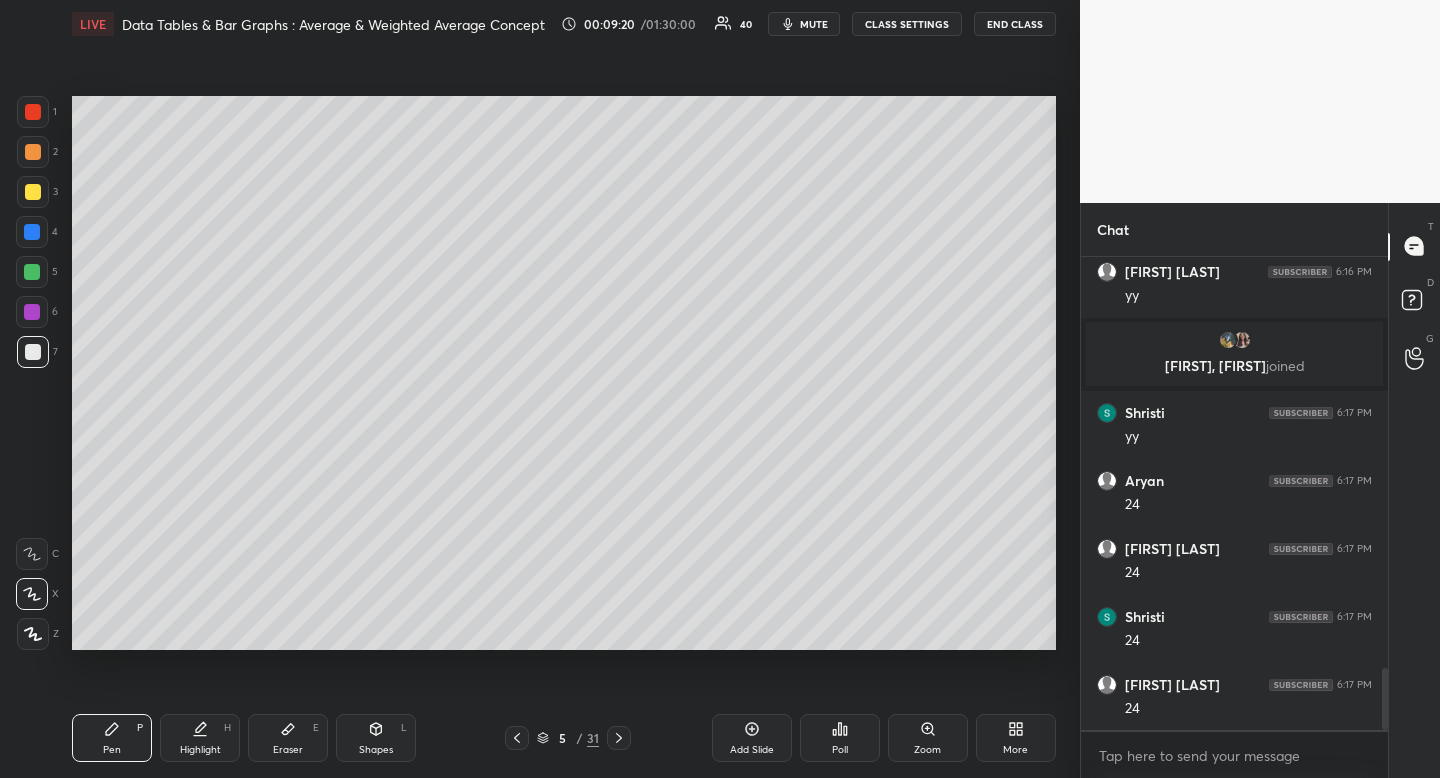 scroll, scrollTop: 3156, scrollLeft: 0, axis: vertical 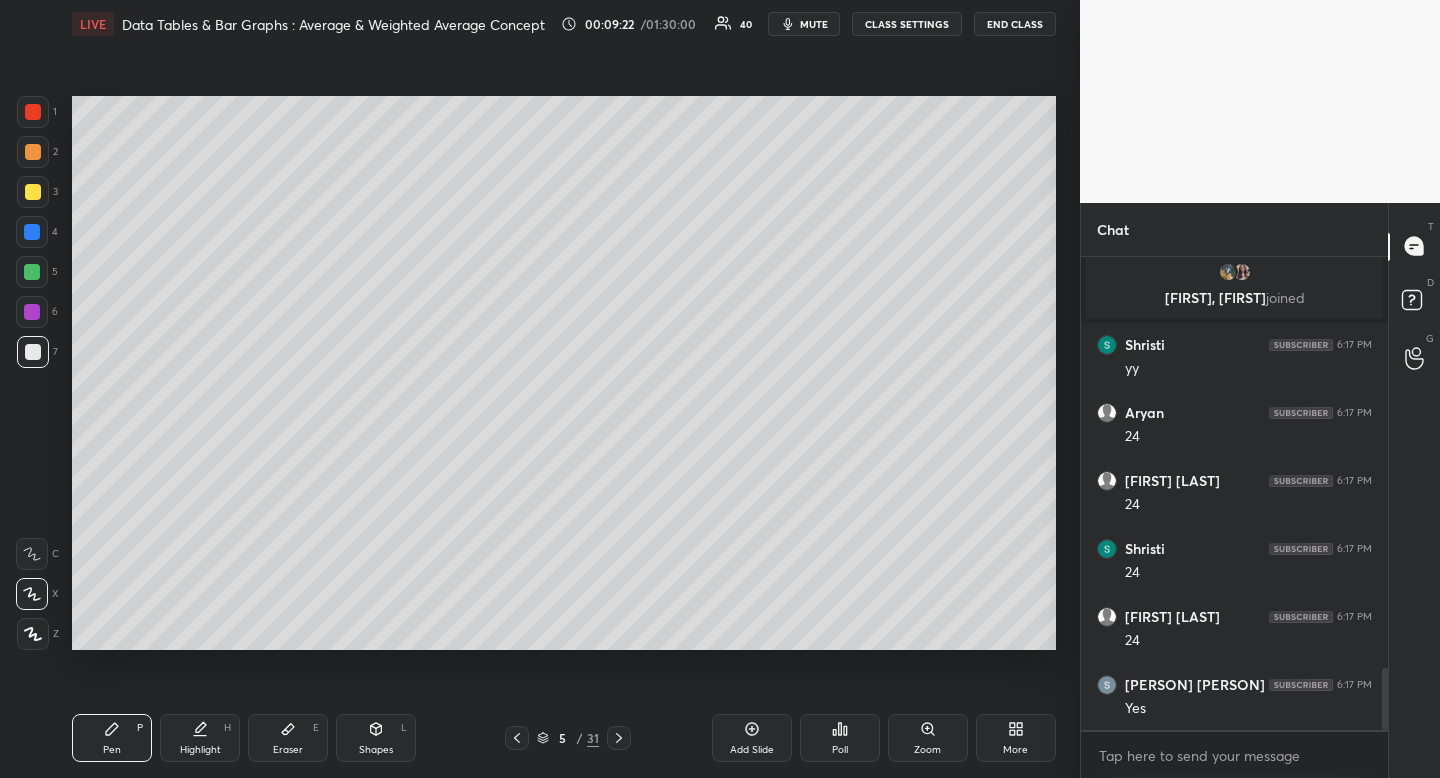 click on "Eraser E" at bounding box center (288, 738) 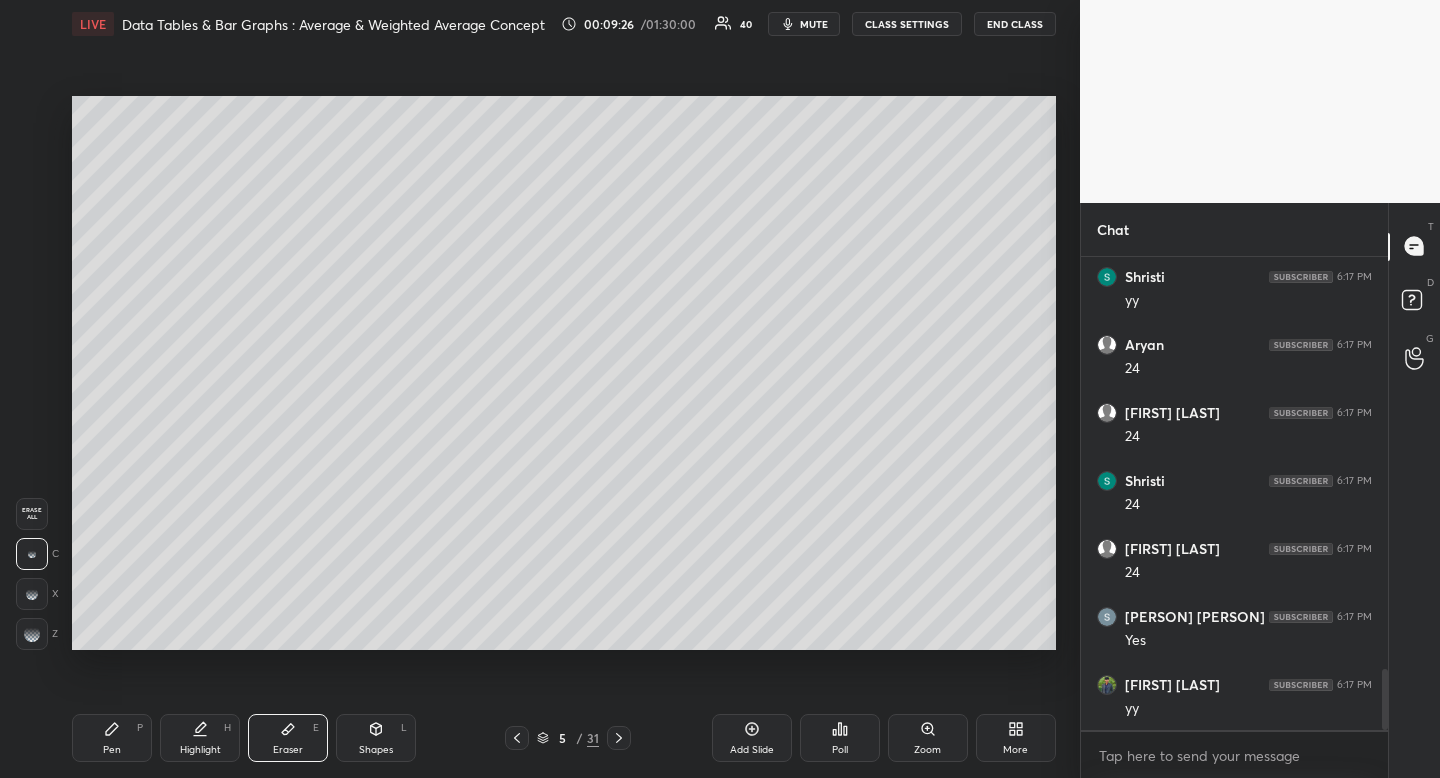 click on "Pen P" at bounding box center [112, 738] 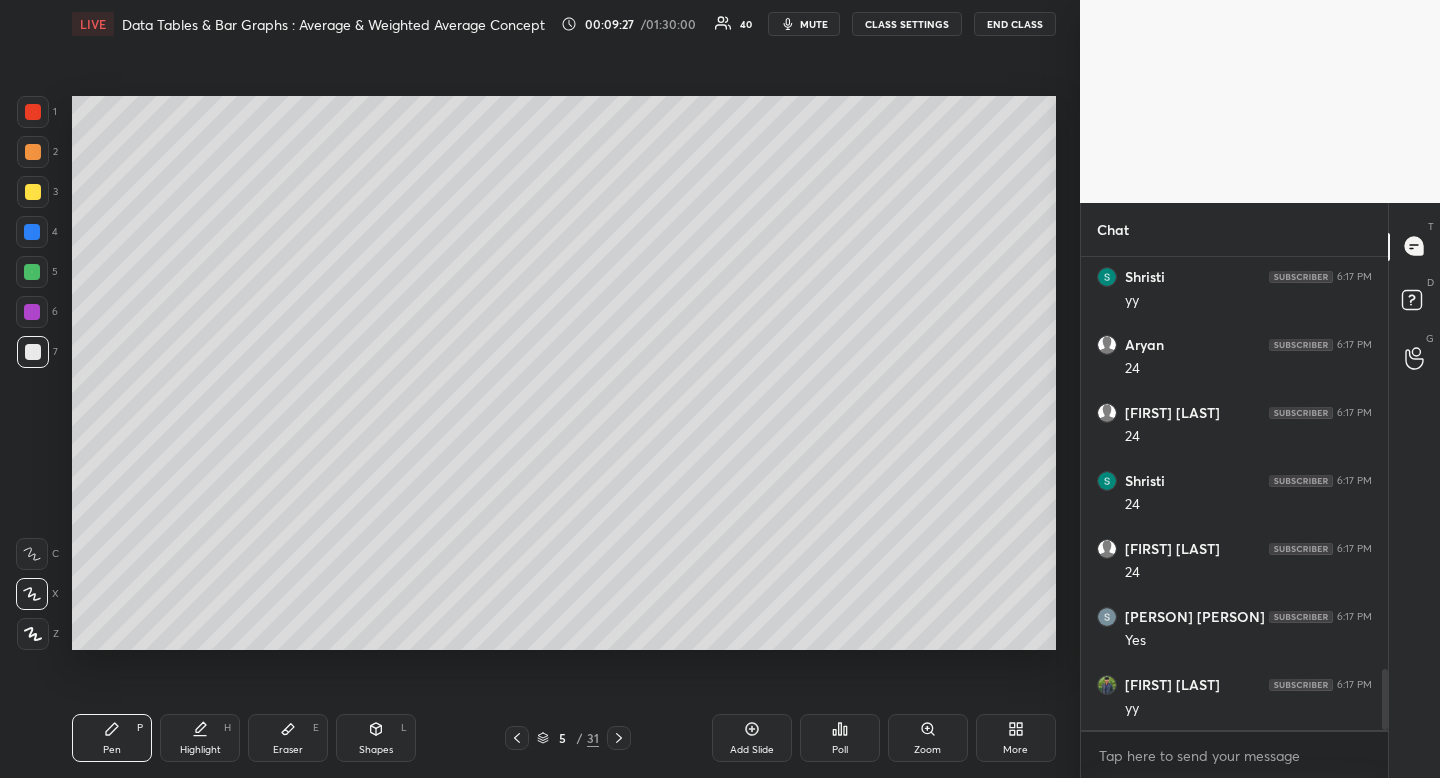 click 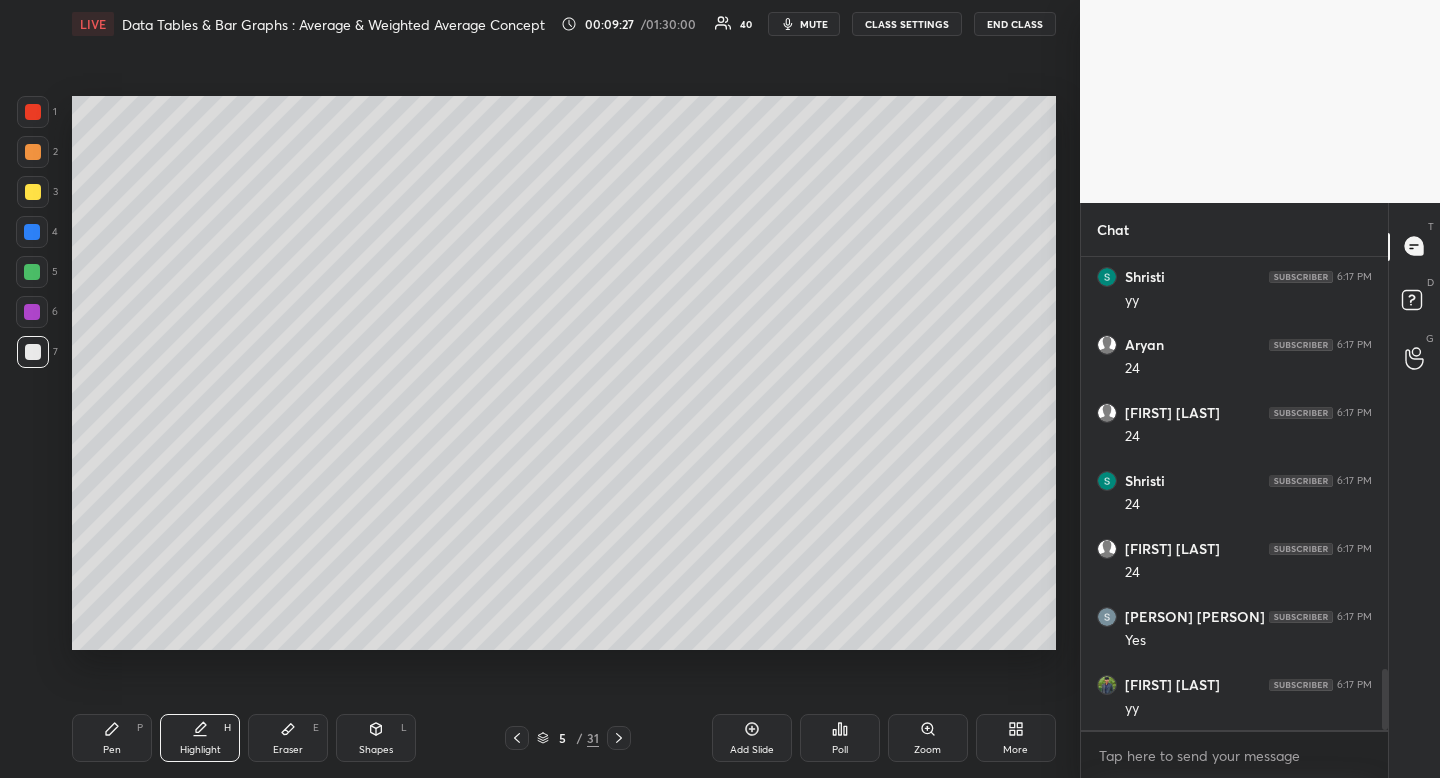 drag, startPoint x: 200, startPoint y: 734, endPoint x: 207, endPoint y: 697, distance: 37.65634 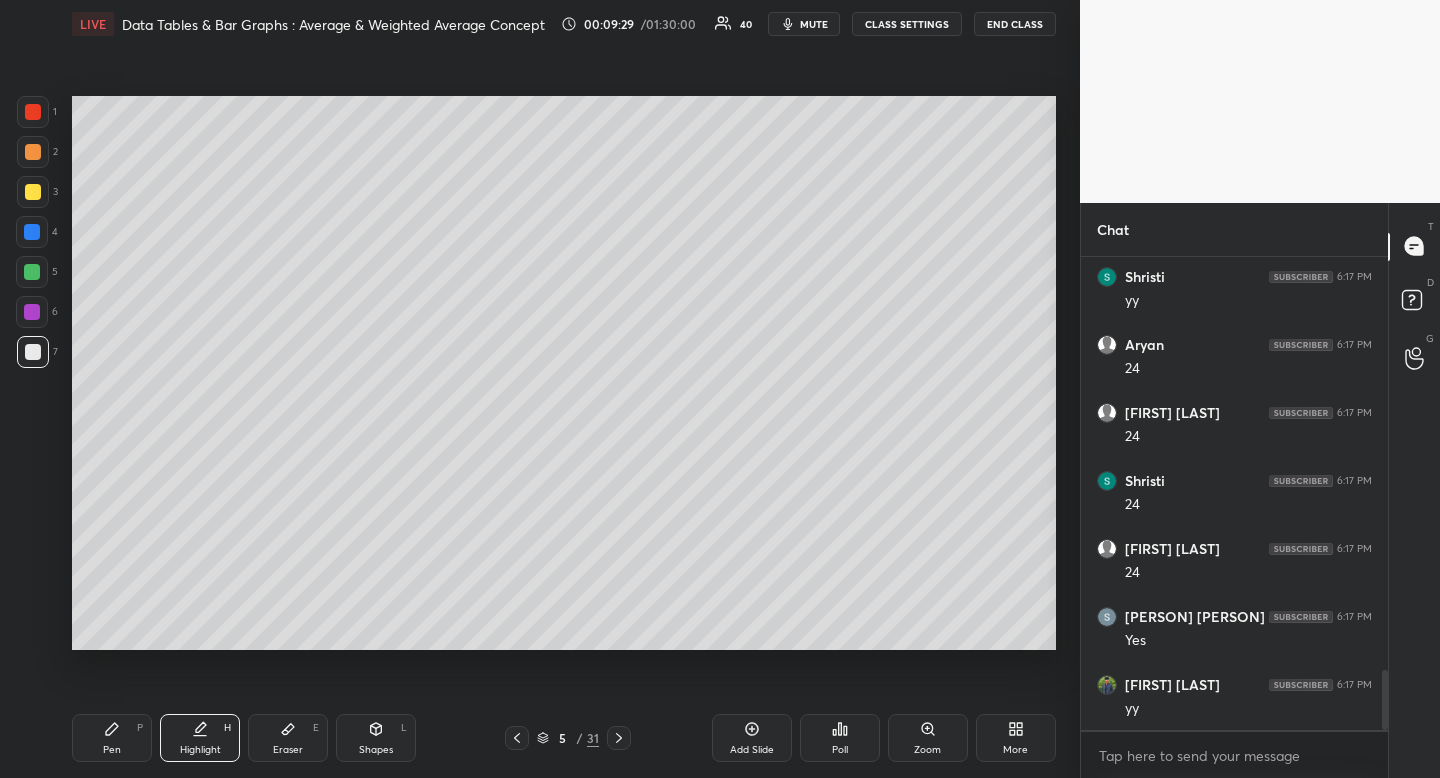 scroll, scrollTop: 3292, scrollLeft: 0, axis: vertical 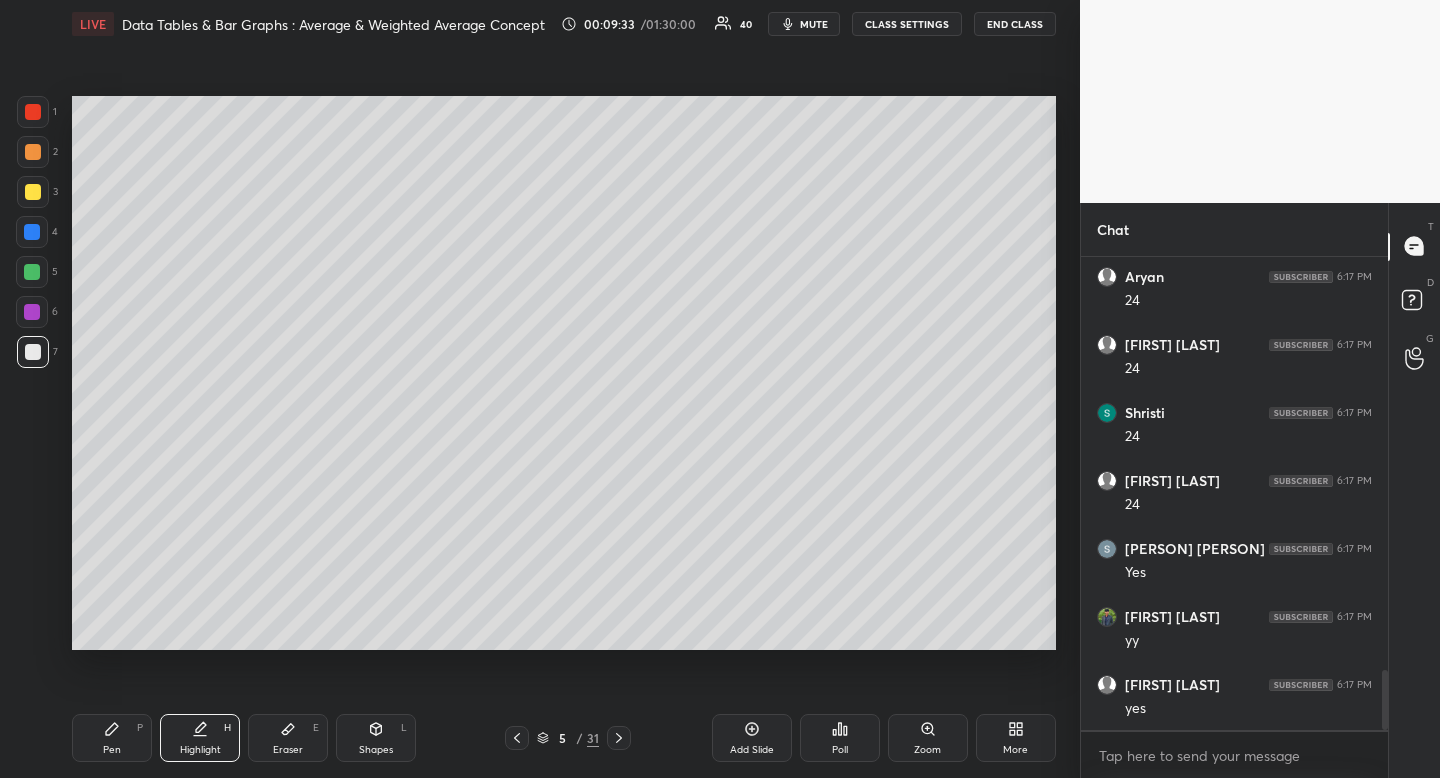 click 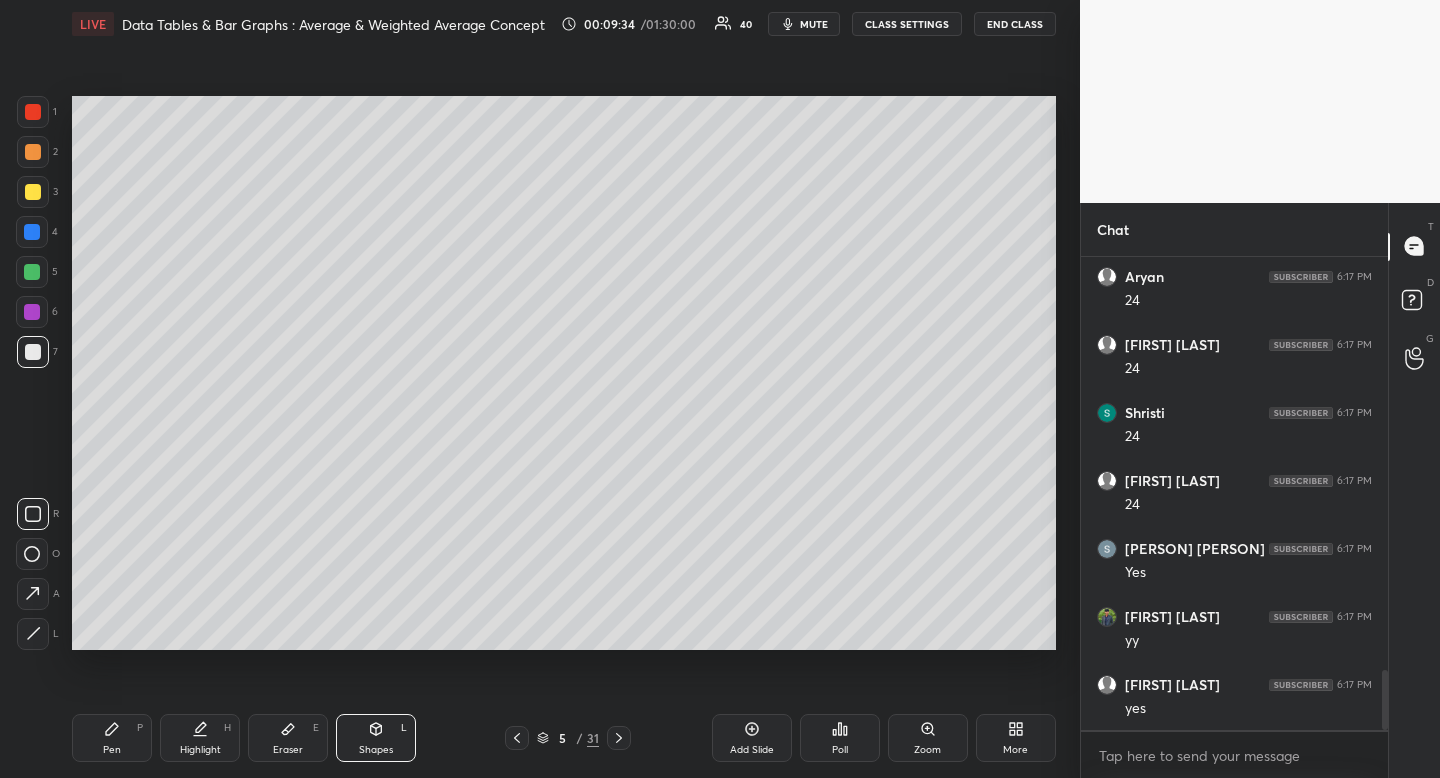 click 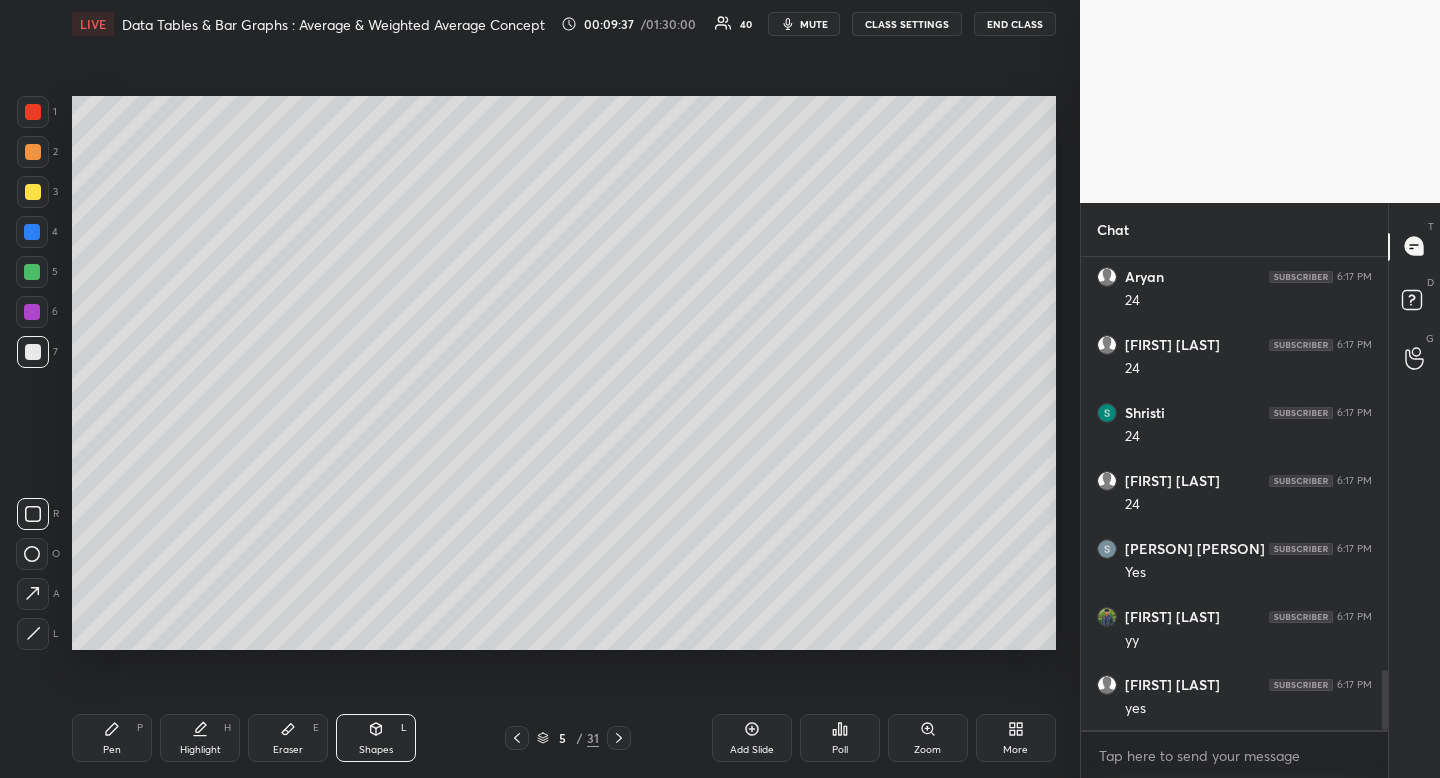 click on "Eraser E" at bounding box center (288, 738) 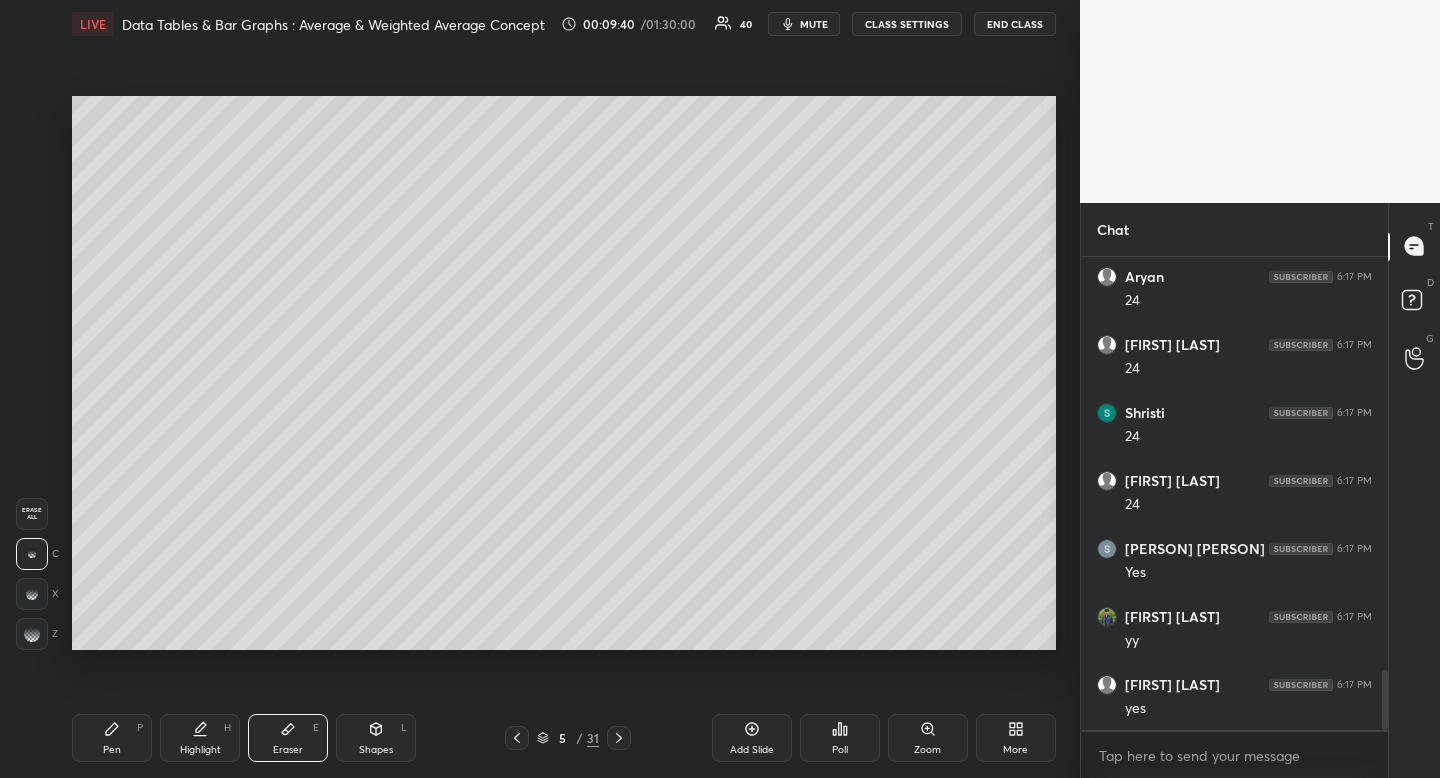 click on "Pen" at bounding box center [112, 750] 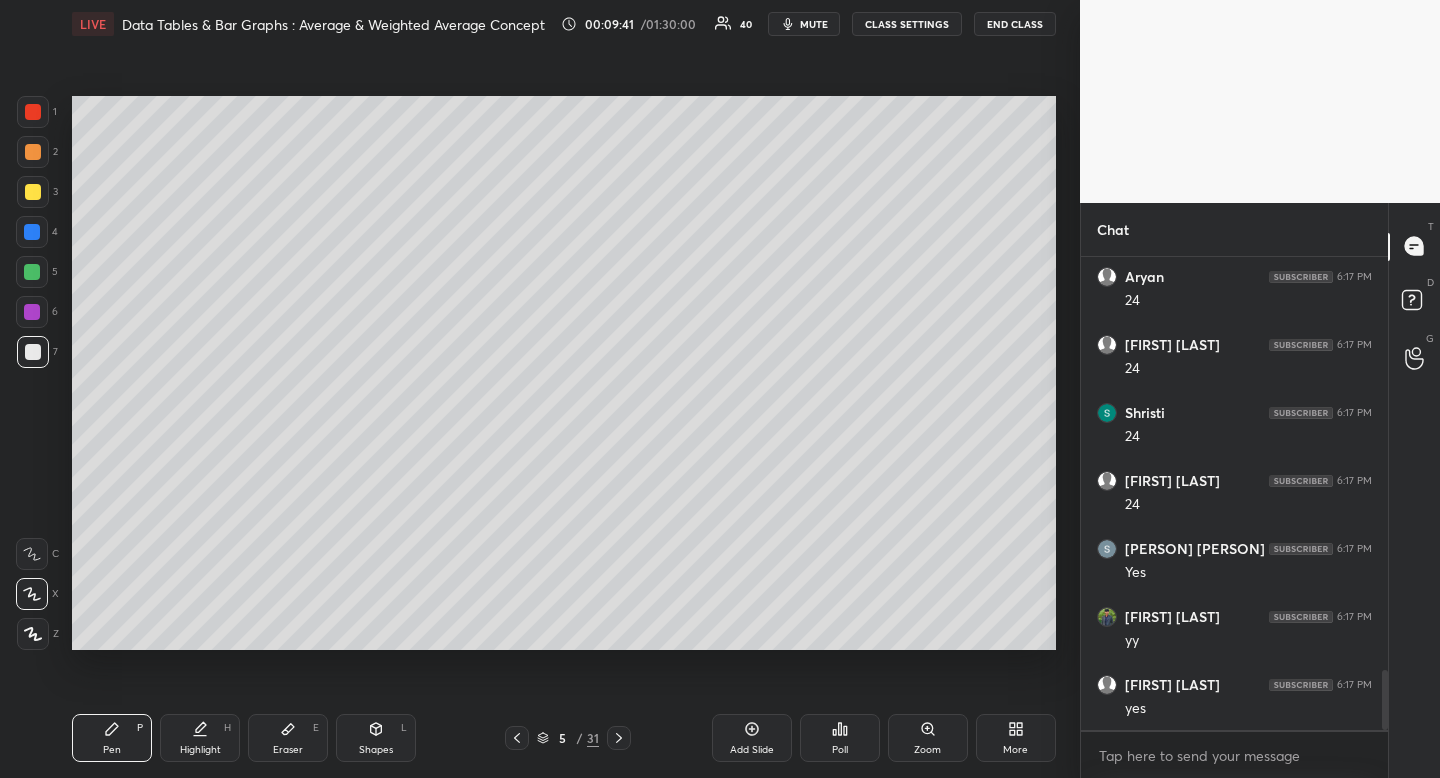click on "Pen" at bounding box center (112, 750) 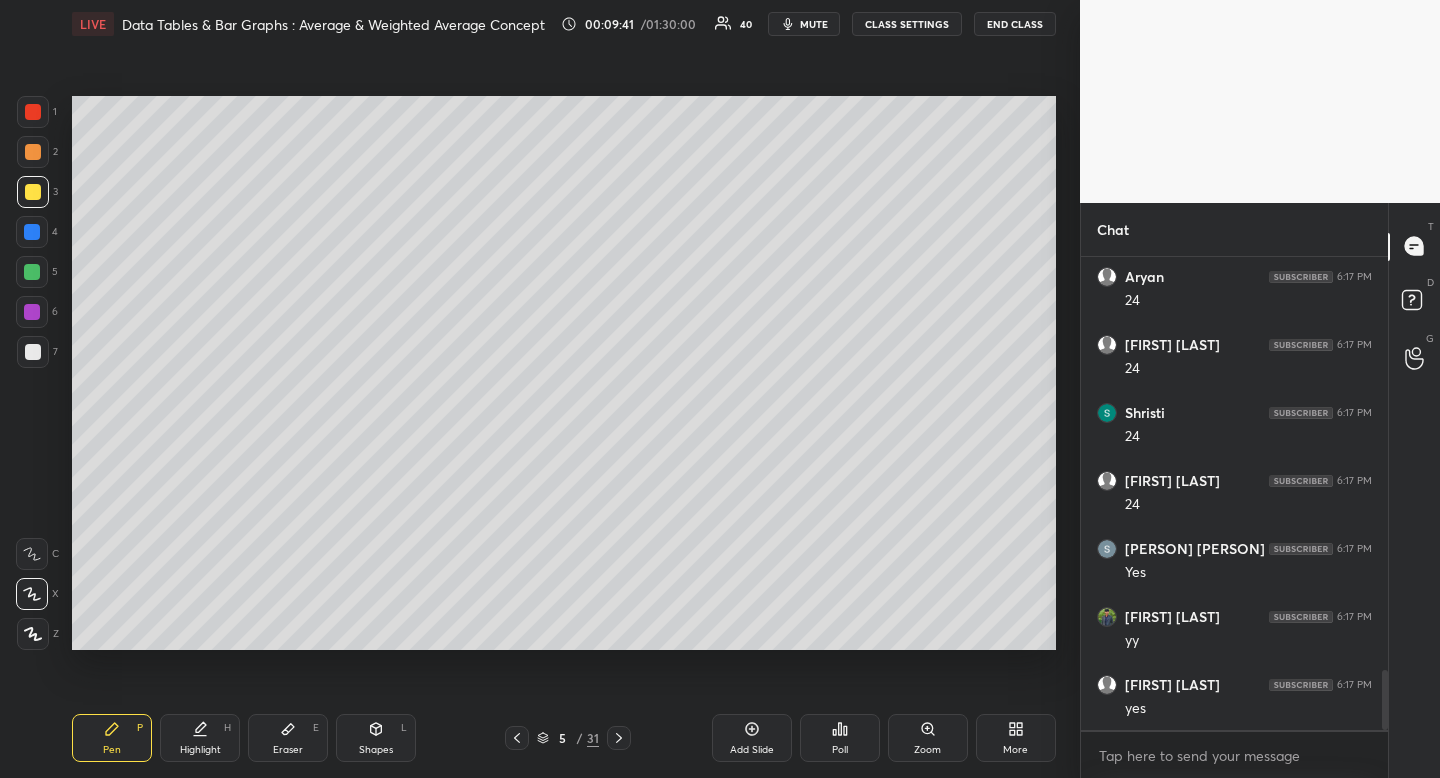 drag, startPoint x: 35, startPoint y: 200, endPoint x: 15, endPoint y: 231, distance: 36.891735 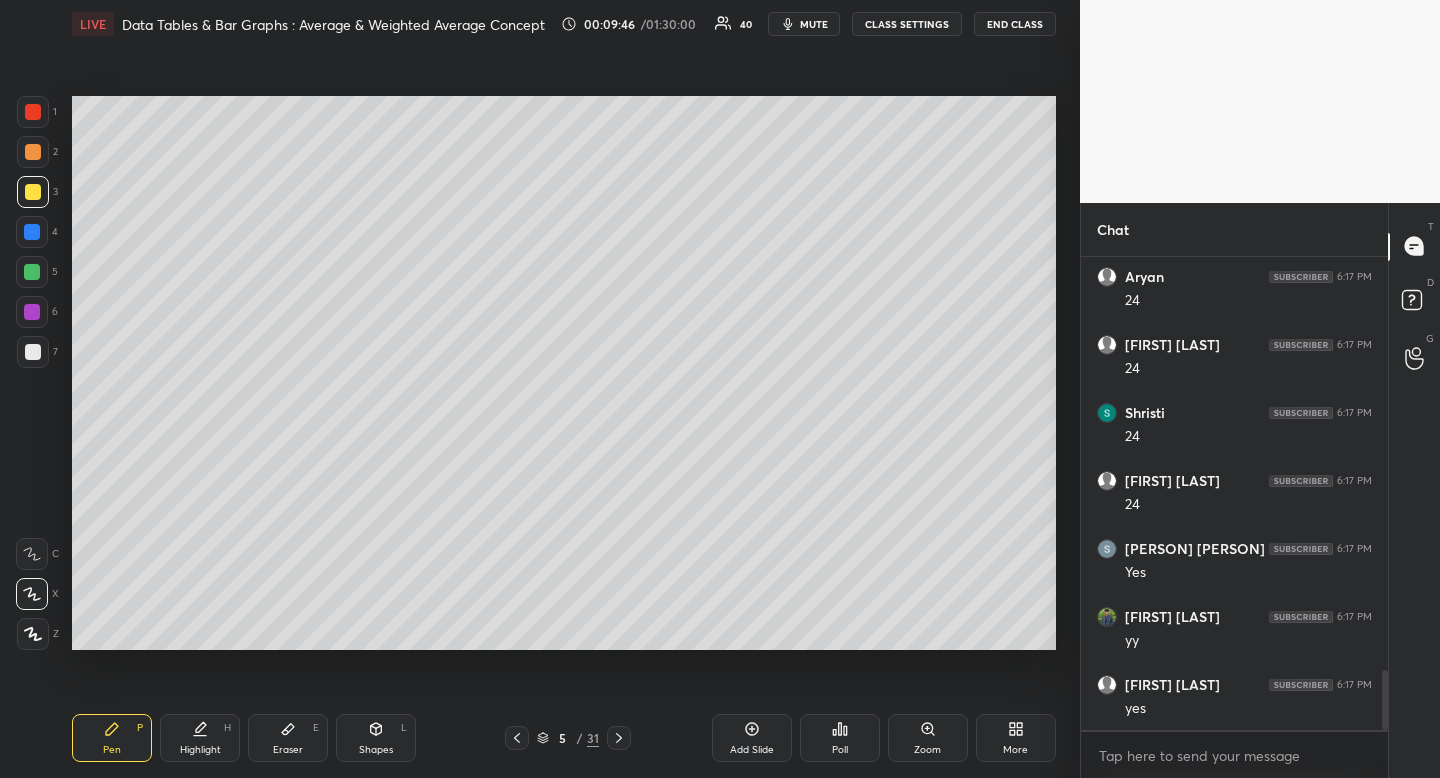 click on "Highlight" at bounding box center (200, 750) 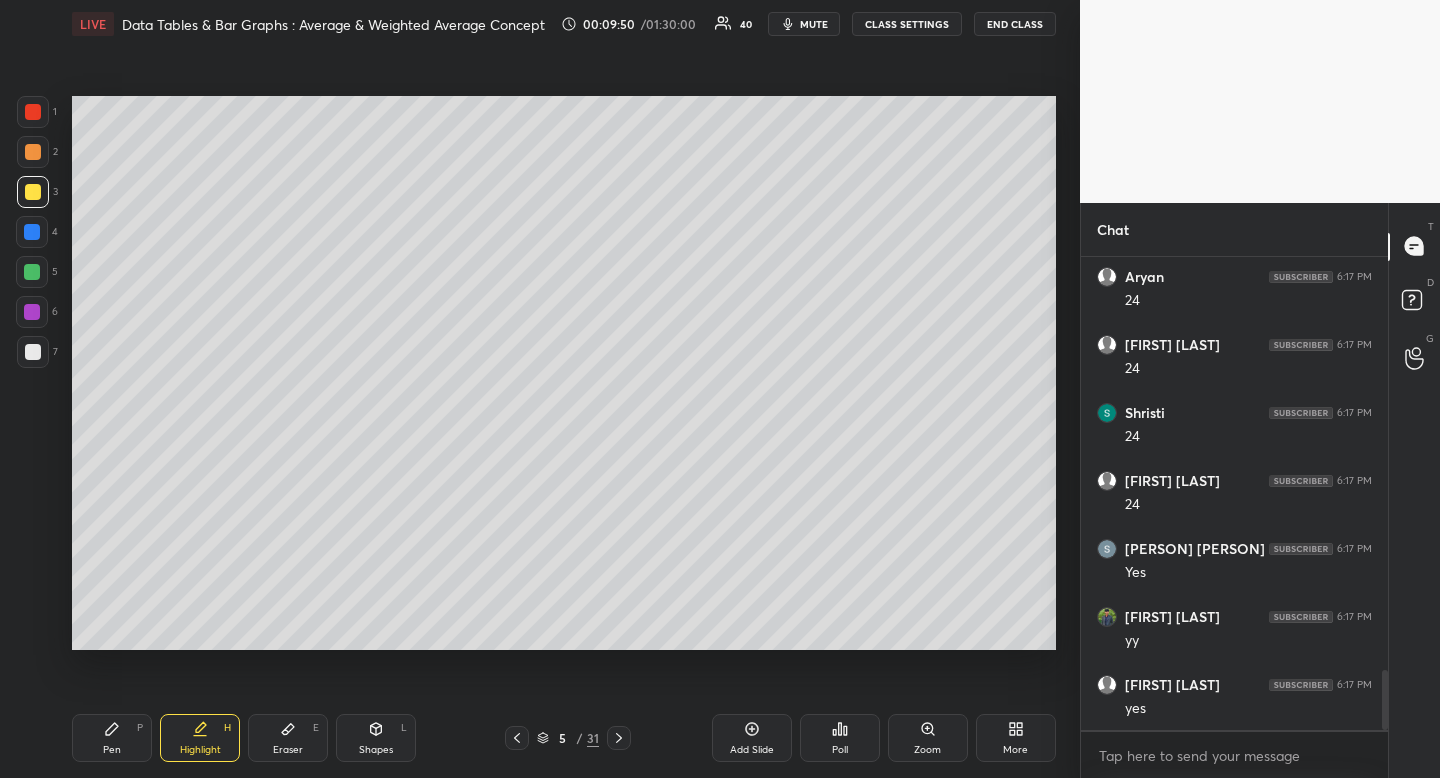 click on "Pen P" at bounding box center [112, 738] 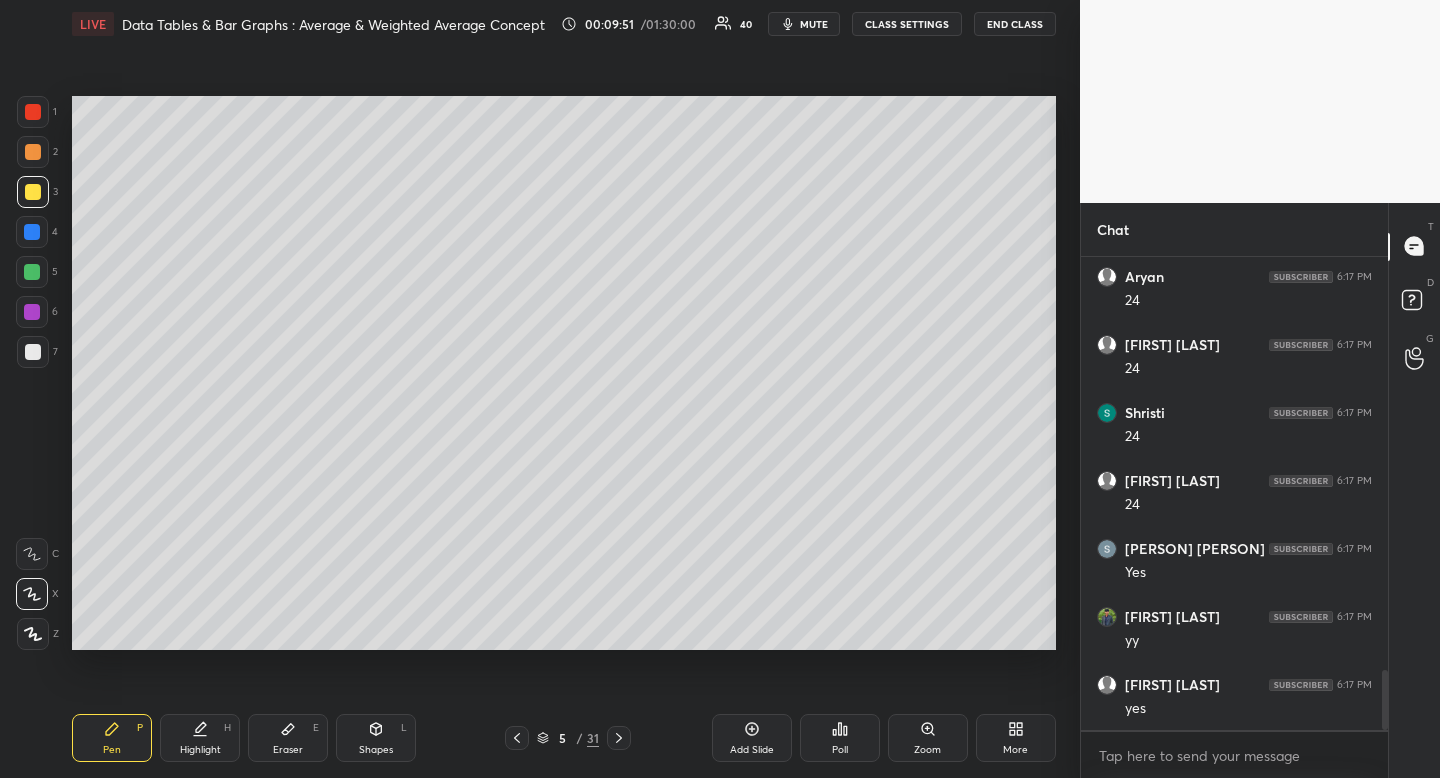 click on "Pen P" at bounding box center [112, 738] 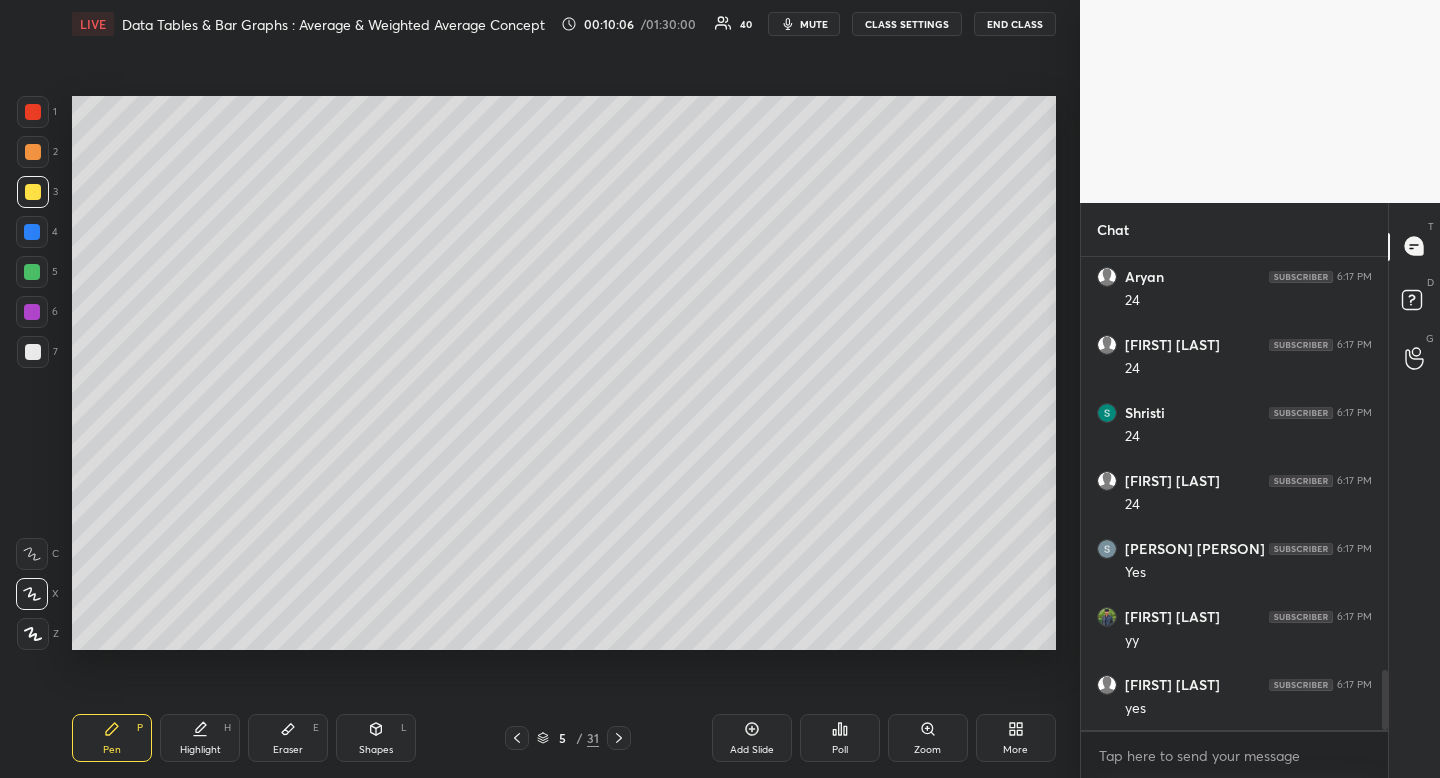 click on "Highlight H" at bounding box center [200, 738] 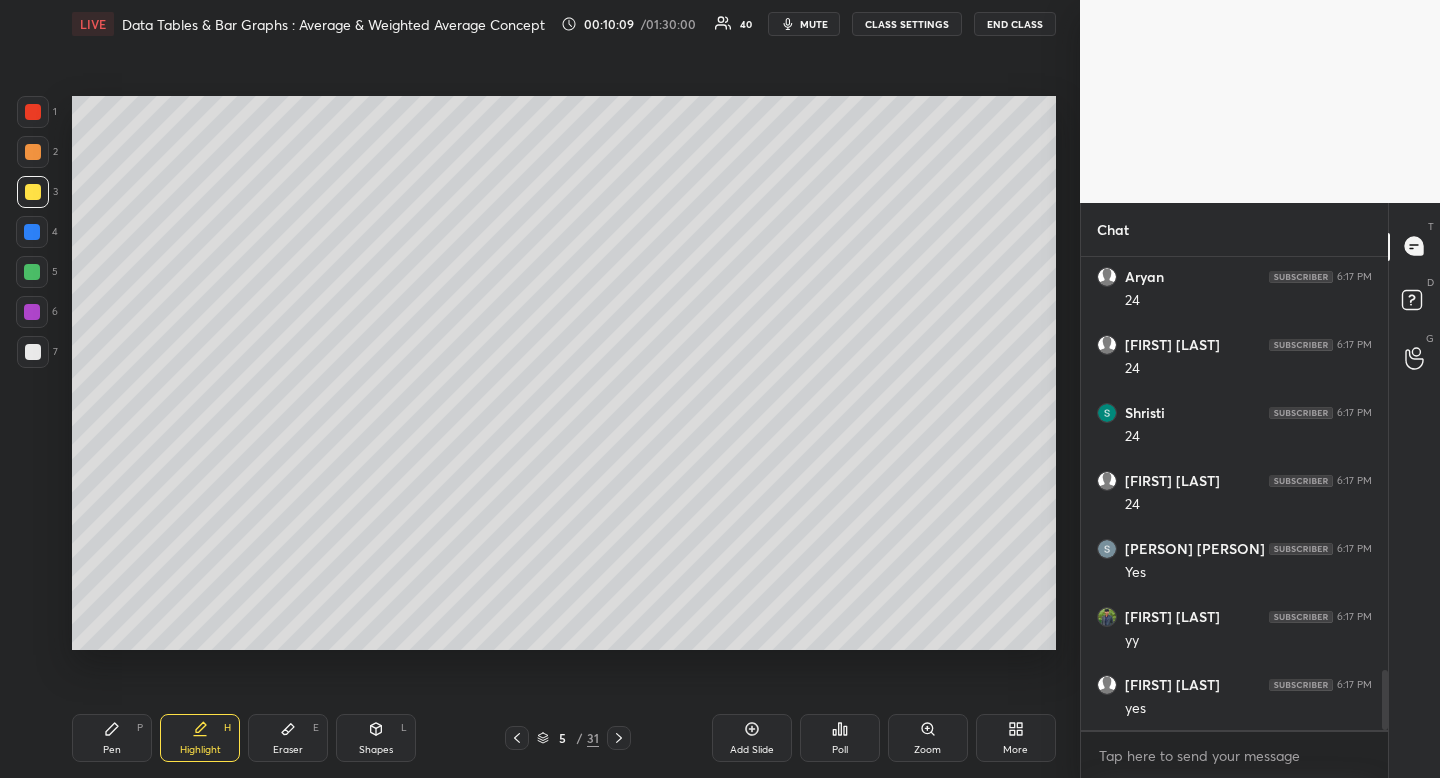 click 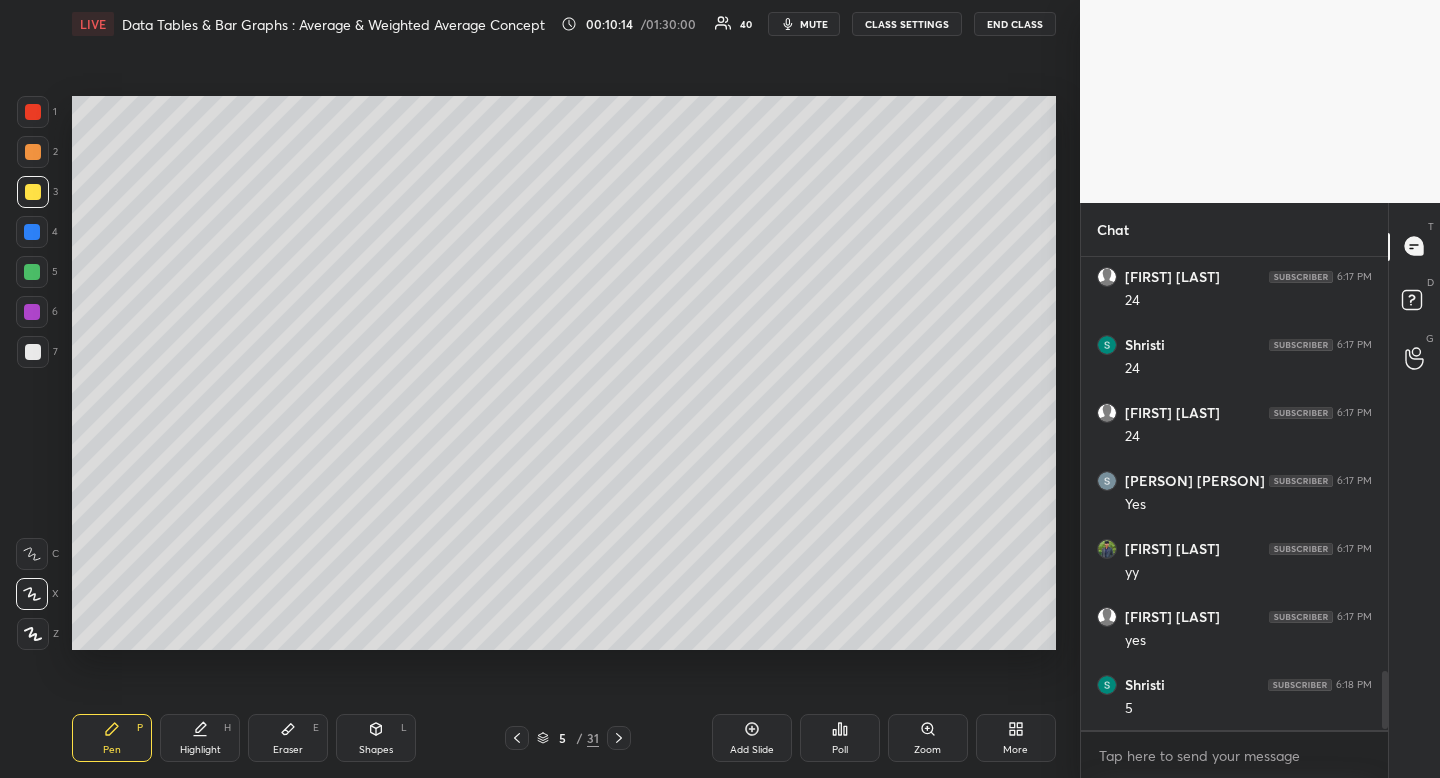 scroll, scrollTop: 3428, scrollLeft: 0, axis: vertical 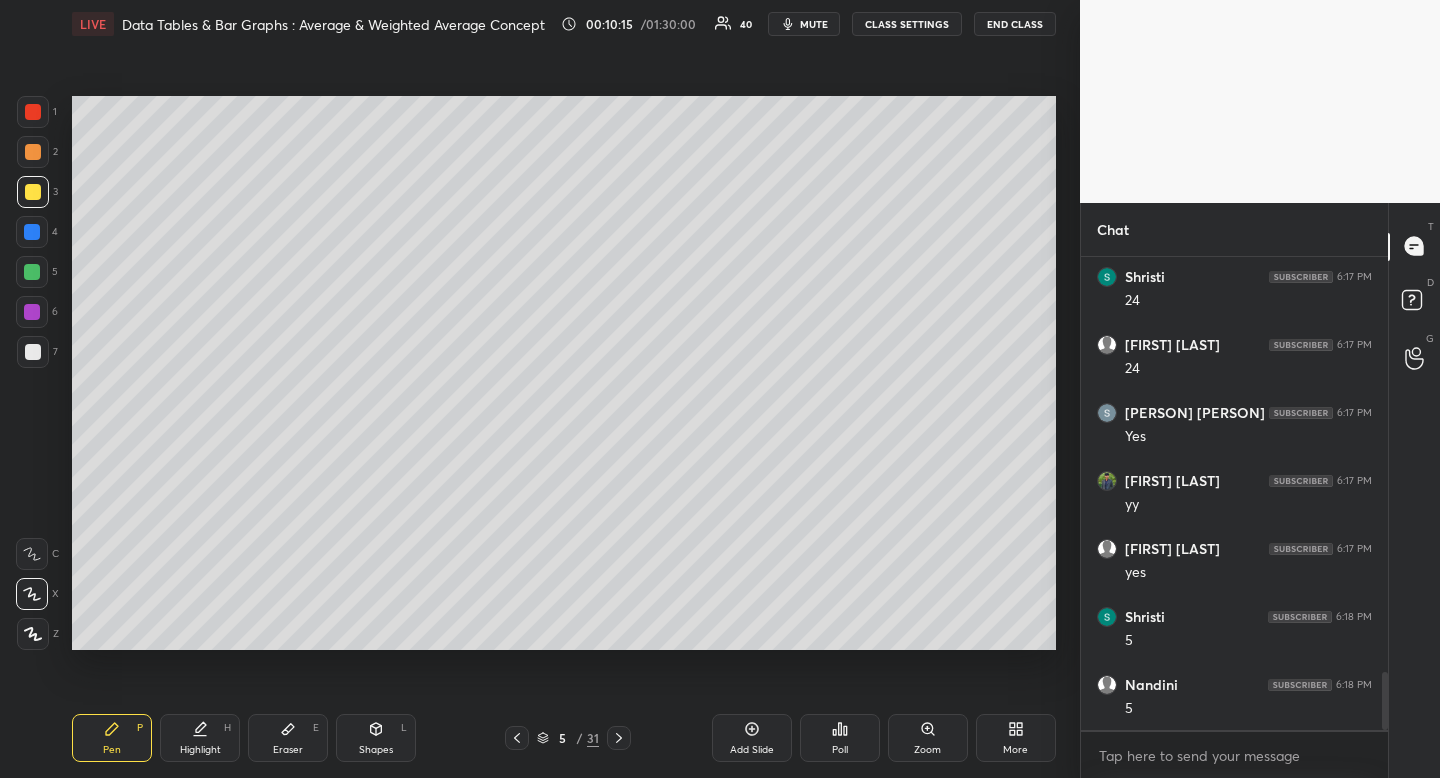 drag, startPoint x: 199, startPoint y: 746, endPoint x: 225, endPoint y: 691, distance: 60.835846 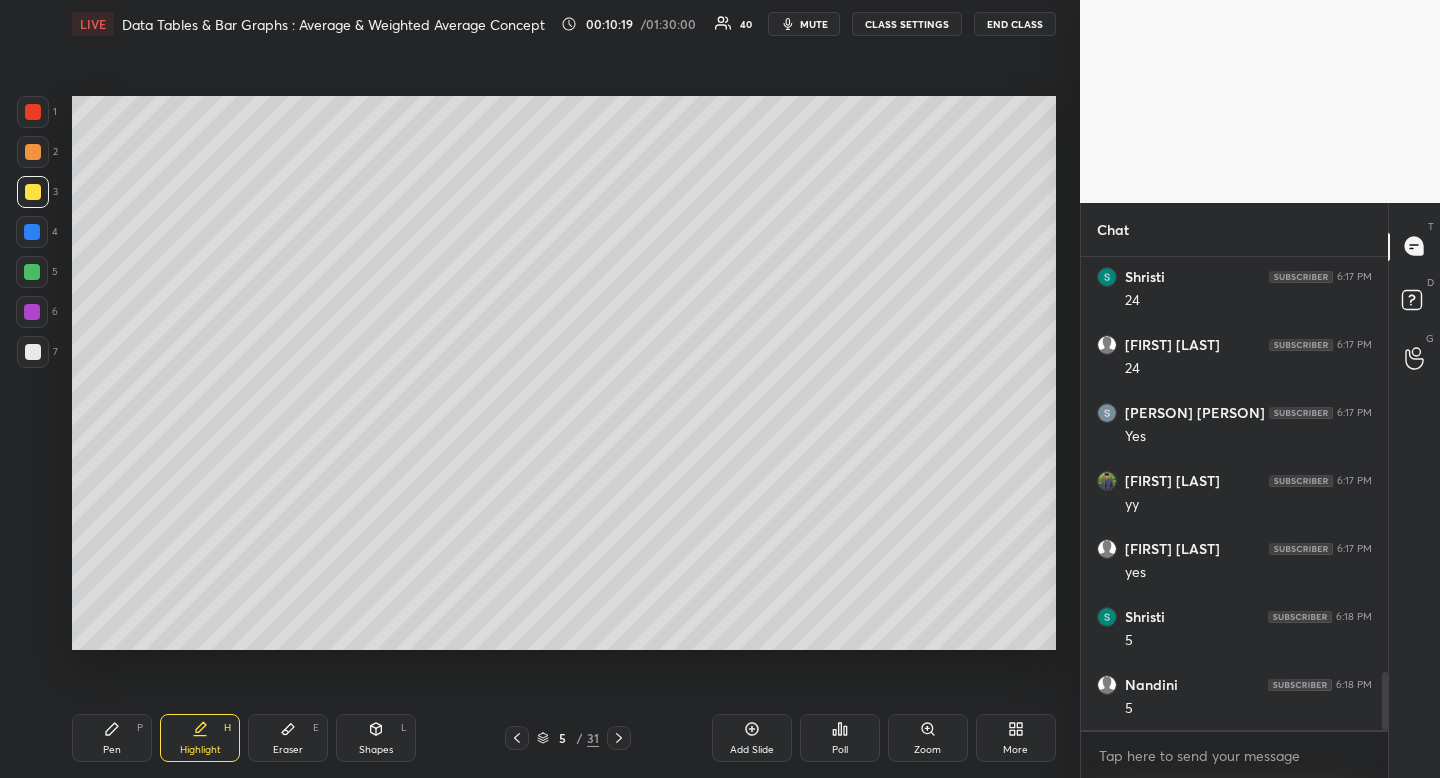 click 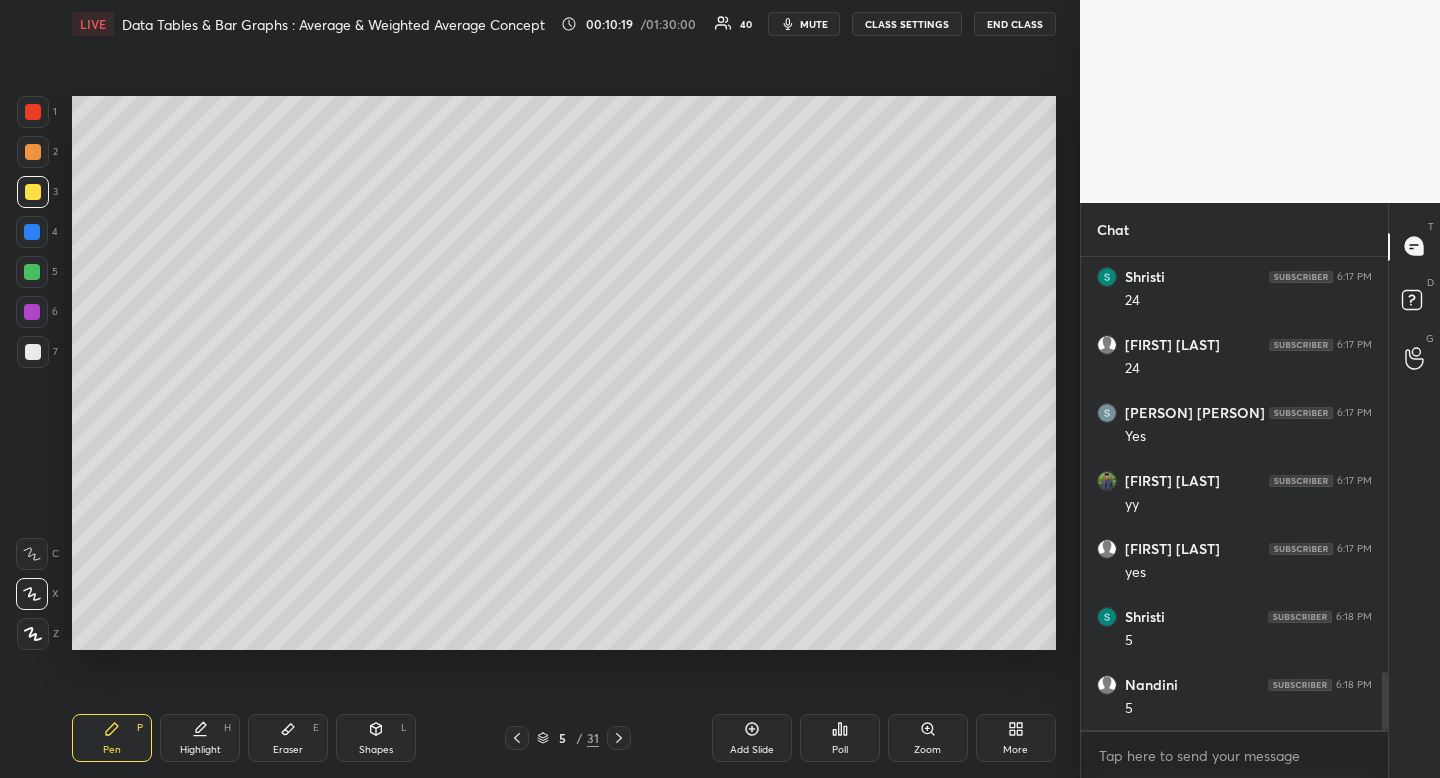 drag, startPoint x: 111, startPoint y: 733, endPoint x: 249, endPoint y: 650, distance: 161.03726 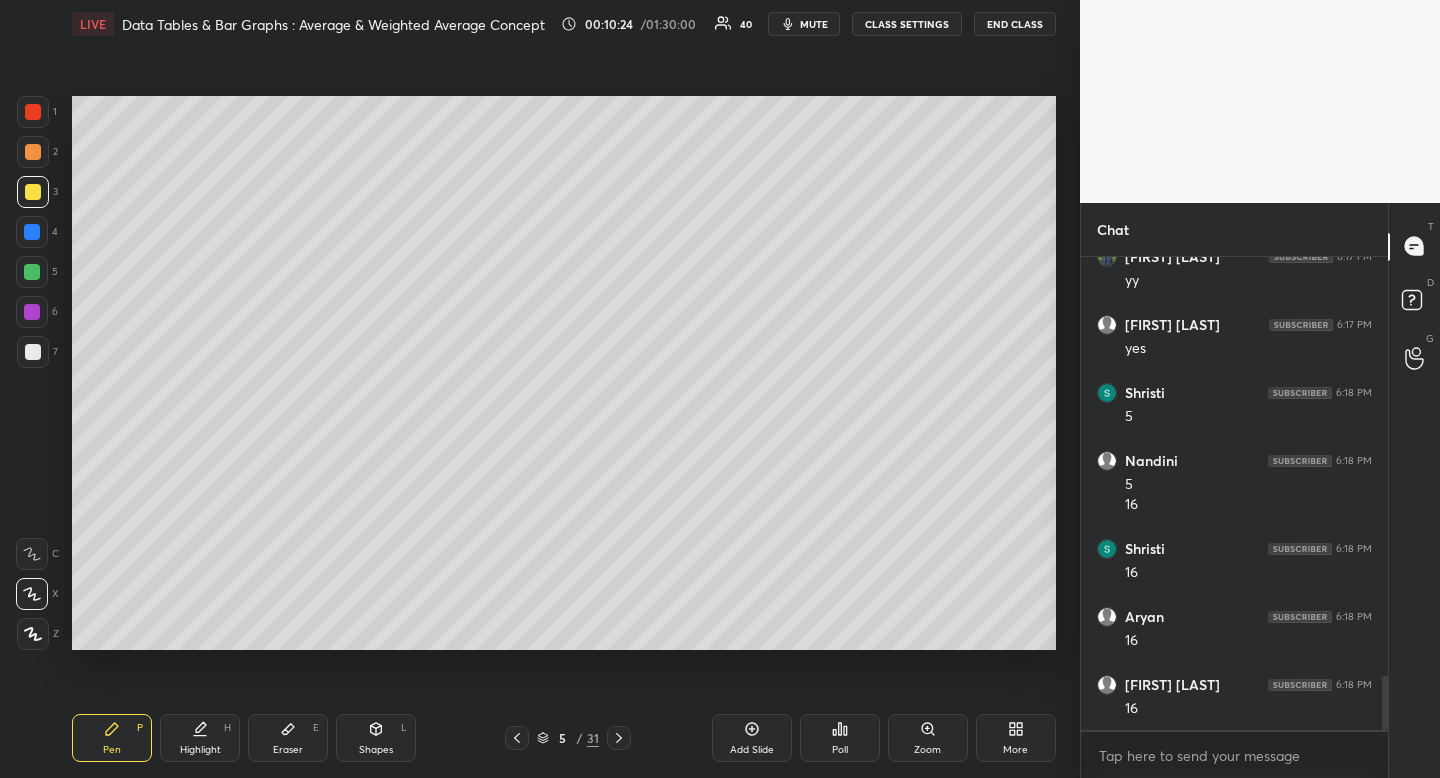 scroll, scrollTop: 3720, scrollLeft: 0, axis: vertical 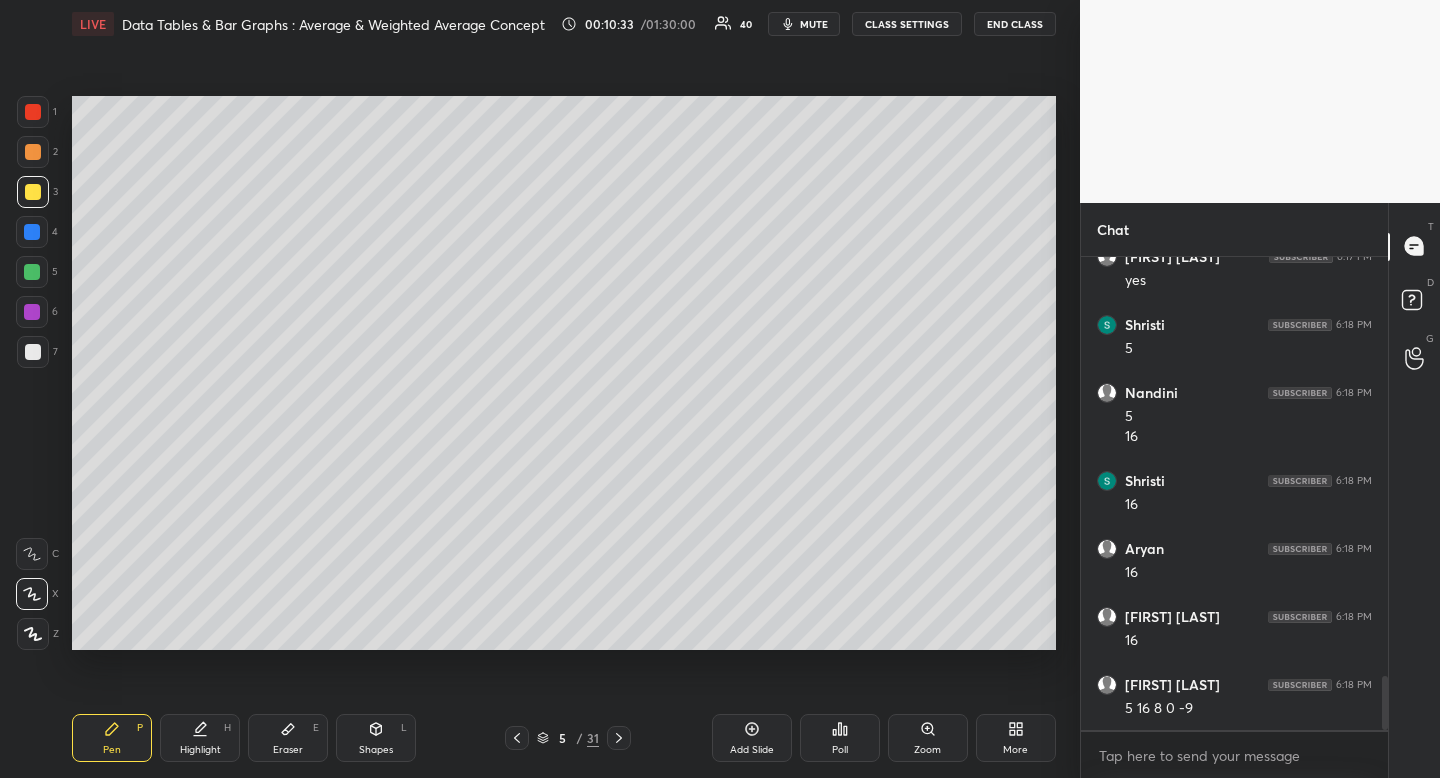 click on "Highlight H" at bounding box center (200, 738) 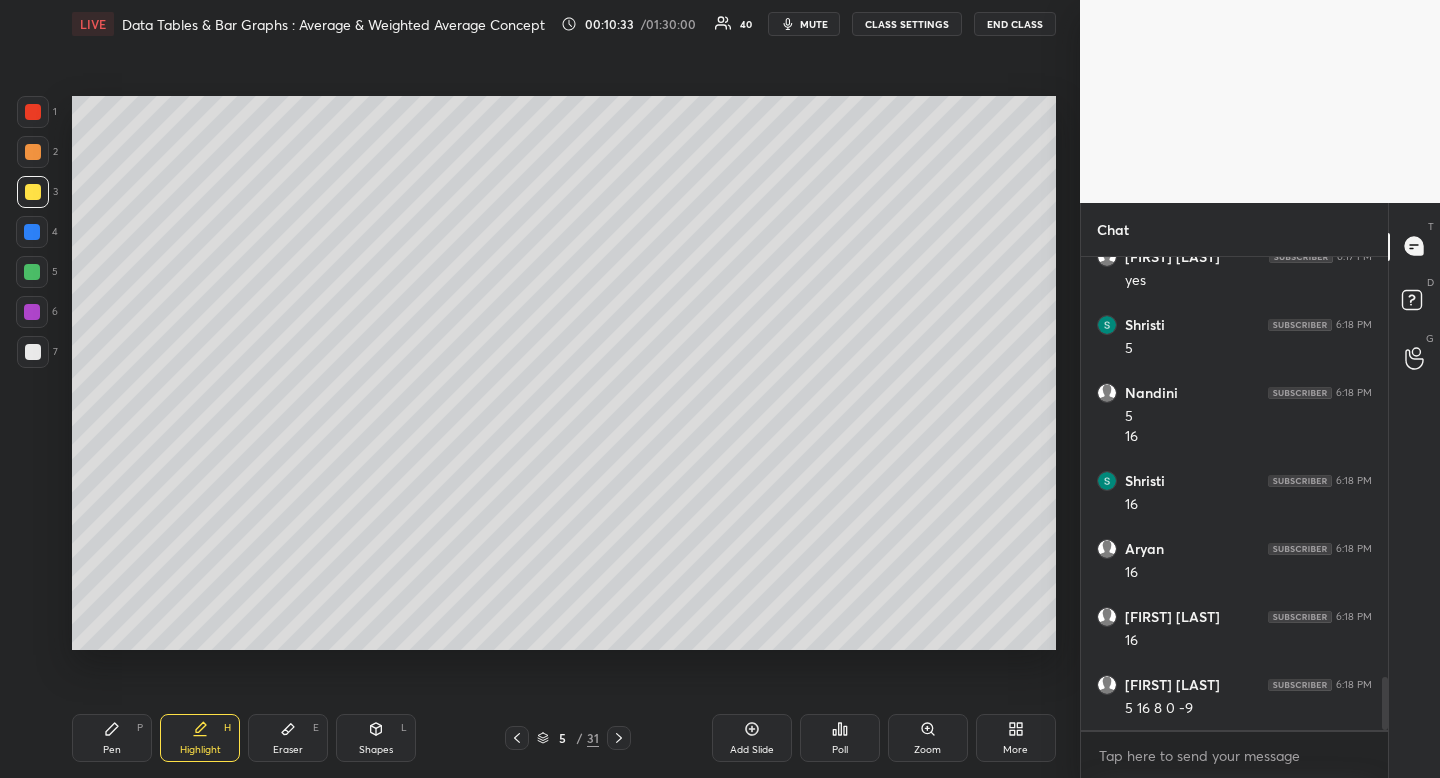 scroll, scrollTop: 3793, scrollLeft: 0, axis: vertical 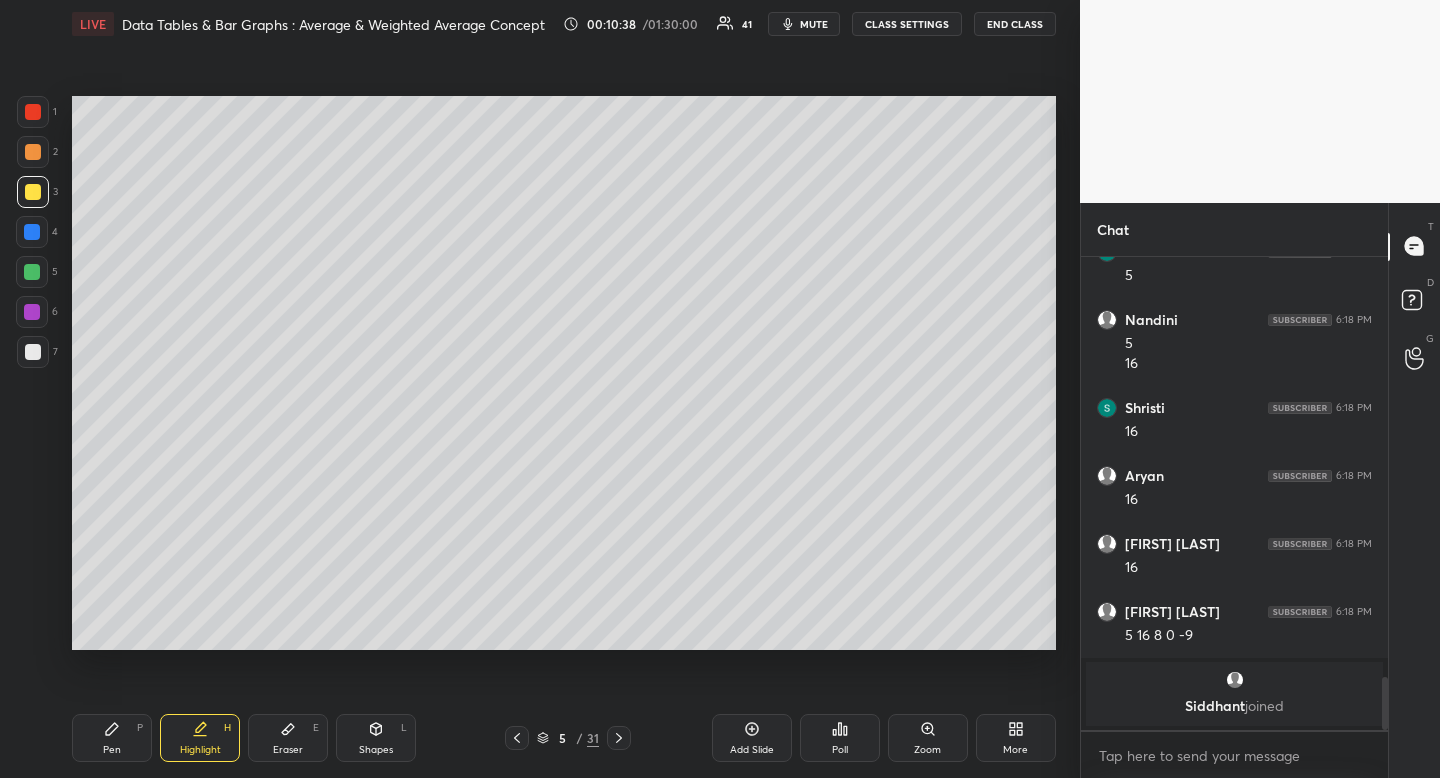 click on "Pen" at bounding box center (112, 750) 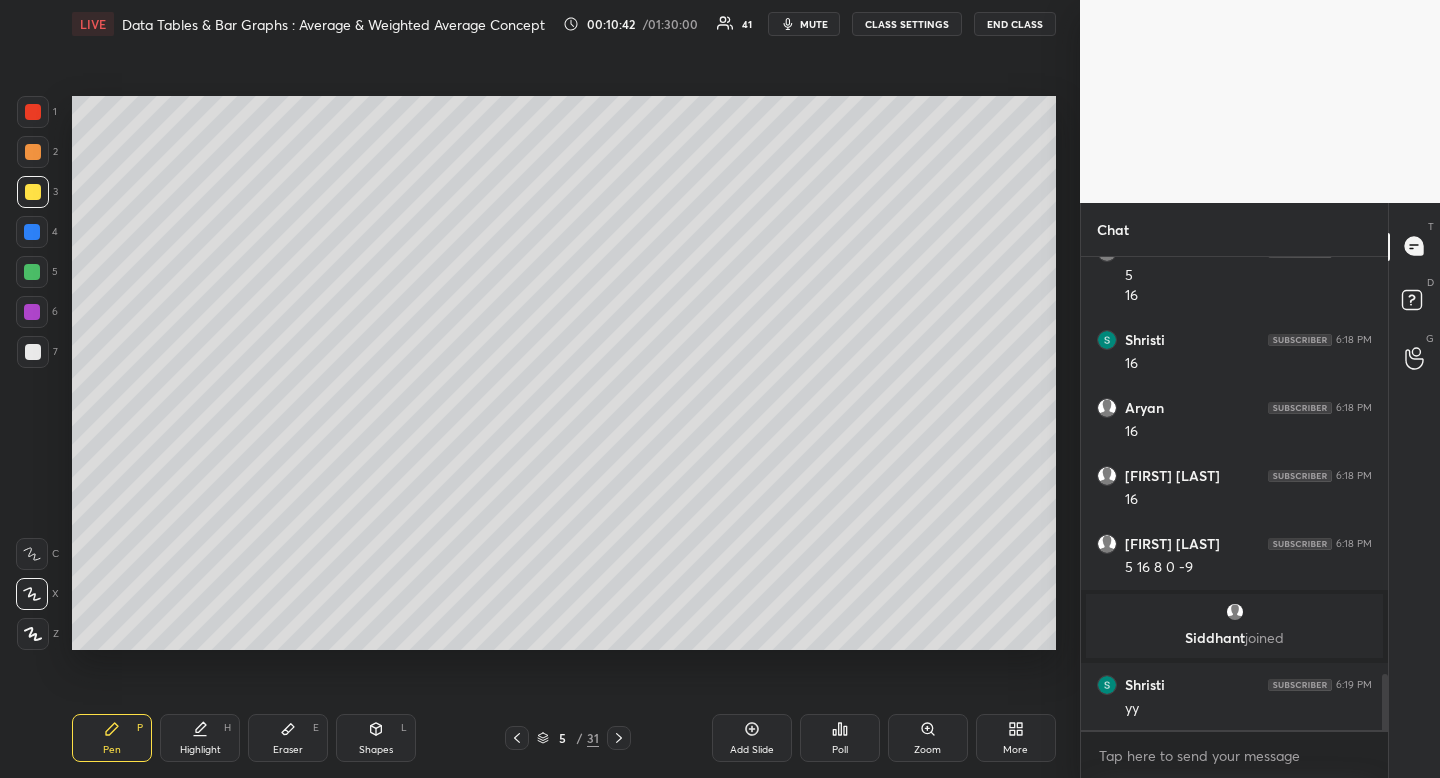 scroll, scrollTop: 3634, scrollLeft: 0, axis: vertical 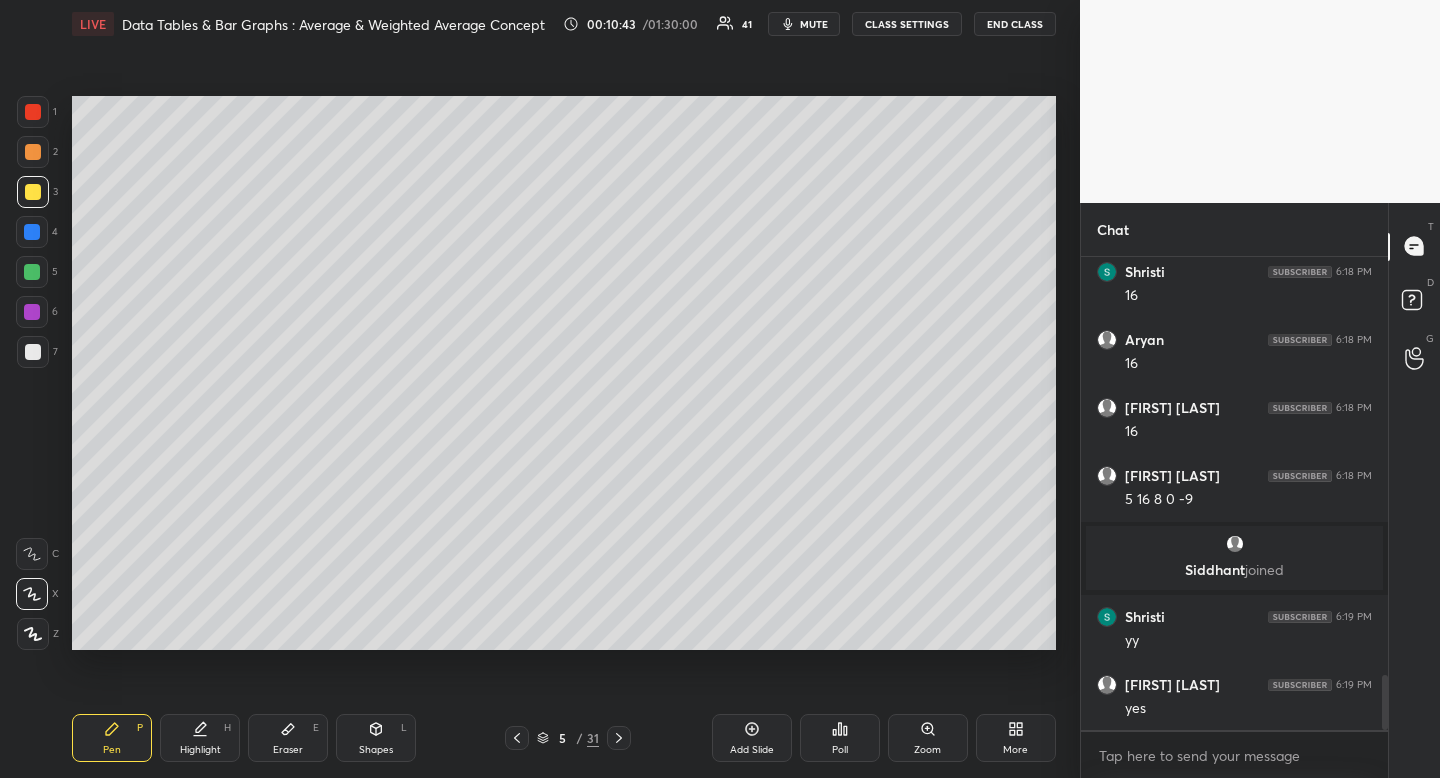click 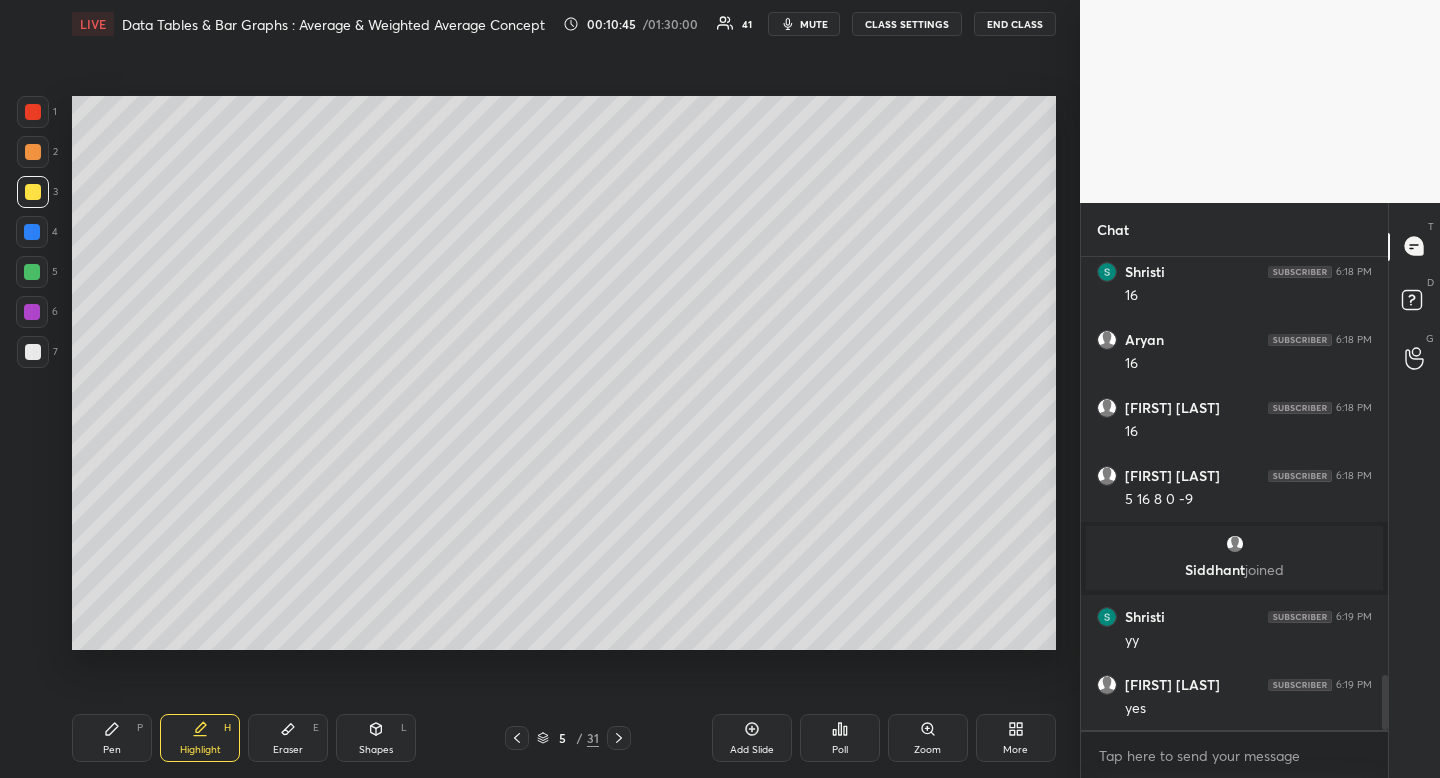 scroll, scrollTop: 3702, scrollLeft: 0, axis: vertical 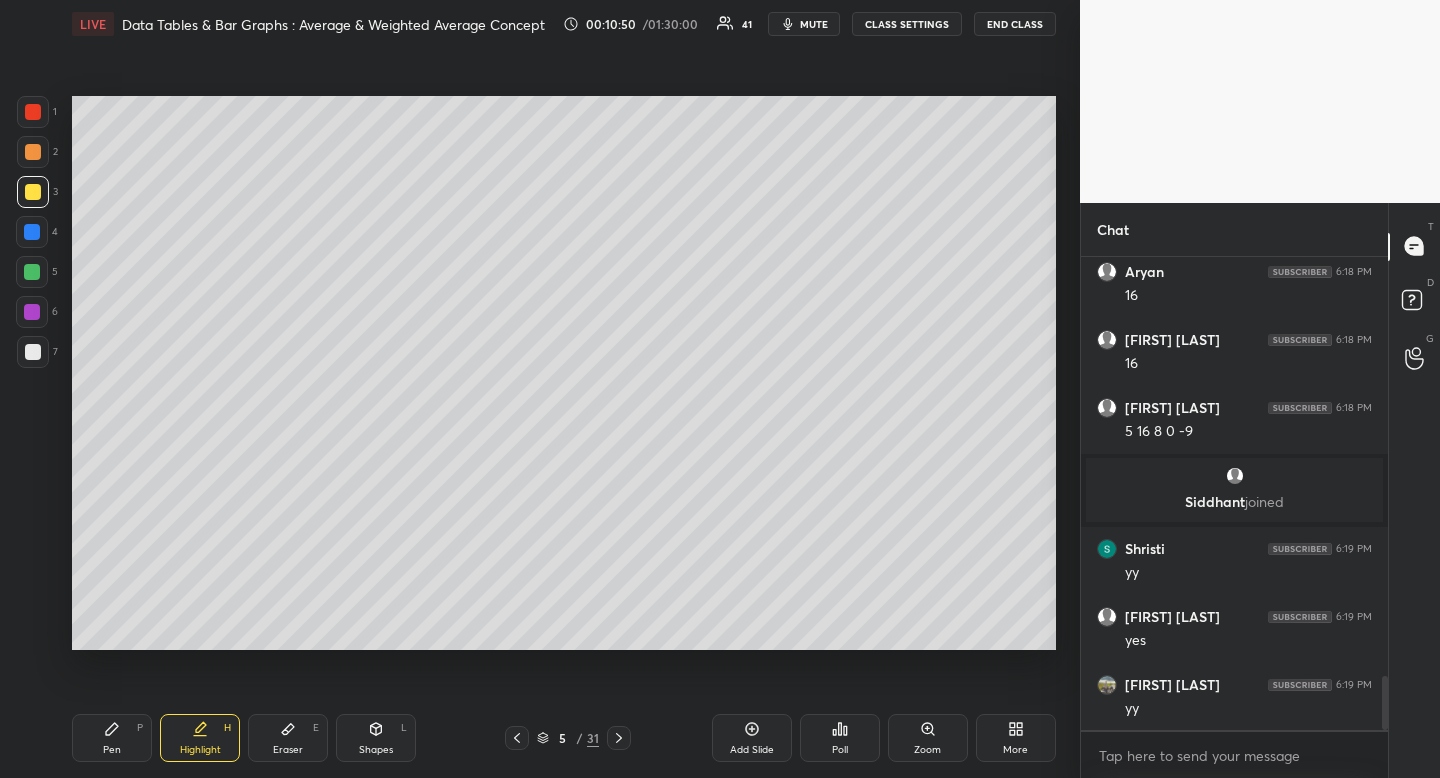 click on "P" at bounding box center [140, 728] 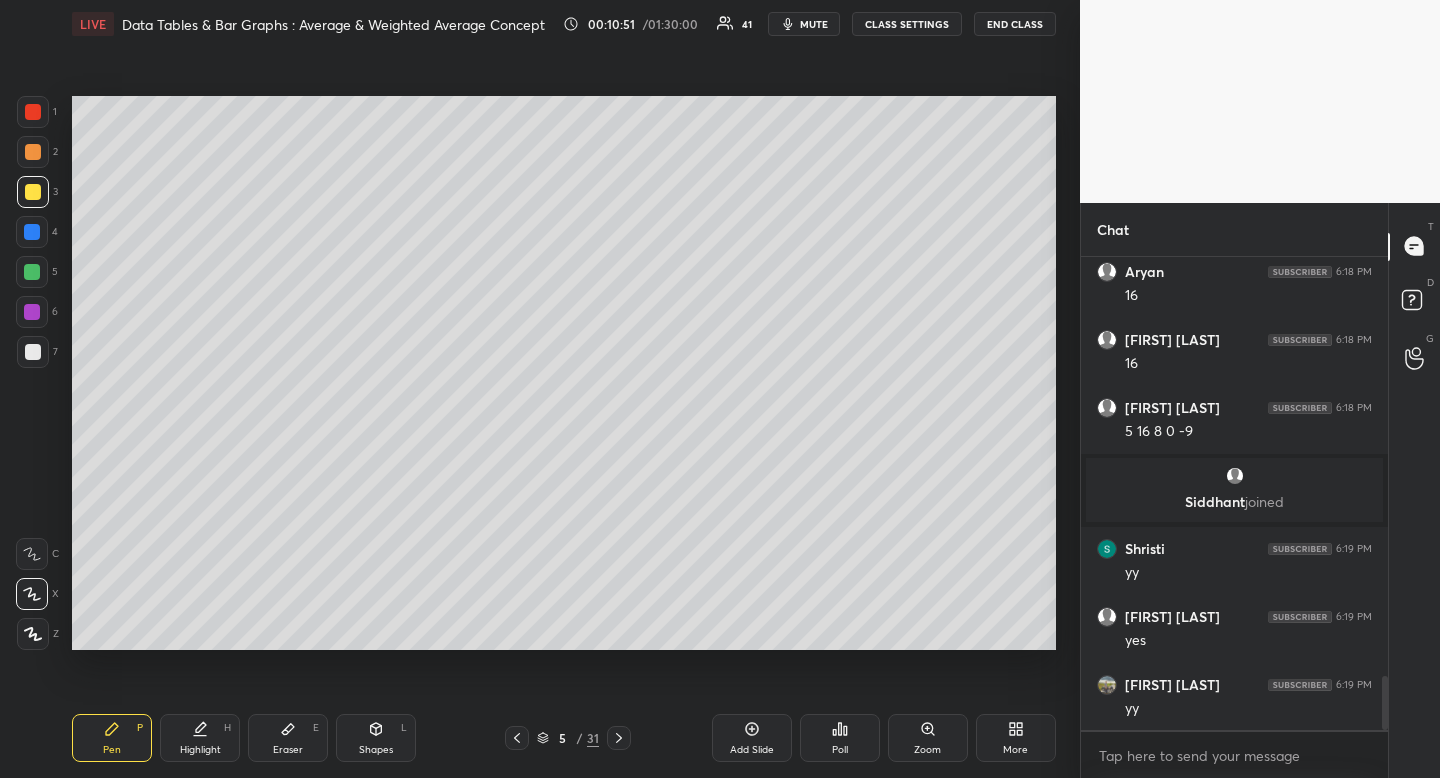 click on "Pen P Highlight H Eraser E Shapes L" at bounding box center [282, 738] 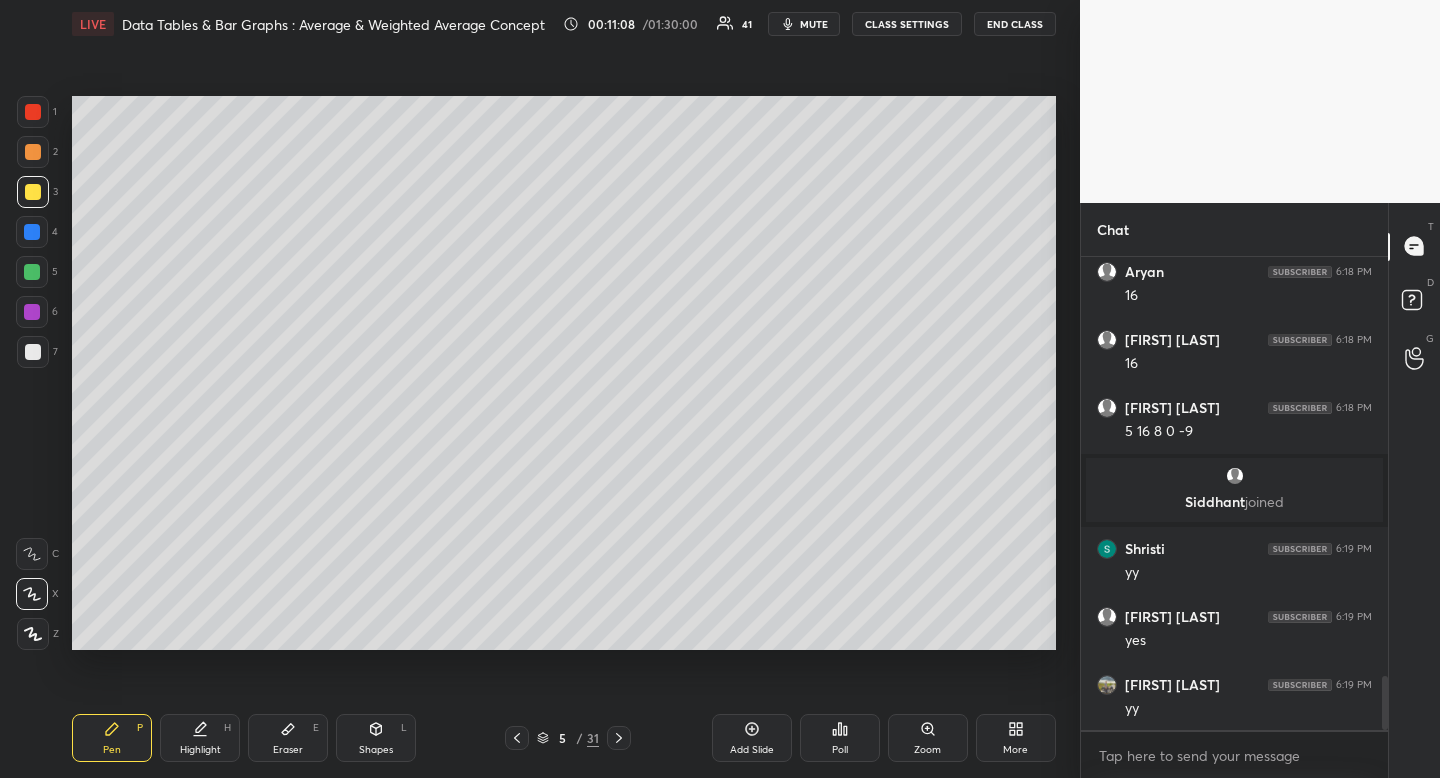 click 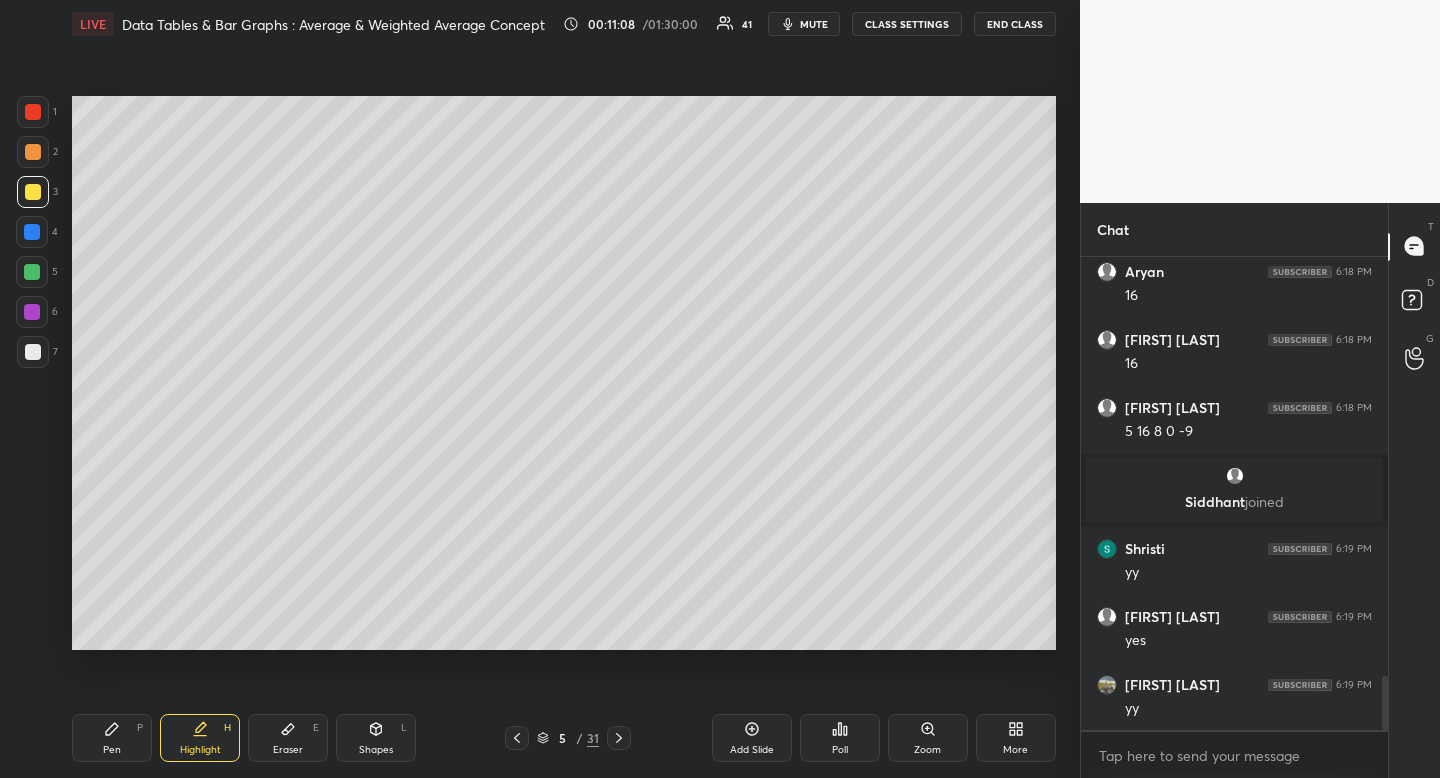 drag, startPoint x: 218, startPoint y: 716, endPoint x: 250, endPoint y: 688, distance: 42.520584 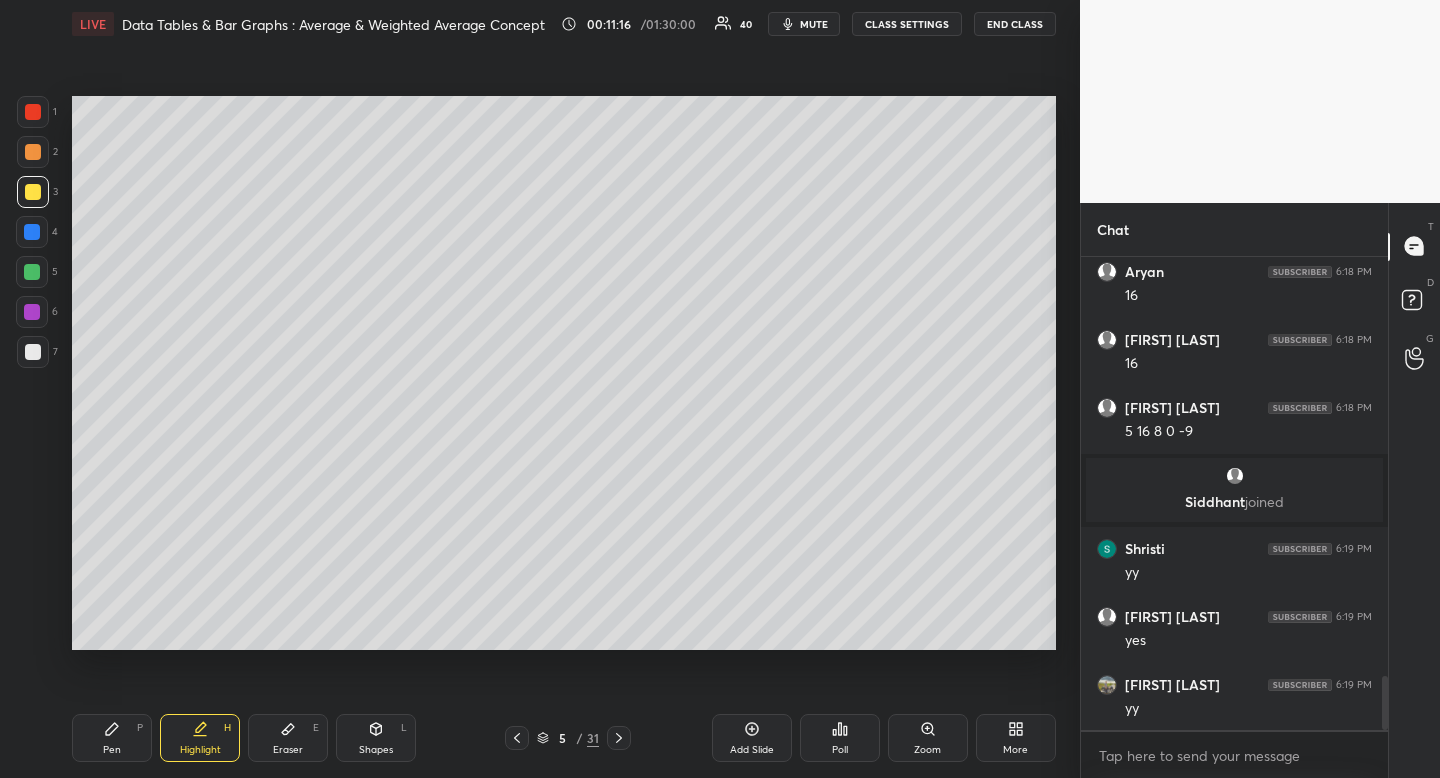click on "Shapes" at bounding box center (376, 750) 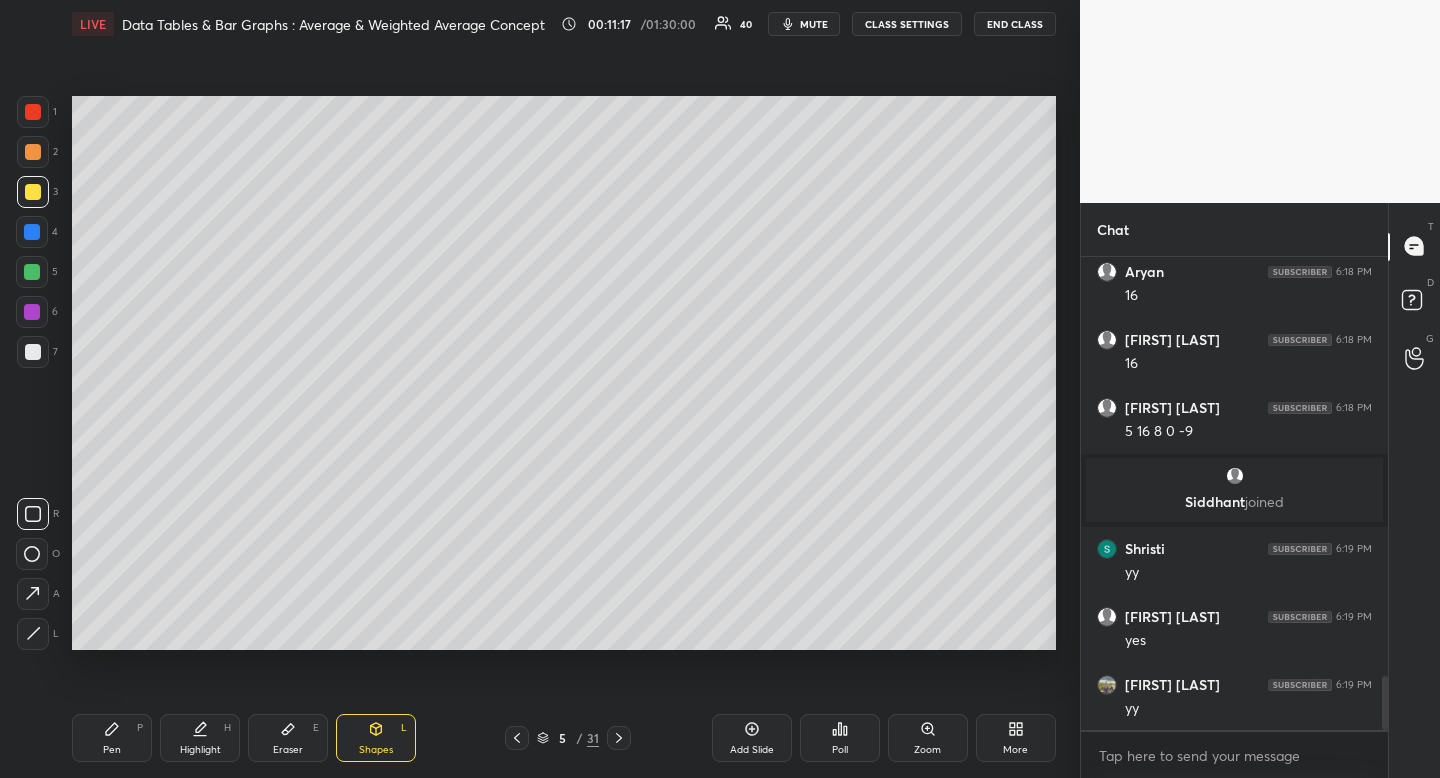 click at bounding box center [32, 554] 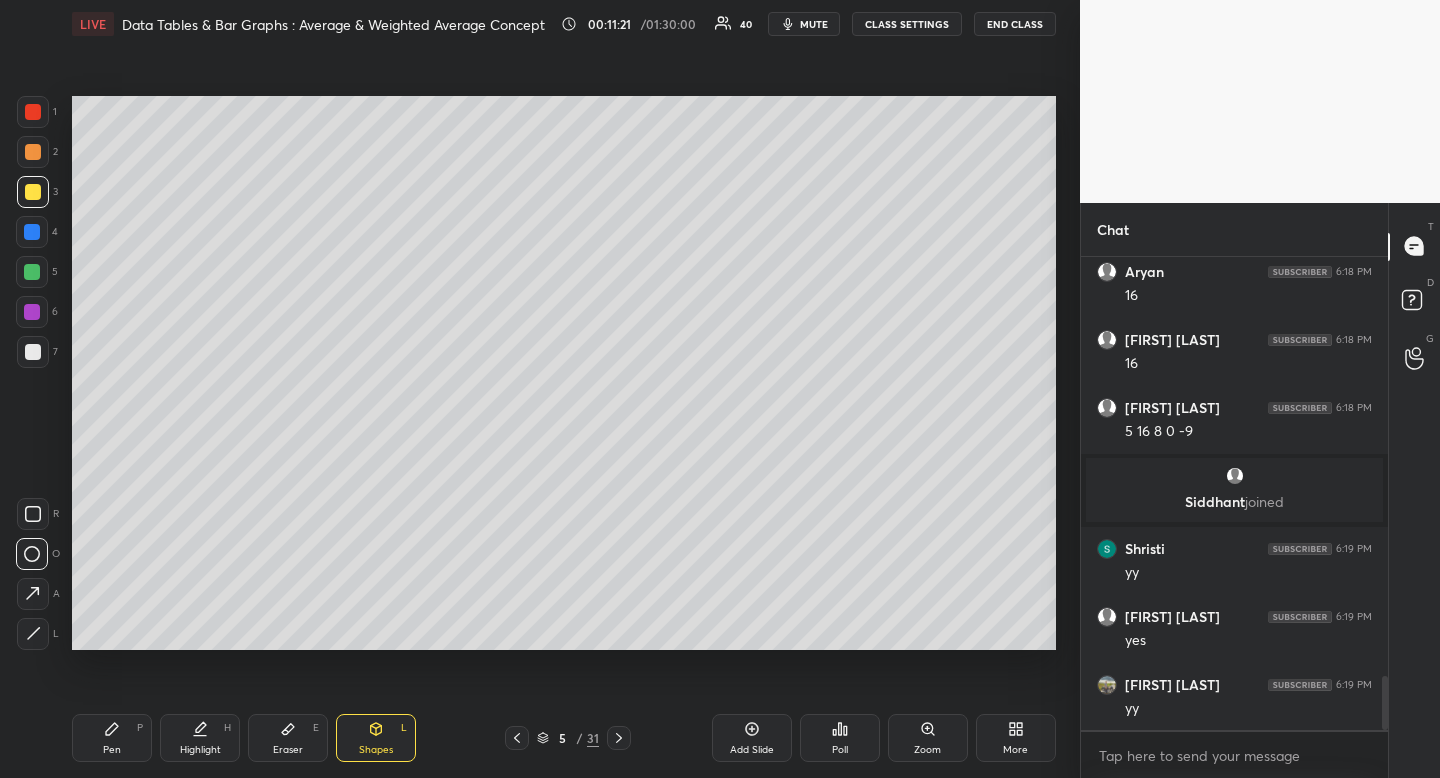 click on "Highlight" at bounding box center (200, 750) 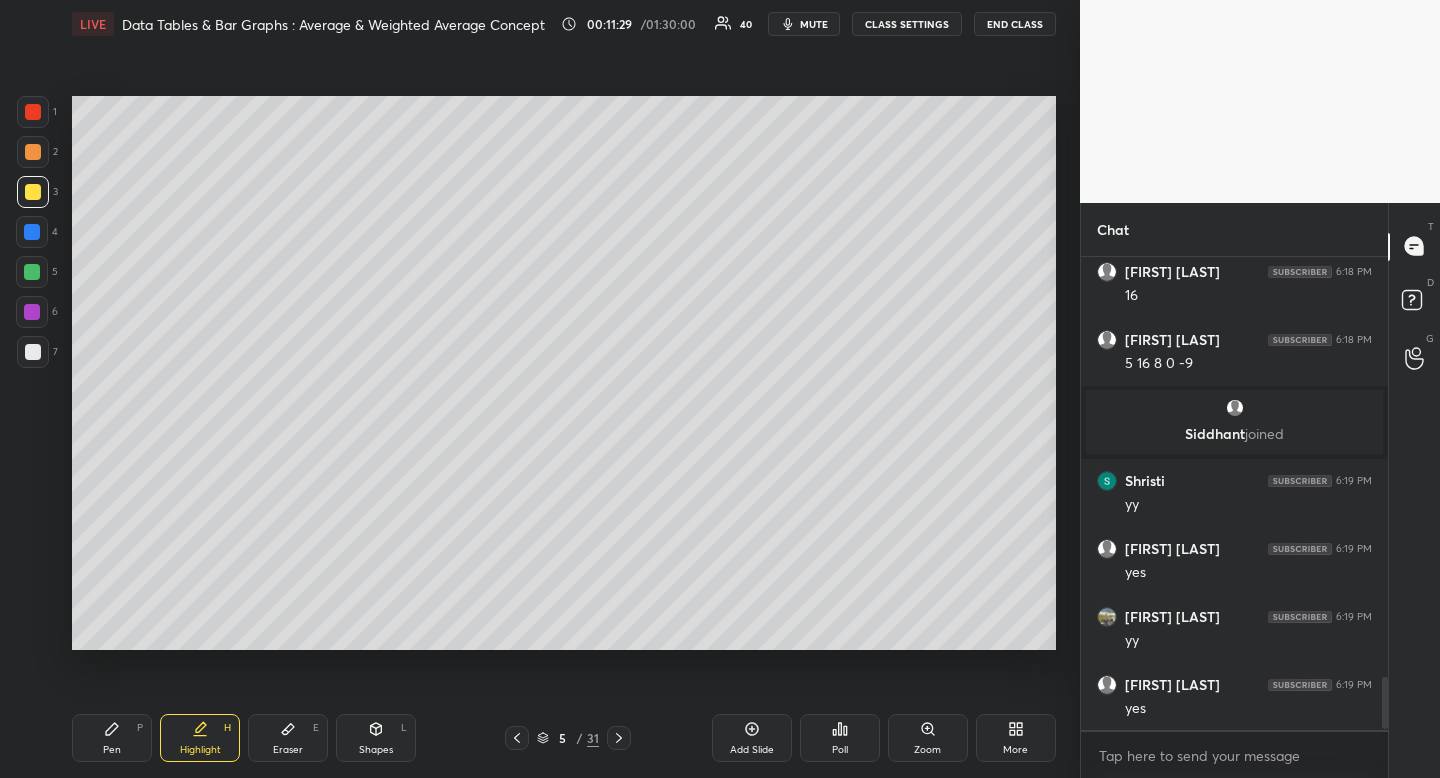 scroll, scrollTop: 3838, scrollLeft: 0, axis: vertical 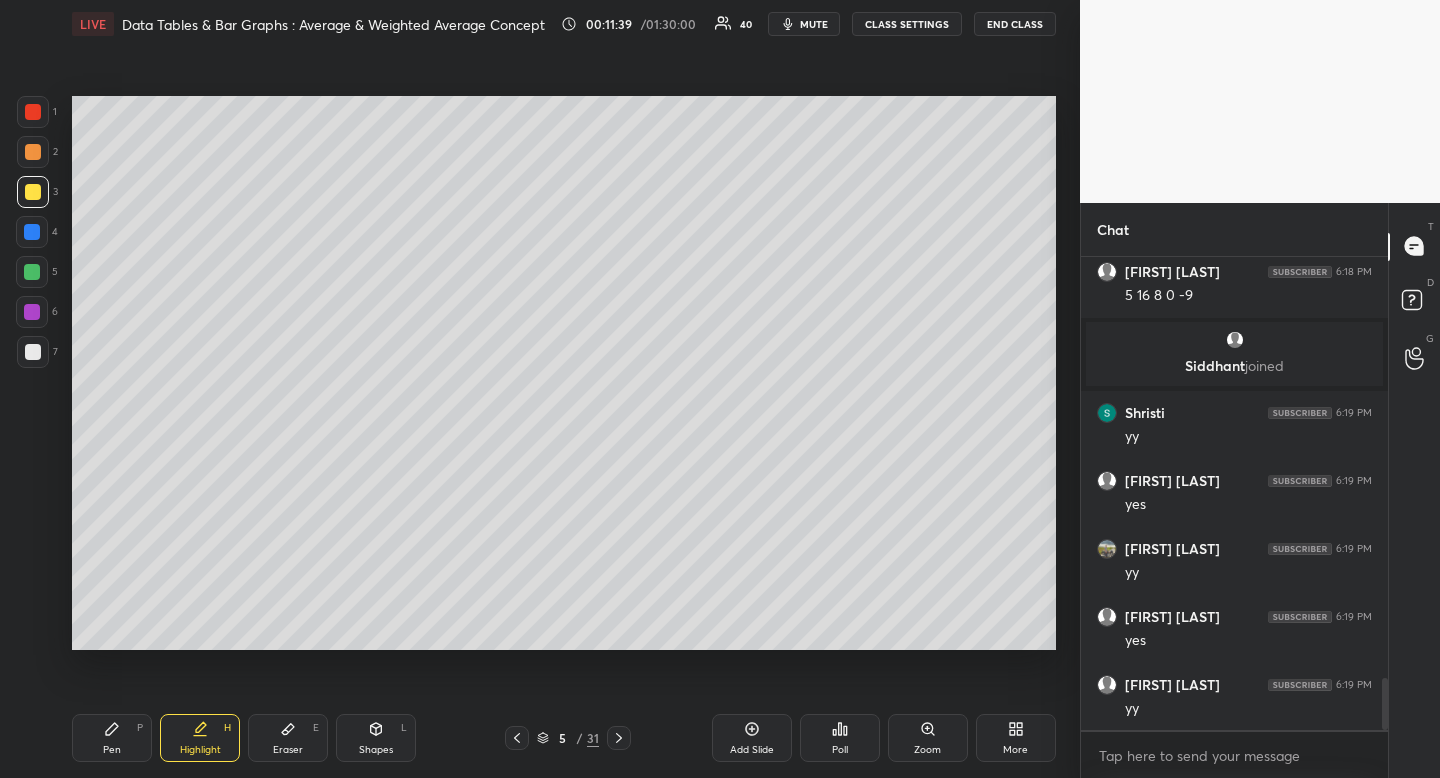 drag, startPoint x: 214, startPoint y: 738, endPoint x: 228, endPoint y: 729, distance: 16.643316 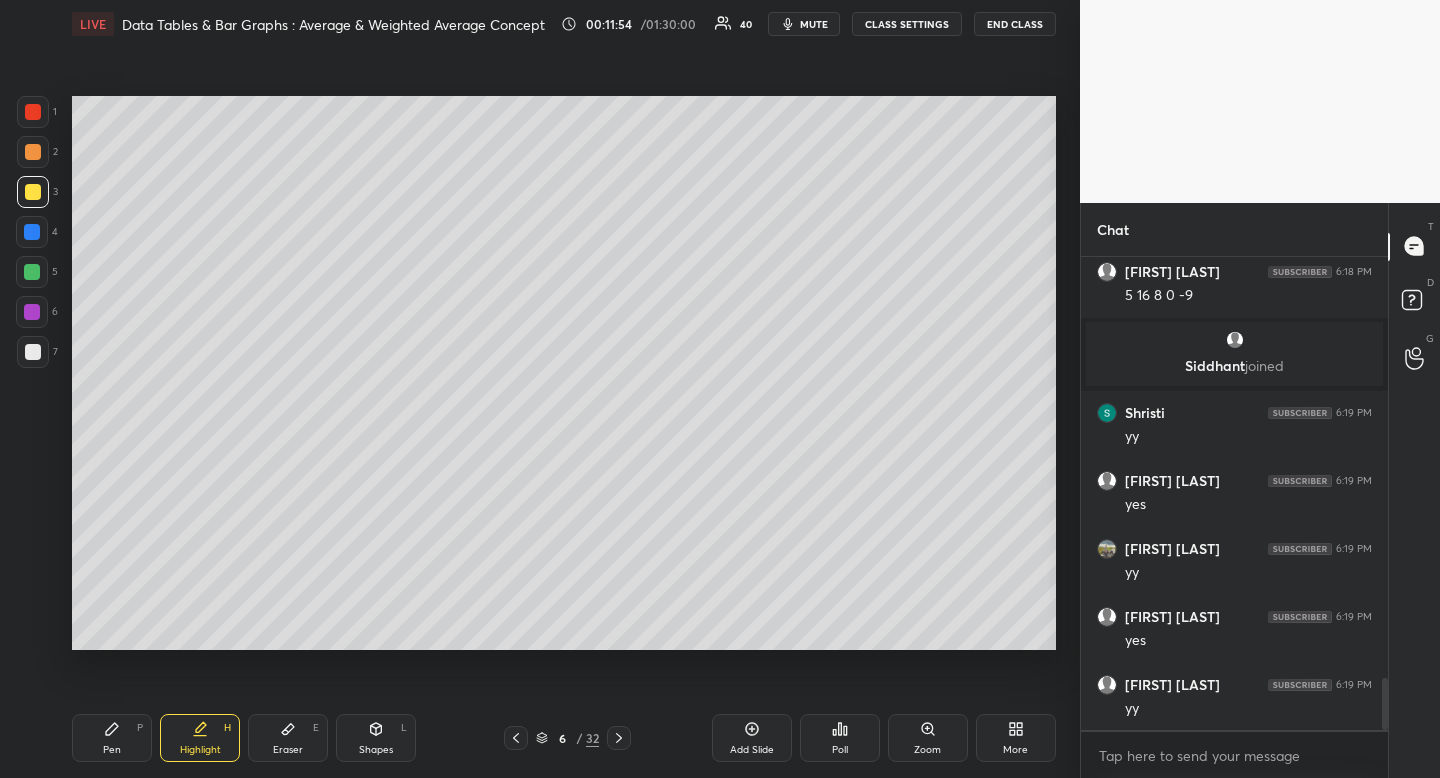 click on "Pen P" at bounding box center [112, 738] 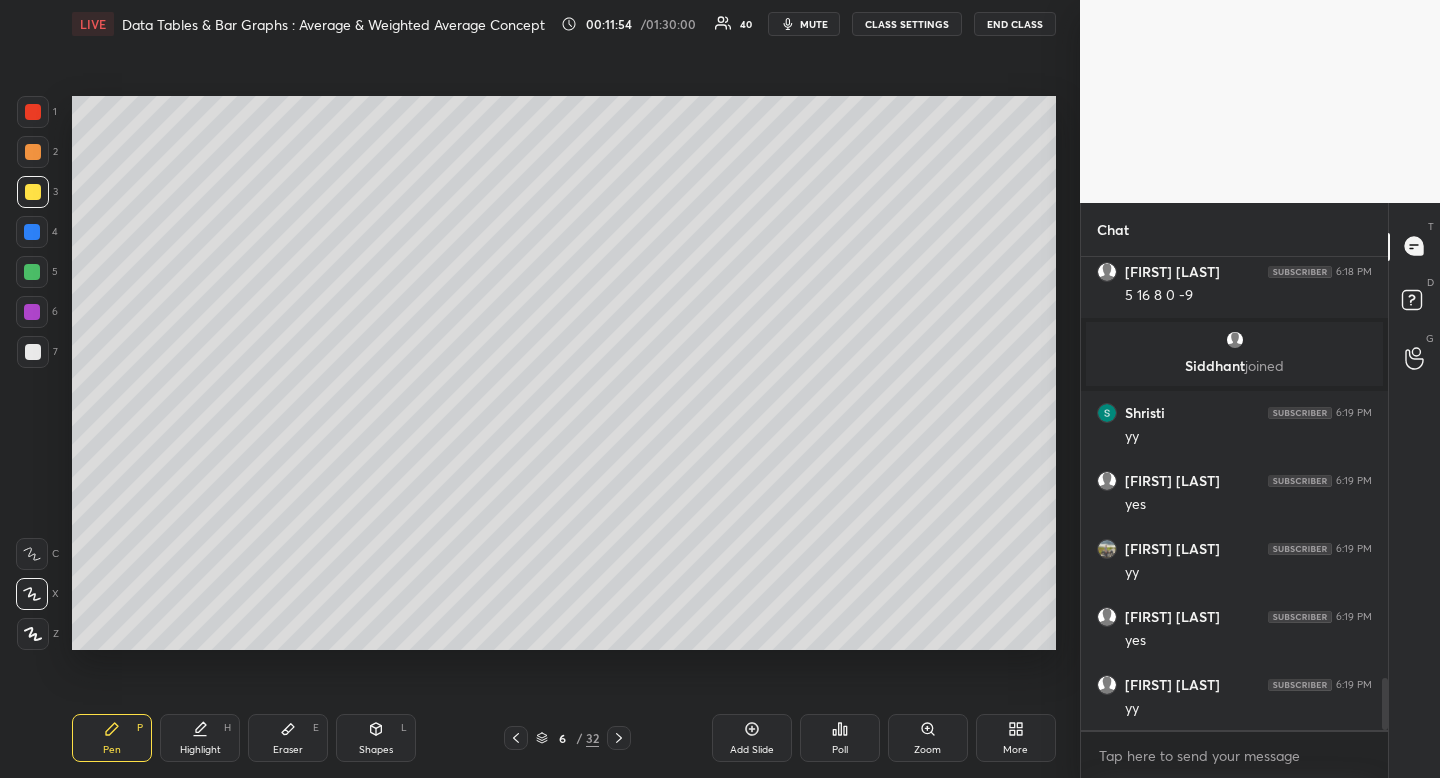 click on "Pen P" at bounding box center [112, 738] 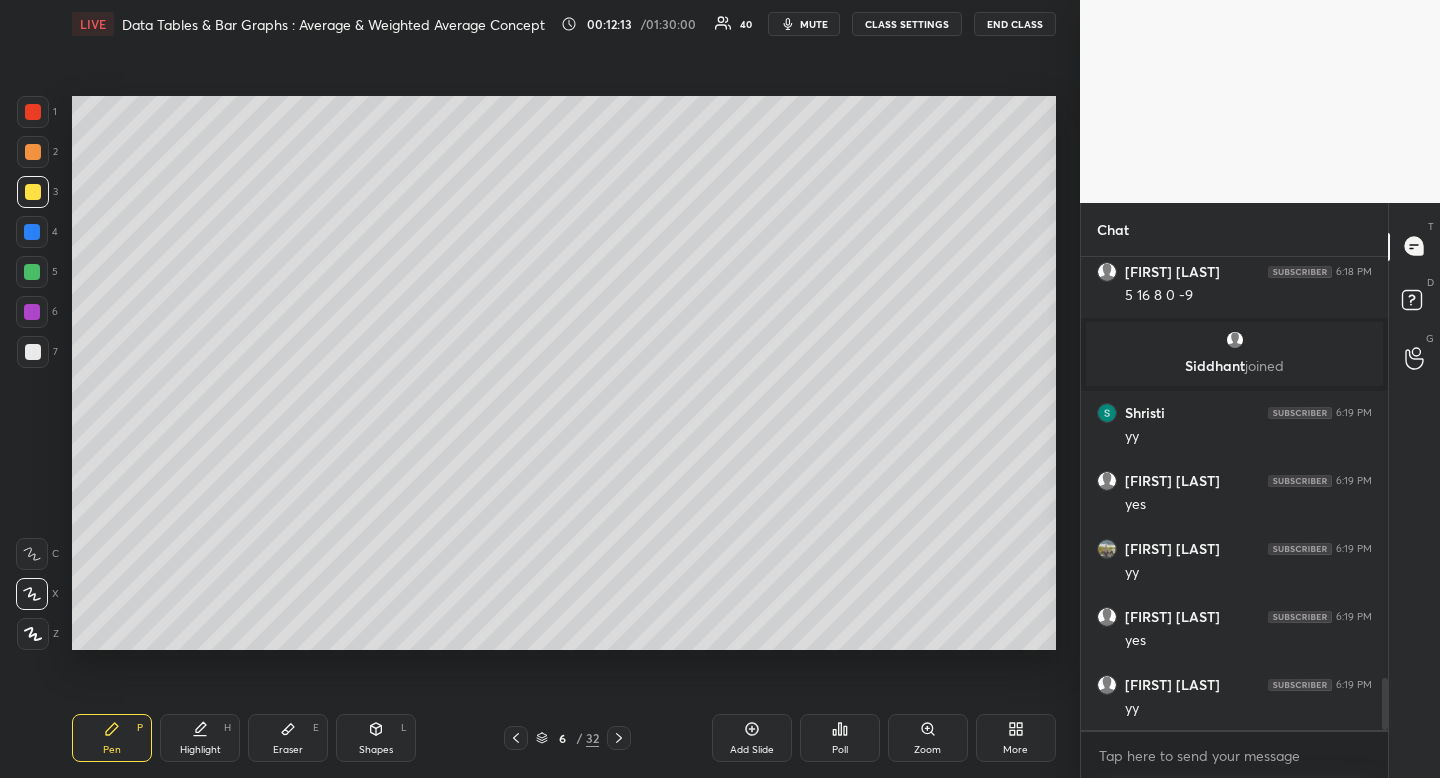 click at bounding box center (33, 352) 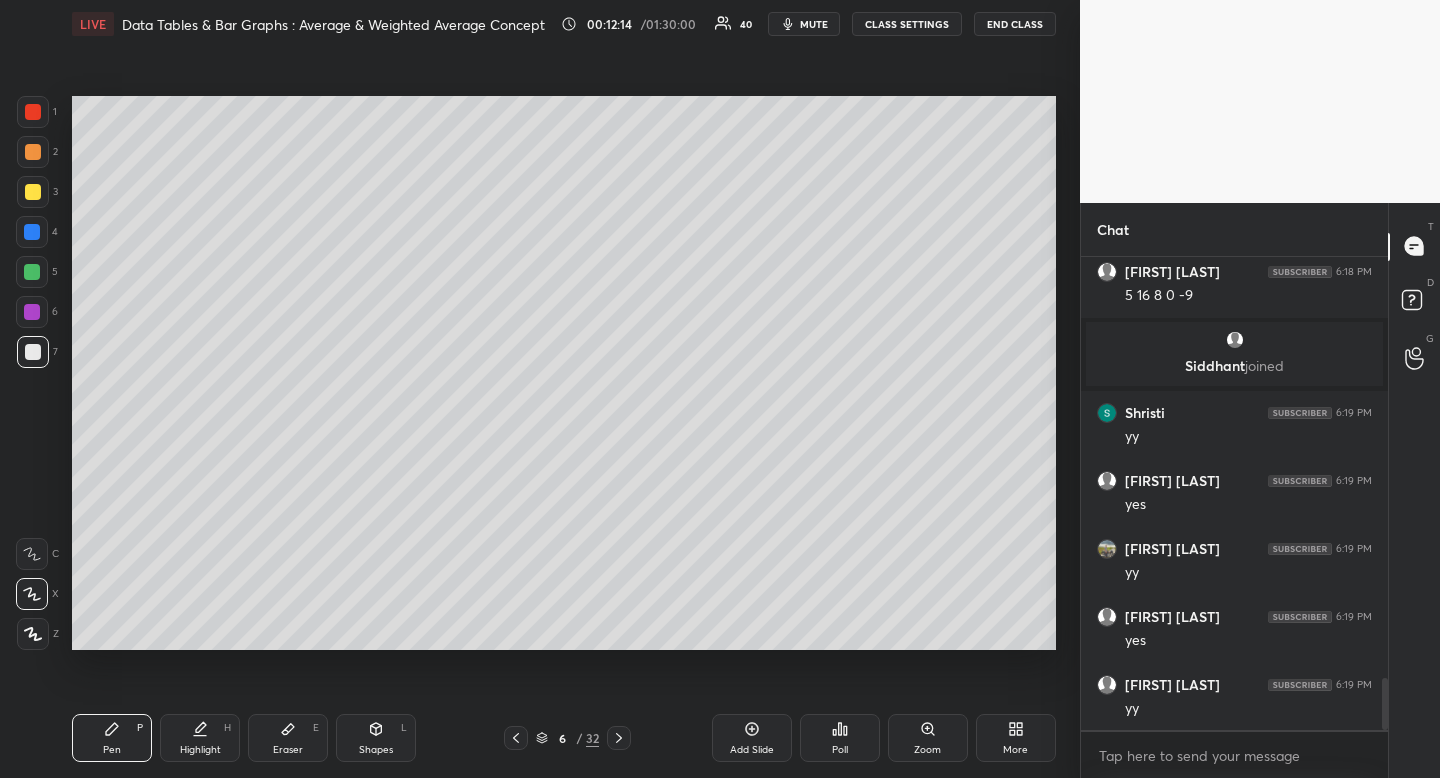 drag, startPoint x: 38, startPoint y: 349, endPoint x: 19, endPoint y: 363, distance: 23.600847 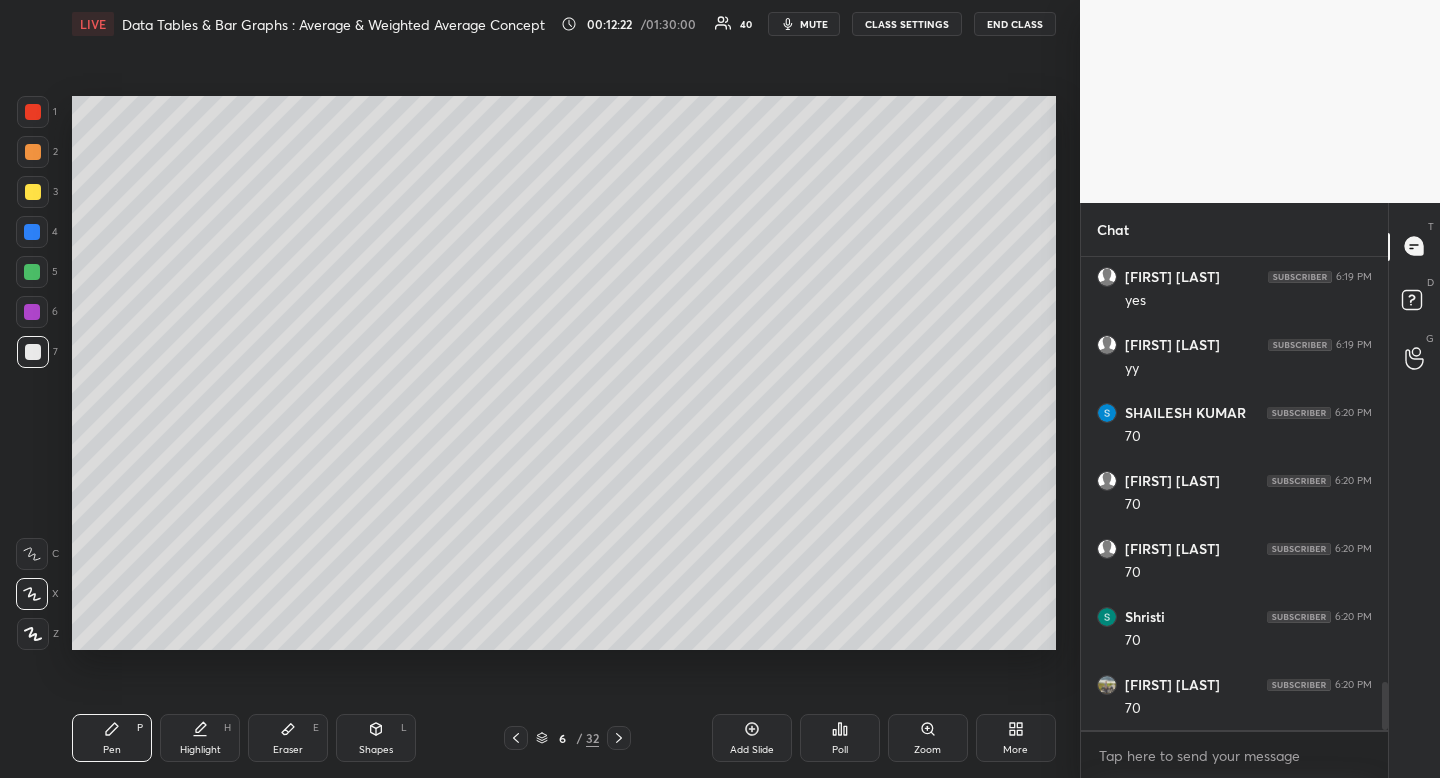 scroll, scrollTop: 4246, scrollLeft: 0, axis: vertical 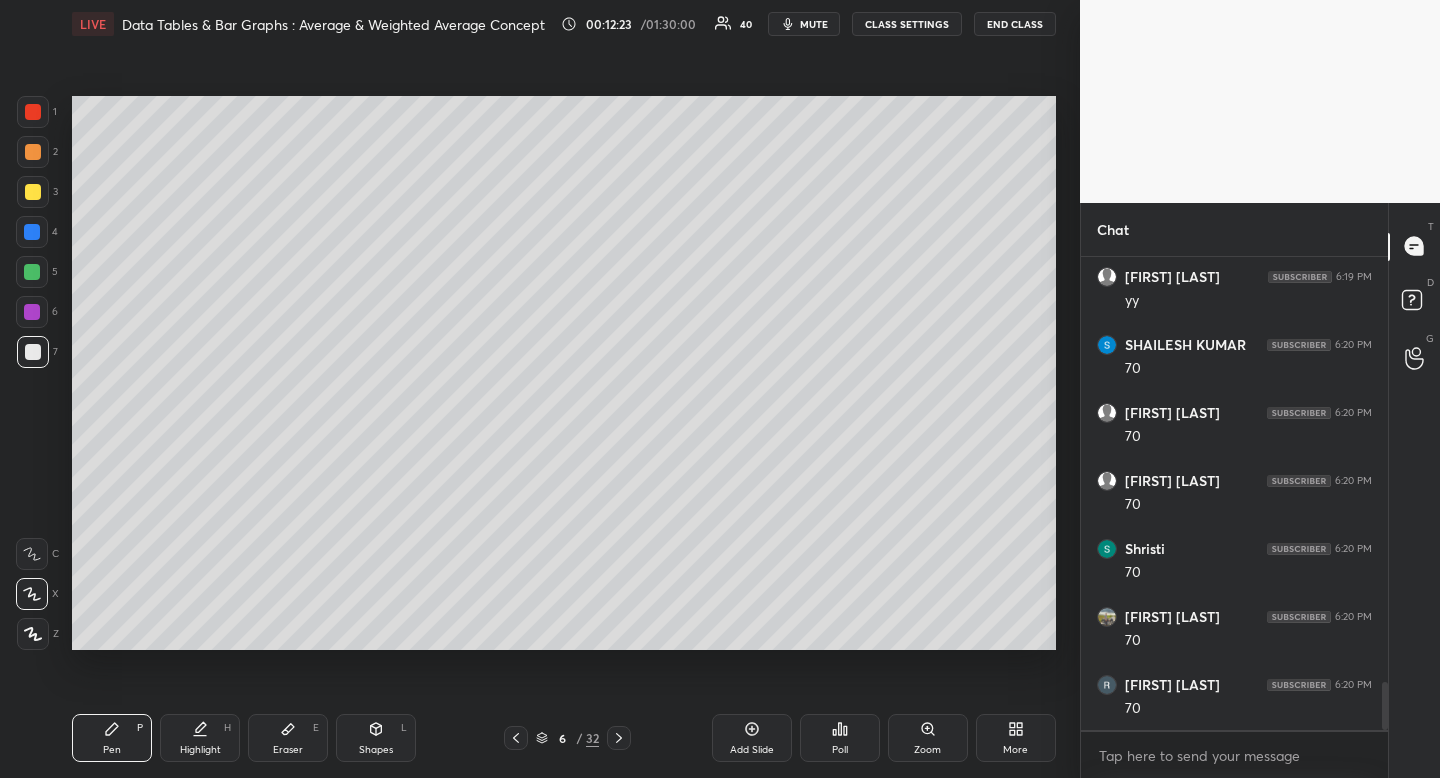 click on "Pen P" at bounding box center (112, 738) 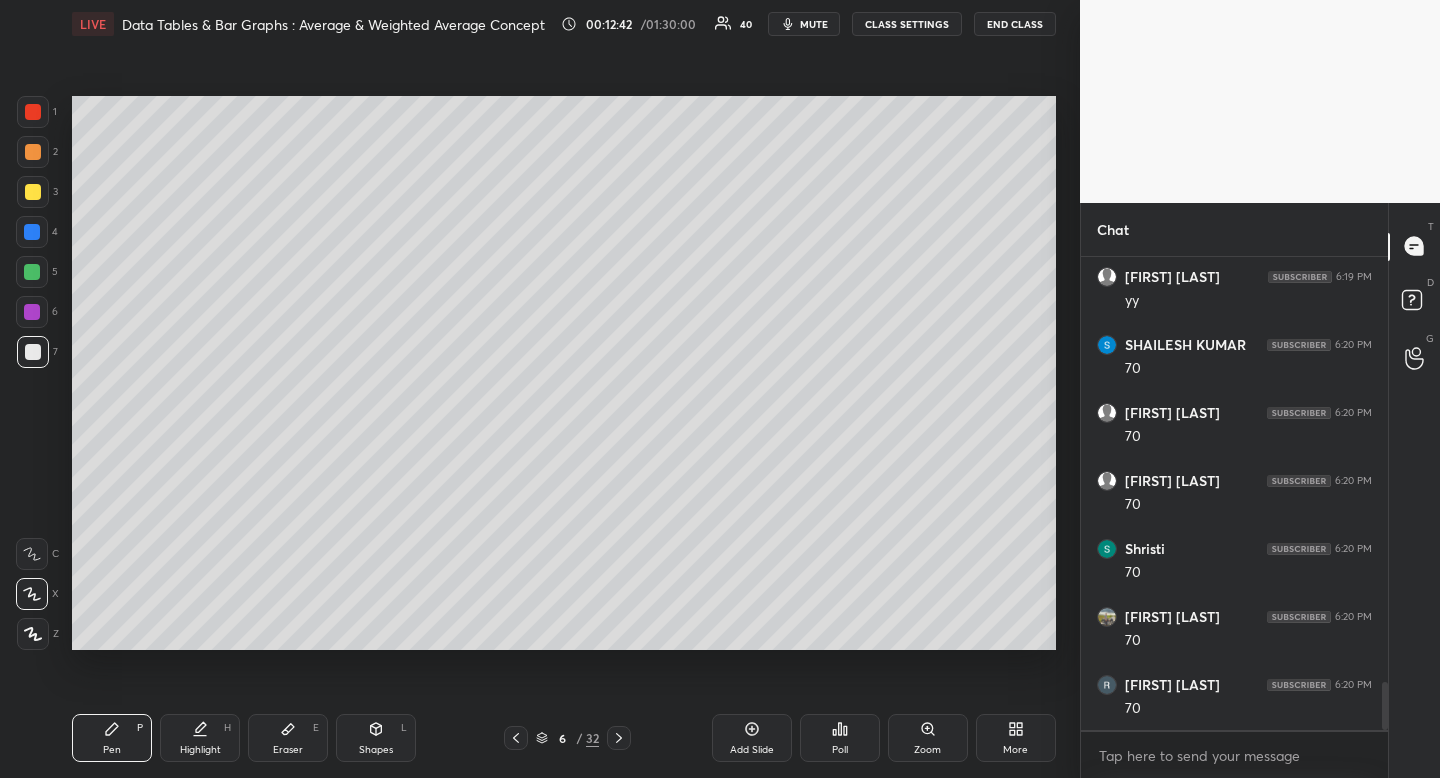 click at bounding box center (33, 192) 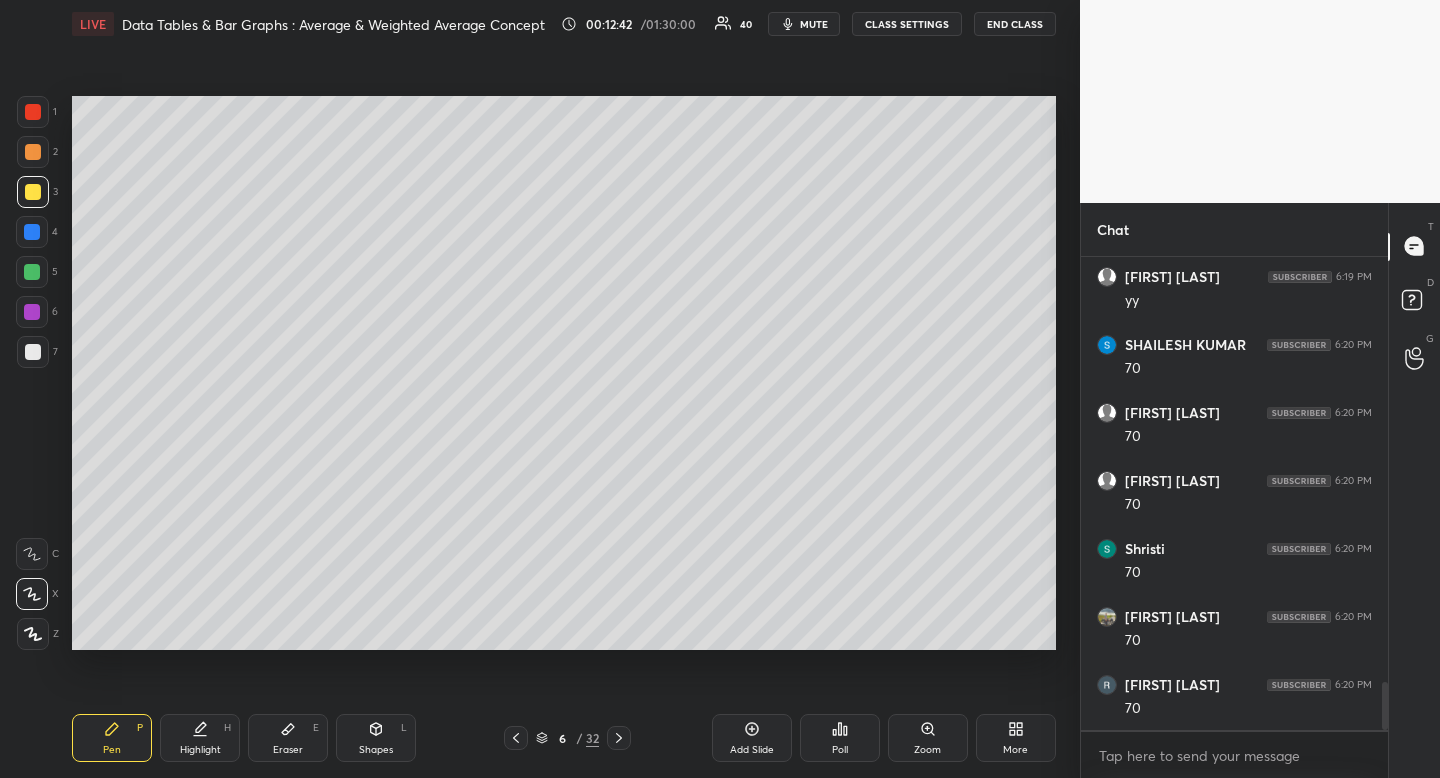 click at bounding box center (33, 192) 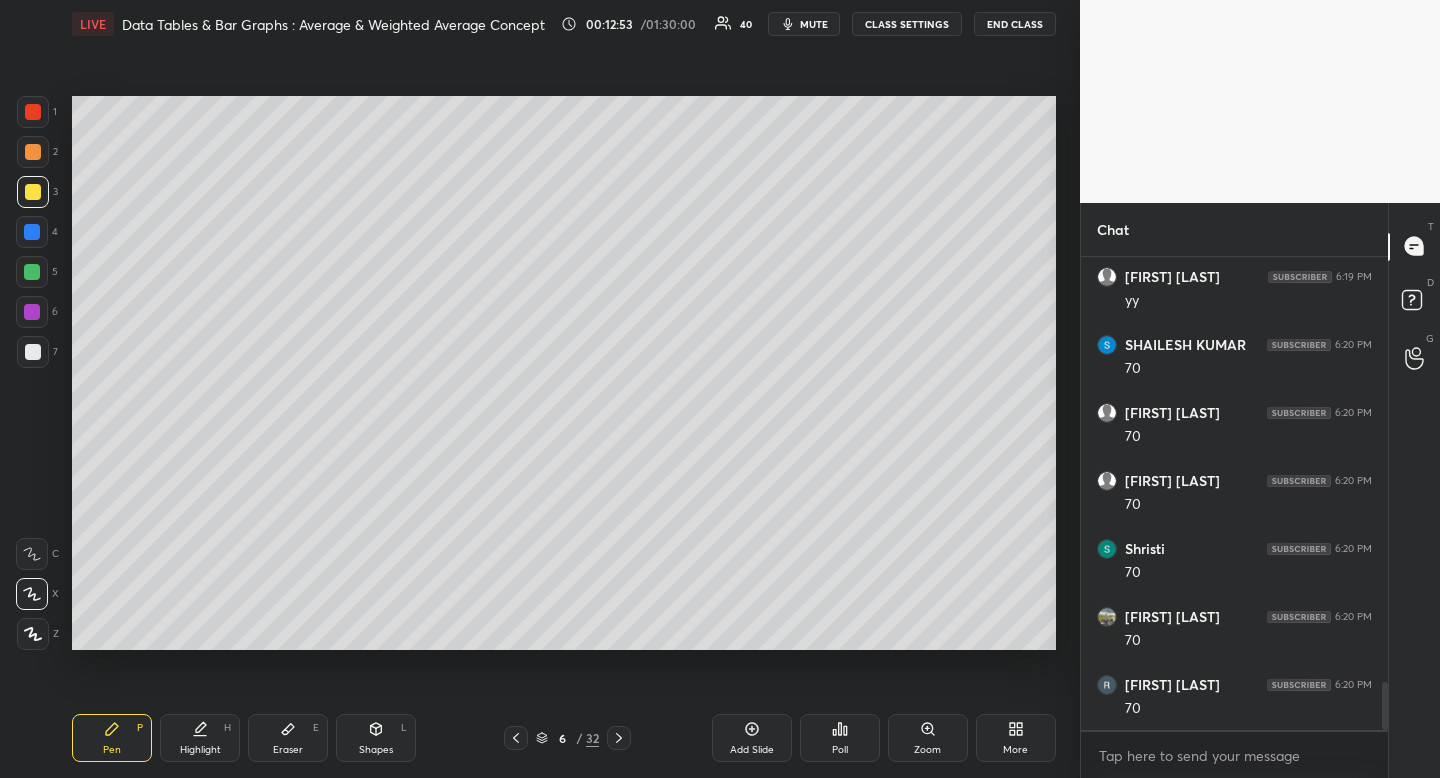 click at bounding box center (32, 272) 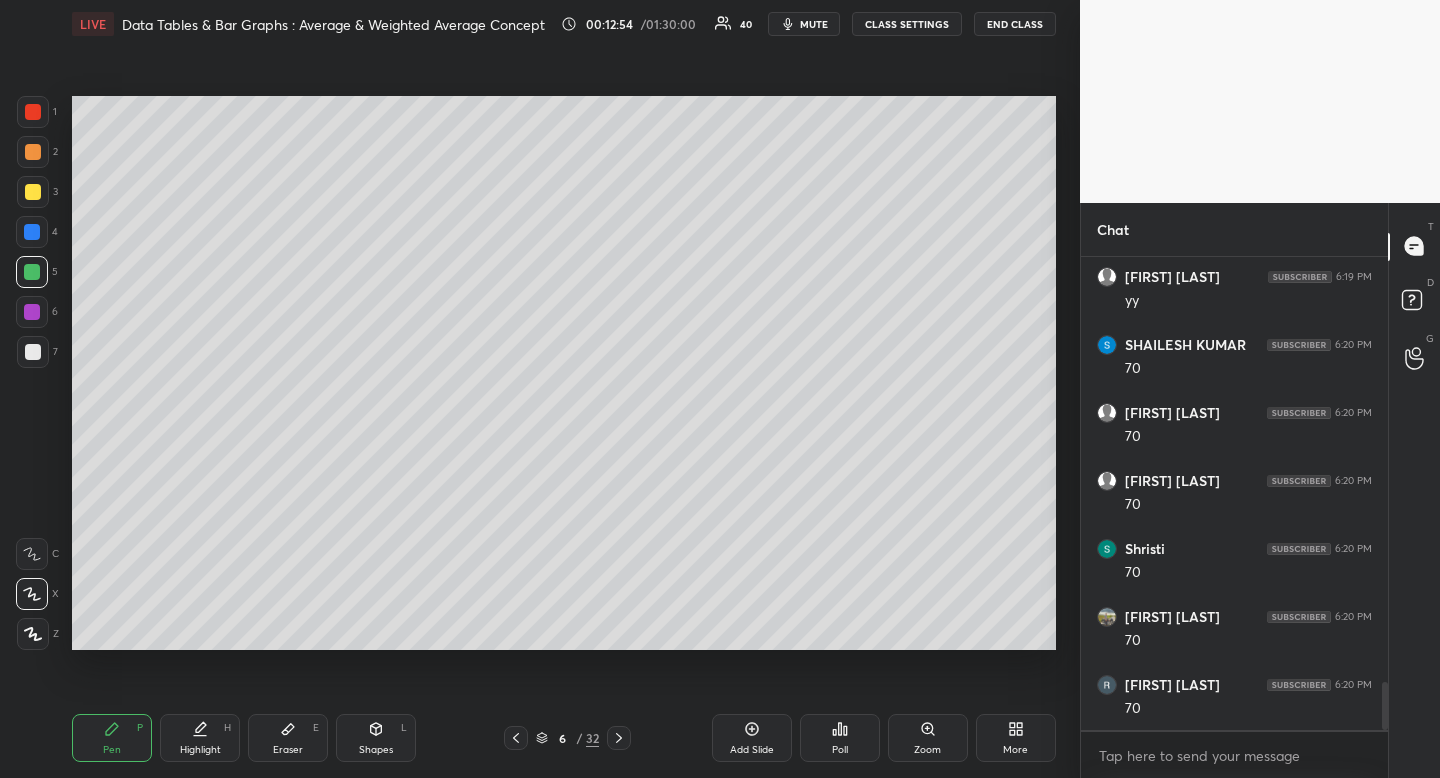 click at bounding box center [32, 272] 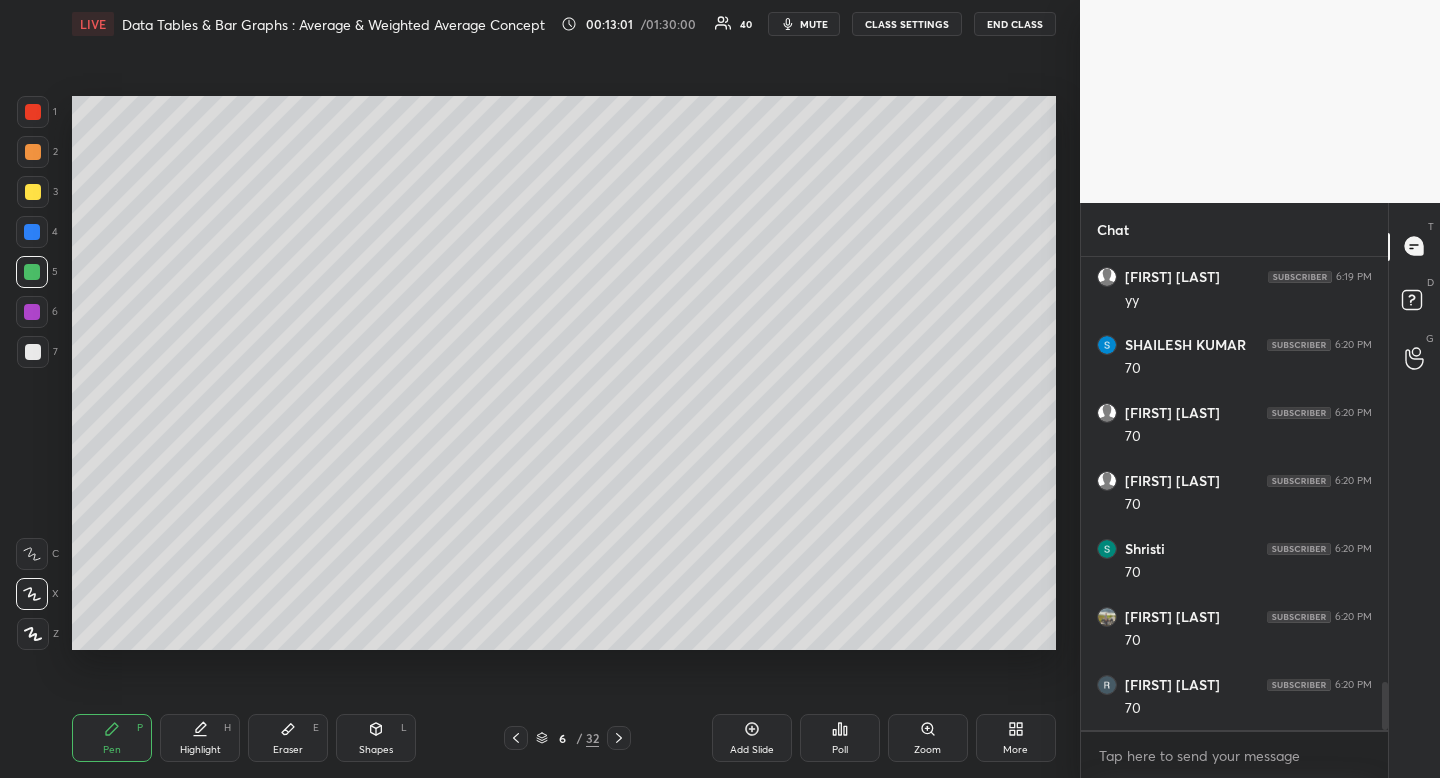 drag, startPoint x: 367, startPoint y: 735, endPoint x: 355, endPoint y: 723, distance: 16.970562 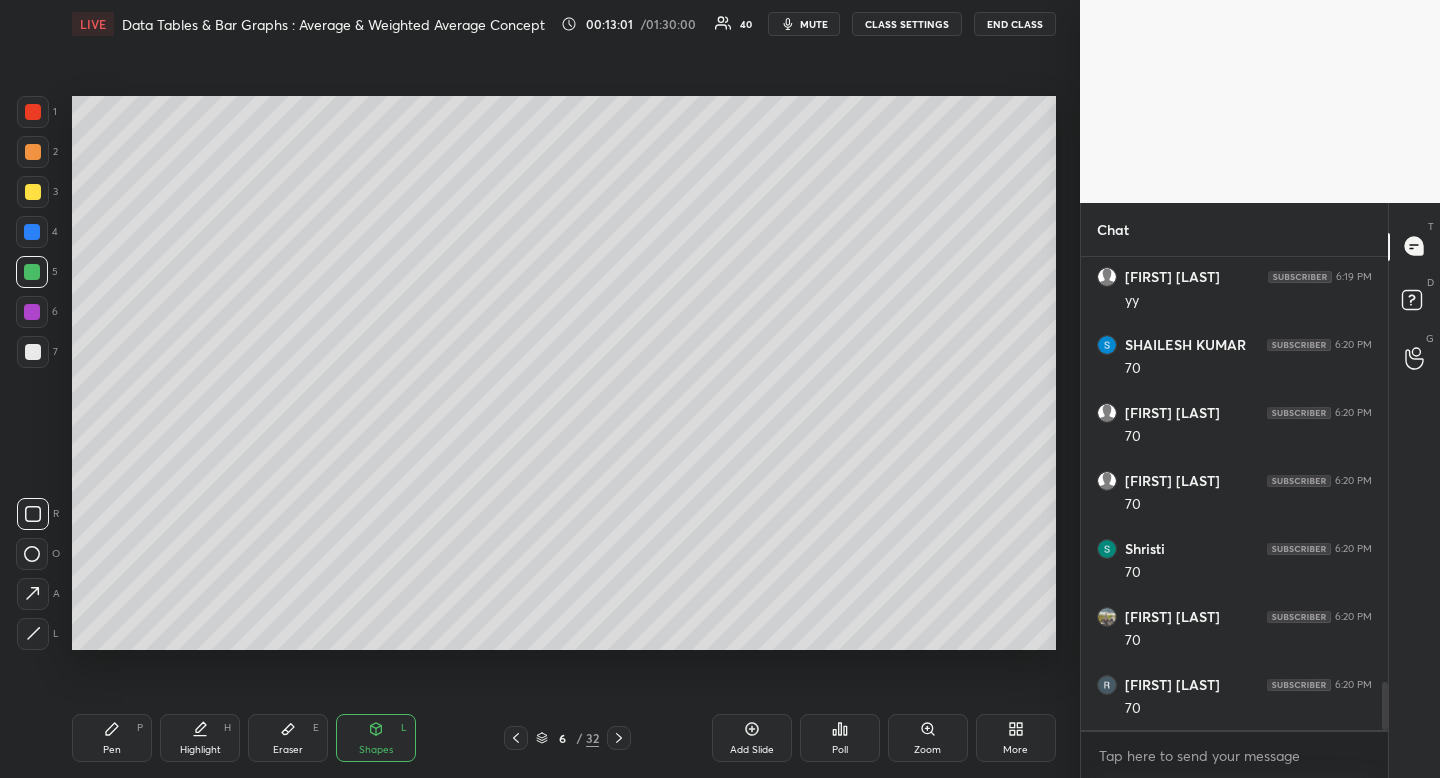 drag, startPoint x: 36, startPoint y: 507, endPoint x: 48, endPoint y: 504, distance: 12.369317 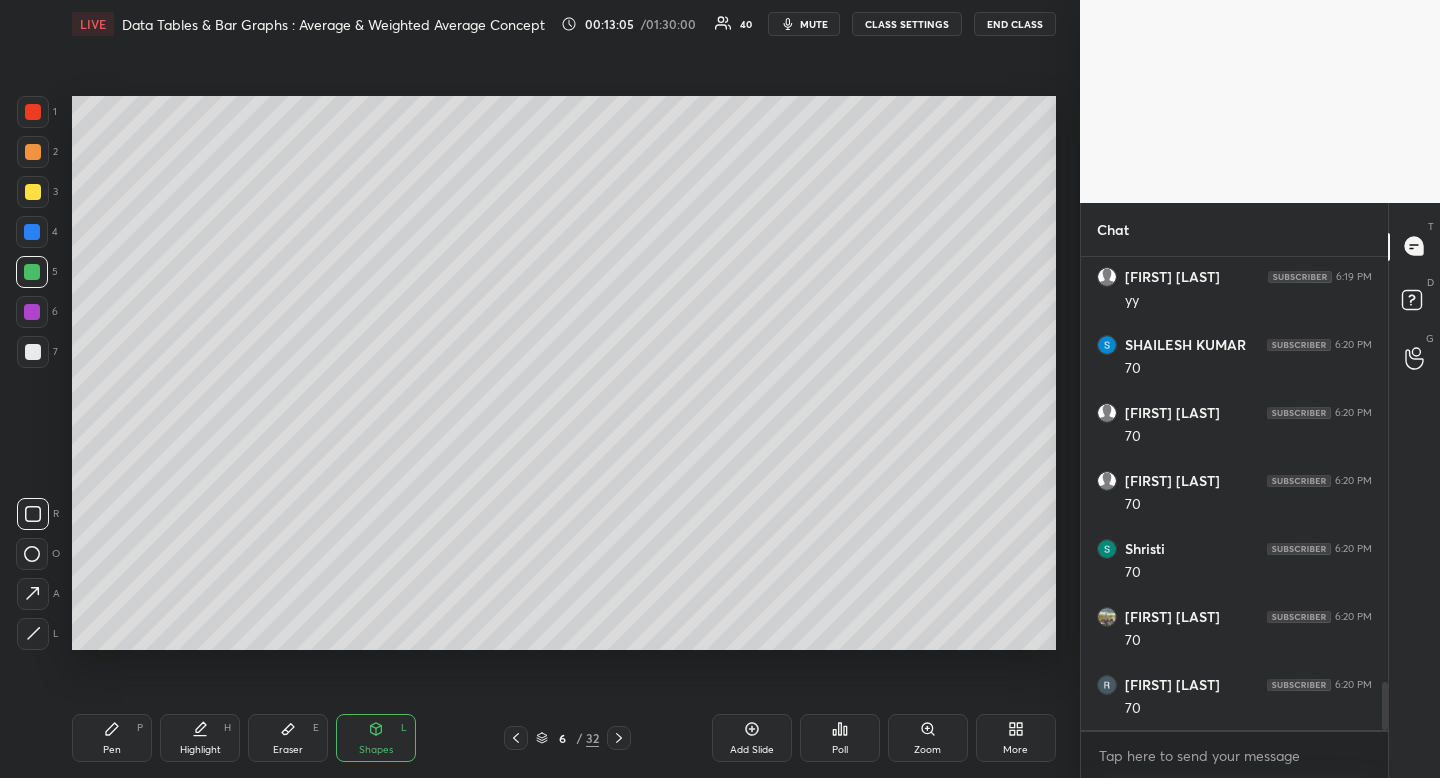 click on "Highlight H" at bounding box center (200, 738) 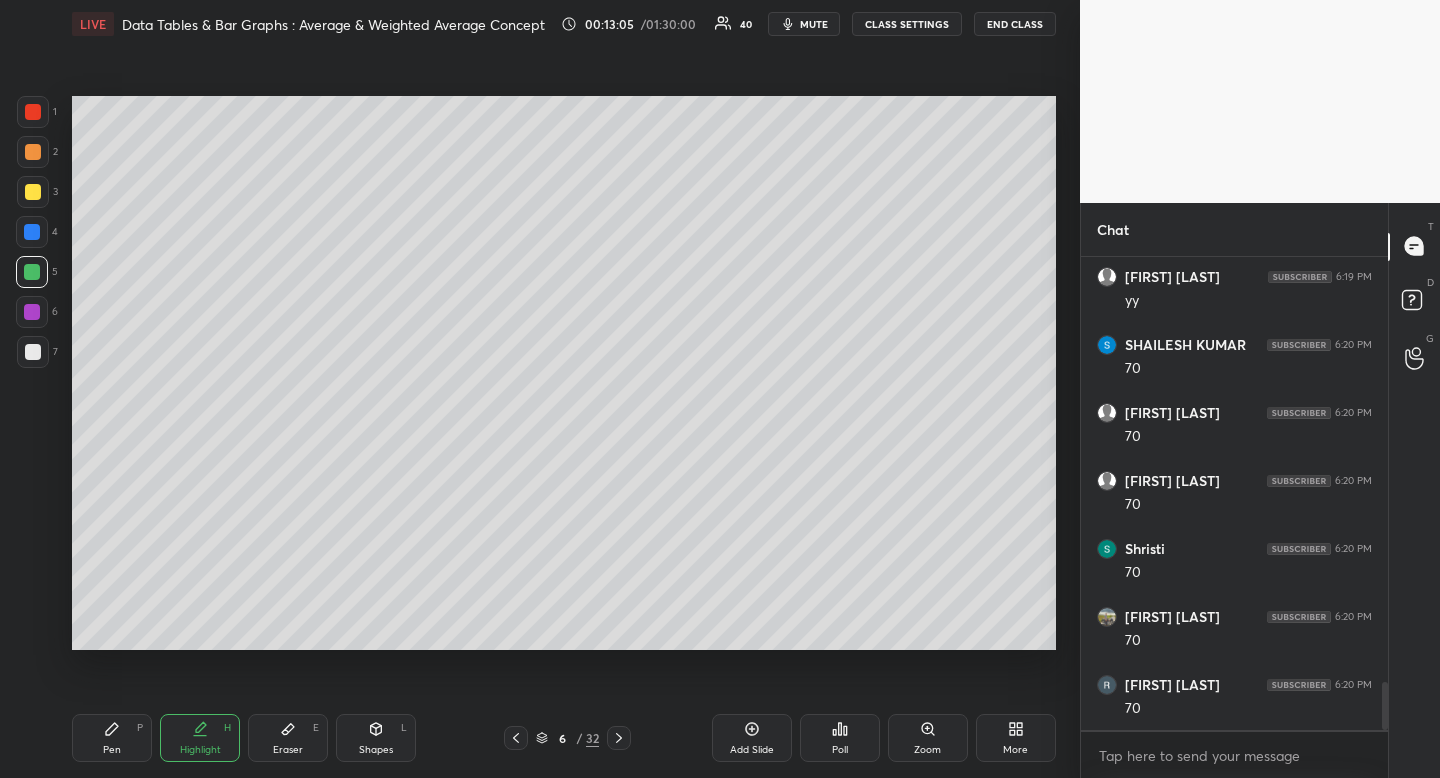 click on "Highlight H" at bounding box center (200, 738) 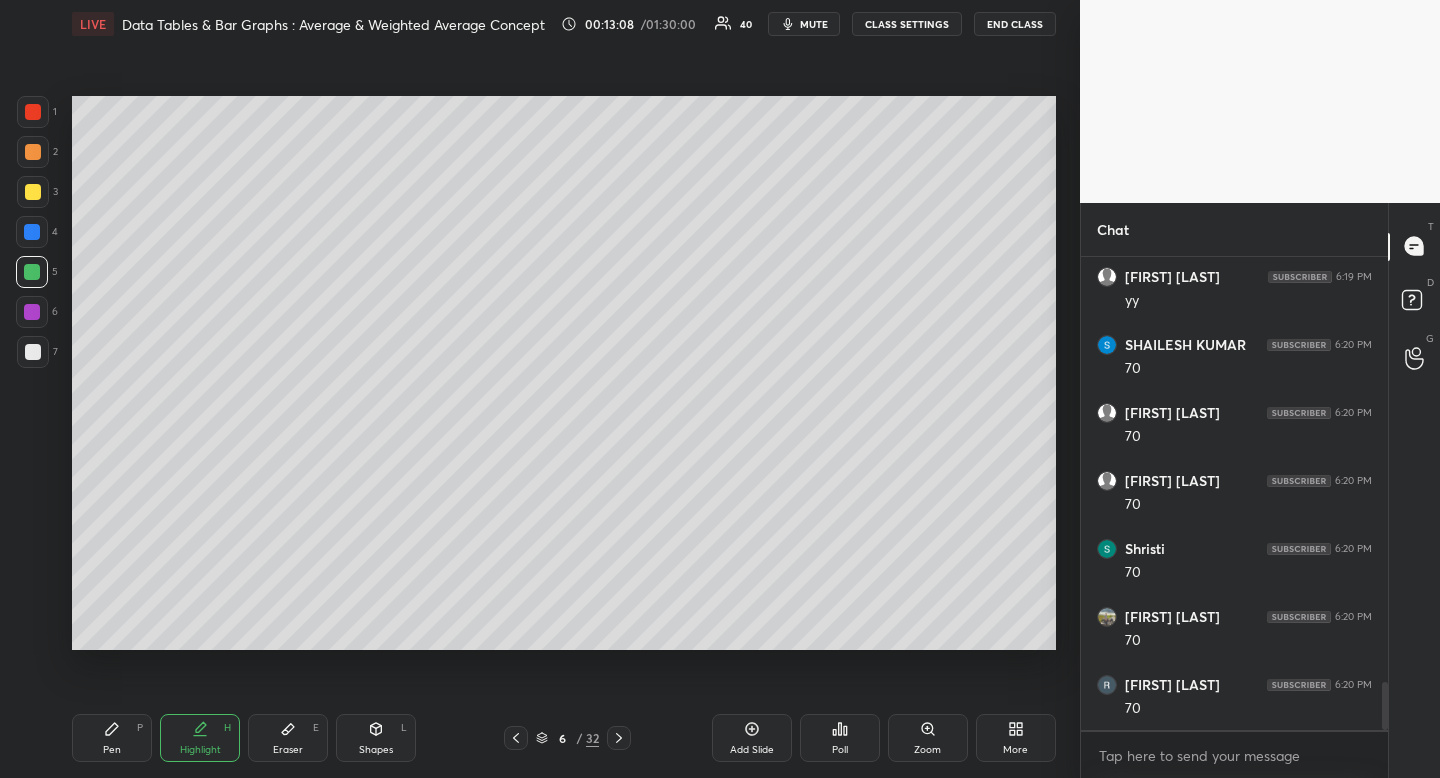 click on "Highlight H" at bounding box center [200, 738] 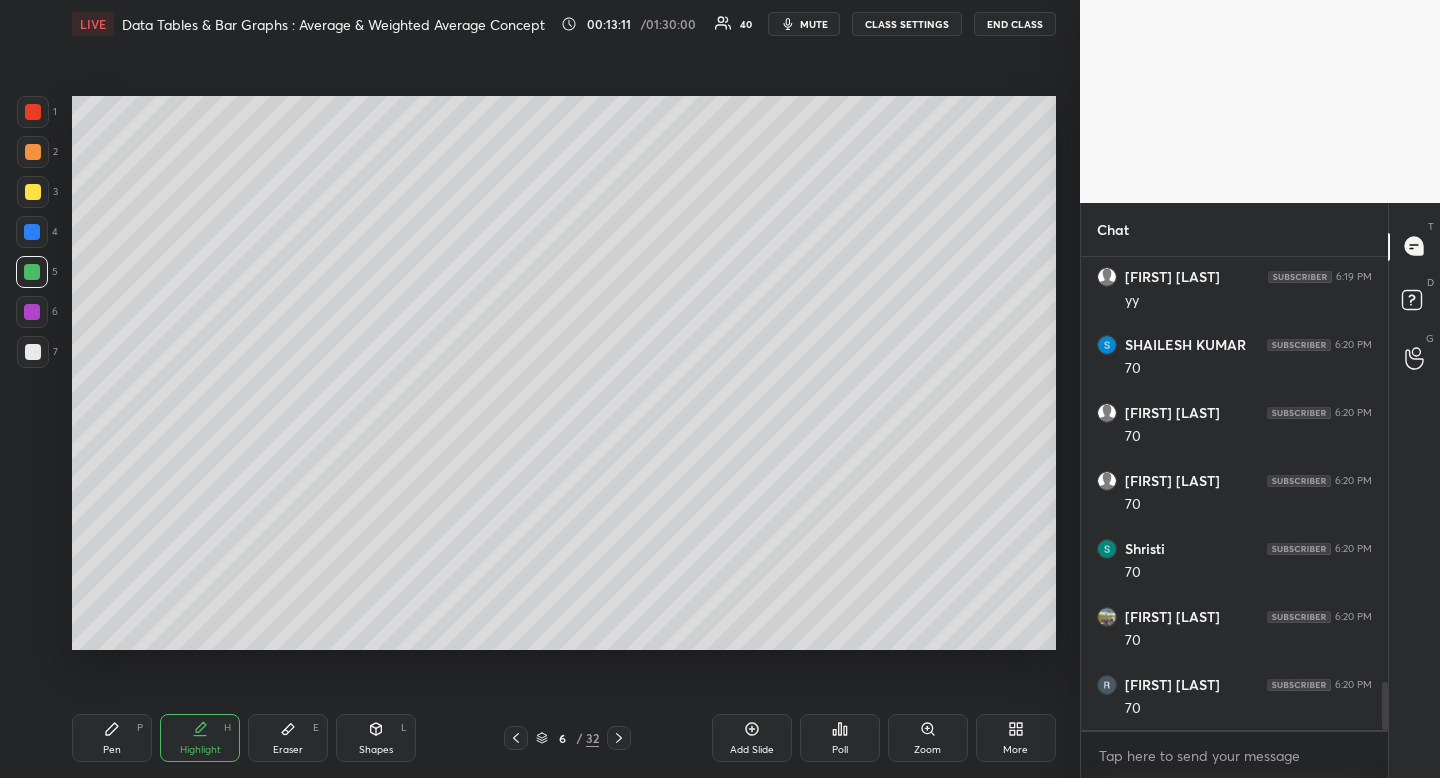 click on "Pen P" at bounding box center [112, 738] 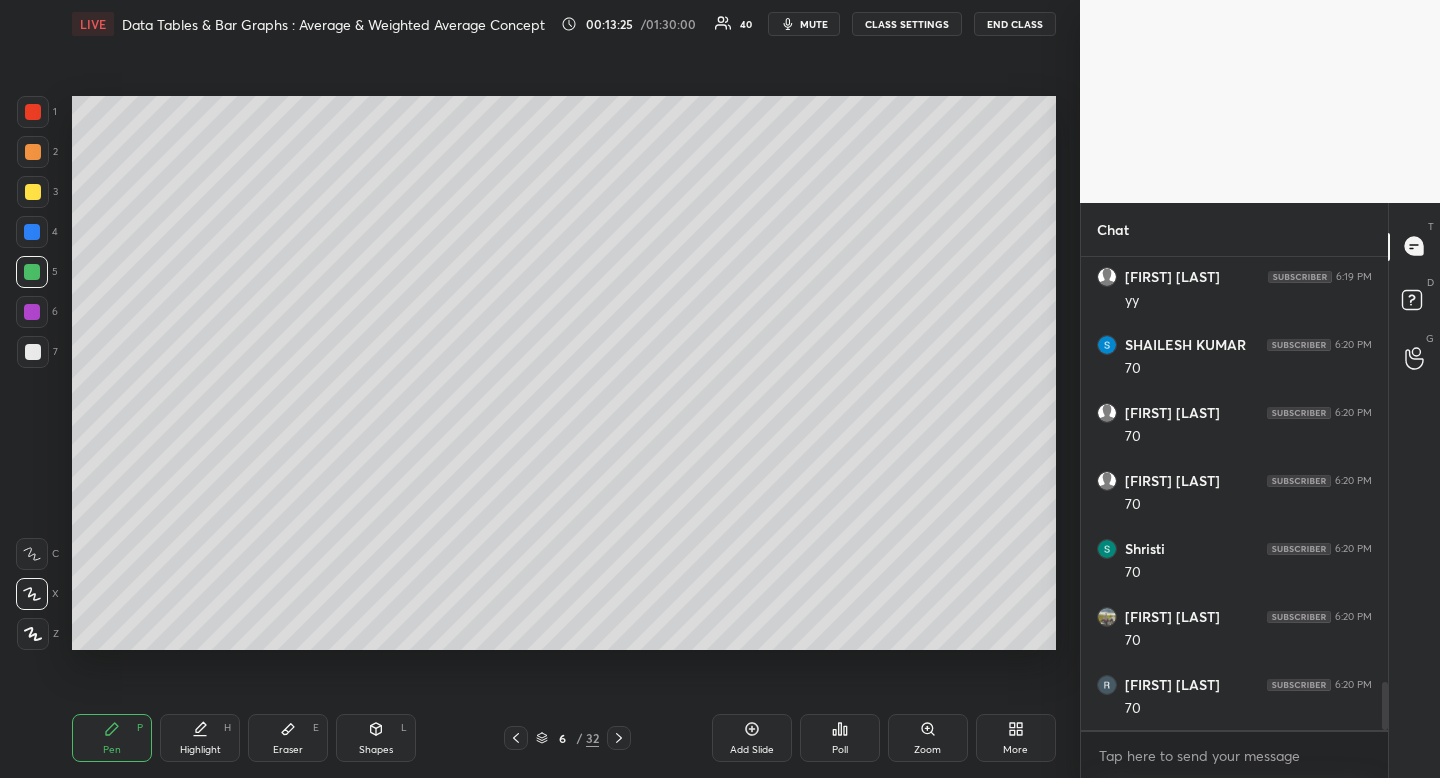 click 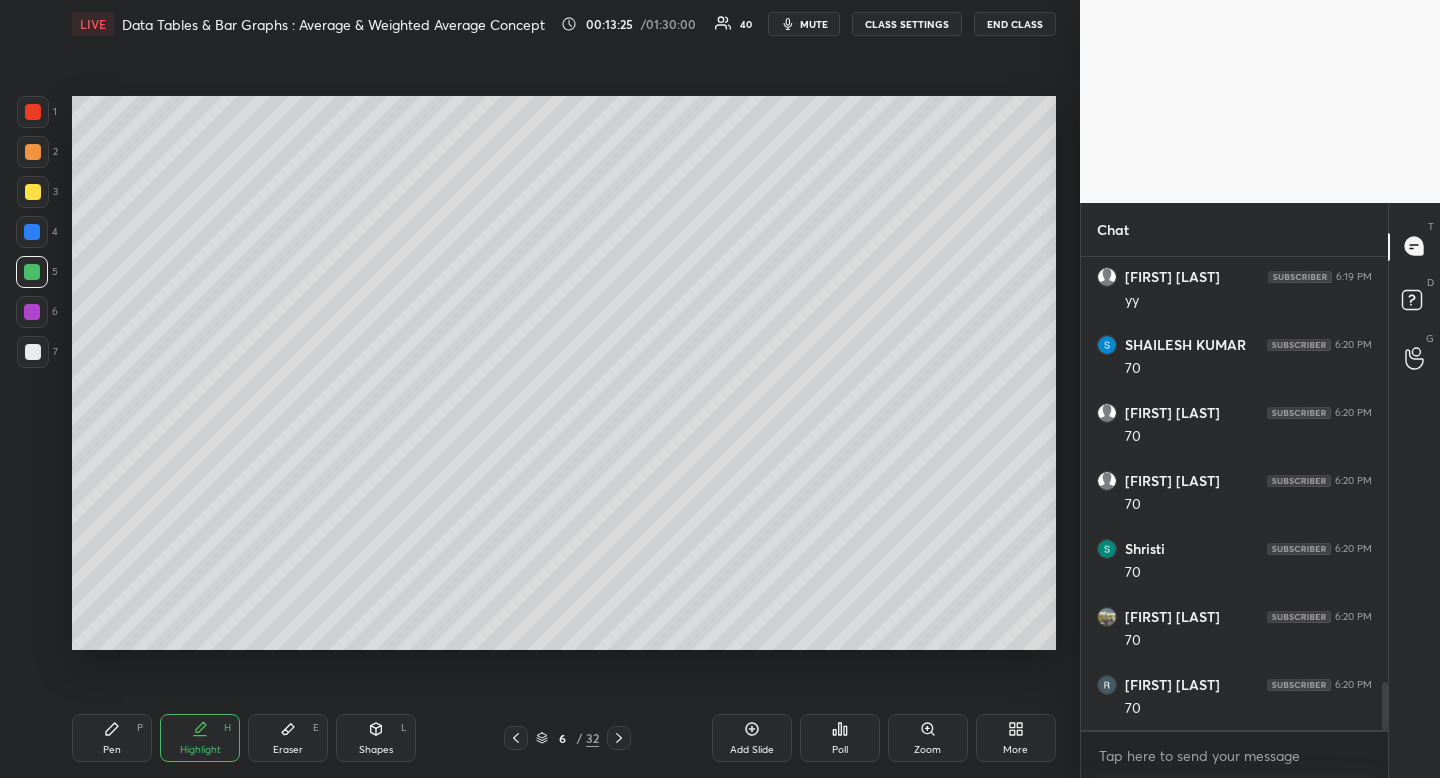 drag, startPoint x: 204, startPoint y: 732, endPoint x: 211, endPoint y: 724, distance: 10.630146 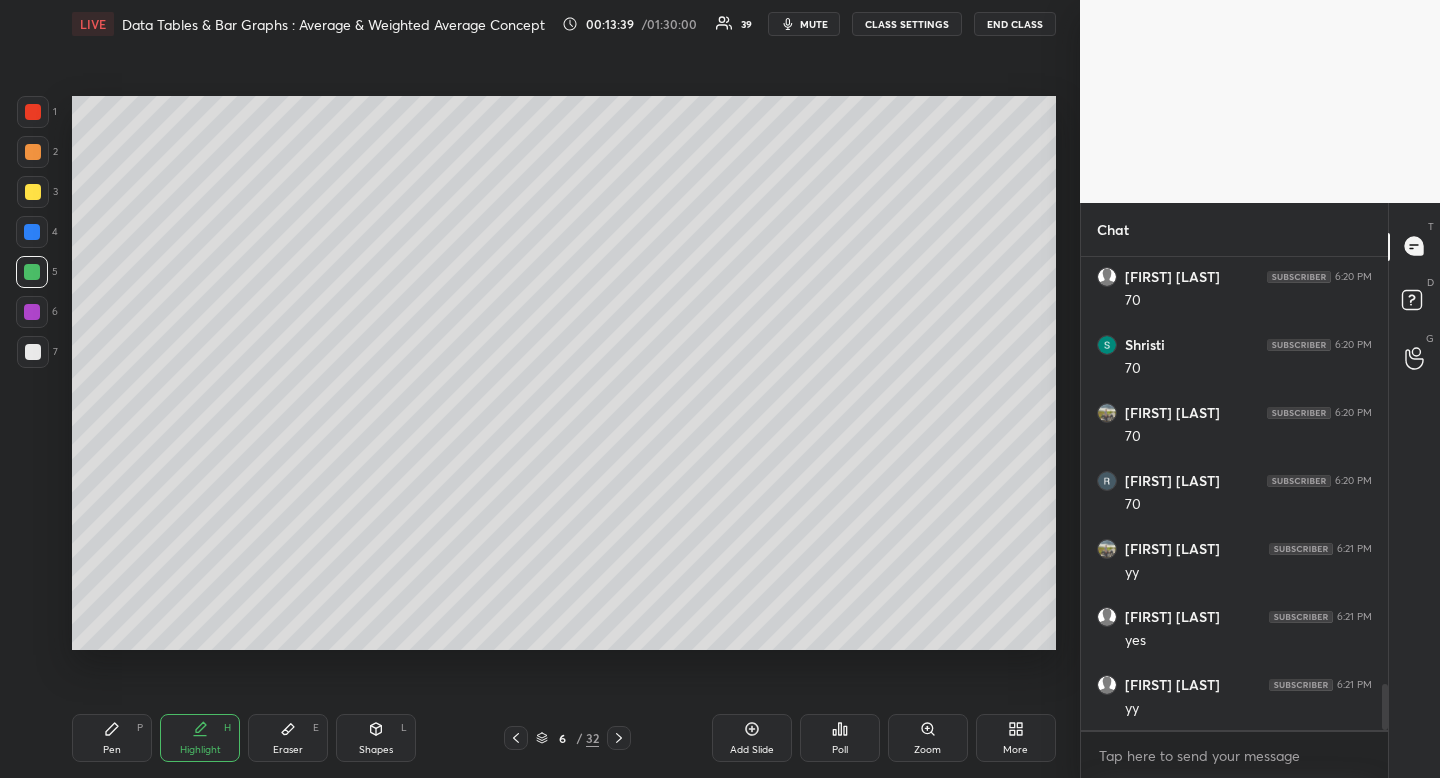 scroll, scrollTop: 4518, scrollLeft: 0, axis: vertical 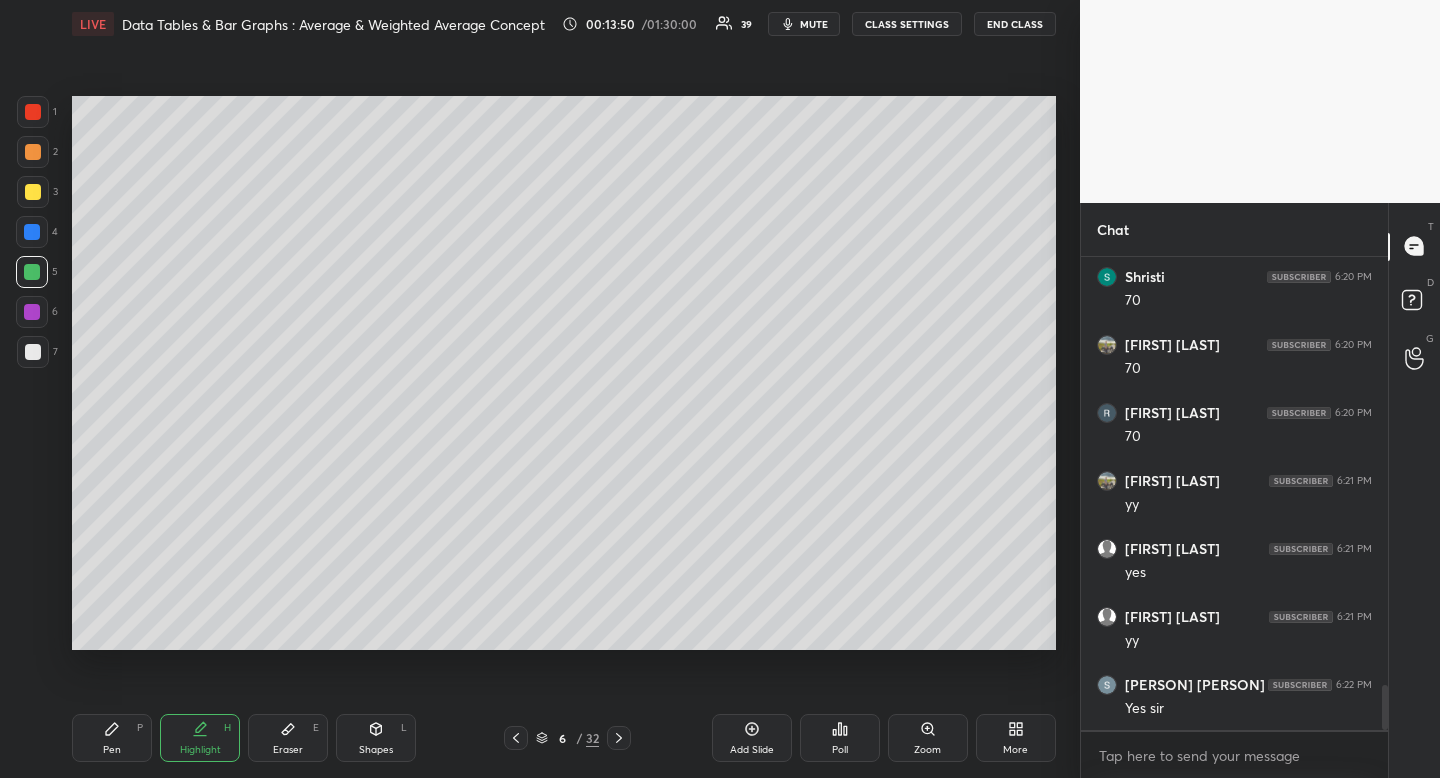 click 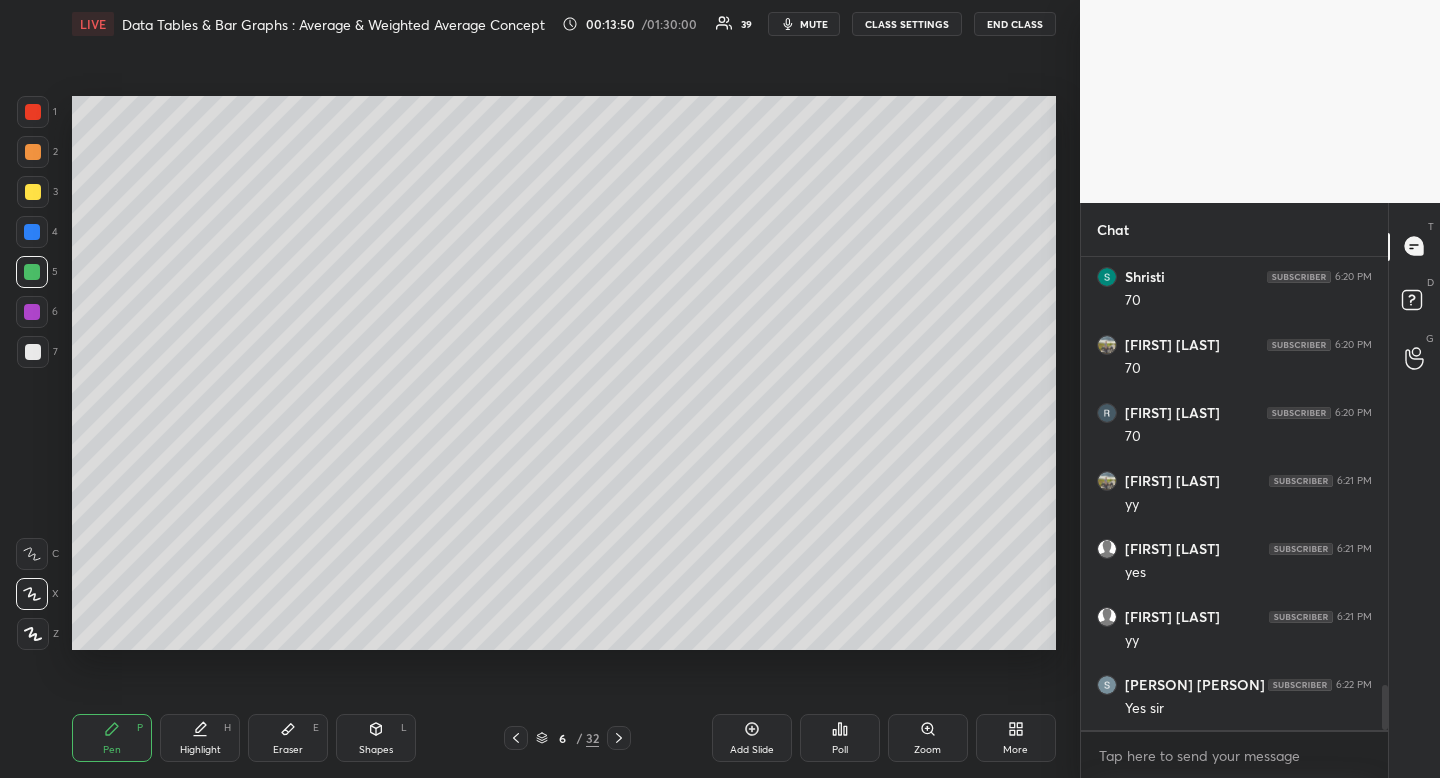 drag, startPoint x: 117, startPoint y: 730, endPoint x: 254, endPoint y: 665, distance: 151.63773 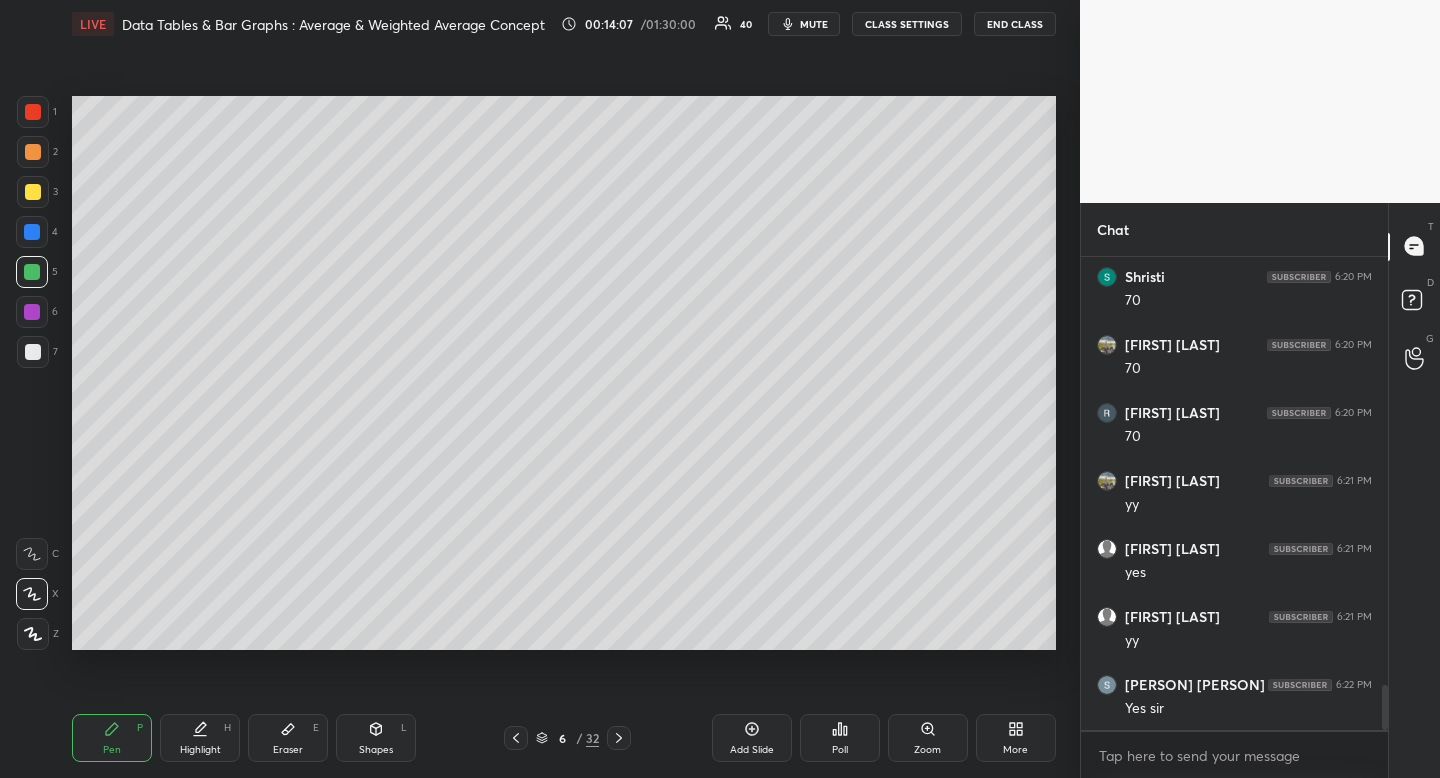 click at bounding box center (33, 192) 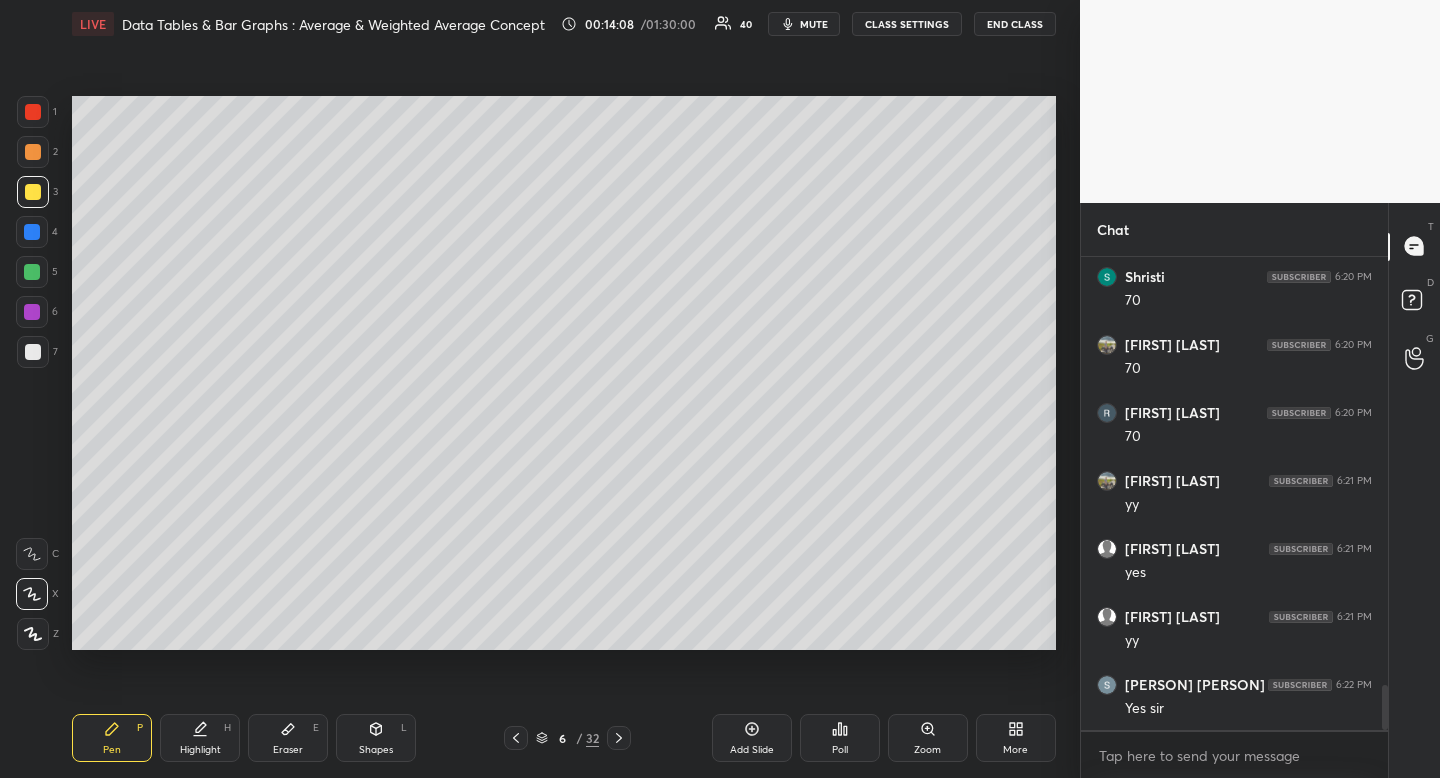 drag, startPoint x: 35, startPoint y: 181, endPoint x: 24, endPoint y: 200, distance: 21.954498 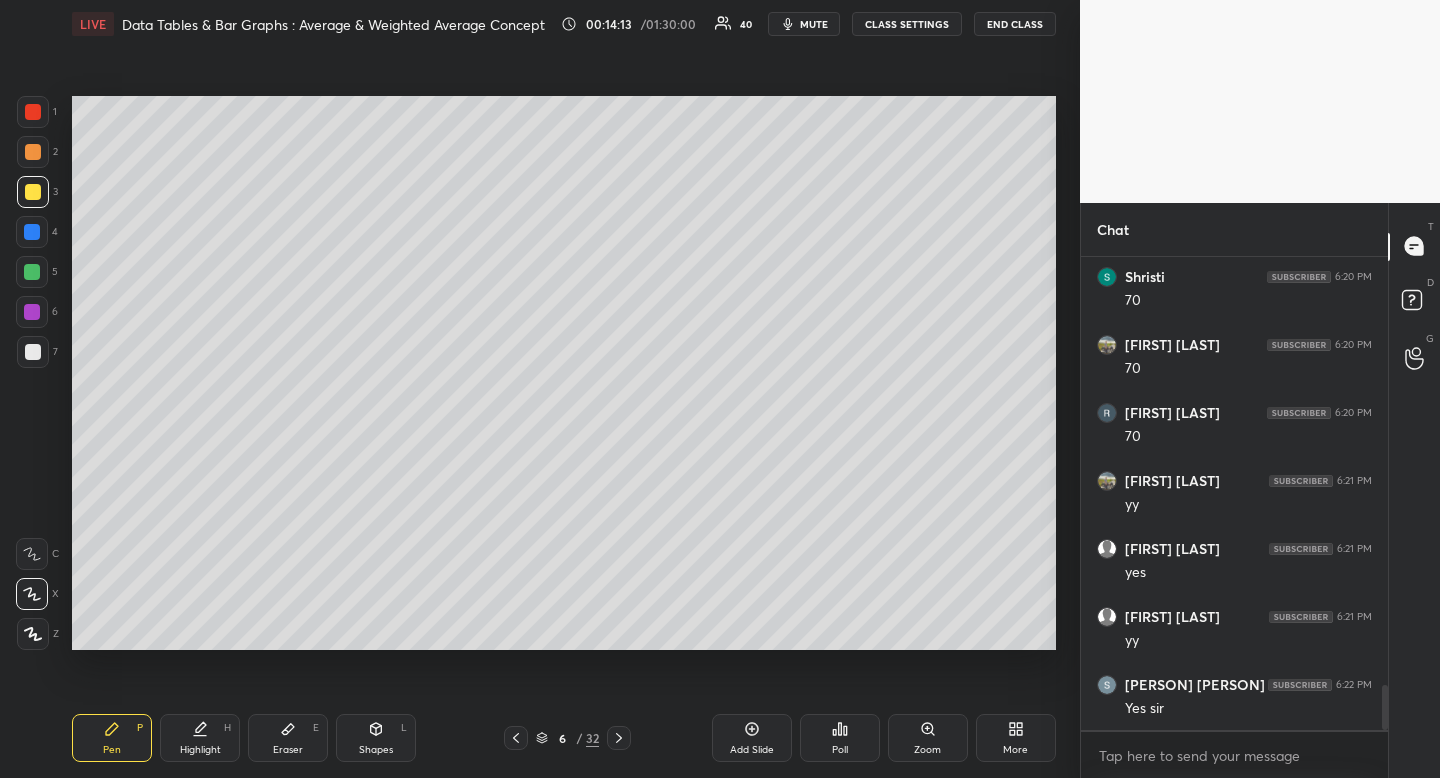 click on "Shapes" at bounding box center [376, 750] 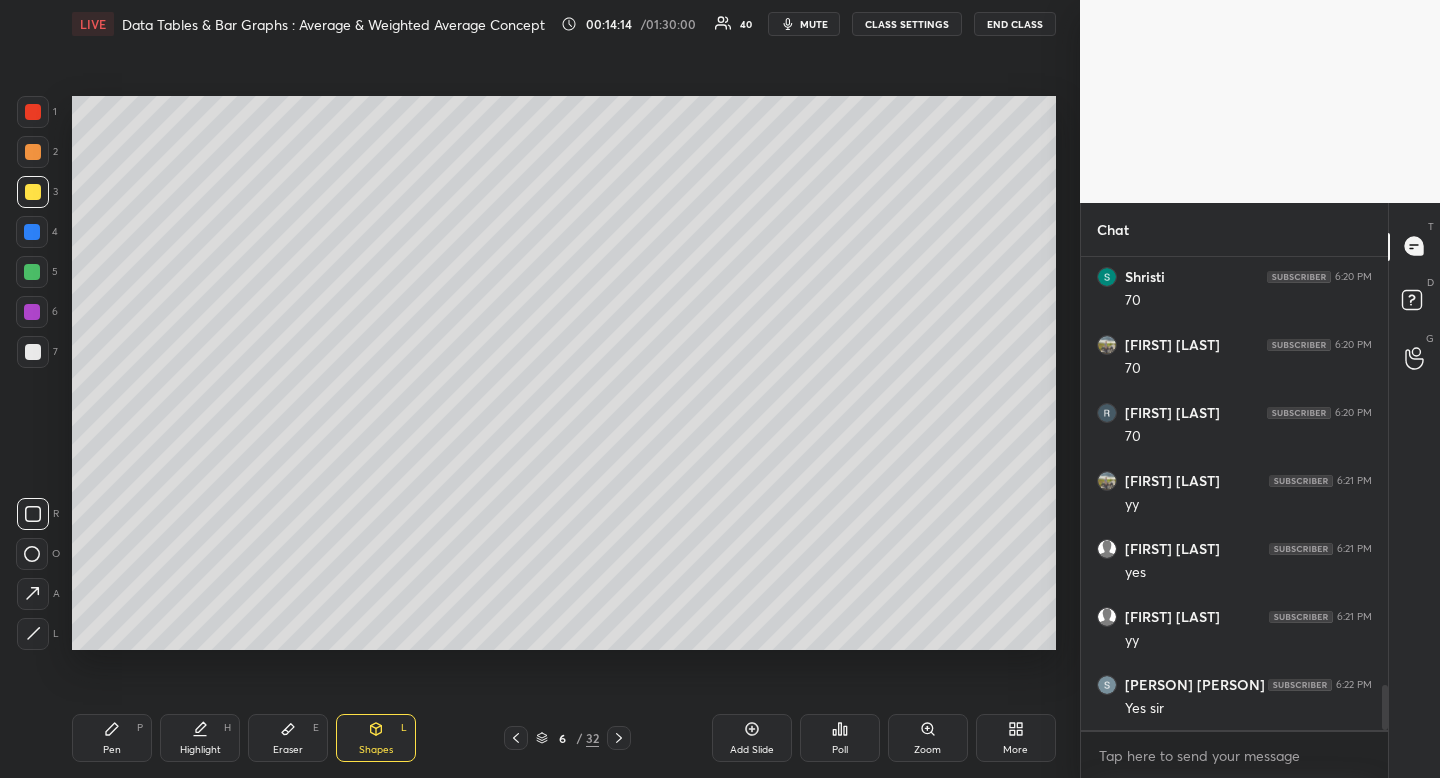 scroll, scrollTop: 4586, scrollLeft: 0, axis: vertical 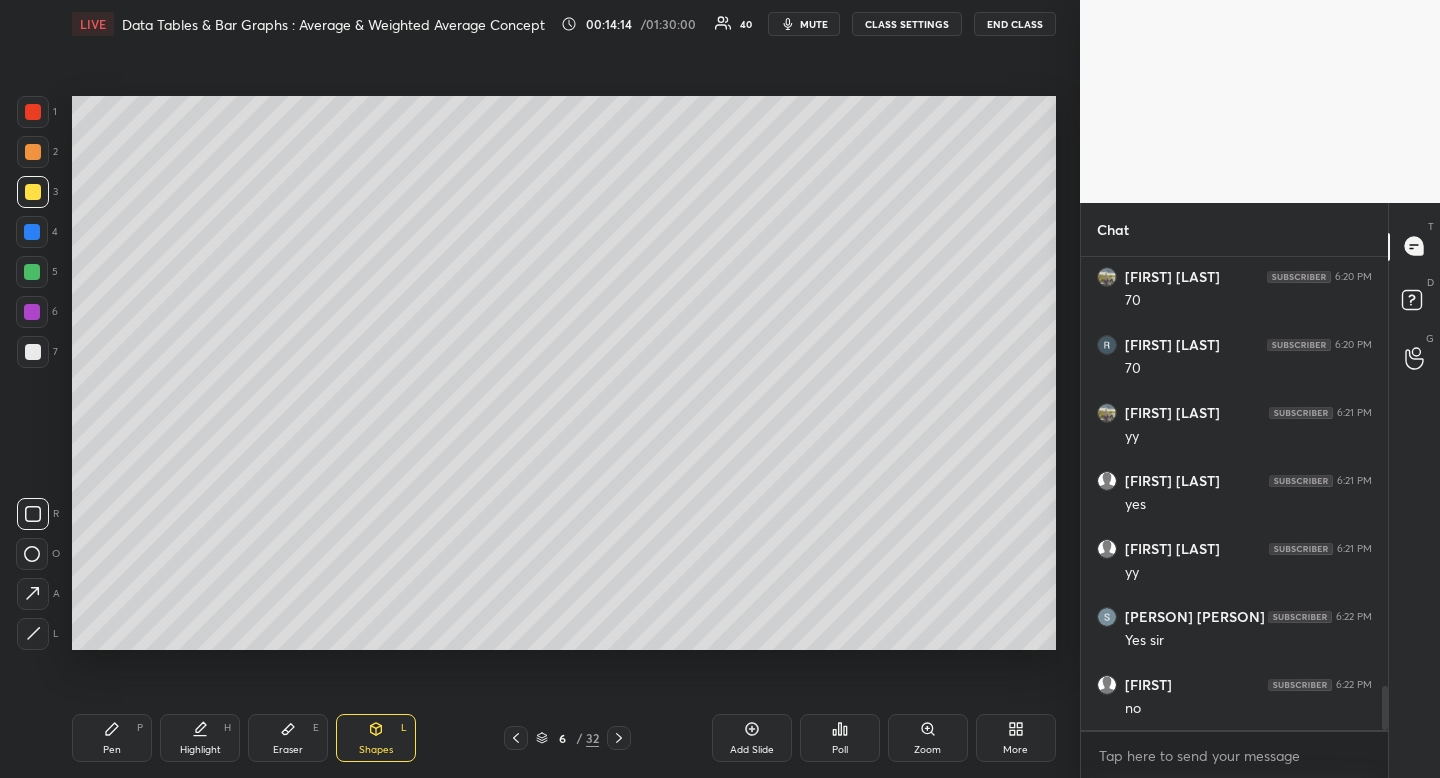 click at bounding box center [33, 514] 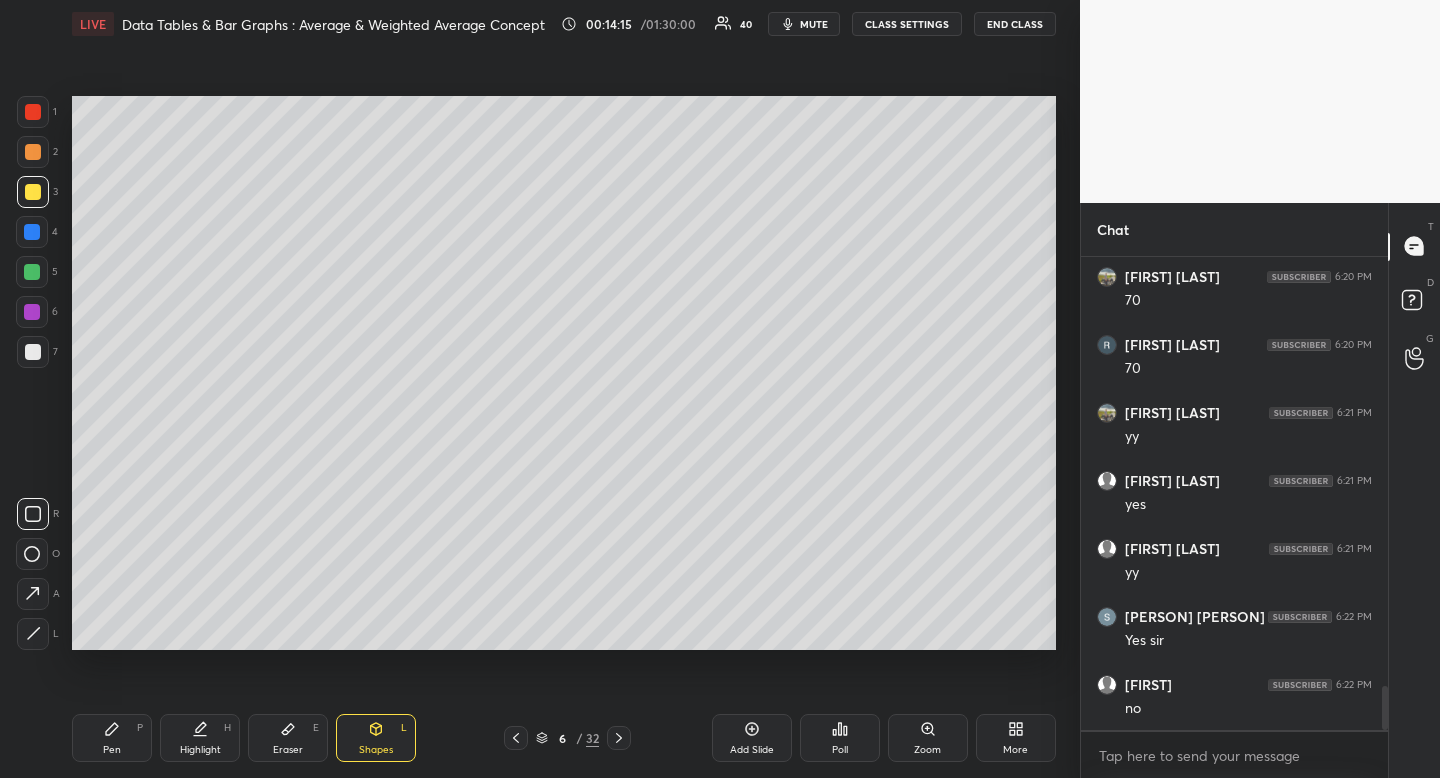 scroll, scrollTop: 4654, scrollLeft: 0, axis: vertical 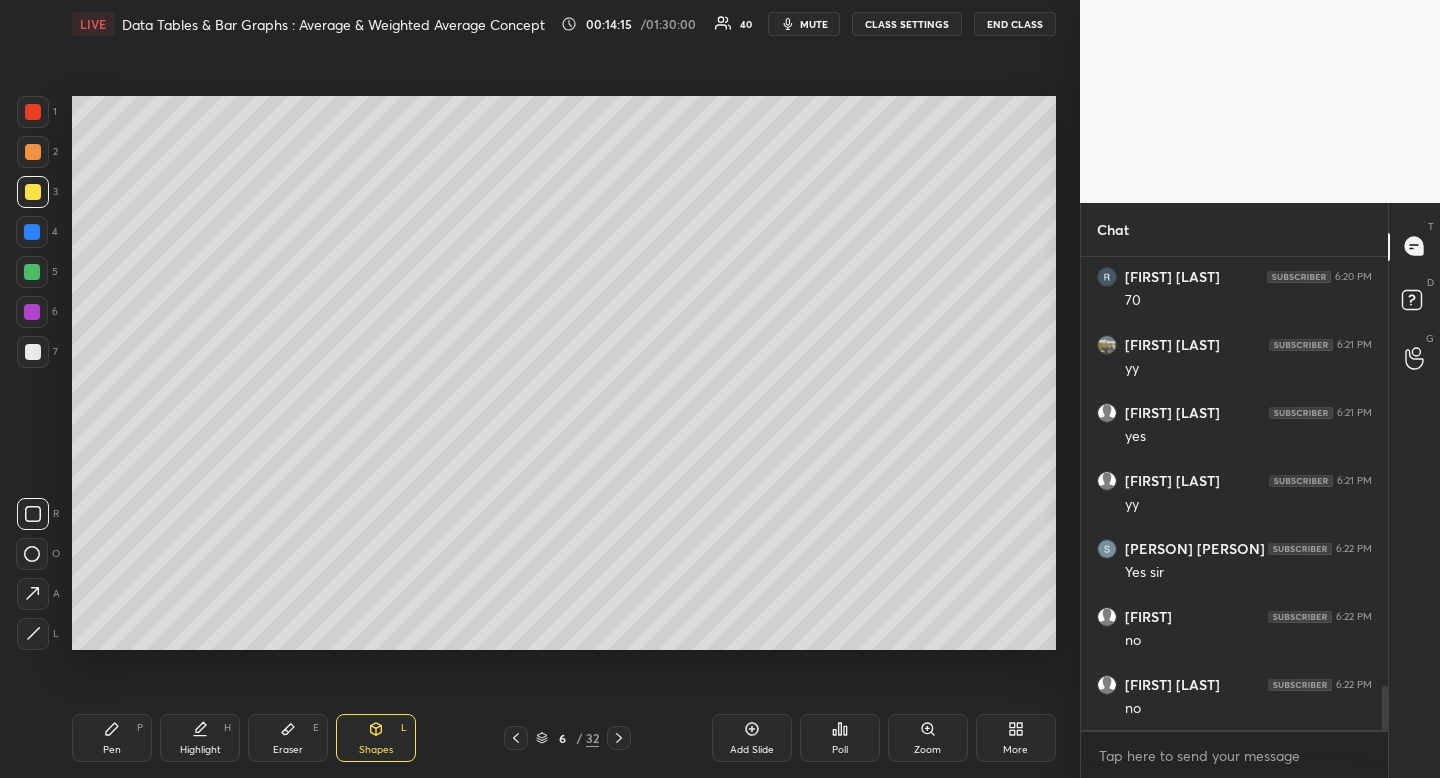 click on "Highlight H" at bounding box center (200, 738) 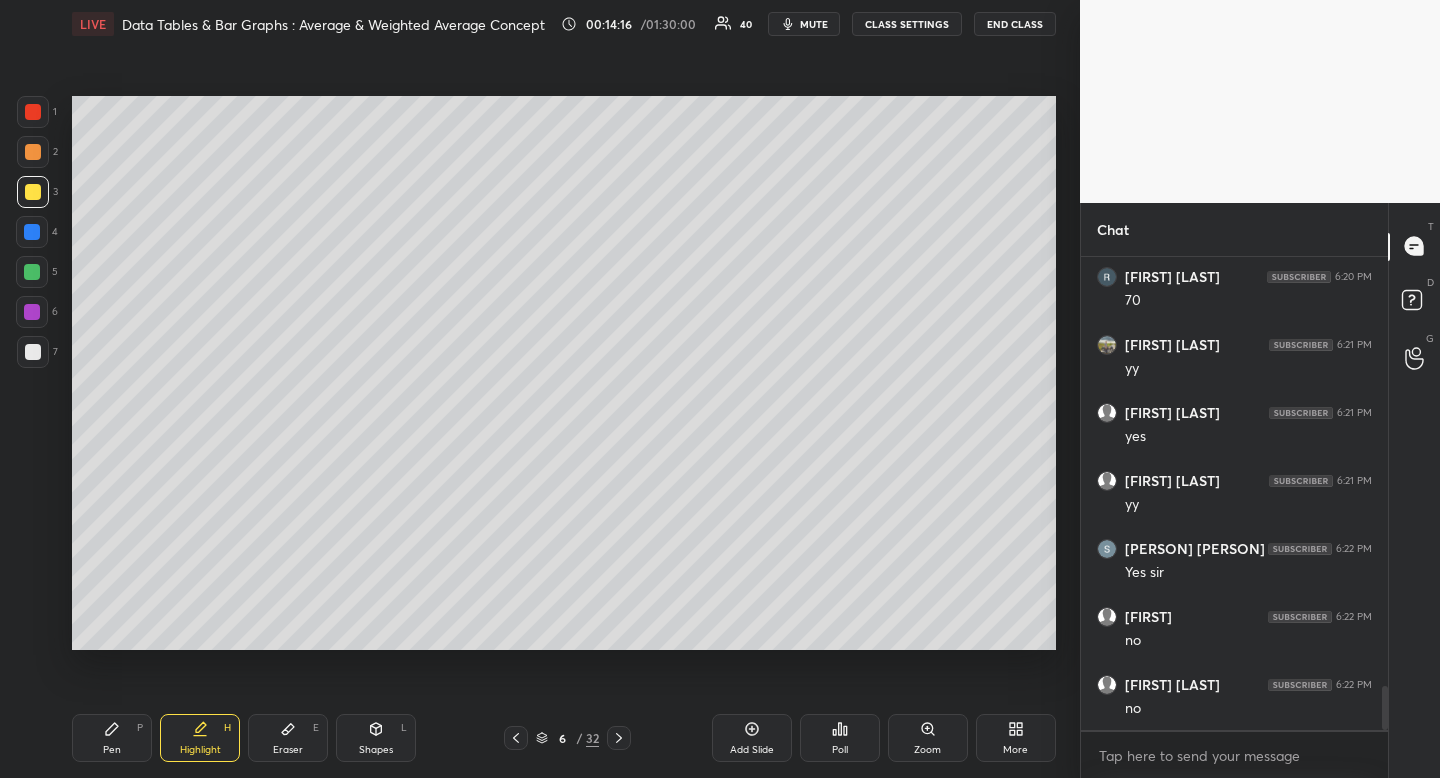 click on "Highlight H" at bounding box center [200, 738] 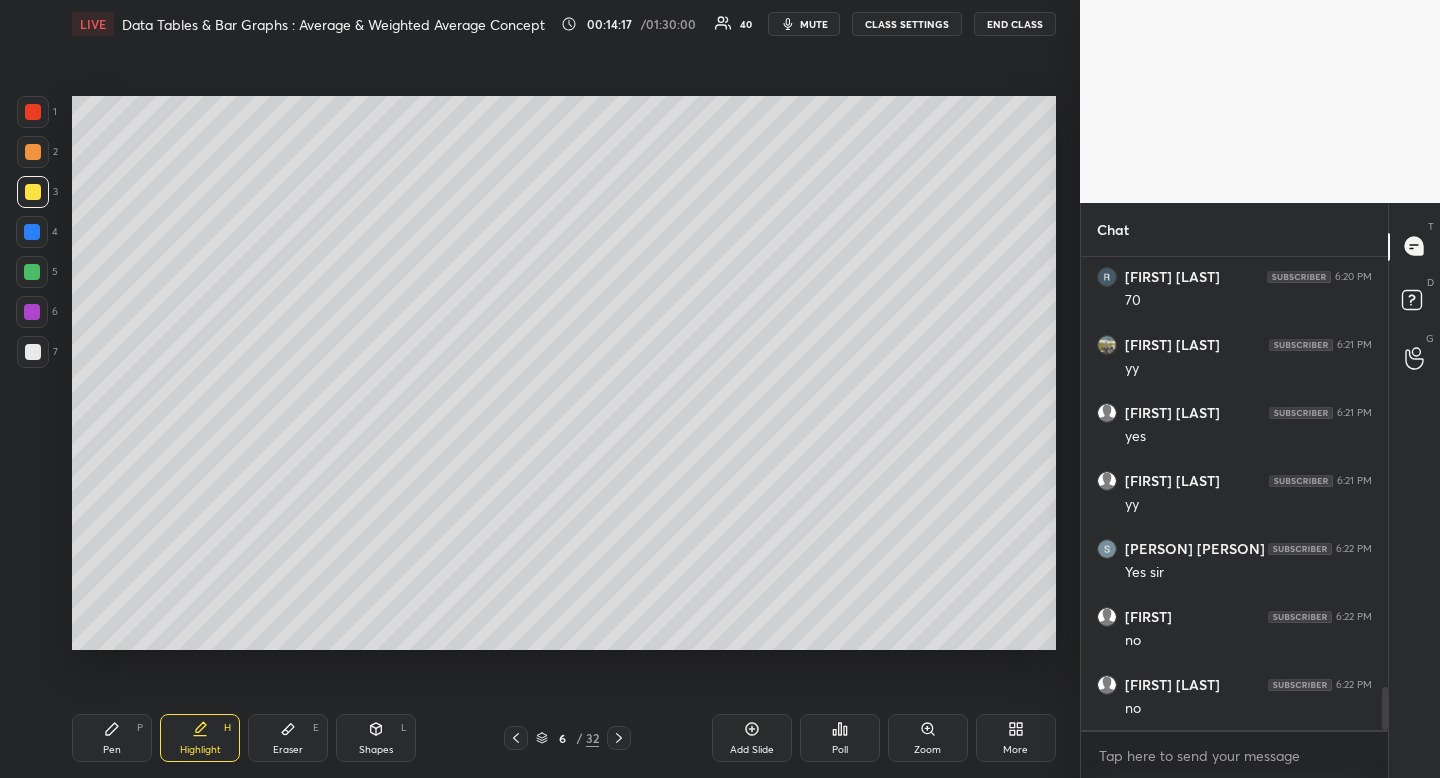 click on "Pen" at bounding box center [112, 750] 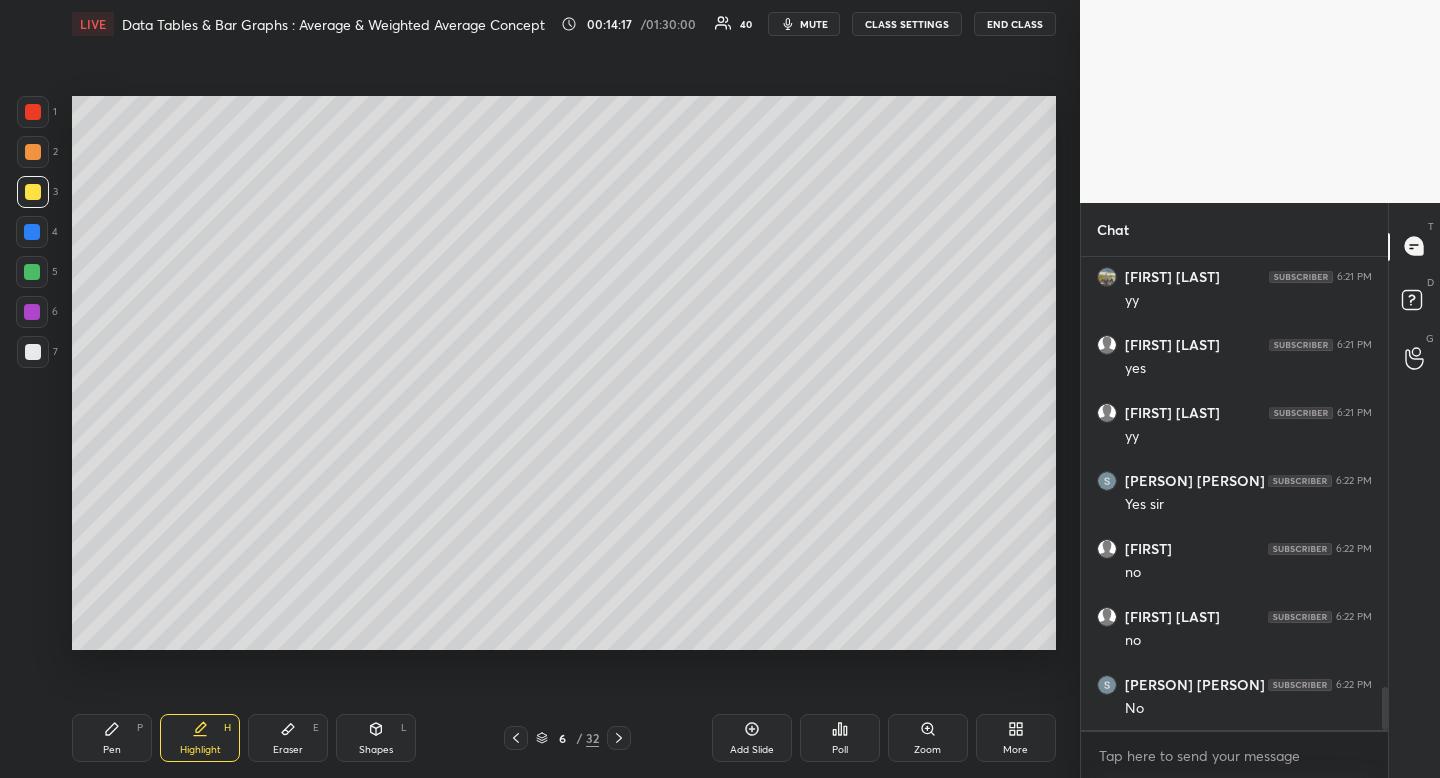 click on "Pen P" at bounding box center (112, 738) 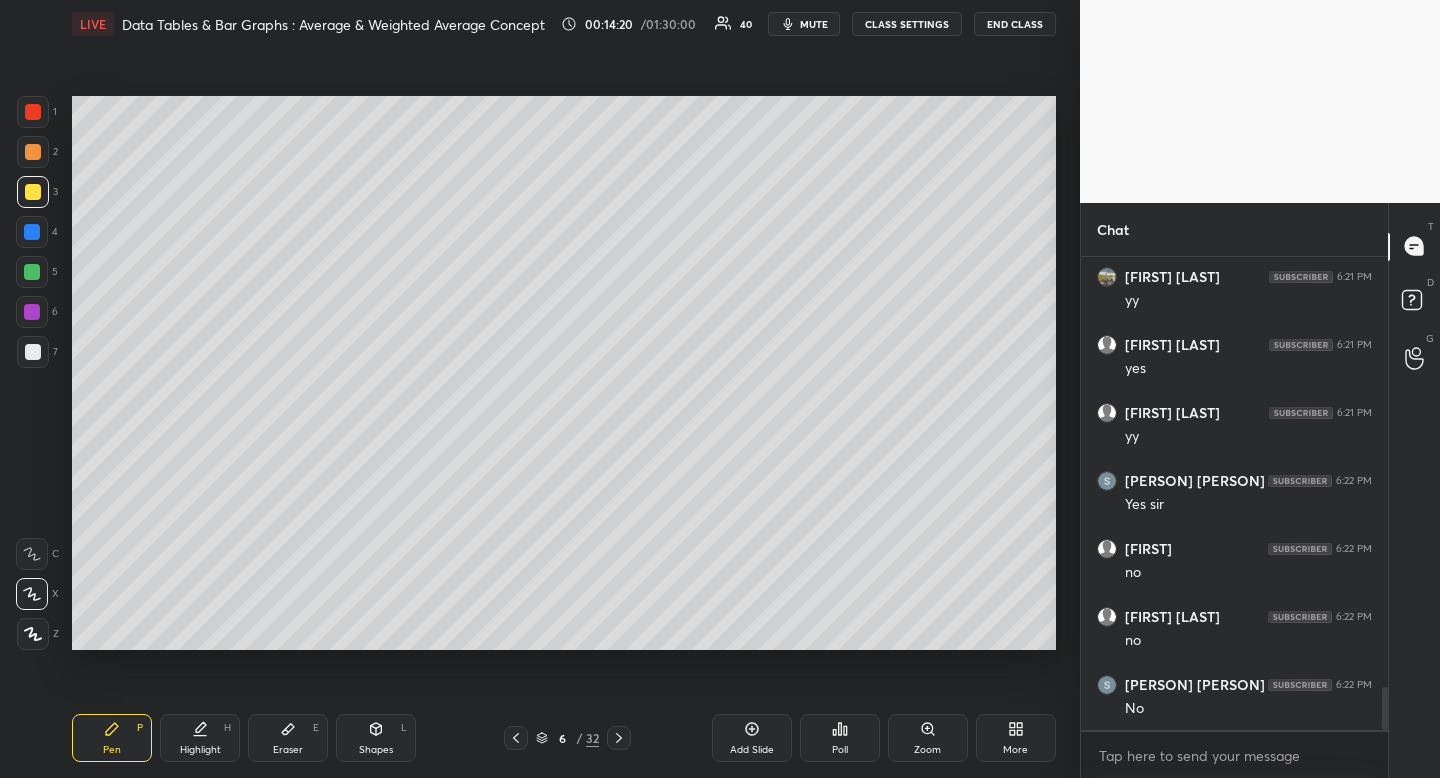 click at bounding box center (33, 352) 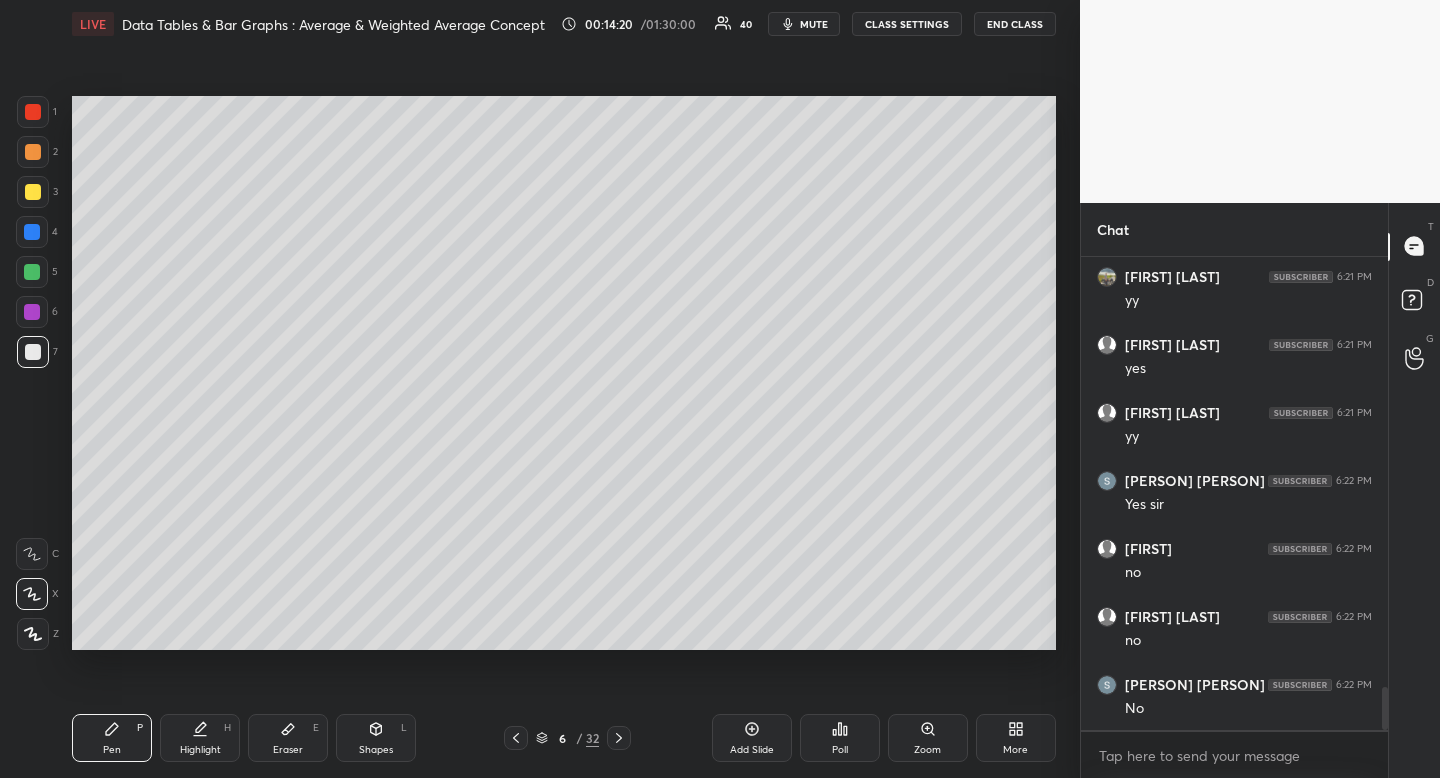 click at bounding box center [33, 352] 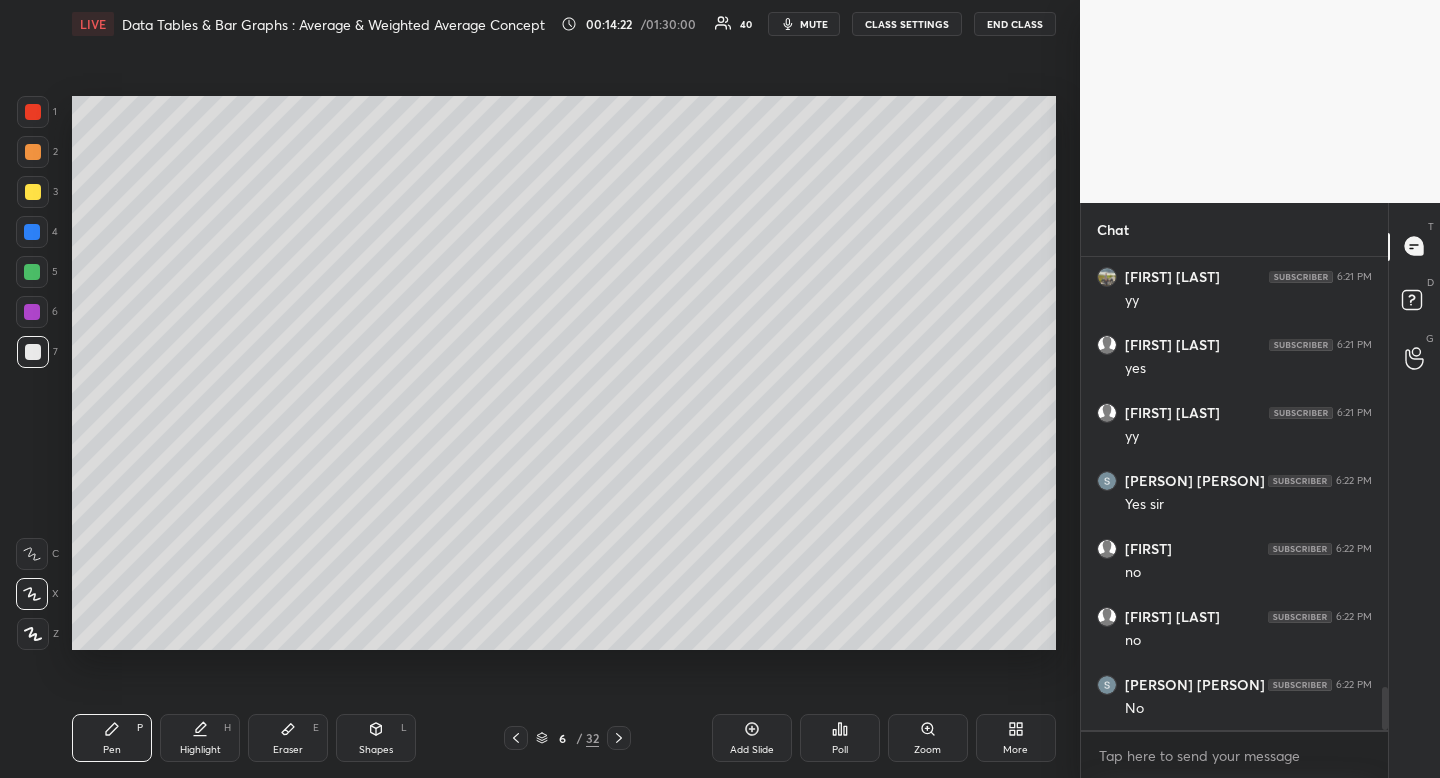 click 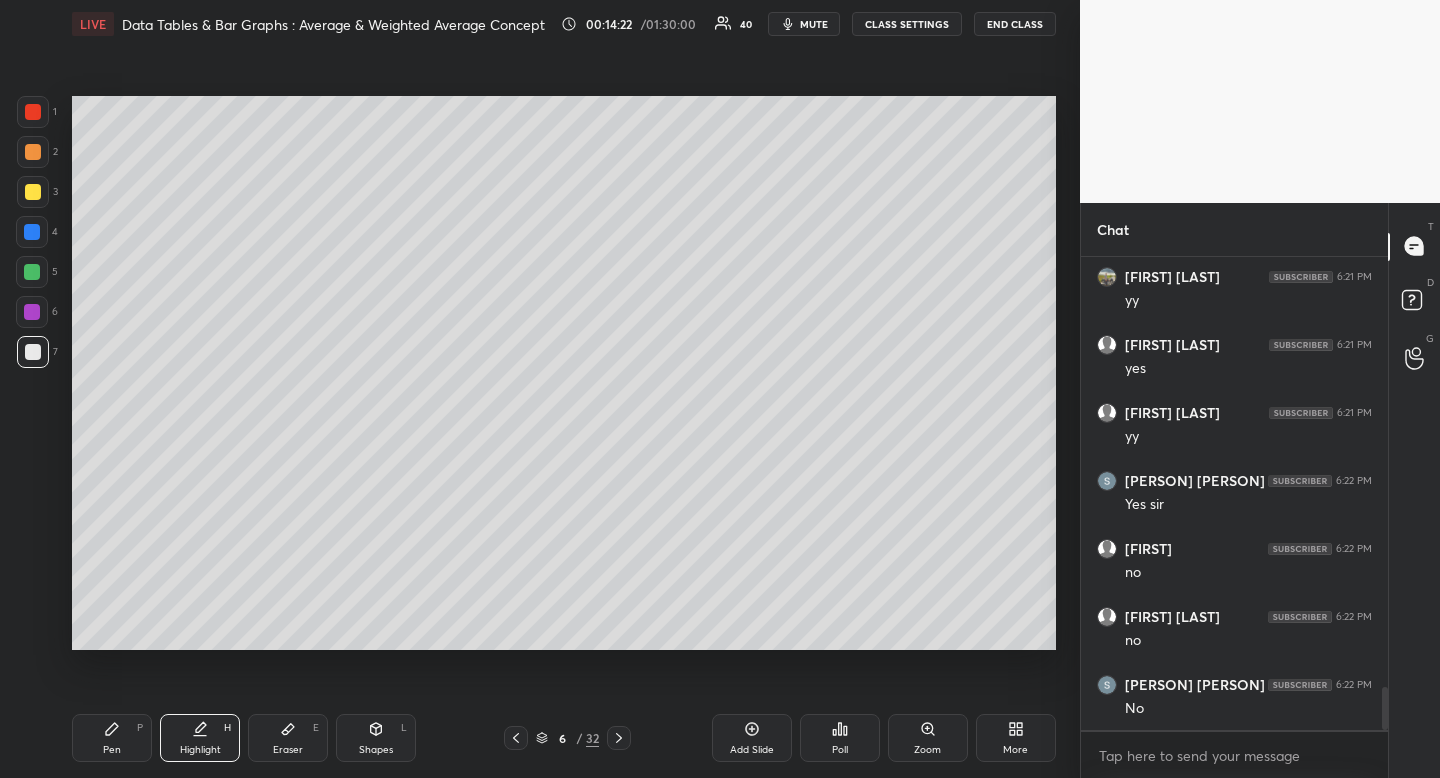 drag, startPoint x: 204, startPoint y: 734, endPoint x: 266, endPoint y: 704, distance: 68.8767 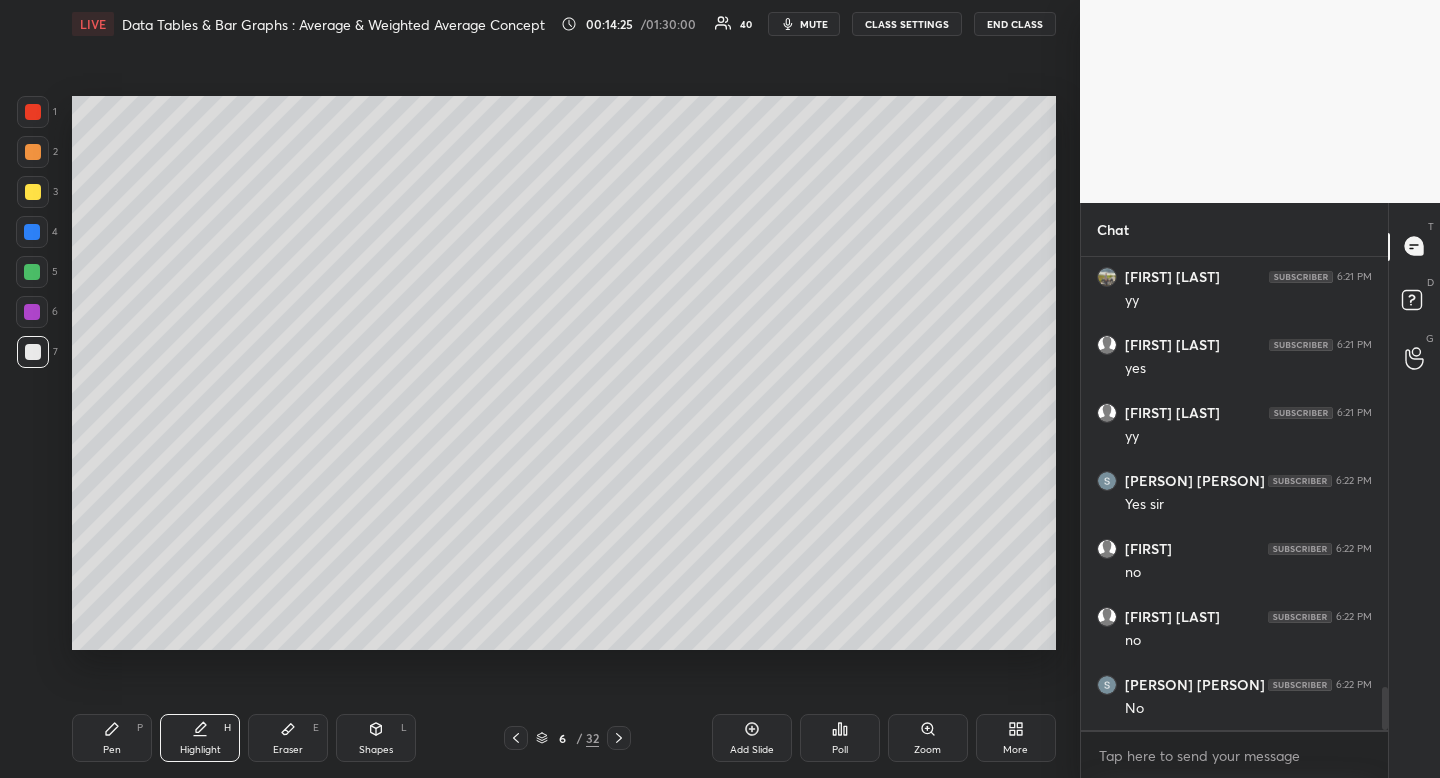 drag, startPoint x: 128, startPoint y: 719, endPoint x: 139, endPoint y: 716, distance: 11.401754 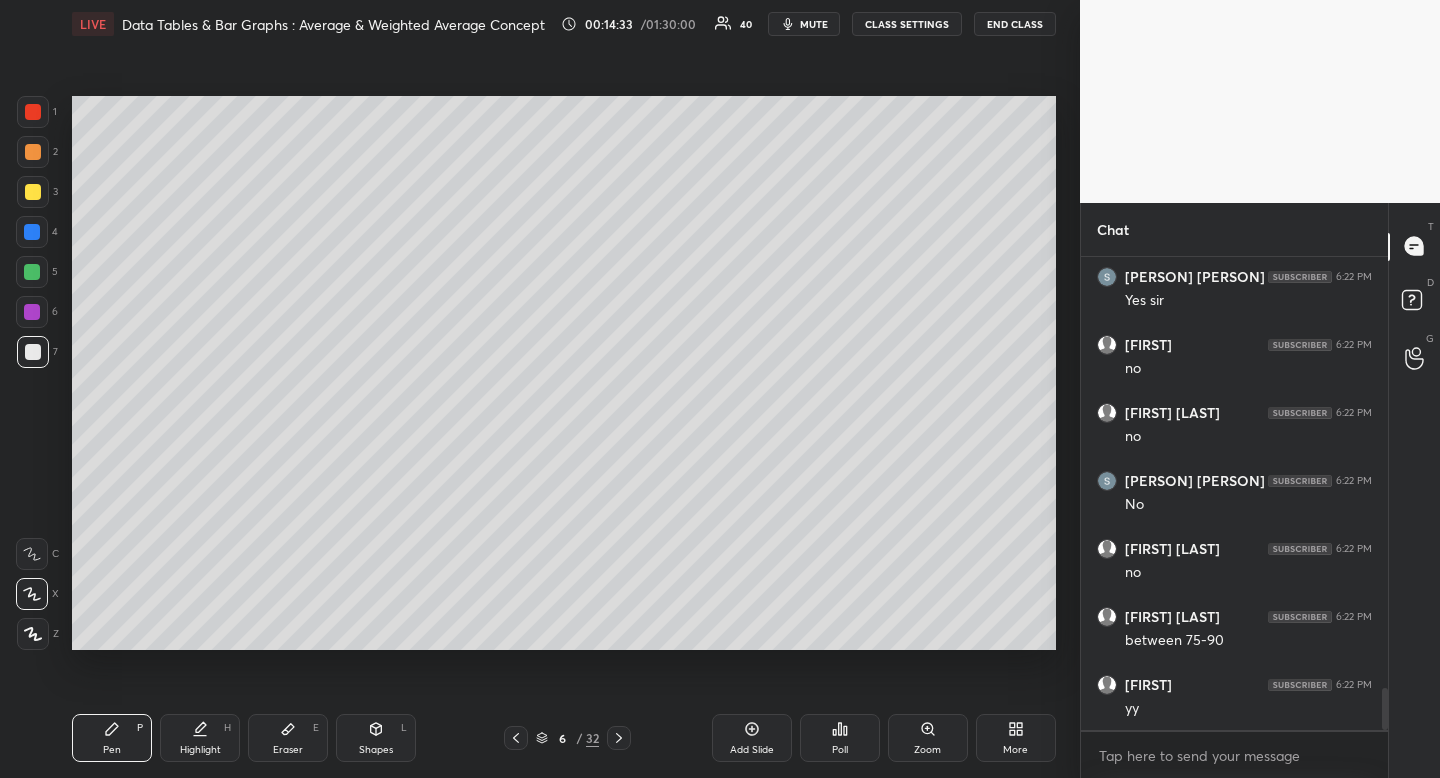 scroll, scrollTop: 4994, scrollLeft: 0, axis: vertical 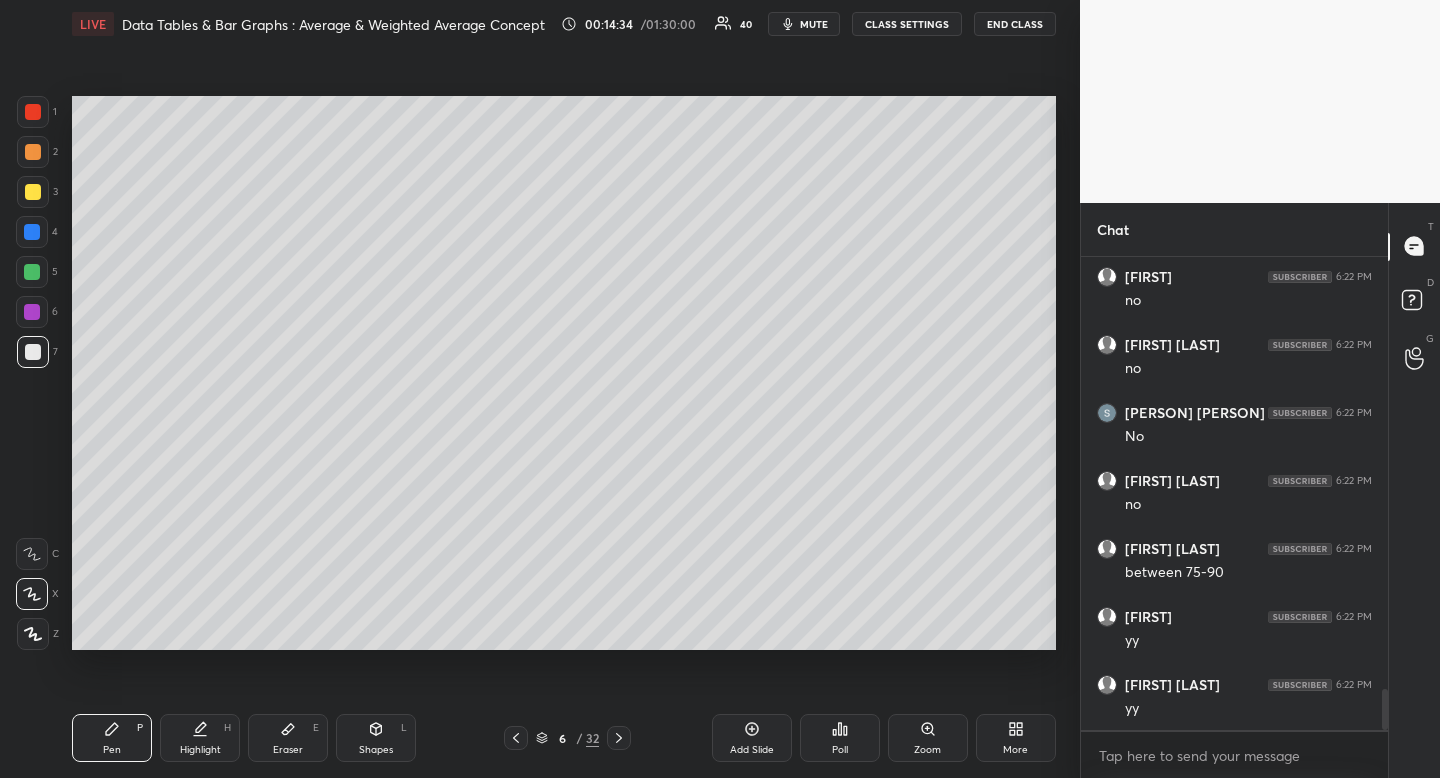 click on "Eraser E" at bounding box center (288, 738) 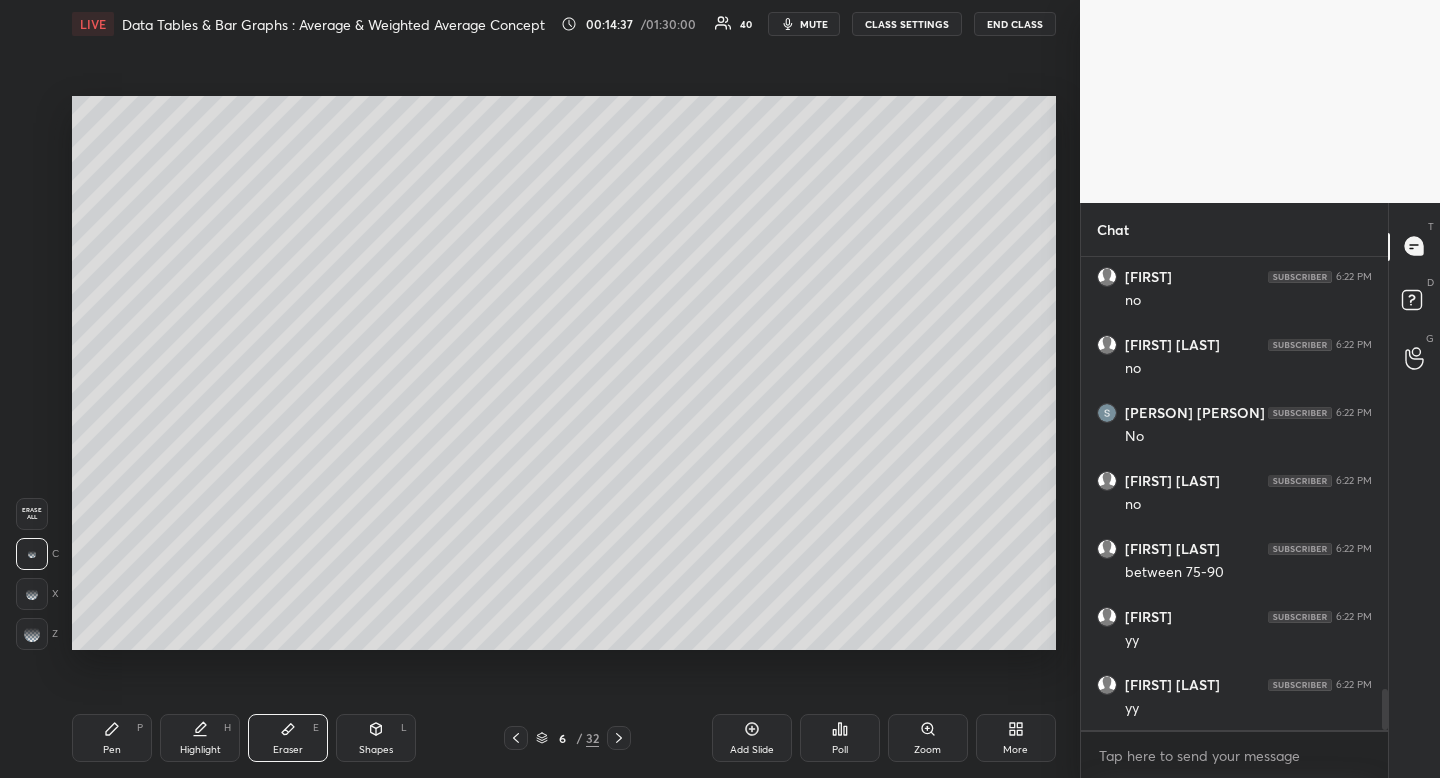 drag, startPoint x: 119, startPoint y: 730, endPoint x: 128, endPoint y: 719, distance: 14.21267 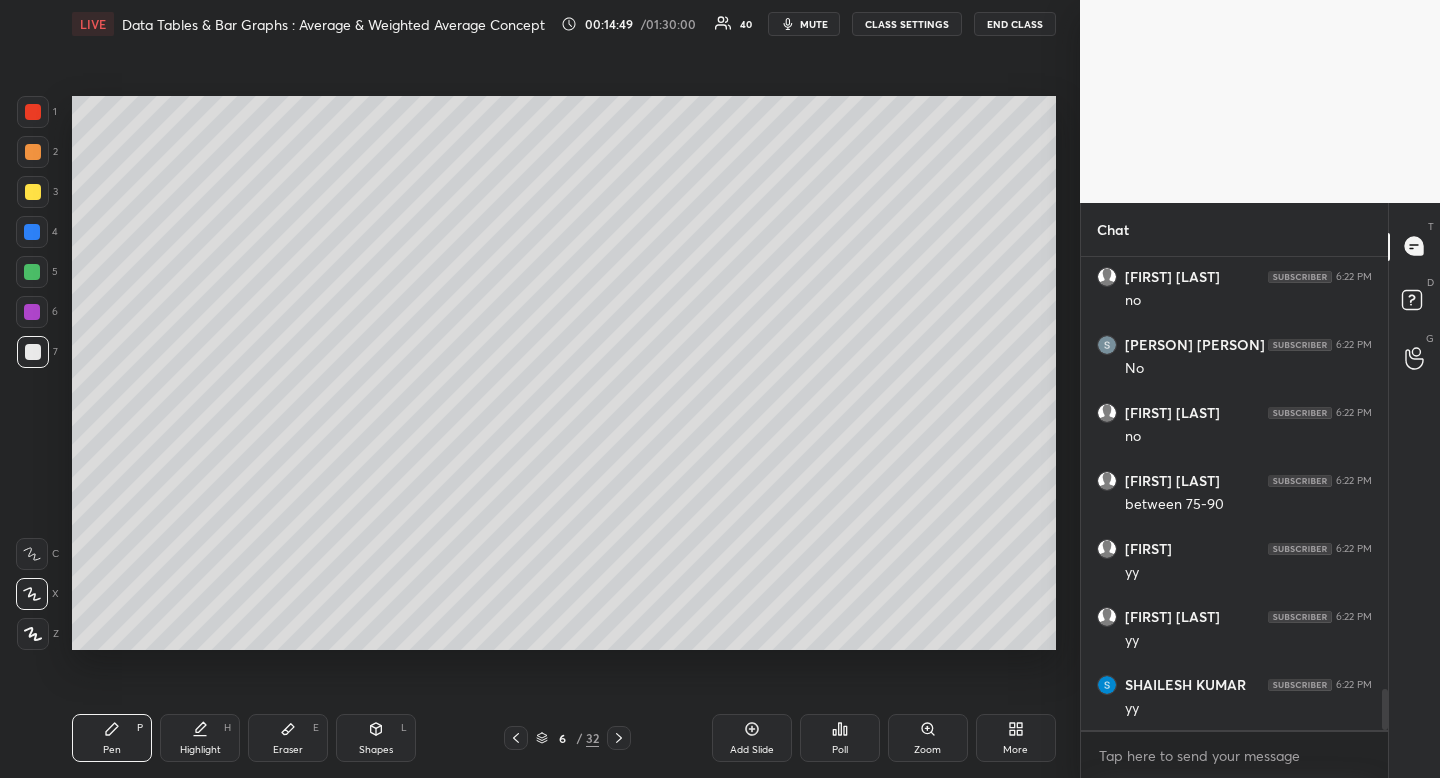 click on "Pen P Highlight H Eraser E Shapes L 6 / 32 Add Slide Poll Zoom More" at bounding box center (564, 738) 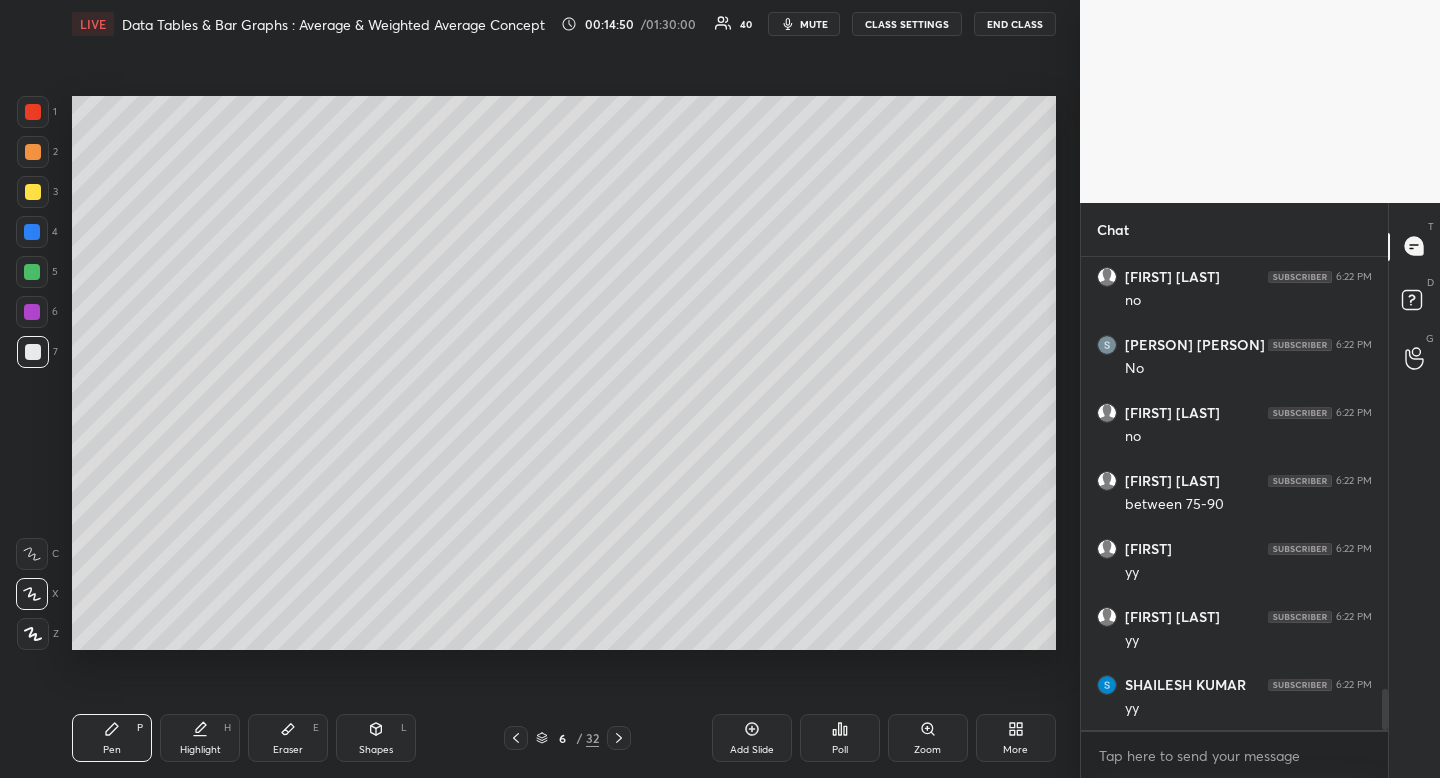 drag, startPoint x: 223, startPoint y: 710, endPoint x: 330, endPoint y: 662, distance: 117.273186 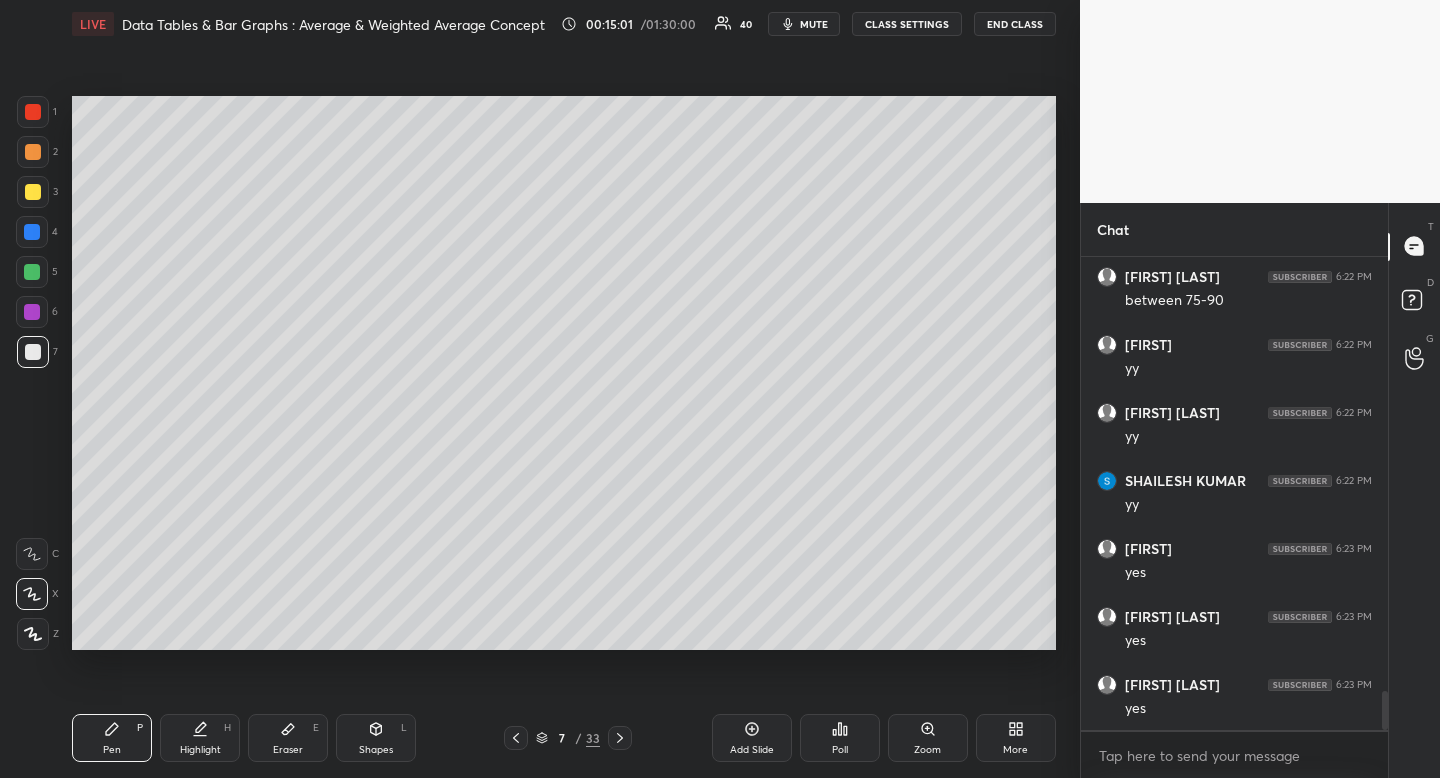 scroll, scrollTop: 5334, scrollLeft: 0, axis: vertical 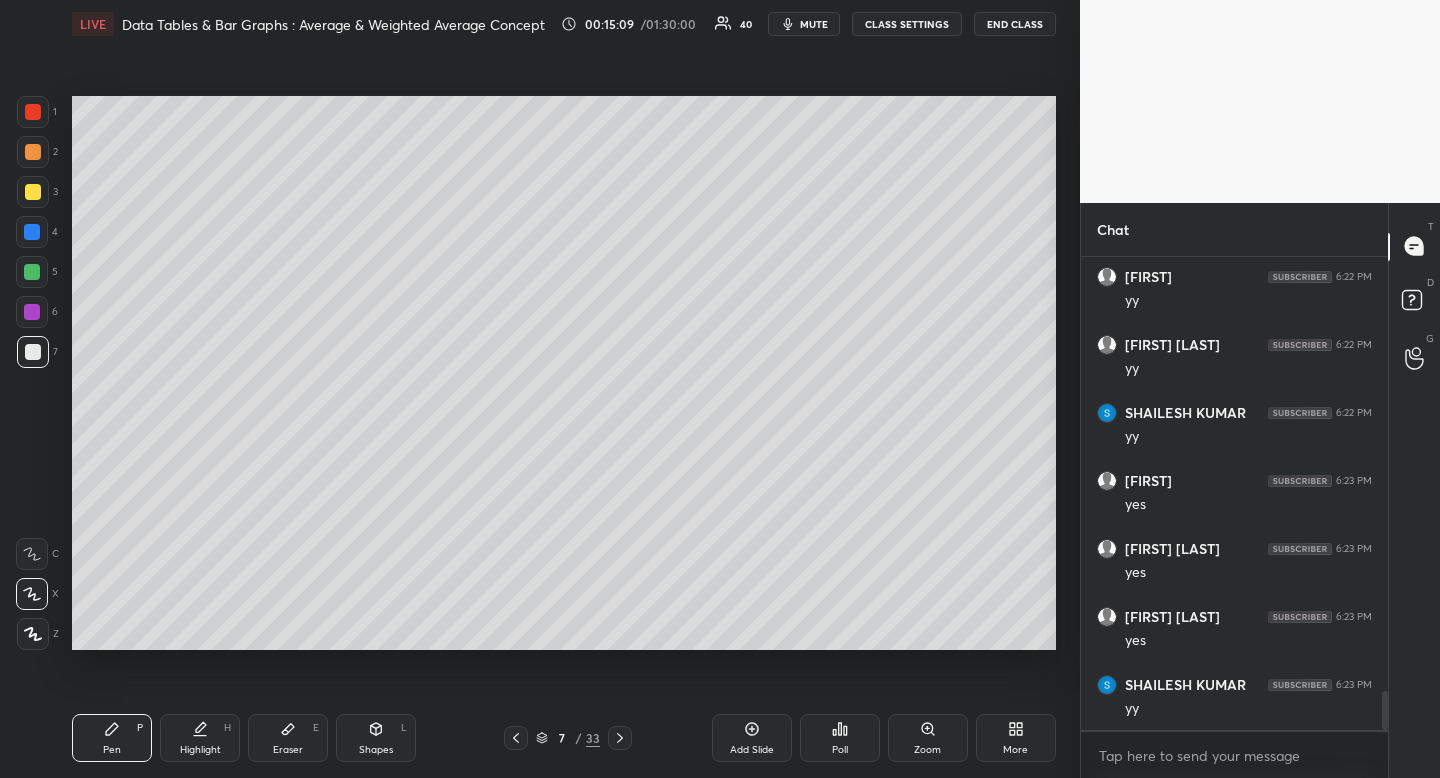 click at bounding box center (33, 192) 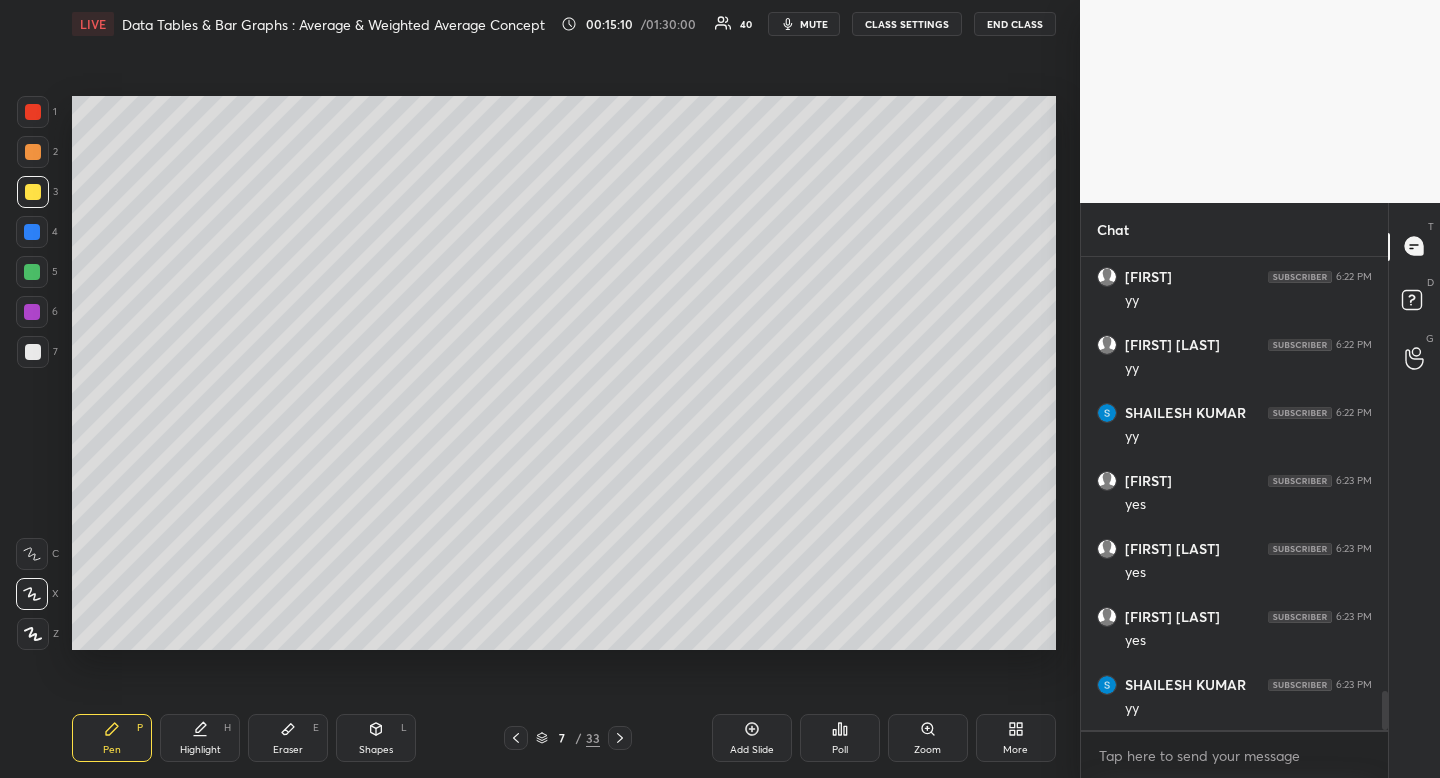 click at bounding box center [33, 192] 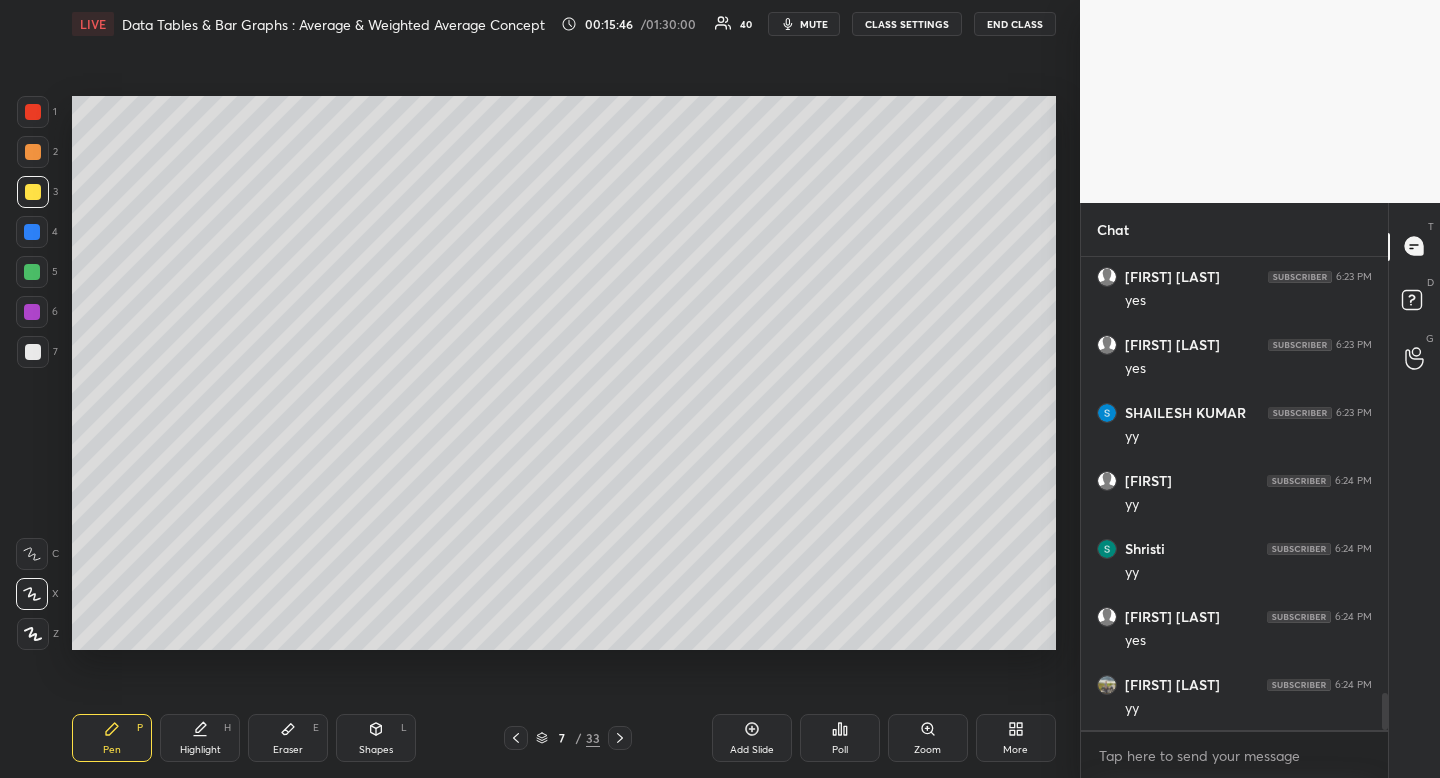 scroll, scrollTop: 5674, scrollLeft: 0, axis: vertical 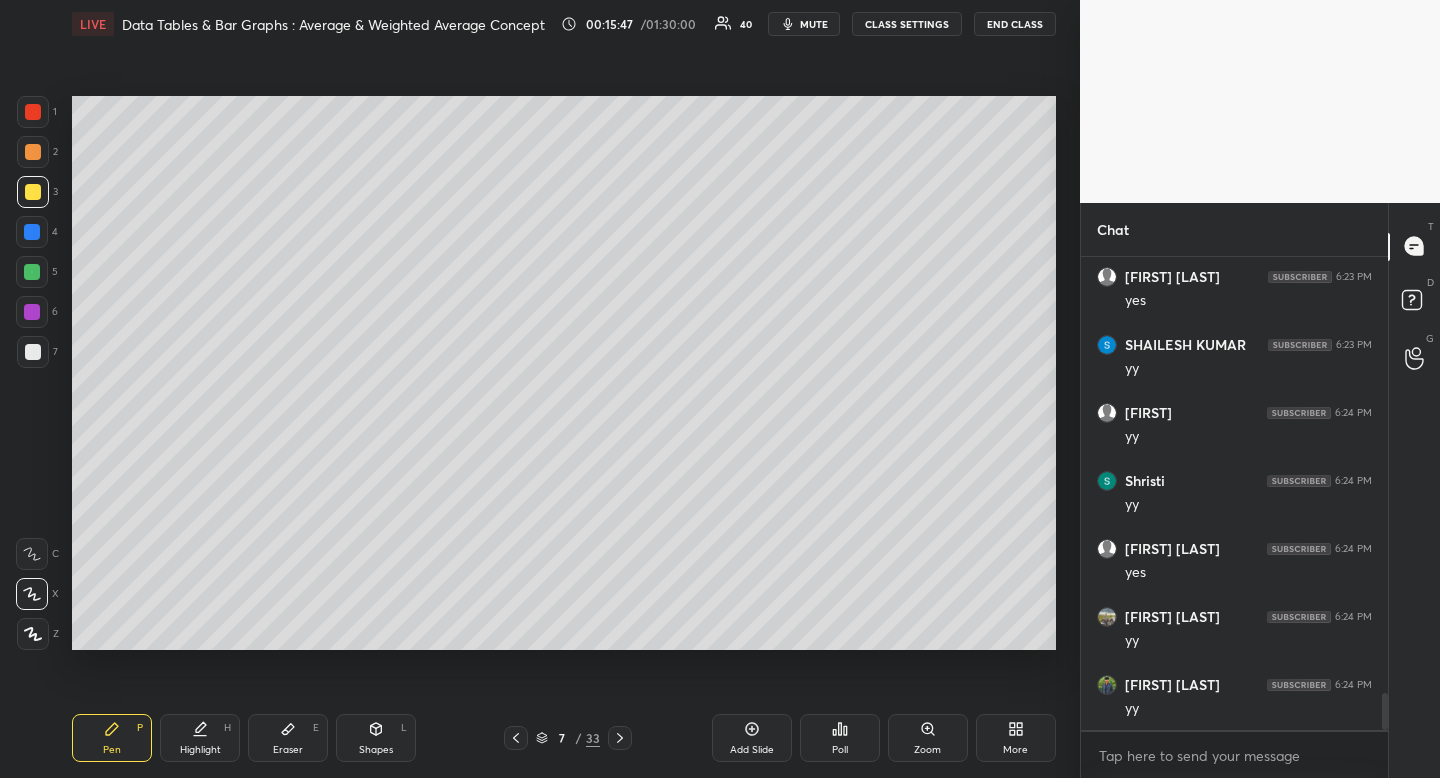 click 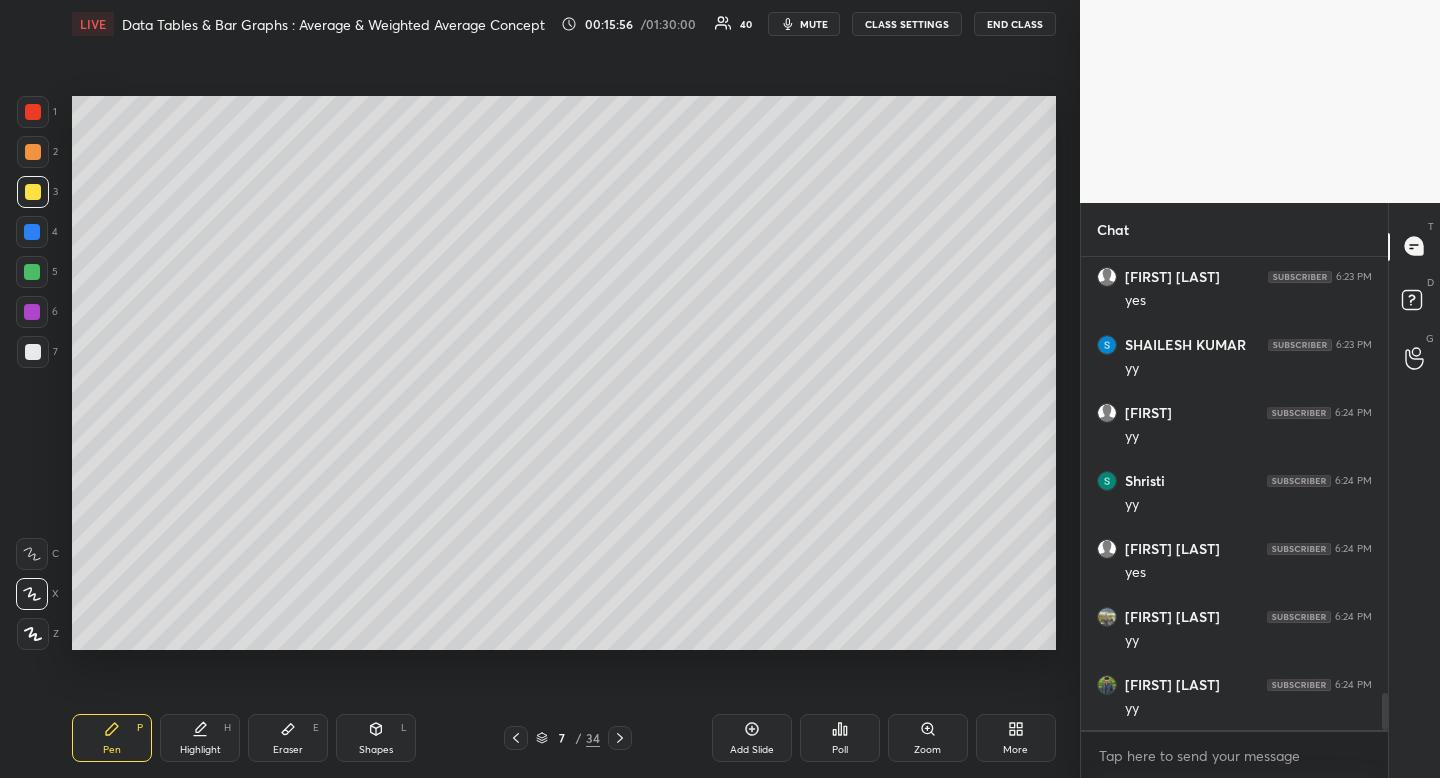 click at bounding box center [33, 352] 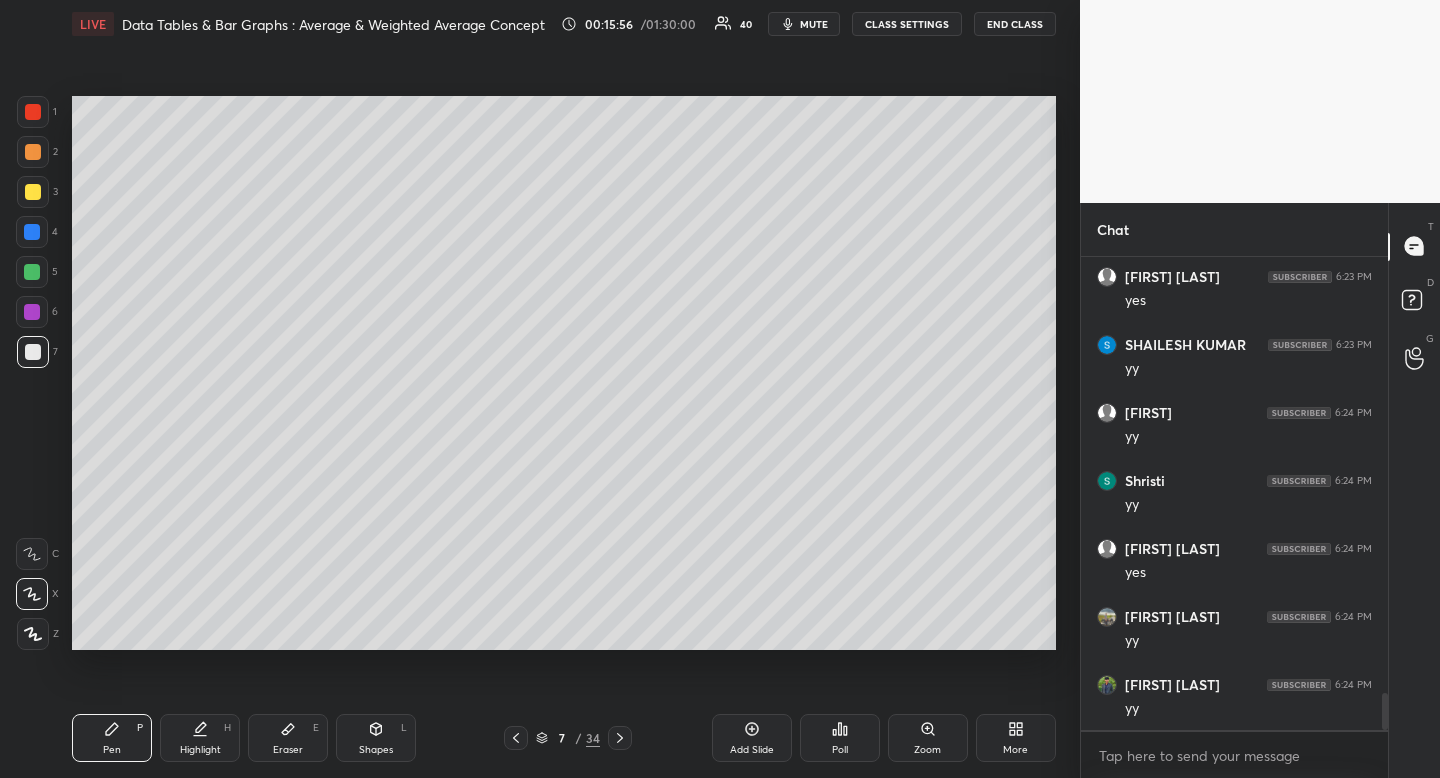 click at bounding box center [33, 352] 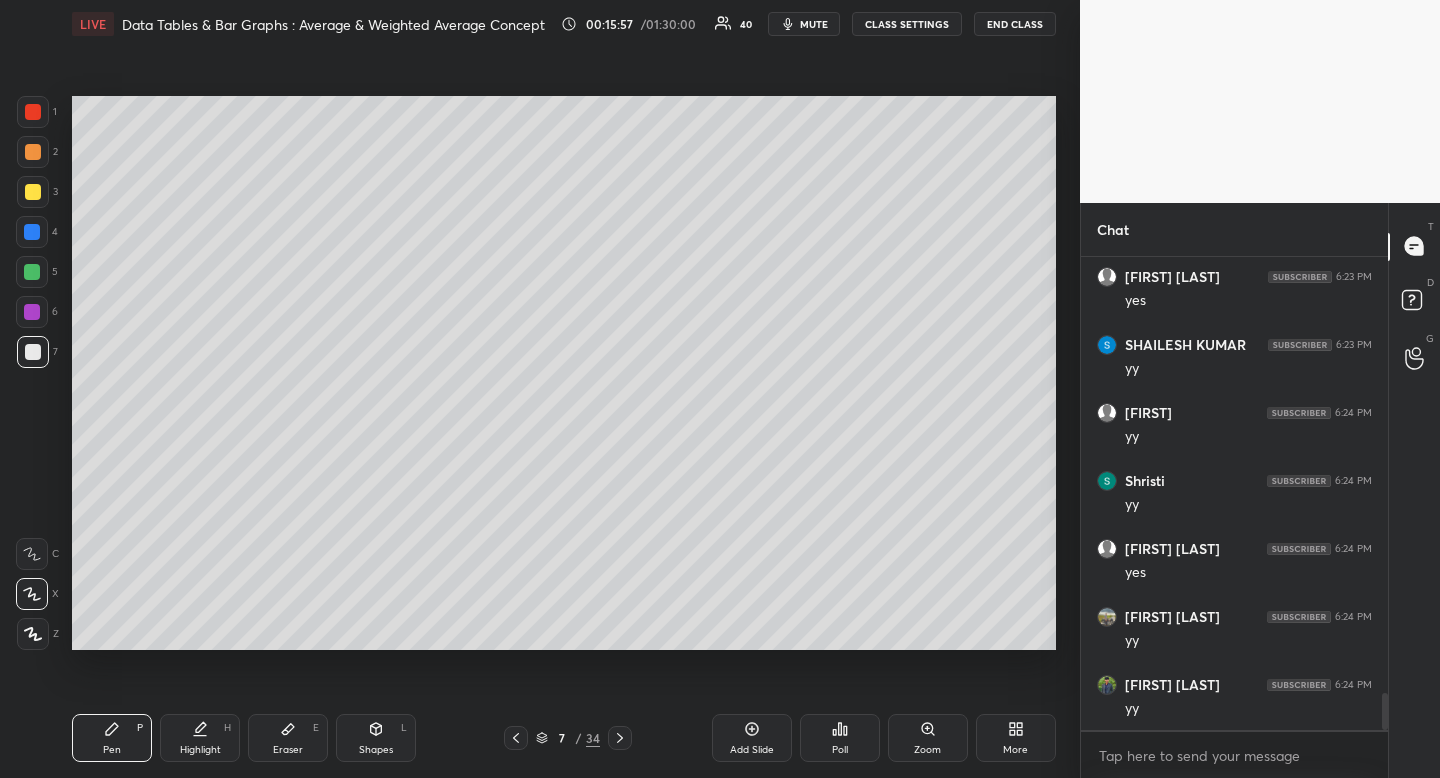 drag, startPoint x: 39, startPoint y: 589, endPoint x: 20, endPoint y: 497, distance: 93.941475 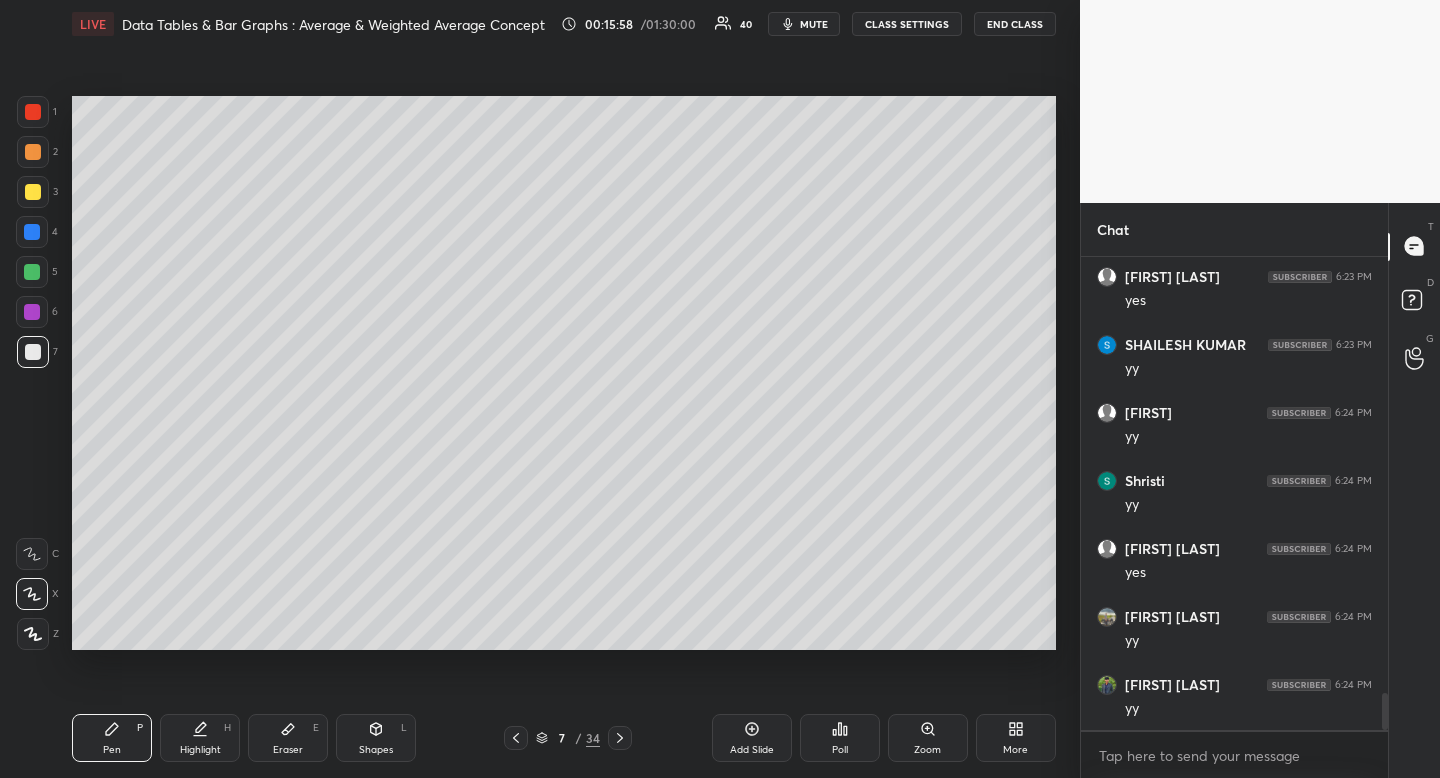 click at bounding box center [33, 152] 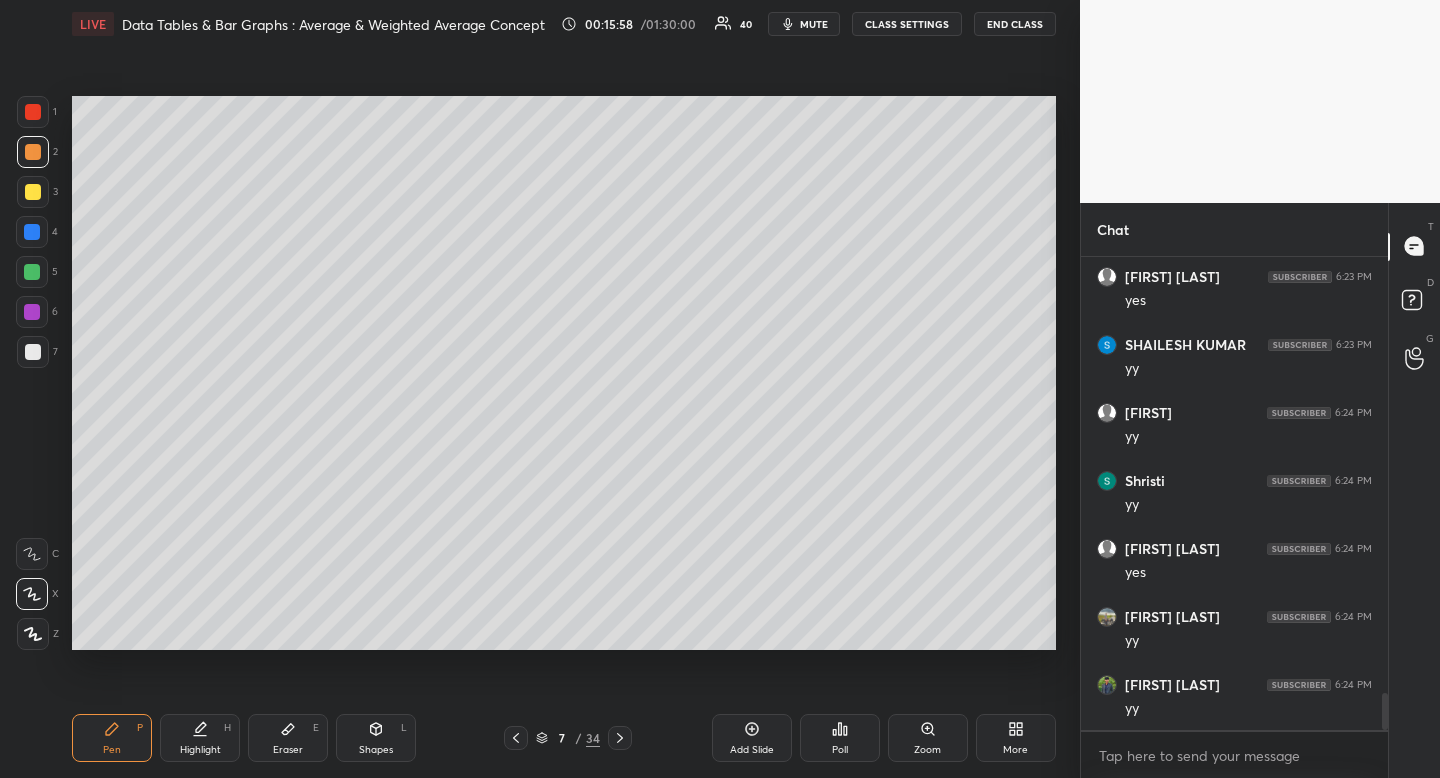 drag, startPoint x: 37, startPoint y: 164, endPoint x: 8, endPoint y: 161, distance: 29.15476 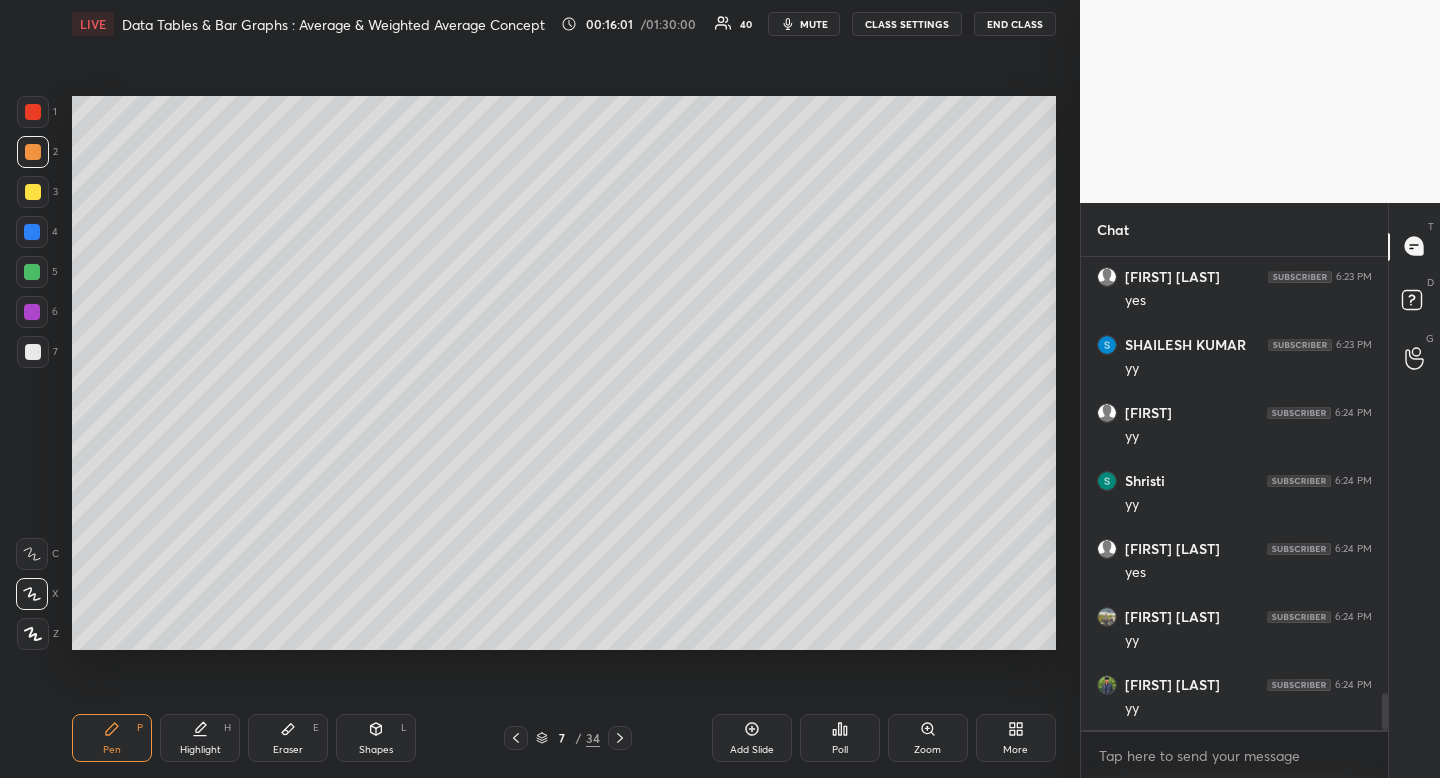 click at bounding box center [33, 352] 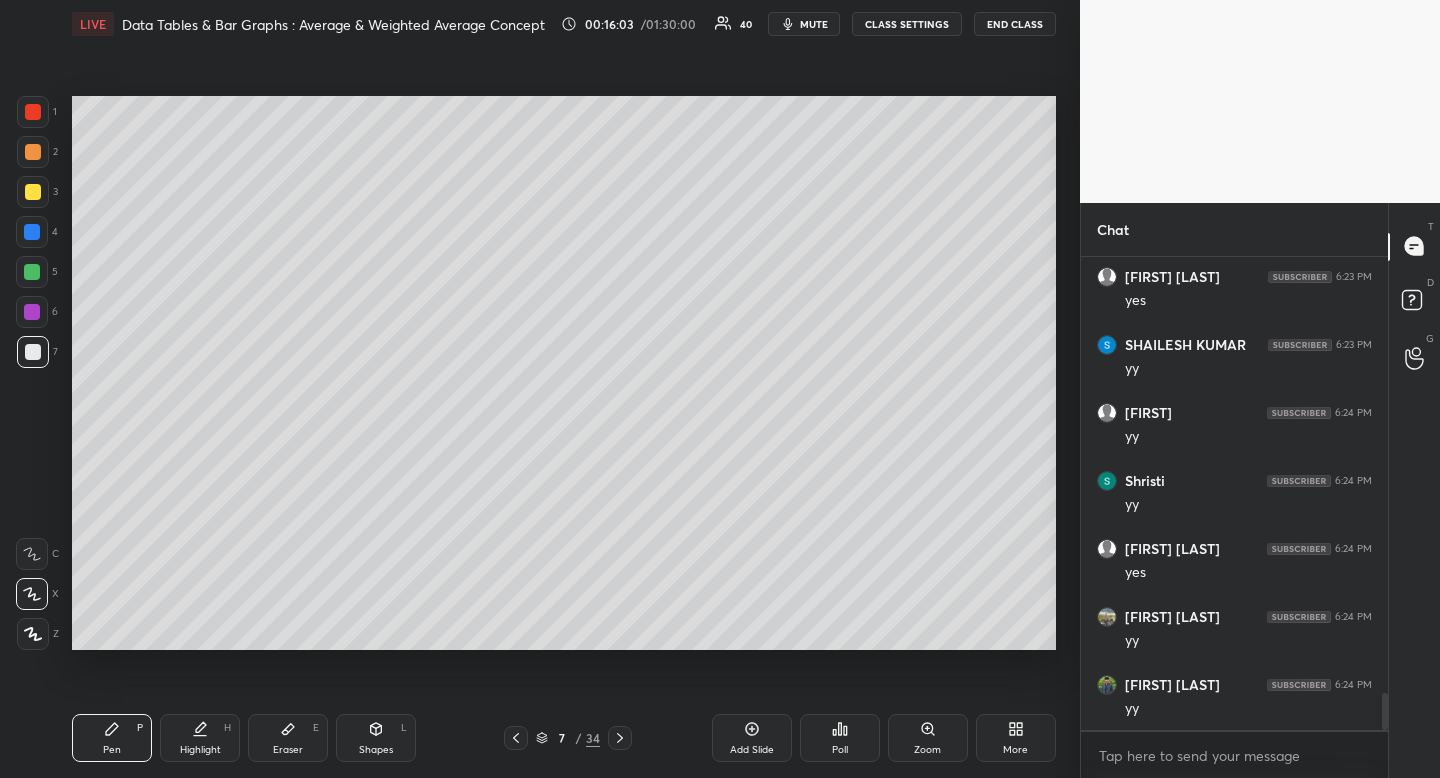 click 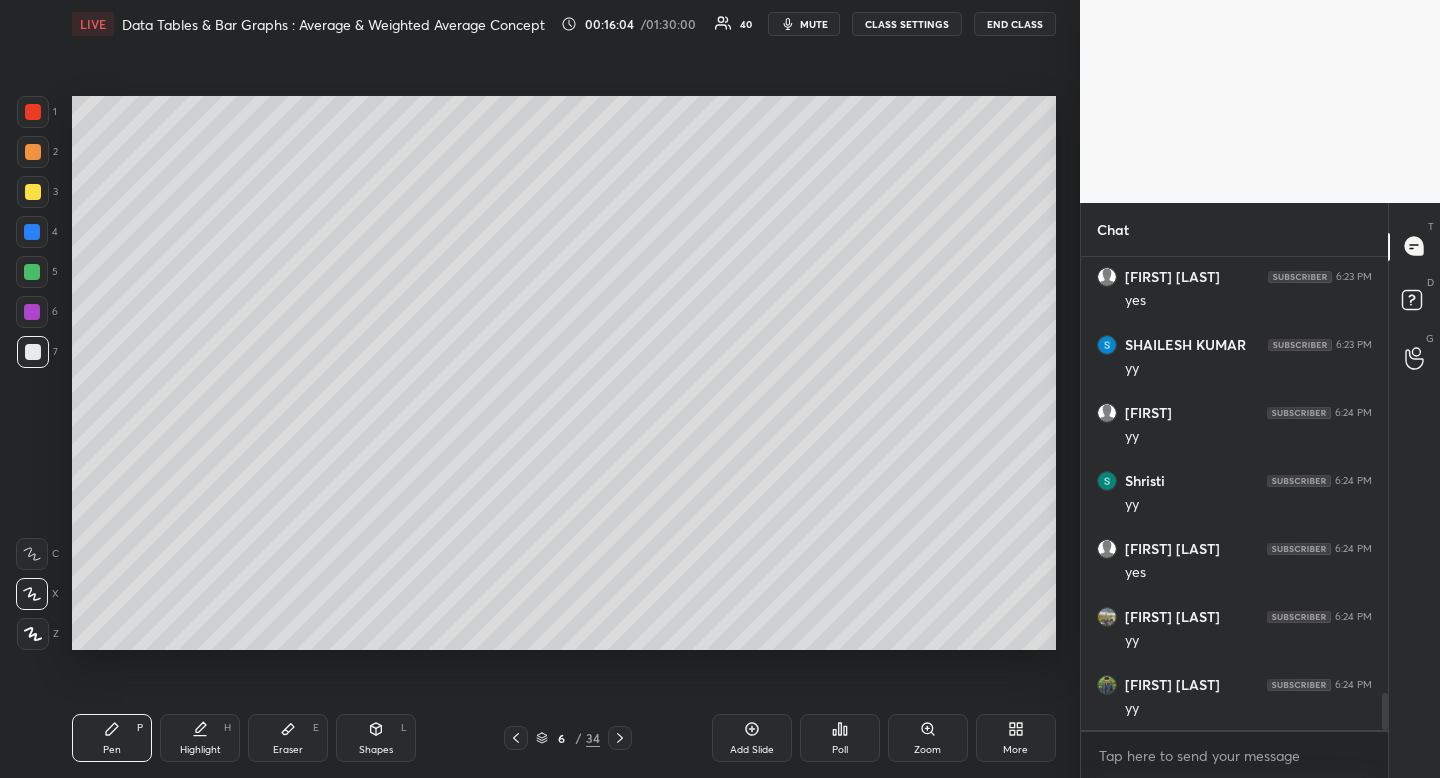 click 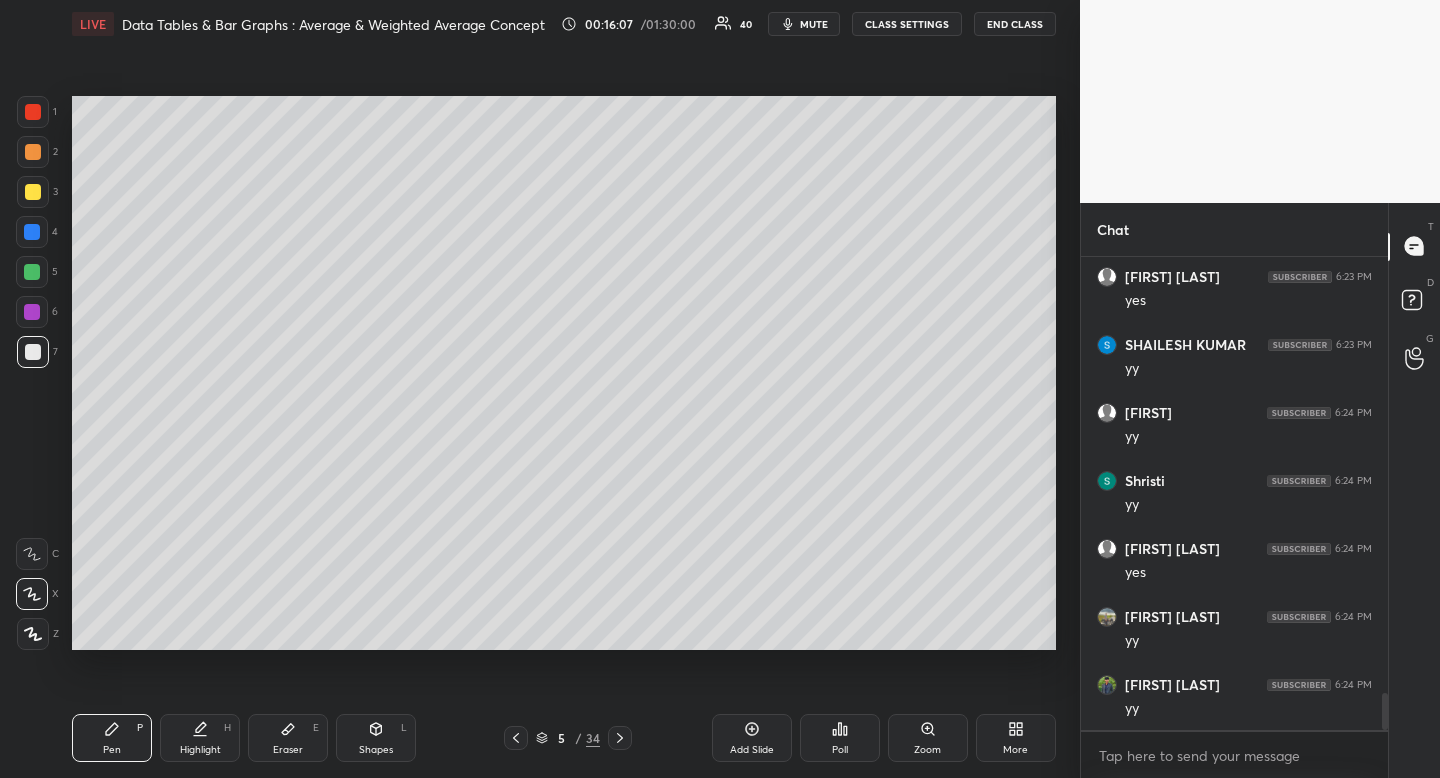 click on "Eraser E" at bounding box center [288, 738] 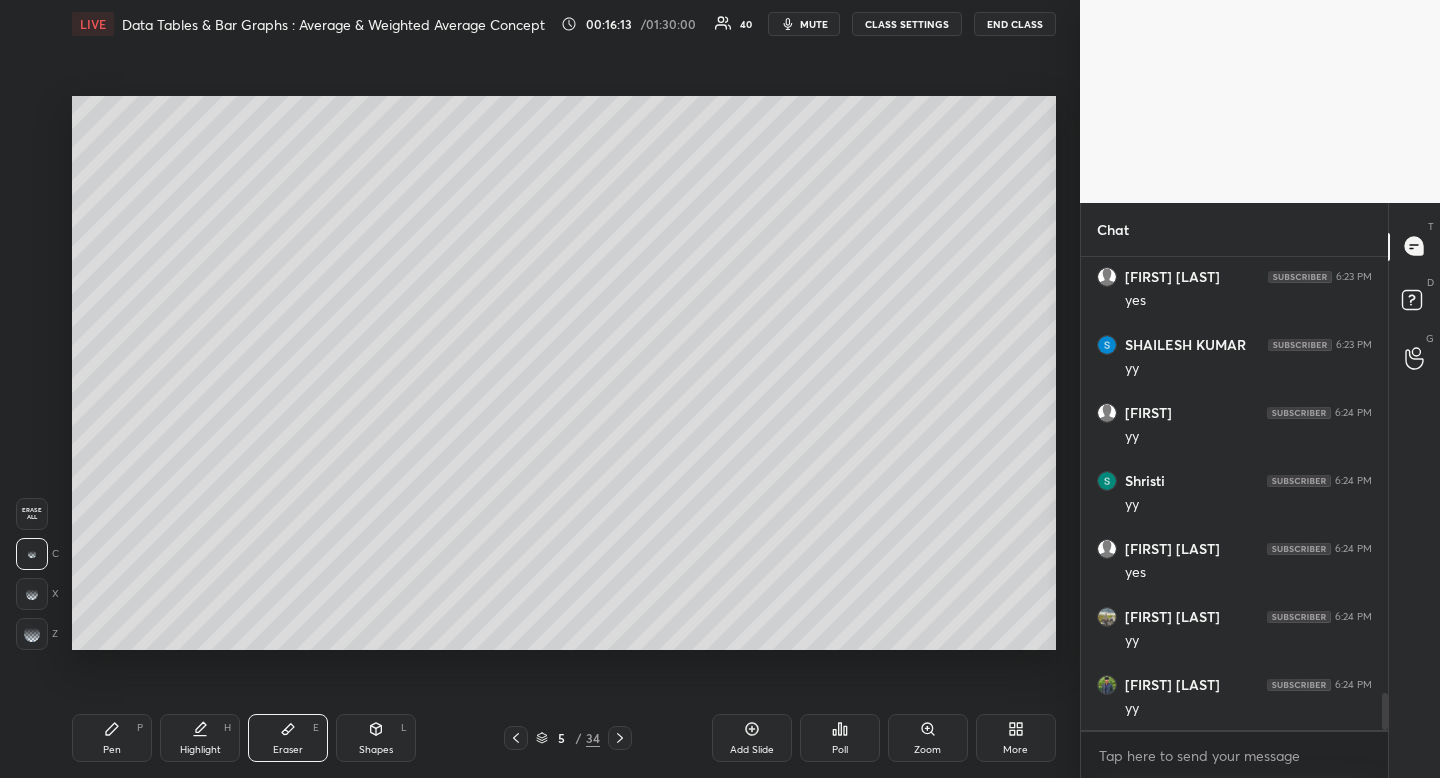 click on "Eraser" at bounding box center [288, 750] 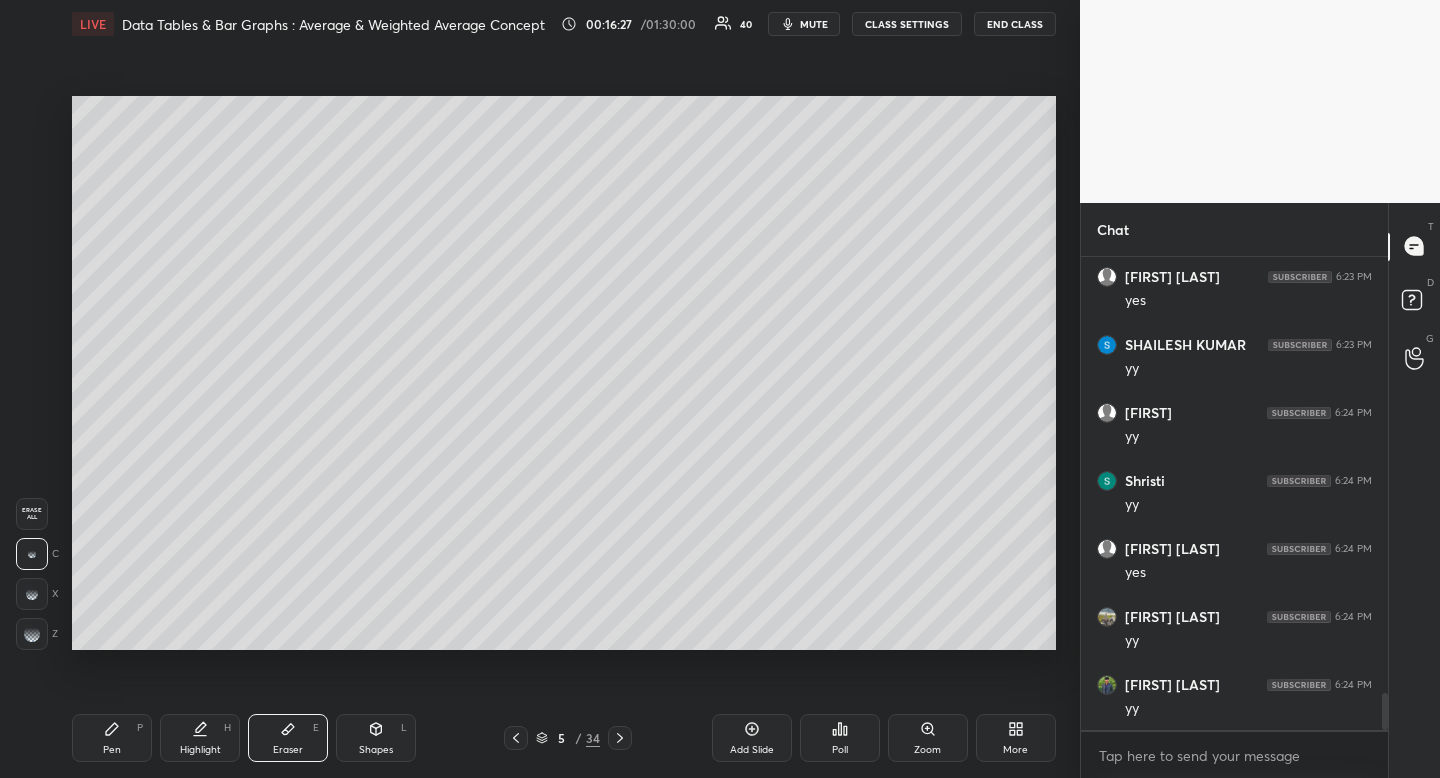 click on "Pen P" at bounding box center (112, 738) 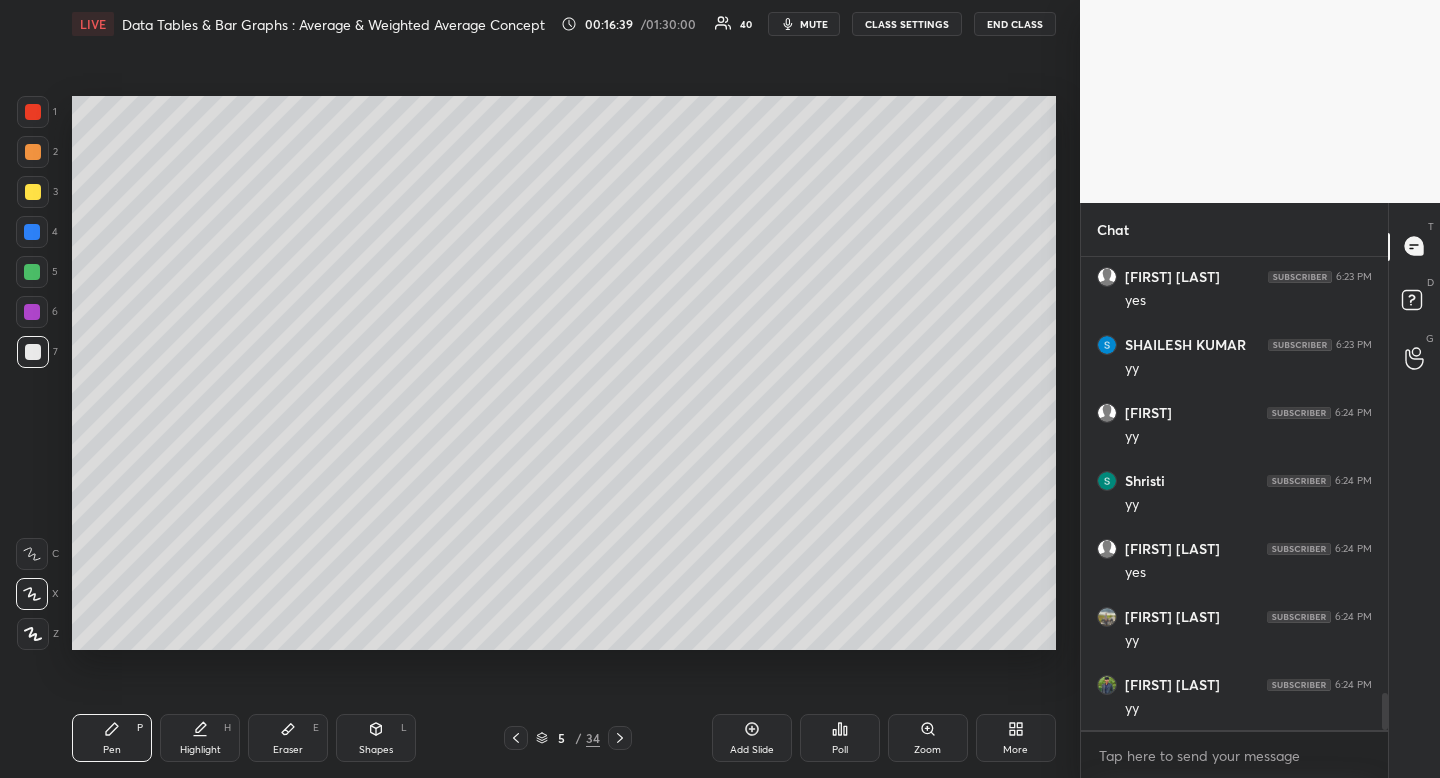 click 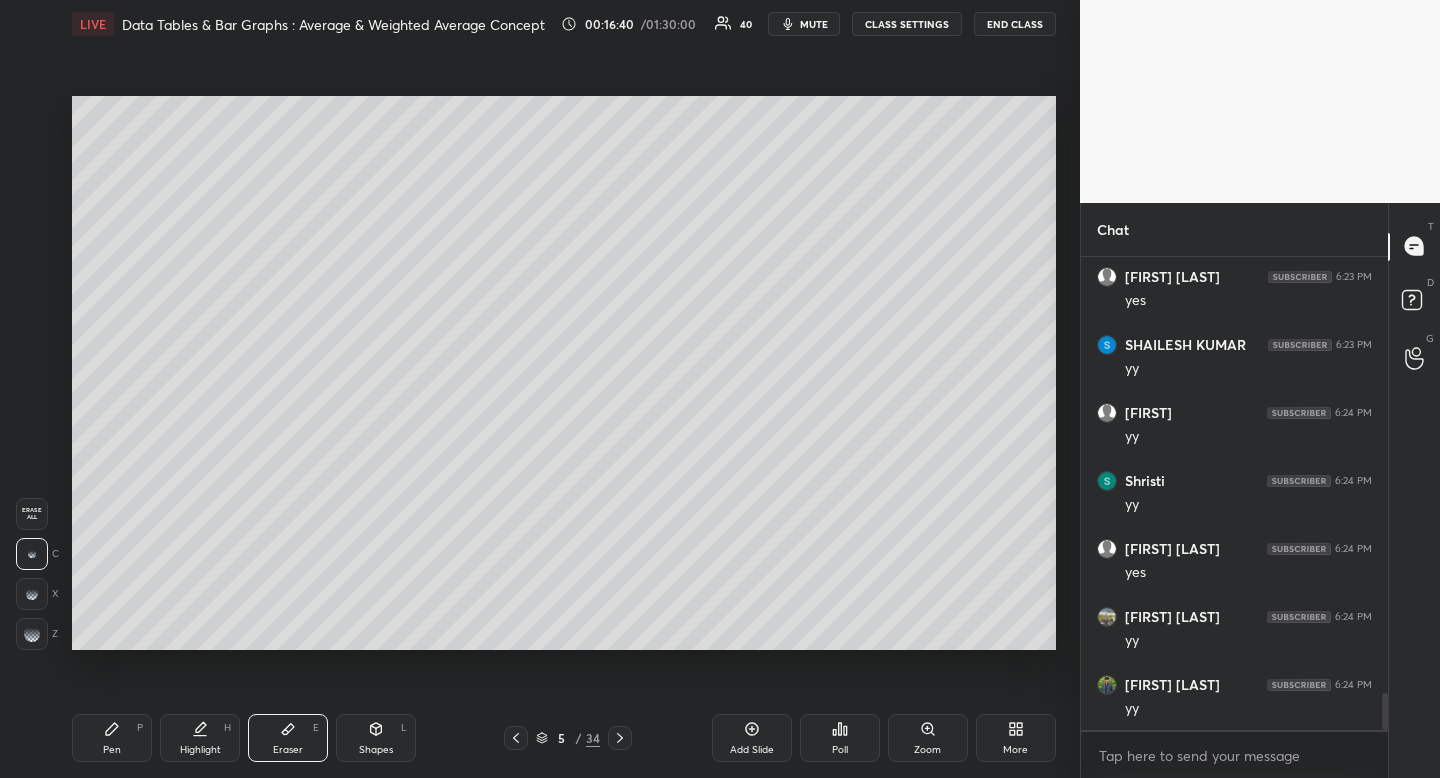 click on "Eraser E" at bounding box center (288, 738) 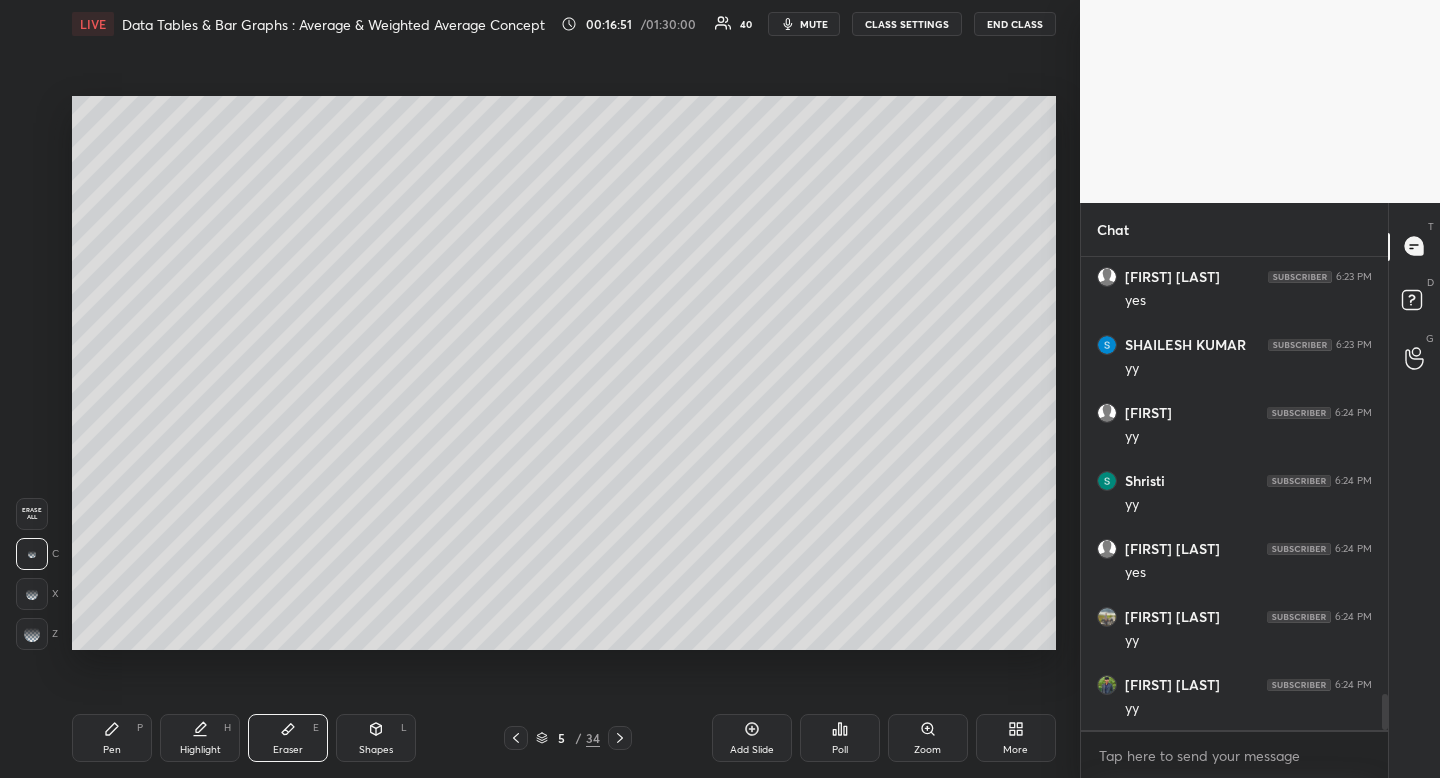 scroll, scrollTop: 5742, scrollLeft: 0, axis: vertical 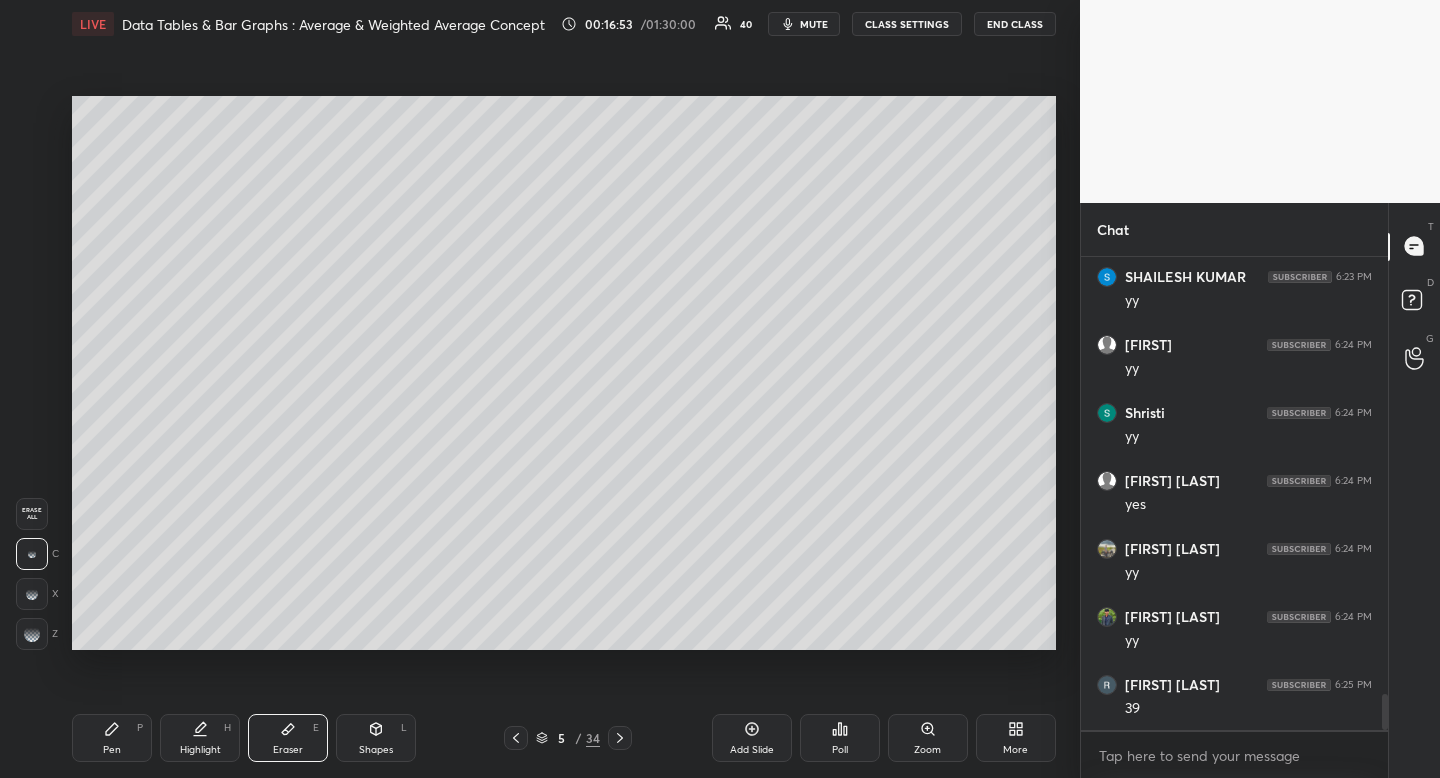 click on "Pen P" at bounding box center (112, 738) 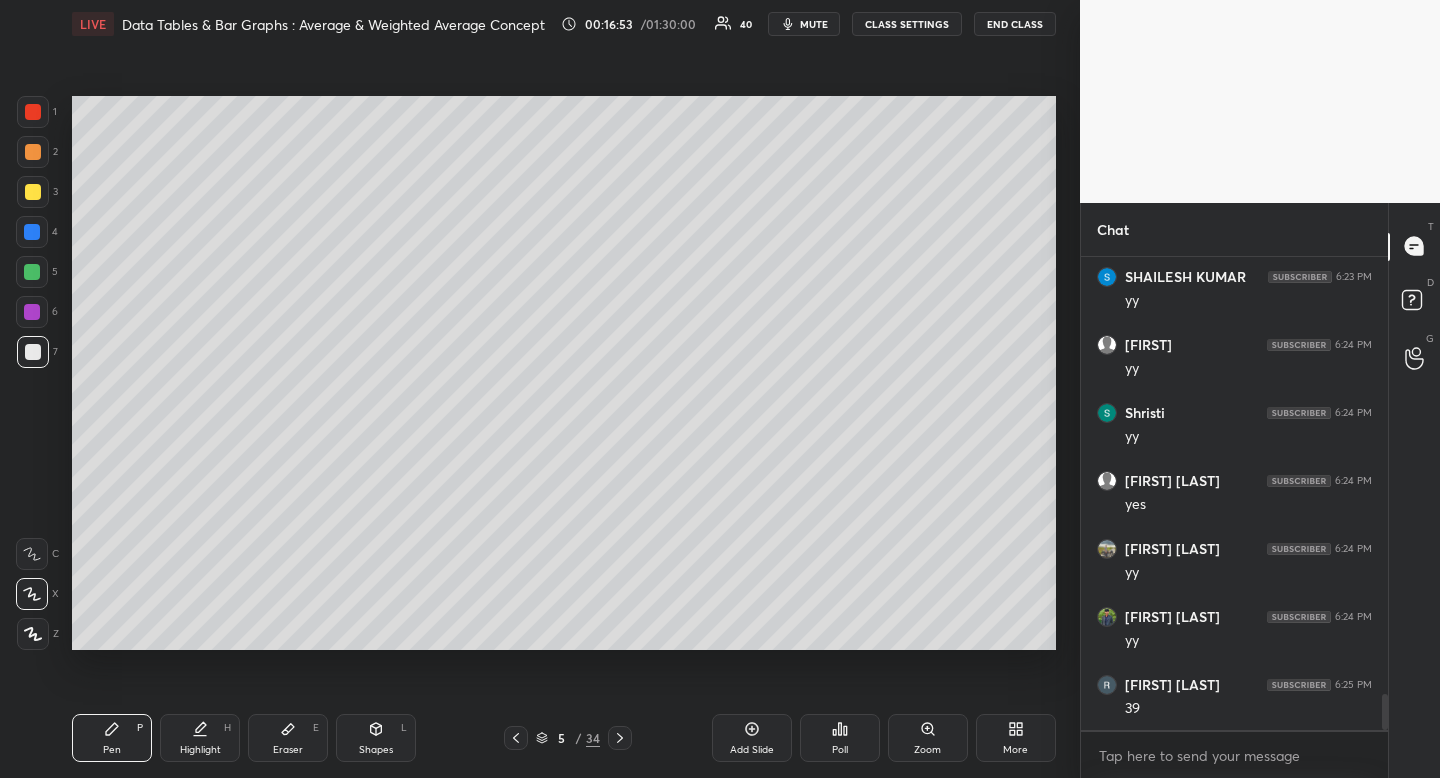 click on "Pen" at bounding box center (112, 750) 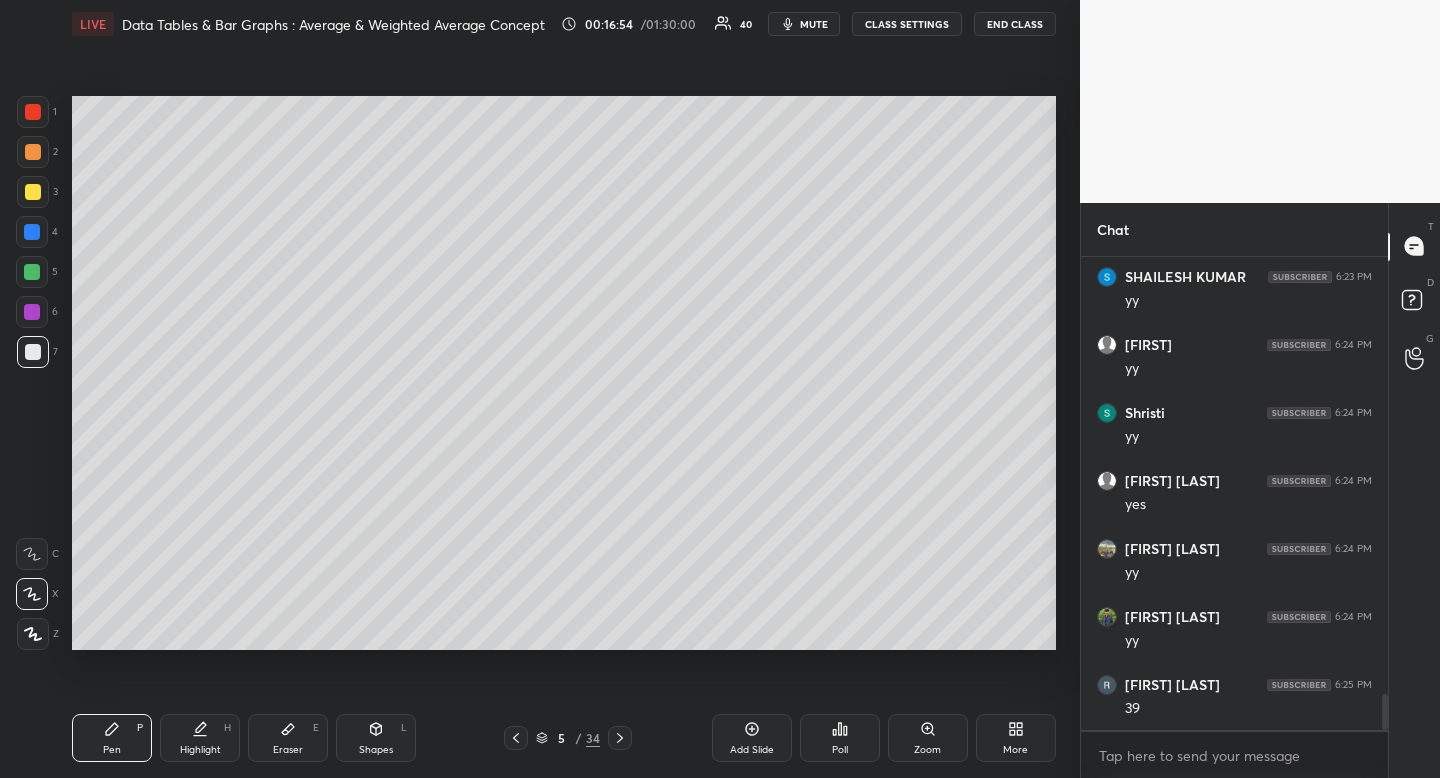 click at bounding box center [33, 192] 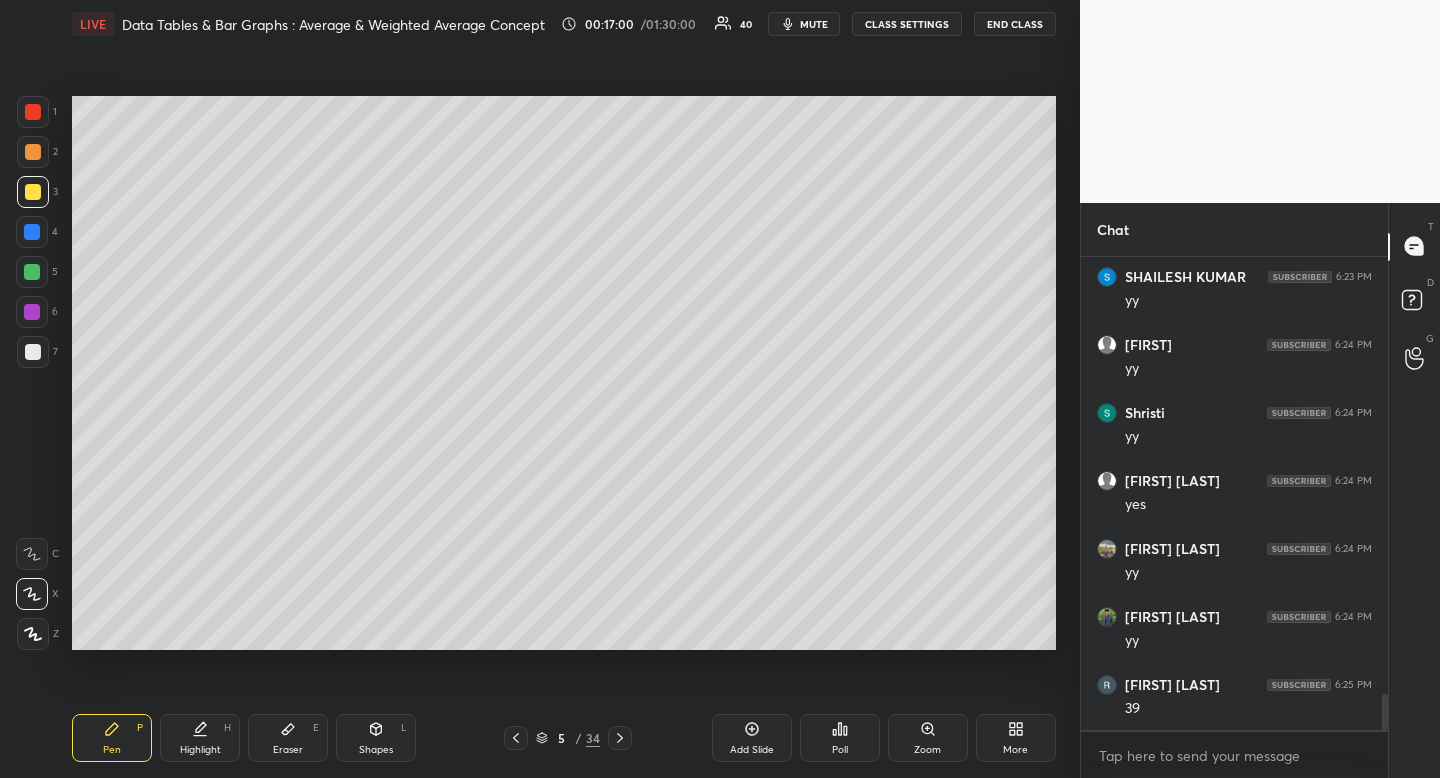 scroll, scrollTop: 5810, scrollLeft: 0, axis: vertical 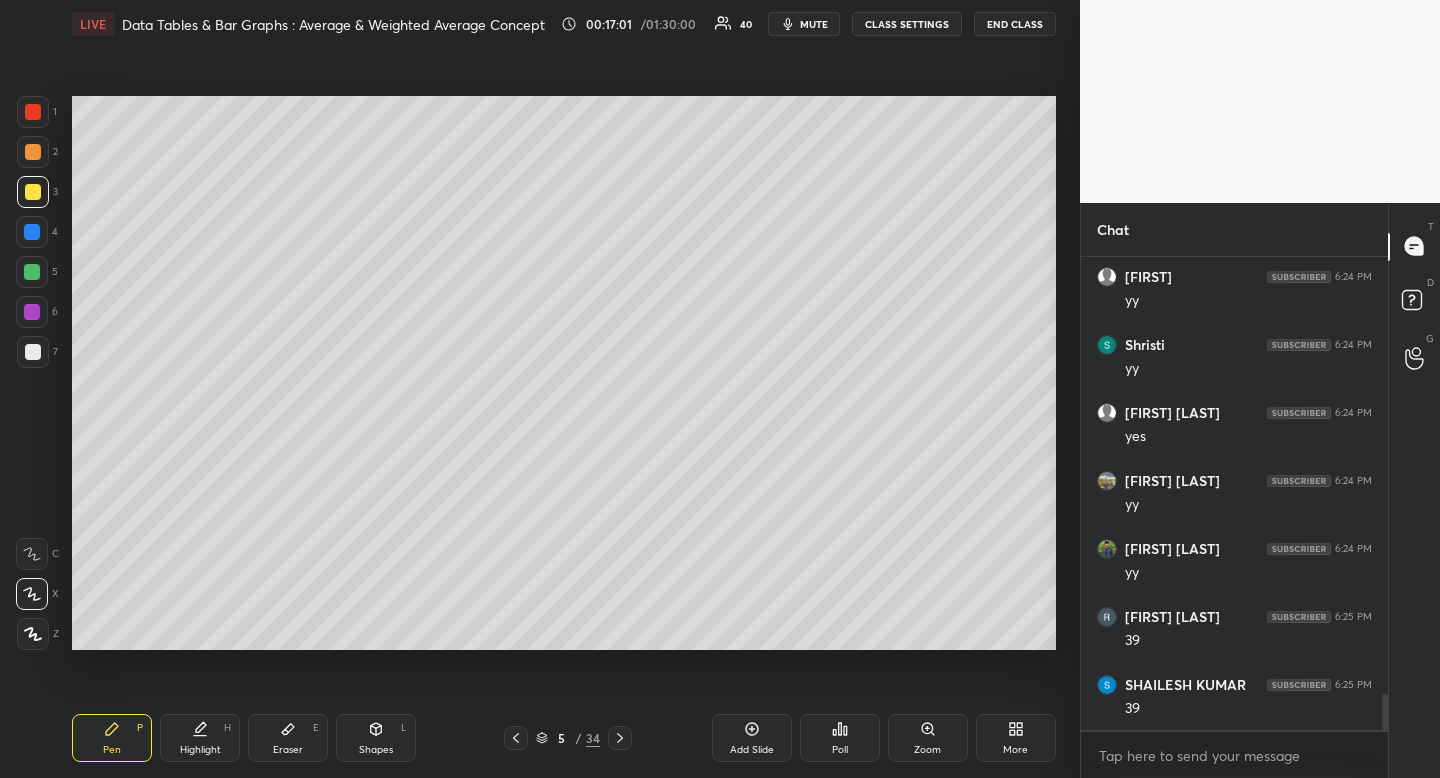 click 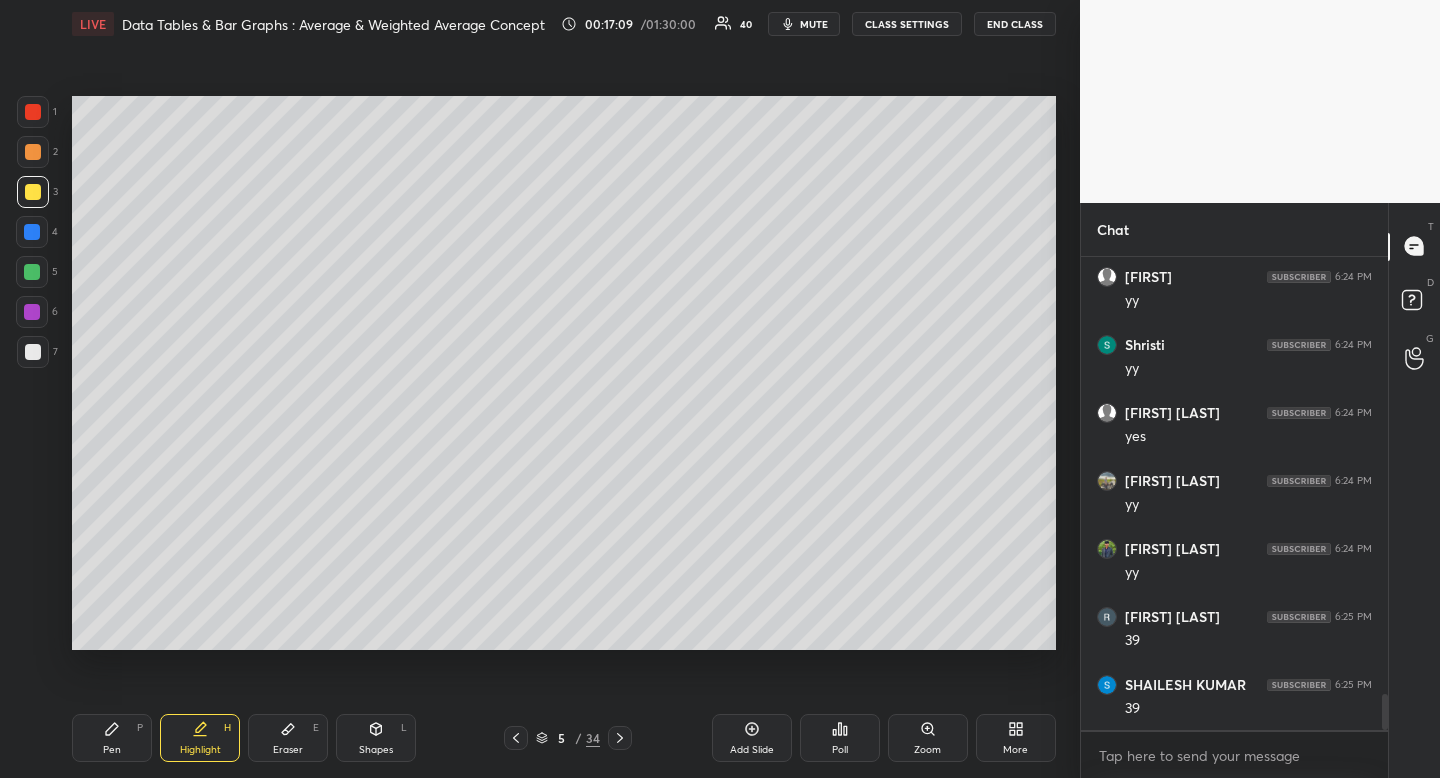 scroll, scrollTop: 5878, scrollLeft: 0, axis: vertical 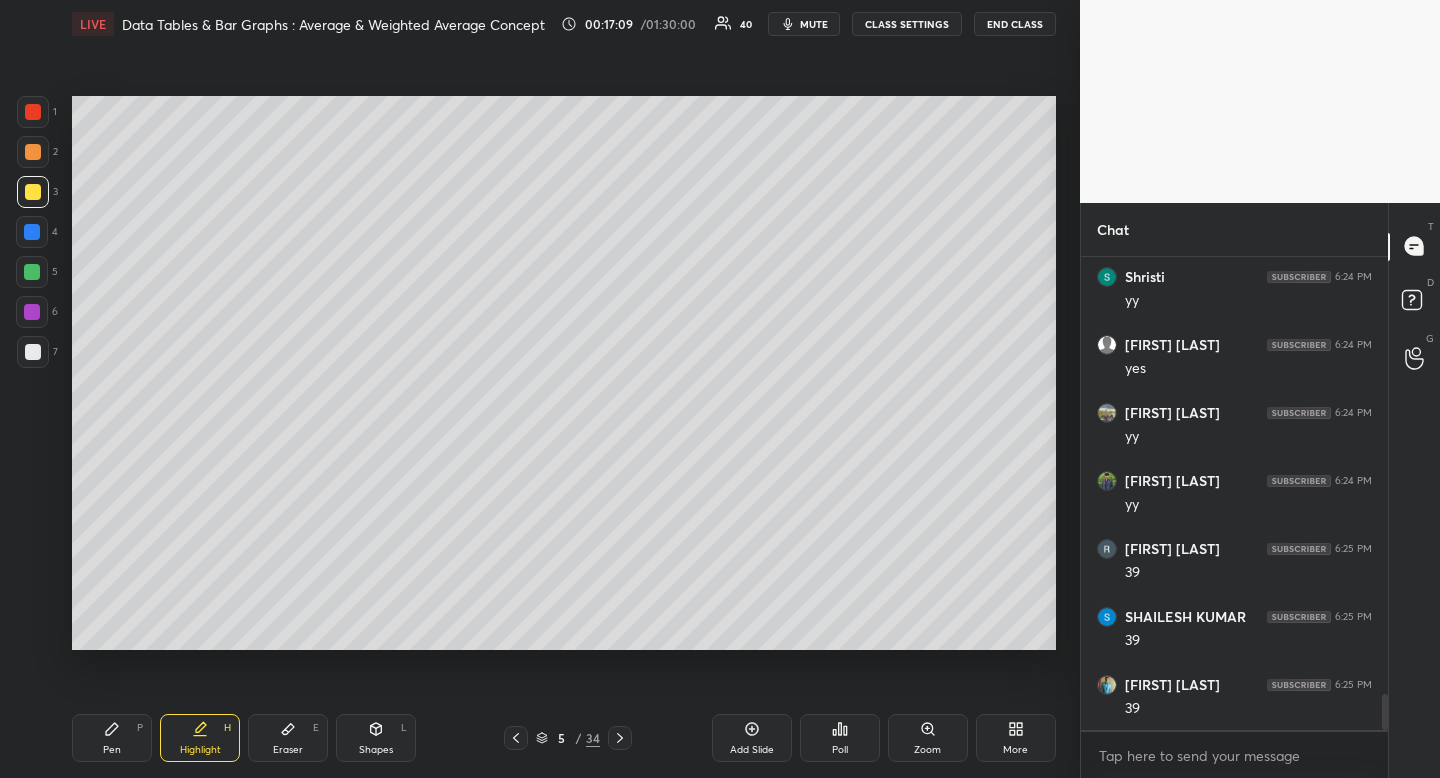 click at bounding box center (33, 352) 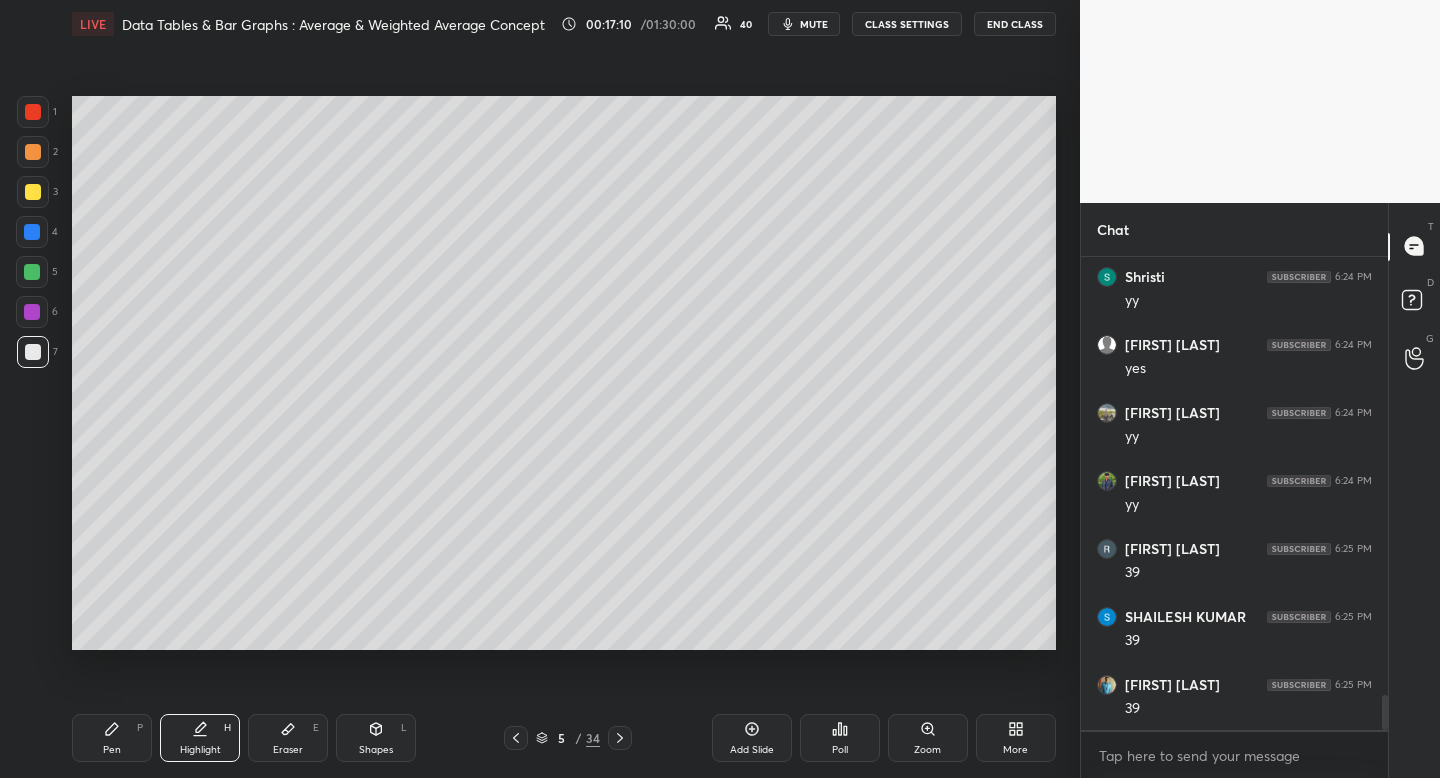 click 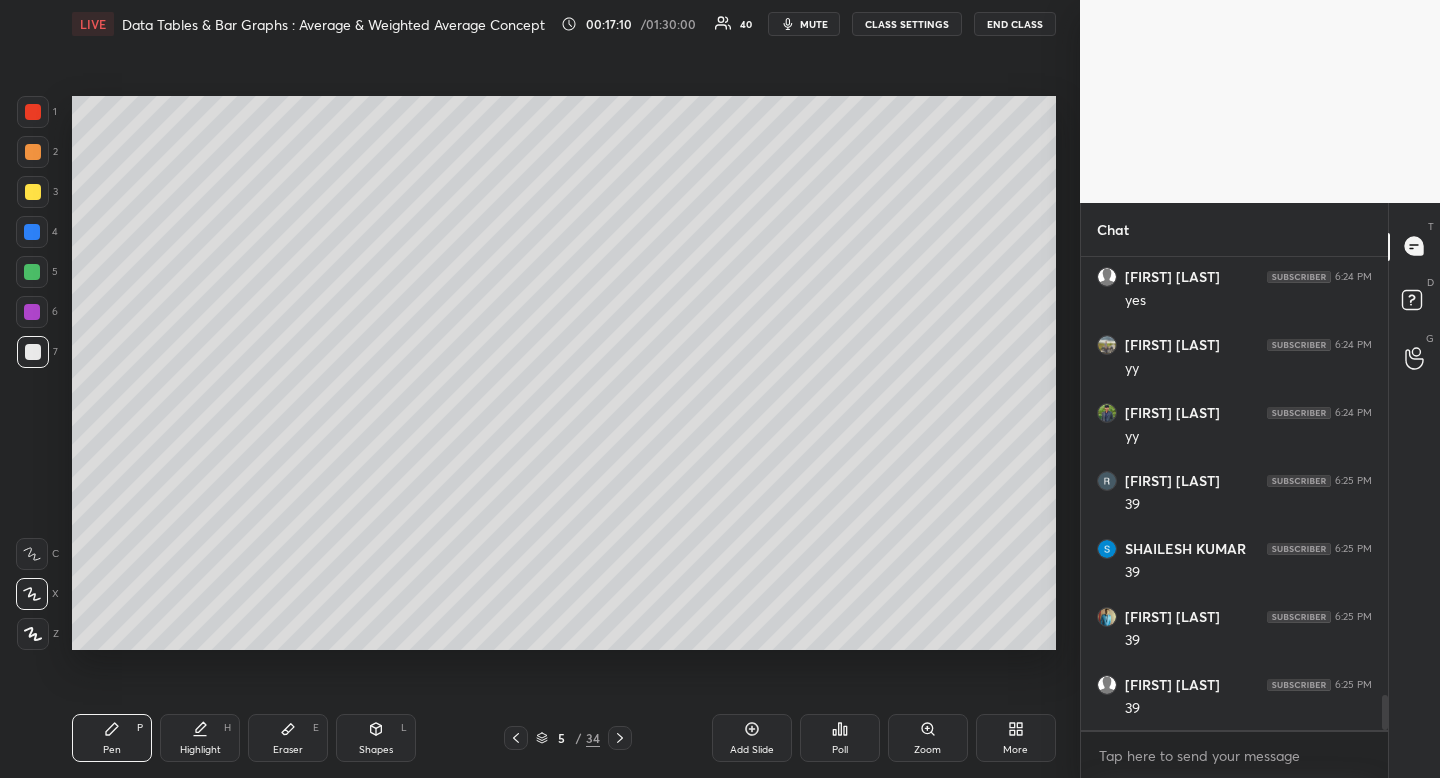 drag, startPoint x: 112, startPoint y: 730, endPoint x: 125, endPoint y: 671, distance: 60.41523 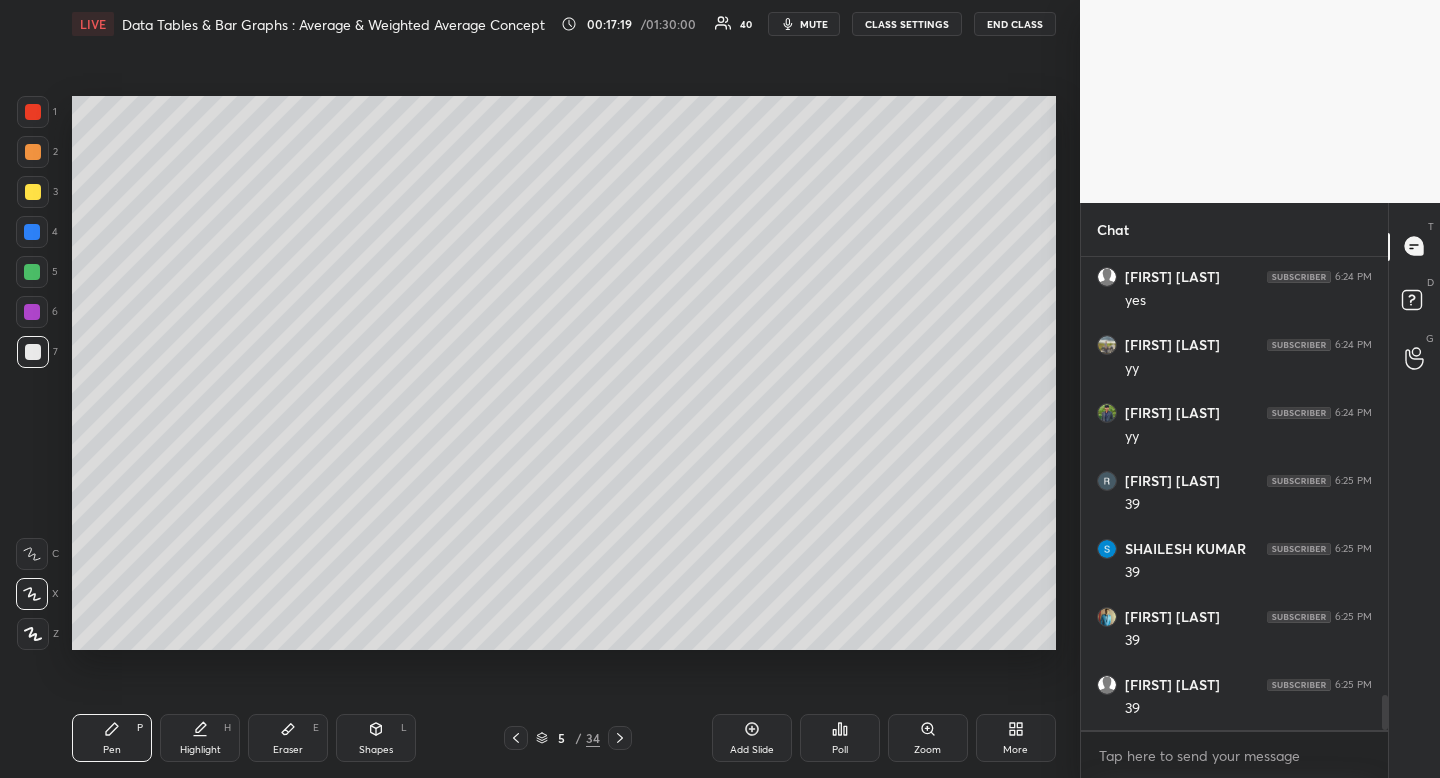click 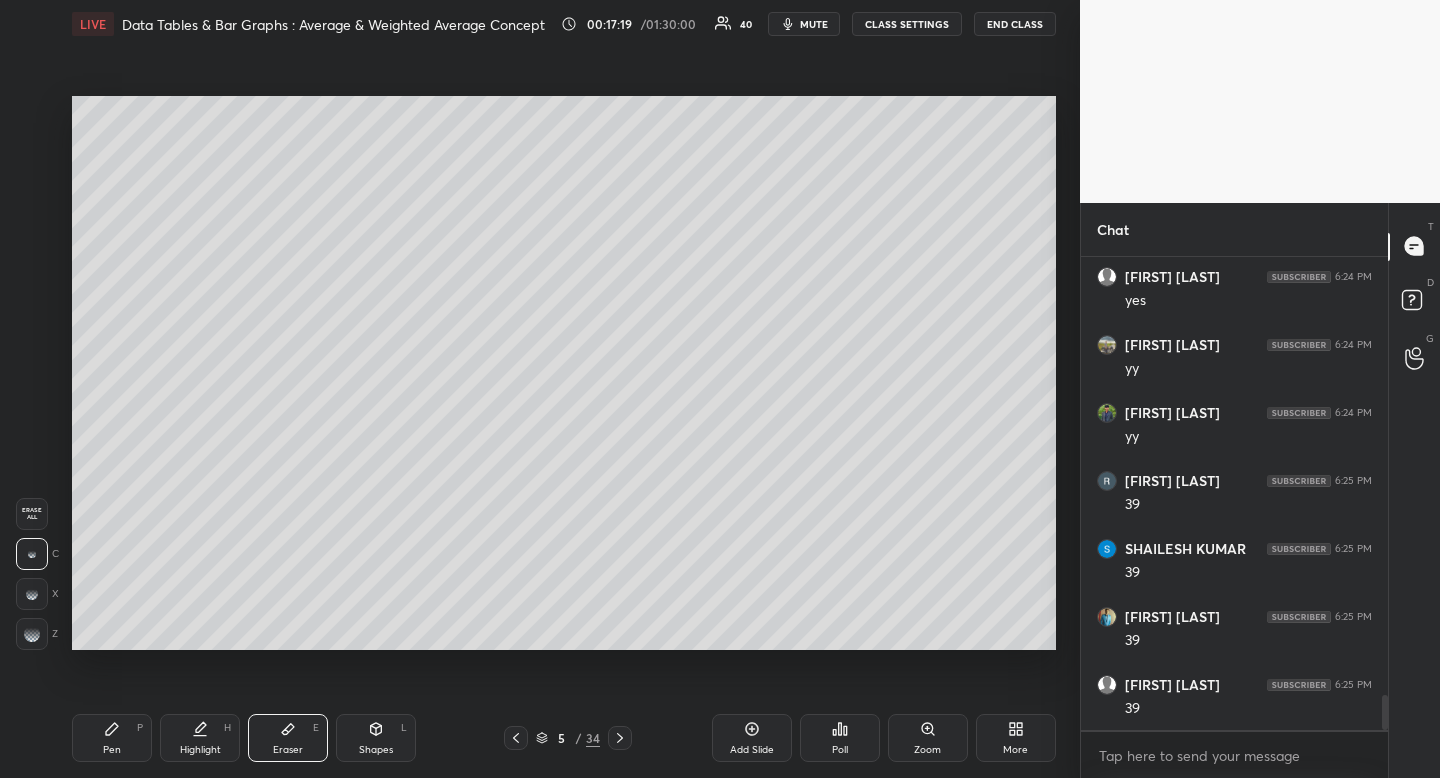 drag, startPoint x: 292, startPoint y: 722, endPoint x: 364, endPoint y: 655, distance: 98.35141 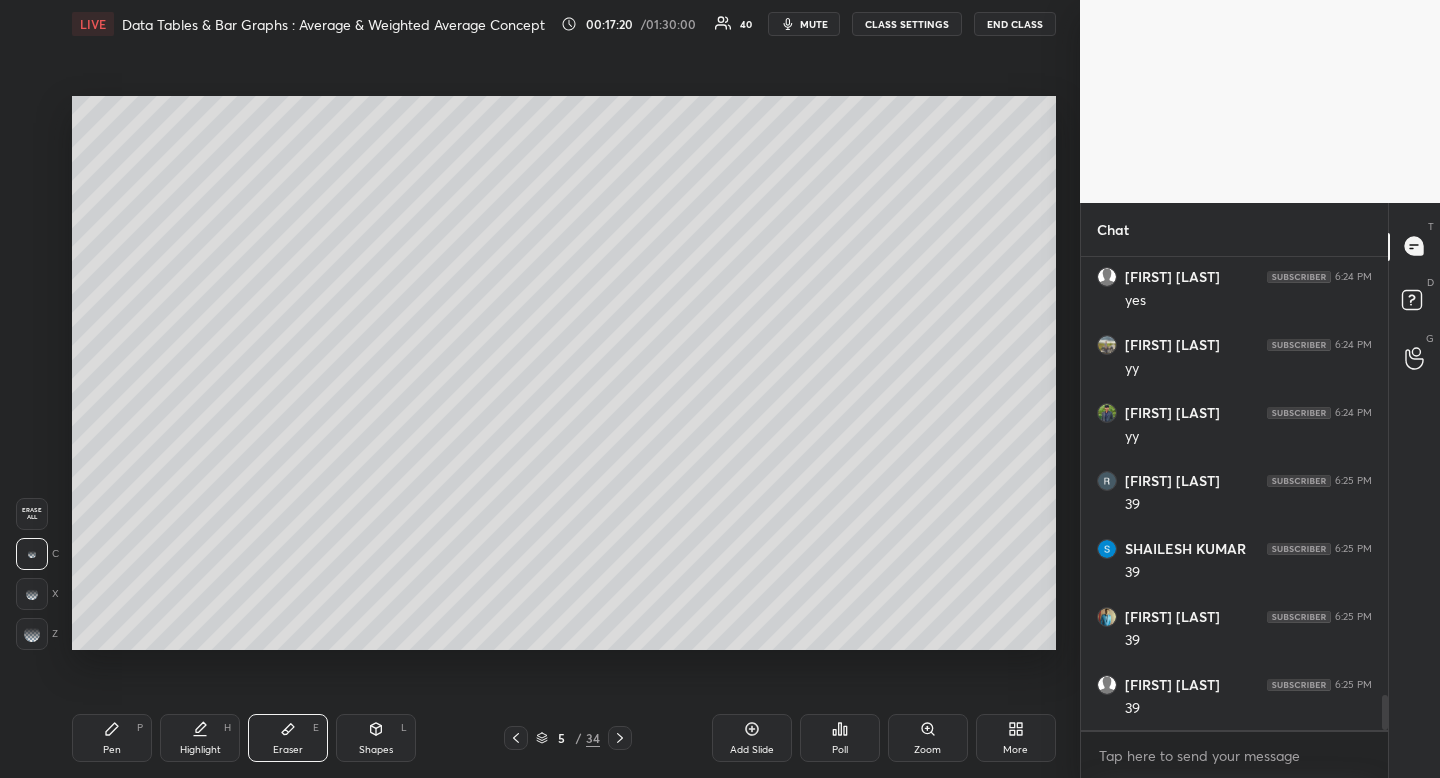 click 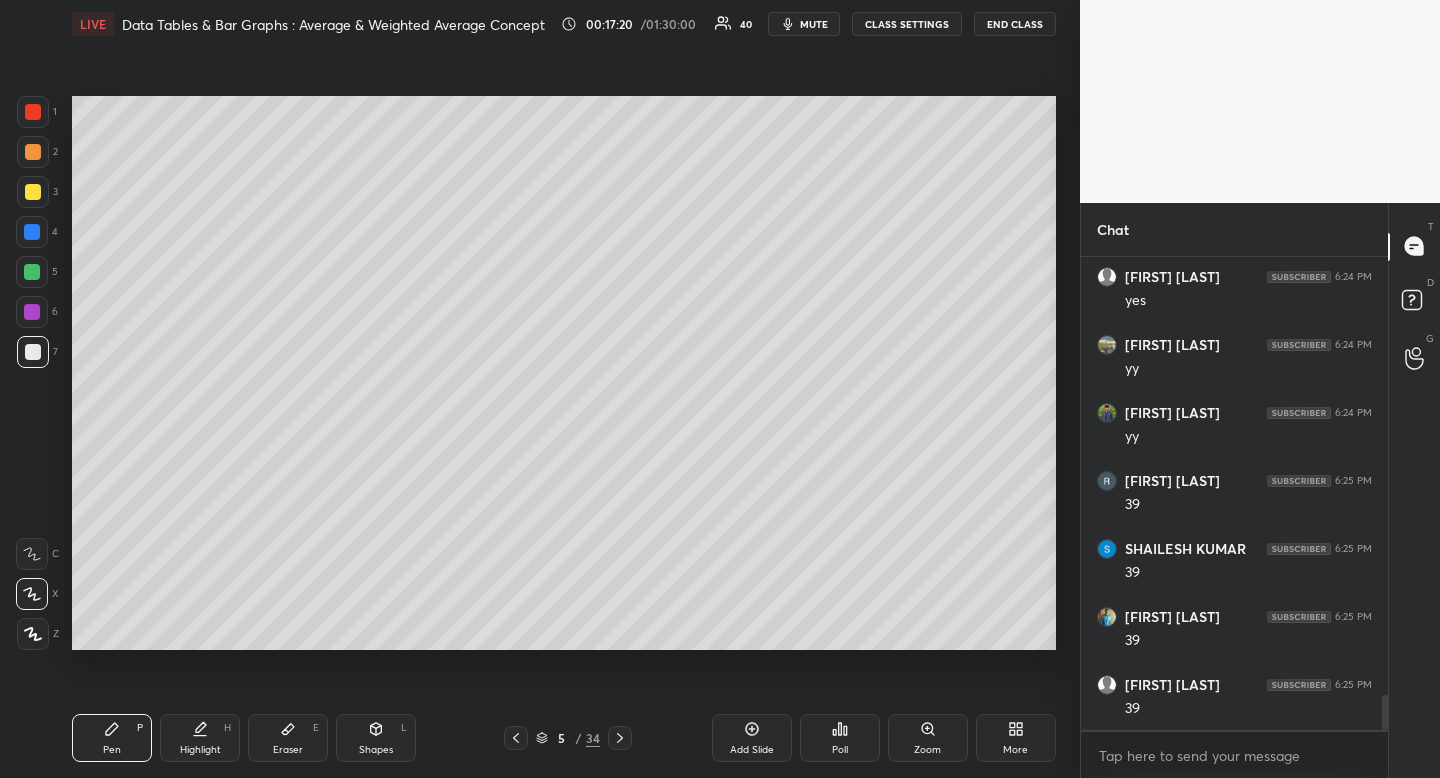 drag, startPoint x: 123, startPoint y: 722, endPoint x: 132, endPoint y: 708, distance: 16.643316 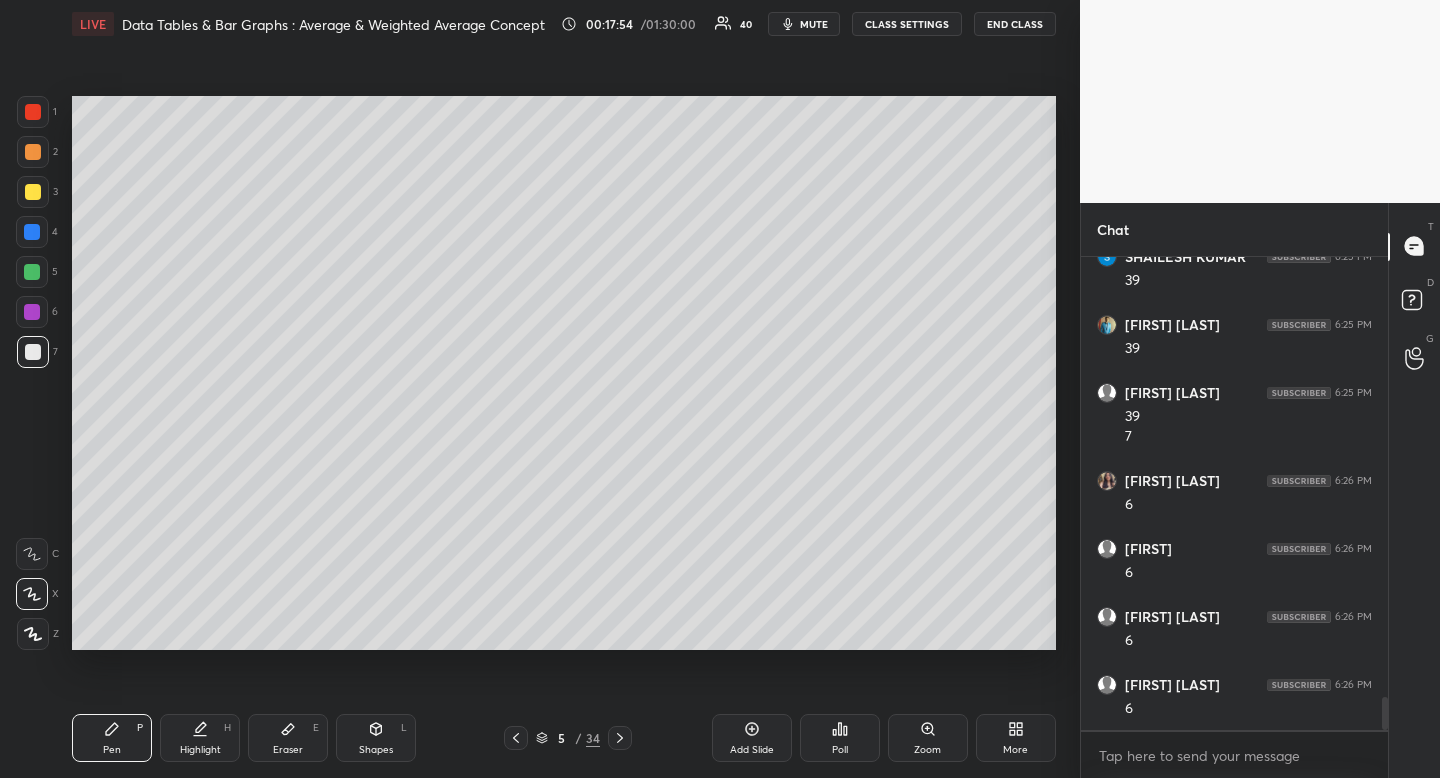 scroll, scrollTop: 6306, scrollLeft: 0, axis: vertical 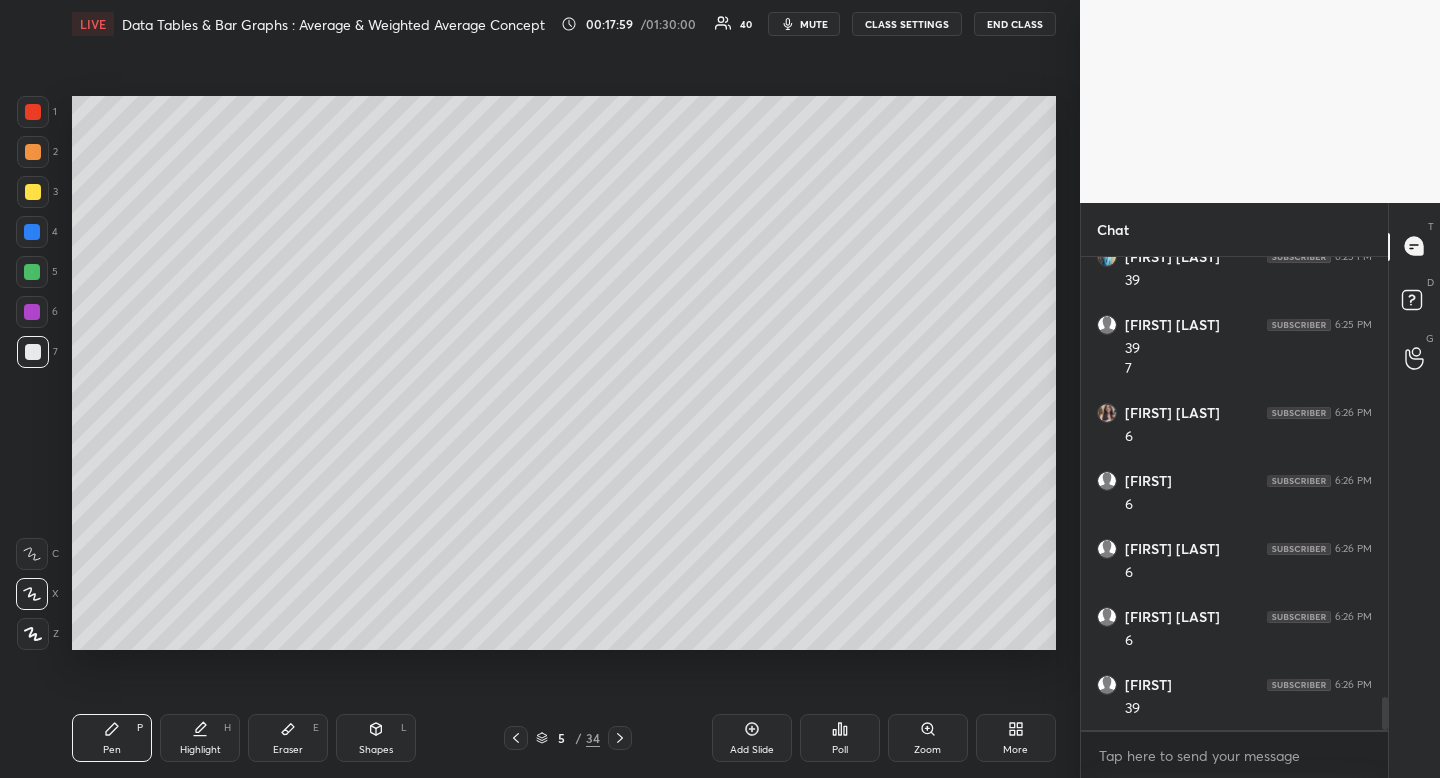 click at bounding box center (33, 152) 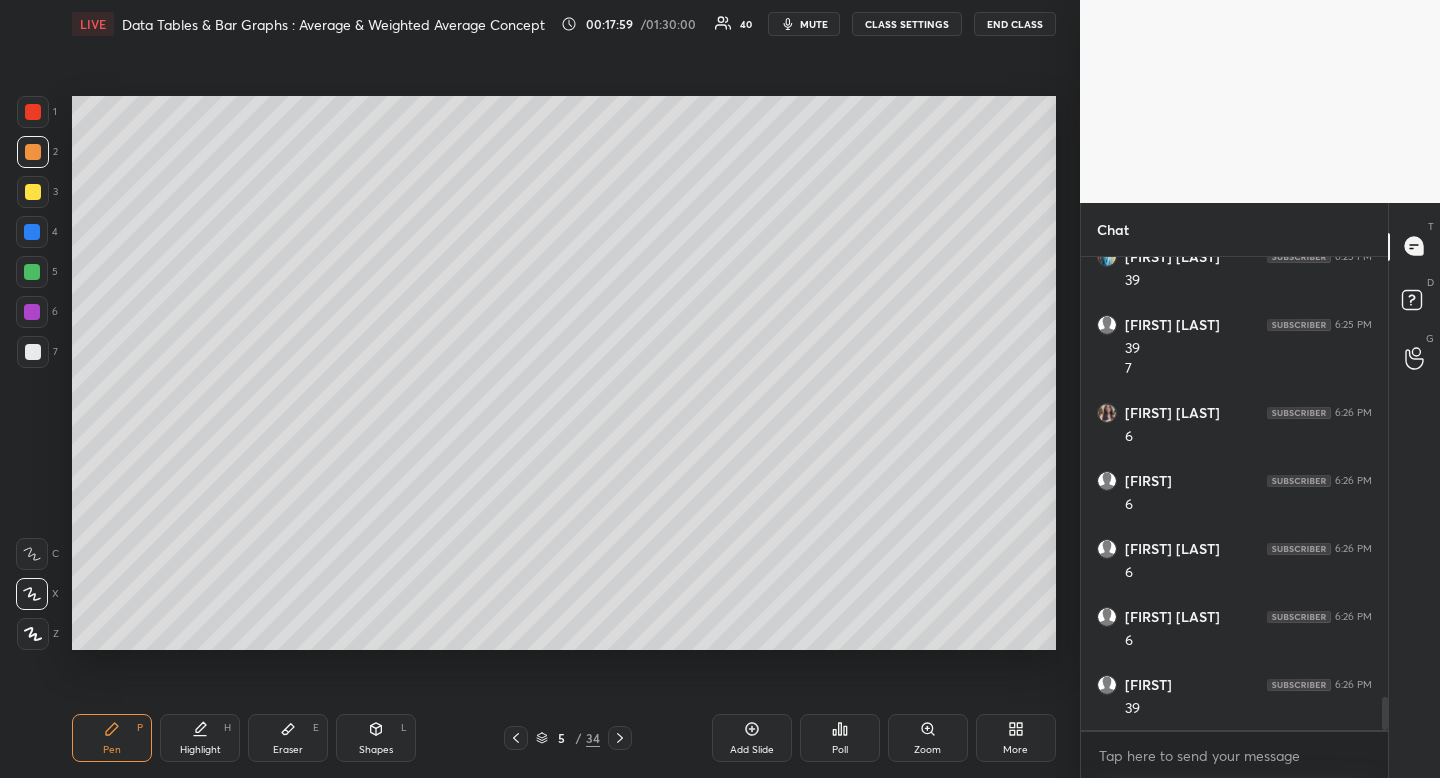 drag, startPoint x: 37, startPoint y: 152, endPoint x: 62, endPoint y: 166, distance: 28.653097 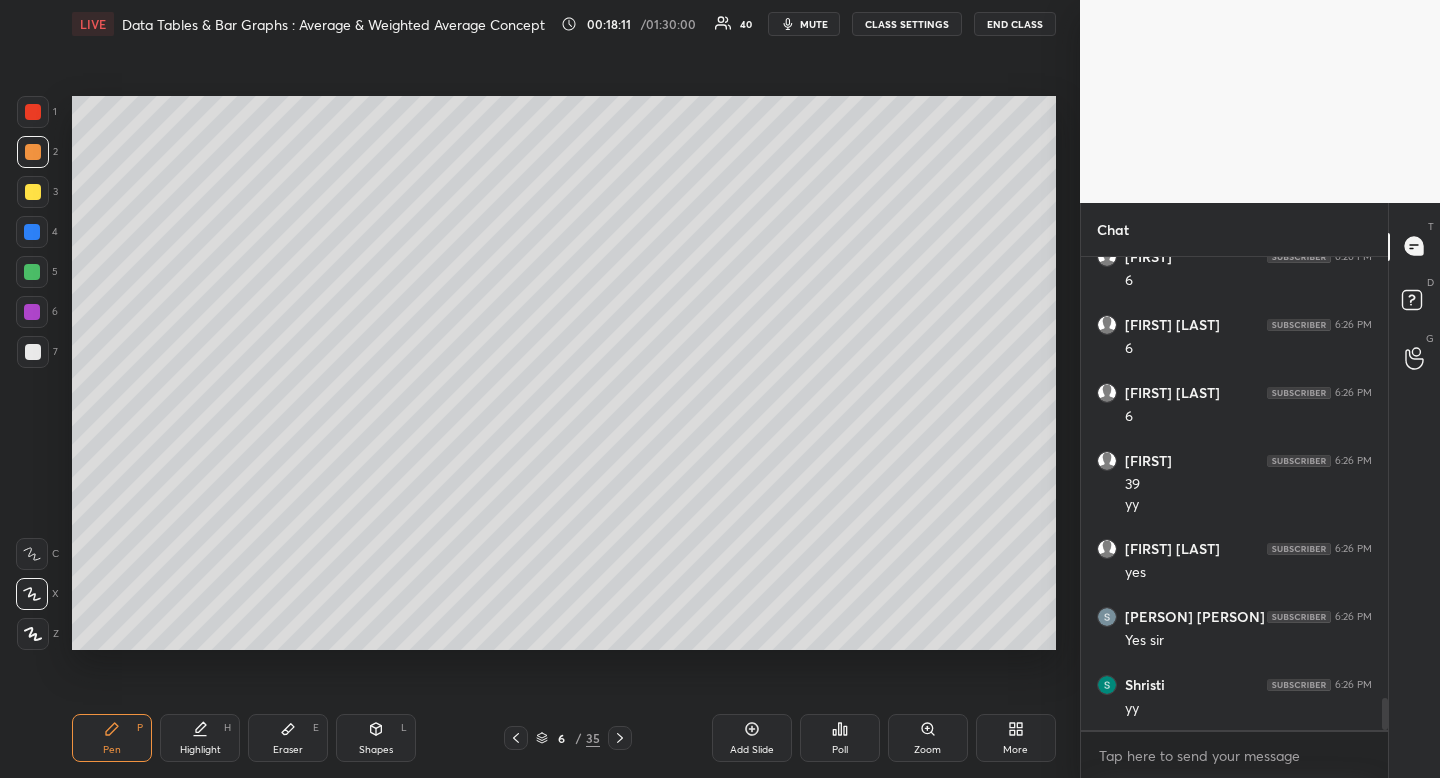 scroll, scrollTop: 6598, scrollLeft: 0, axis: vertical 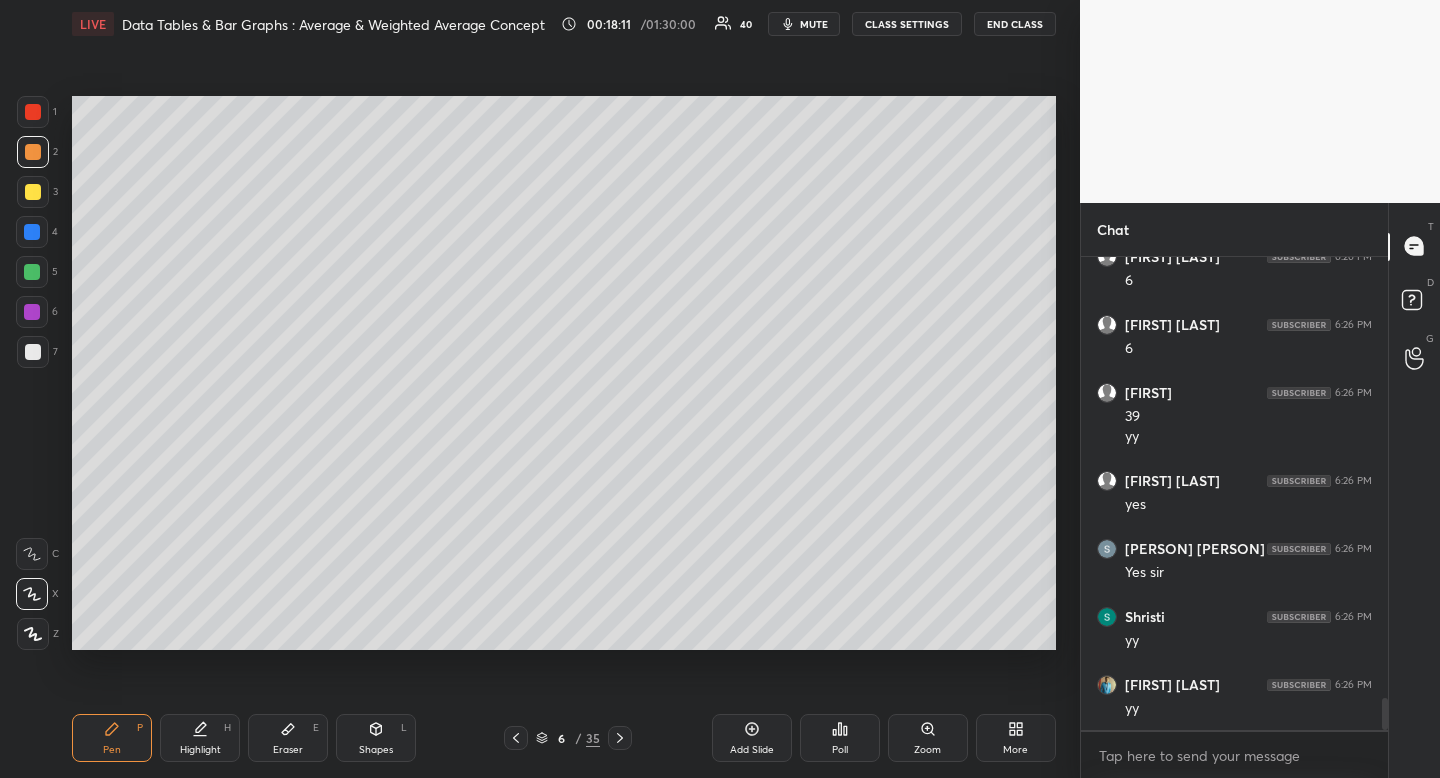 click on "7" at bounding box center [37, 352] 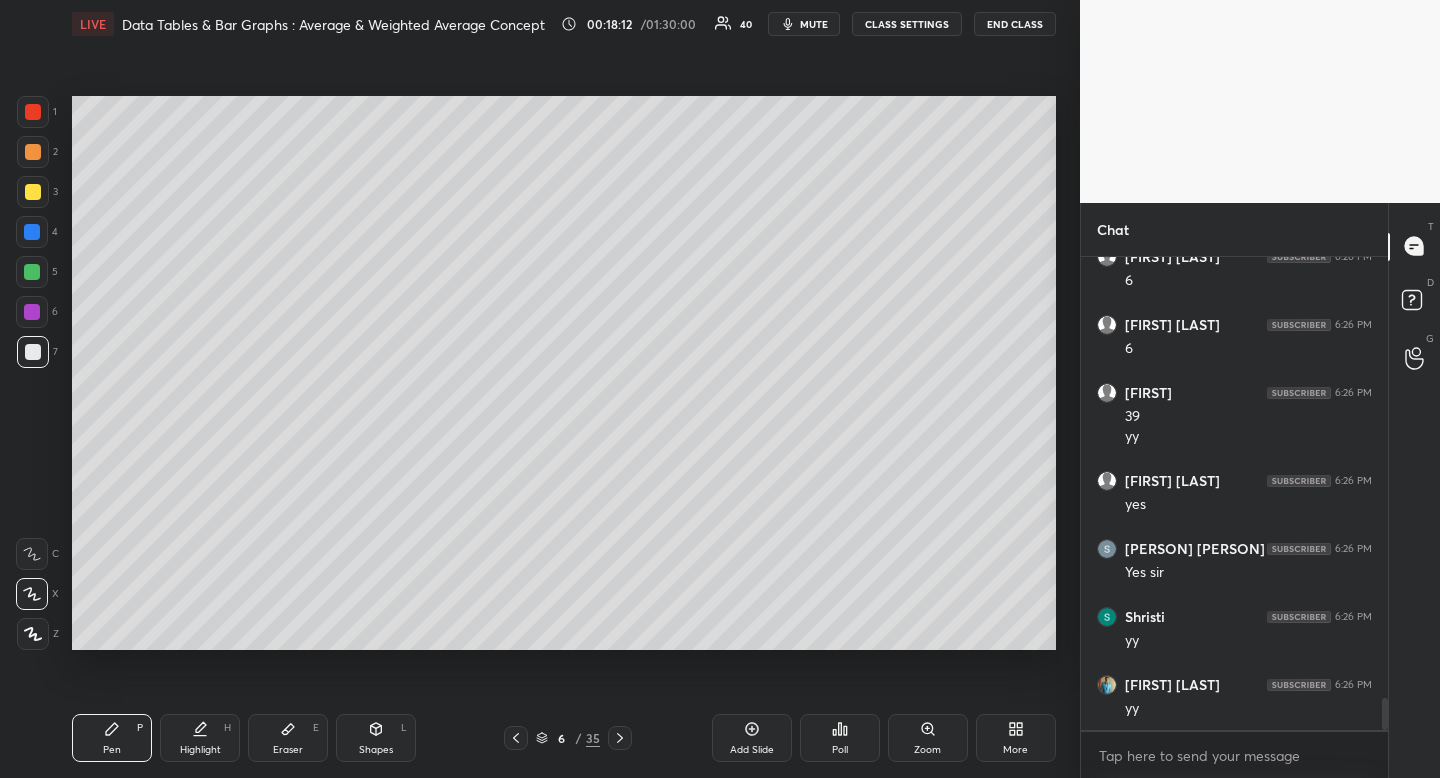 scroll, scrollTop: 6666, scrollLeft: 0, axis: vertical 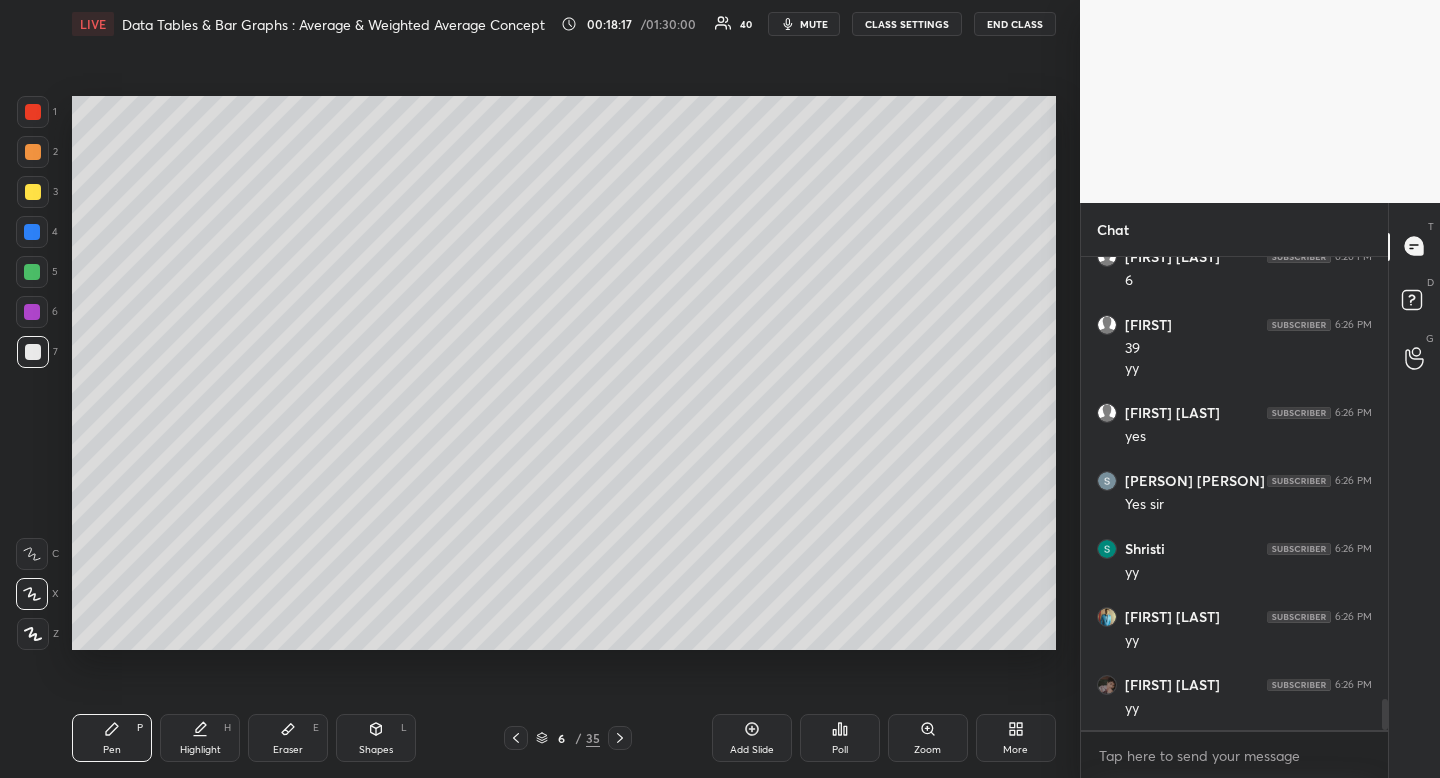 click on "Shapes" at bounding box center [376, 750] 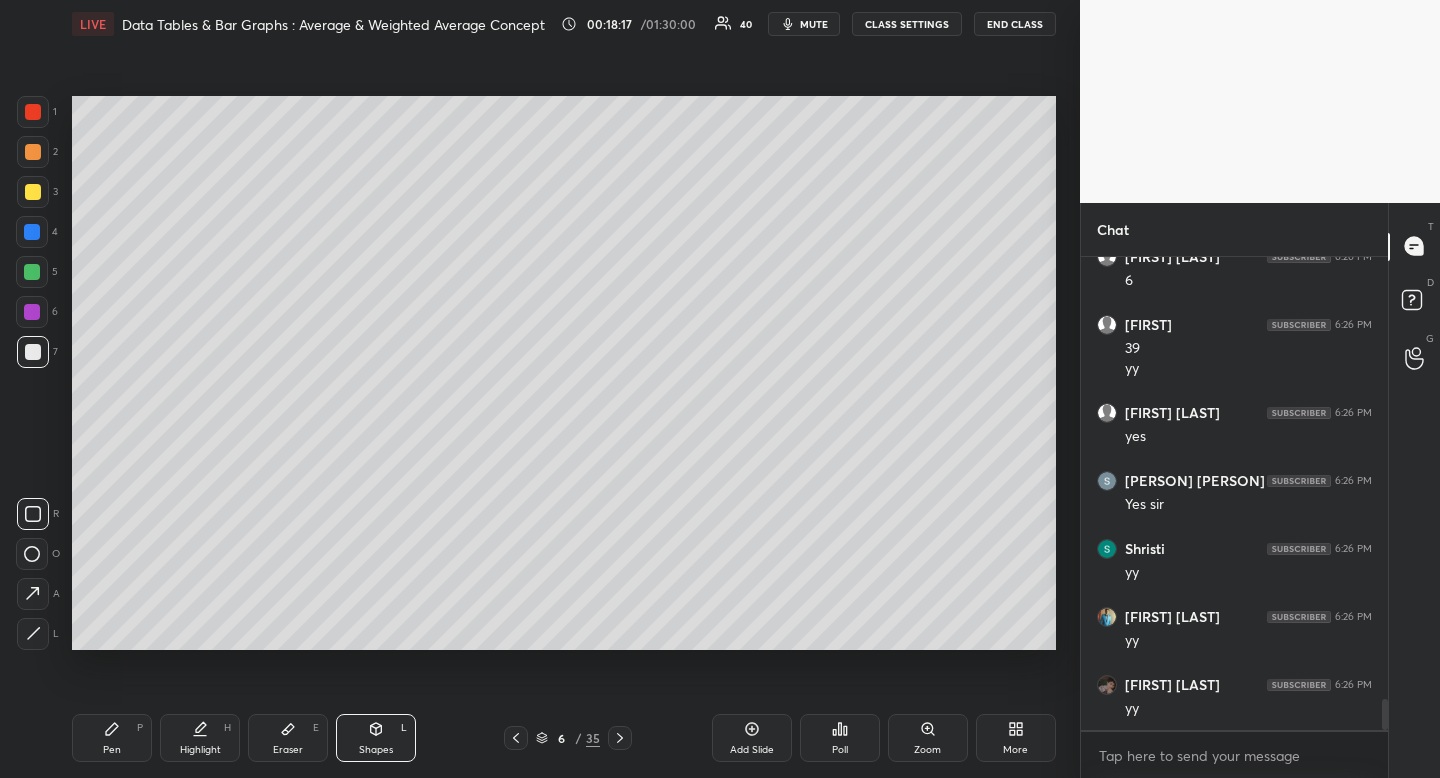 click 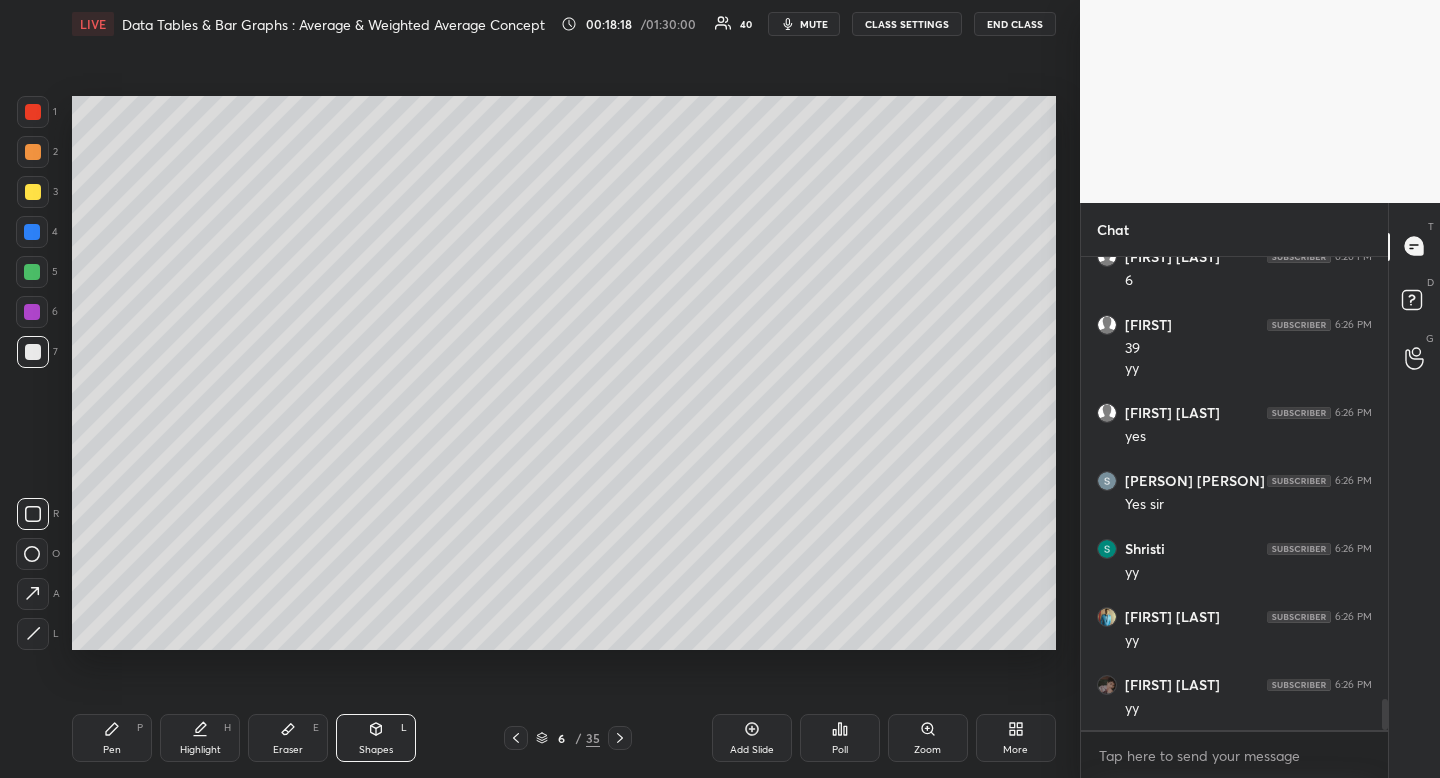 drag, startPoint x: 31, startPoint y: 506, endPoint x: 53, endPoint y: 482, distance: 32.55764 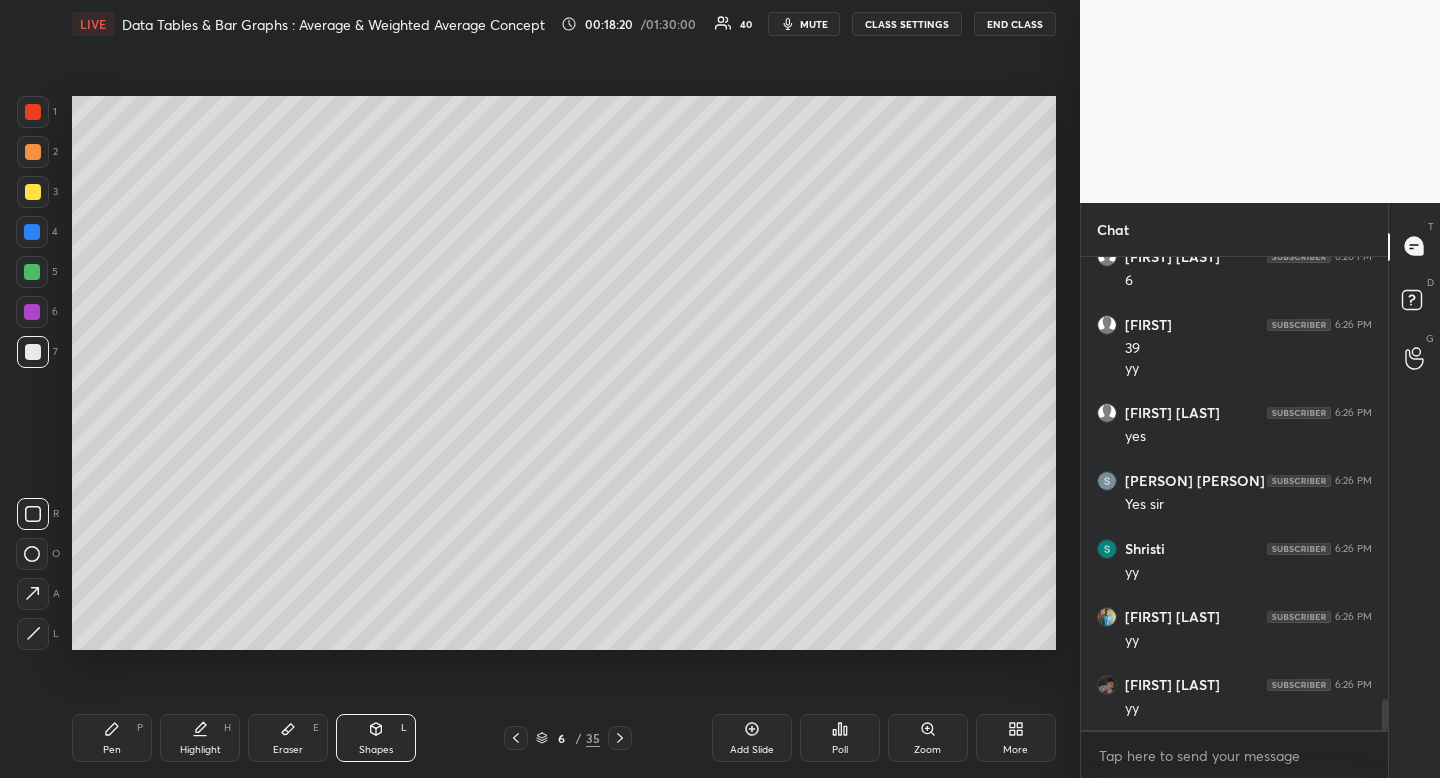 click on "Pen P" at bounding box center [112, 738] 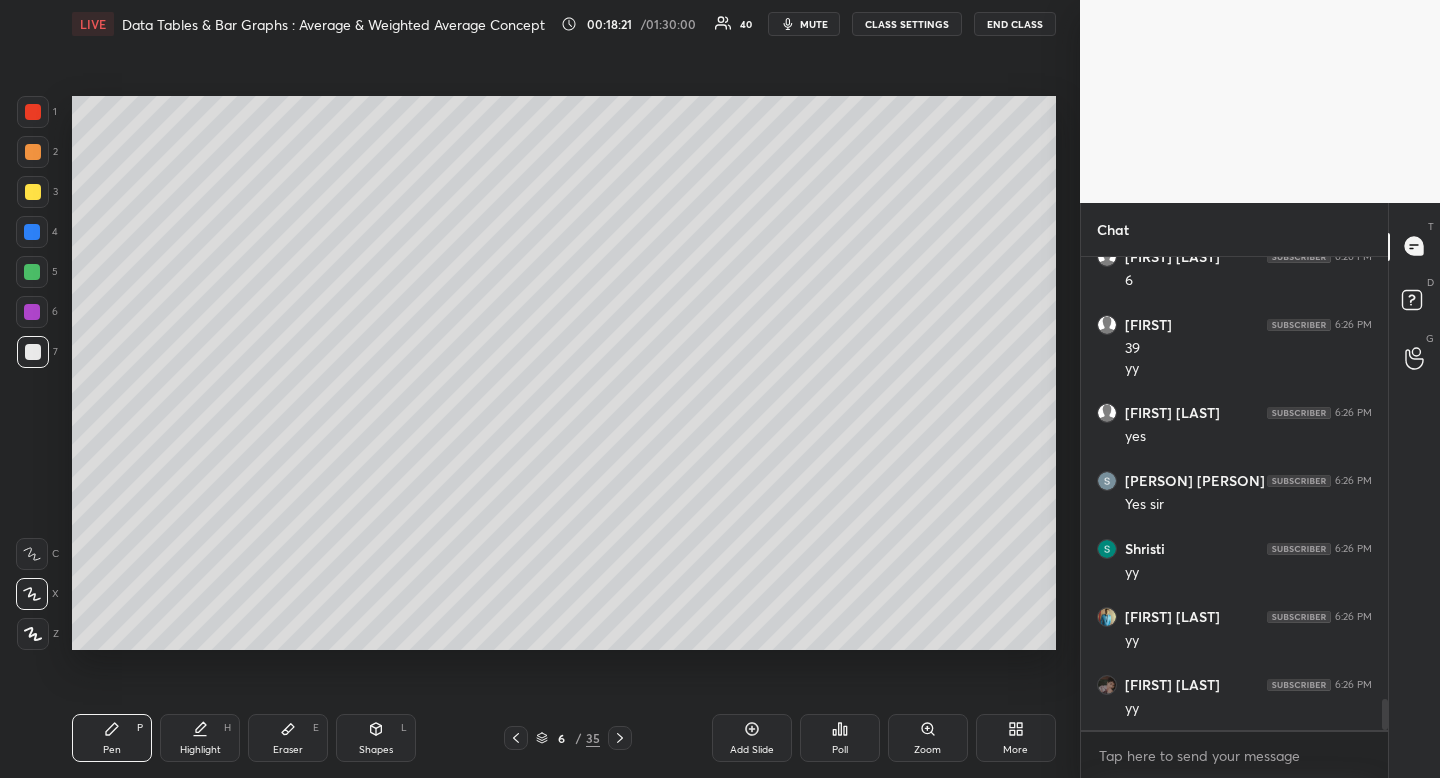 click at bounding box center [33, 192] 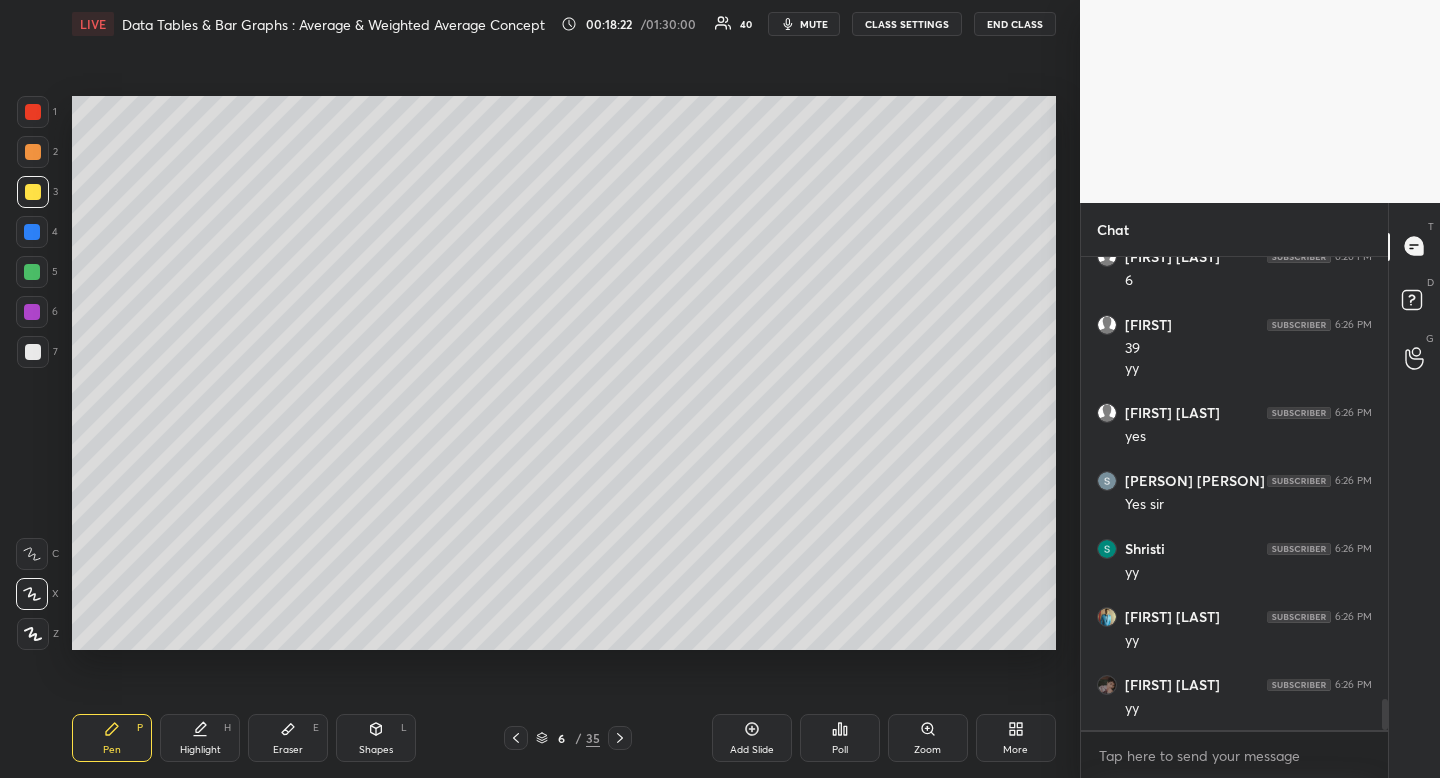 click at bounding box center [33, 192] 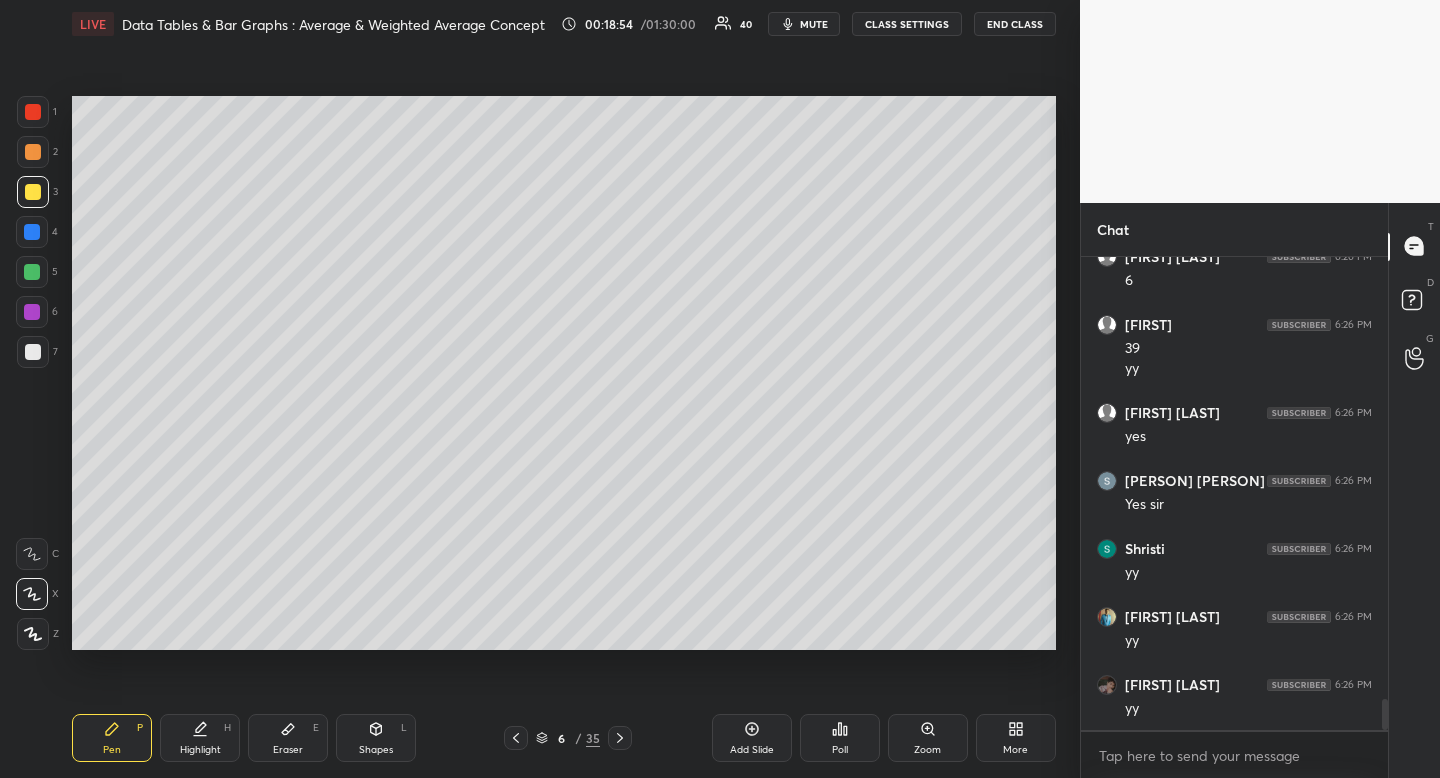 click on "Pen P Highlight H Eraser E Shapes L 6 / 35 Add Slide Poll Zoom More" at bounding box center (564, 738) 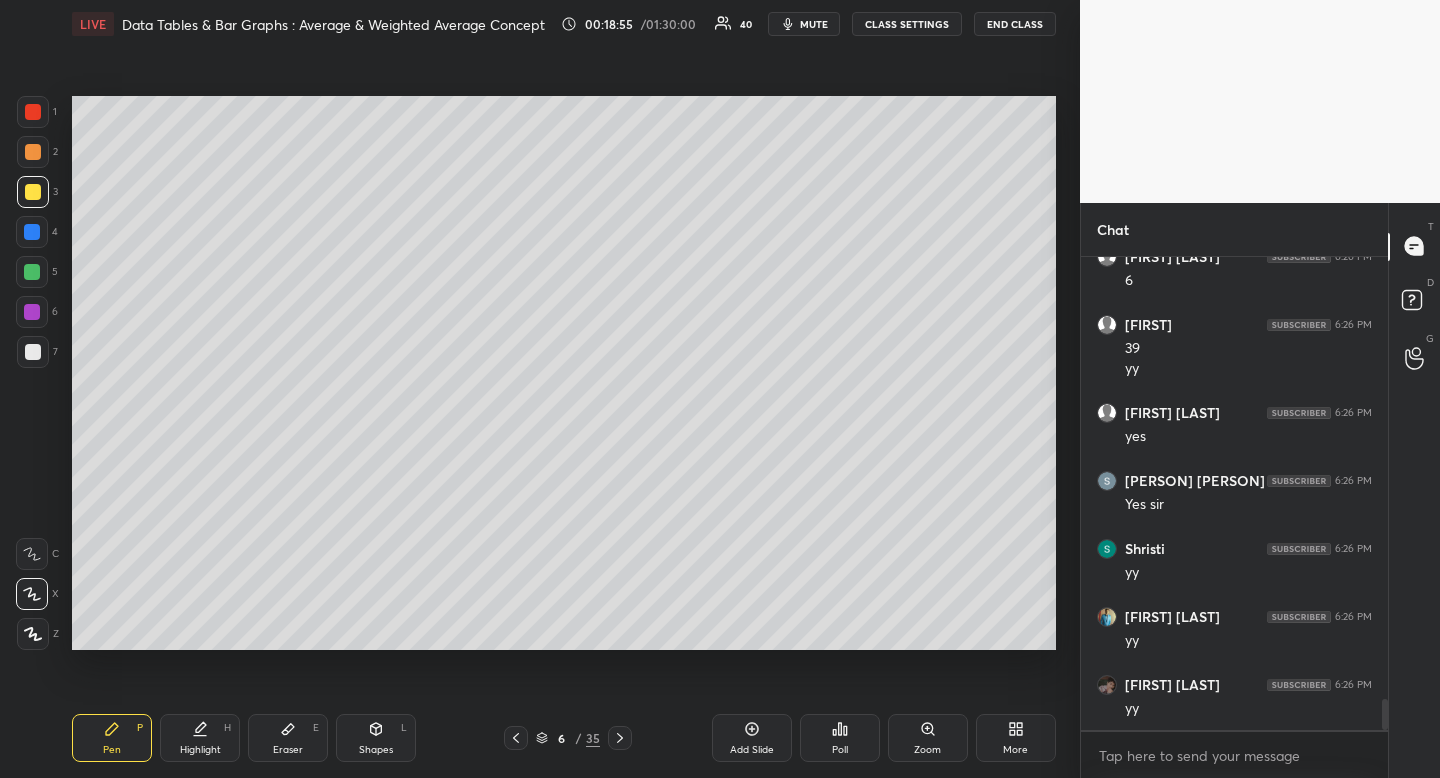 drag, startPoint x: 275, startPoint y: 750, endPoint x: 307, endPoint y: 671, distance: 85.23497 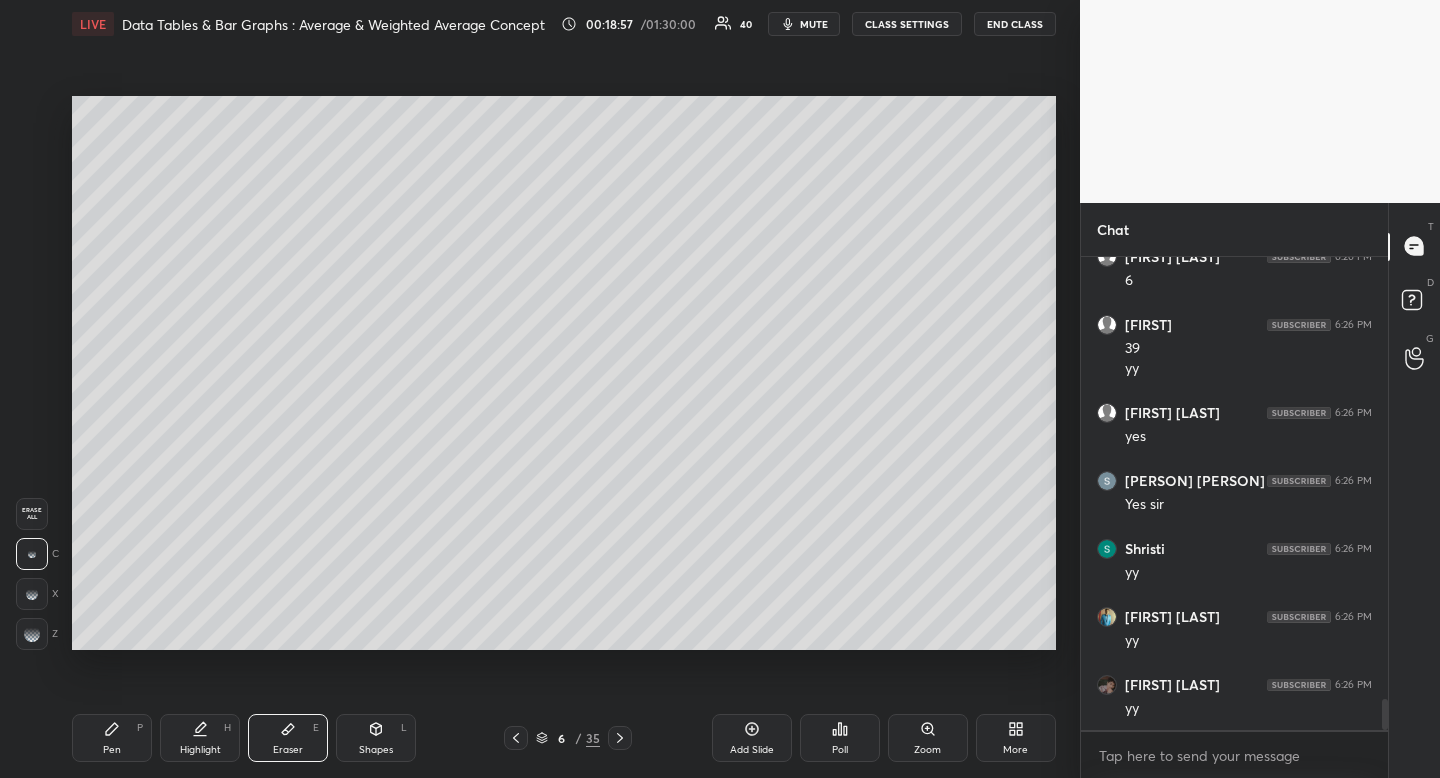 drag, startPoint x: 106, startPoint y: 739, endPoint x: 111, endPoint y: 697, distance: 42.296574 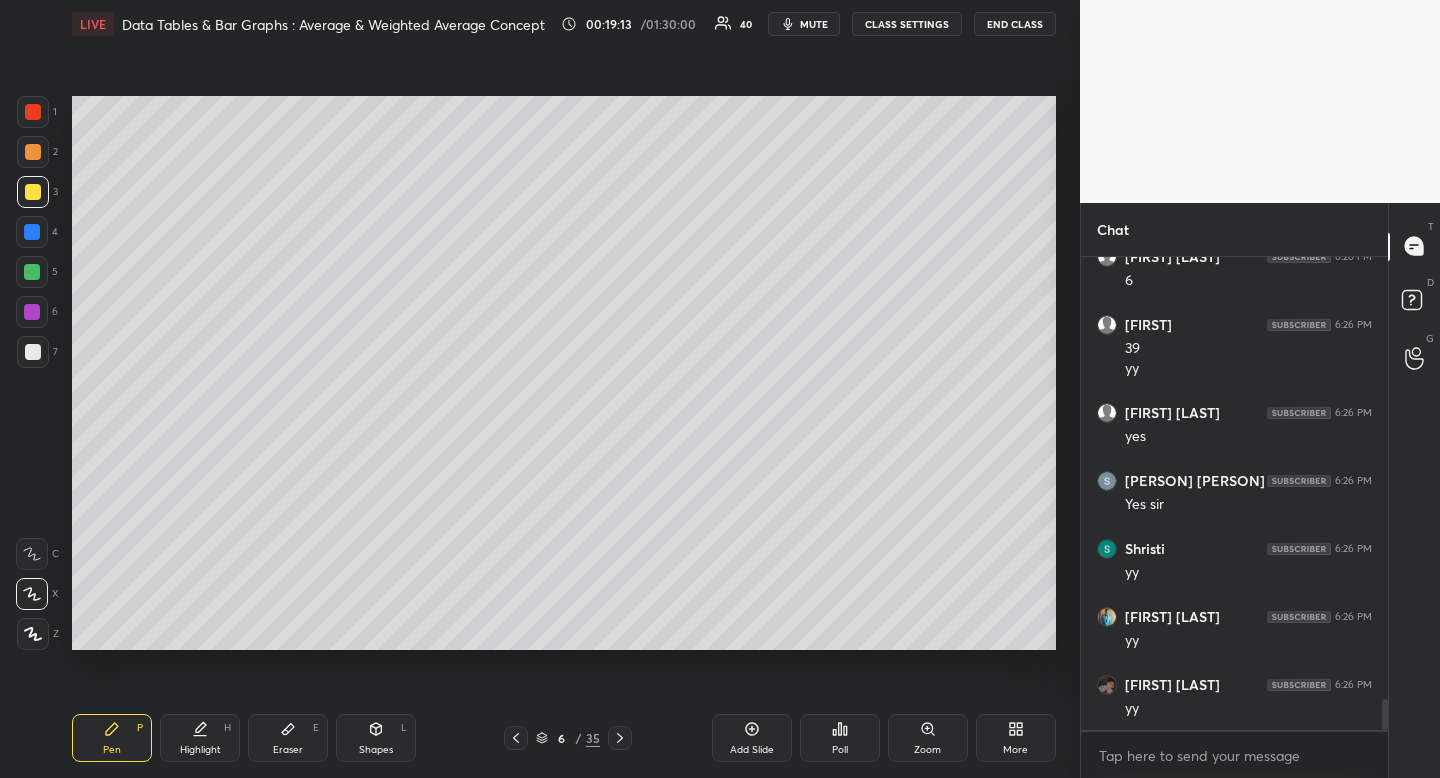 click on "Eraser E" at bounding box center (288, 738) 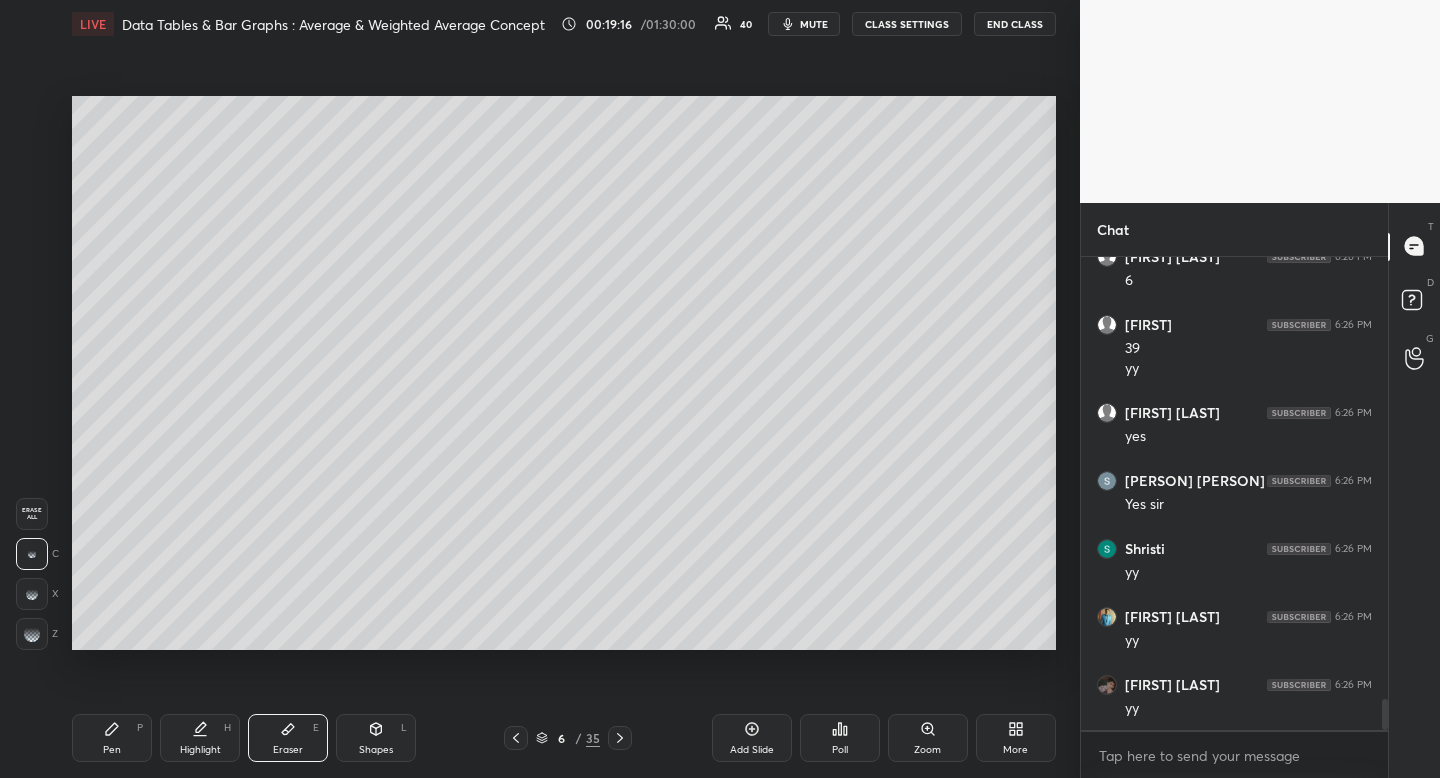 click on "Pen P" at bounding box center (112, 738) 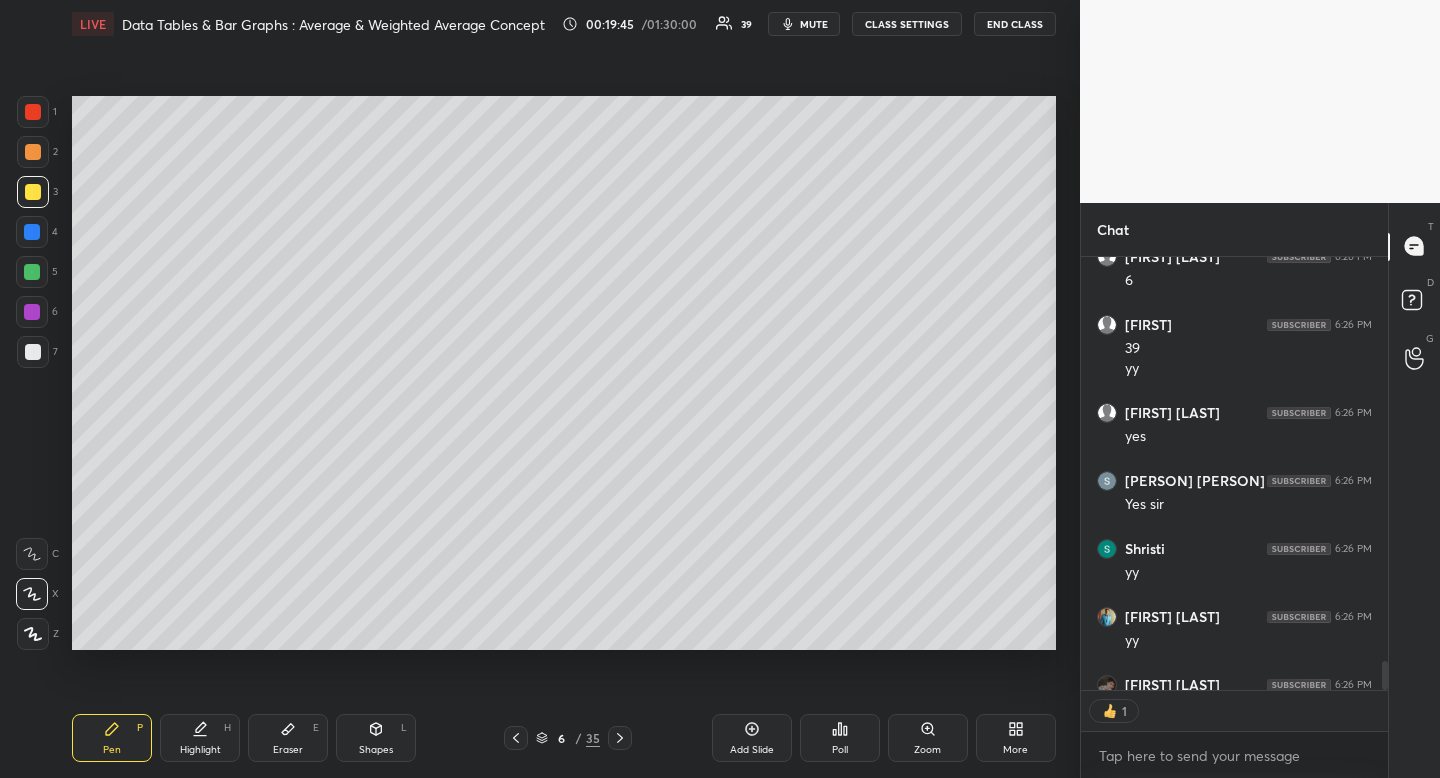 scroll, scrollTop: 427, scrollLeft: 301, axis: both 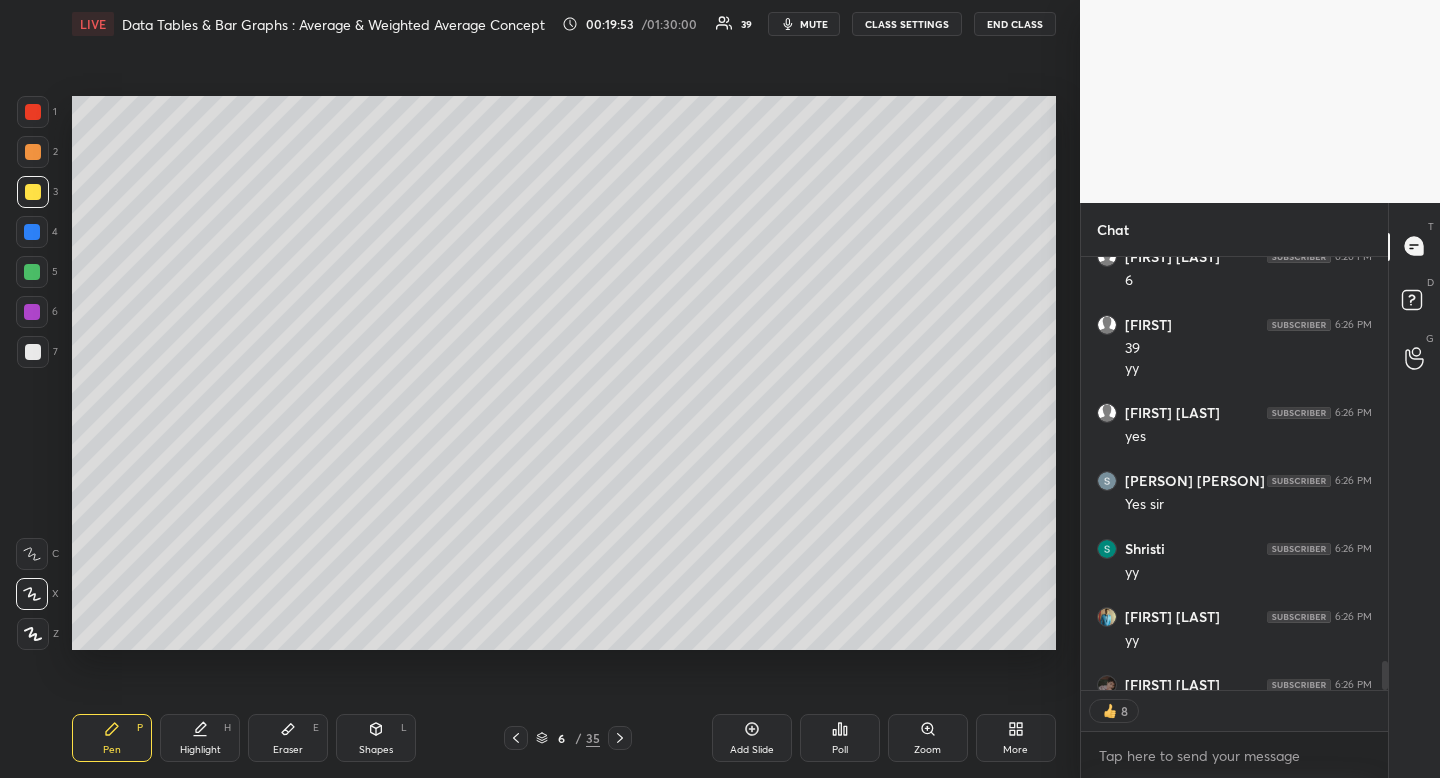 click on "Eraser E" at bounding box center (288, 738) 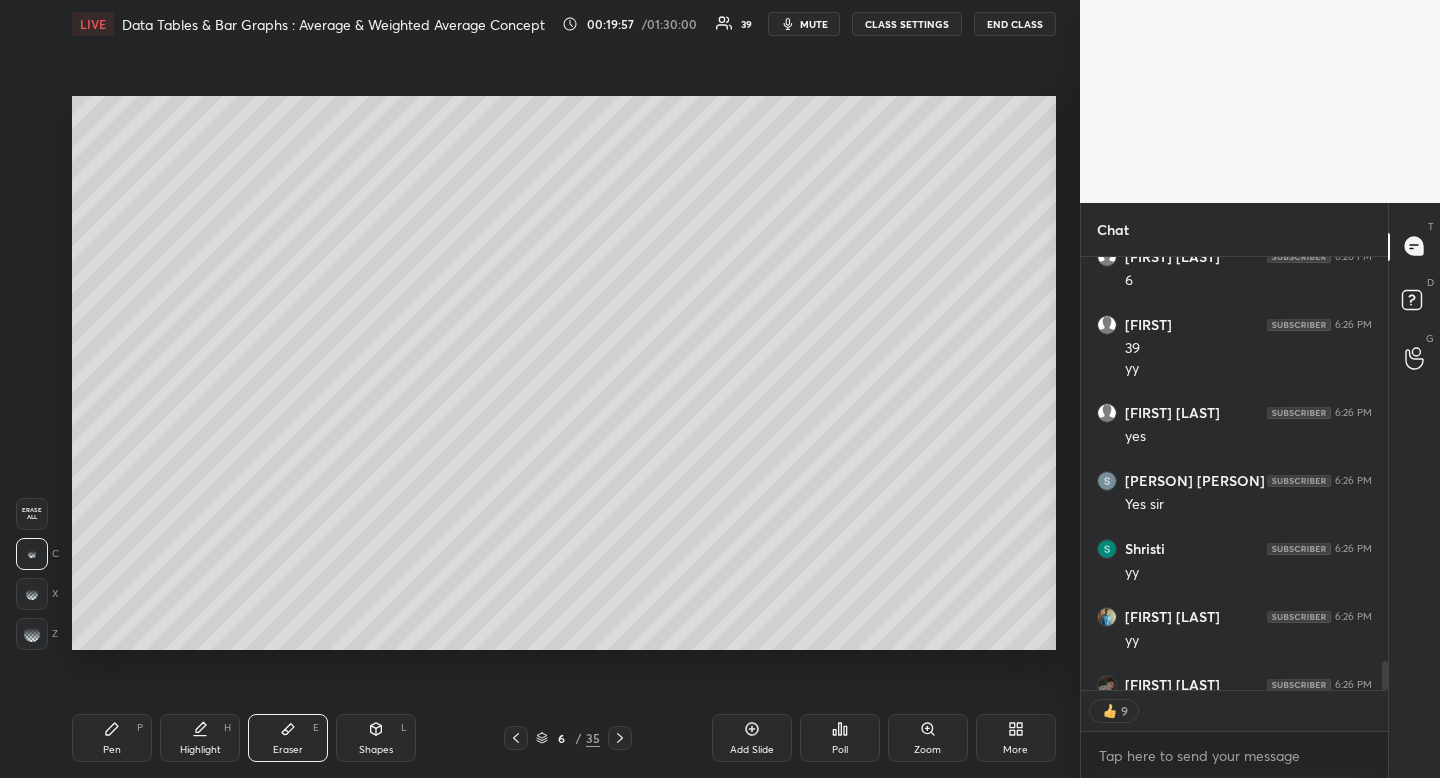 click on "Pen P" at bounding box center (112, 738) 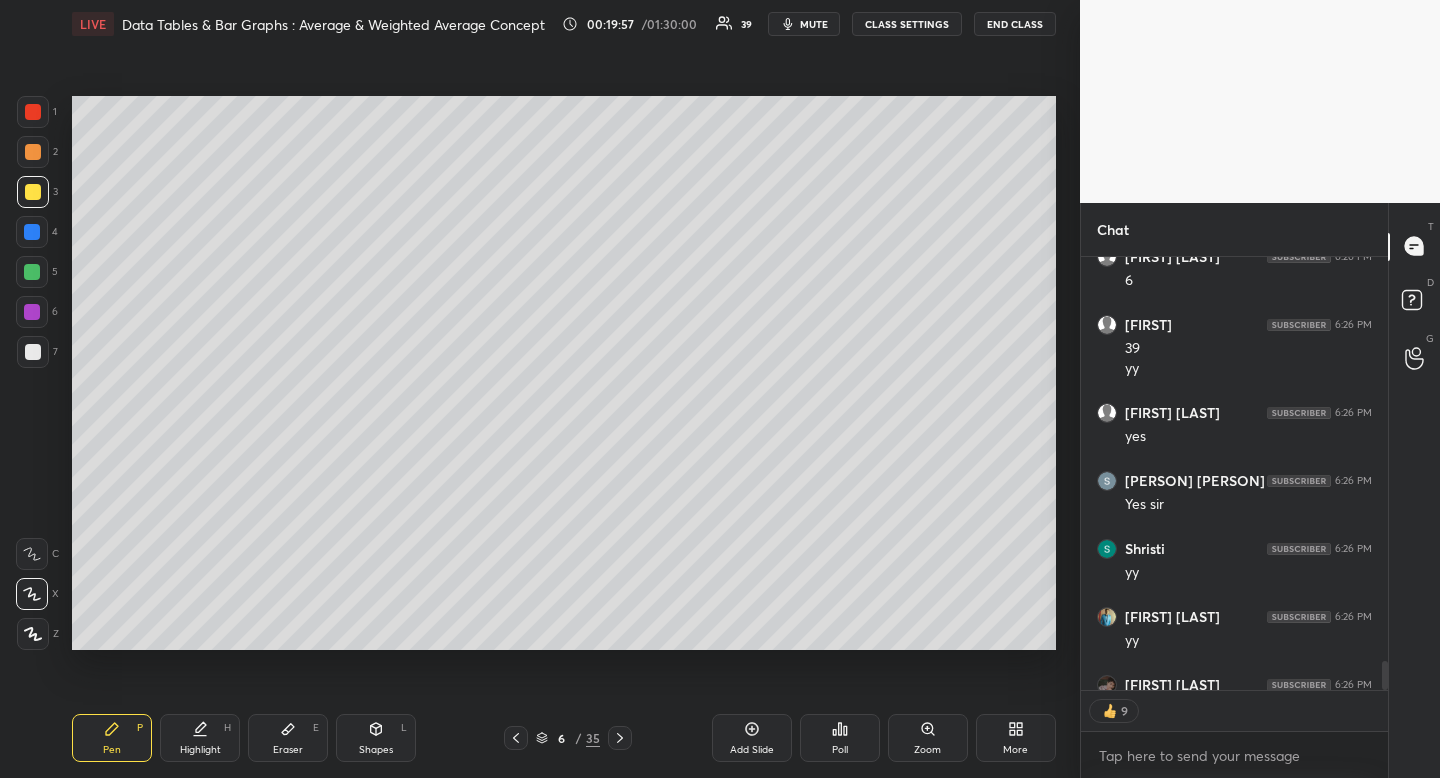 click on "Pen P" at bounding box center (112, 738) 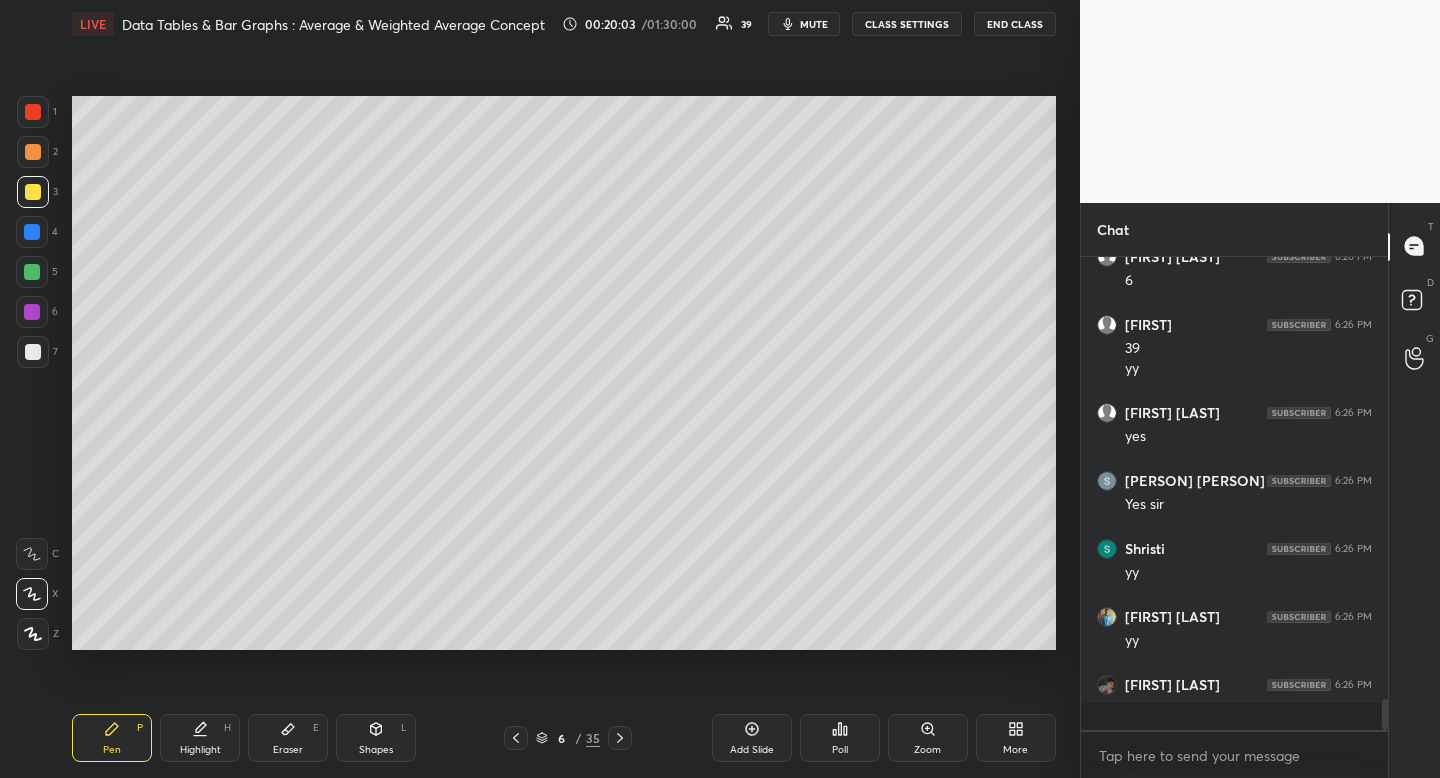 scroll, scrollTop: 7, scrollLeft: 7, axis: both 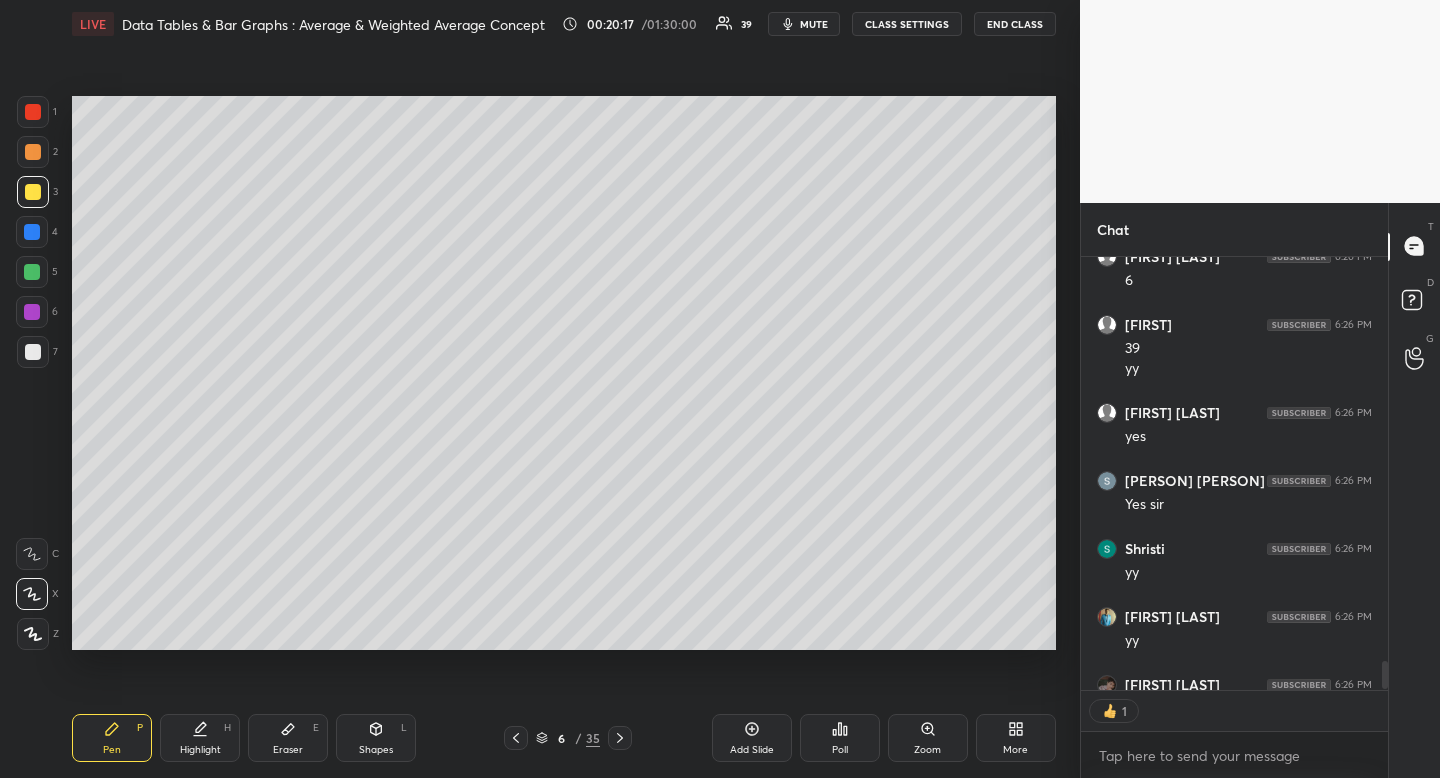 type on "x" 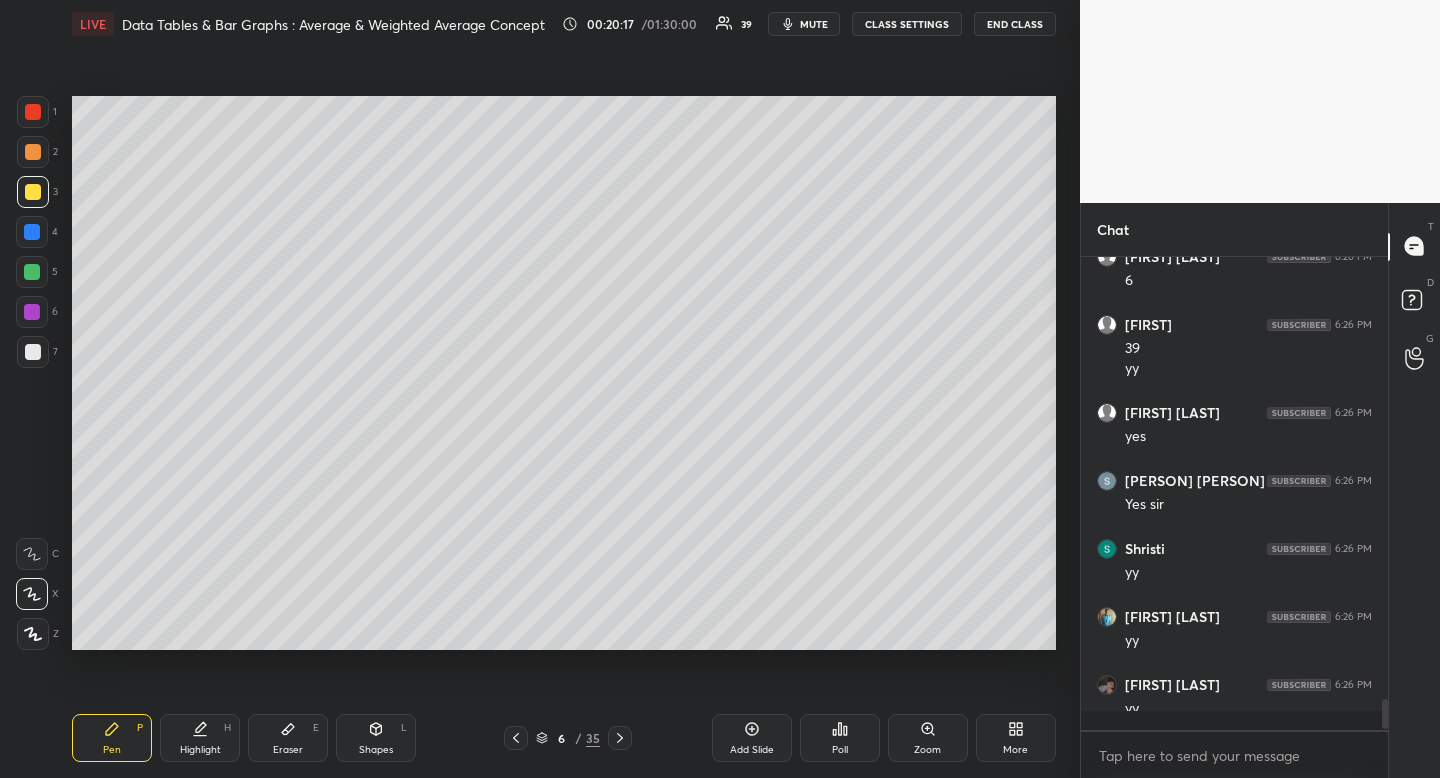 scroll, scrollTop: 7, scrollLeft: 7, axis: both 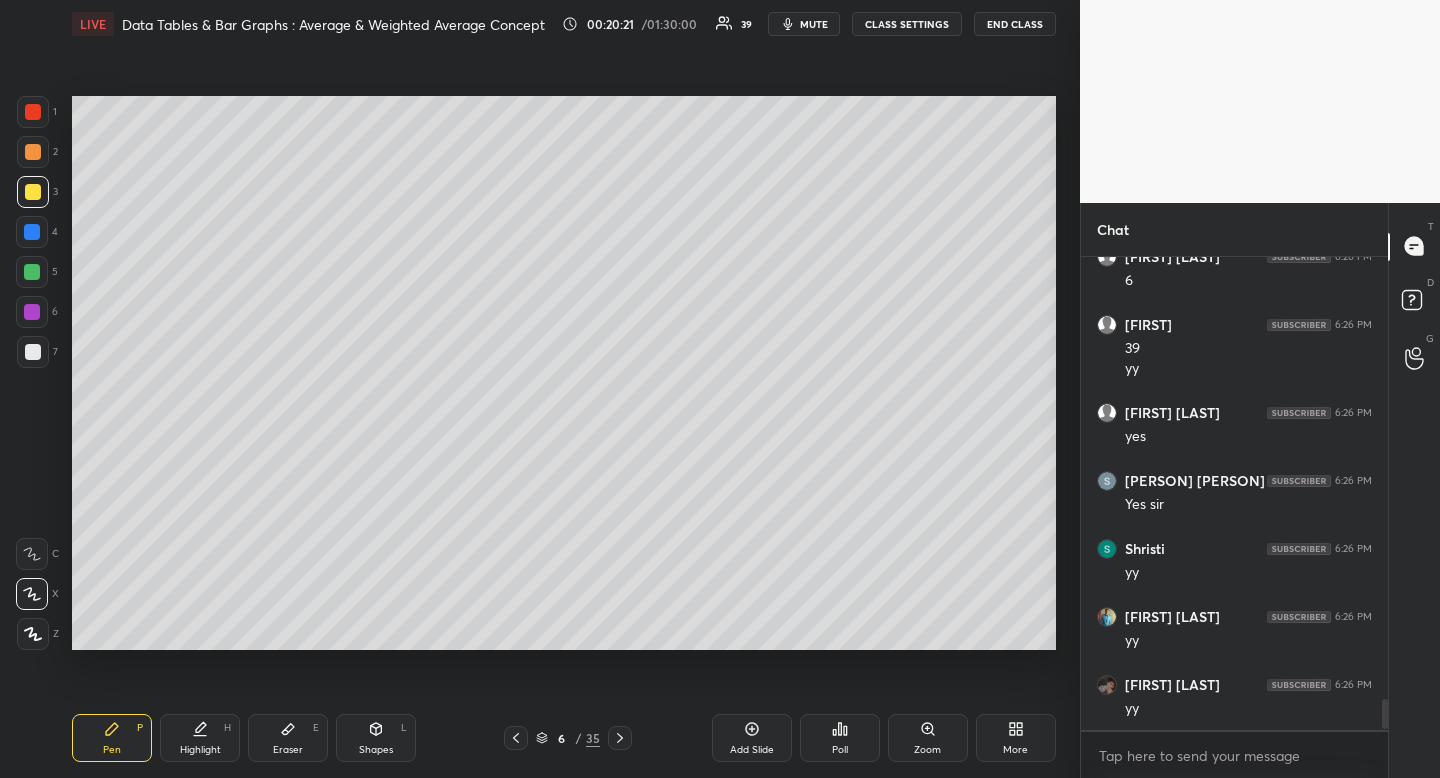 click 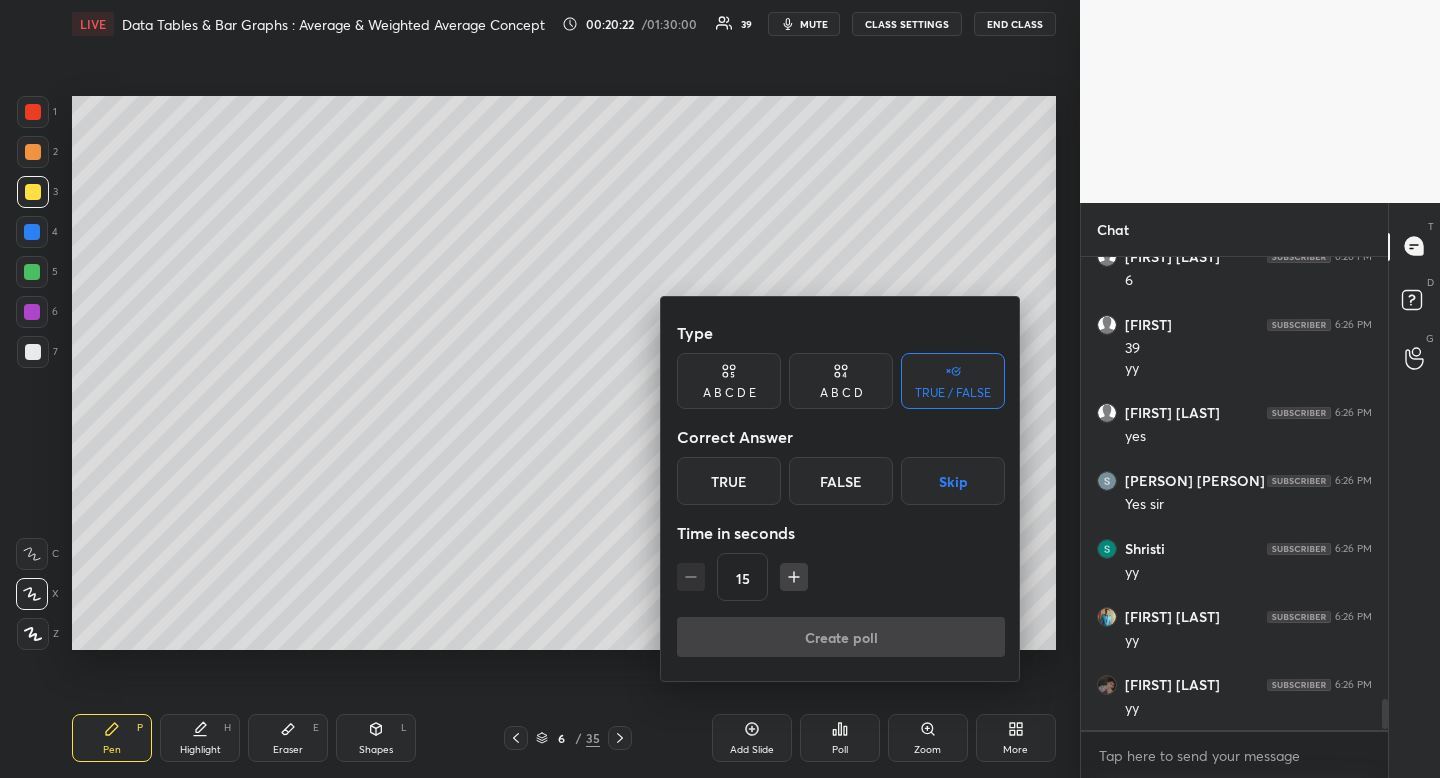 click on "A B C D" at bounding box center [841, 393] 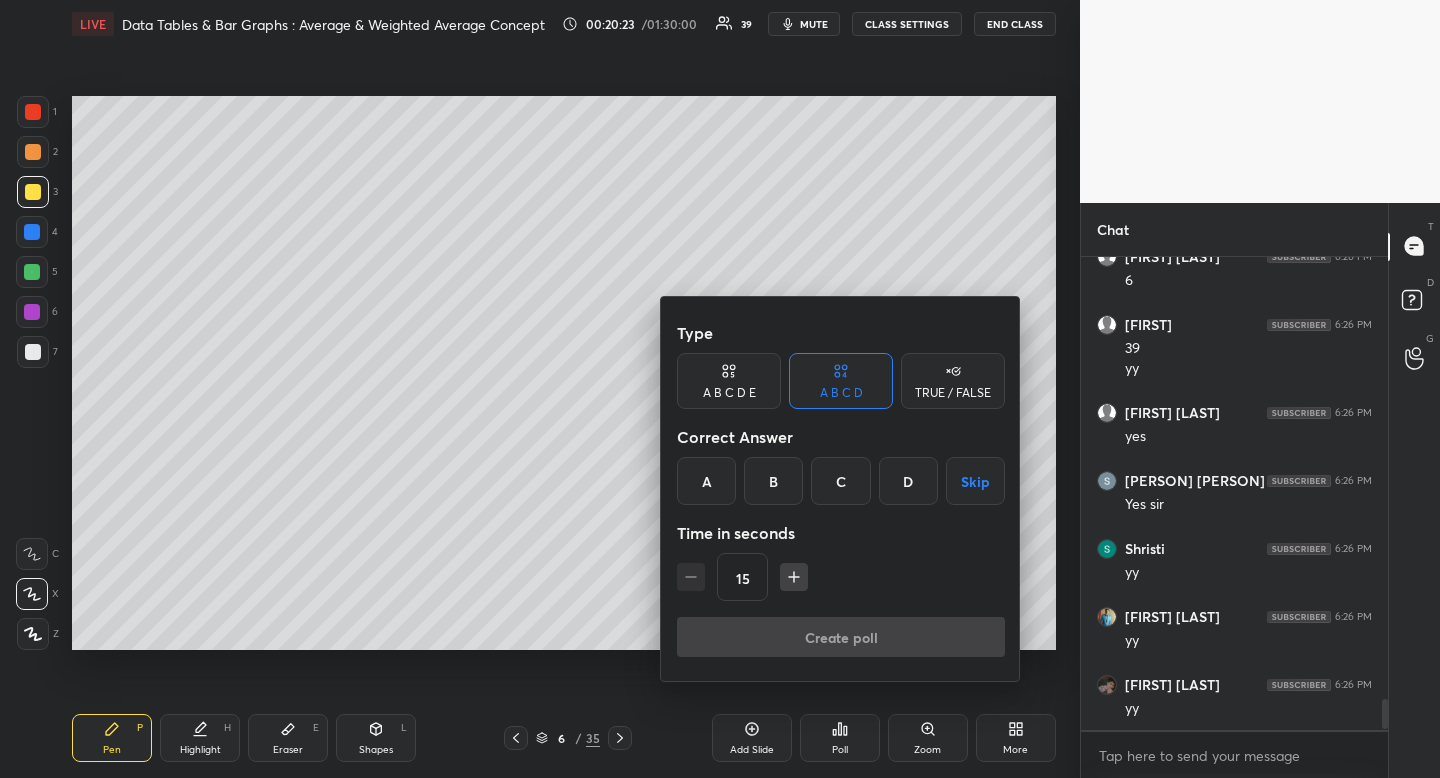 click on "C" at bounding box center (840, 481) 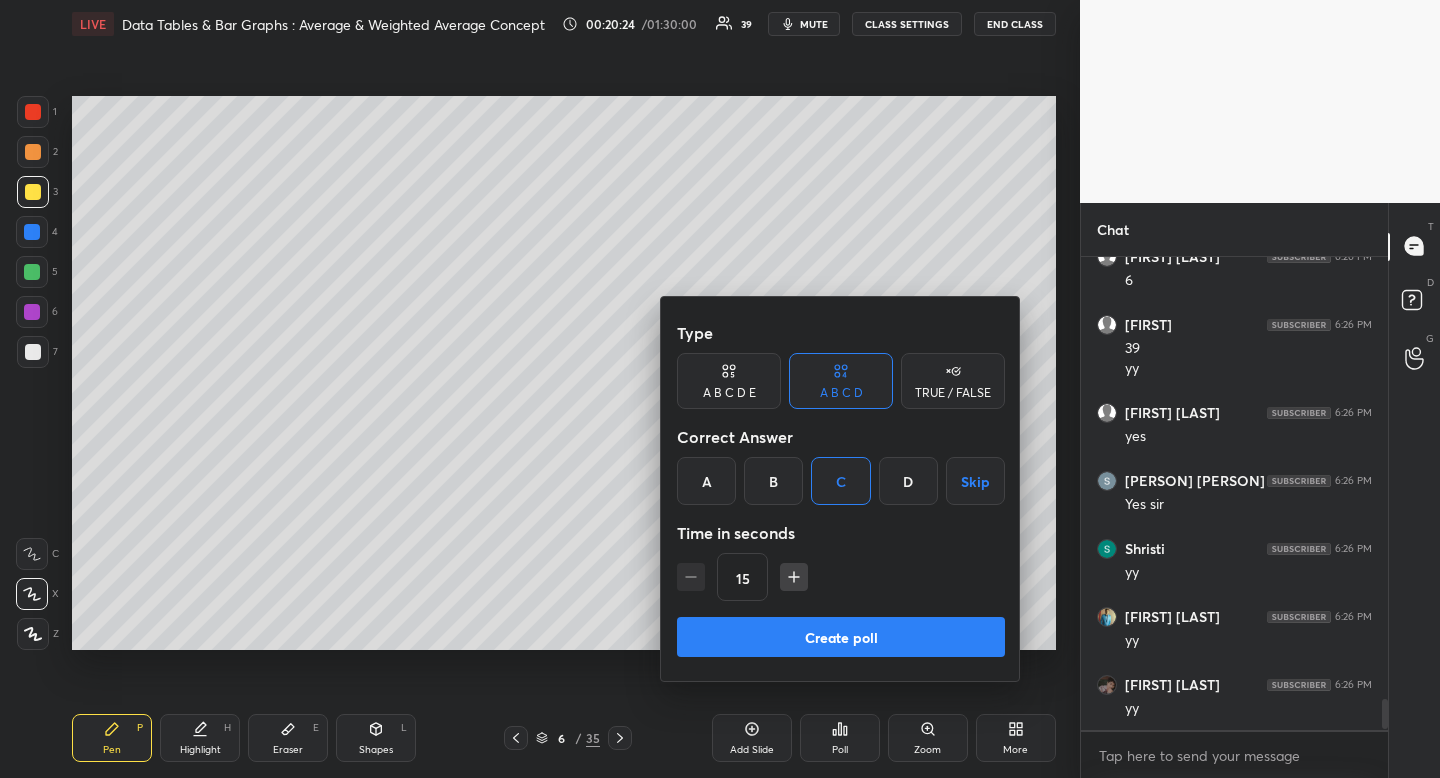 click 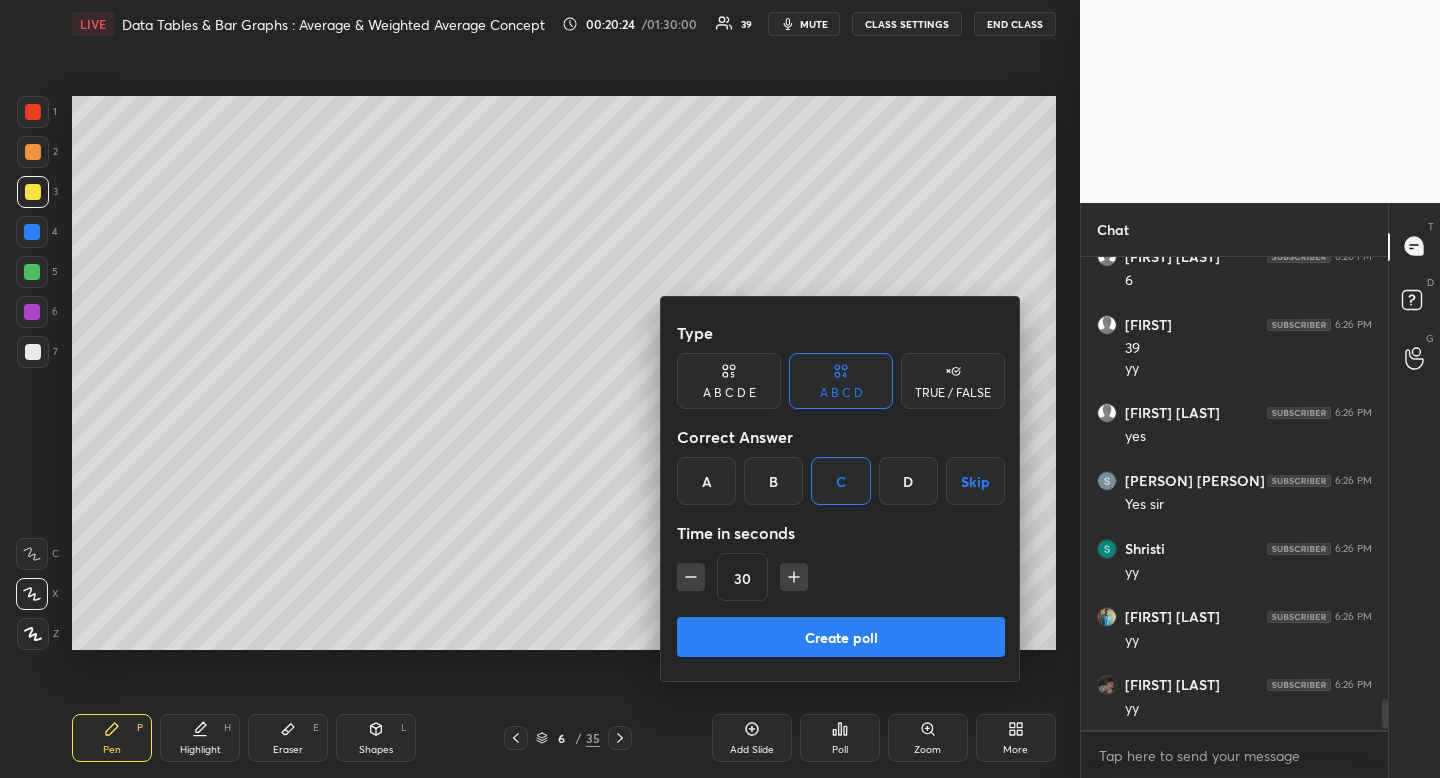 click on "Create poll" at bounding box center [841, 637] 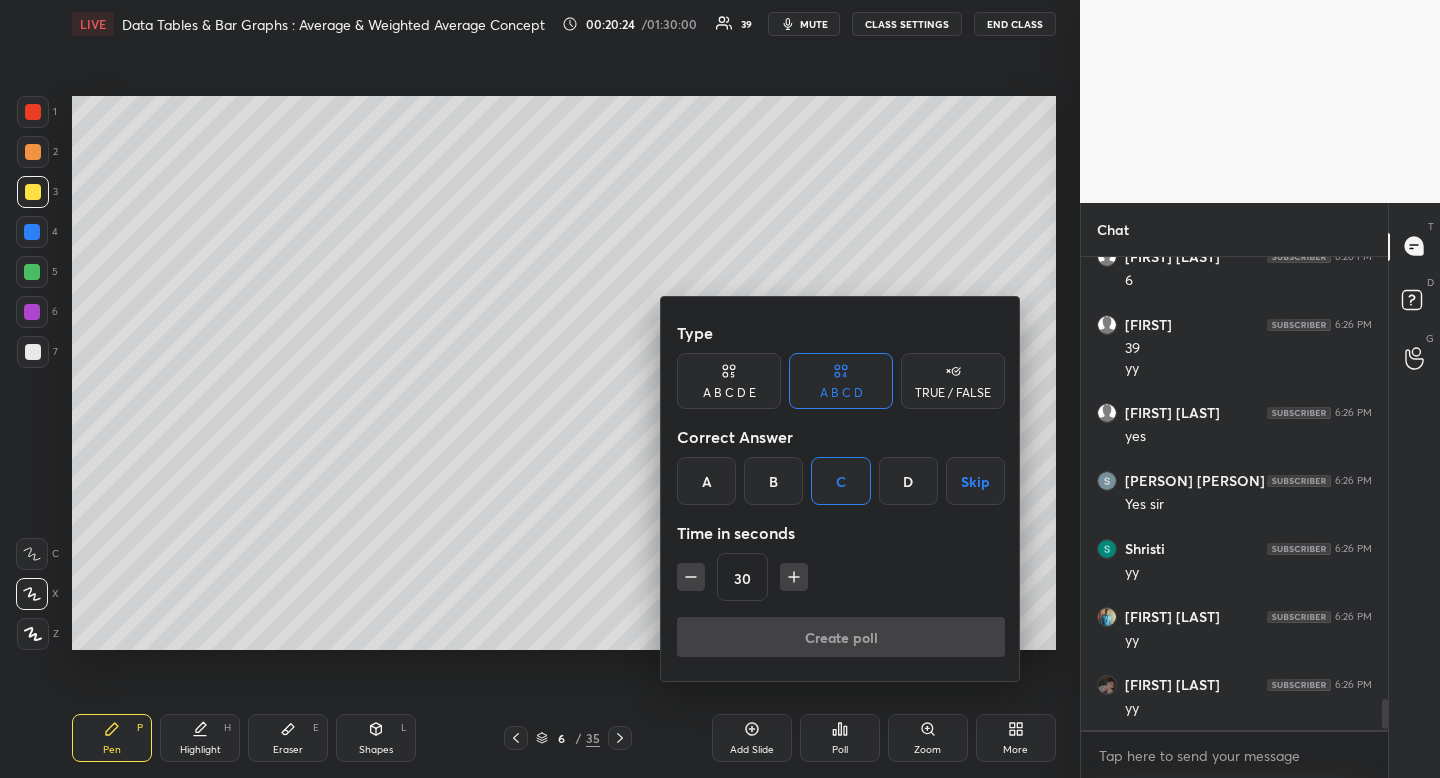 scroll, scrollTop: 387, scrollLeft: 295, axis: both 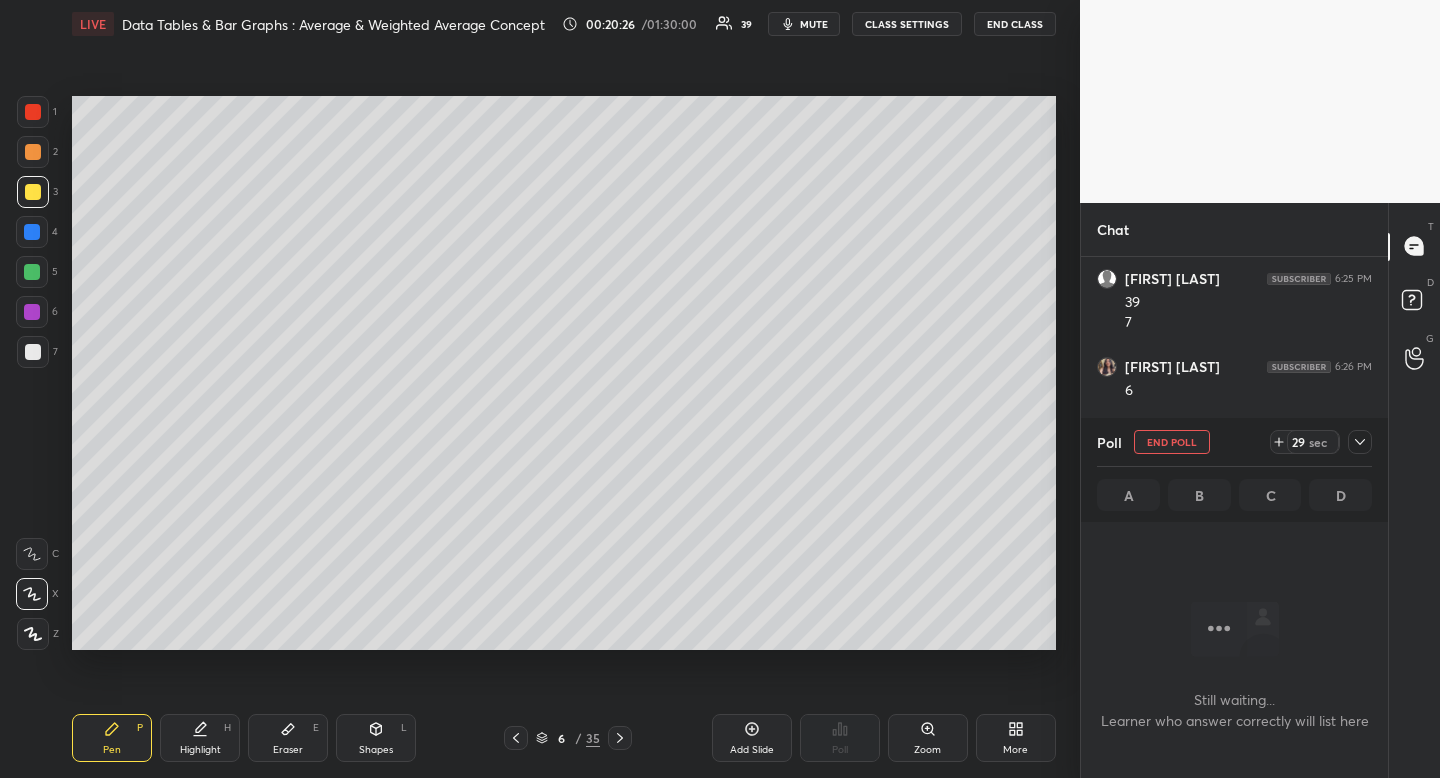 click on "mute" at bounding box center [814, 24] 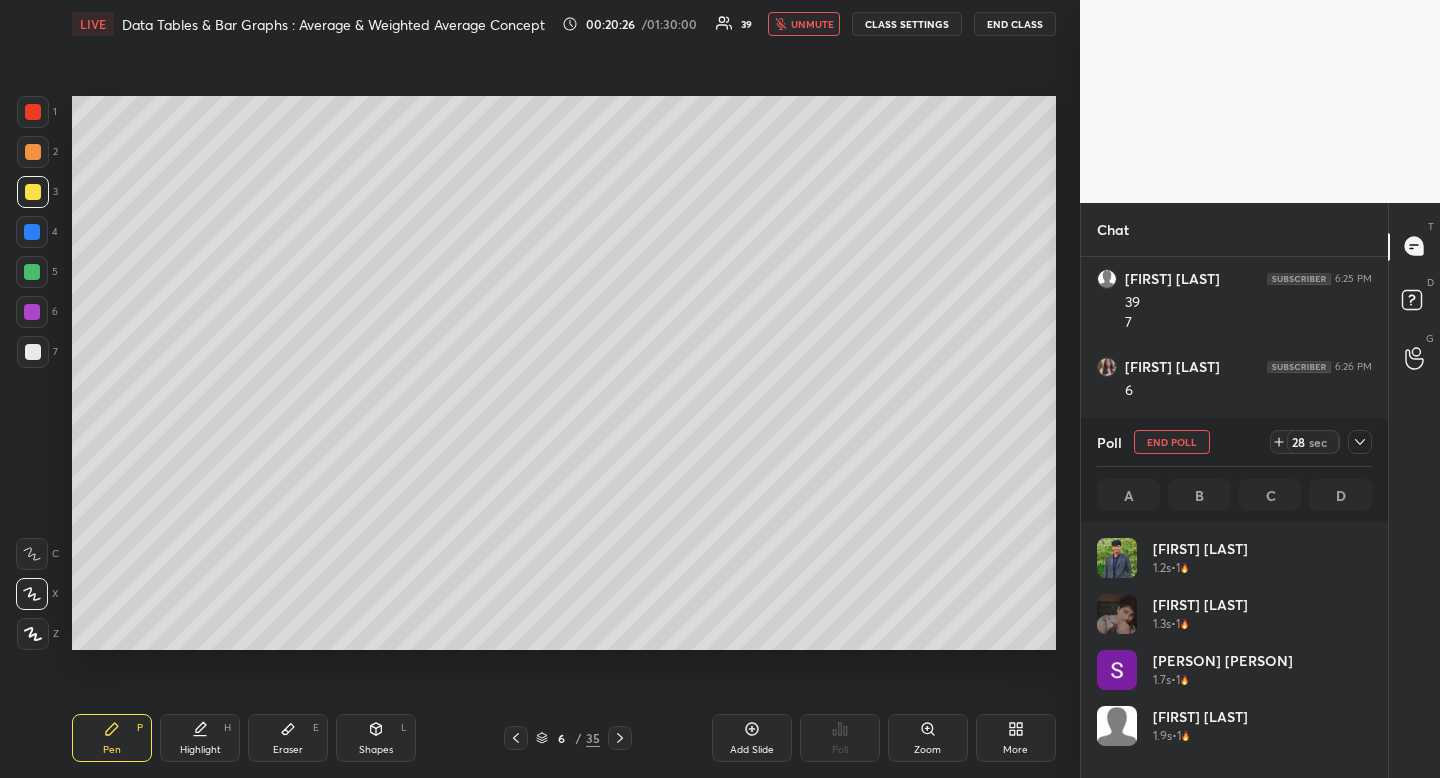 scroll, scrollTop: 7, scrollLeft: 7, axis: both 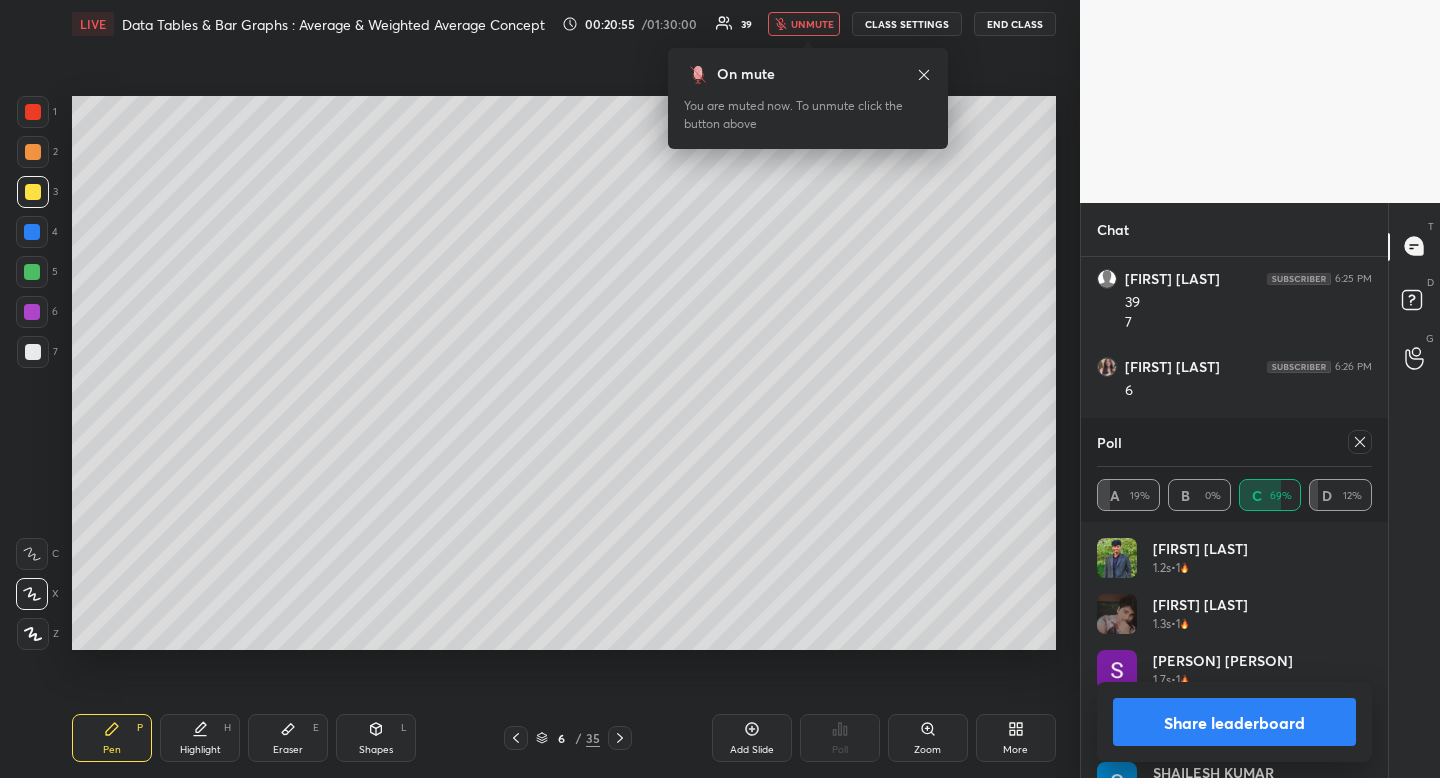 drag, startPoint x: 1370, startPoint y: 557, endPoint x: 1360, endPoint y: 652, distance: 95.524864 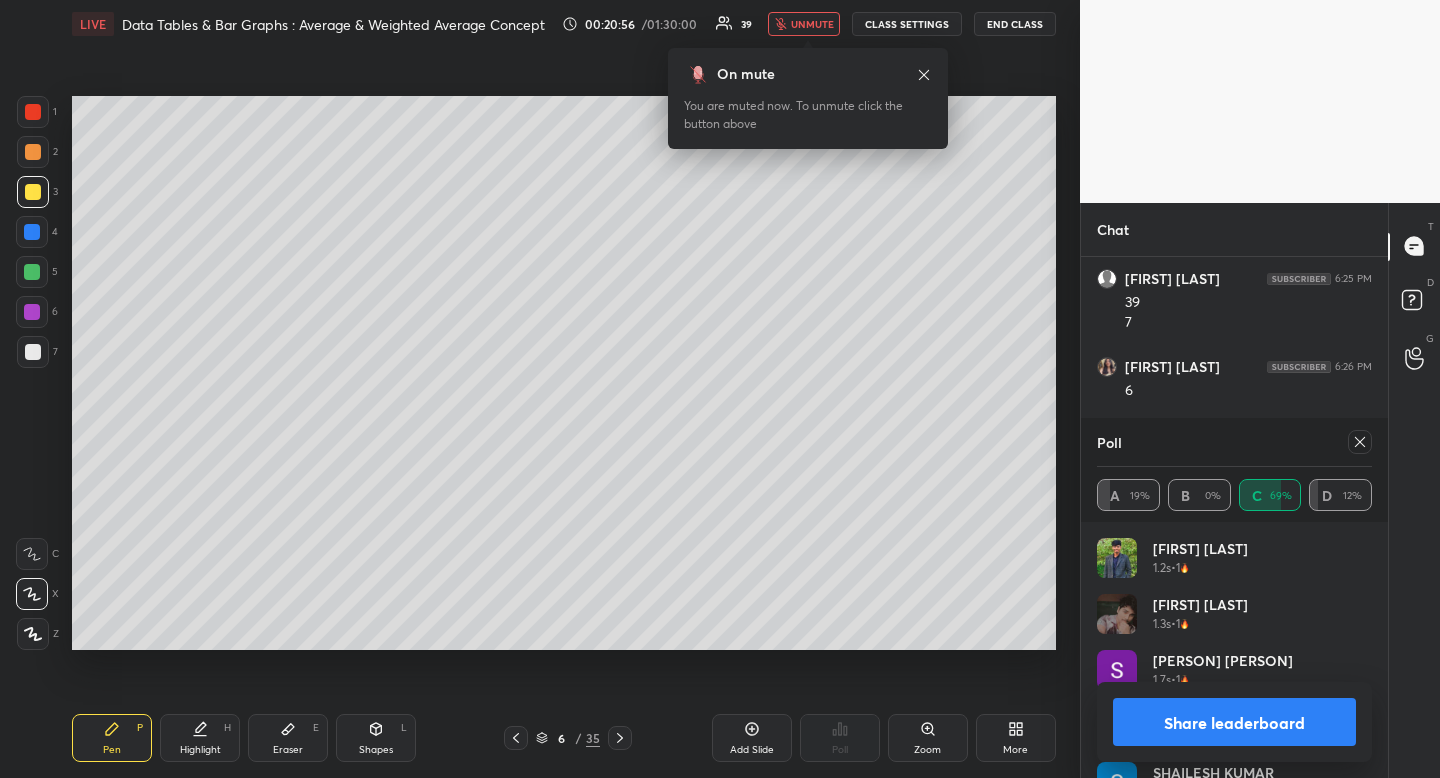 drag, startPoint x: 1370, startPoint y: 592, endPoint x: 1366, endPoint y: 689, distance: 97.082436 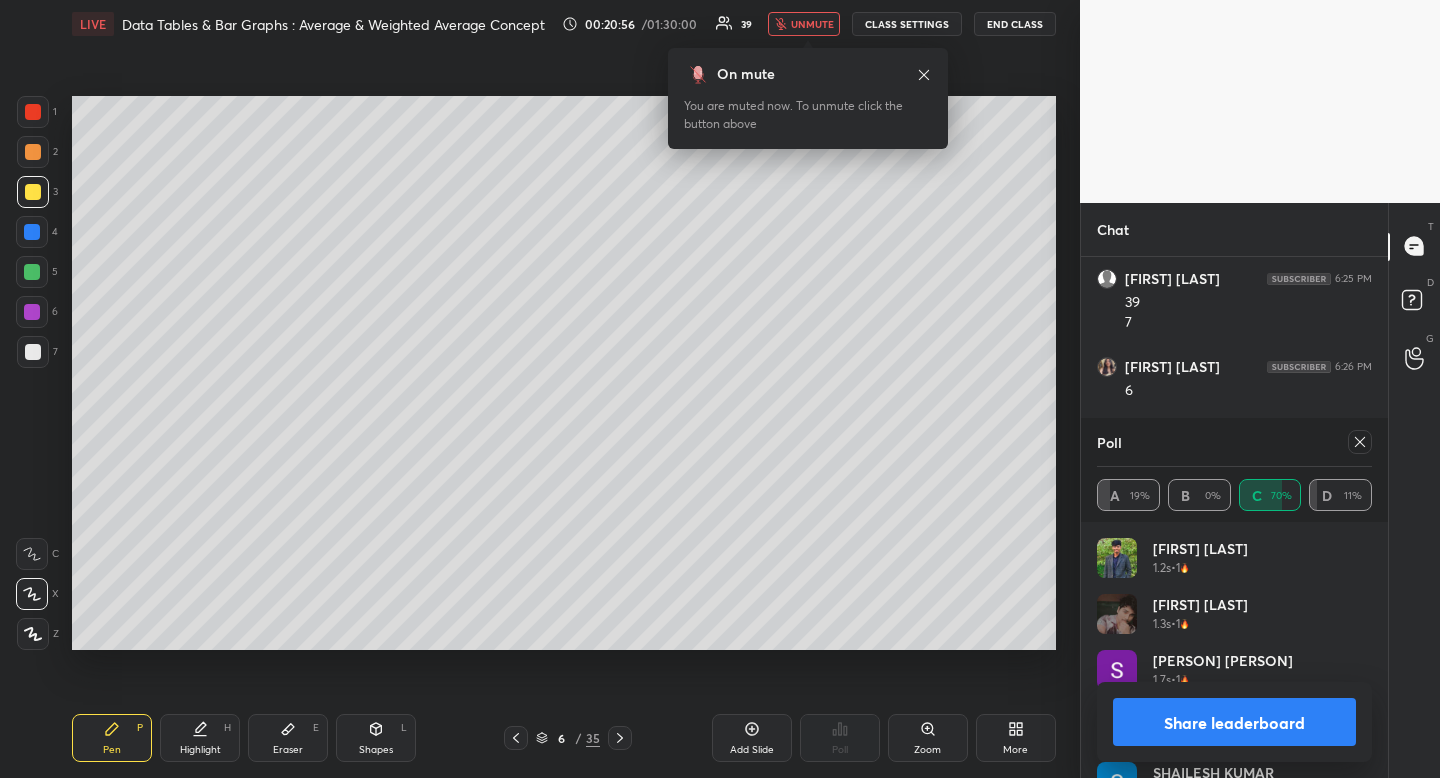 drag, startPoint x: 1374, startPoint y: 571, endPoint x: 1371, endPoint y: 672, distance: 101.04455 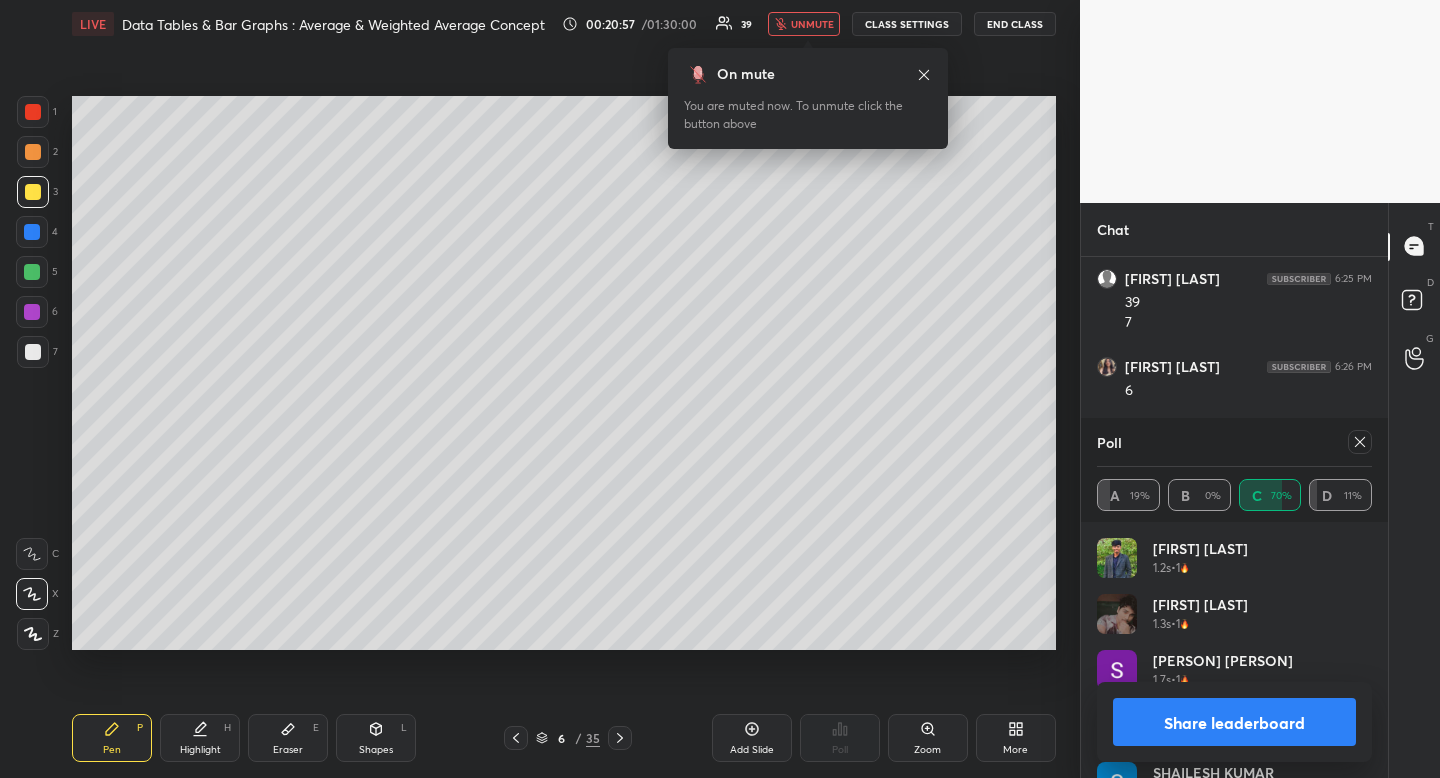 drag, startPoint x: 1371, startPoint y: 578, endPoint x: 1372, endPoint y: 707, distance: 129.00388 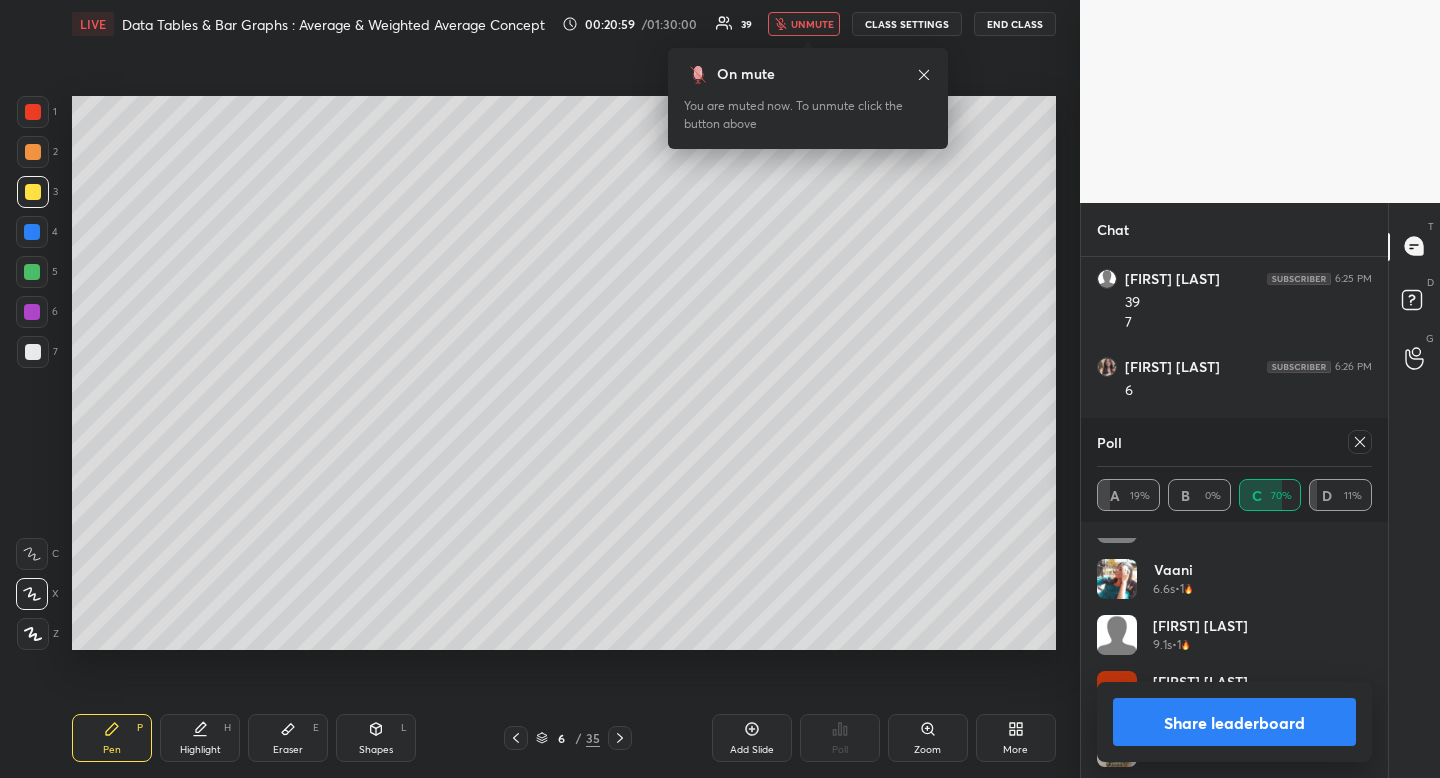 scroll, scrollTop: 824, scrollLeft: 0, axis: vertical 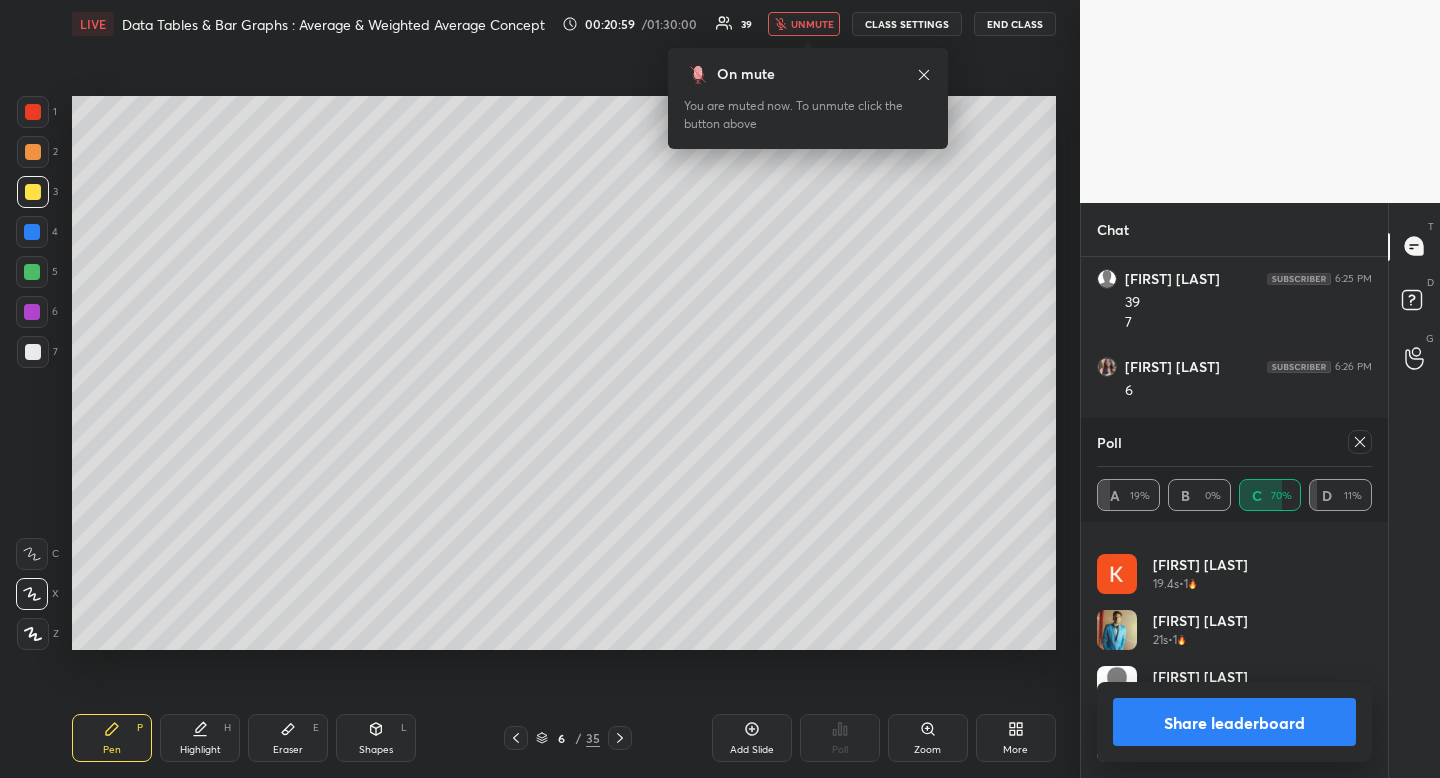 click 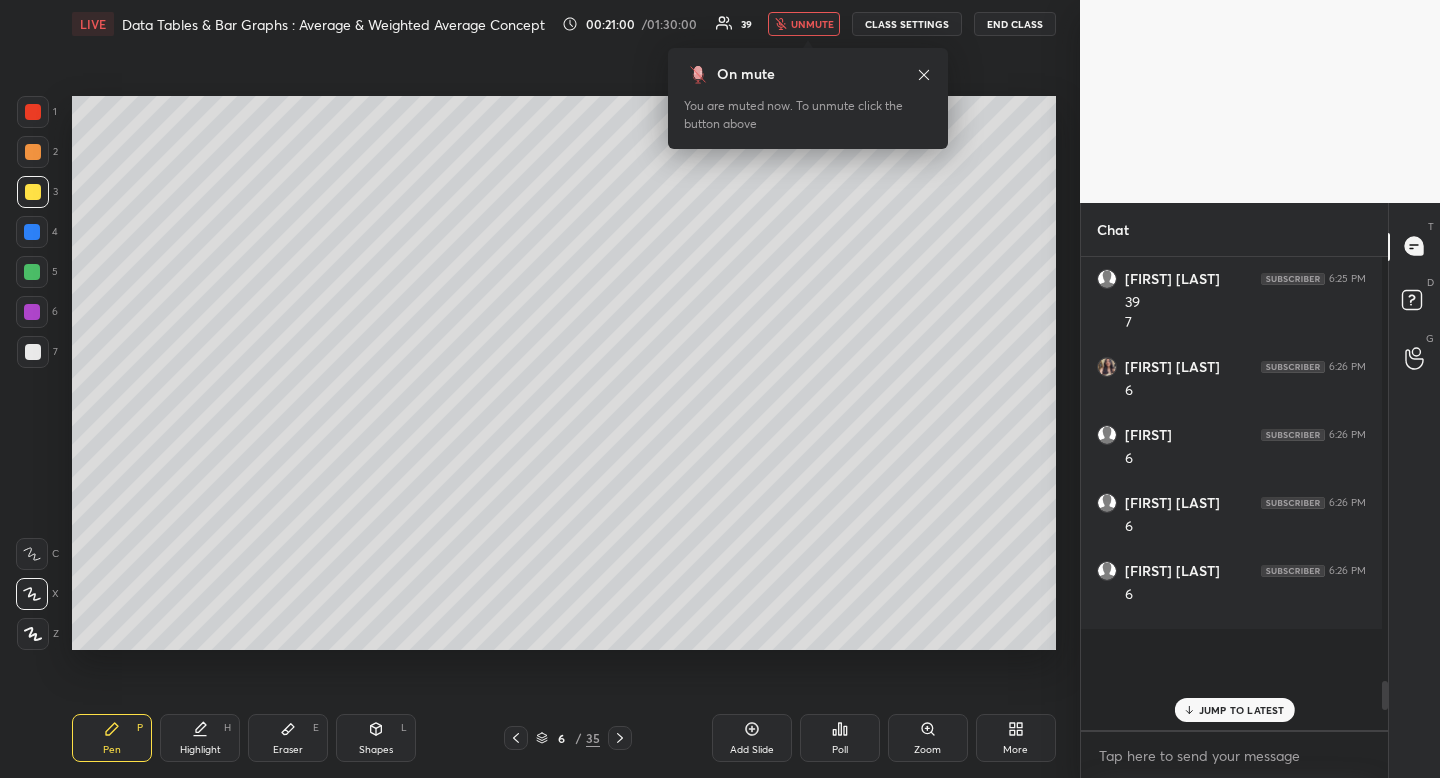 scroll, scrollTop: 434, scrollLeft: 295, axis: both 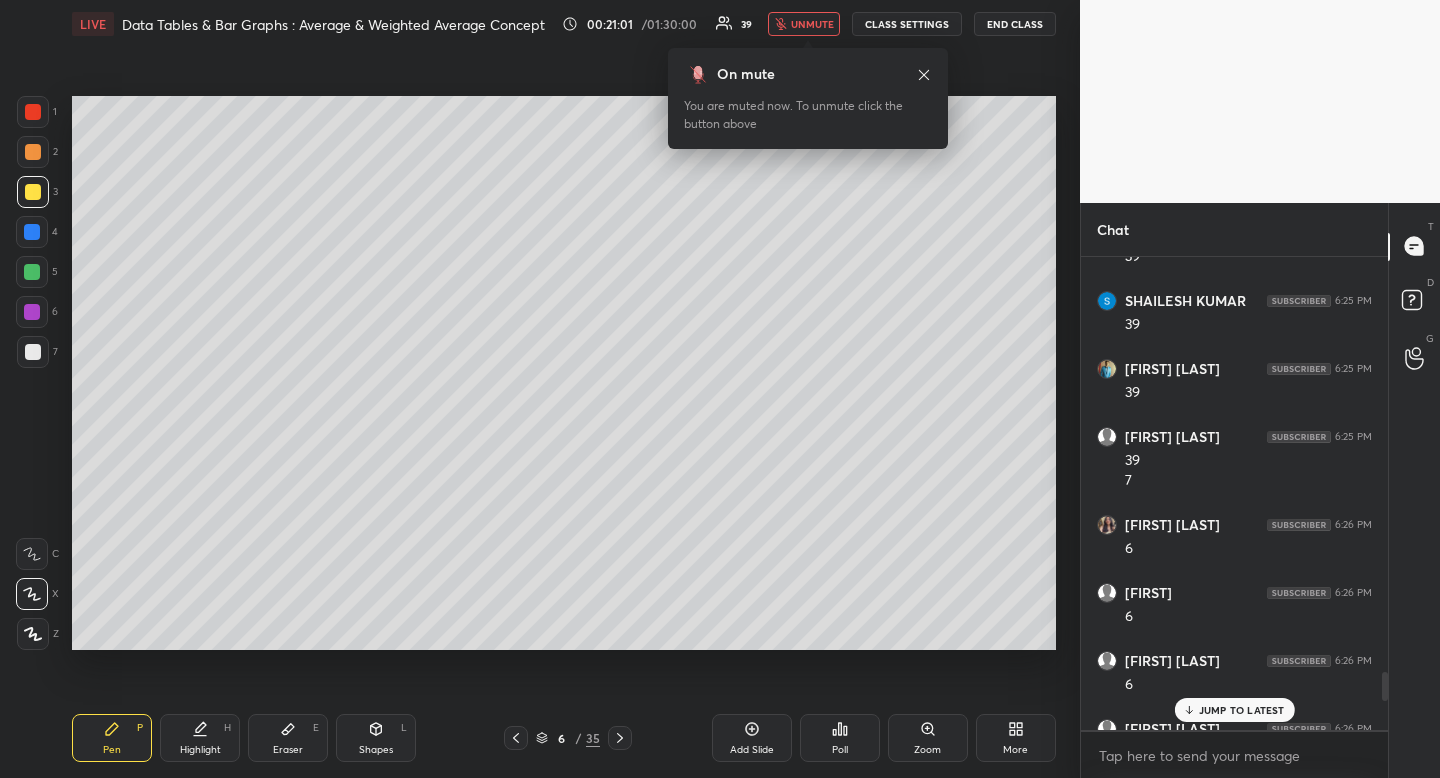 click 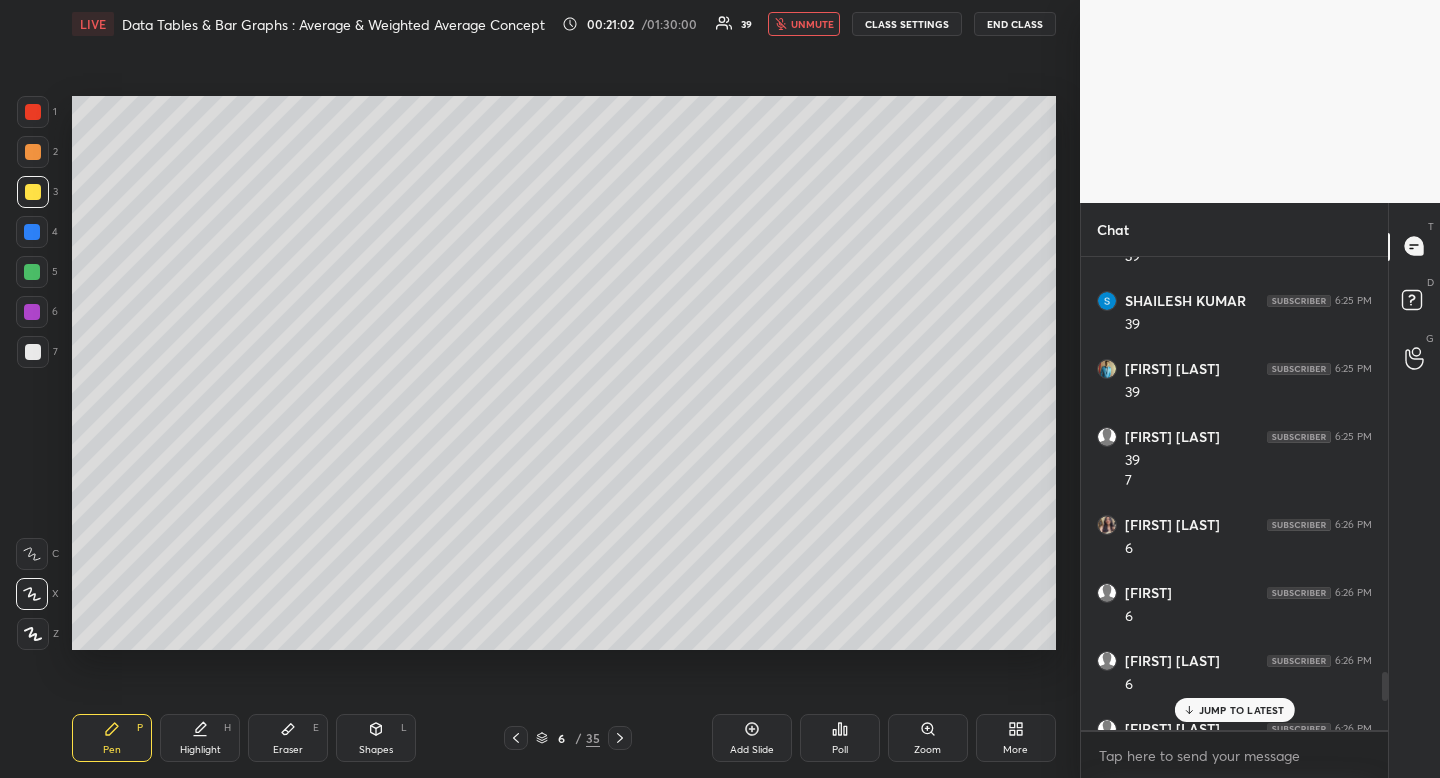 drag, startPoint x: 821, startPoint y: 26, endPoint x: 810, endPoint y: 35, distance: 14.21267 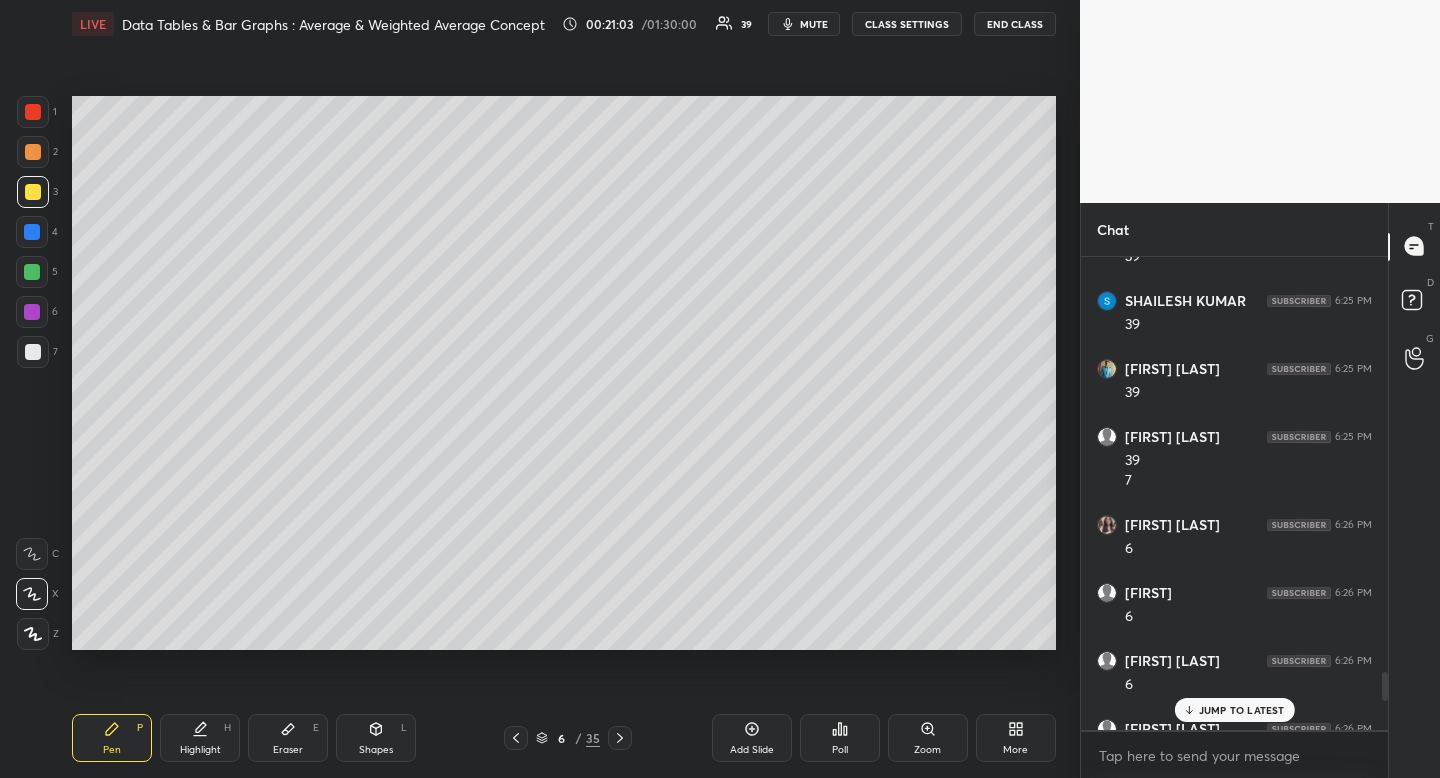 click on "JUMP TO LATEST" at bounding box center [1242, 710] 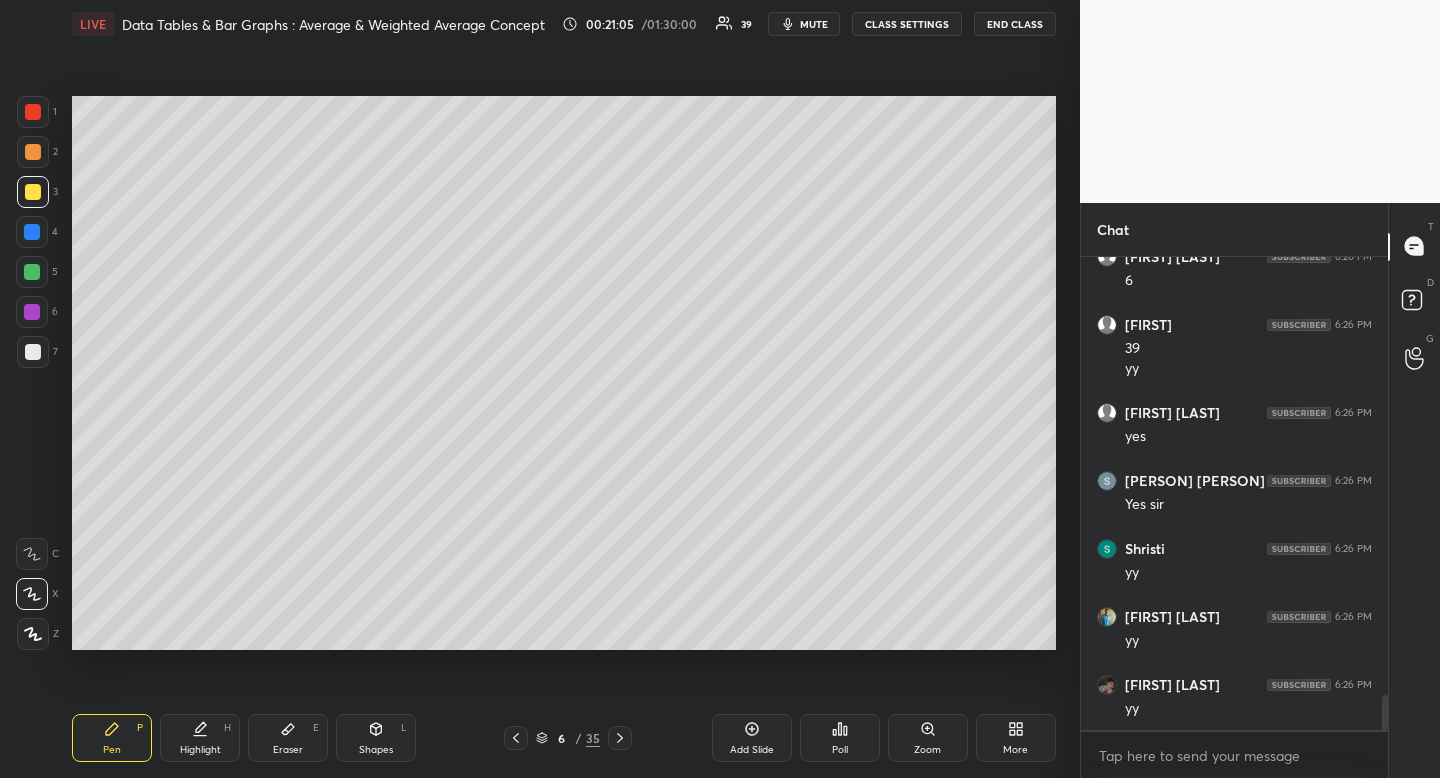 click at bounding box center [33, 352] 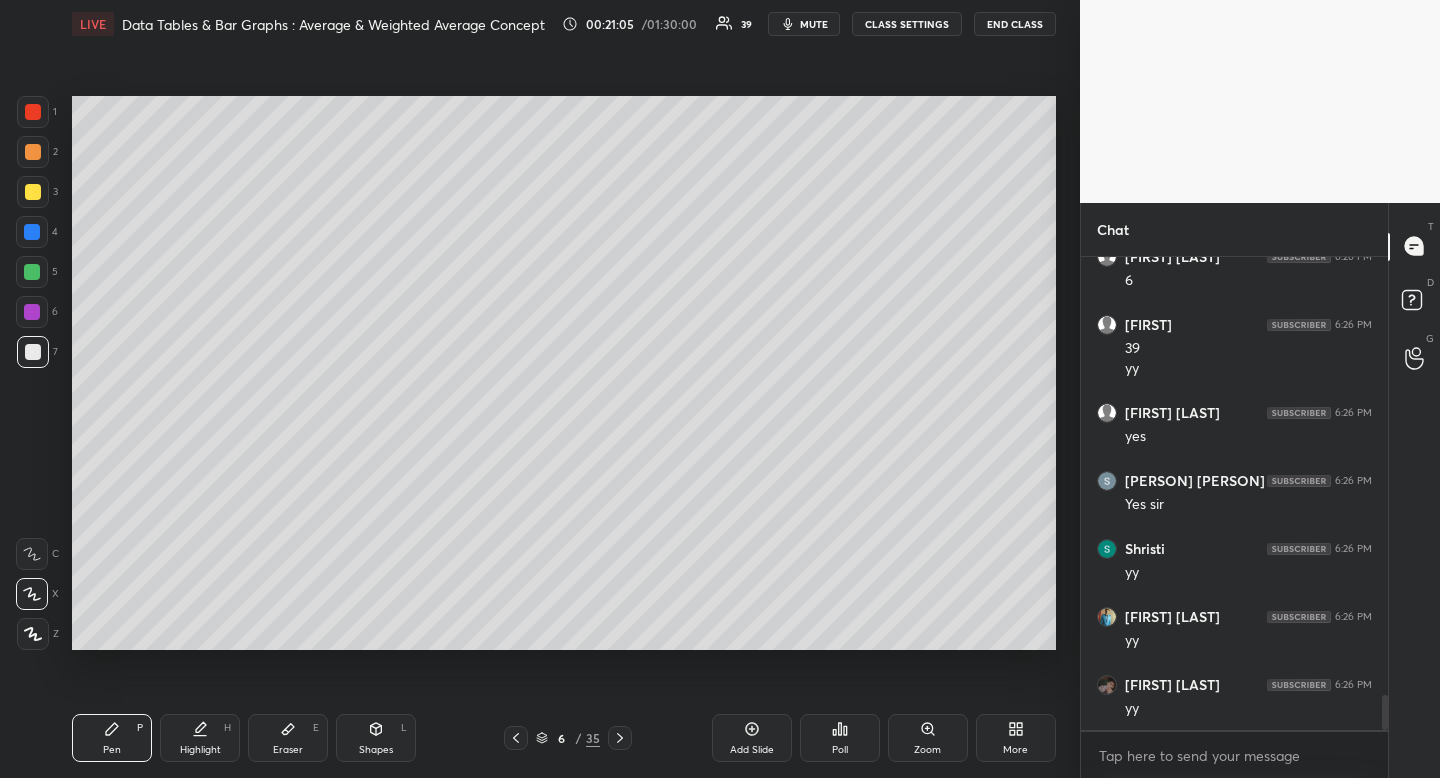 drag, startPoint x: 36, startPoint y: 349, endPoint x: 60, endPoint y: 346, distance: 24.186773 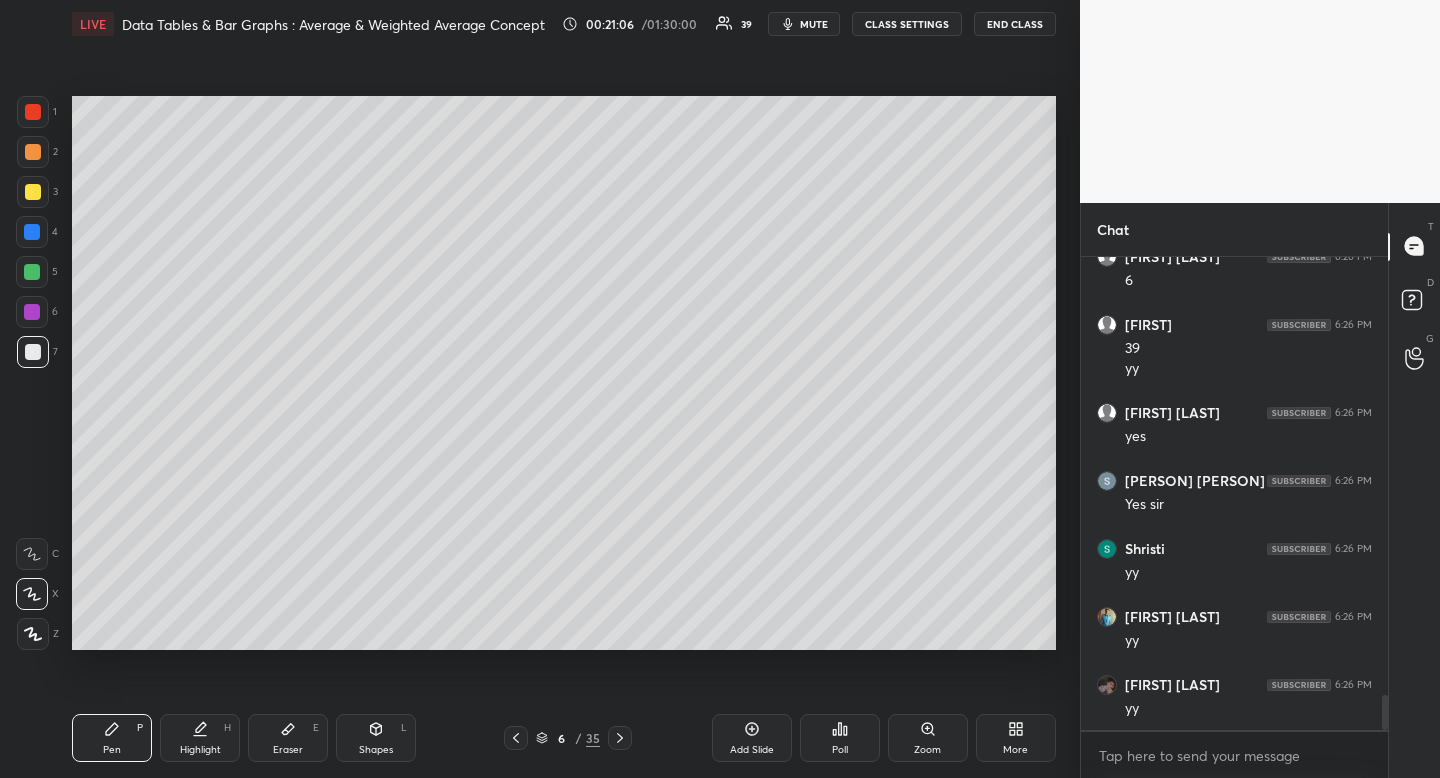 click on "Shapes L" at bounding box center (376, 738) 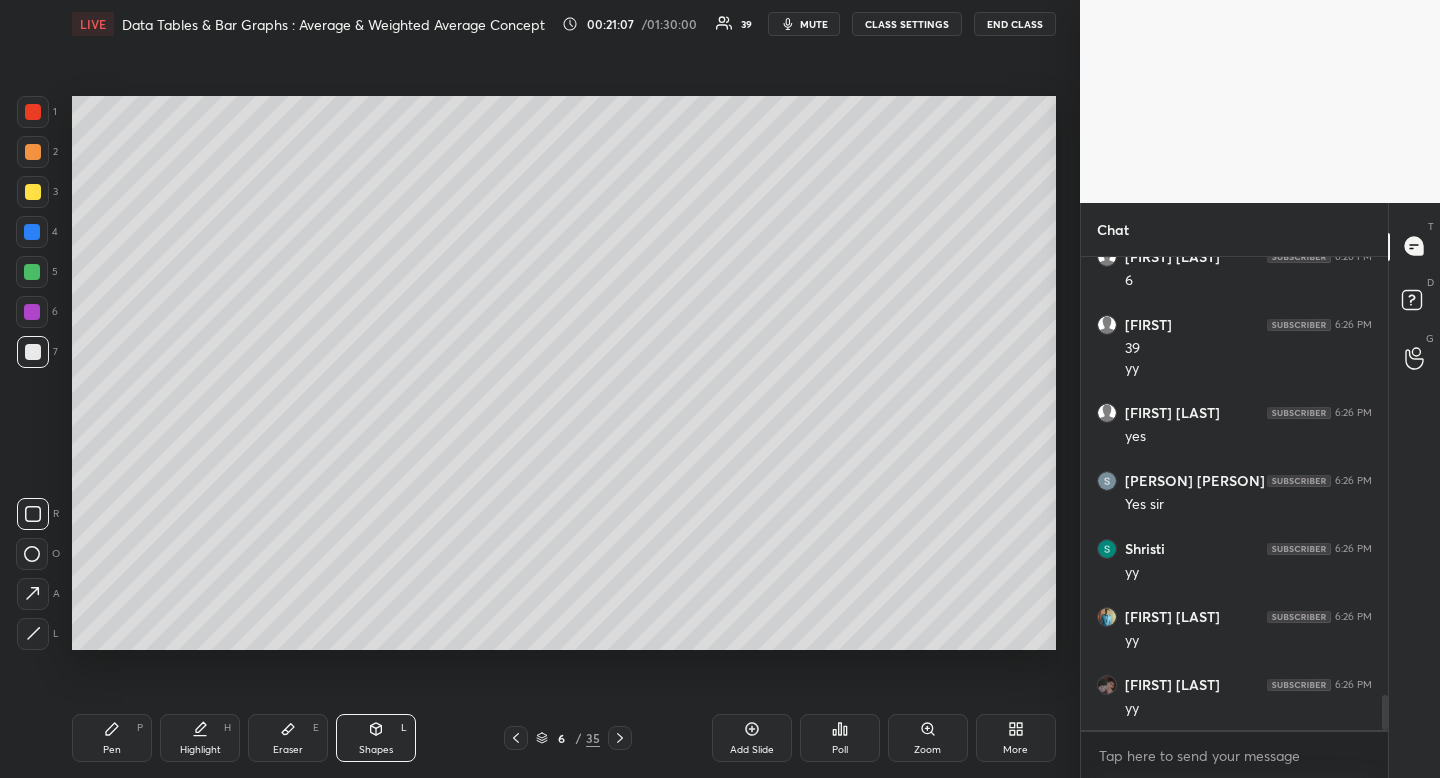 click at bounding box center (33, 514) 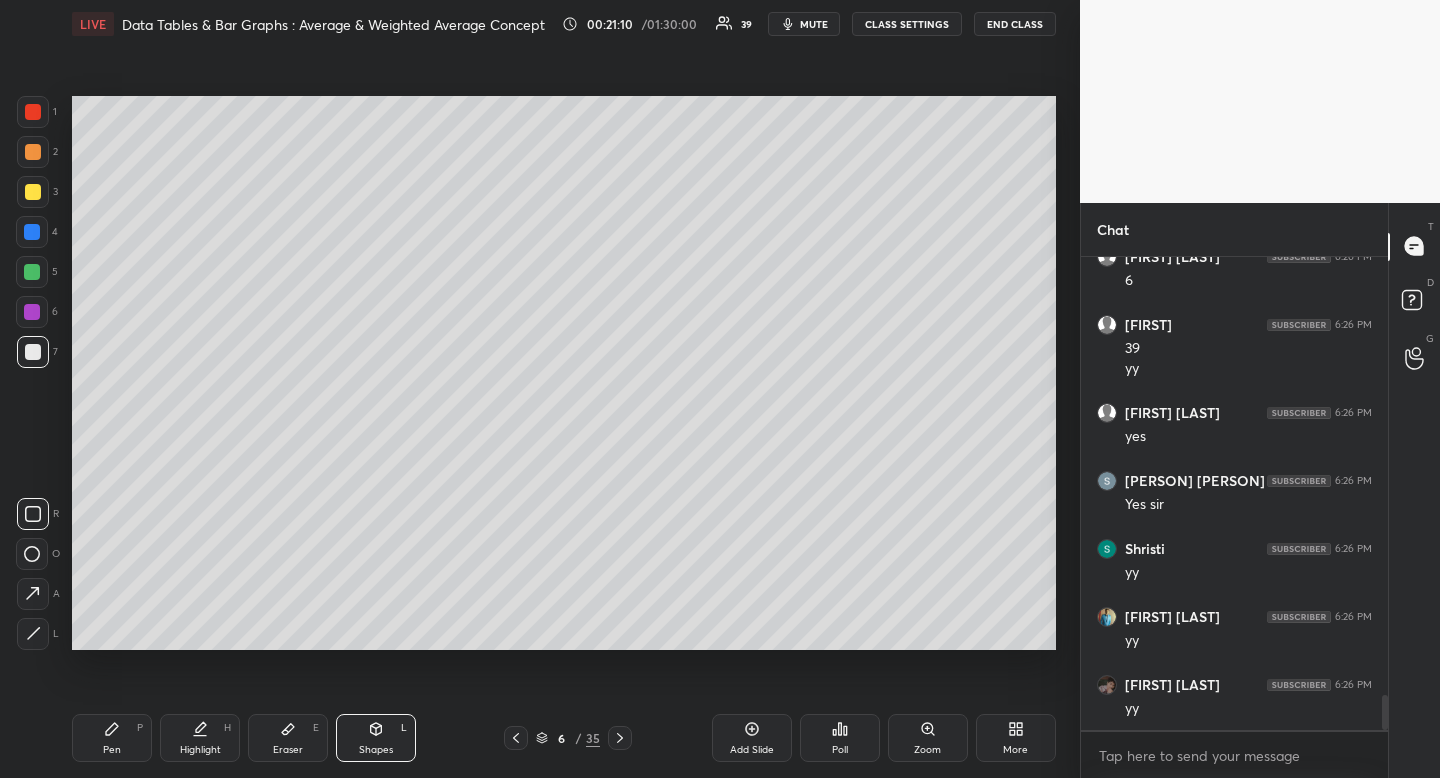 click on "Pen P" at bounding box center (112, 738) 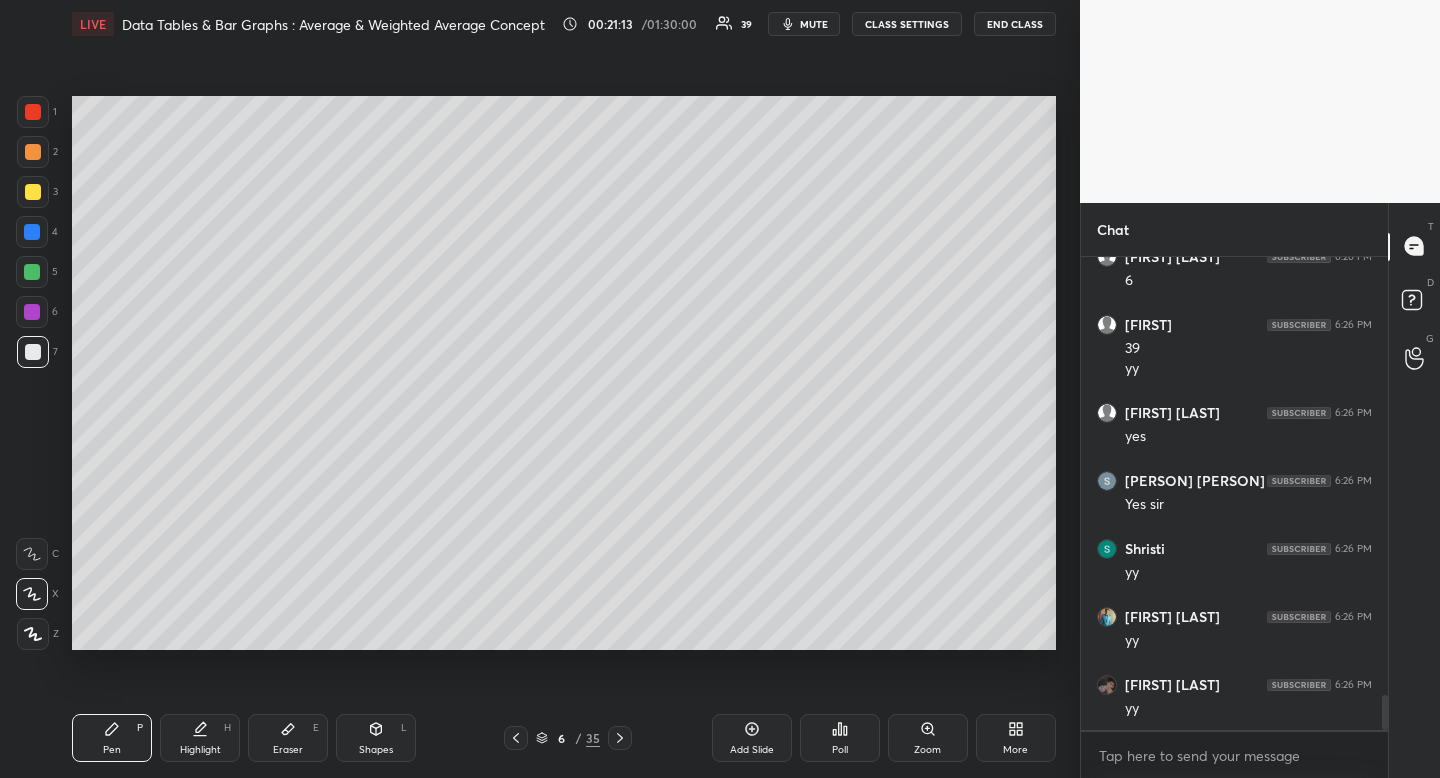 click at bounding box center (33, 152) 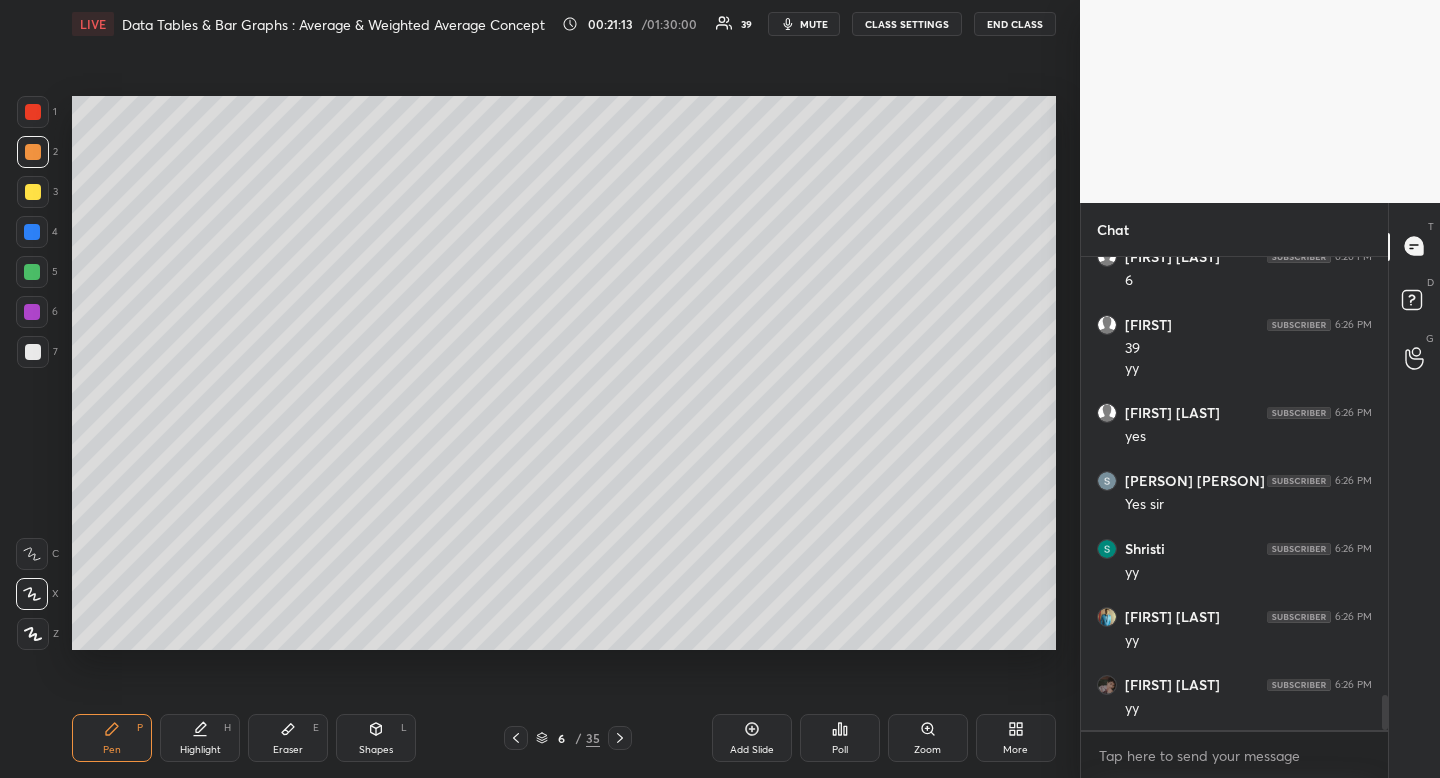 click at bounding box center (33, 152) 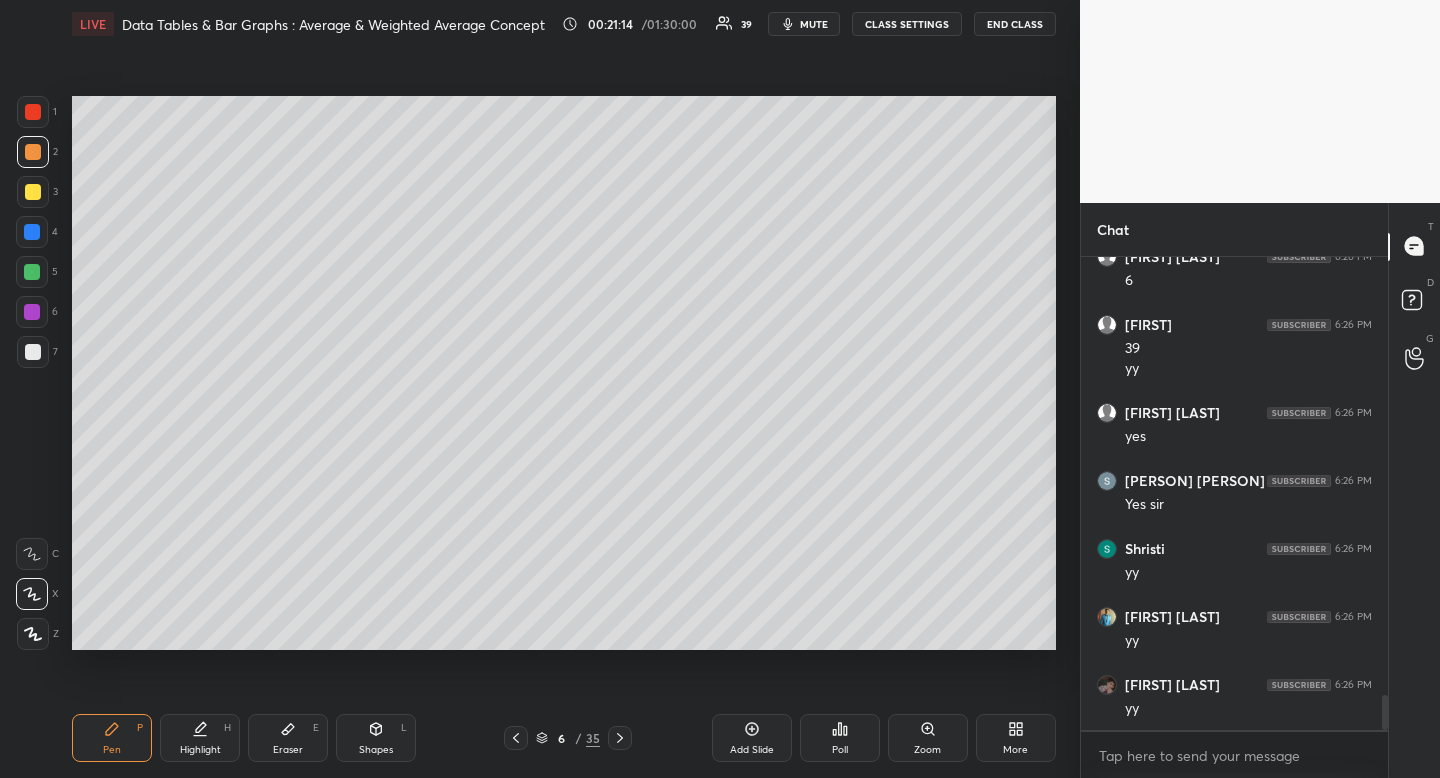 click on "Shapes L" at bounding box center (376, 738) 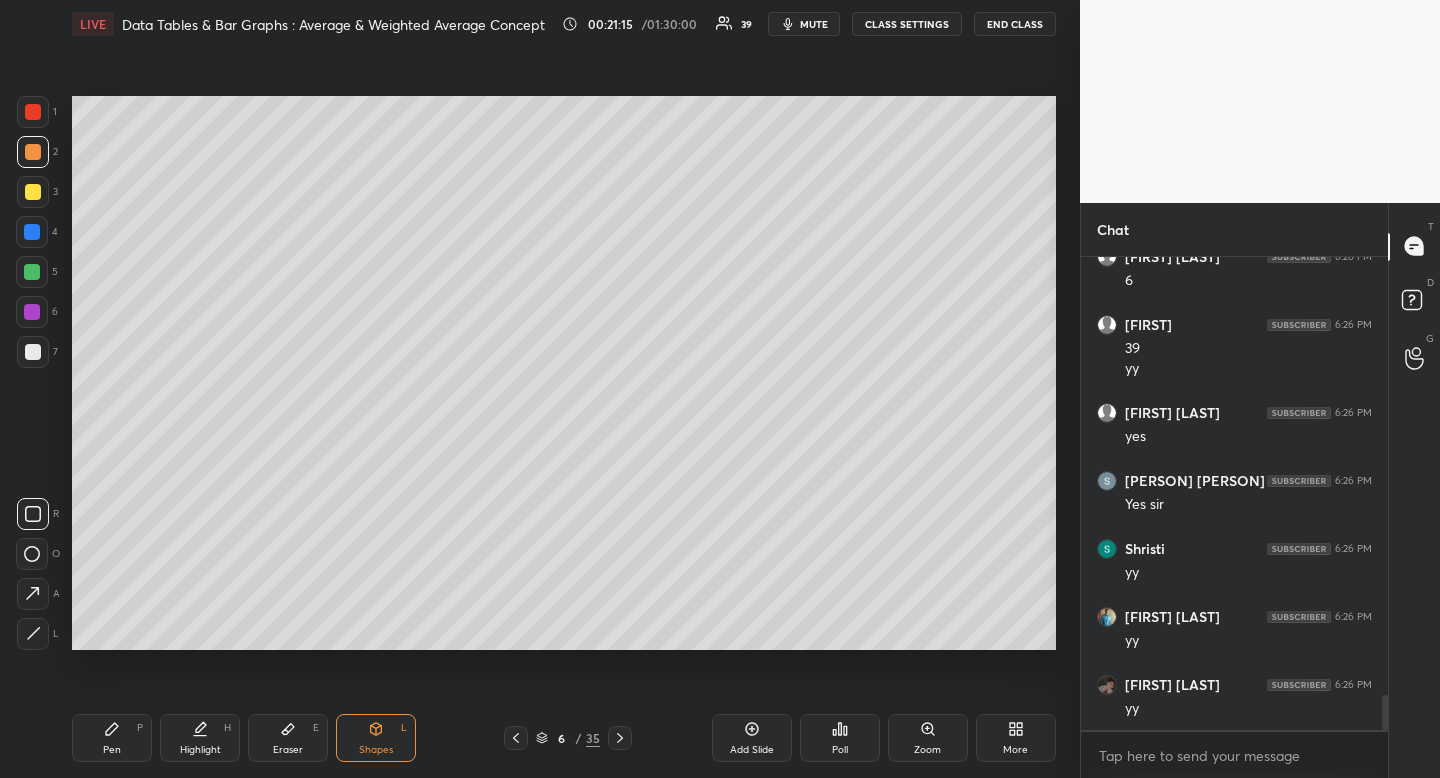 click at bounding box center [33, 514] 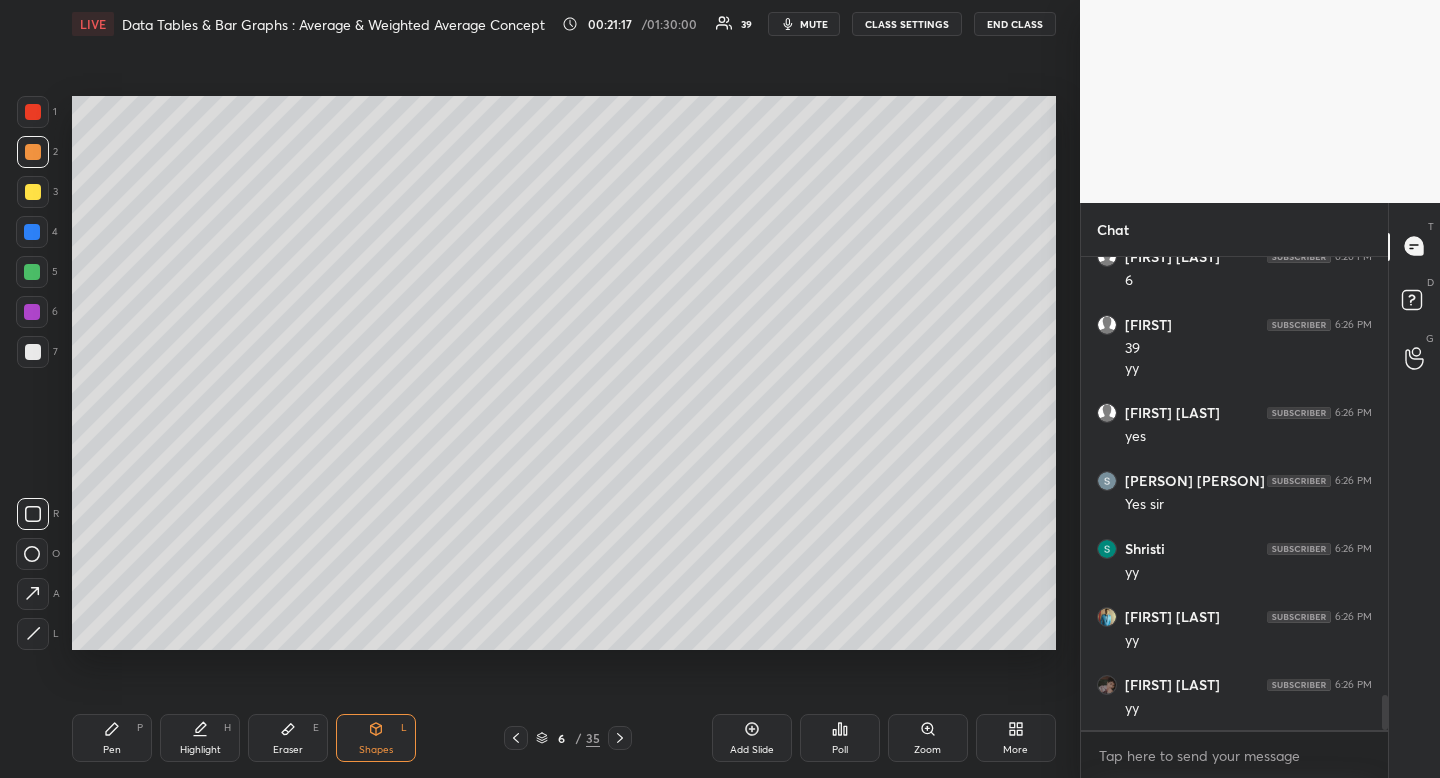click 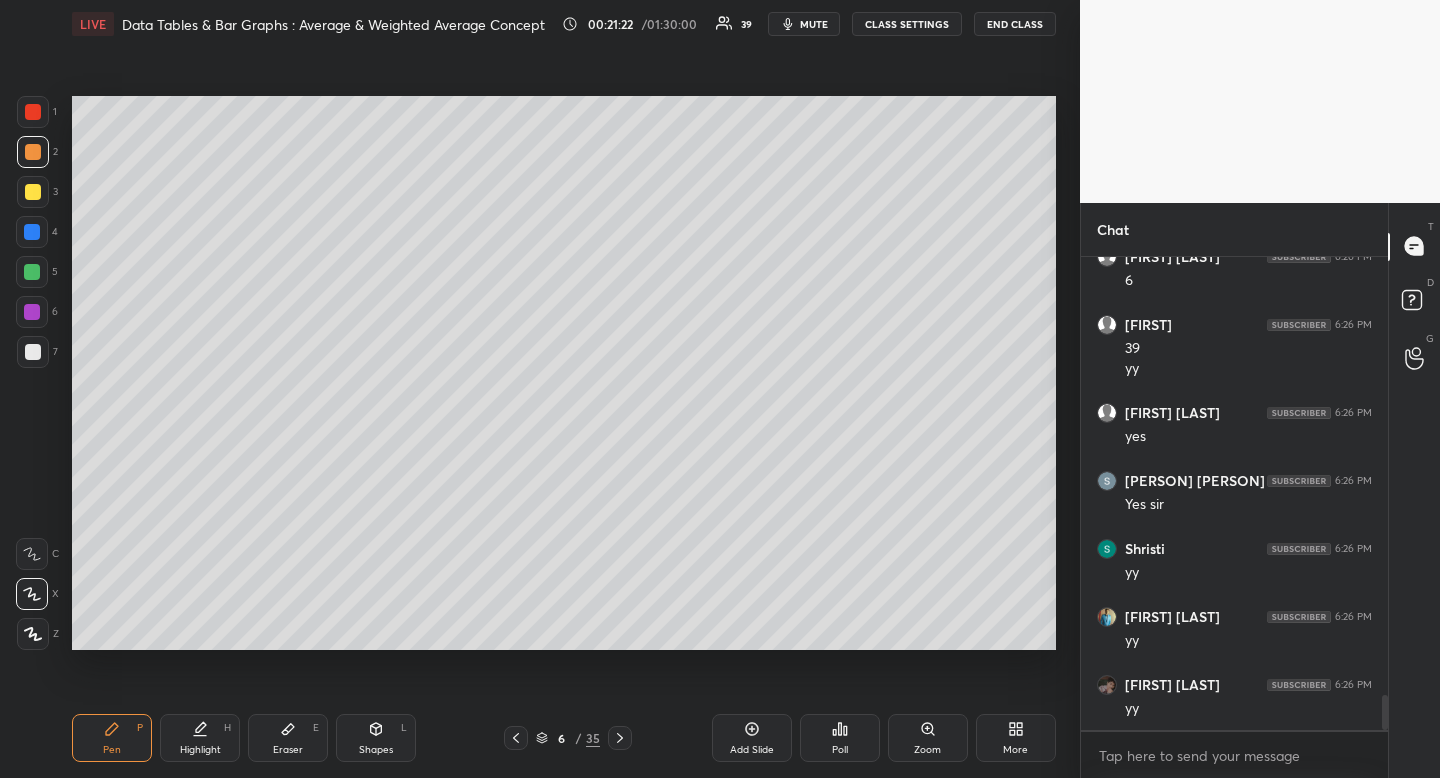 click at bounding box center (33, 352) 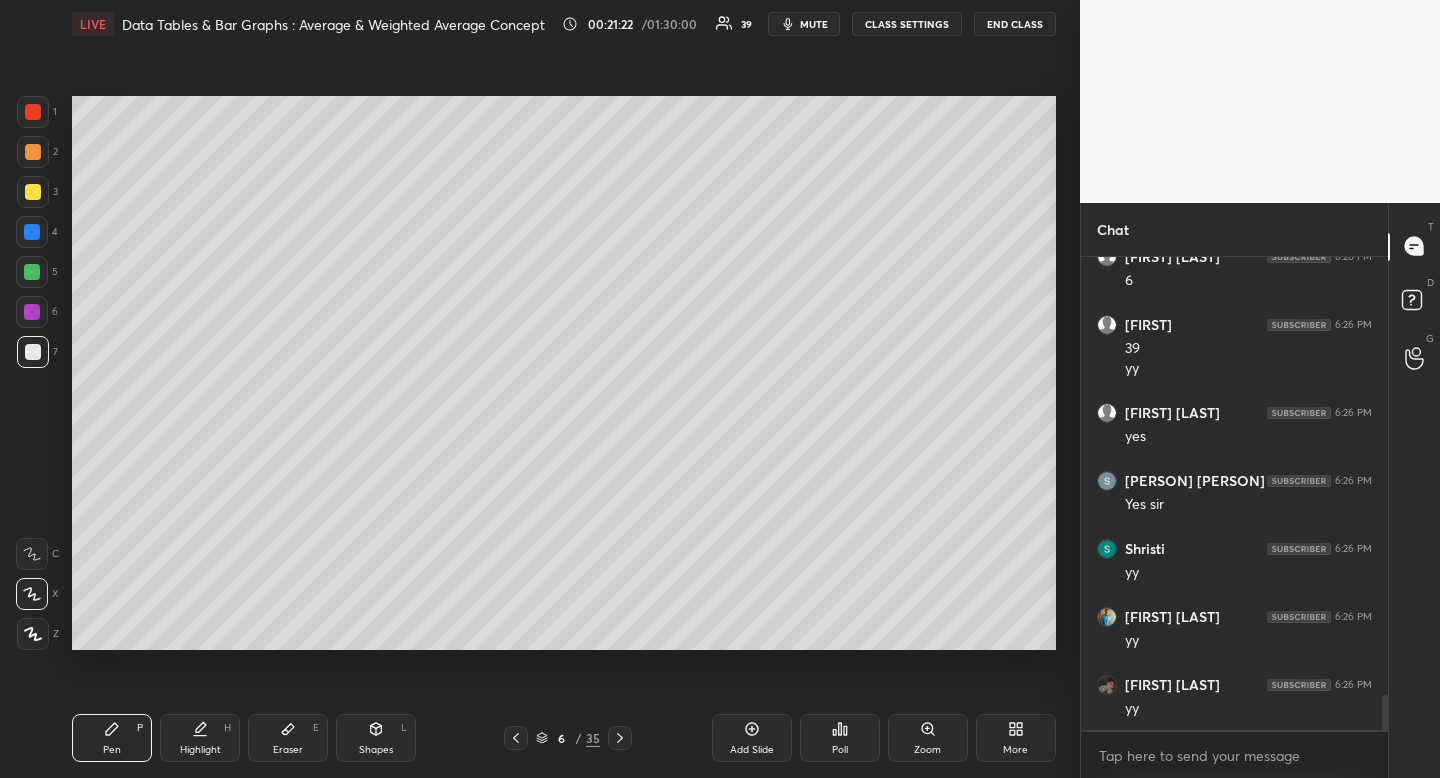 drag, startPoint x: 40, startPoint y: 357, endPoint x: 11, endPoint y: 401, distance: 52.69725 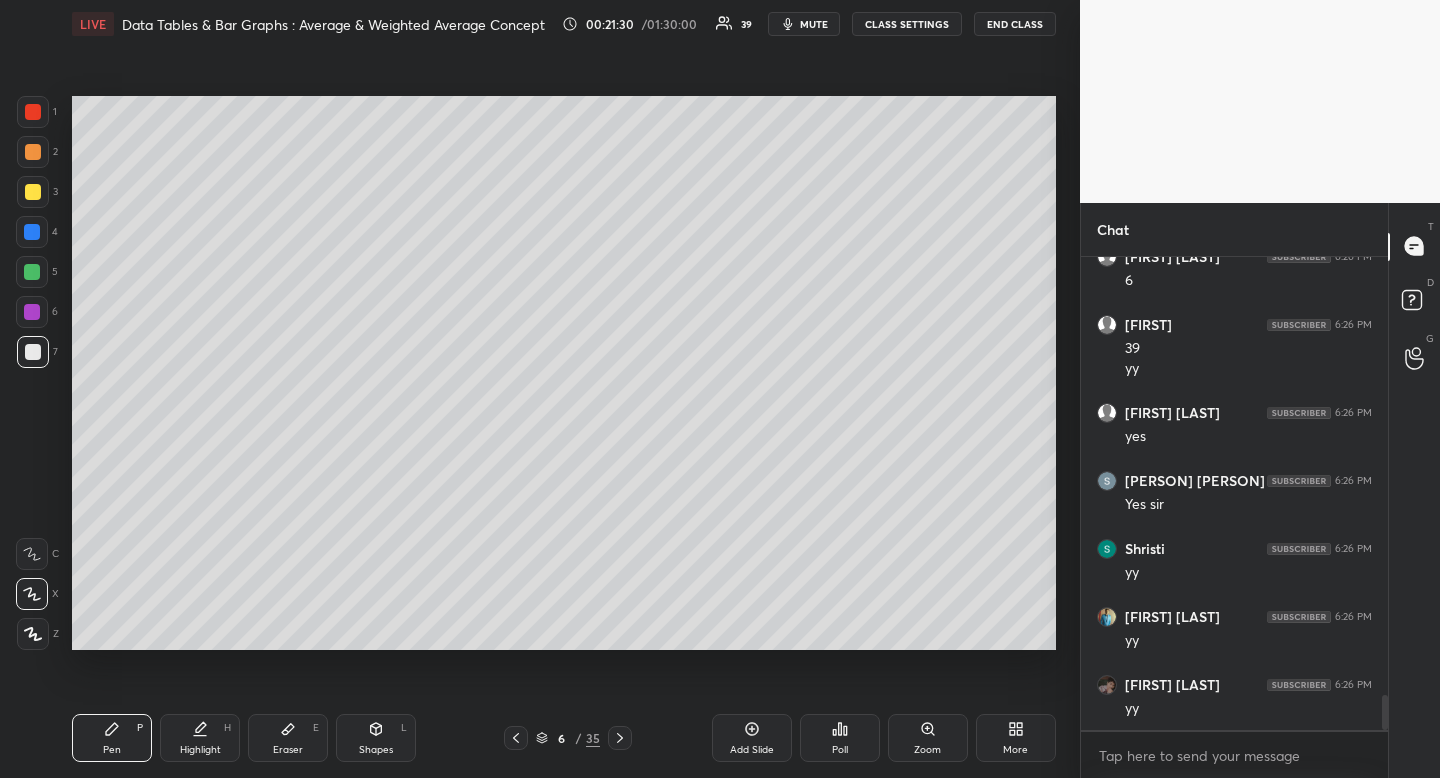 scroll, scrollTop: 5966, scrollLeft: 0, axis: vertical 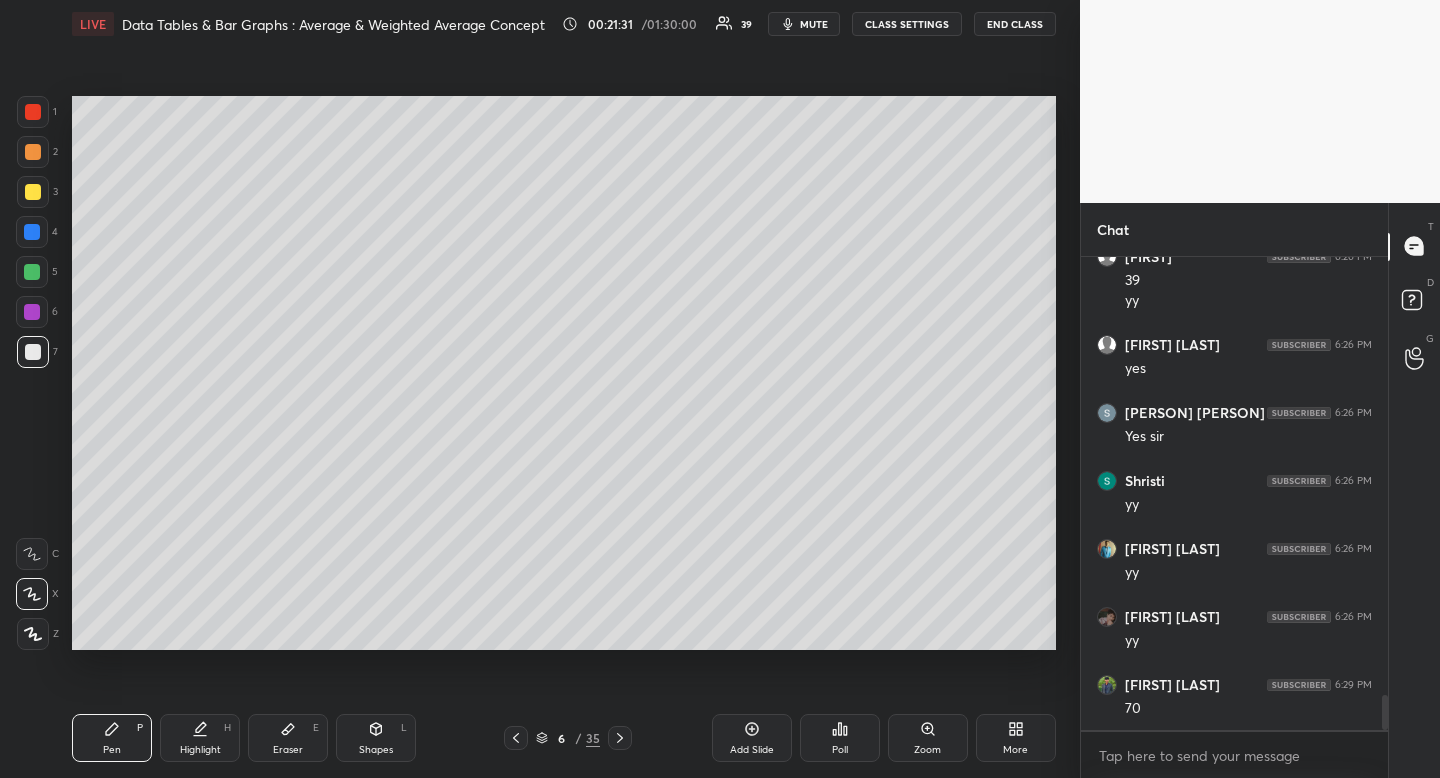 click at bounding box center [33, 192] 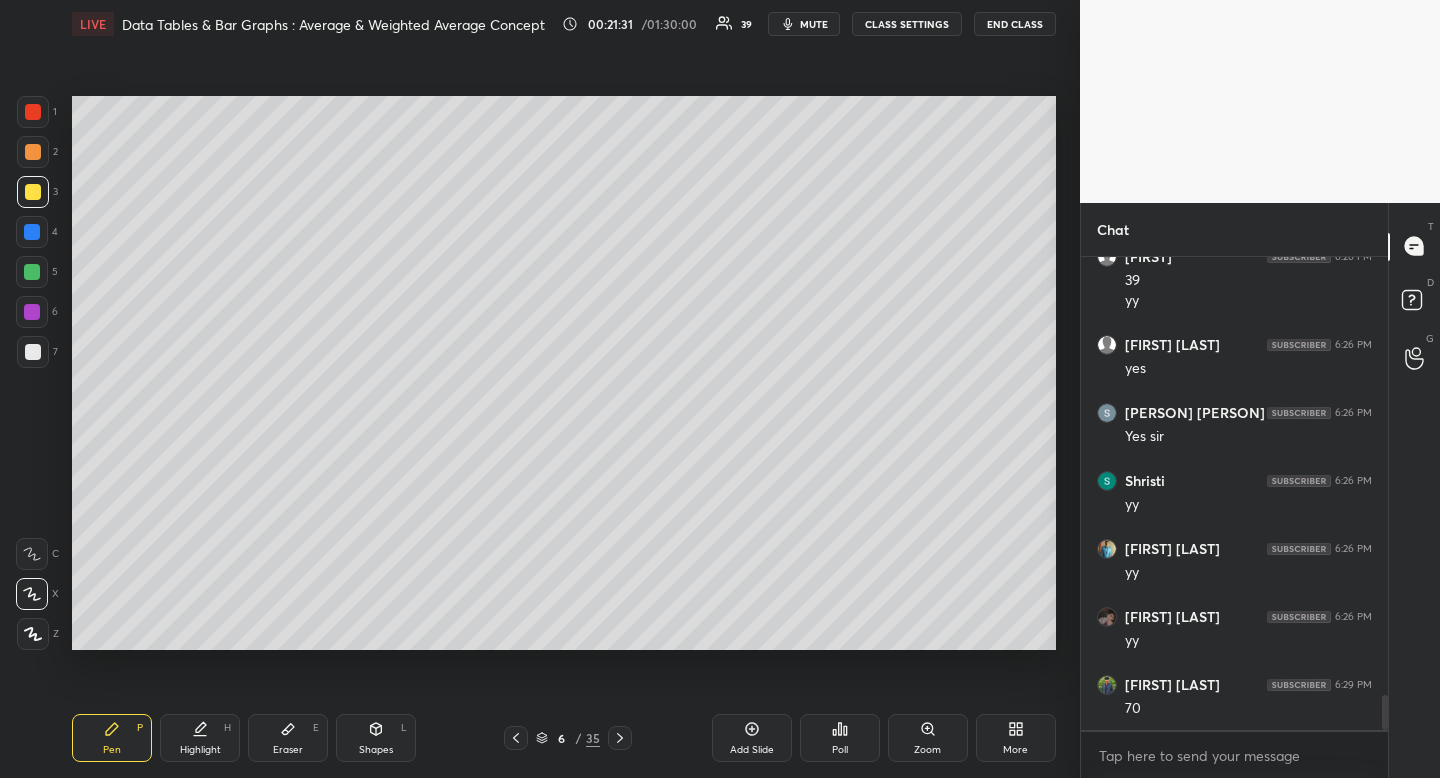 click at bounding box center [33, 192] 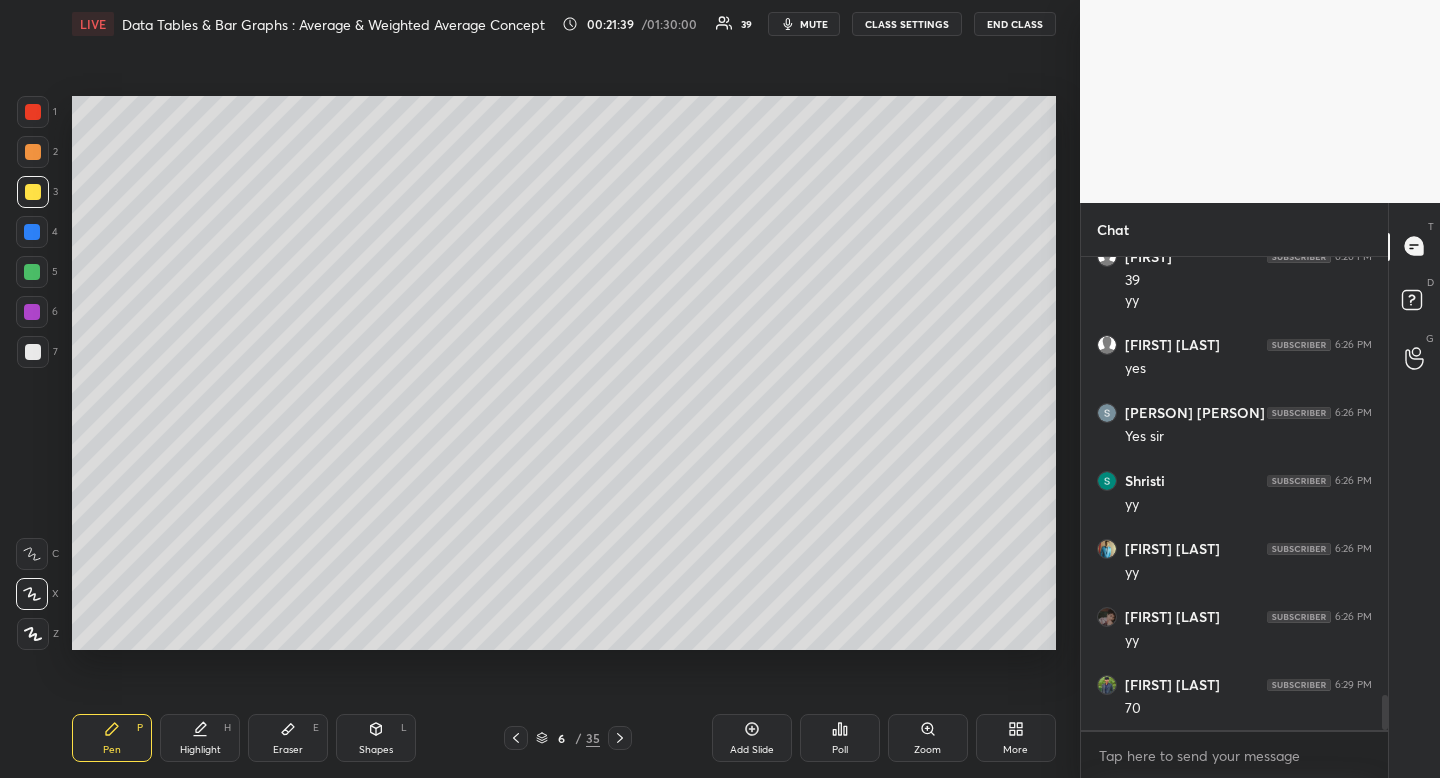 click on "7" at bounding box center [37, 352] 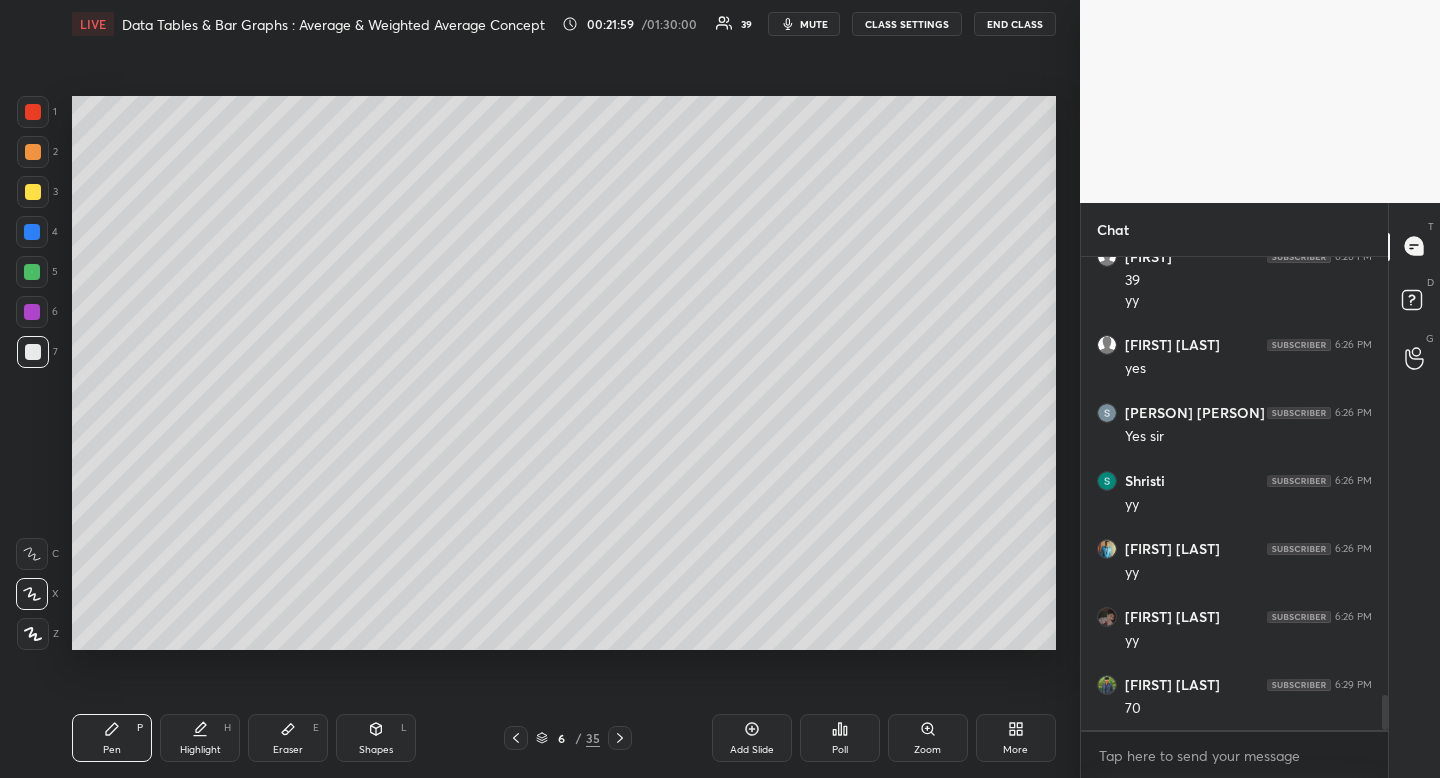 click on "Eraser E" at bounding box center (288, 738) 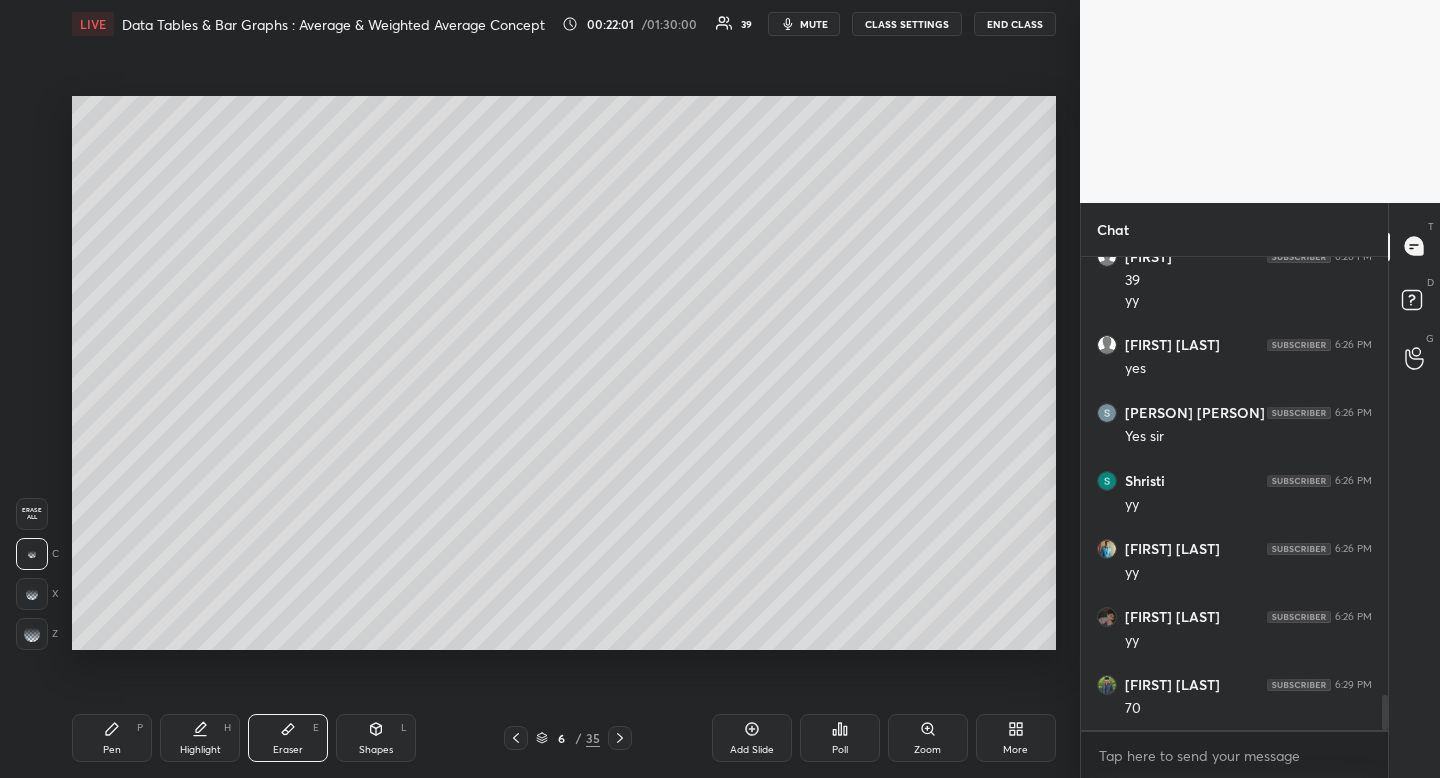 click on "Pen P Highlight H Eraser E Shapes L 6 / 35 Add Slide Poll Zoom More" at bounding box center (564, 738) 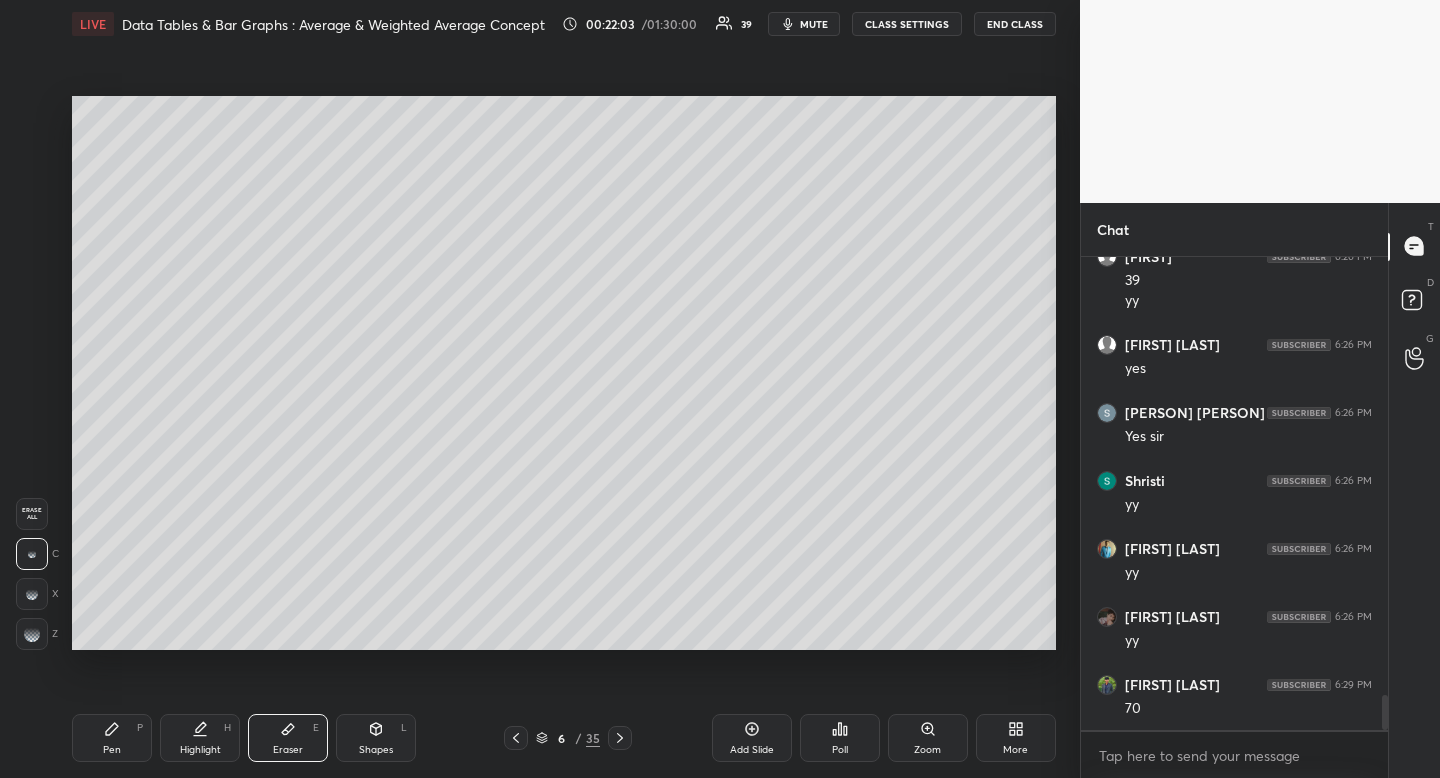 click 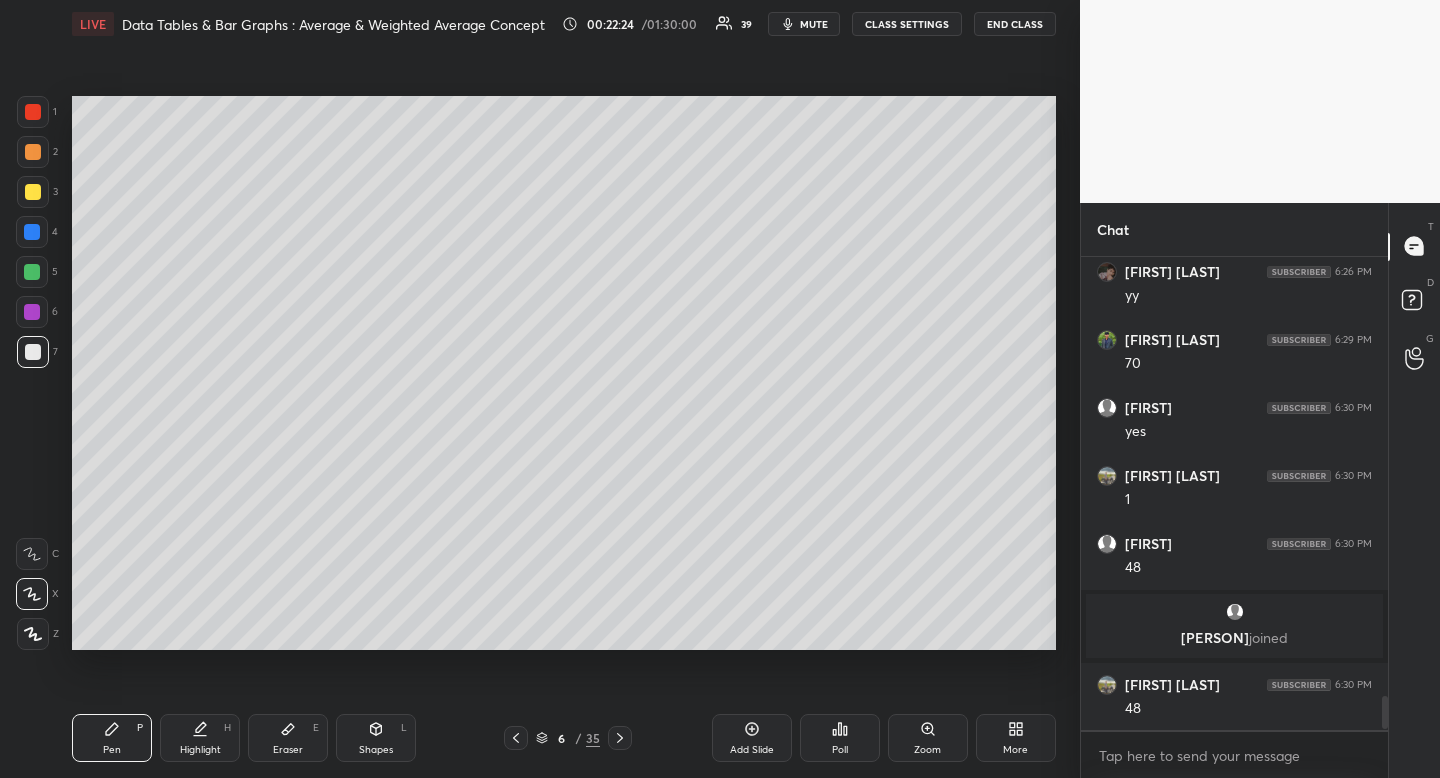 scroll, scrollTop: 6285, scrollLeft: 0, axis: vertical 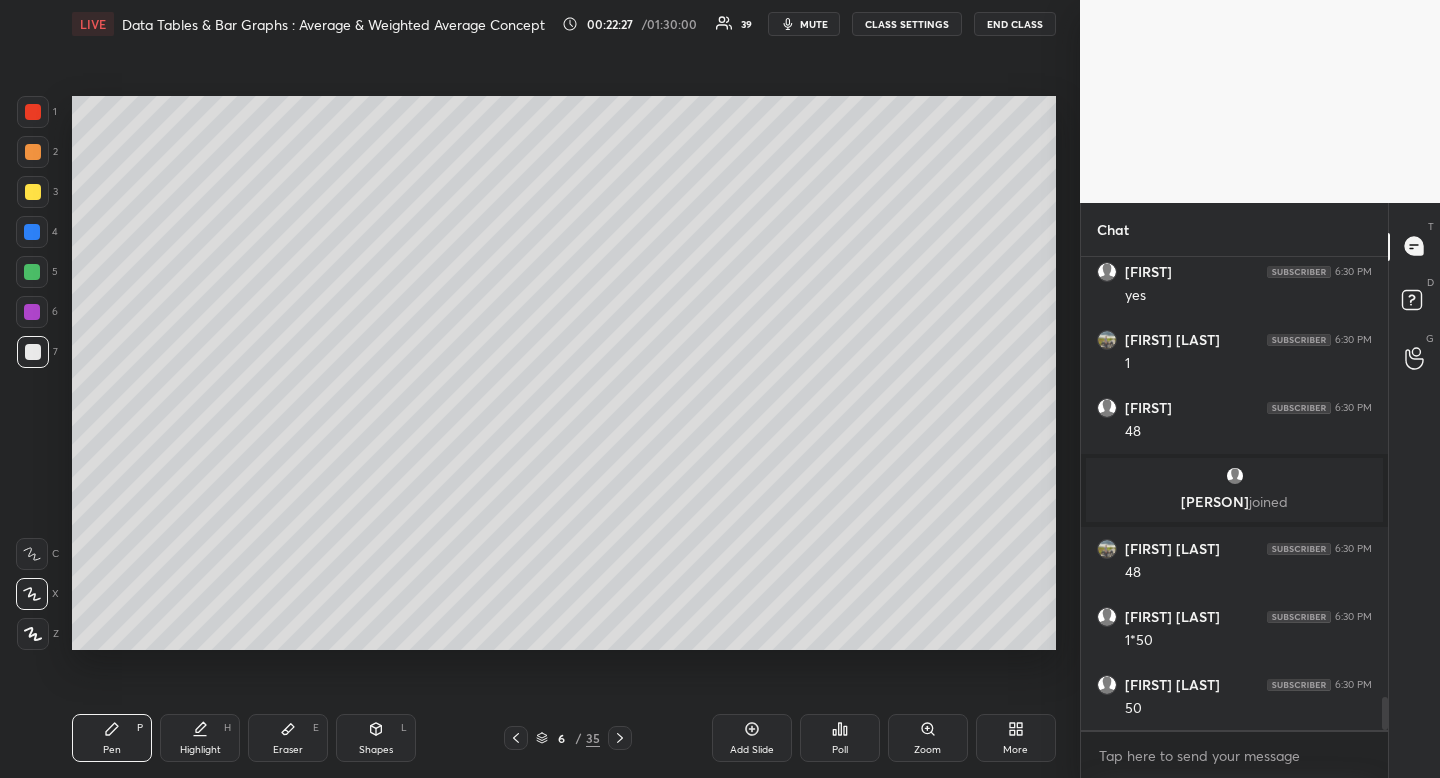 click on "Highlight H" at bounding box center [200, 738] 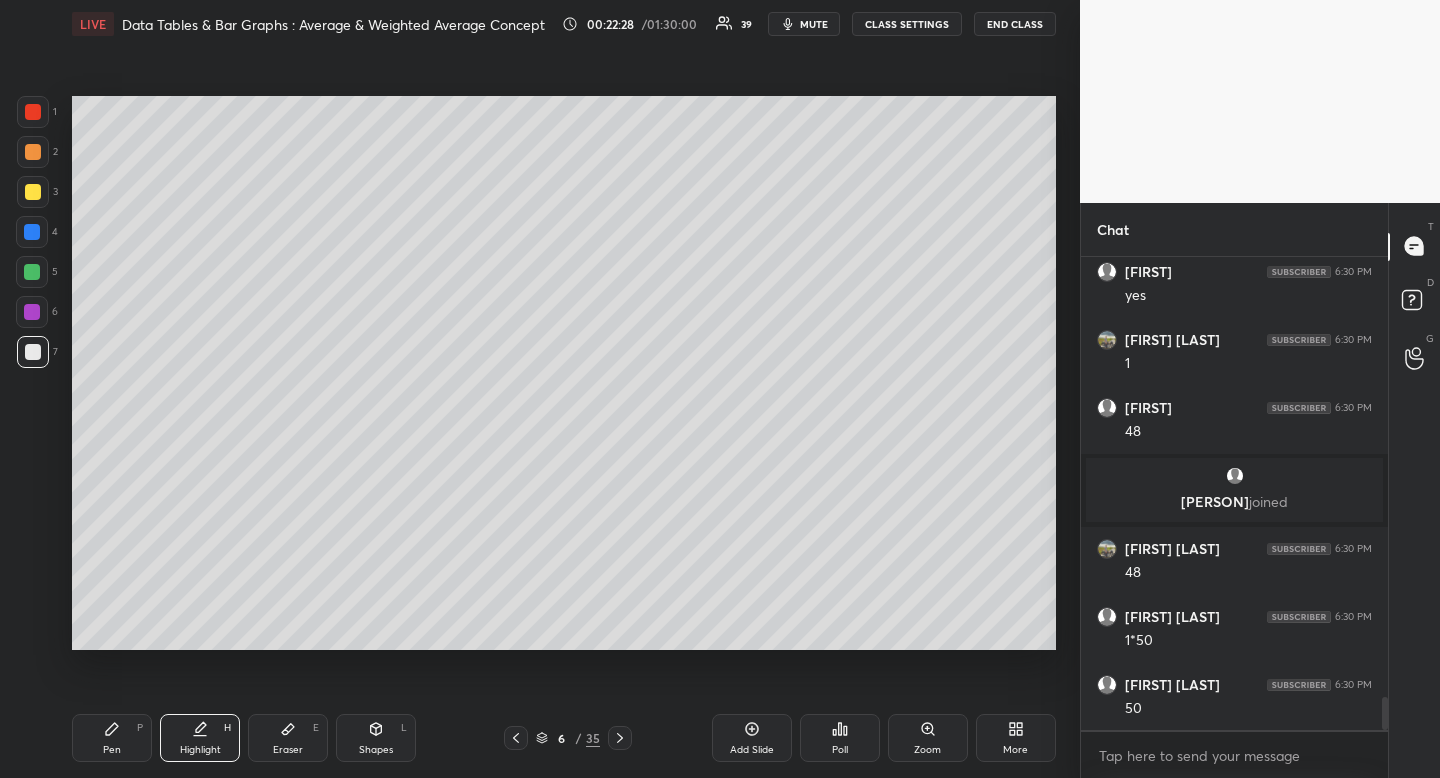 scroll, scrollTop: 6353, scrollLeft: 0, axis: vertical 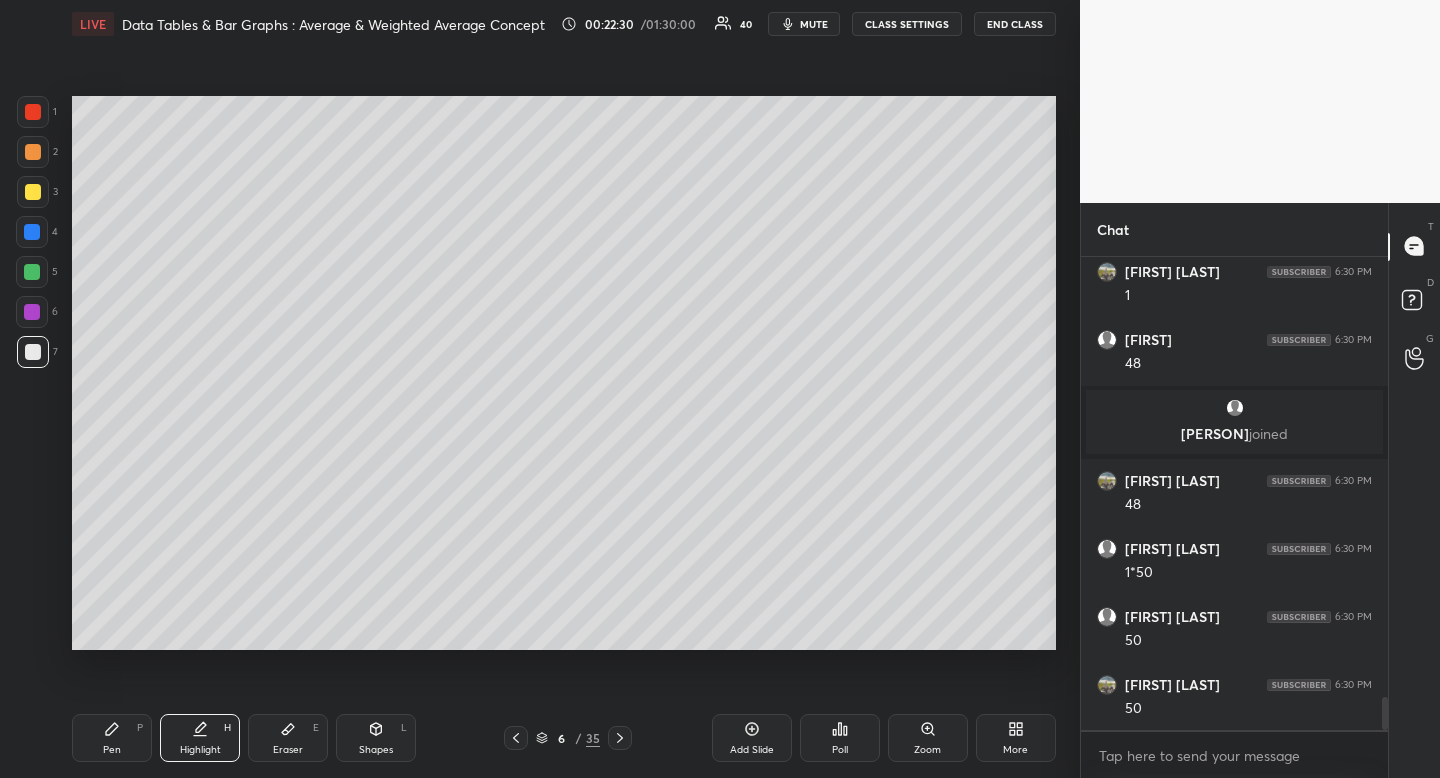 click on "Pen P" at bounding box center [112, 738] 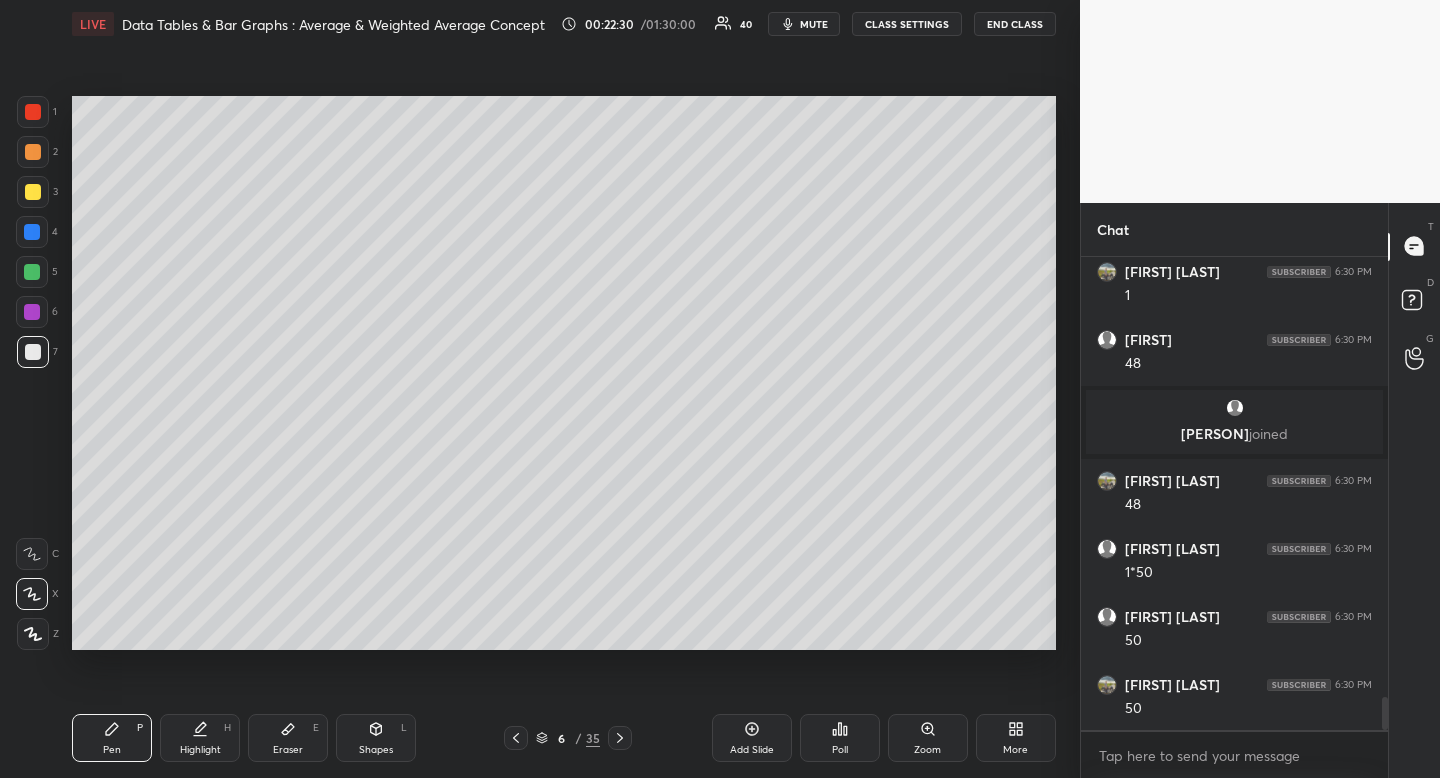 drag, startPoint x: 127, startPoint y: 737, endPoint x: 176, endPoint y: 707, distance: 57.45433 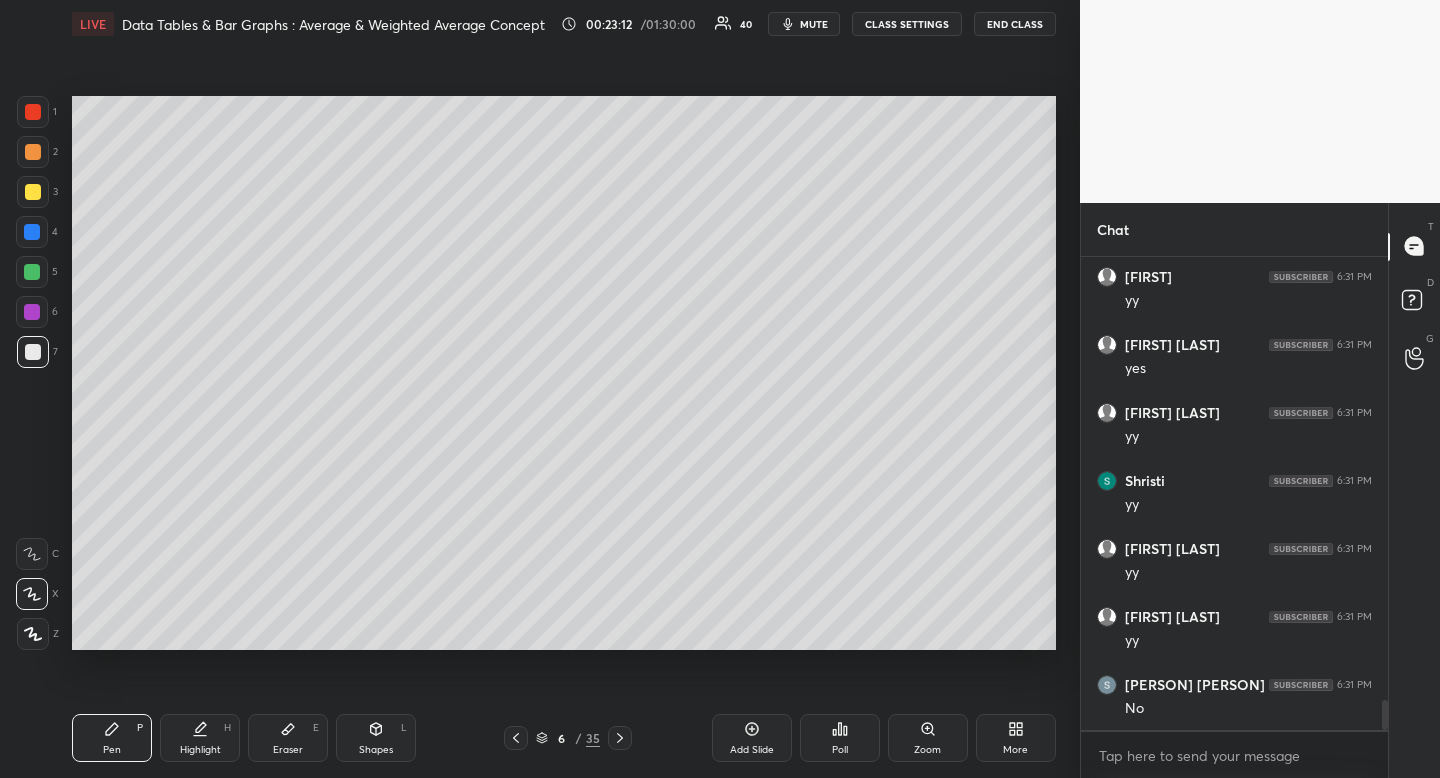 scroll, scrollTop: 6897, scrollLeft: 0, axis: vertical 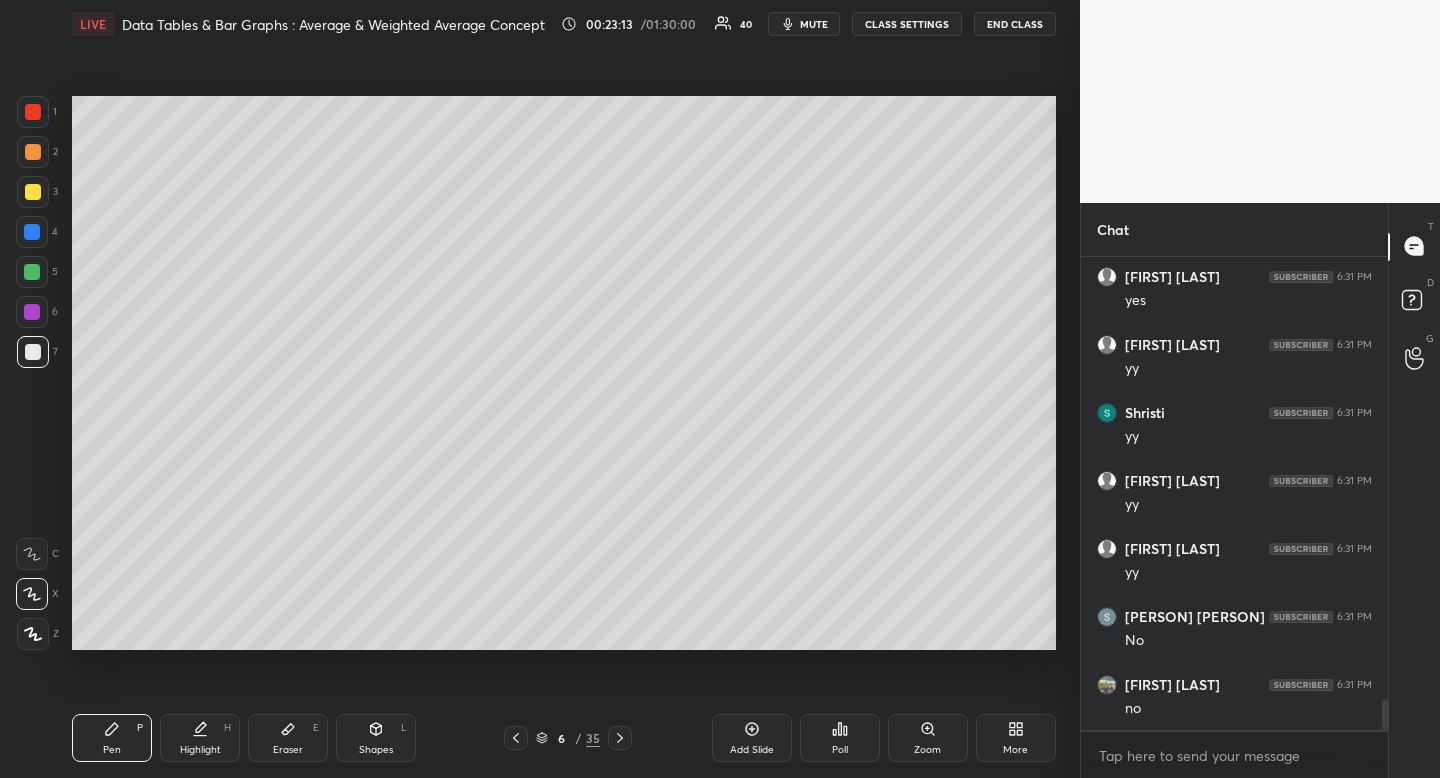 click 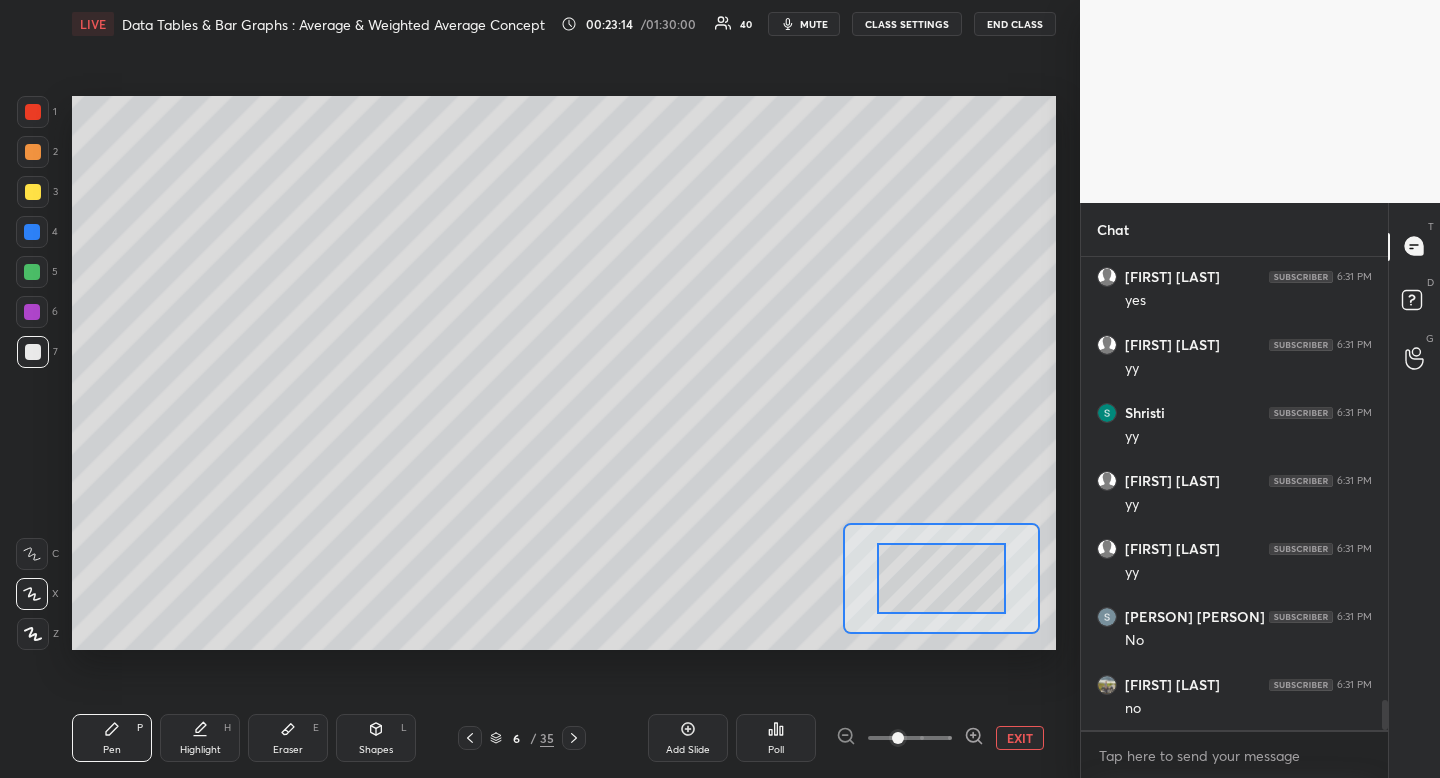 scroll, scrollTop: 6965, scrollLeft: 0, axis: vertical 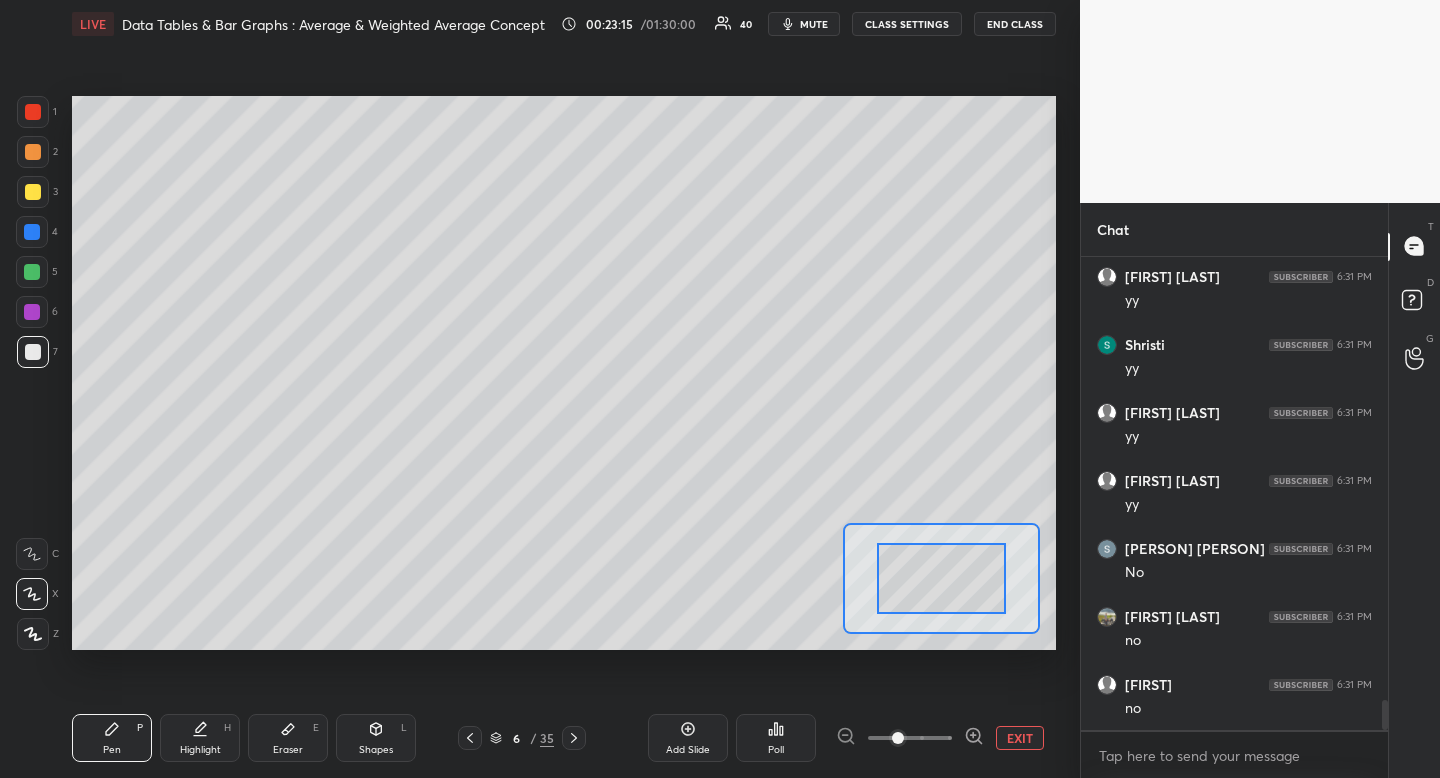 click on "EXIT" at bounding box center [1020, 738] 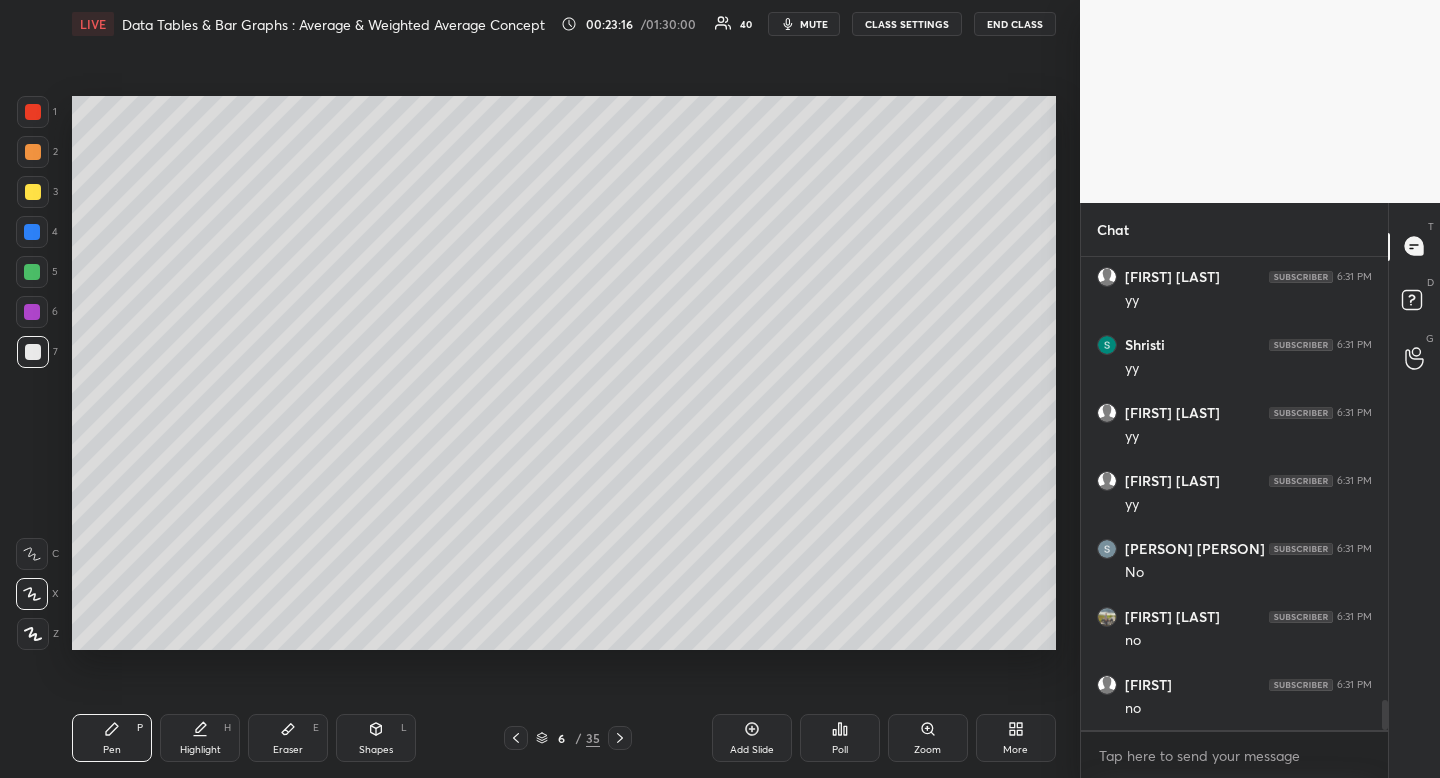 click on "Add Slide" at bounding box center (752, 750) 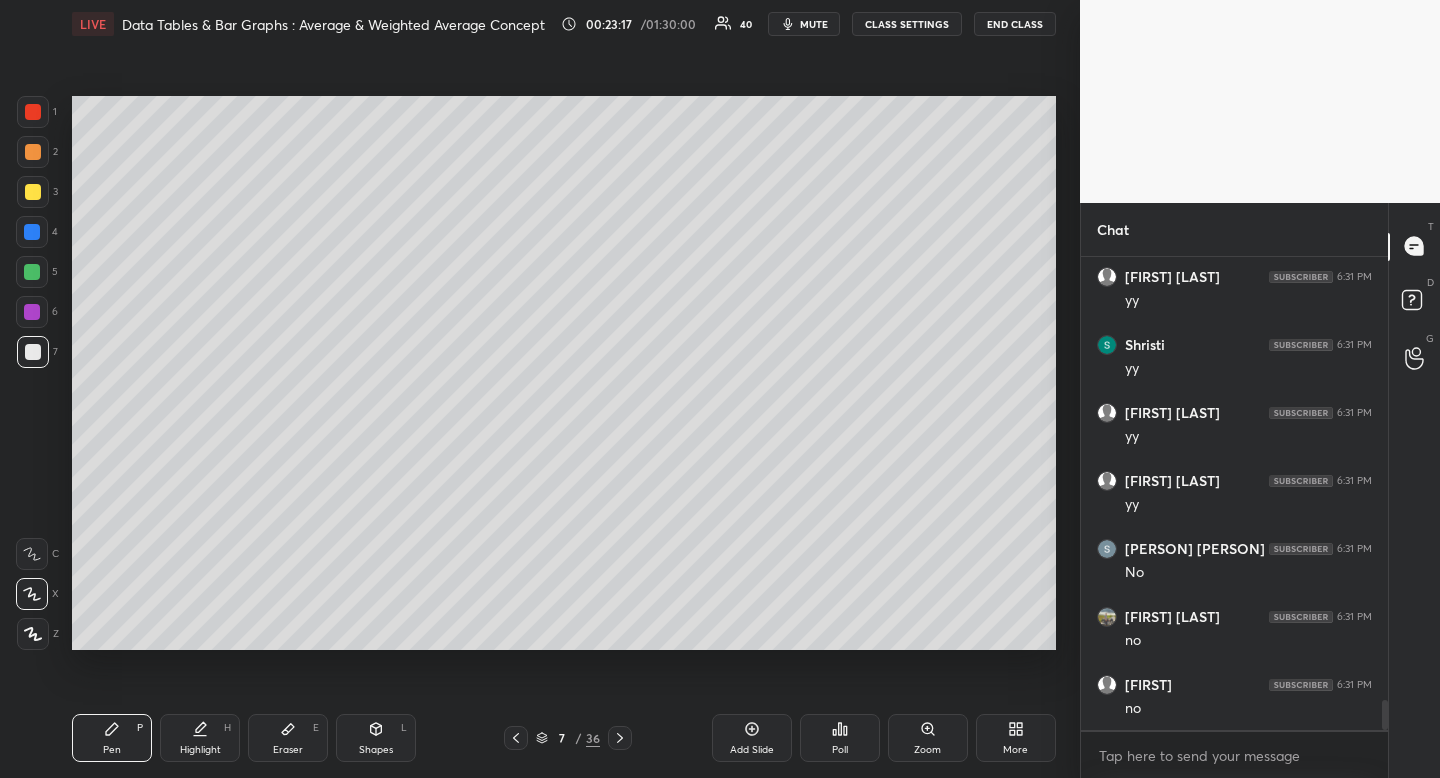 click on "Pen P" at bounding box center (112, 738) 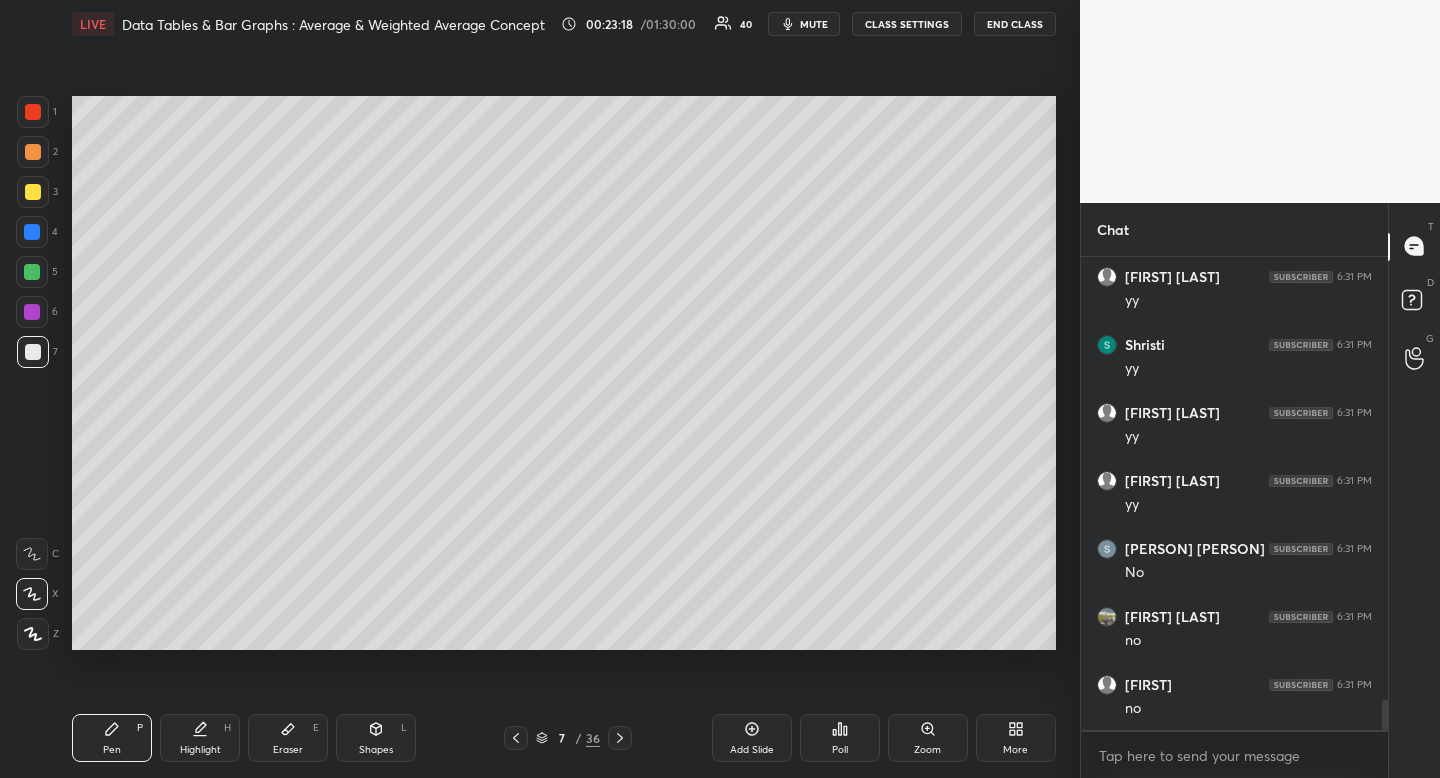 click at bounding box center (33, 192) 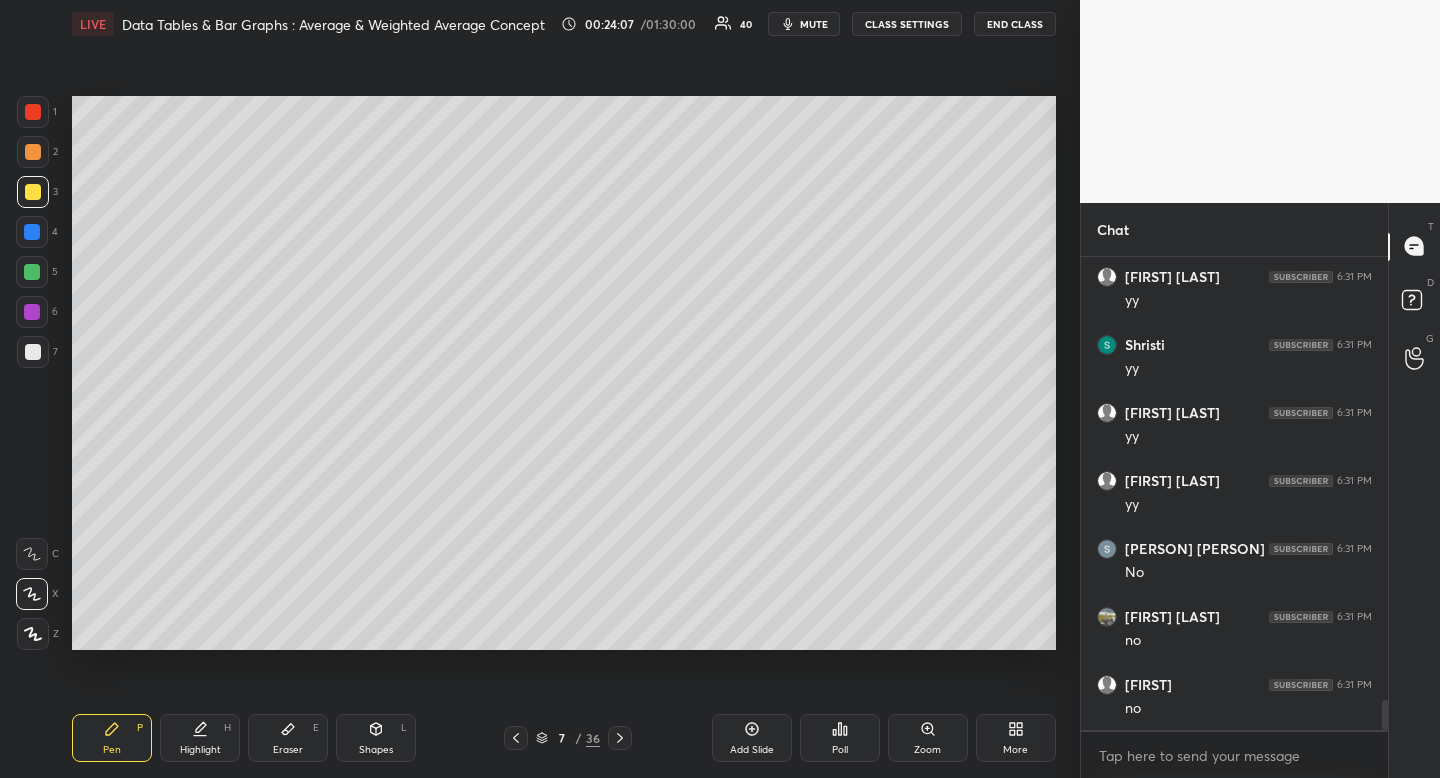 click on "Shapes L" at bounding box center (376, 738) 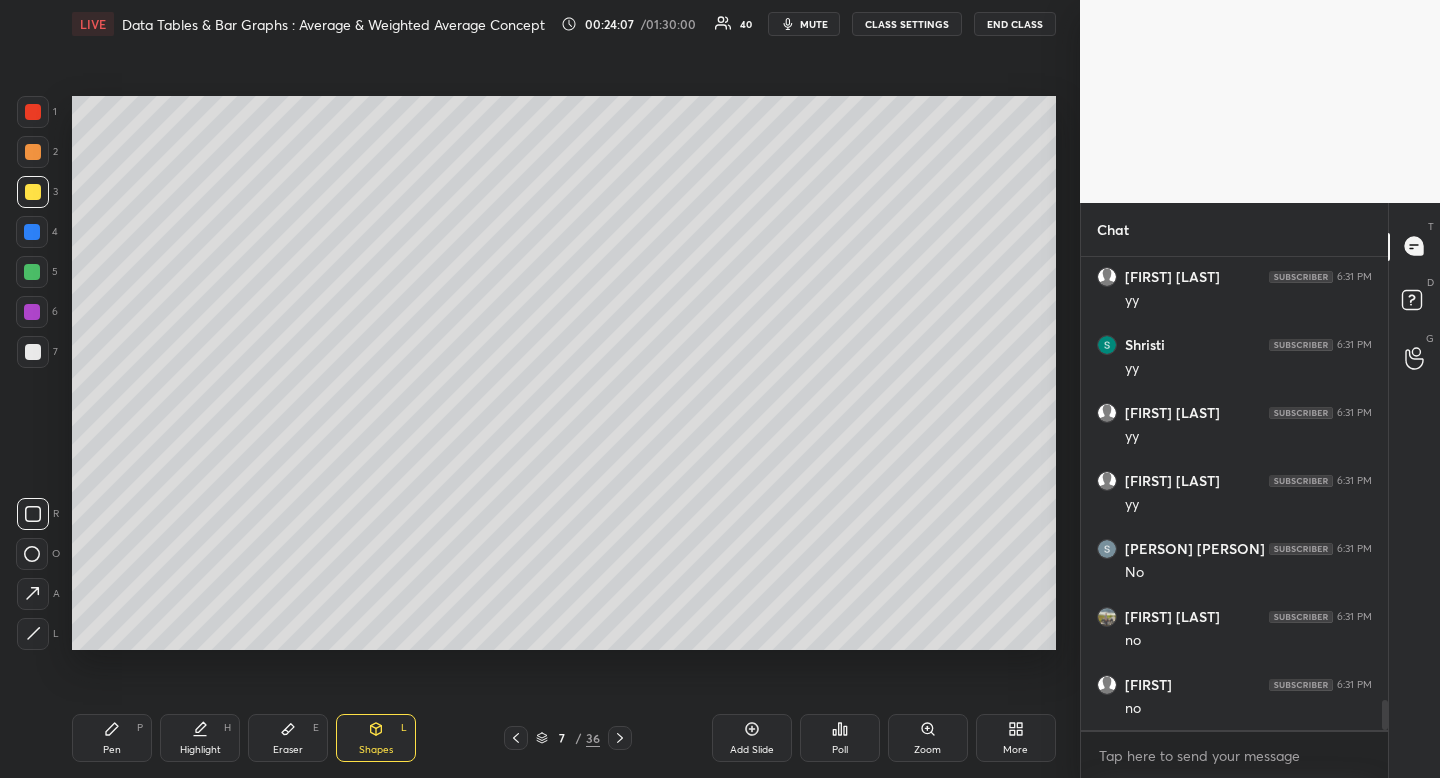 click at bounding box center (33, 514) 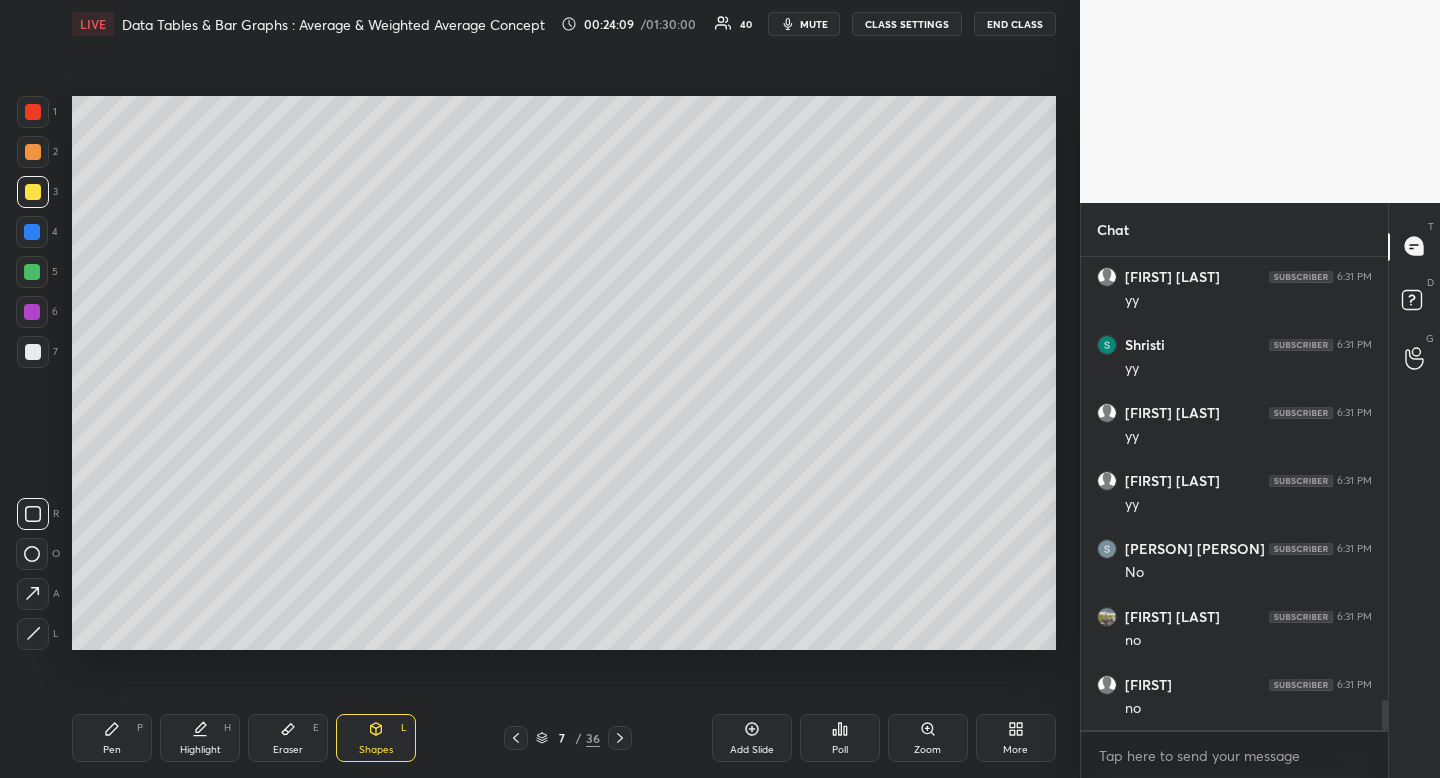 click on "Pen P" at bounding box center [112, 738] 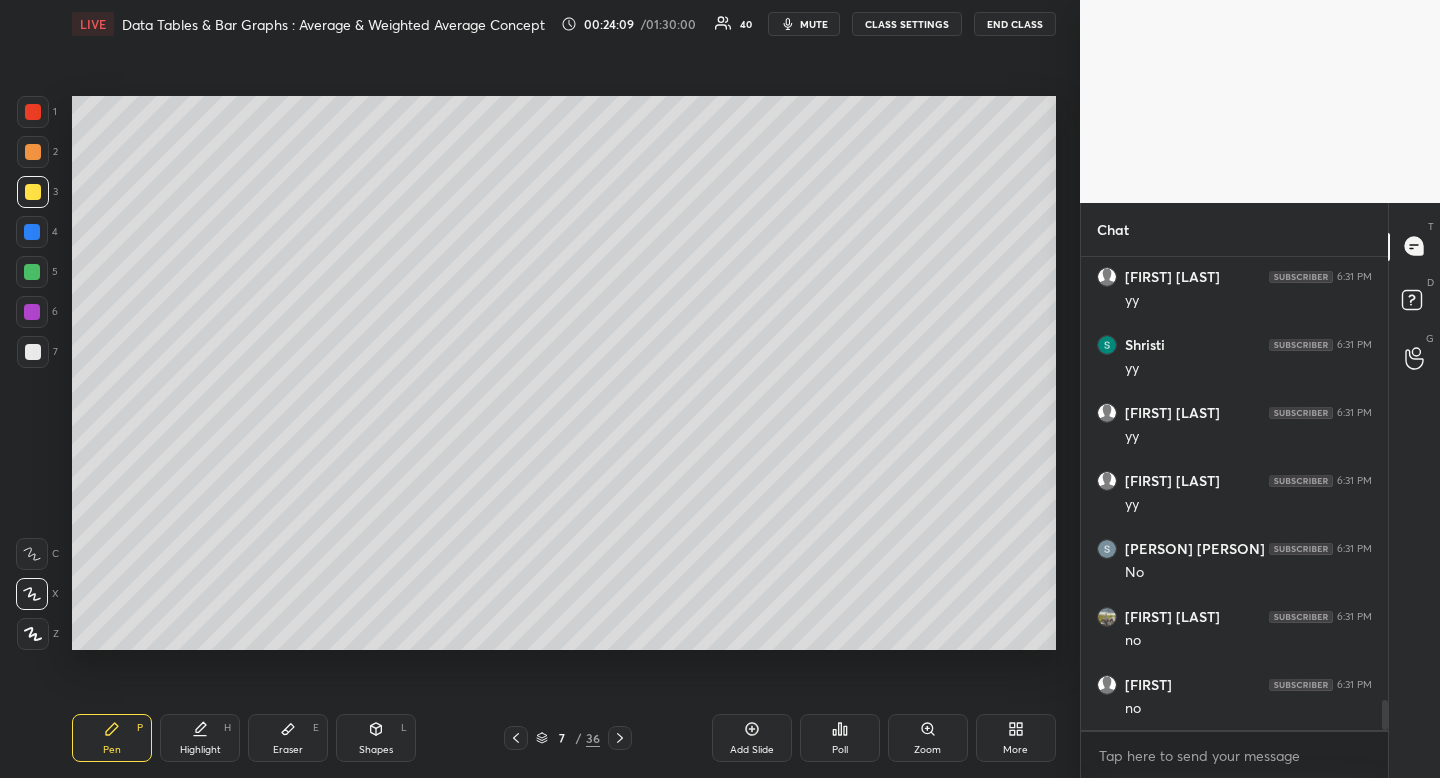 click on "Pen P" at bounding box center [112, 738] 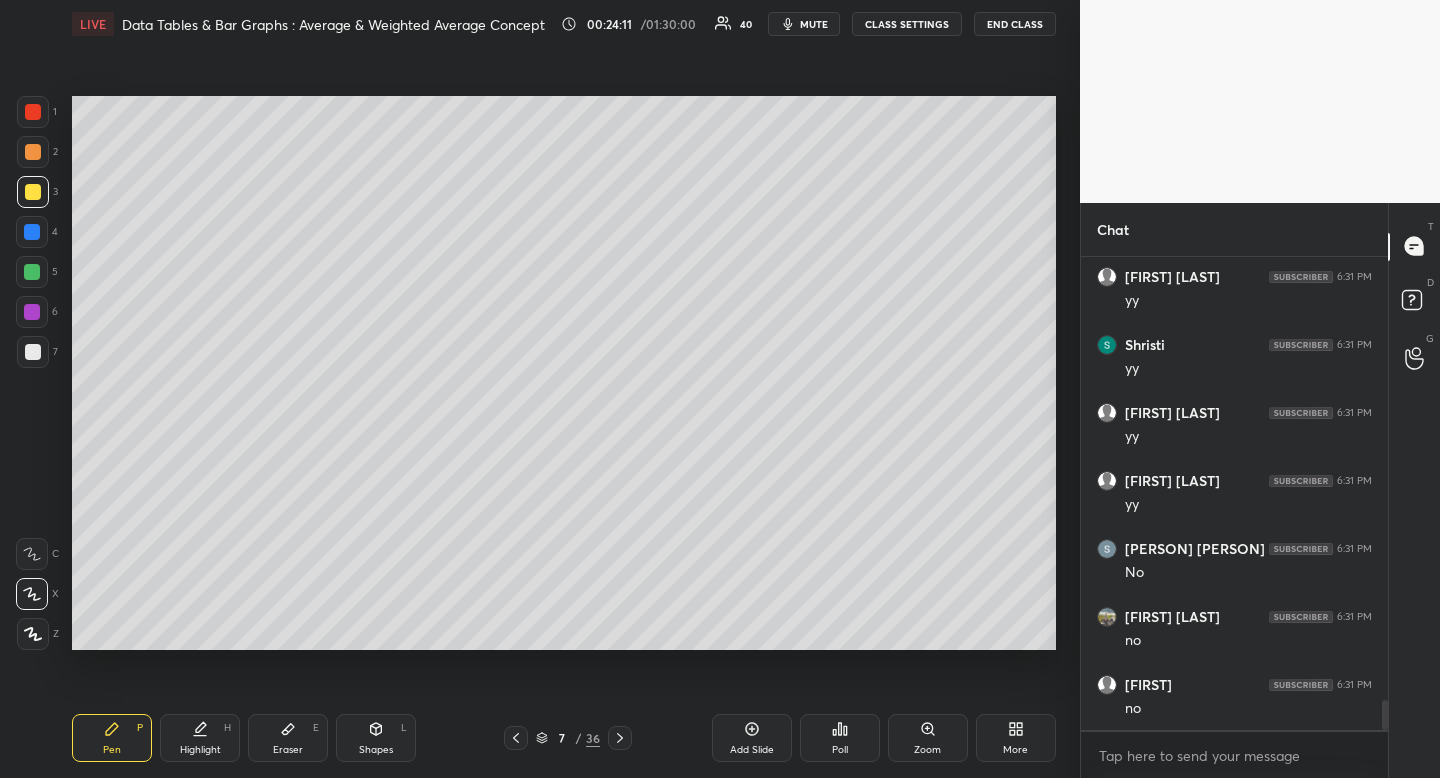 drag, startPoint x: 376, startPoint y: 732, endPoint x: 350, endPoint y: 709, distance: 34.713108 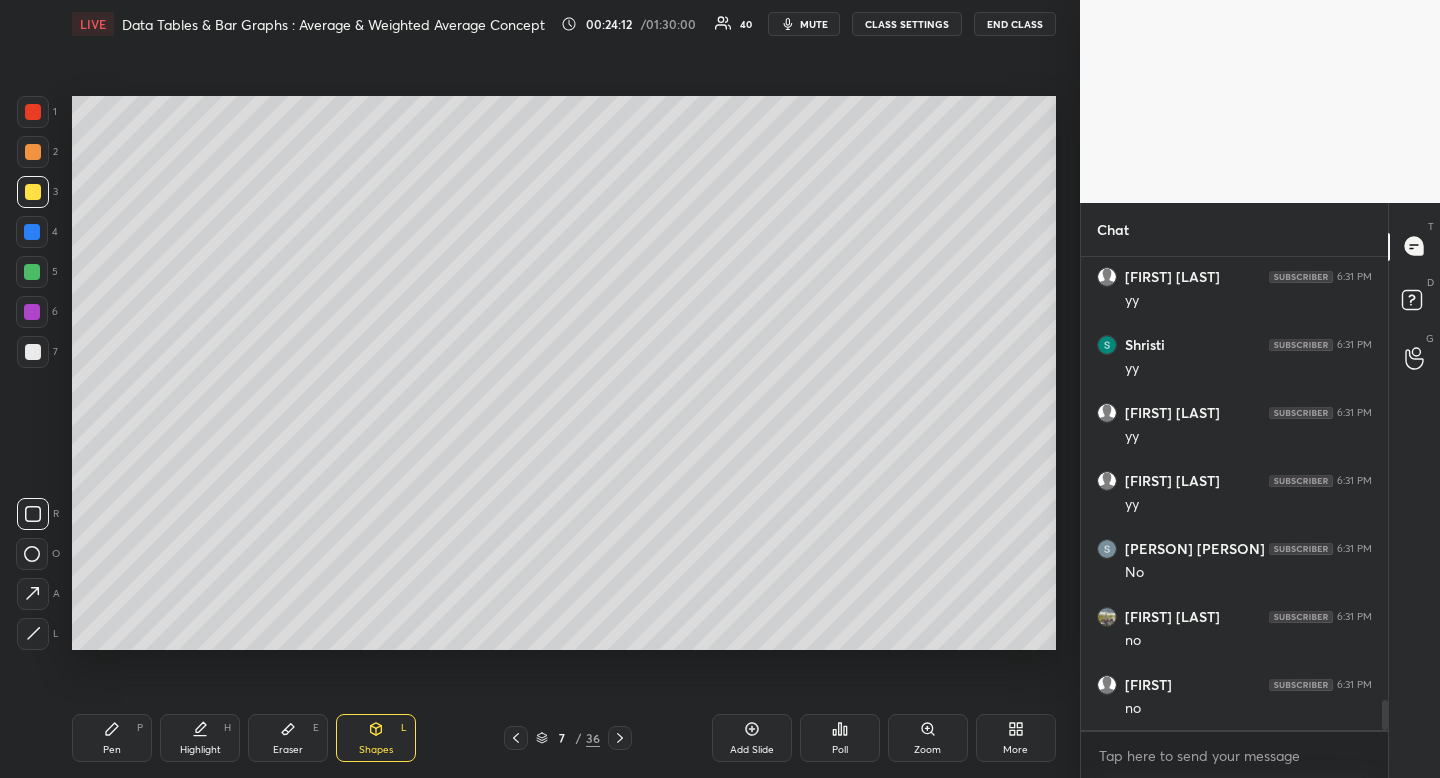 drag, startPoint x: 38, startPoint y: 508, endPoint x: 60, endPoint y: 495, distance: 25.553865 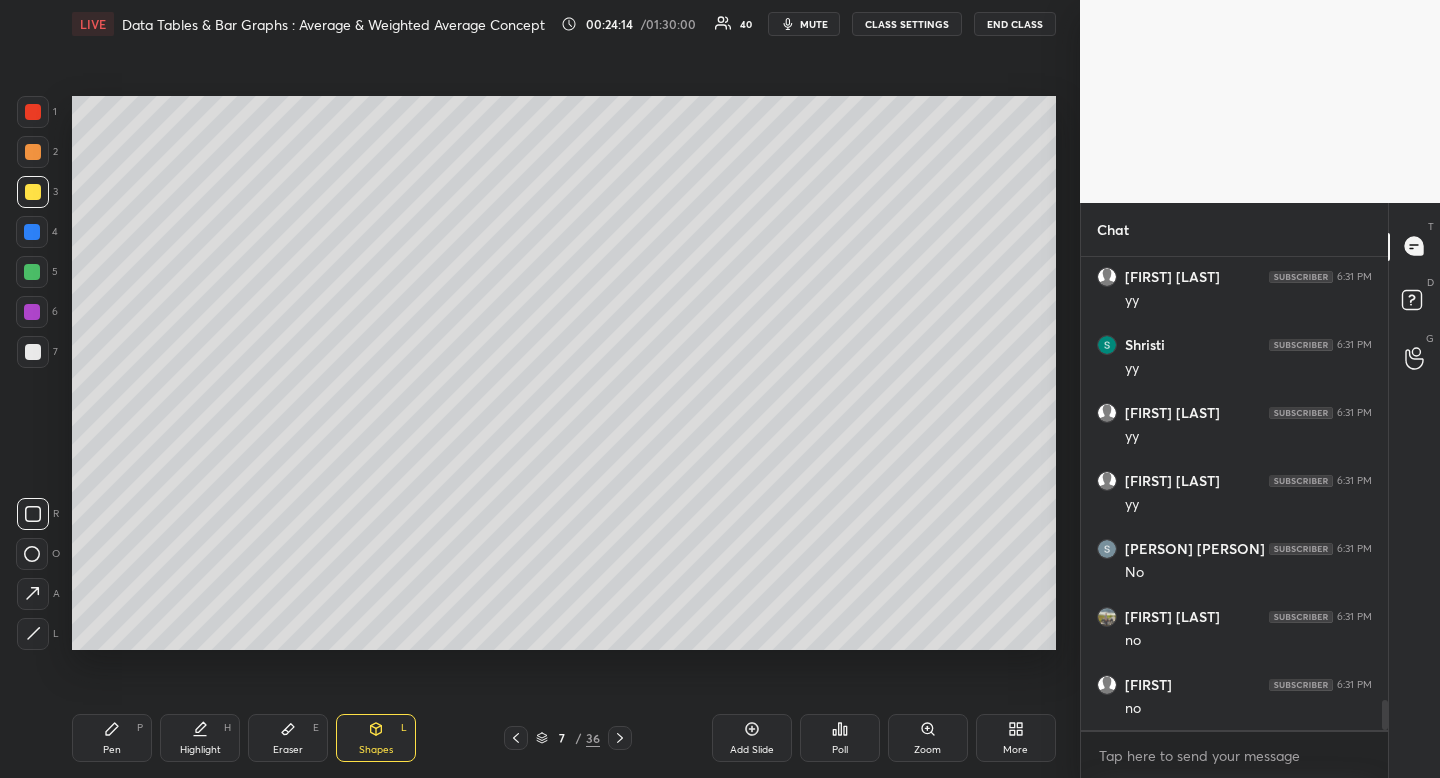 drag, startPoint x: 100, startPoint y: 735, endPoint x: 98, endPoint y: 720, distance: 15.132746 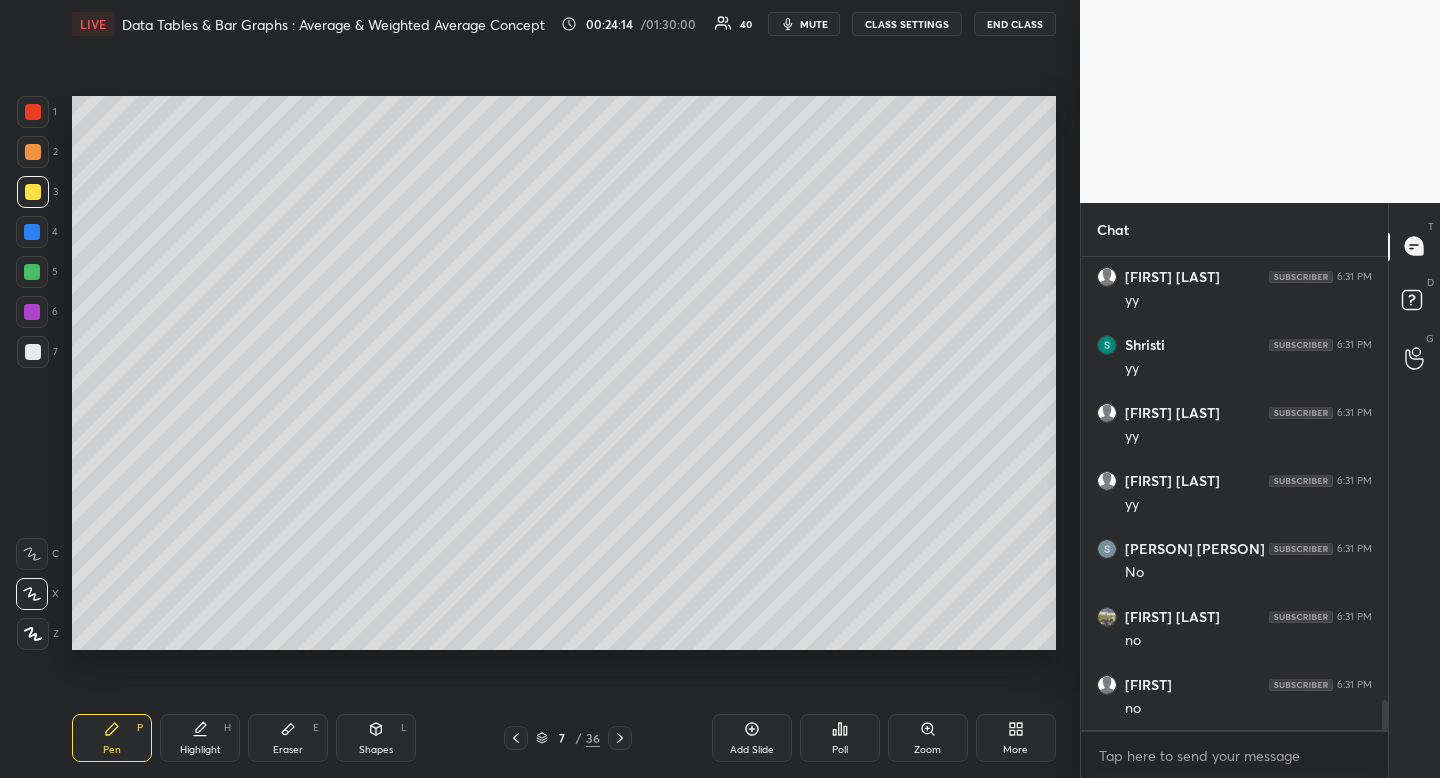 click at bounding box center [33, 352] 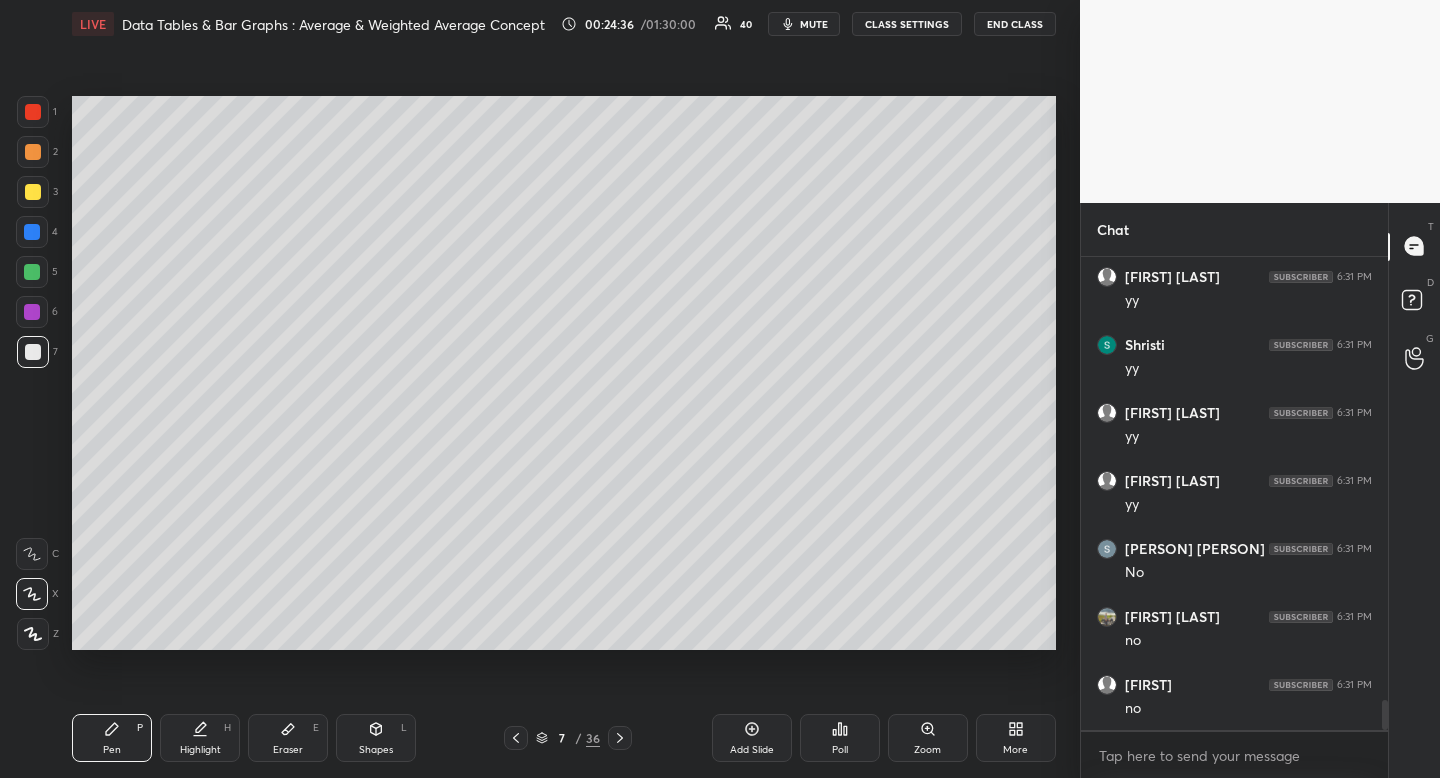 click on "Highlight H" at bounding box center (200, 738) 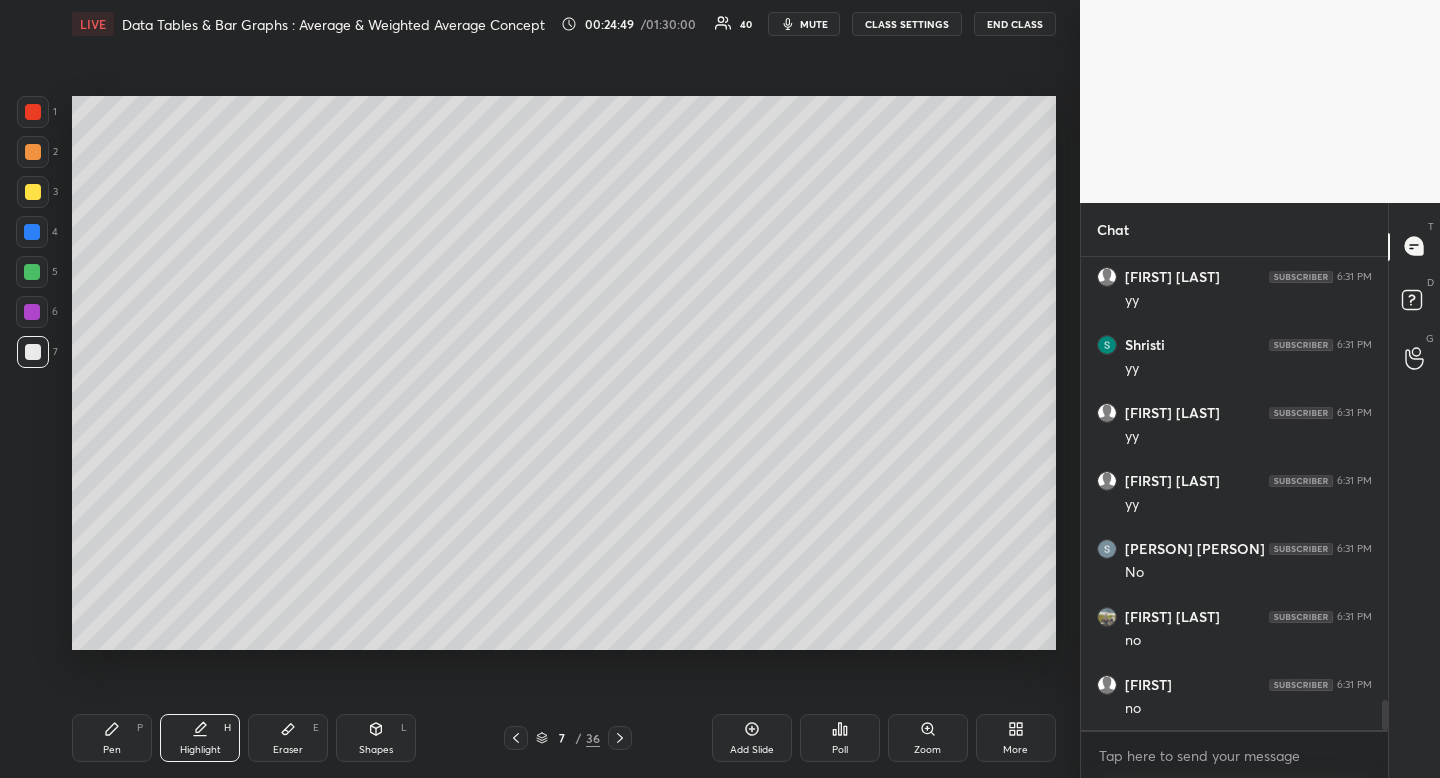 click on "Pen P" at bounding box center [112, 738] 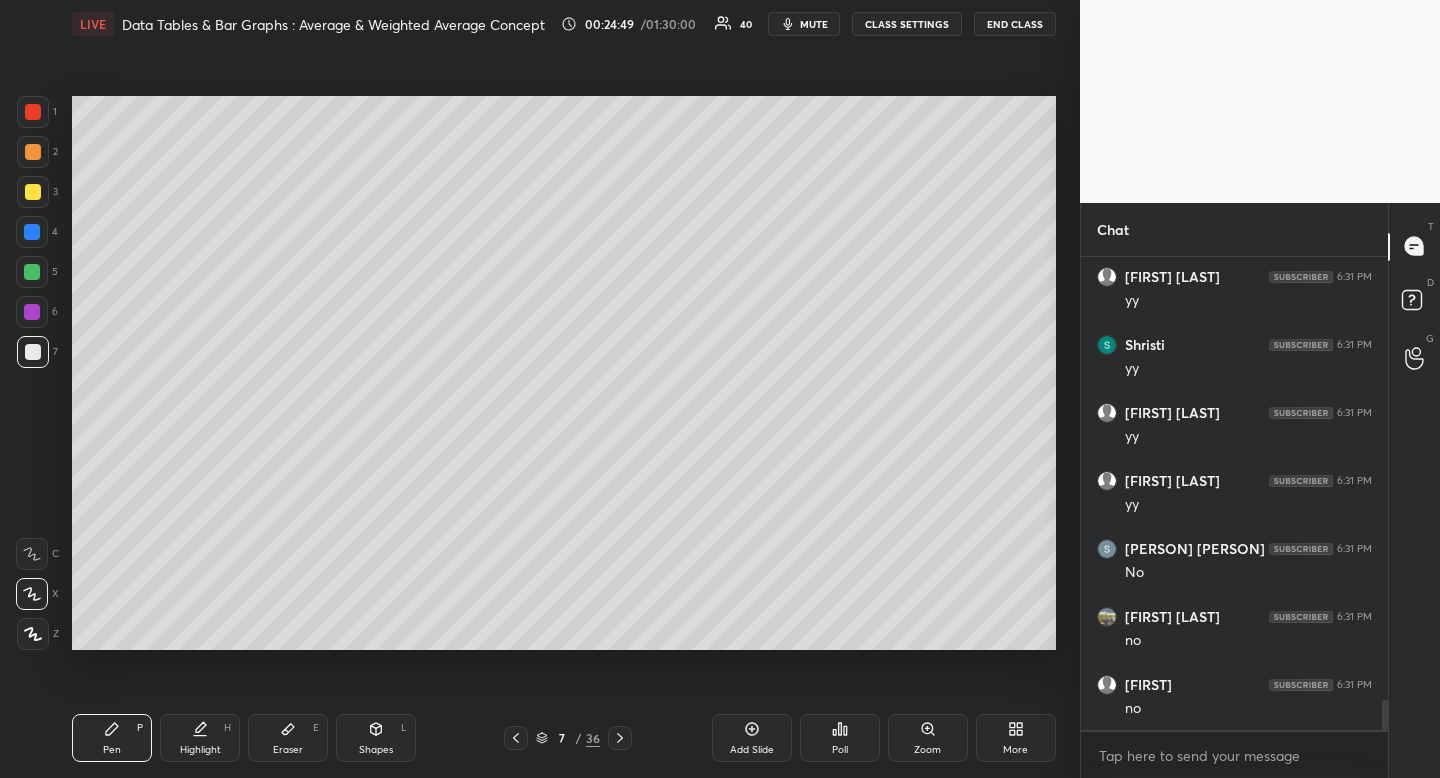 drag, startPoint x: 104, startPoint y: 755, endPoint x: 129, endPoint y: 694, distance: 65.9242 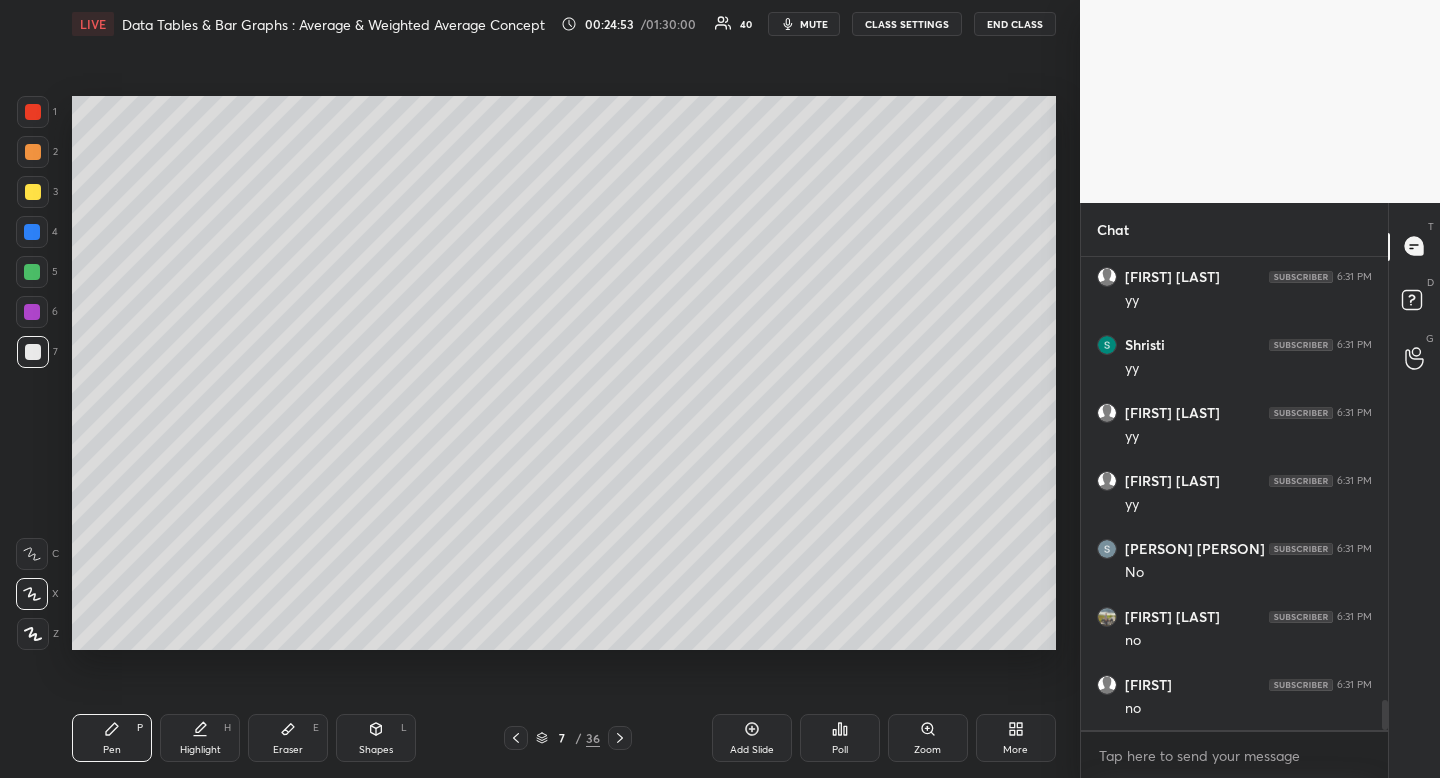 click on "Eraser E" at bounding box center (288, 738) 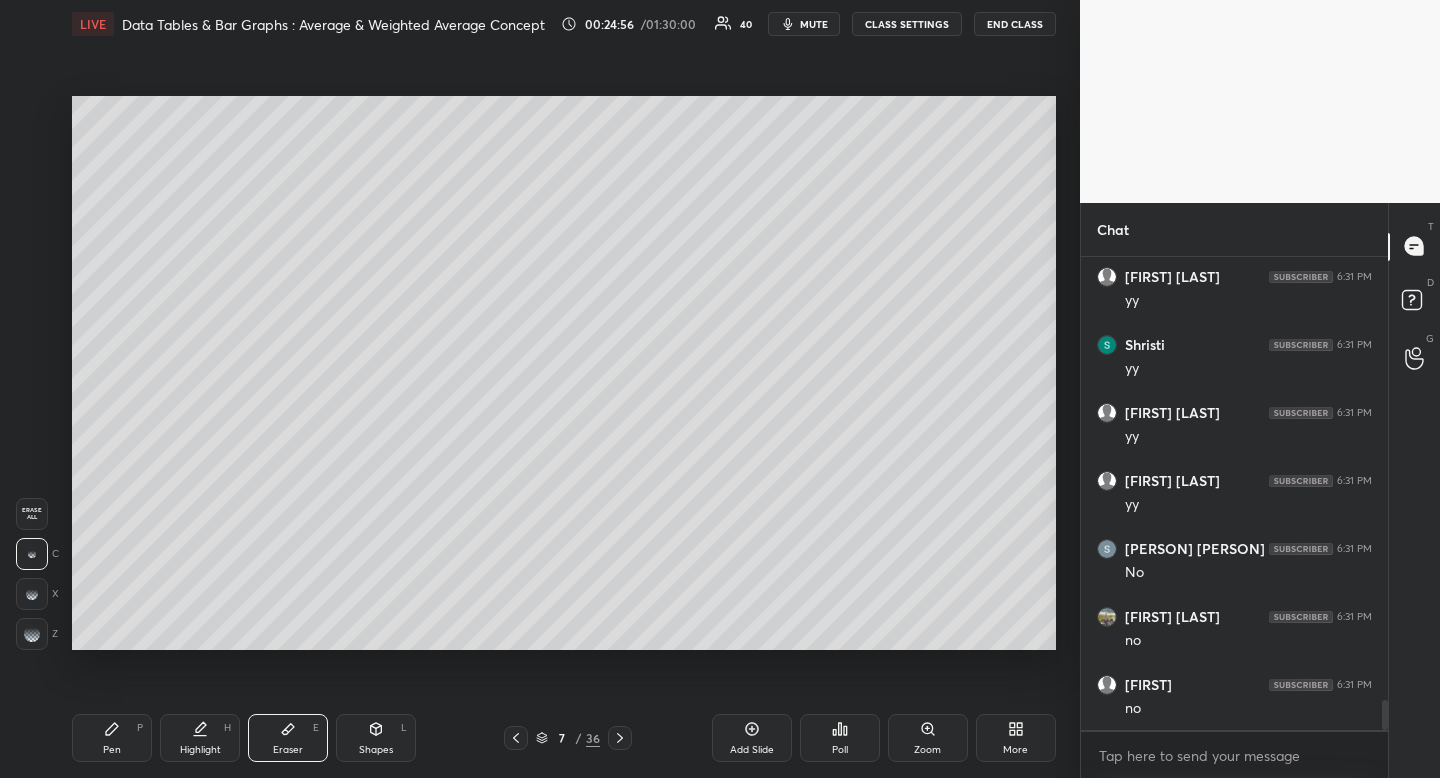 click on "Pen P" at bounding box center [112, 738] 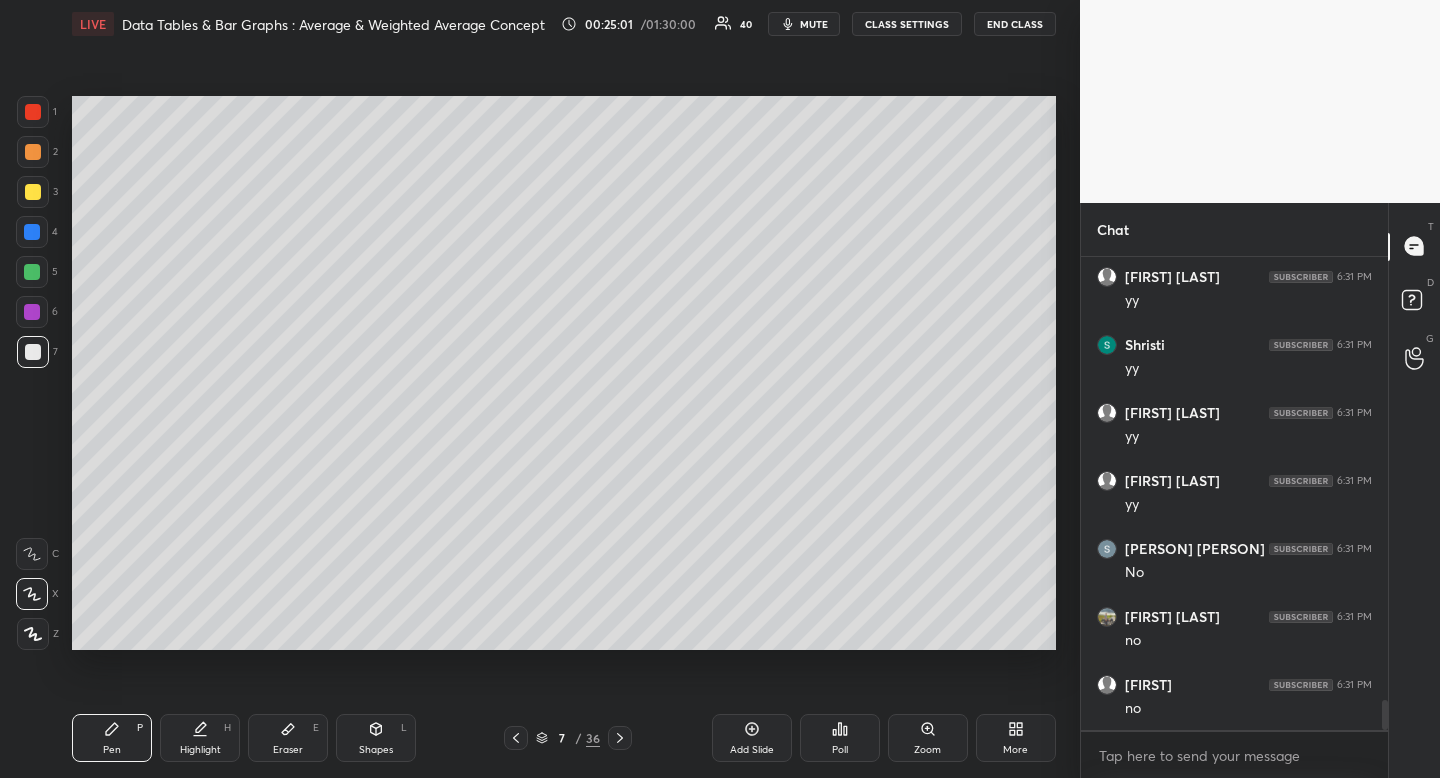 click on "H" at bounding box center [227, 728] 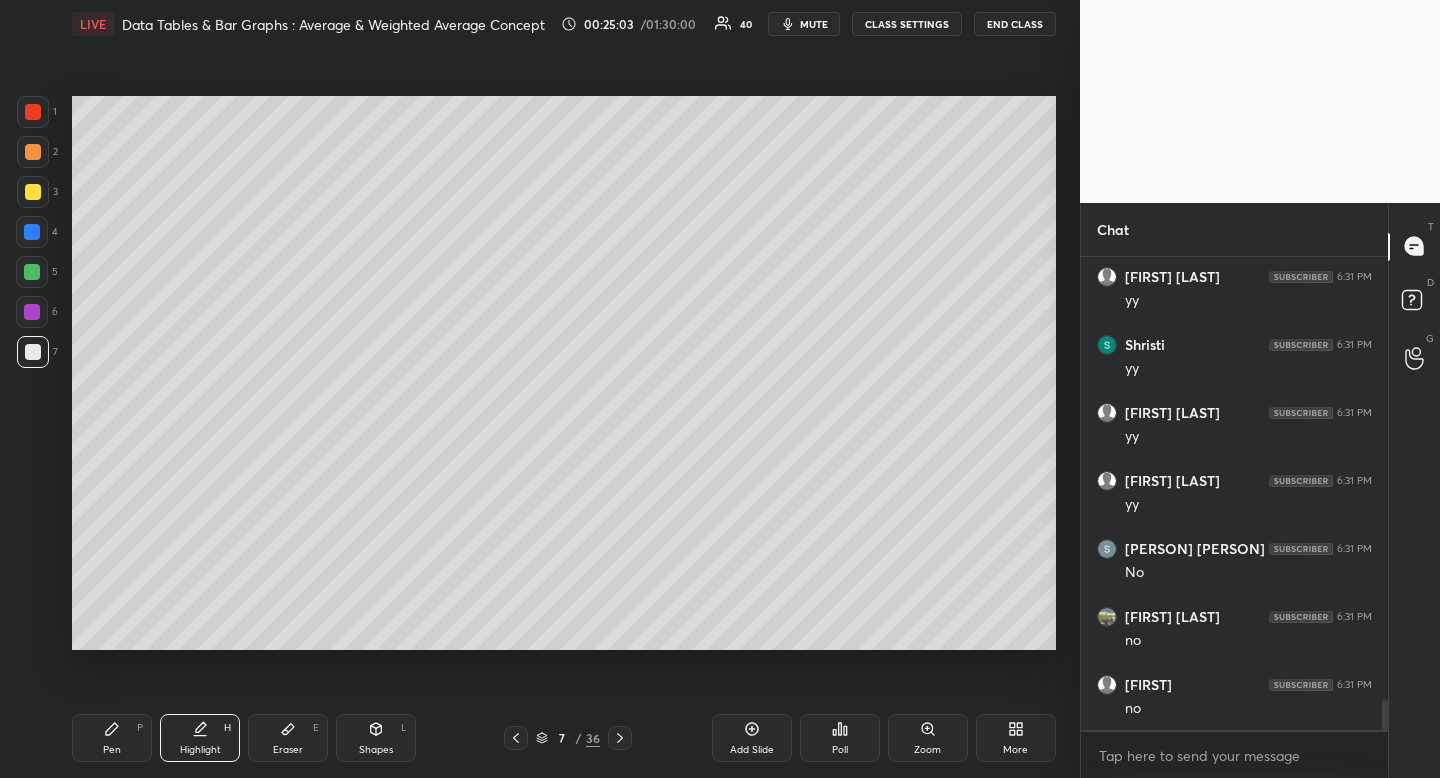 scroll, scrollTop: 7033, scrollLeft: 0, axis: vertical 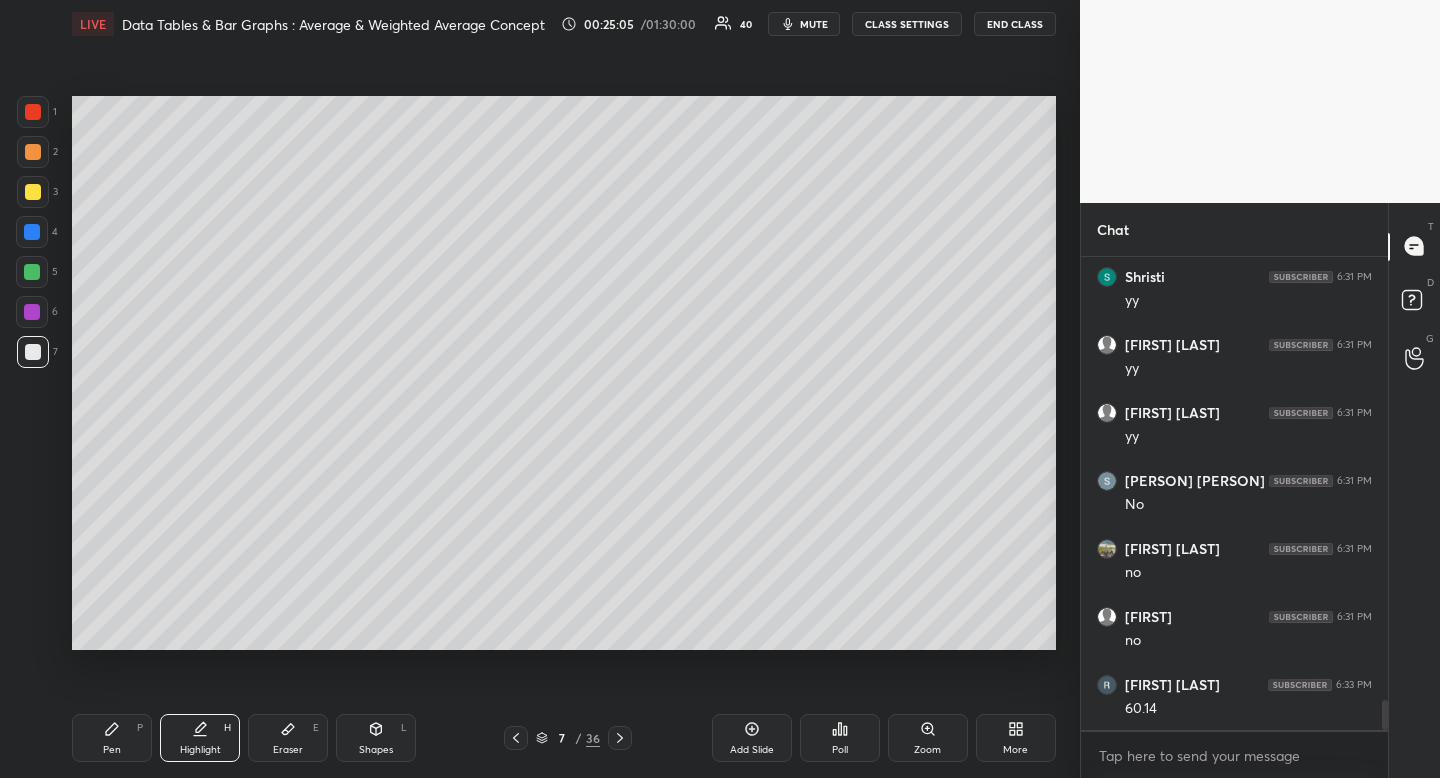 click at bounding box center (33, 192) 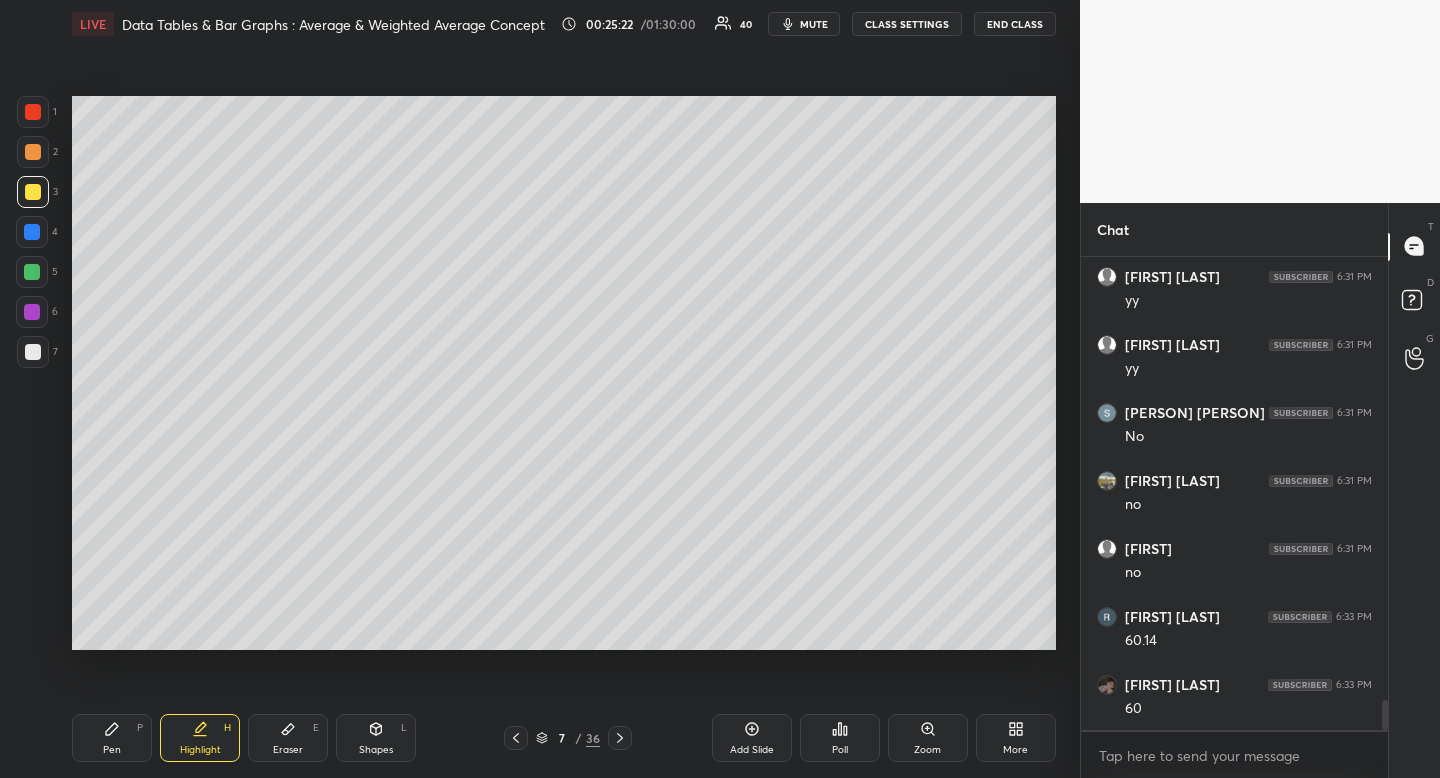 scroll, scrollTop: 7169, scrollLeft: 0, axis: vertical 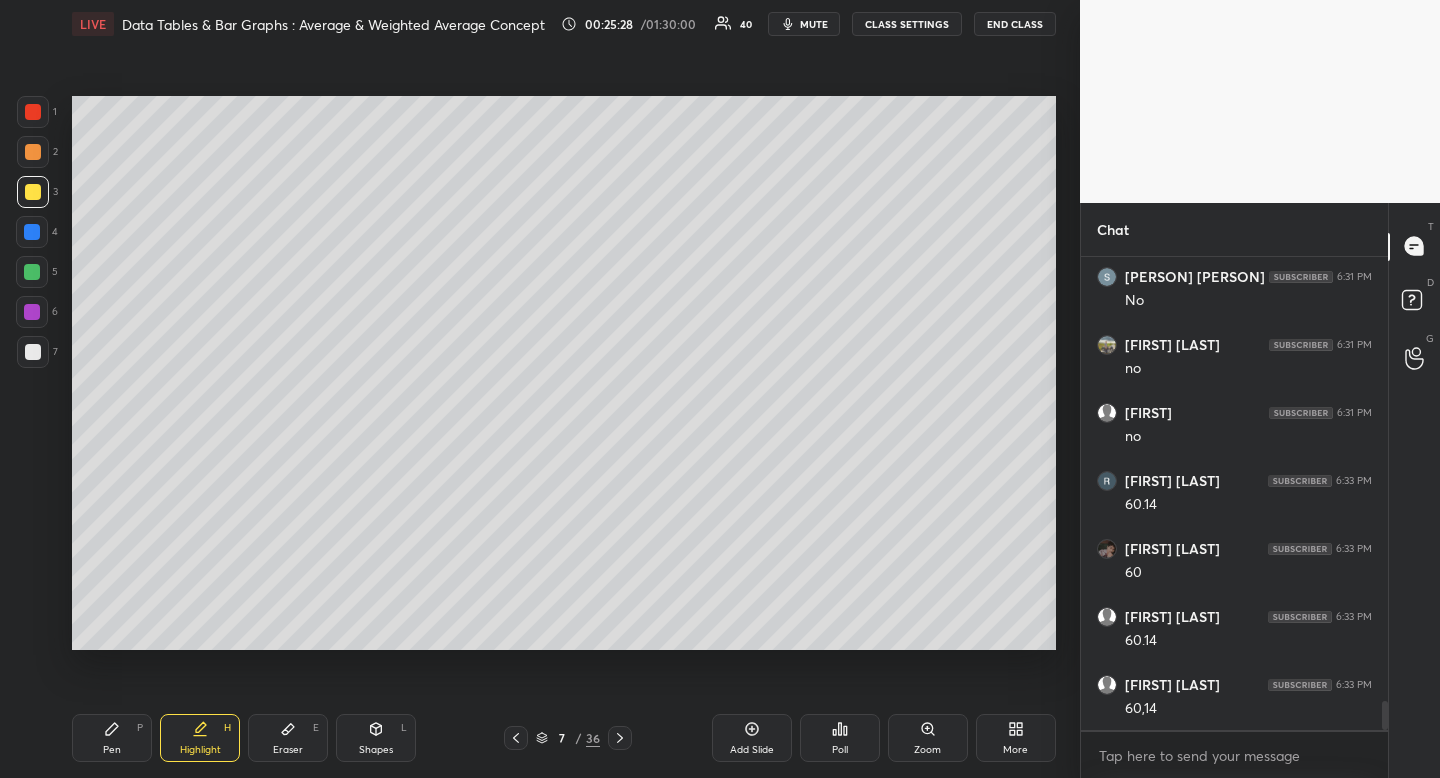 click at bounding box center [33, 152] 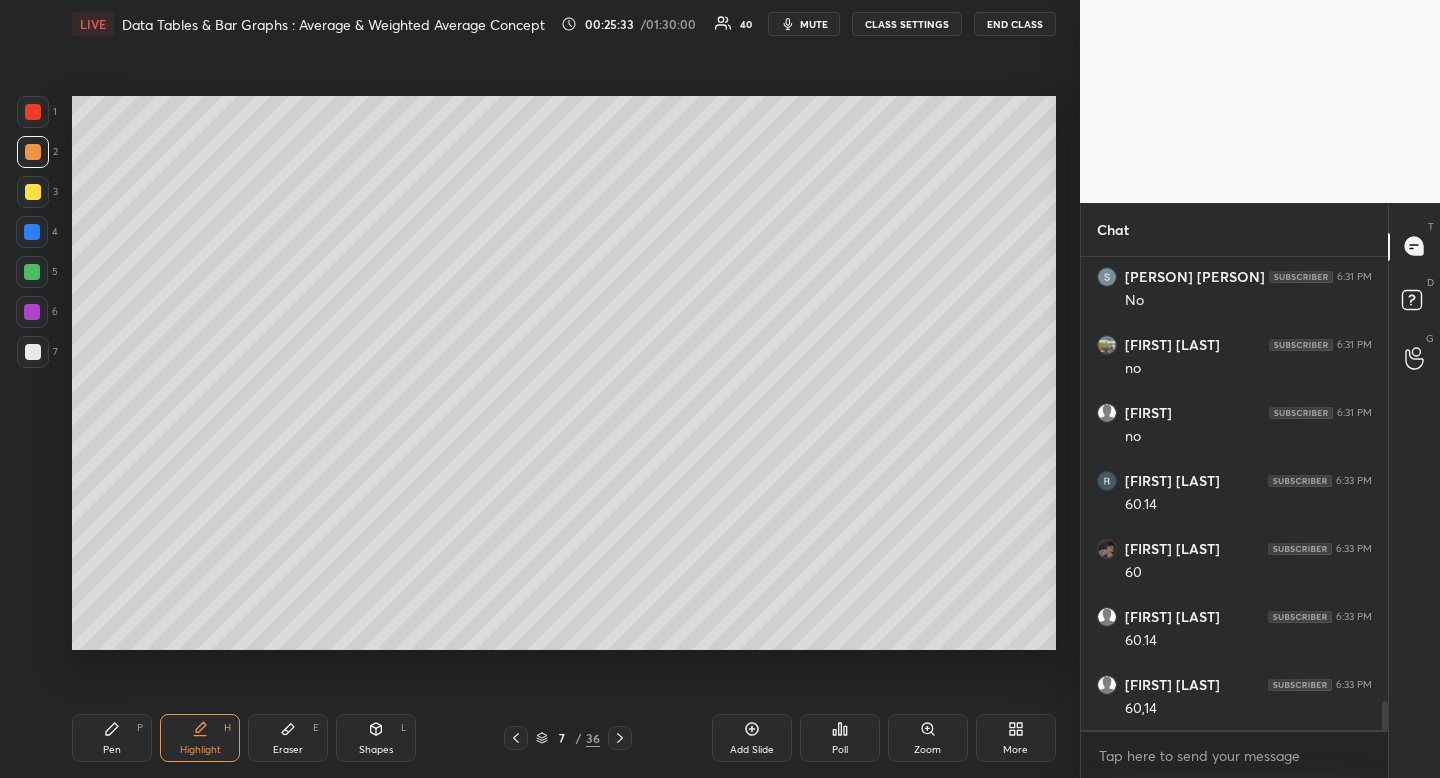 scroll, scrollTop: 7305, scrollLeft: 0, axis: vertical 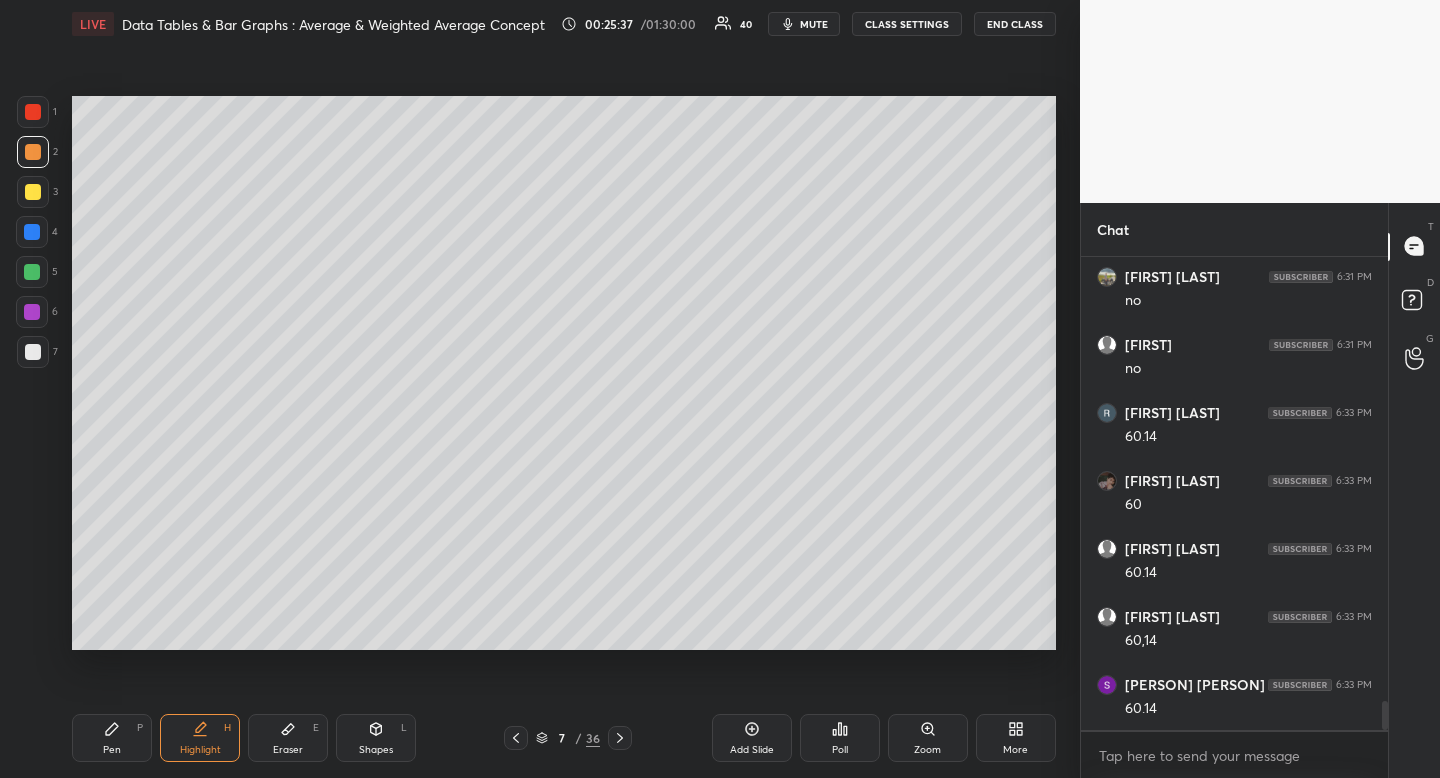 click on "Highlight H" at bounding box center [200, 738] 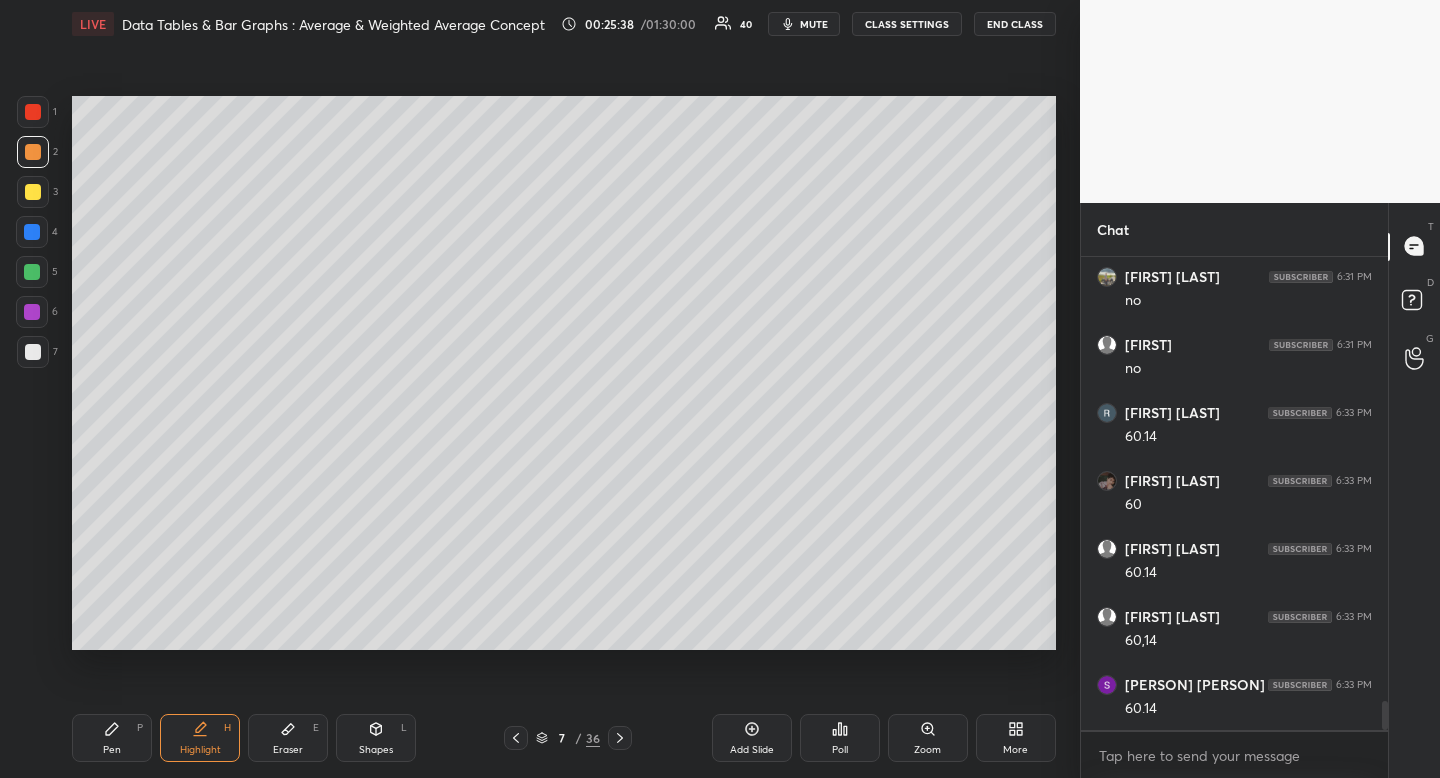 click 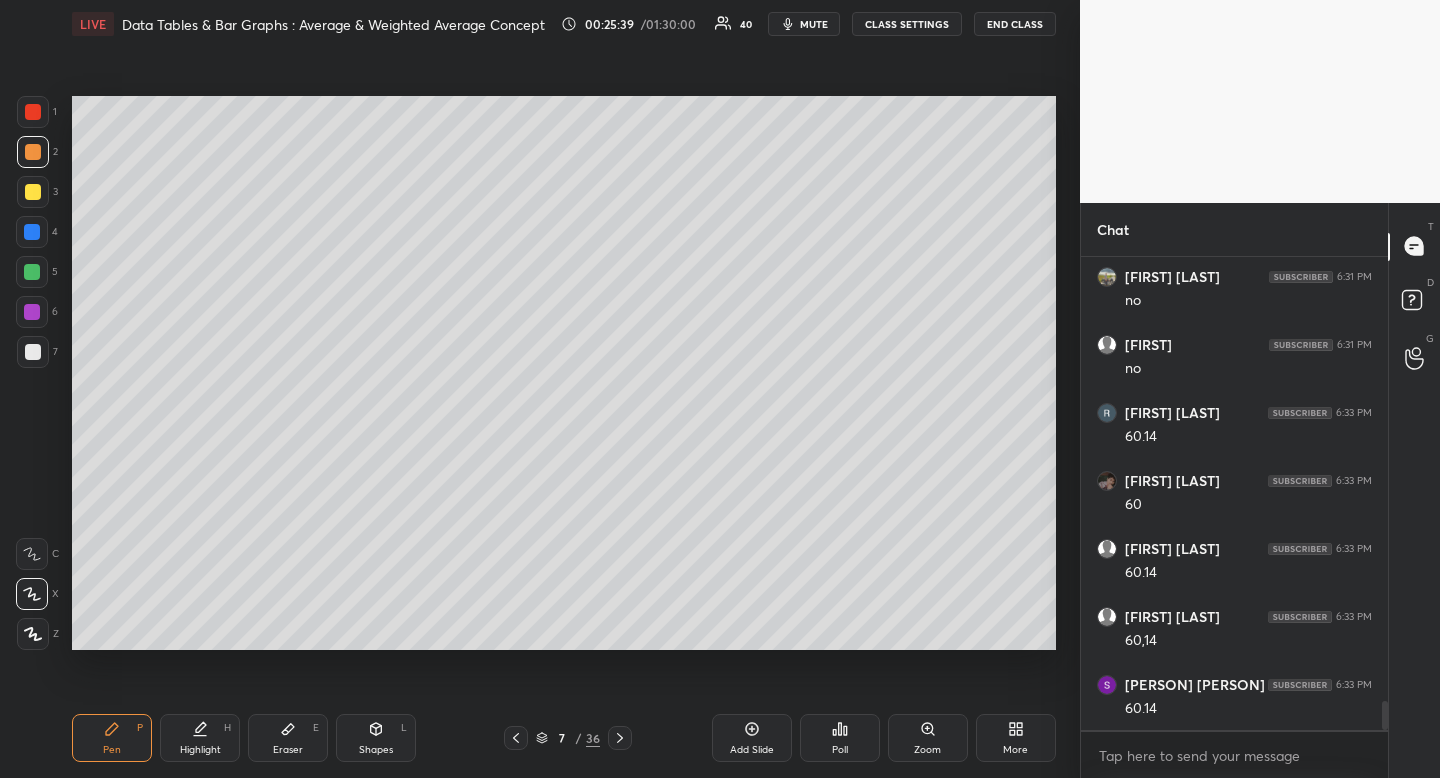 click on "Pen P" at bounding box center (112, 738) 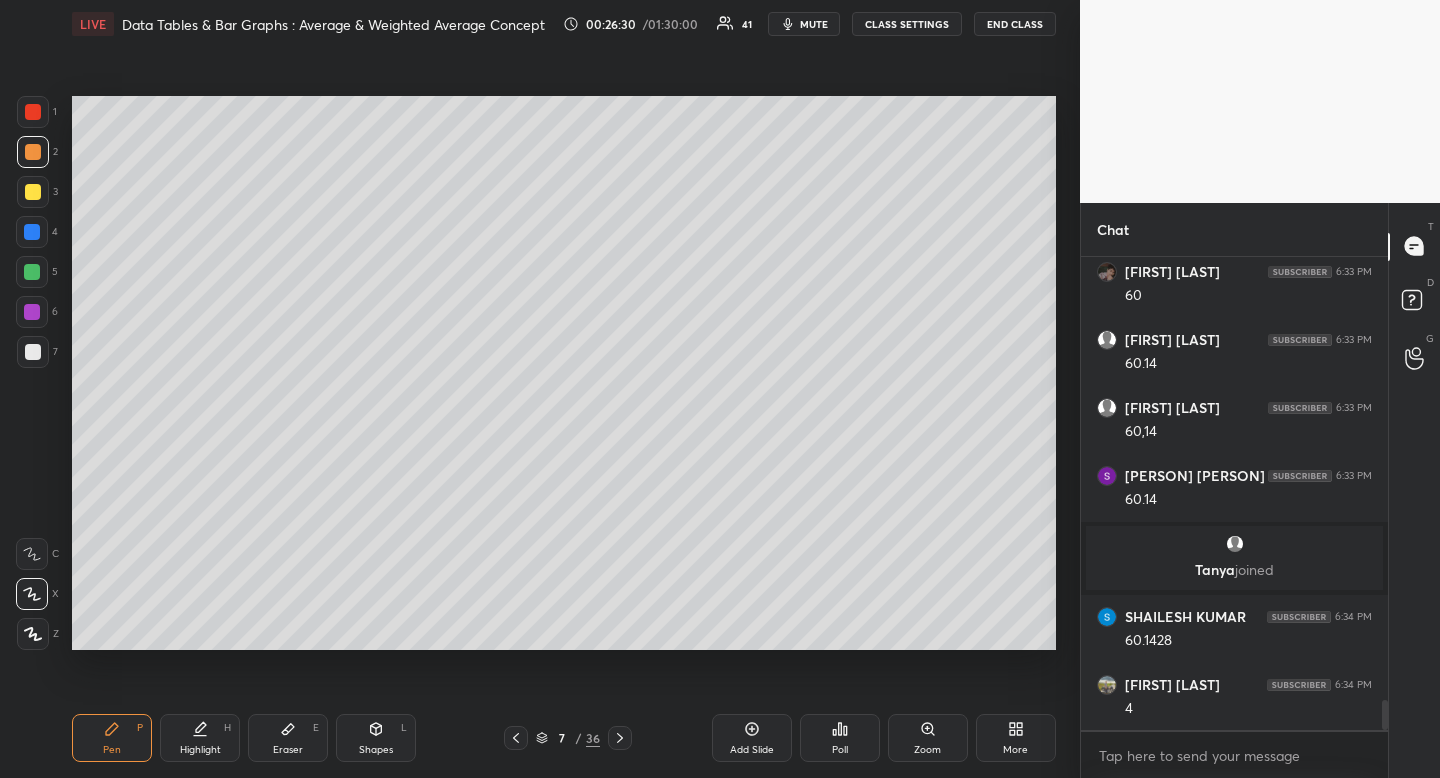 scroll, scrollTop: 7177, scrollLeft: 0, axis: vertical 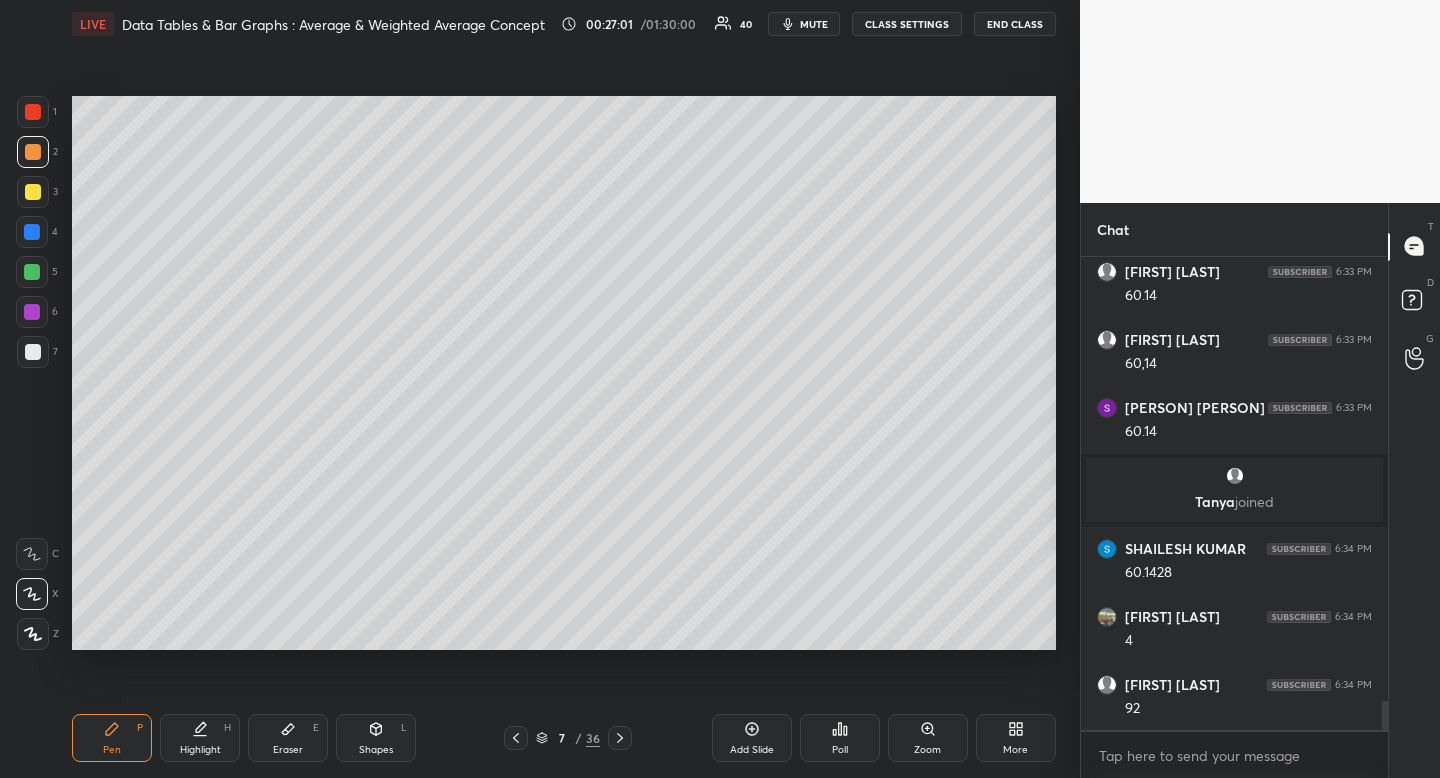 click on "Shapes L" at bounding box center (376, 738) 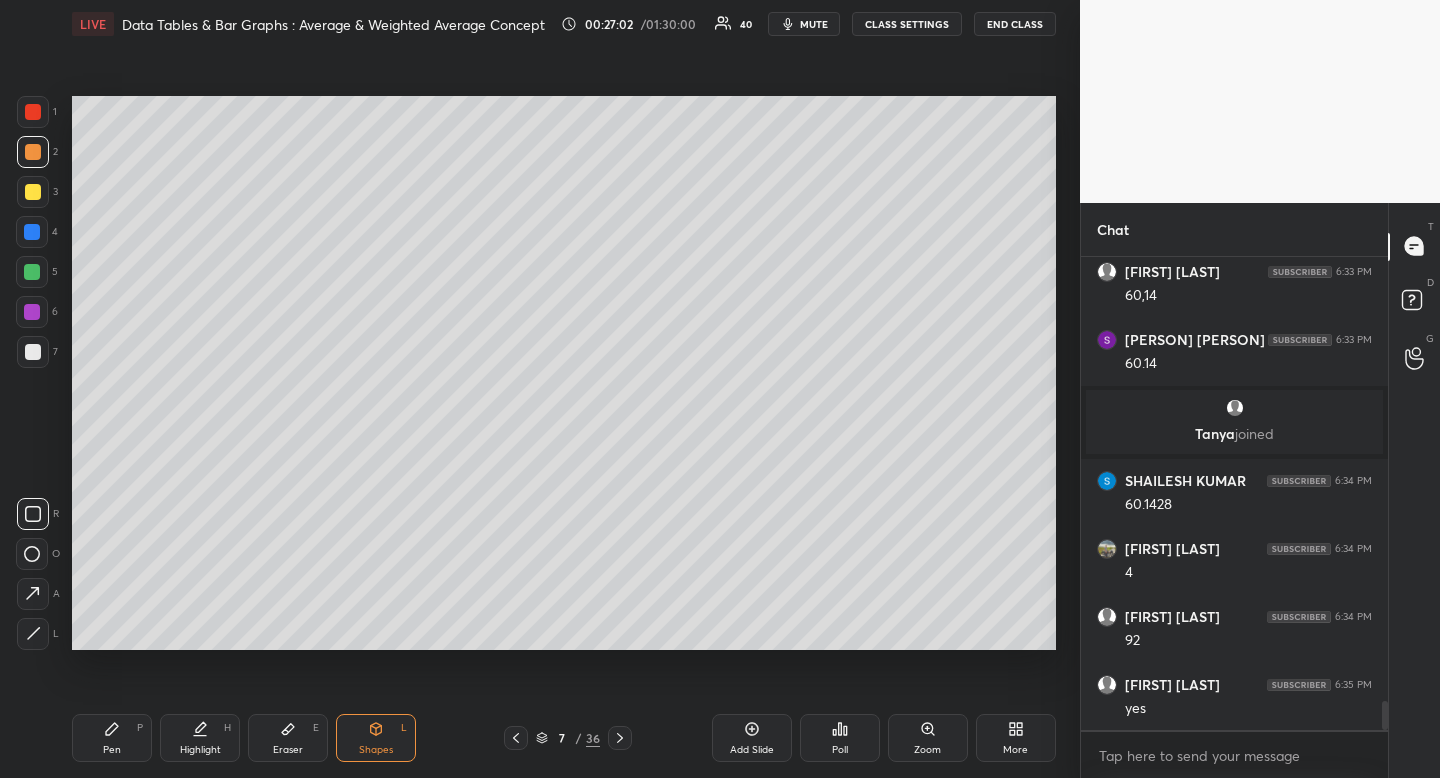 click 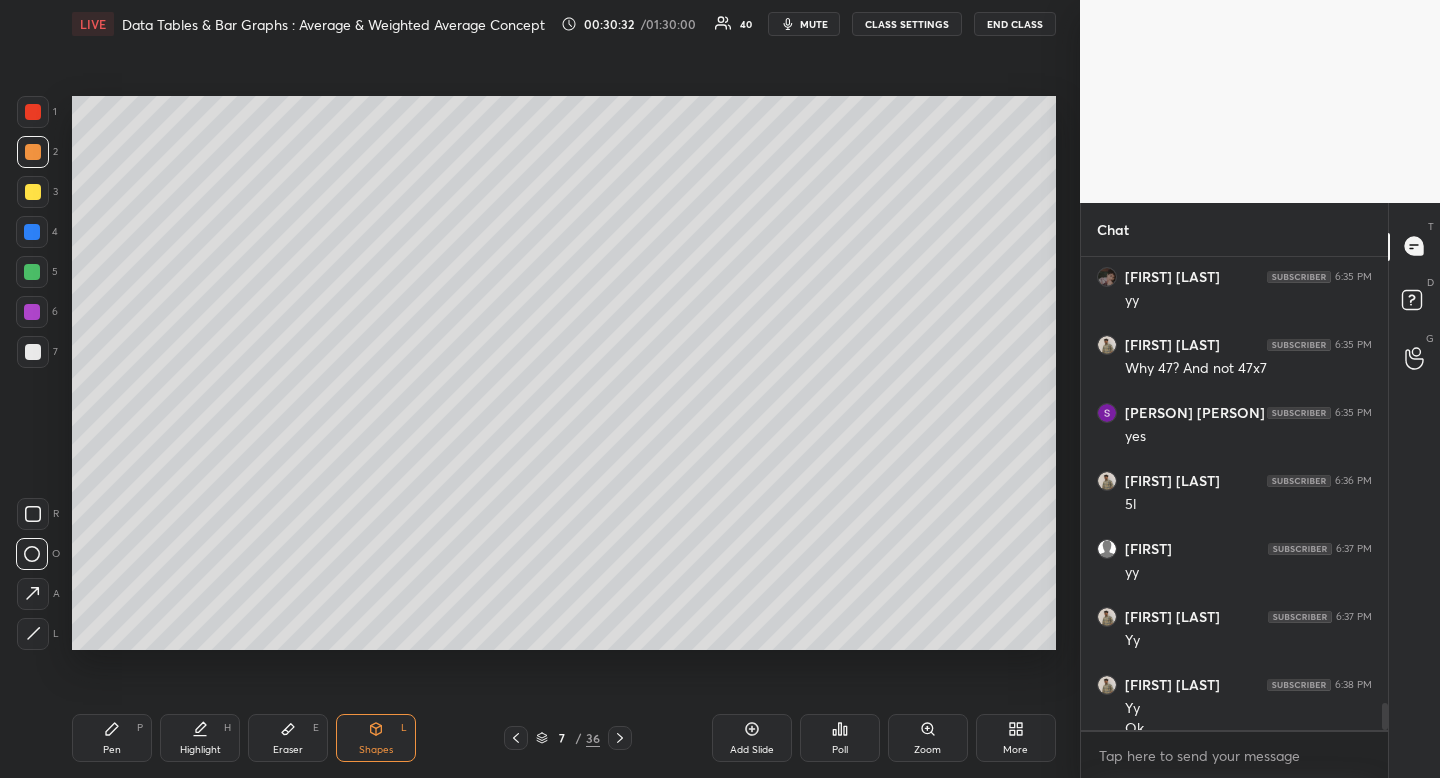scroll, scrollTop: 7809, scrollLeft: 0, axis: vertical 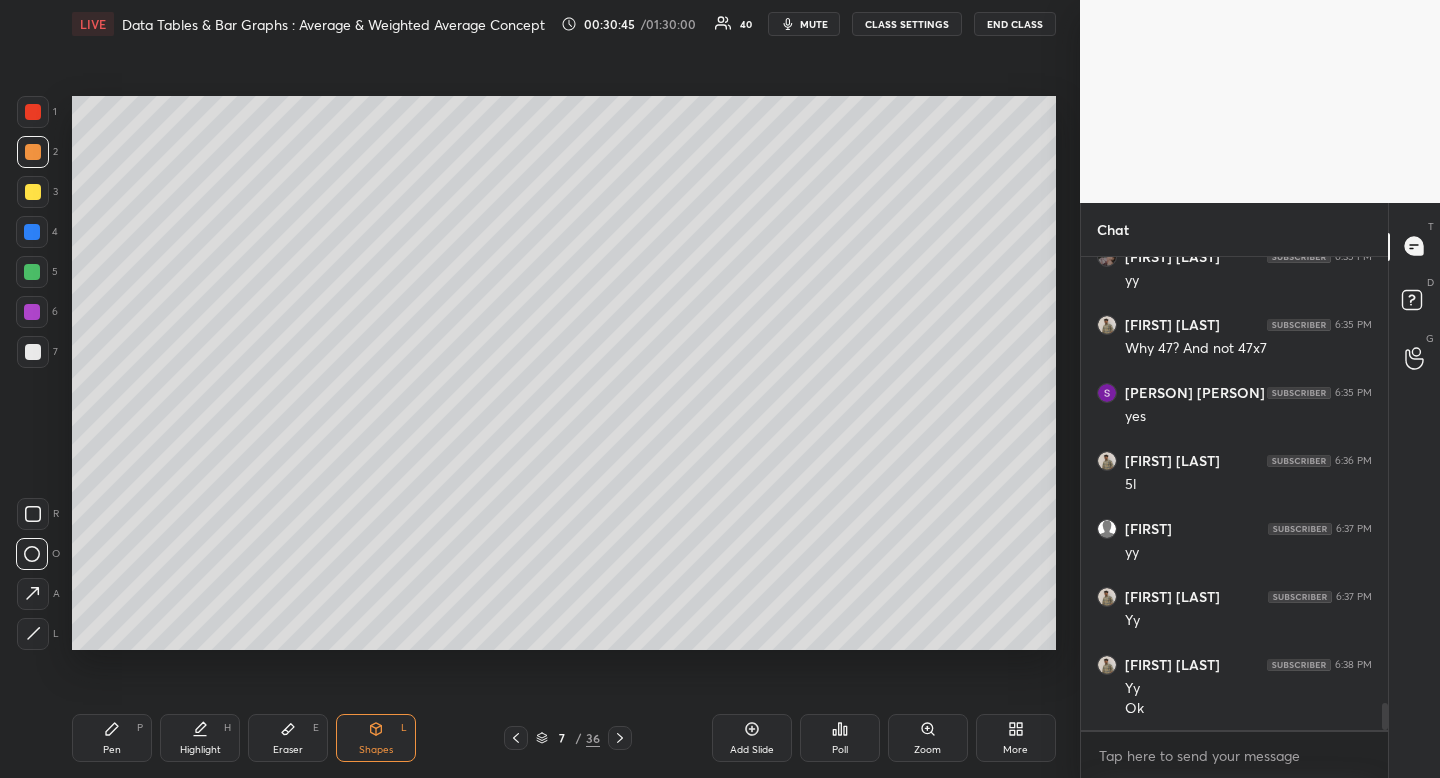 click on "Highlight H" at bounding box center (200, 738) 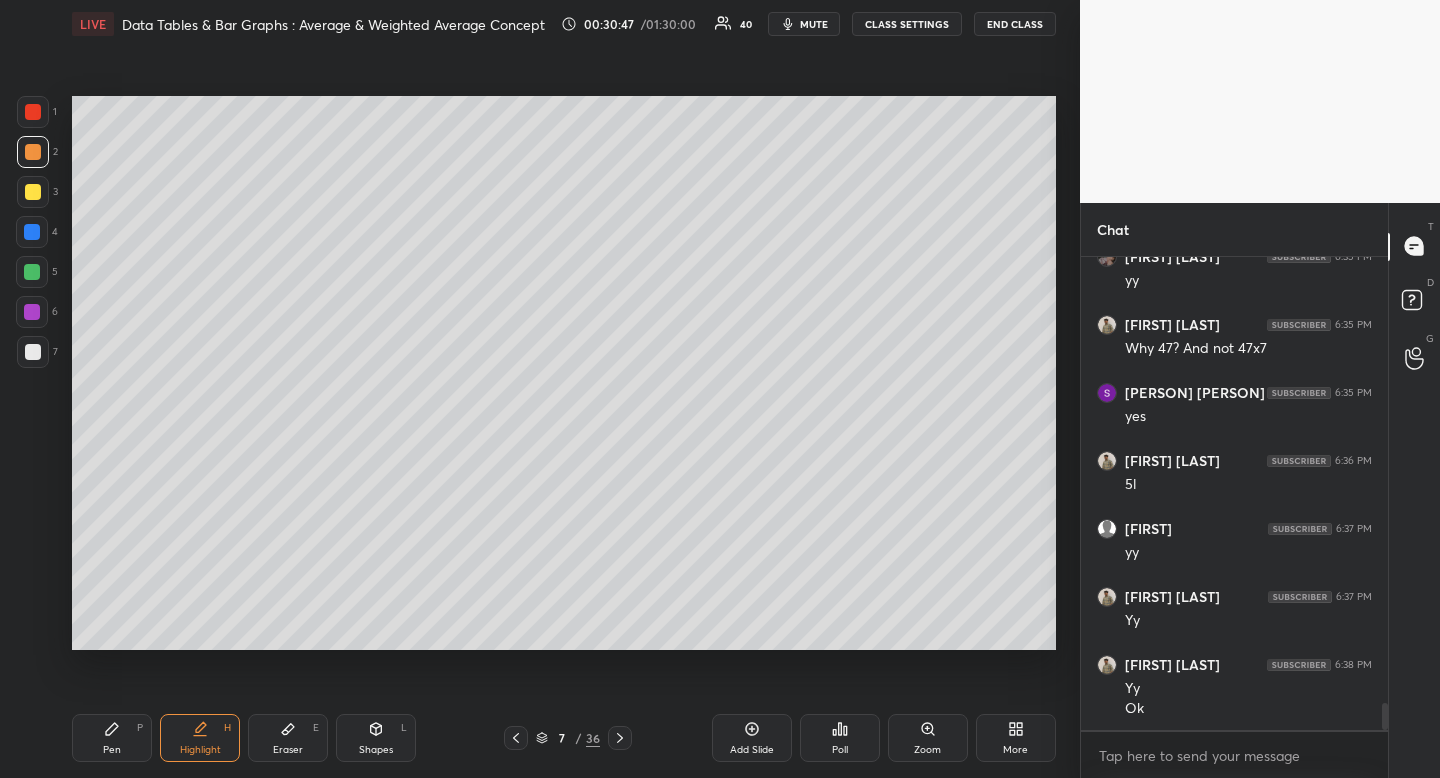 drag, startPoint x: 124, startPoint y: 757, endPoint x: 122, endPoint y: 747, distance: 10.198039 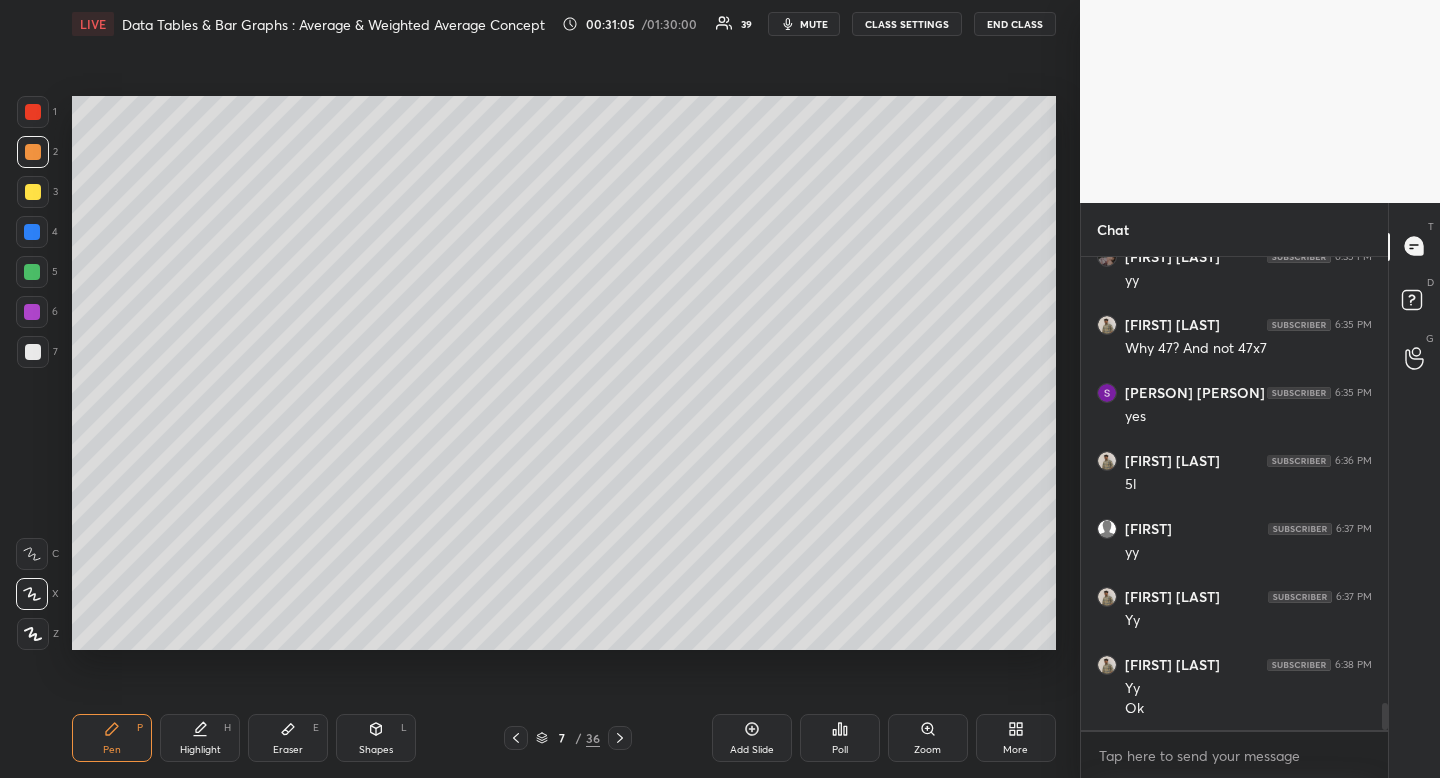 scroll, scrollTop: 7877, scrollLeft: 0, axis: vertical 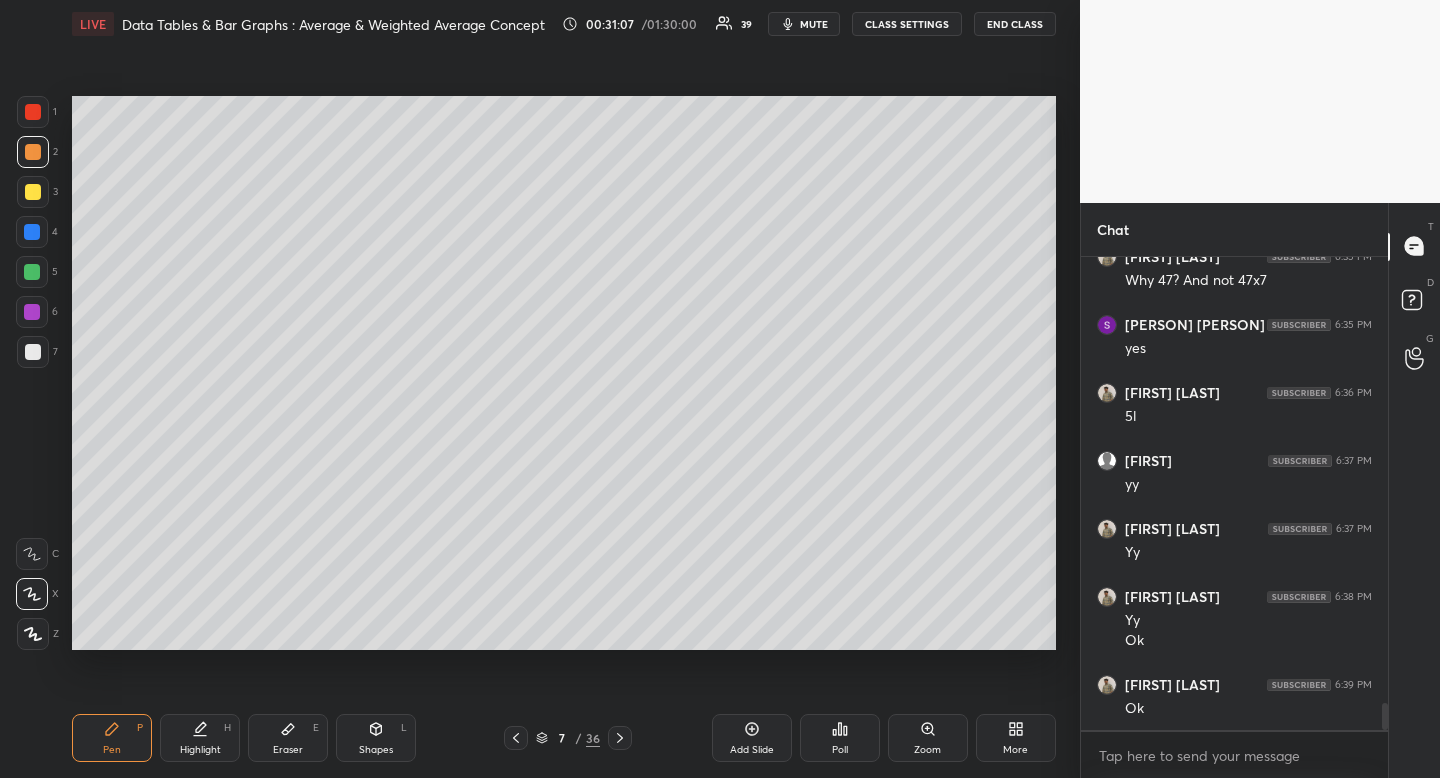 click on "Shapes L" at bounding box center [376, 738] 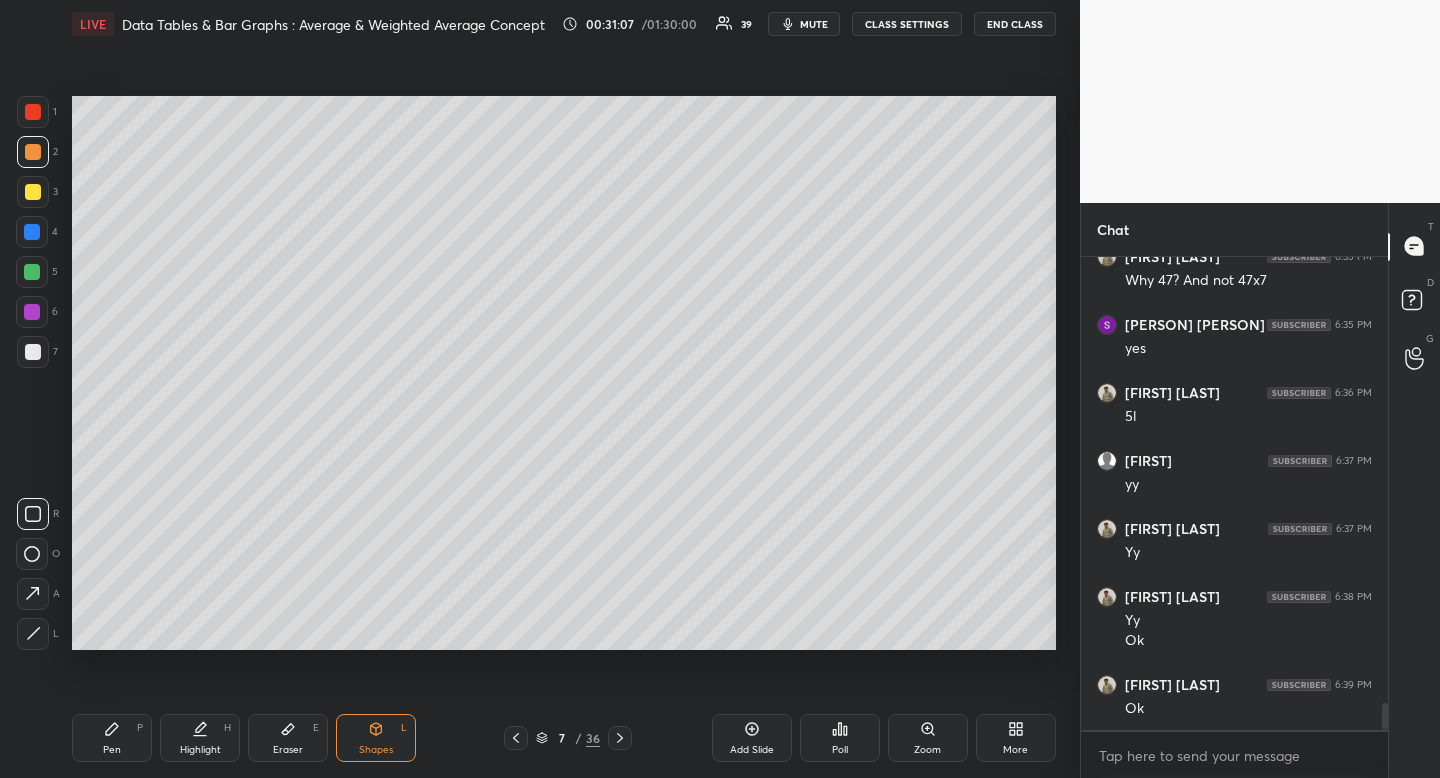 click 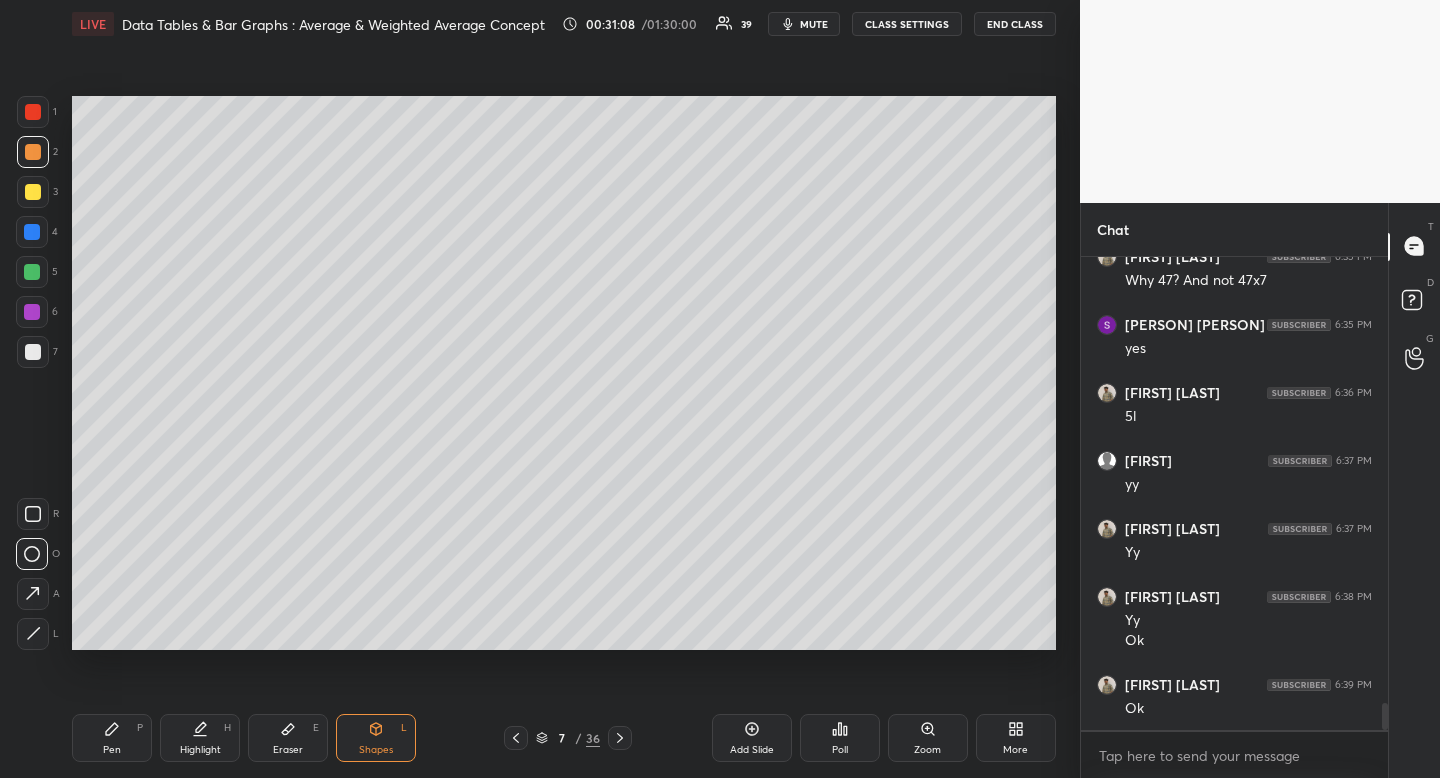 drag, startPoint x: 38, startPoint y: 548, endPoint x: 60, endPoint y: 552, distance: 22.36068 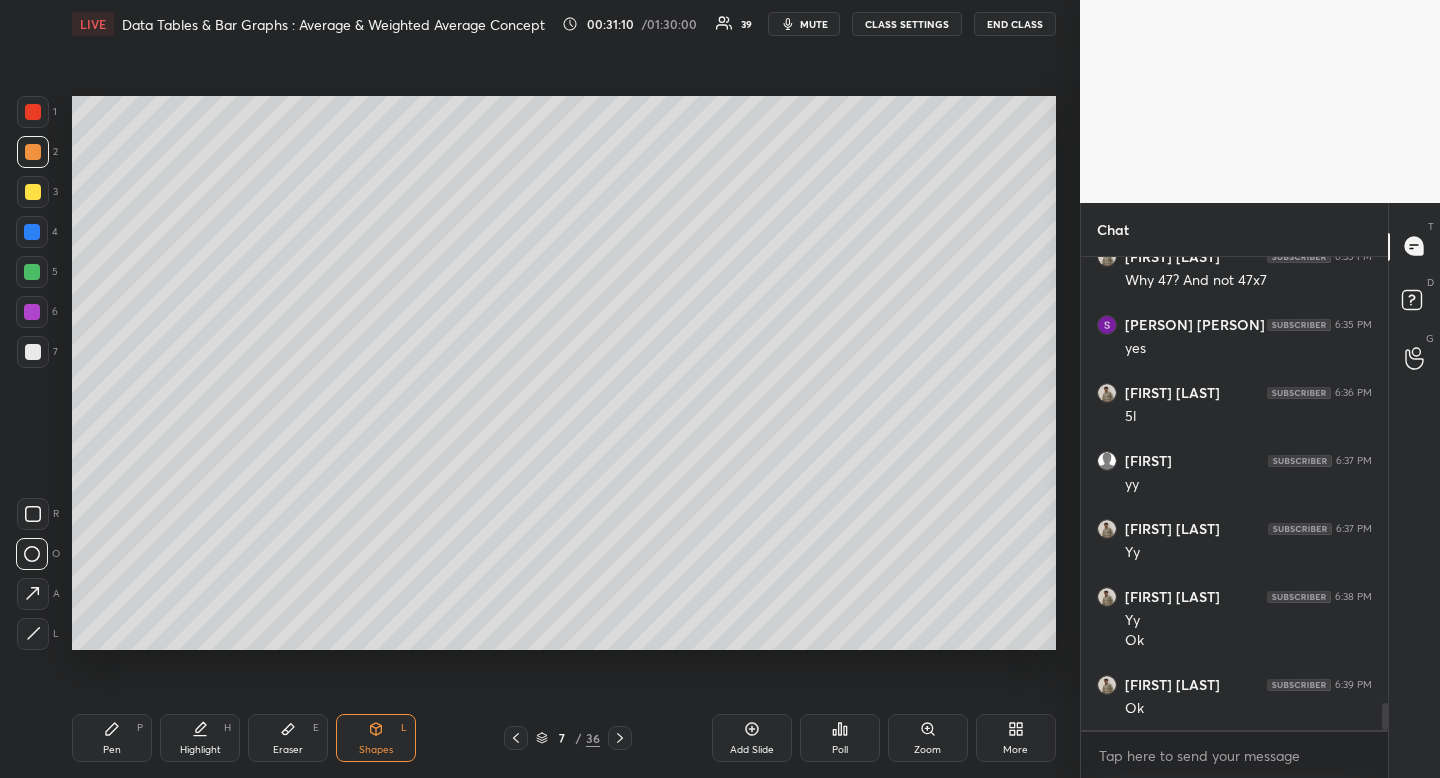 click on "Highlight H" at bounding box center (200, 738) 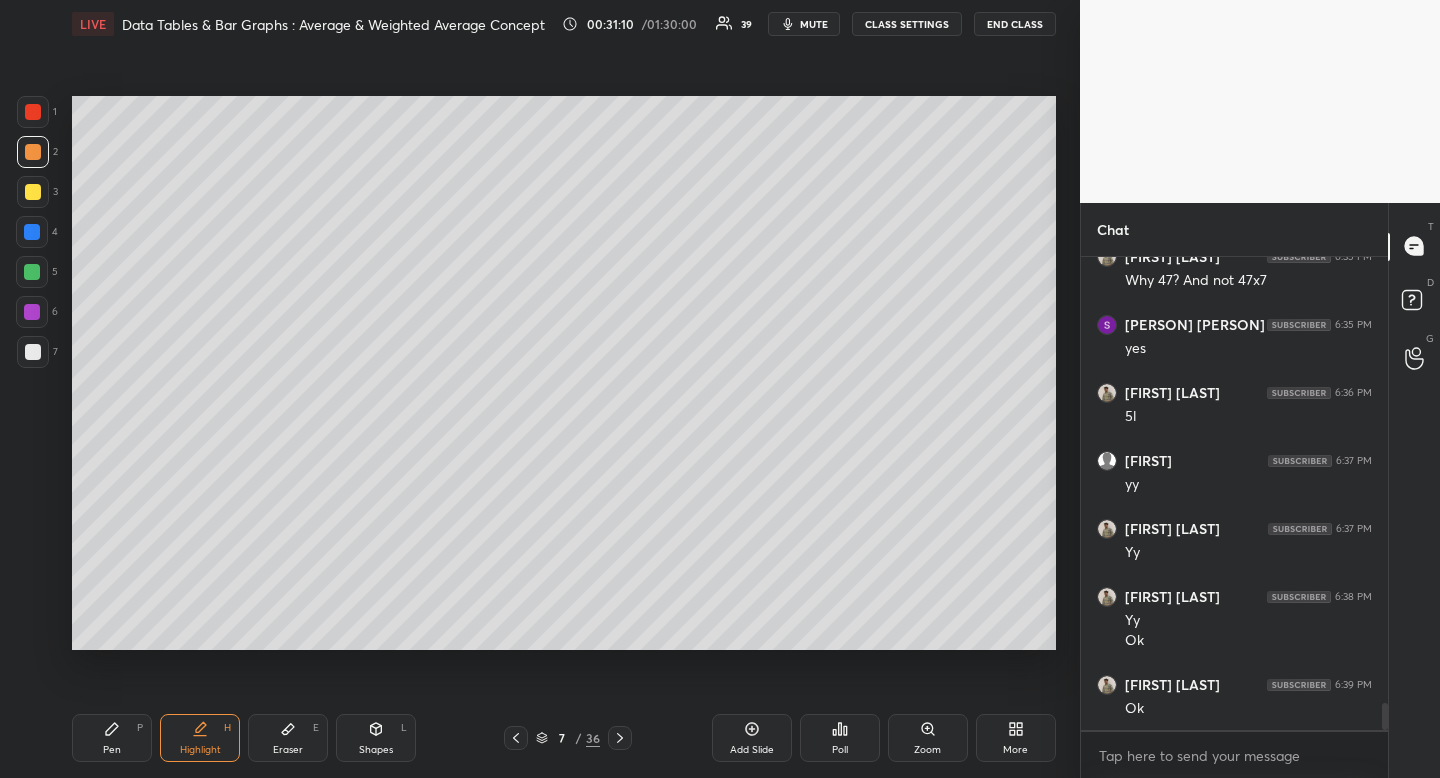 drag, startPoint x: 200, startPoint y: 728, endPoint x: 172, endPoint y: 665, distance: 68.942 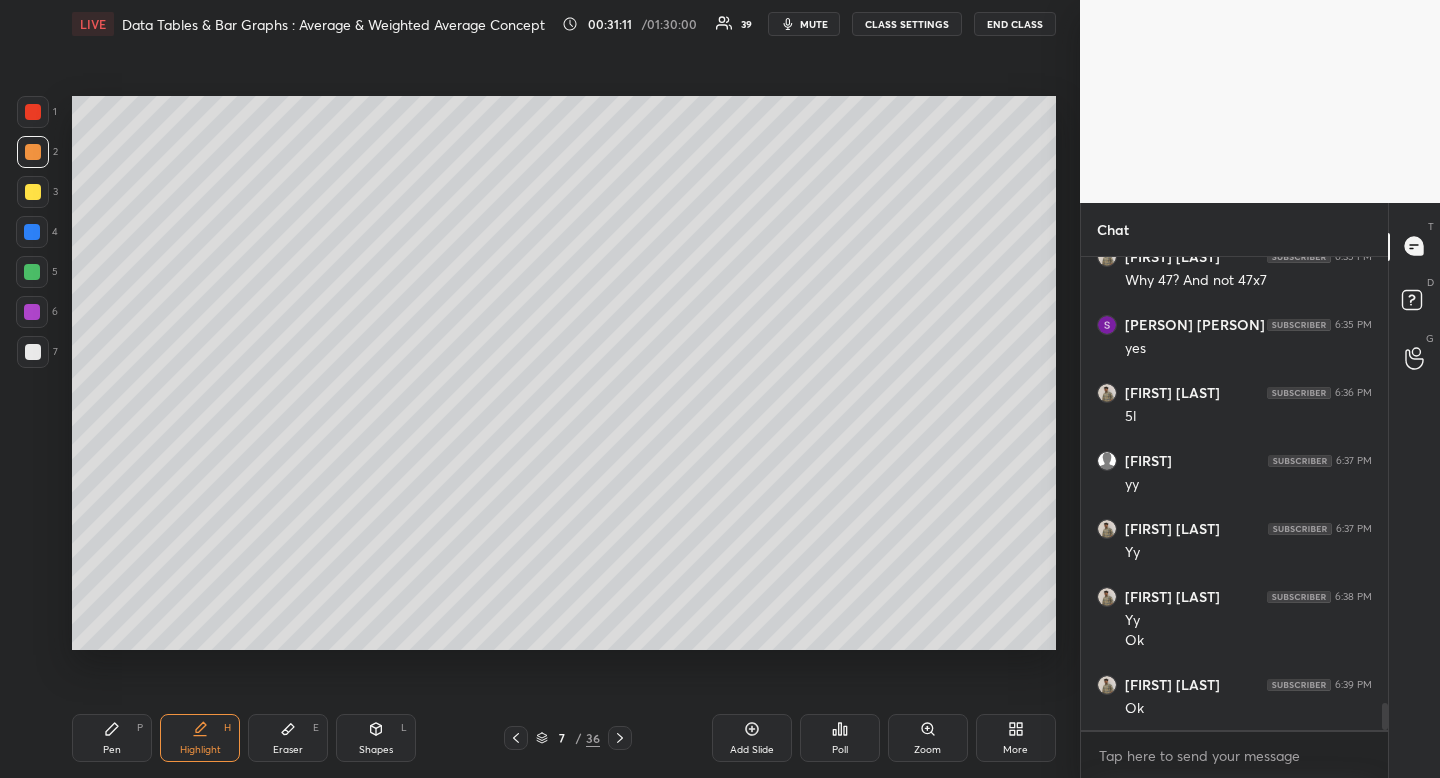 scroll, scrollTop: 7945, scrollLeft: 0, axis: vertical 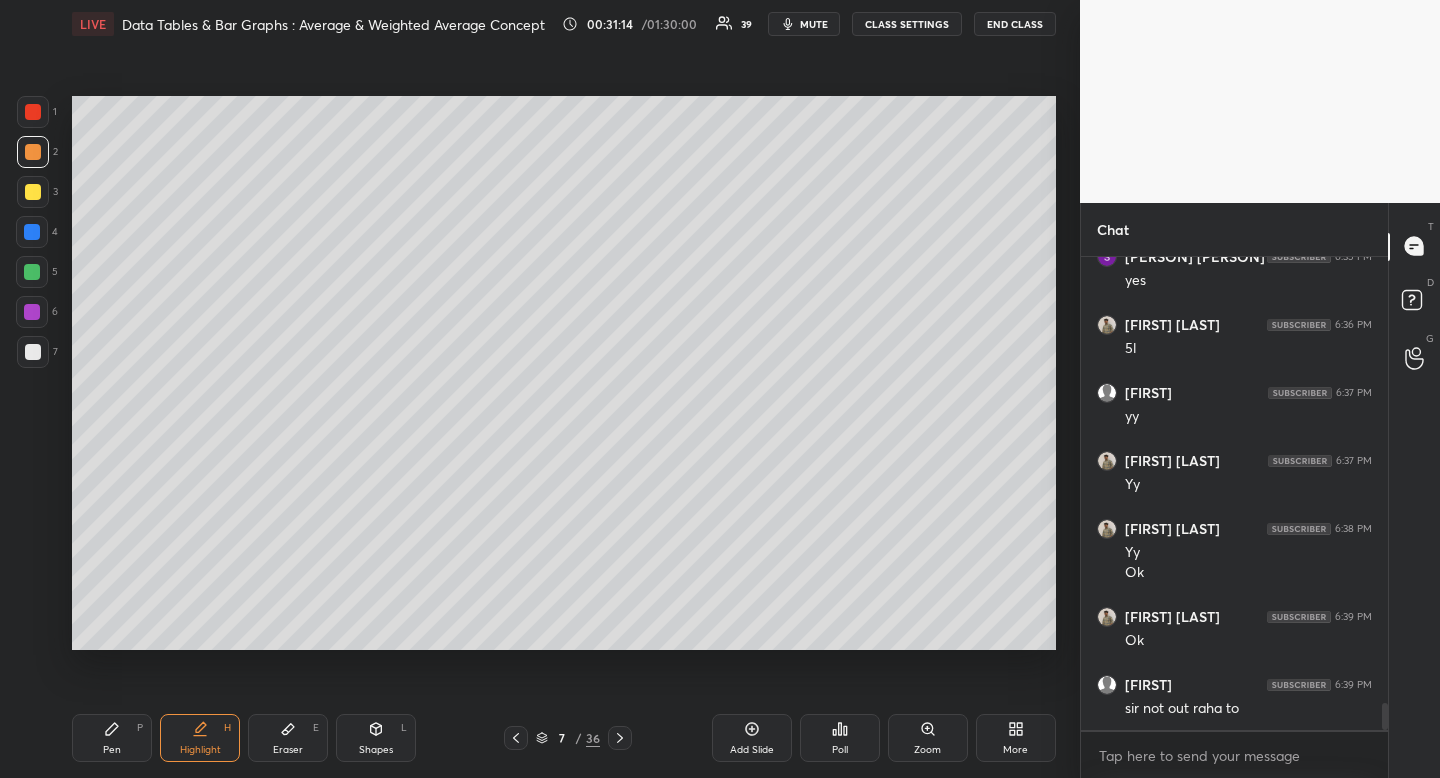 click on "Eraser" at bounding box center [288, 750] 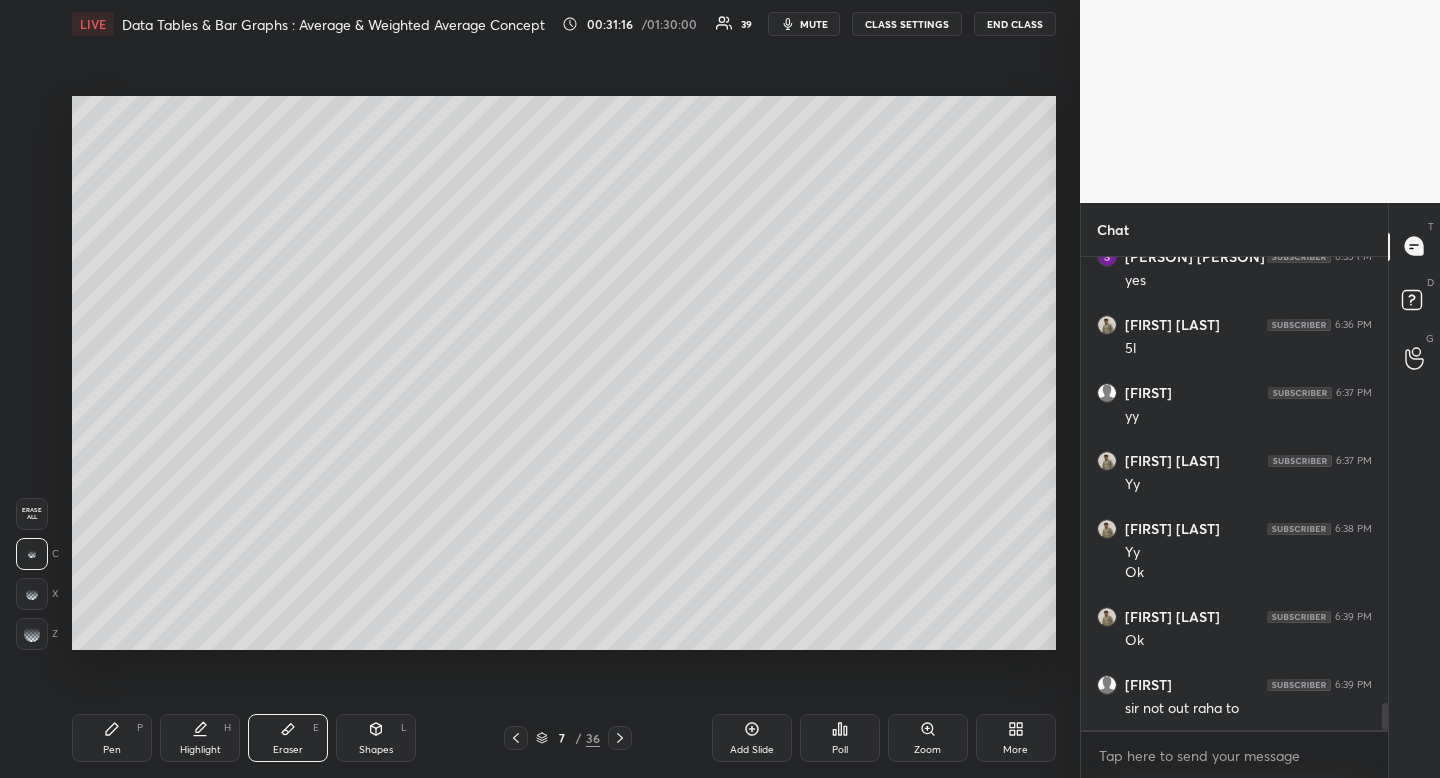 drag, startPoint x: 395, startPoint y: 745, endPoint x: 382, endPoint y: 743, distance: 13.152946 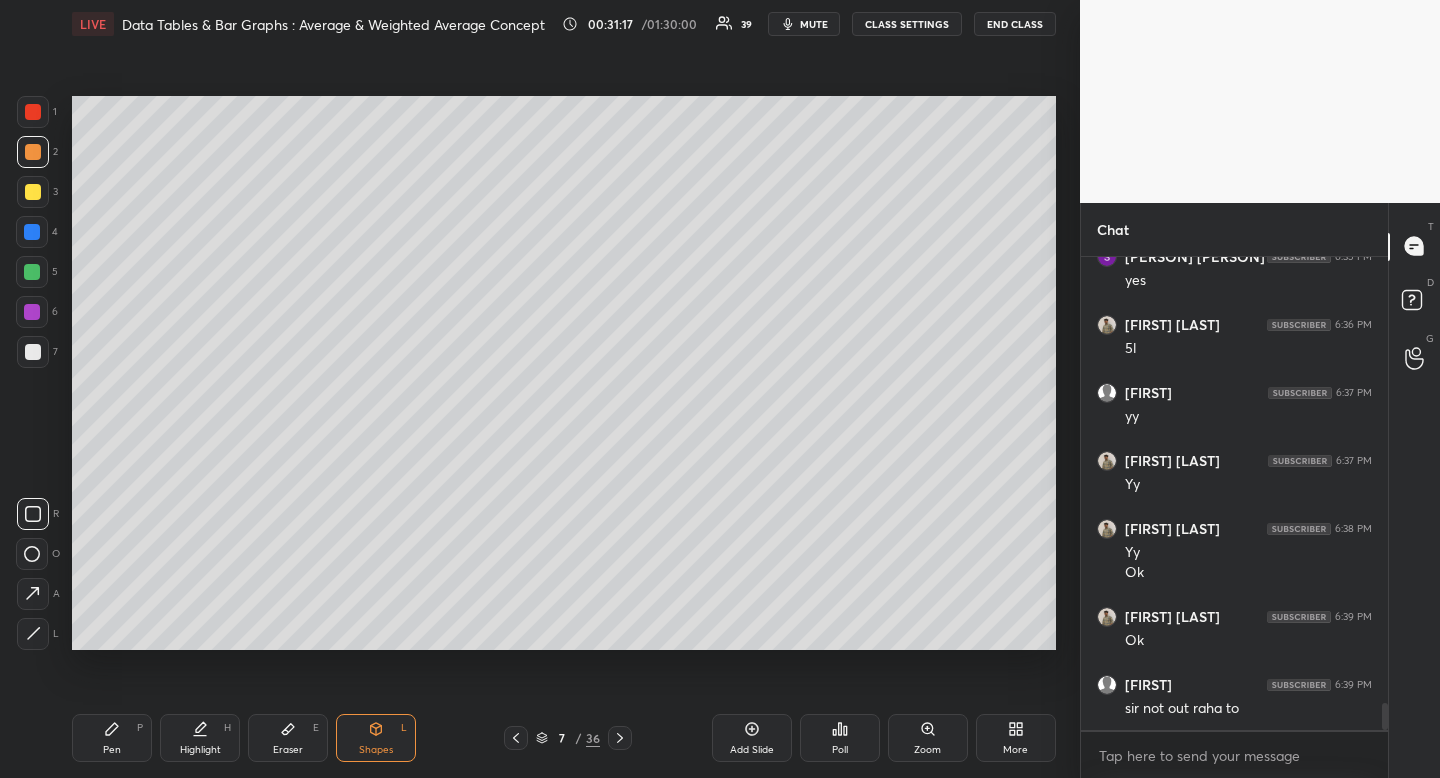 click at bounding box center (32, 554) 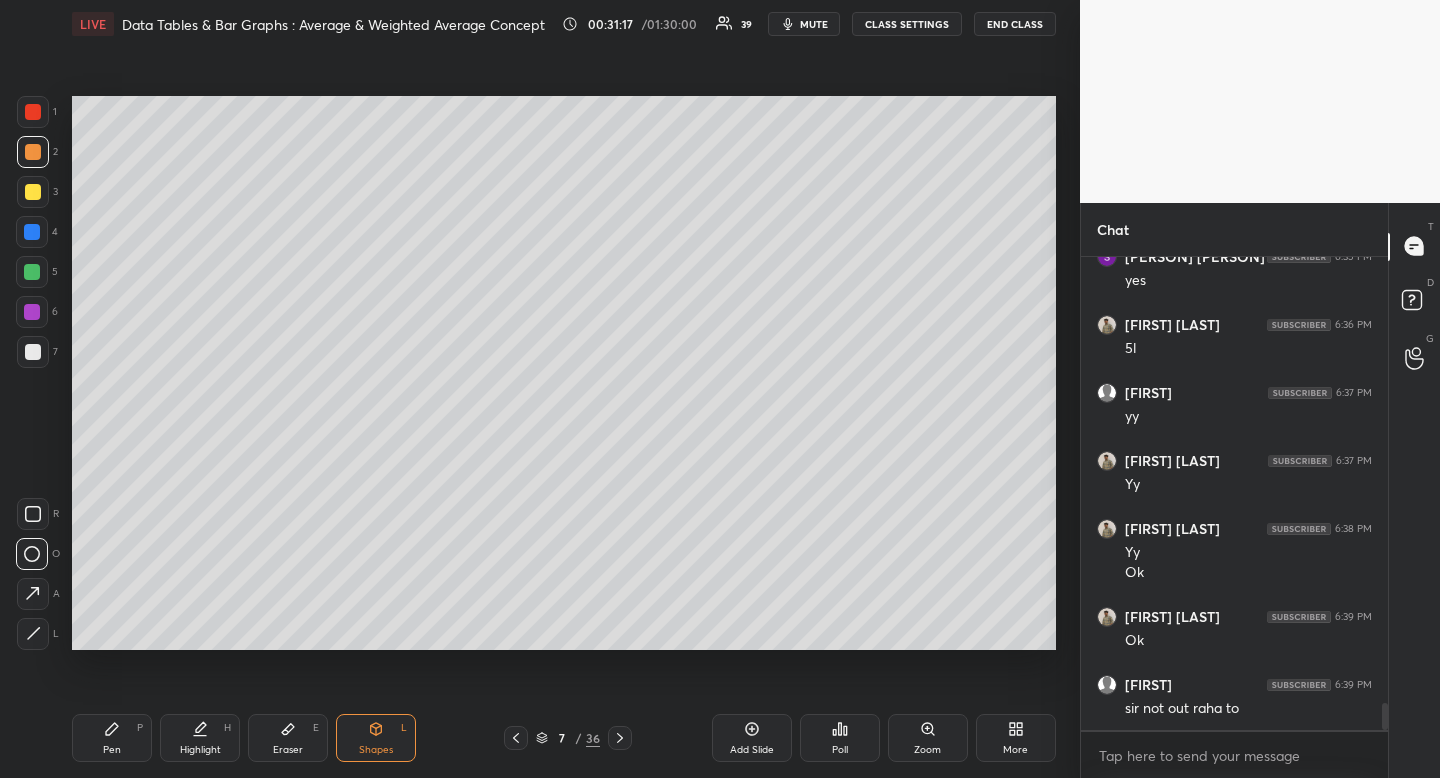 drag, startPoint x: 39, startPoint y: 548, endPoint x: 62, endPoint y: 551, distance: 23.194826 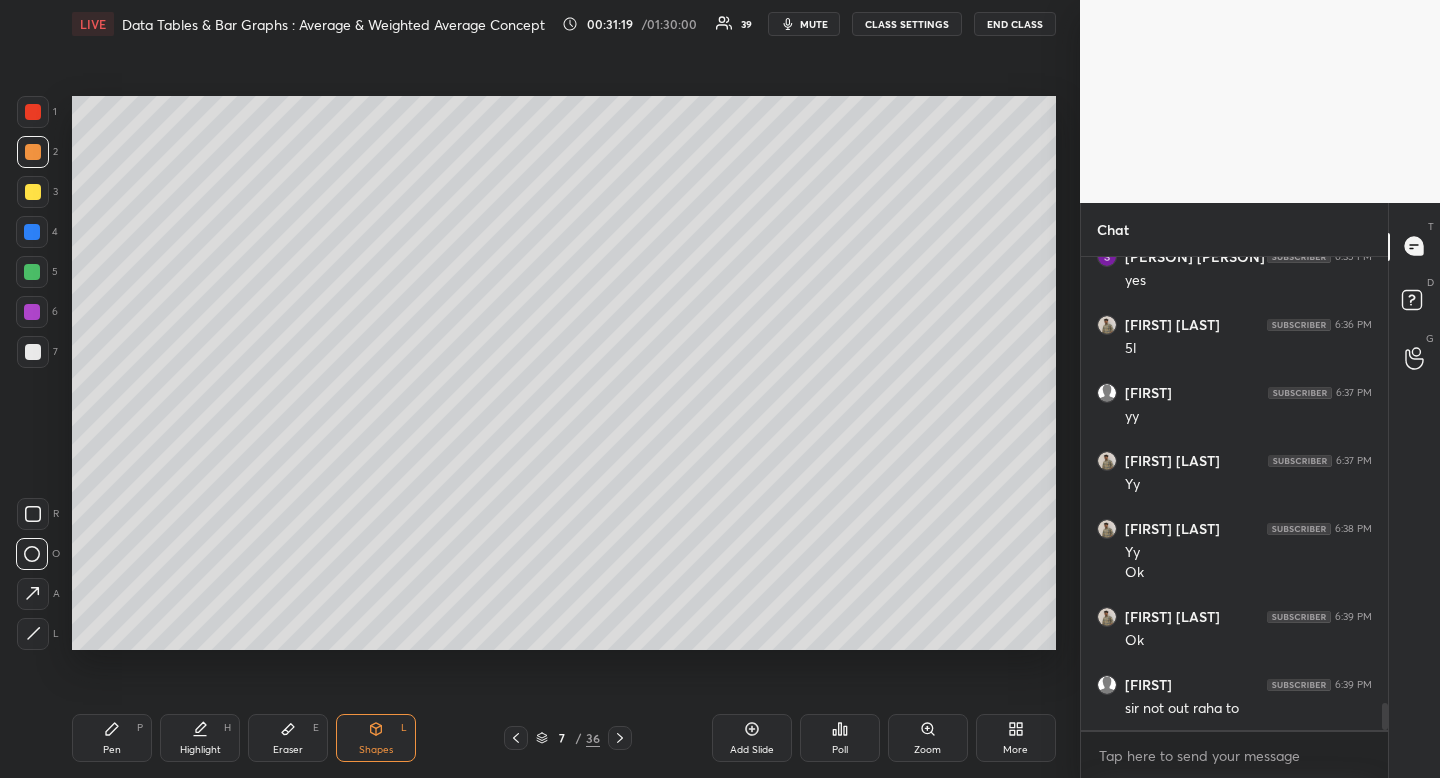 click on "Highlight H" at bounding box center [200, 738] 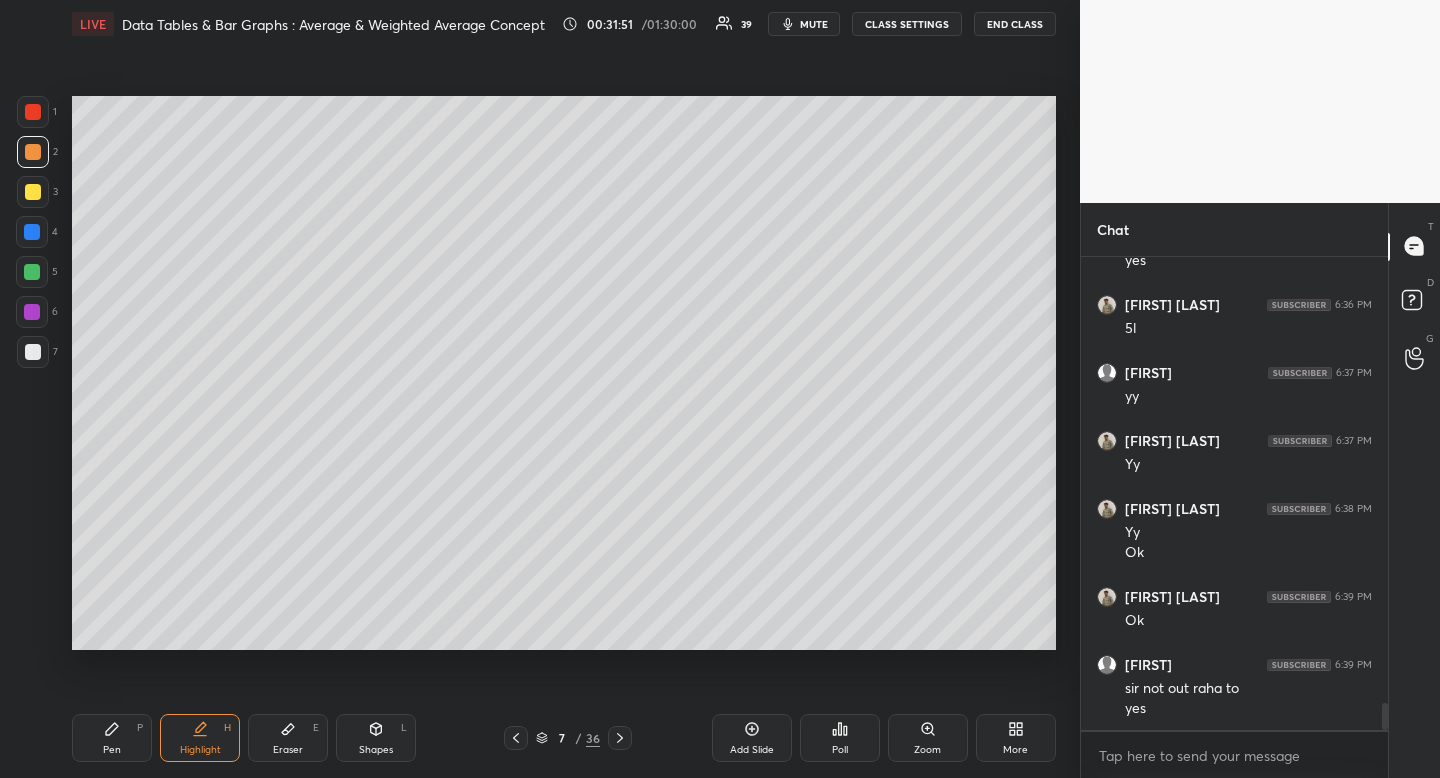 scroll, scrollTop: 8033, scrollLeft: 0, axis: vertical 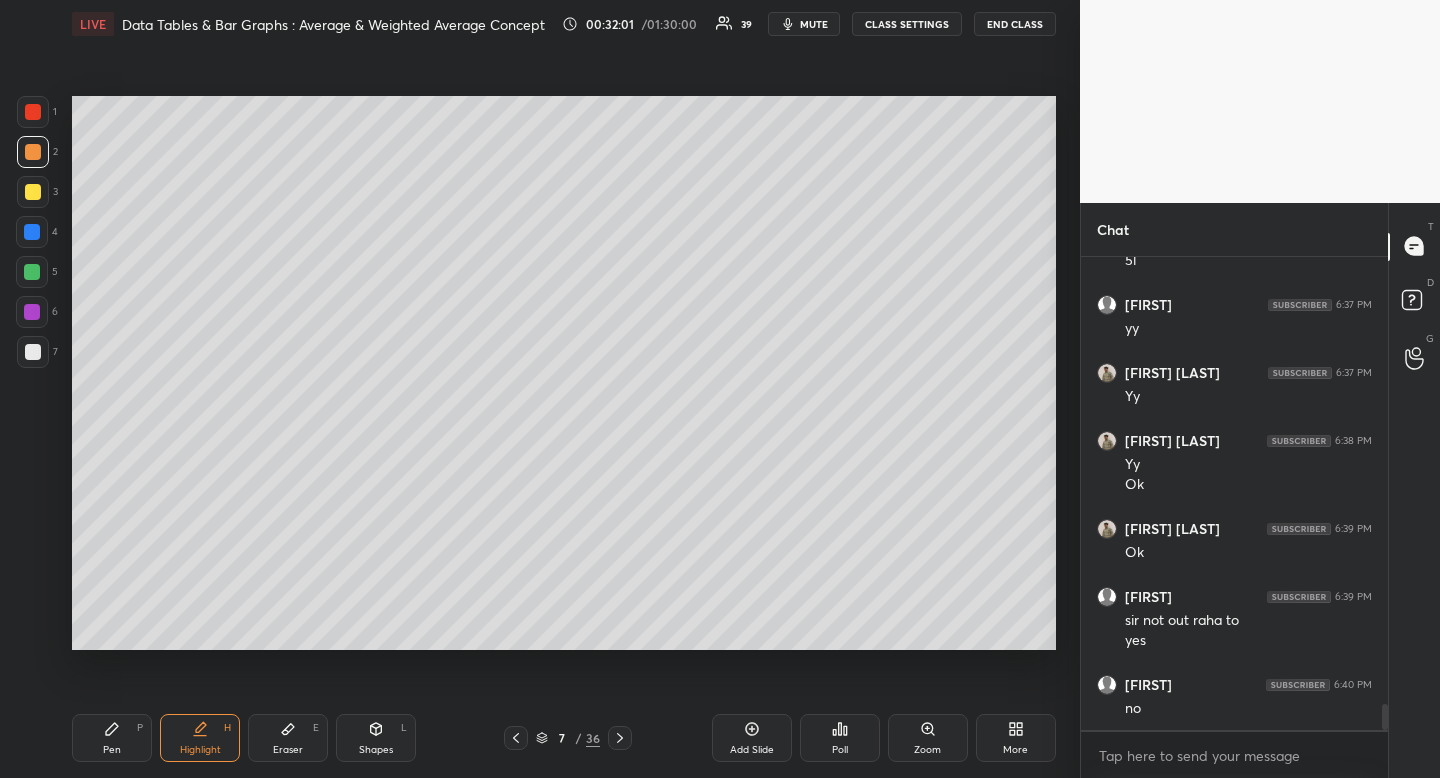 drag, startPoint x: 208, startPoint y: 739, endPoint x: 259, endPoint y: 711, distance: 58.18075 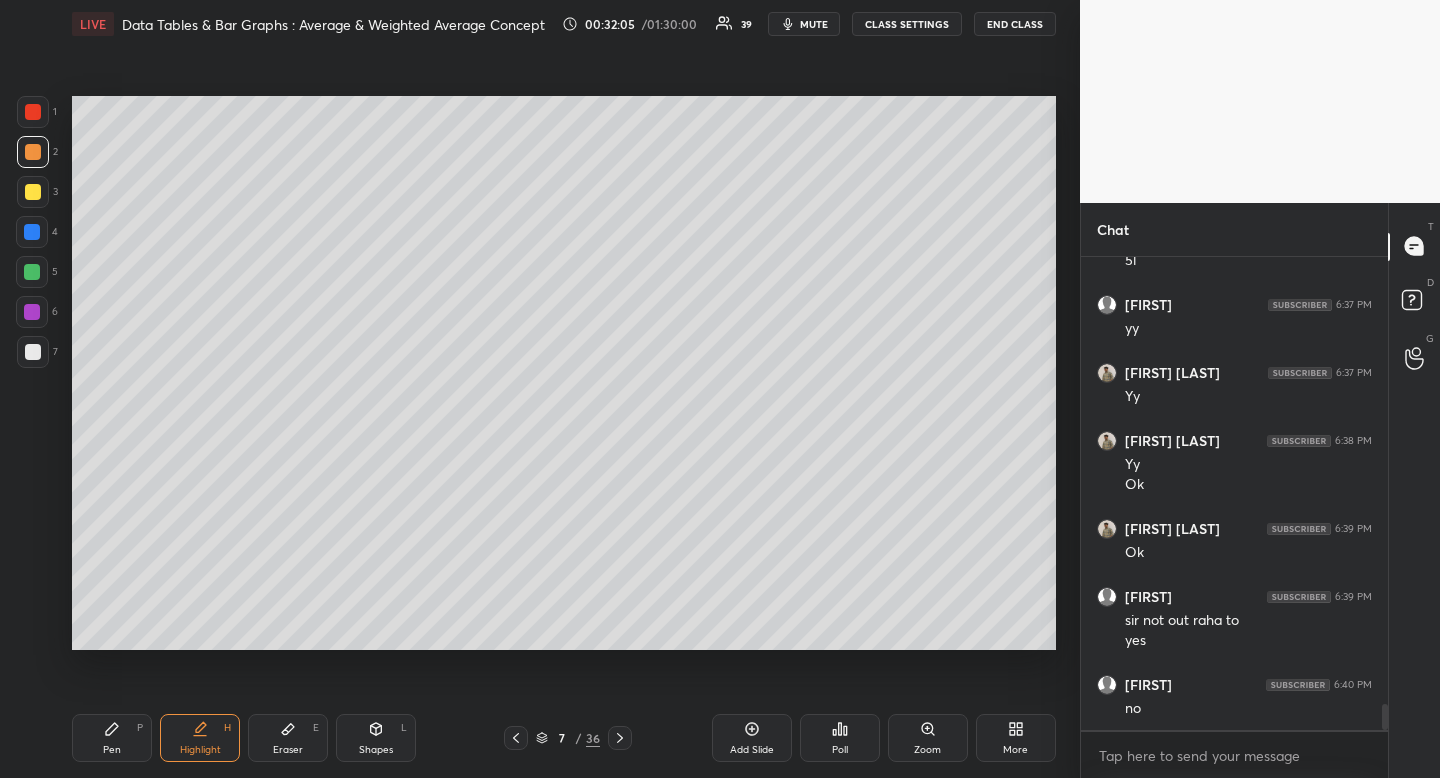 click on "Pen P" at bounding box center [112, 738] 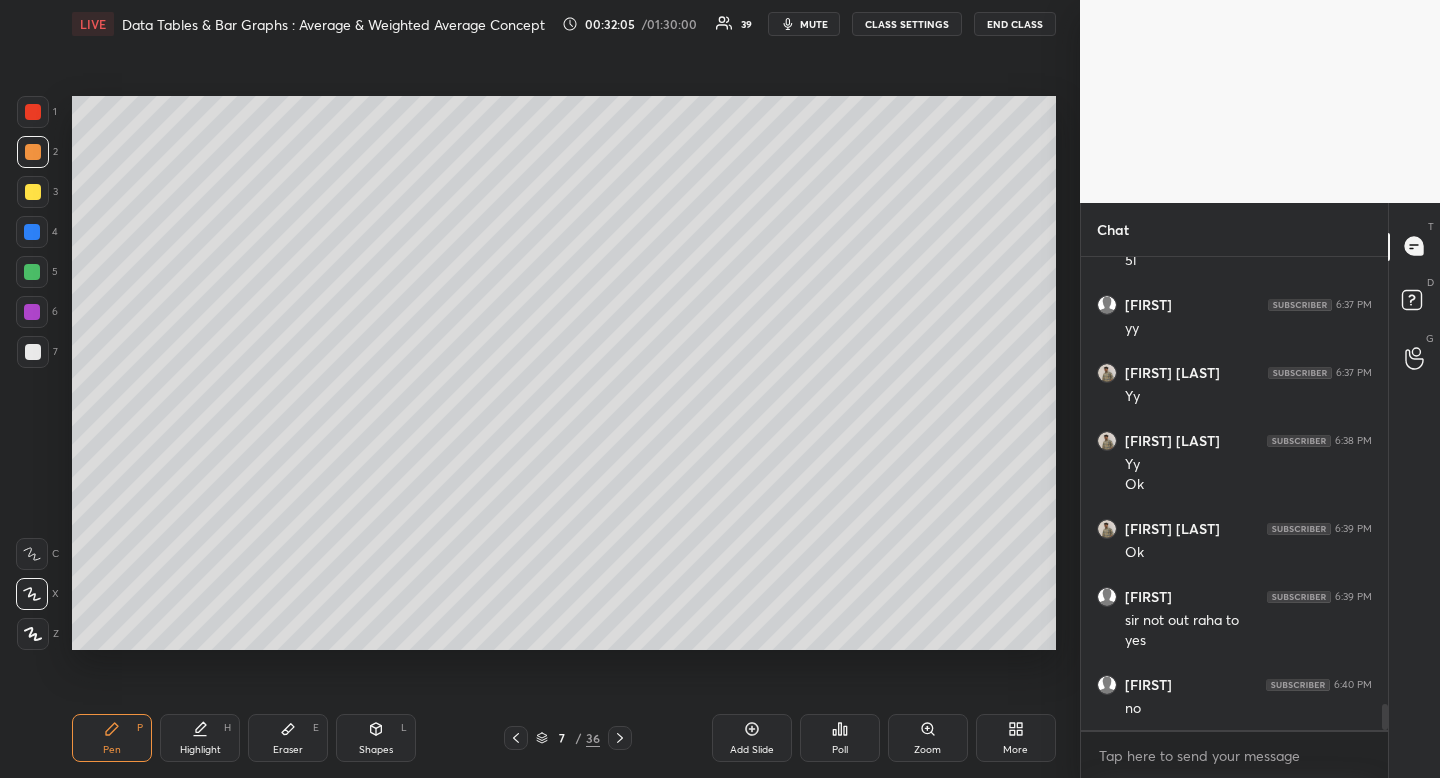 drag, startPoint x: 98, startPoint y: 750, endPoint x: 207, endPoint y: 665, distance: 138.22446 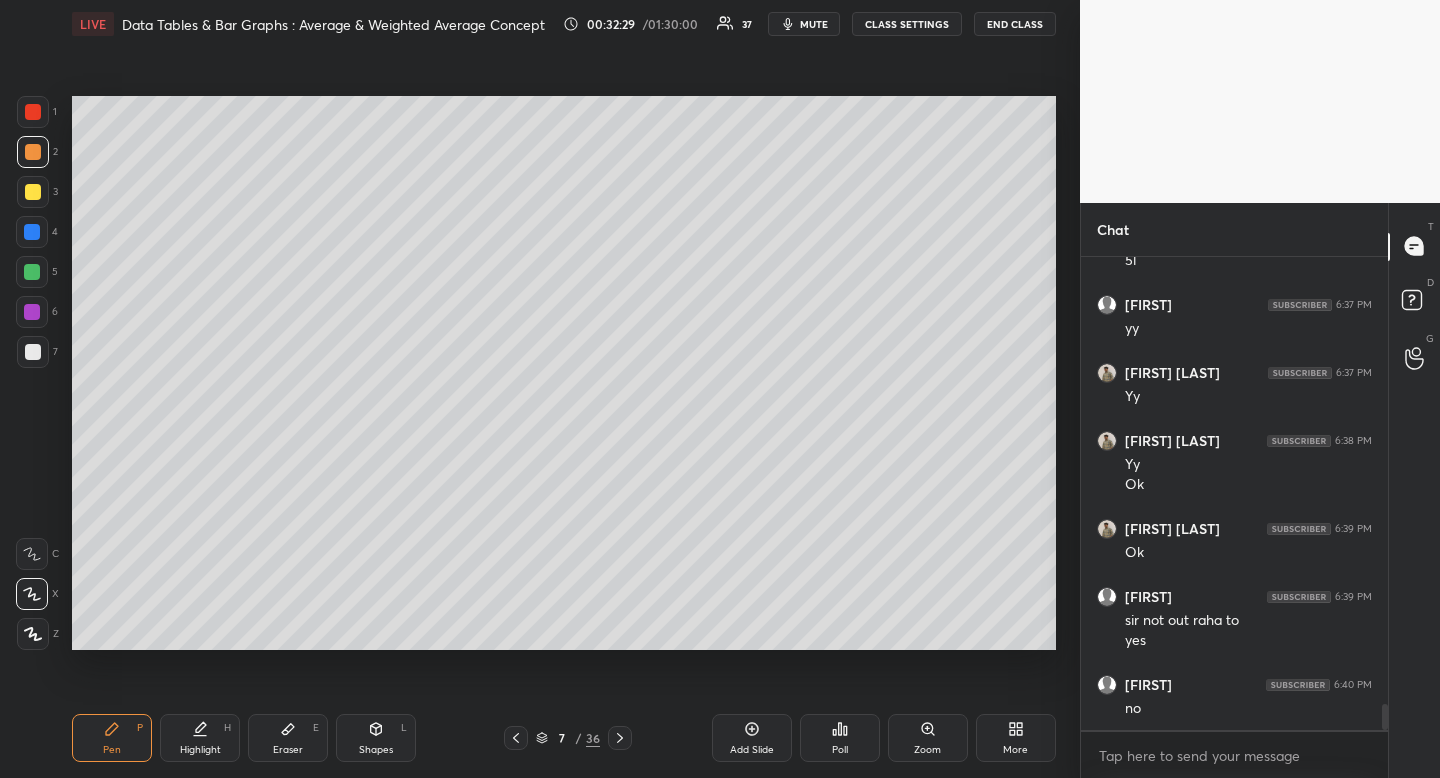 scroll, scrollTop: 8101, scrollLeft: 0, axis: vertical 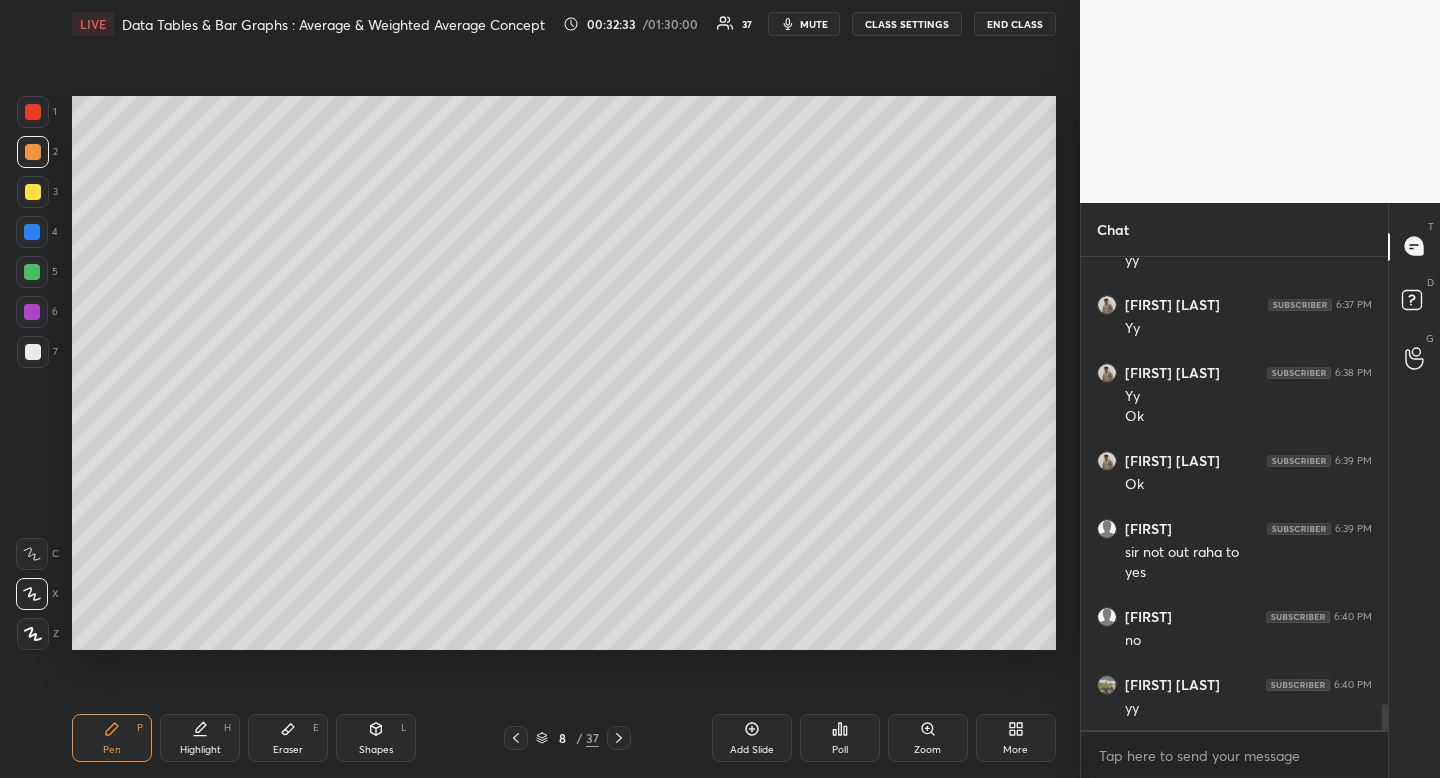 click at bounding box center [33, 352] 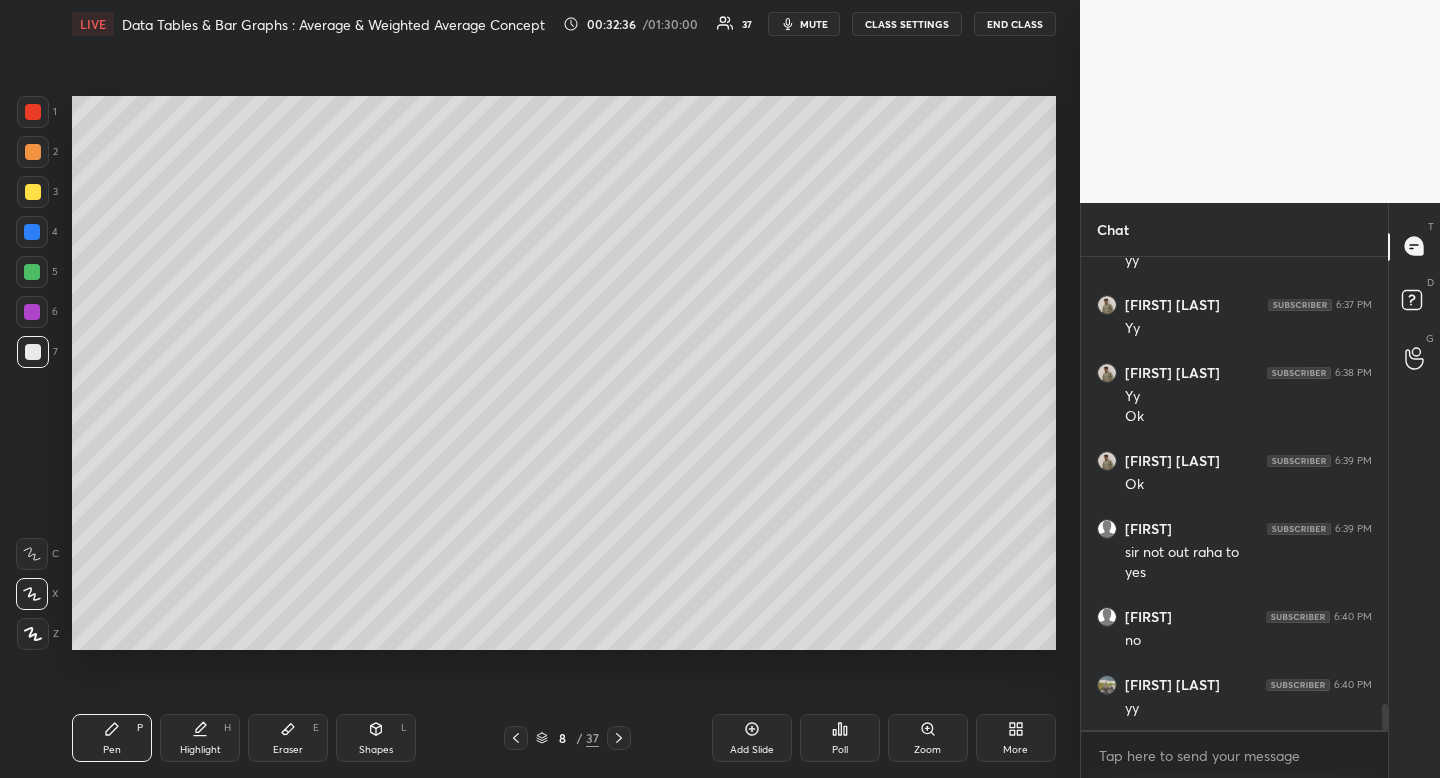 drag, startPoint x: 301, startPoint y: 728, endPoint x: 288, endPoint y: 695, distance: 35.468296 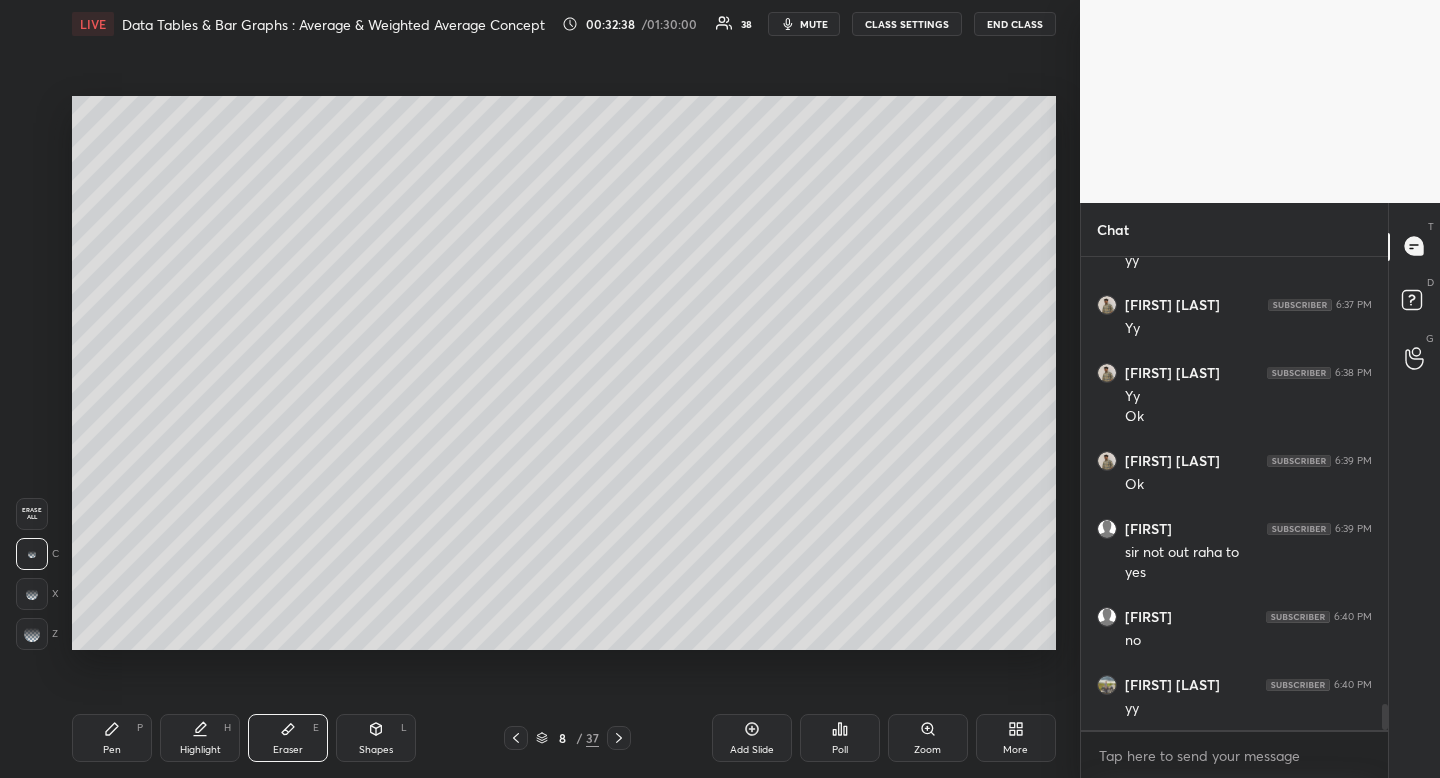 click 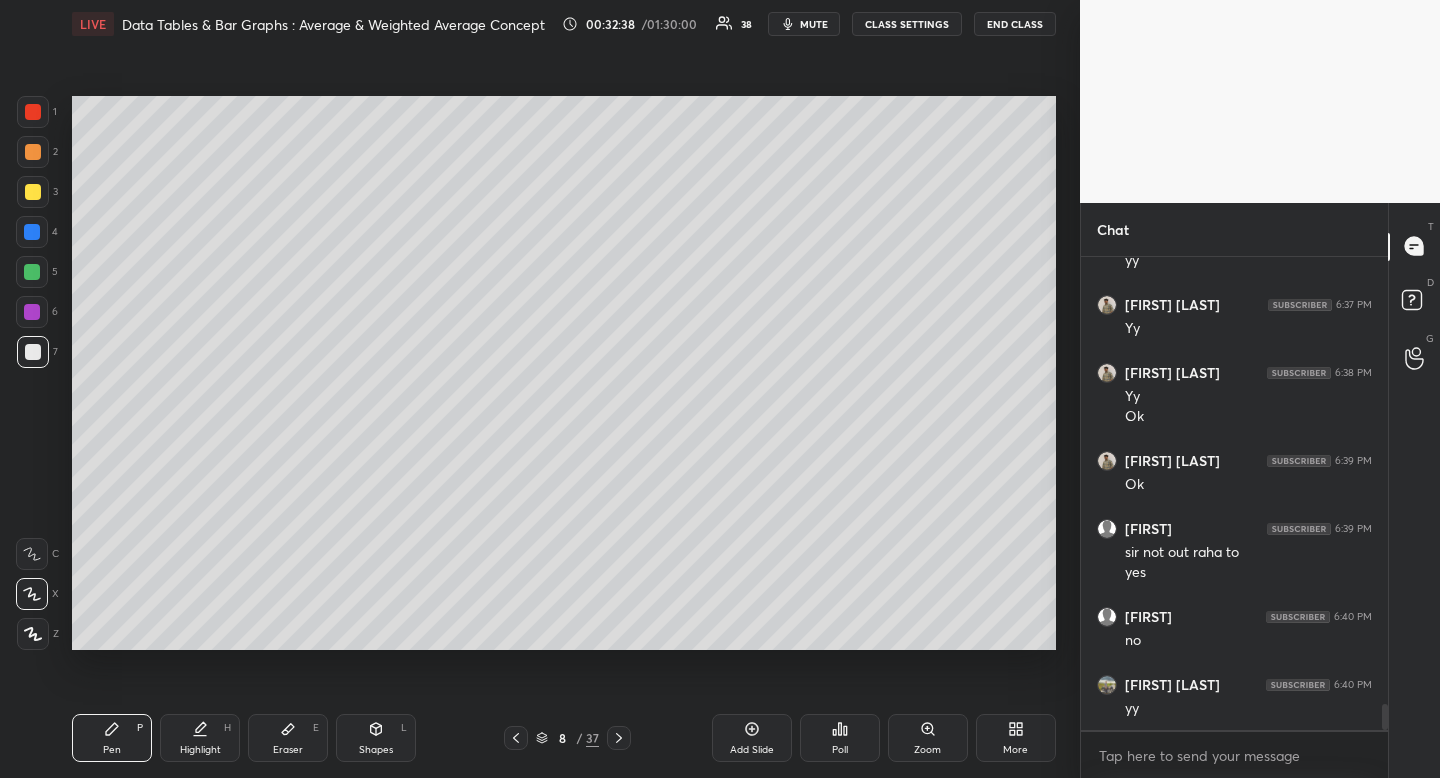 drag, startPoint x: 111, startPoint y: 729, endPoint x: 111, endPoint y: 657, distance: 72 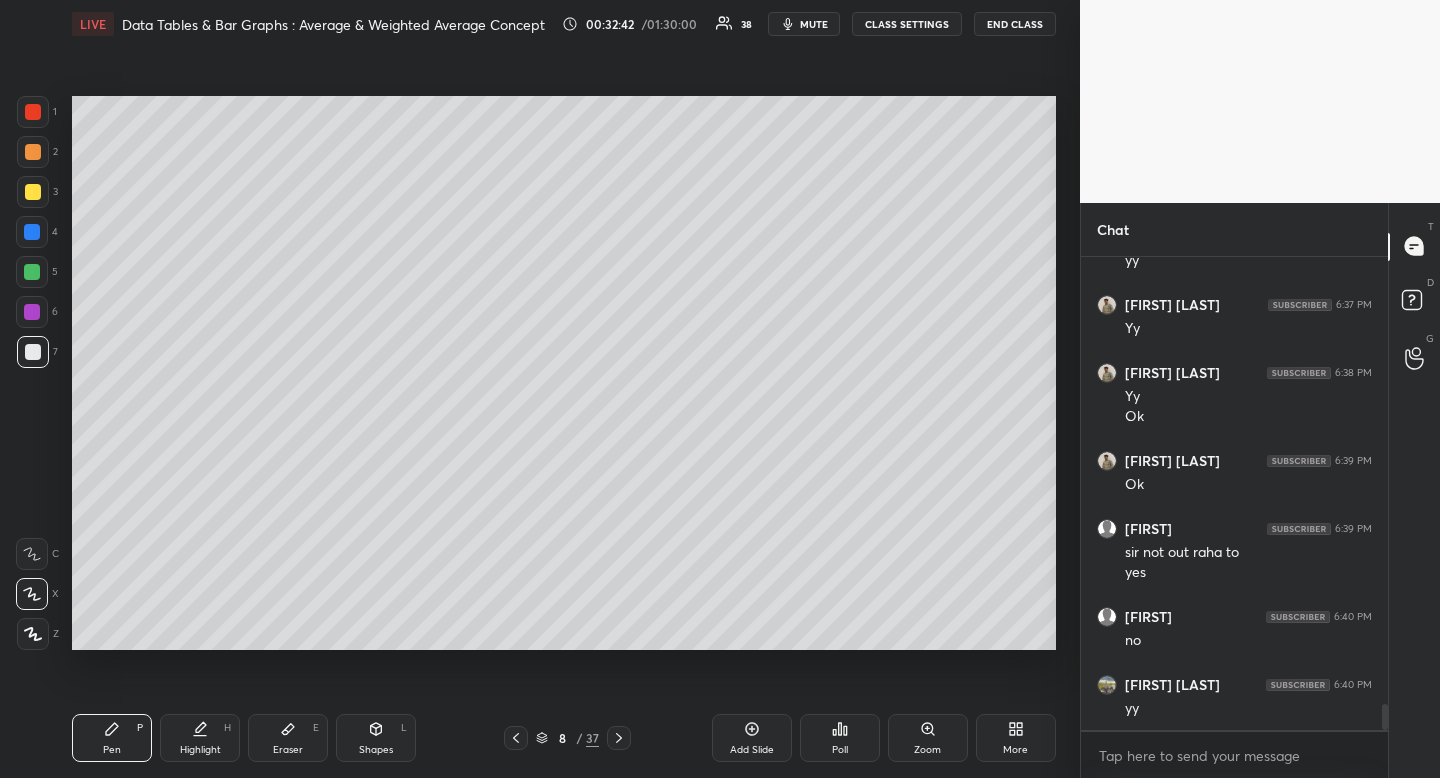 click 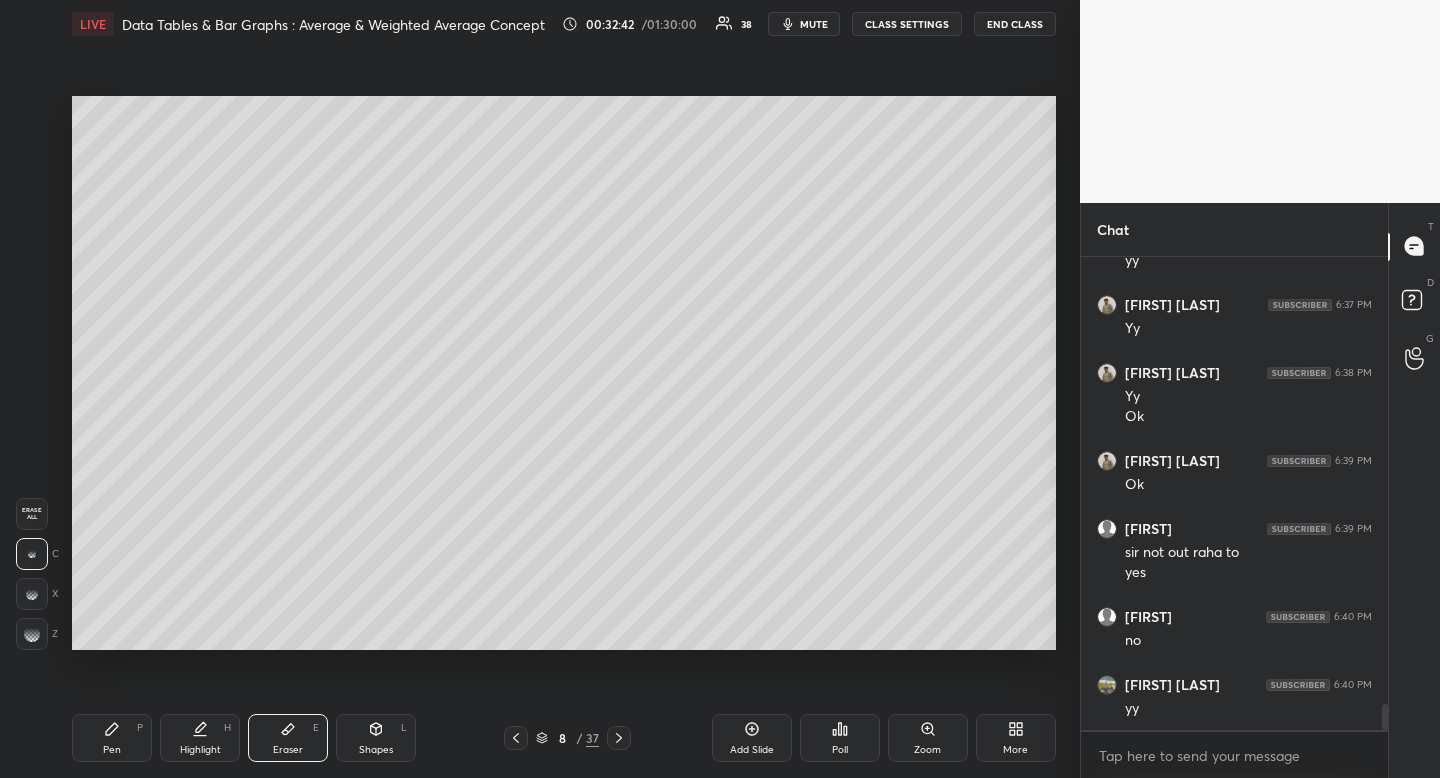 drag, startPoint x: 290, startPoint y: 733, endPoint x: 288, endPoint y: 712, distance: 21.095022 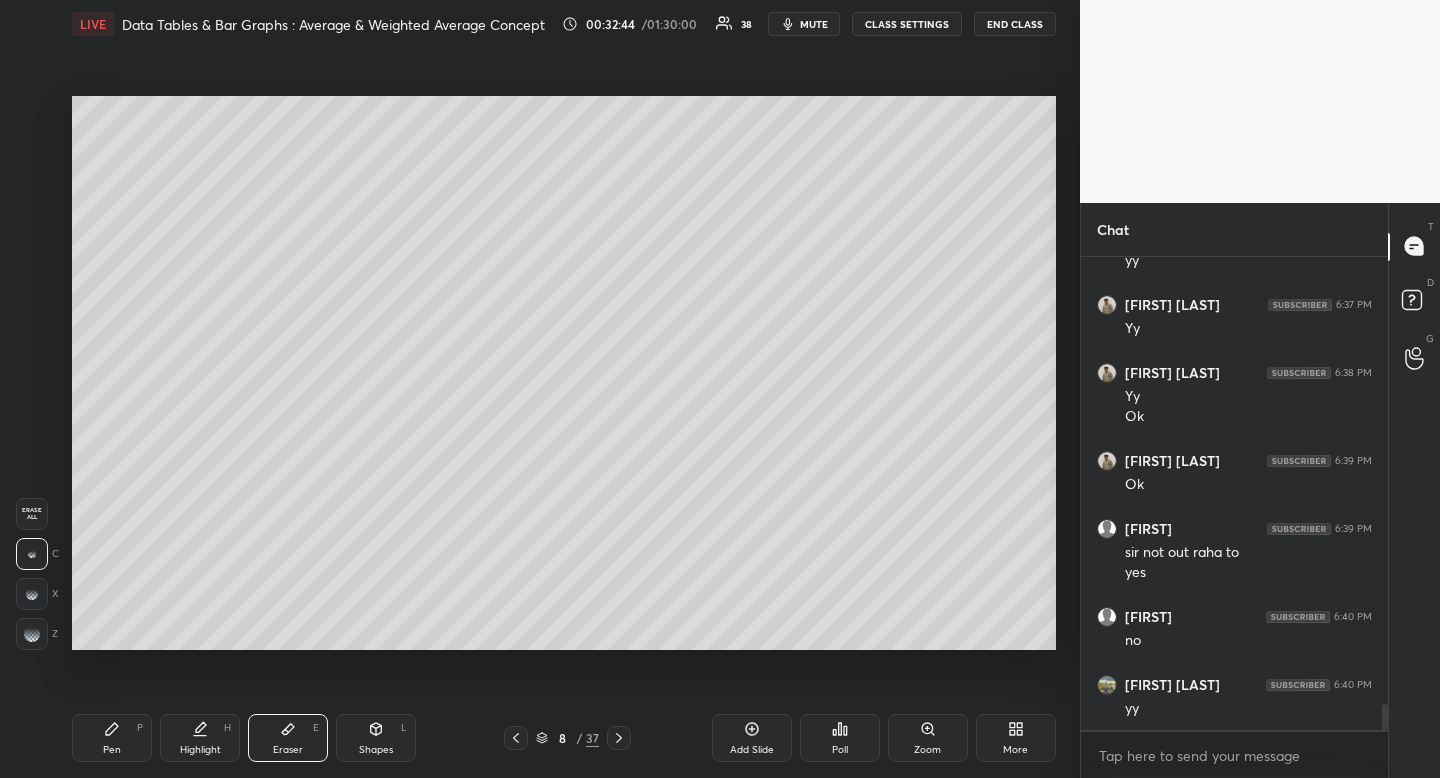 click on "Pen P" at bounding box center (112, 738) 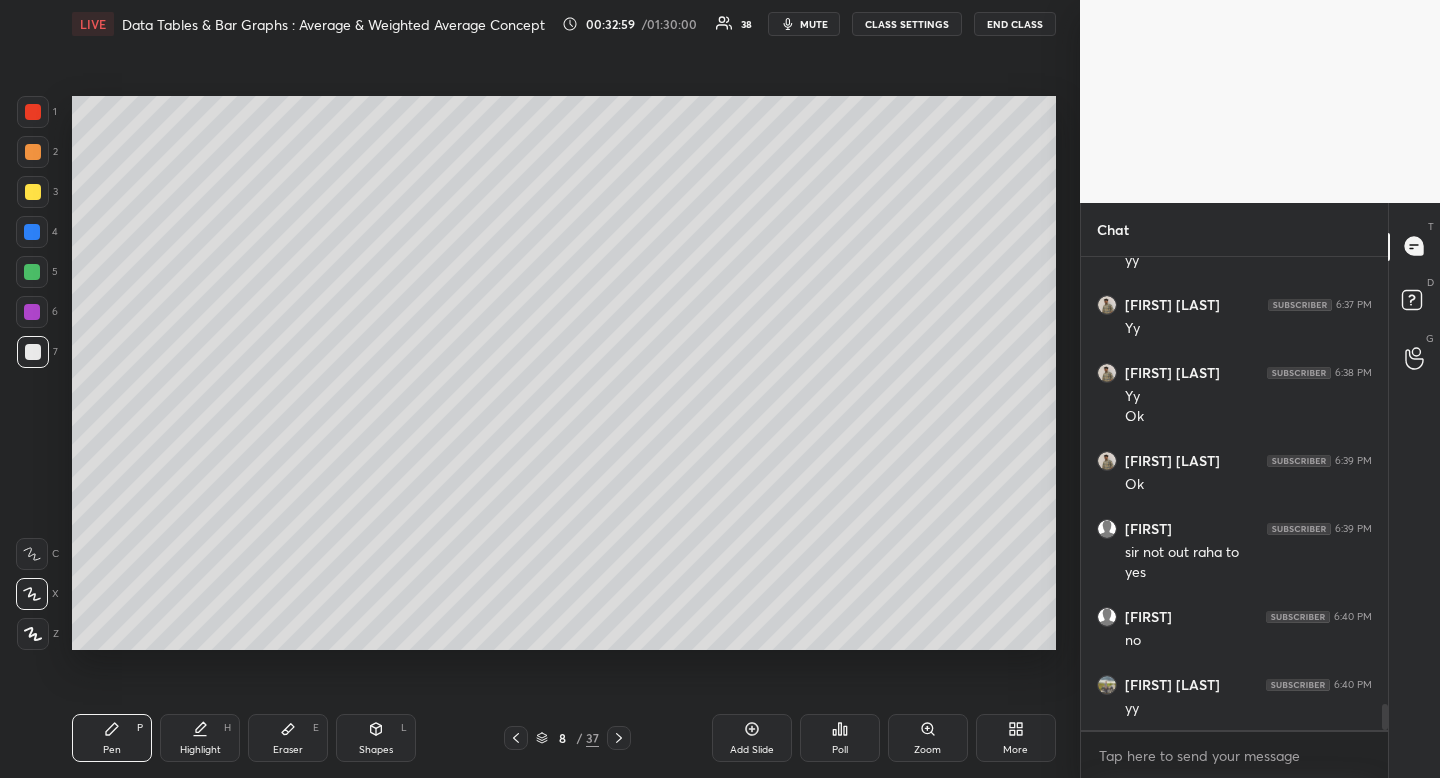 click on "mute" at bounding box center [814, 24] 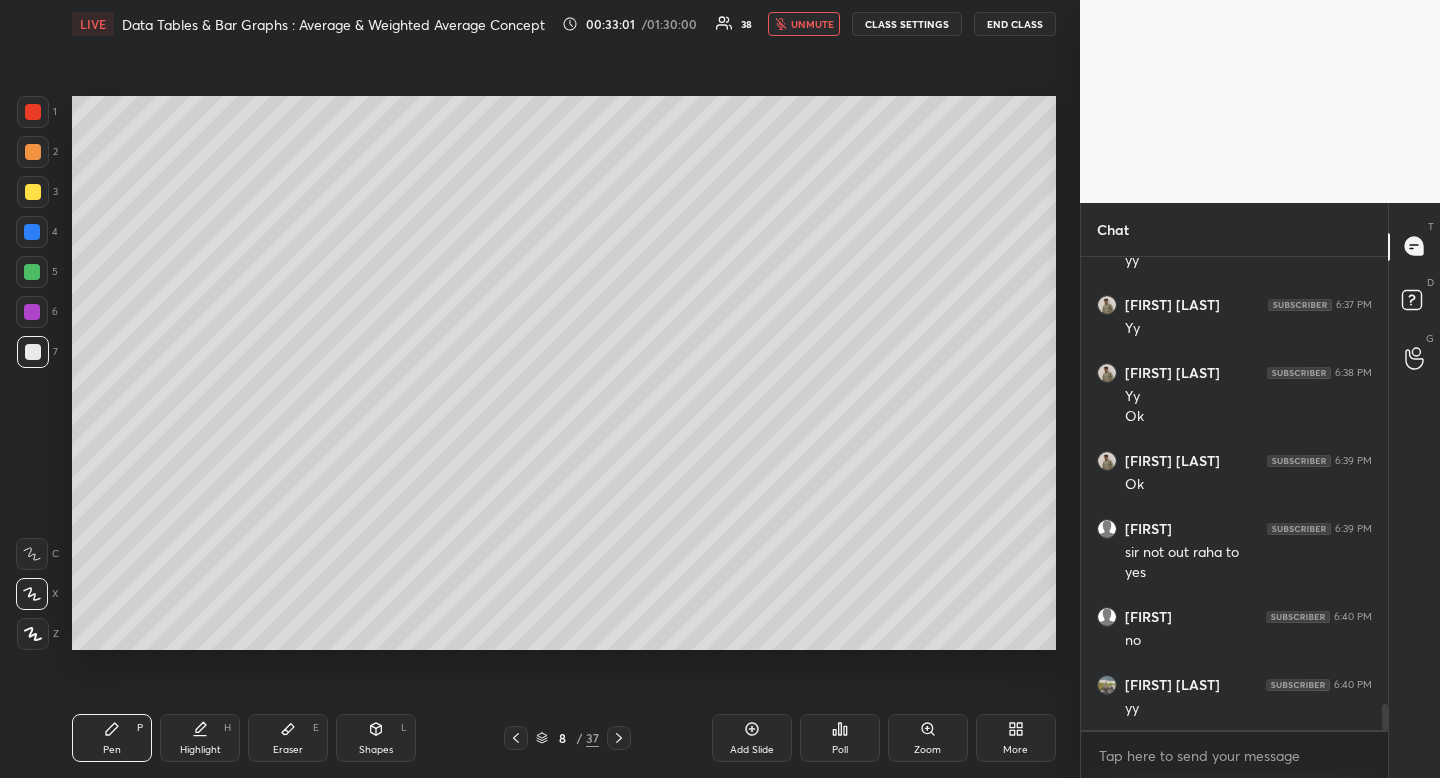 click on "unmute" at bounding box center [804, 24] 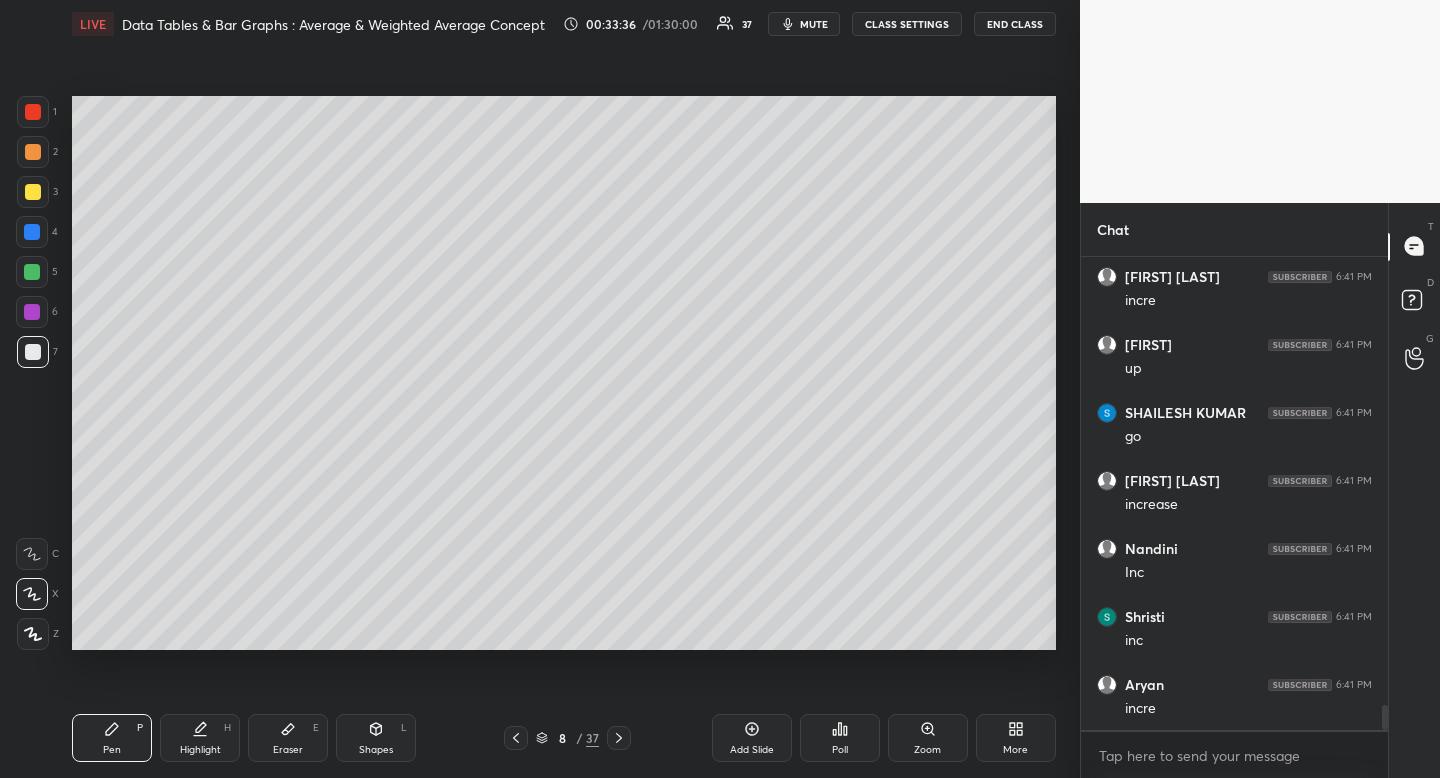 scroll, scrollTop: 8645, scrollLeft: 0, axis: vertical 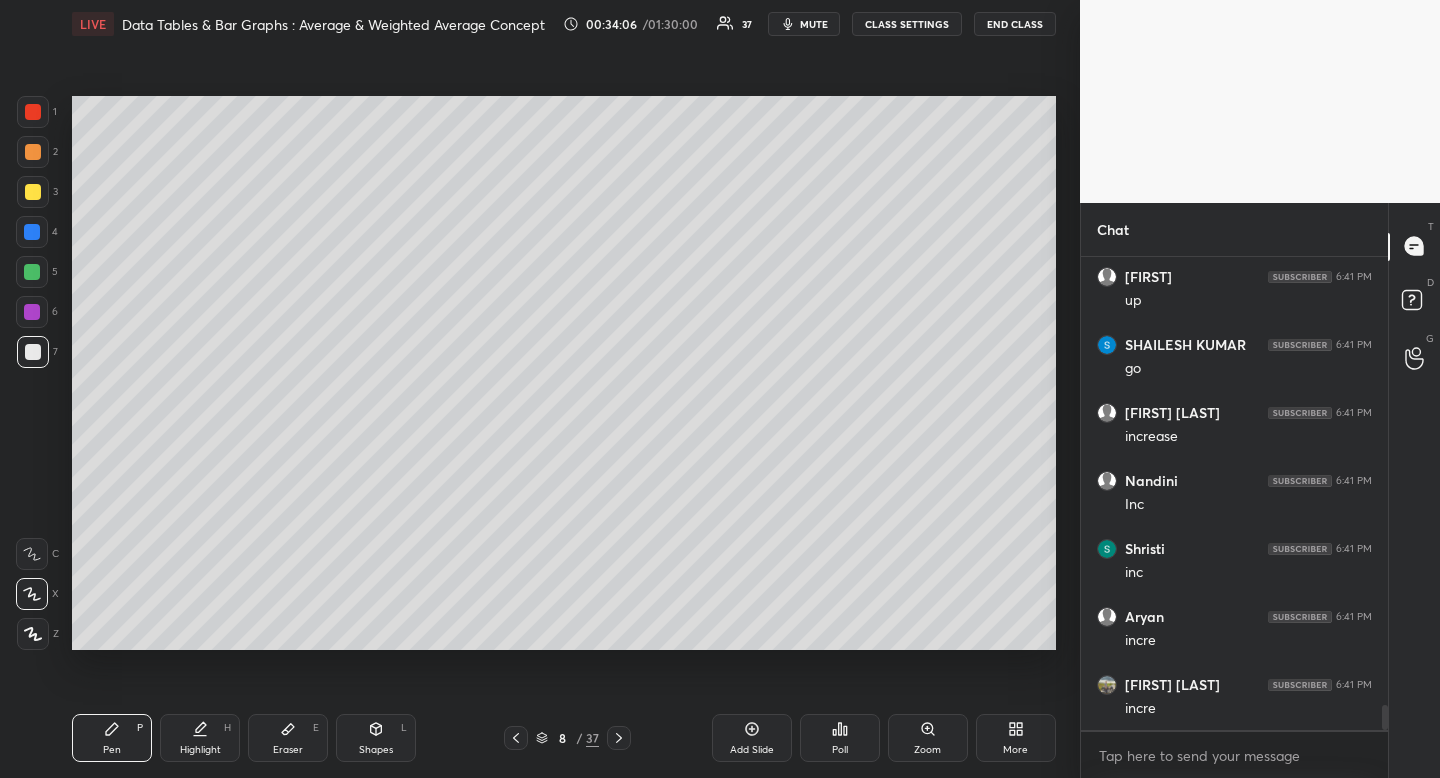 click on "Poll" at bounding box center [840, 738] 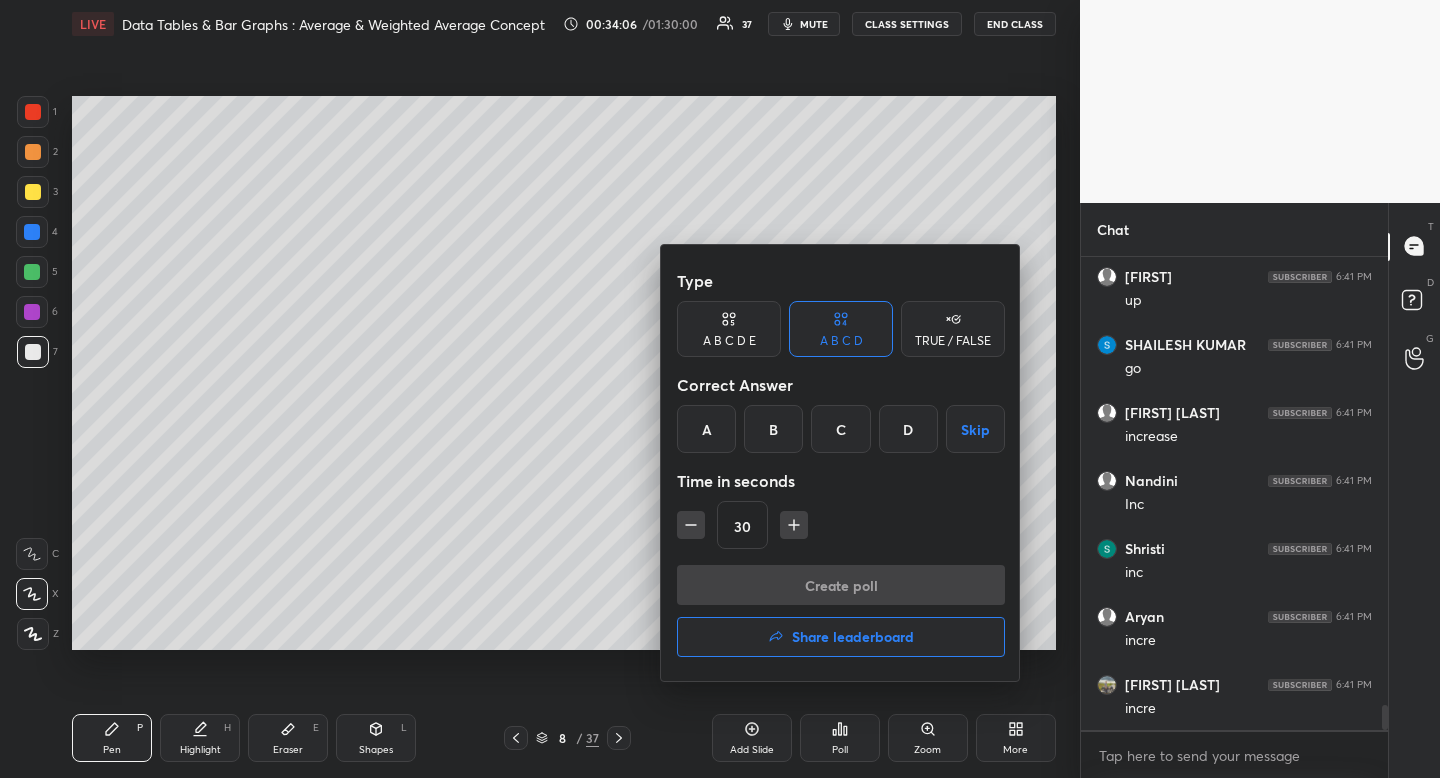 scroll, scrollTop: 8713, scrollLeft: 0, axis: vertical 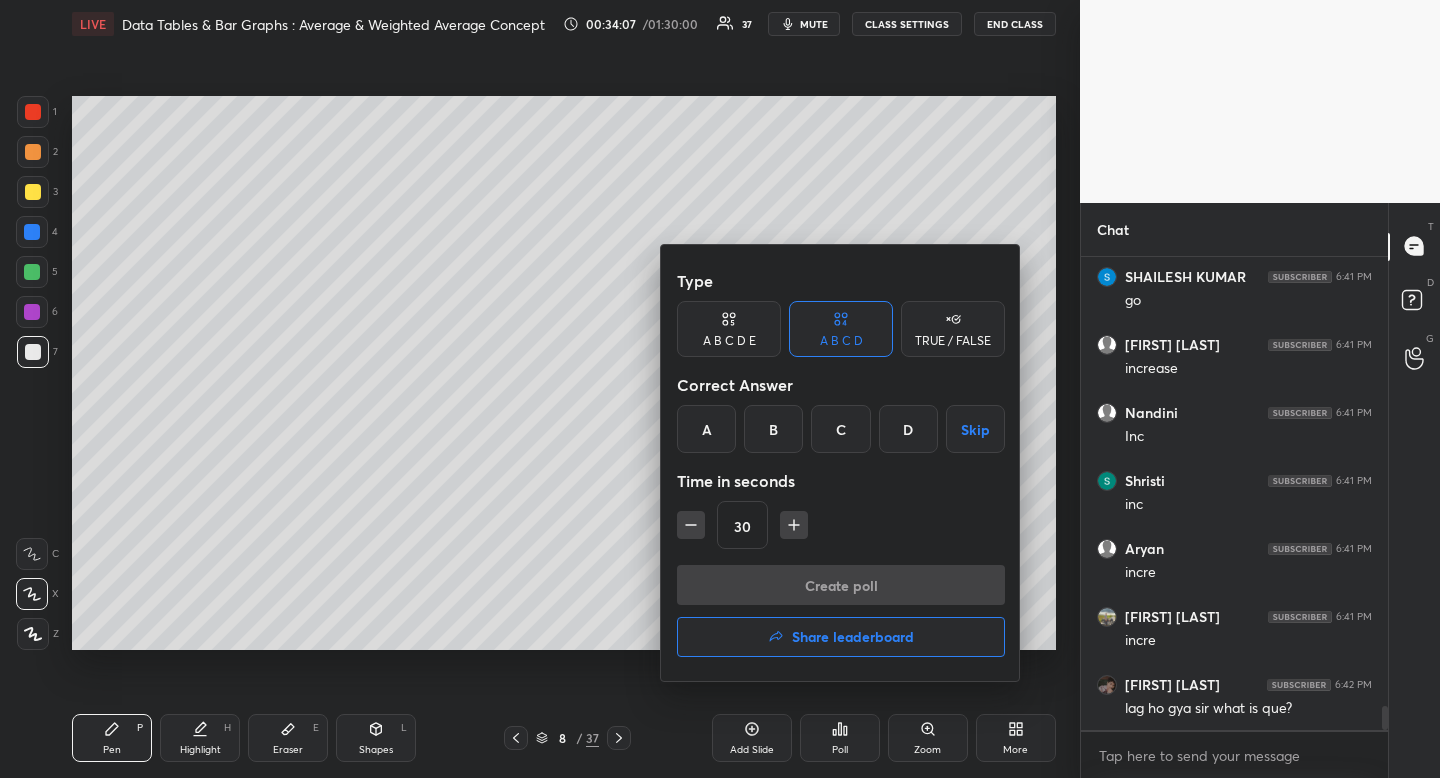 click on "B" at bounding box center [773, 429] 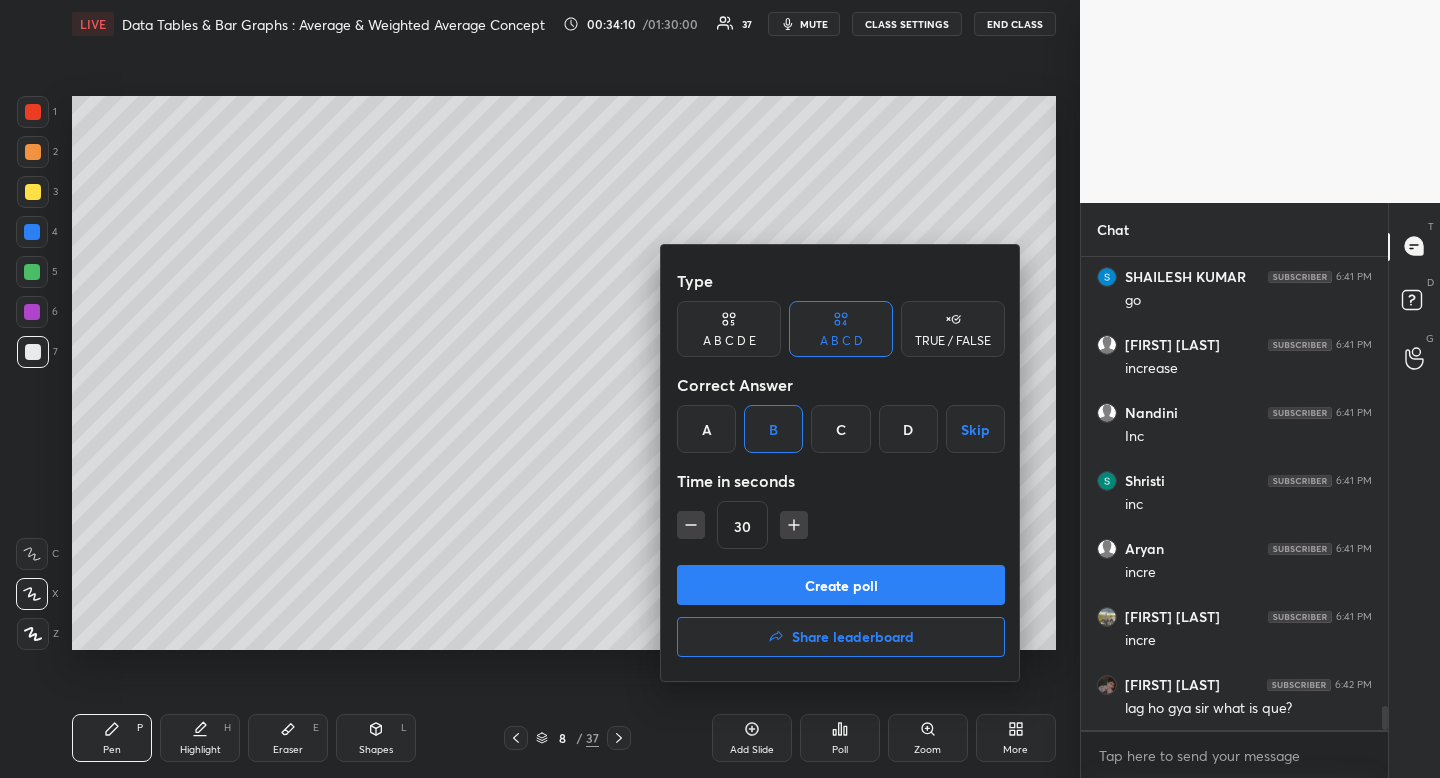 click 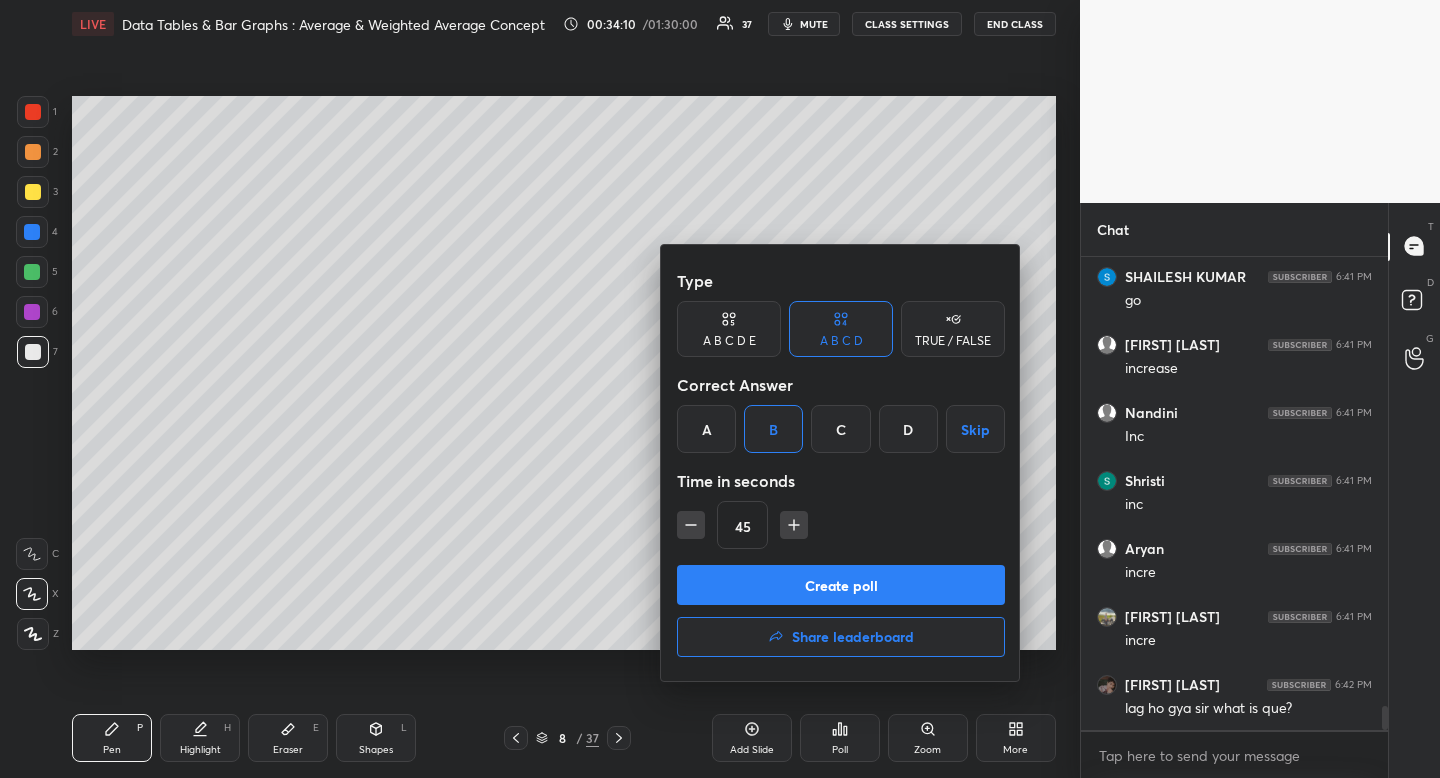 click 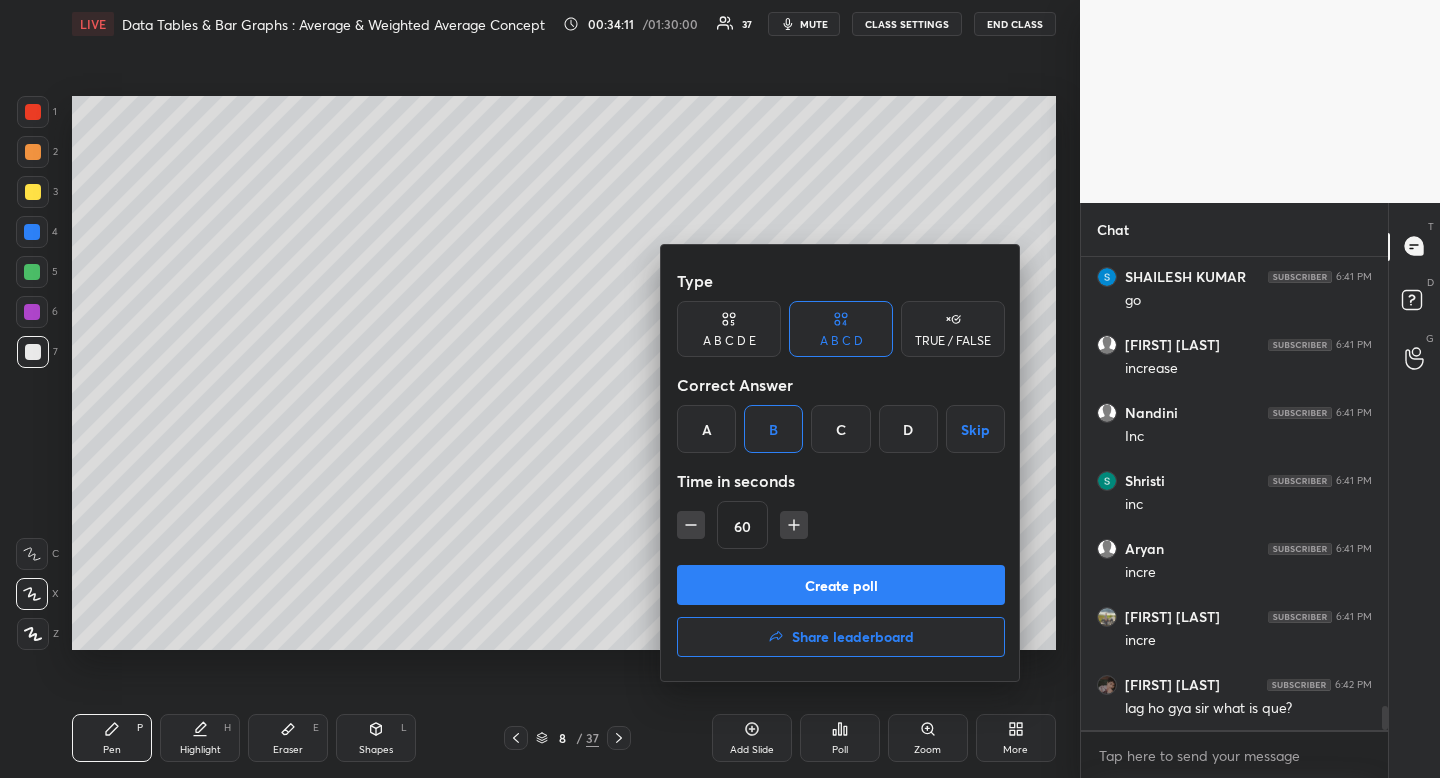 click on "Create poll" at bounding box center (841, 585) 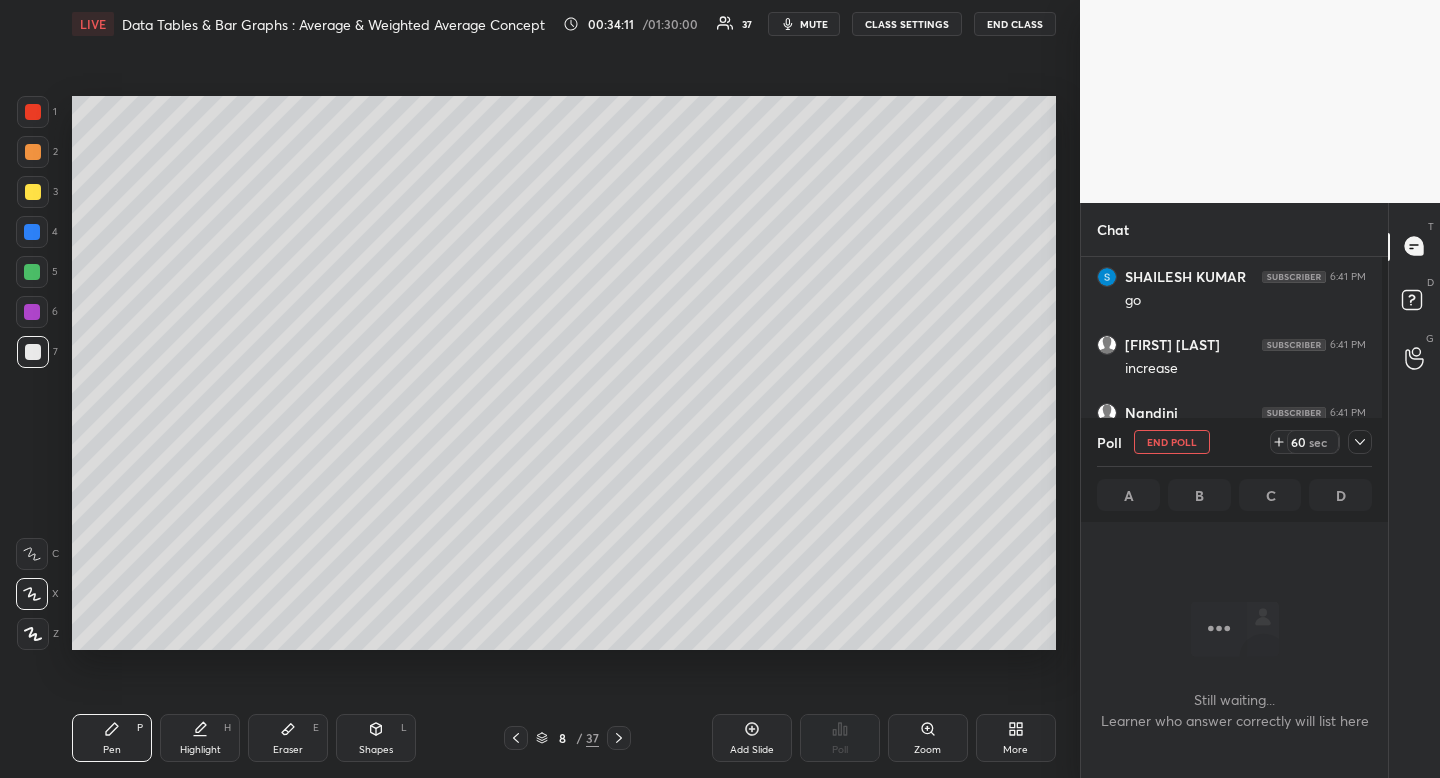 scroll, scrollTop: 380, scrollLeft: 295, axis: both 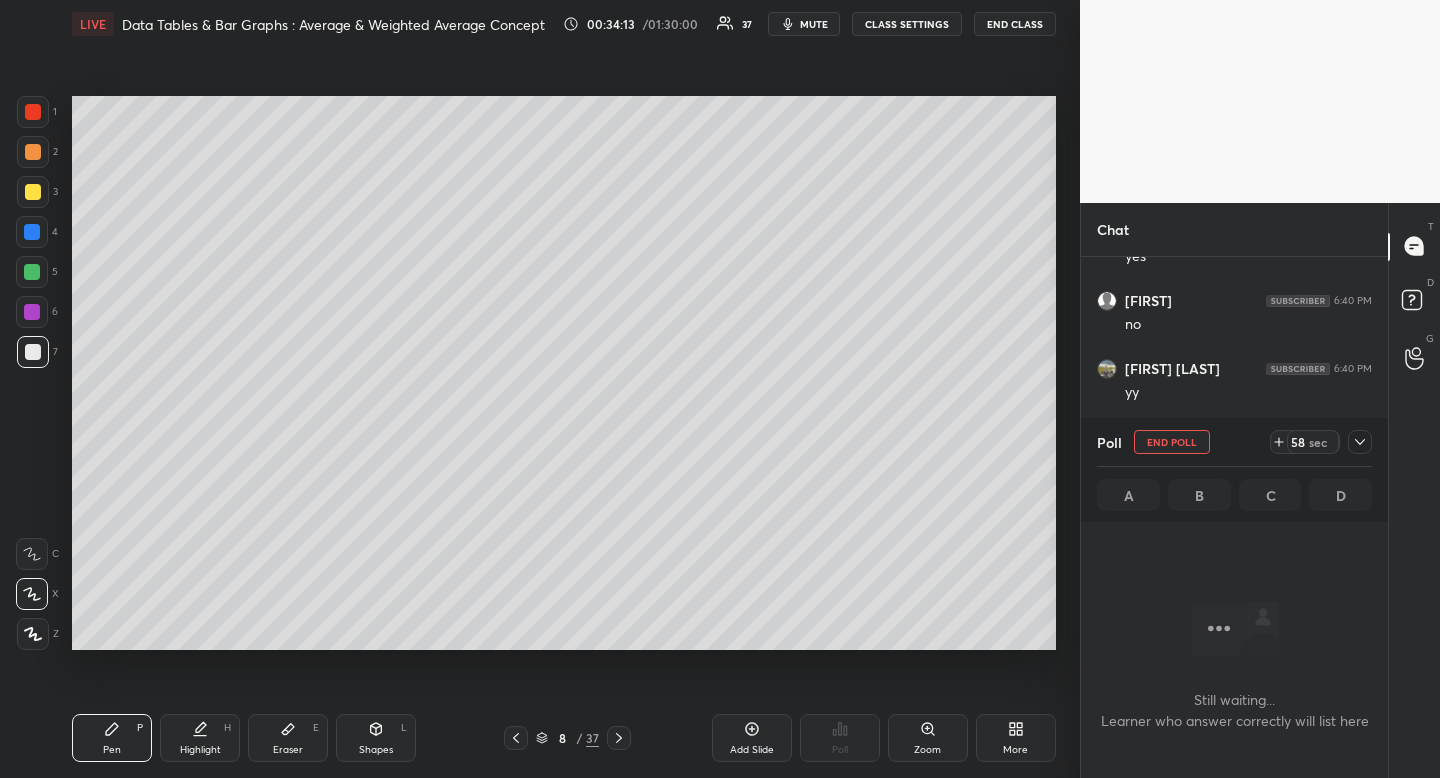 click on "mute" at bounding box center [804, 24] 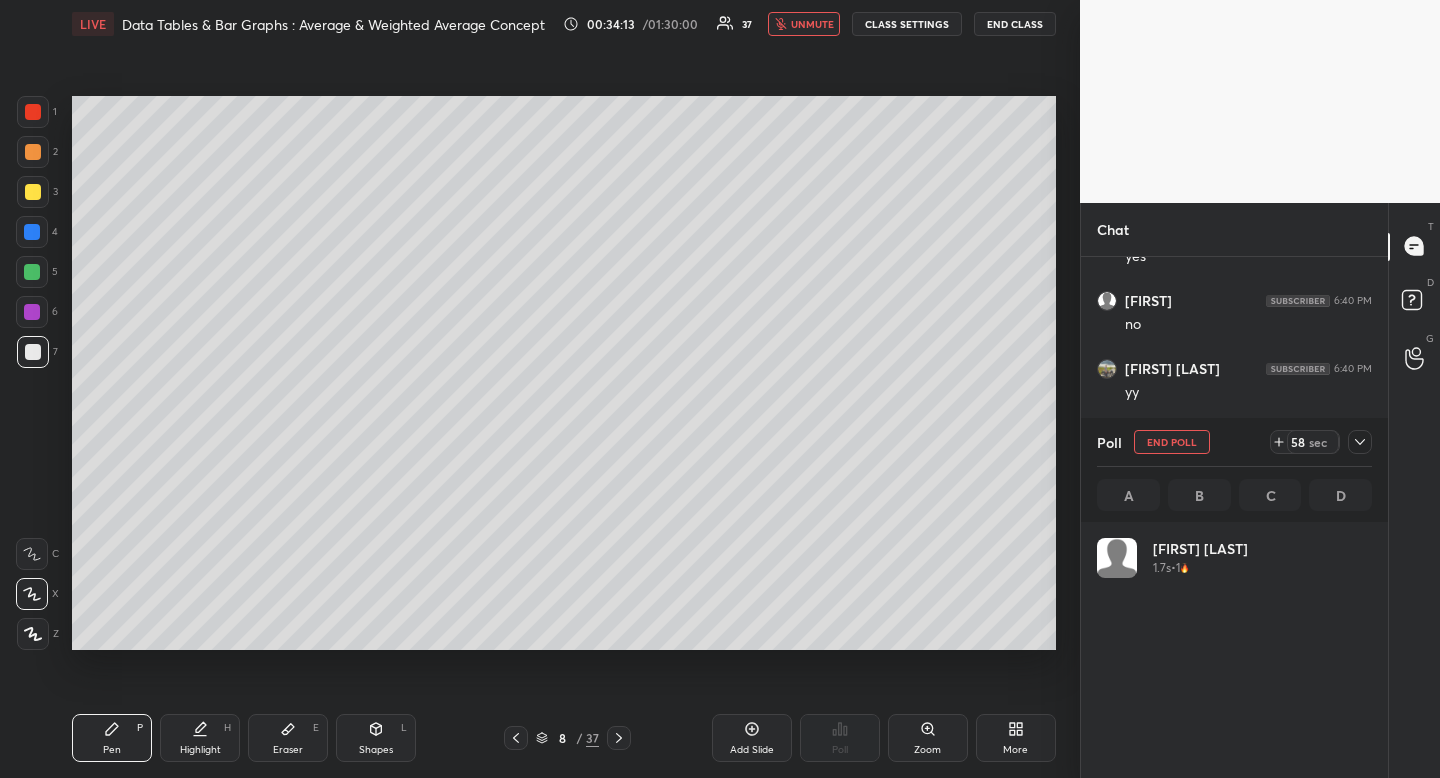 scroll, scrollTop: 7, scrollLeft: 7, axis: both 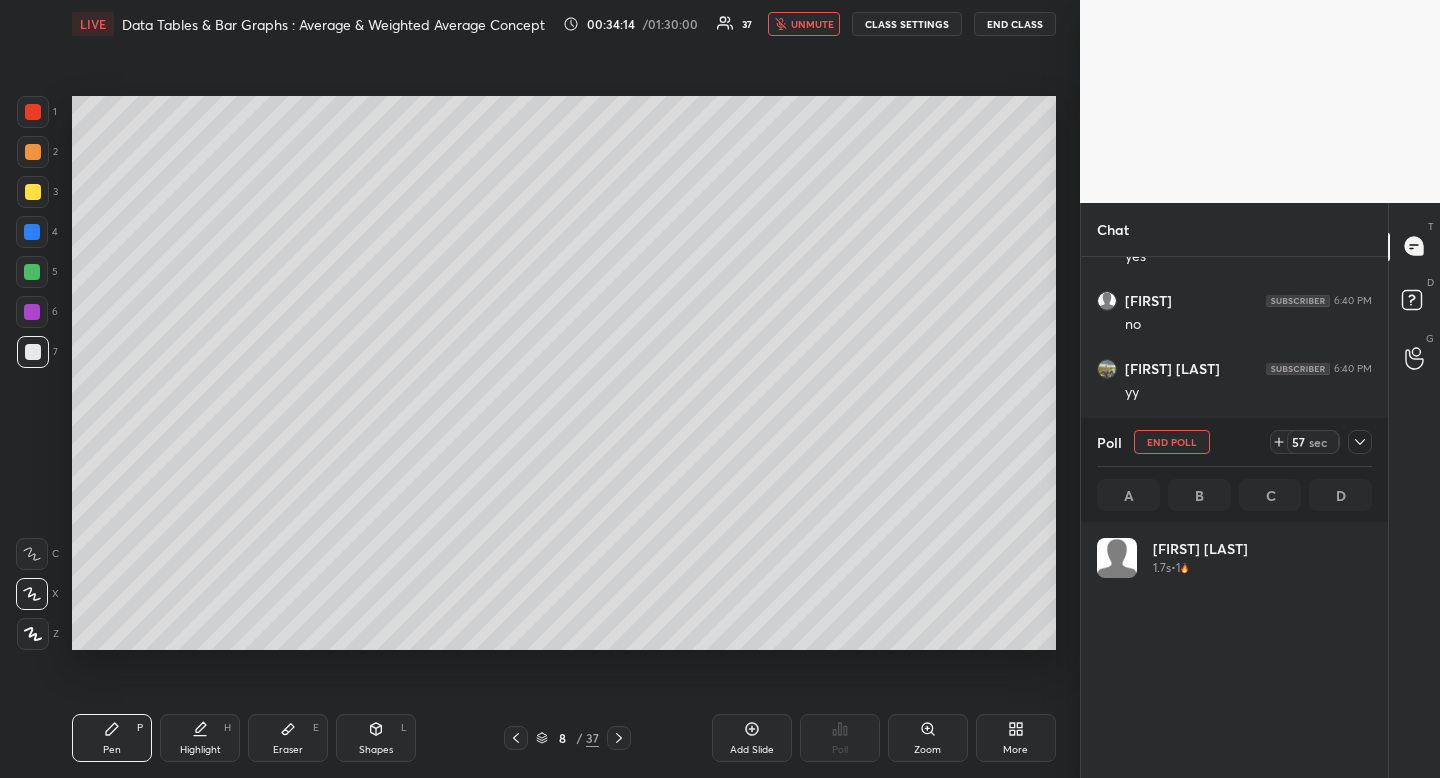 click on "END CLASS" at bounding box center (1015, 24) 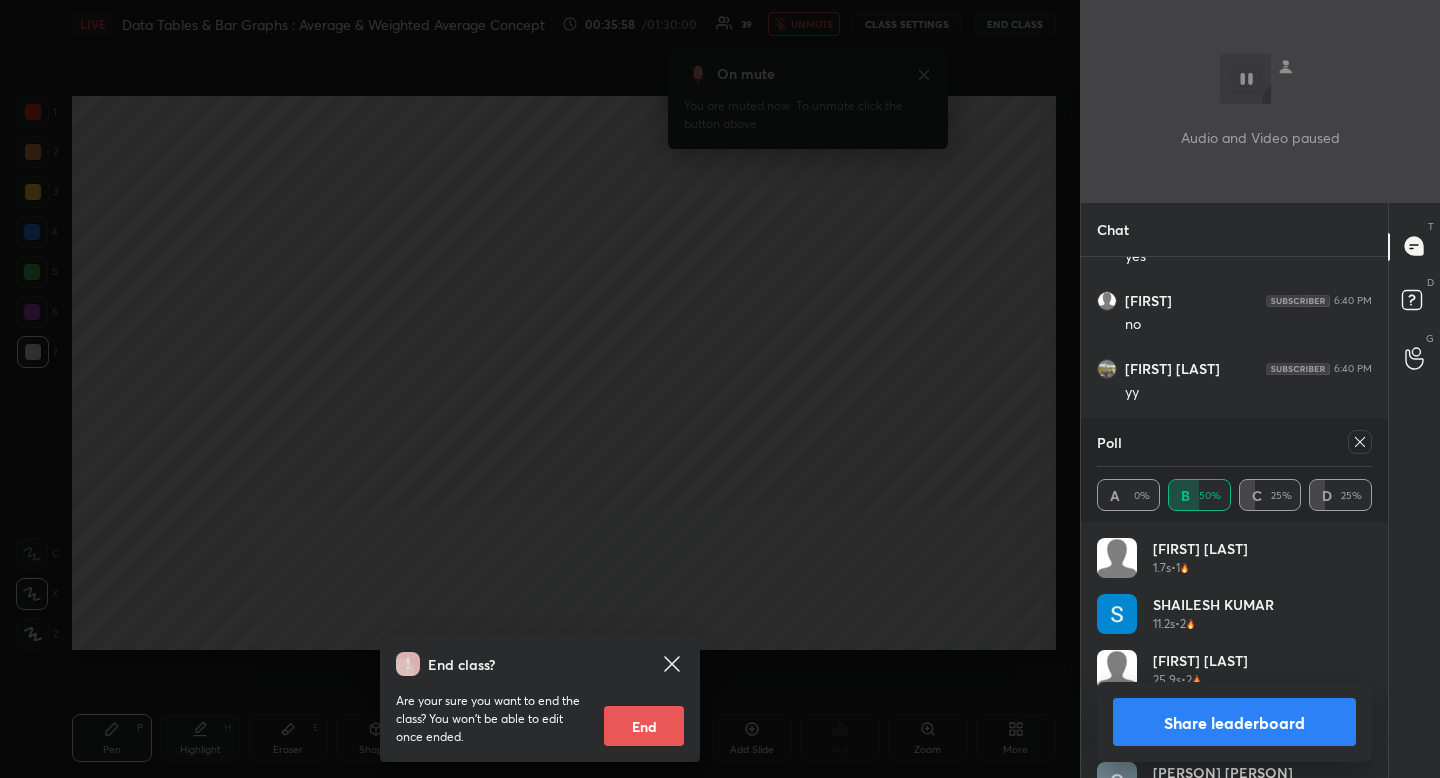 click 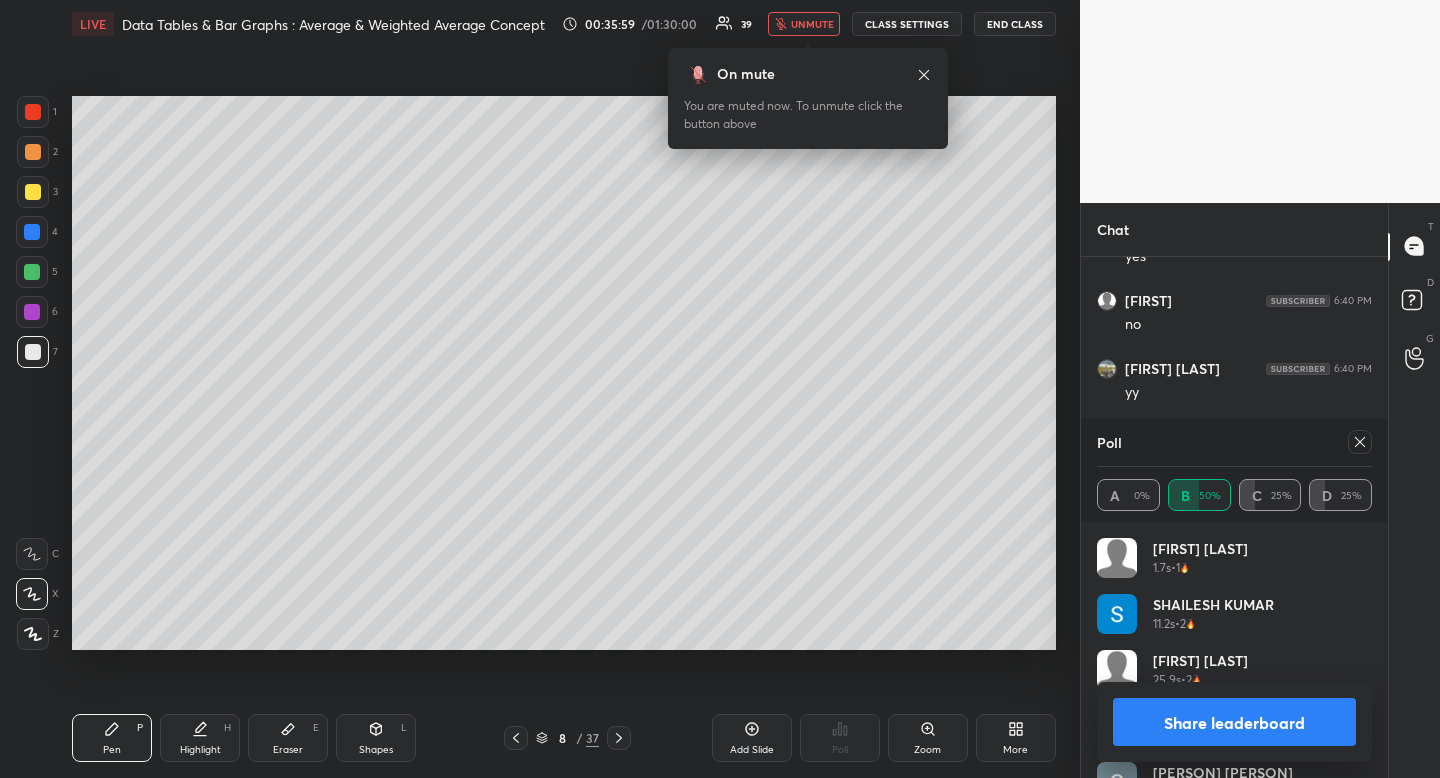 click on "unmute" at bounding box center [812, 24] 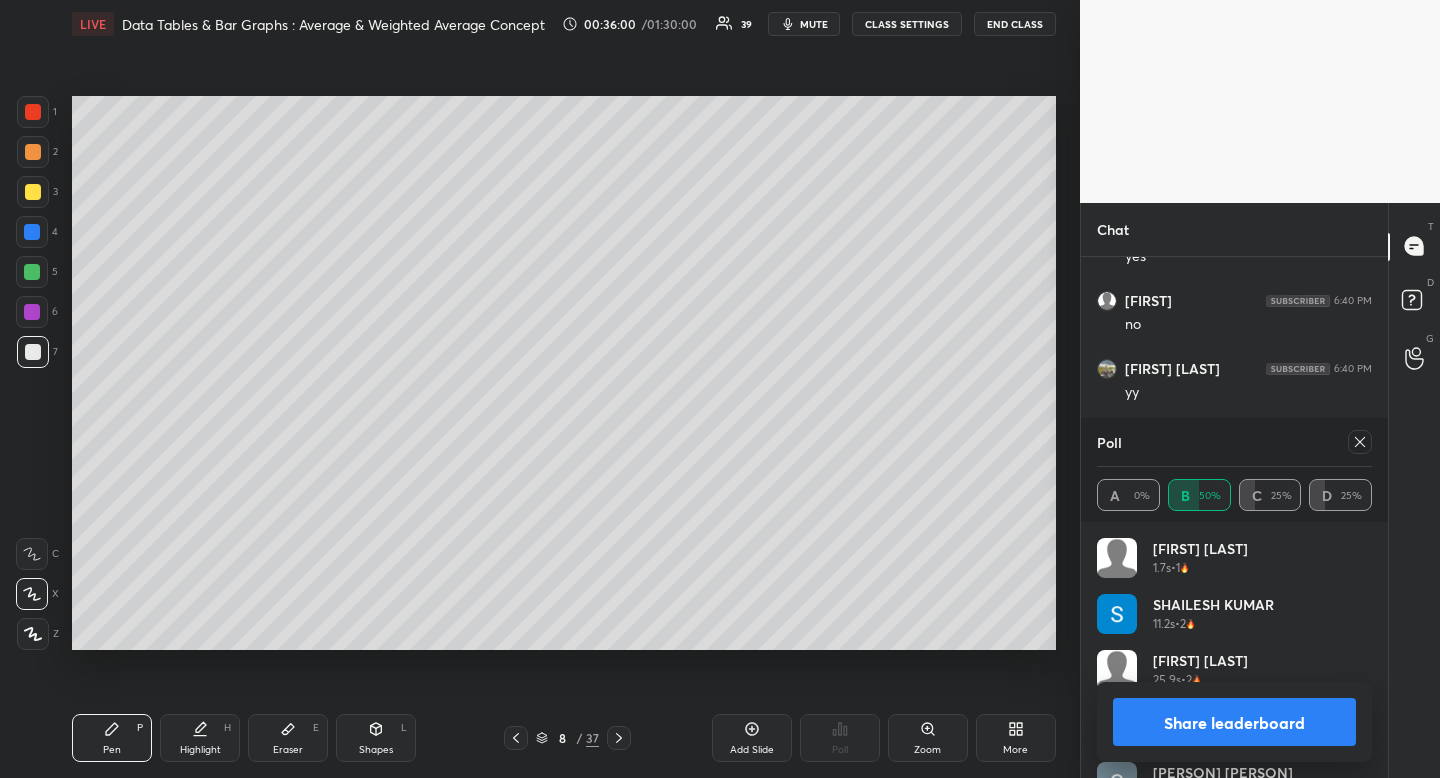 click 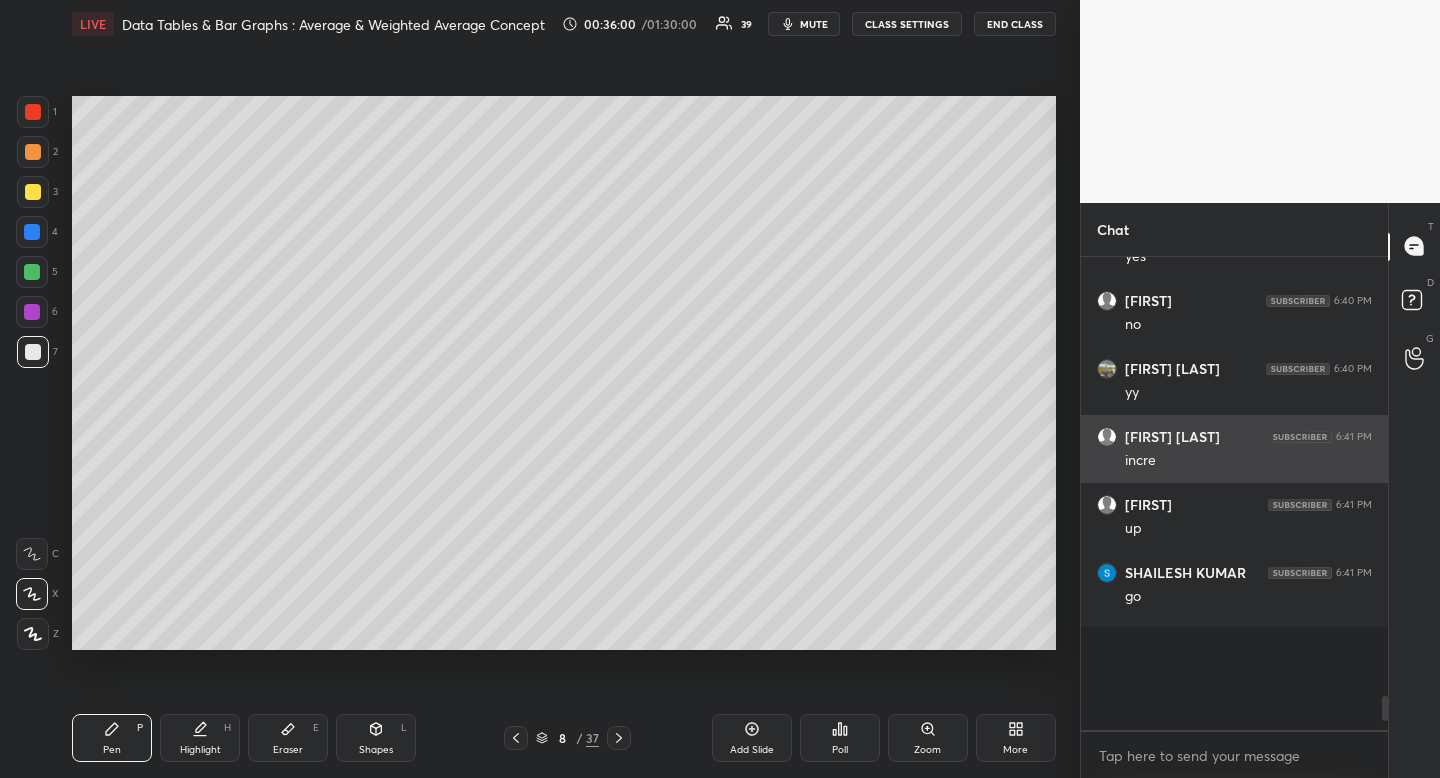 scroll, scrollTop: 396, scrollLeft: 295, axis: both 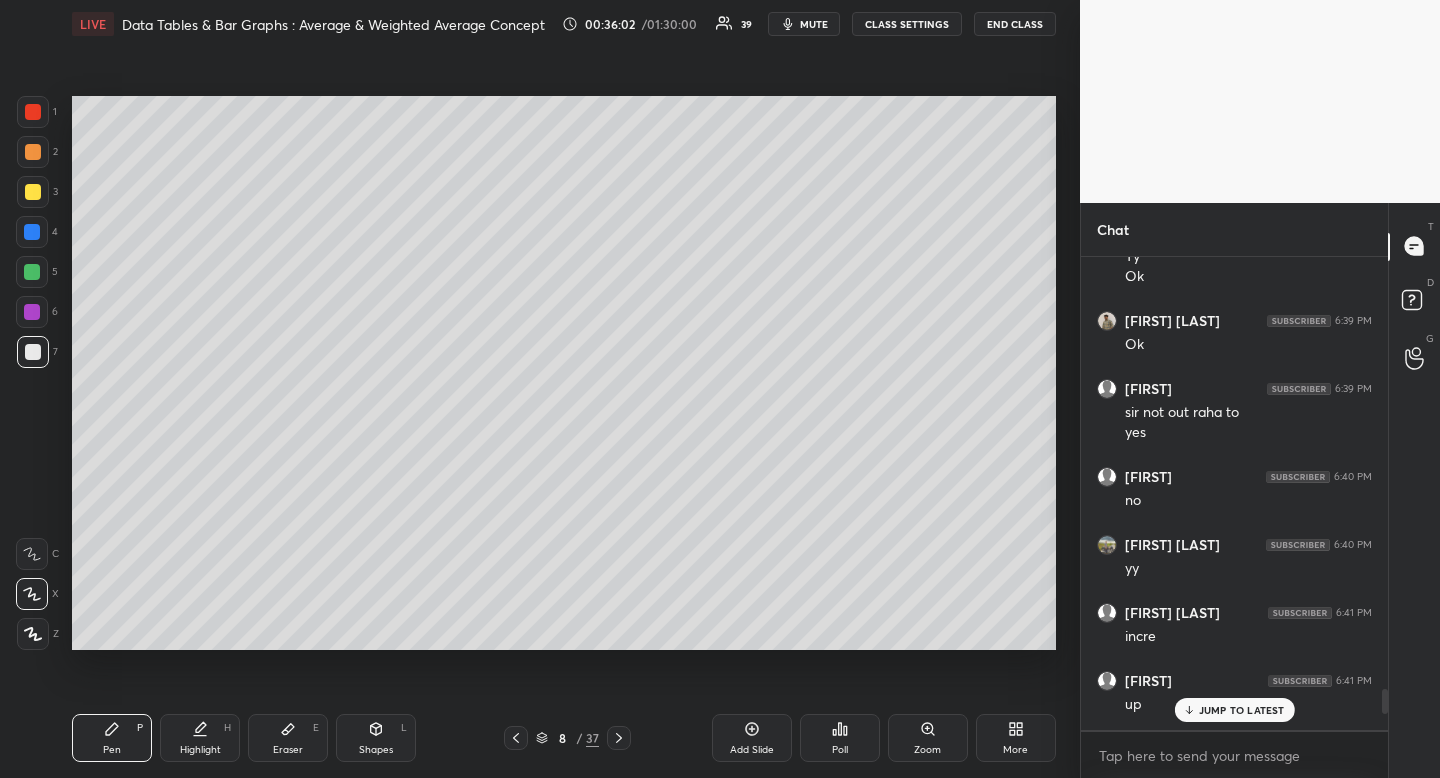 click at bounding box center (33, 192) 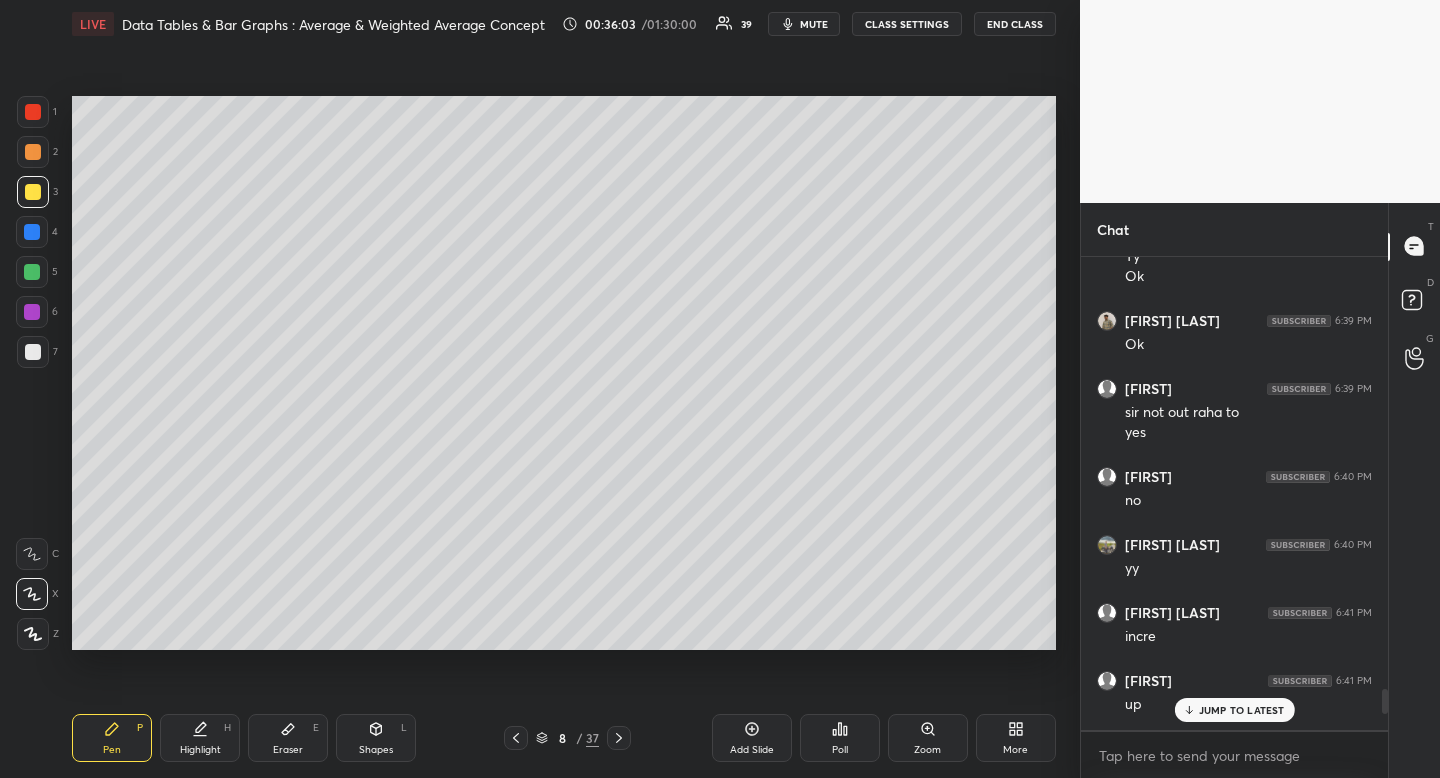 click on "Pen P" at bounding box center (112, 738) 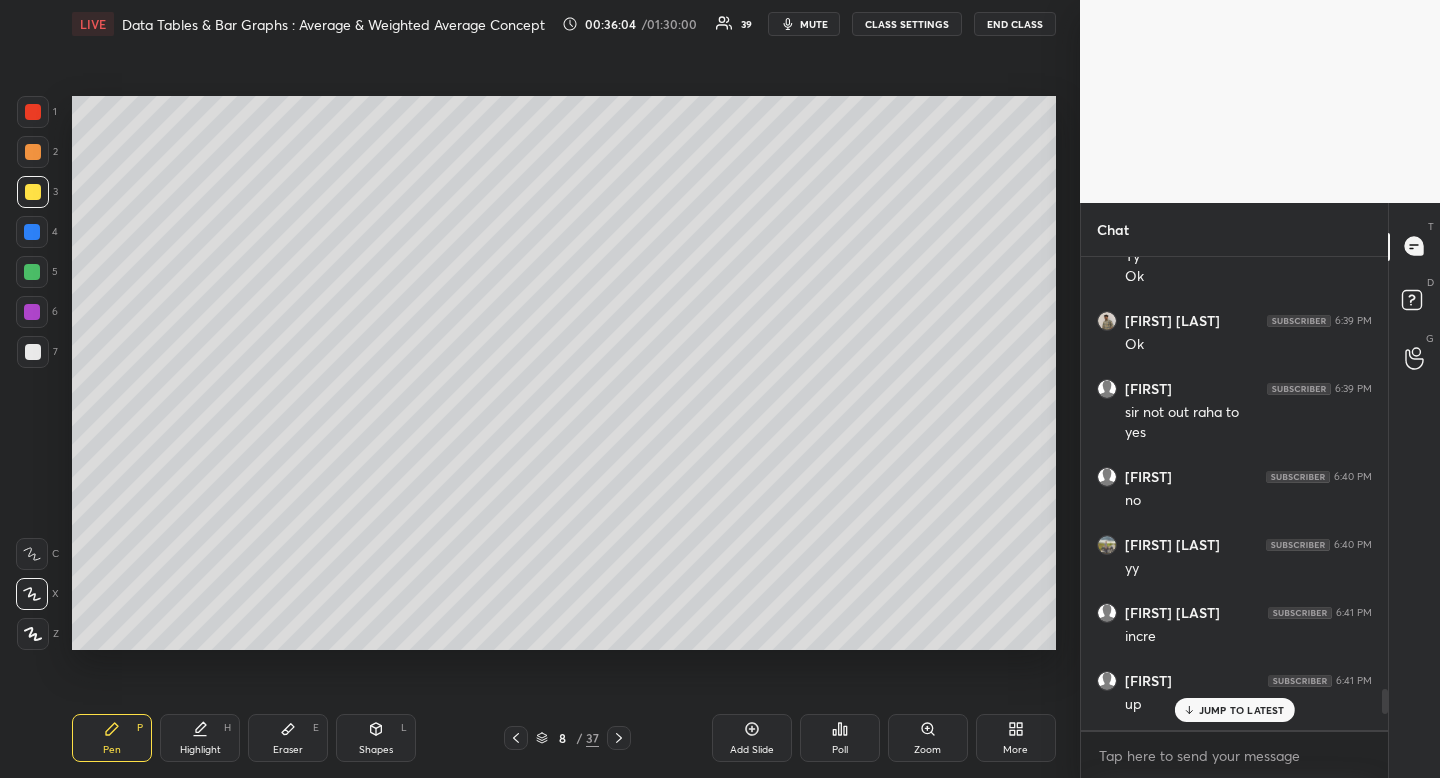 click at bounding box center (32, 272) 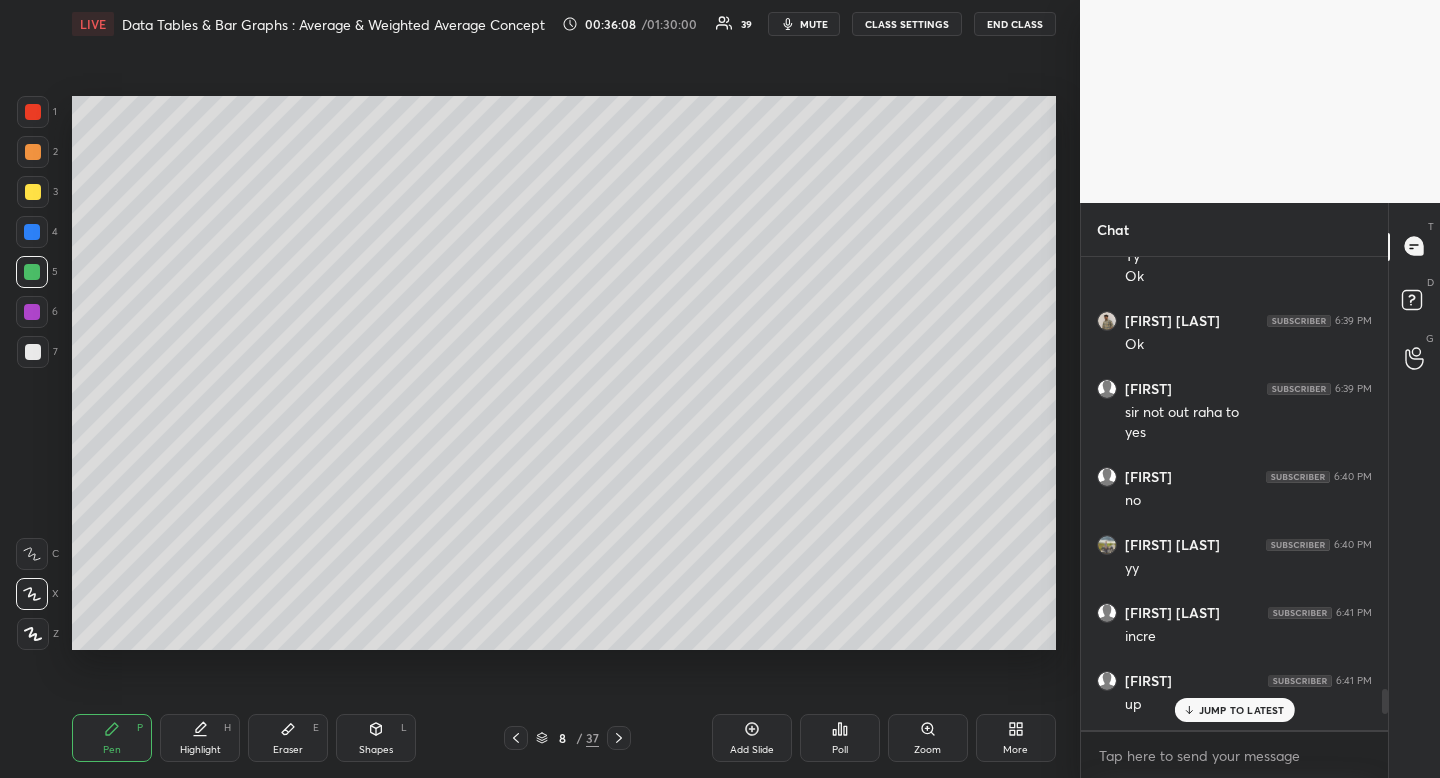 click on "Shapes L" at bounding box center (376, 738) 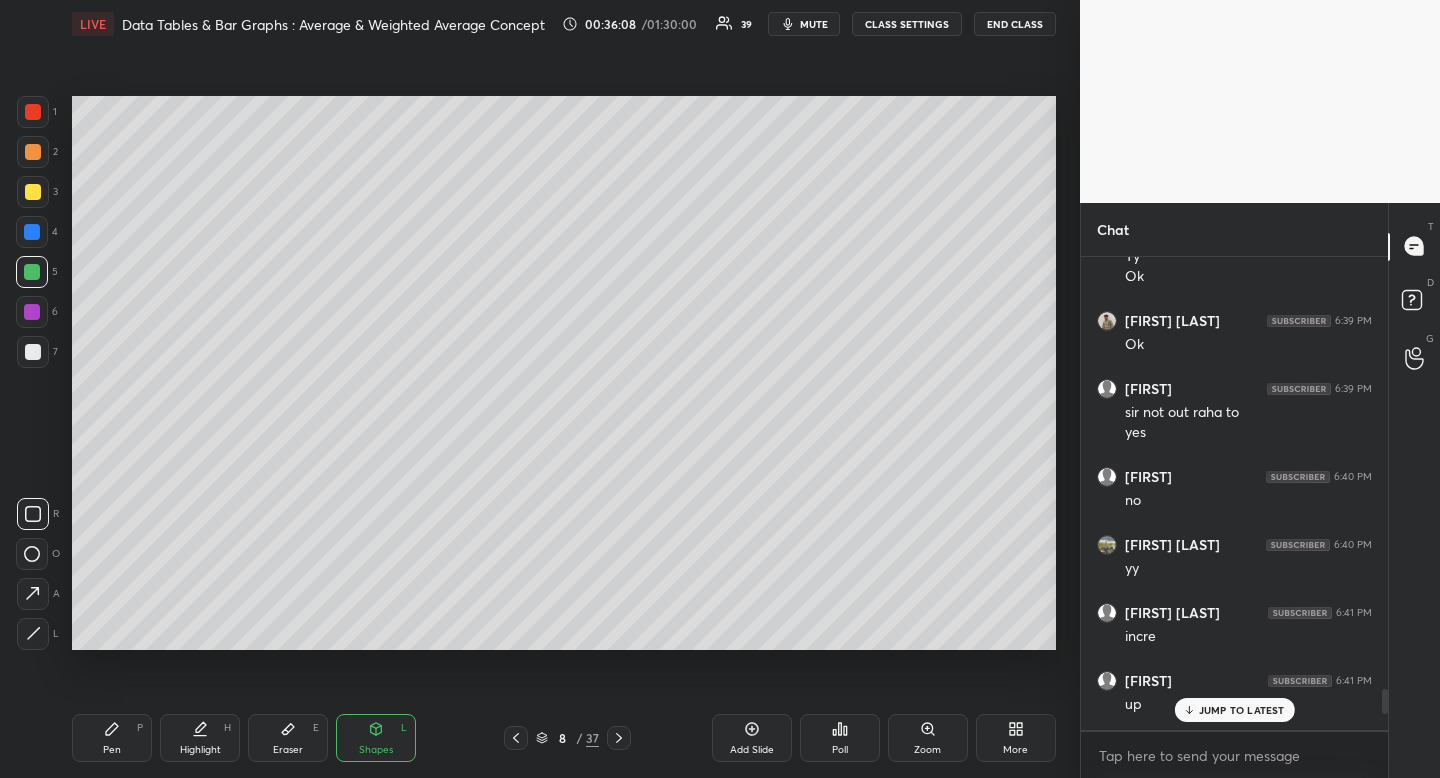 click 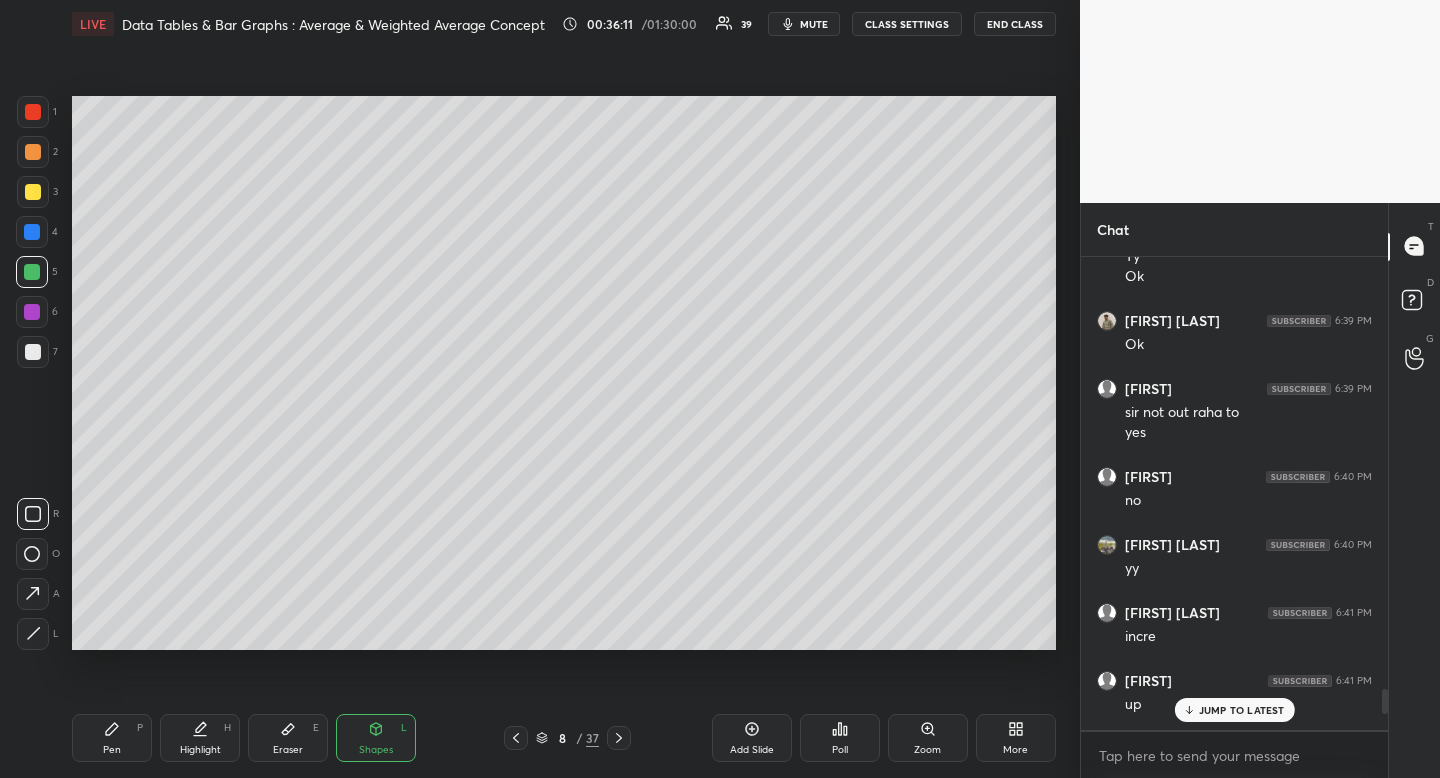 click on "Pen P" at bounding box center (112, 738) 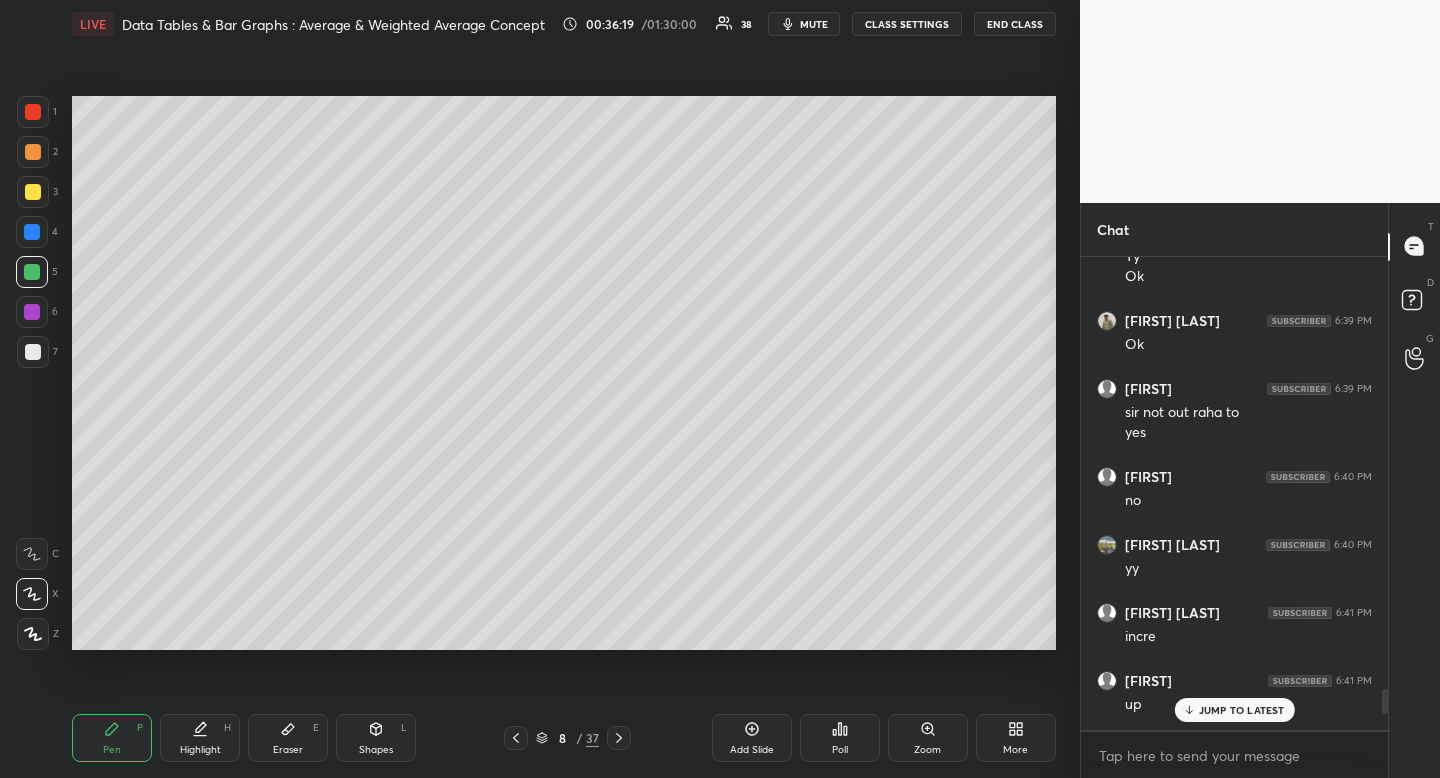 click on "JUMP TO LATEST" at bounding box center (1242, 710) 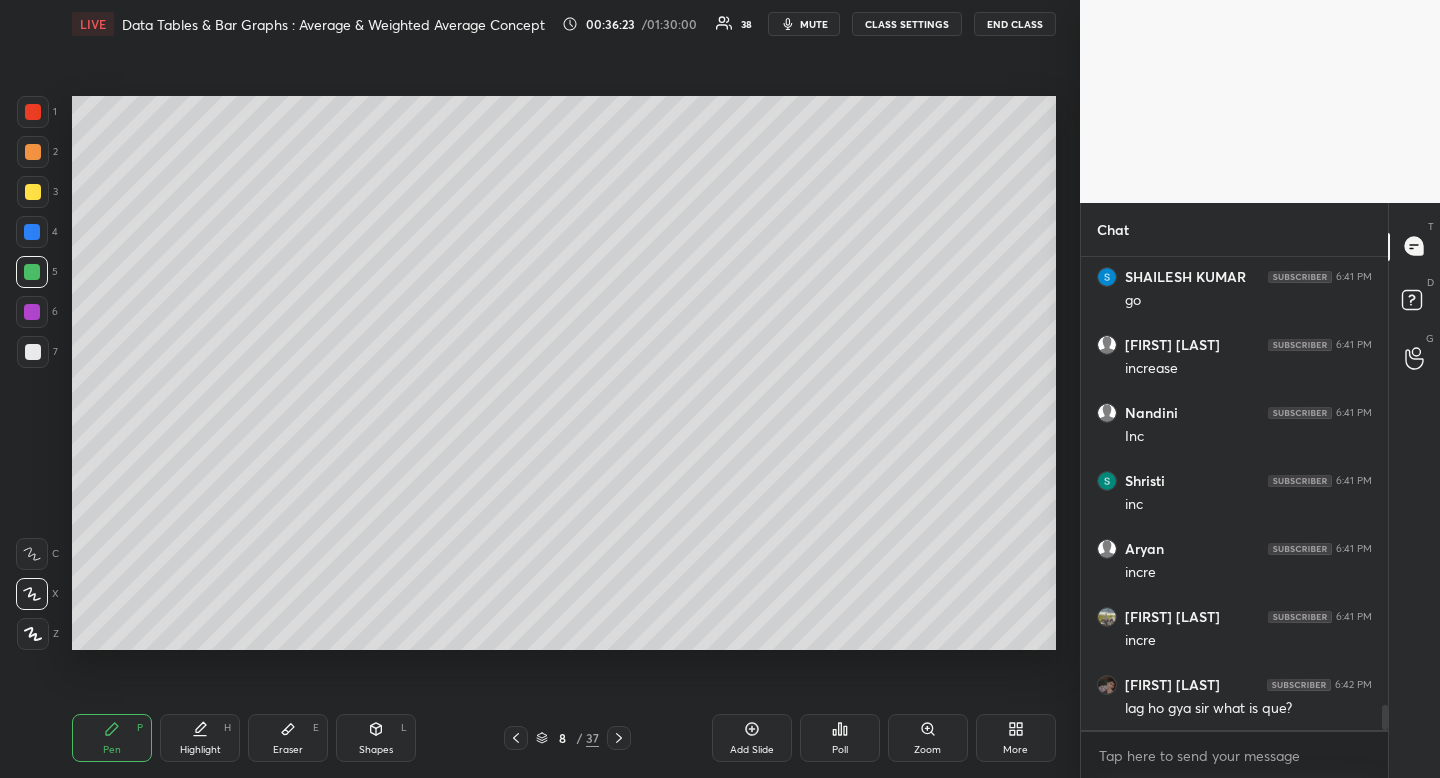 click at bounding box center (33, 352) 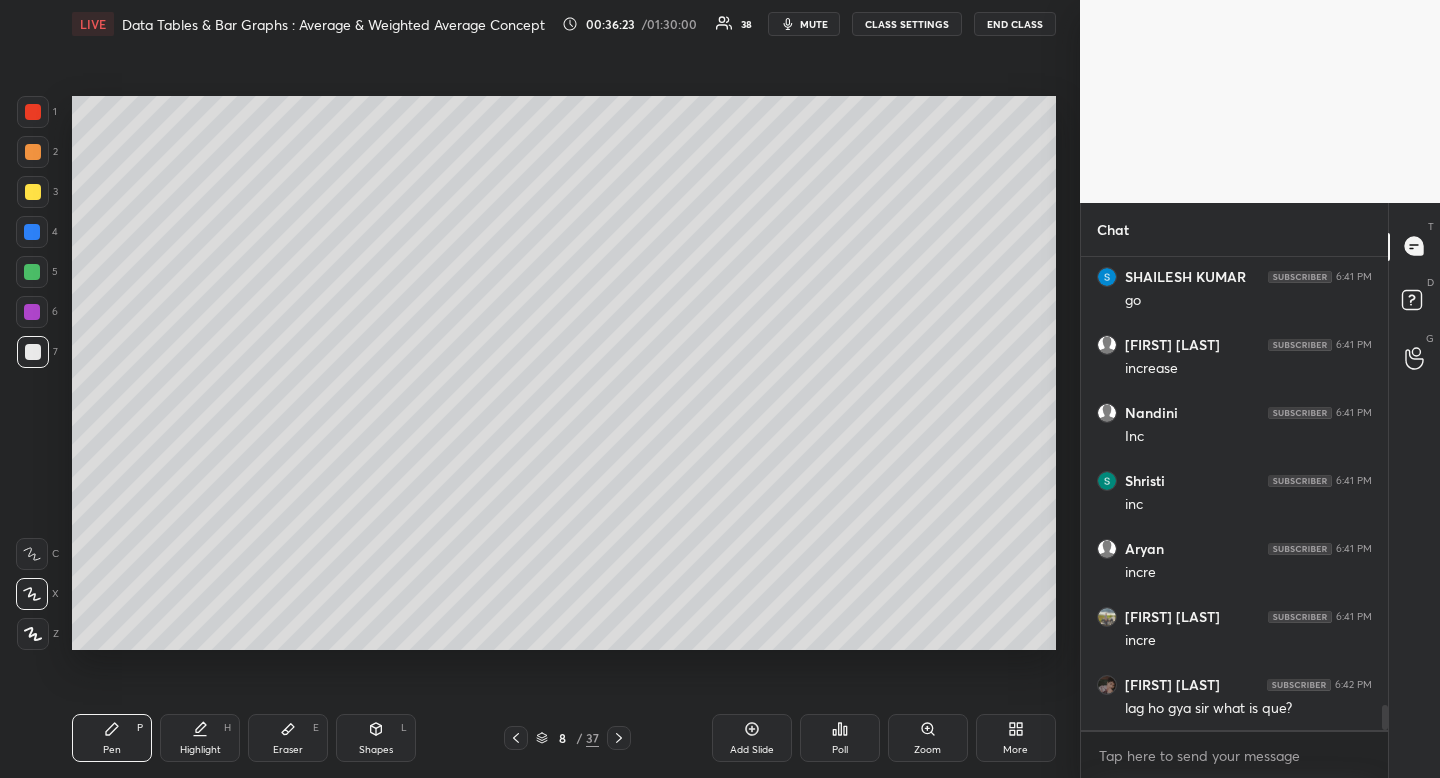 drag, startPoint x: 29, startPoint y: 355, endPoint x: 44, endPoint y: 360, distance: 15.811388 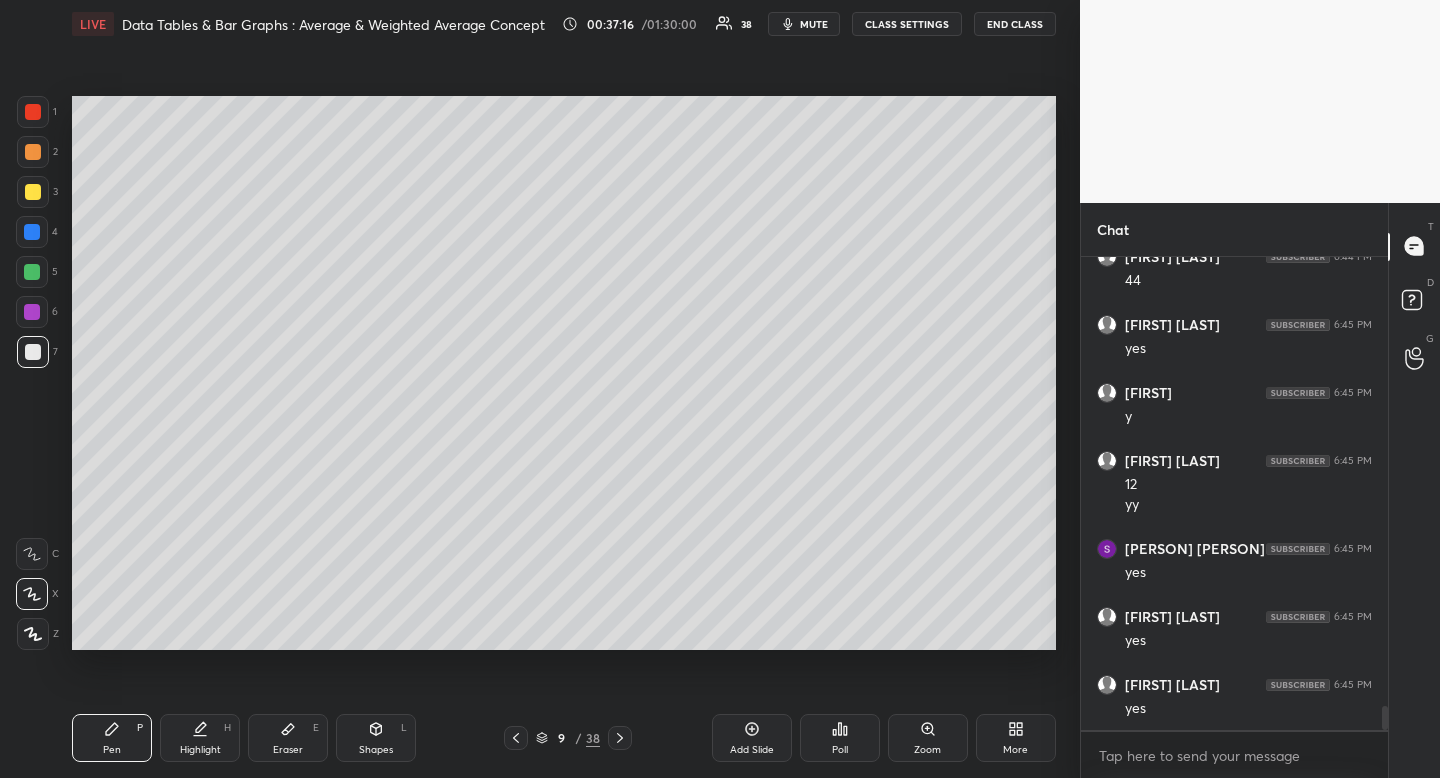 scroll, scrollTop: 9048, scrollLeft: 0, axis: vertical 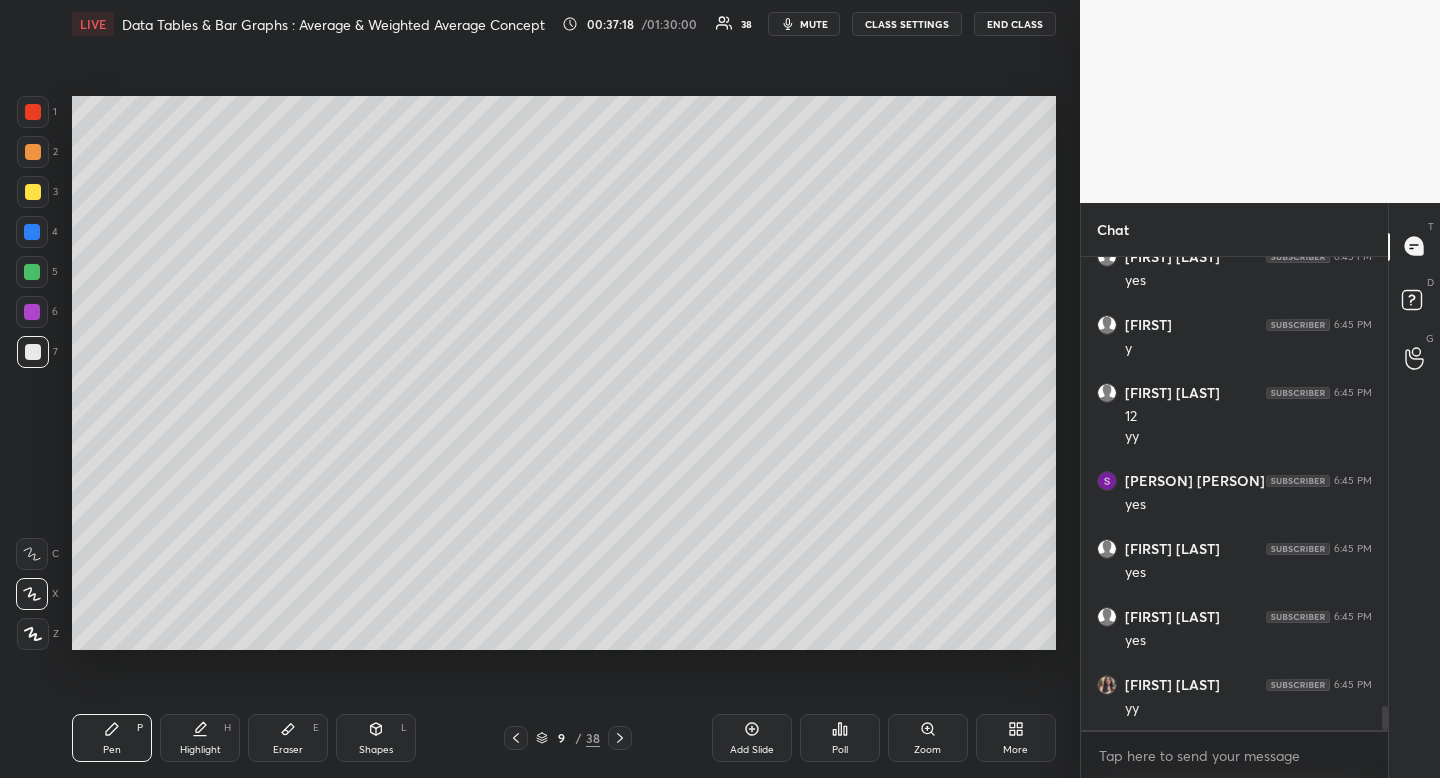 click at bounding box center (33, 192) 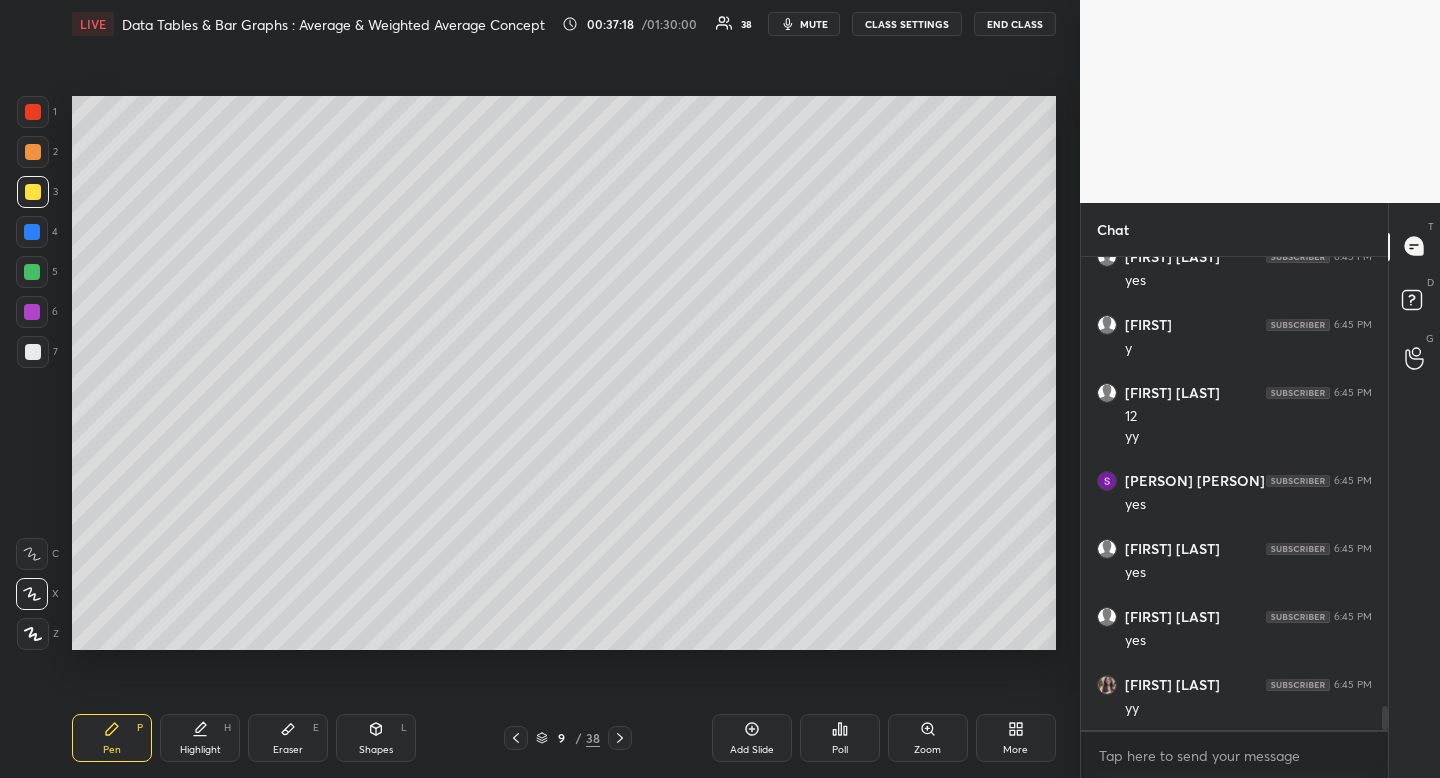 drag, startPoint x: 29, startPoint y: 203, endPoint x: 45, endPoint y: 198, distance: 16.763054 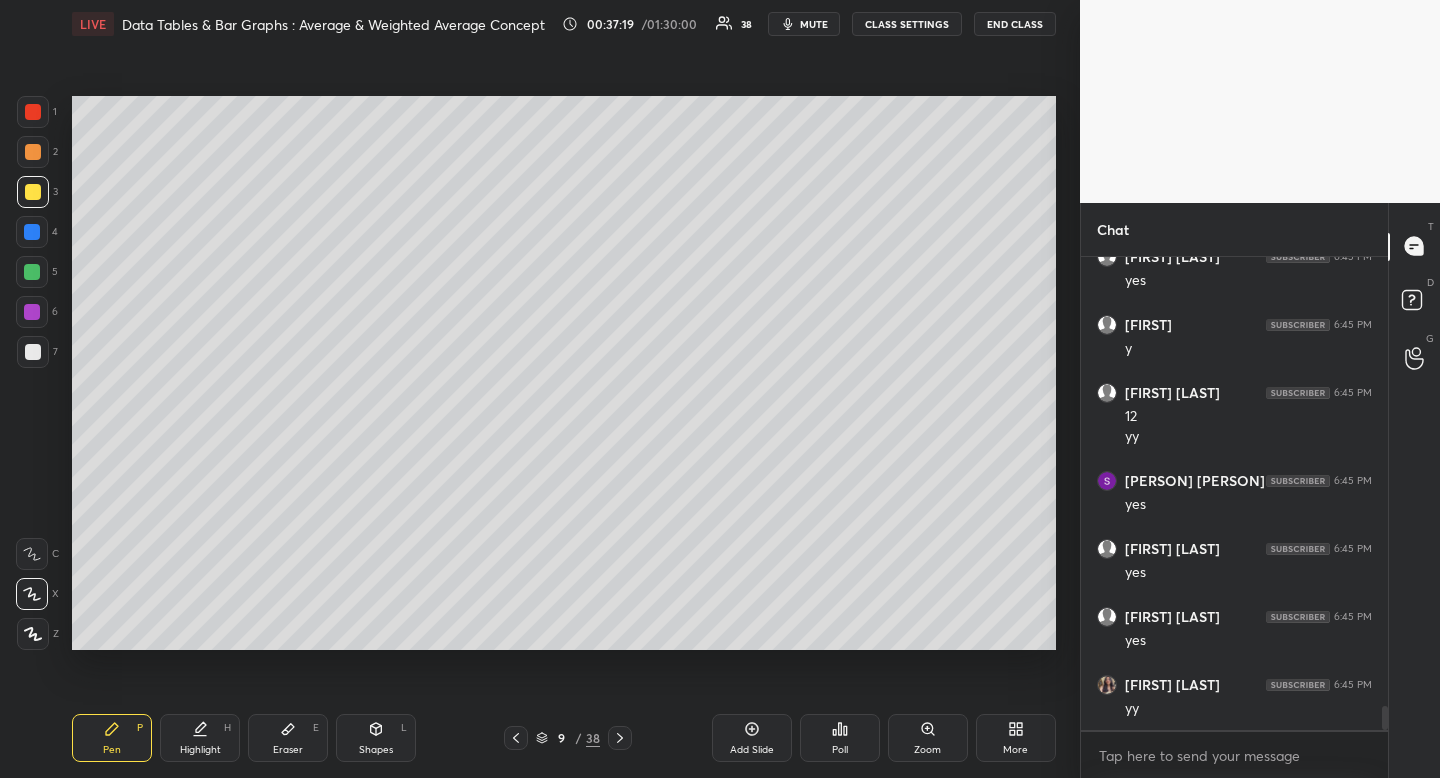 click on "Pen" at bounding box center [112, 750] 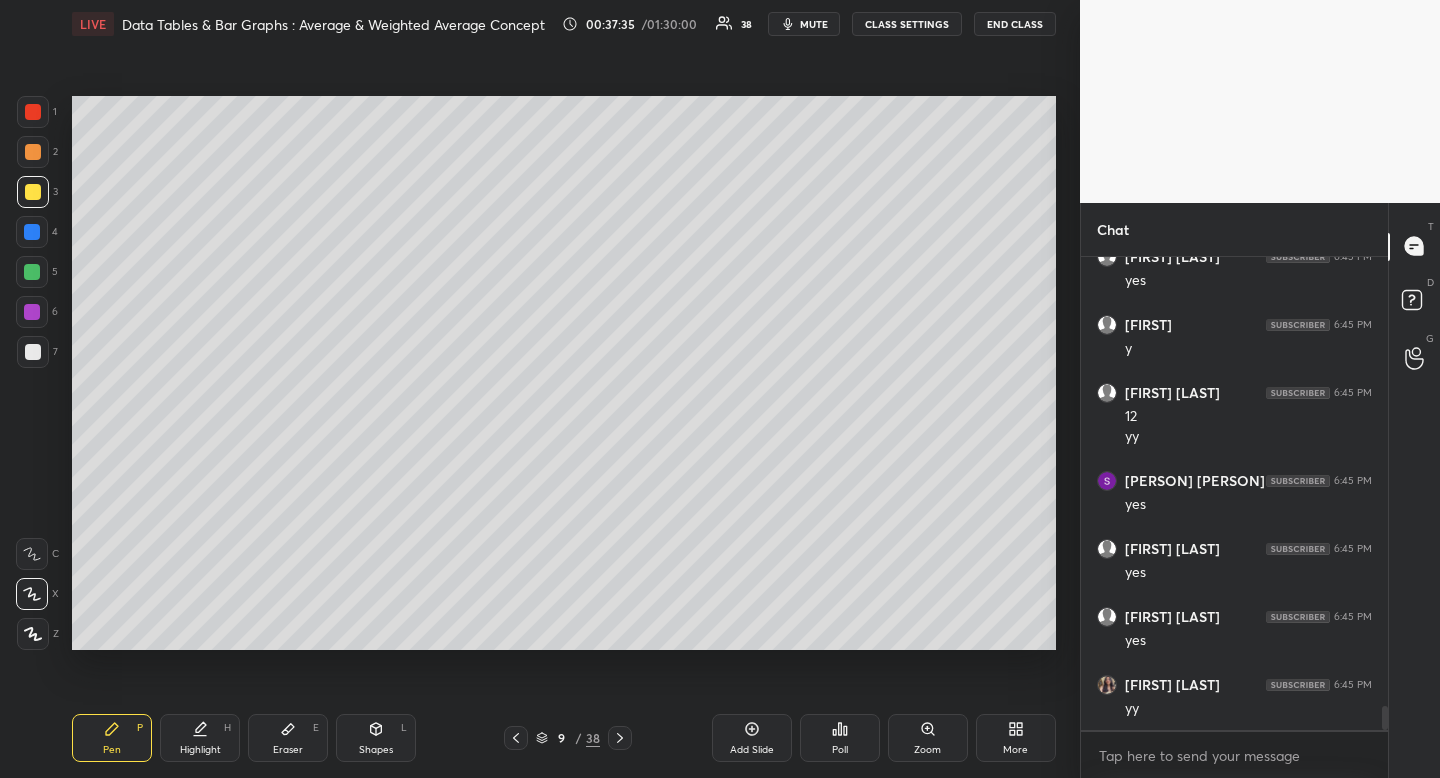 click at bounding box center [516, 738] 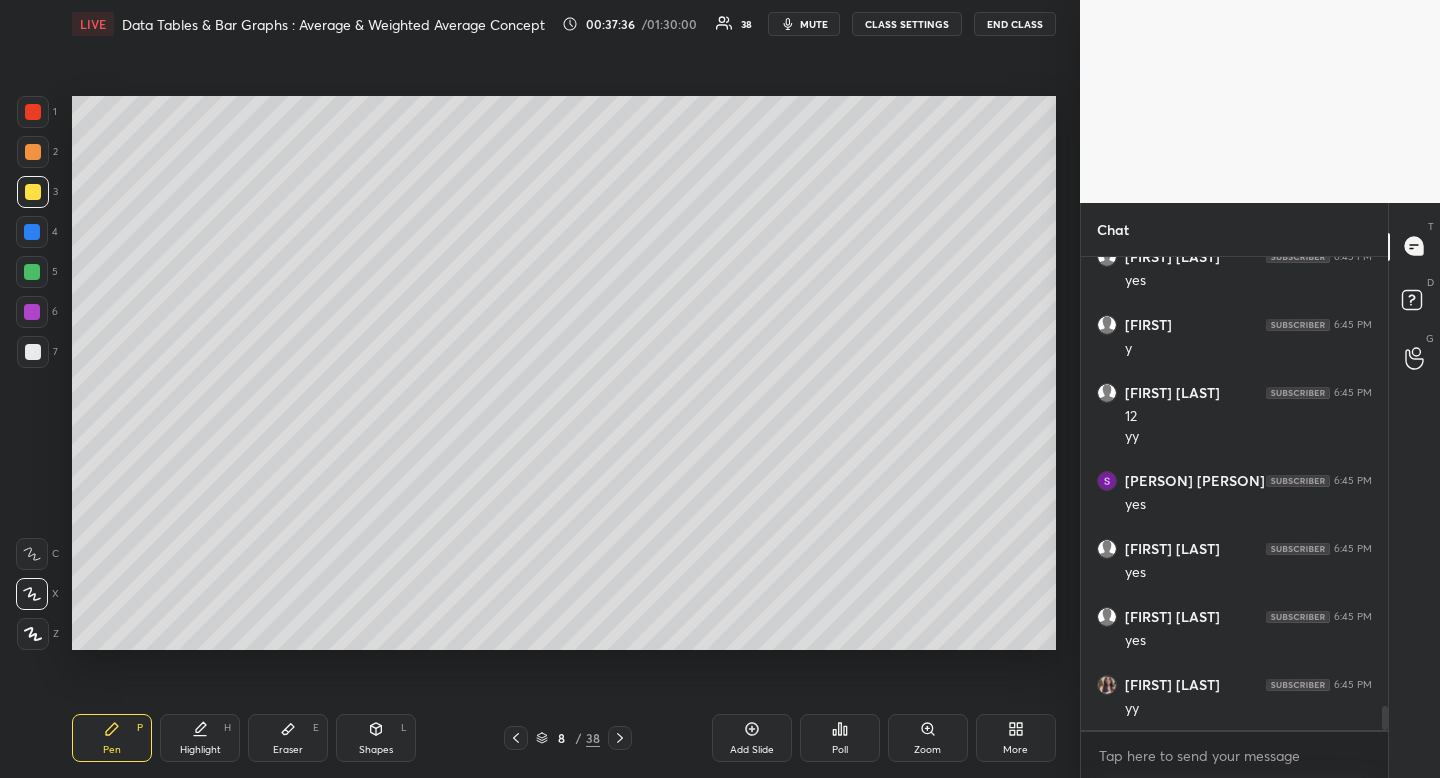 click 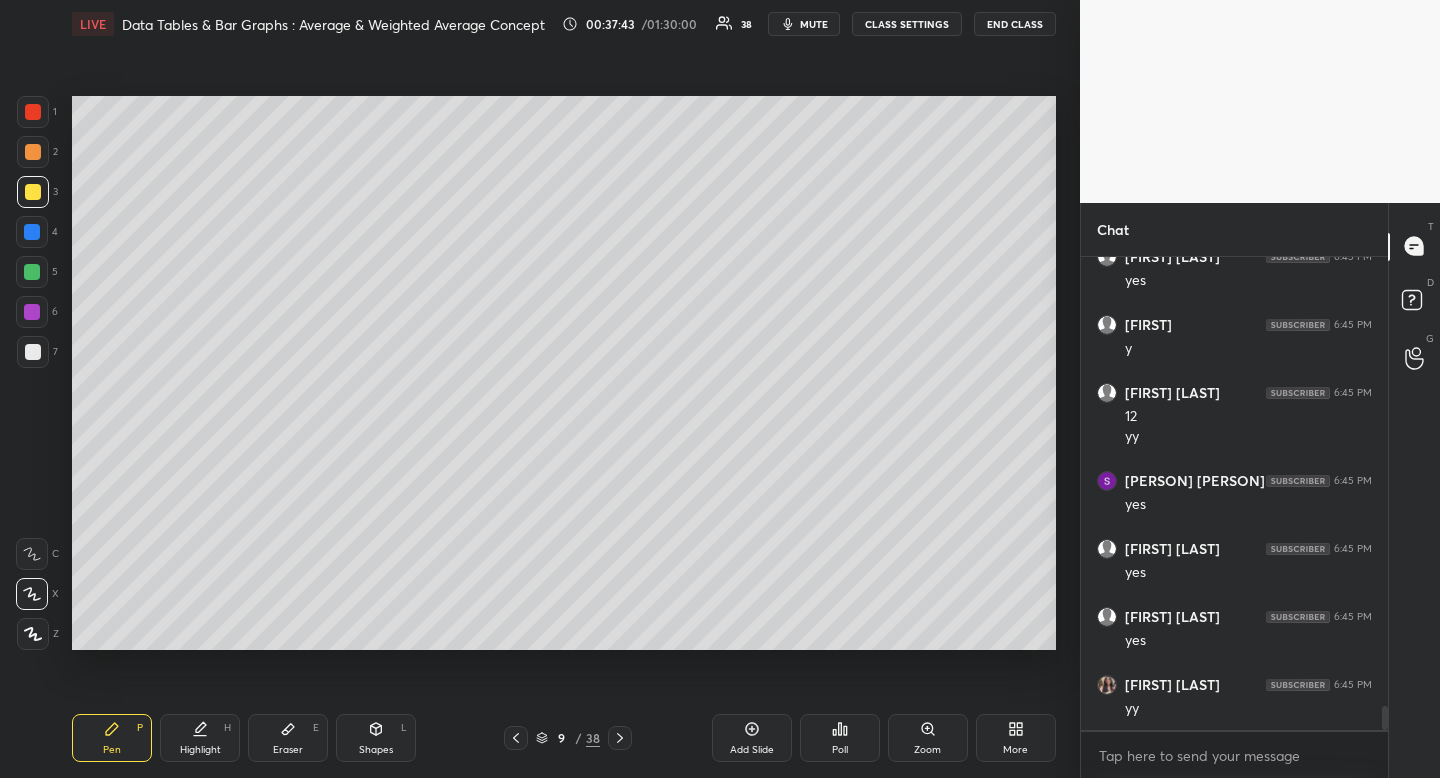 click on "Eraser E" at bounding box center (288, 738) 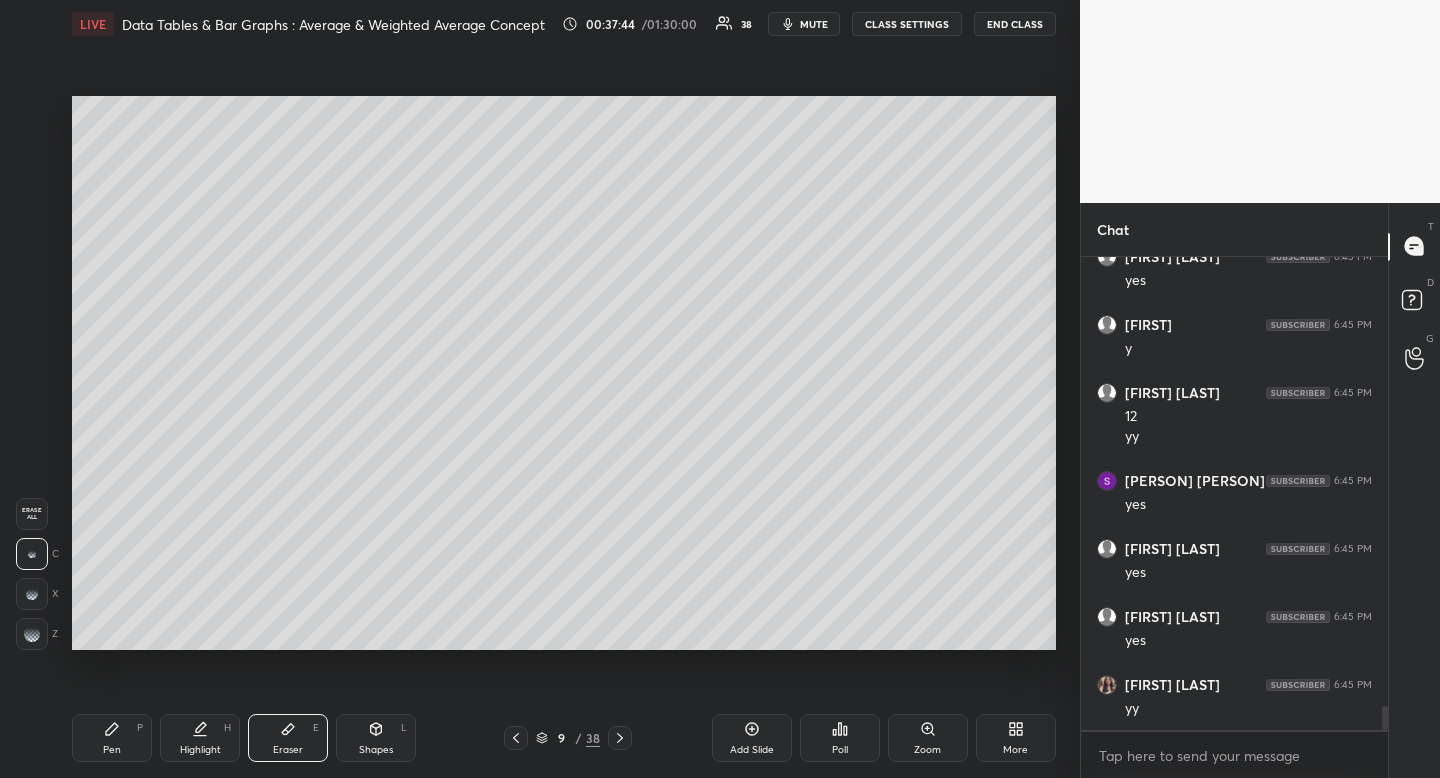 click 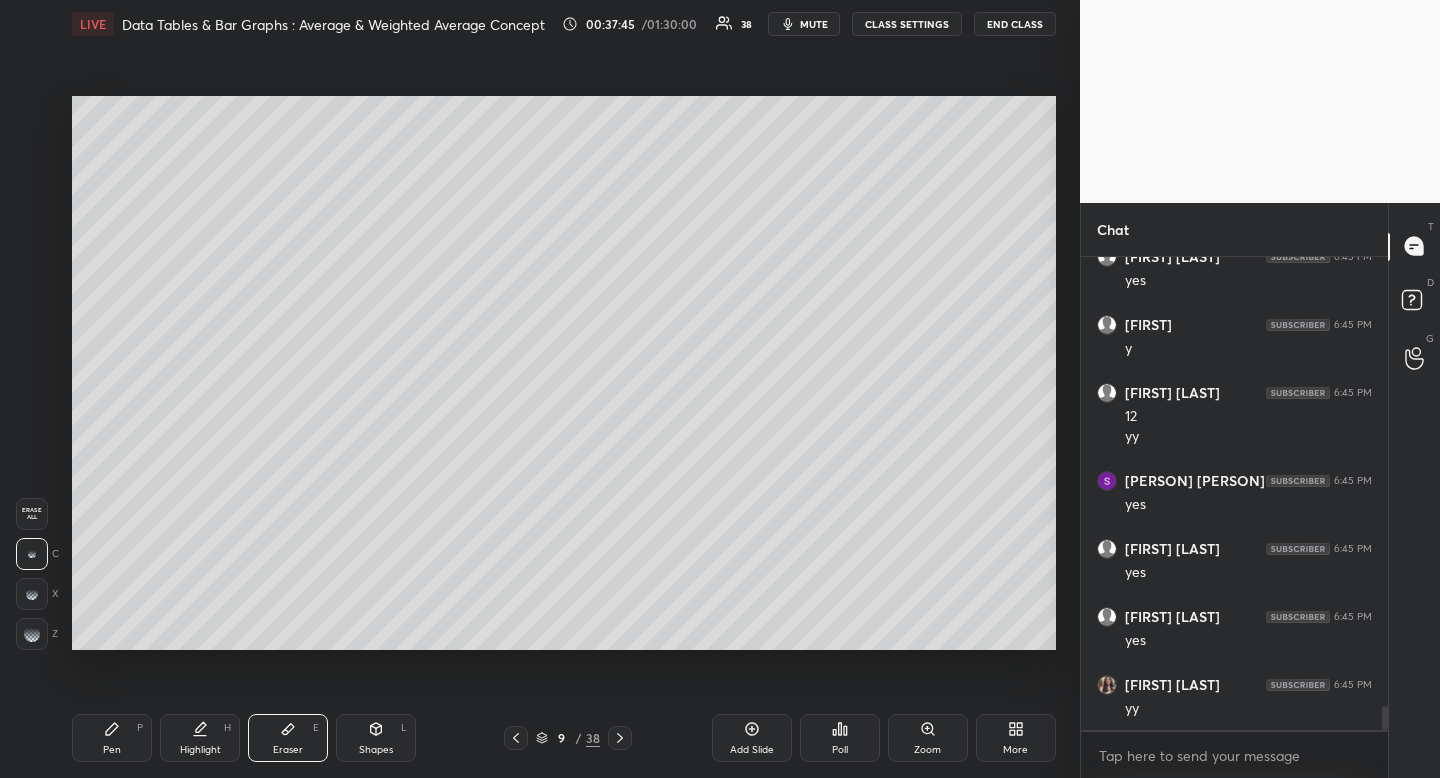 drag, startPoint x: 217, startPoint y: 741, endPoint x: 244, endPoint y: 662, distance: 83.48653 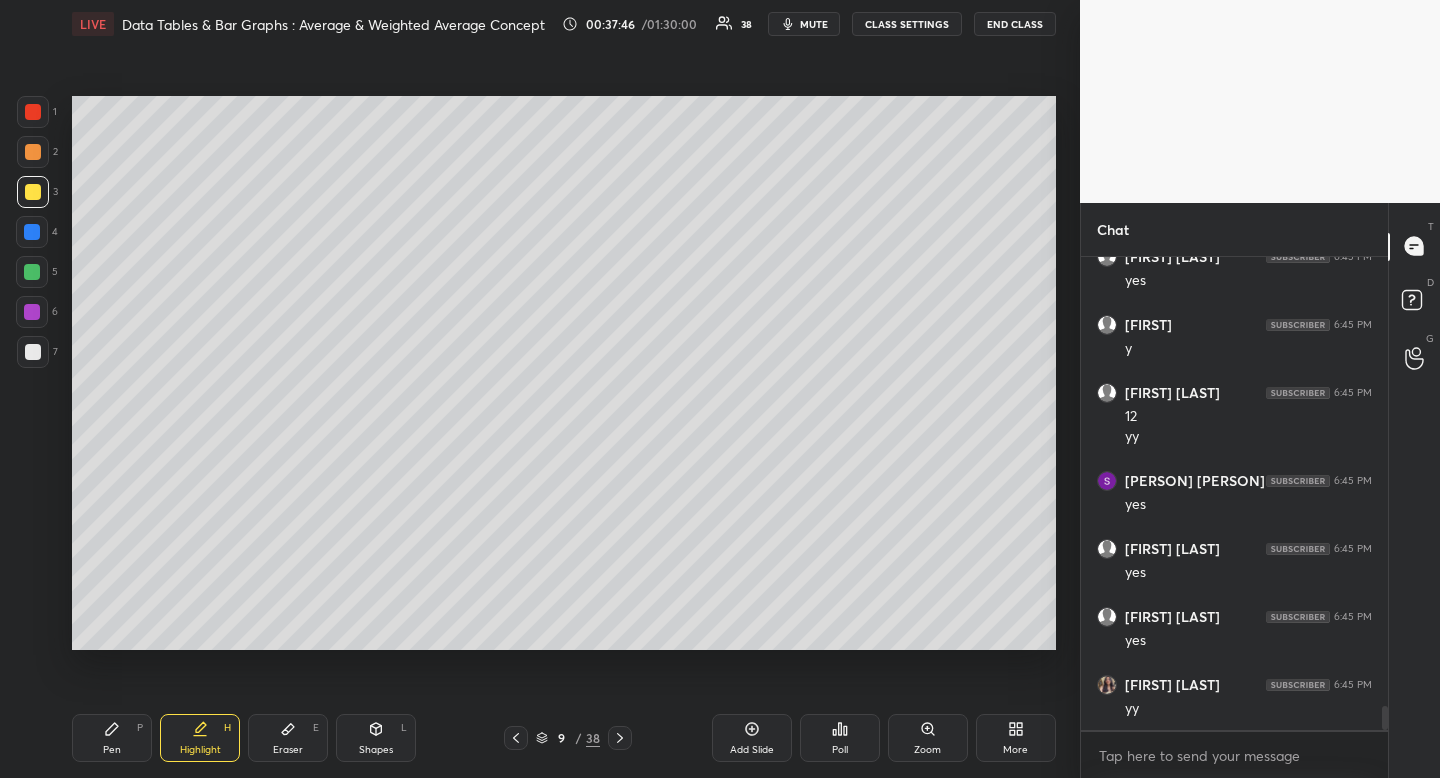 click on "Pen P" at bounding box center (112, 738) 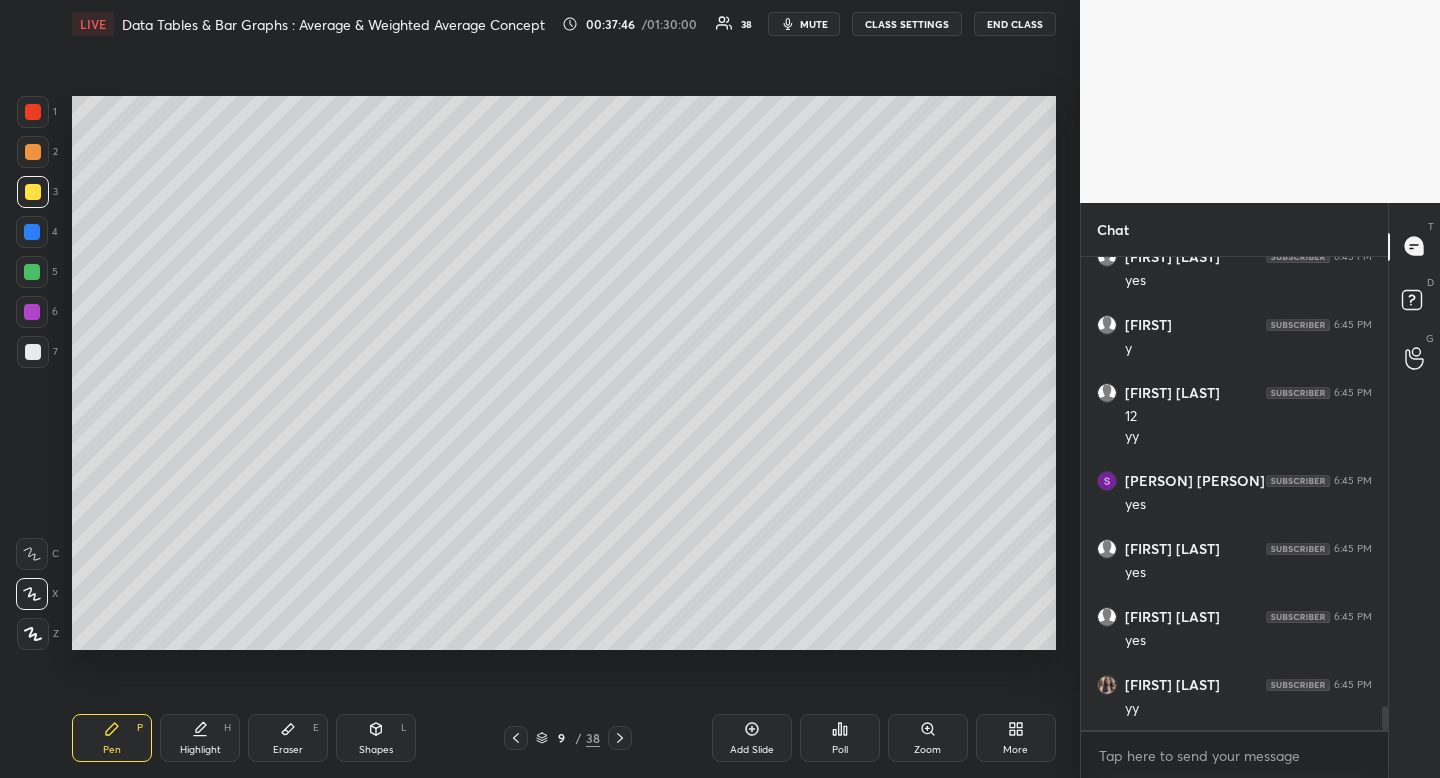 drag, startPoint x: 114, startPoint y: 740, endPoint x: 121, endPoint y: 724, distance: 17.464249 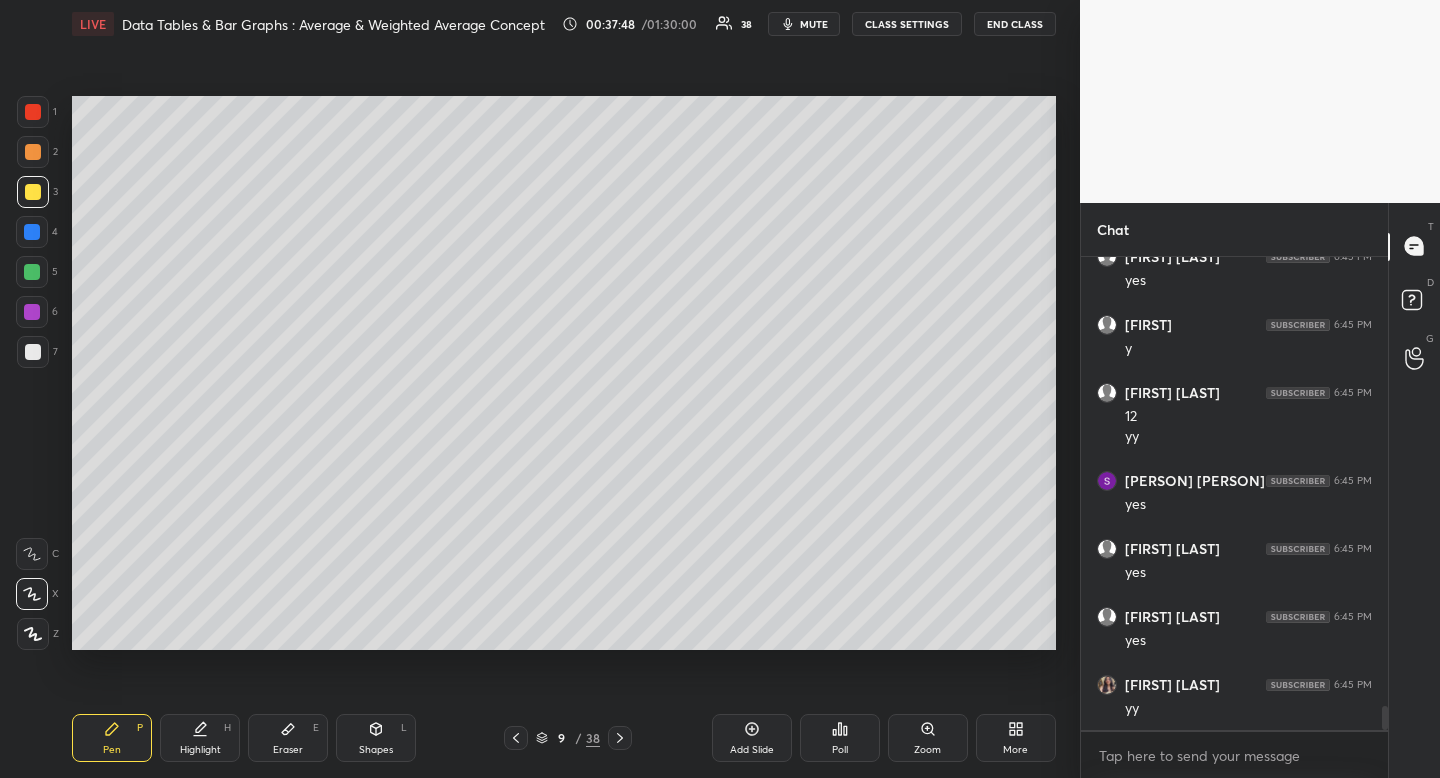 click on "Pen" at bounding box center [112, 750] 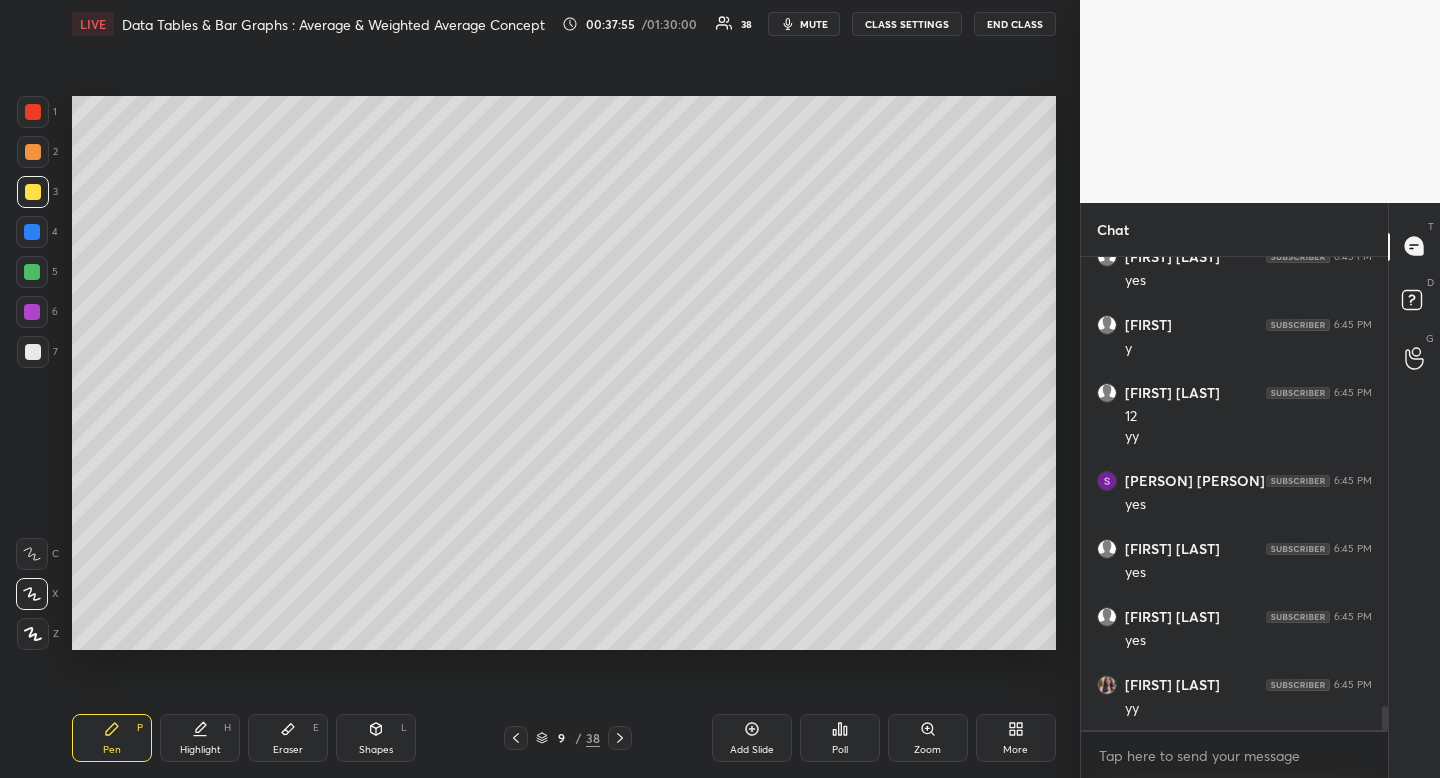 drag, startPoint x: 293, startPoint y: 734, endPoint x: 313, endPoint y: 685, distance: 52.924473 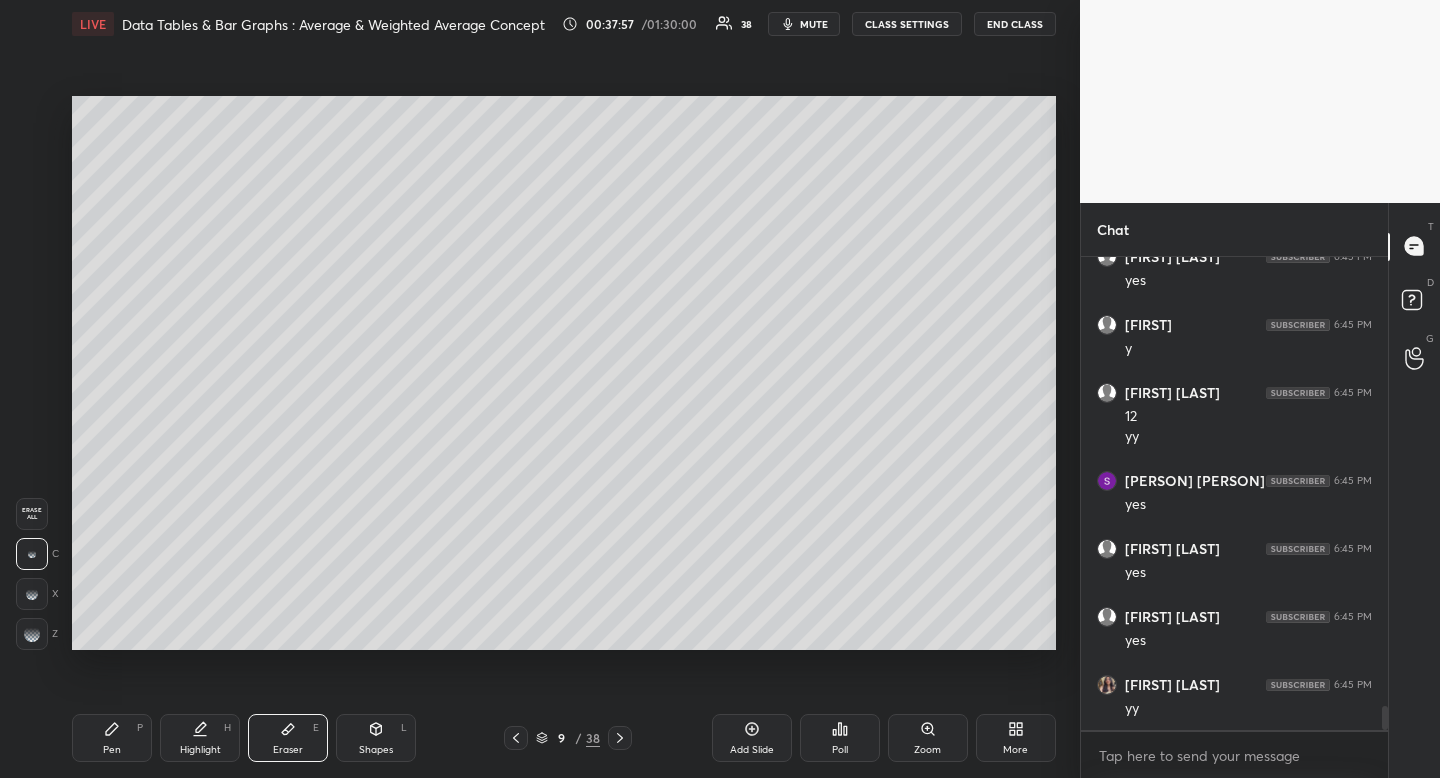 click on "Pen" at bounding box center (112, 750) 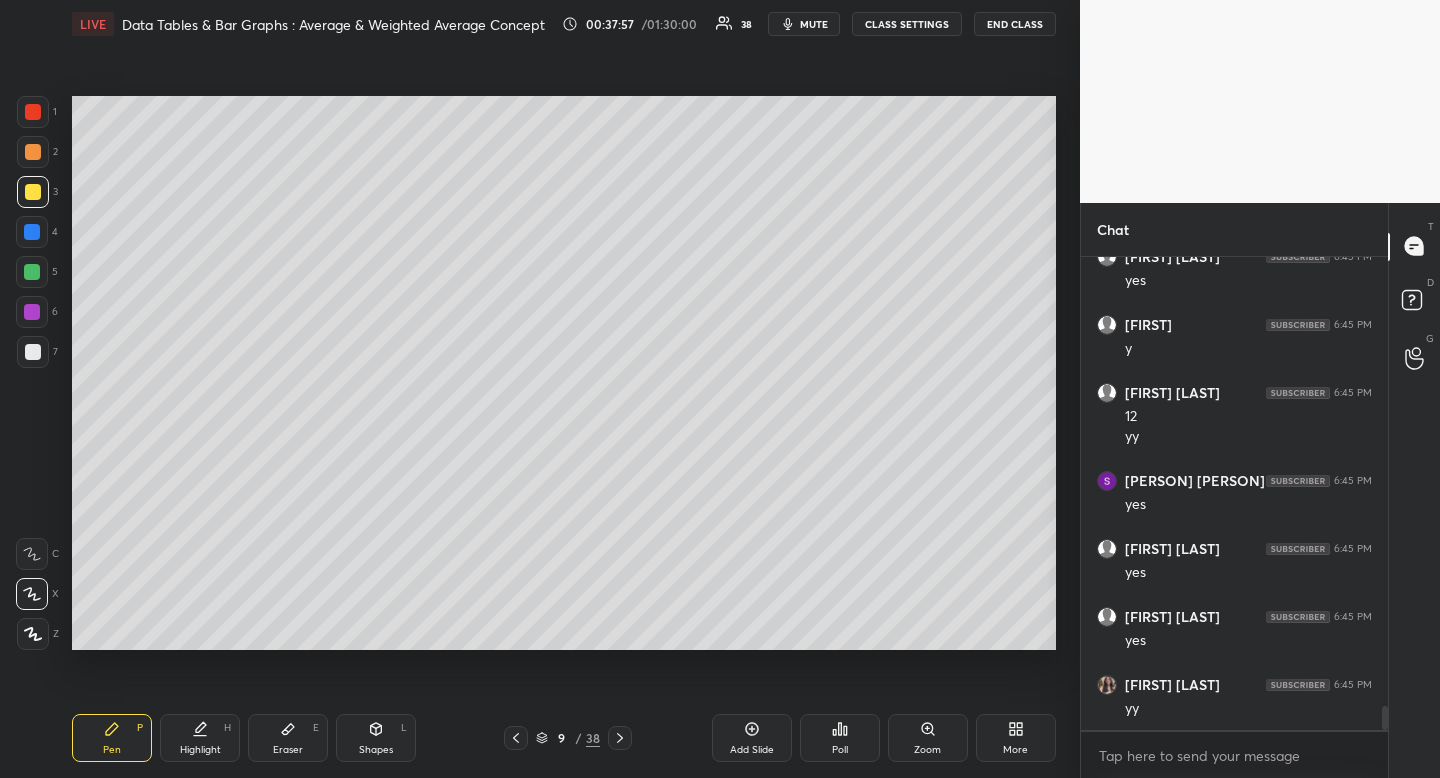 drag, startPoint x: 129, startPoint y: 742, endPoint x: 156, endPoint y: 685, distance: 63.07139 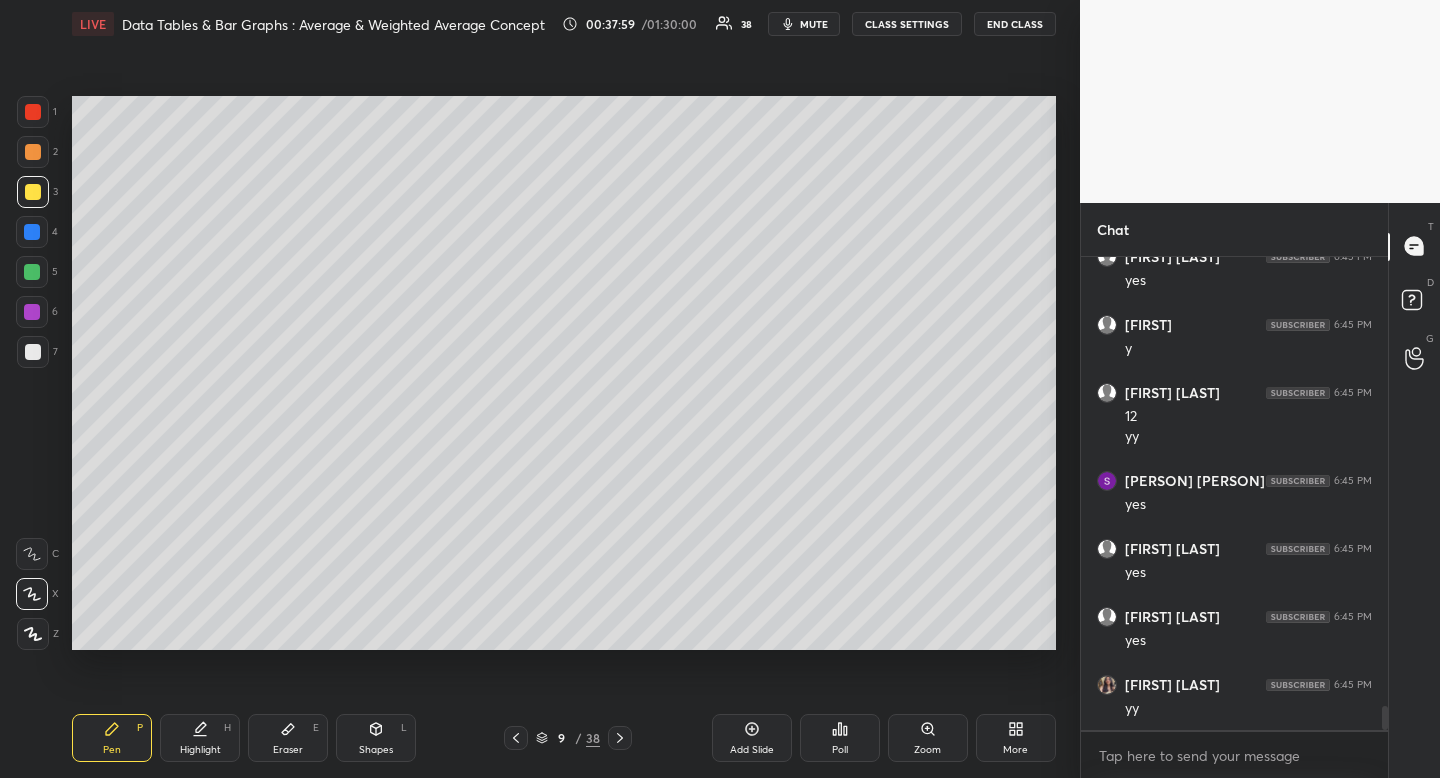 click on "Eraser" at bounding box center [288, 750] 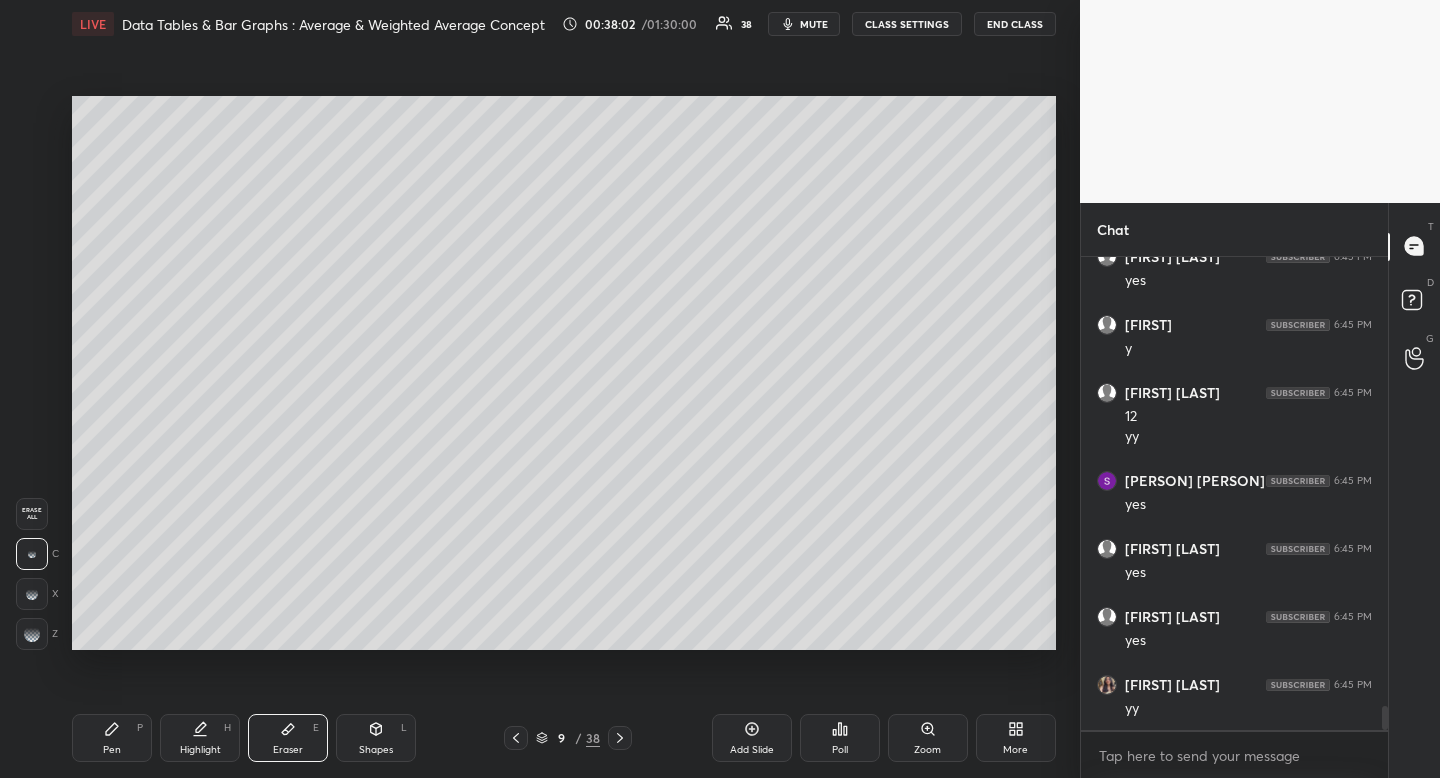click on "Pen P Highlight H Eraser E Shapes L 9 / 38 Add Slide Poll Zoom More" at bounding box center (564, 738) 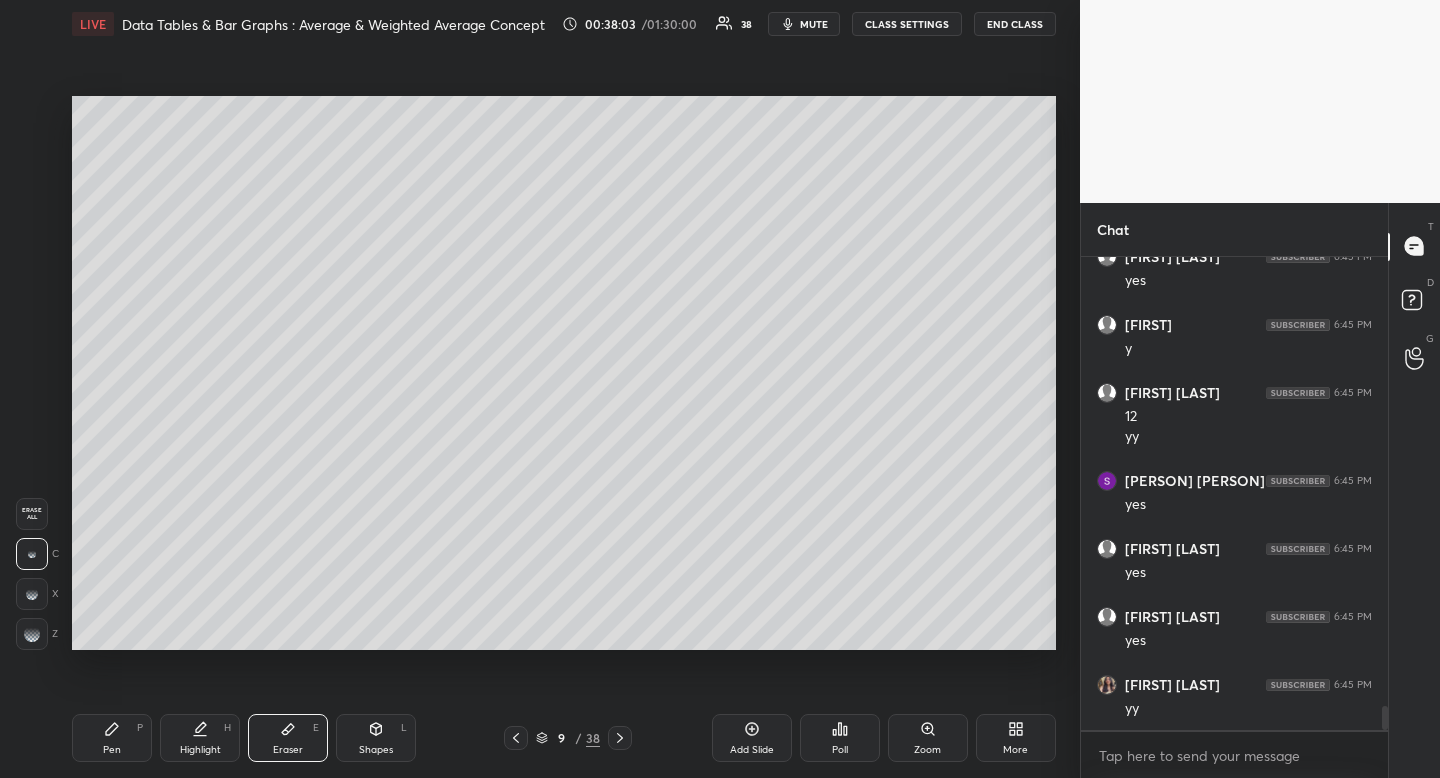 click on "Pen P" at bounding box center (112, 738) 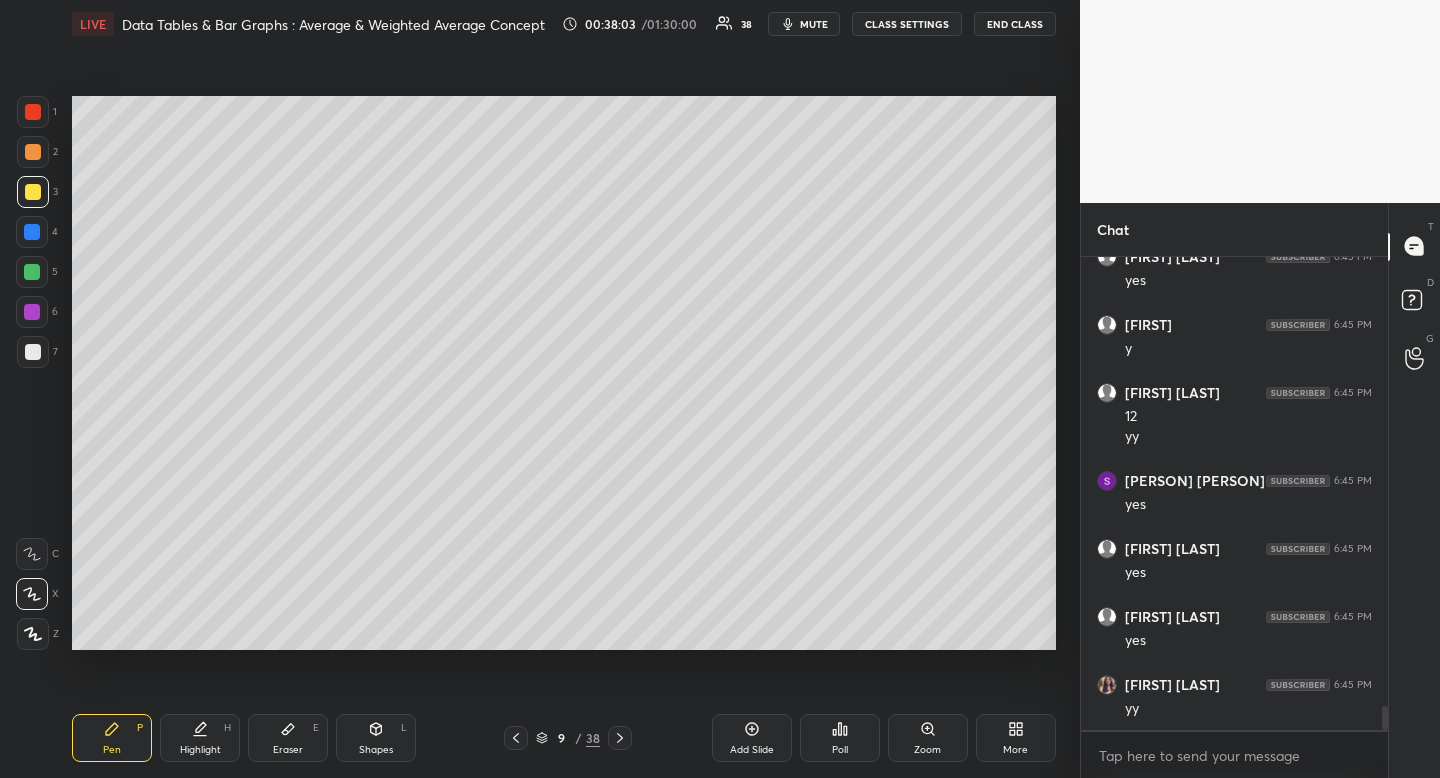 drag, startPoint x: 125, startPoint y: 746, endPoint x: 161, endPoint y: 676, distance: 78.714676 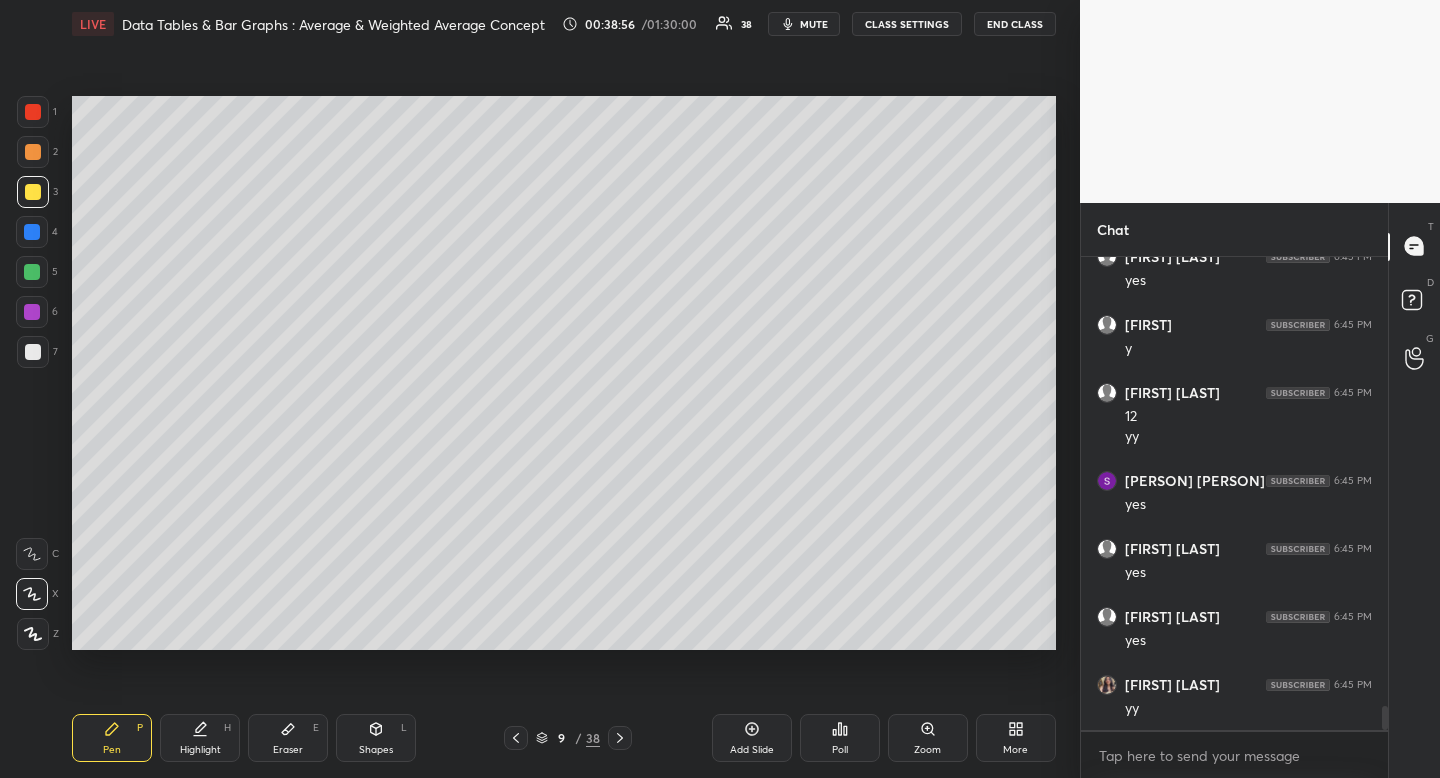 click on "Poll" at bounding box center (840, 738) 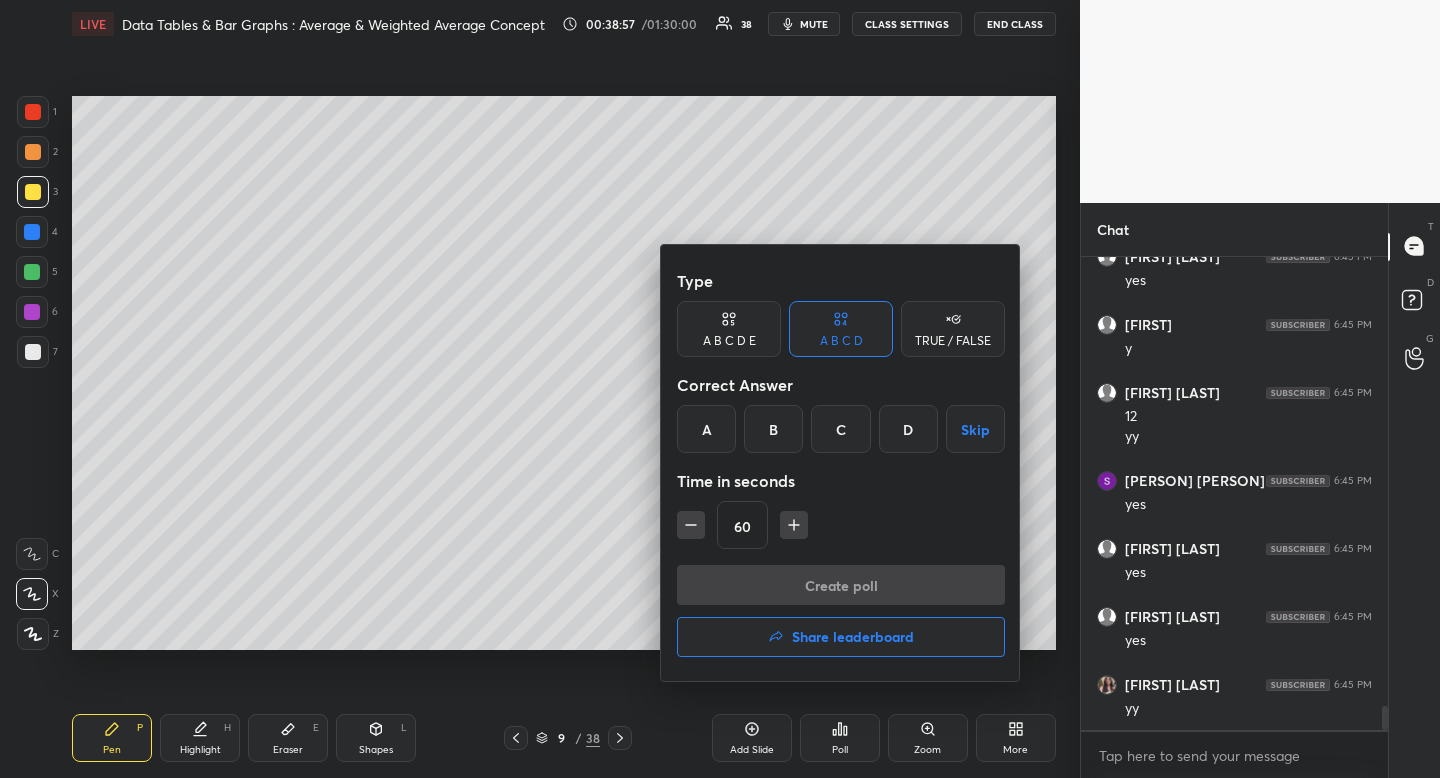 click on "C" at bounding box center (840, 429) 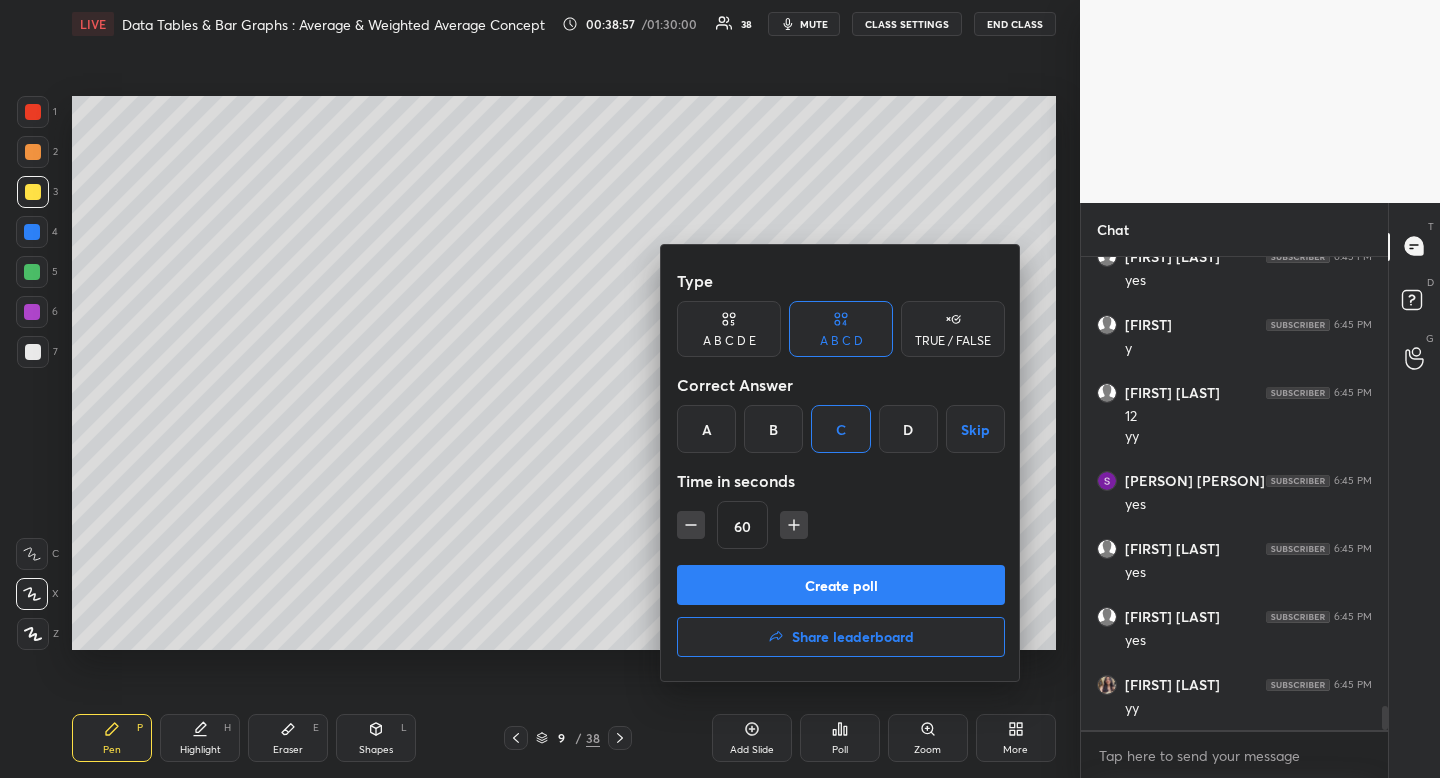 click on "A B C D E" at bounding box center [729, 329] 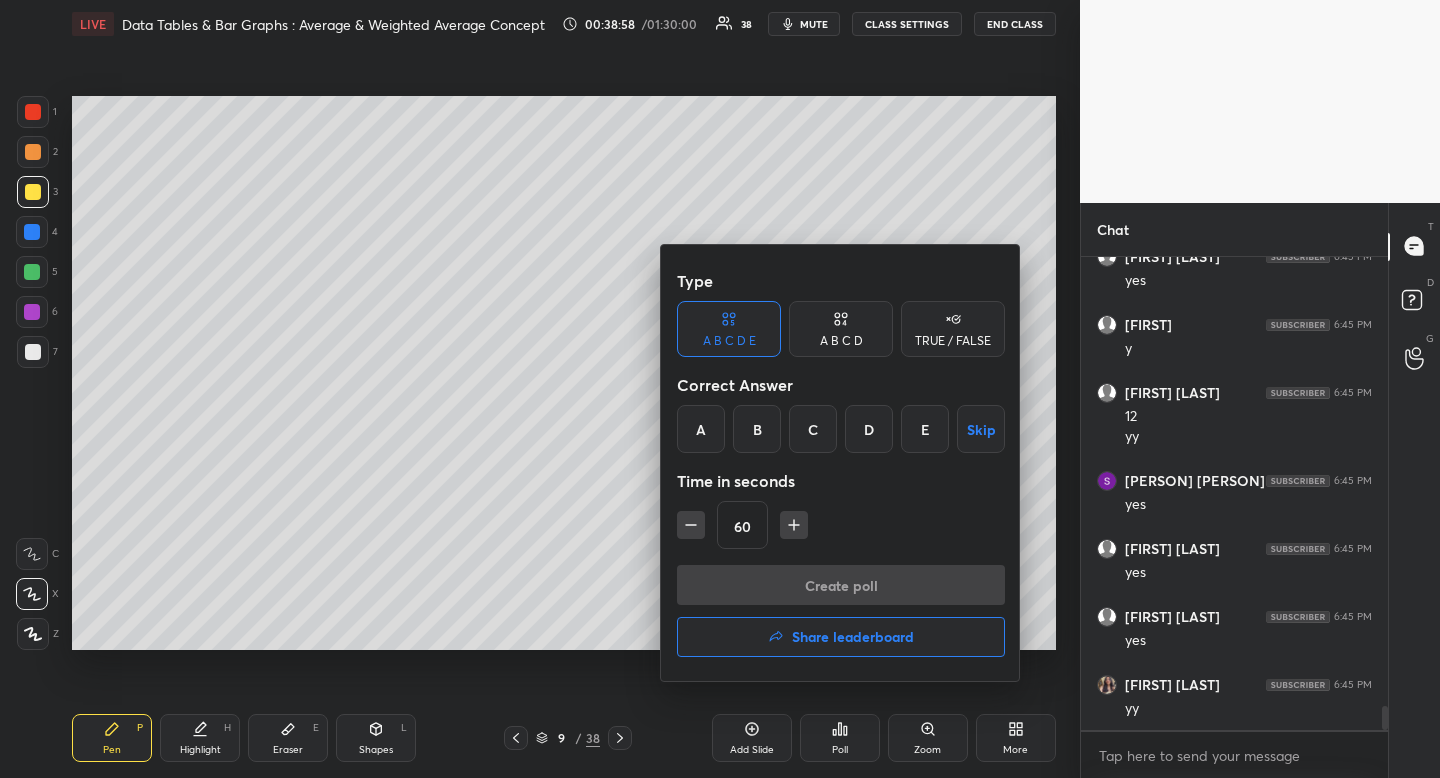 click on "C" at bounding box center (813, 429) 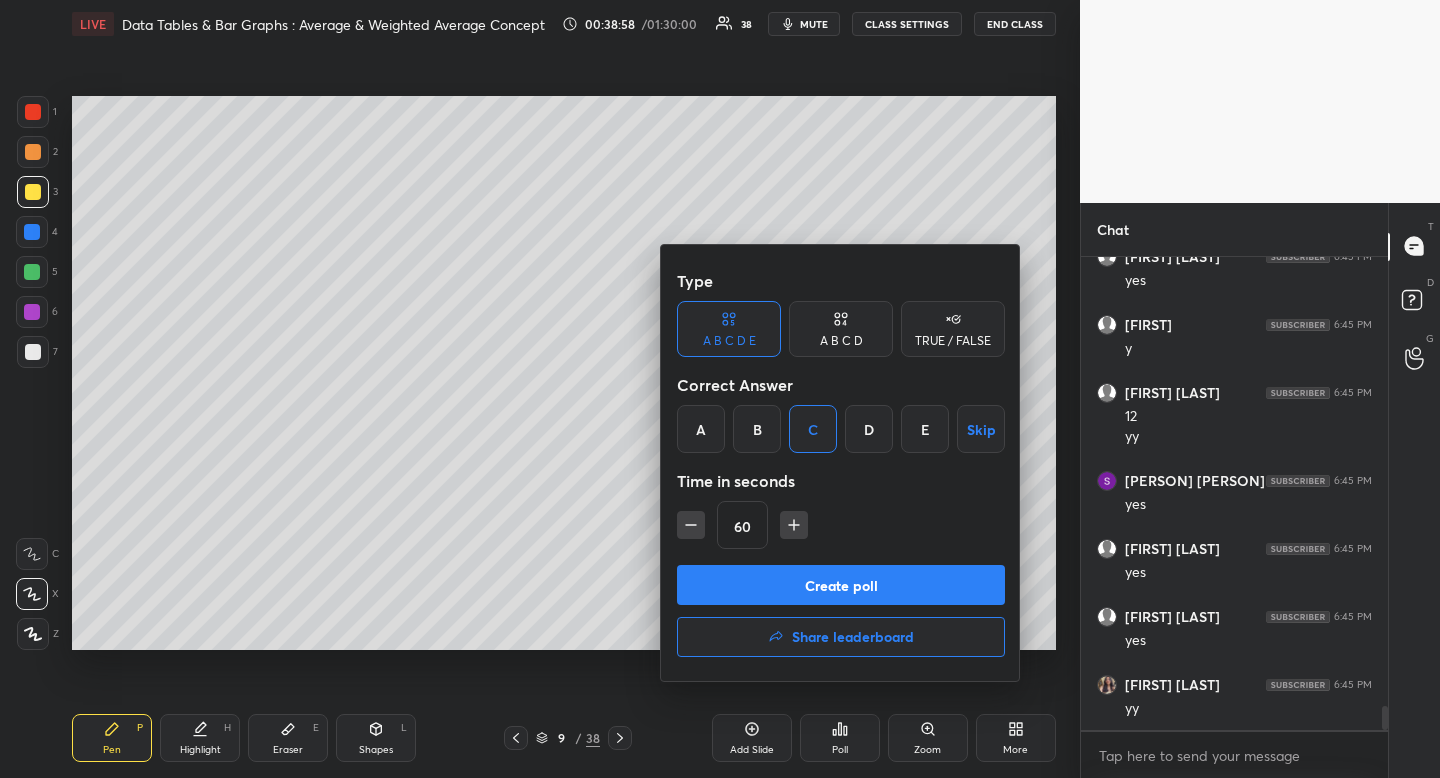 click 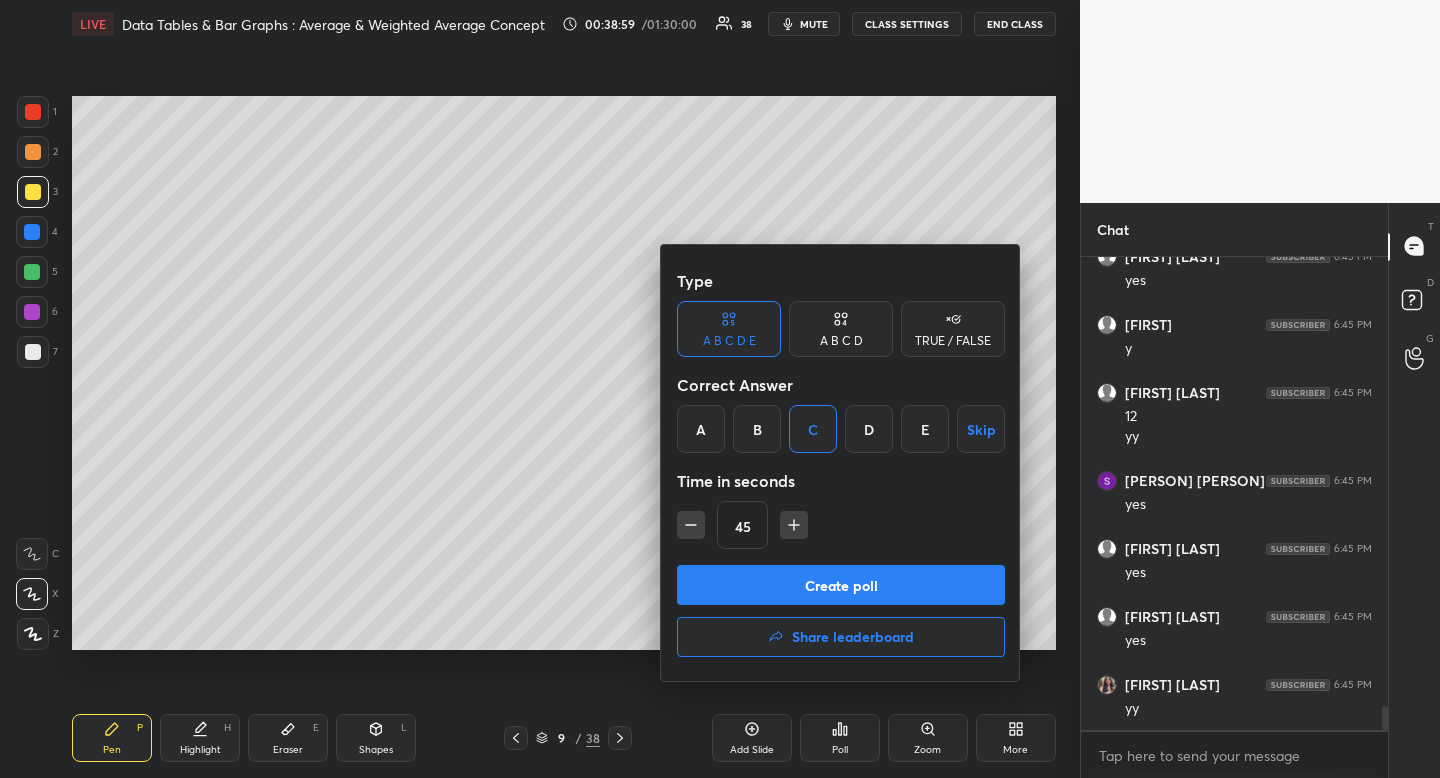 click on "Create poll" at bounding box center (841, 585) 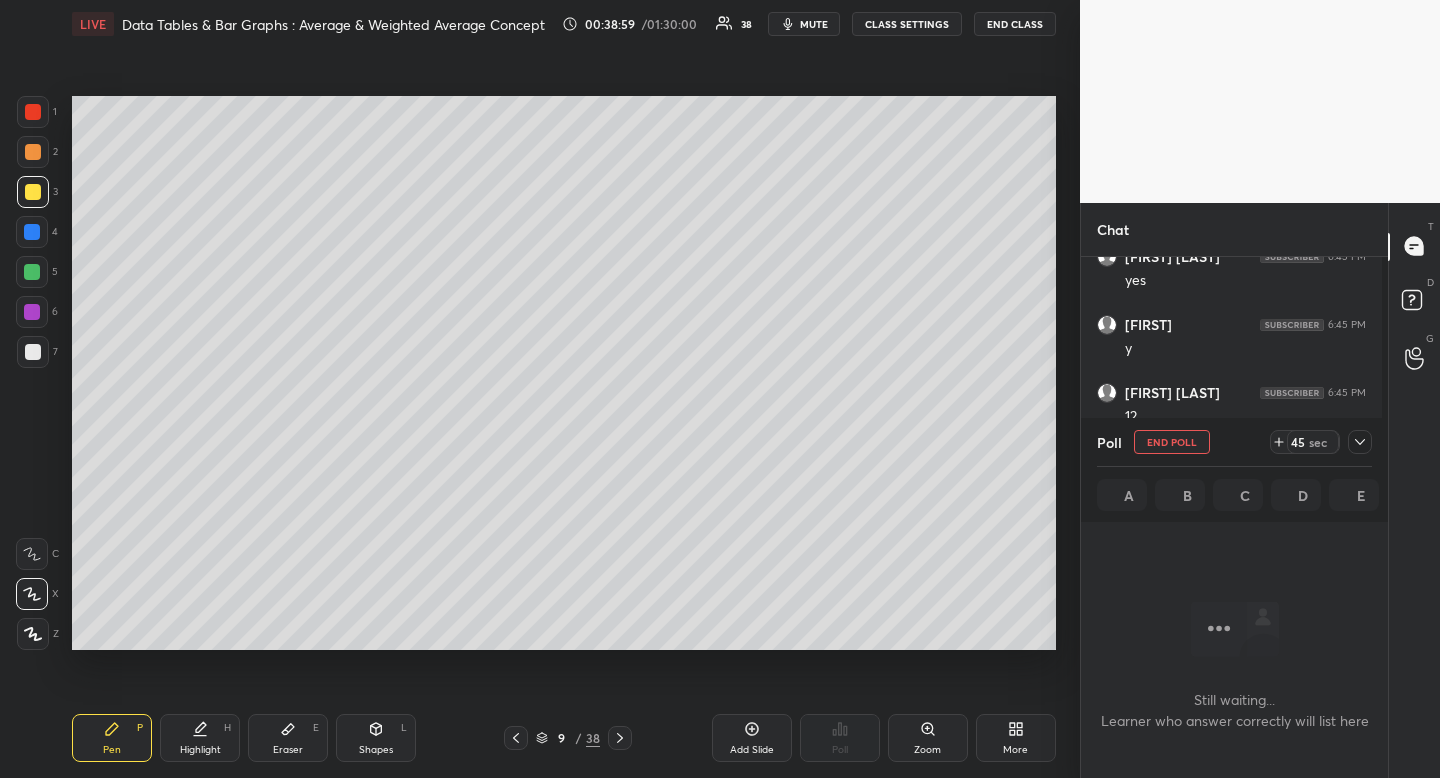 scroll, scrollTop: 380, scrollLeft: 295, axis: both 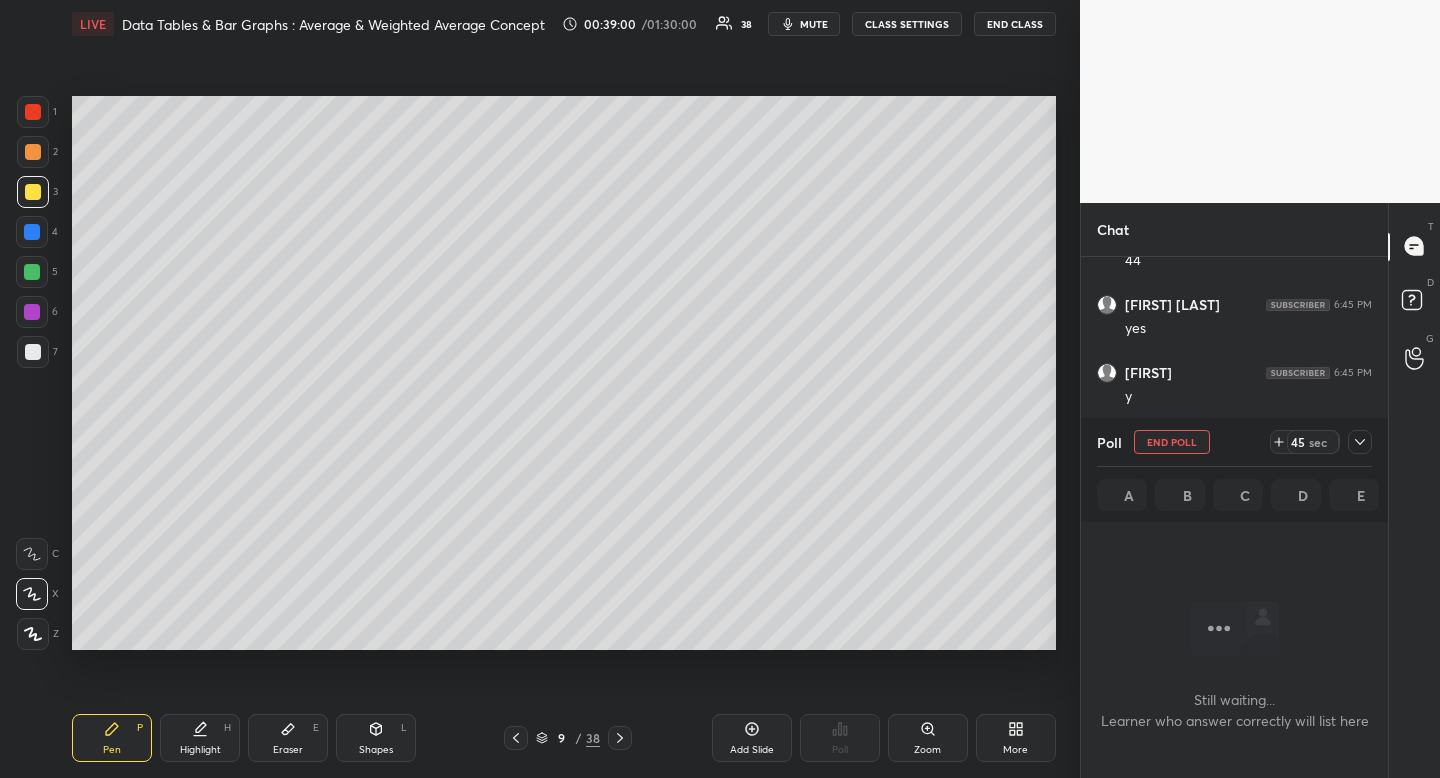 click on "mute" at bounding box center (814, 24) 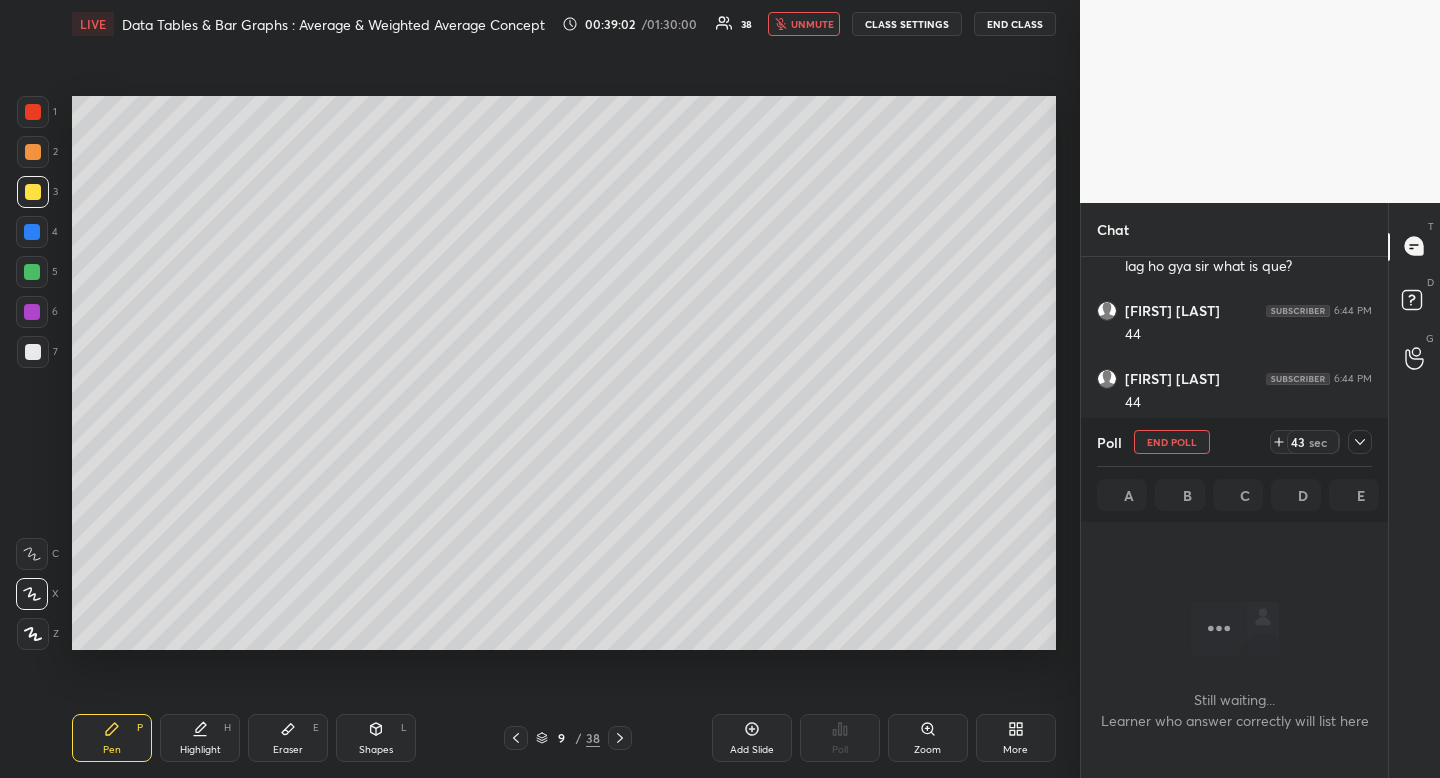 click on "sec" at bounding box center [1318, 442] 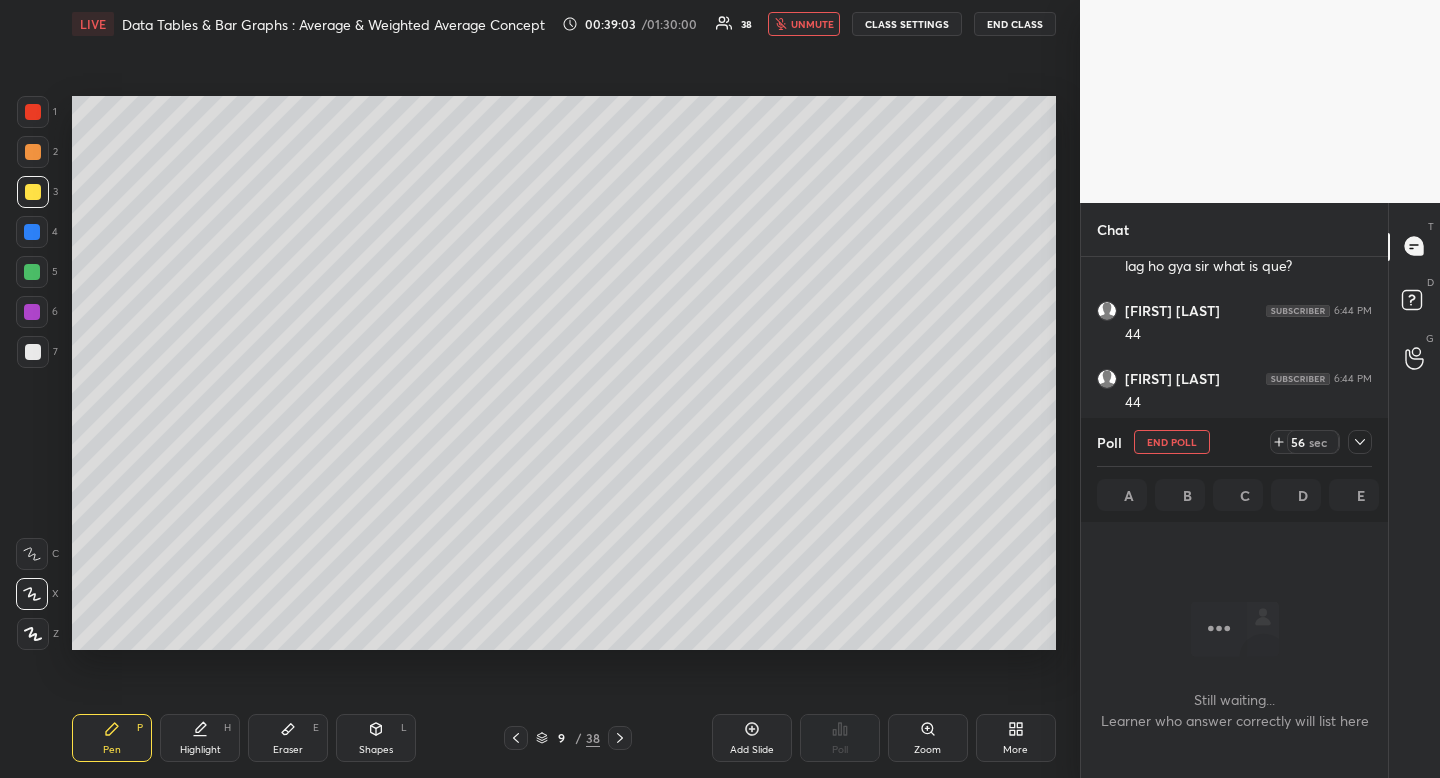 click on "END CLASS" at bounding box center (1015, 24) 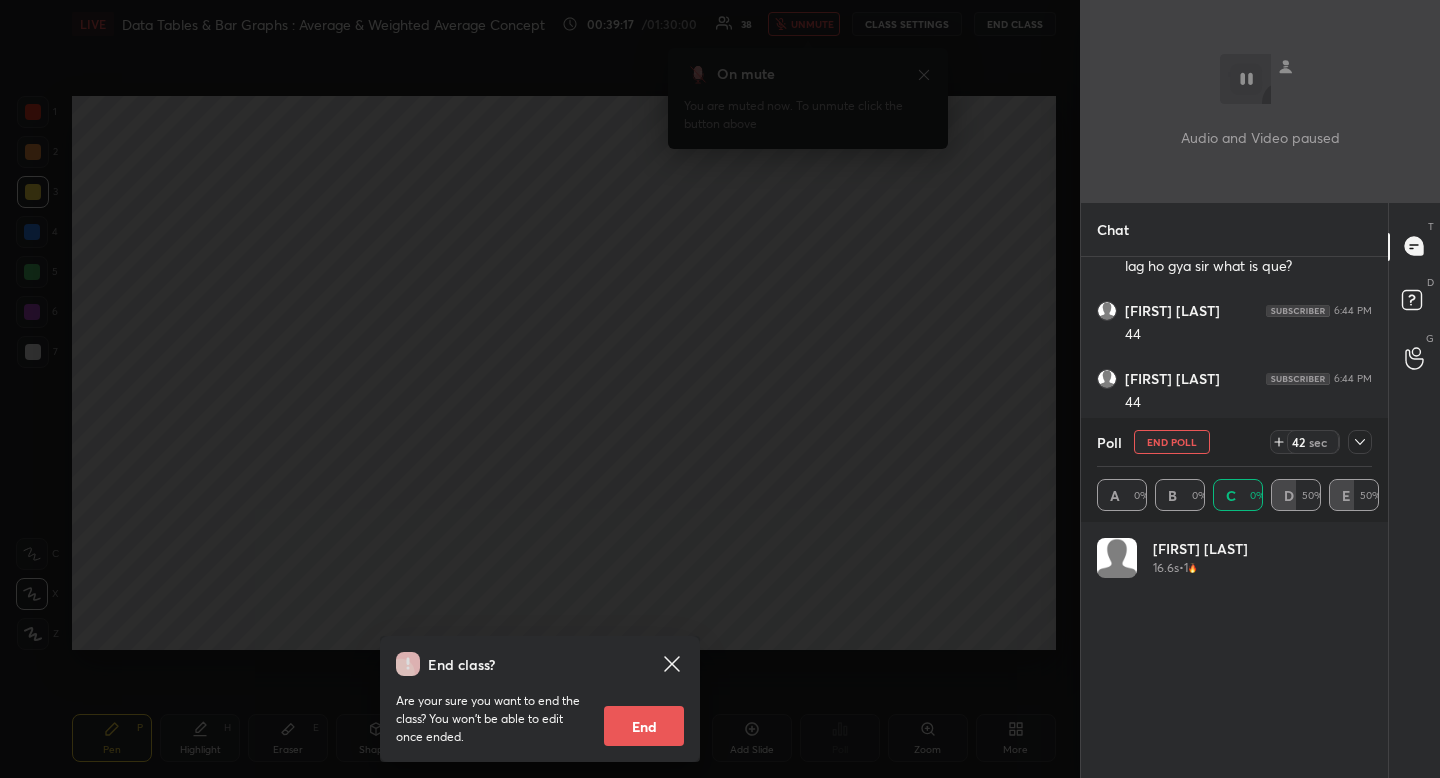 scroll, scrollTop: 7, scrollLeft: 7, axis: both 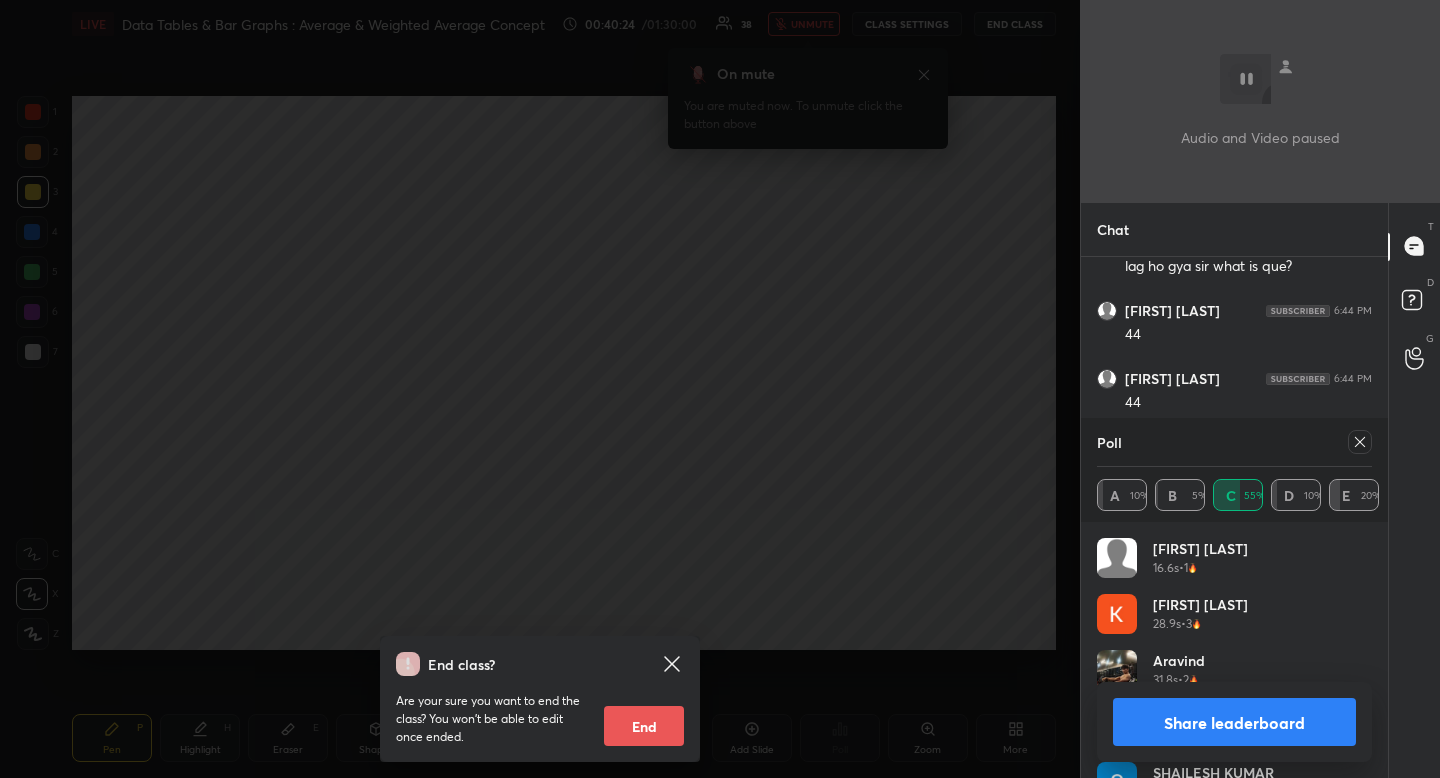 click 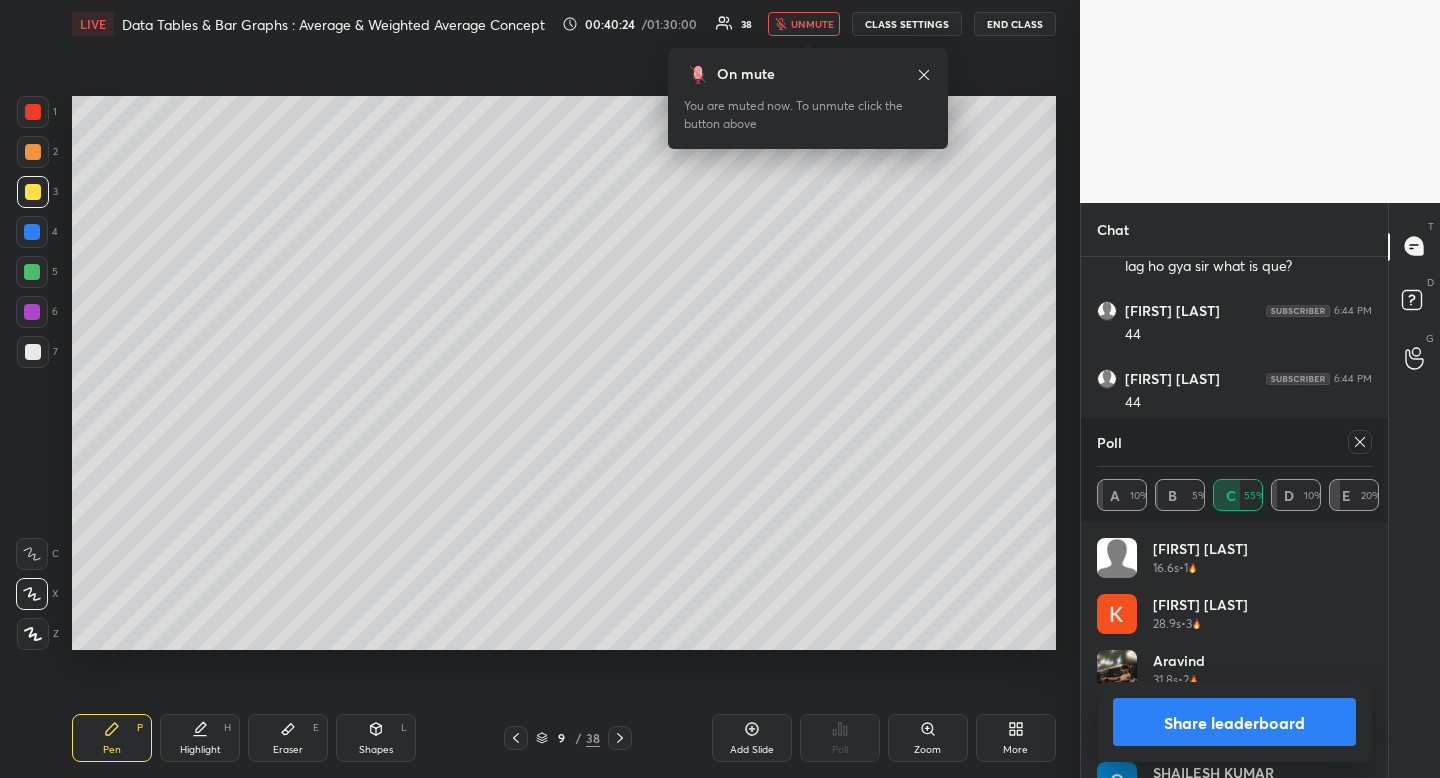 drag, startPoint x: 799, startPoint y: 31, endPoint x: 792, endPoint y: 47, distance: 17.464249 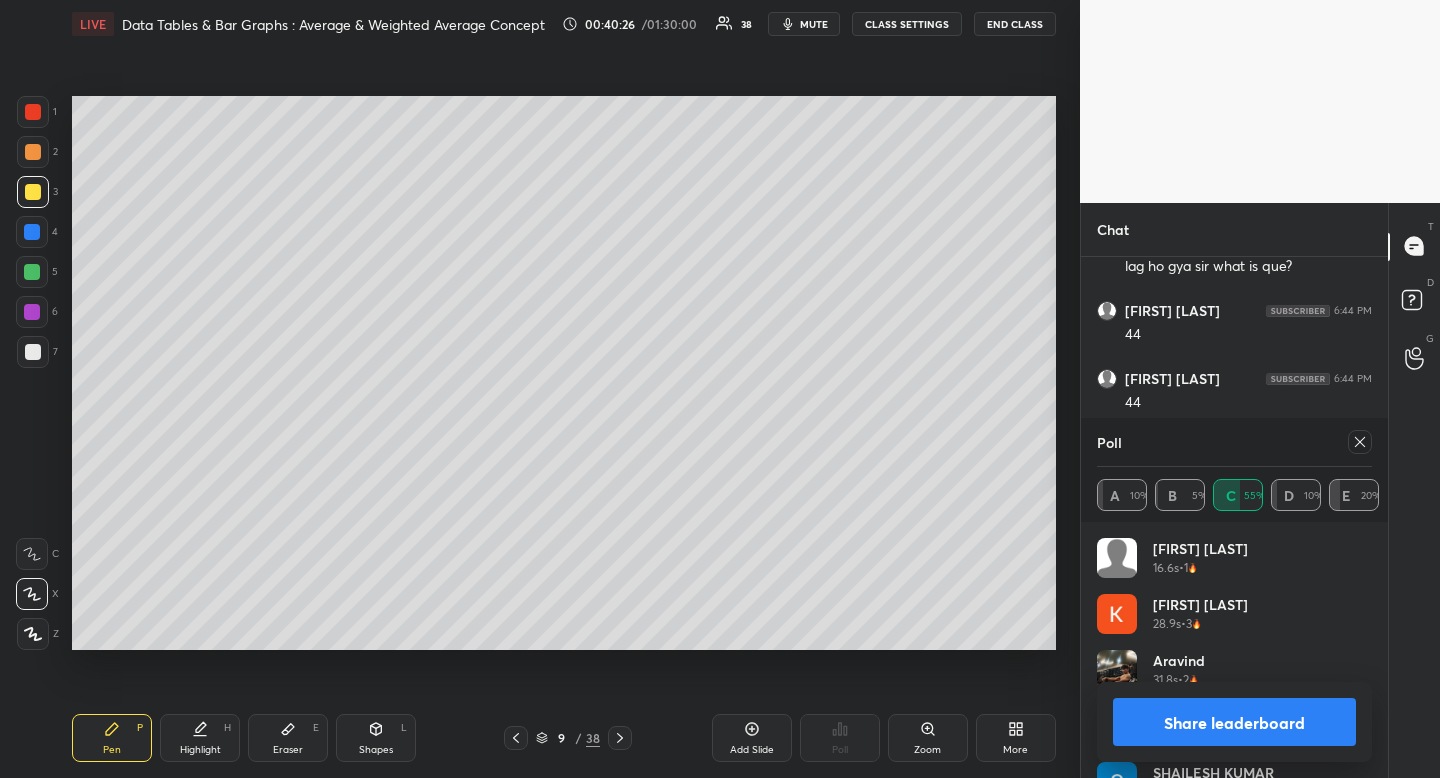 drag, startPoint x: 1372, startPoint y: 556, endPoint x: 1372, endPoint y: 687, distance: 131 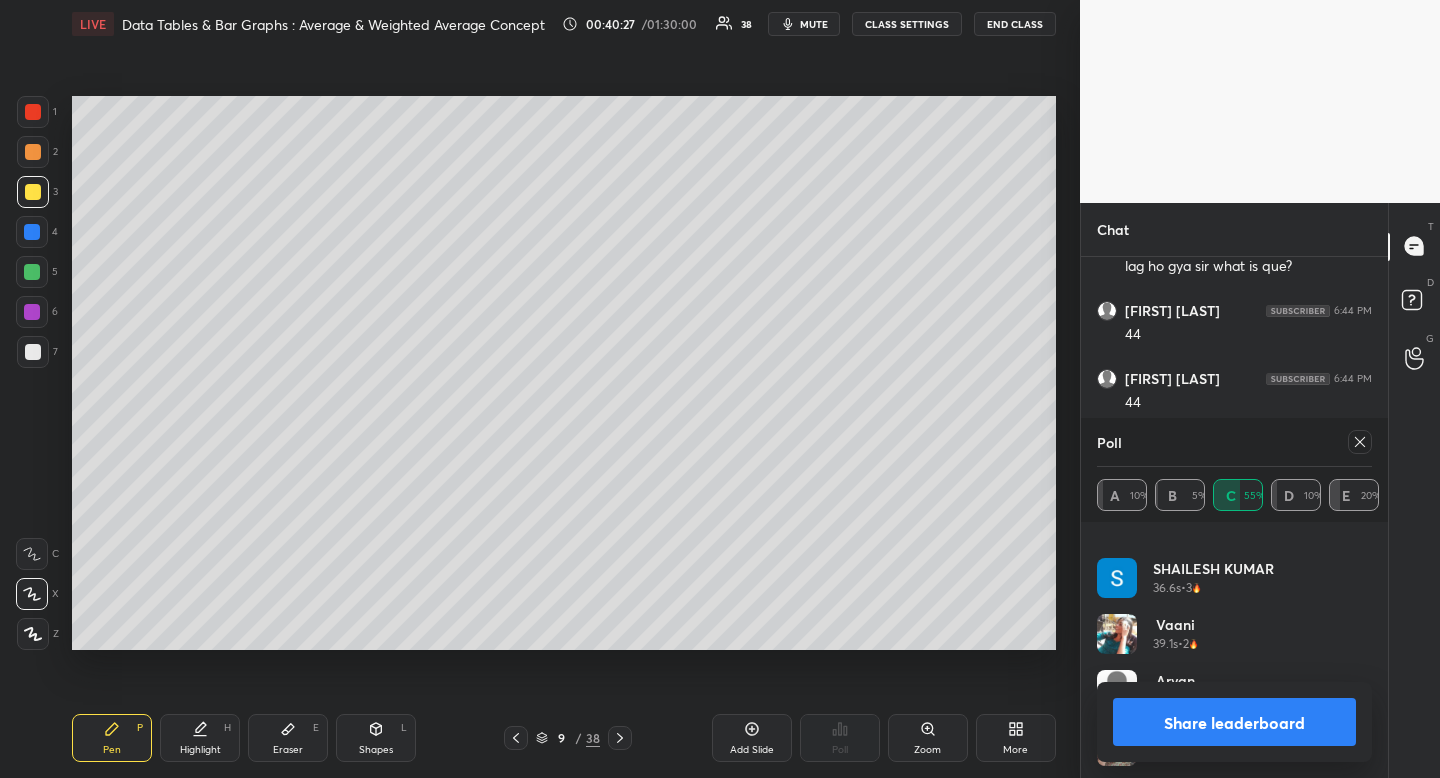 scroll, scrollTop: 376, scrollLeft: 0, axis: vertical 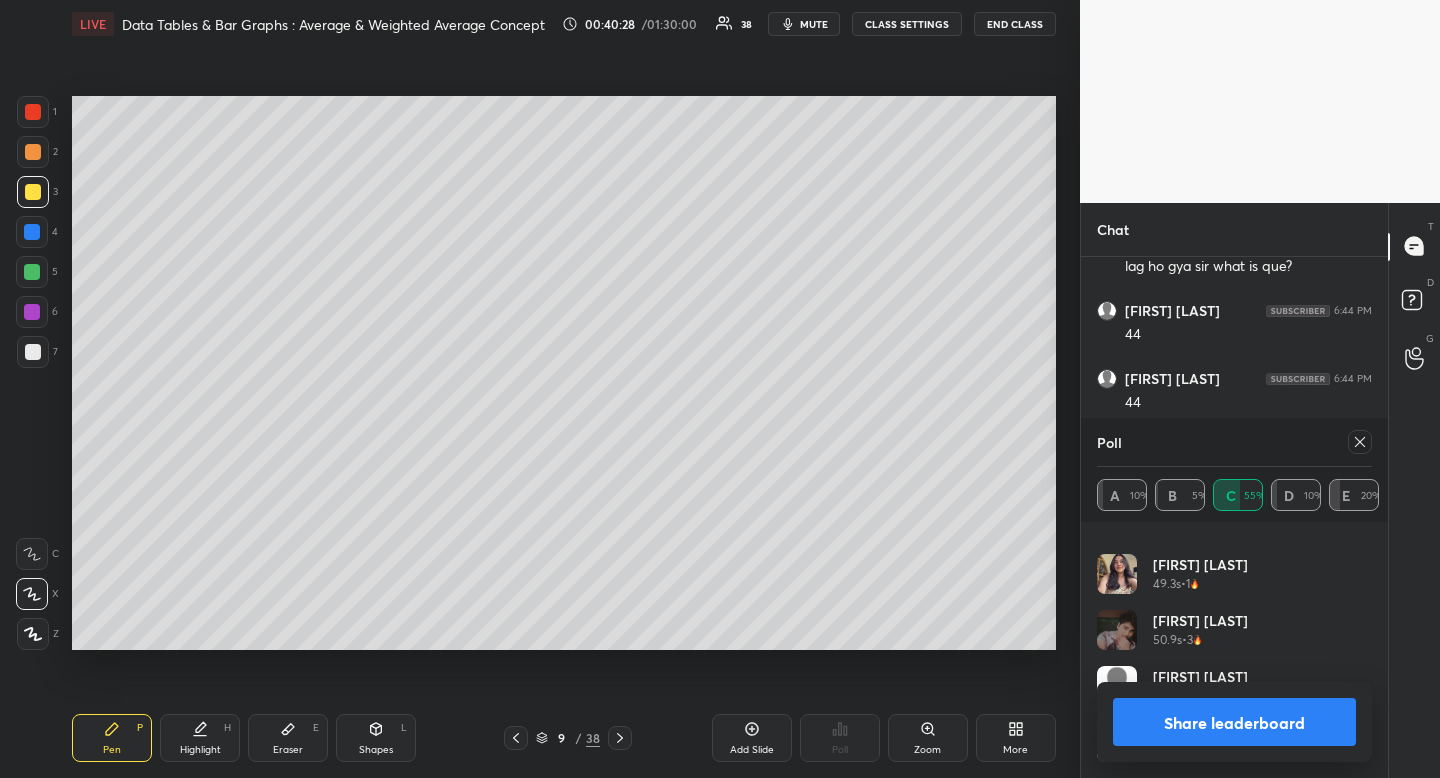 click 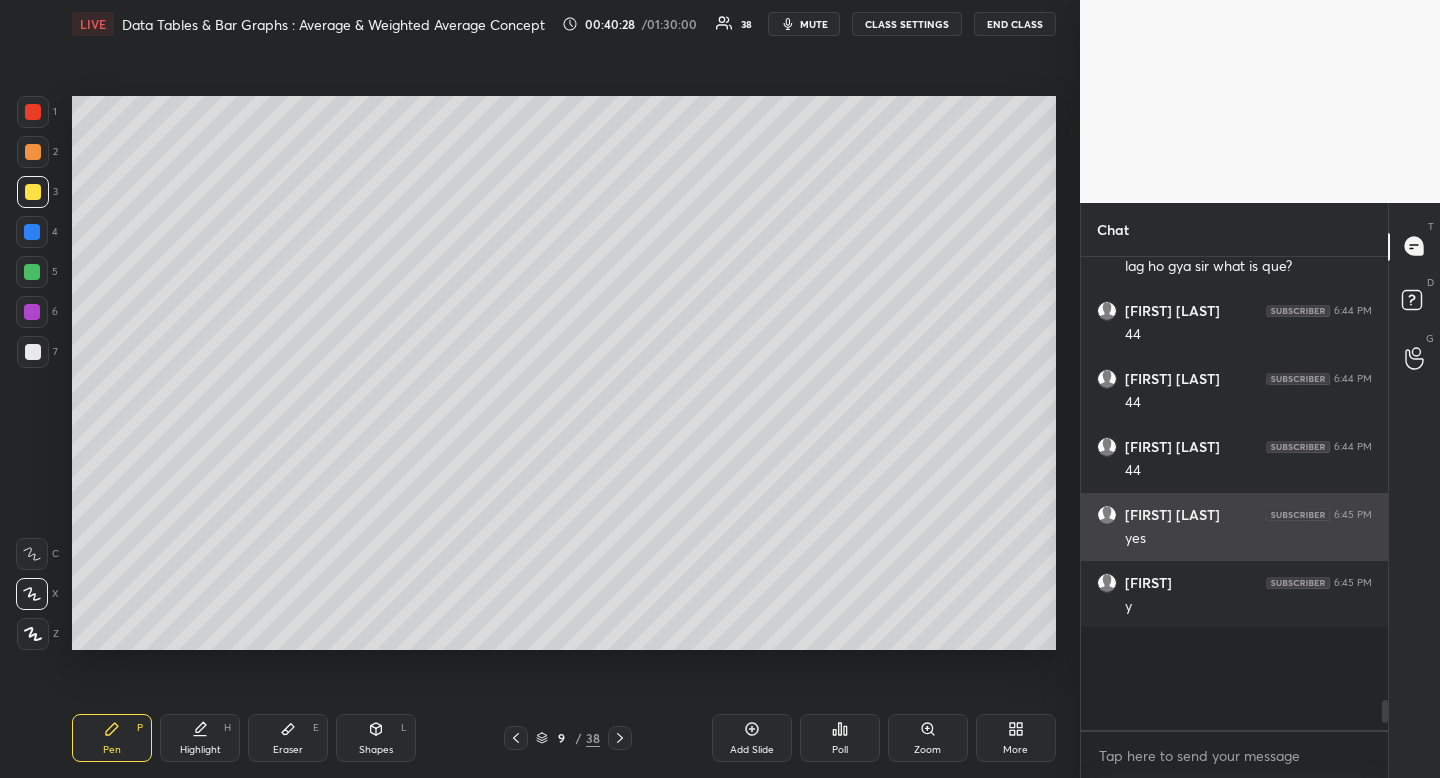 scroll, scrollTop: 396, scrollLeft: 295, axis: both 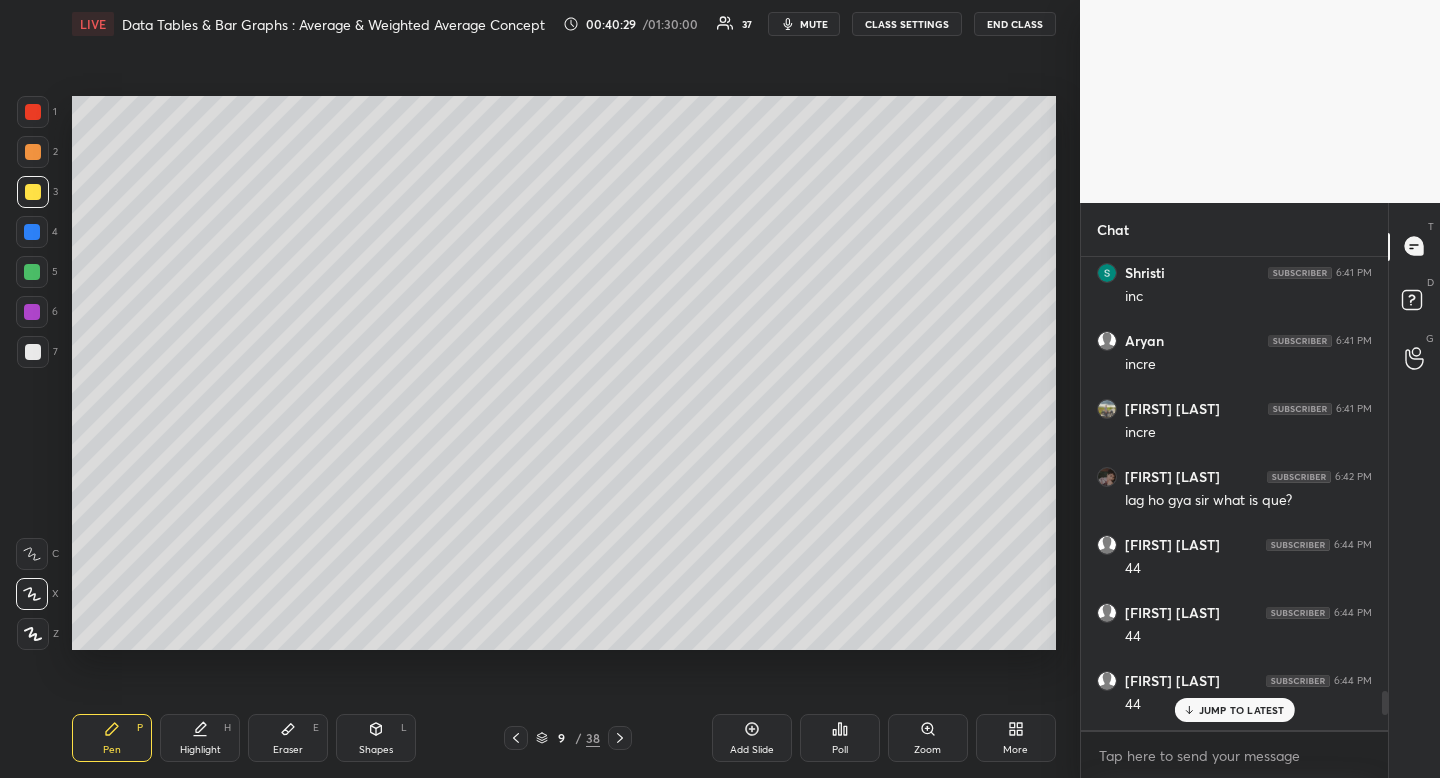 click at bounding box center (33, 192) 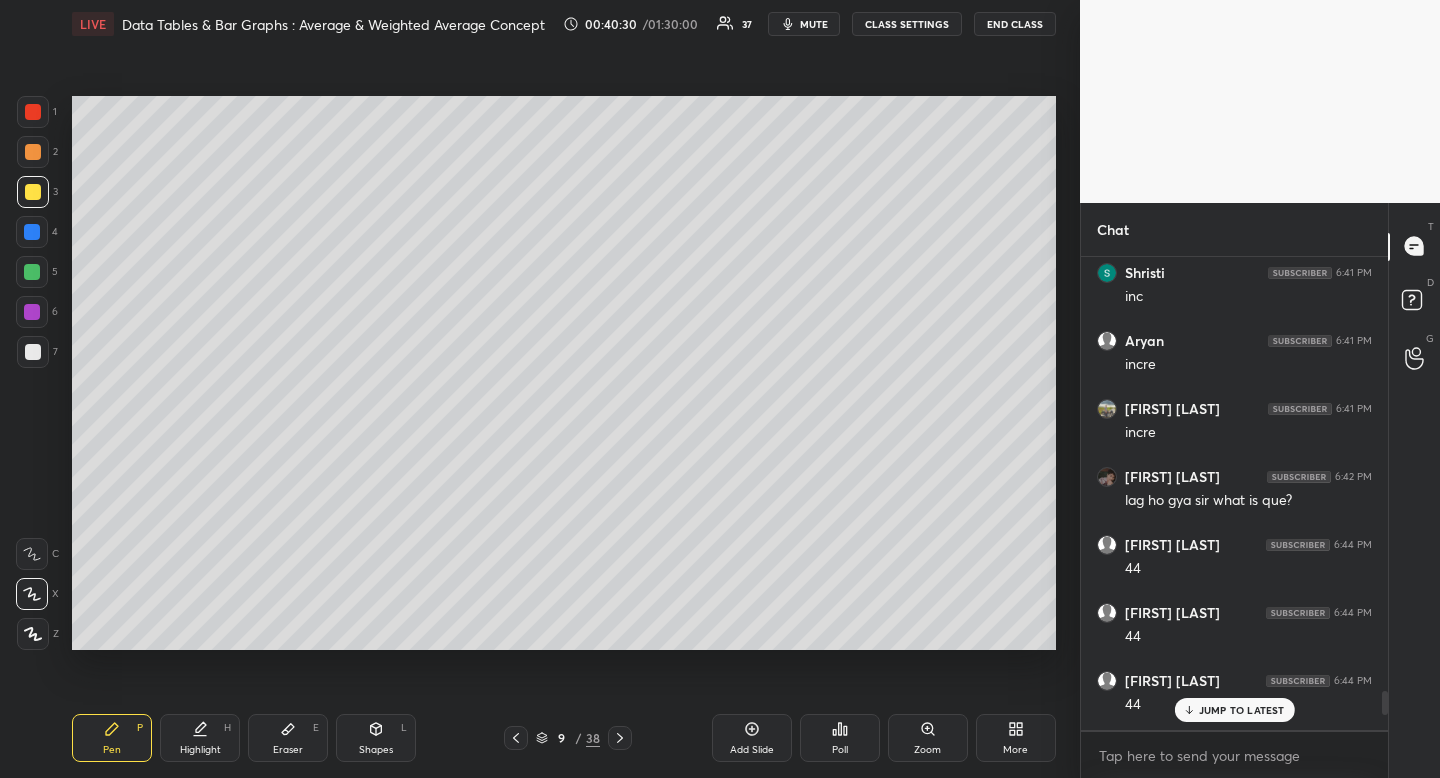 drag, startPoint x: 363, startPoint y: 754, endPoint x: 353, endPoint y: 731, distance: 25.079872 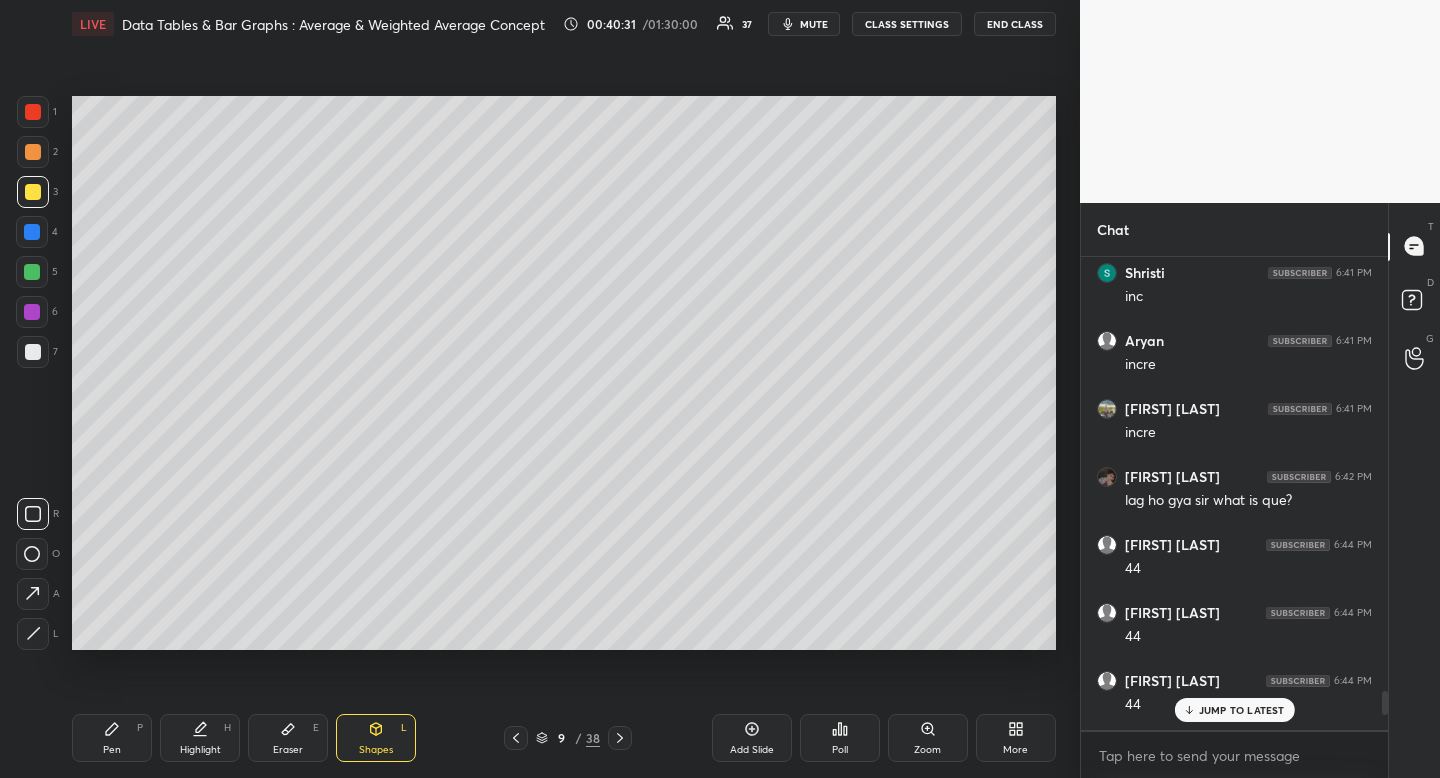 drag, startPoint x: 22, startPoint y: 494, endPoint x: 39, endPoint y: 498, distance: 17.464249 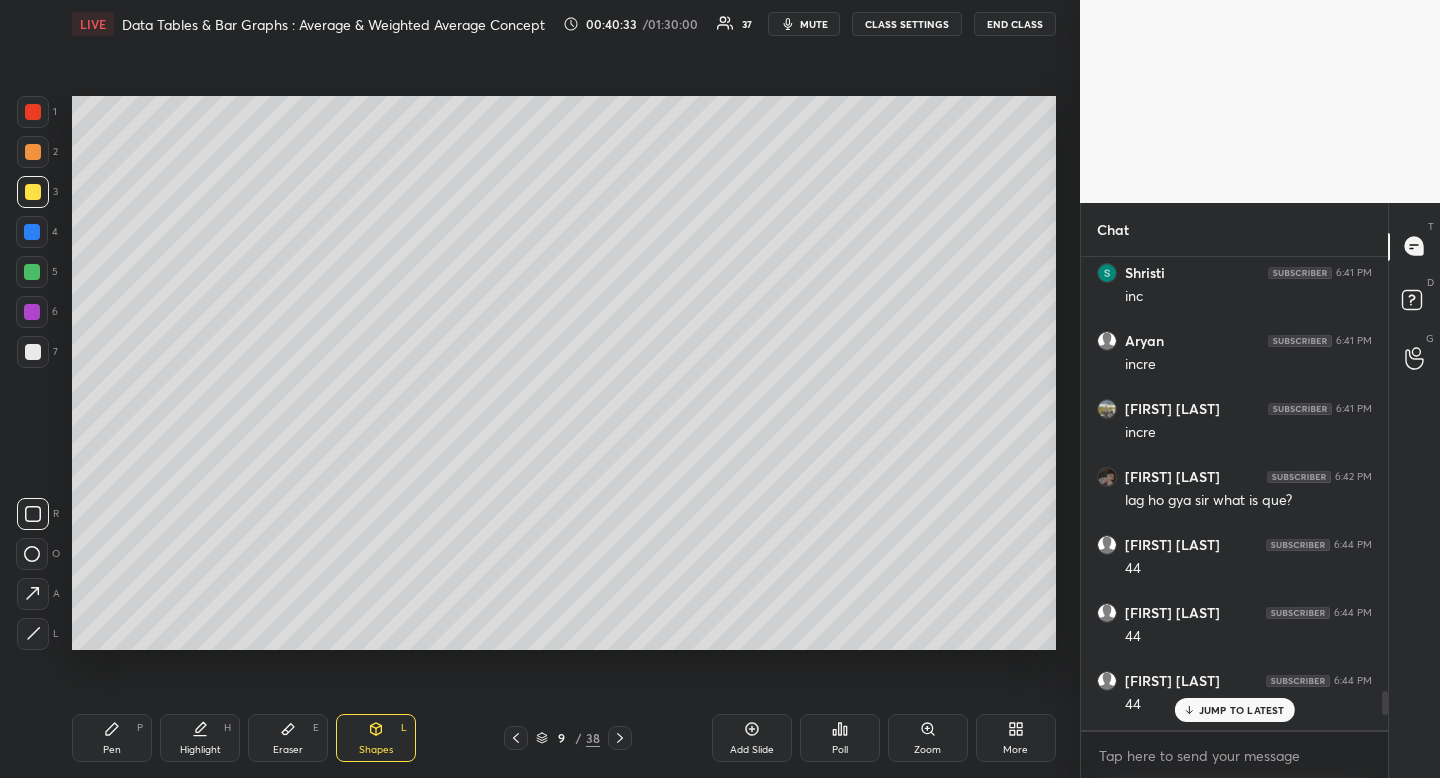 click on "Pen P" at bounding box center (112, 738) 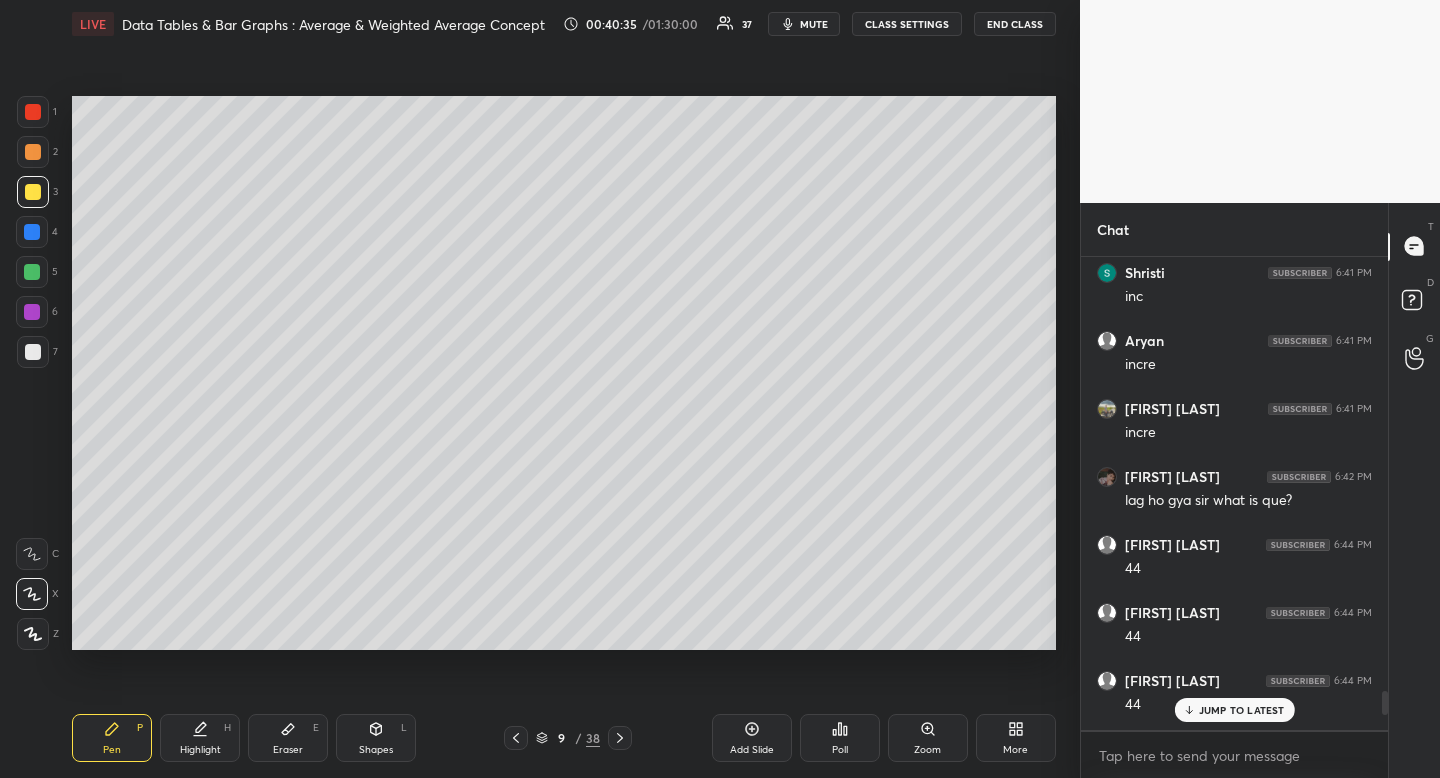 click at bounding box center [33, 192] 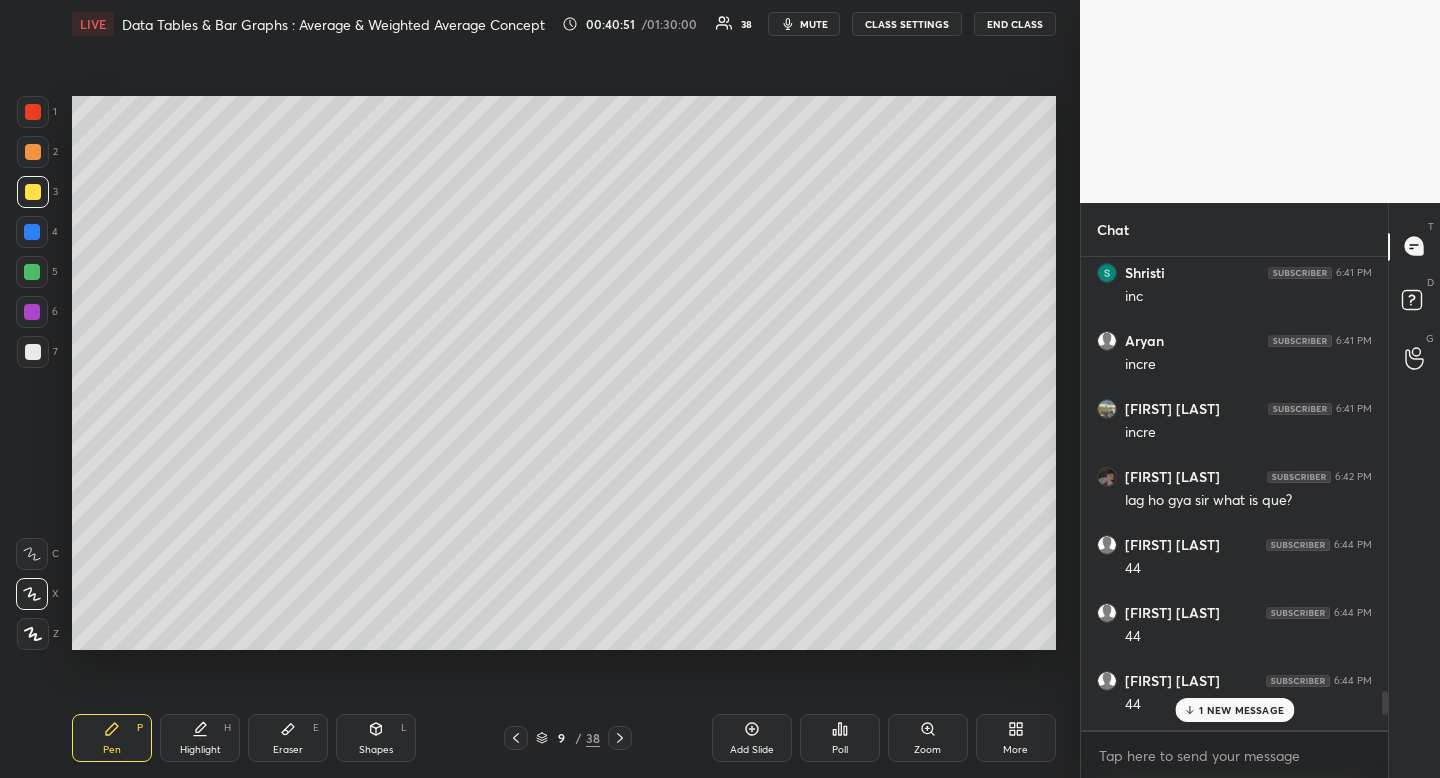 click on "Highlight H" at bounding box center (200, 738) 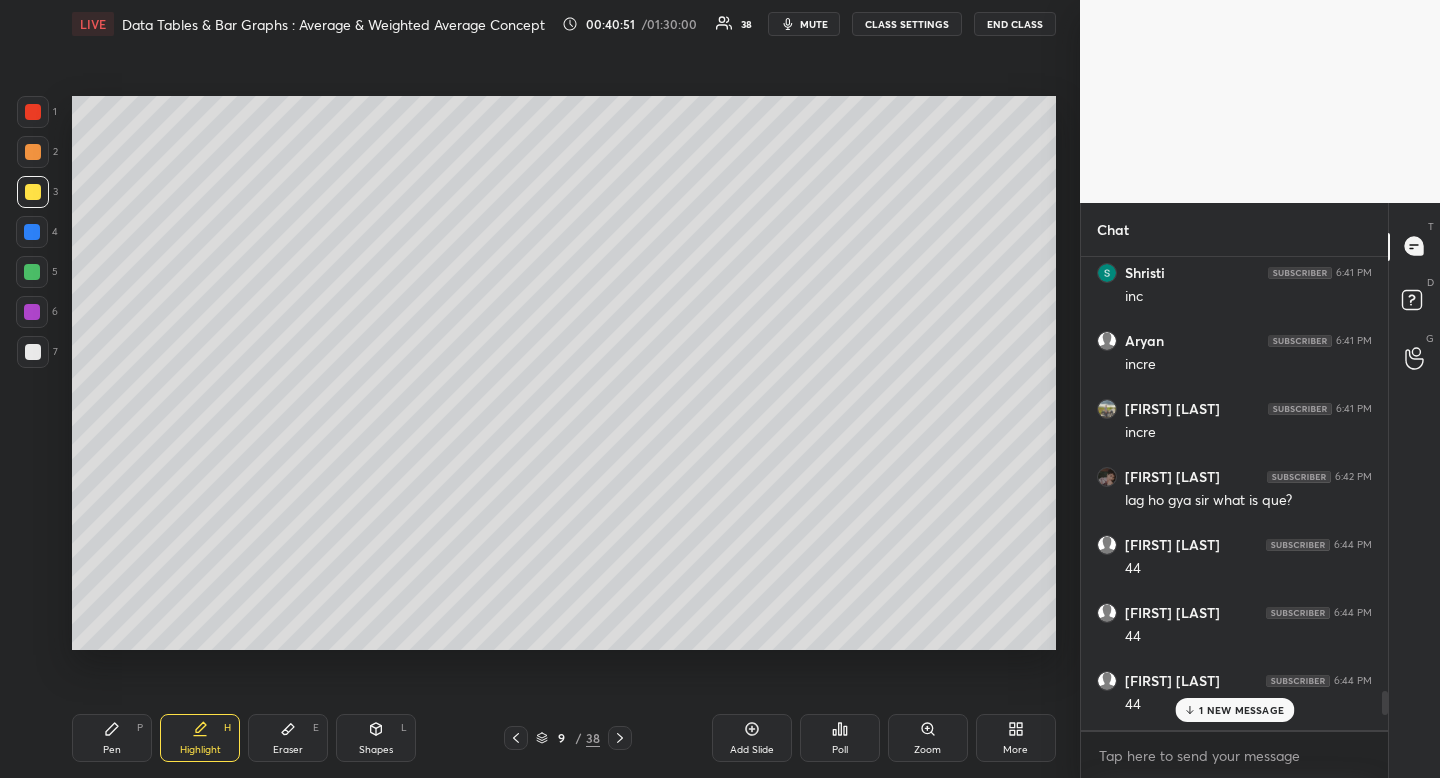 drag, startPoint x: 205, startPoint y: 730, endPoint x: 217, endPoint y: 708, distance: 25.059929 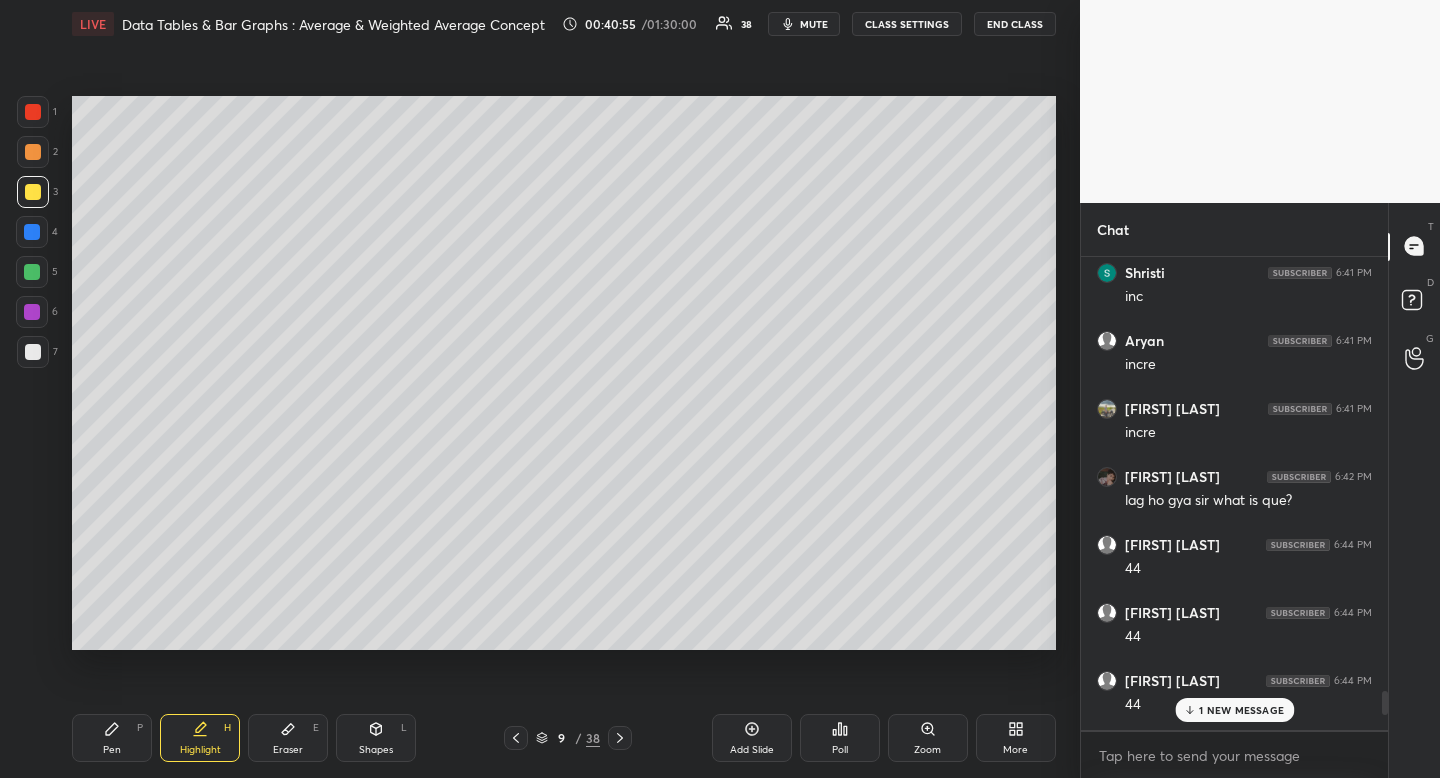 click on "Pen P" at bounding box center [112, 738] 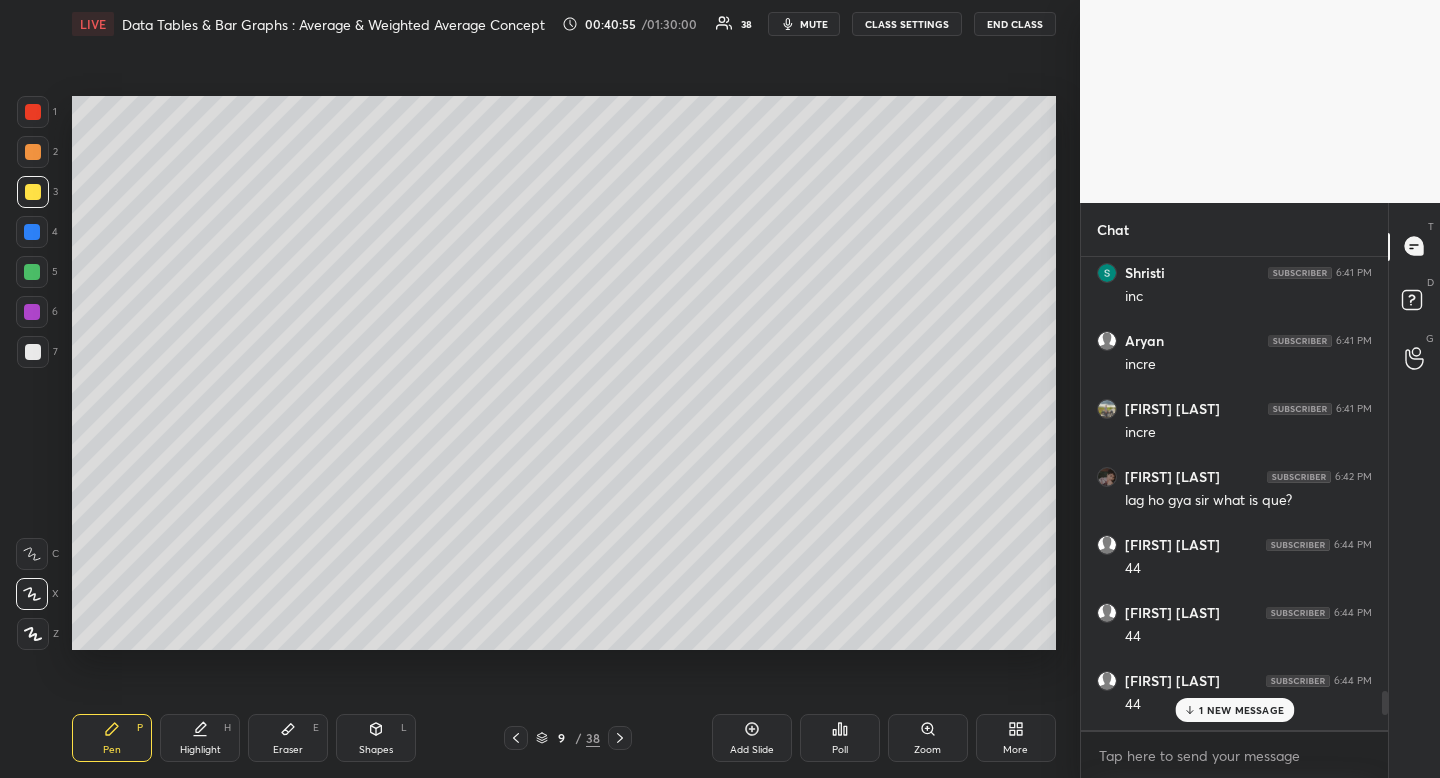 click on "Pen P" at bounding box center (112, 738) 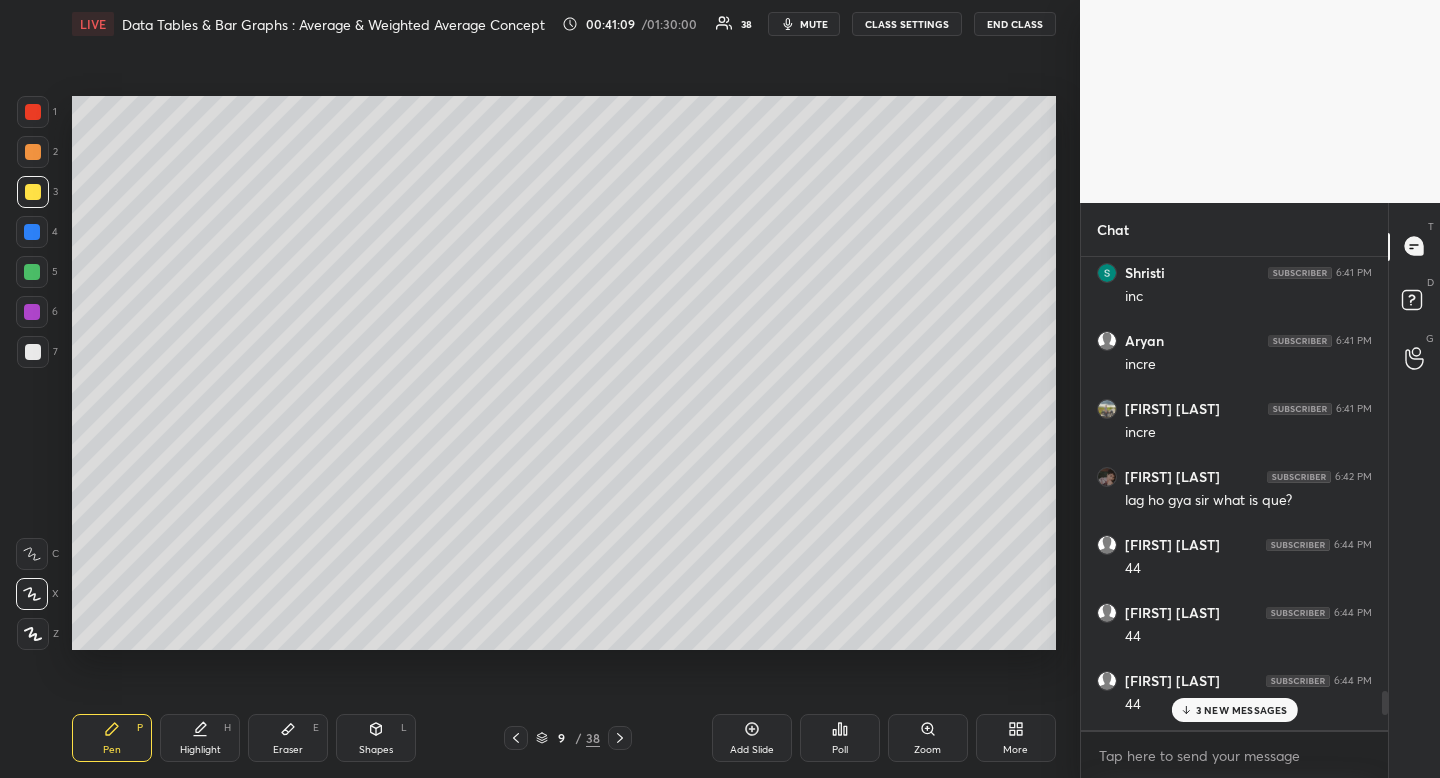 click on "3 NEW MESSAGES" at bounding box center [1242, 710] 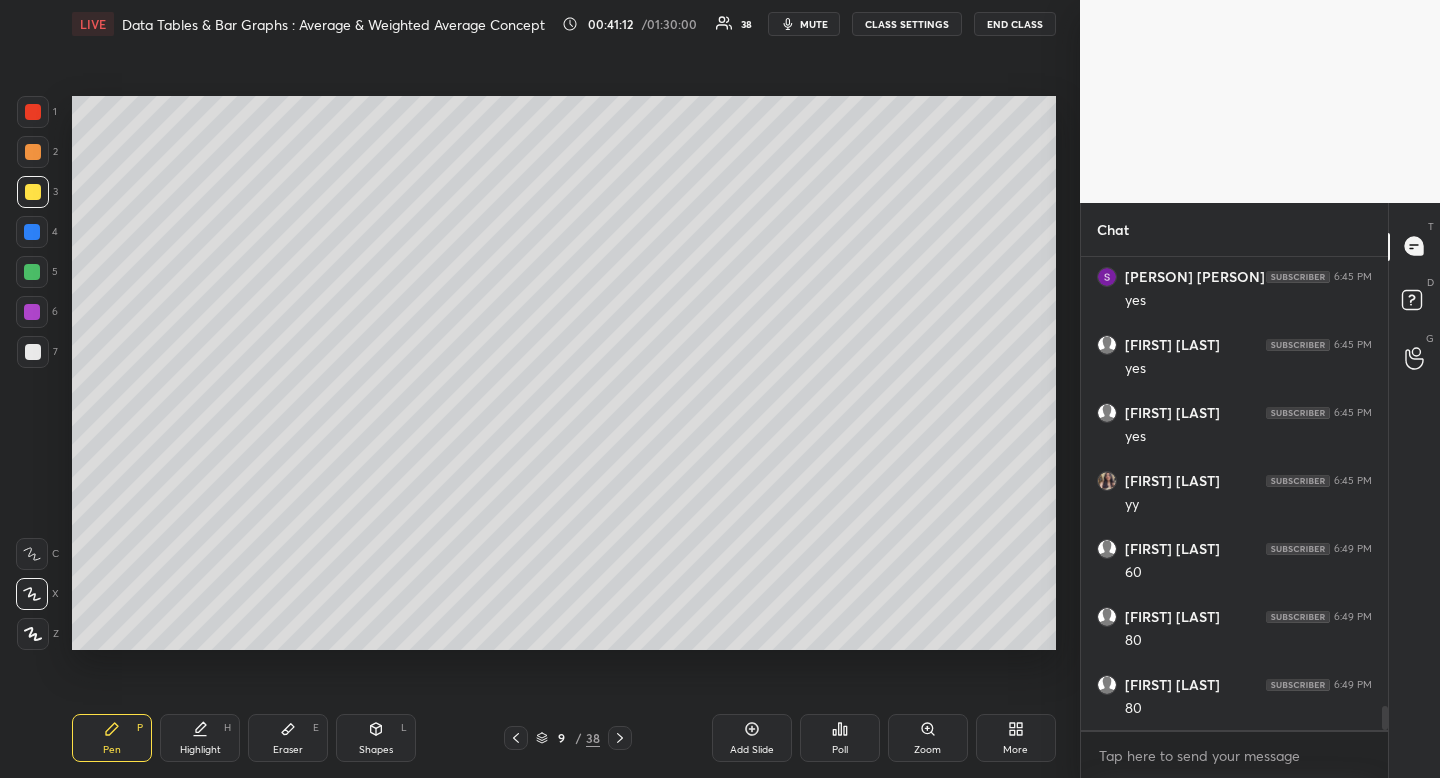 scroll, scrollTop: 9140, scrollLeft: 0, axis: vertical 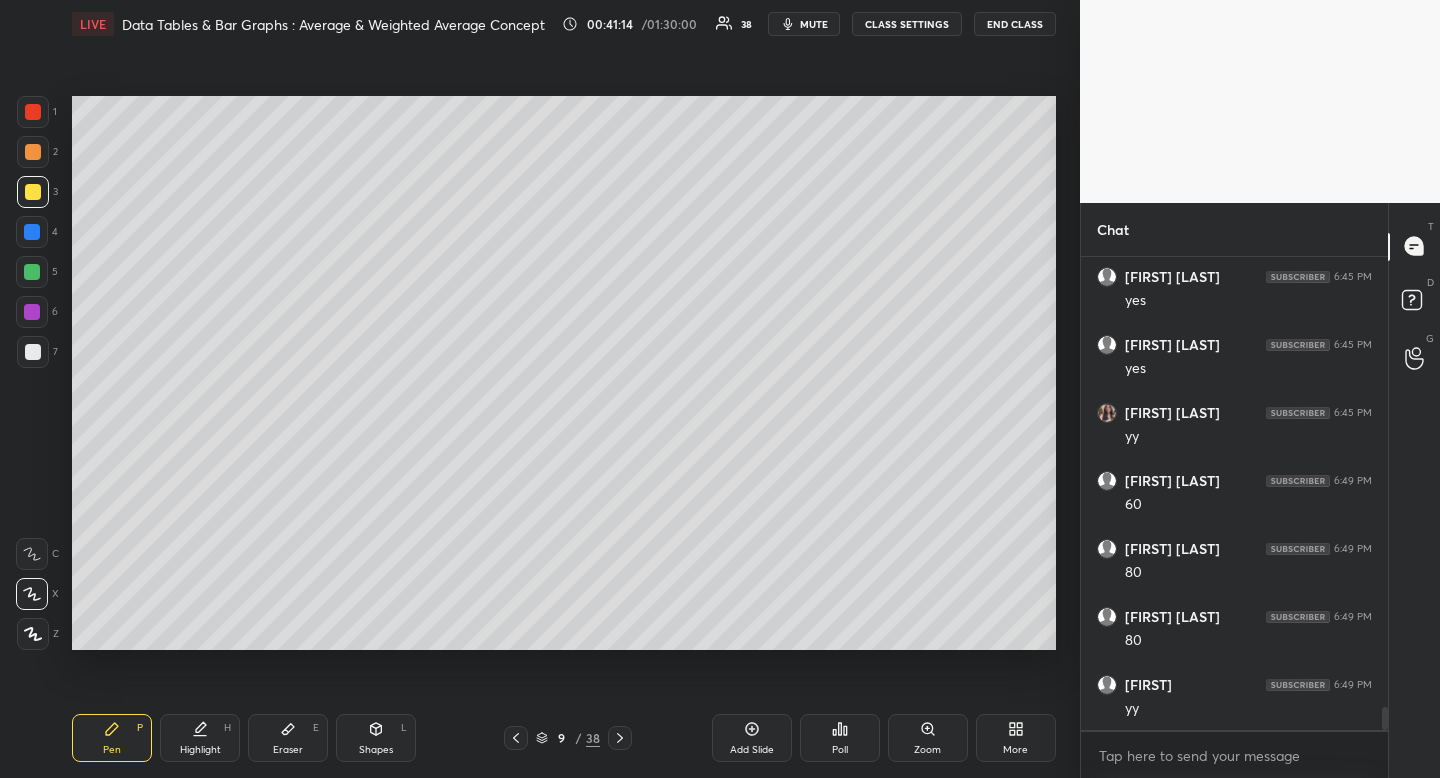 click 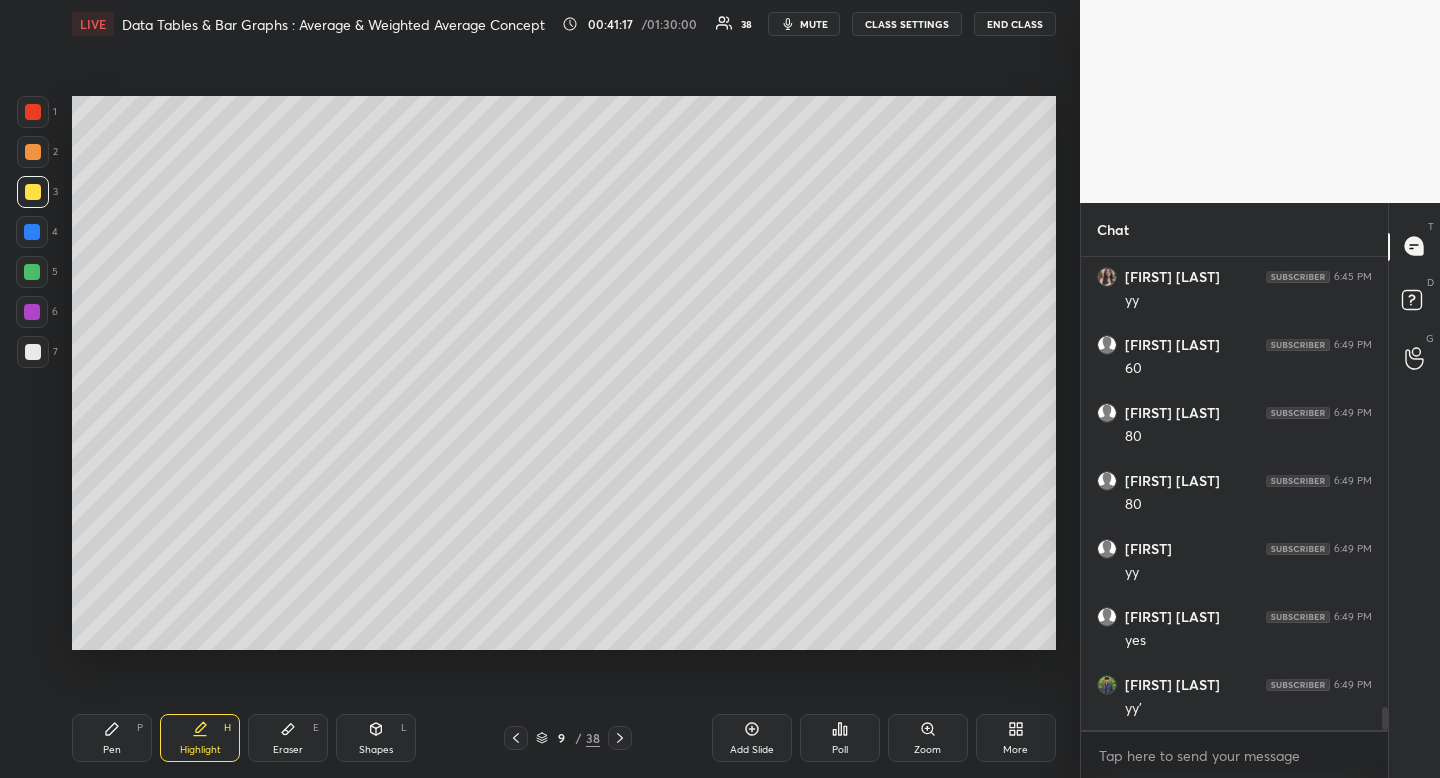 scroll, scrollTop: 9344, scrollLeft: 0, axis: vertical 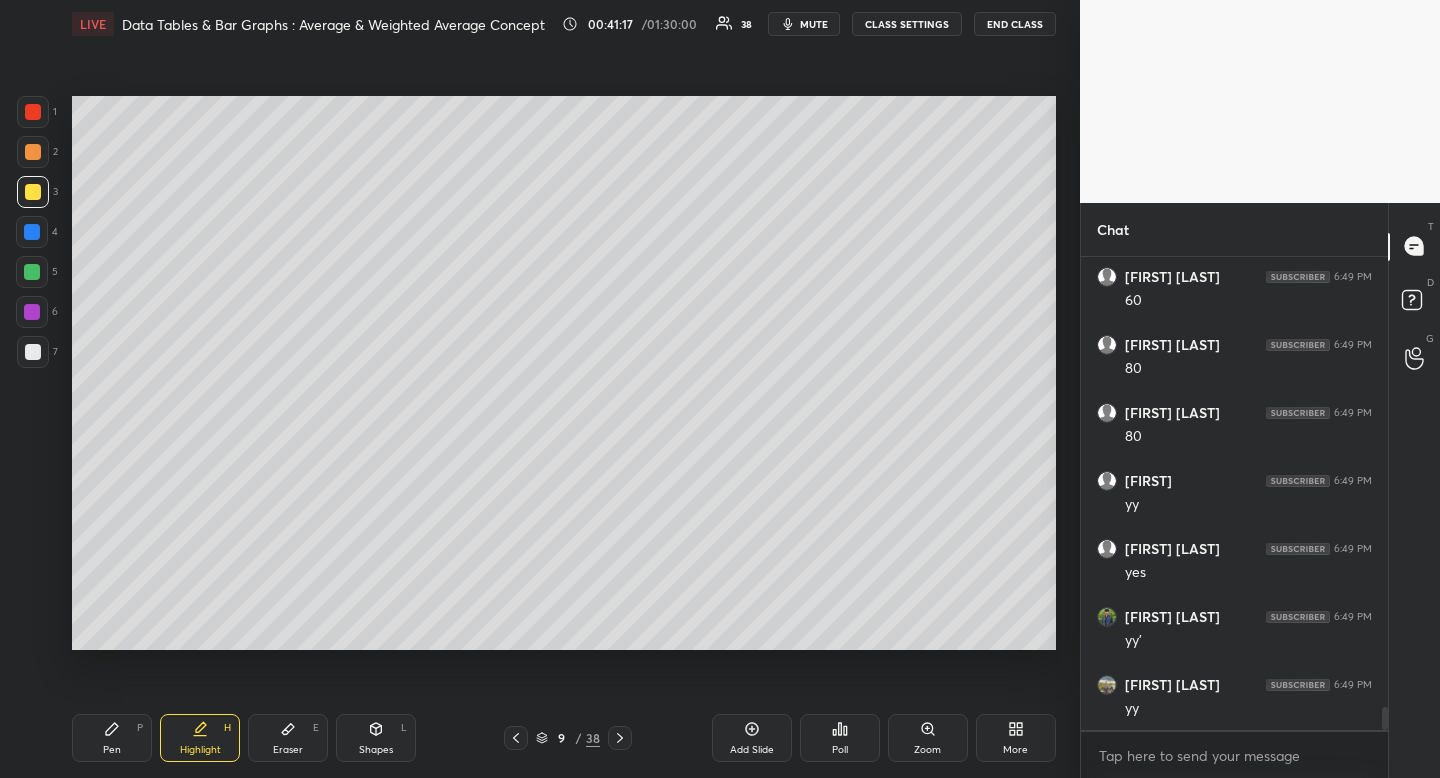 click on "Shapes L" at bounding box center (376, 738) 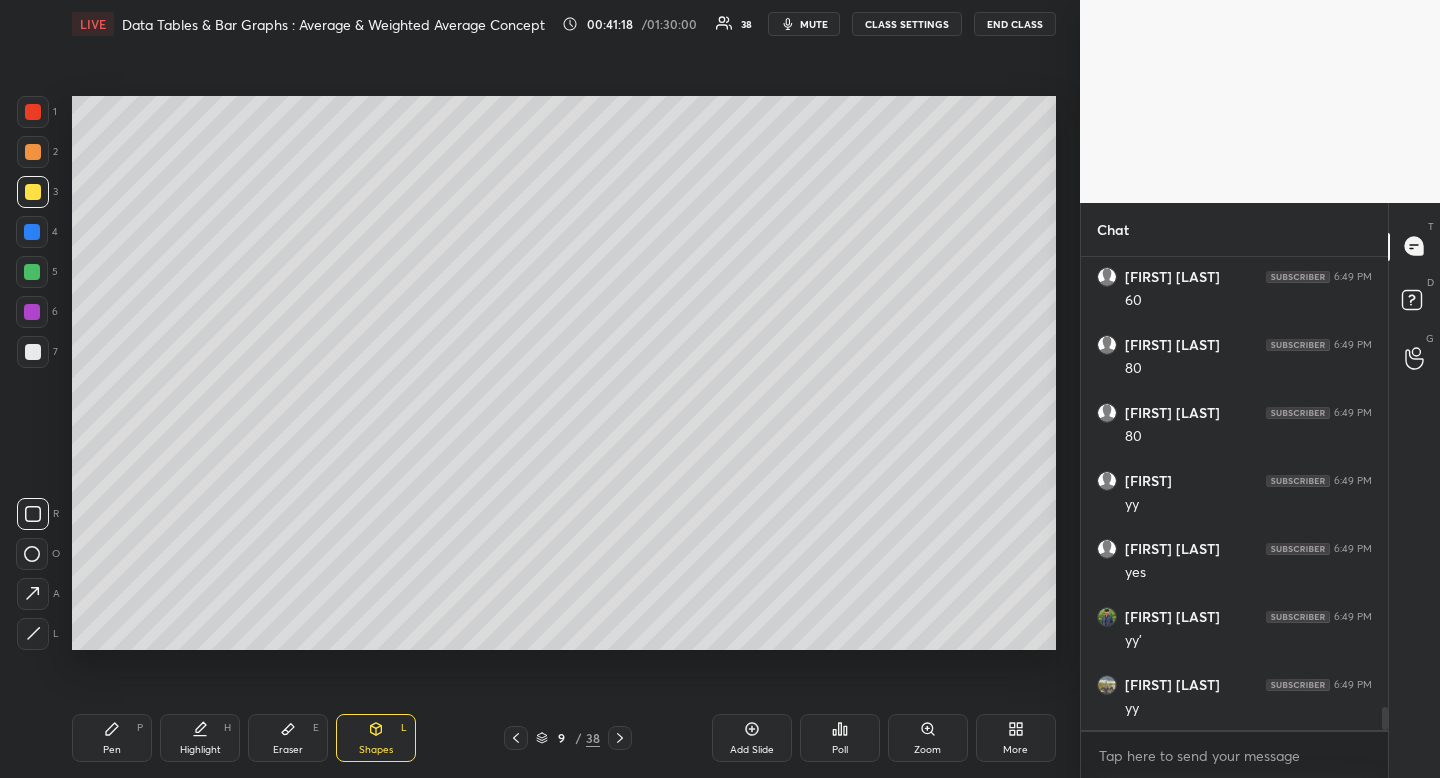 scroll, scrollTop: 9412, scrollLeft: 0, axis: vertical 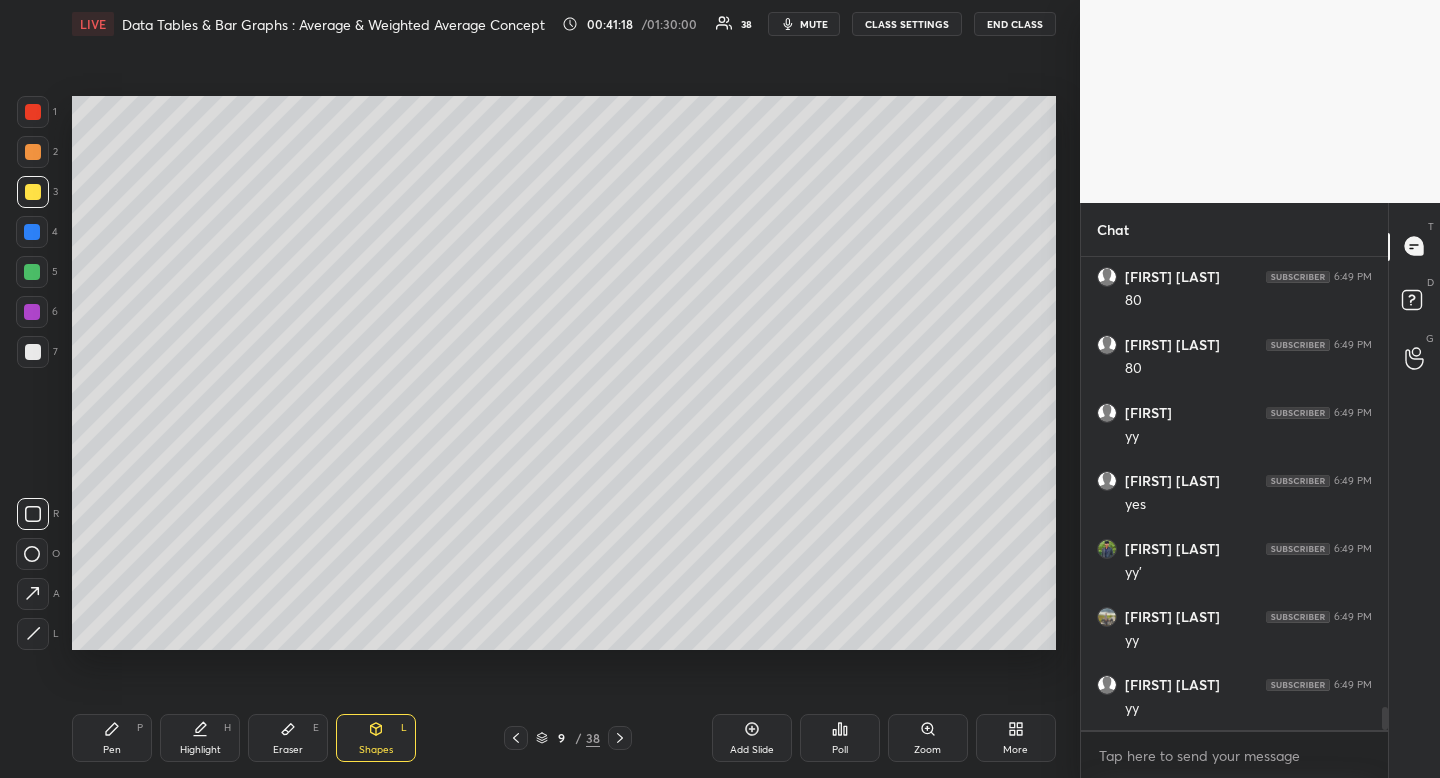 click at bounding box center [33, 514] 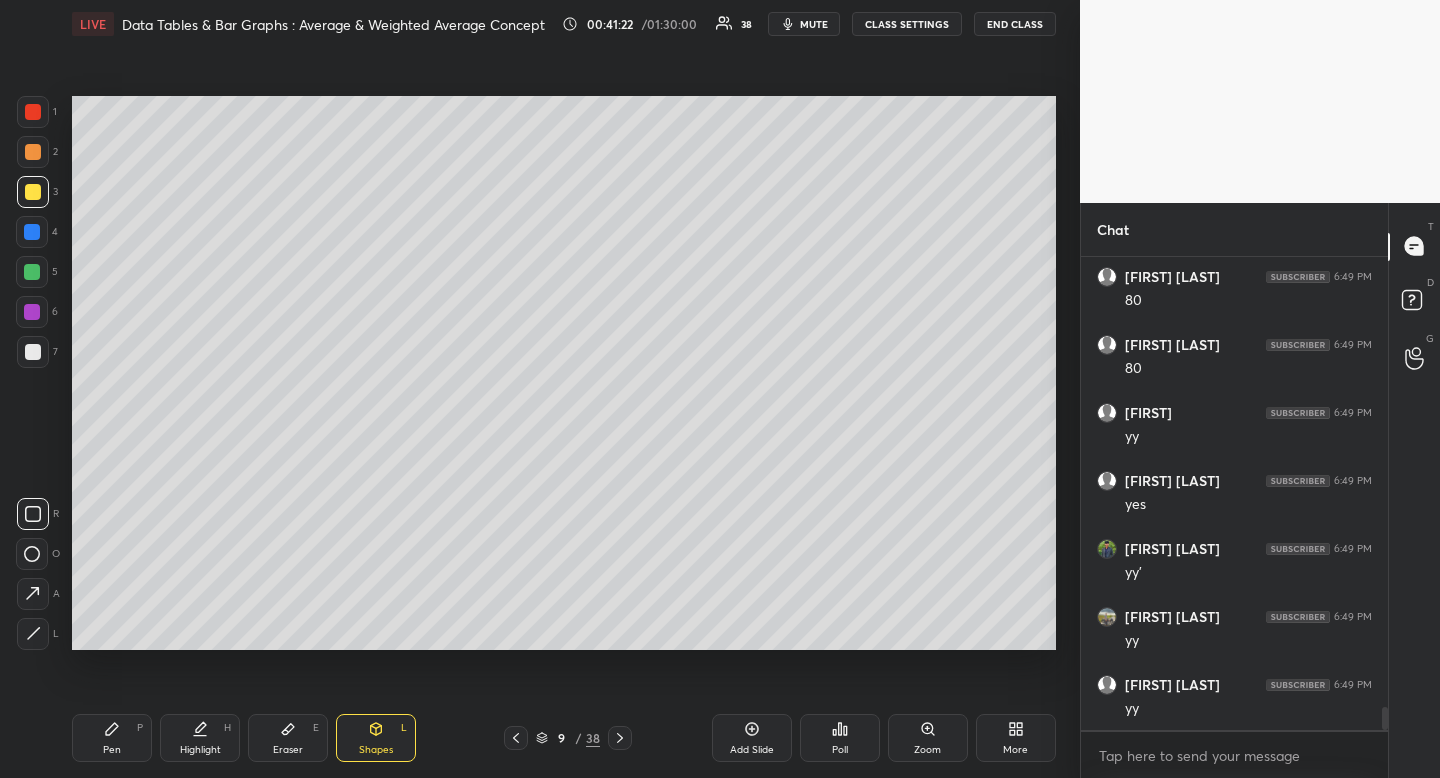 click on "Pen P" at bounding box center (112, 738) 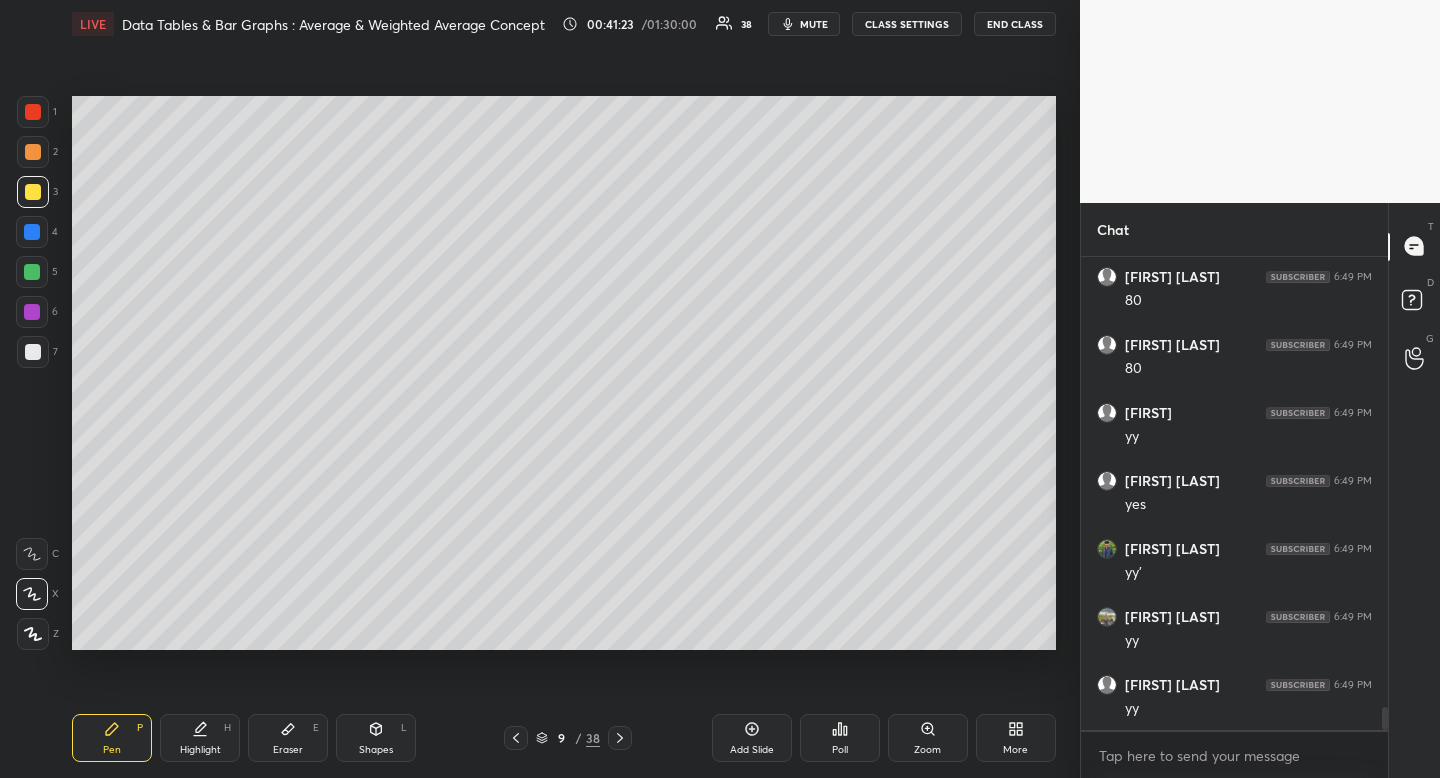 click at bounding box center [33, 352] 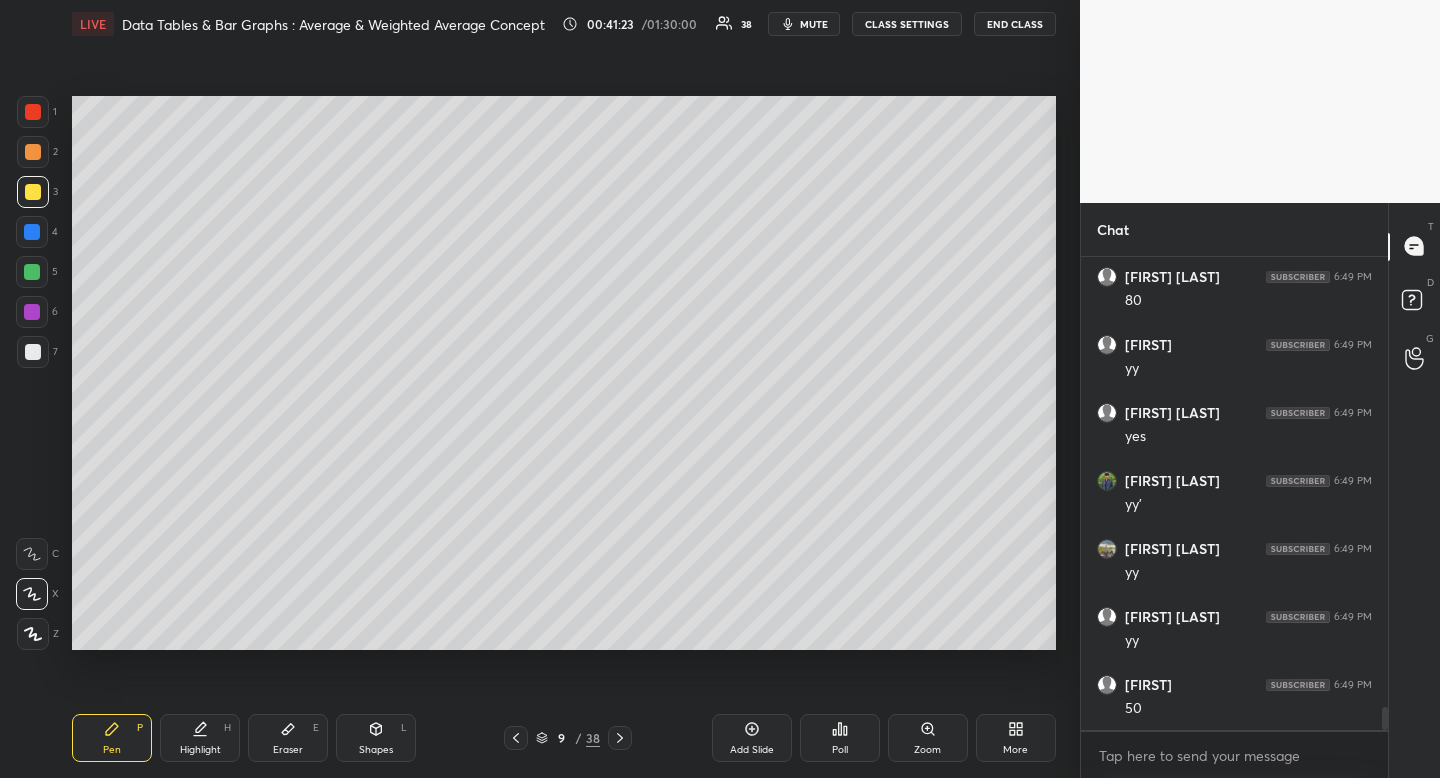 drag, startPoint x: 24, startPoint y: 339, endPoint x: 29, endPoint y: 358, distance: 19.646883 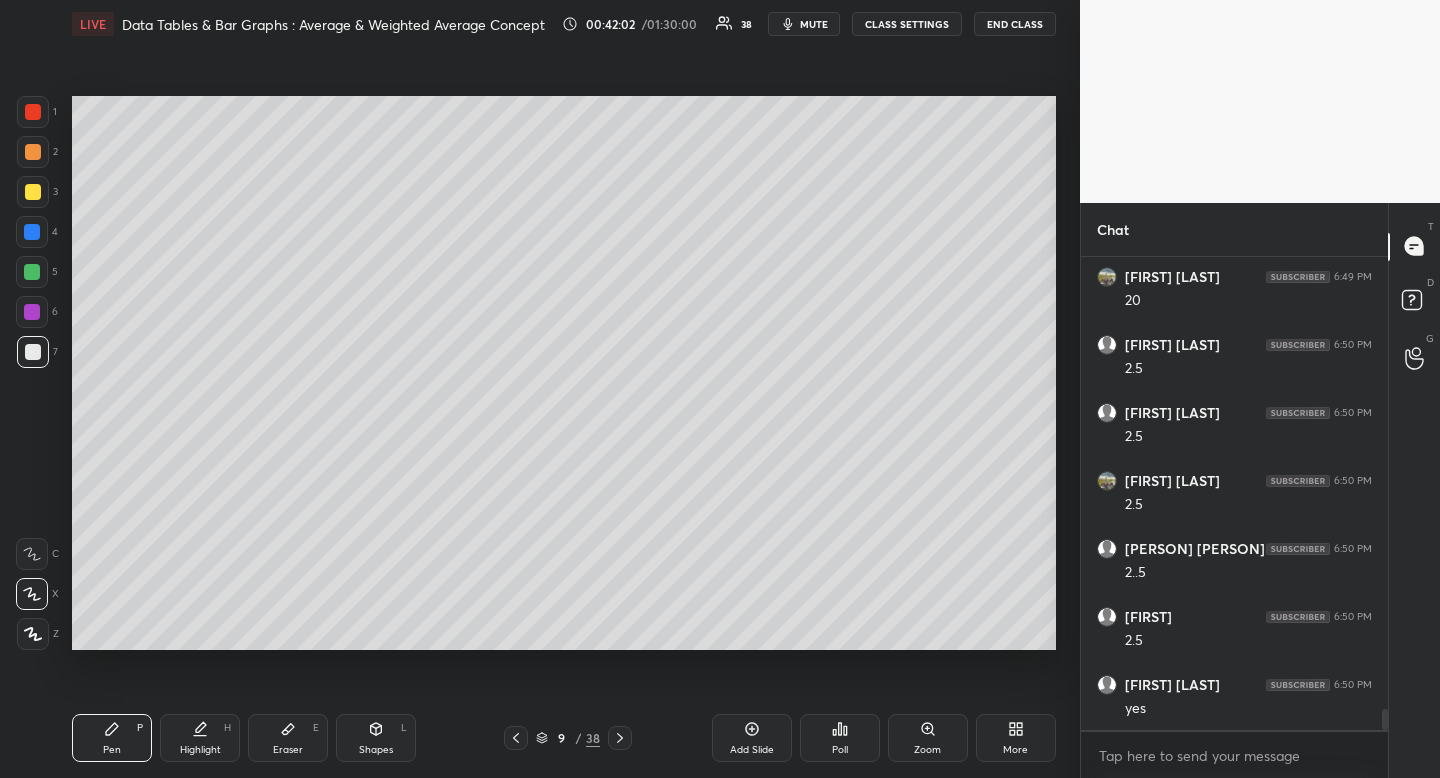 scroll, scrollTop: 10296, scrollLeft: 0, axis: vertical 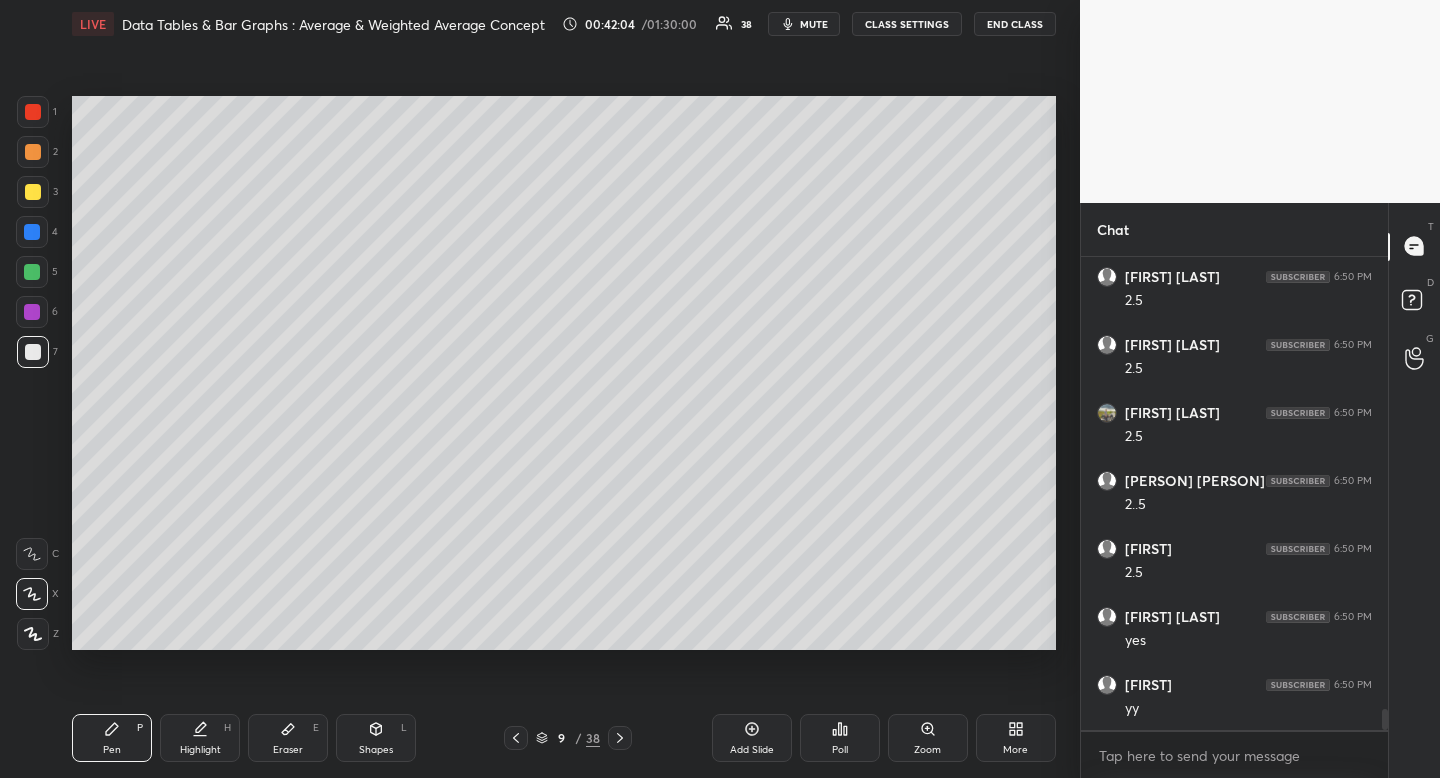 click 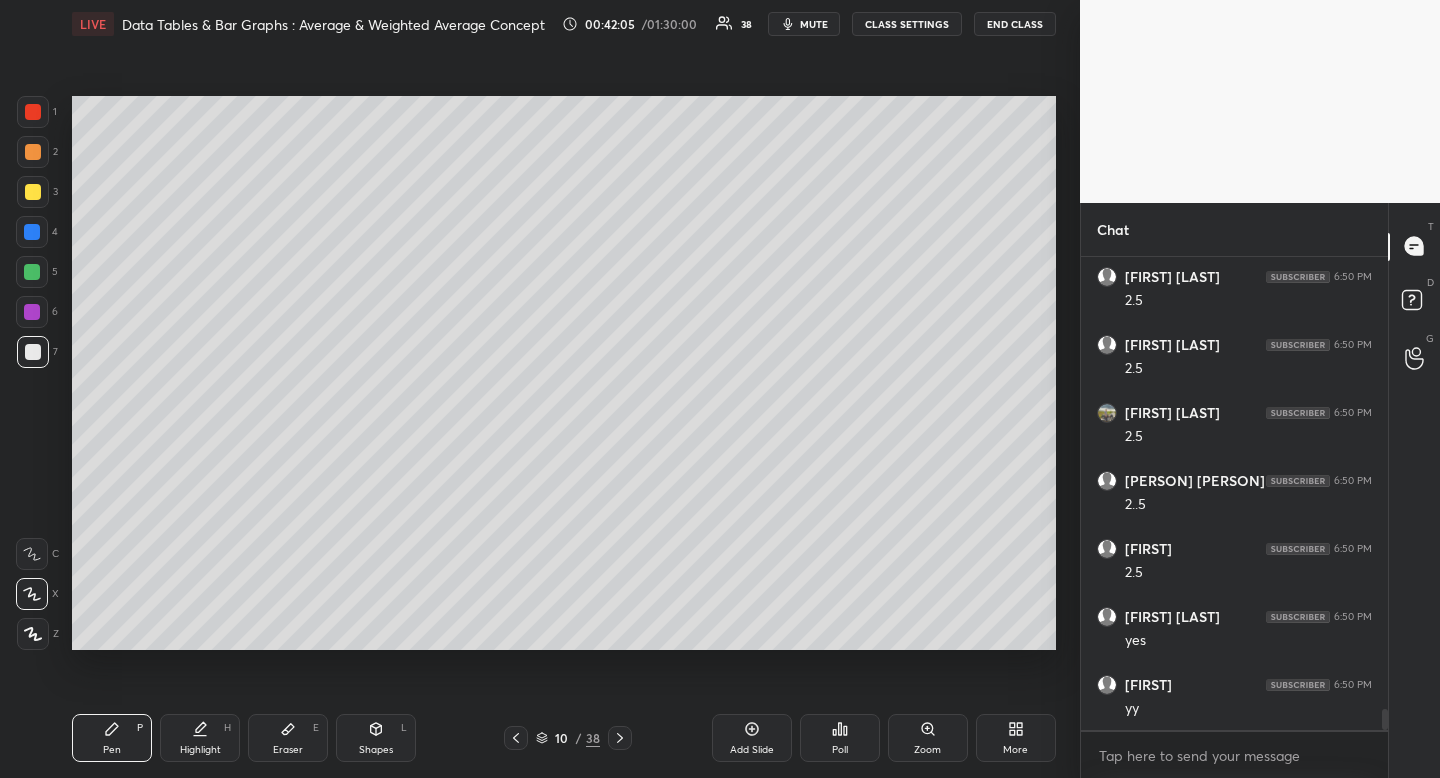 click 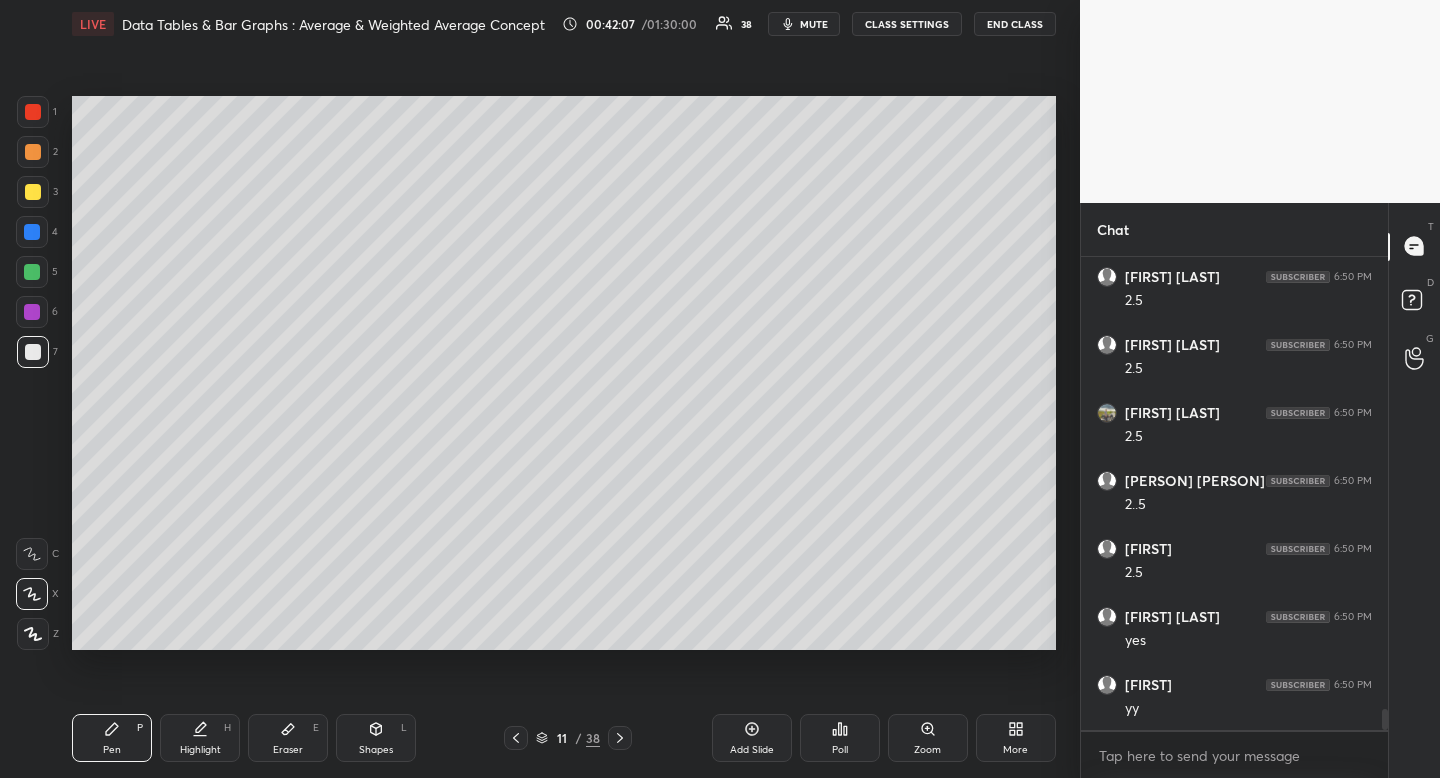 click at bounding box center (33, 192) 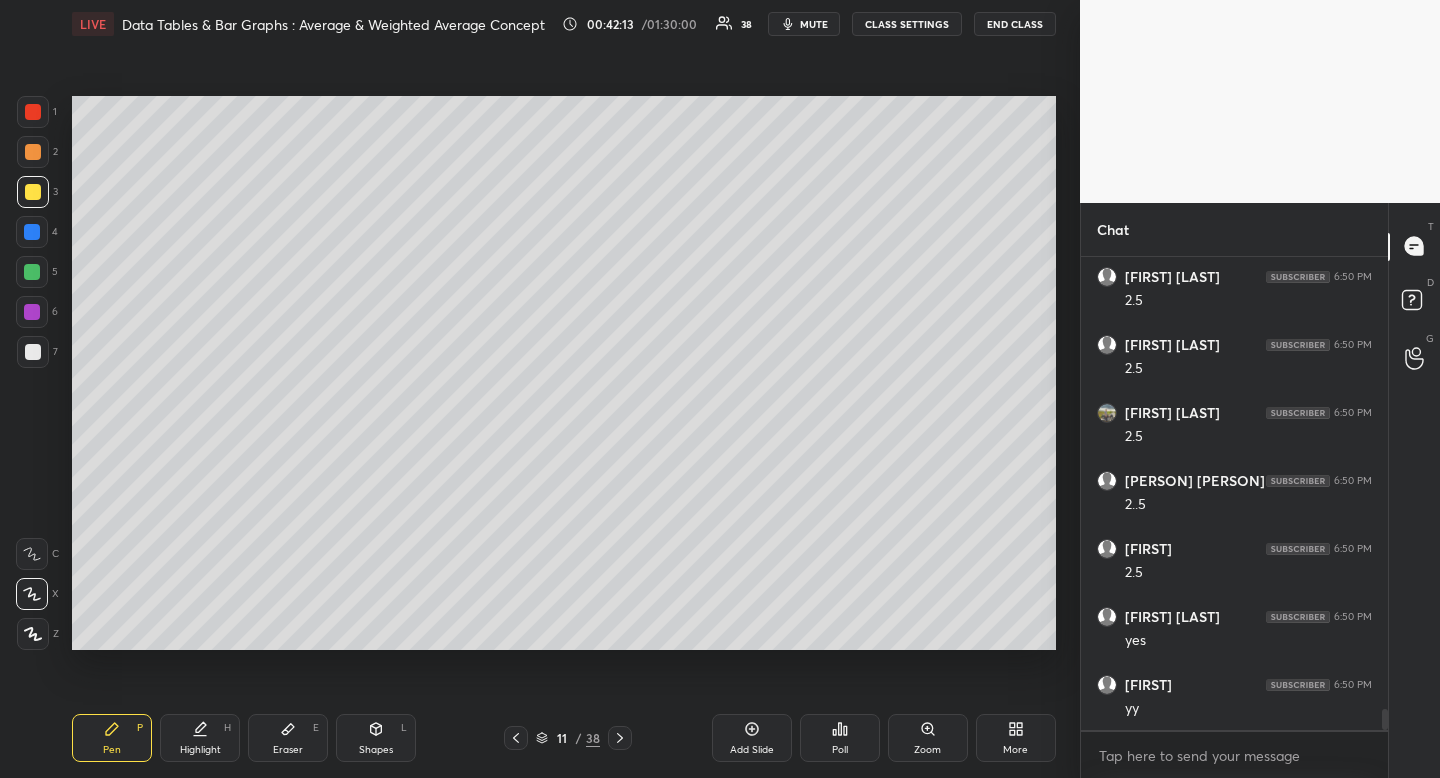 click on "Eraser" at bounding box center [288, 750] 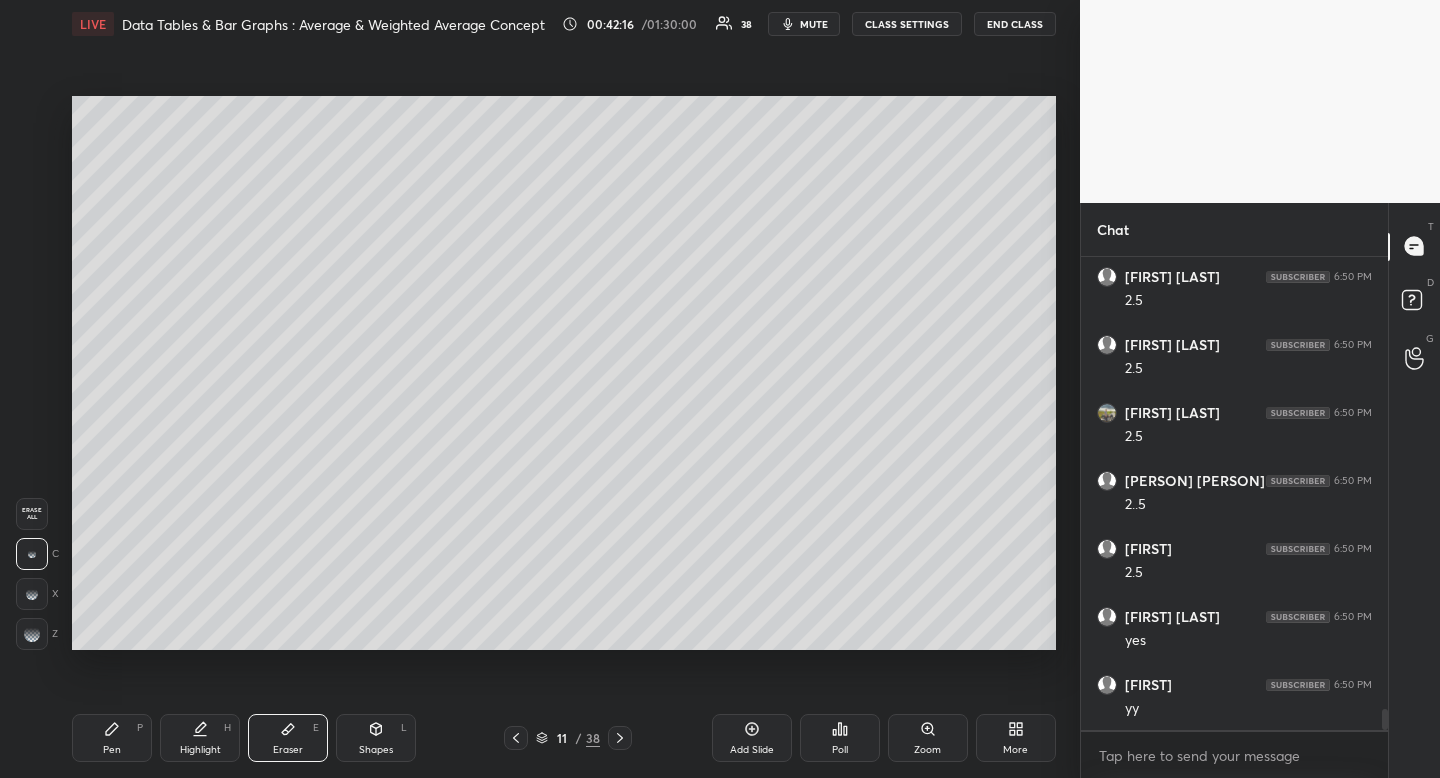 drag, startPoint x: 100, startPoint y: 749, endPoint x: 102, endPoint y: 715, distance: 34.058773 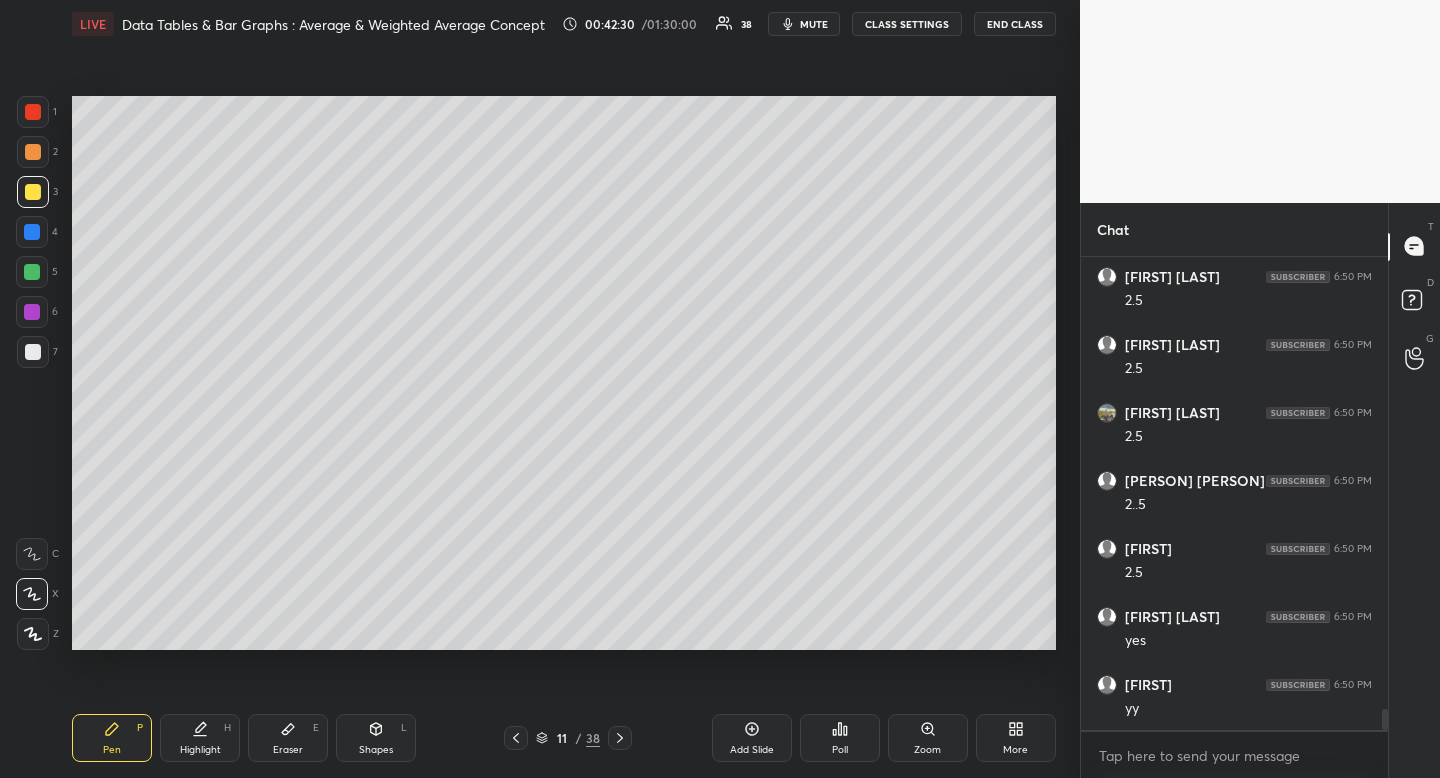 click on "1 2 3 4 5 6 7" at bounding box center (37, 236) 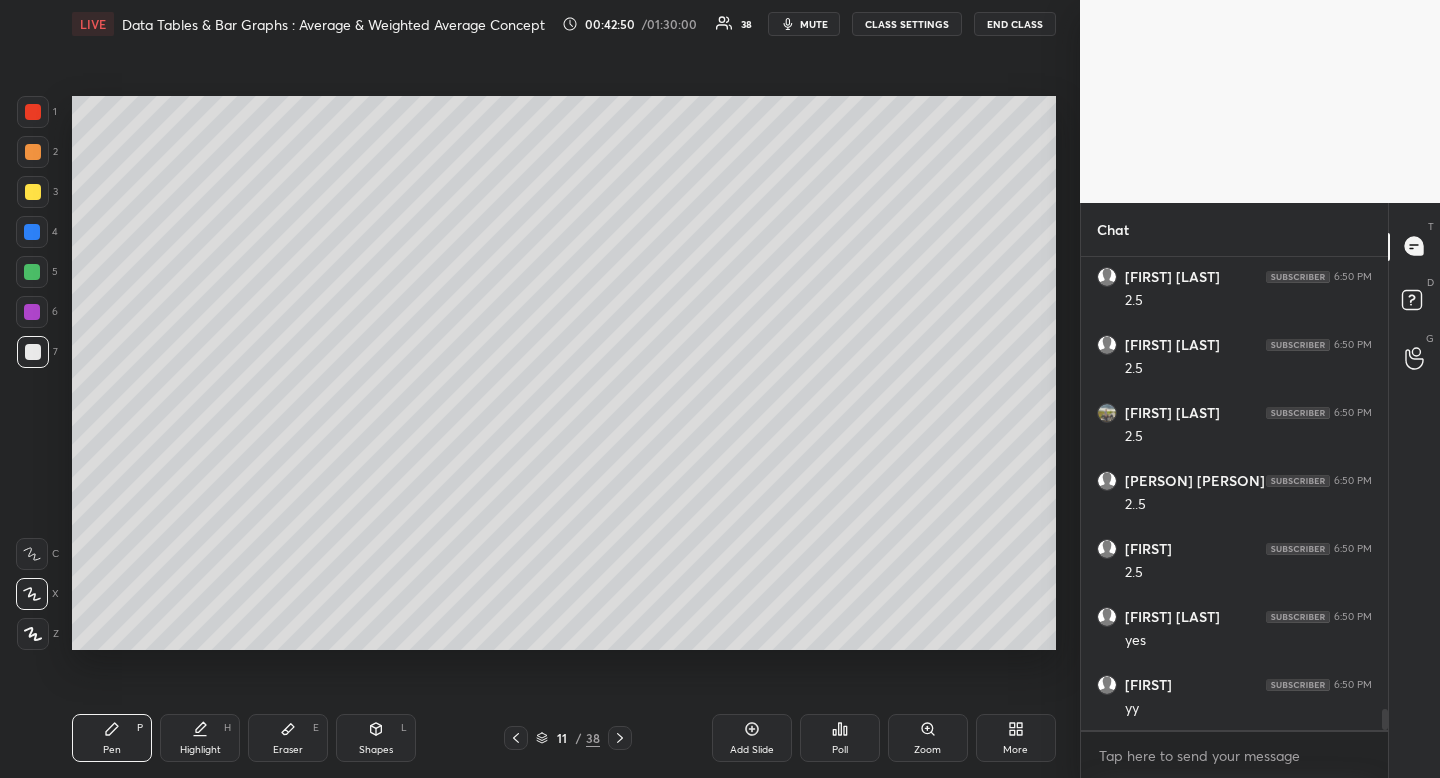 click on "mute" at bounding box center [814, 24] 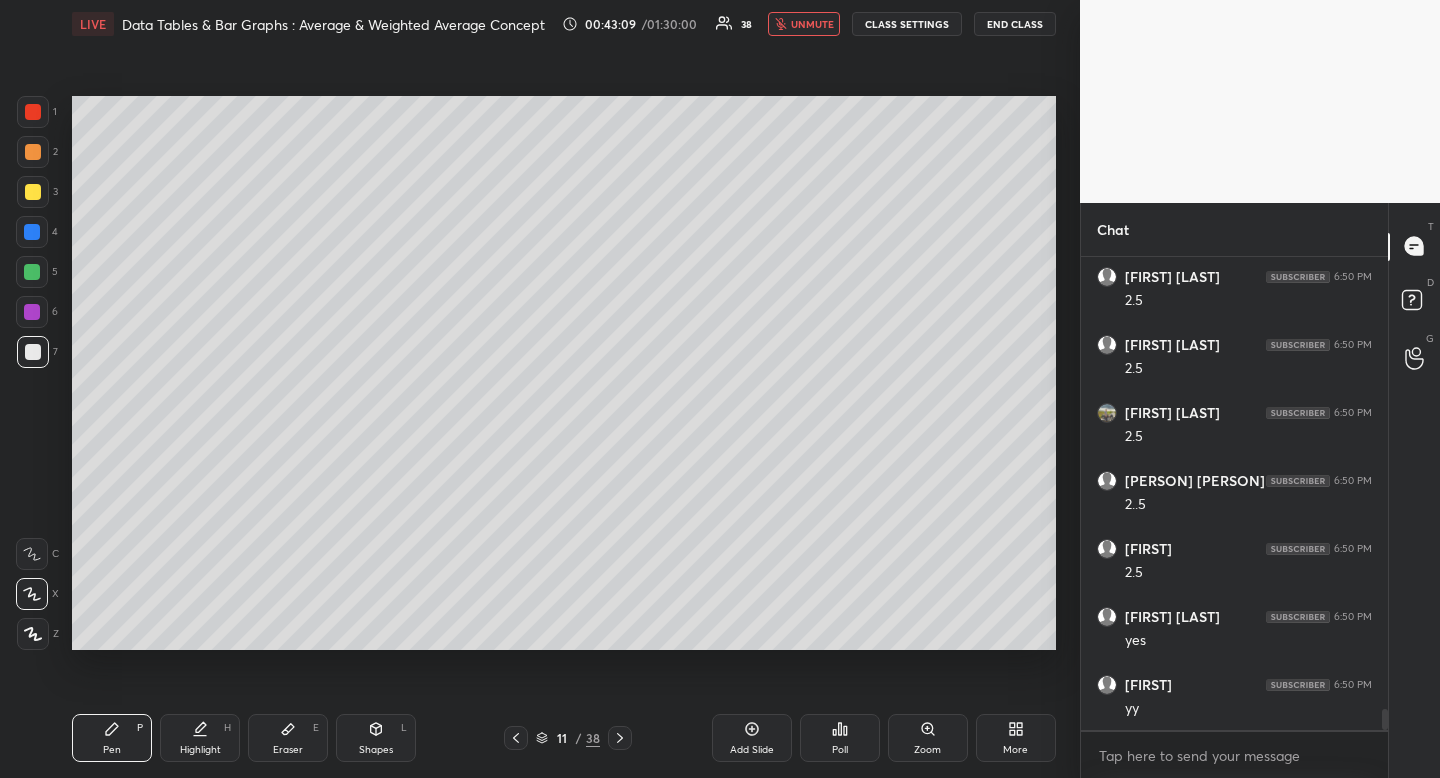 click 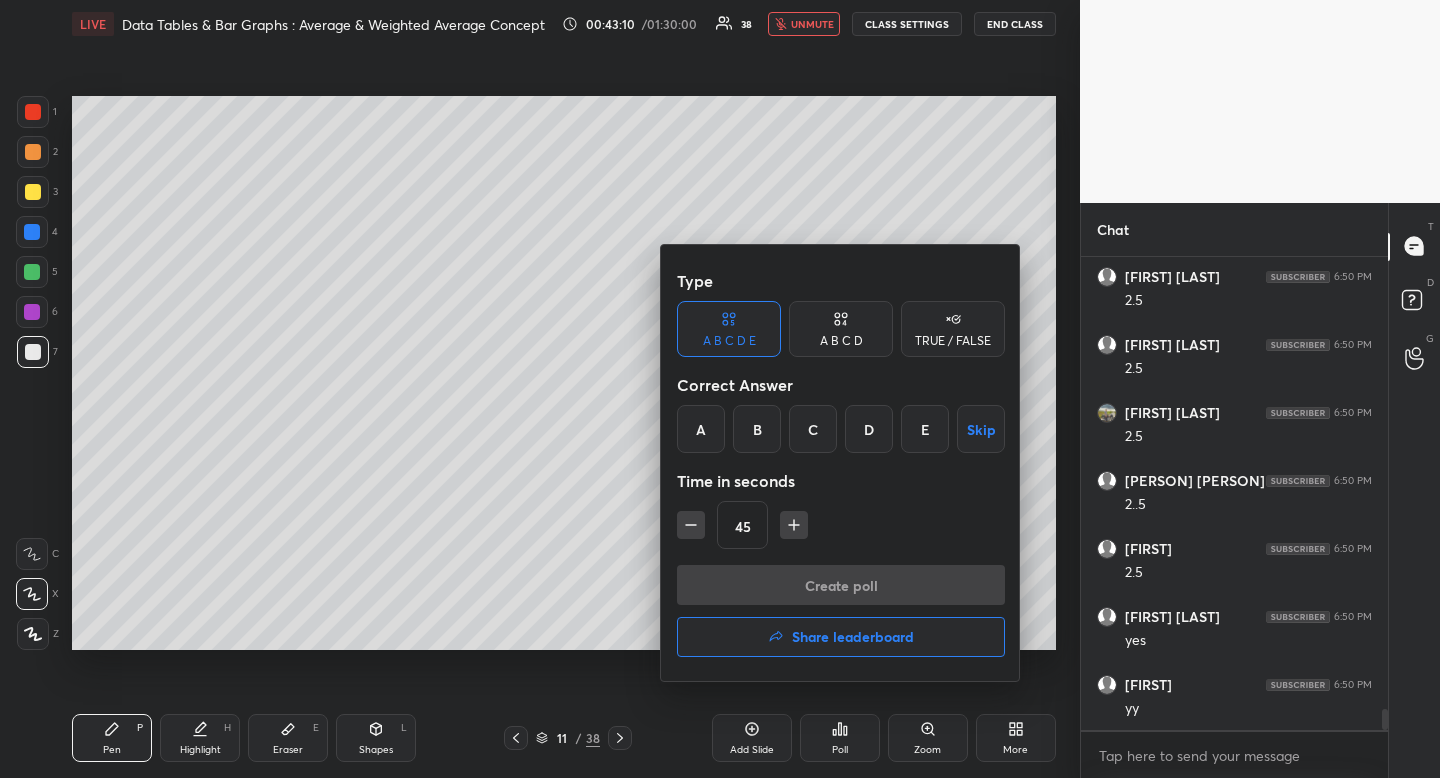 click on "B" at bounding box center (757, 429) 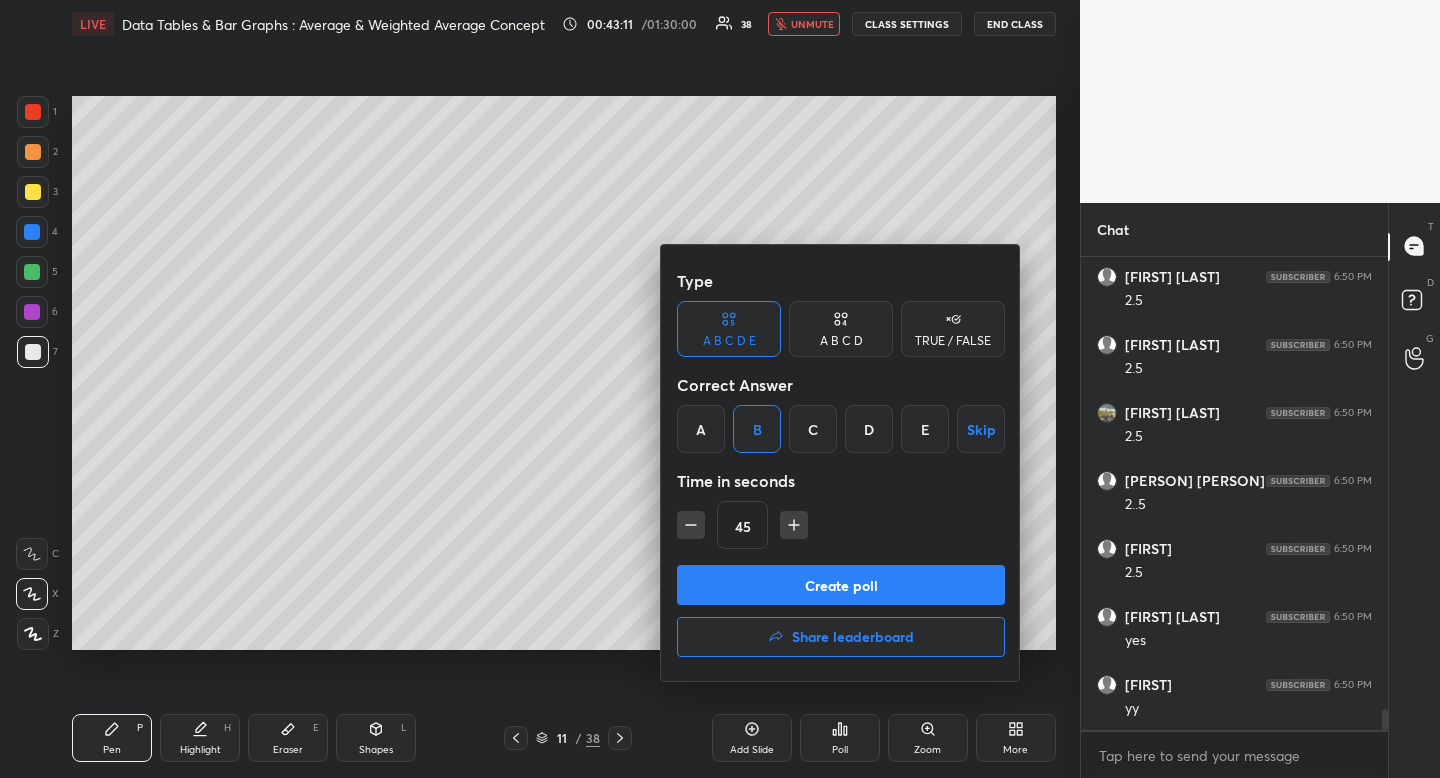 drag, startPoint x: 850, startPoint y: 328, endPoint x: 812, endPoint y: 411, distance: 91.28527 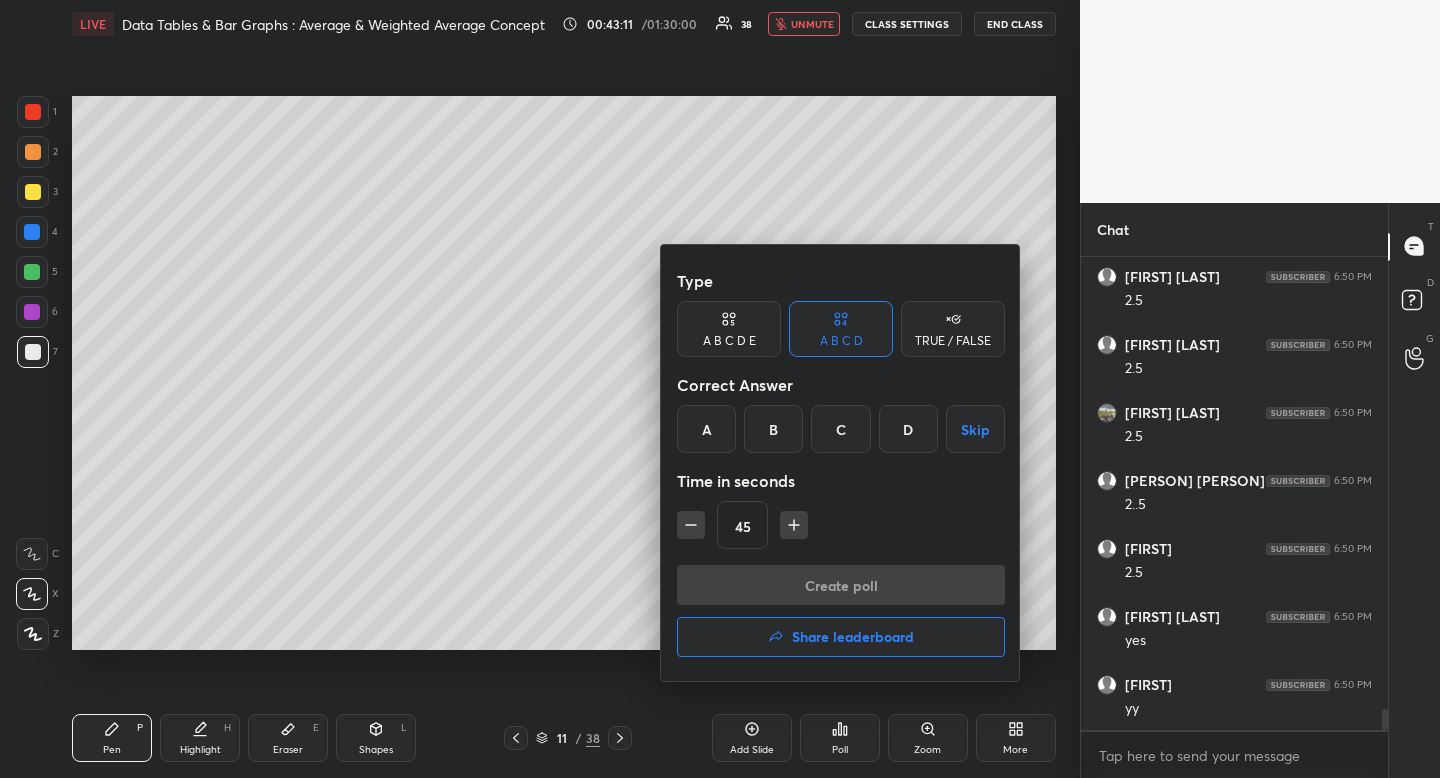 click on "B" at bounding box center [773, 429] 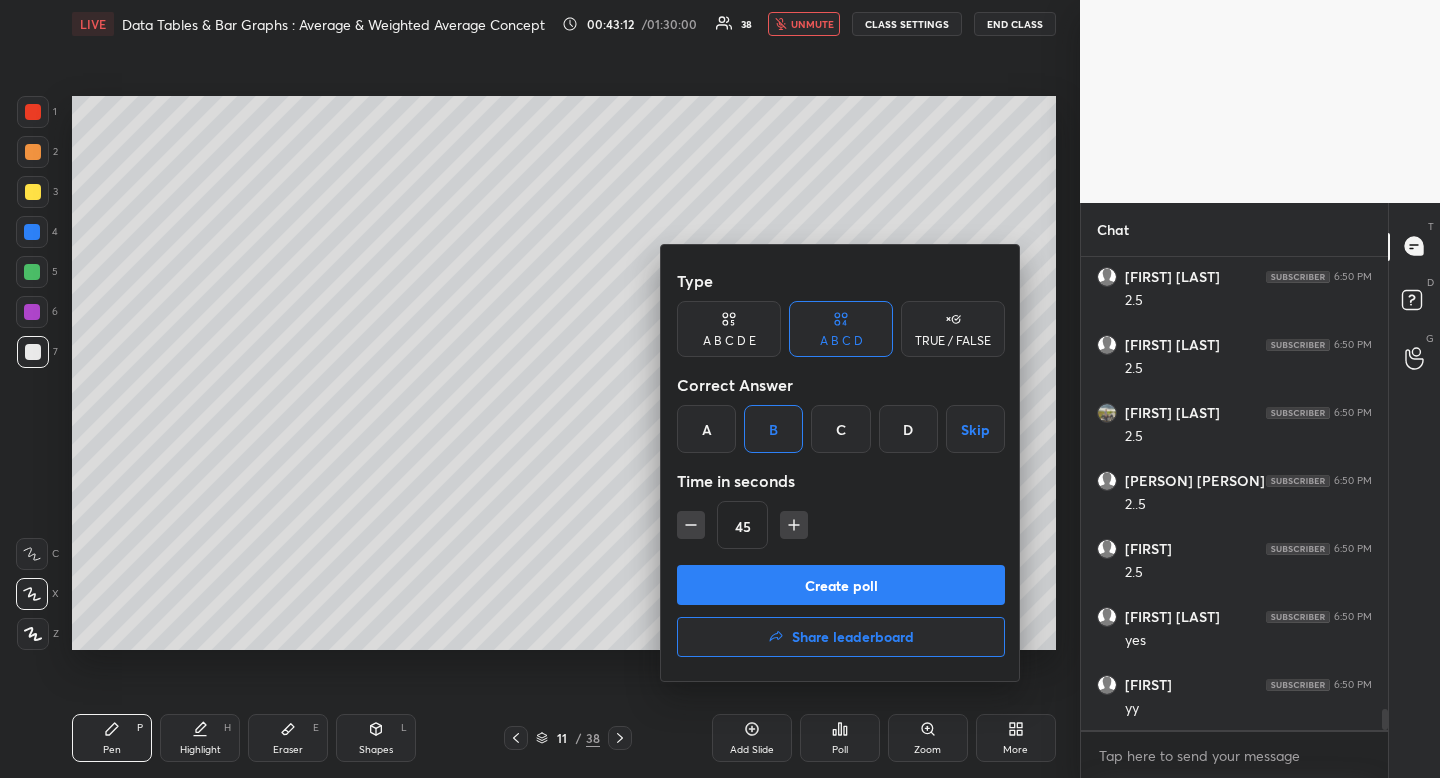 click 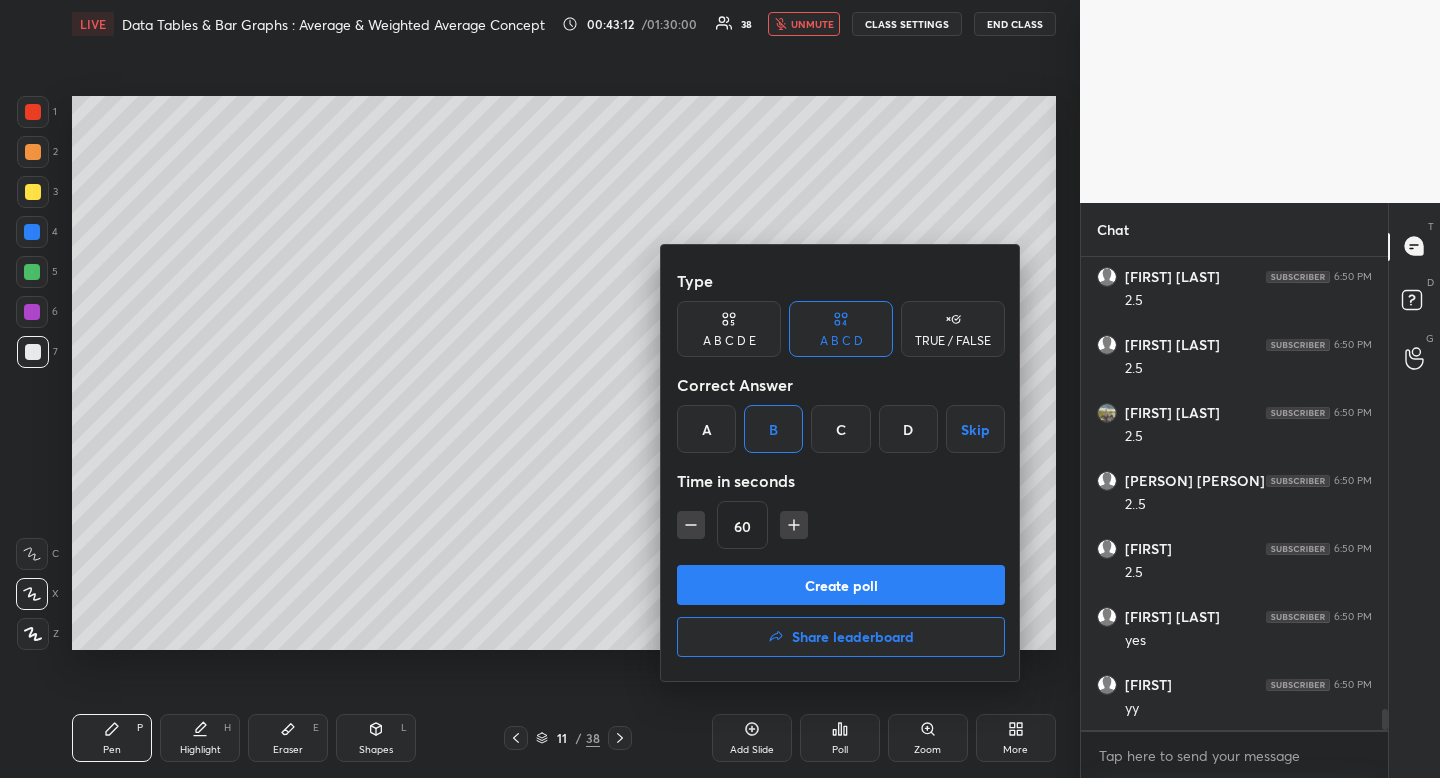 click on "Create poll" at bounding box center [841, 585] 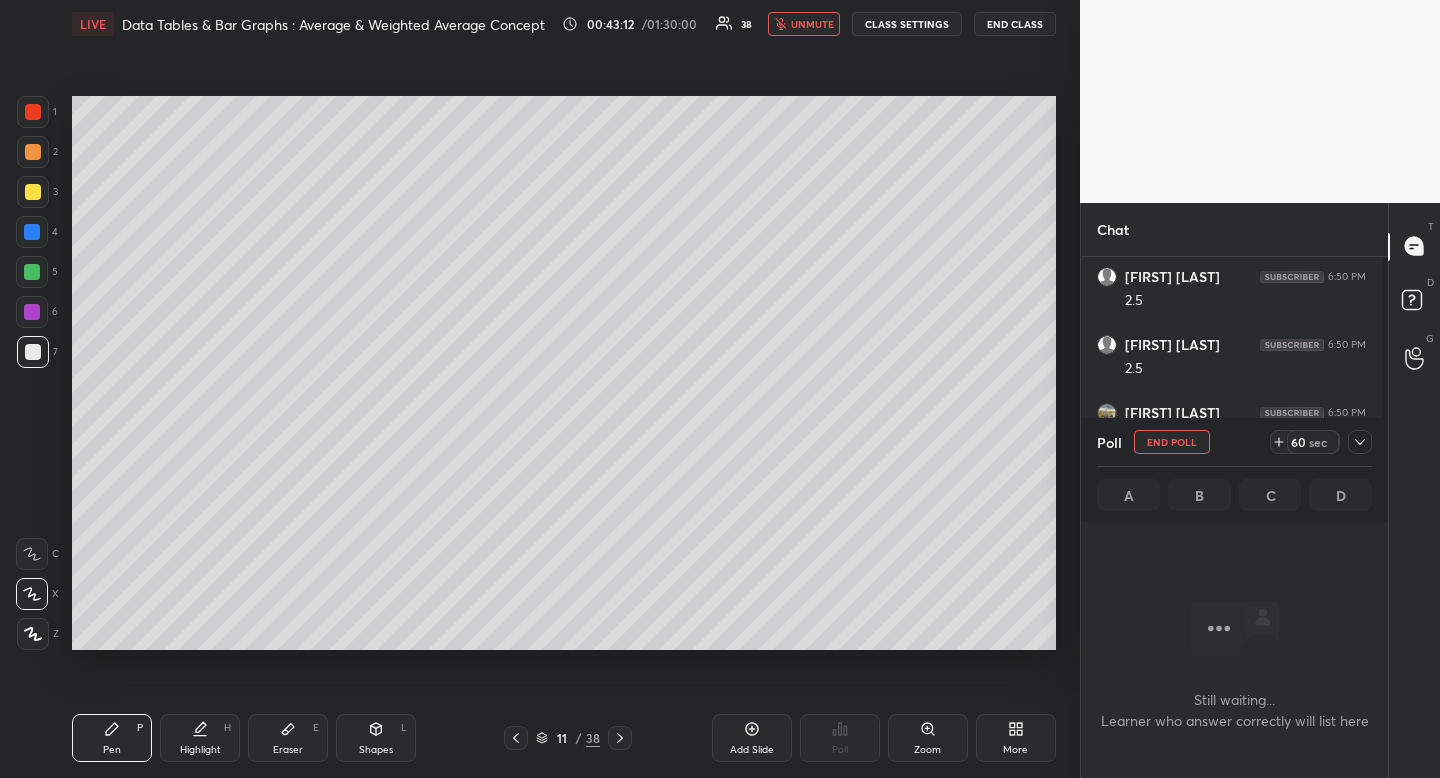 scroll, scrollTop: 380, scrollLeft: 295, axis: both 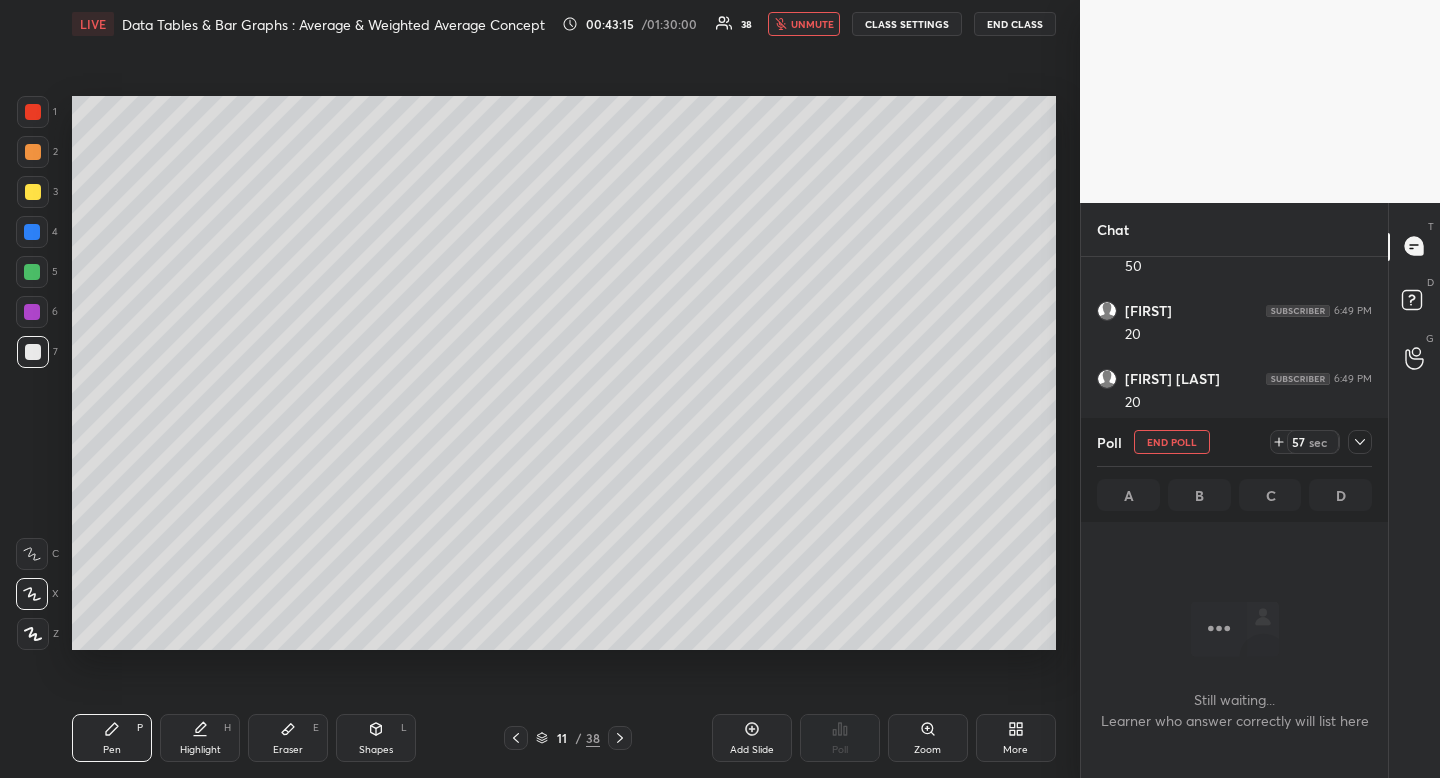 click on "END CLASS" at bounding box center (1015, 24) 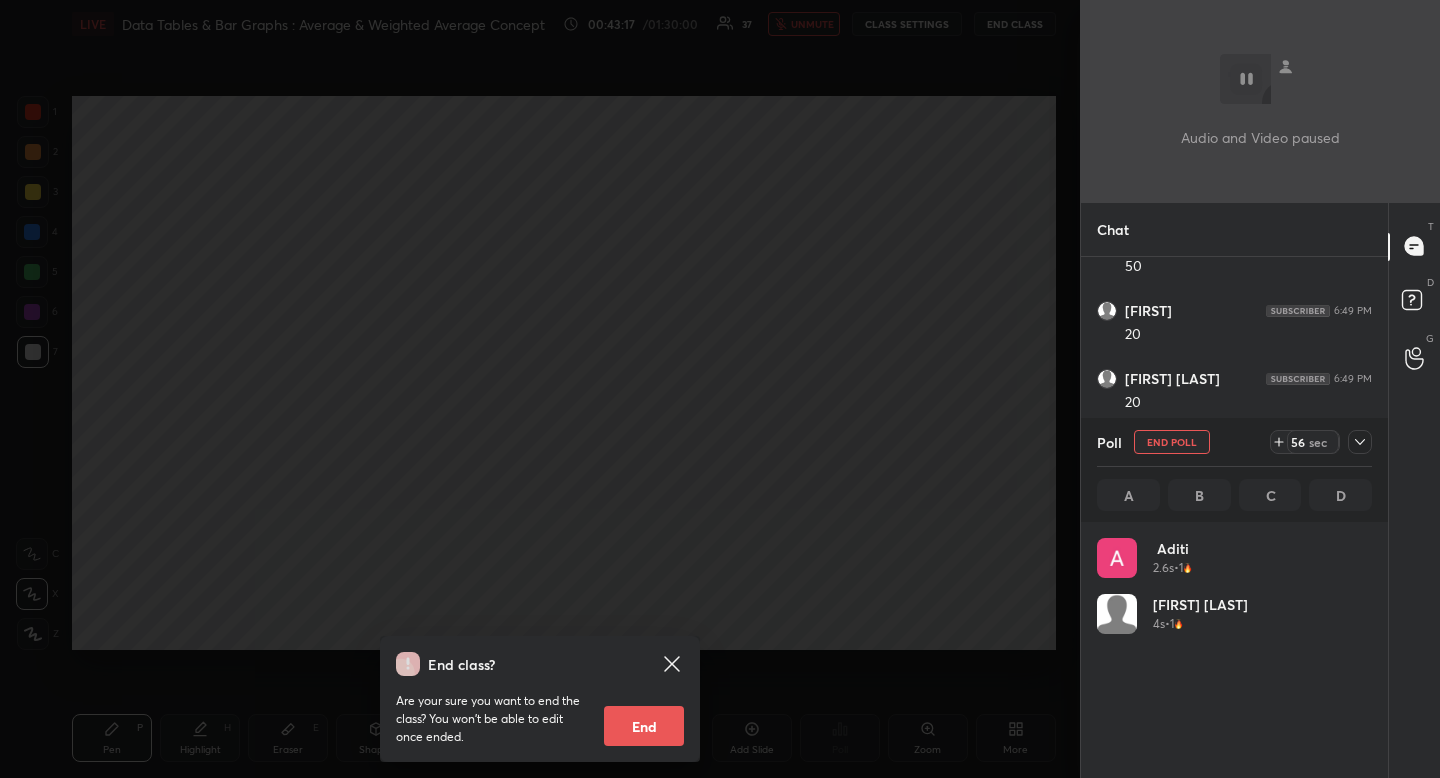 scroll, scrollTop: 7, scrollLeft: 7, axis: both 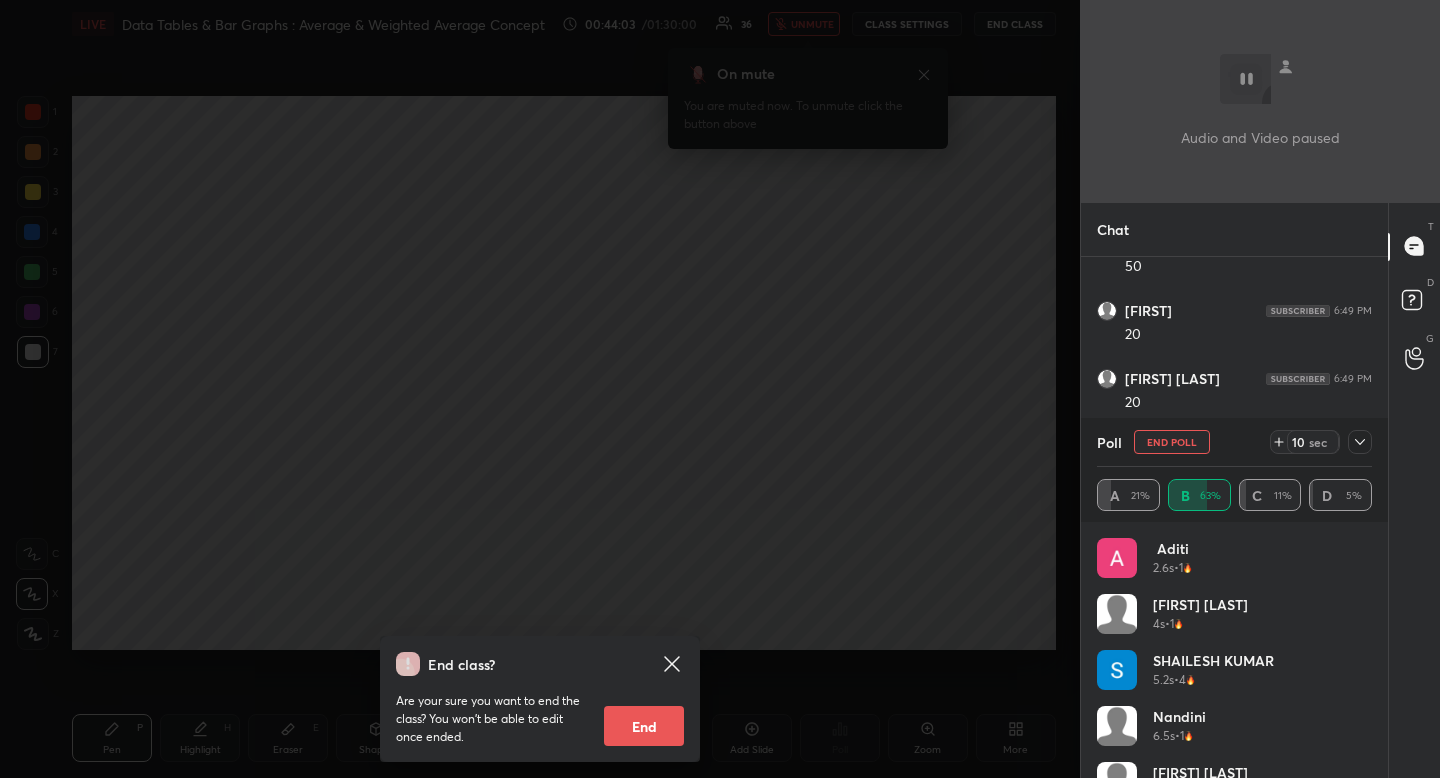 click 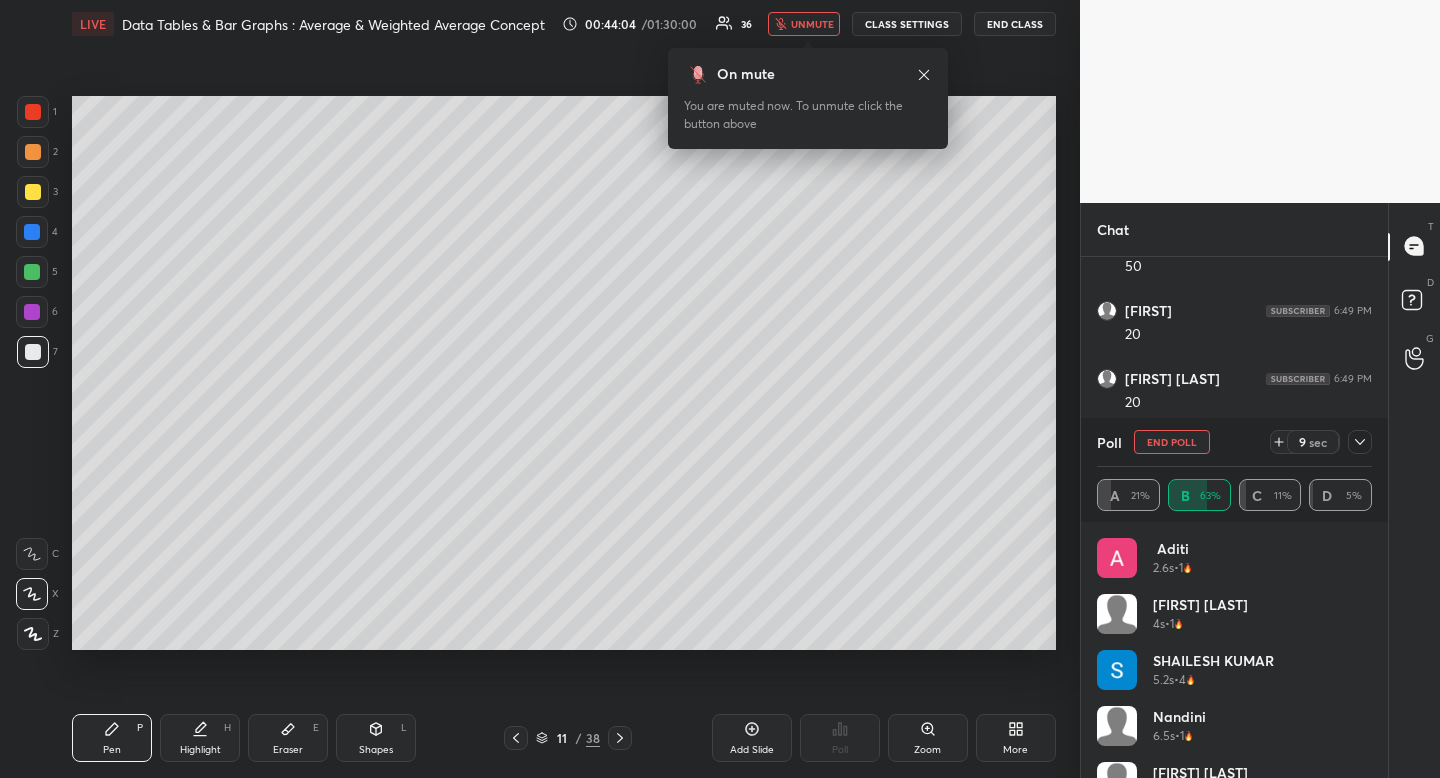 click on "unmute" at bounding box center (812, 24) 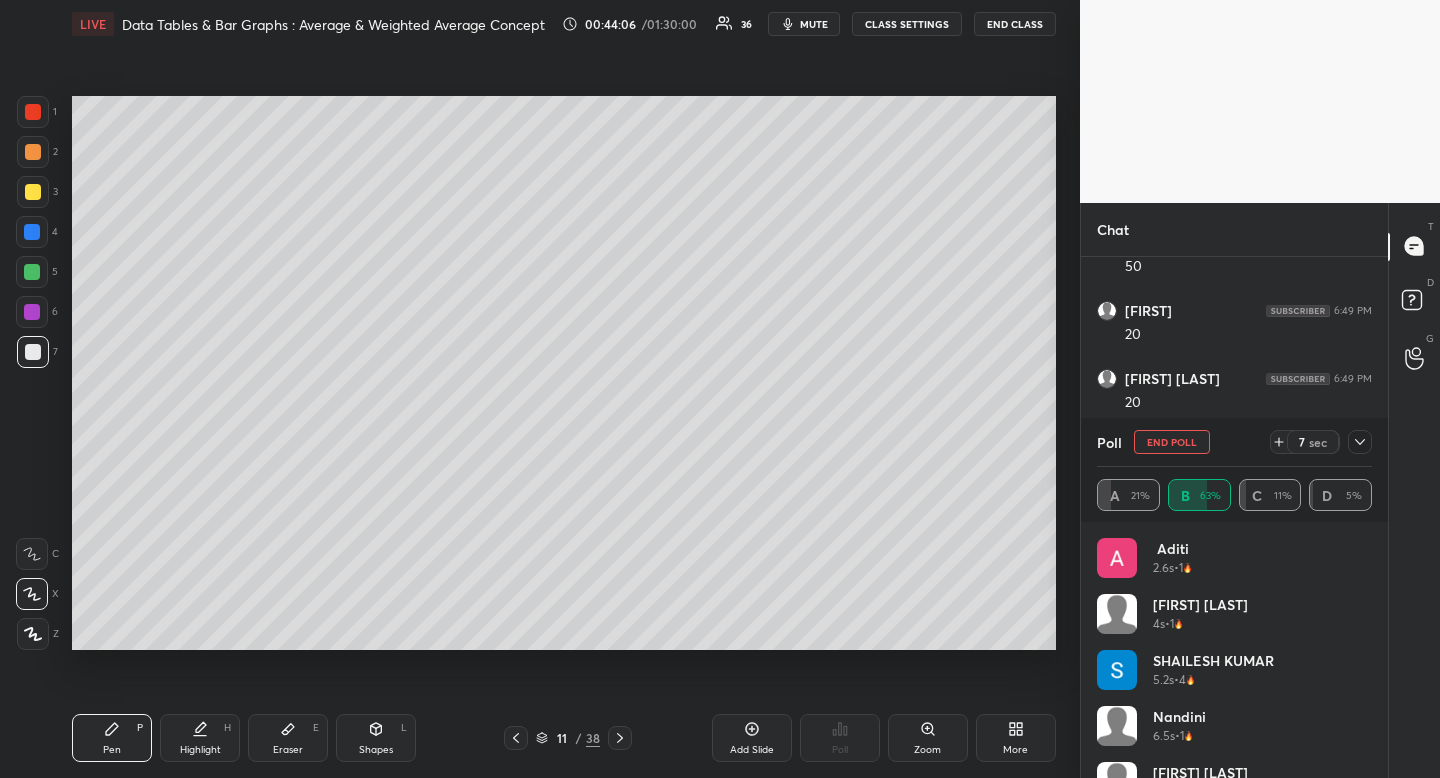 click at bounding box center [33, 152] 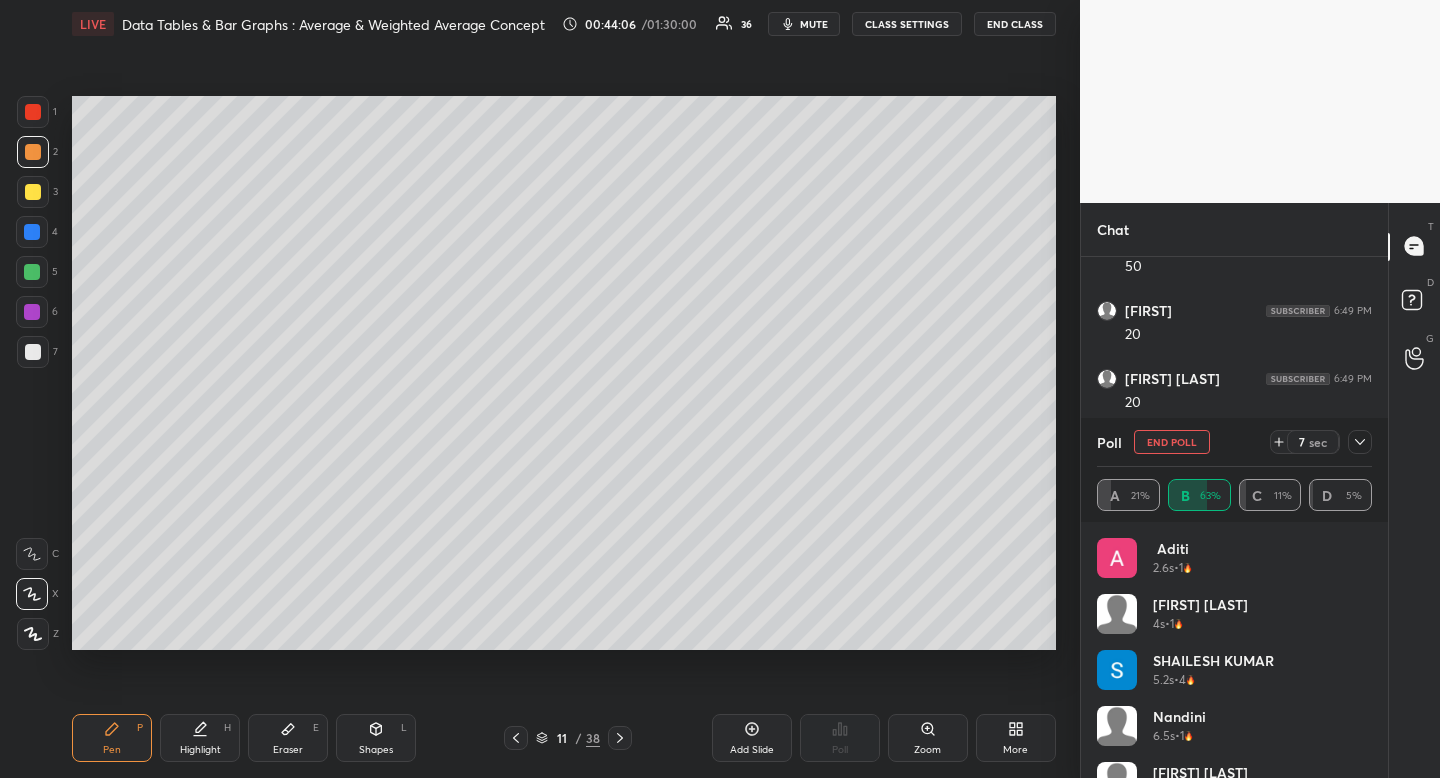 drag, startPoint x: 38, startPoint y: 156, endPoint x: 33, endPoint y: 213, distance: 57.21888 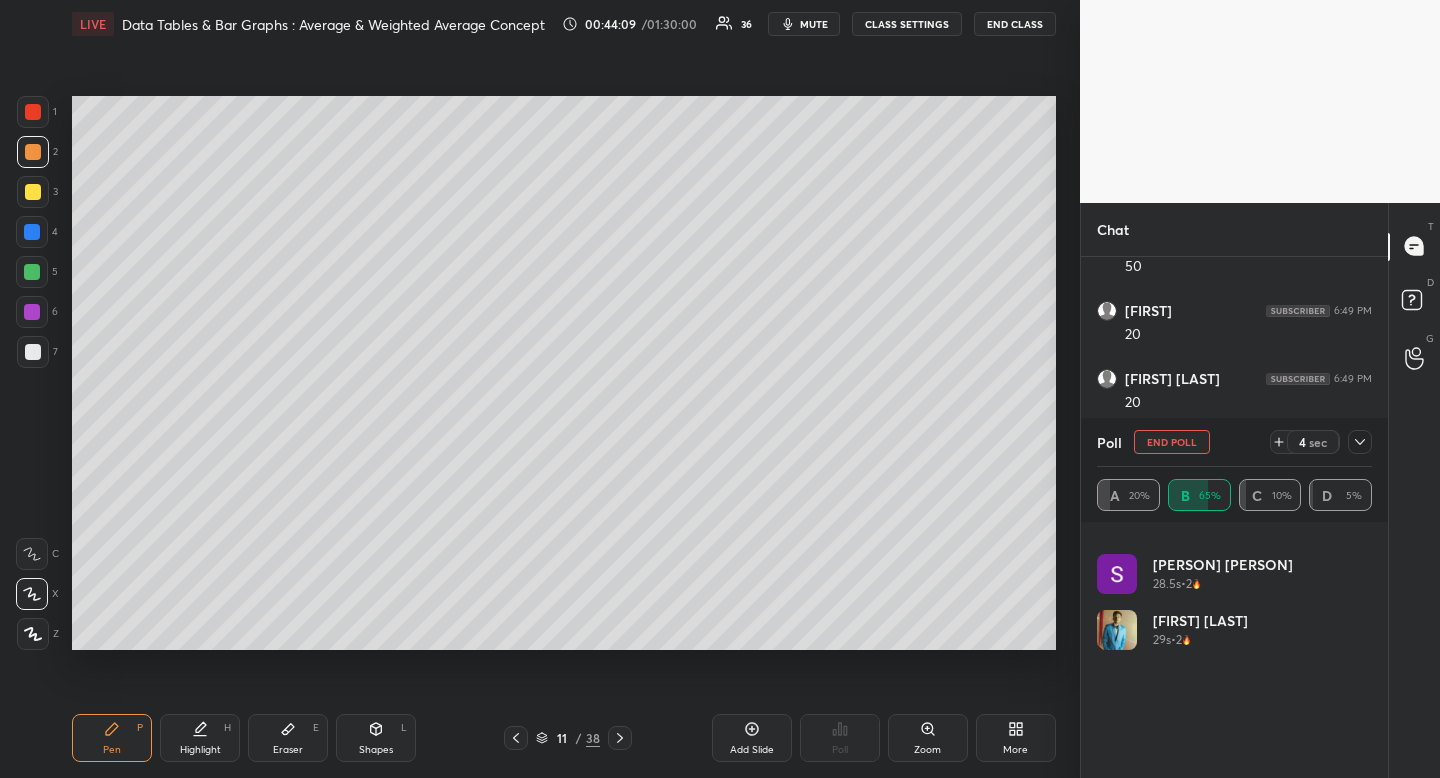 scroll, scrollTop: 0, scrollLeft: 0, axis: both 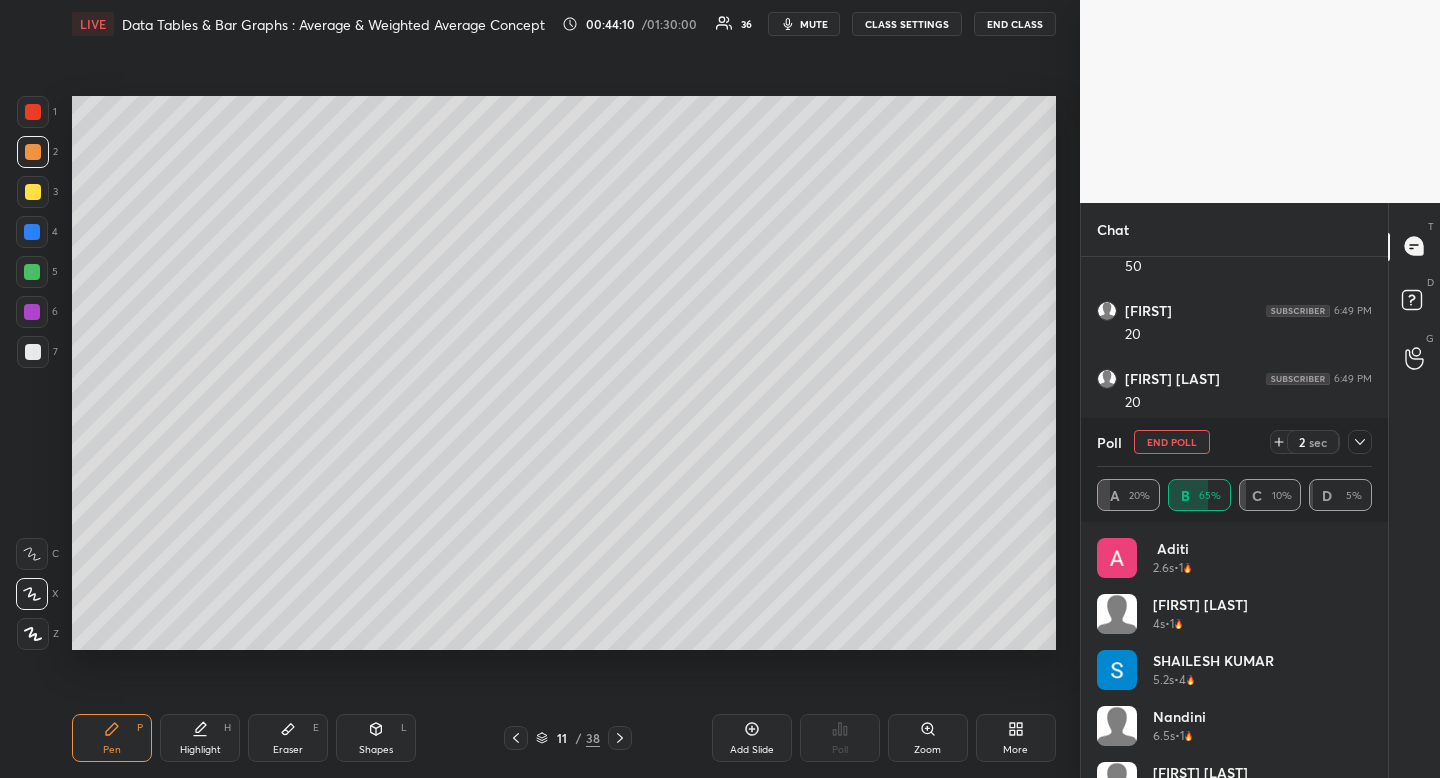 drag, startPoint x: 1370, startPoint y: 582, endPoint x: 1369, endPoint y: 721, distance: 139.0036 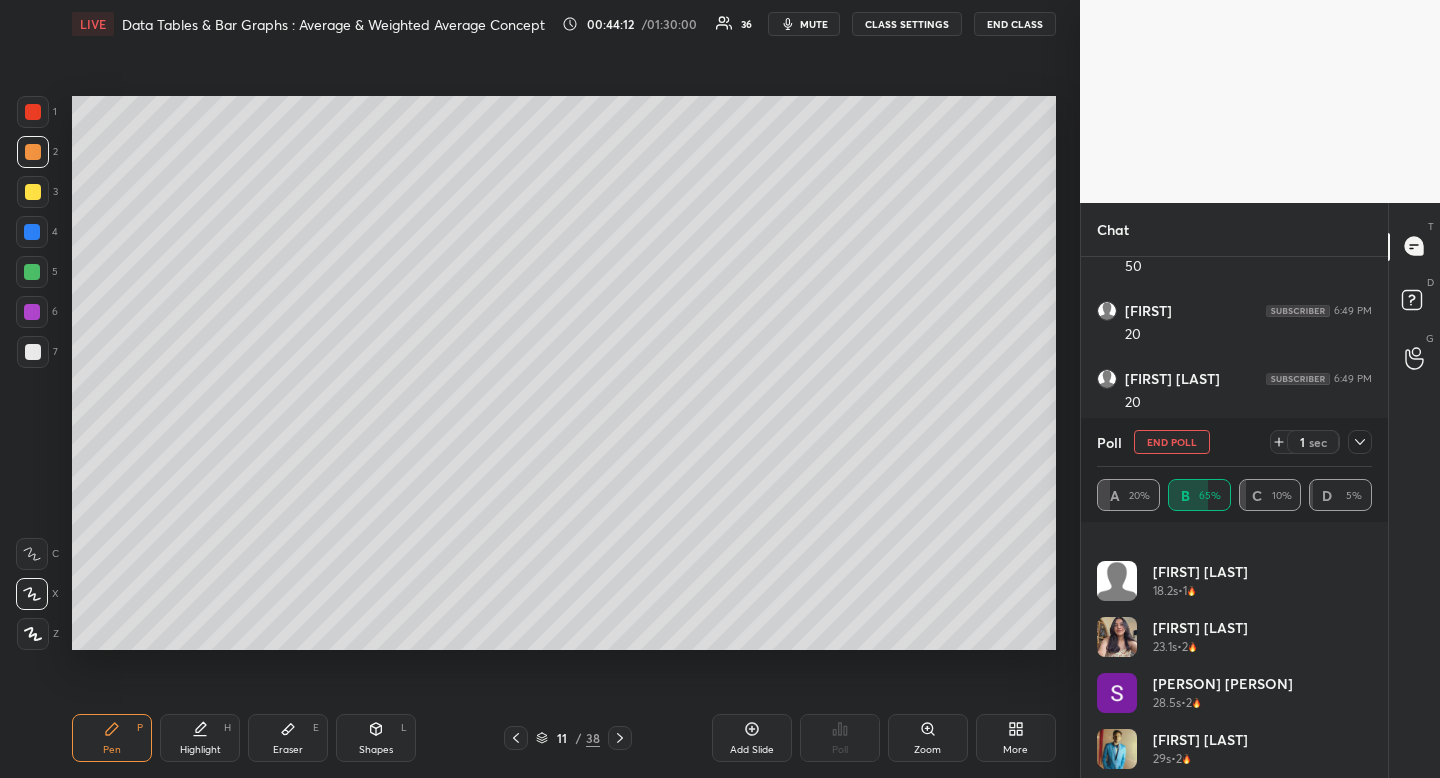 scroll, scrollTop: 488, scrollLeft: 0, axis: vertical 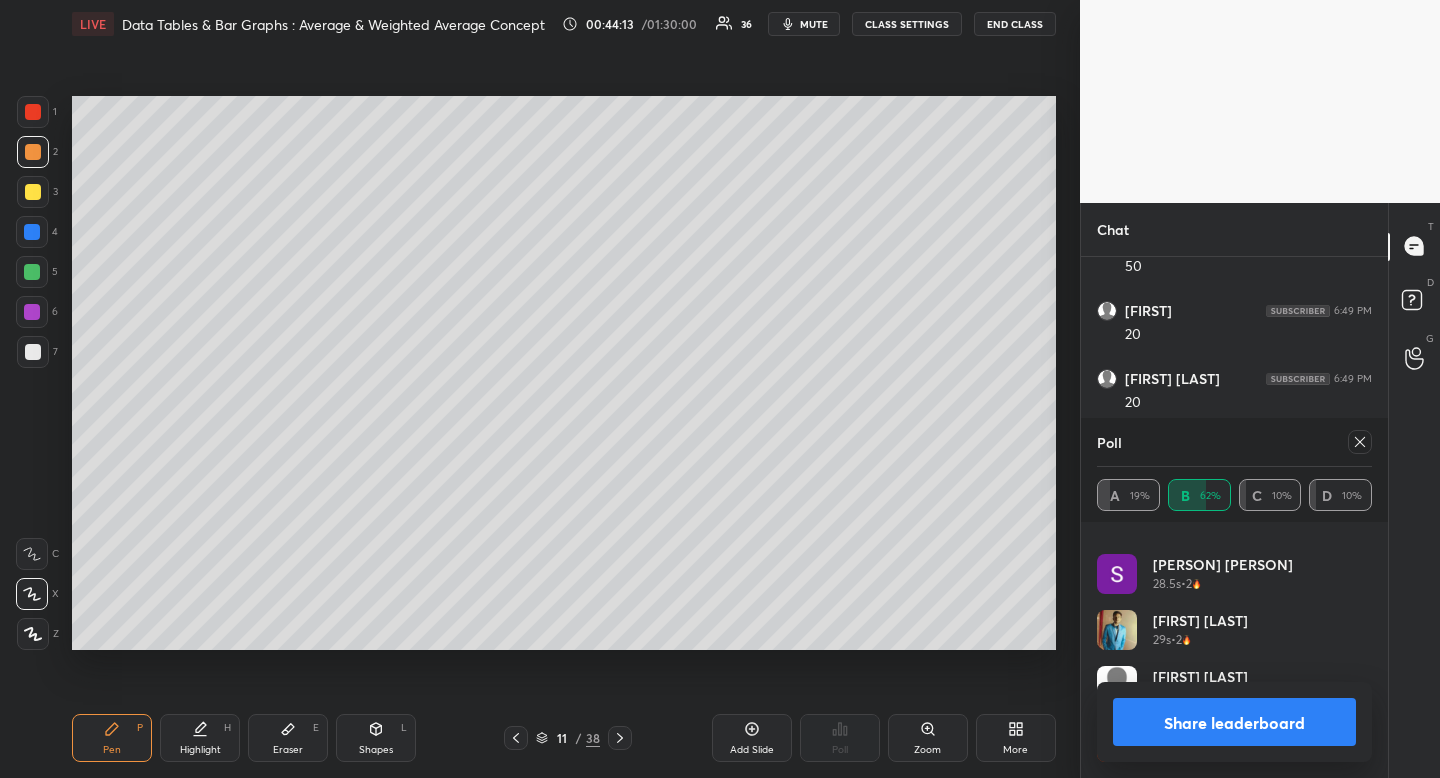 drag, startPoint x: 1360, startPoint y: 433, endPoint x: 1343, endPoint y: 455, distance: 27.802877 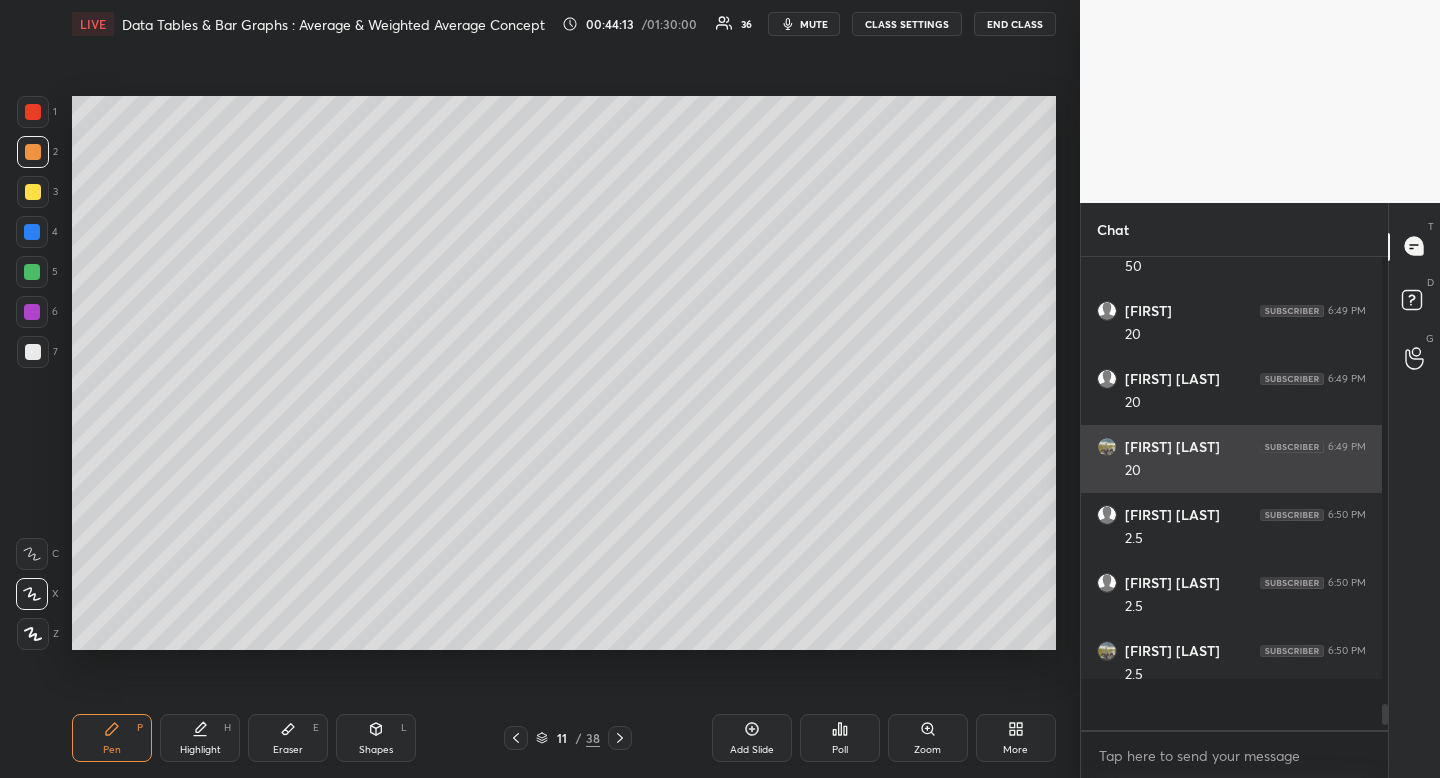 scroll, scrollTop: 0, scrollLeft: 0, axis: both 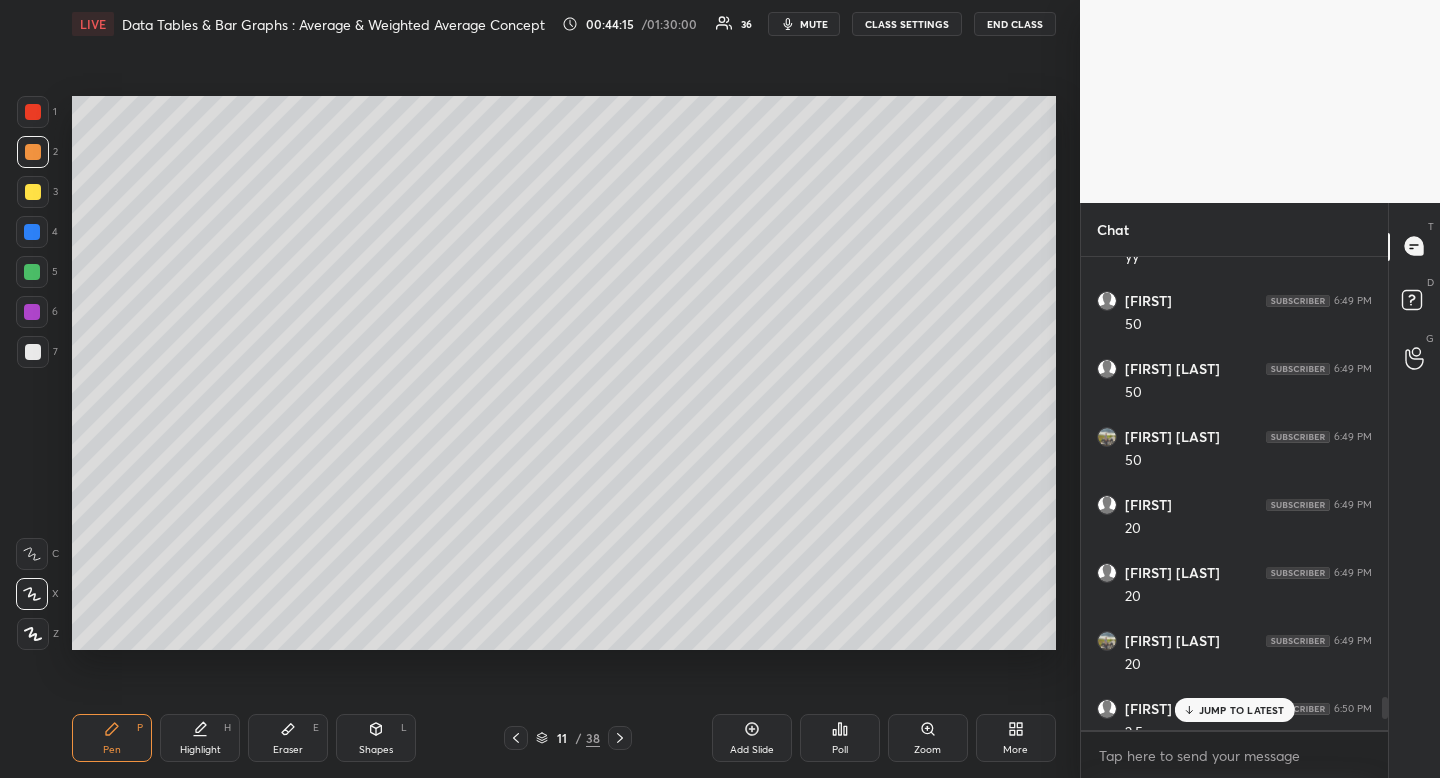click on "JUMP TO LATEST" at bounding box center [1242, 710] 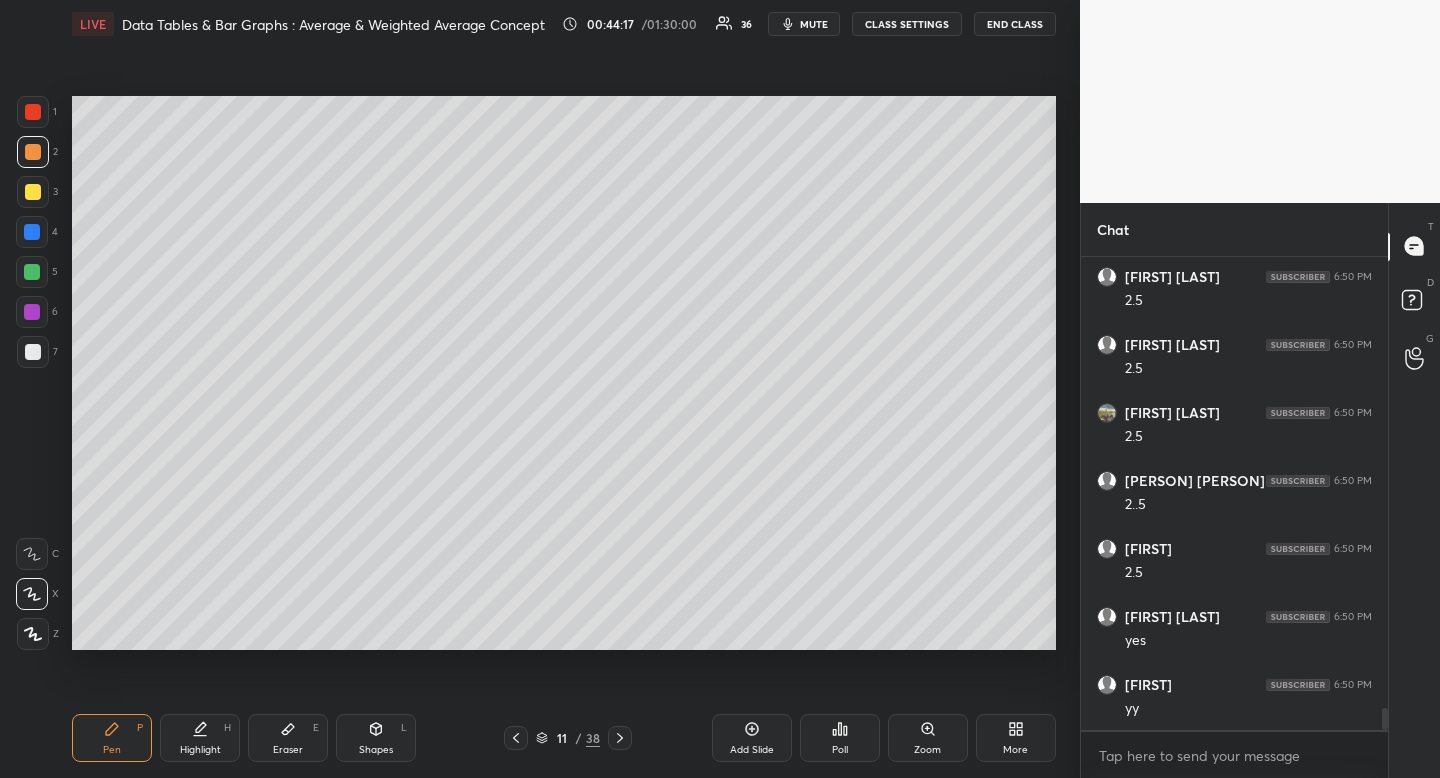 click on "Shapes L" at bounding box center [376, 738] 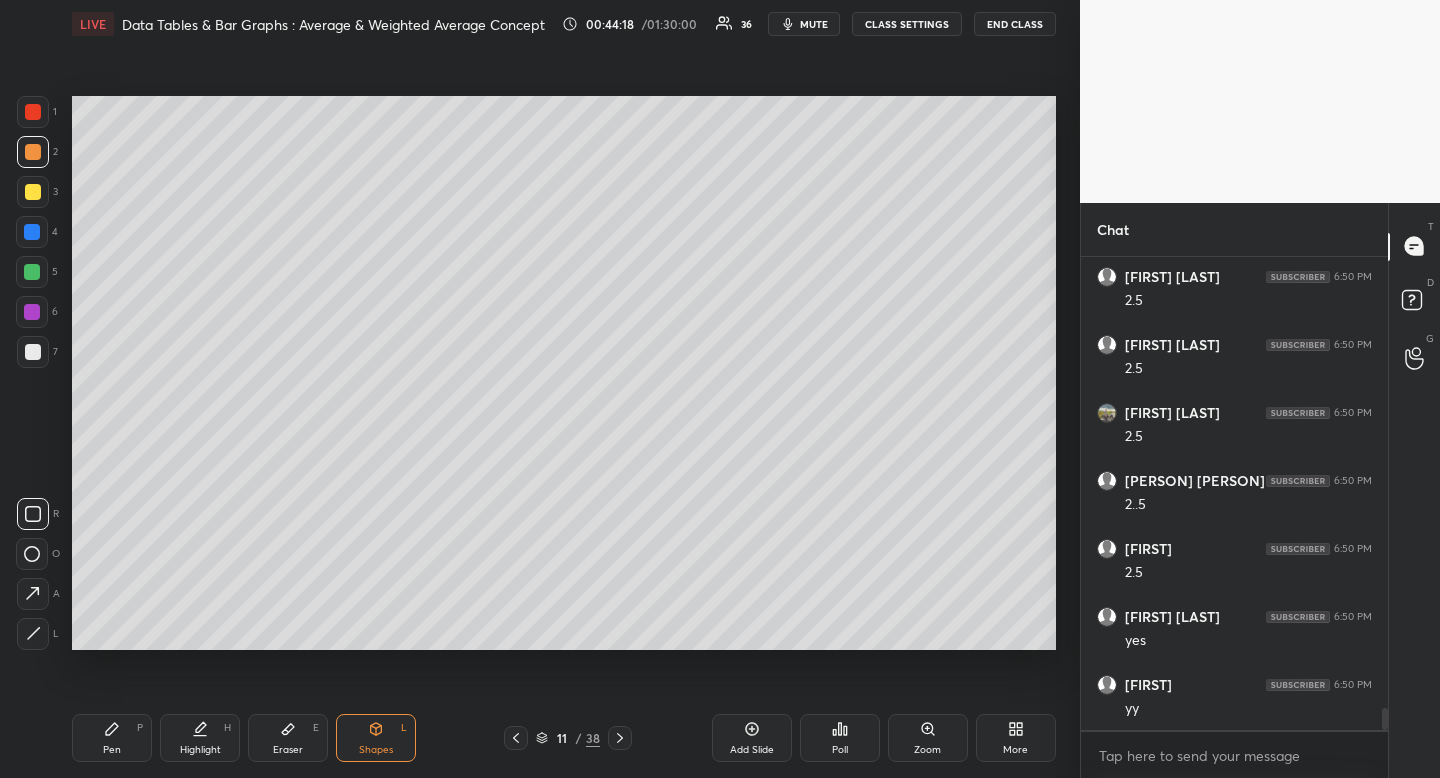click at bounding box center [33, 352] 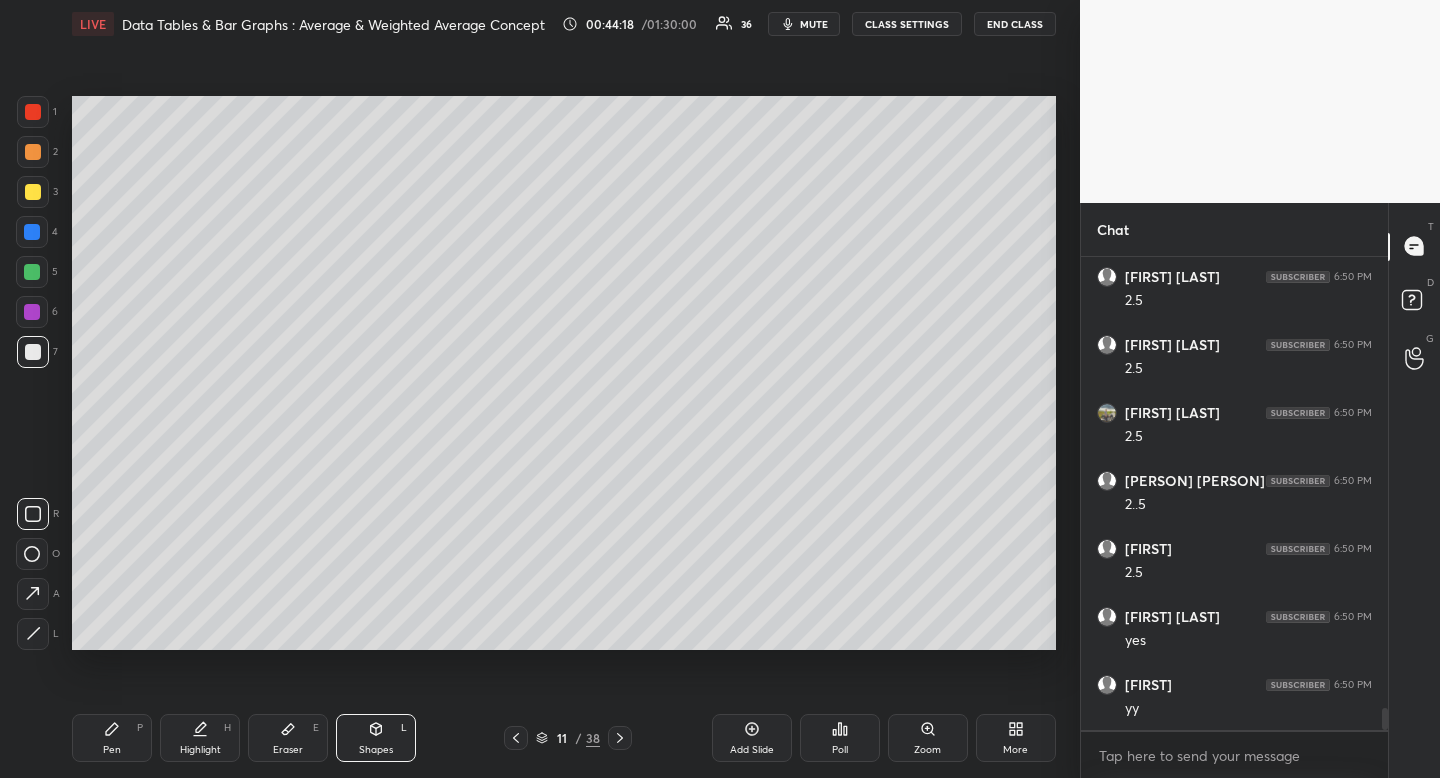 drag, startPoint x: 35, startPoint y: 364, endPoint x: 29, endPoint y: 321, distance: 43.416588 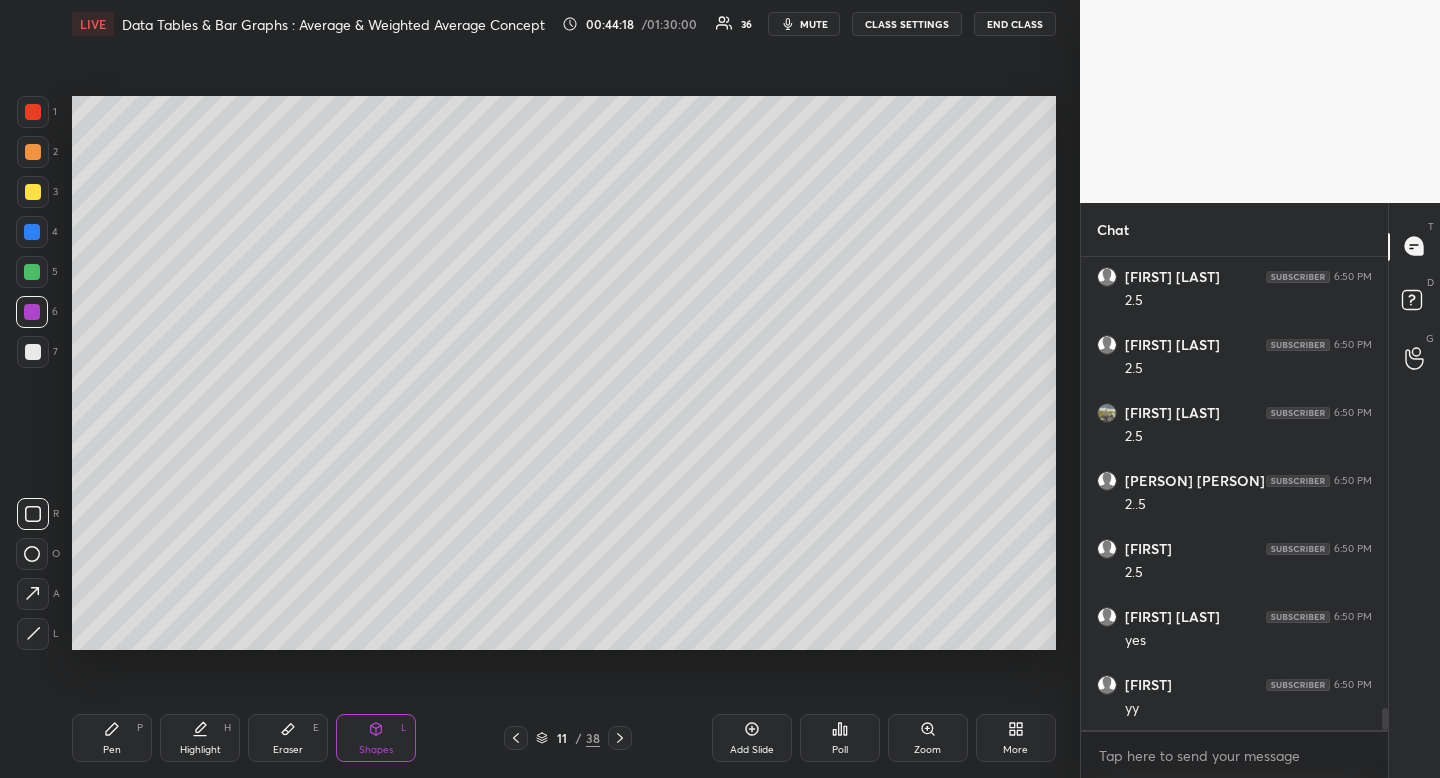 click at bounding box center (32, 312) 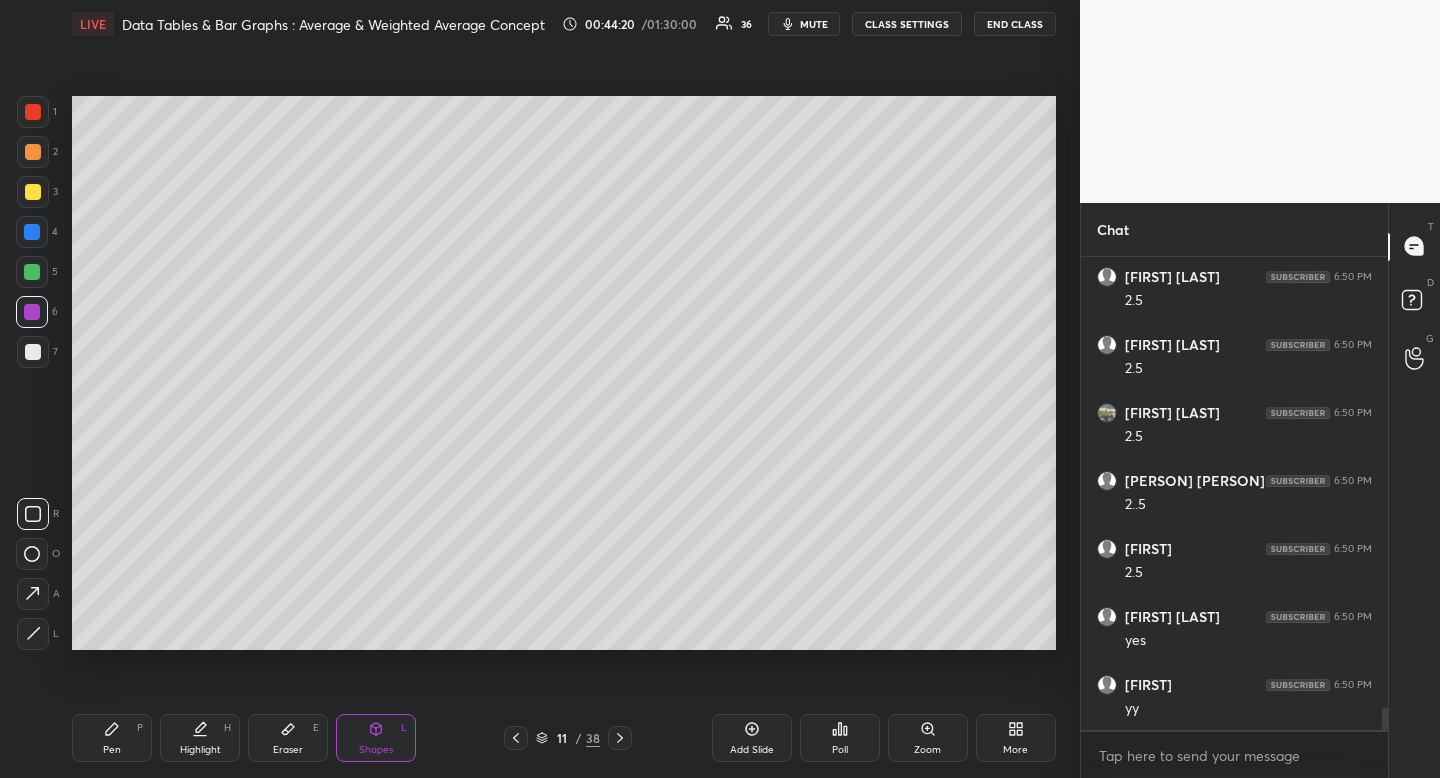 click on "Pen" at bounding box center (112, 750) 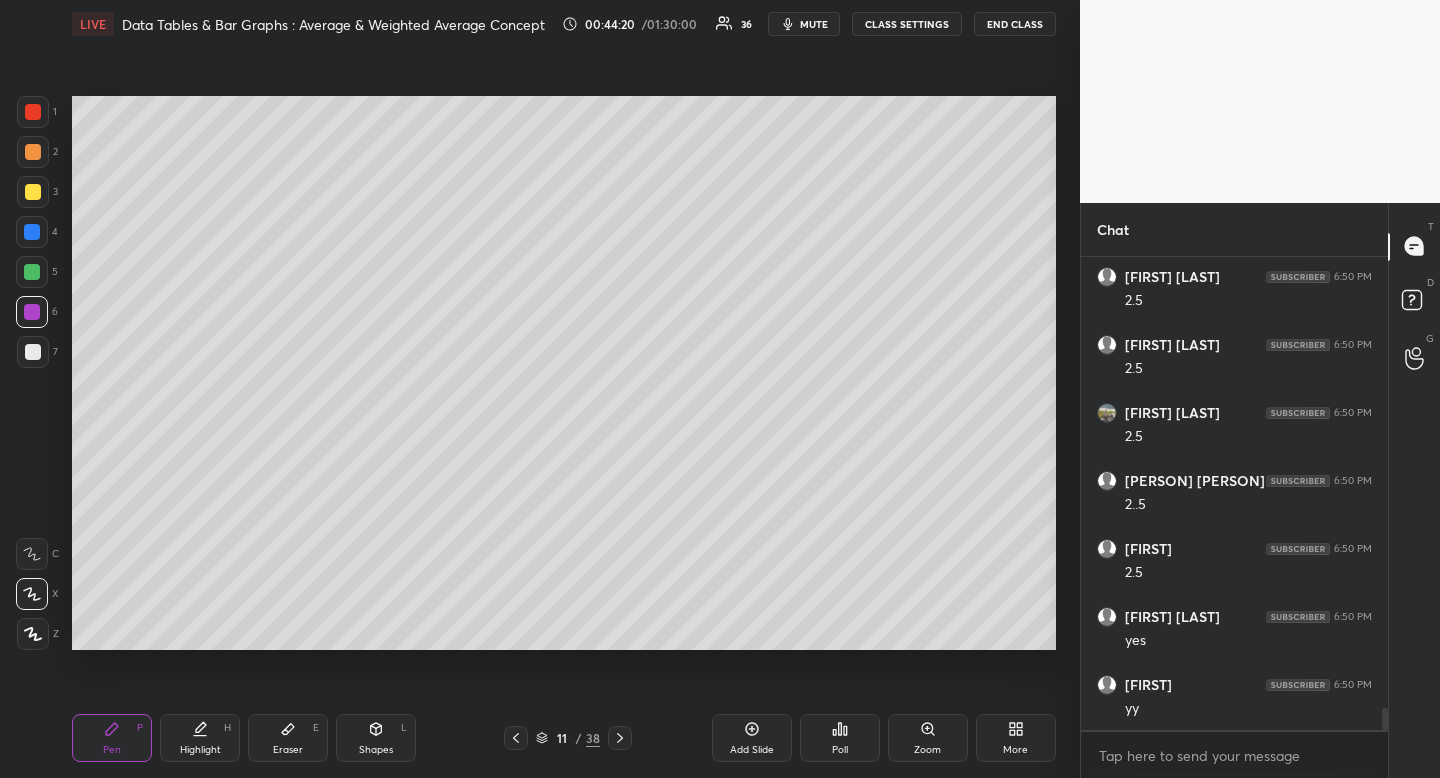 click on "Pen" at bounding box center (112, 750) 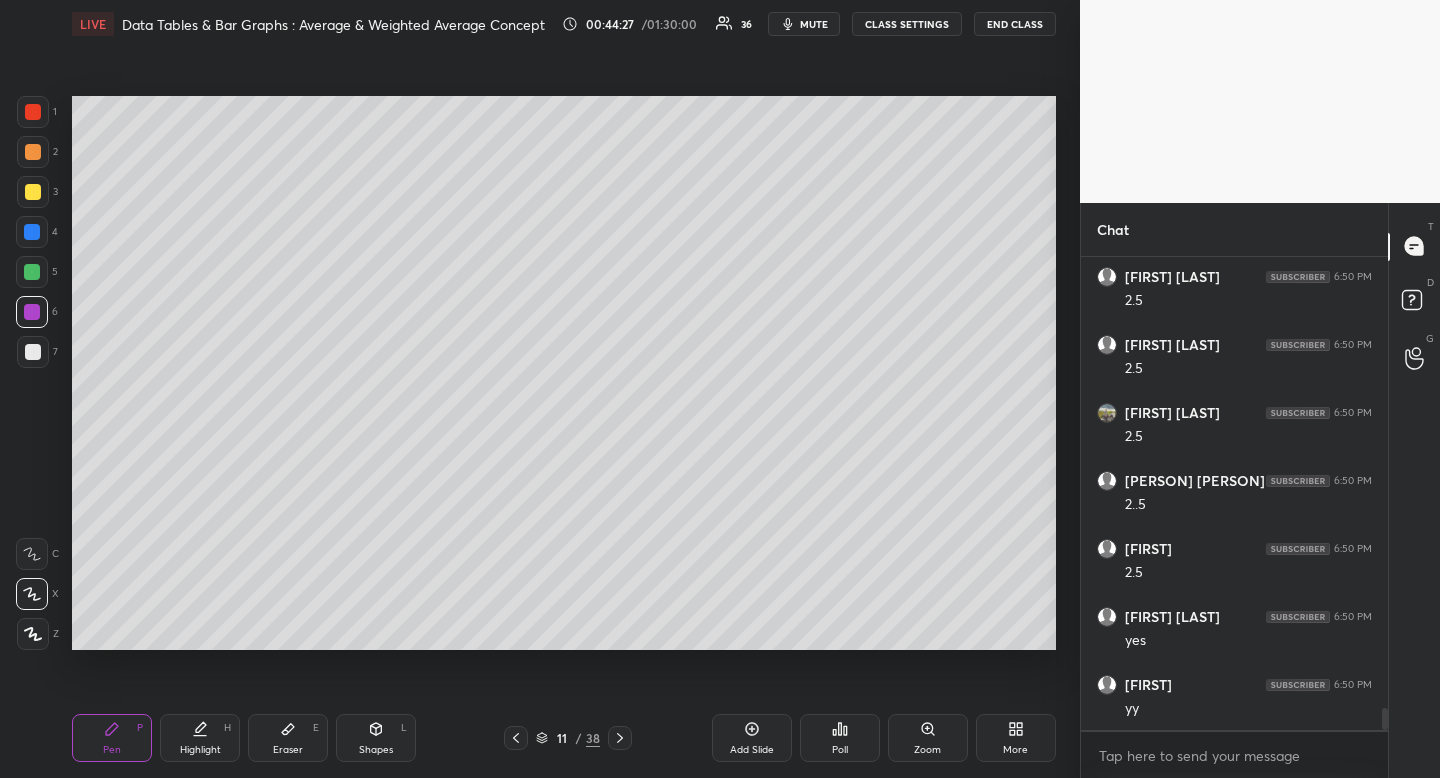 click on "Shapes" at bounding box center [376, 750] 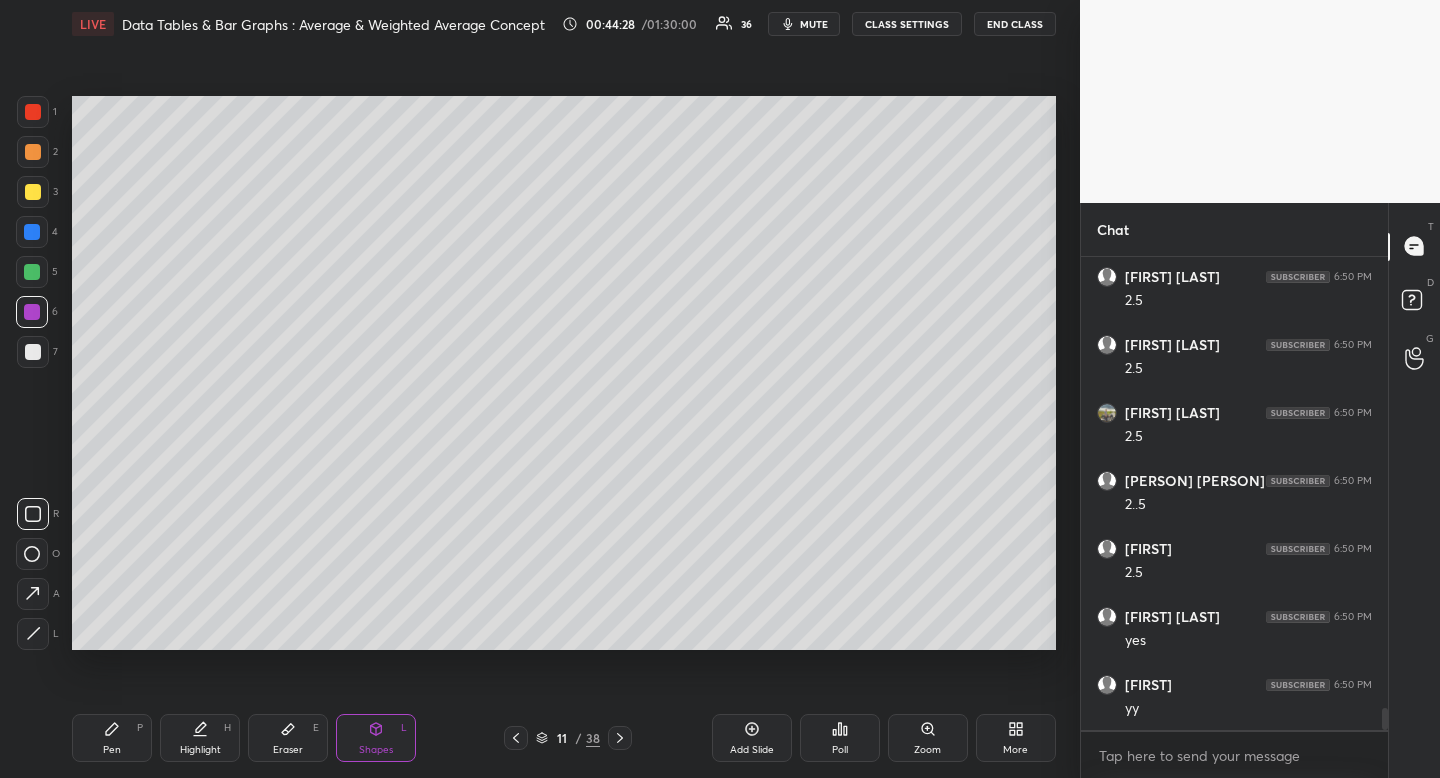 click at bounding box center (33, 514) 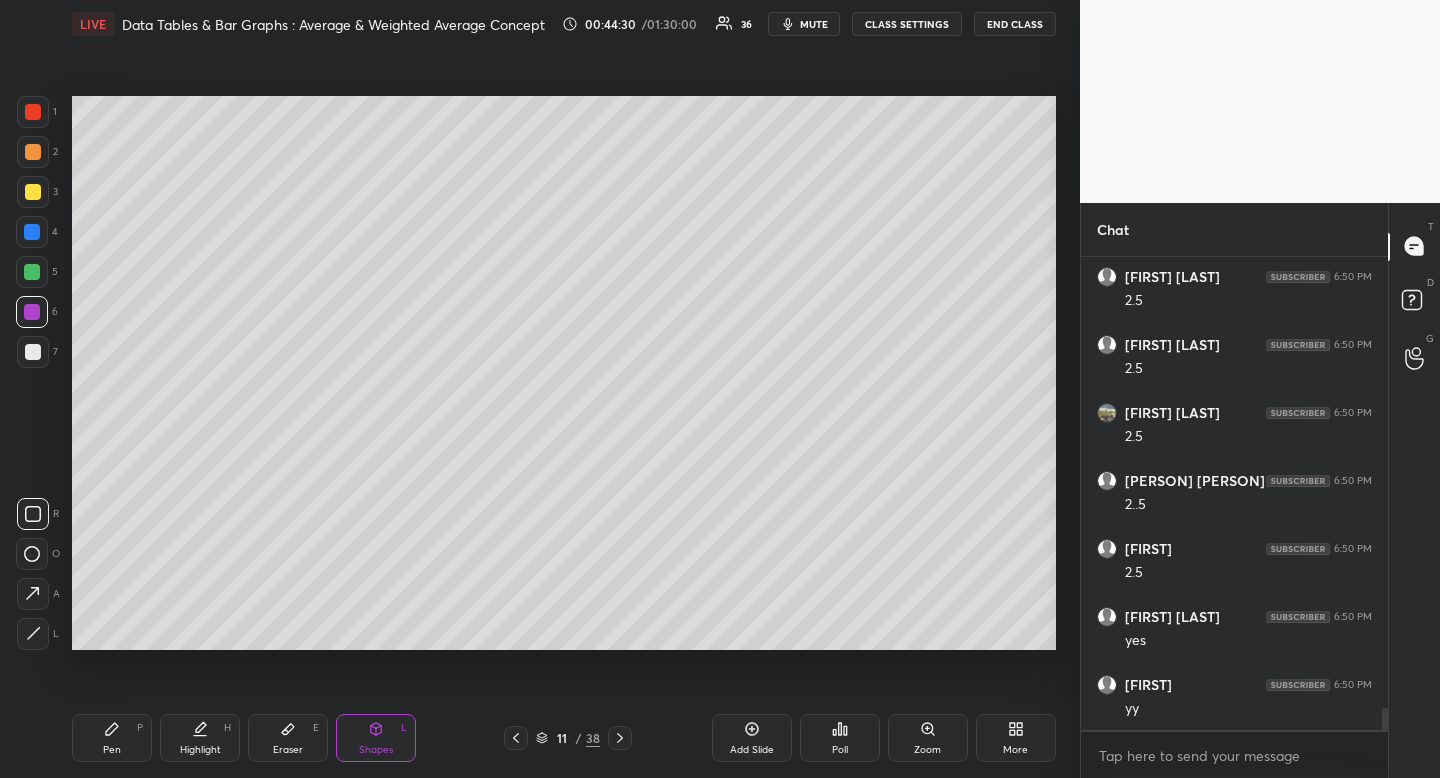 click on "Pen P" at bounding box center [112, 738] 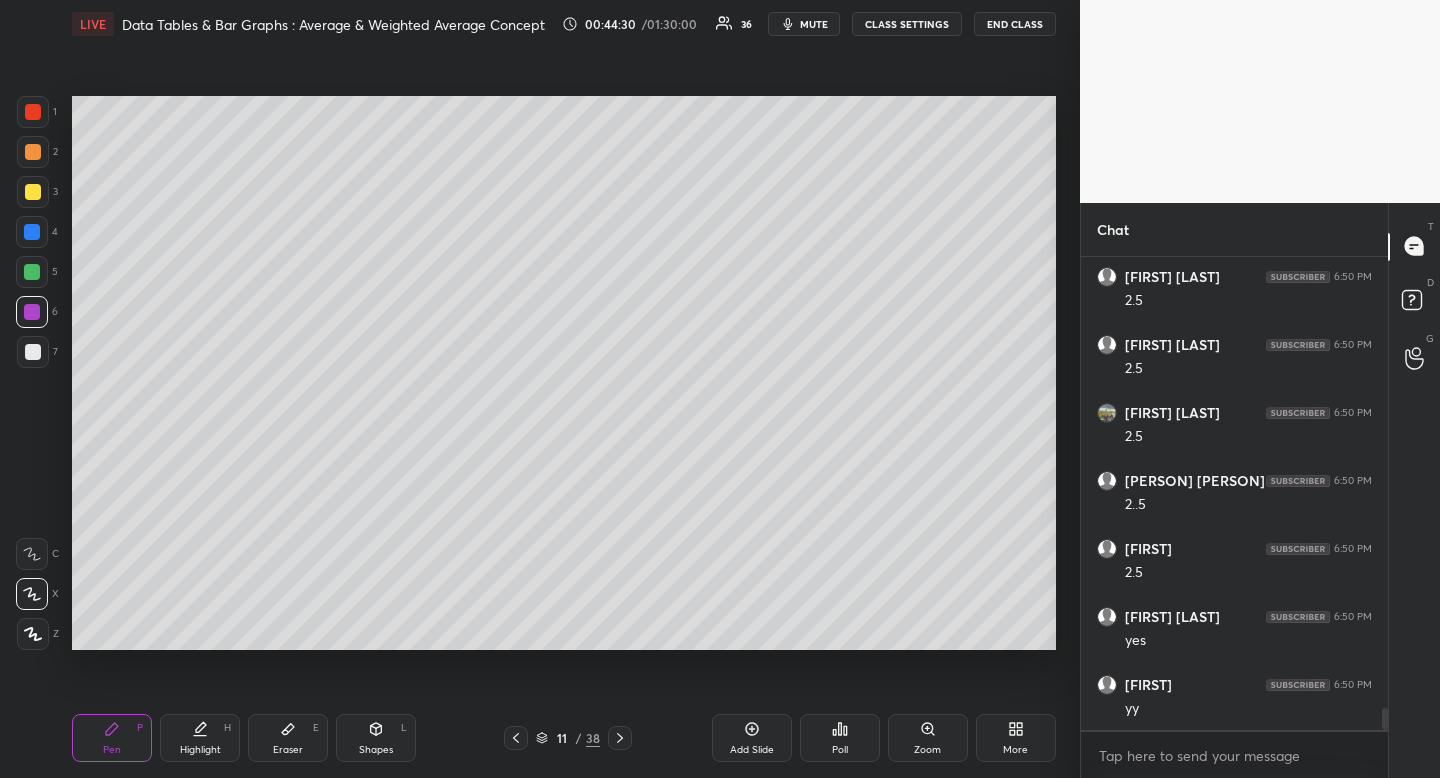 click on "Pen P" at bounding box center [112, 738] 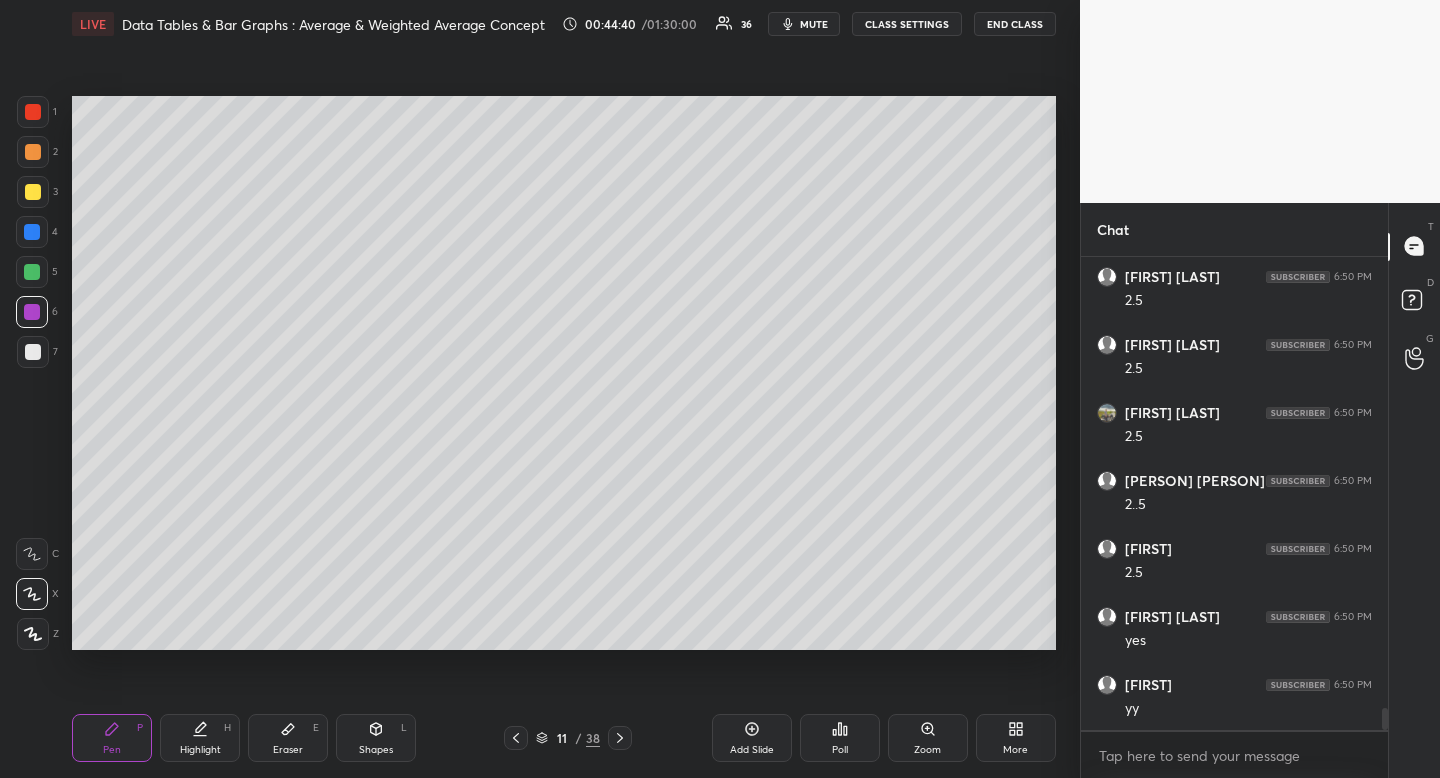 drag, startPoint x: 33, startPoint y: 205, endPoint x: 32, endPoint y: 191, distance: 14.035668 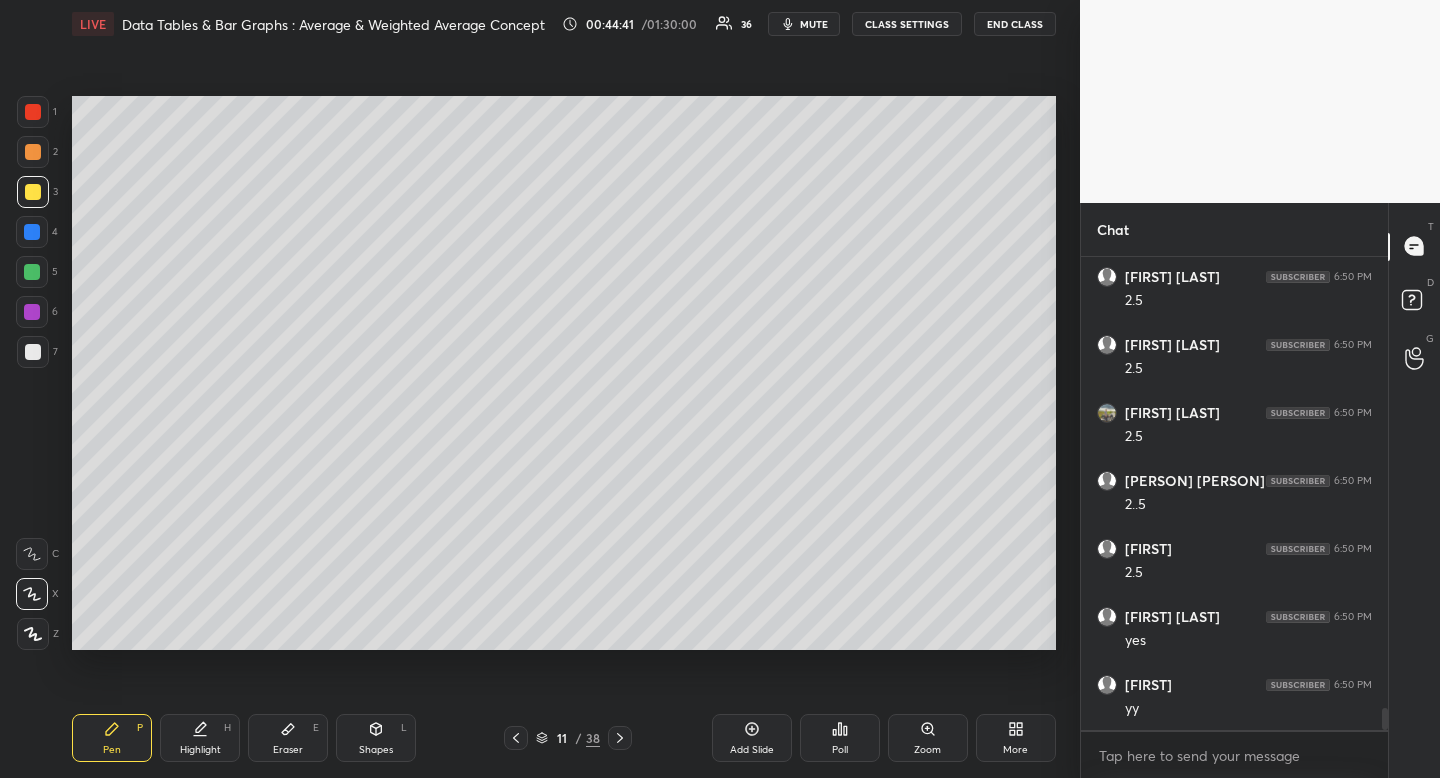 click 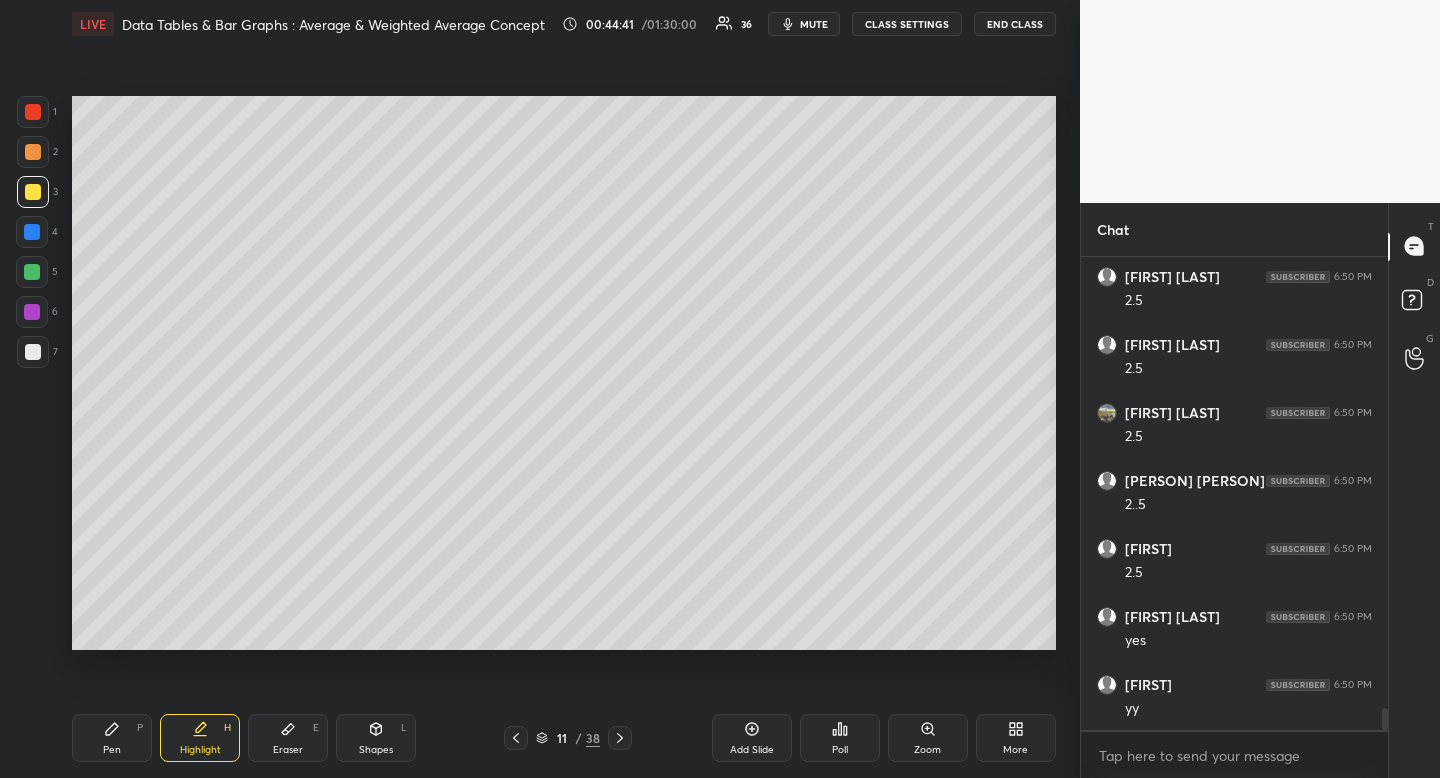 click 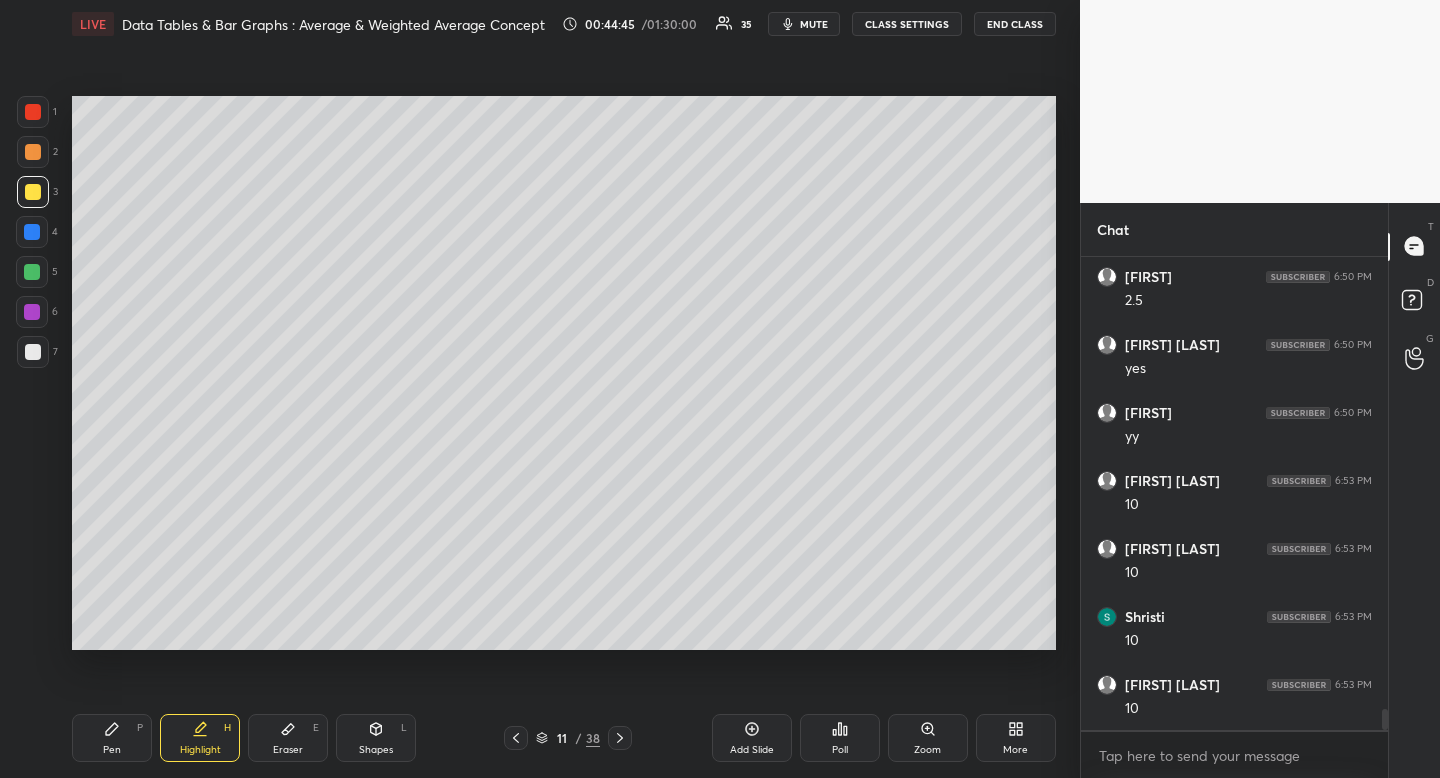 scroll, scrollTop: 10198, scrollLeft: 0, axis: vertical 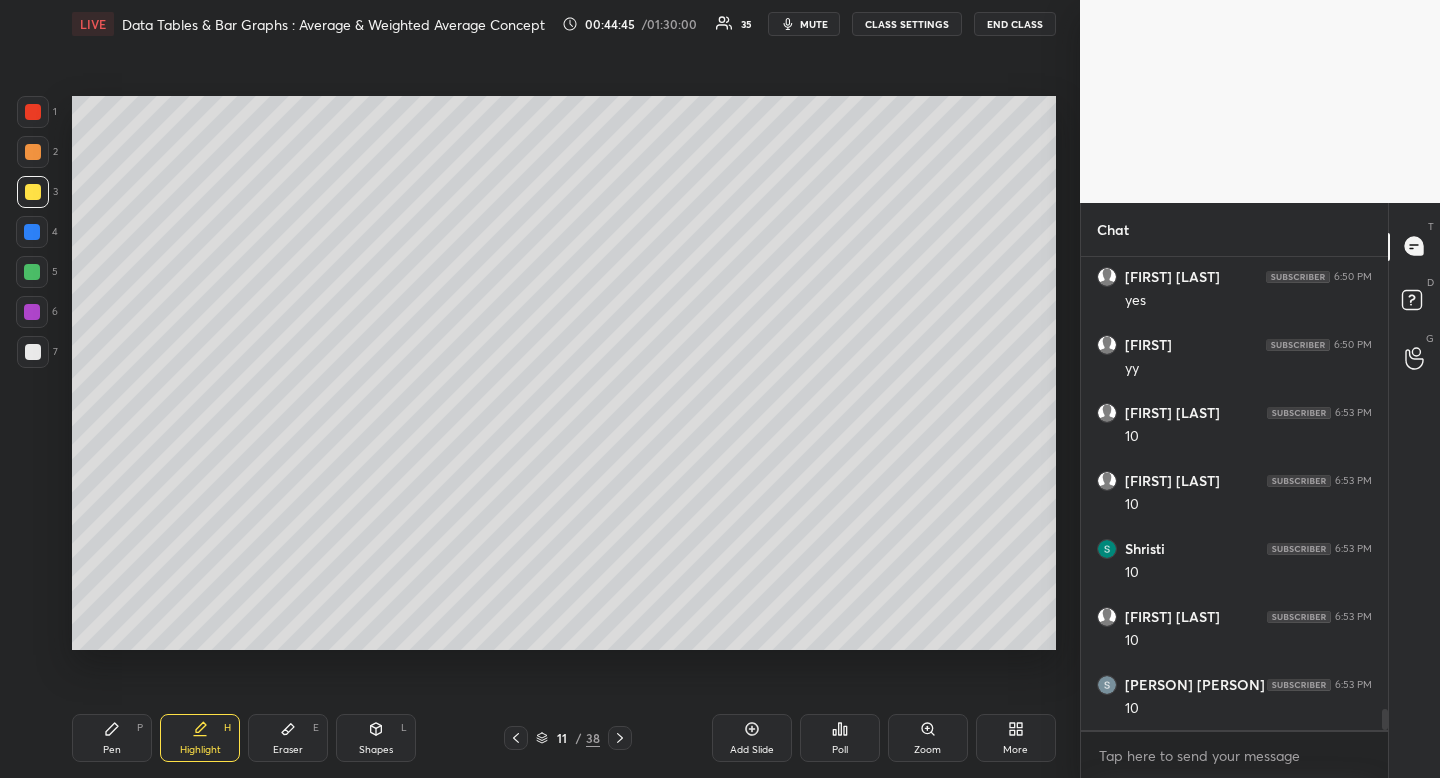 click on "Shapes" at bounding box center [376, 750] 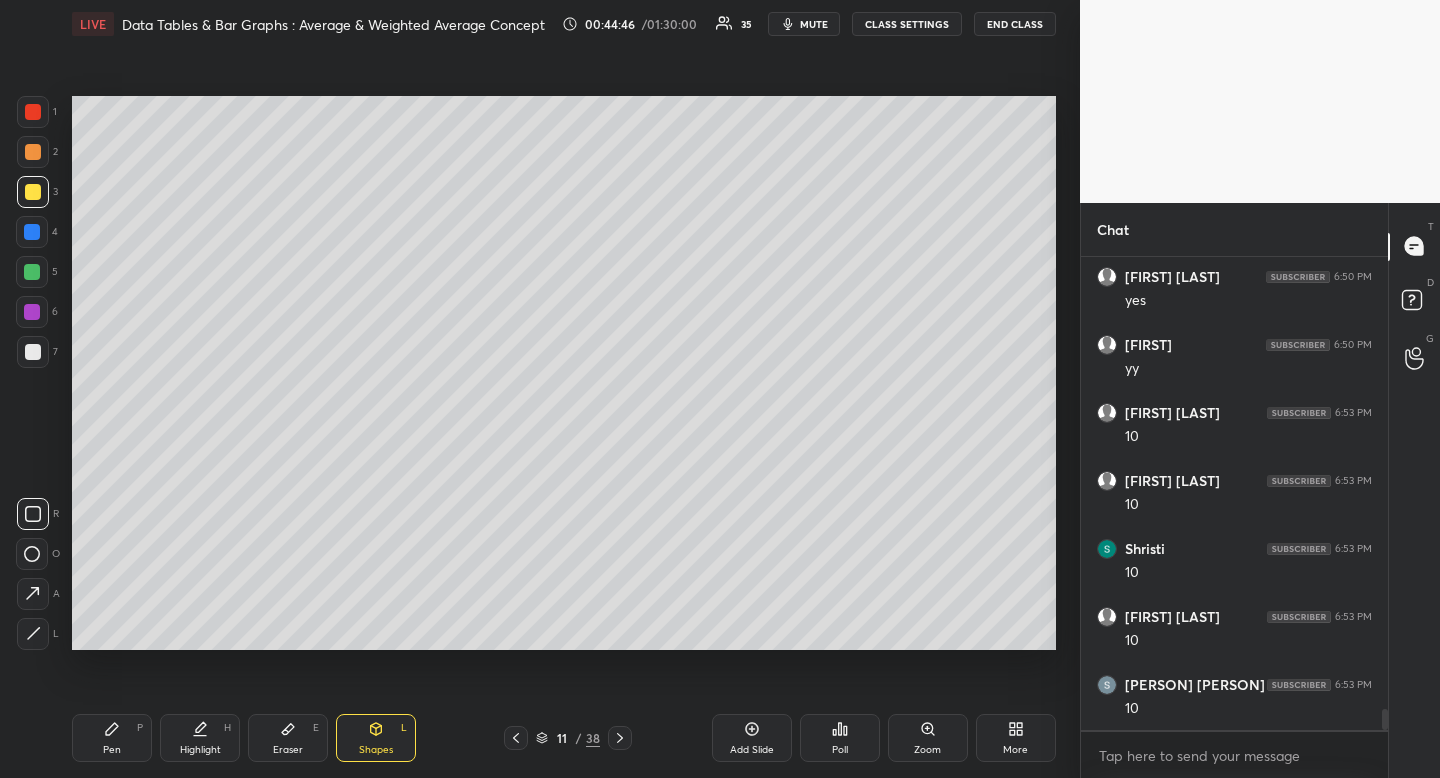 click at bounding box center (33, 514) 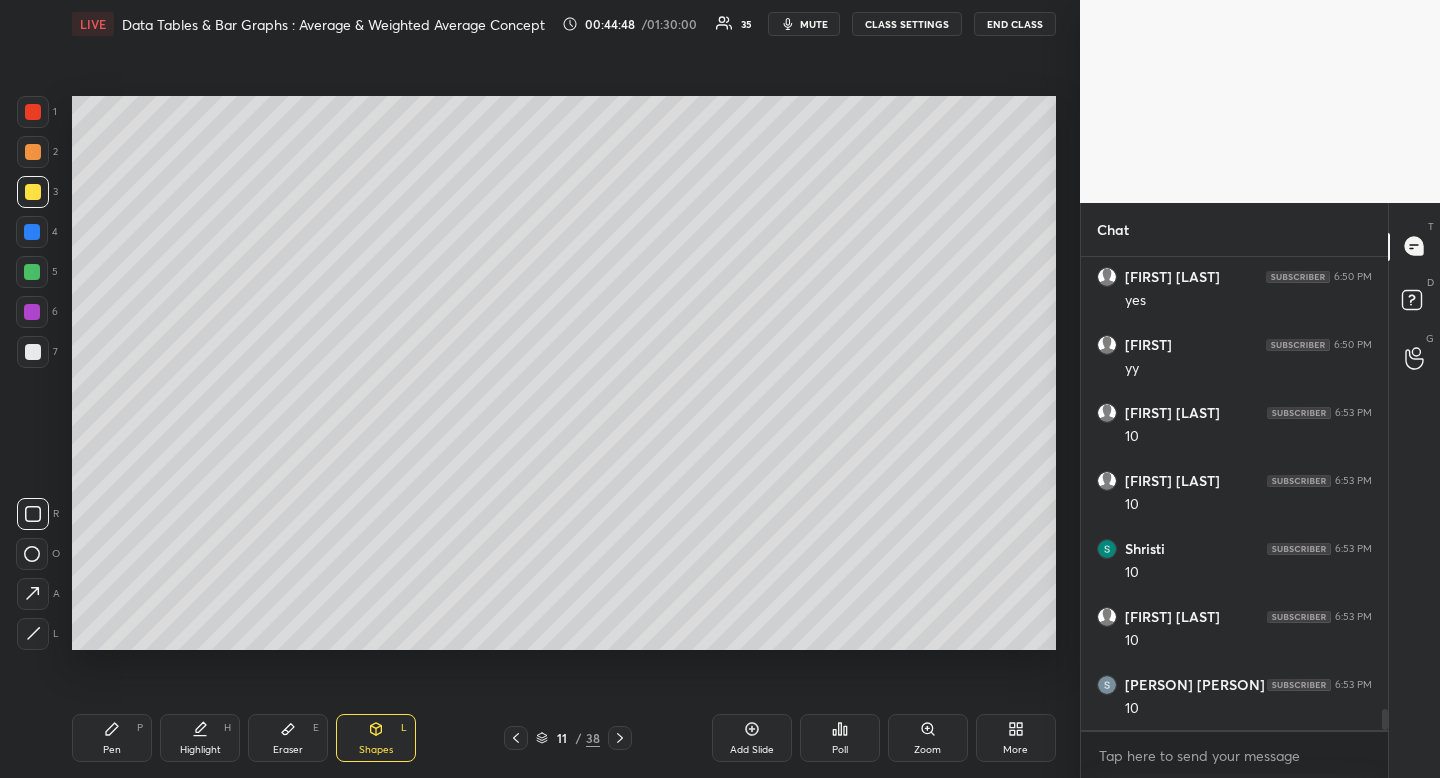 click on "Pen P" at bounding box center (112, 738) 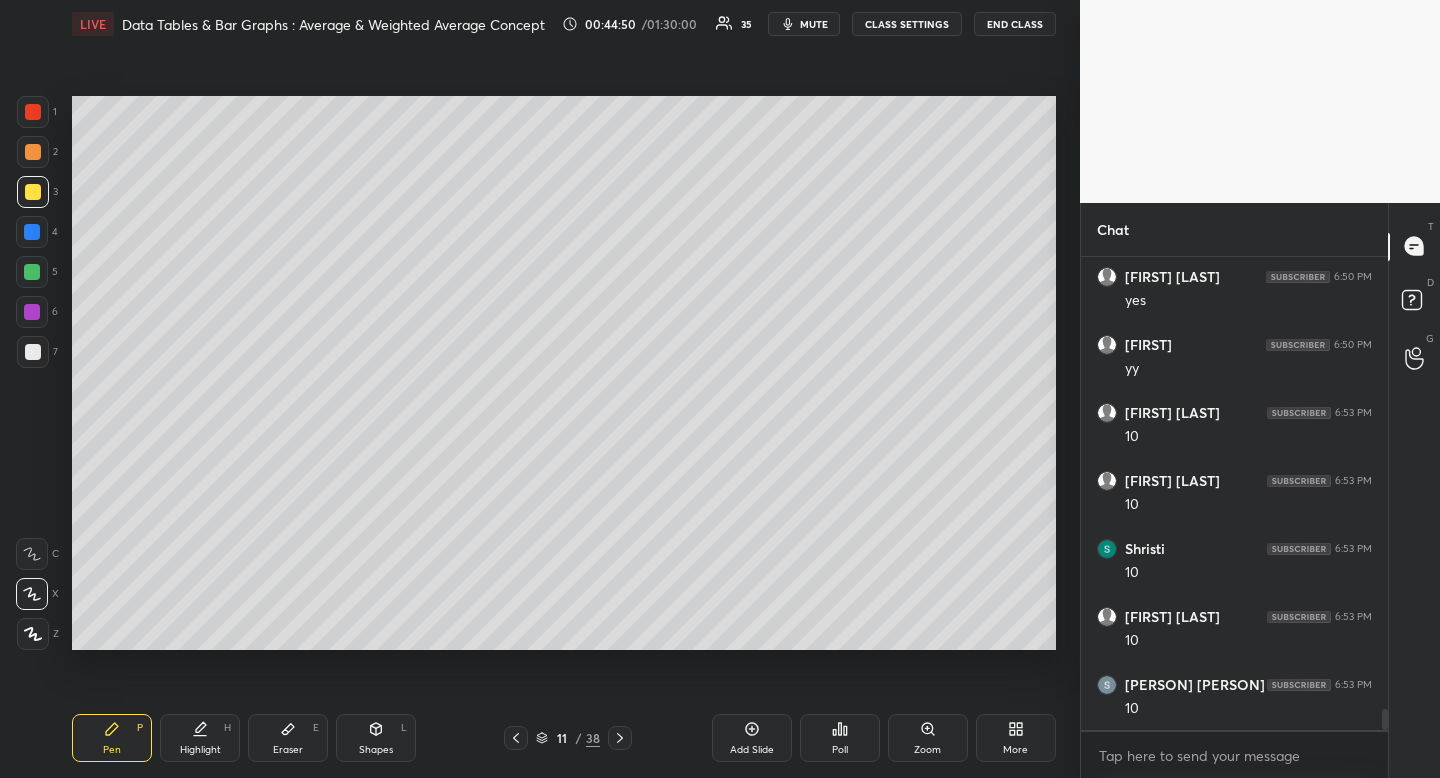 click at bounding box center (33, 352) 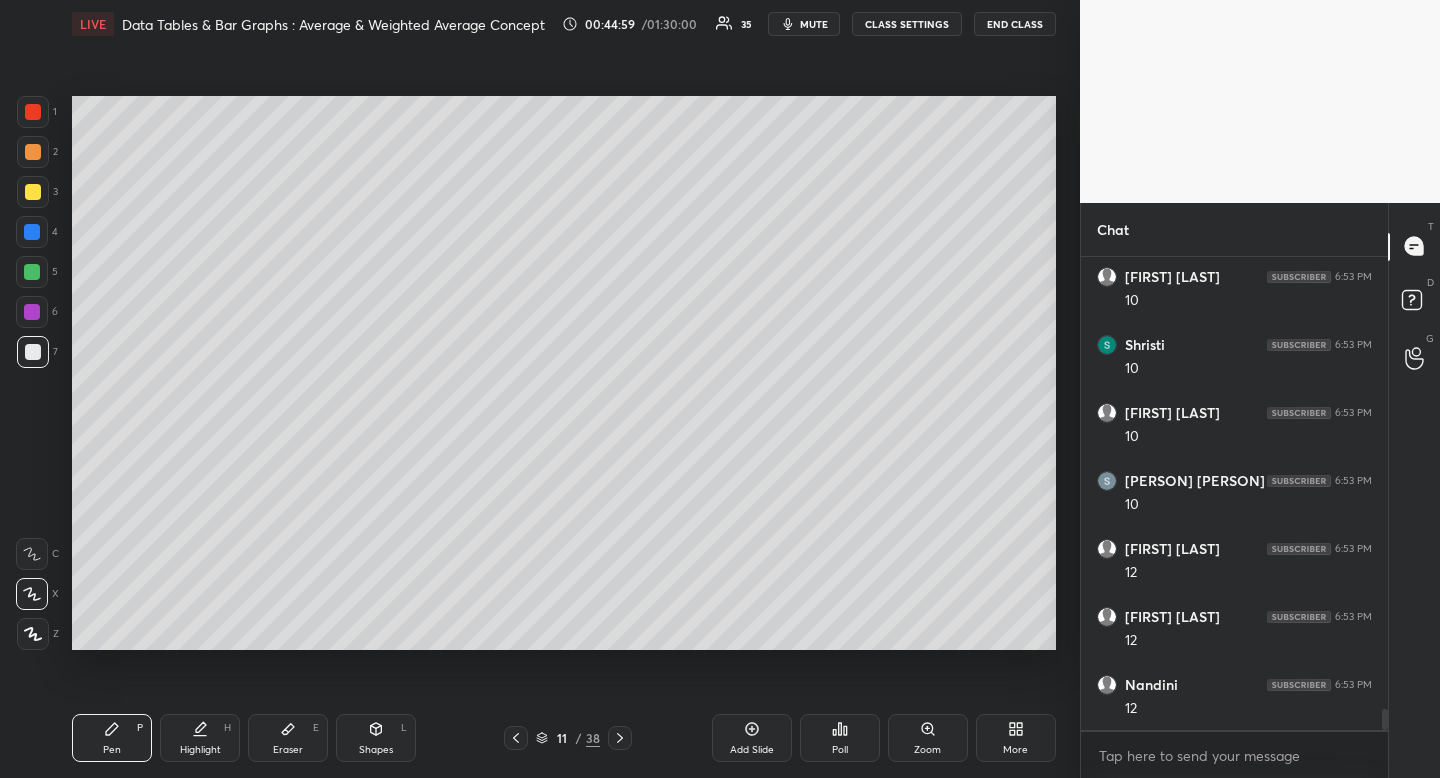 scroll, scrollTop: 10470, scrollLeft: 0, axis: vertical 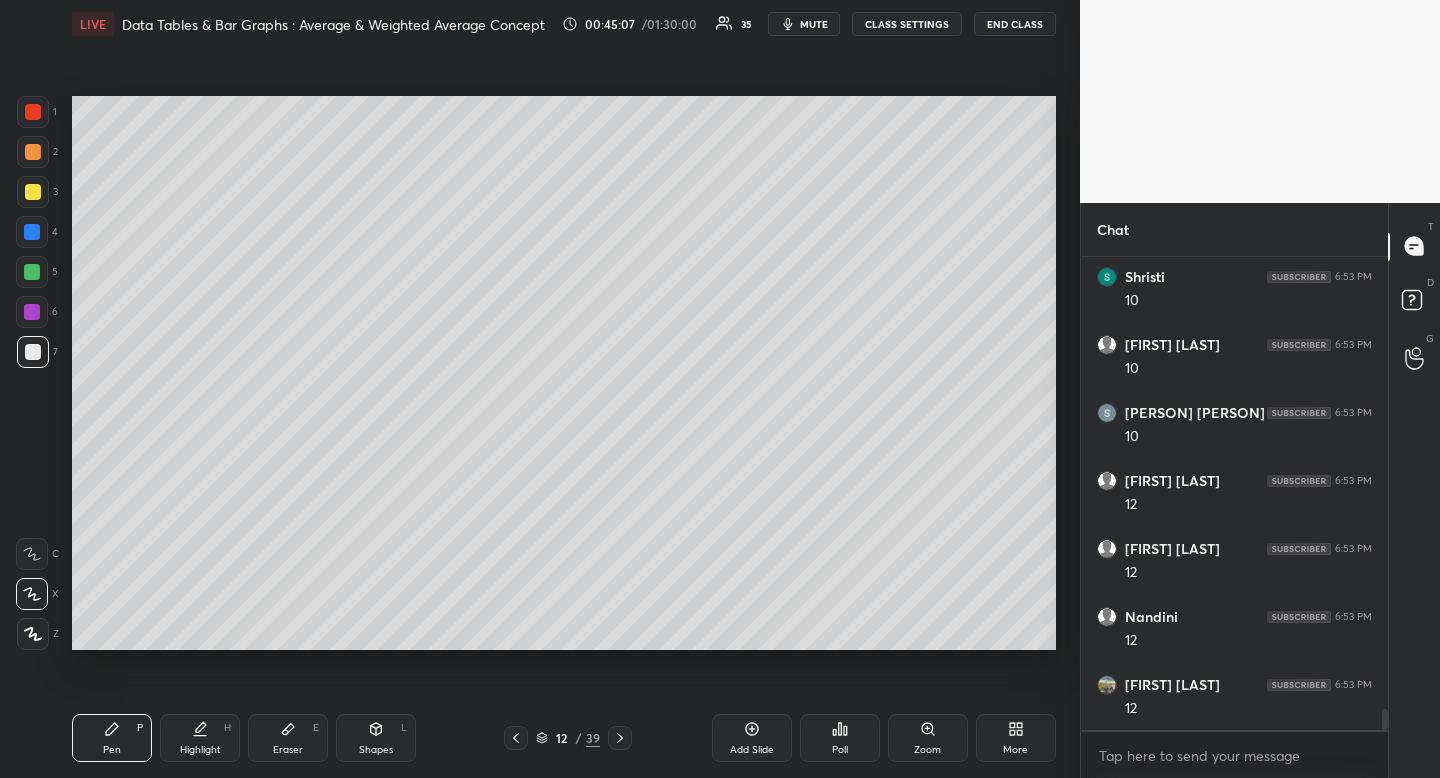 click at bounding box center [33, 192] 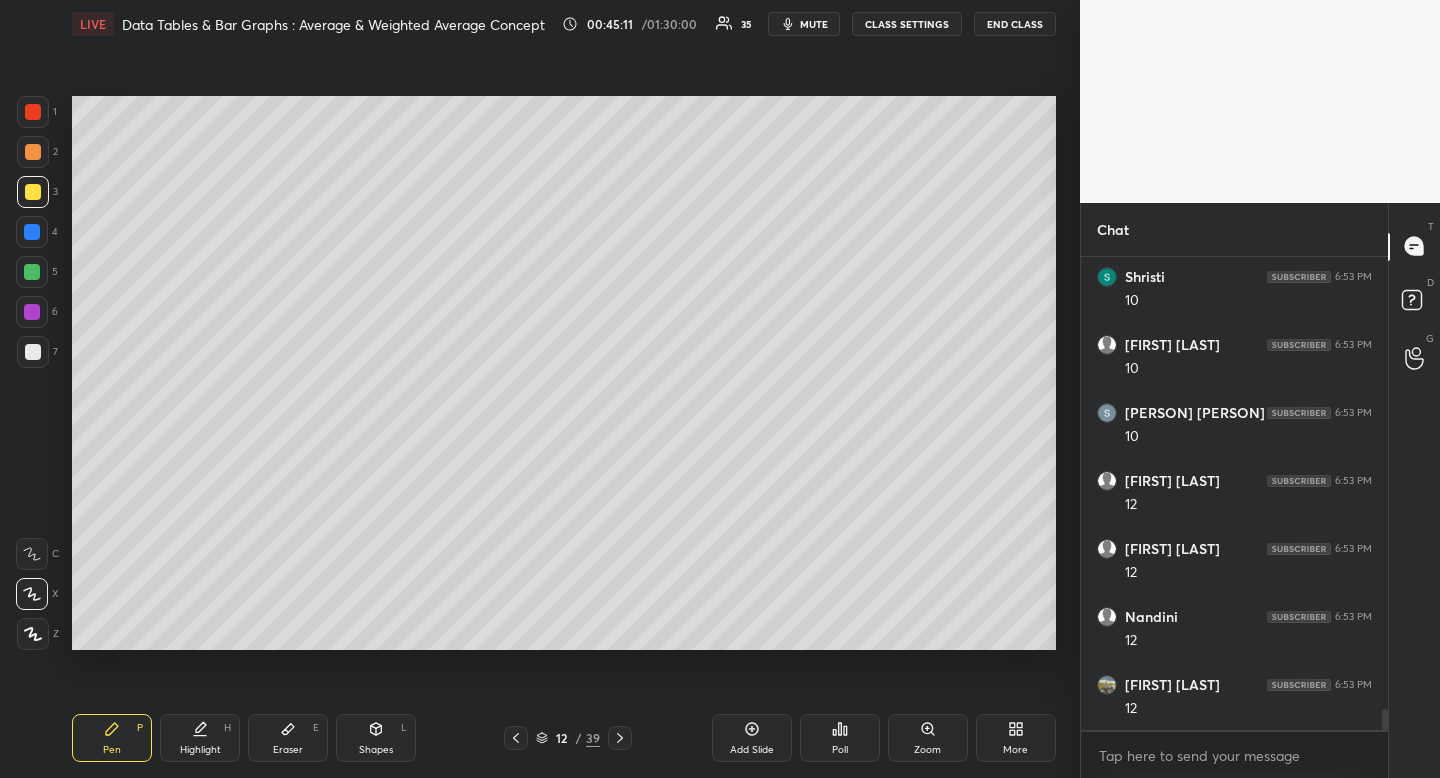 scroll, scrollTop: 10538, scrollLeft: 0, axis: vertical 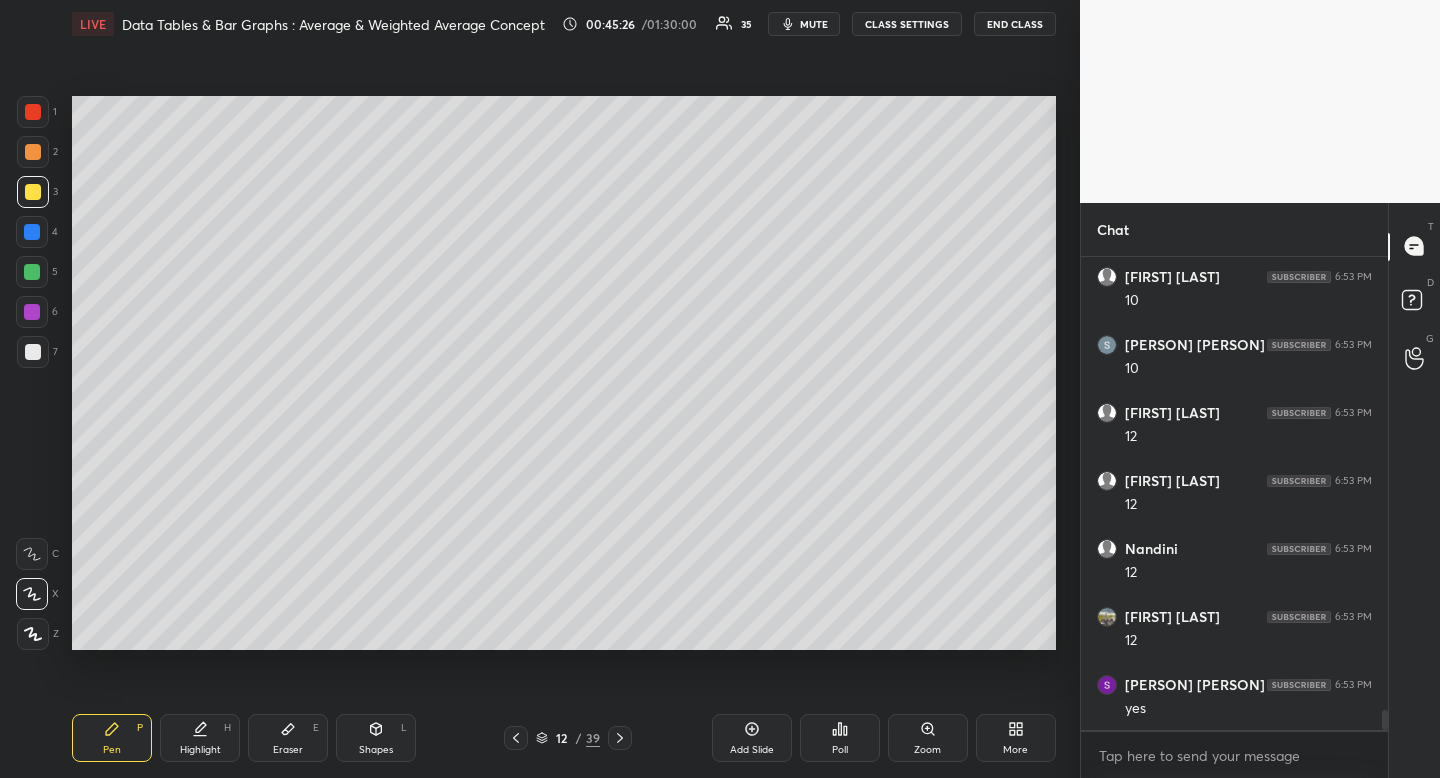 drag, startPoint x: 296, startPoint y: 744, endPoint x: 280, endPoint y: 656, distance: 89.44272 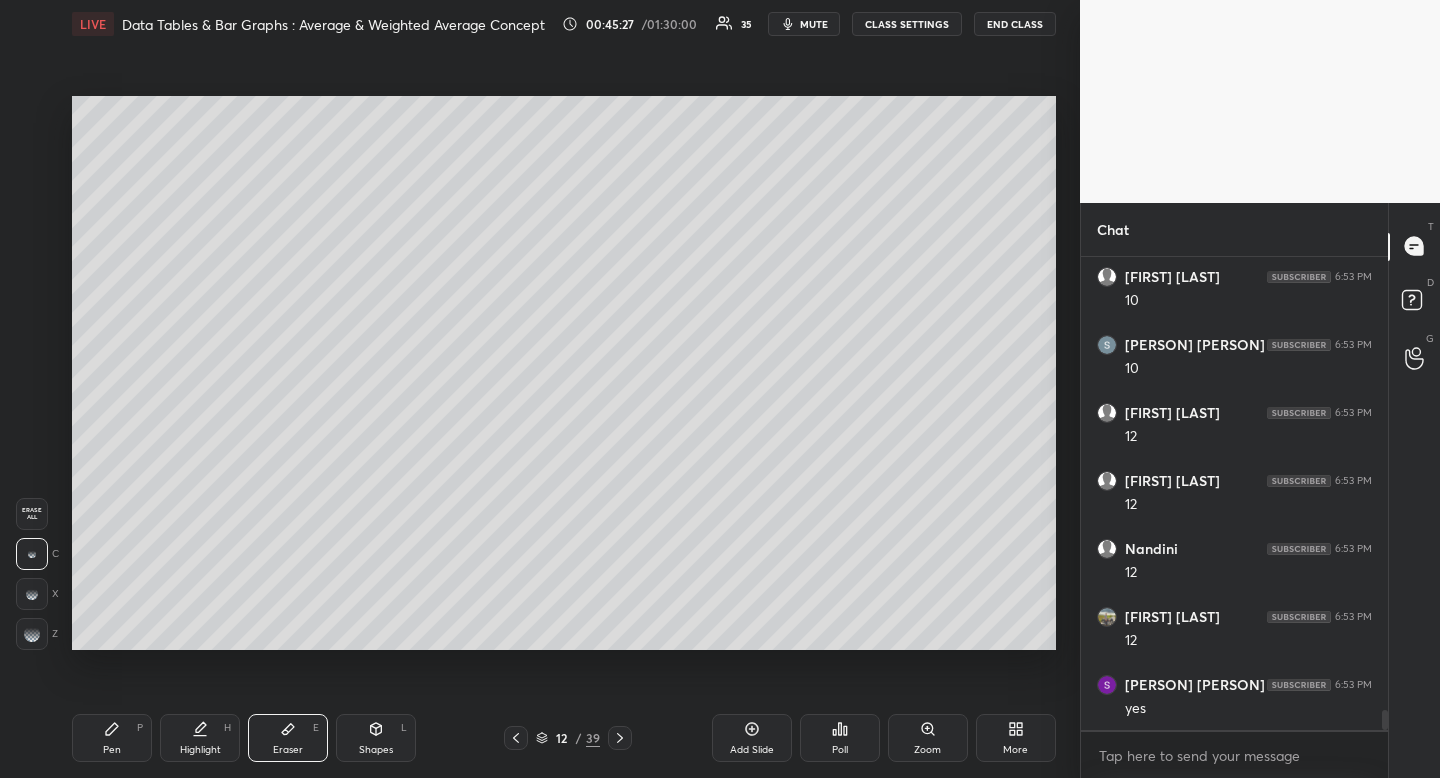 click on "Pen P" at bounding box center (112, 738) 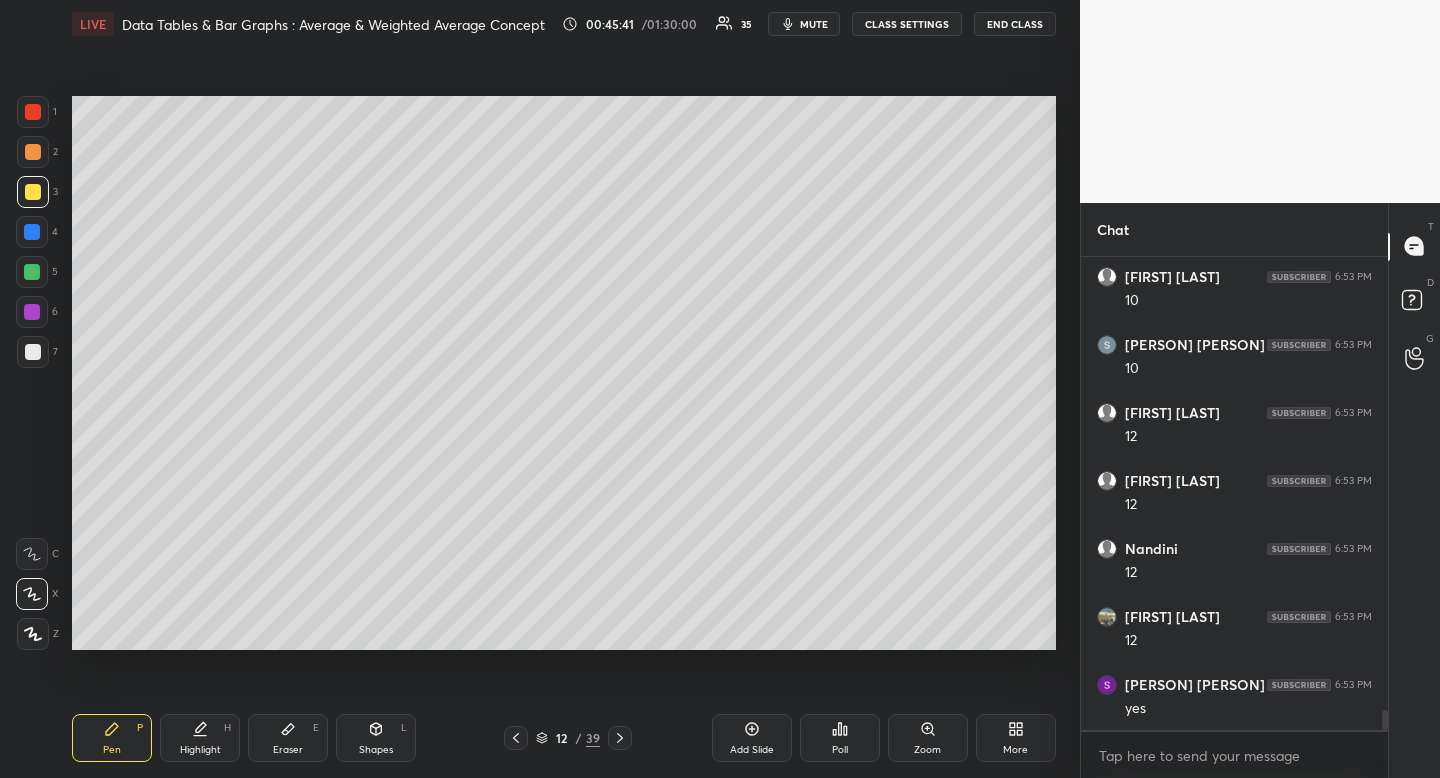 click on "Shapes L" at bounding box center (376, 738) 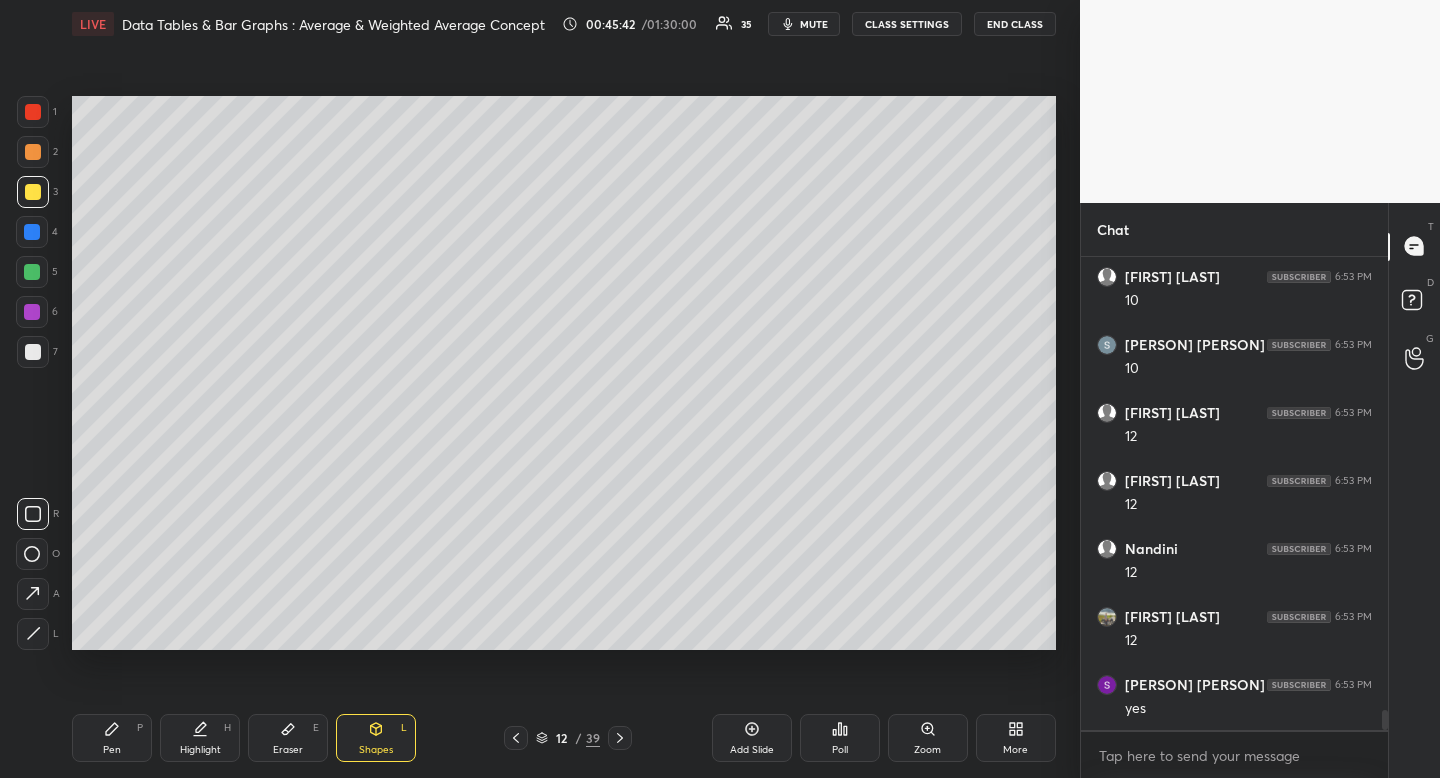 click at bounding box center (33, 514) 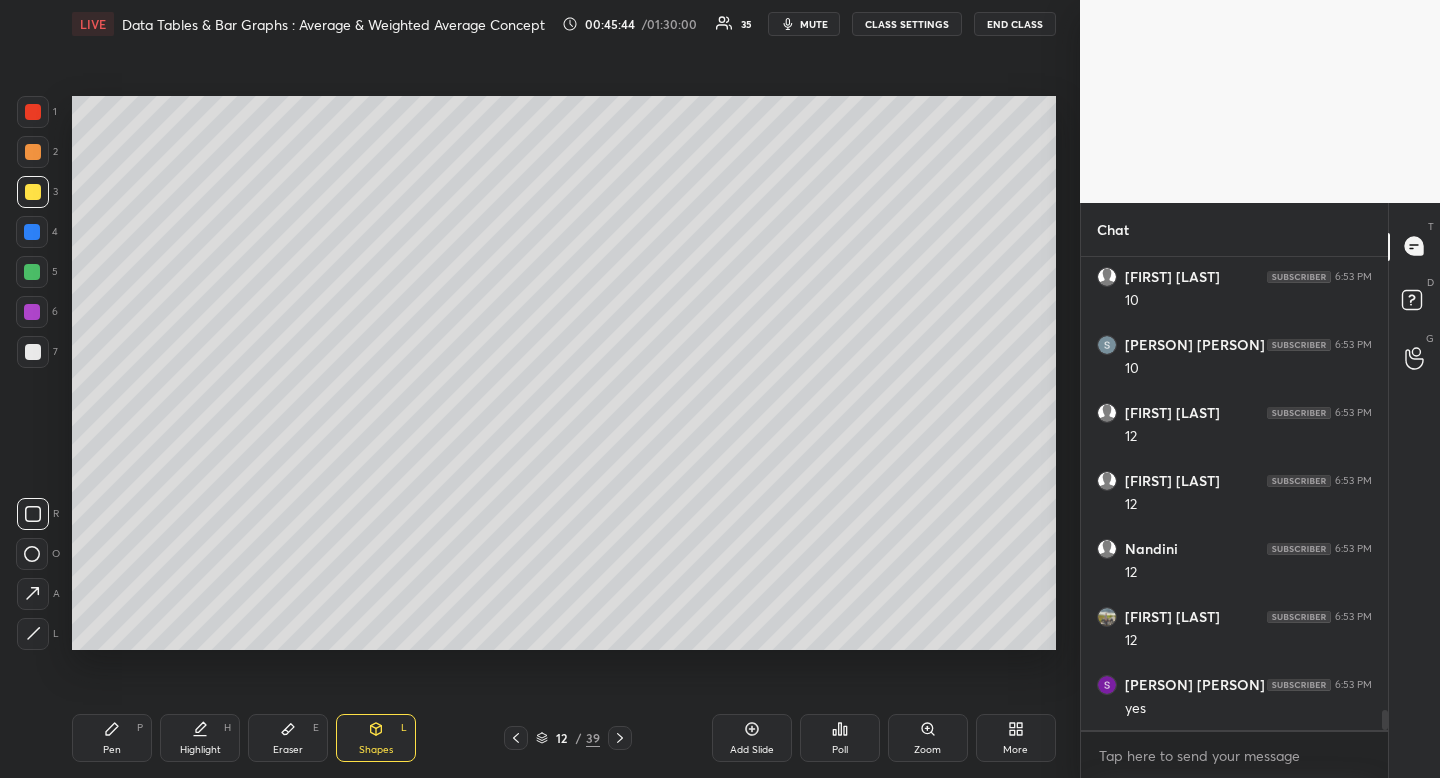 click on "Pen P" at bounding box center [112, 738] 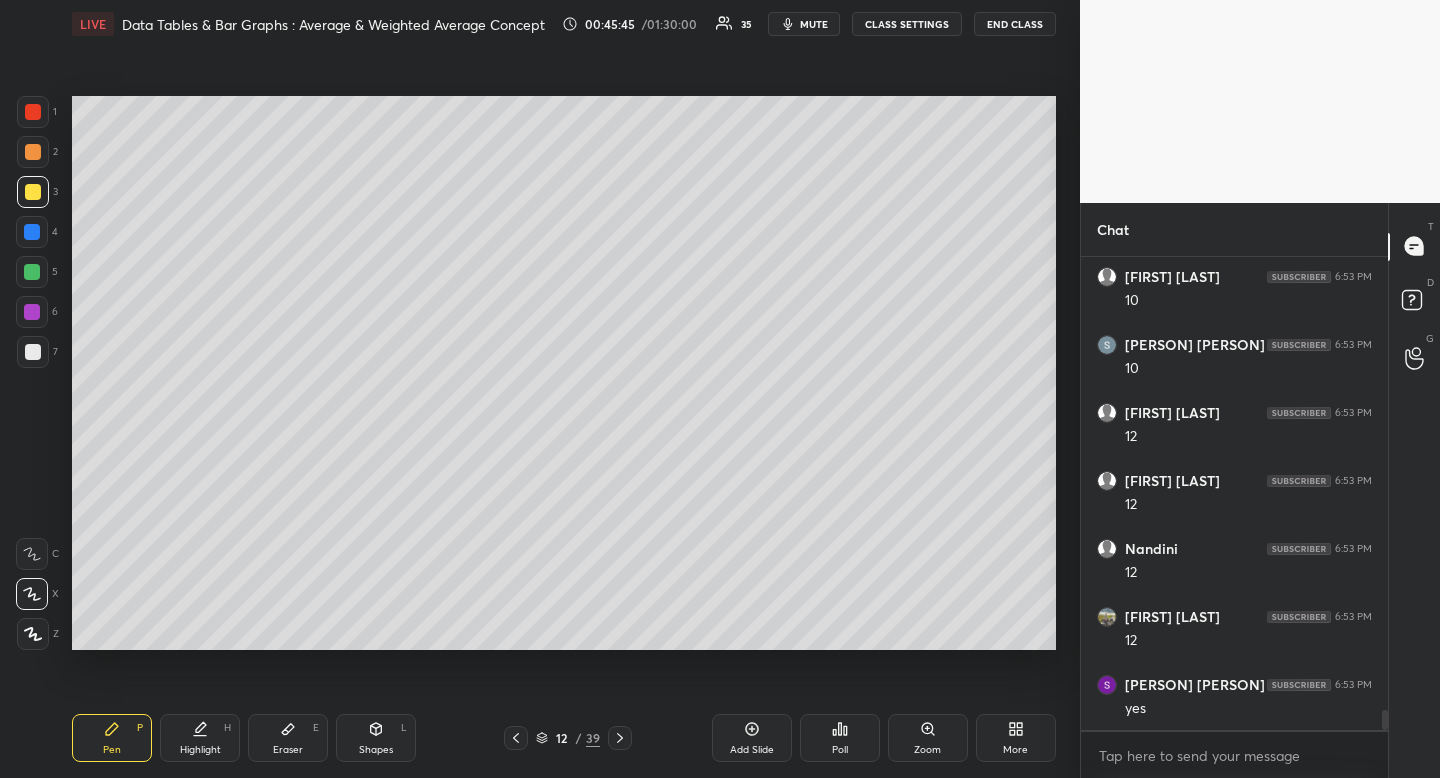 drag, startPoint x: 118, startPoint y: 739, endPoint x: 116, endPoint y: 674, distance: 65.03076 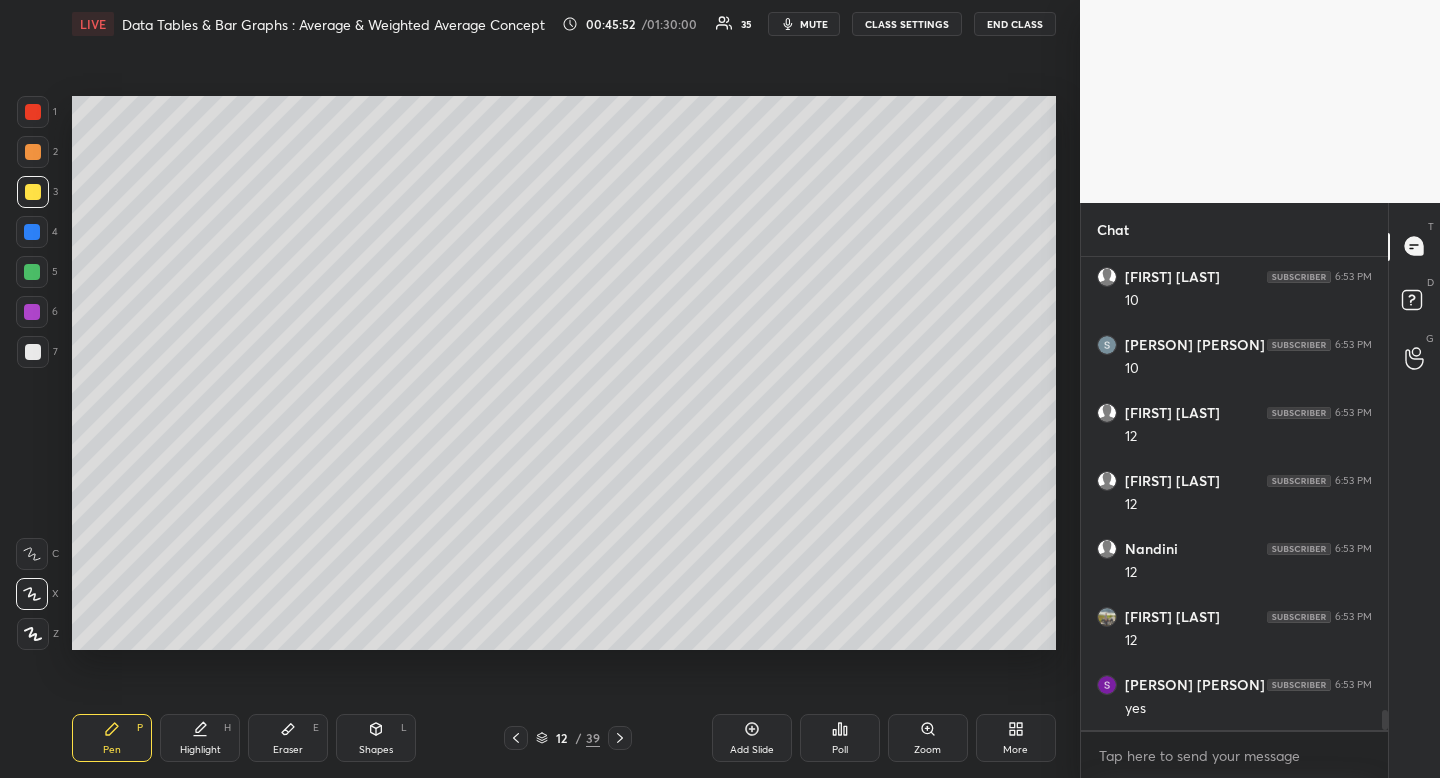 click at bounding box center [32, 272] 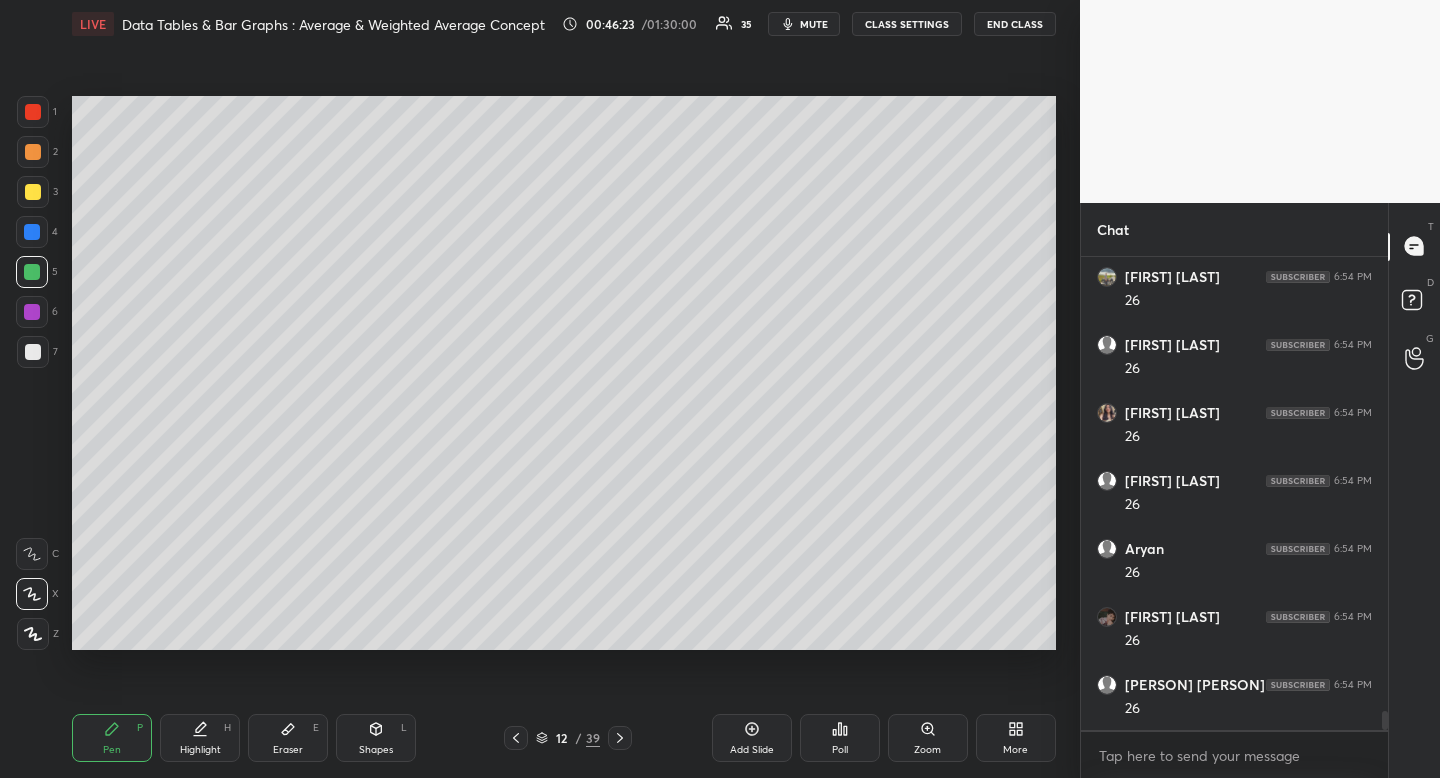 scroll, scrollTop: 11218, scrollLeft: 0, axis: vertical 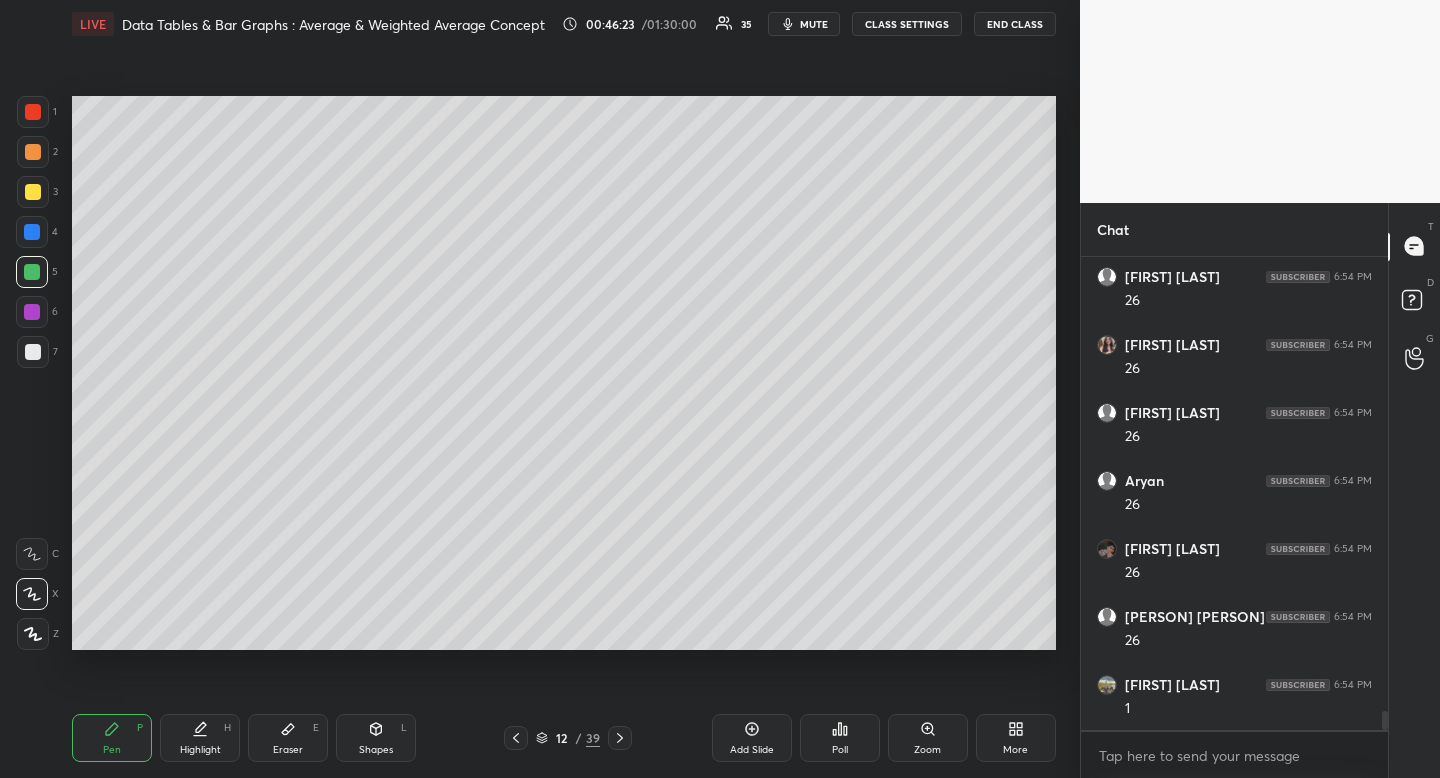 click on "Eraser" at bounding box center (288, 750) 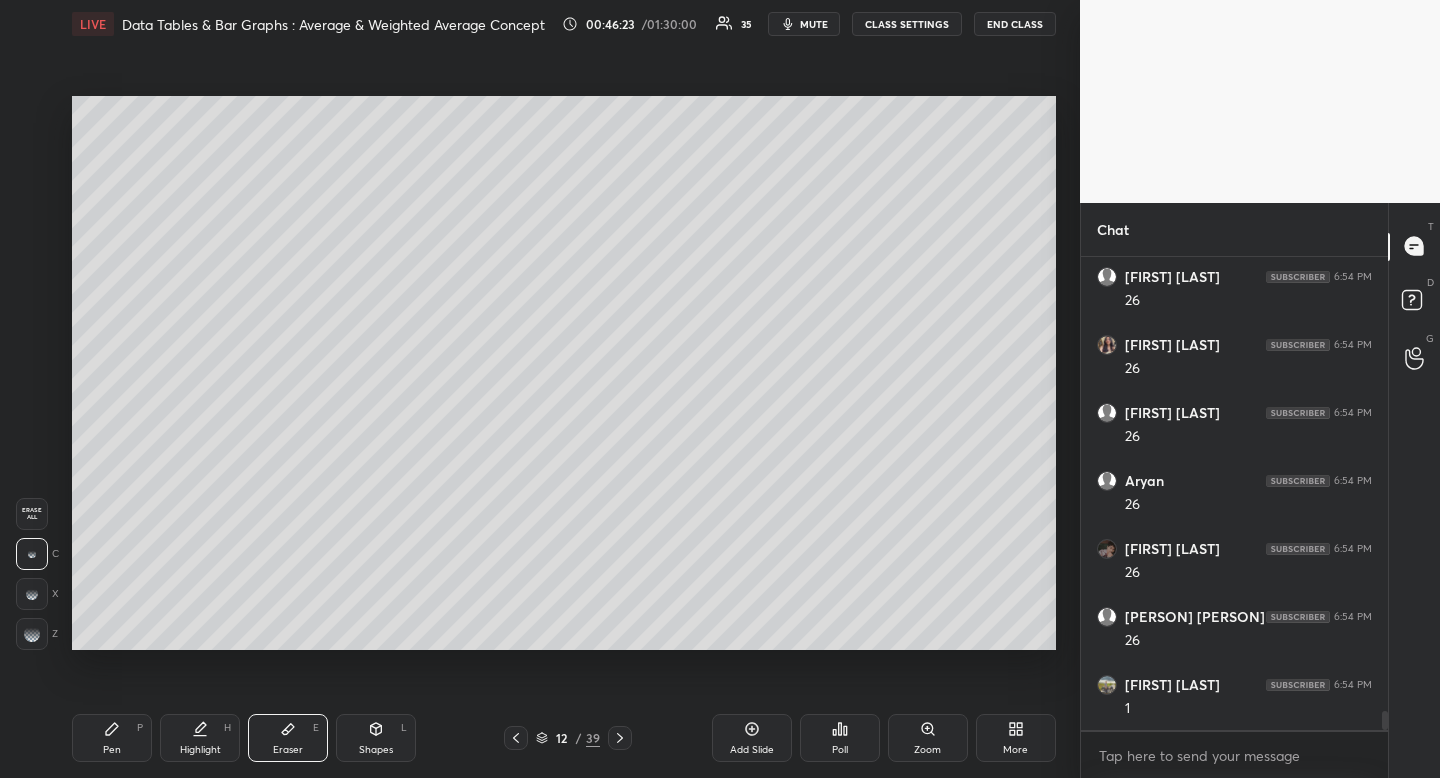 drag, startPoint x: 279, startPoint y: 745, endPoint x: 290, endPoint y: 680, distance: 65.9242 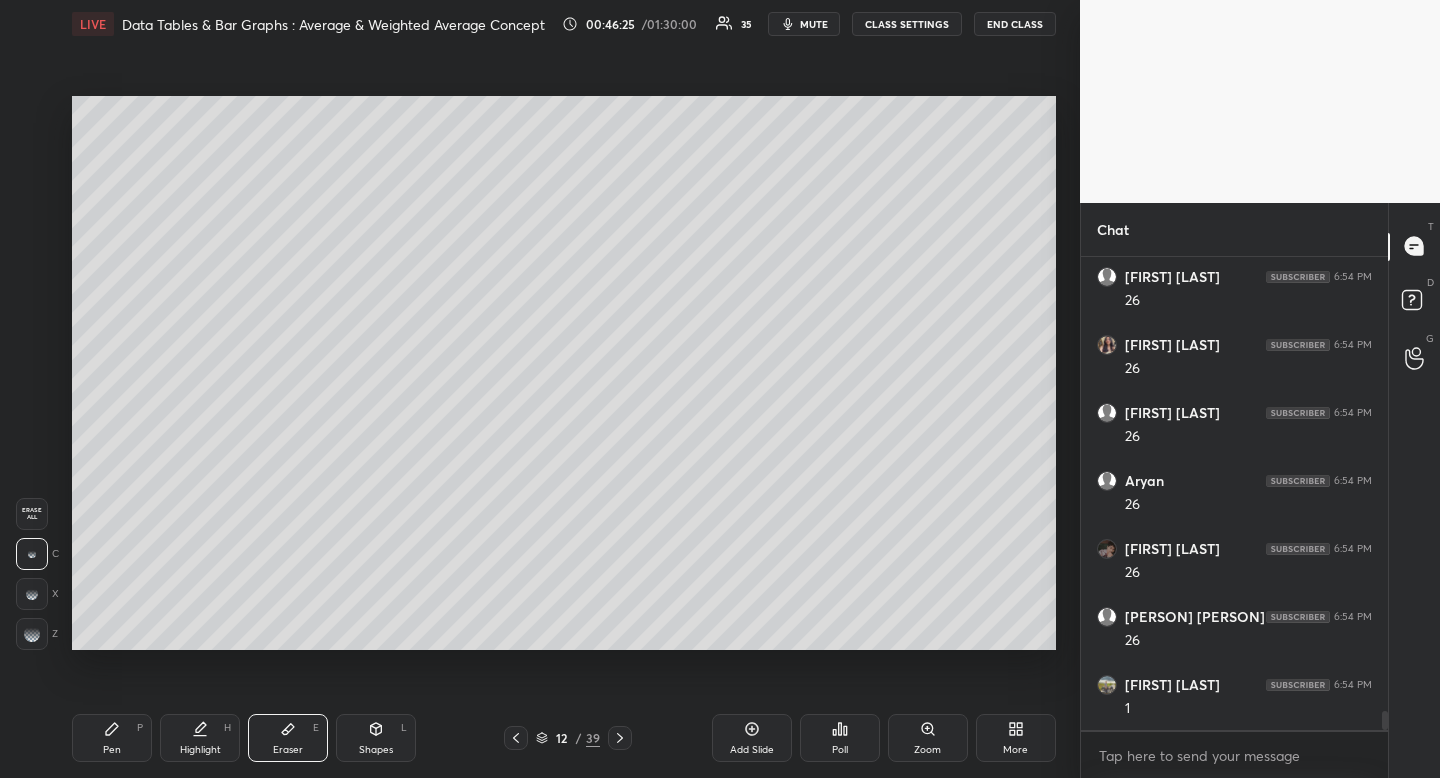 drag, startPoint x: 106, startPoint y: 745, endPoint x: 111, endPoint y: 718, distance: 27.45906 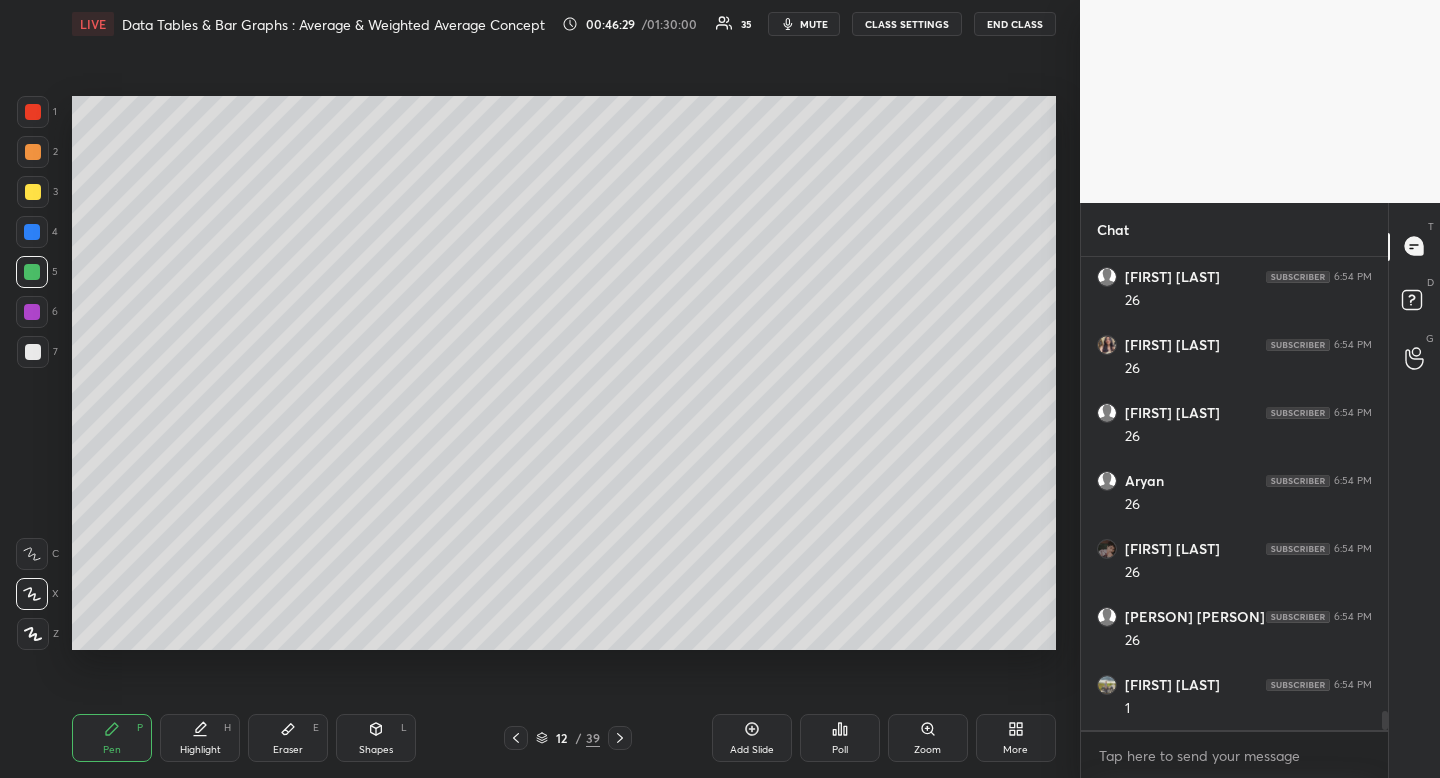 click at bounding box center (33, 352) 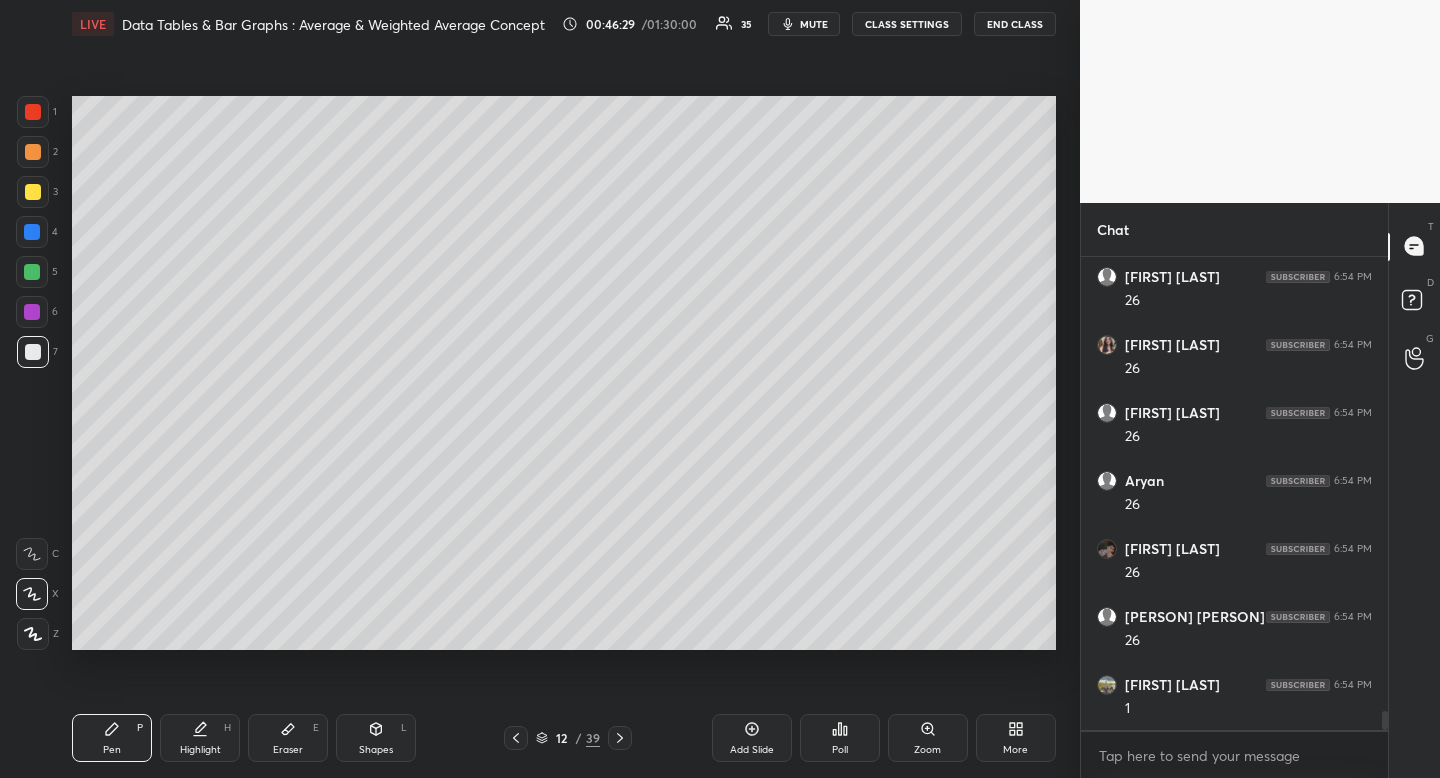 drag, startPoint x: 39, startPoint y: 349, endPoint x: 1, endPoint y: 424, distance: 84.07735 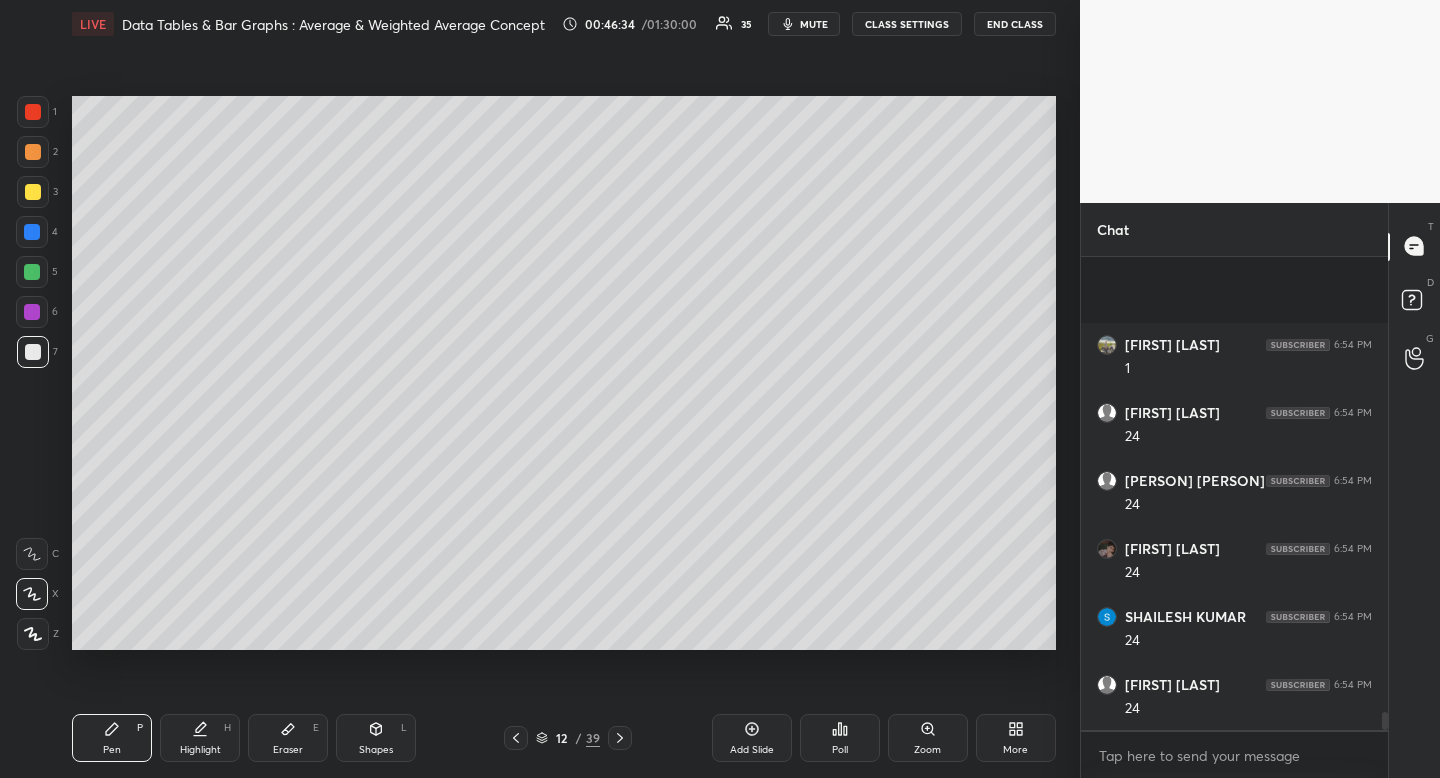 scroll, scrollTop: 11694, scrollLeft: 0, axis: vertical 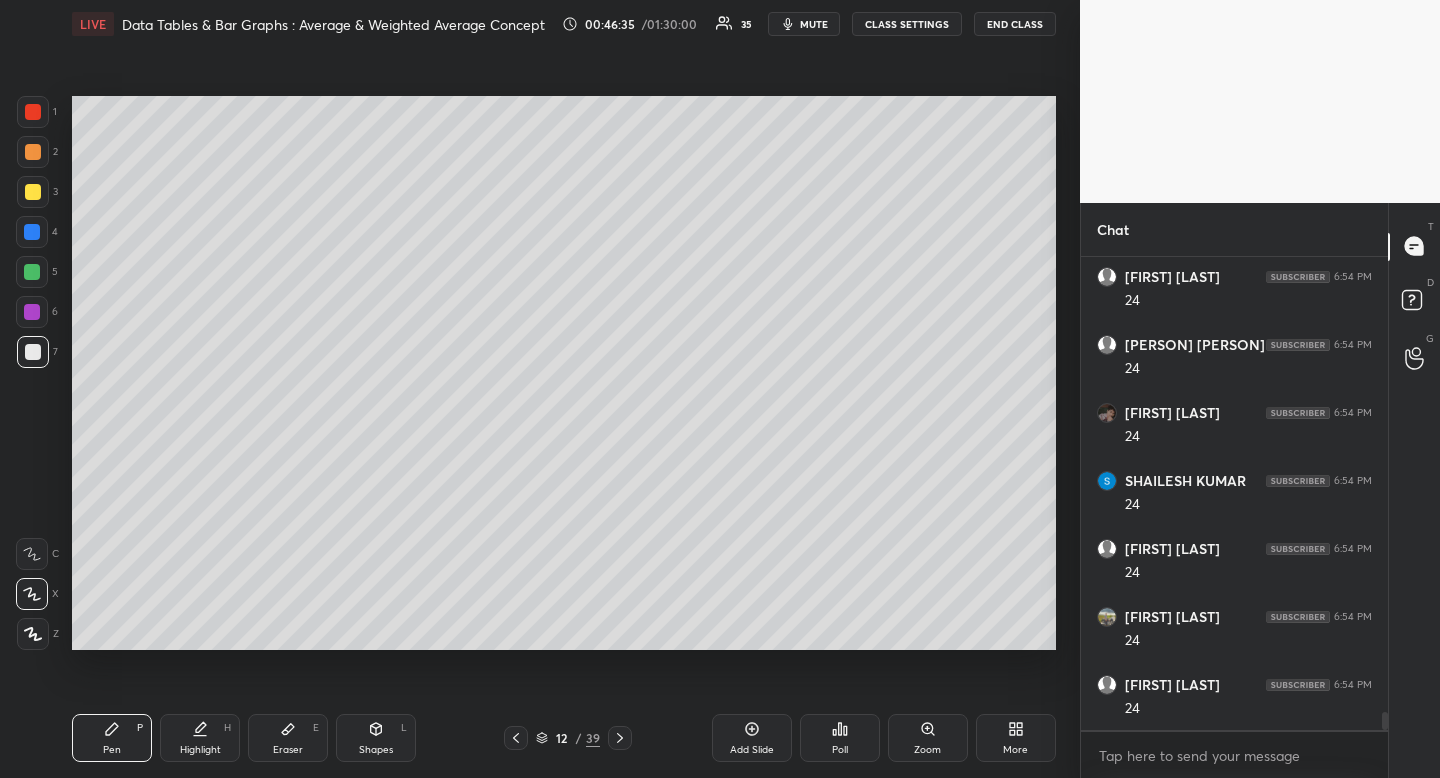 drag, startPoint x: 275, startPoint y: 749, endPoint x: 271, endPoint y: 725, distance: 24.33105 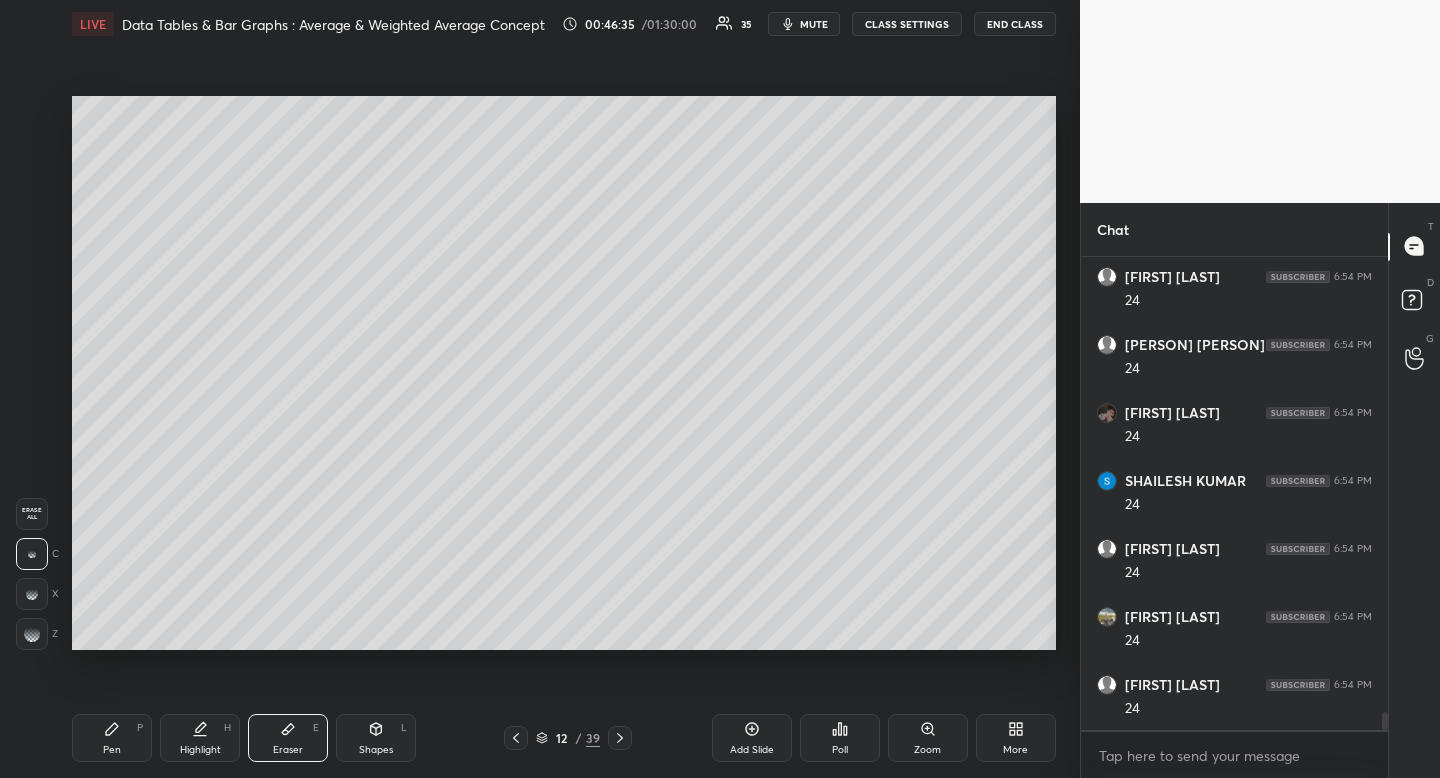 scroll, scrollTop: 11762, scrollLeft: 0, axis: vertical 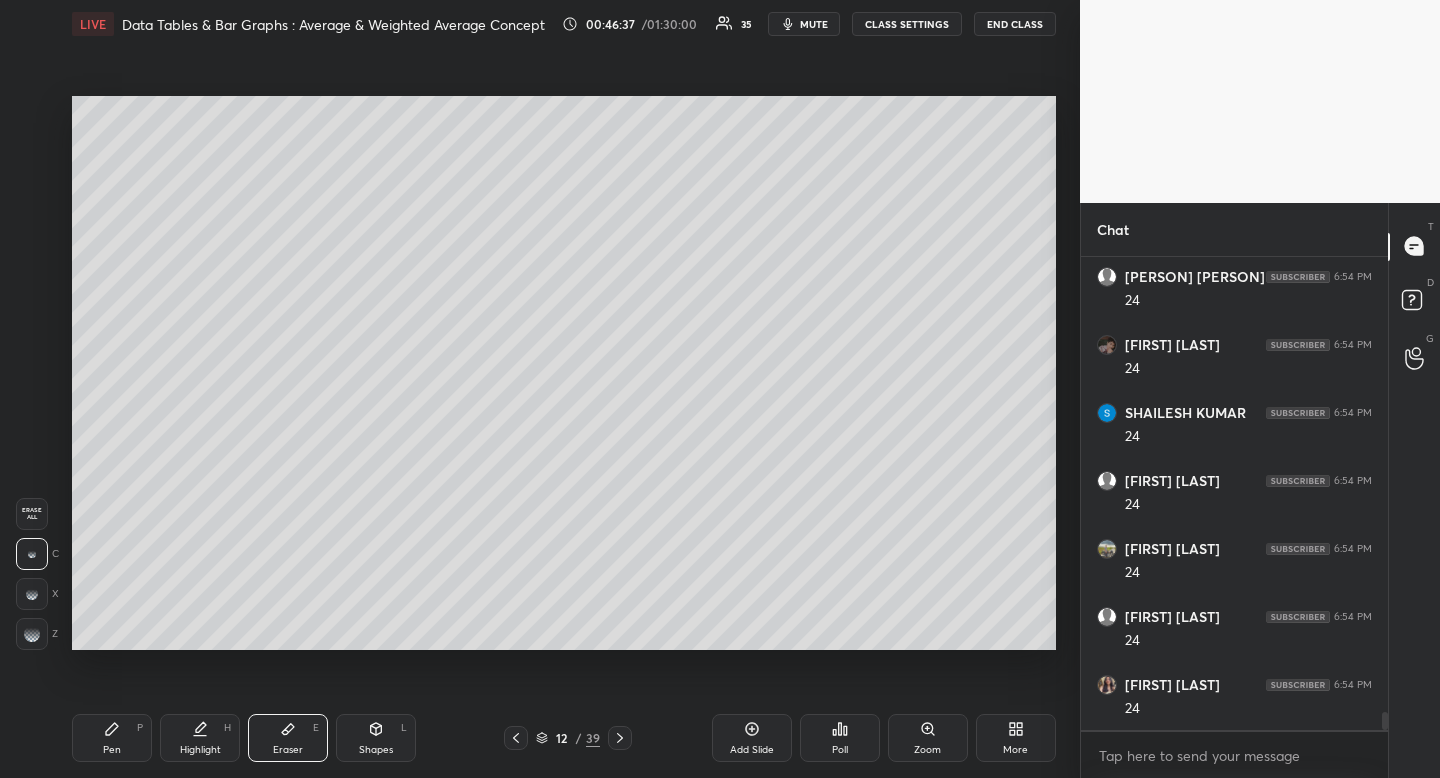 click on "Pen P" at bounding box center [112, 738] 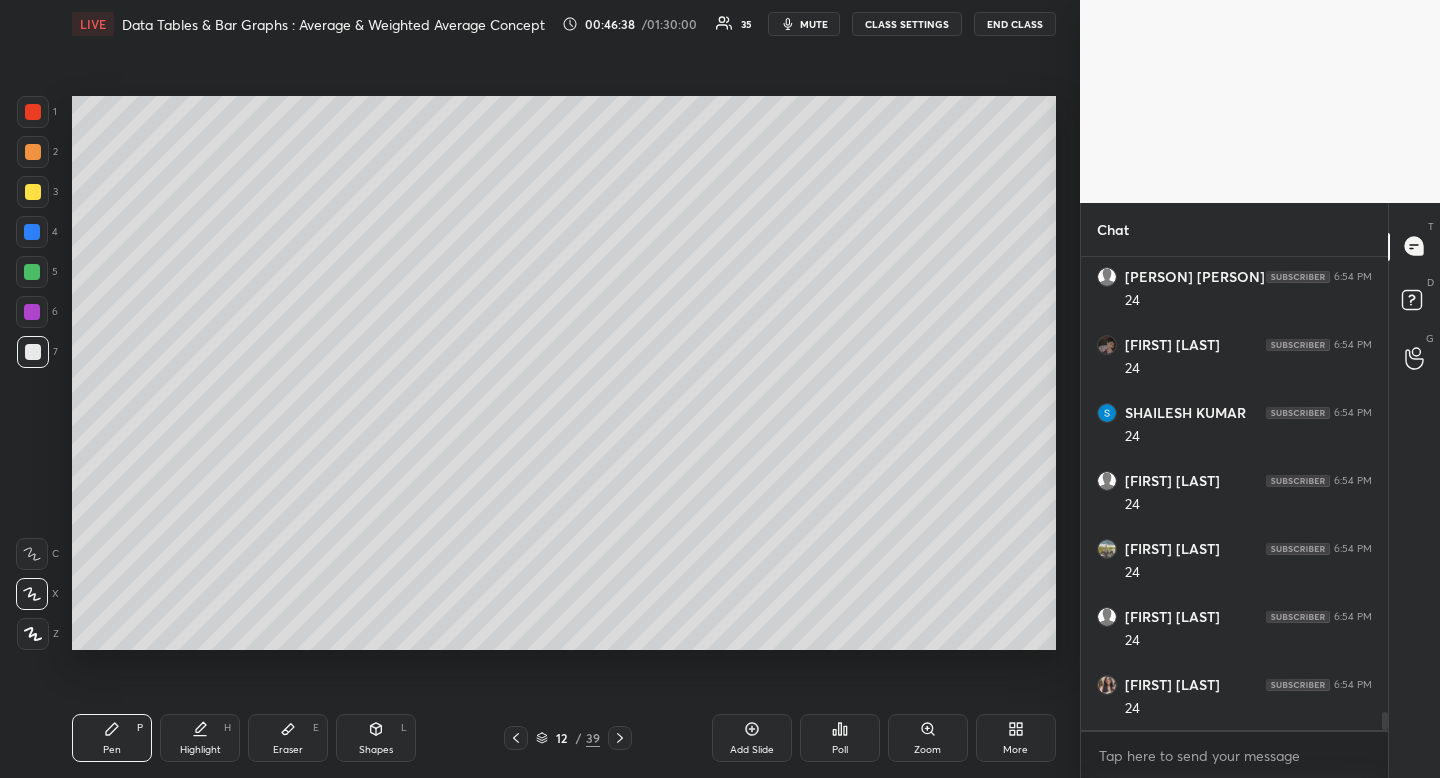 drag, startPoint x: 85, startPoint y: 737, endPoint x: 115, endPoint y: 675, distance: 68.8767 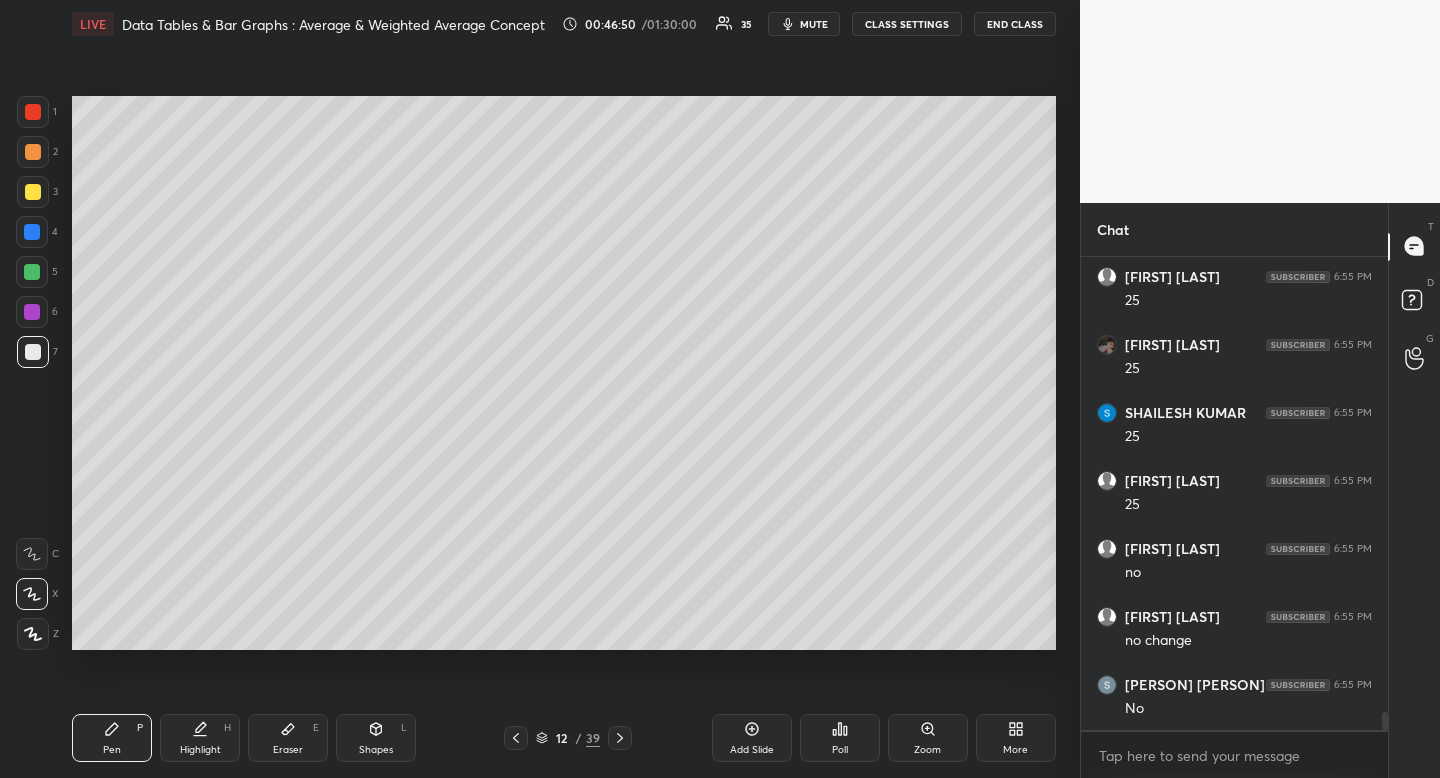 scroll, scrollTop: 12374, scrollLeft: 0, axis: vertical 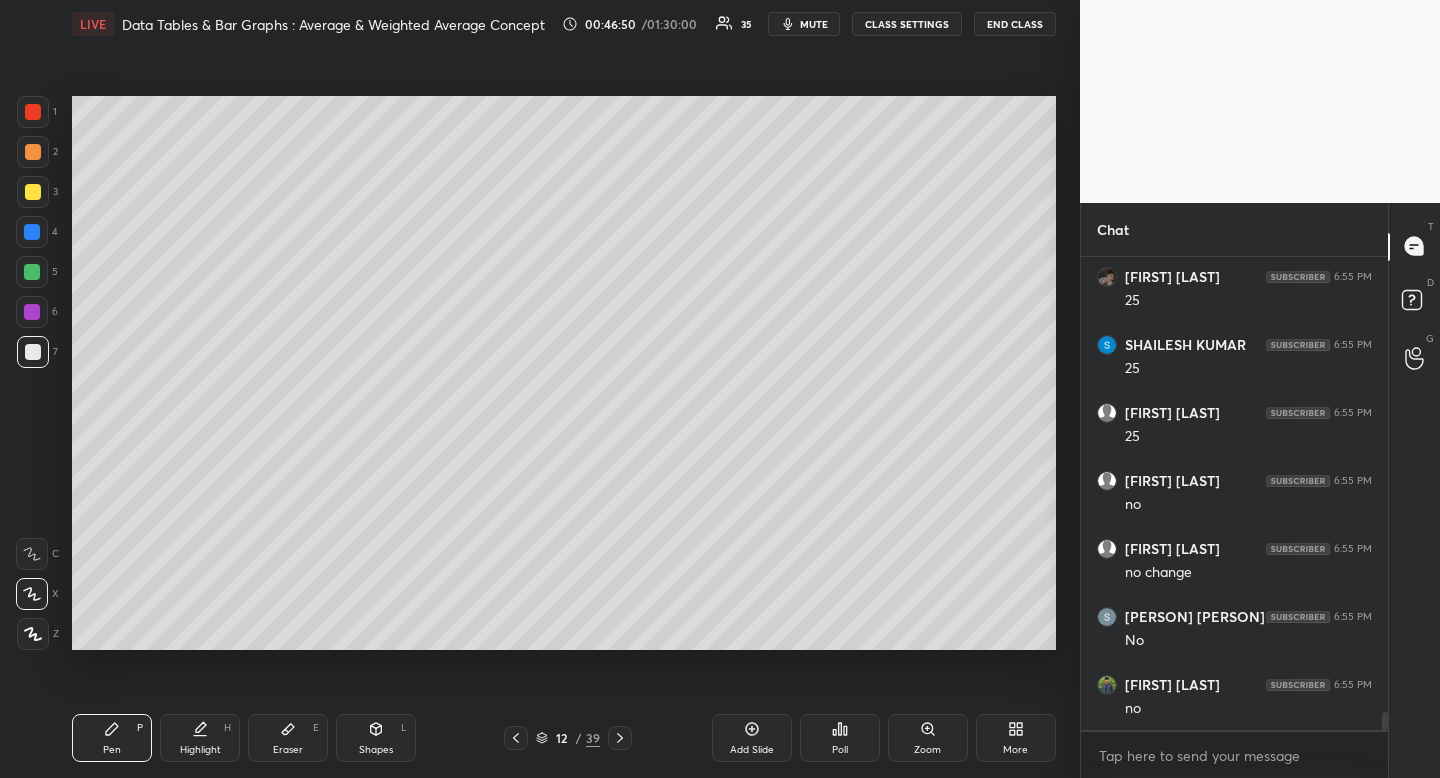 click at bounding box center [33, 192] 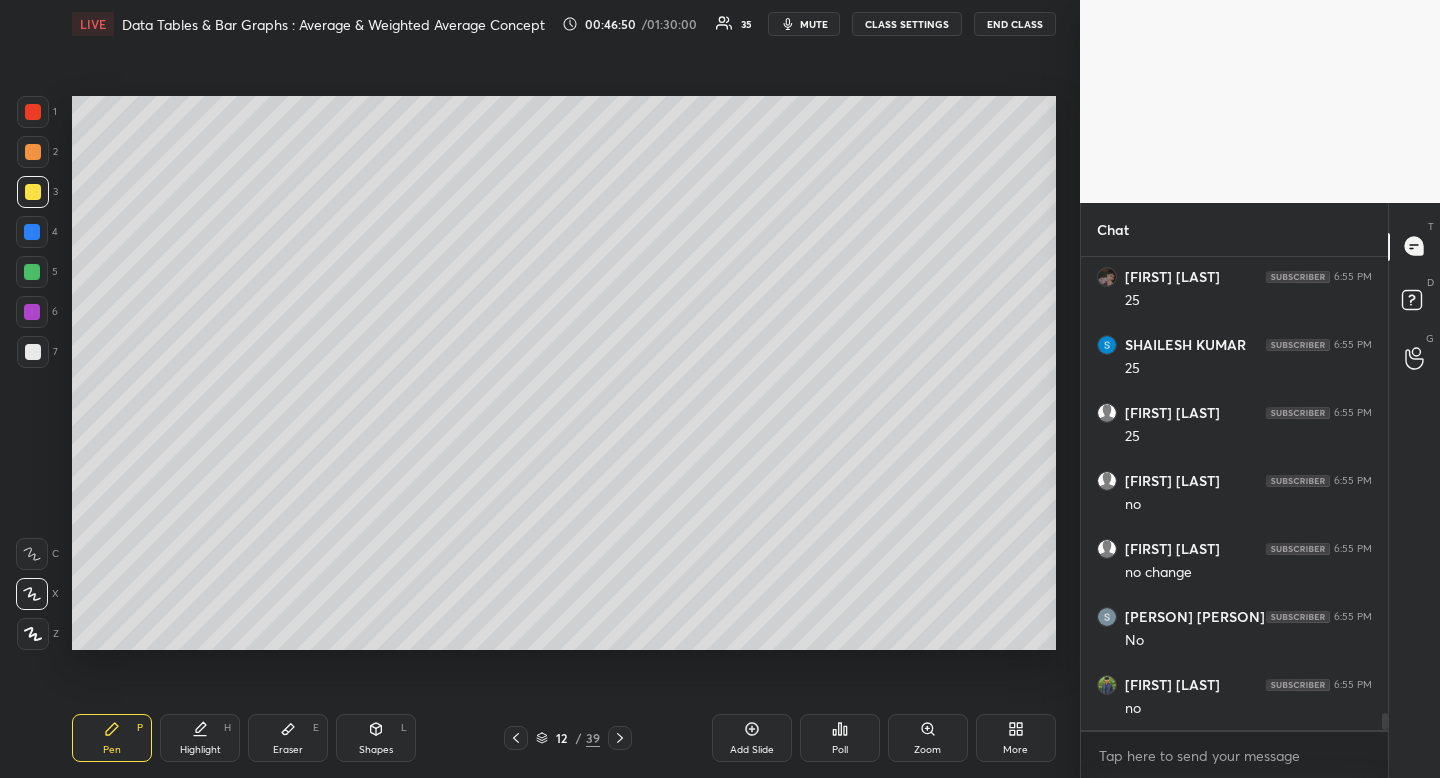 drag, startPoint x: 41, startPoint y: 187, endPoint x: 60, endPoint y: 196, distance: 21.023796 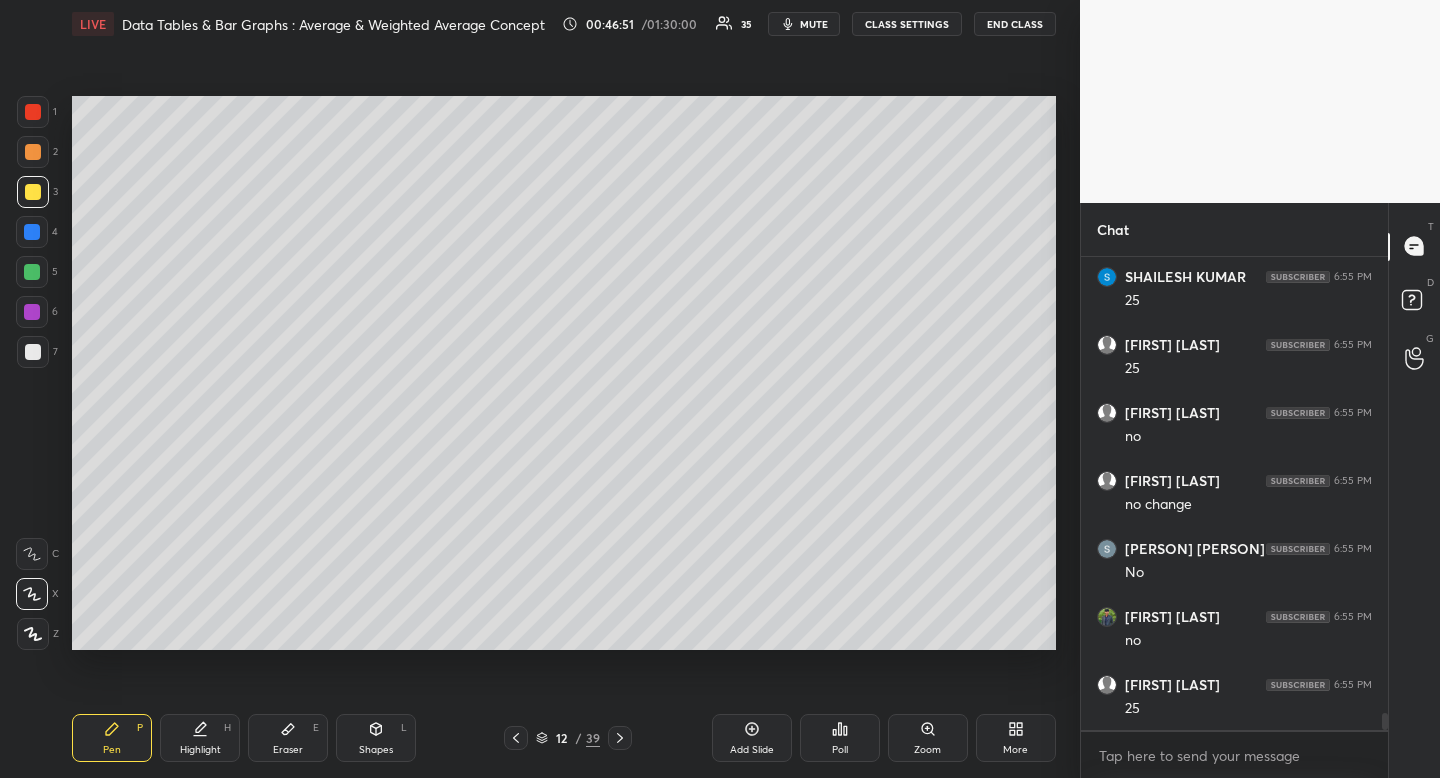 click 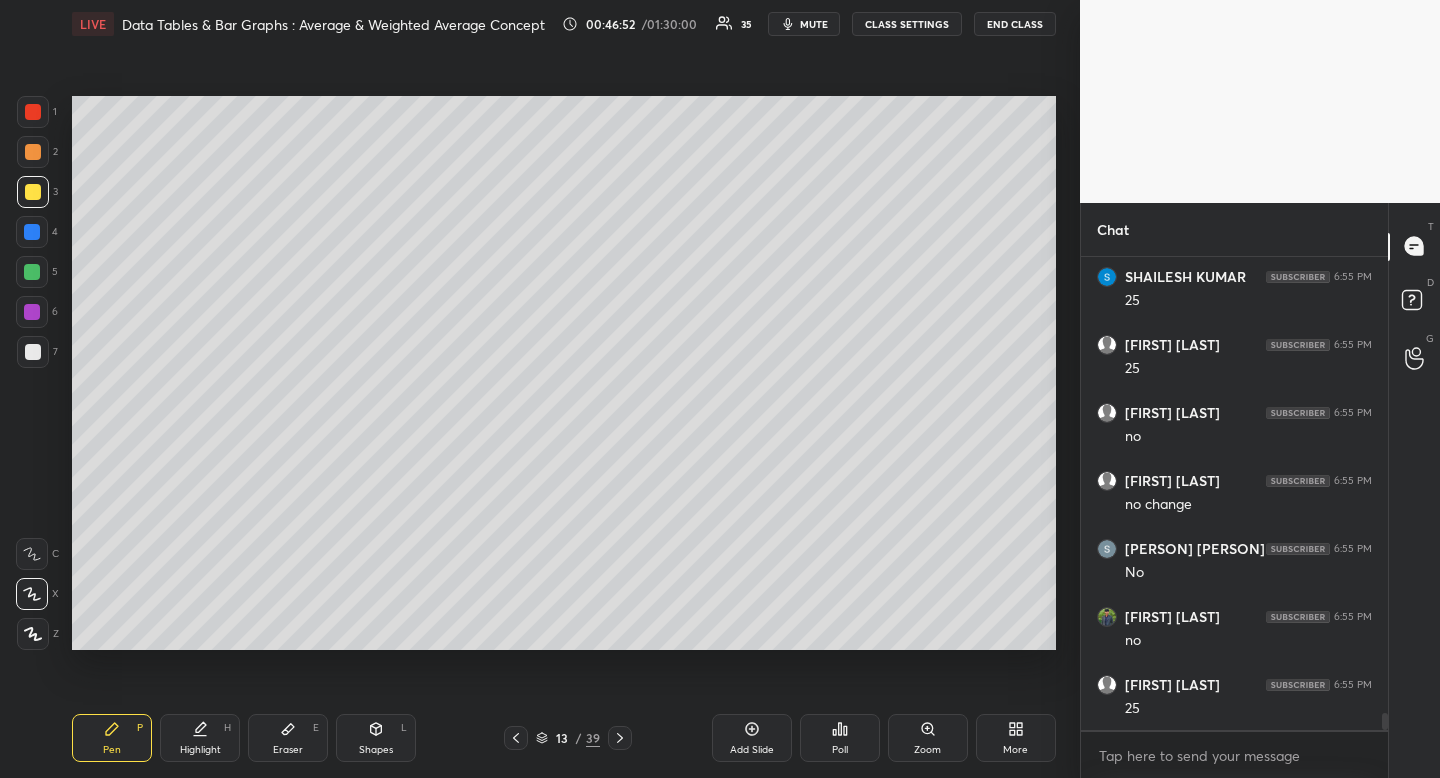 scroll, scrollTop: 12510, scrollLeft: 0, axis: vertical 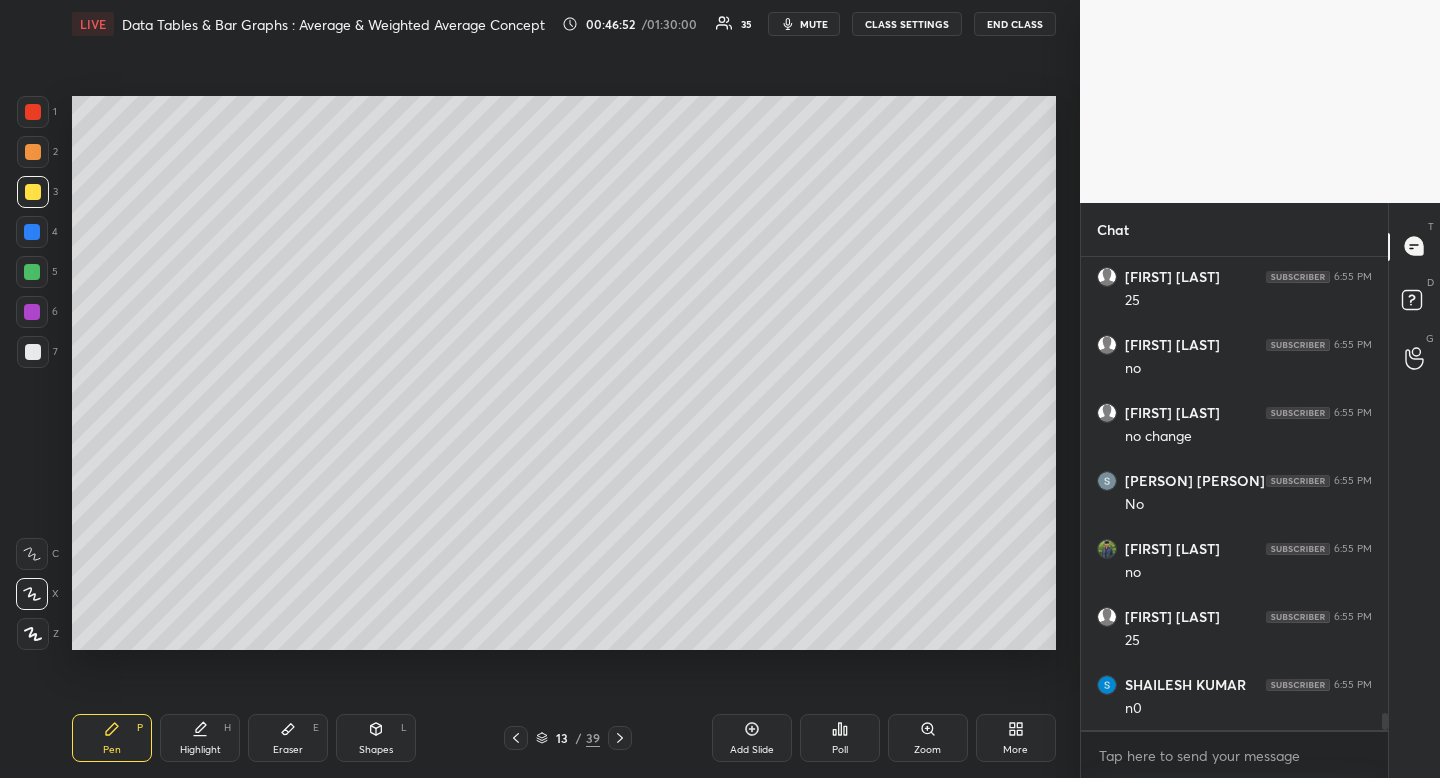 click 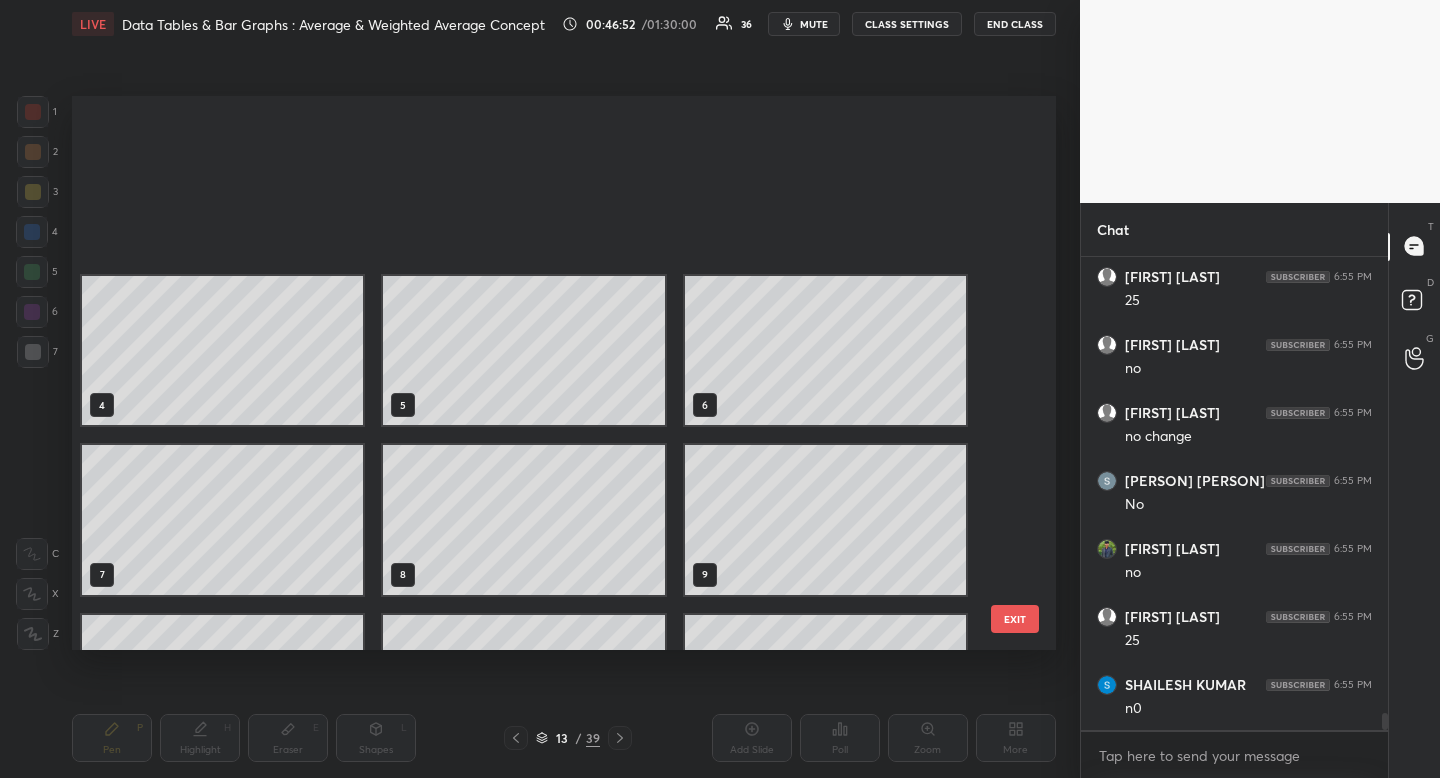 scroll, scrollTop: 293, scrollLeft: 0, axis: vertical 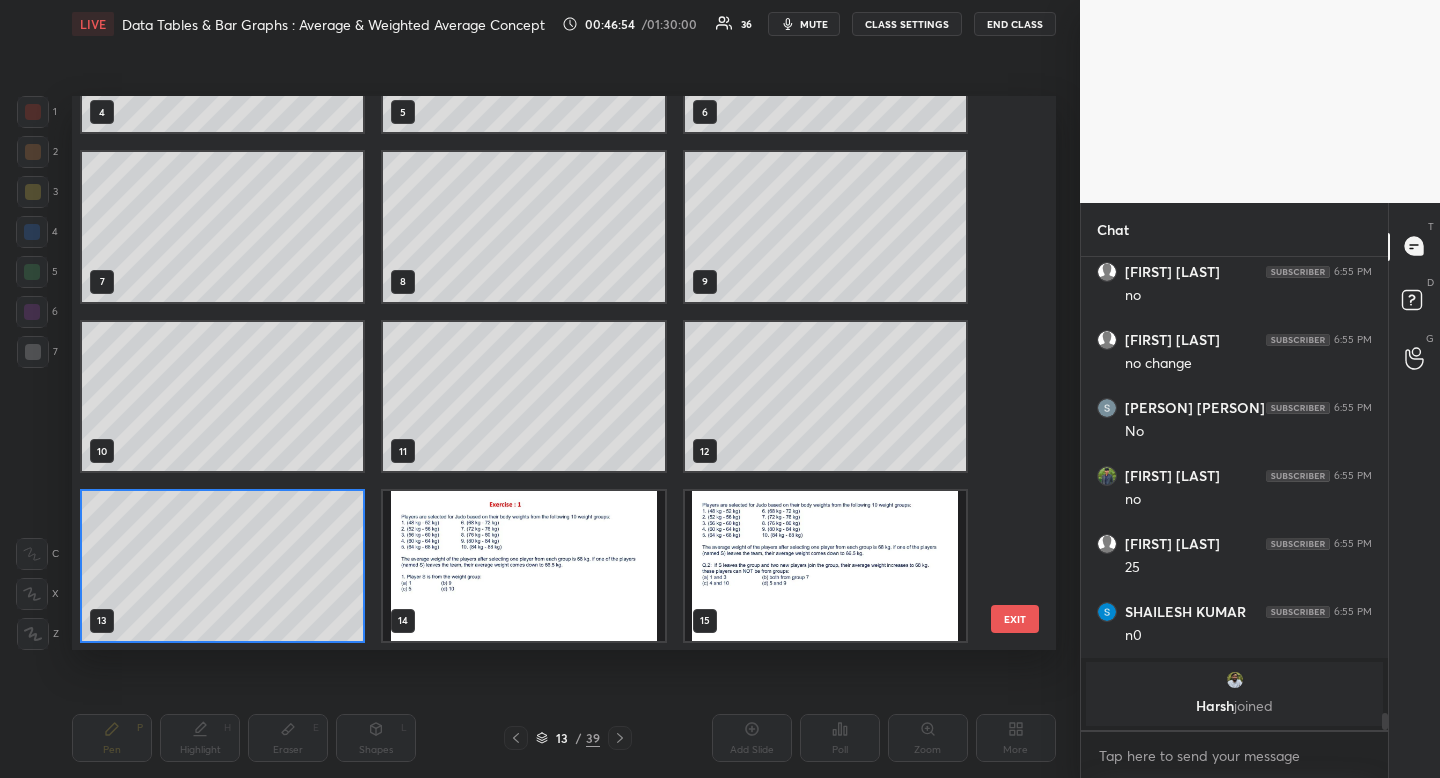 click at bounding box center [523, 566] 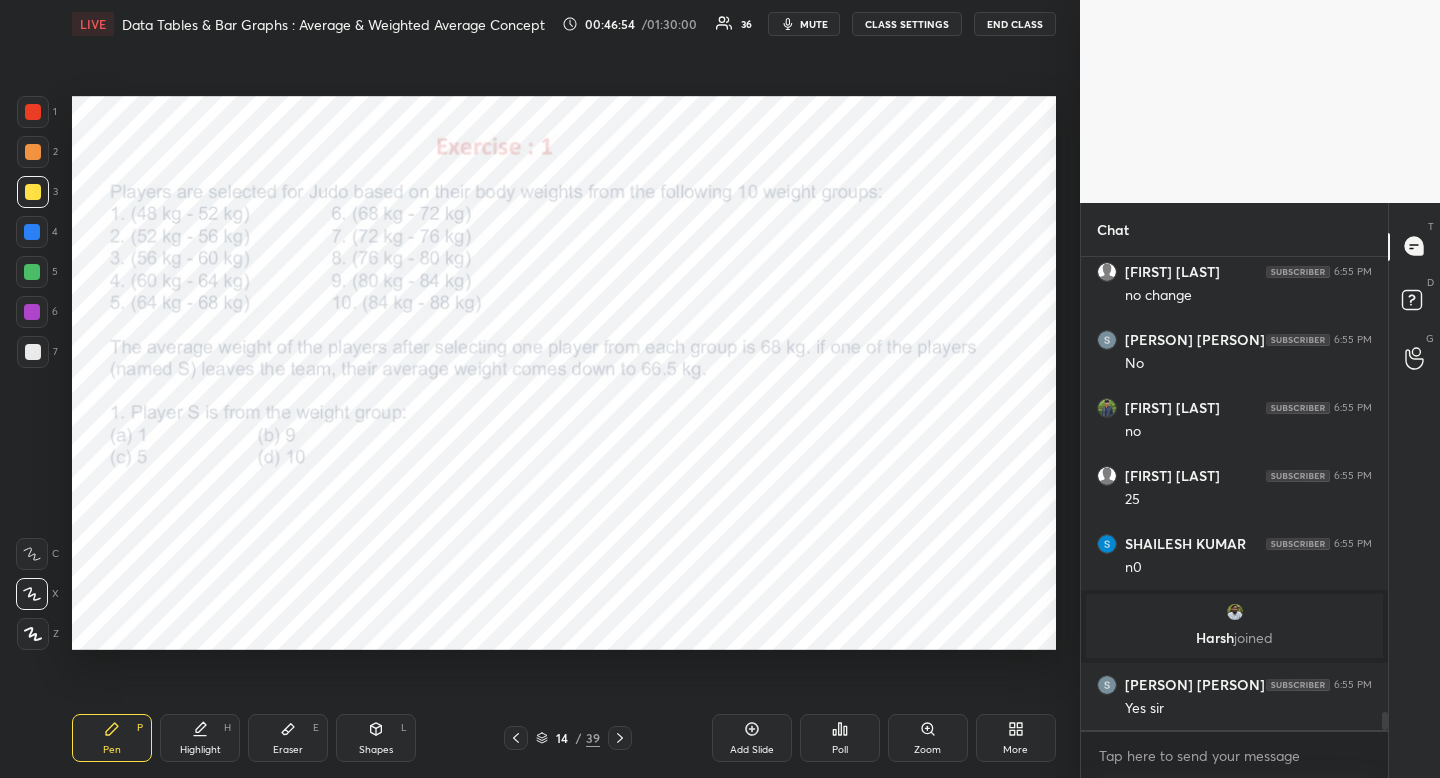 scroll, scrollTop: 11841, scrollLeft: 0, axis: vertical 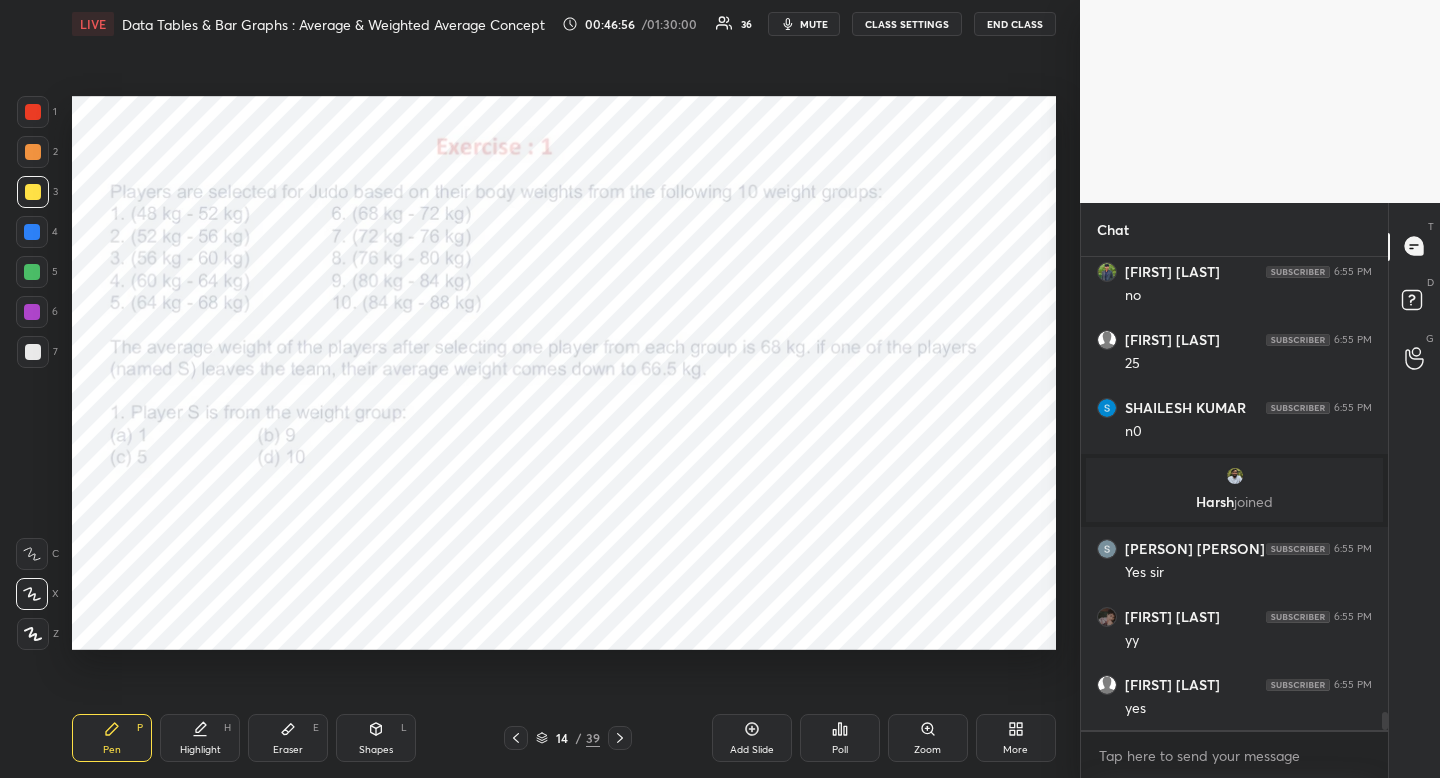 click at bounding box center (33, 112) 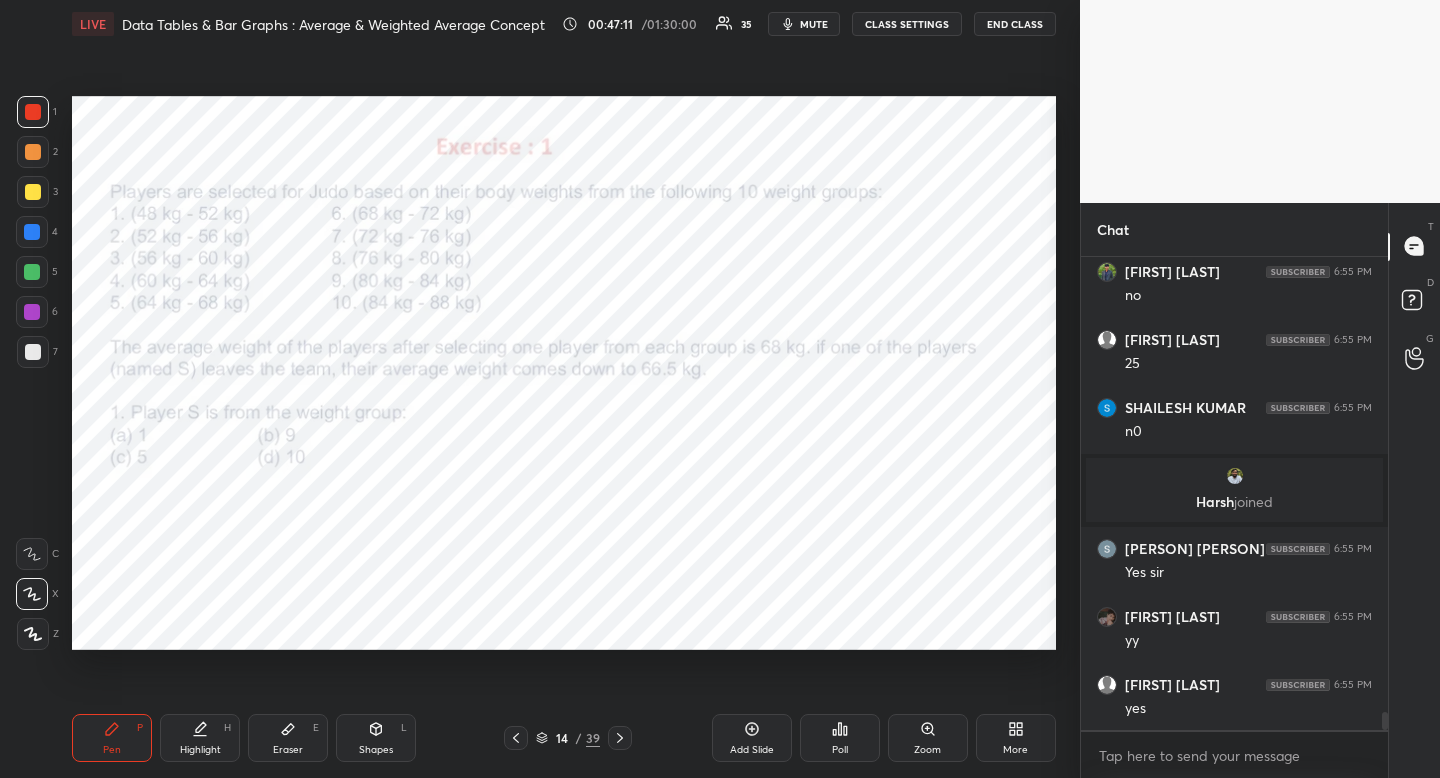 click on "Highlight H" at bounding box center (200, 738) 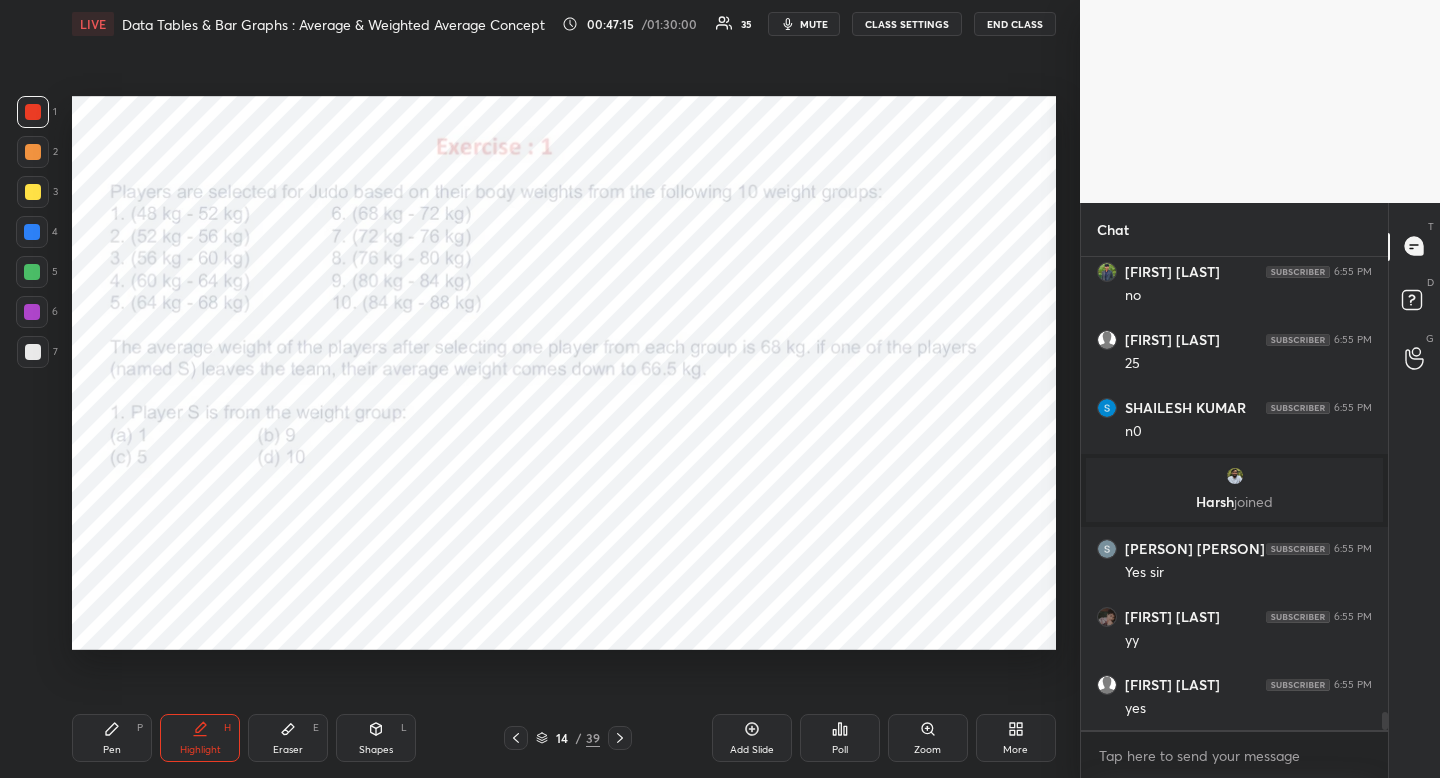 drag, startPoint x: 201, startPoint y: 721, endPoint x: 189, endPoint y: 678, distance: 44.64303 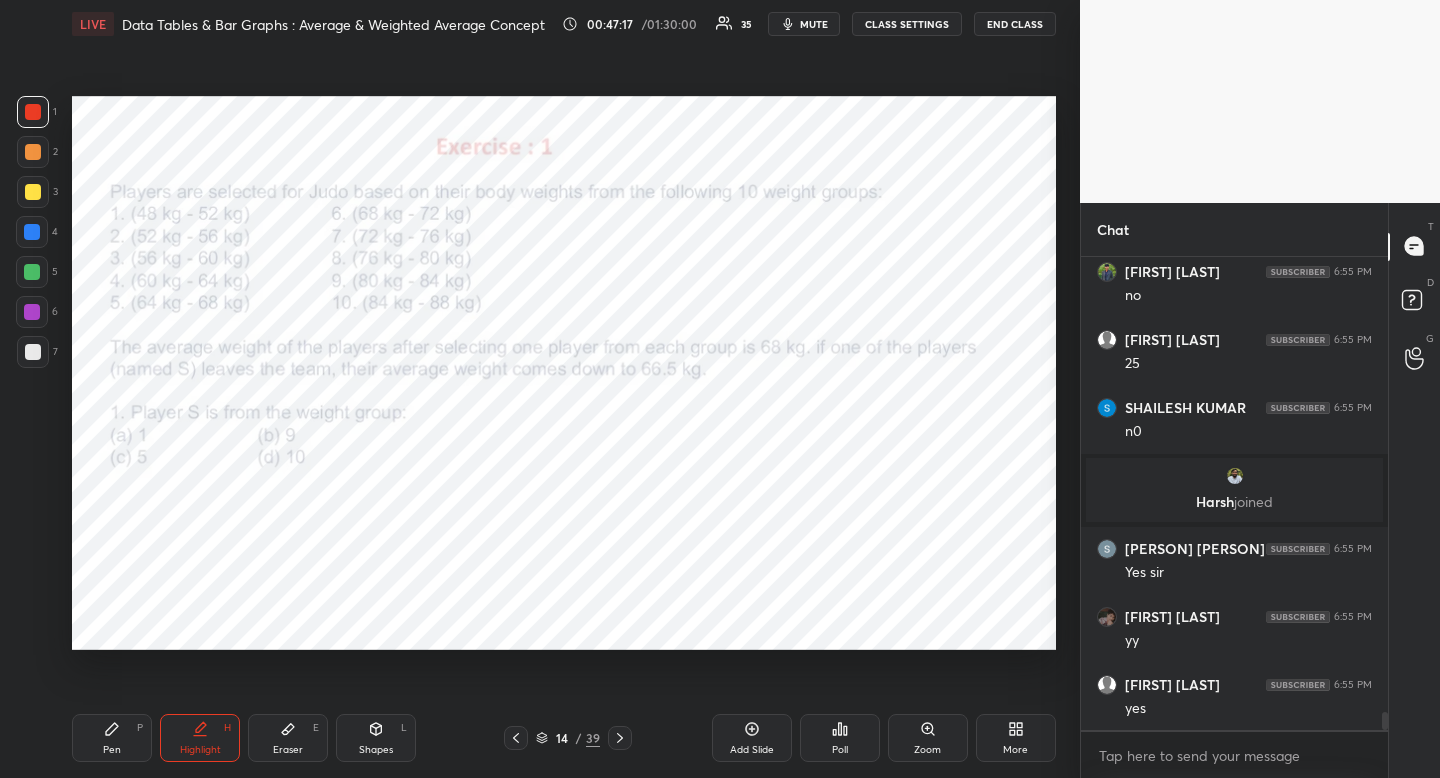 click on "mute" at bounding box center [804, 24] 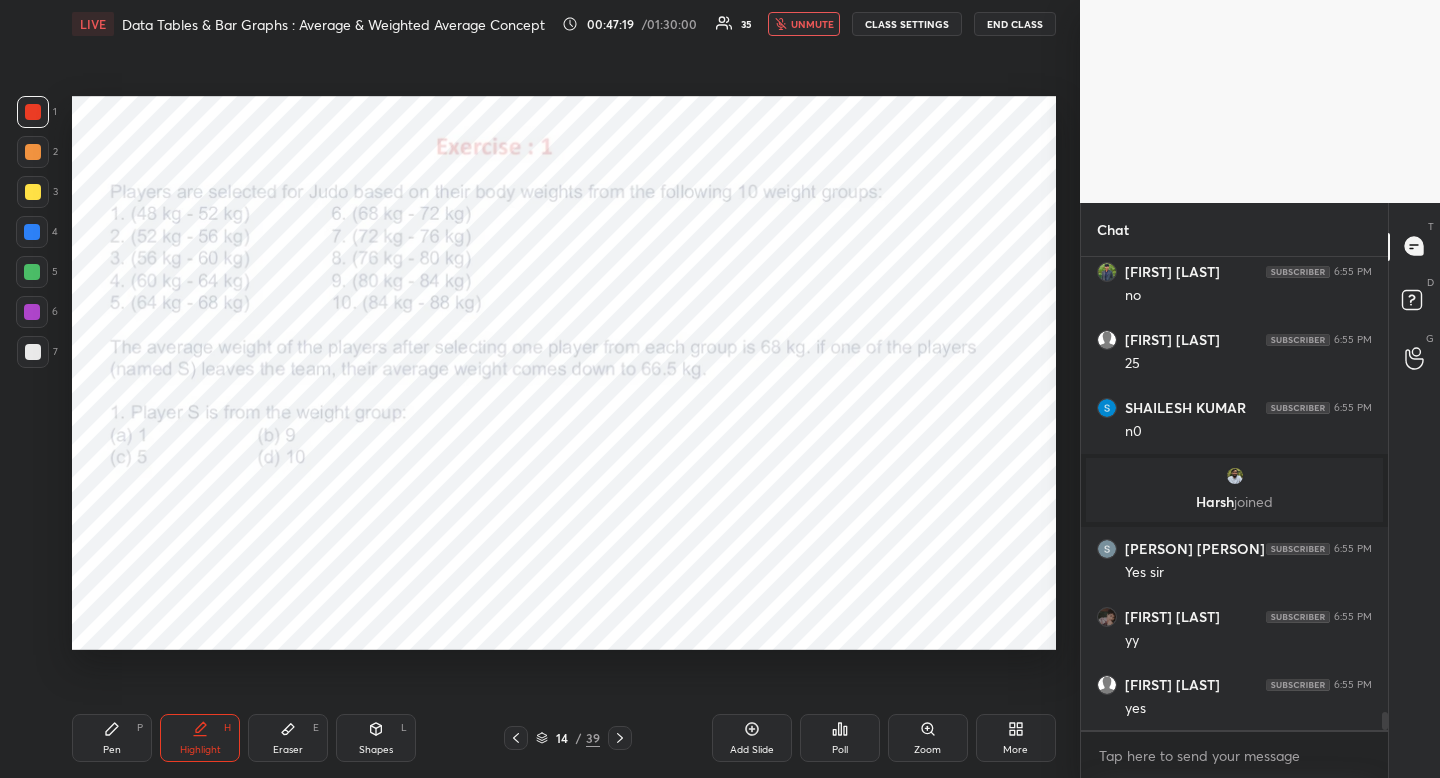 scroll, scrollTop: 12045, scrollLeft: 0, axis: vertical 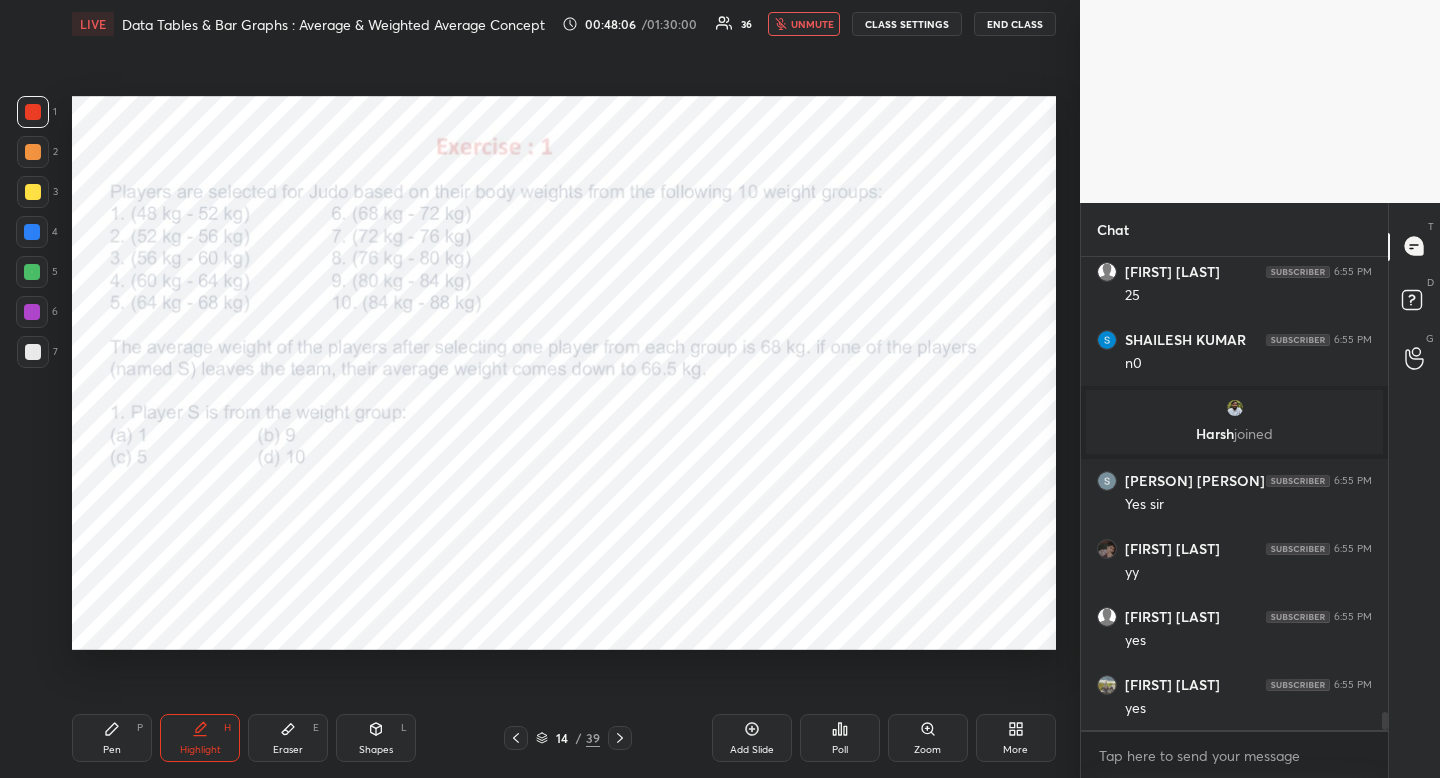 click on "Poll" at bounding box center (840, 750) 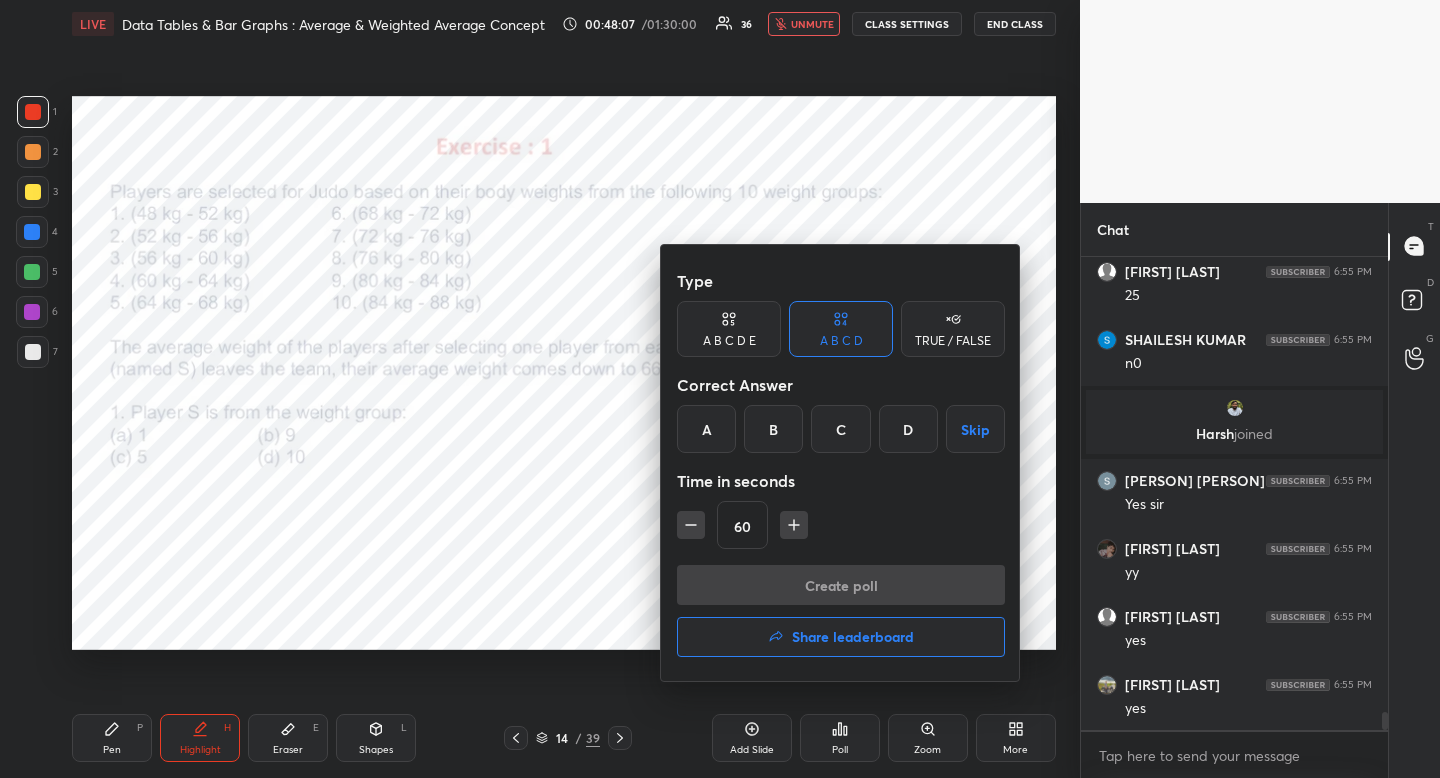 click on "B" at bounding box center (773, 429) 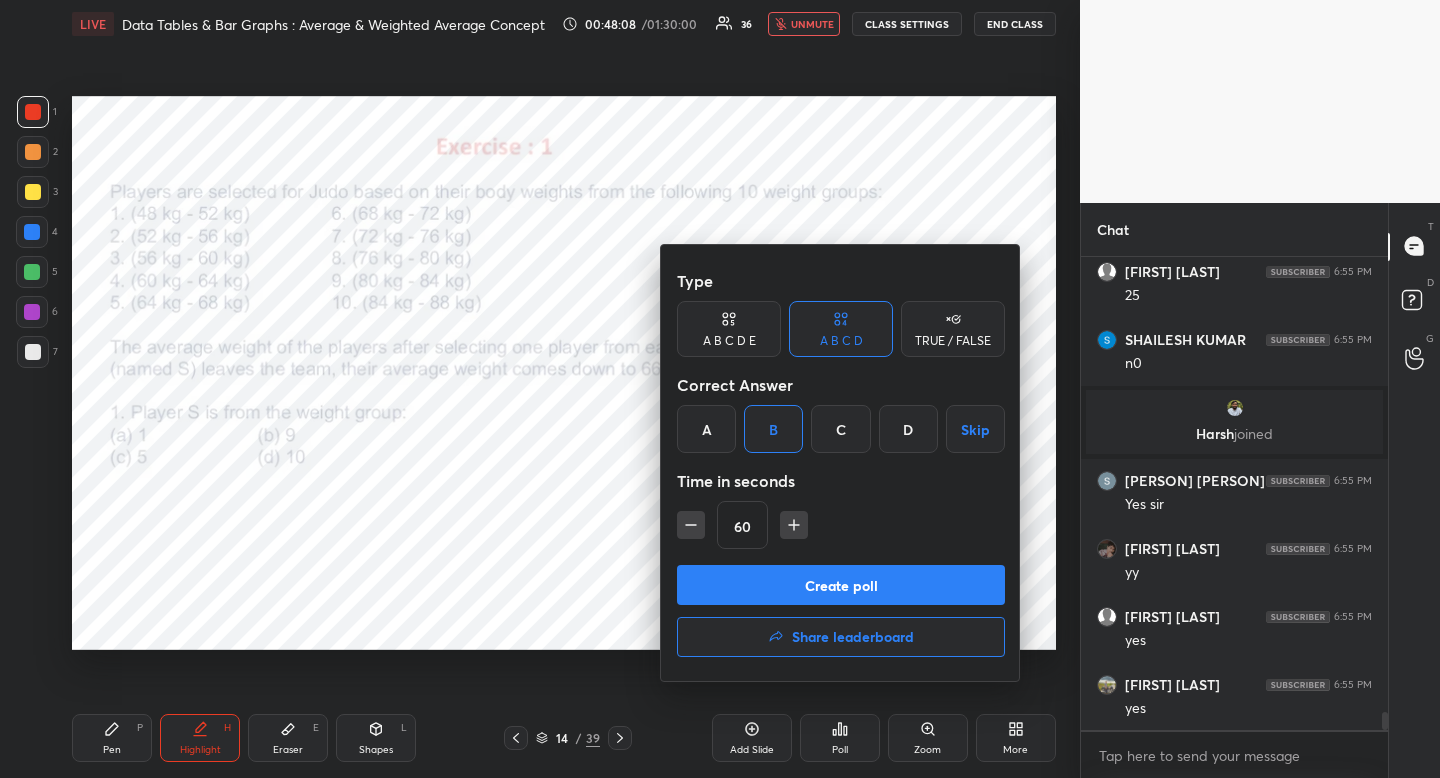 drag, startPoint x: 795, startPoint y: 526, endPoint x: 798, endPoint y: 547, distance: 21.213203 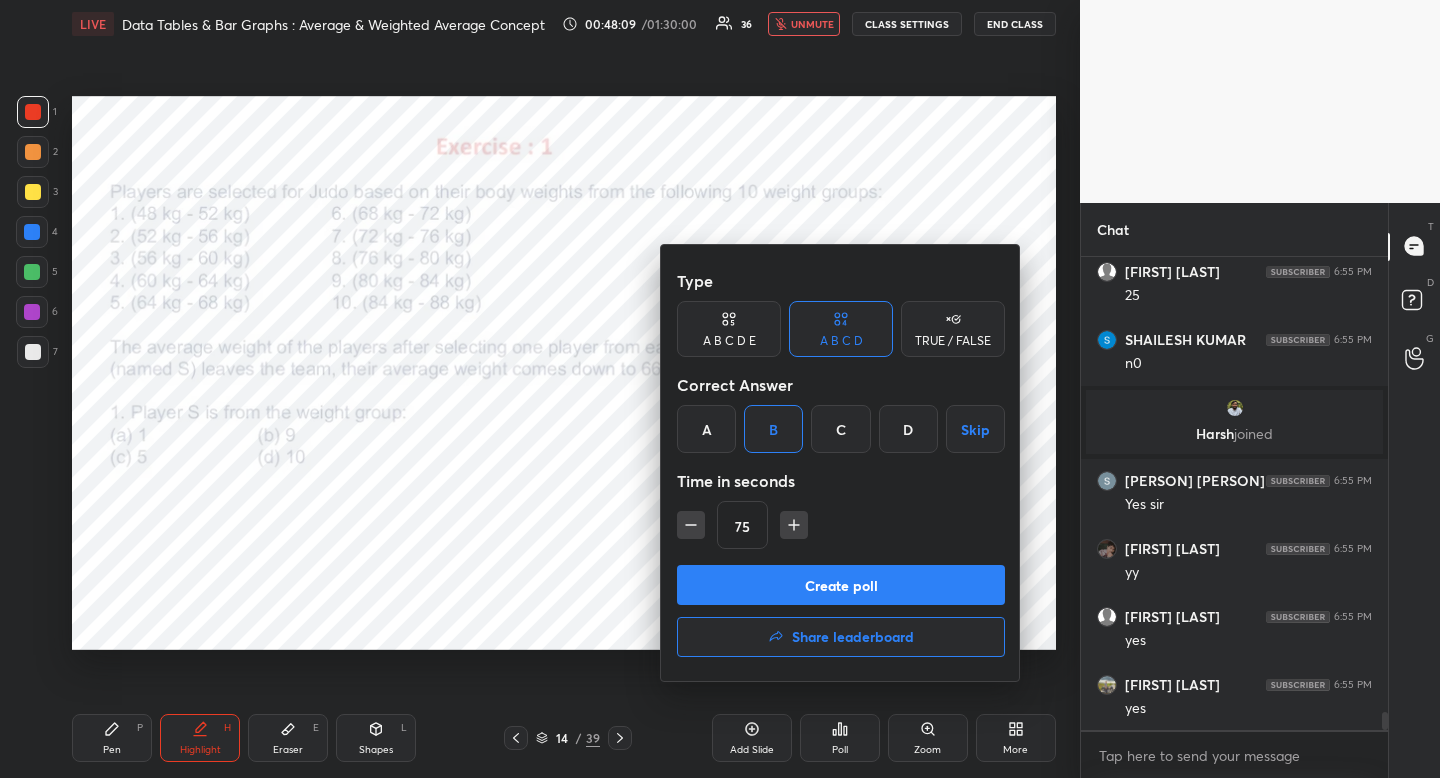 click on "Create poll" at bounding box center (841, 585) 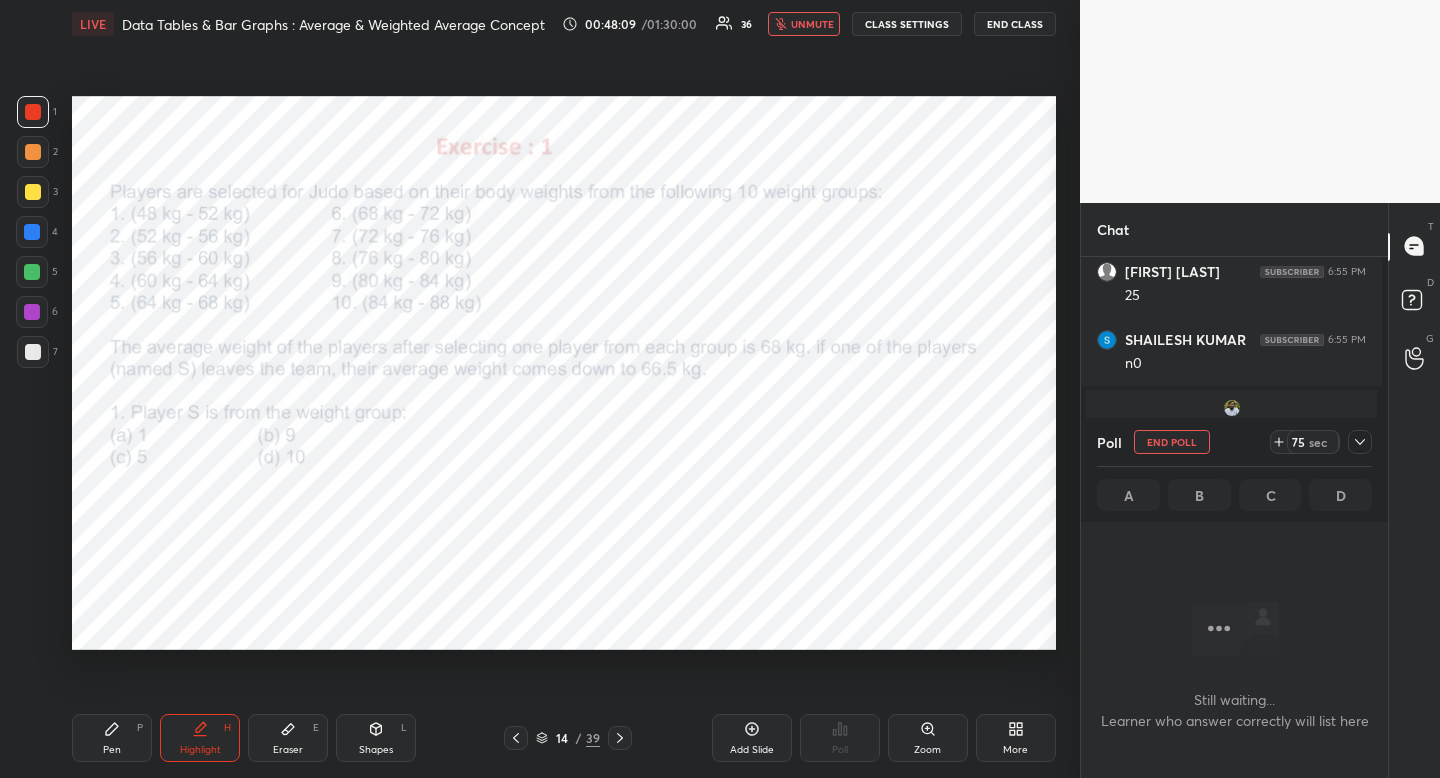 scroll, scrollTop: 443, scrollLeft: 295, axis: both 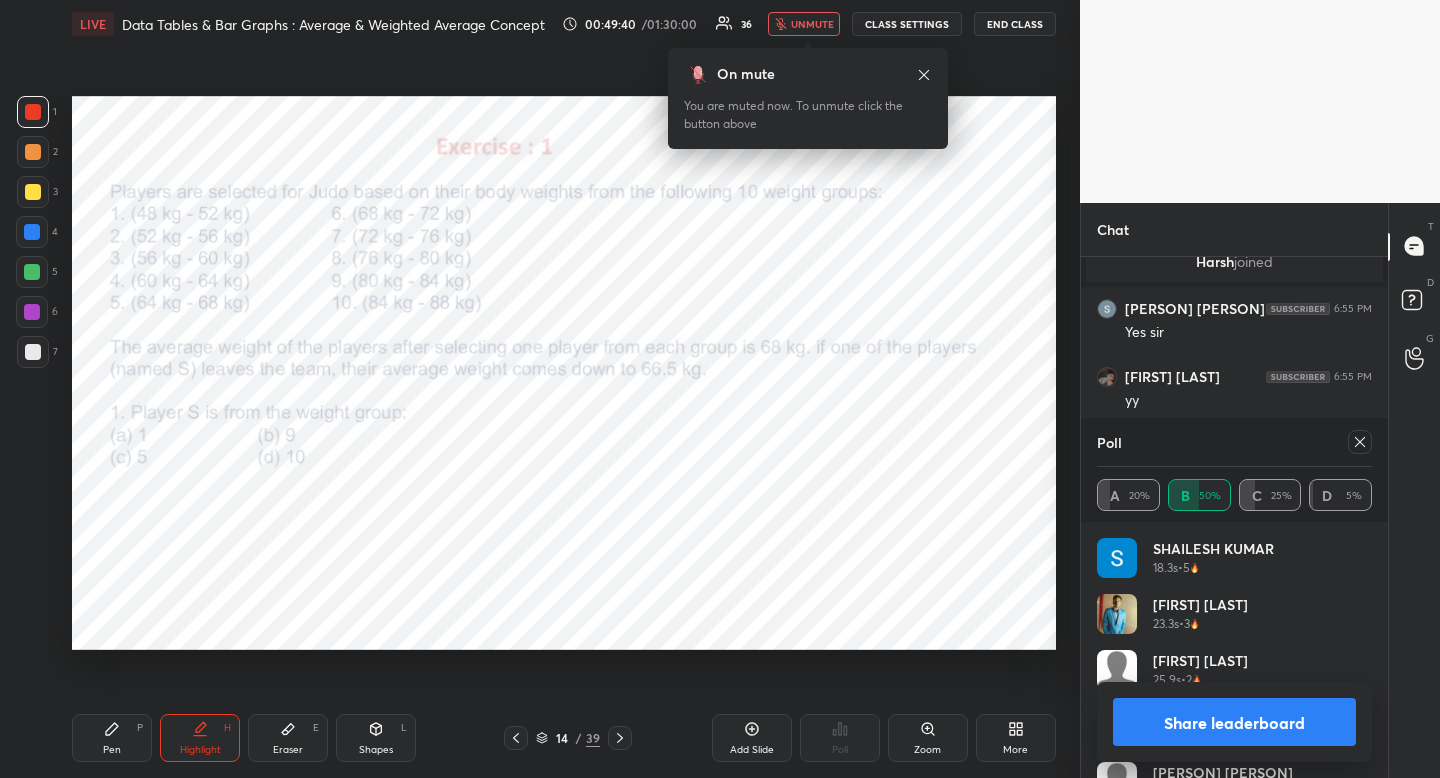 click on "unmute" at bounding box center [812, 24] 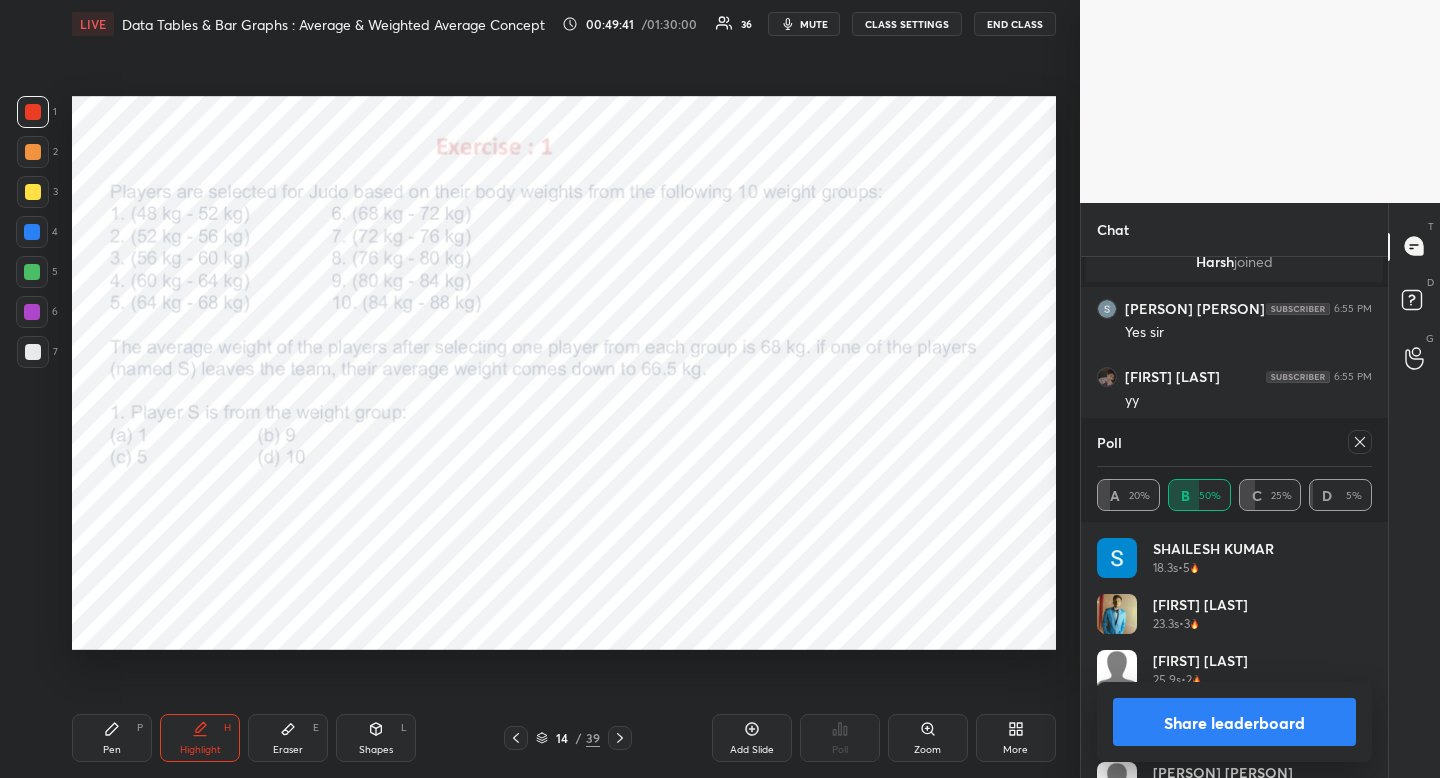 click 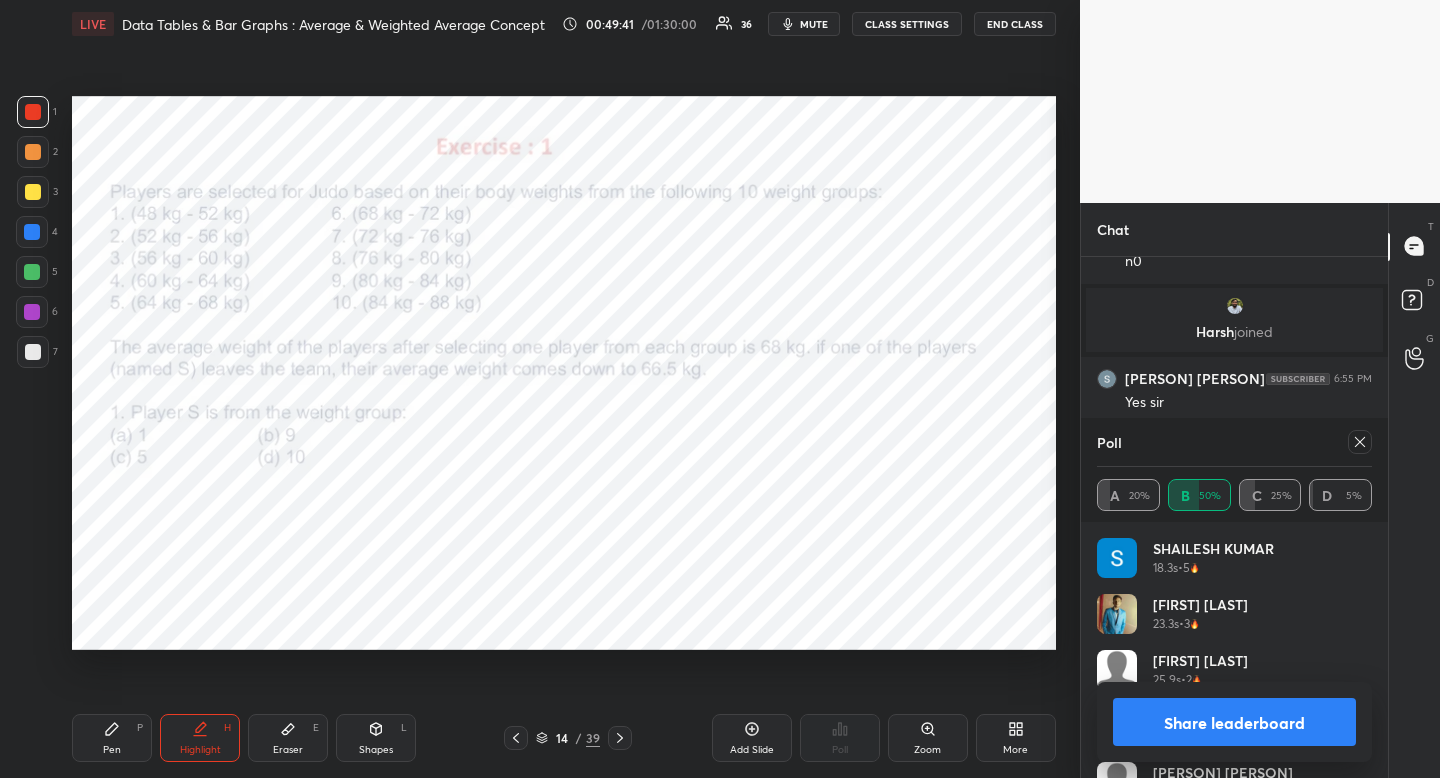 scroll, scrollTop: 1, scrollLeft: 7, axis: both 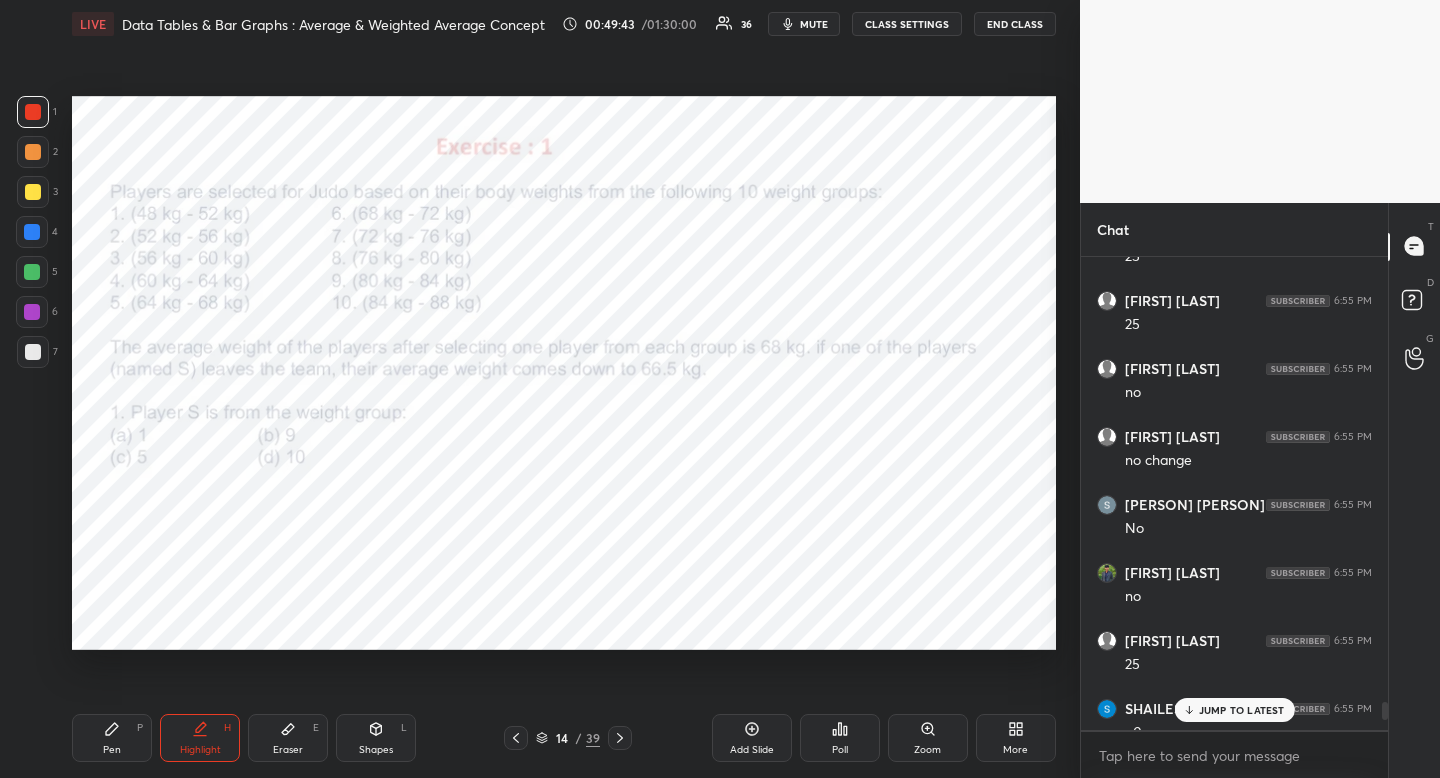 click on "JUMP TO LATEST" at bounding box center [1234, 710] 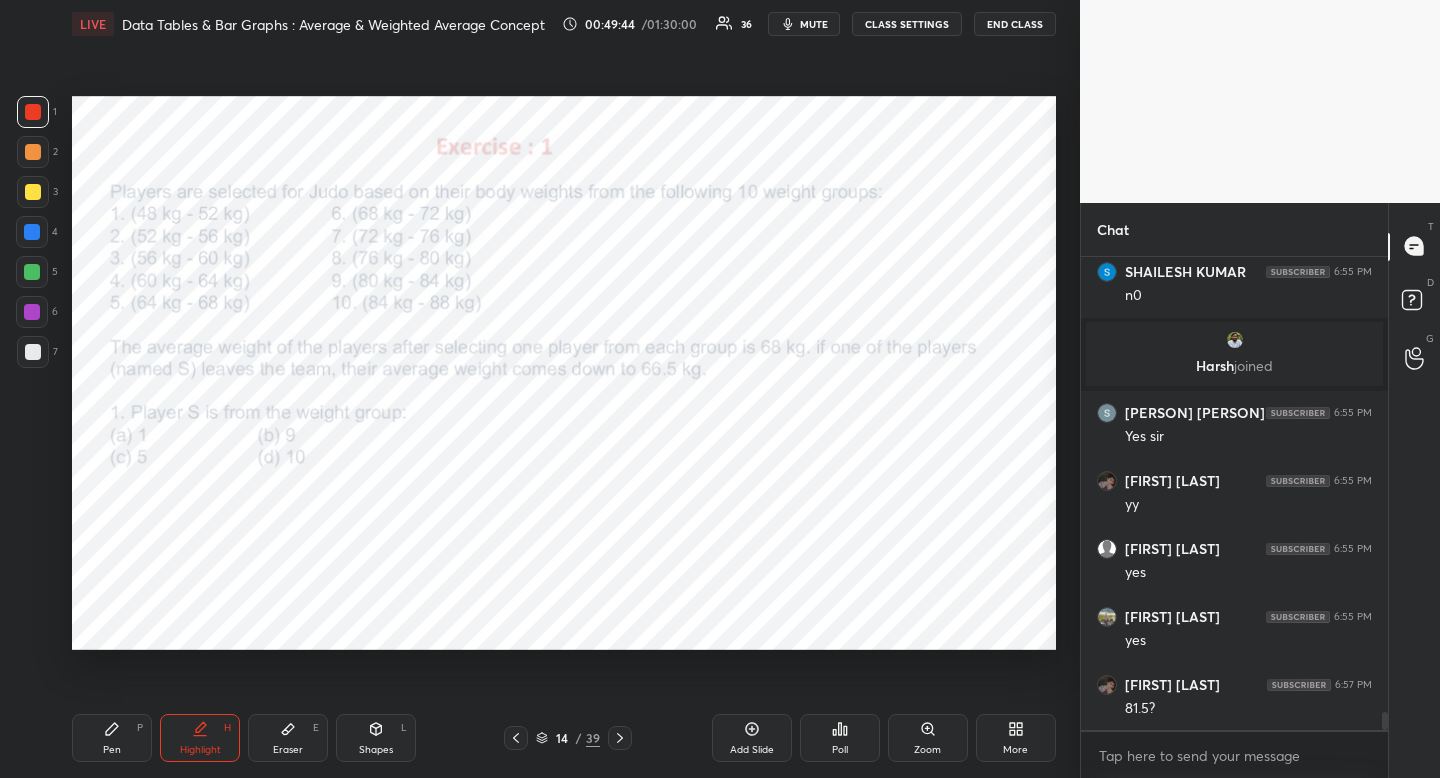 click at bounding box center [33, 112] 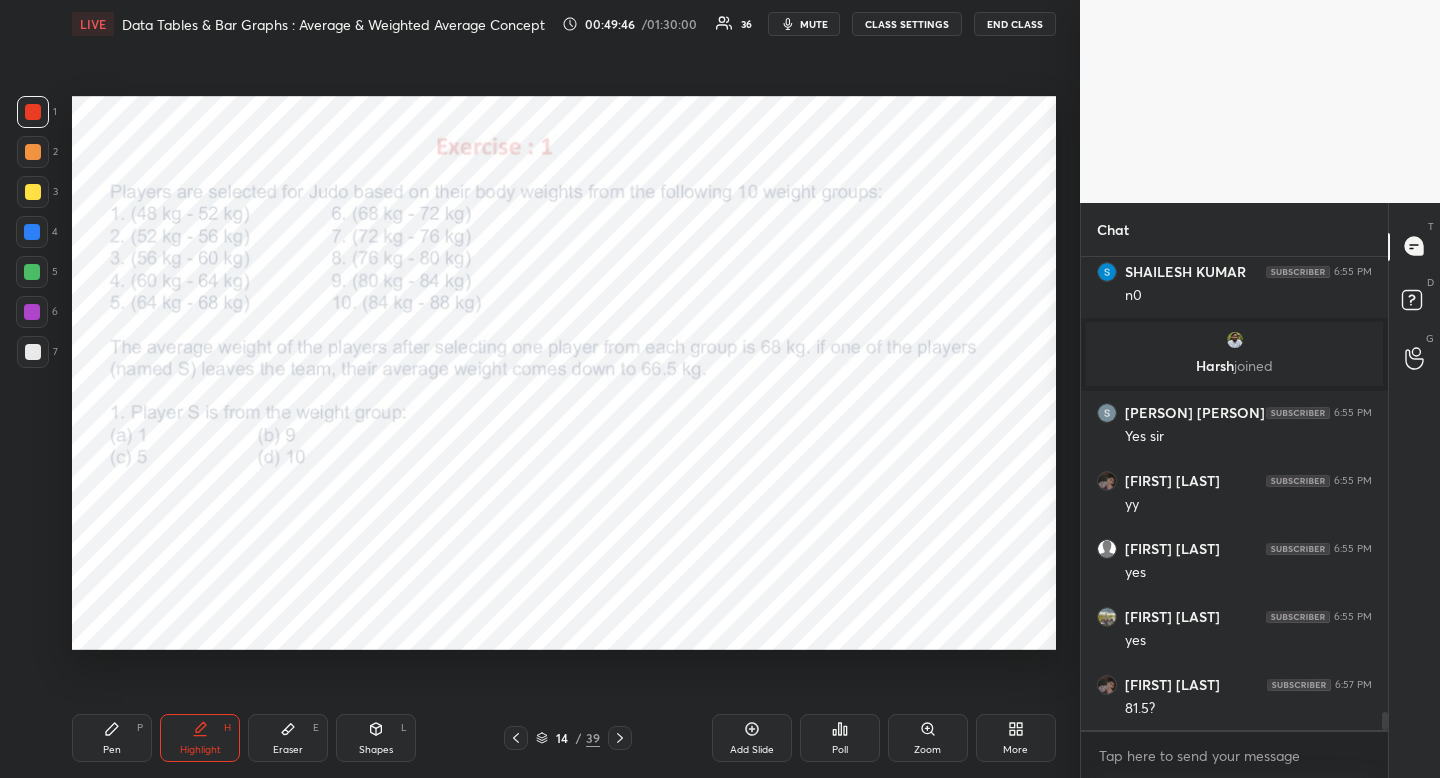 scroll, scrollTop: 12181, scrollLeft: 0, axis: vertical 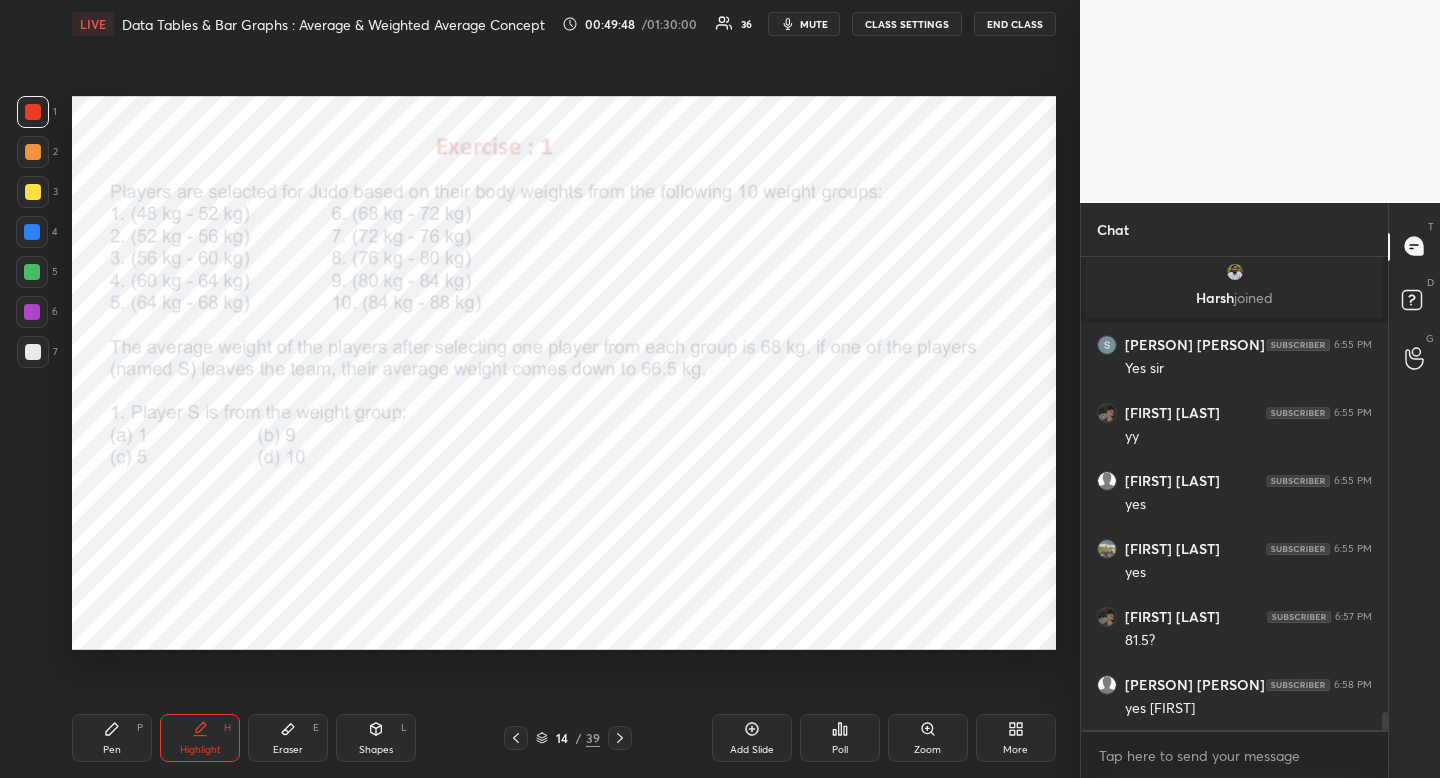 click on "Highlight" at bounding box center (200, 750) 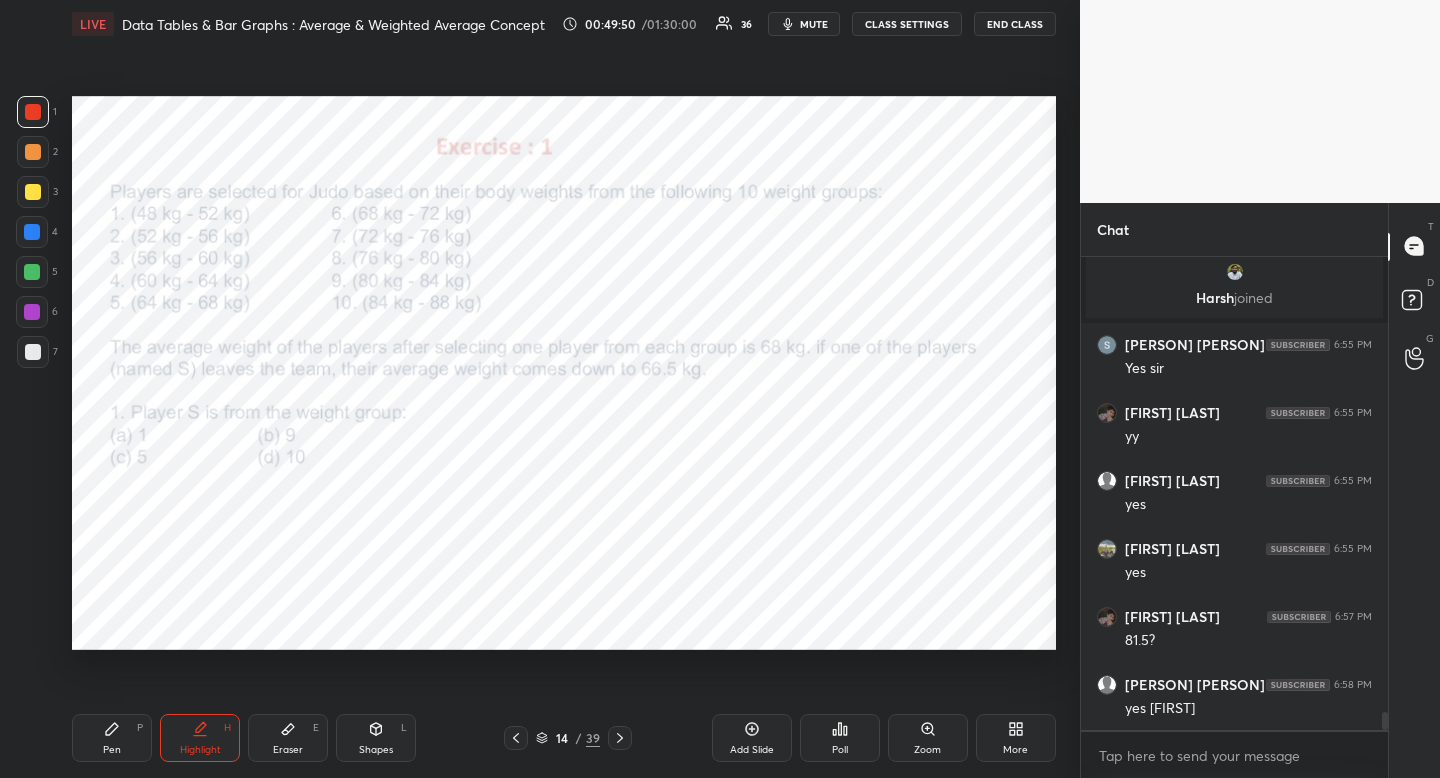 drag, startPoint x: 86, startPoint y: 744, endPoint x: 91, endPoint y: 733, distance: 12.083046 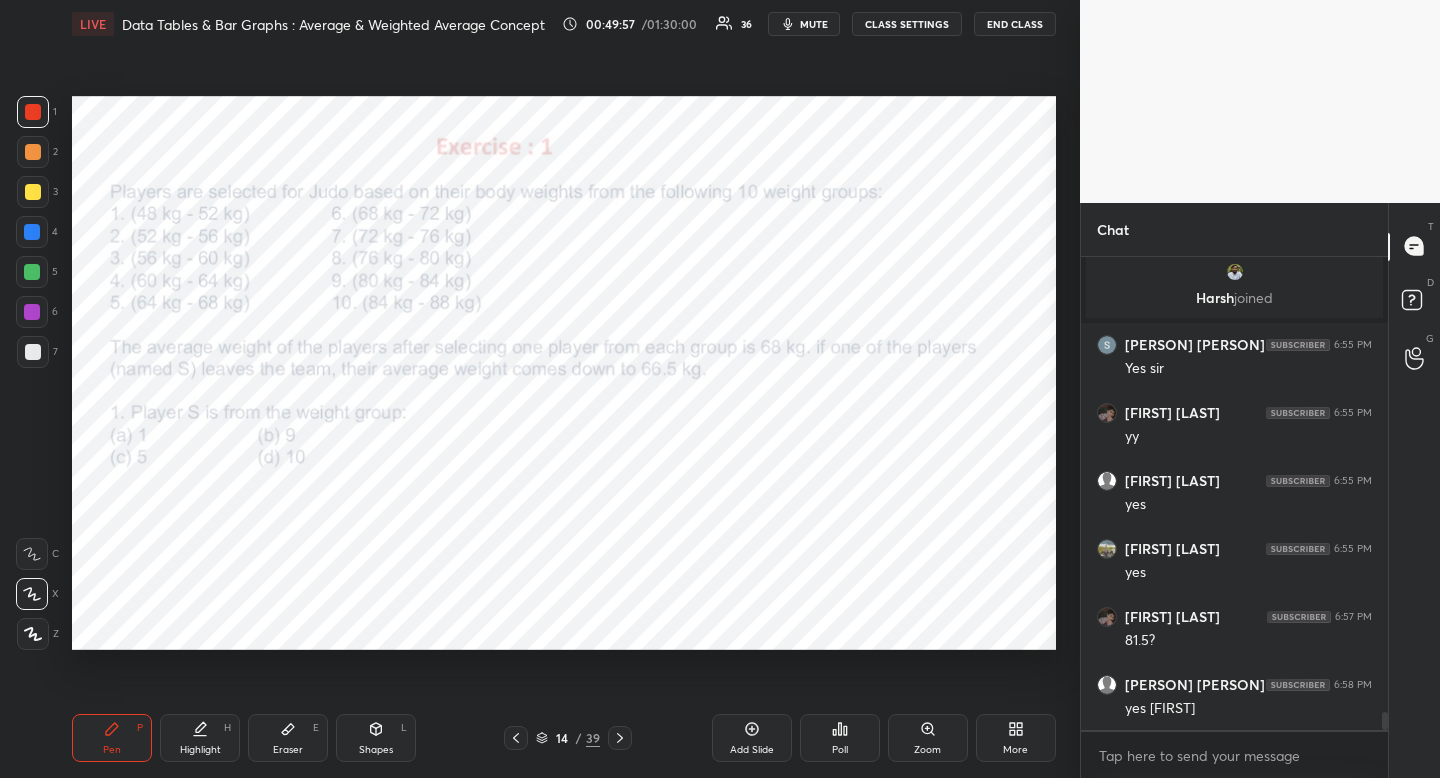 click on "Shapes L" at bounding box center [376, 738] 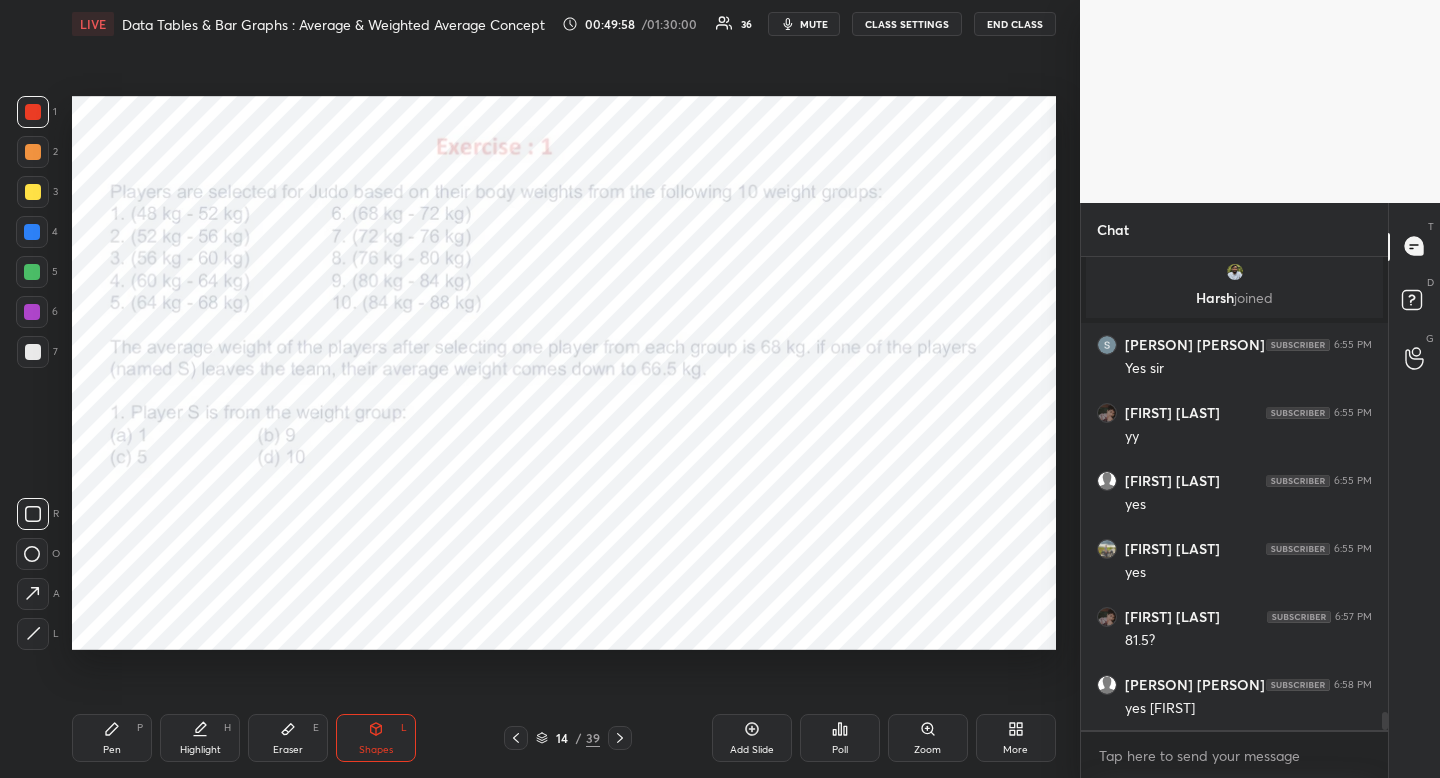 click 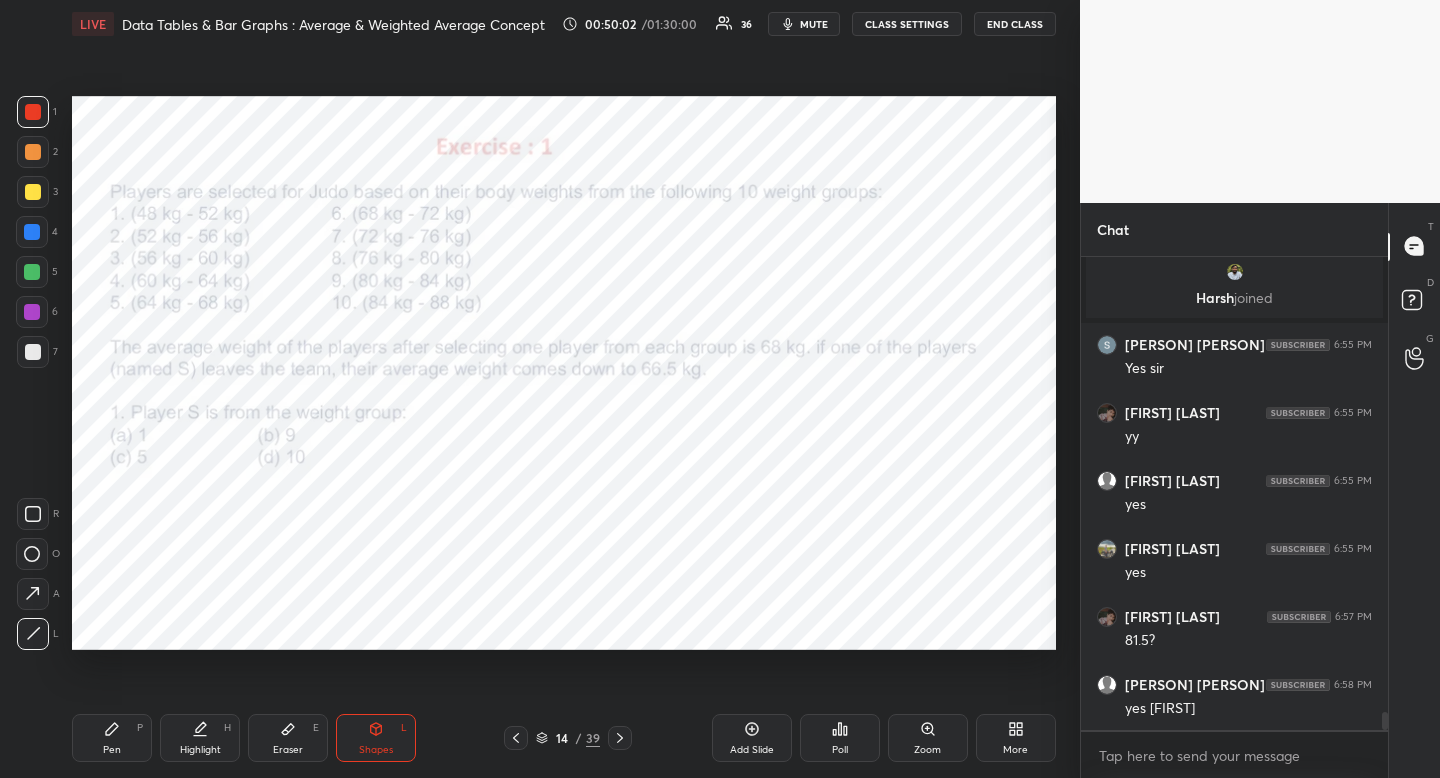 click on "Pen P" at bounding box center (112, 738) 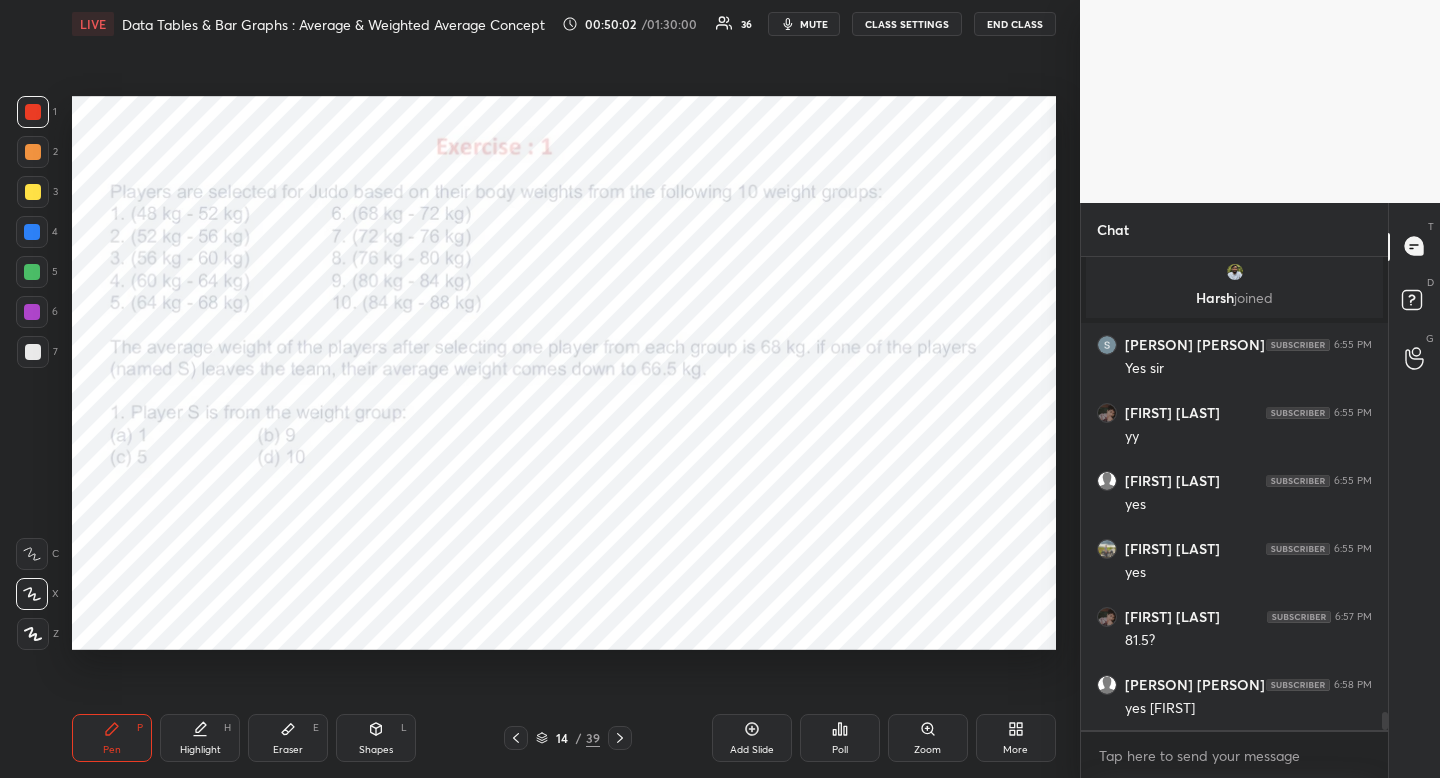 drag, startPoint x: 101, startPoint y: 741, endPoint x: 148, endPoint y: 671, distance: 84.31489 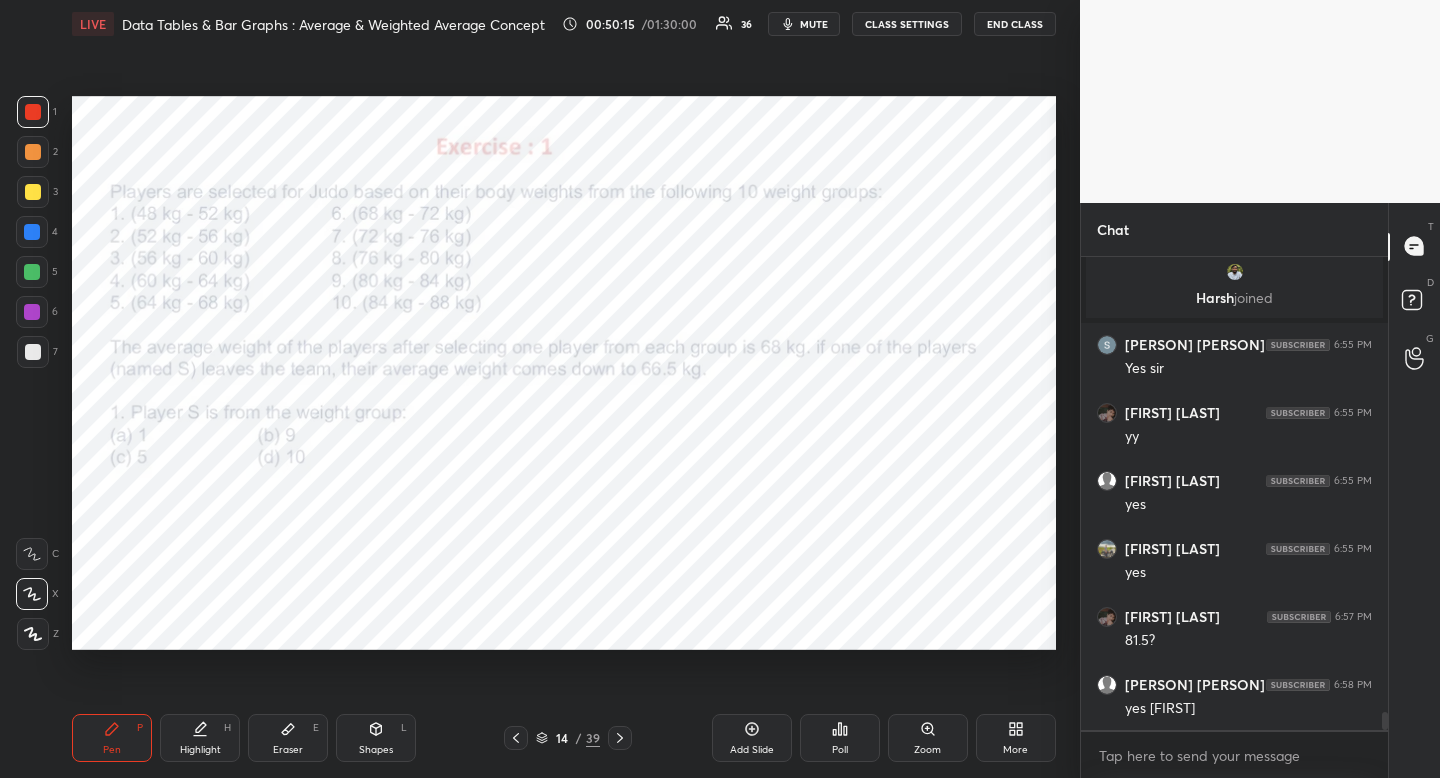 drag, startPoint x: 279, startPoint y: 727, endPoint x: 294, endPoint y: 685, distance: 44.598206 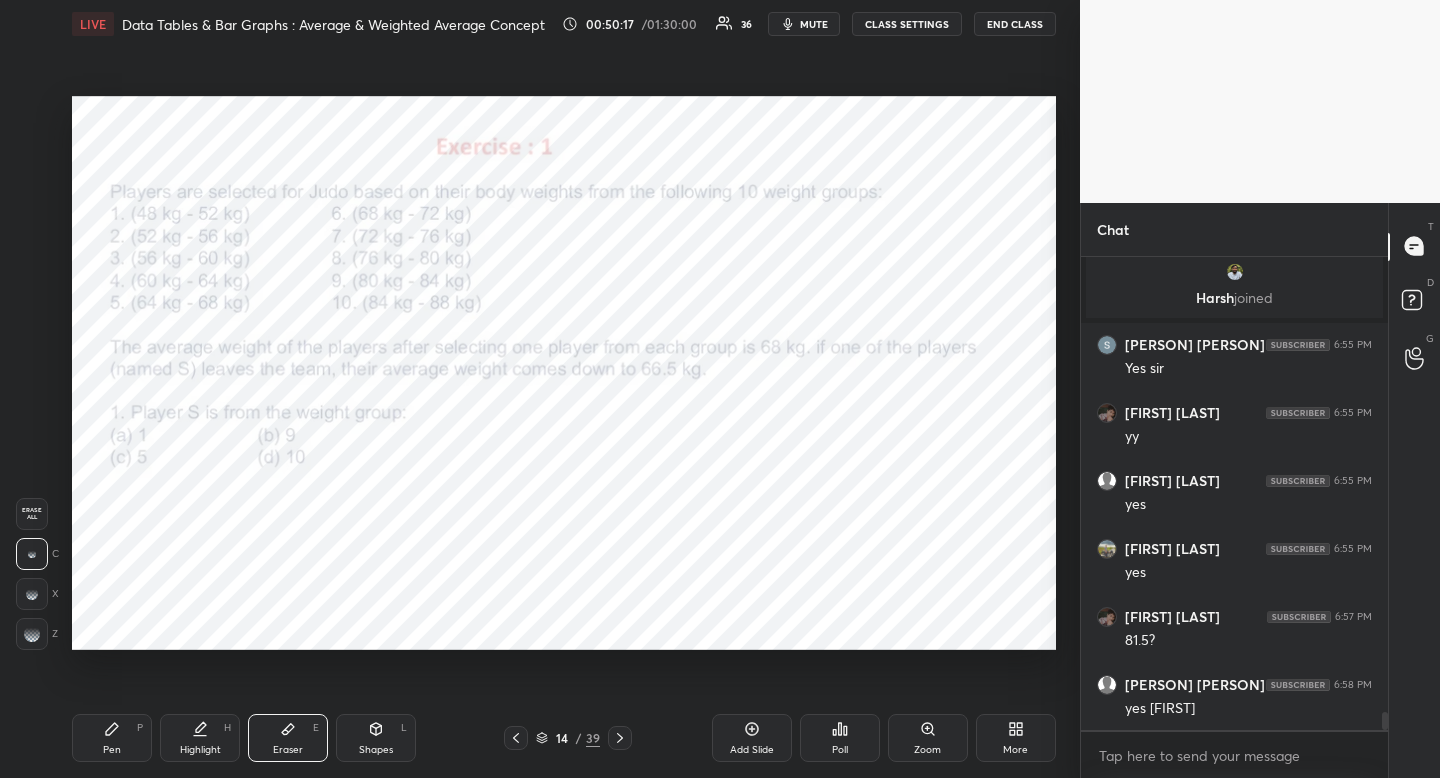 click on "Pen P" at bounding box center [112, 738] 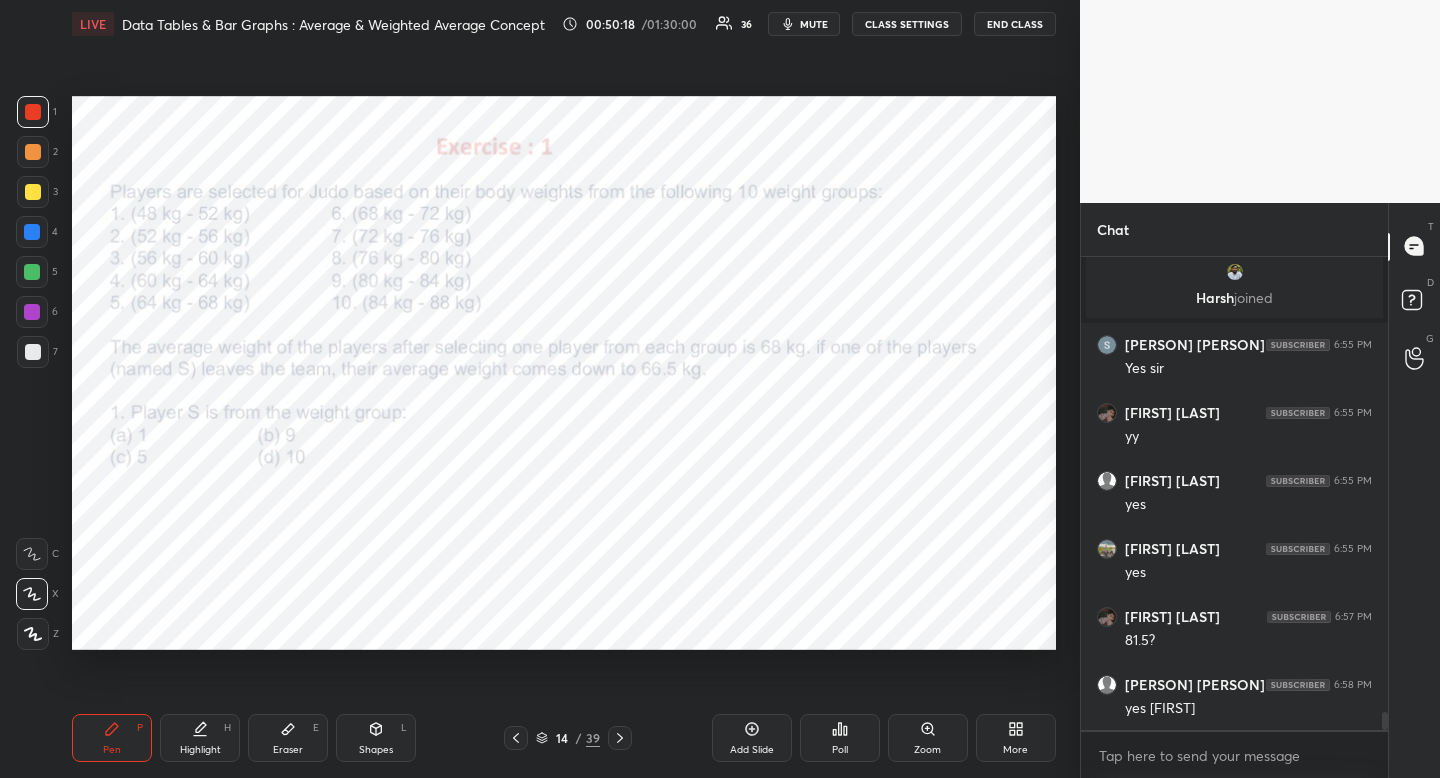 drag, startPoint x: 120, startPoint y: 722, endPoint x: 174, endPoint y: 657, distance: 84.50444 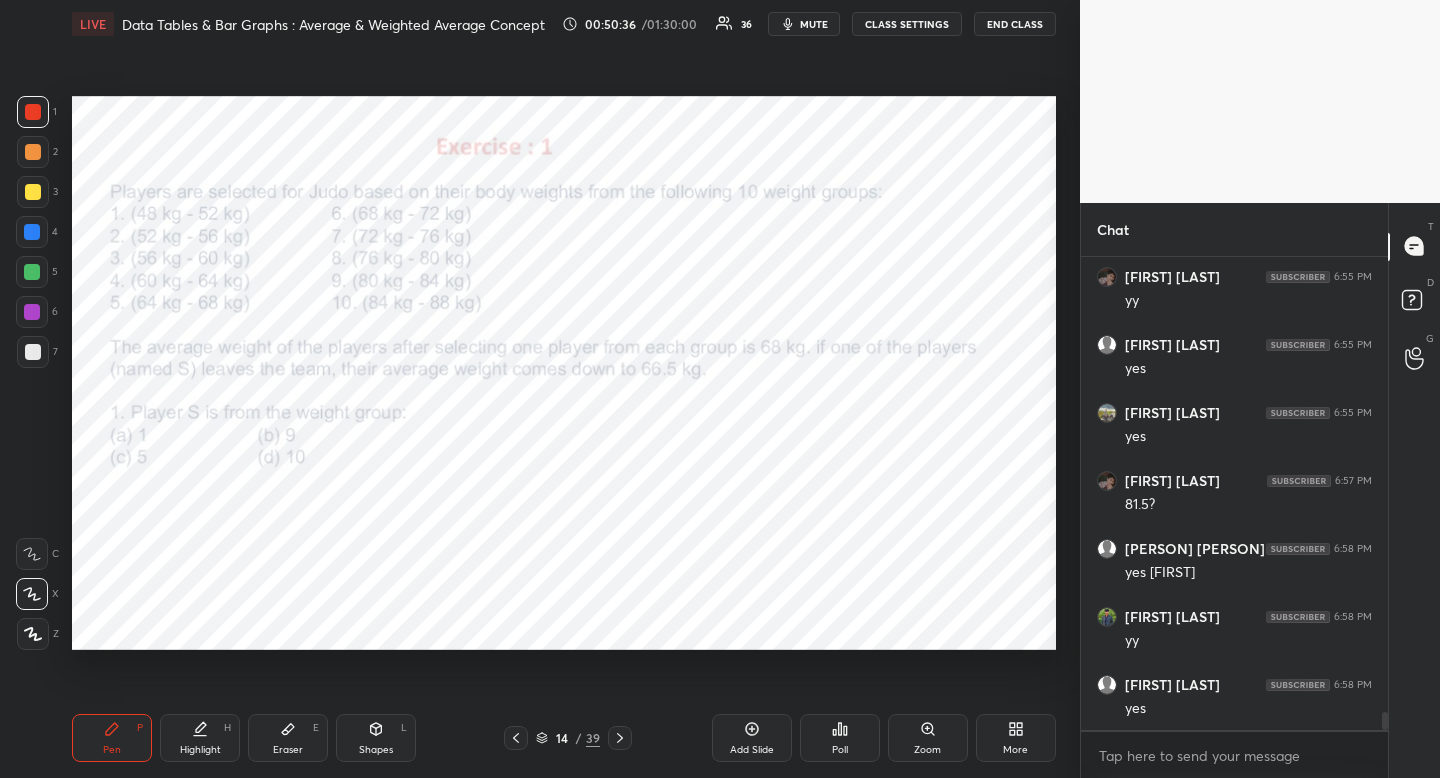 scroll, scrollTop: 12385, scrollLeft: 0, axis: vertical 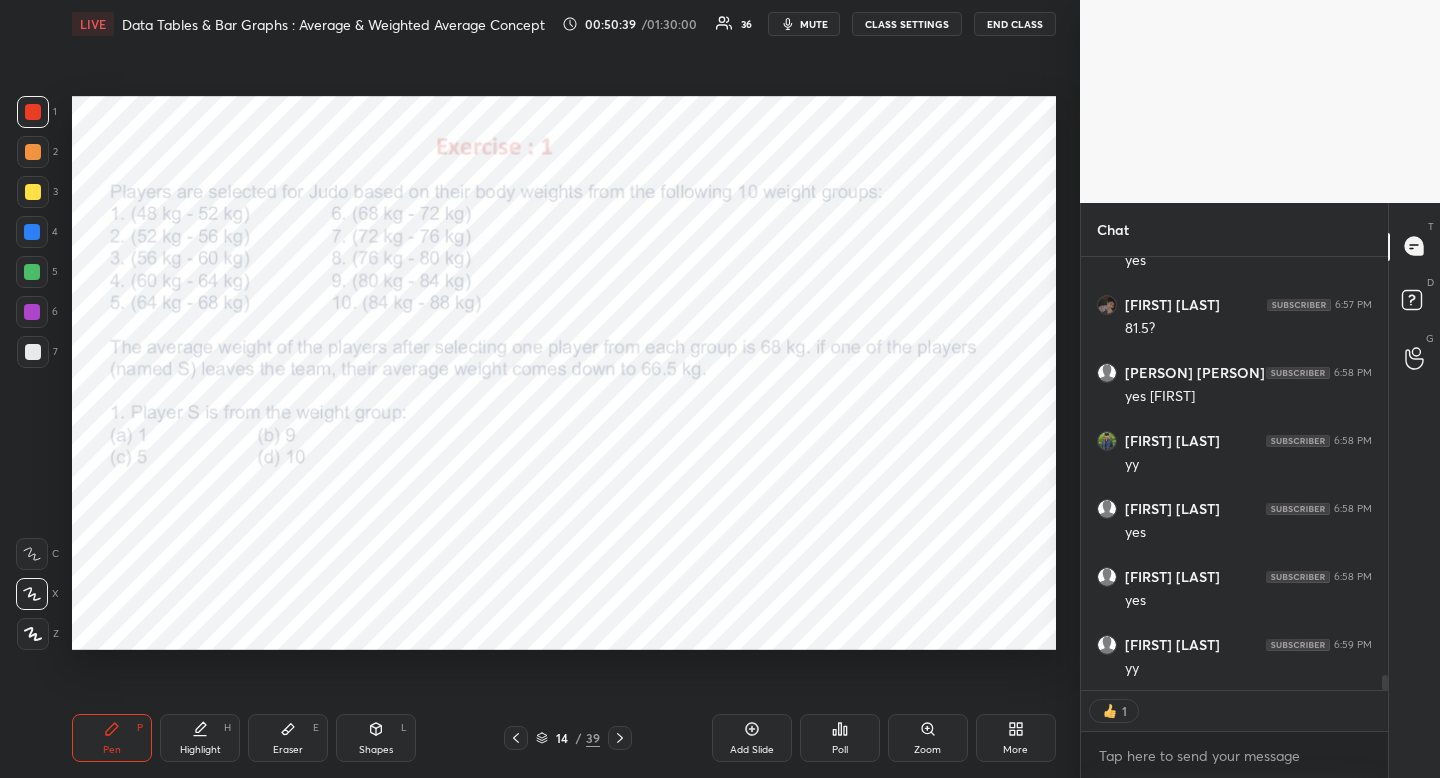 click at bounding box center (33, 112) 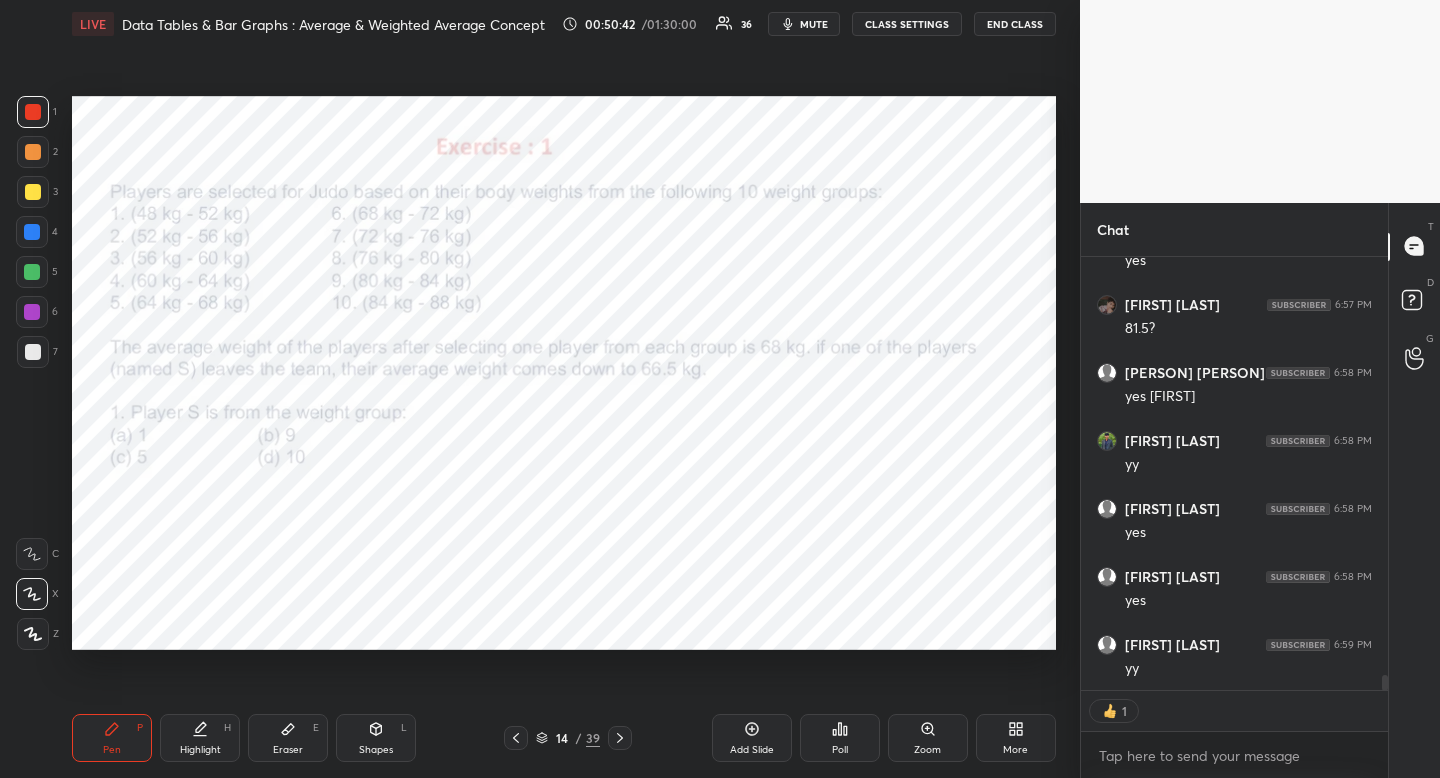 drag, startPoint x: 360, startPoint y: 741, endPoint x: 344, endPoint y: 745, distance: 16.492422 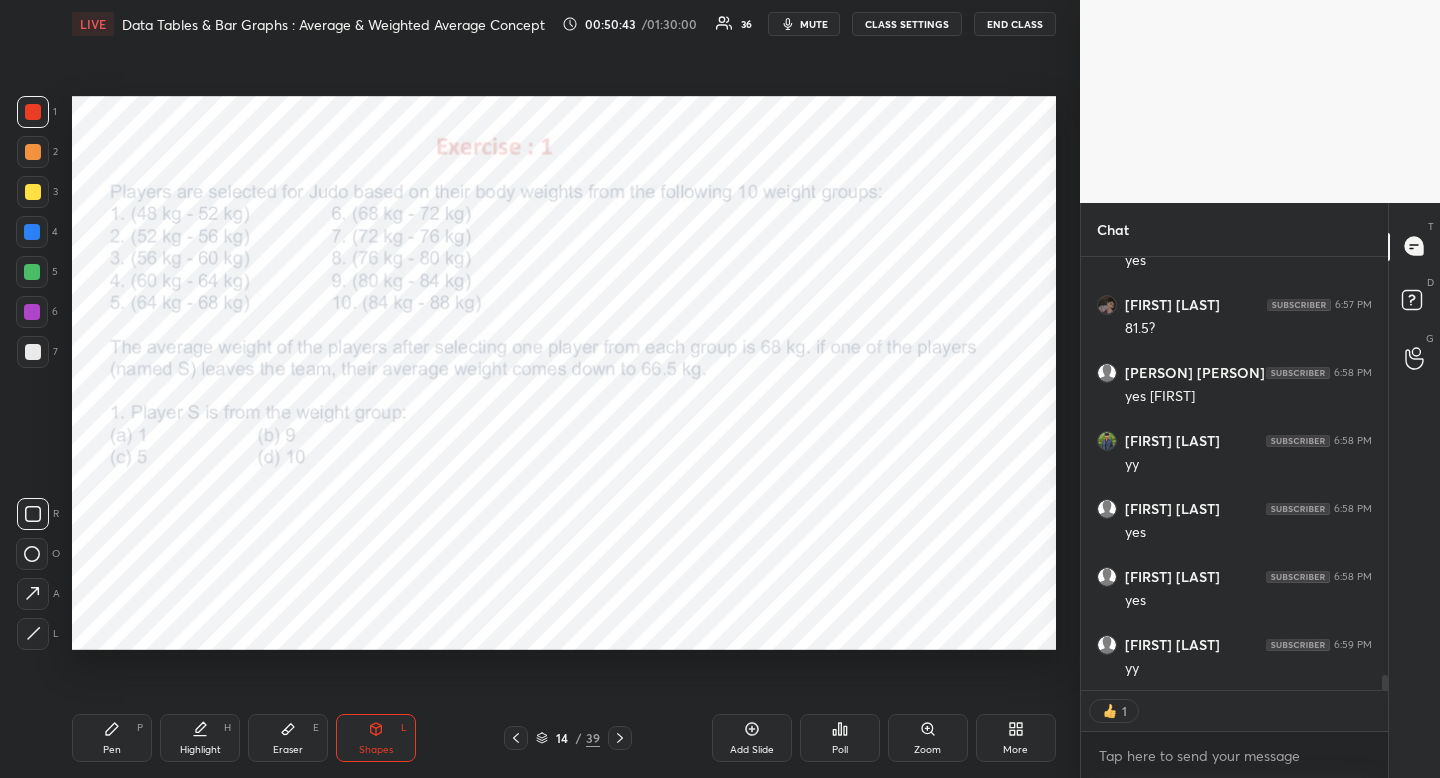 click on "R O A L" at bounding box center (38, 570) 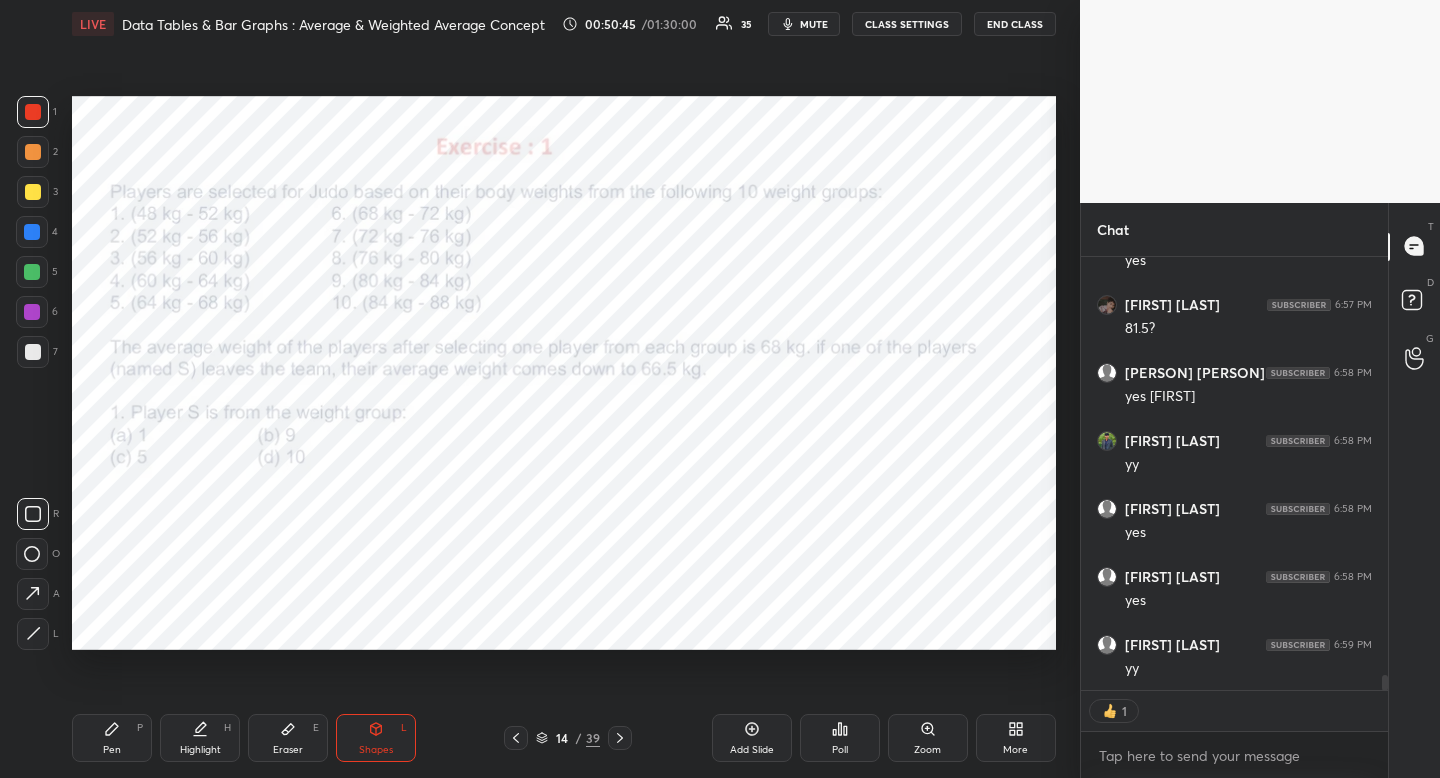 click on "Pen P" at bounding box center (112, 738) 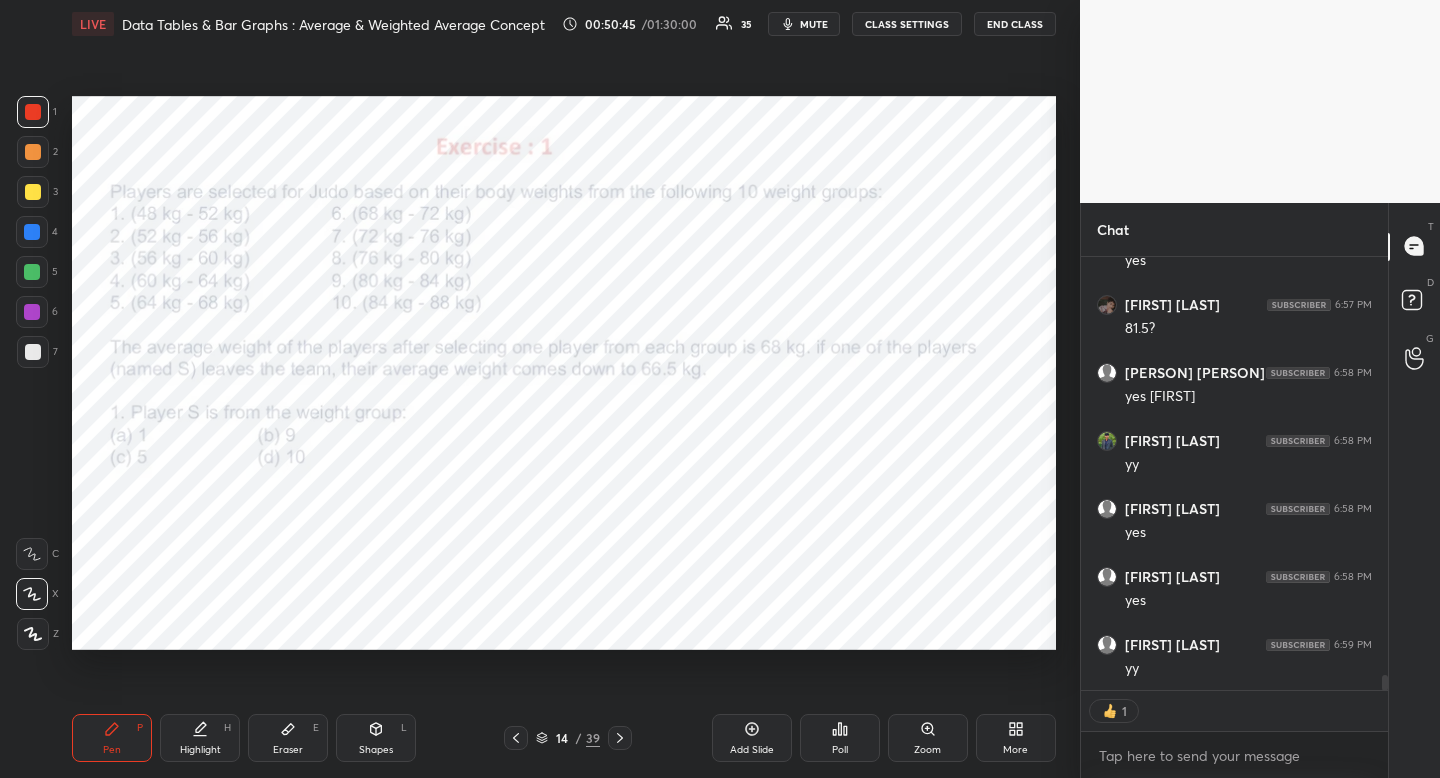 drag, startPoint x: 123, startPoint y: 735, endPoint x: 130, endPoint y: 726, distance: 11.401754 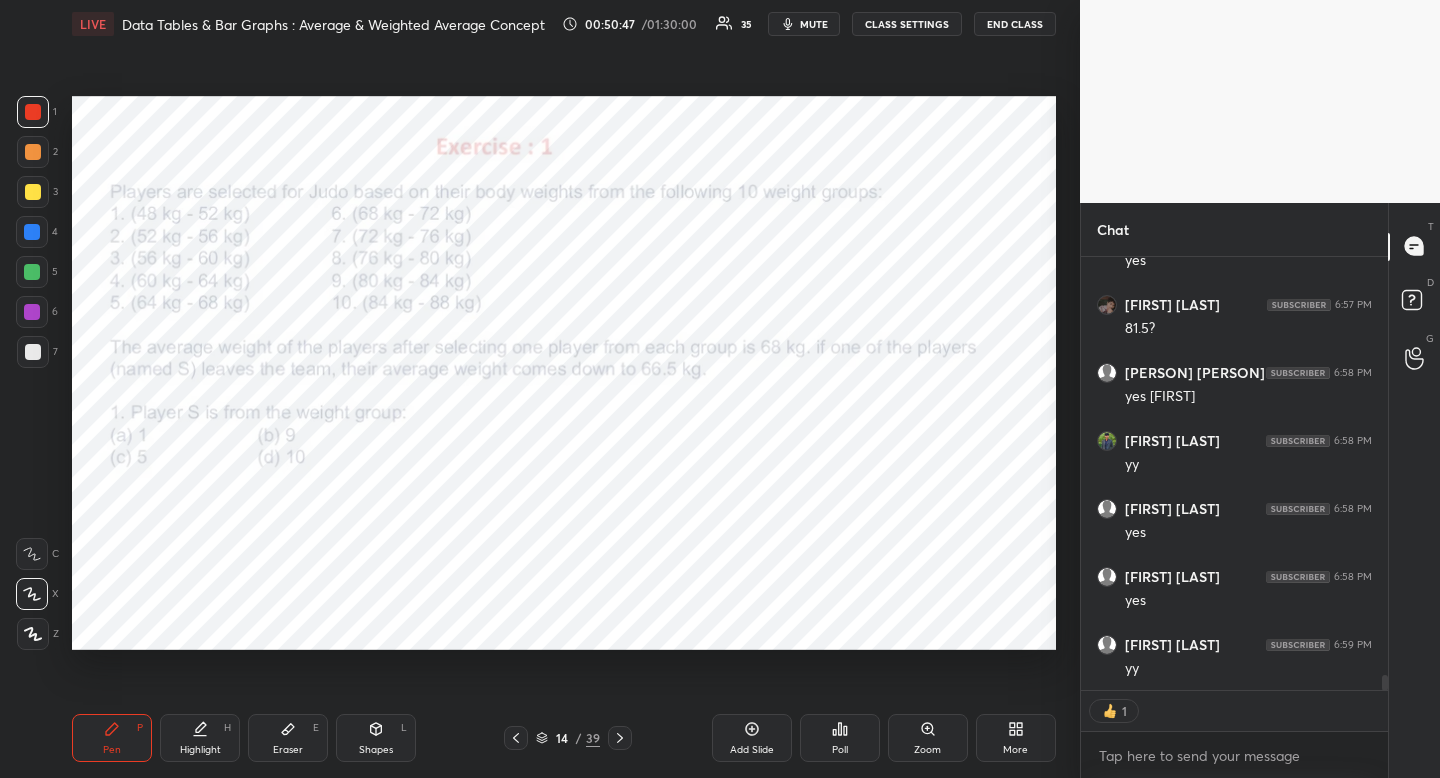 type on "x" 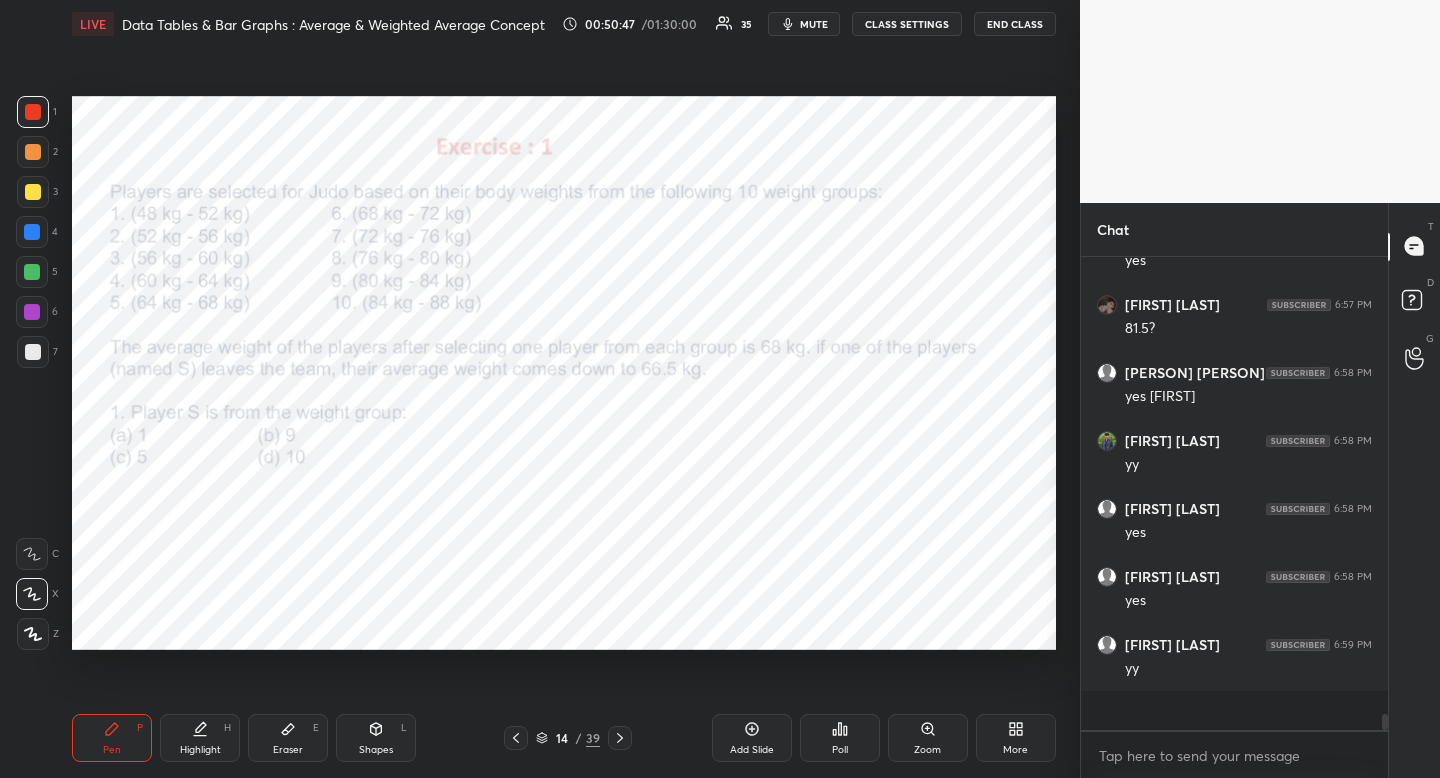 scroll, scrollTop: 7, scrollLeft: 7, axis: both 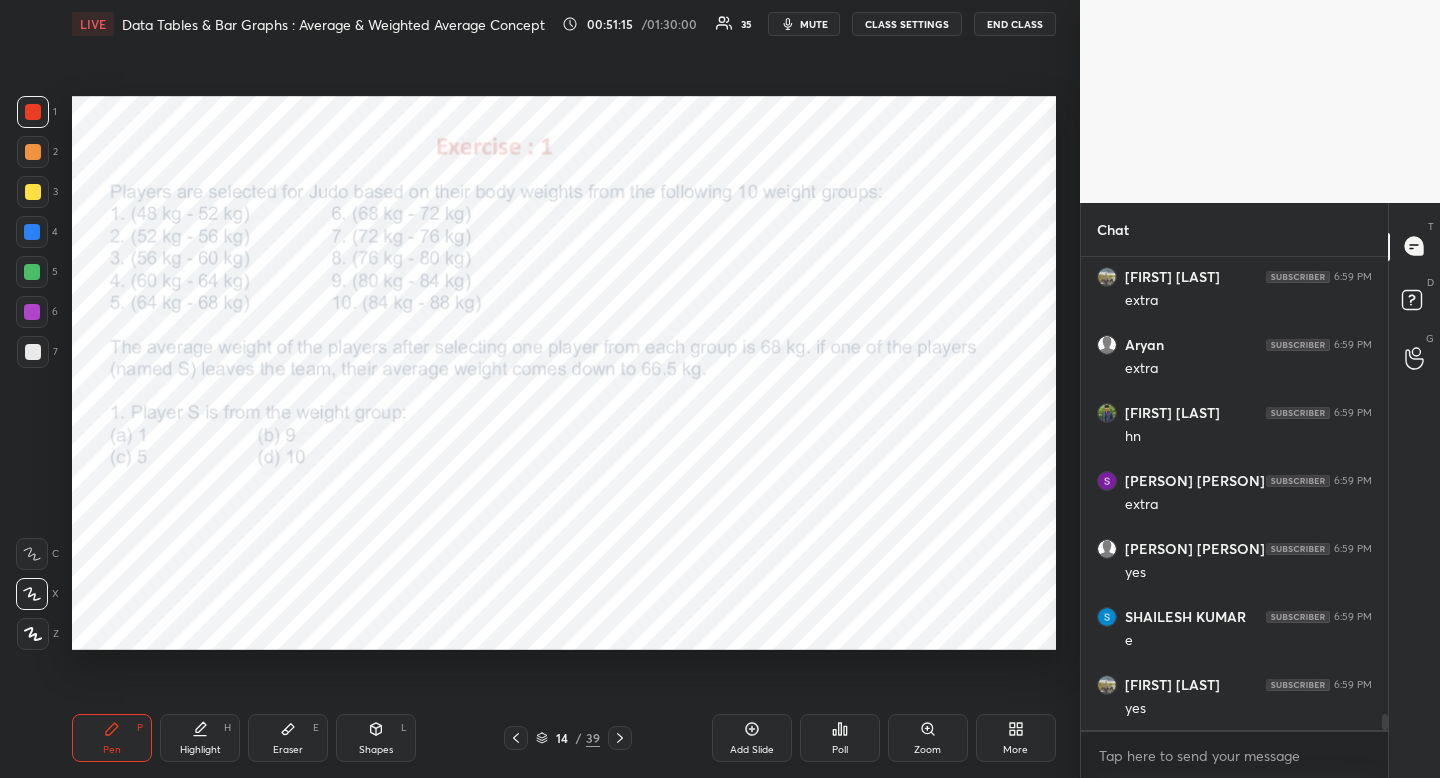 click at bounding box center (32, 232) 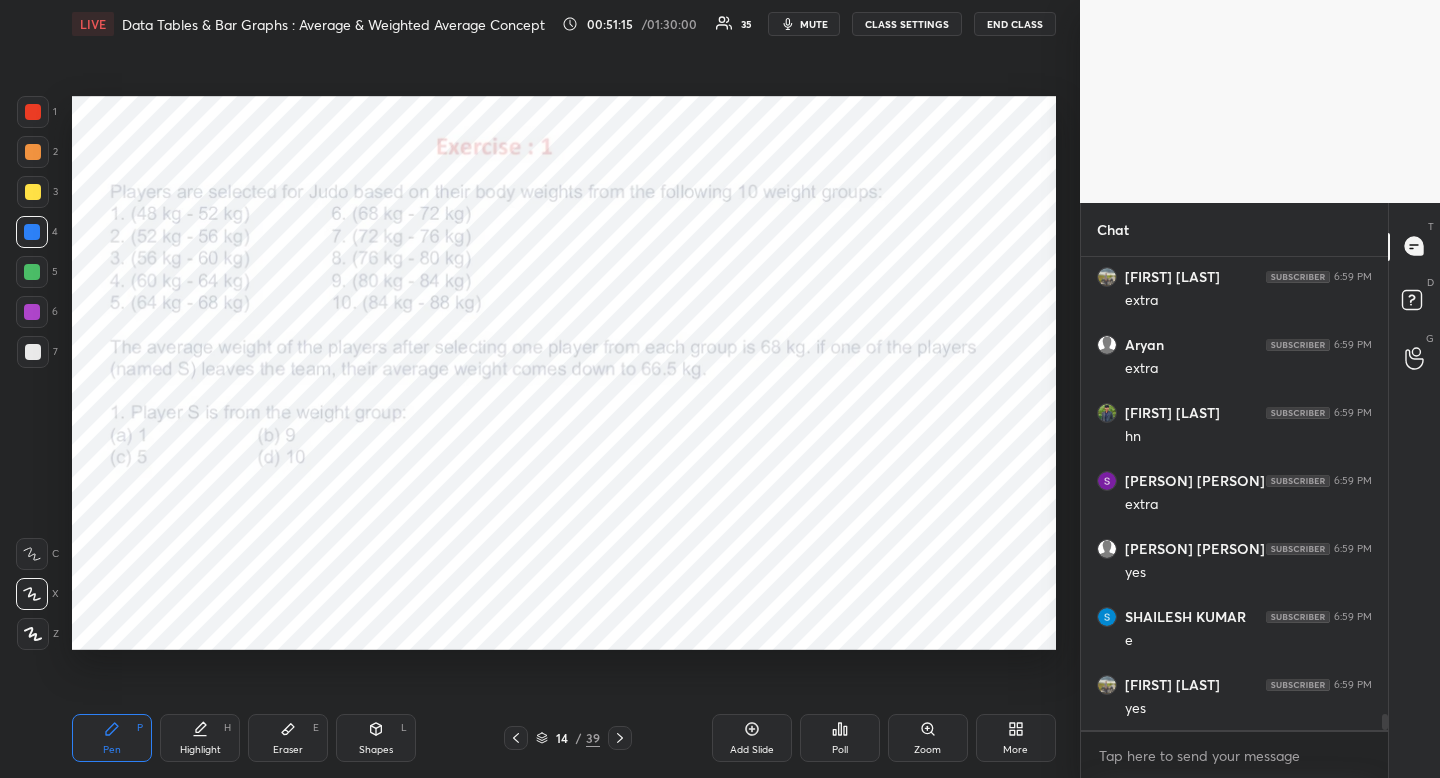 click at bounding box center [32, 232] 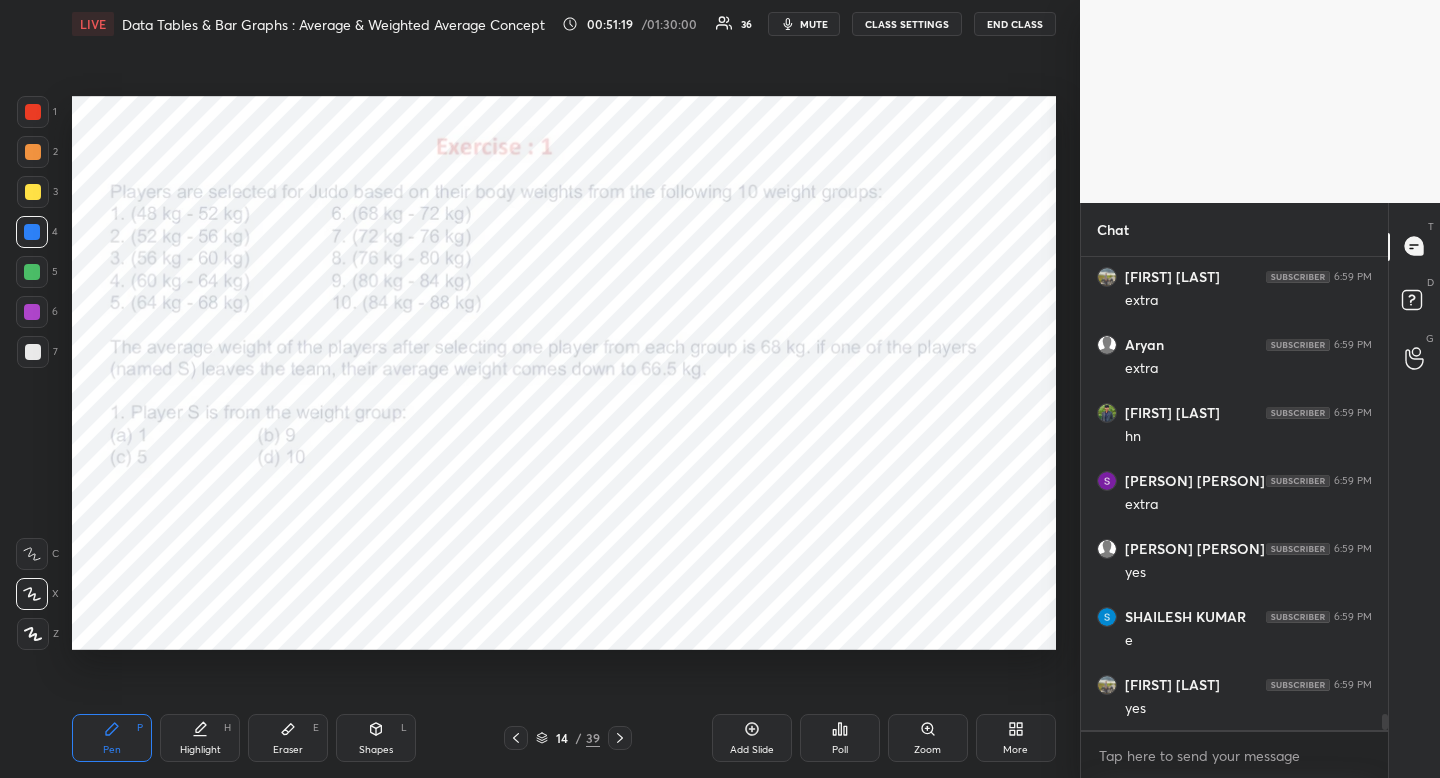 click on "Highlight" at bounding box center [200, 750] 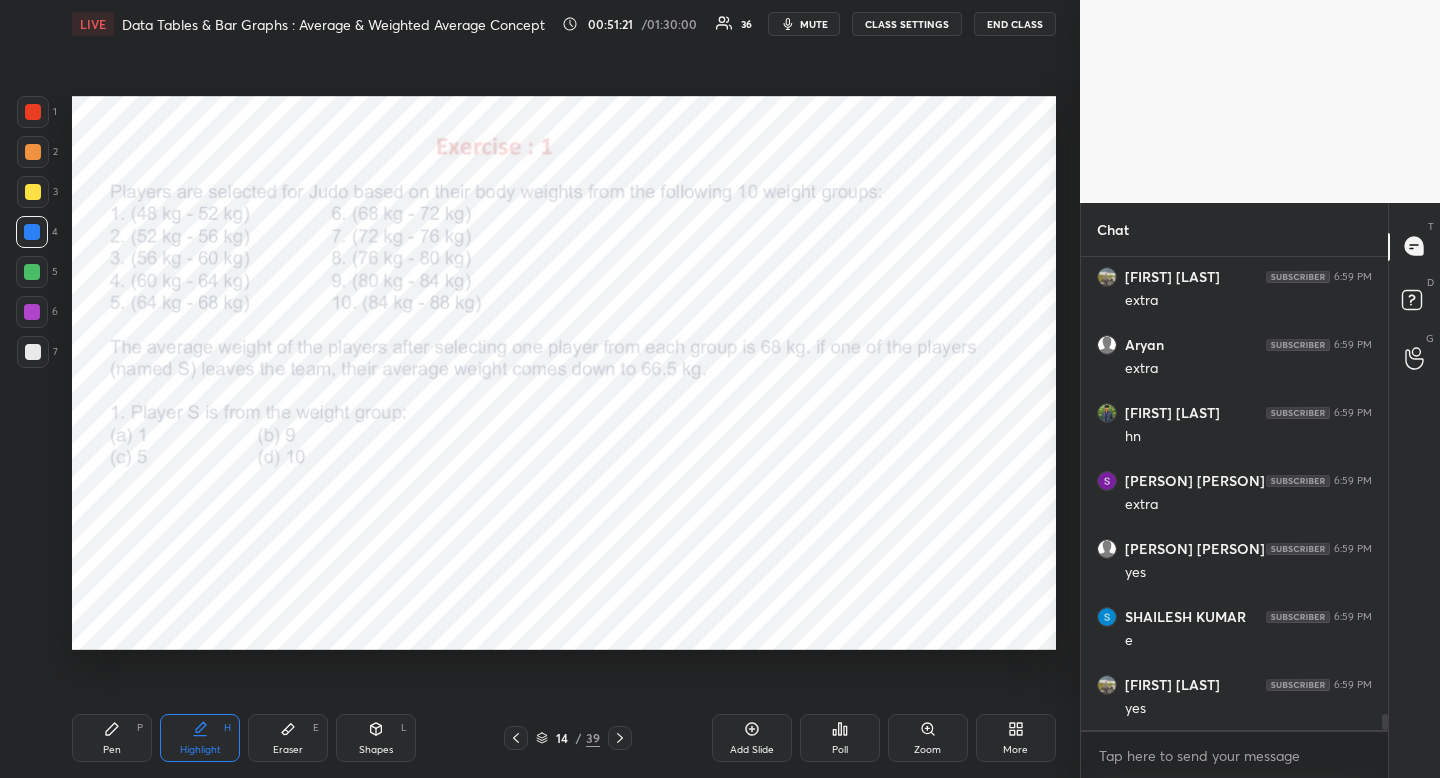 click at bounding box center (33, 112) 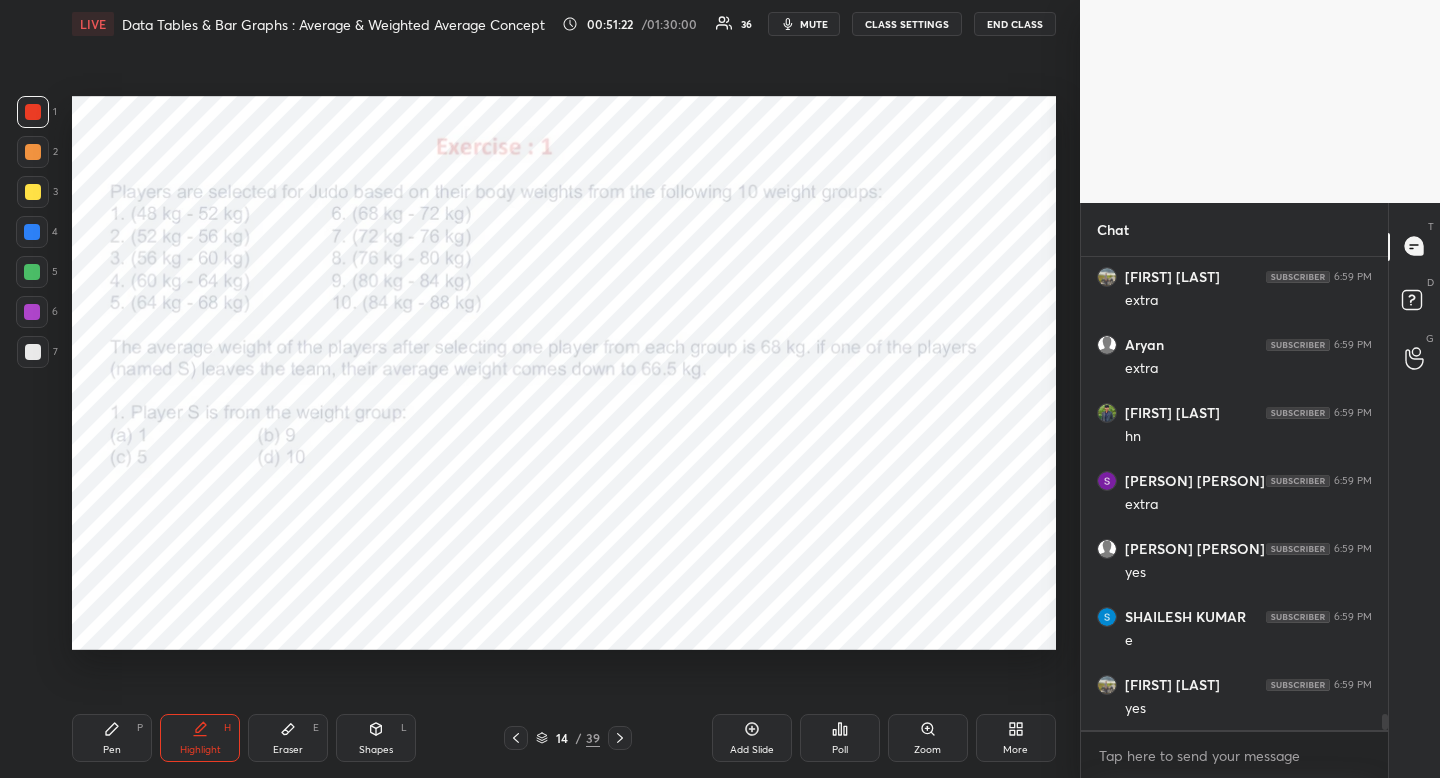 click on "Pen" at bounding box center [112, 750] 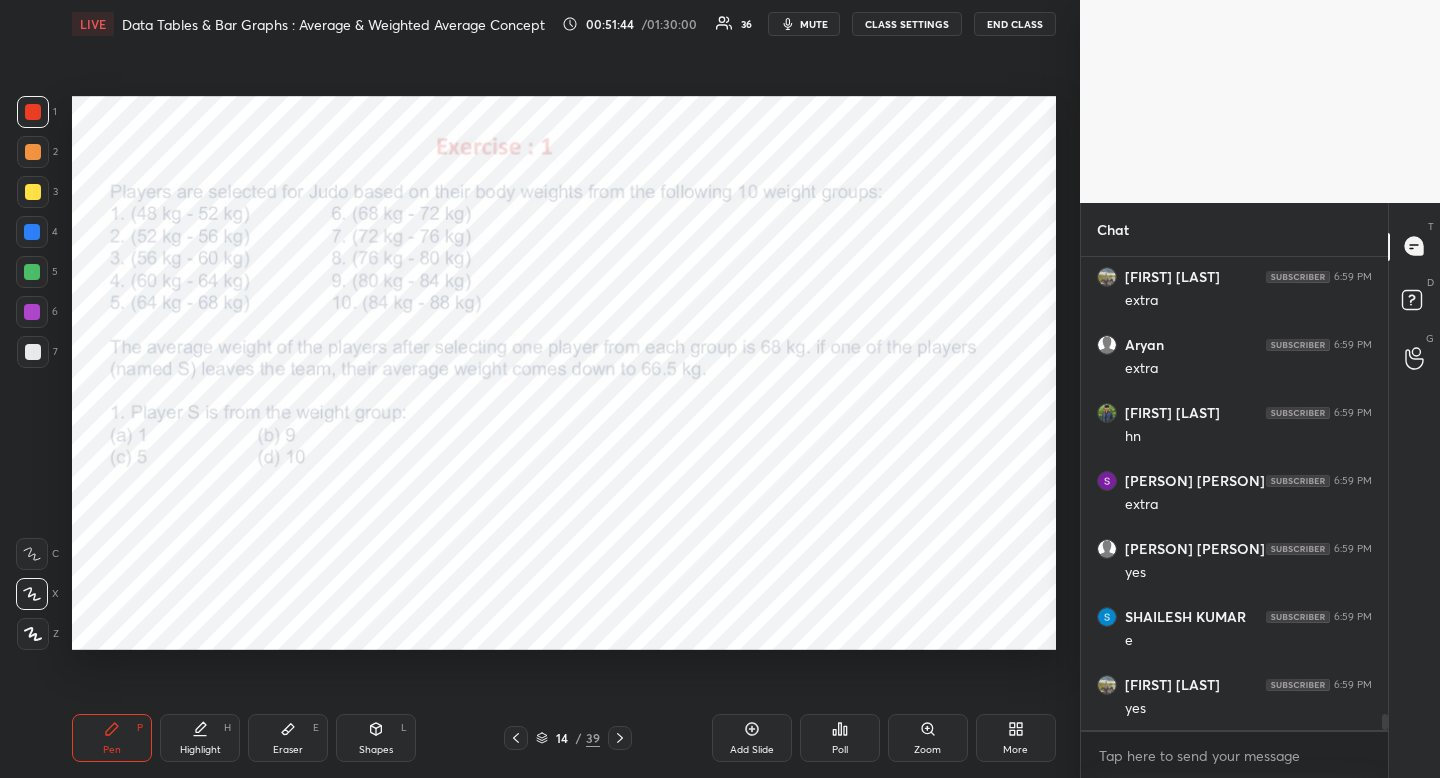 click on "Eraser E" at bounding box center (288, 738) 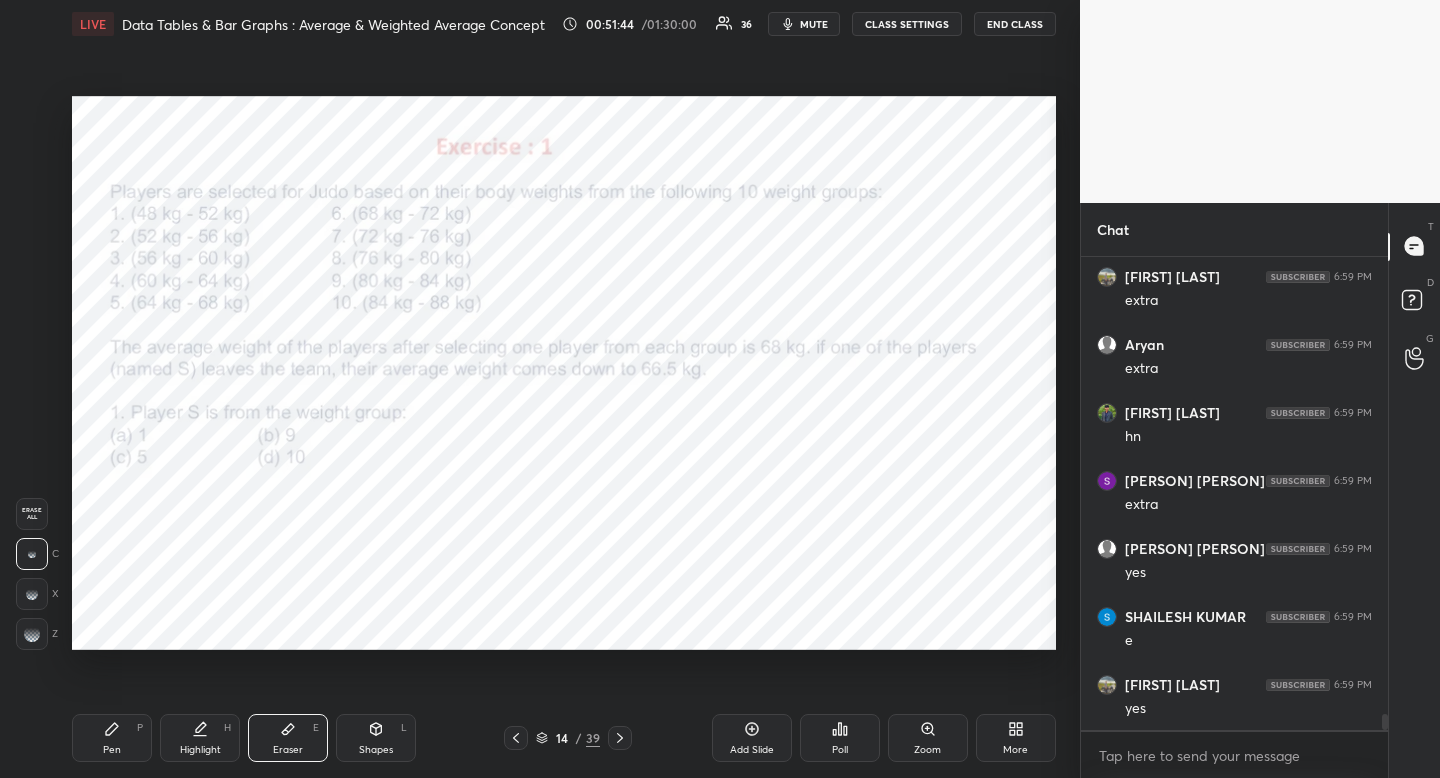 drag, startPoint x: 288, startPoint y: 740, endPoint x: 473, endPoint y: 658, distance: 202.3586 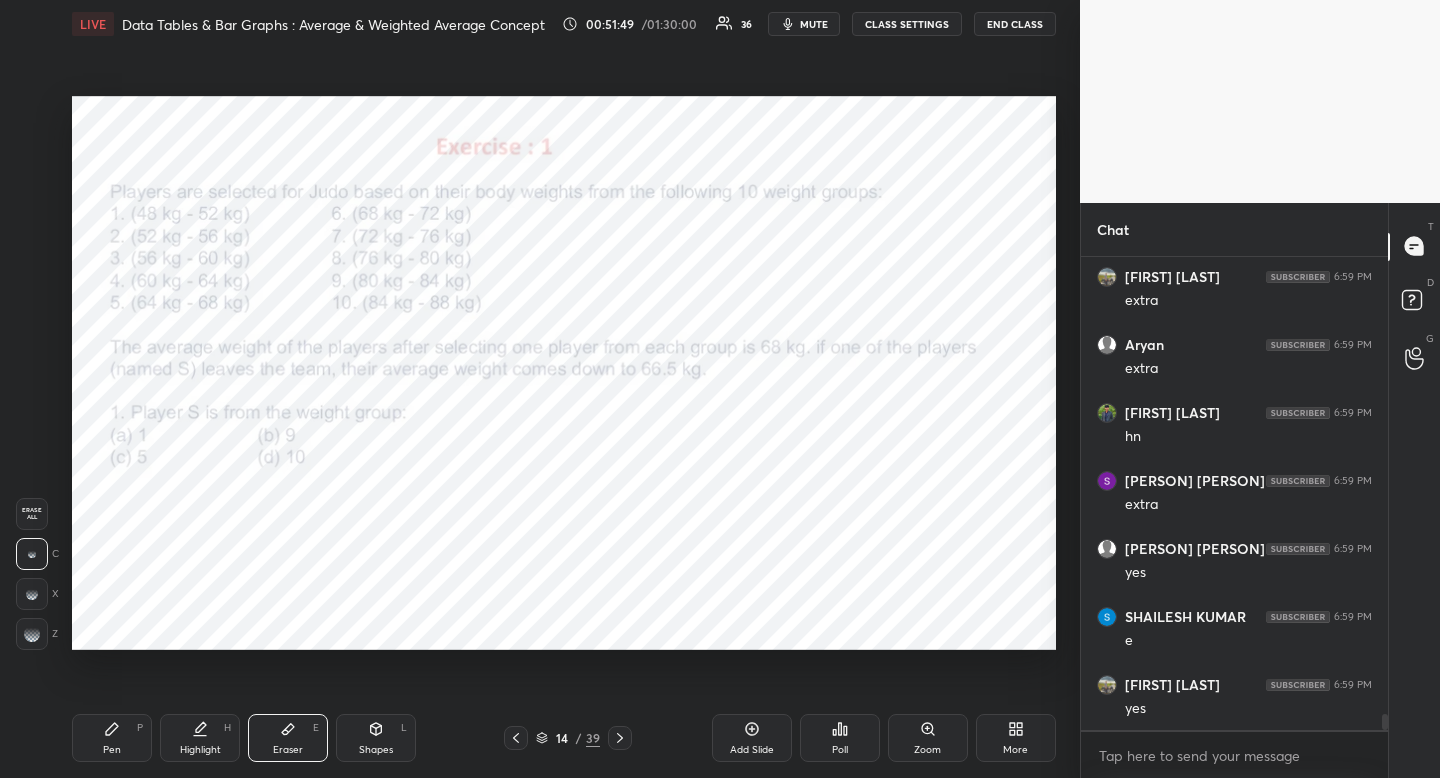 scroll, scrollTop: 13609, scrollLeft: 0, axis: vertical 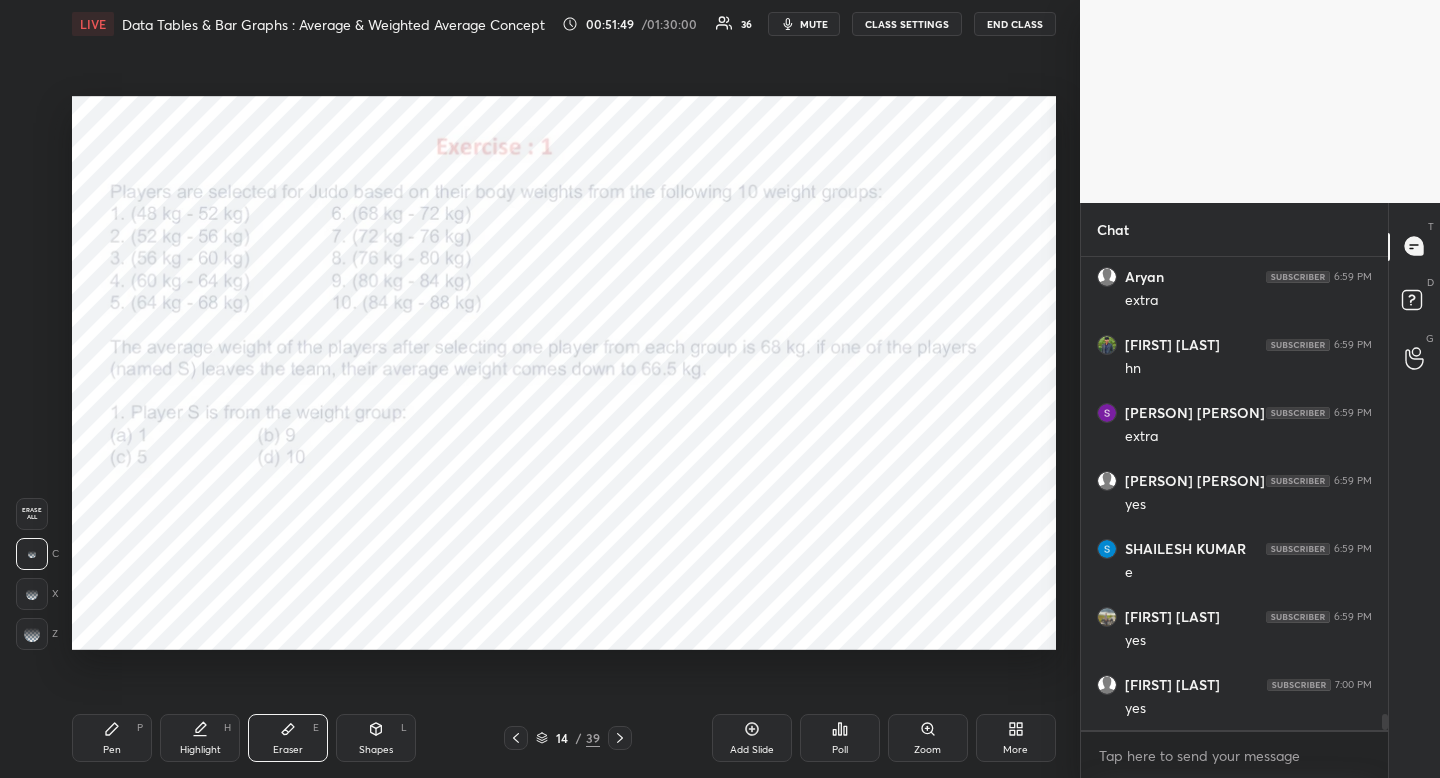 click 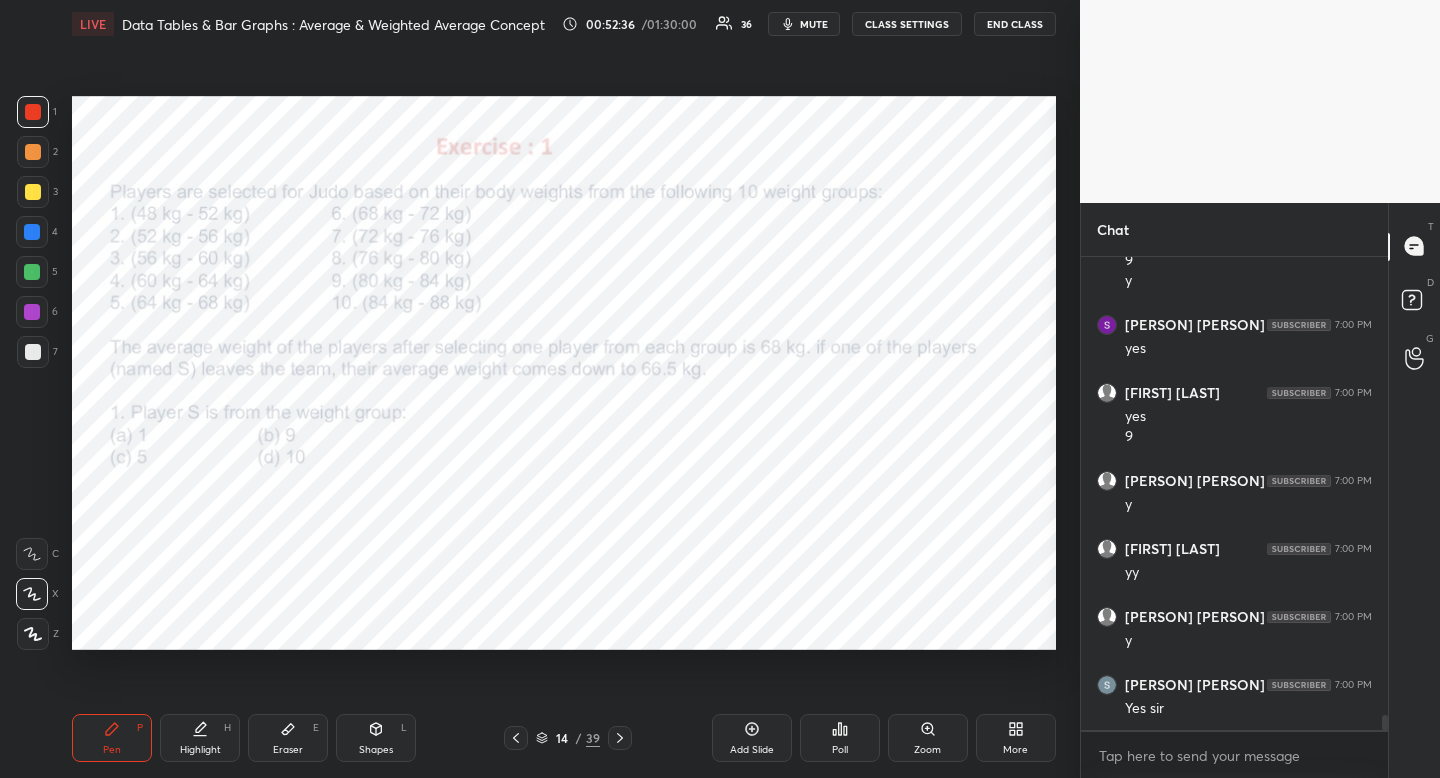 scroll, scrollTop: 14601, scrollLeft: 0, axis: vertical 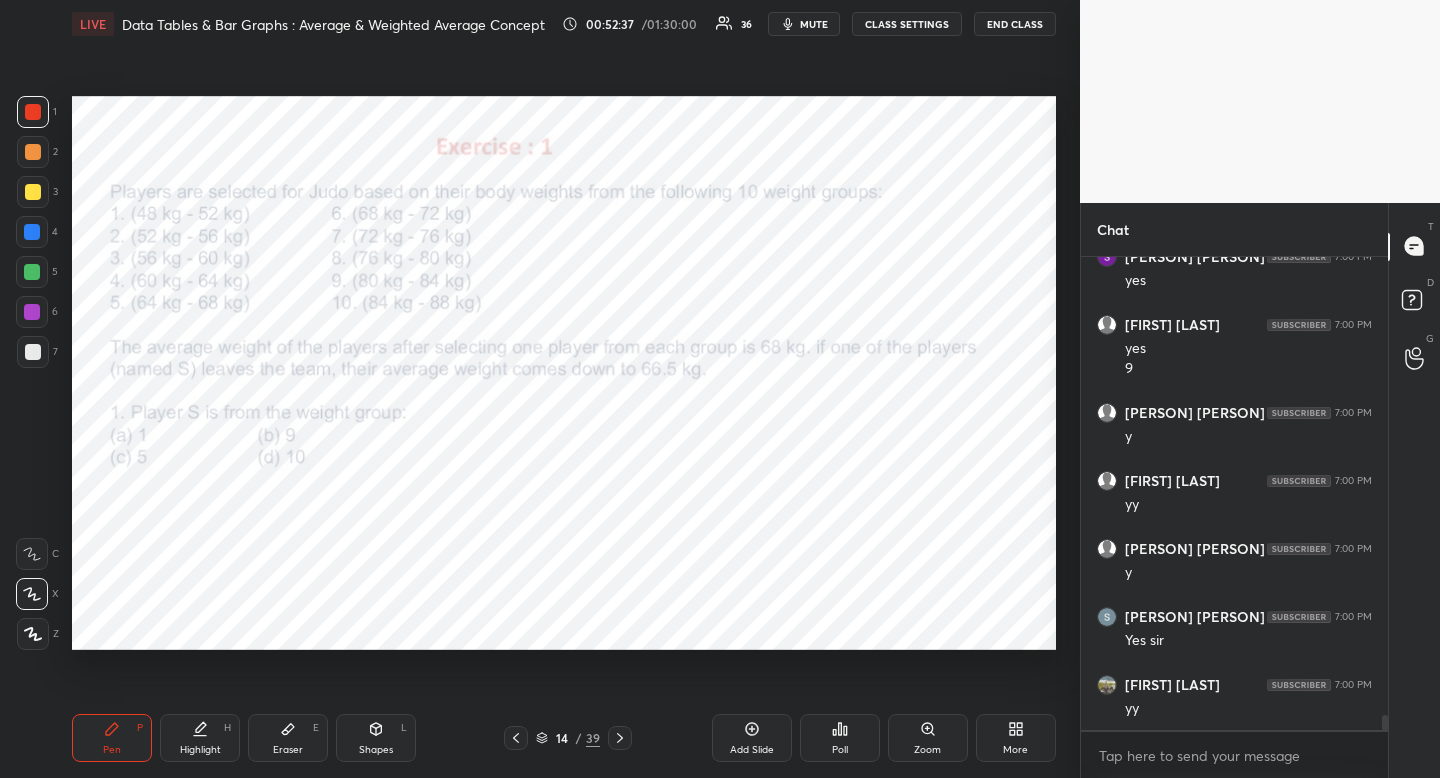 click 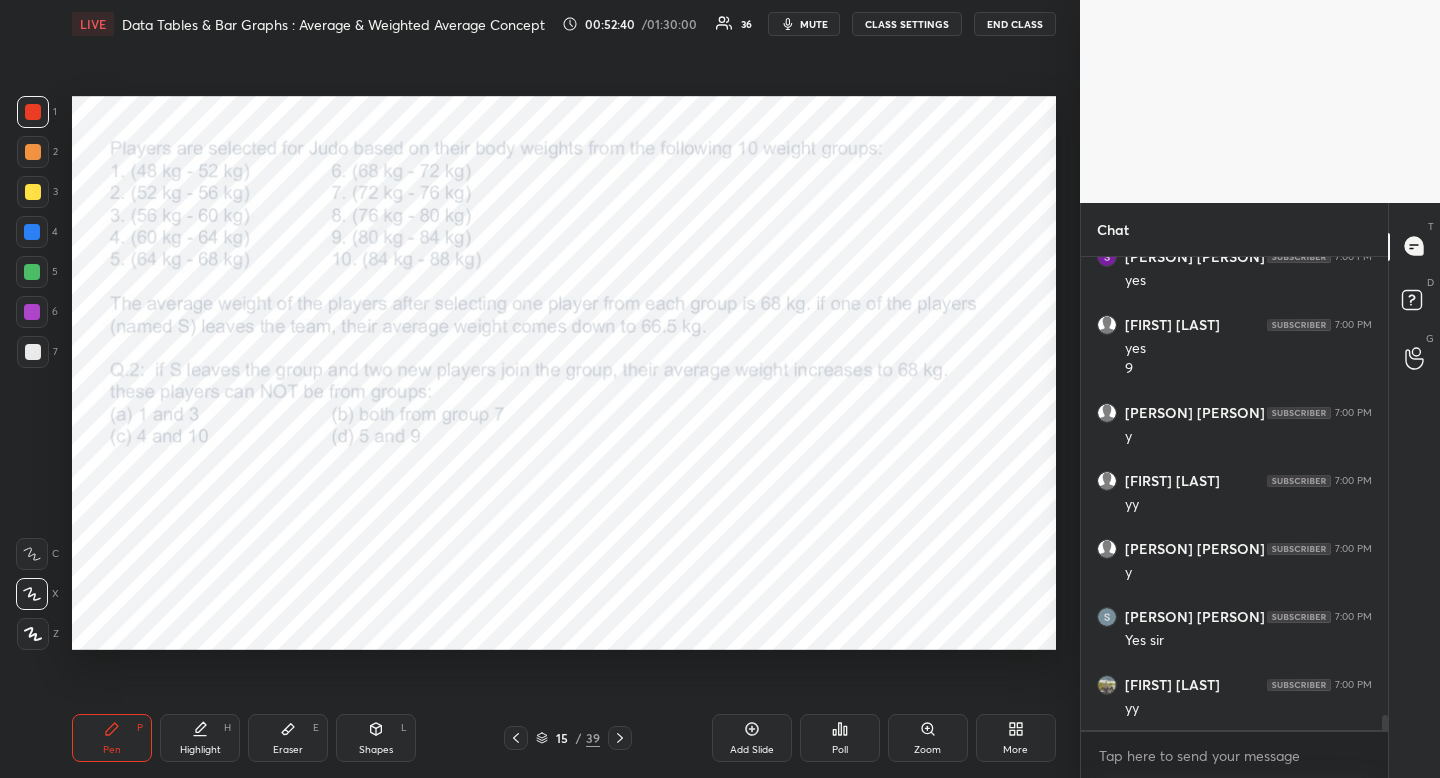 scroll, scrollTop: 14669, scrollLeft: 0, axis: vertical 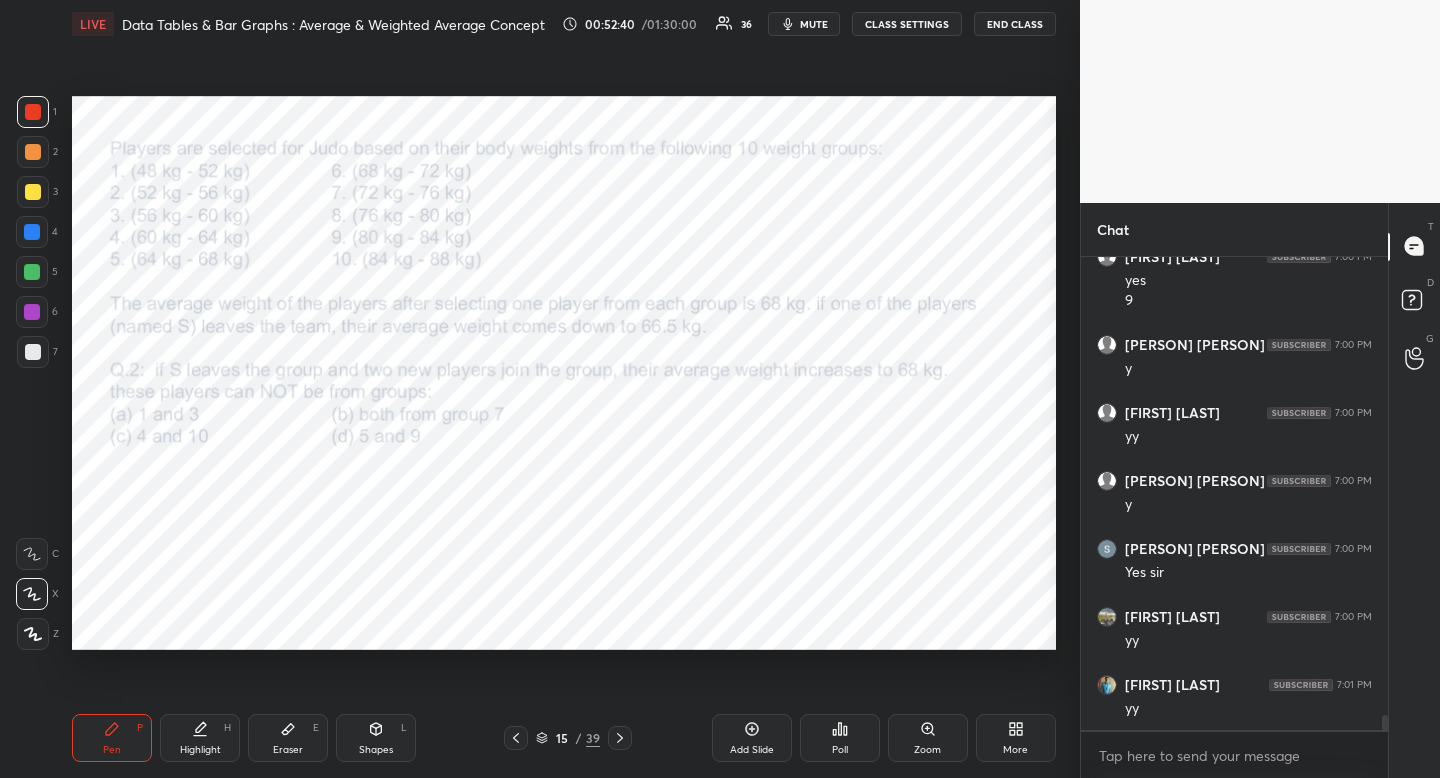 click at bounding box center [32, 232] 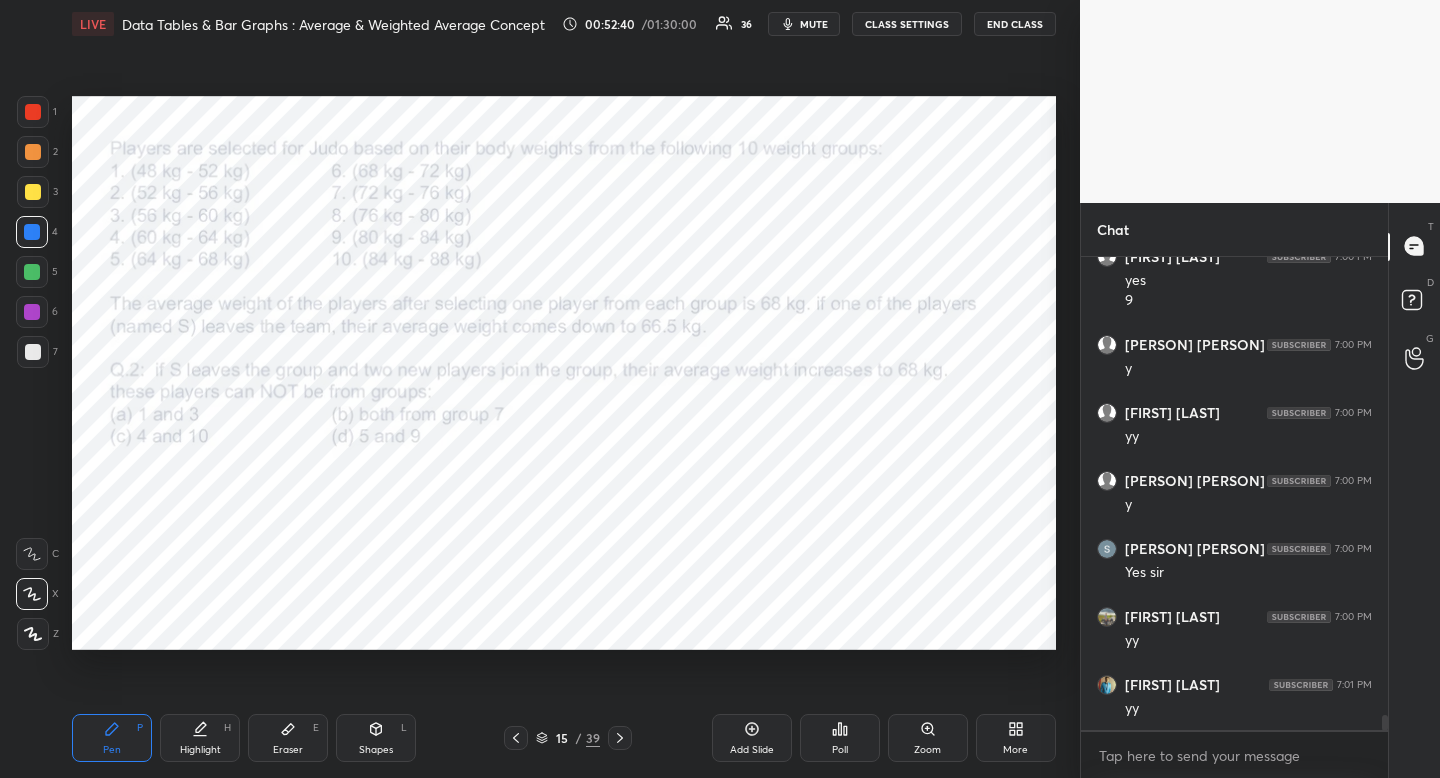 drag, startPoint x: 24, startPoint y: 231, endPoint x: 57, endPoint y: 267, distance: 48.83646 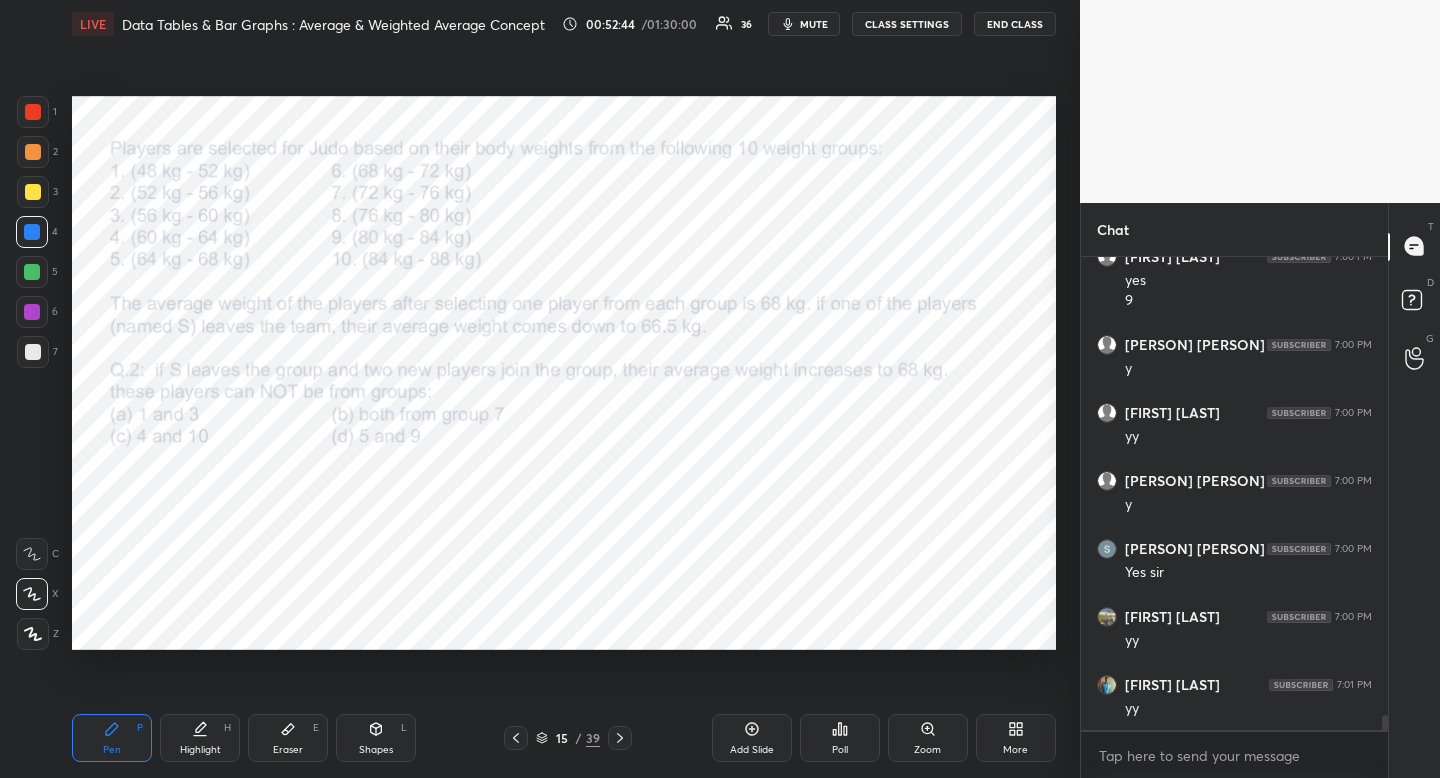 scroll, scrollTop: 14737, scrollLeft: 0, axis: vertical 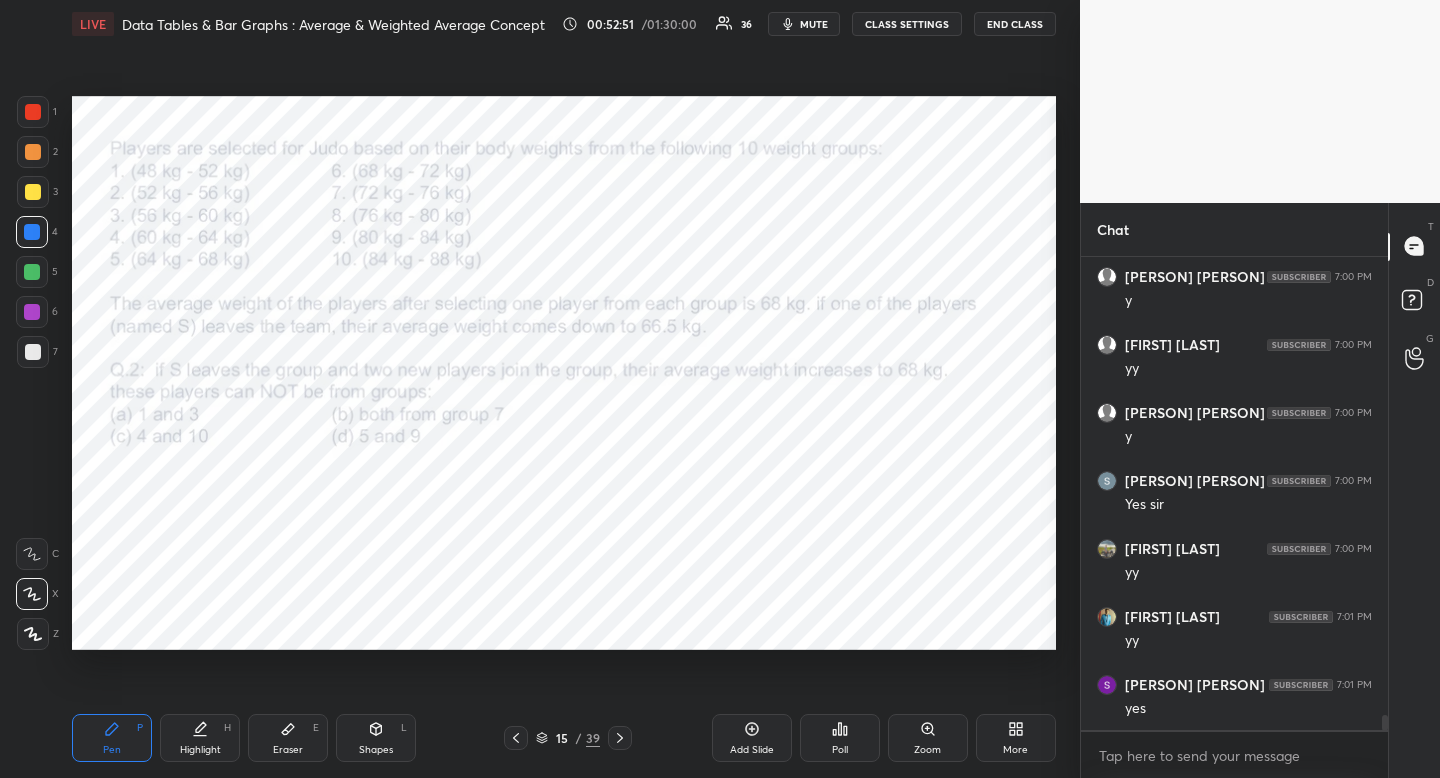 click at bounding box center [33, 112] 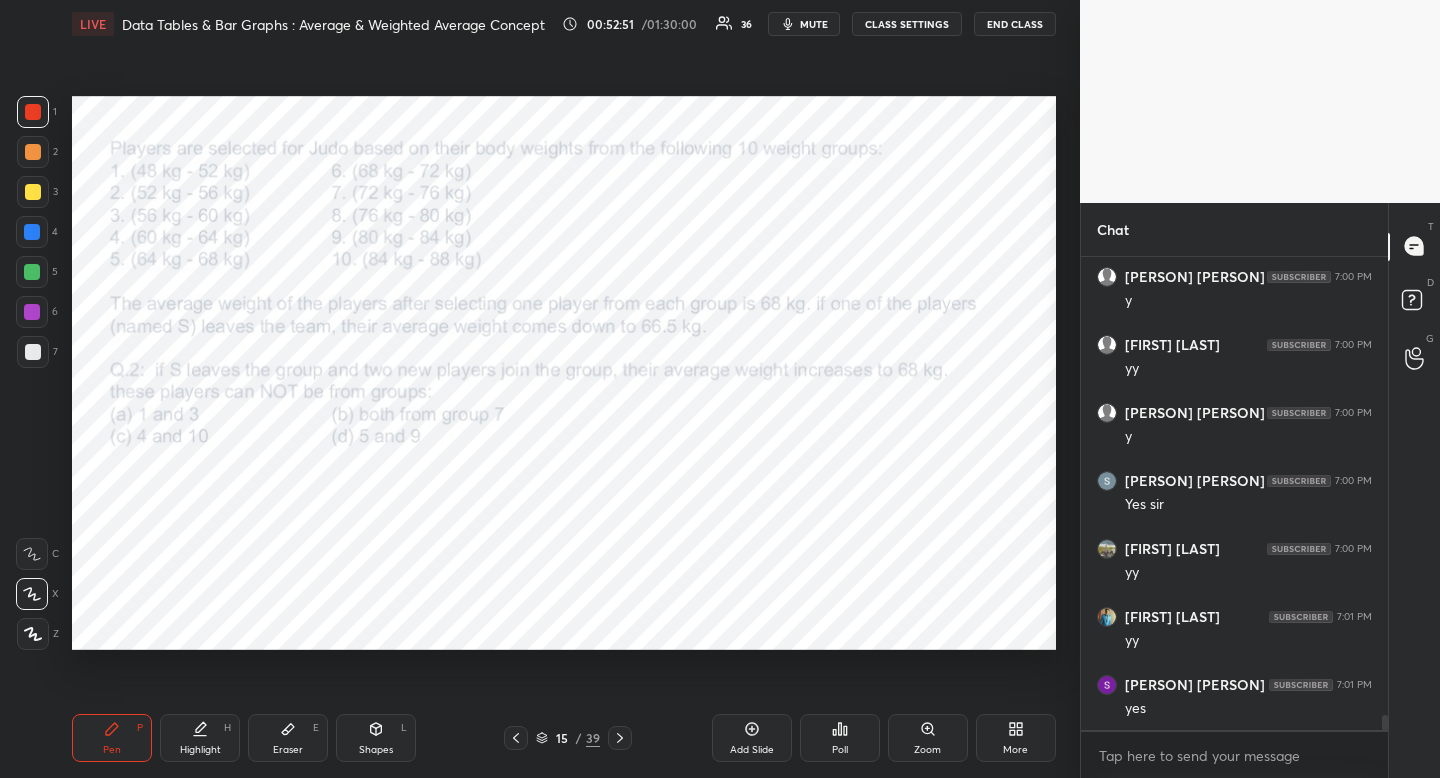 drag, startPoint x: 36, startPoint y: 98, endPoint x: 37, endPoint y: 149, distance: 51.009804 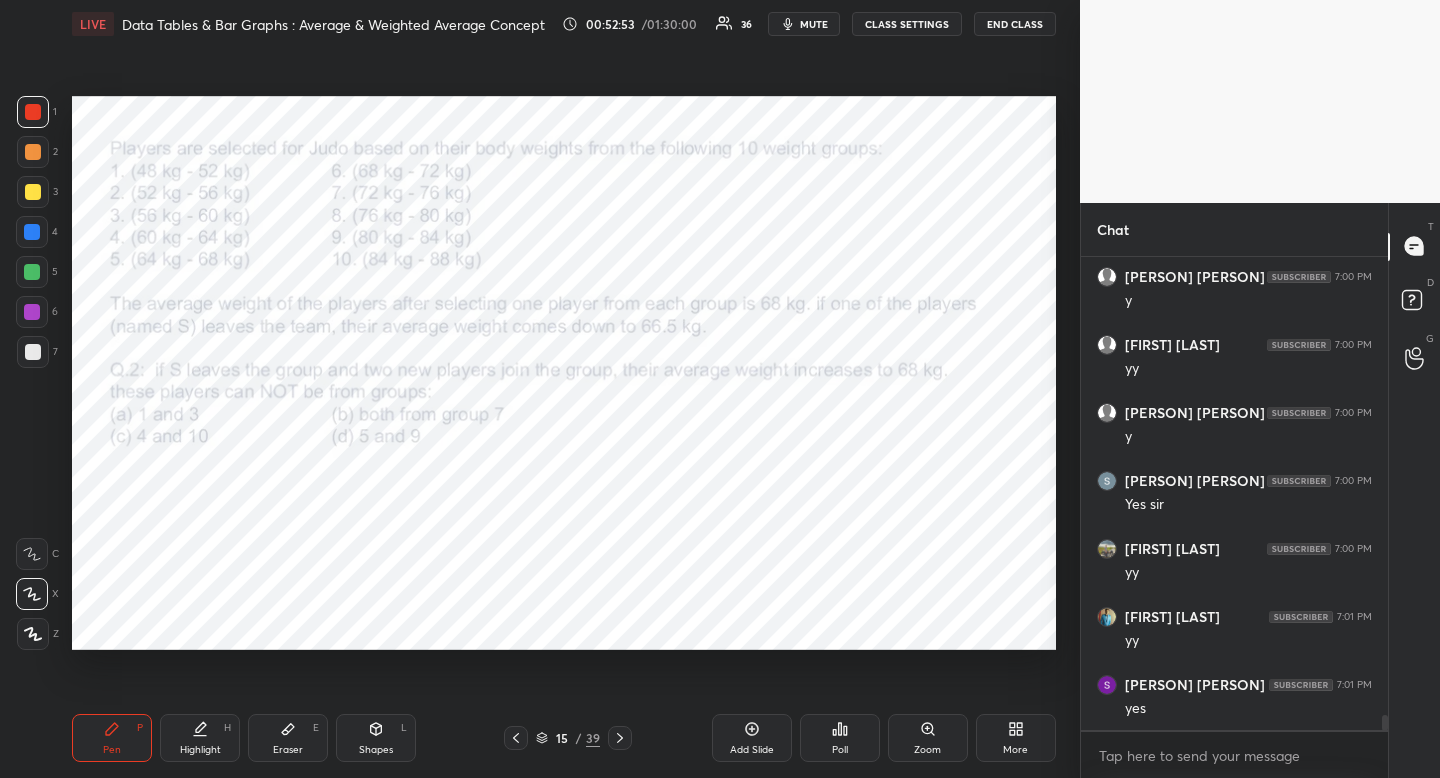 drag, startPoint x: 182, startPoint y: 724, endPoint x: 167, endPoint y: 672, distance: 54.120235 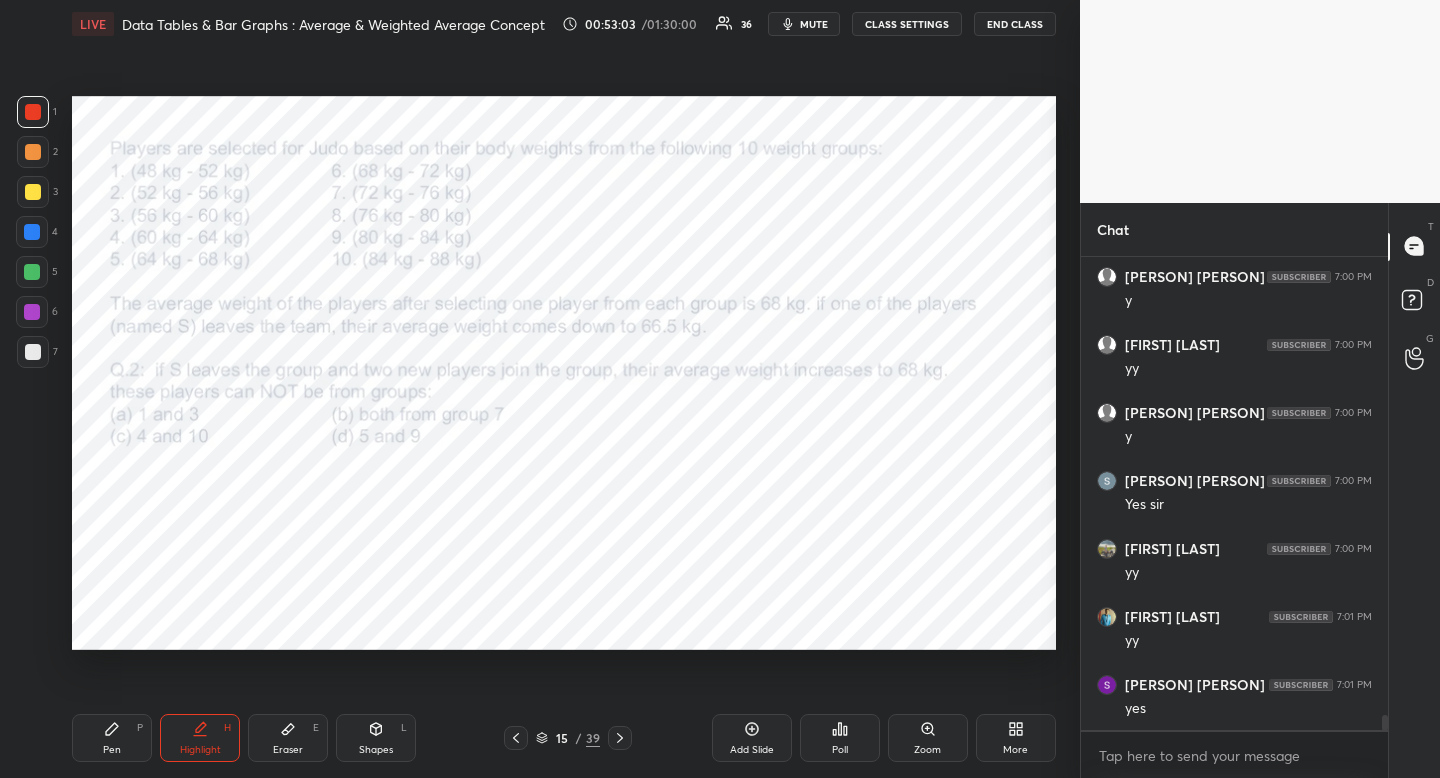 click 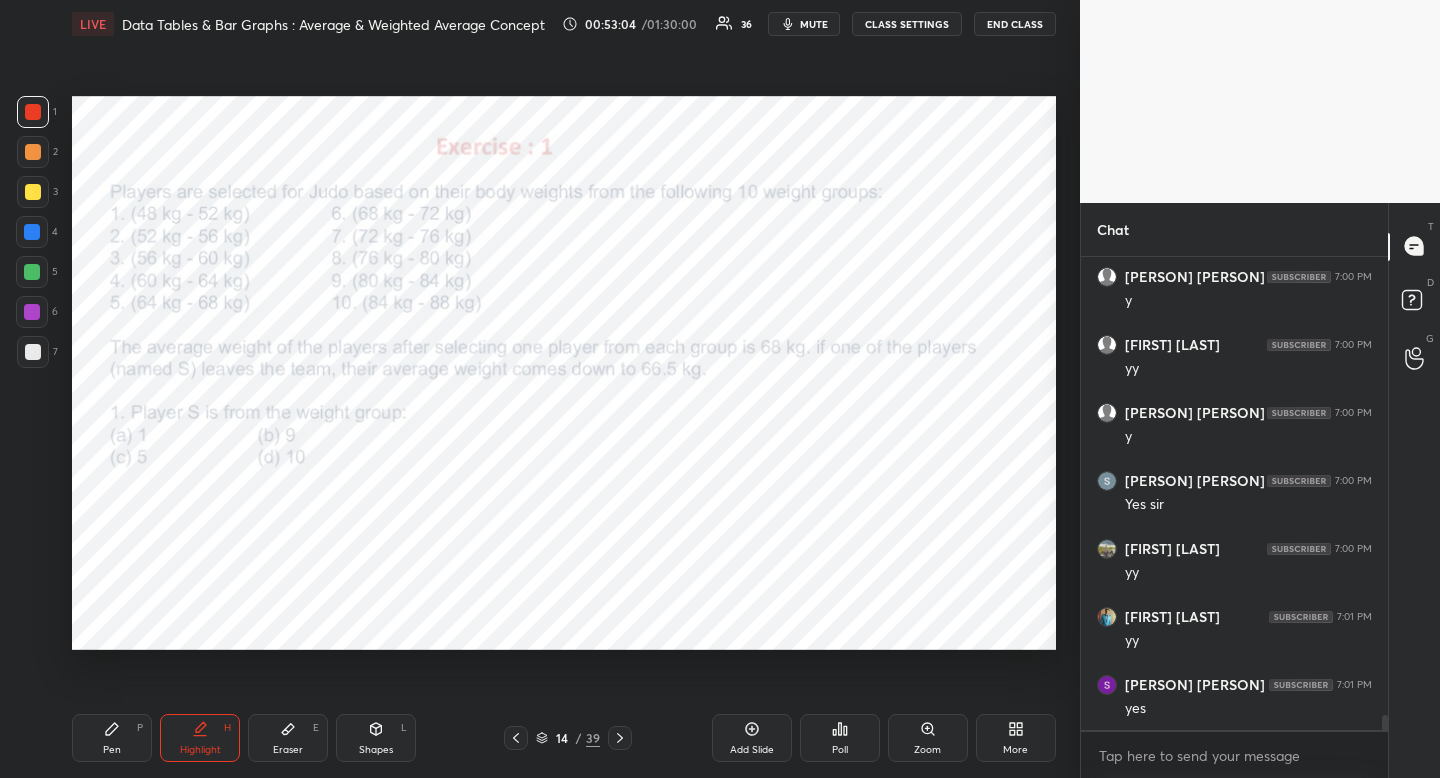 click 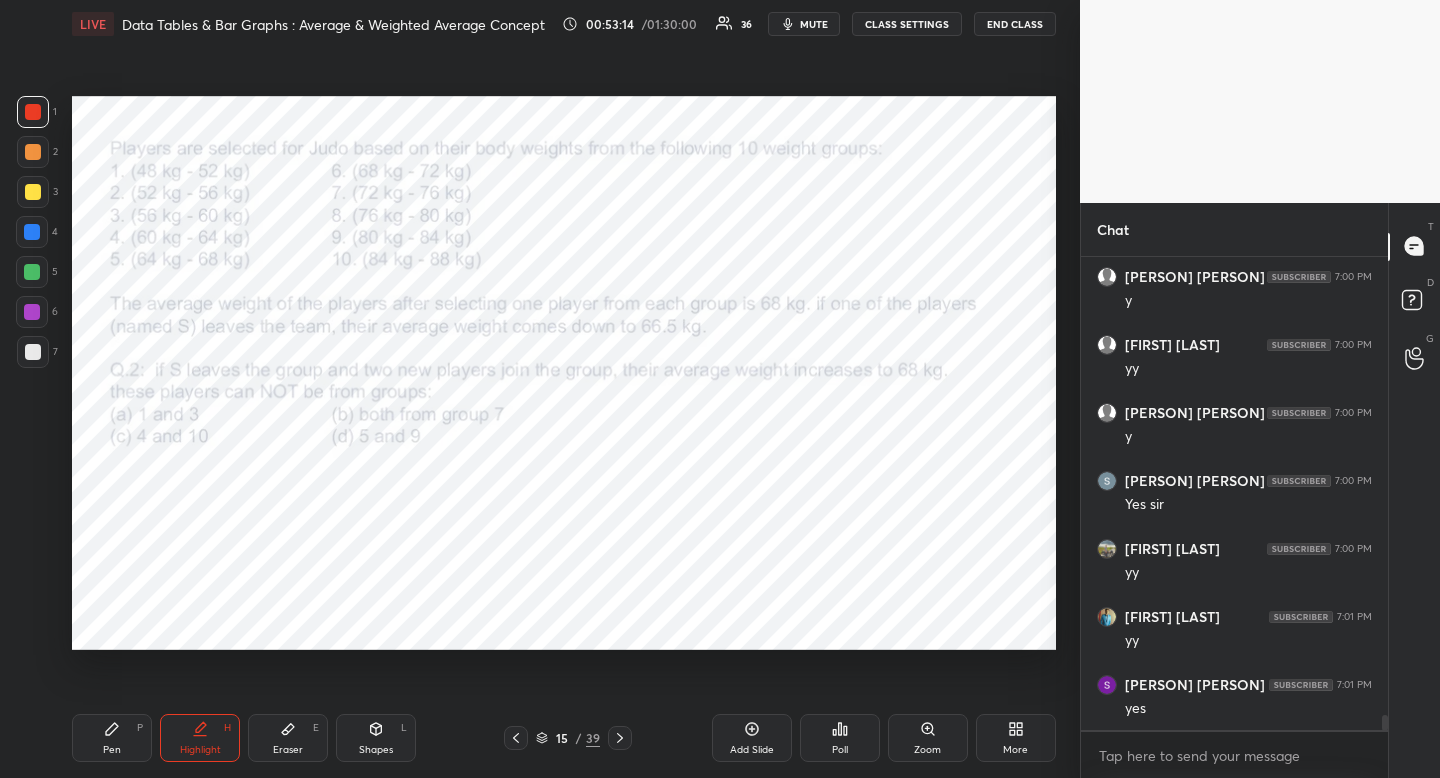 click 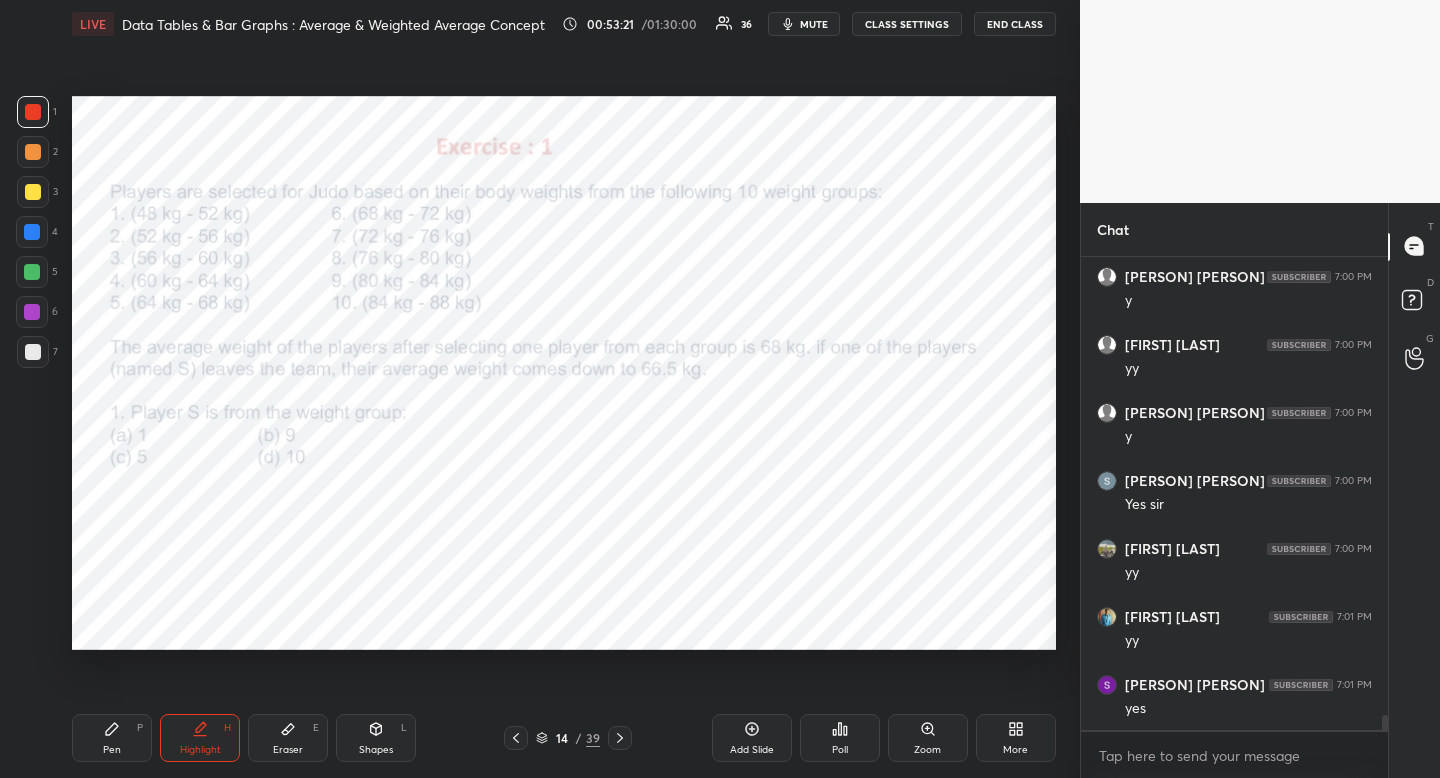 drag, startPoint x: 623, startPoint y: 734, endPoint x: 613, endPoint y: 758, distance: 26 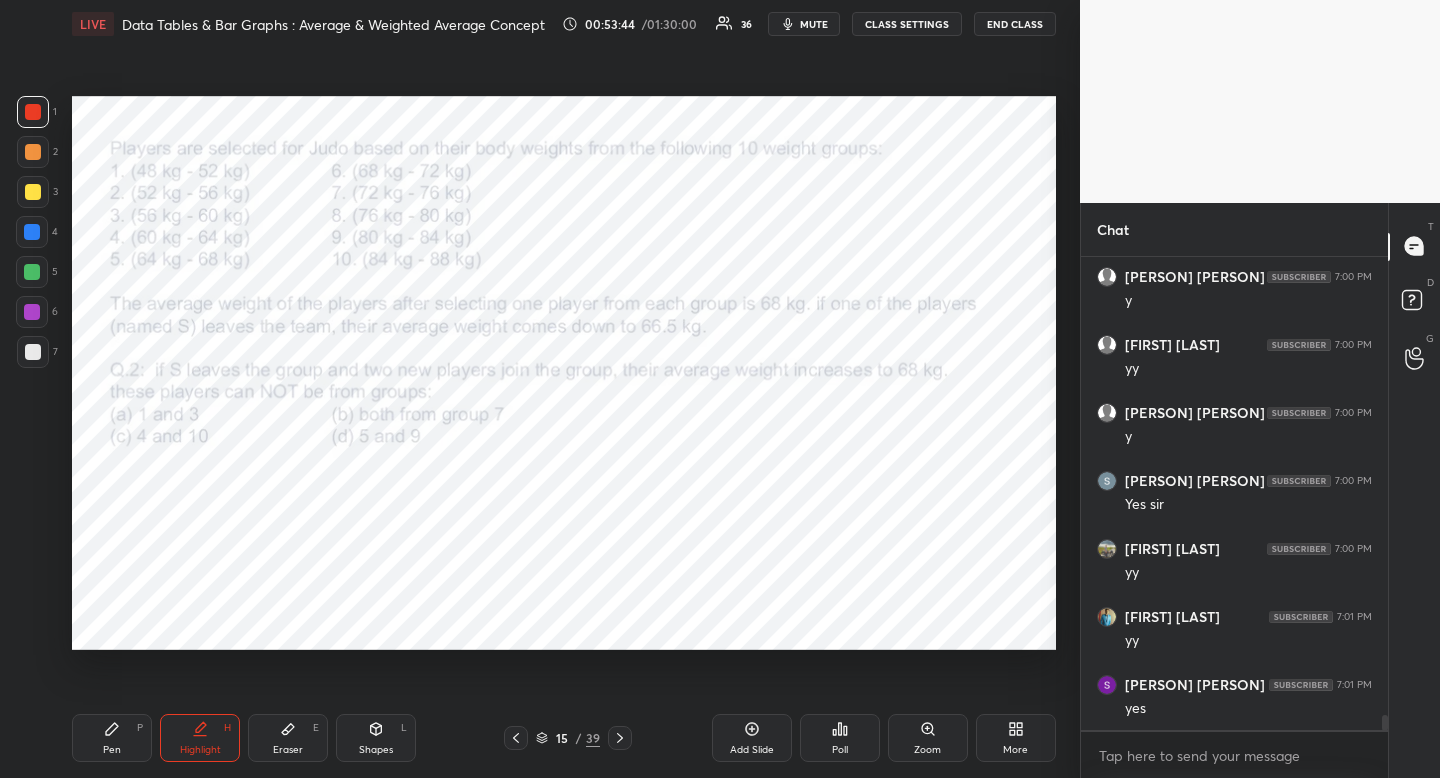 drag, startPoint x: 814, startPoint y: 25, endPoint x: 805, endPoint y: 38, distance: 15.811388 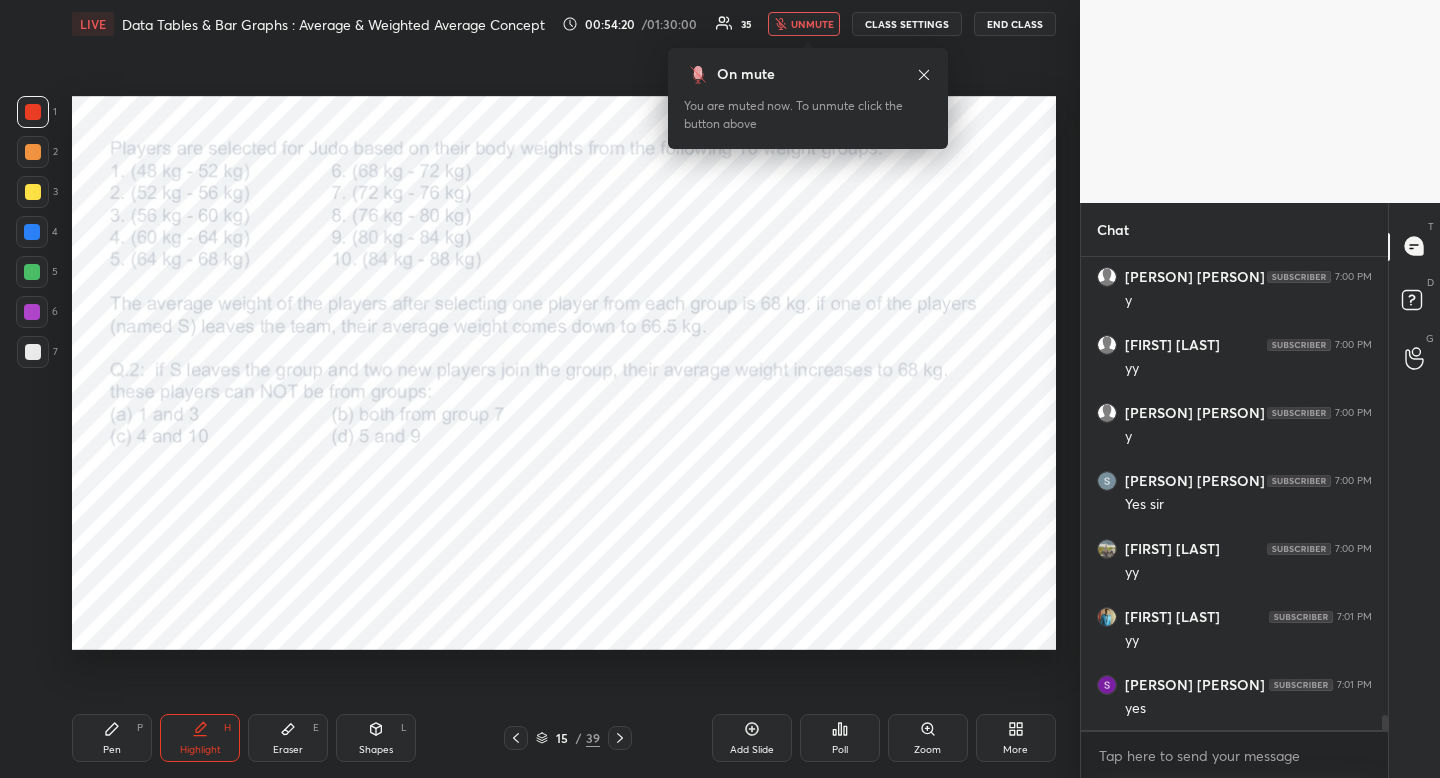 click 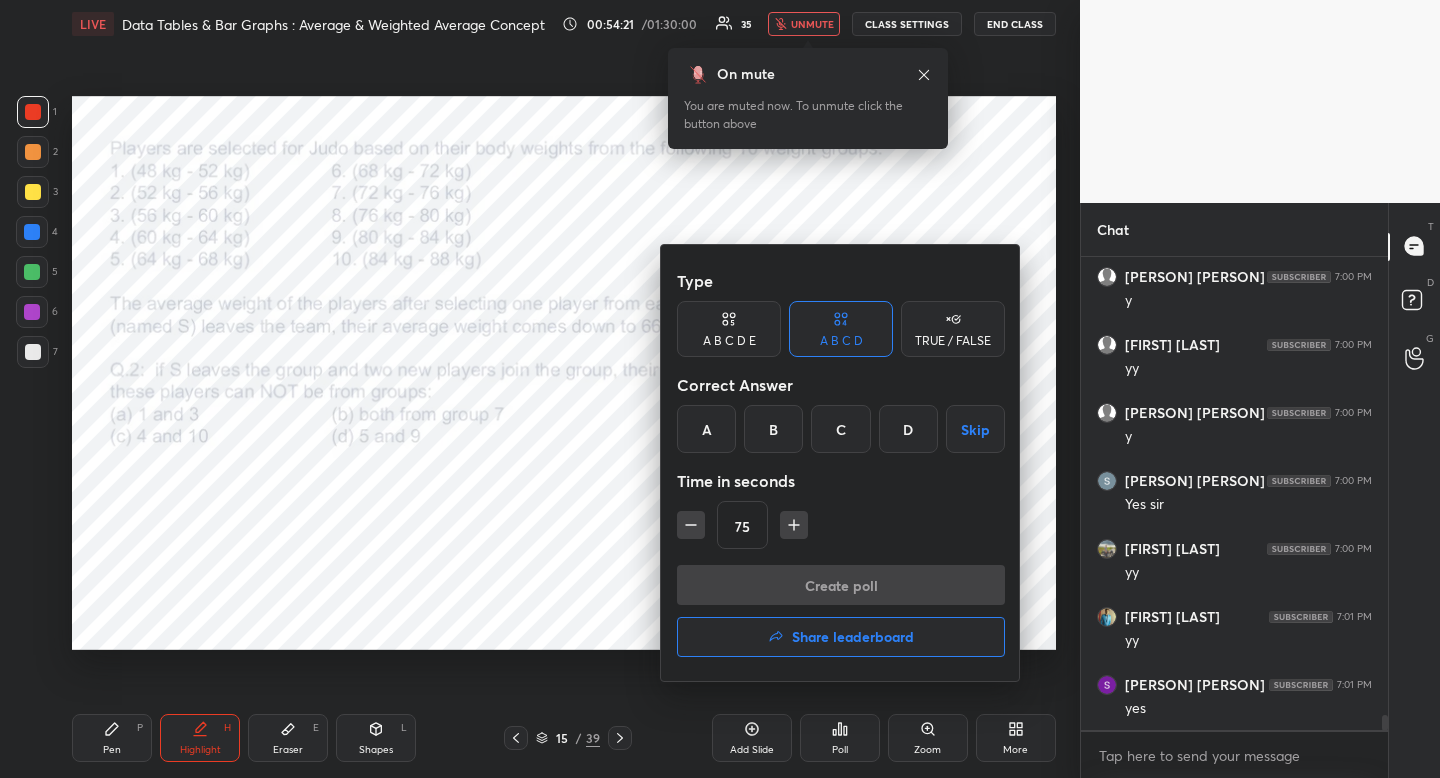 click at bounding box center (794, 525) 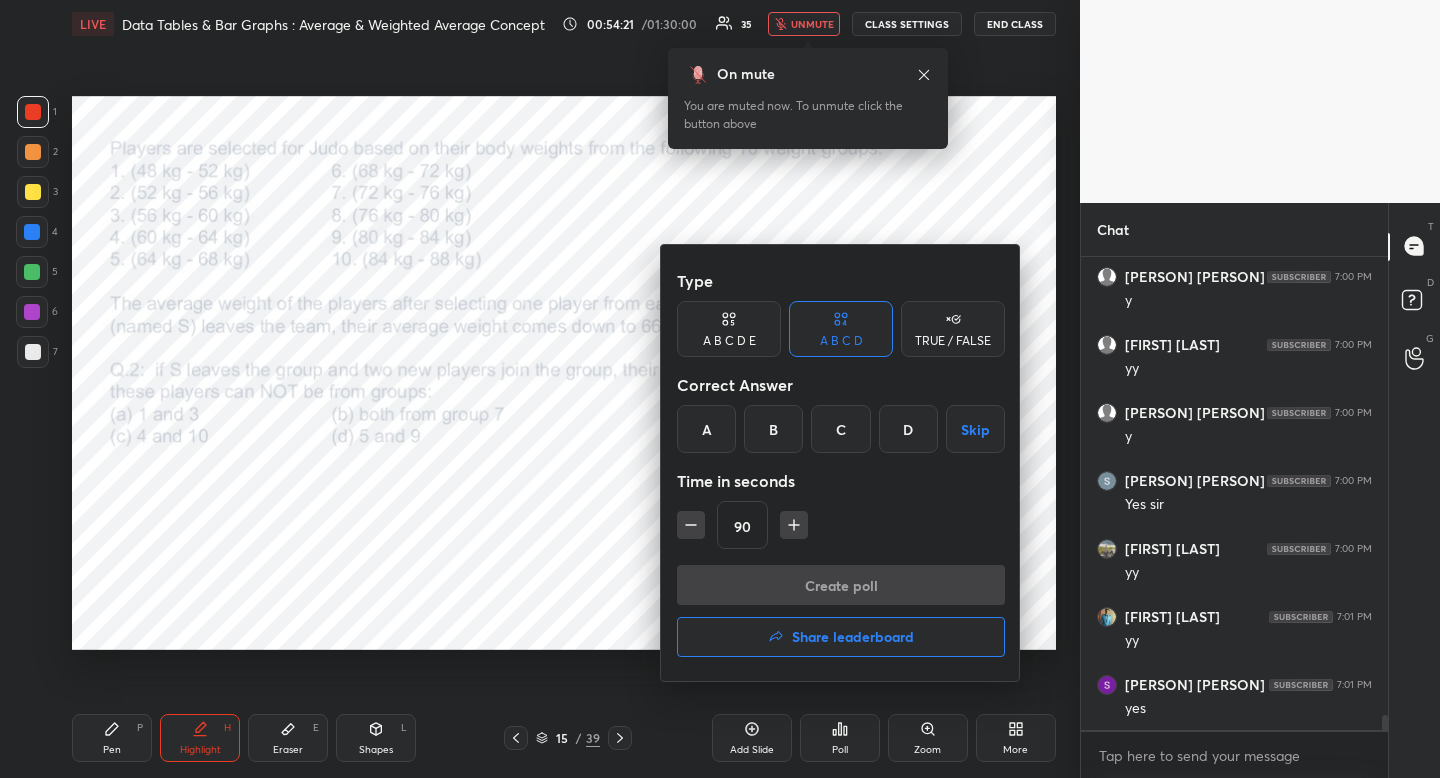 click at bounding box center (794, 525) 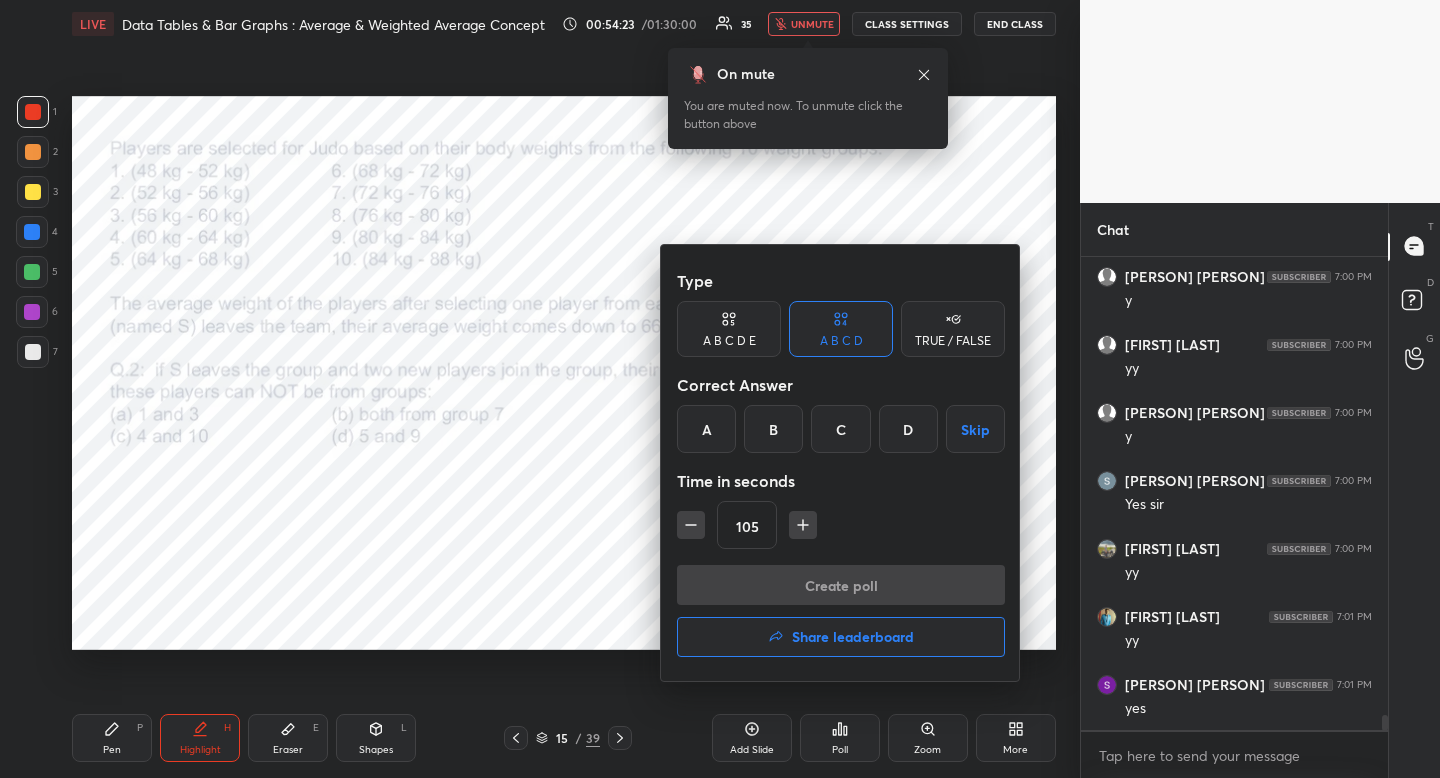click 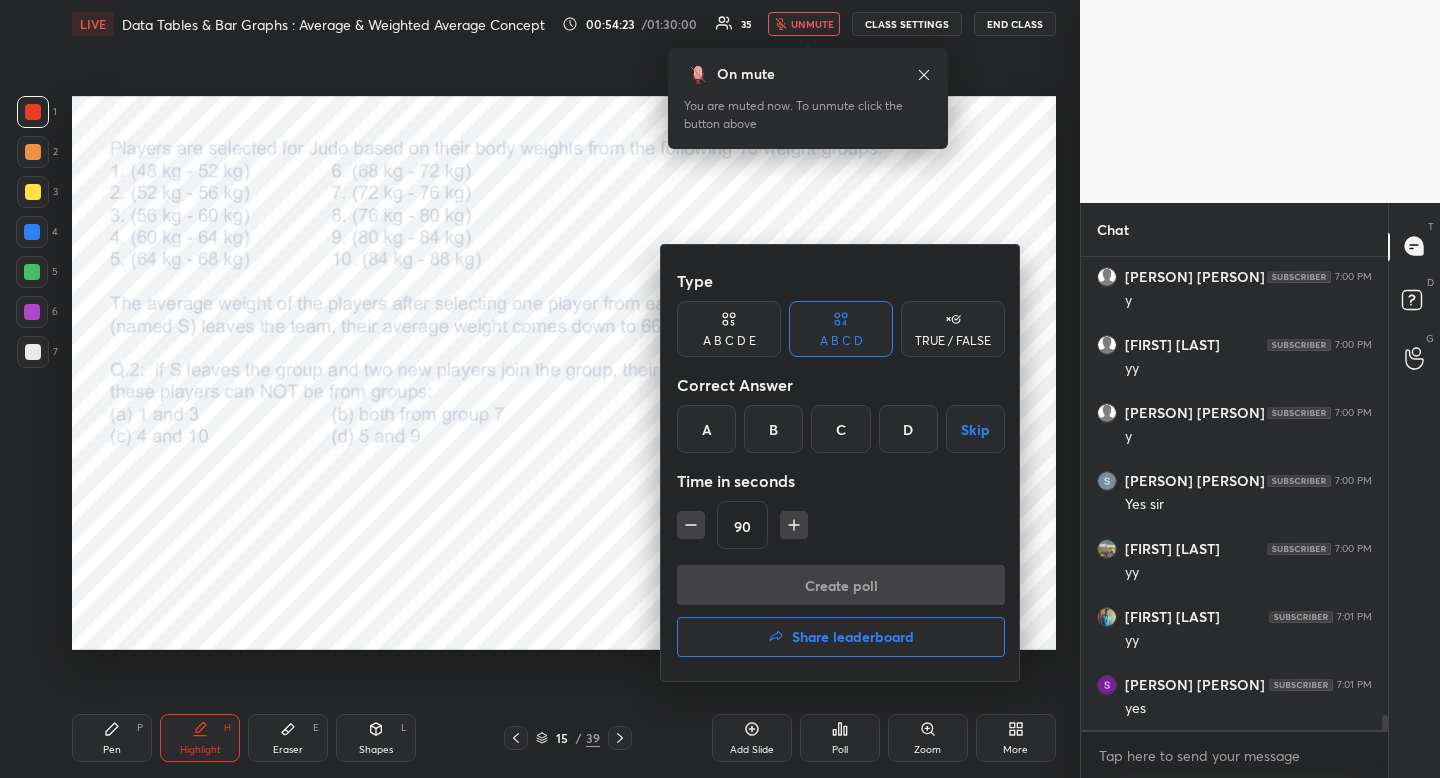 click on "Skip" at bounding box center (975, 429) 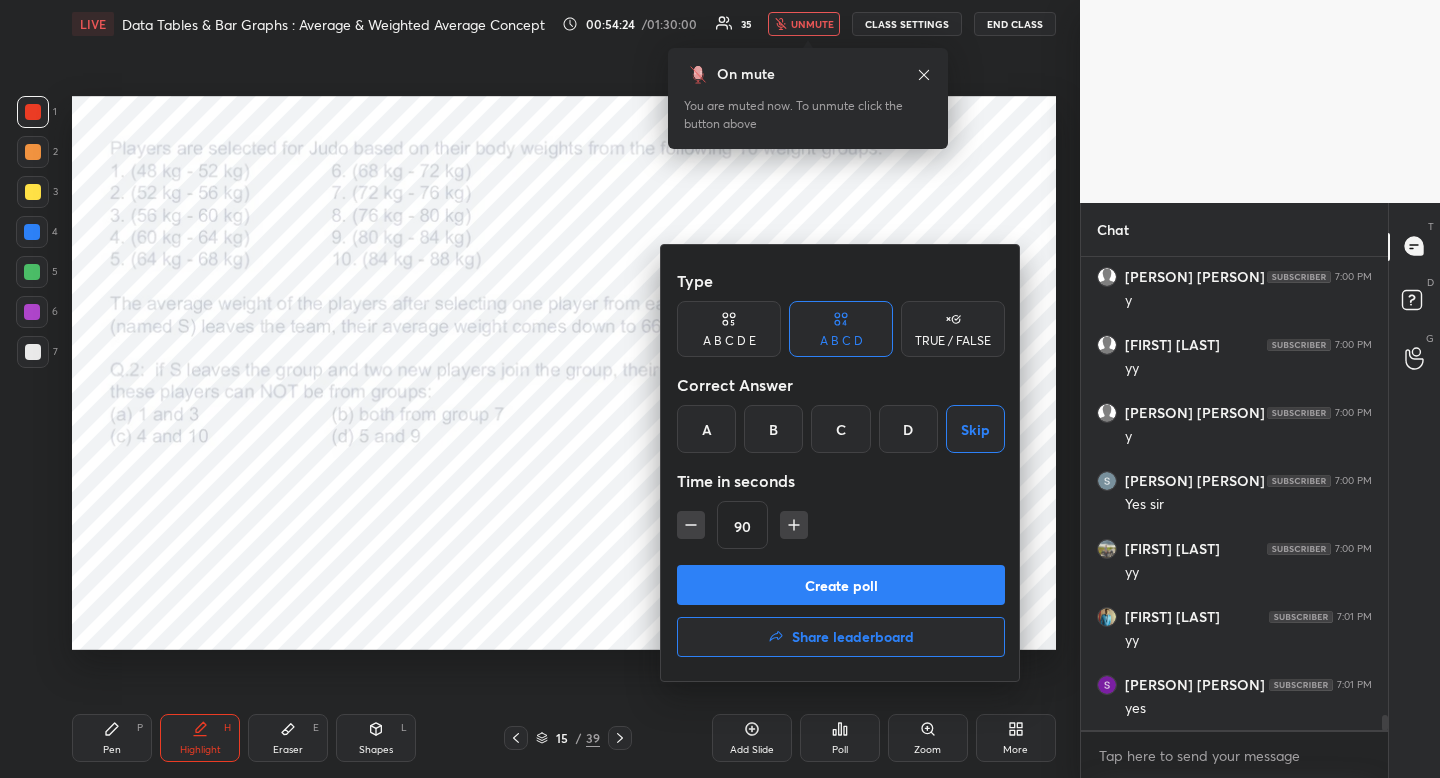 click on "Create poll" at bounding box center [841, 585] 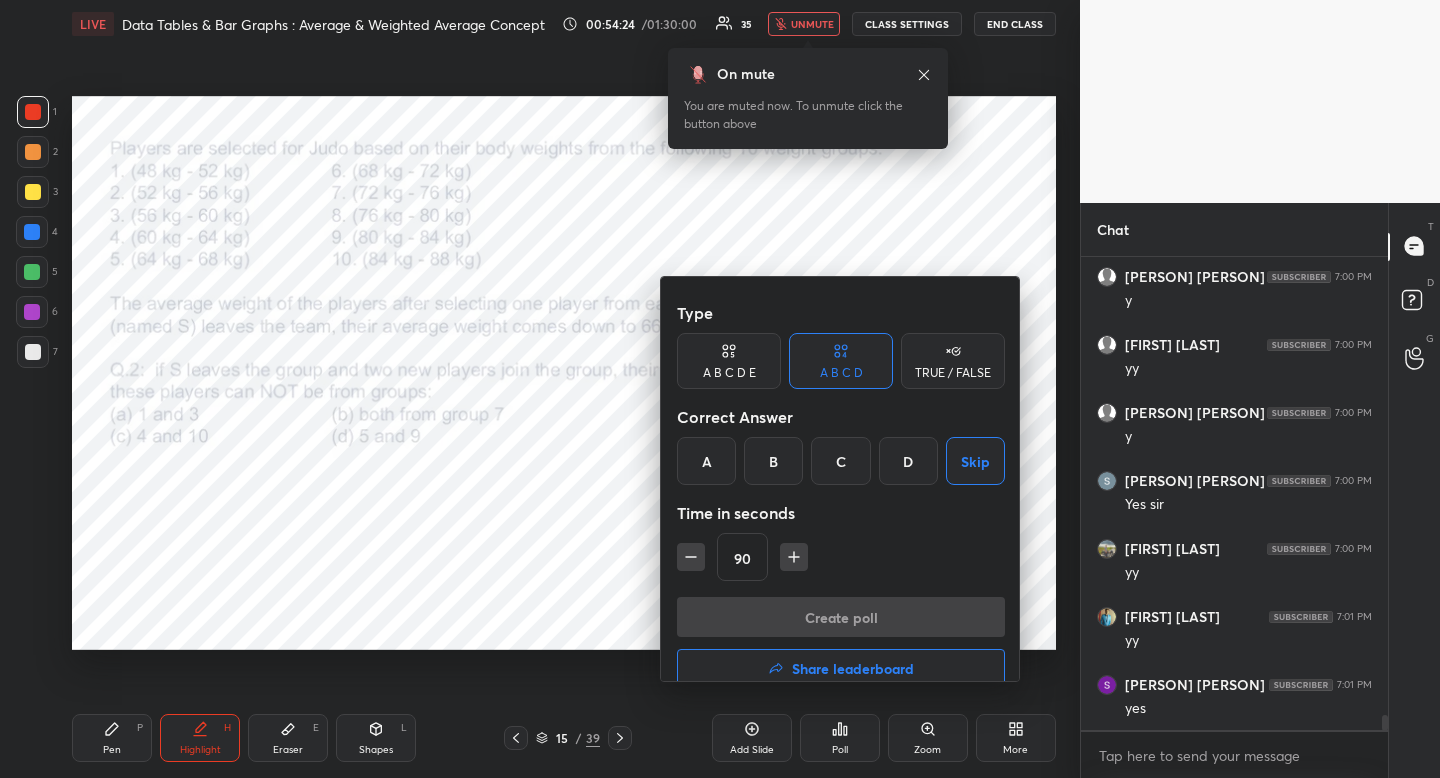 scroll, scrollTop: 444, scrollLeft: 295, axis: both 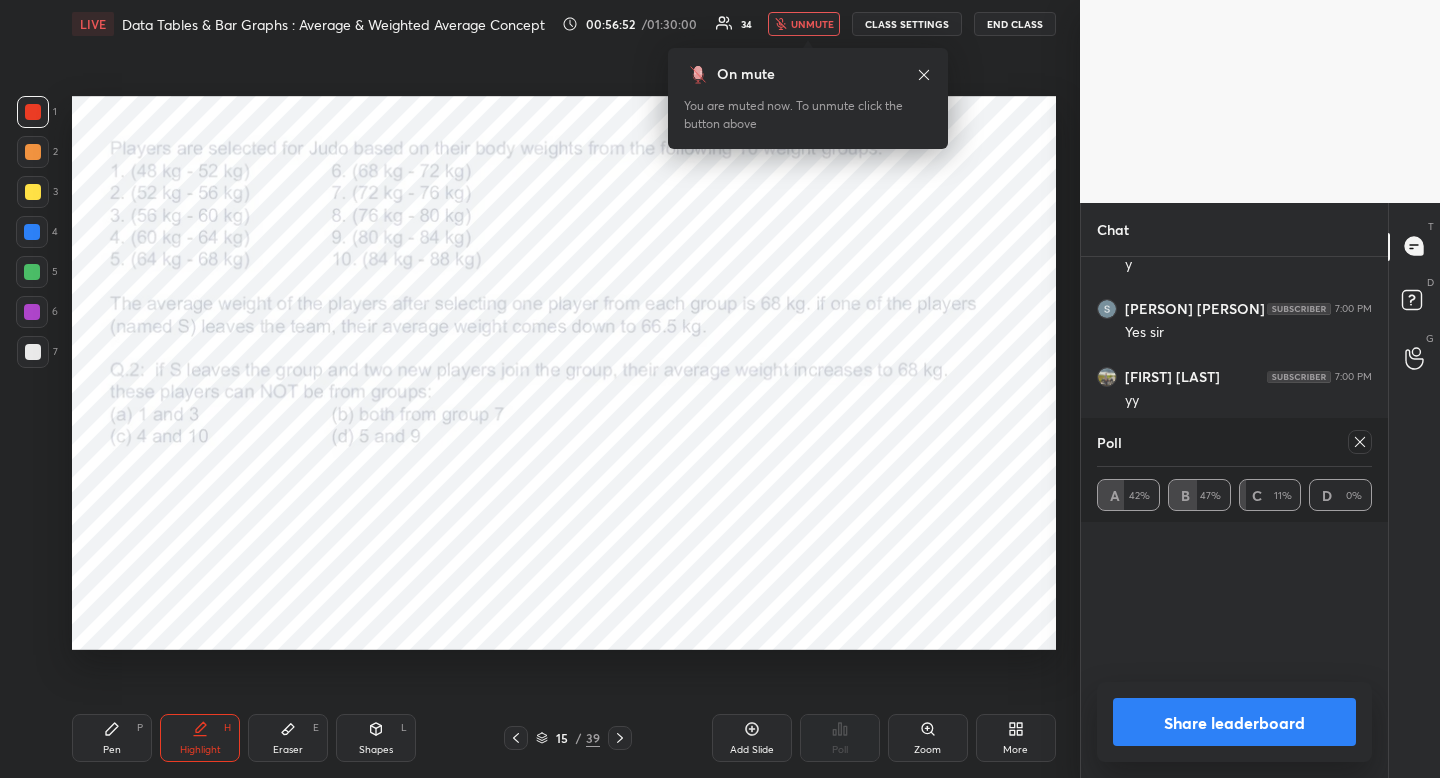 click 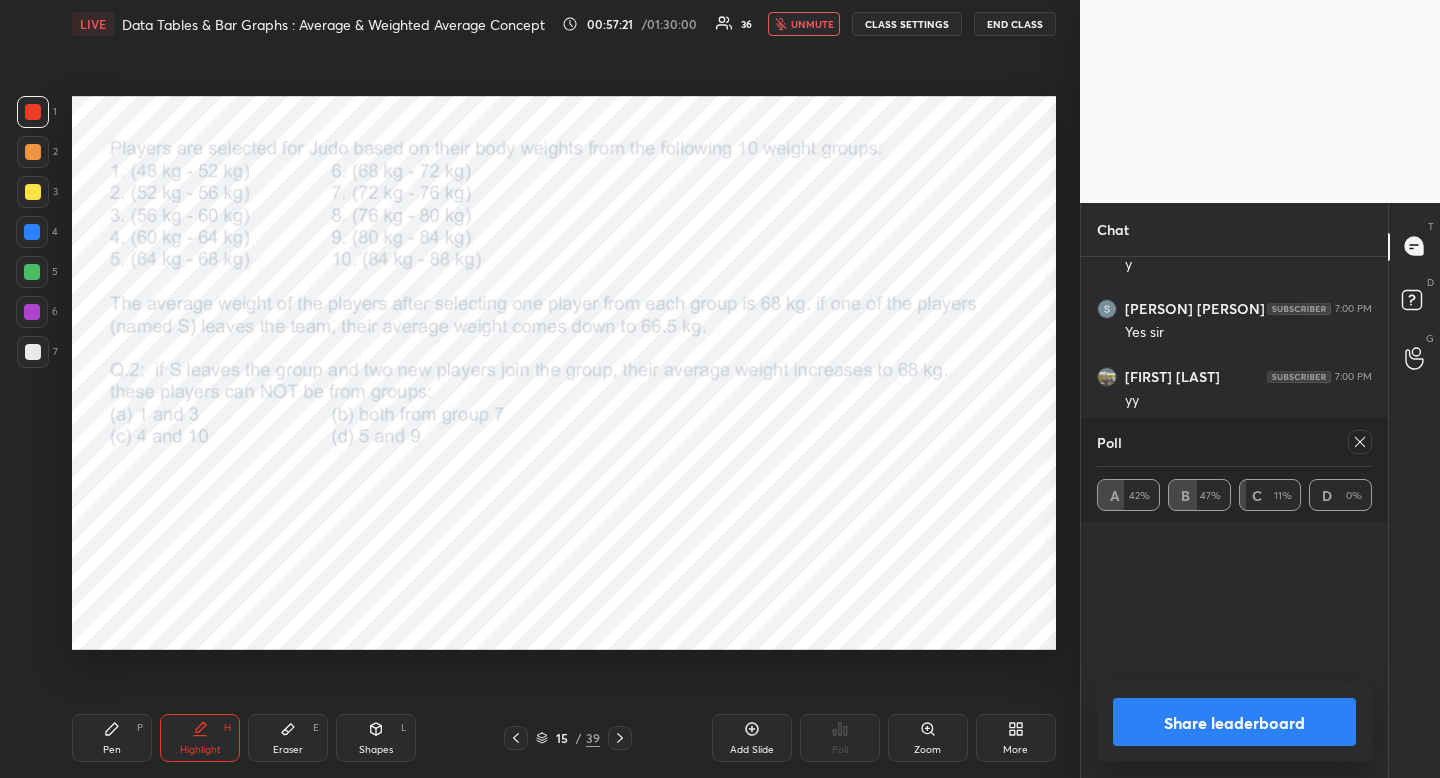 click at bounding box center [32, 232] 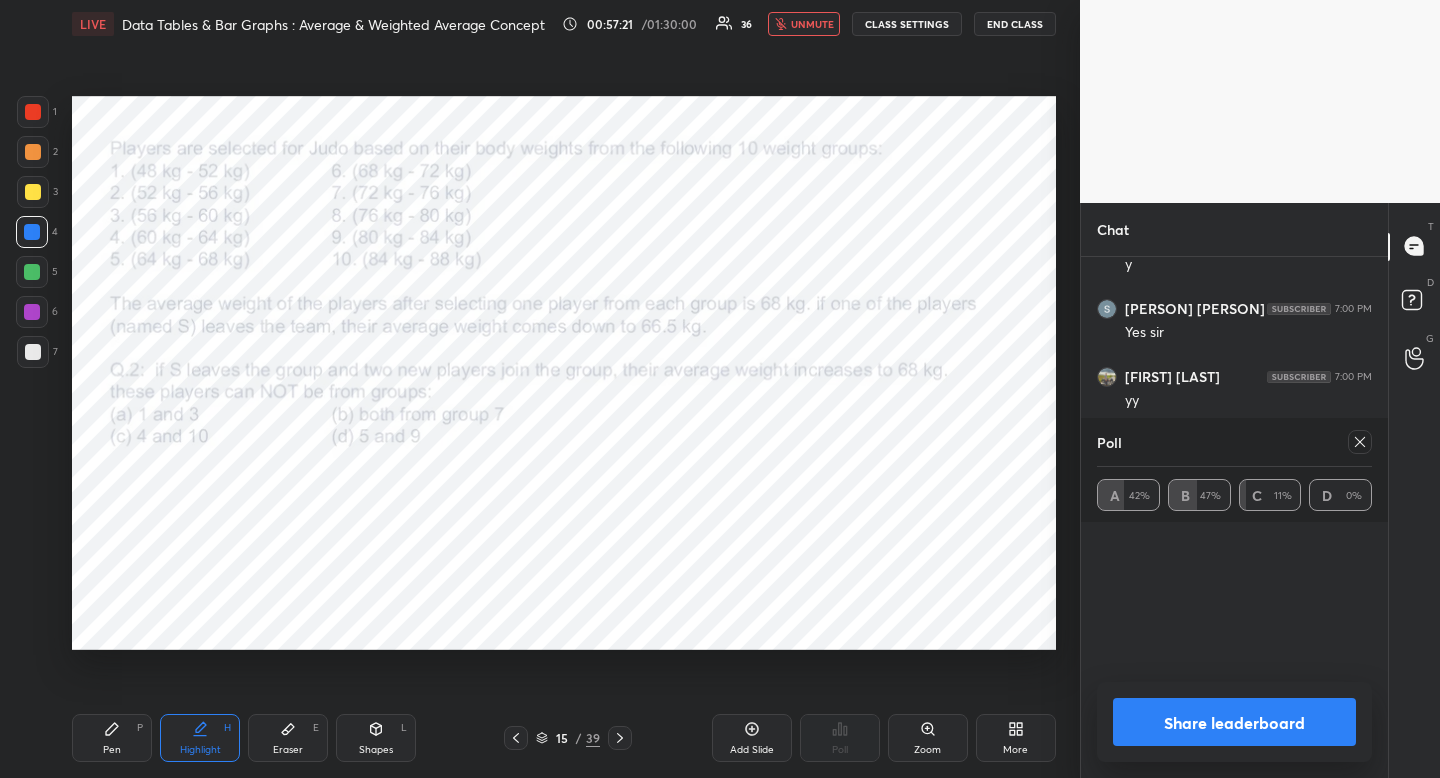 click at bounding box center [32, 232] 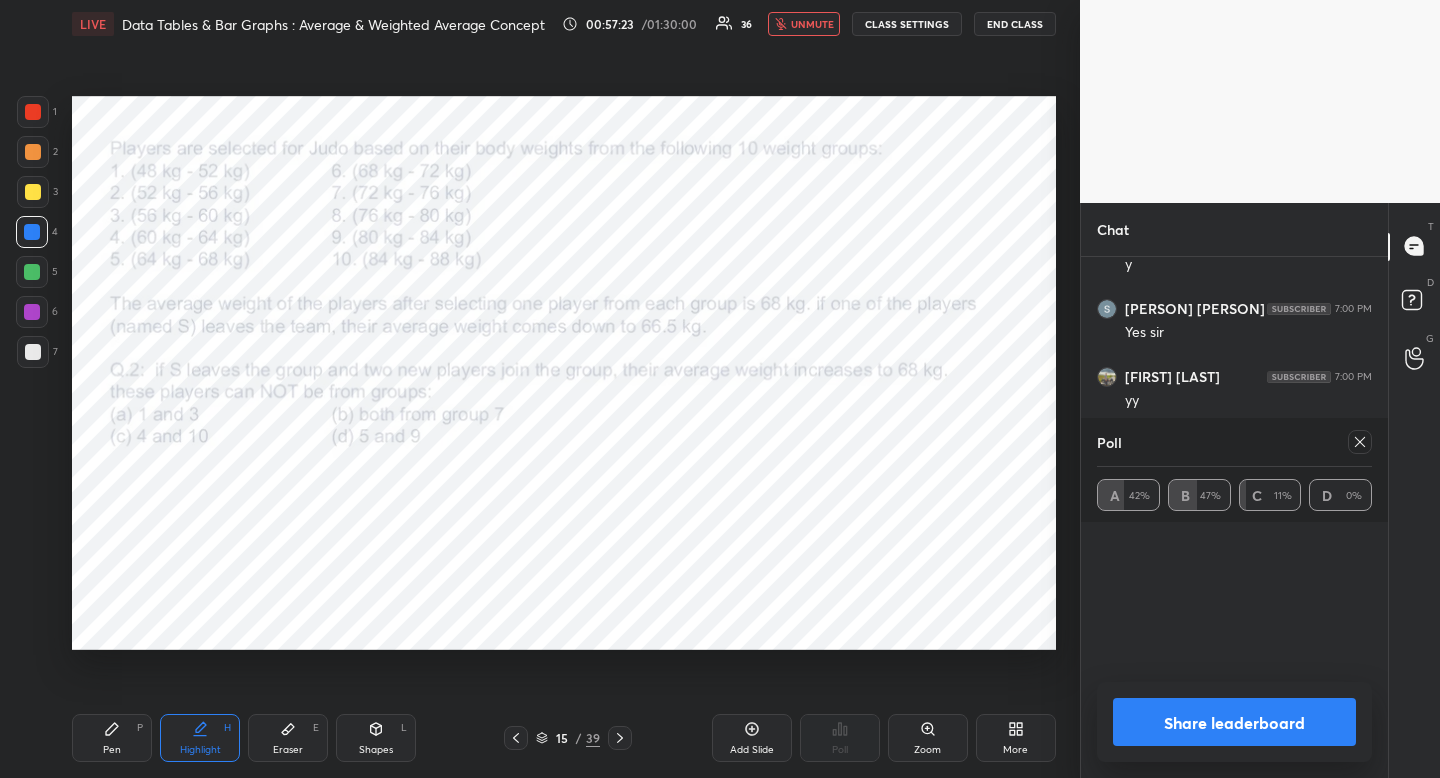 click 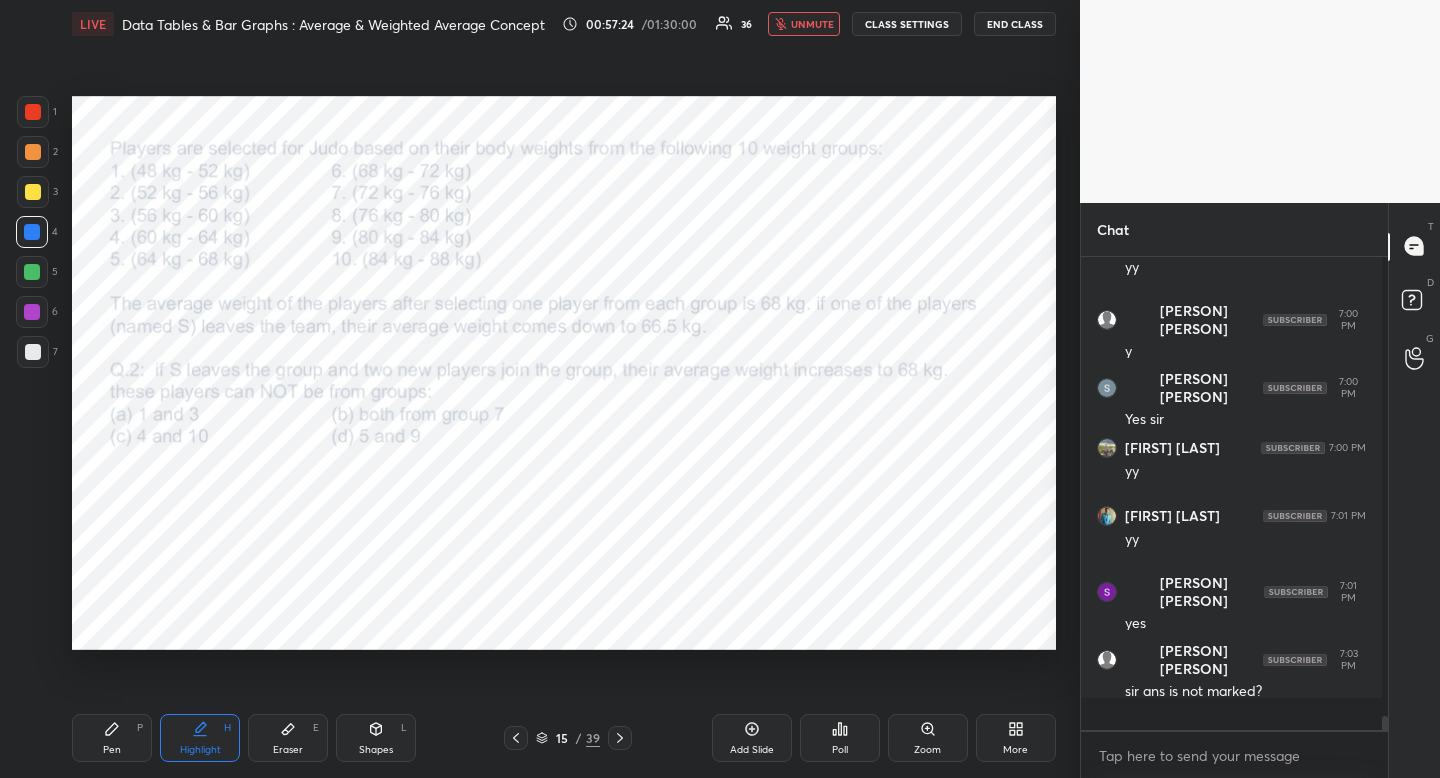 scroll, scrollTop: 14079, scrollLeft: 0, axis: vertical 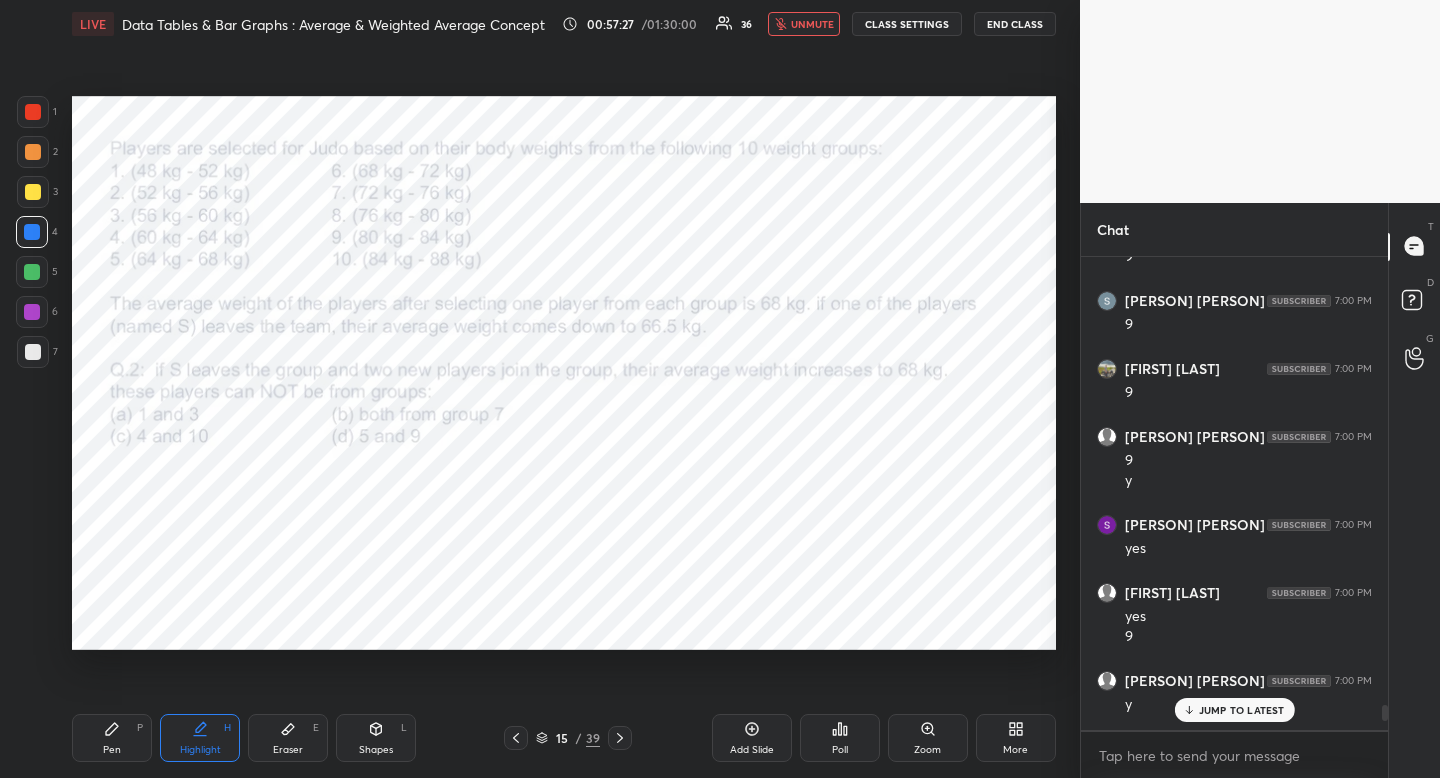 click 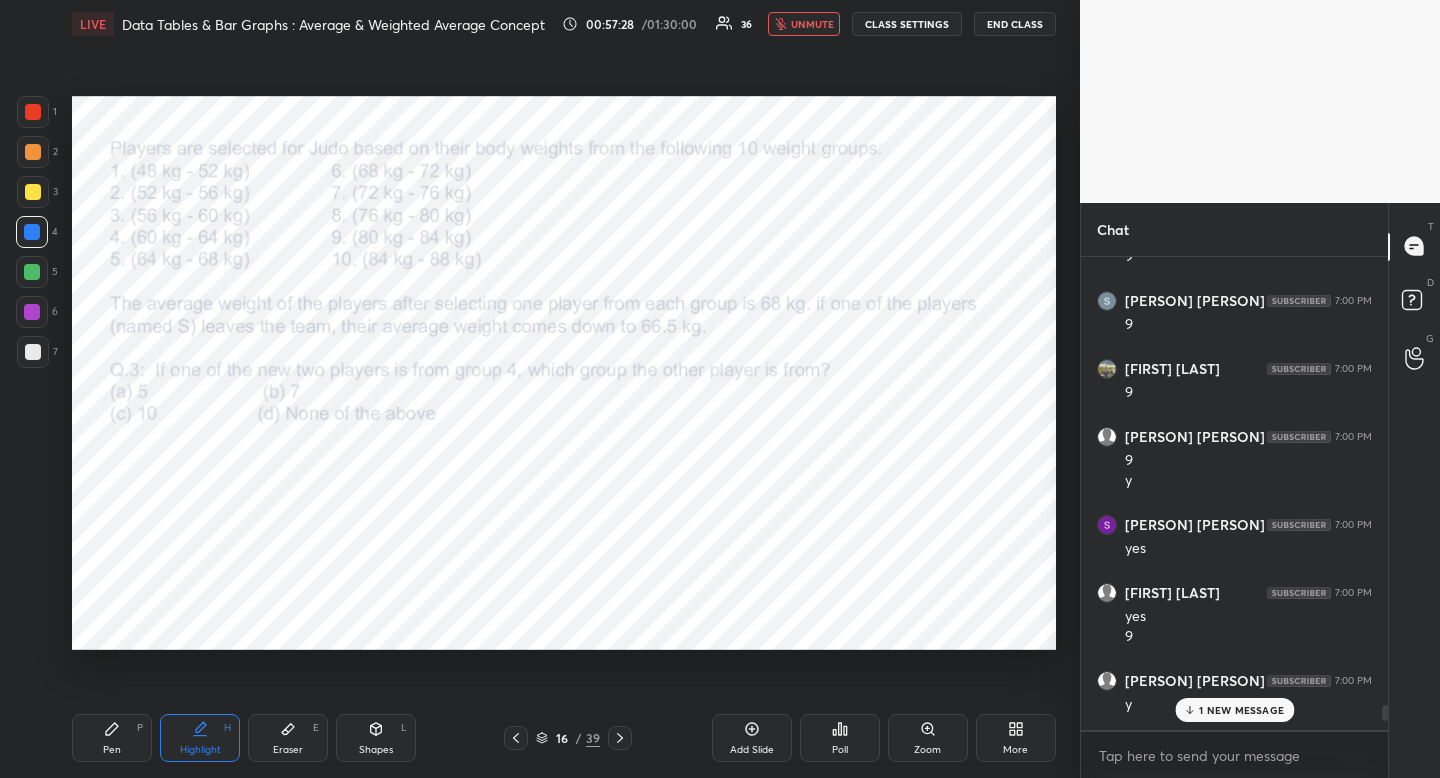 click at bounding box center (33, 112) 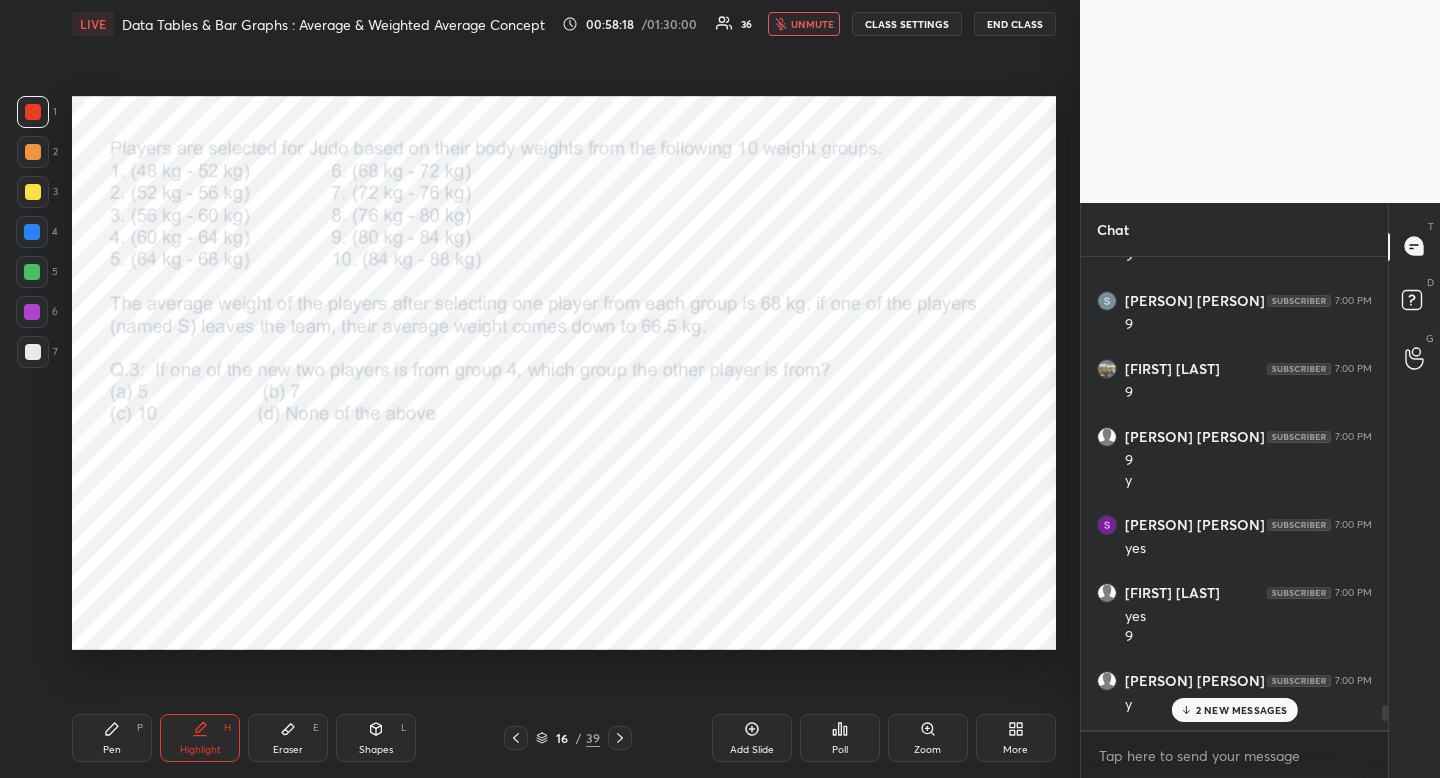 click at bounding box center [32, 232] 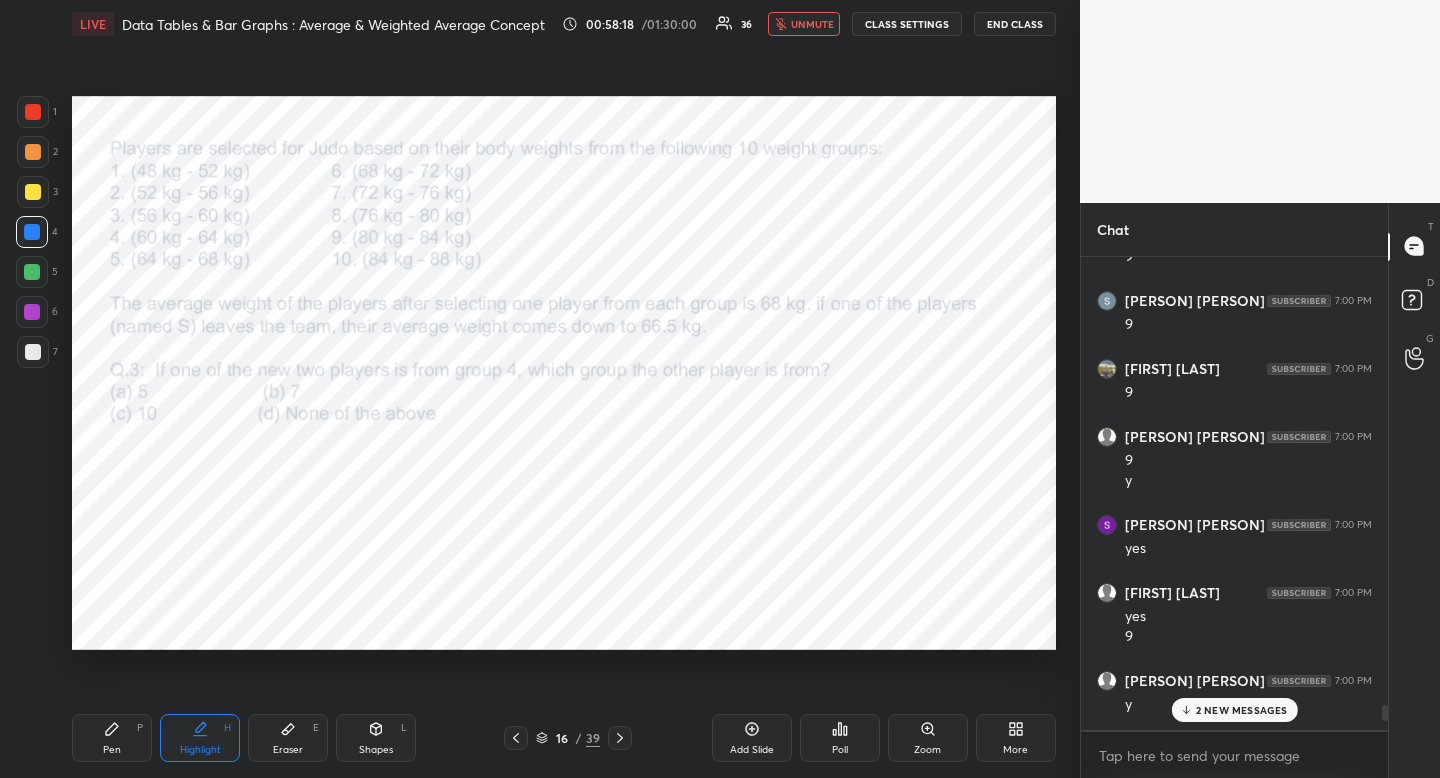 drag, startPoint x: 32, startPoint y: 239, endPoint x: 15, endPoint y: 263, distance: 29.410883 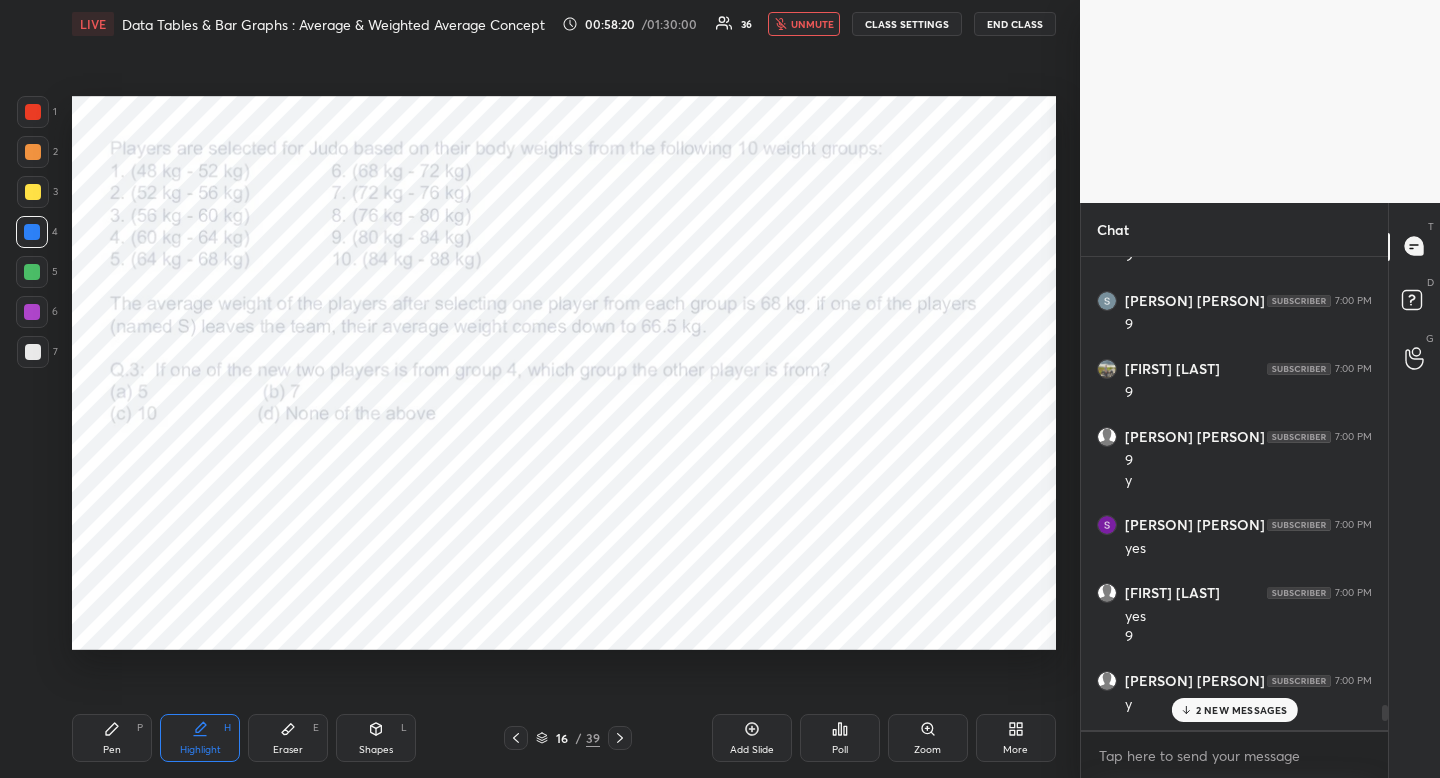 click on "2 NEW MESSAGES" at bounding box center (1242, 710) 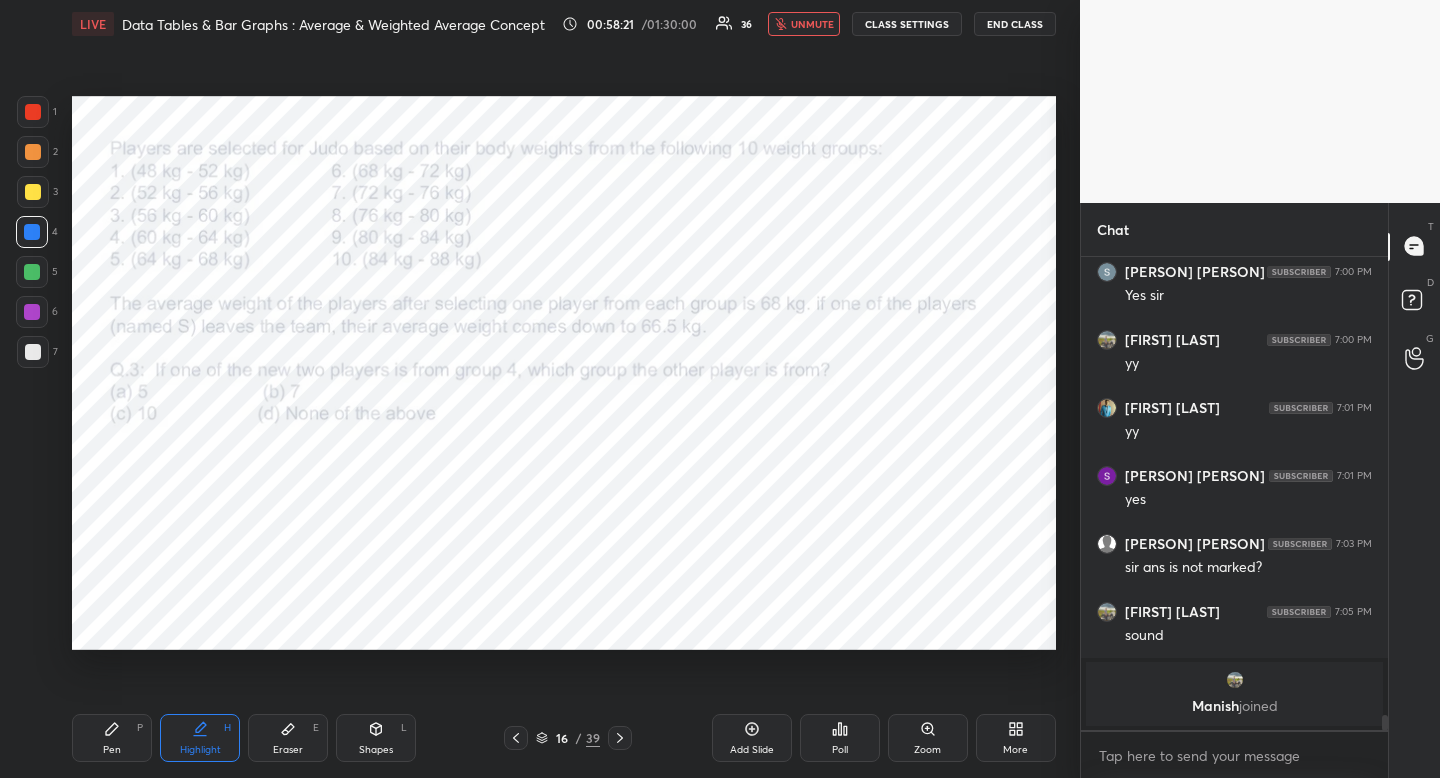 click at bounding box center [33, 112] 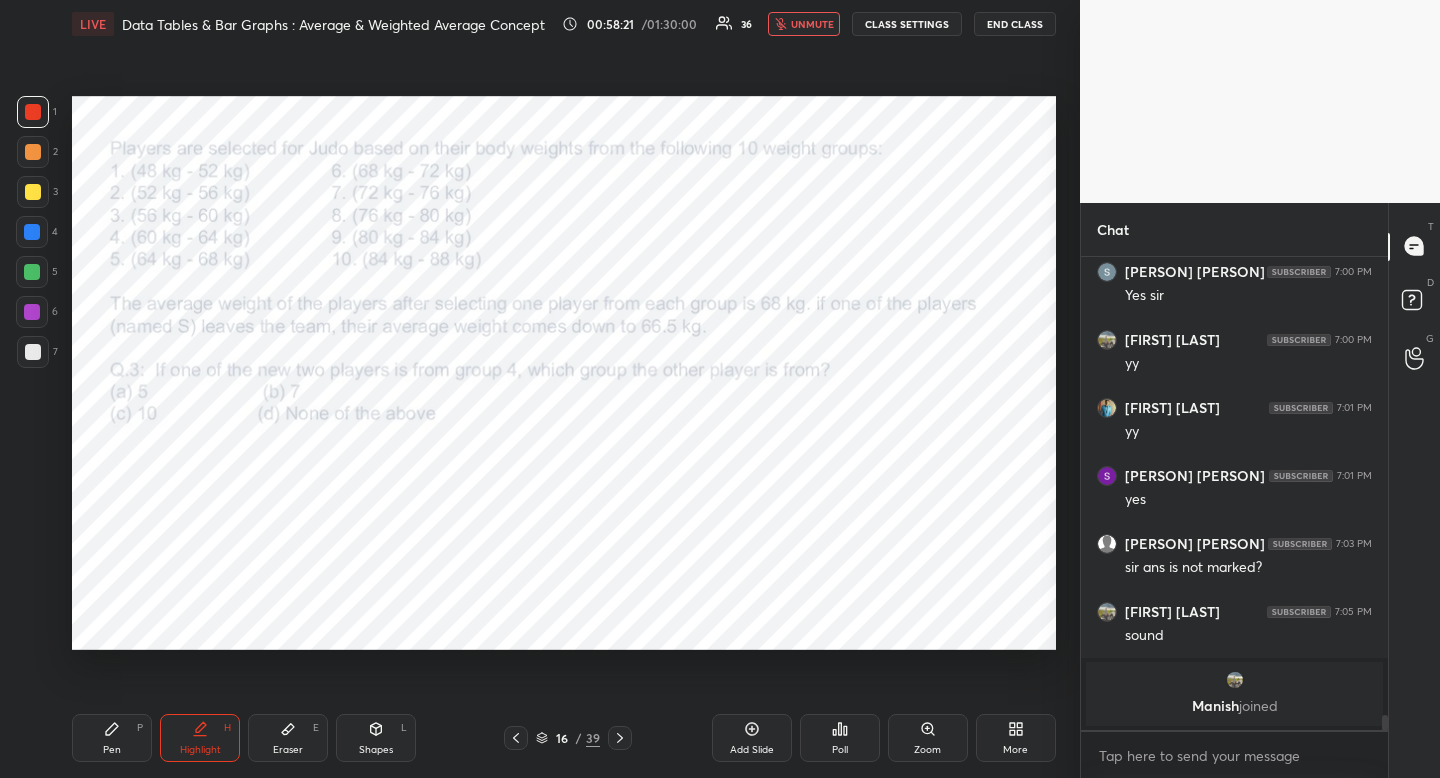 click at bounding box center [33, 112] 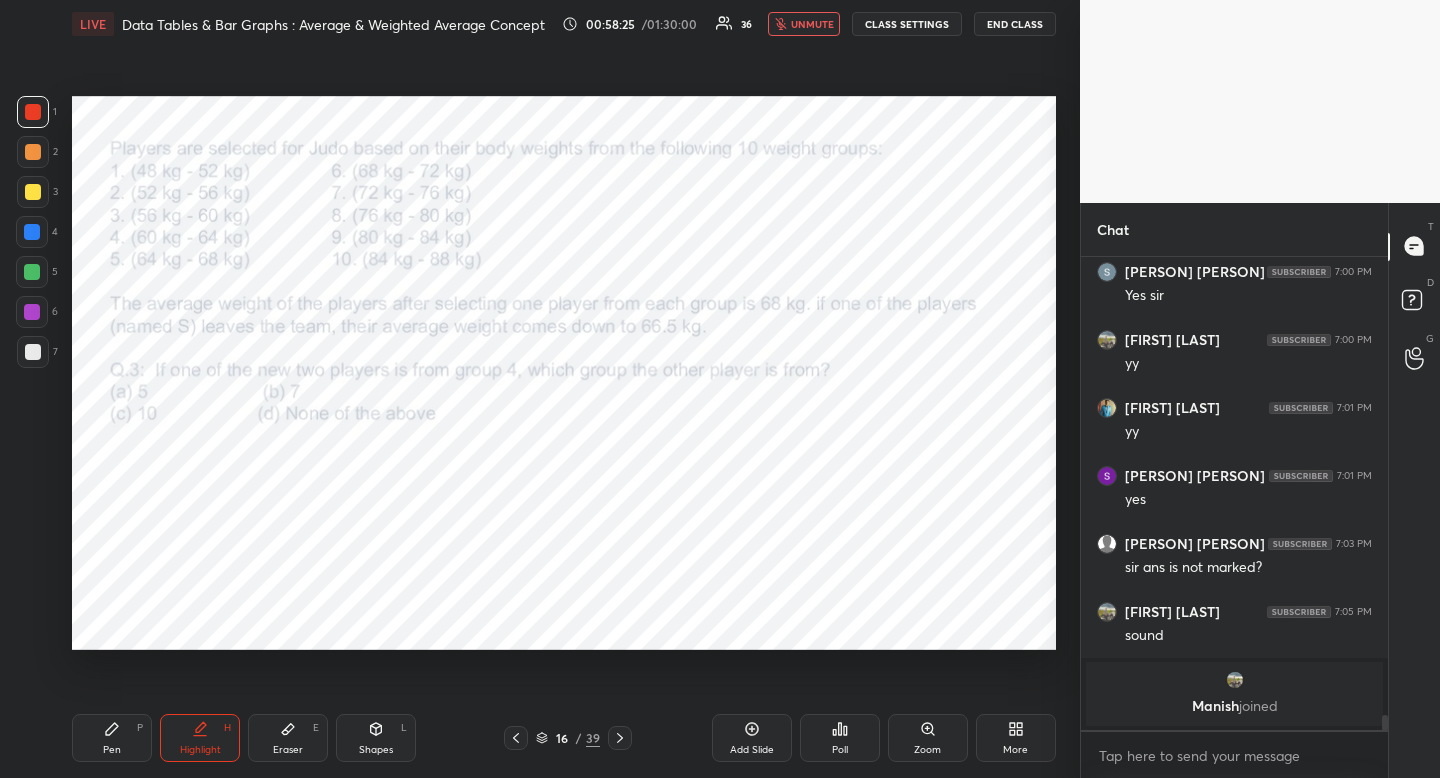 click at bounding box center [32, 232] 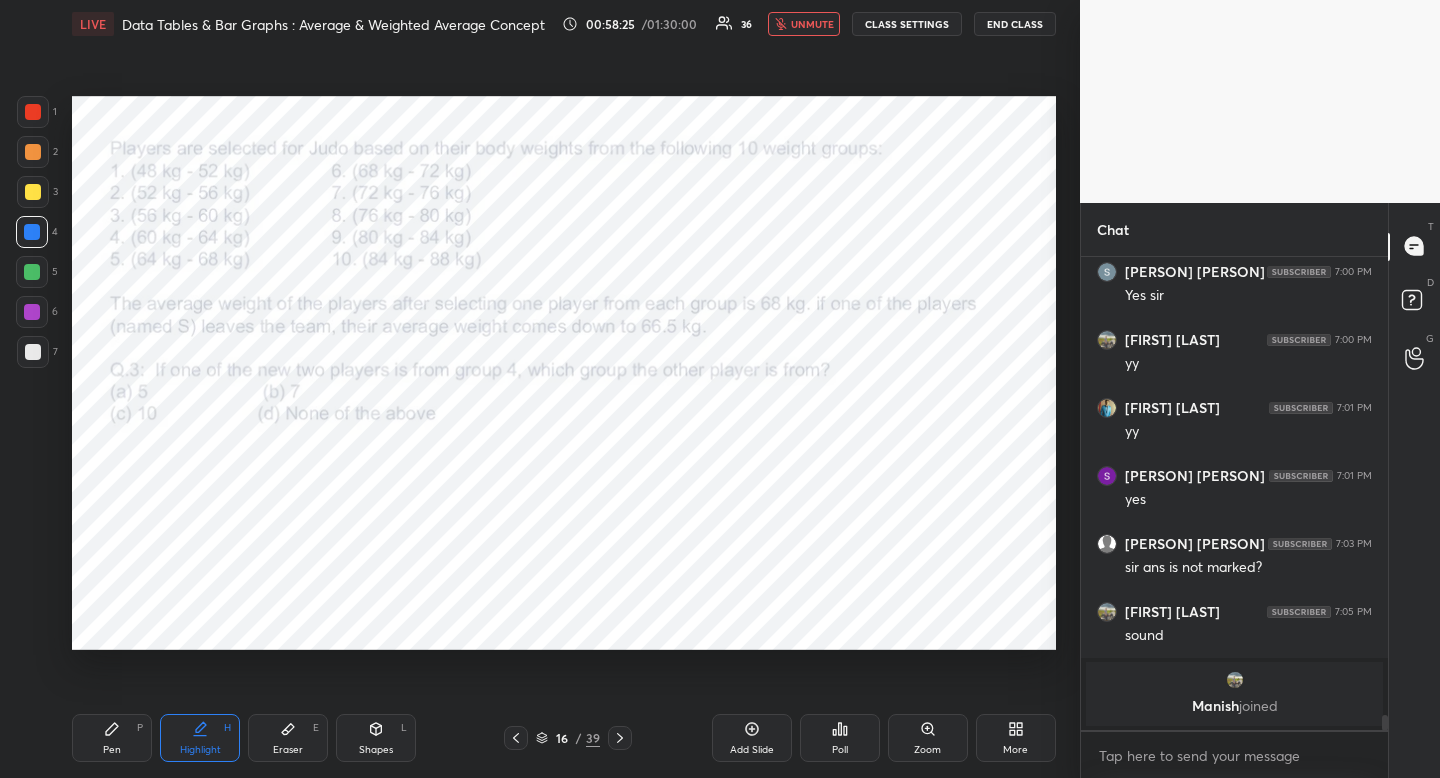 click at bounding box center [32, 232] 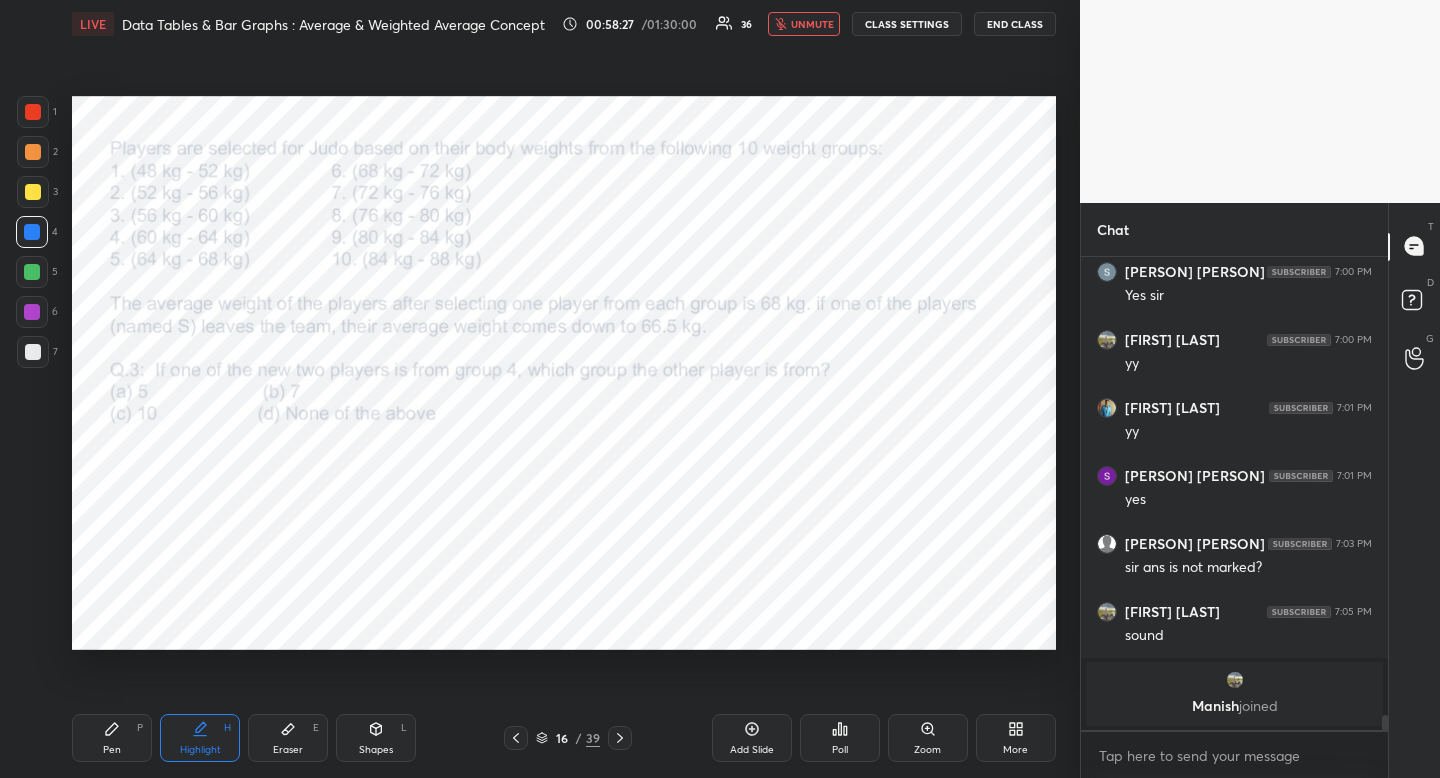 click at bounding box center (32, 232) 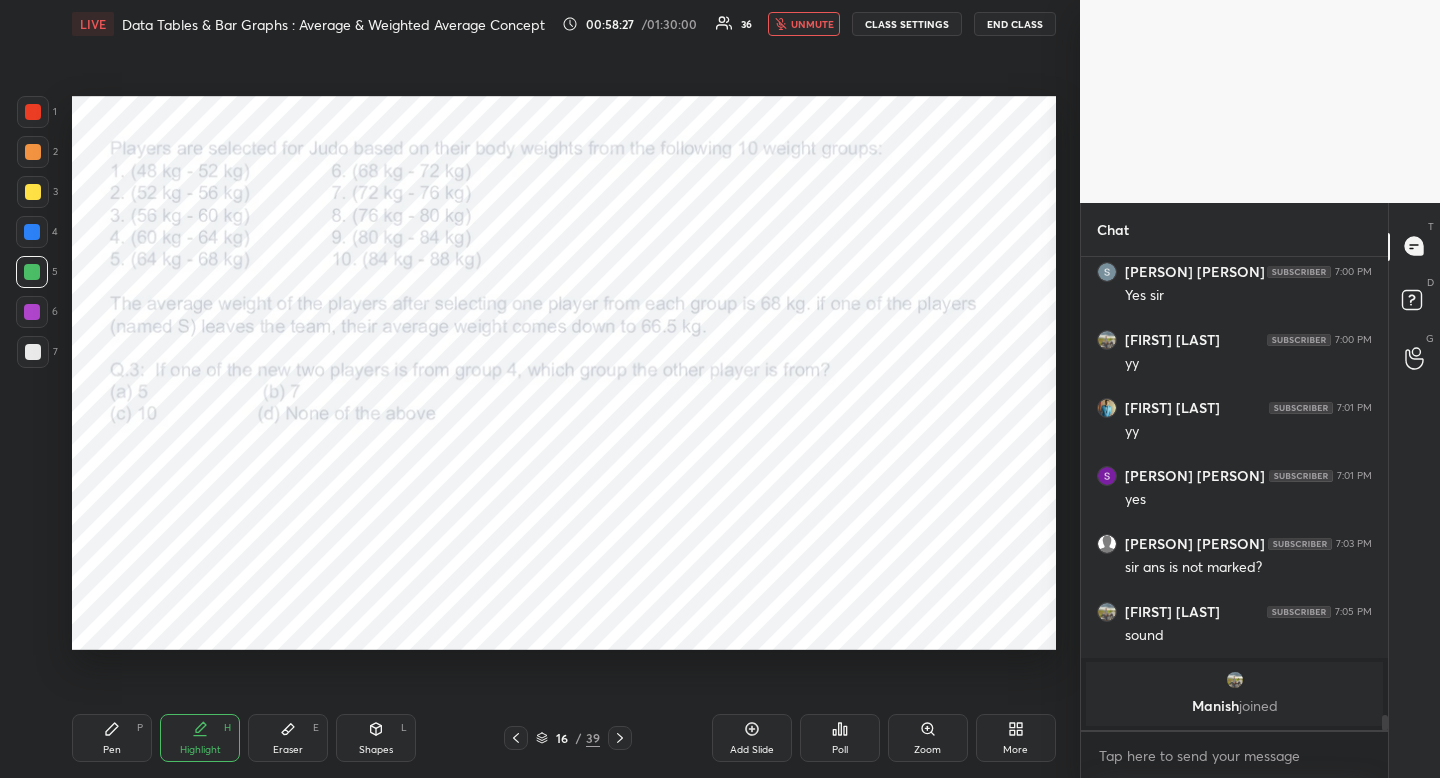 click at bounding box center [32, 272] 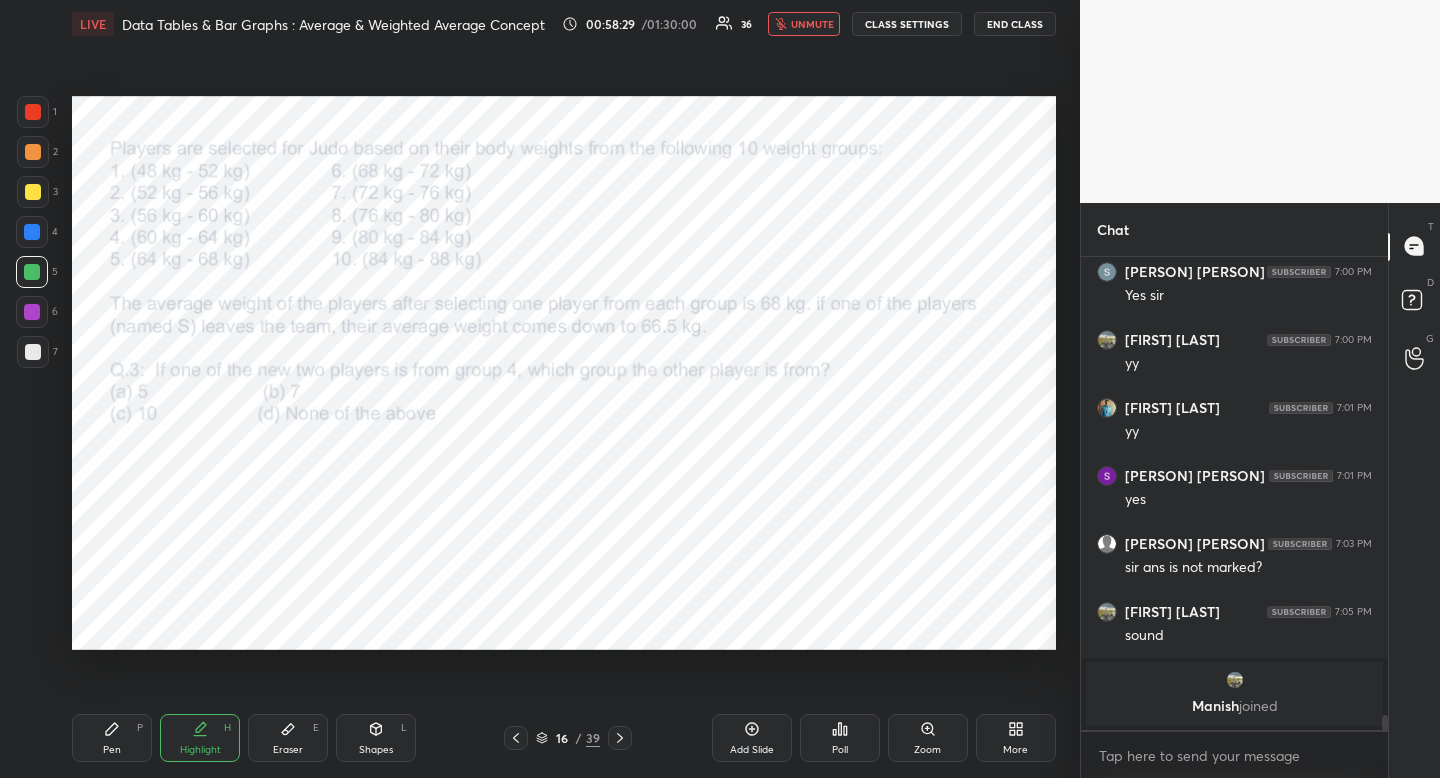 click at bounding box center [33, 112] 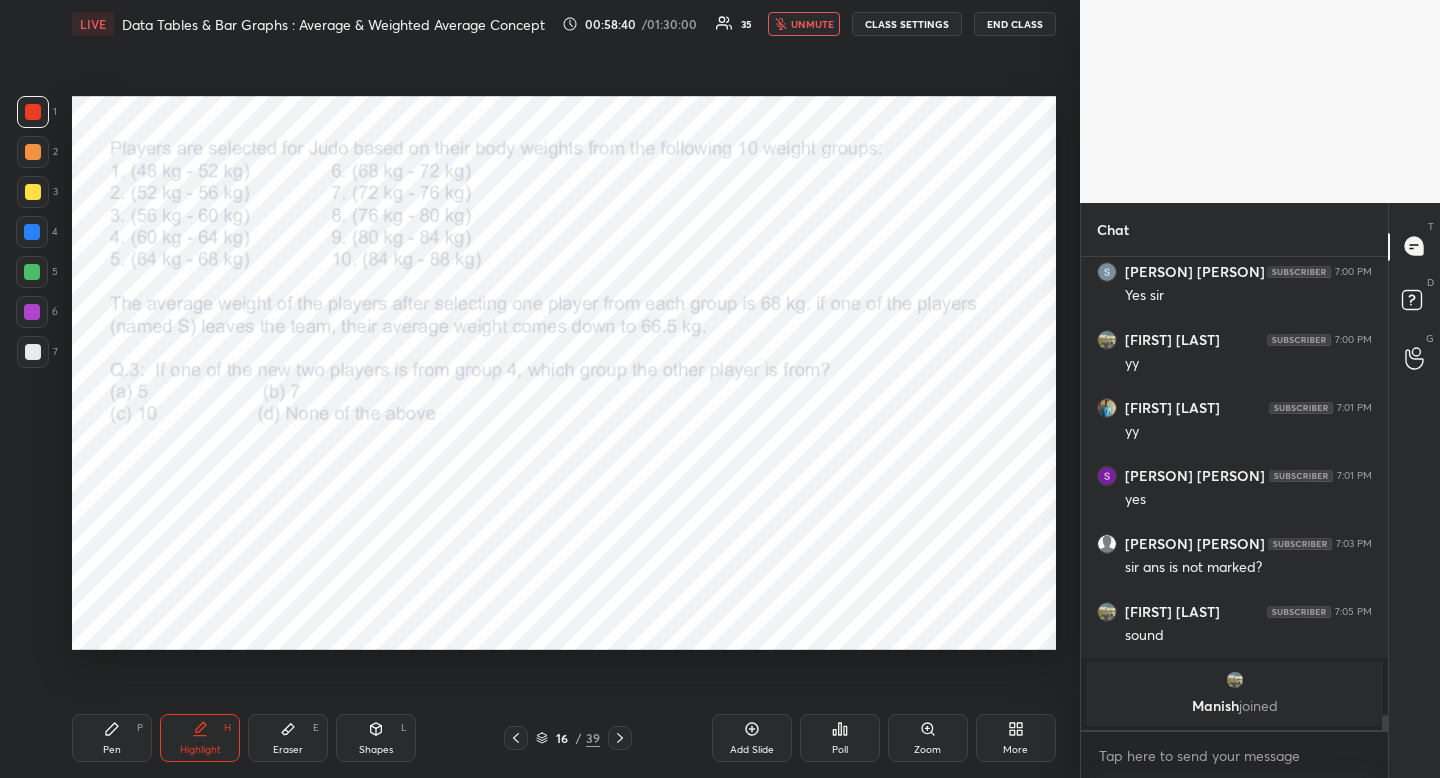 click at bounding box center [32, 232] 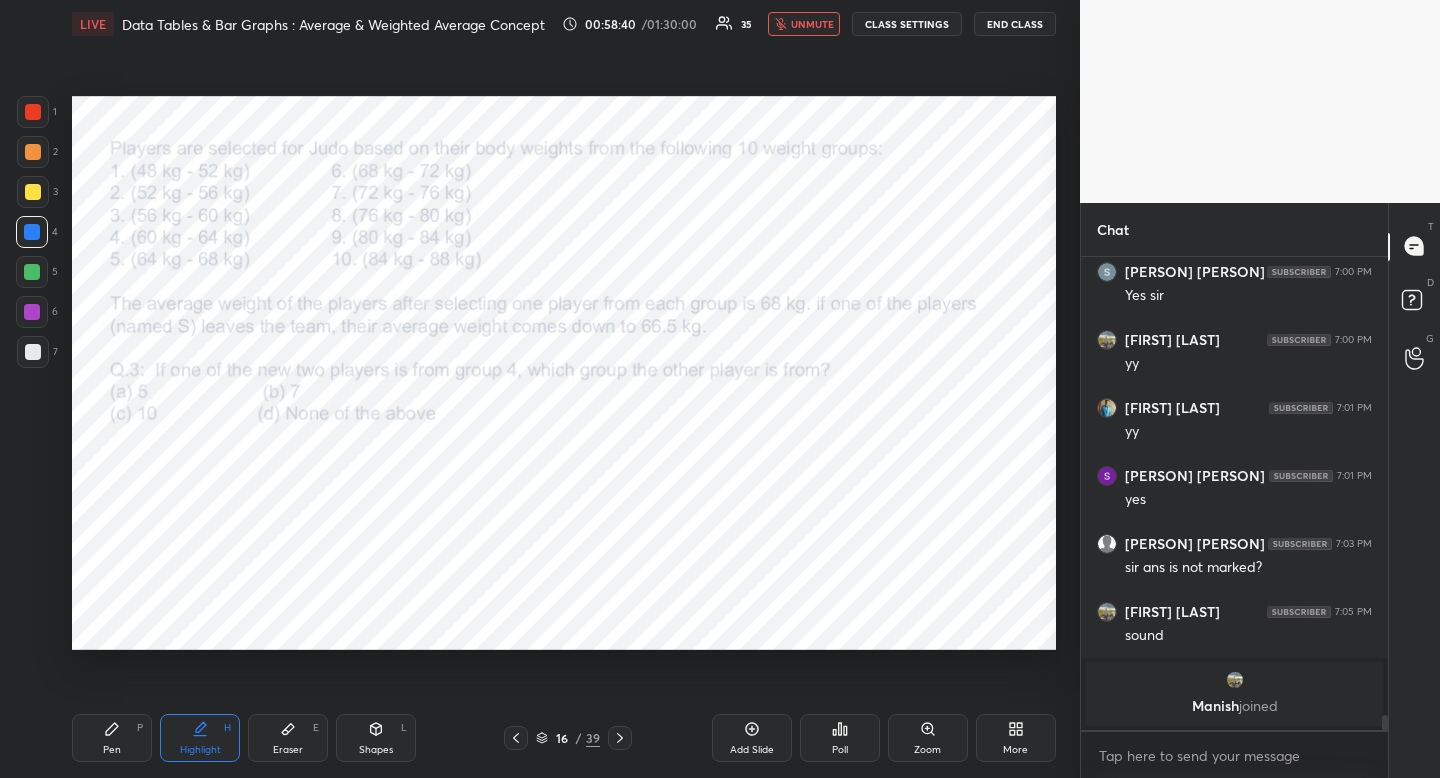 drag, startPoint x: 30, startPoint y: 233, endPoint x: 20, endPoint y: 252, distance: 21.470911 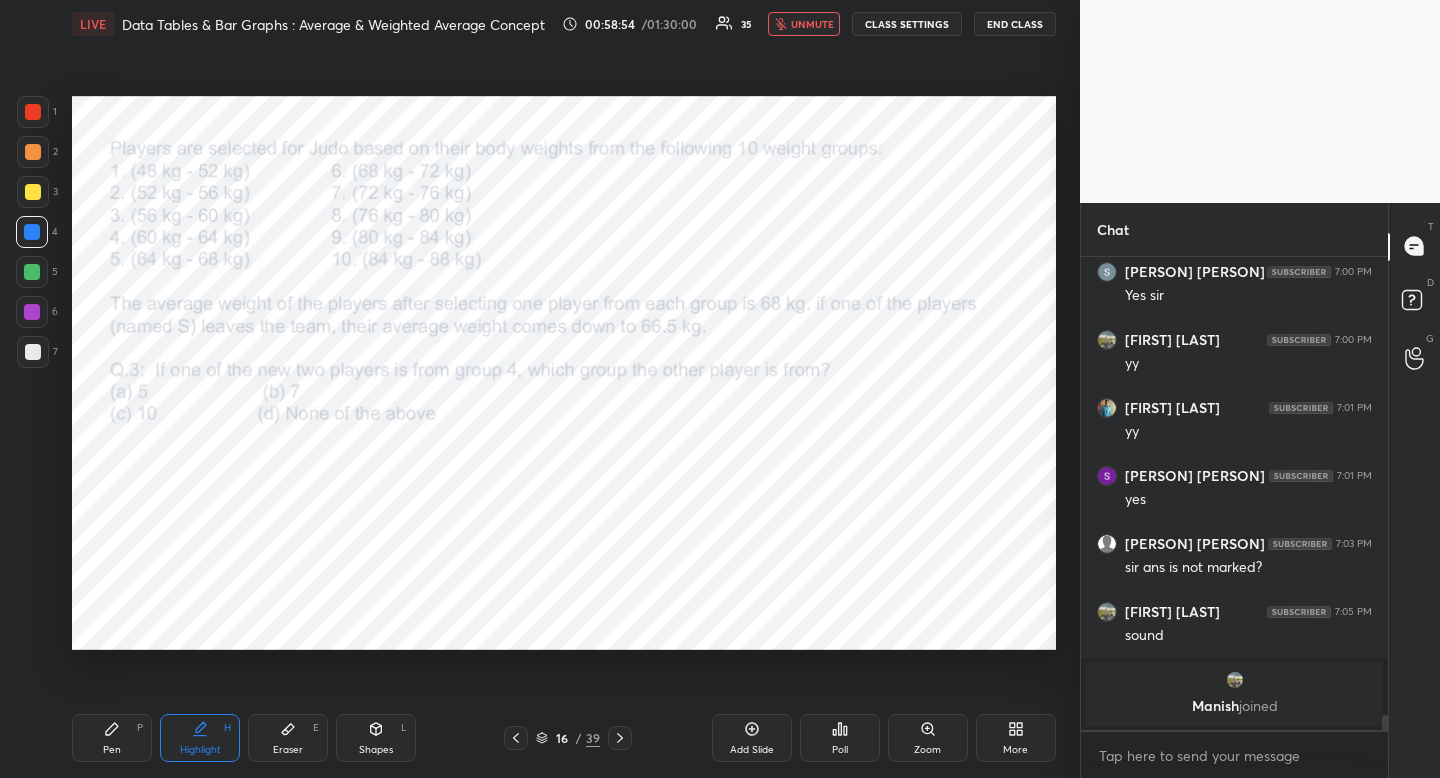 click at bounding box center (32, 312) 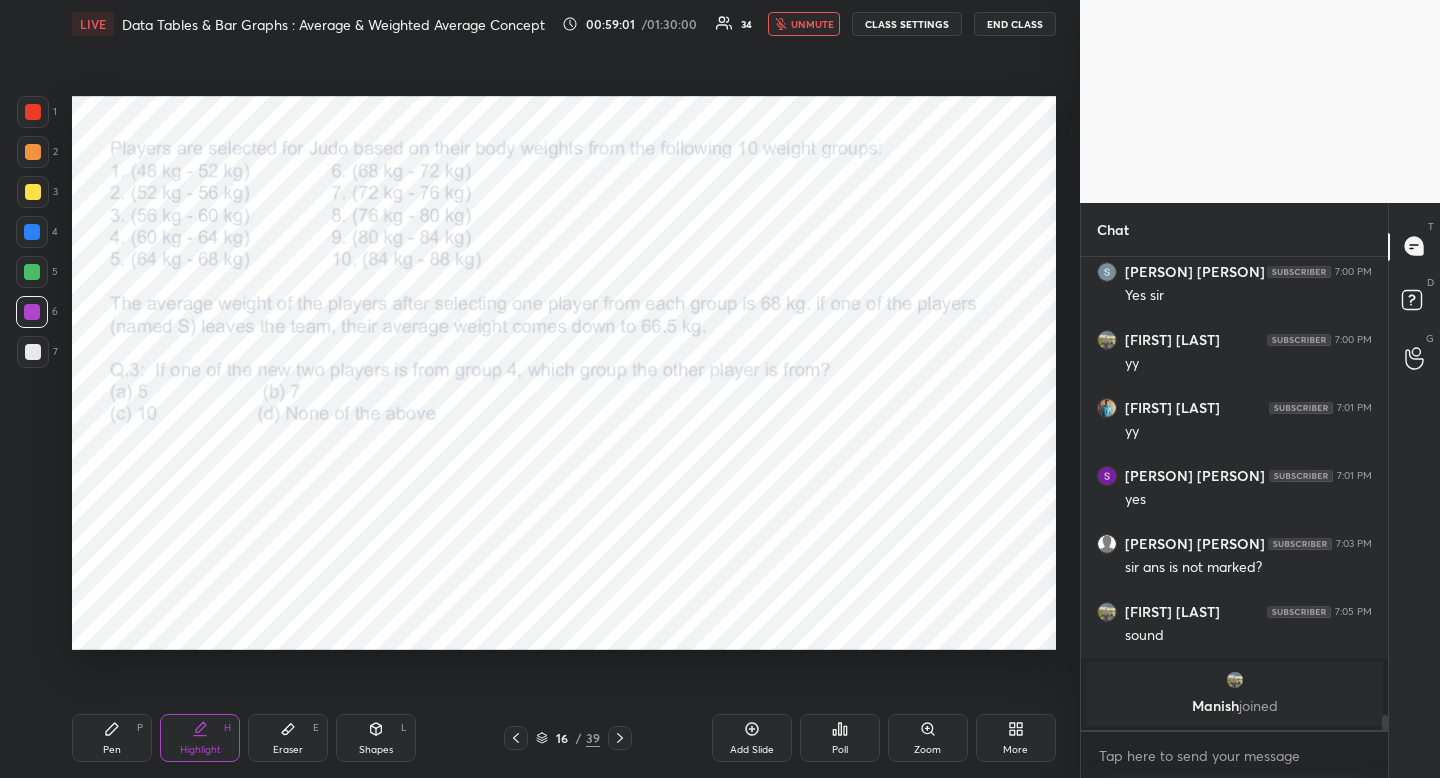 click at bounding box center [33, 112] 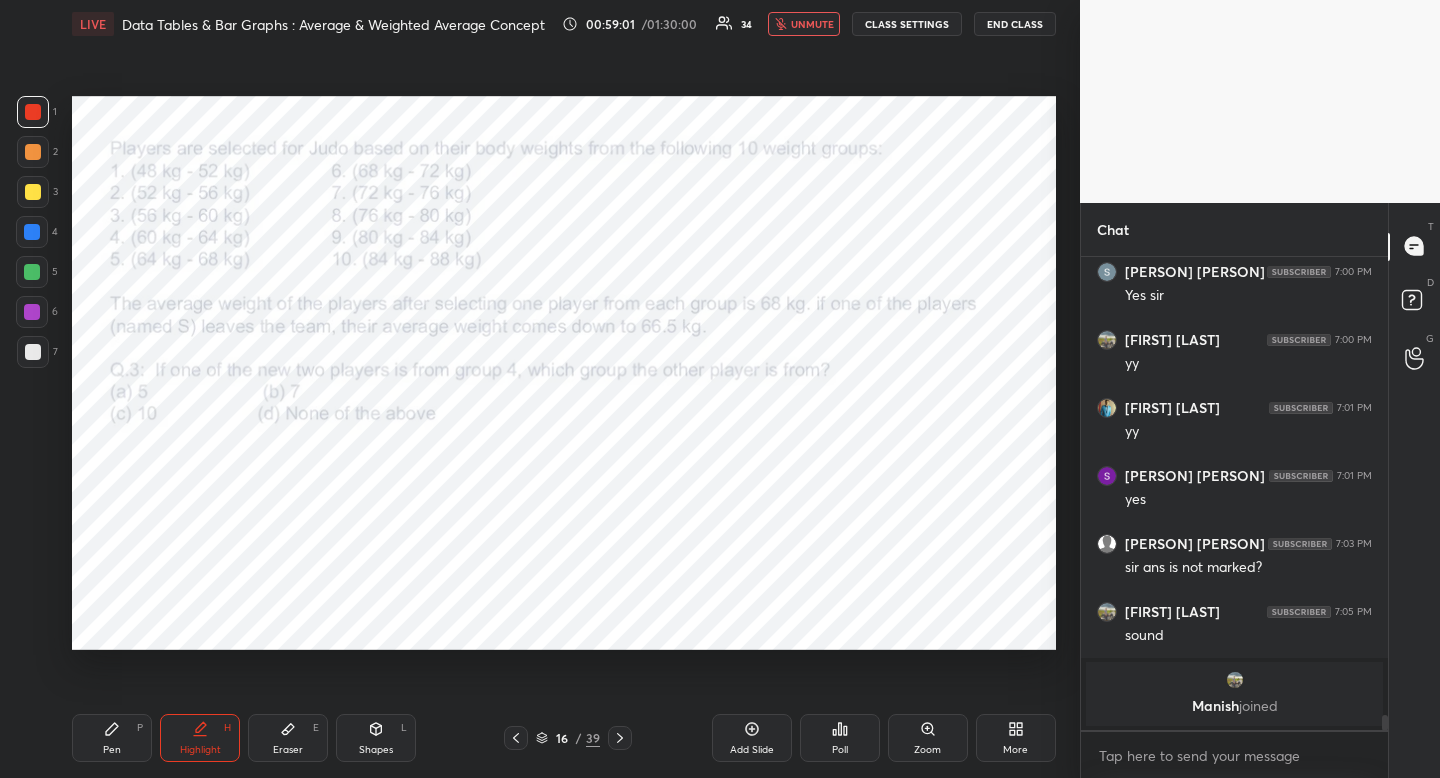 click at bounding box center [32, 232] 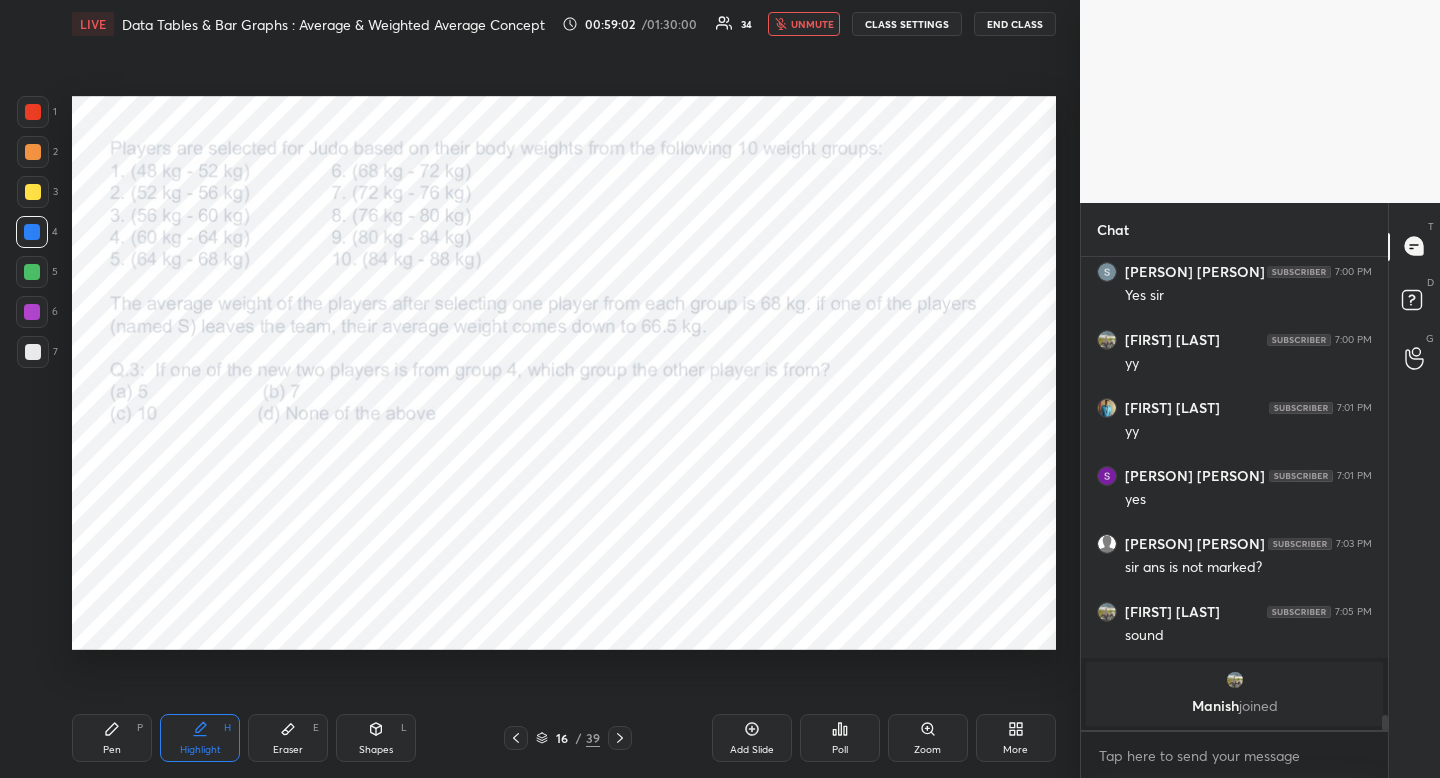 drag, startPoint x: 41, startPoint y: 232, endPoint x: 46, endPoint y: 247, distance: 15.811388 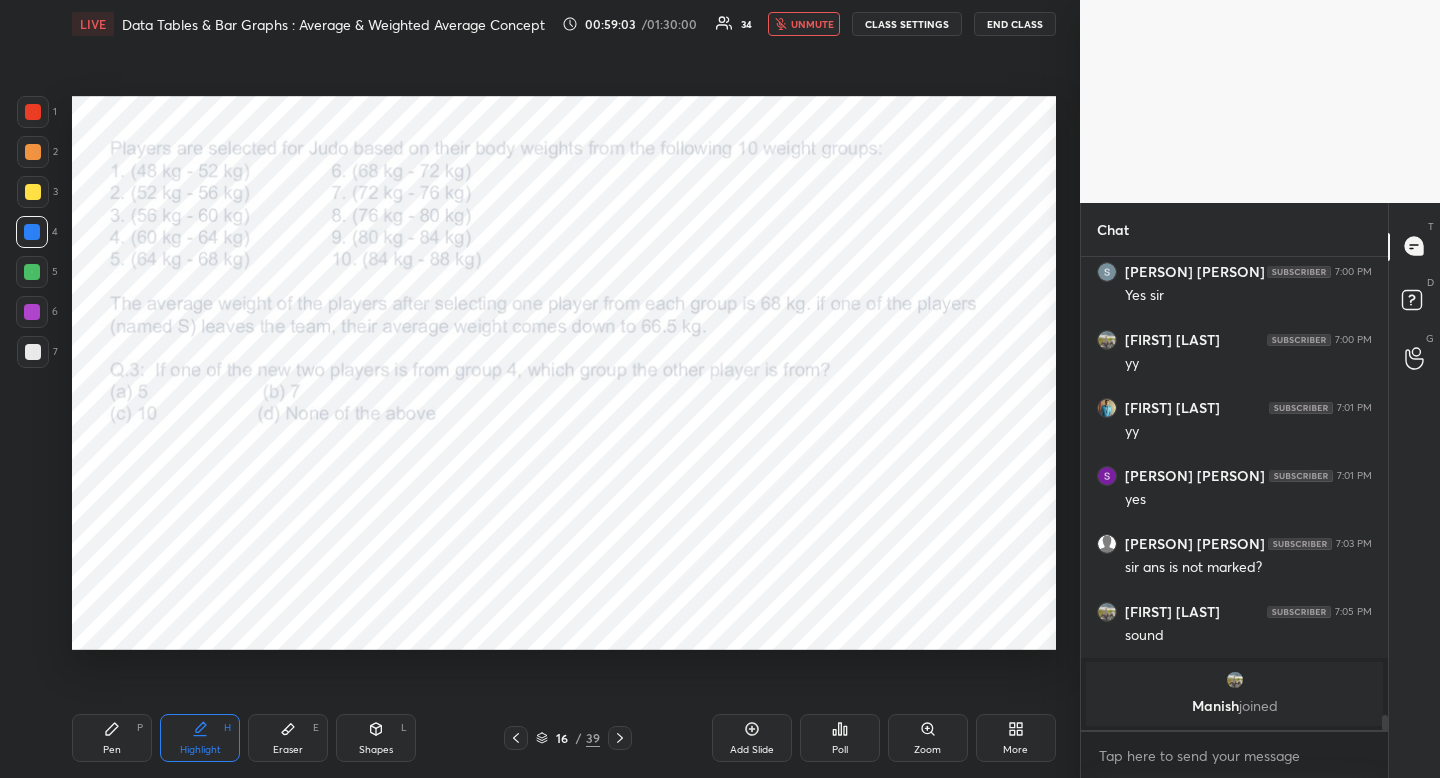 click at bounding box center [32, 312] 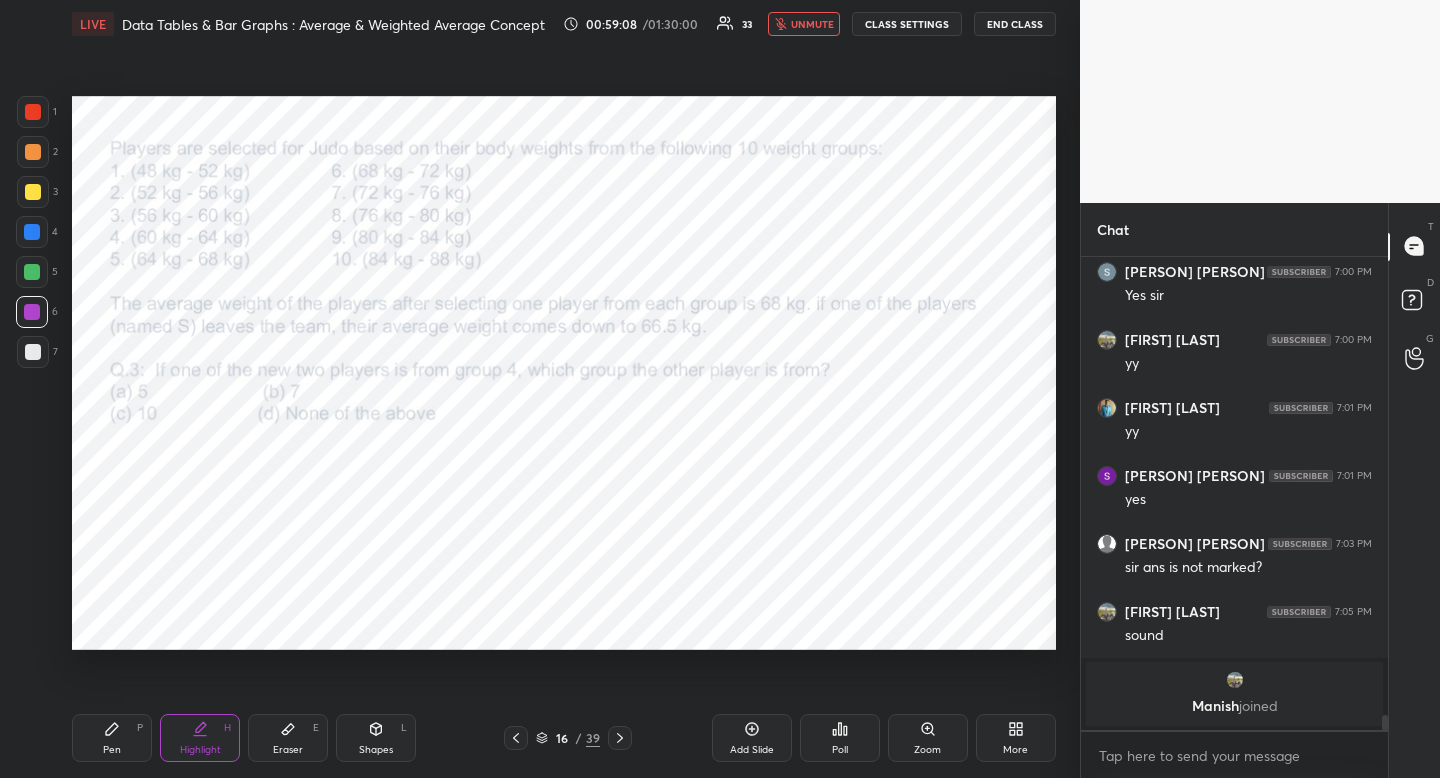 click on "Shapes" at bounding box center (376, 750) 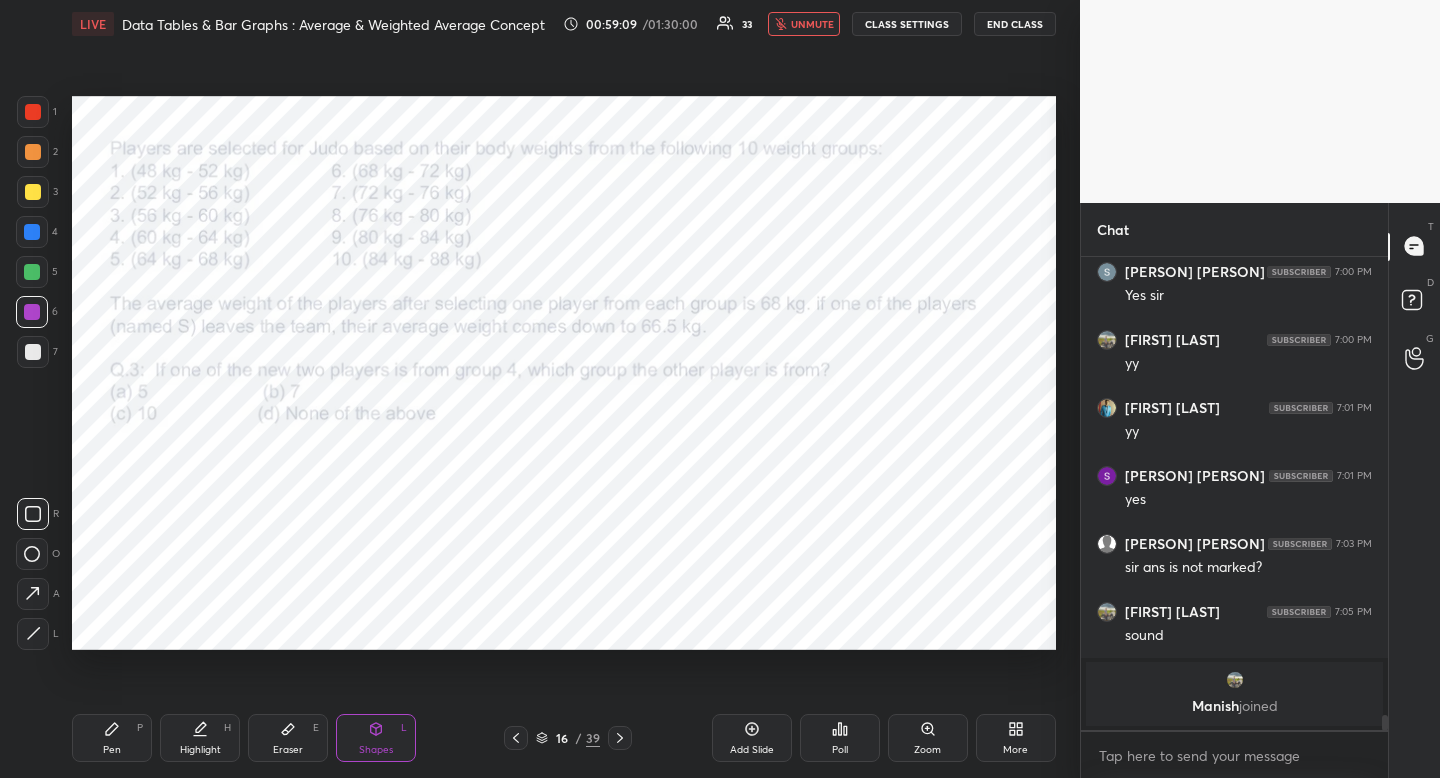 click 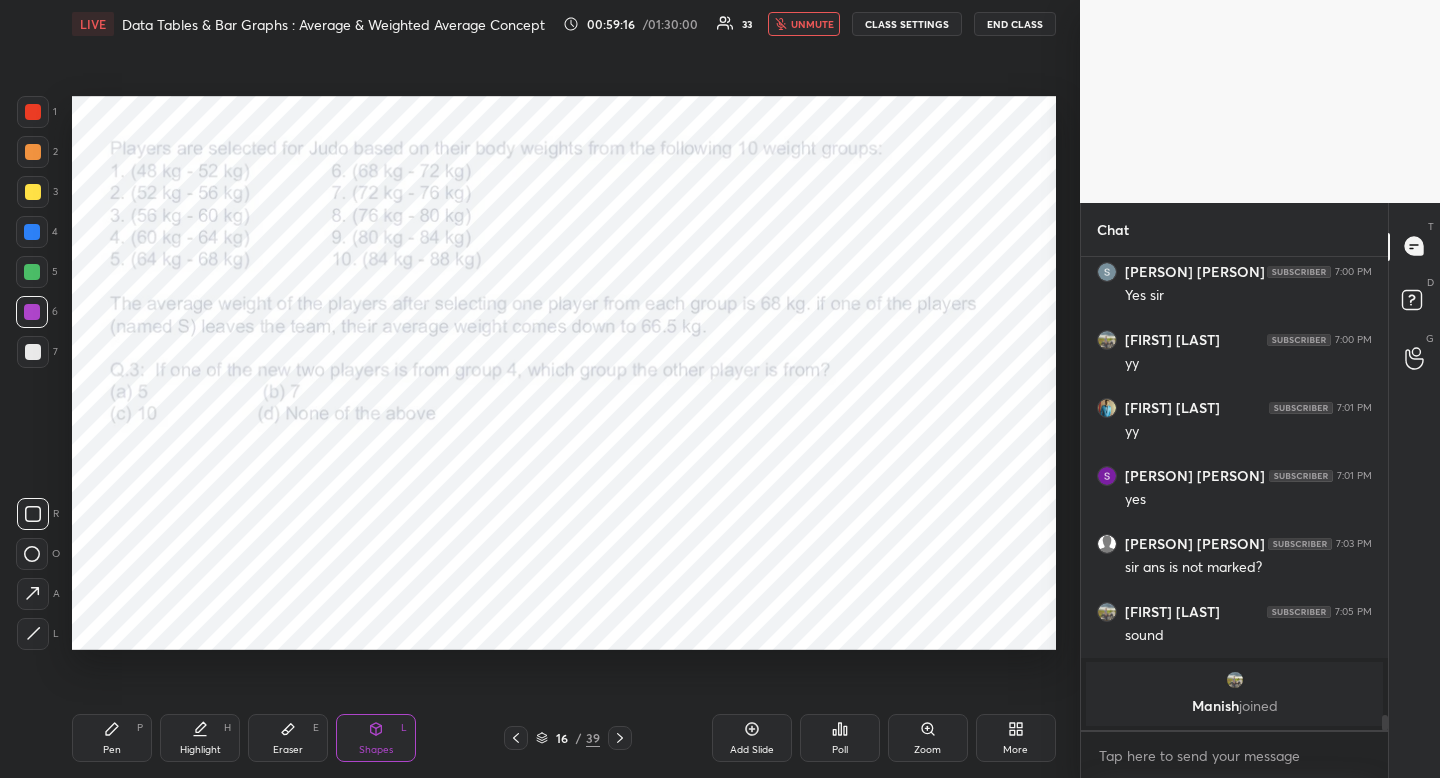 click at bounding box center (32, 232) 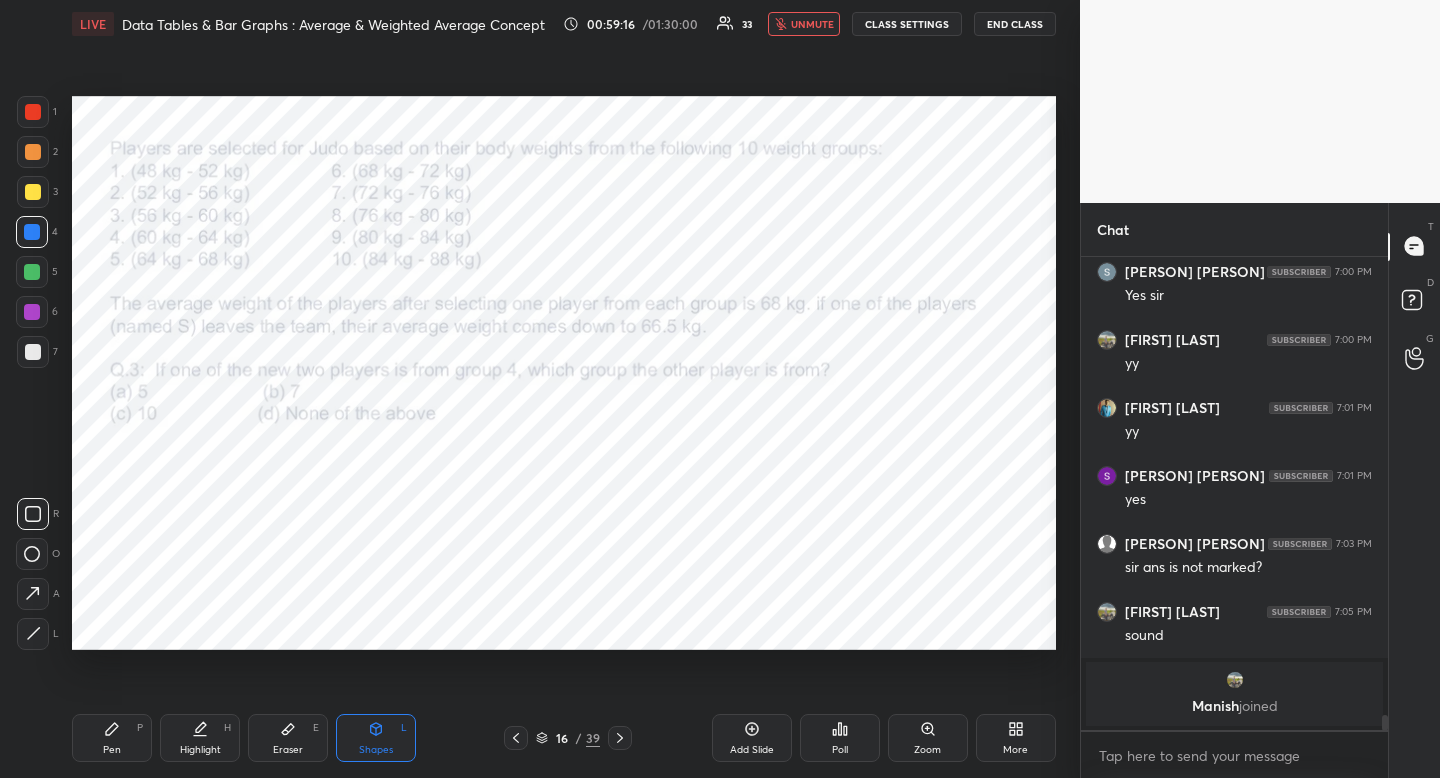 click at bounding box center (32, 232) 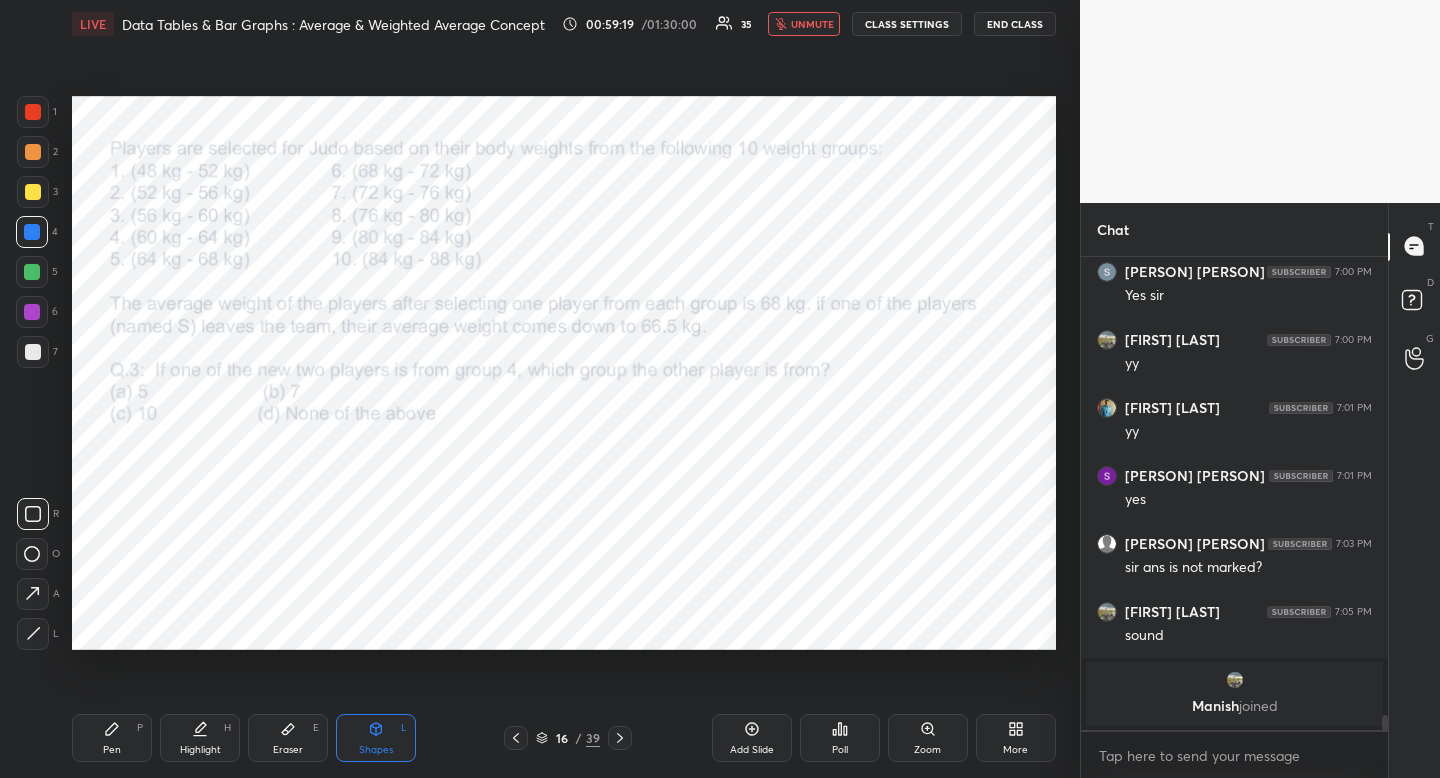 drag, startPoint x: 1385, startPoint y: 723, endPoint x: 1385, endPoint y: 741, distance: 18 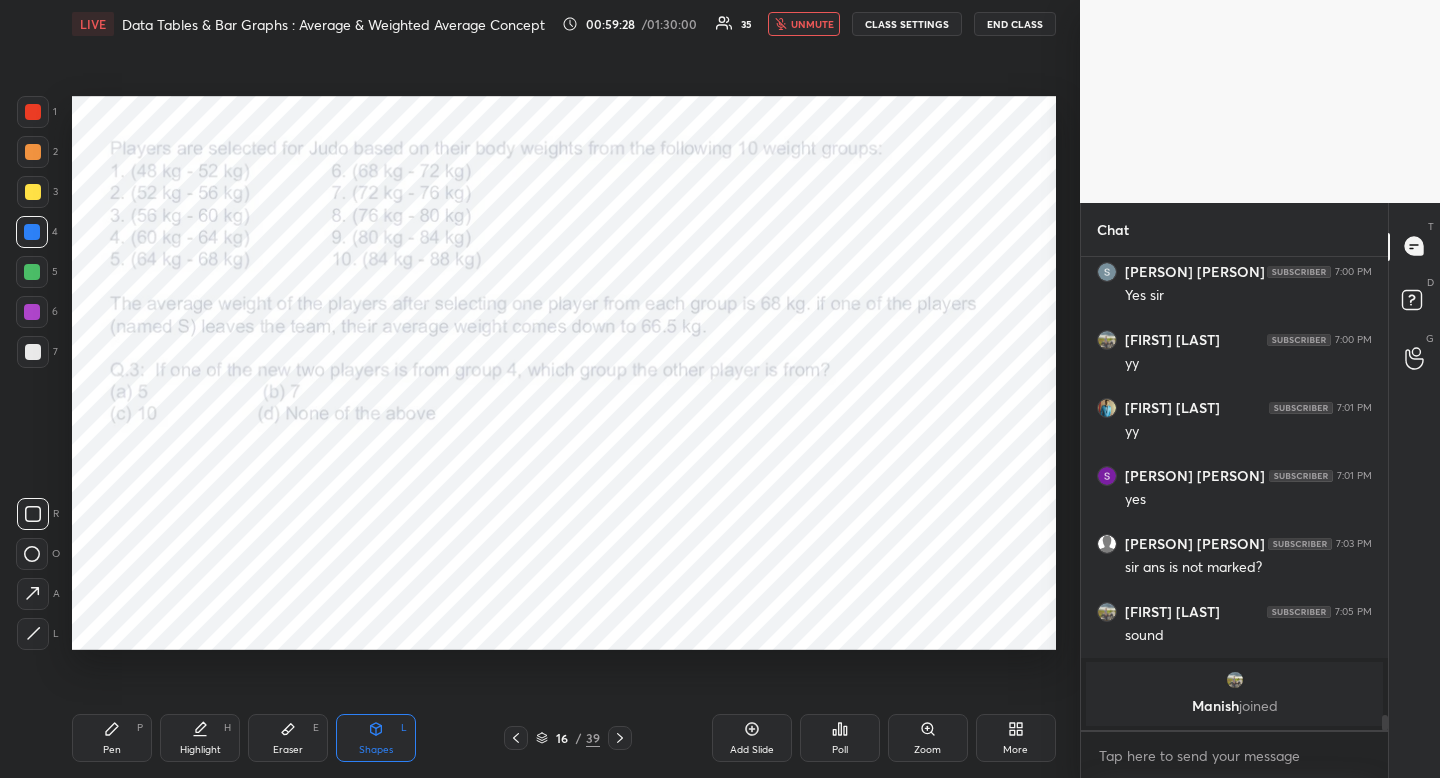 click on "unmute" at bounding box center (812, 24) 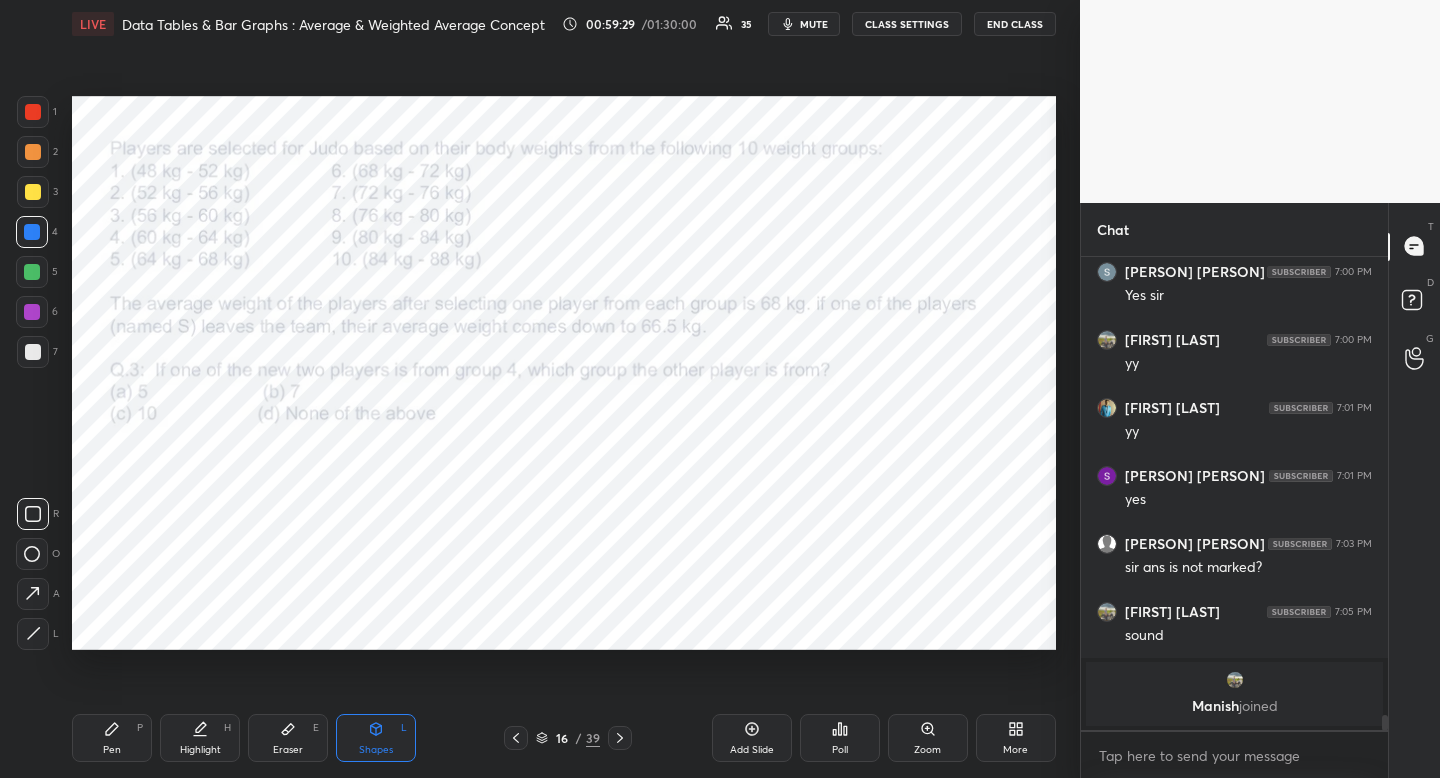 click 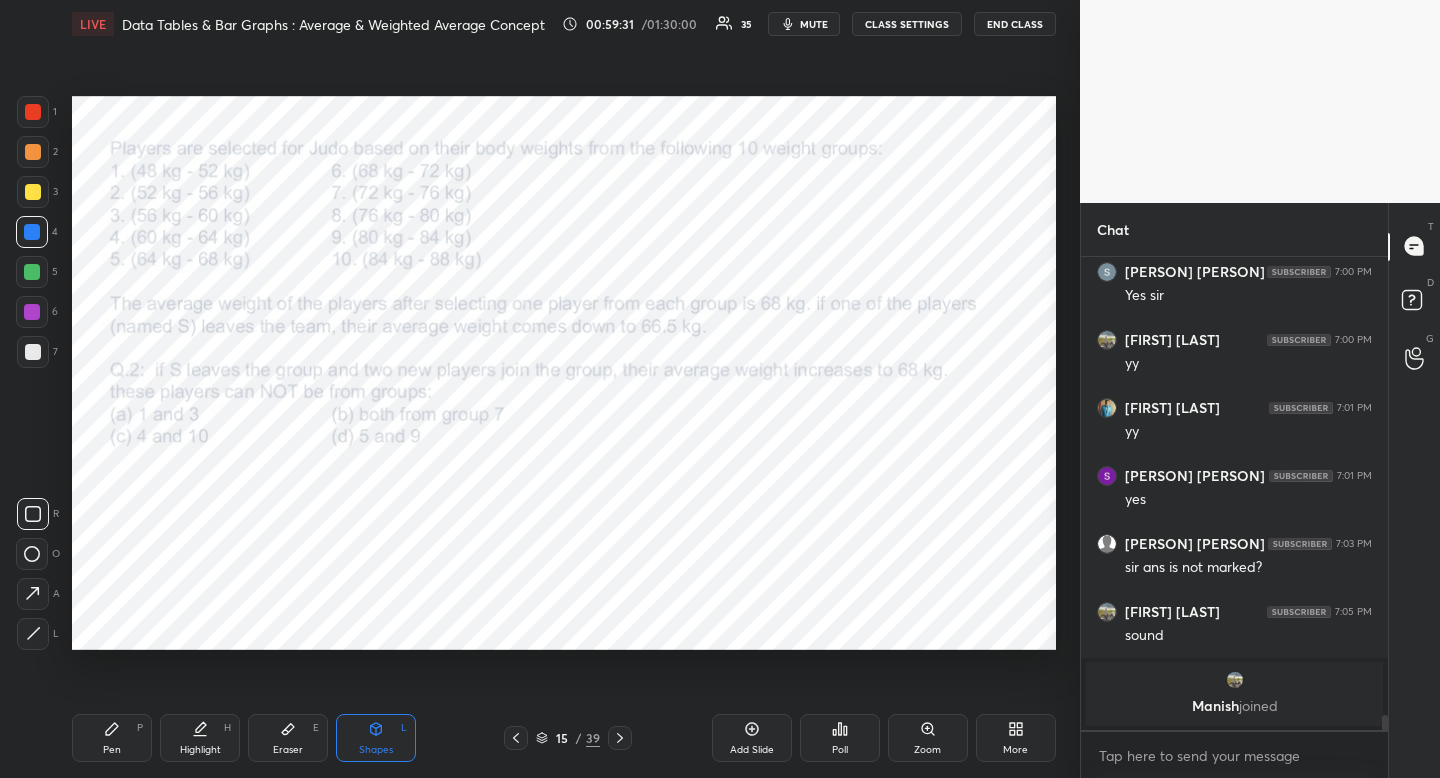 click on "Pen P" at bounding box center [112, 738] 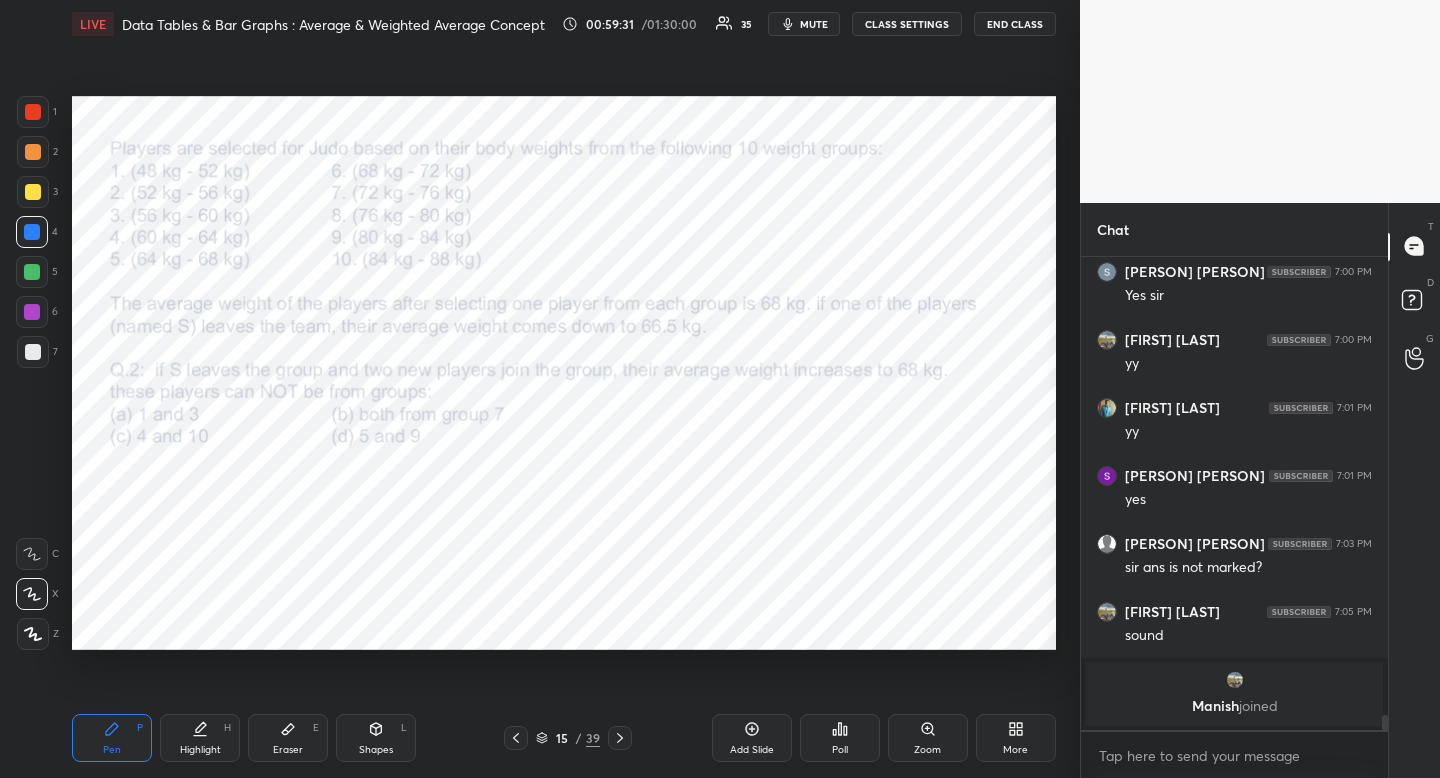 drag, startPoint x: 113, startPoint y: 760, endPoint x: 87, endPoint y: 718, distance: 49.396355 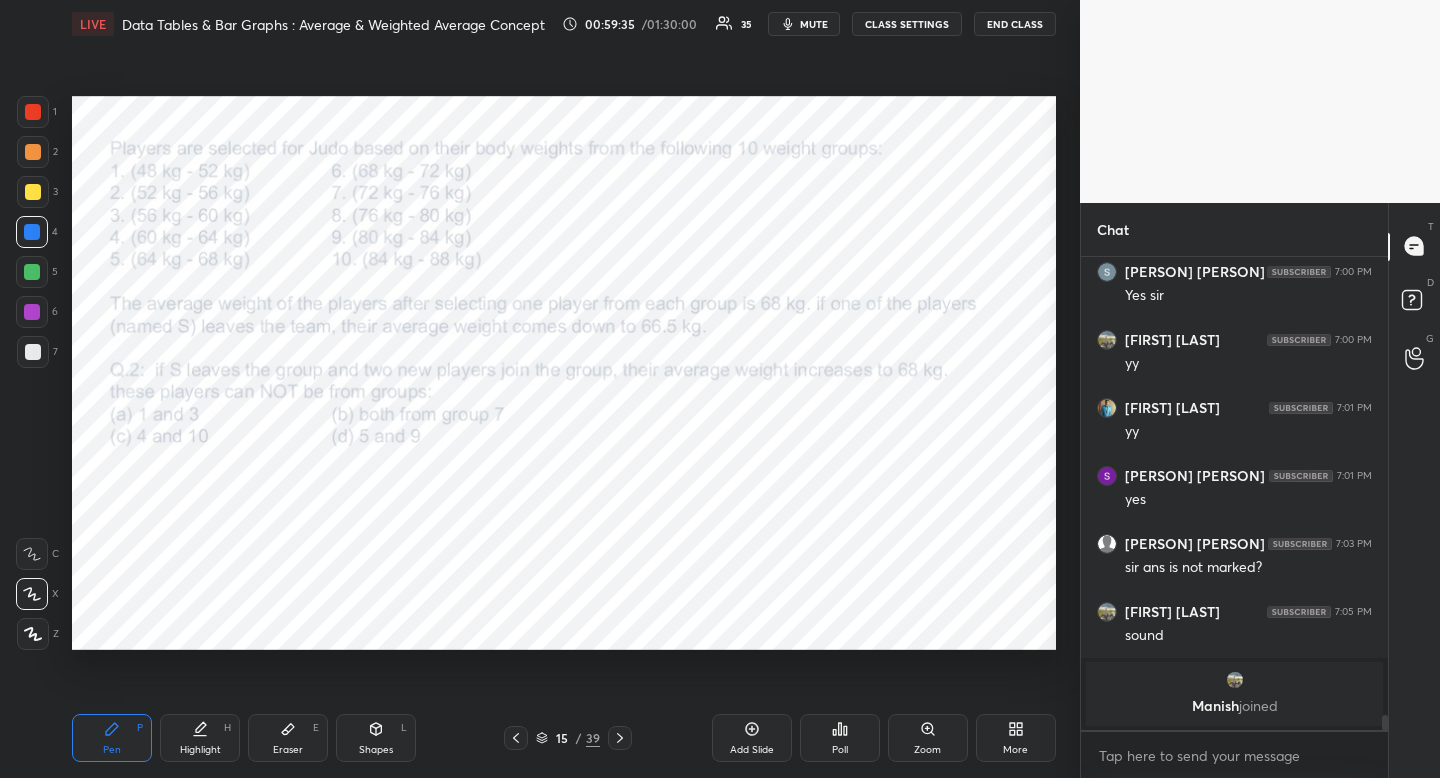 click 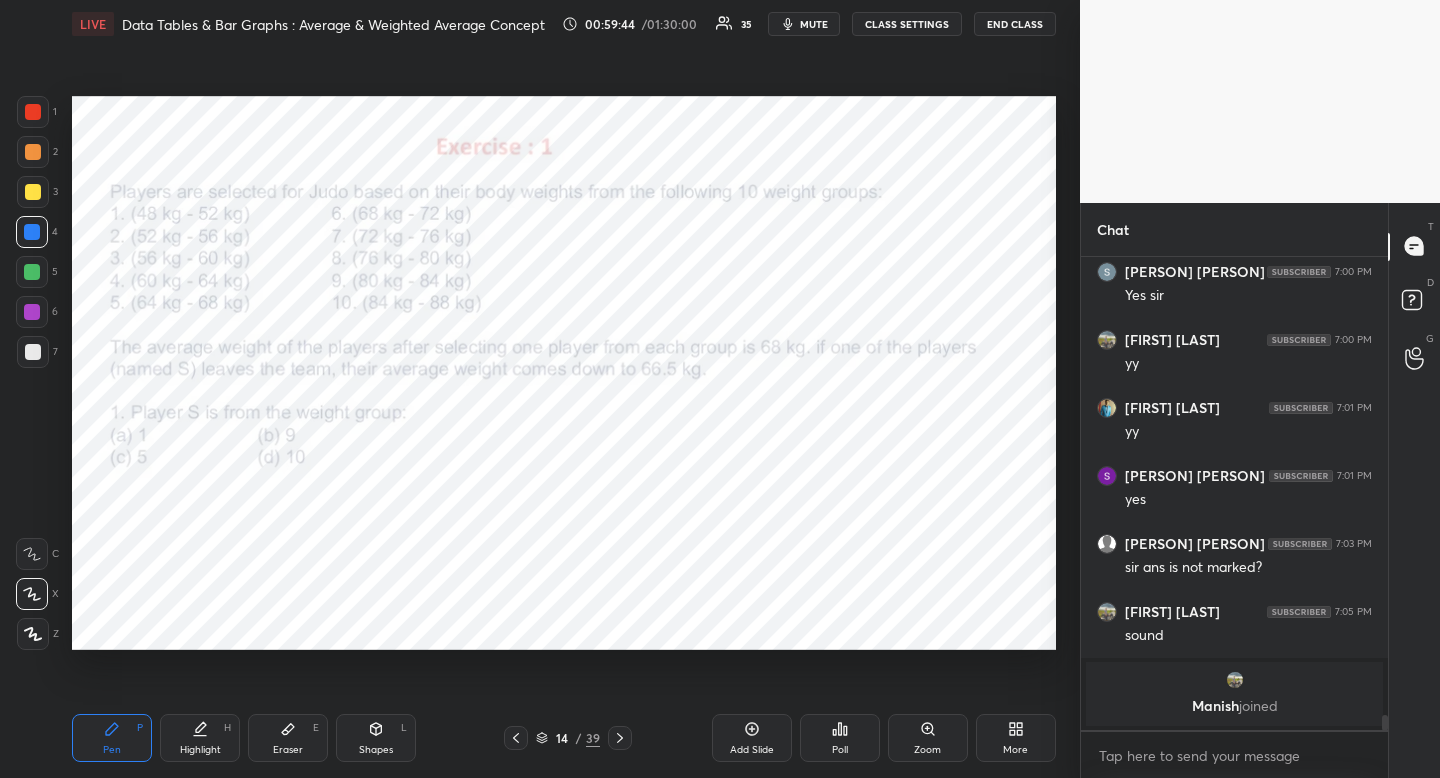 click on "Eraser E" at bounding box center [288, 738] 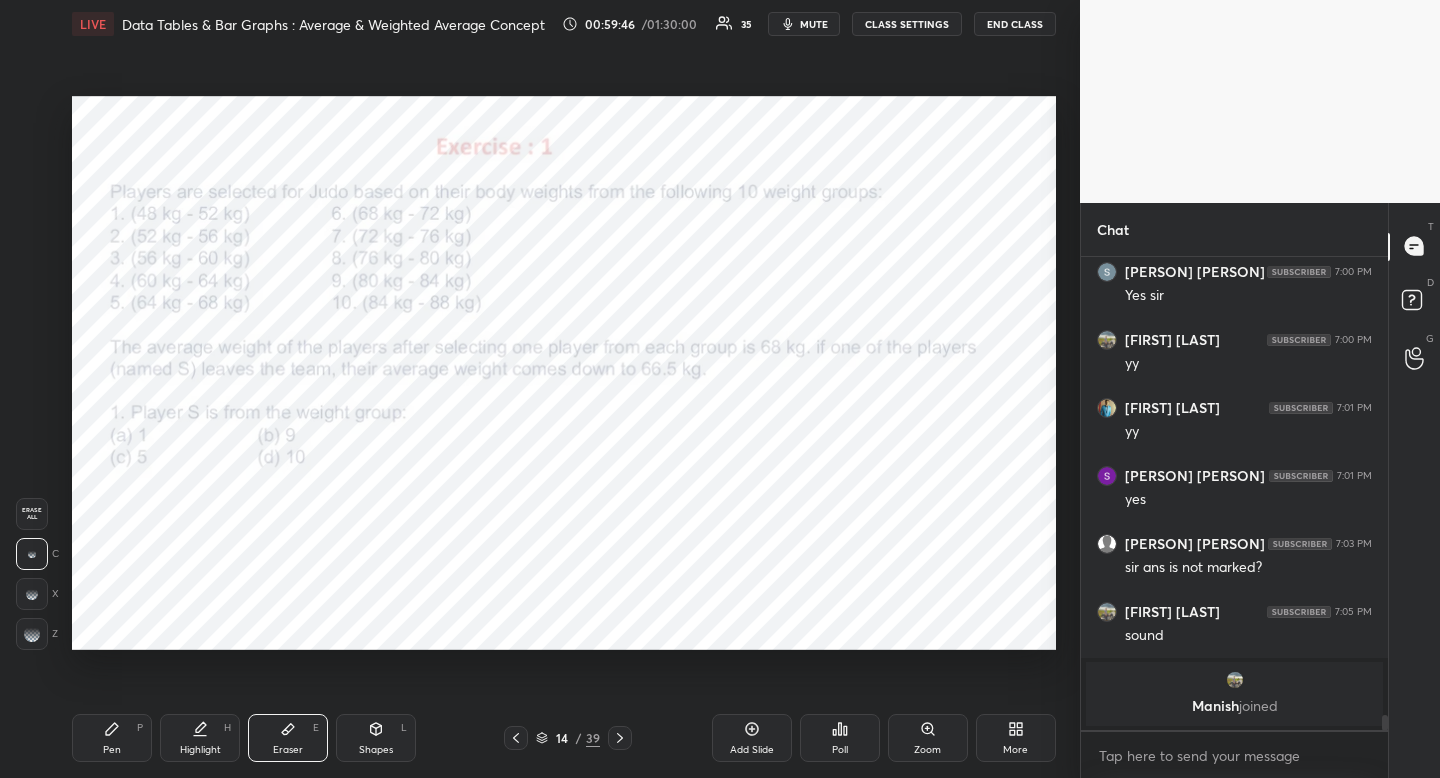 click 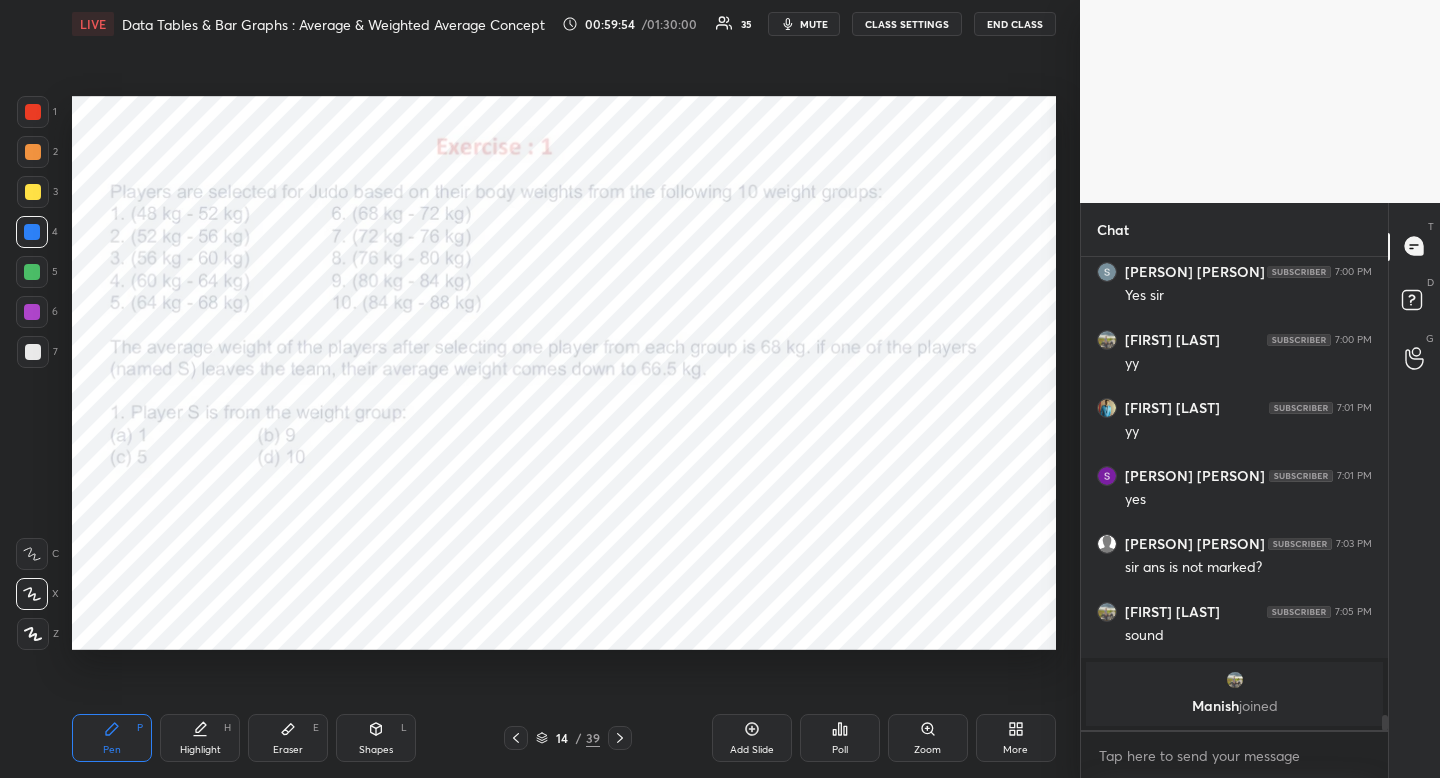 drag, startPoint x: 203, startPoint y: 731, endPoint x: 228, endPoint y: 702, distance: 38.28838 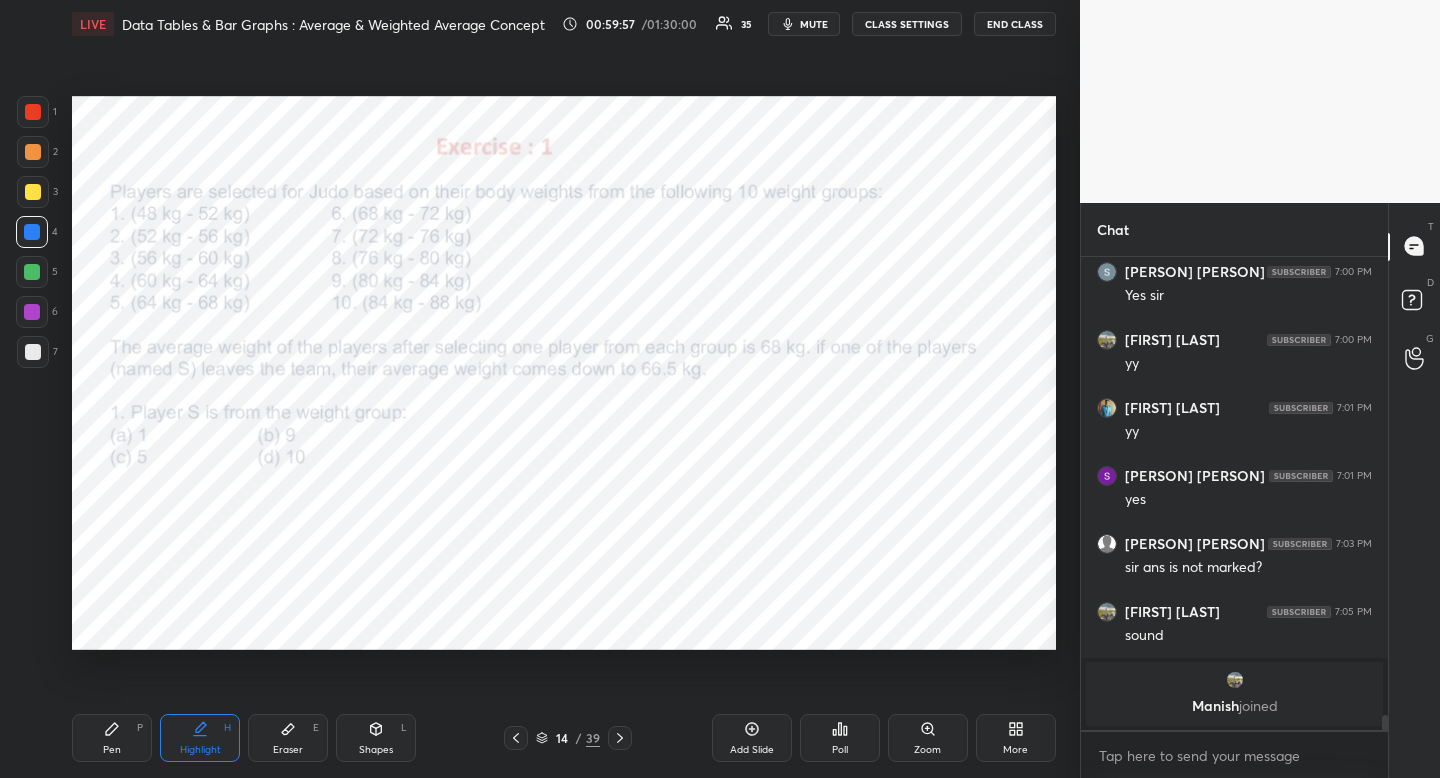 click on "Pen P" at bounding box center [112, 738] 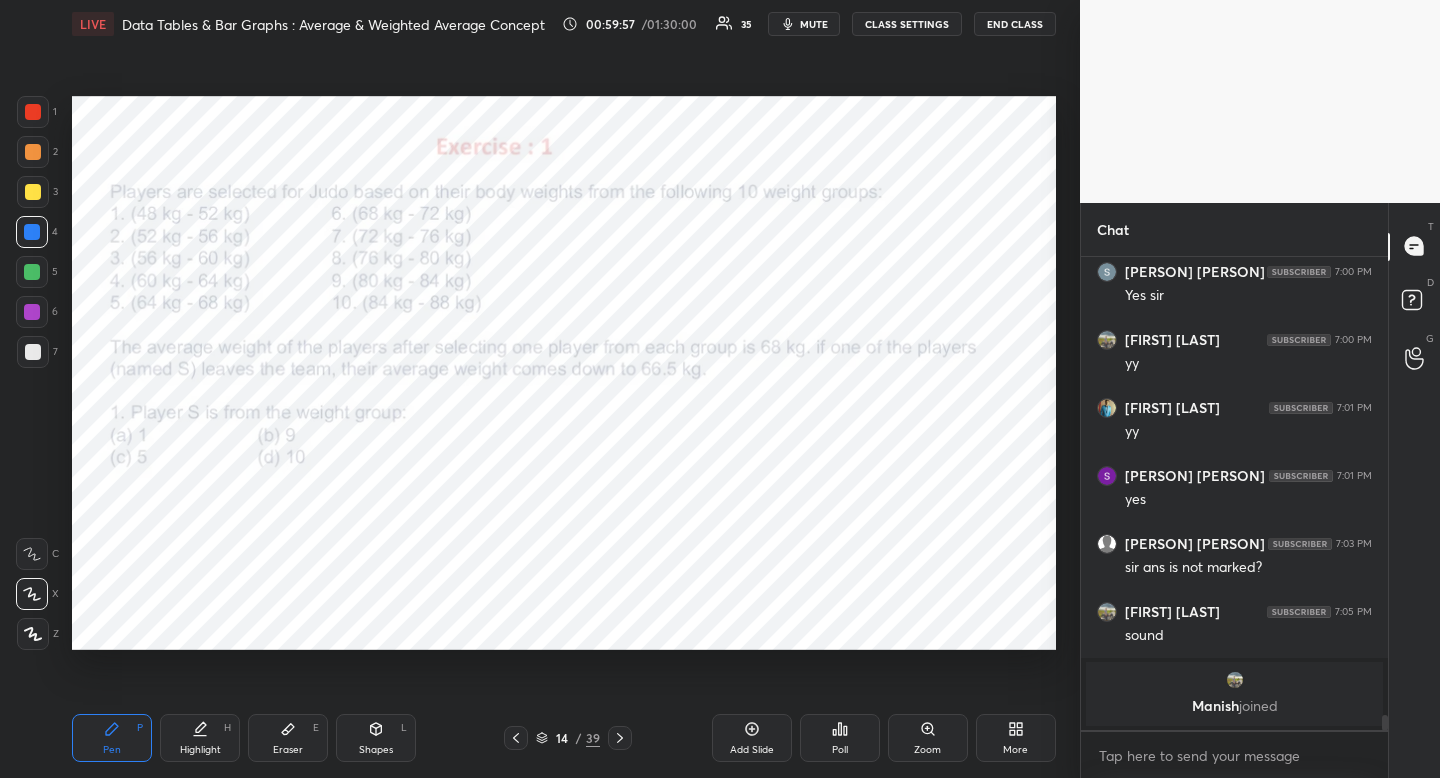 click on "Pen P" at bounding box center (112, 738) 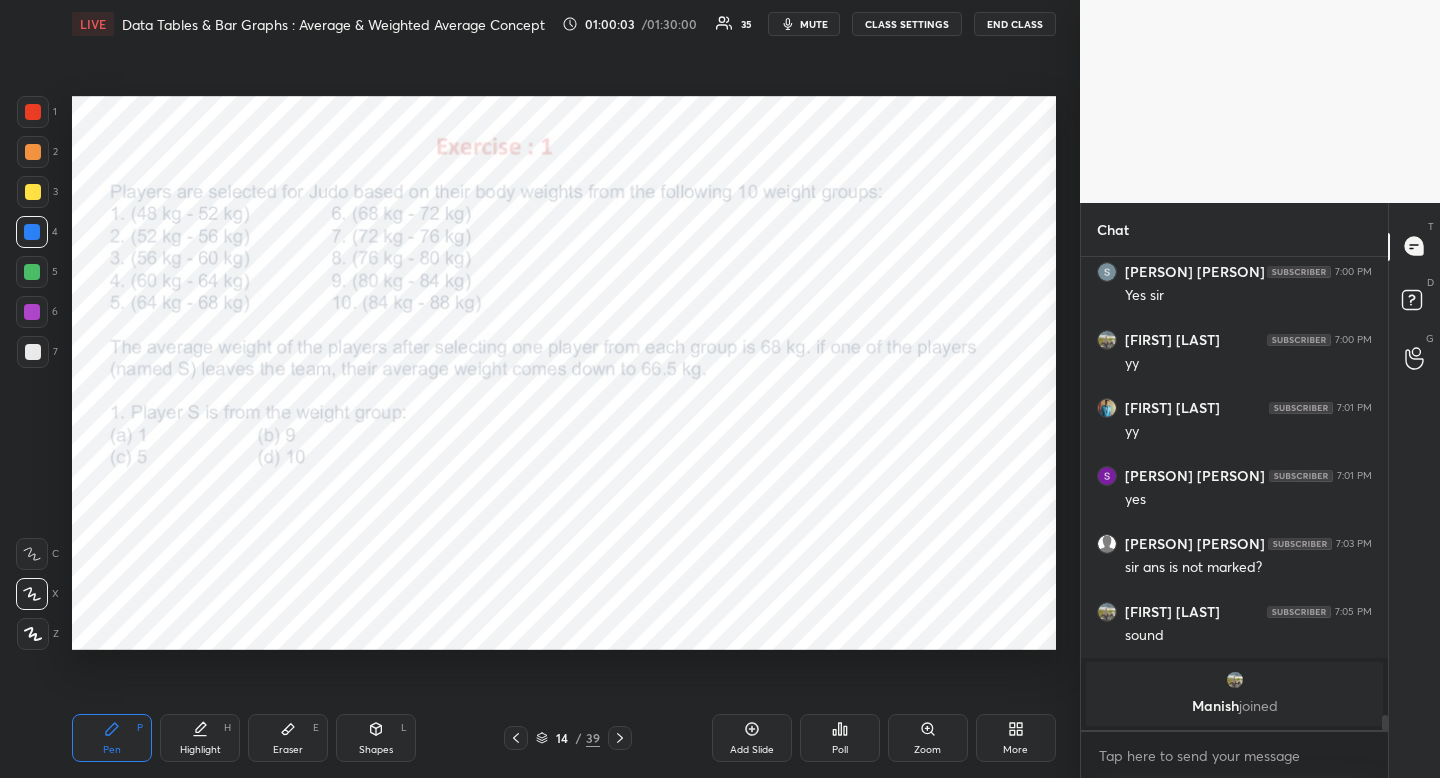 scroll, scrollTop: 14307, scrollLeft: 0, axis: vertical 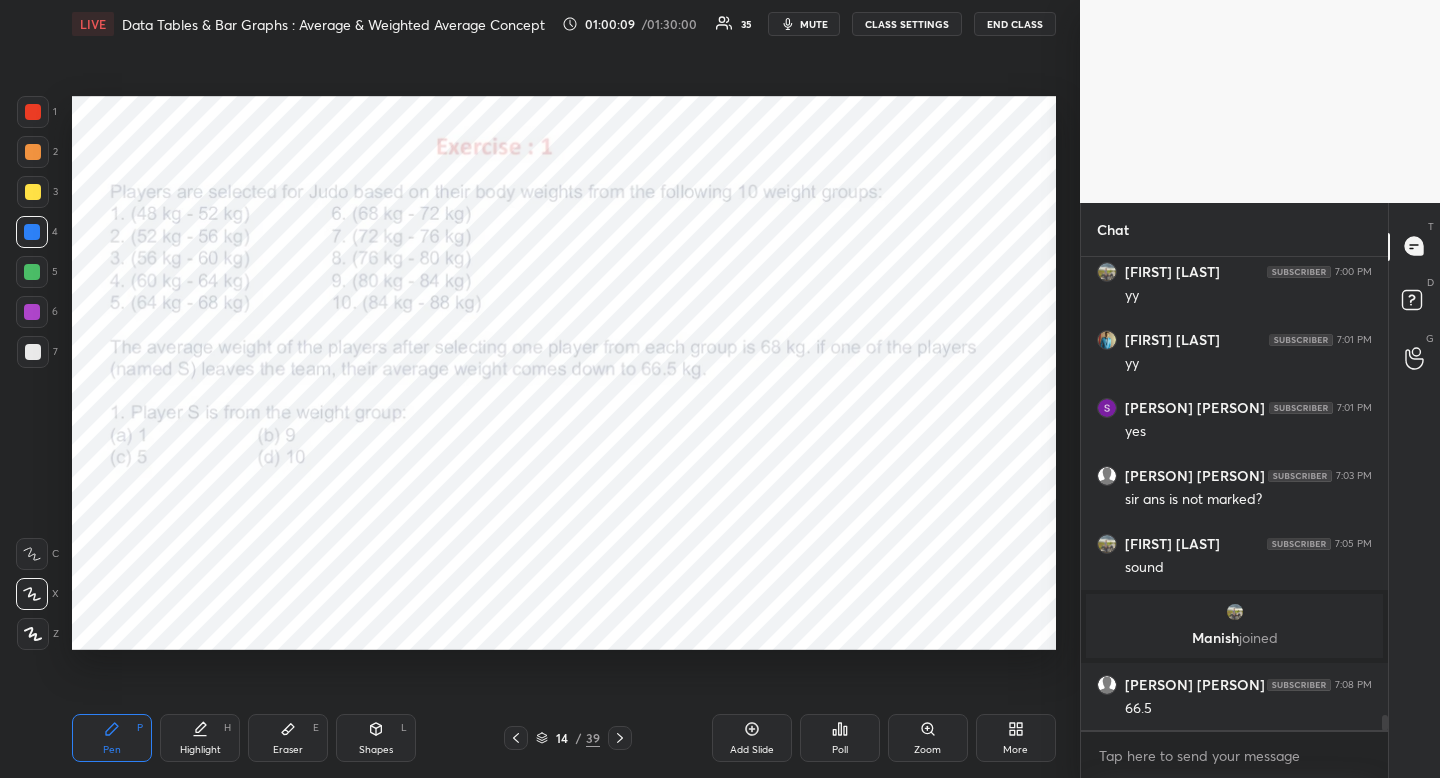 click 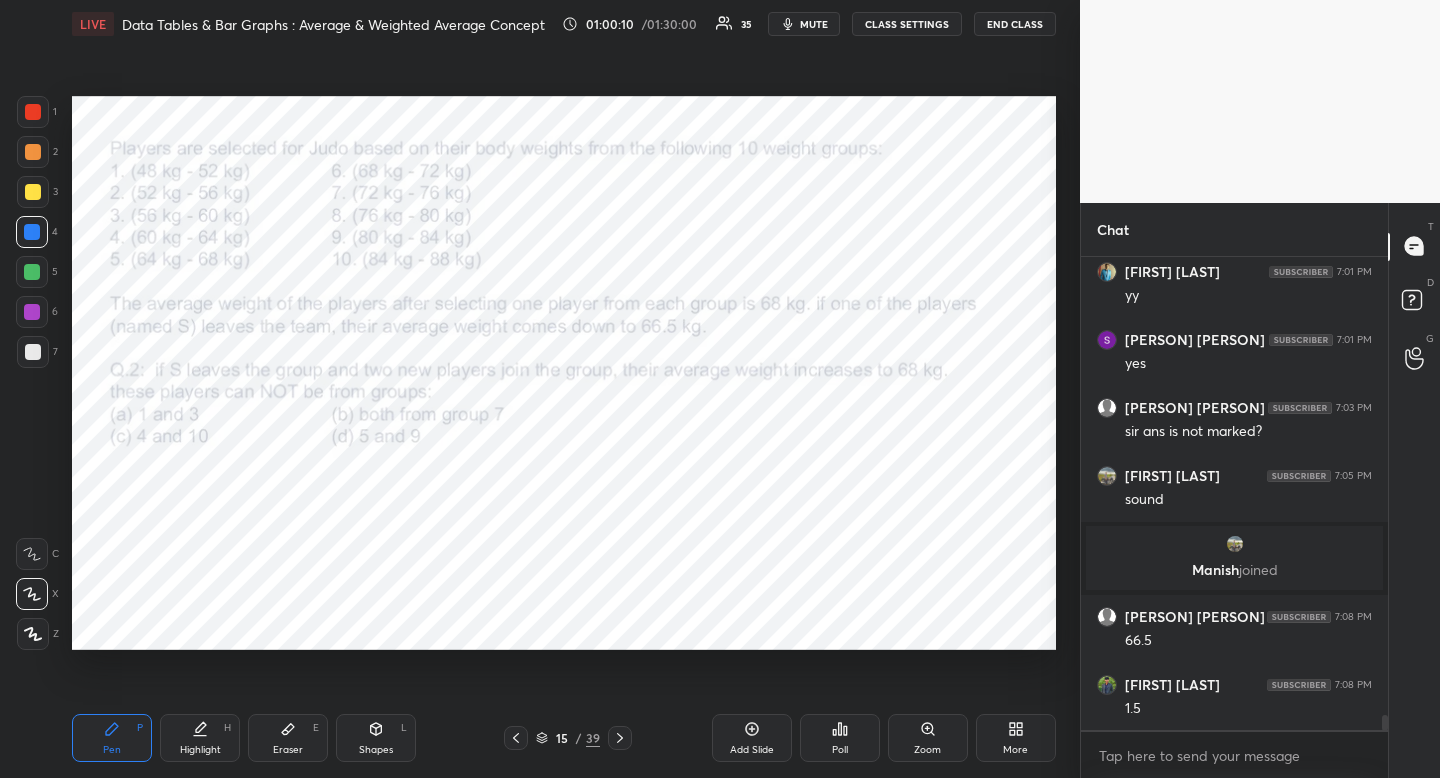scroll, scrollTop: 14443, scrollLeft: 0, axis: vertical 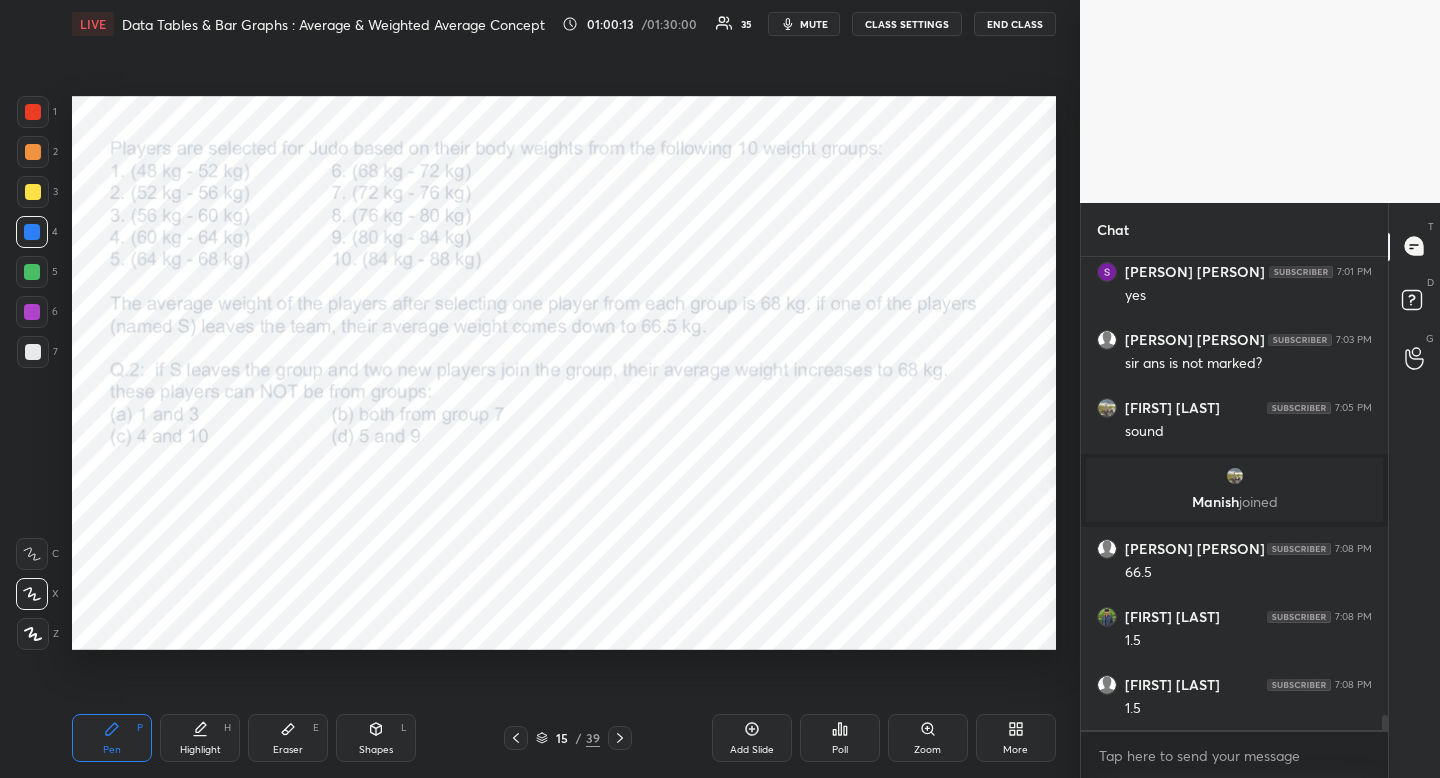 click at bounding box center (516, 738) 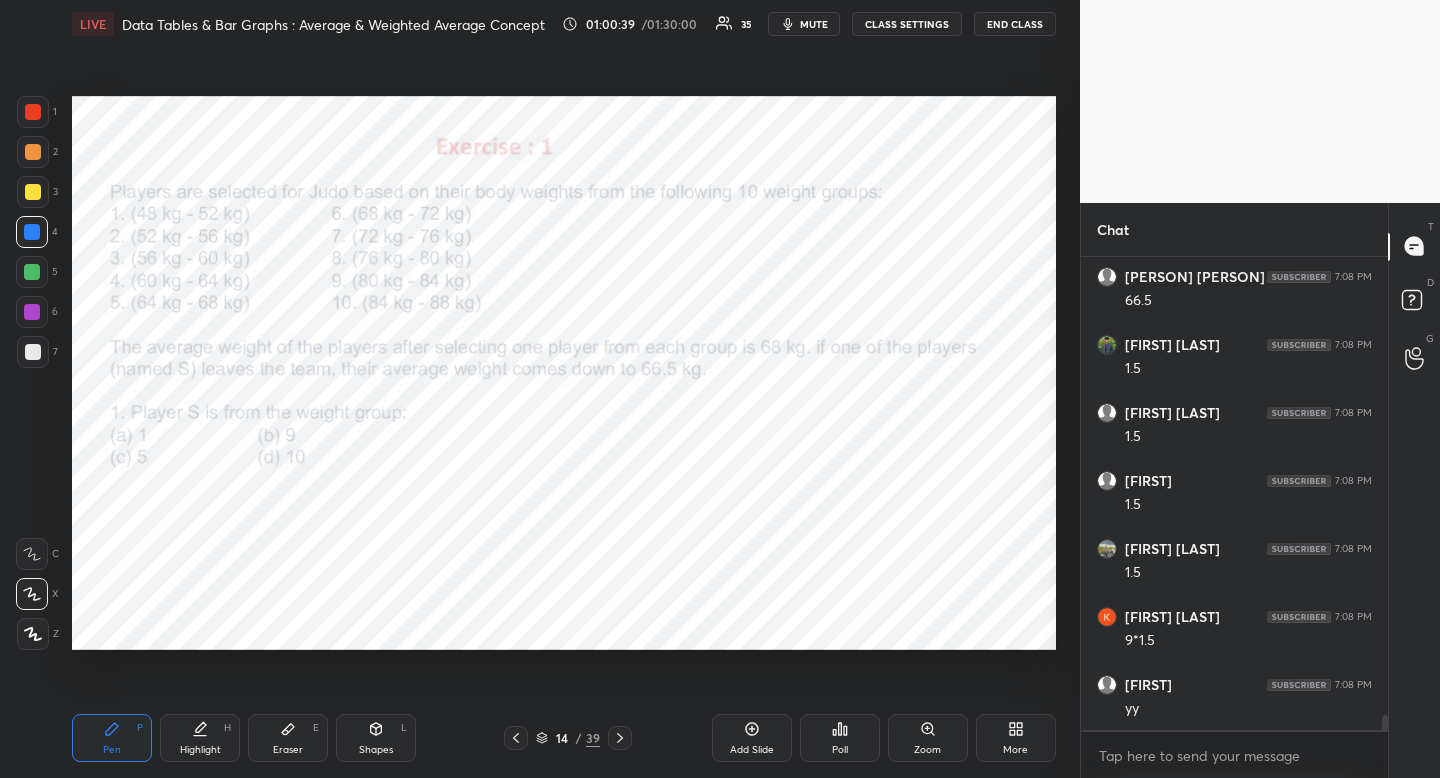 scroll, scrollTop: 14783, scrollLeft: 0, axis: vertical 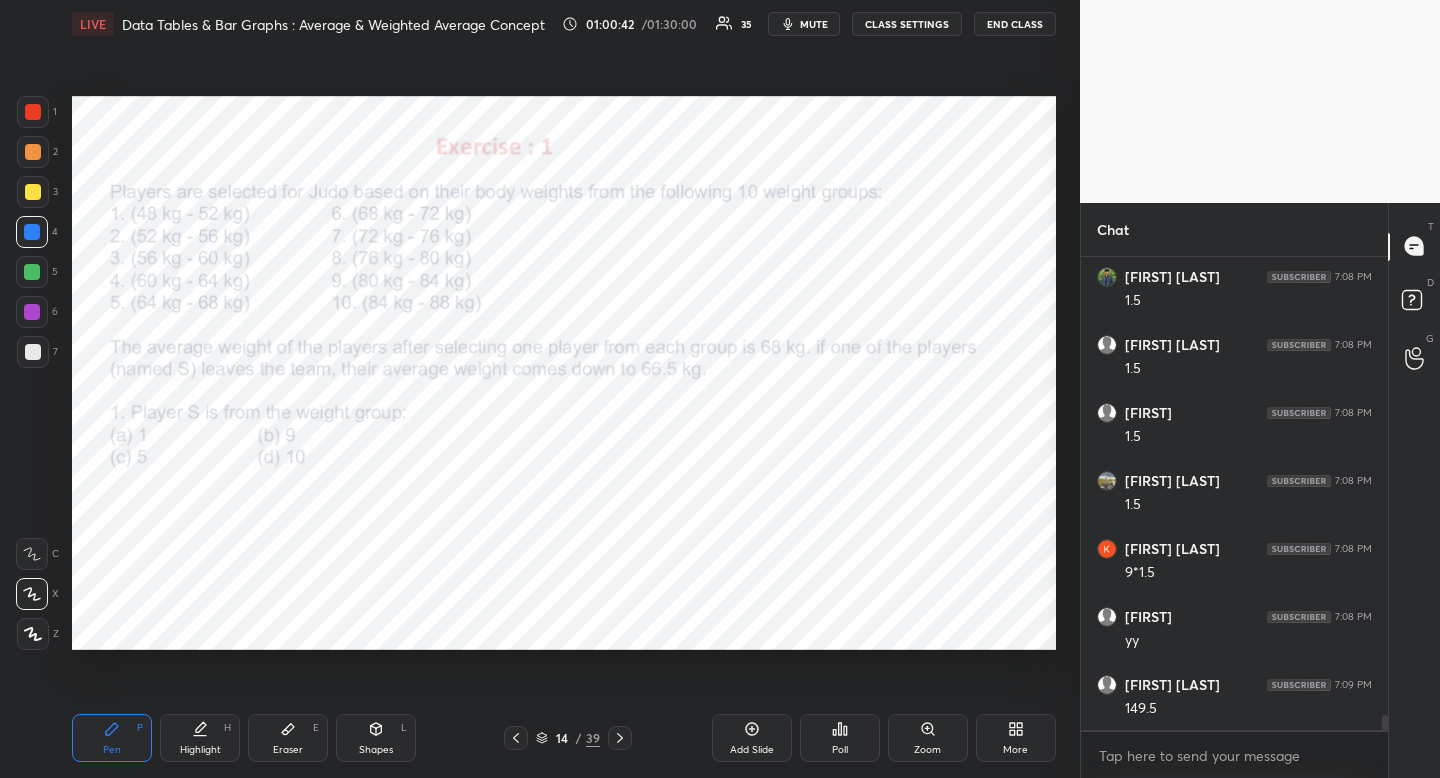 click at bounding box center (620, 738) 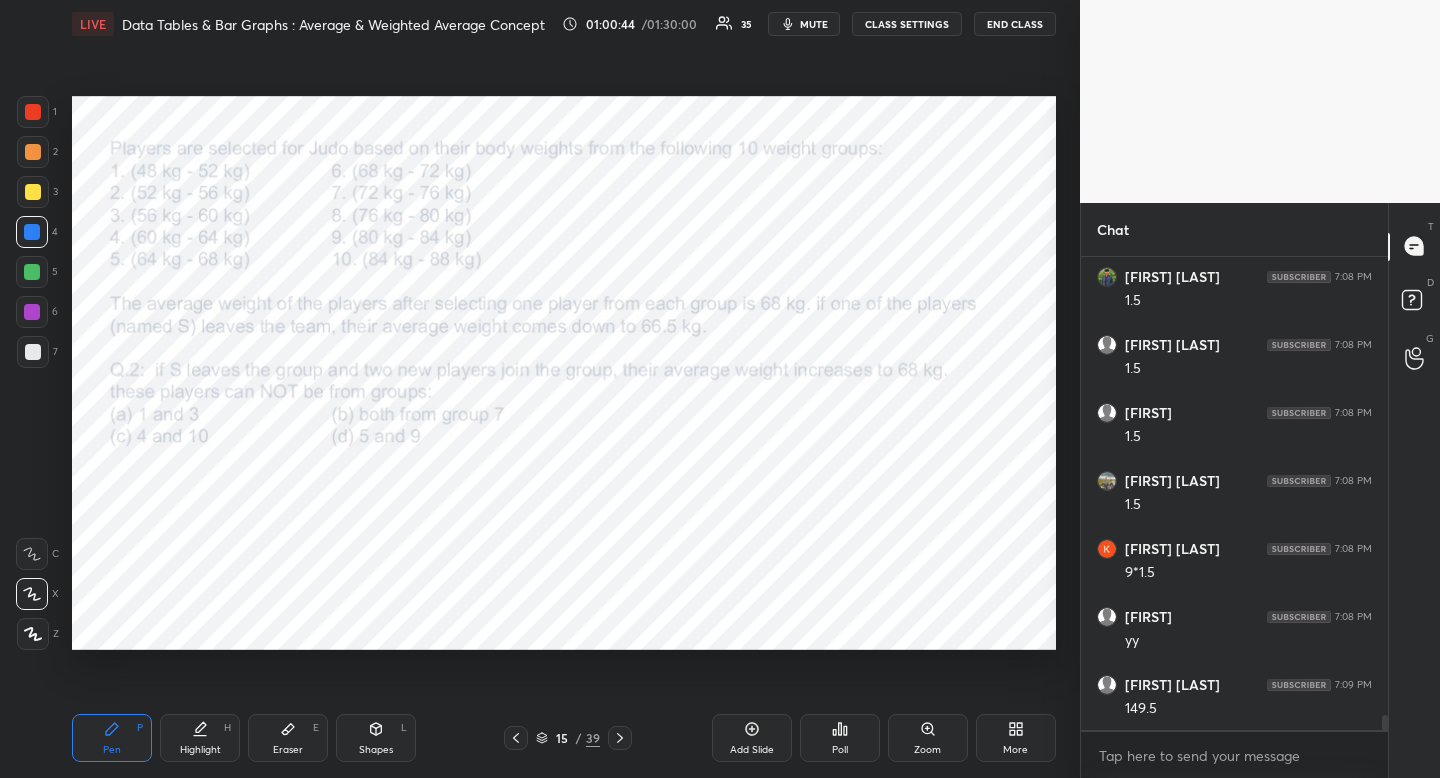 scroll, scrollTop: 14851, scrollLeft: 0, axis: vertical 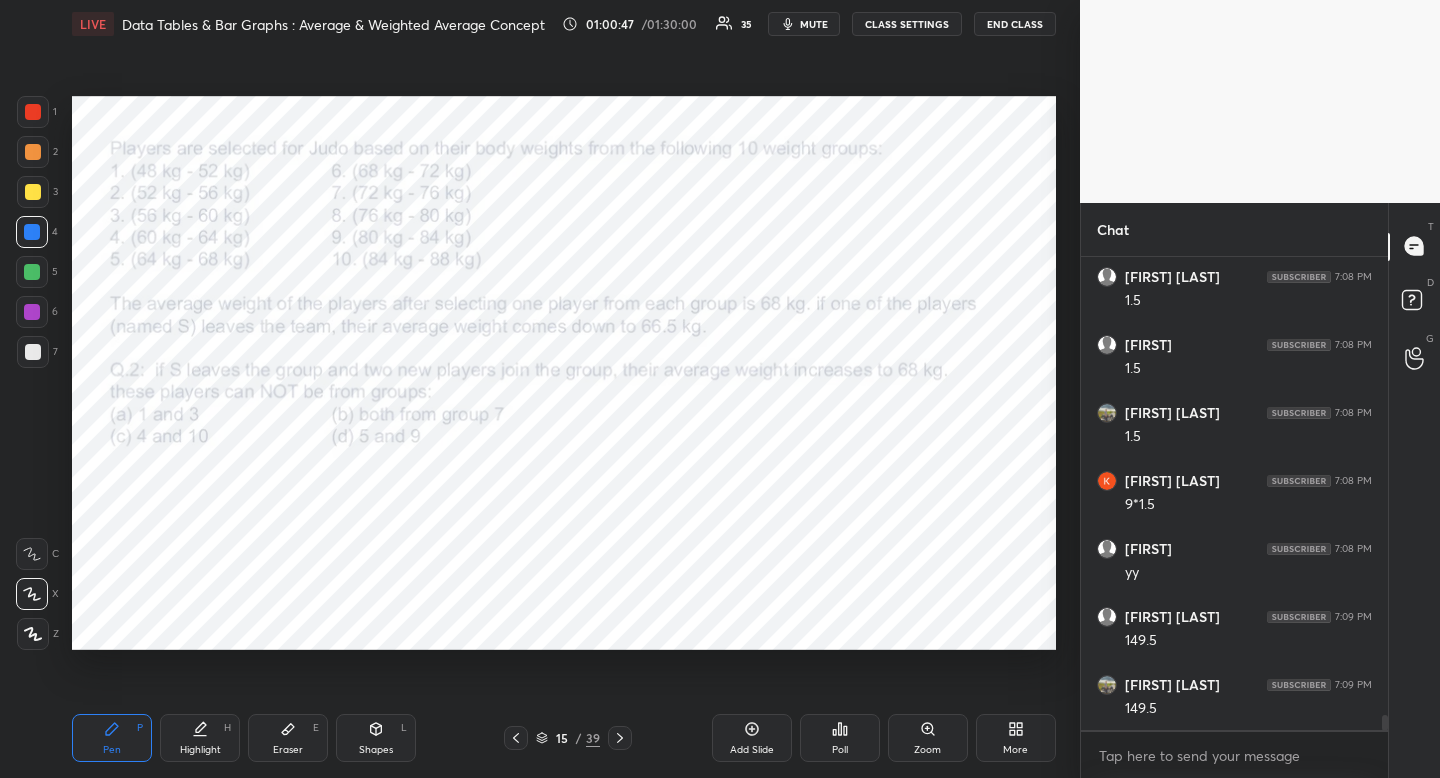 click 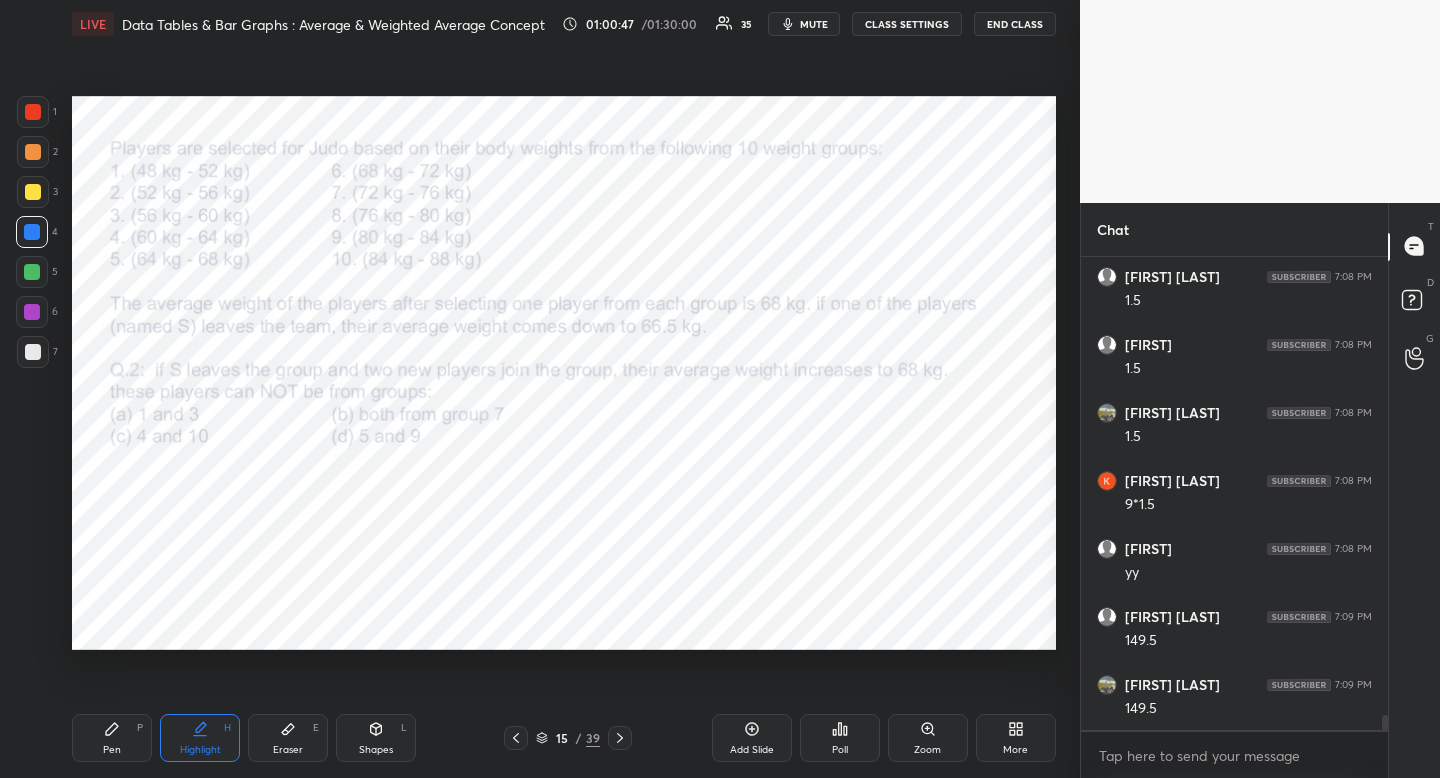 click 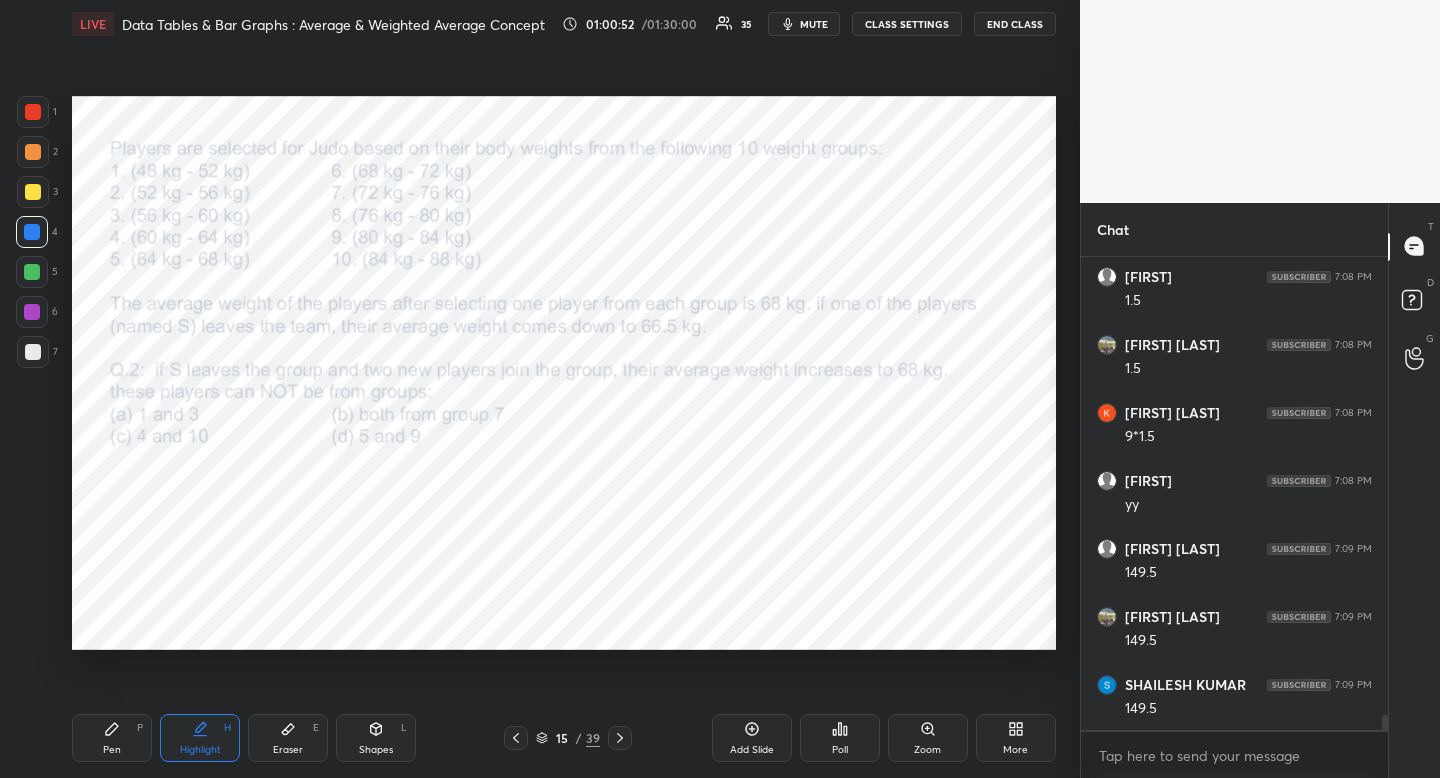 click on "Pen P" at bounding box center (112, 738) 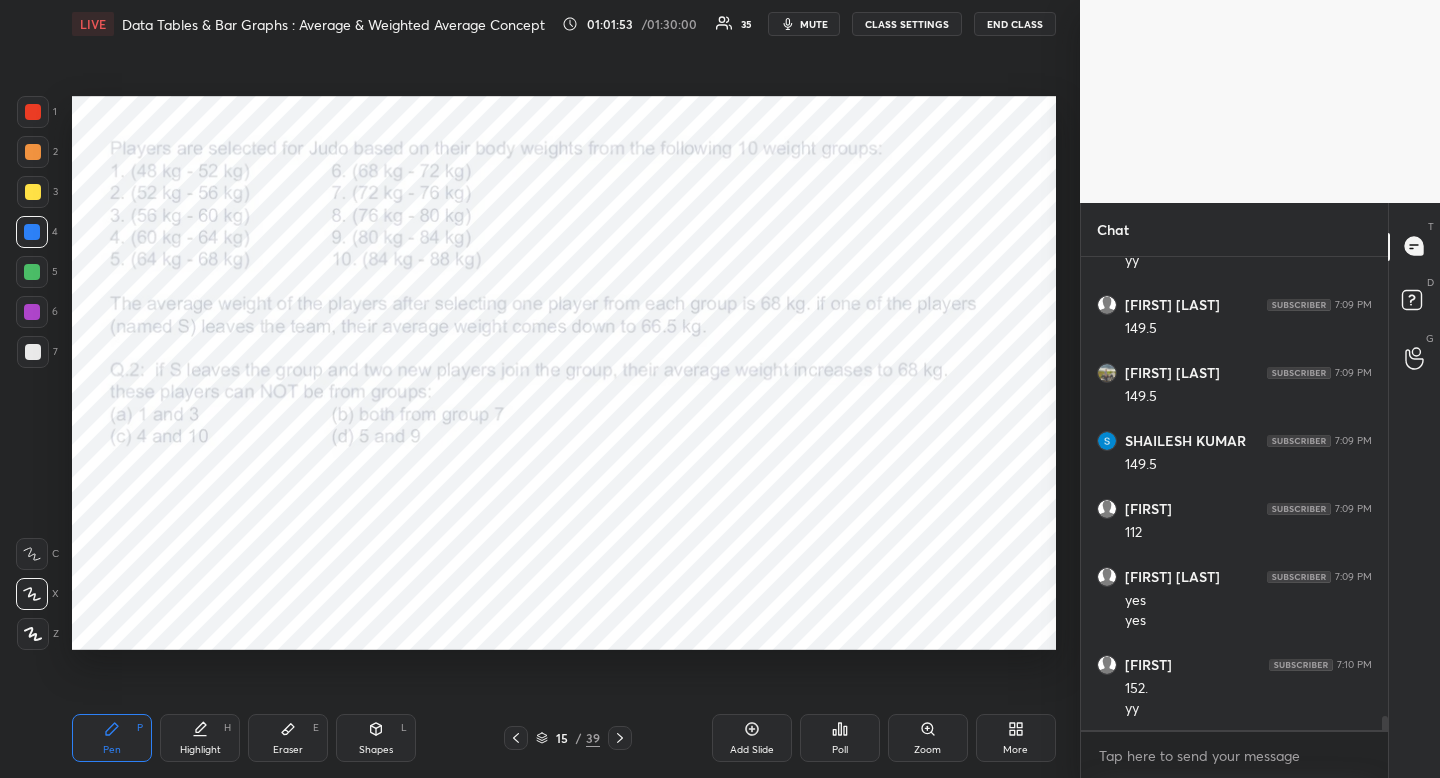 scroll, scrollTop: 15231, scrollLeft: 0, axis: vertical 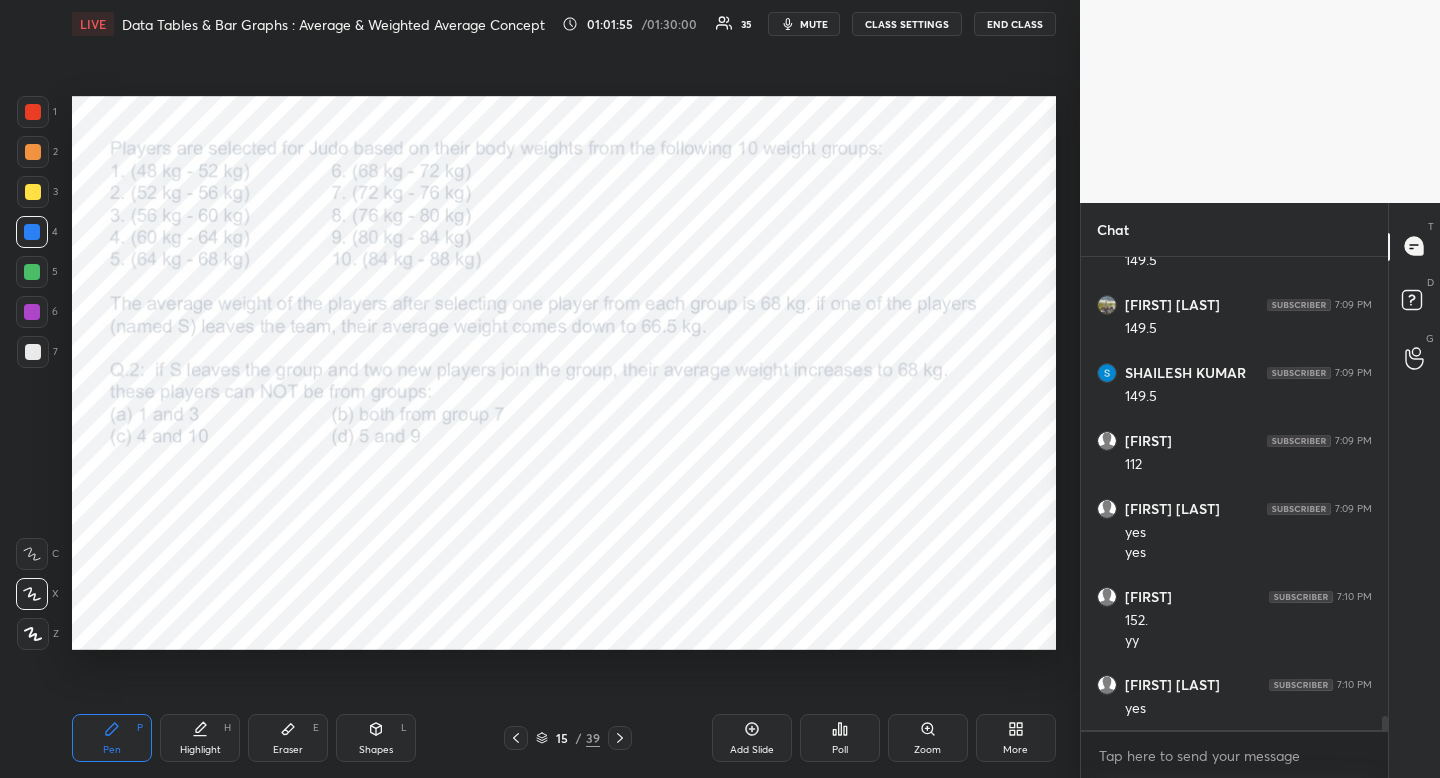 click at bounding box center (33, 112) 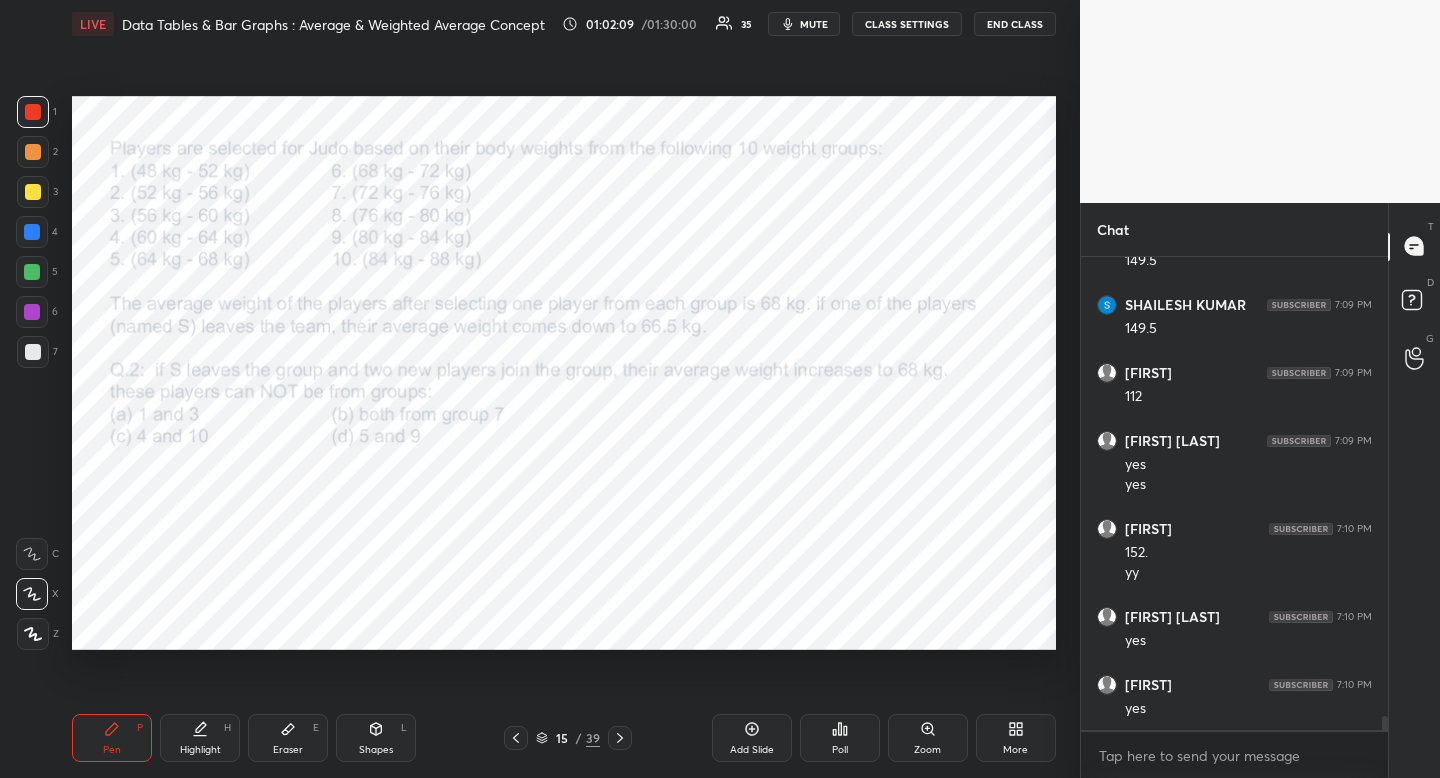scroll, scrollTop: 15367, scrollLeft: 0, axis: vertical 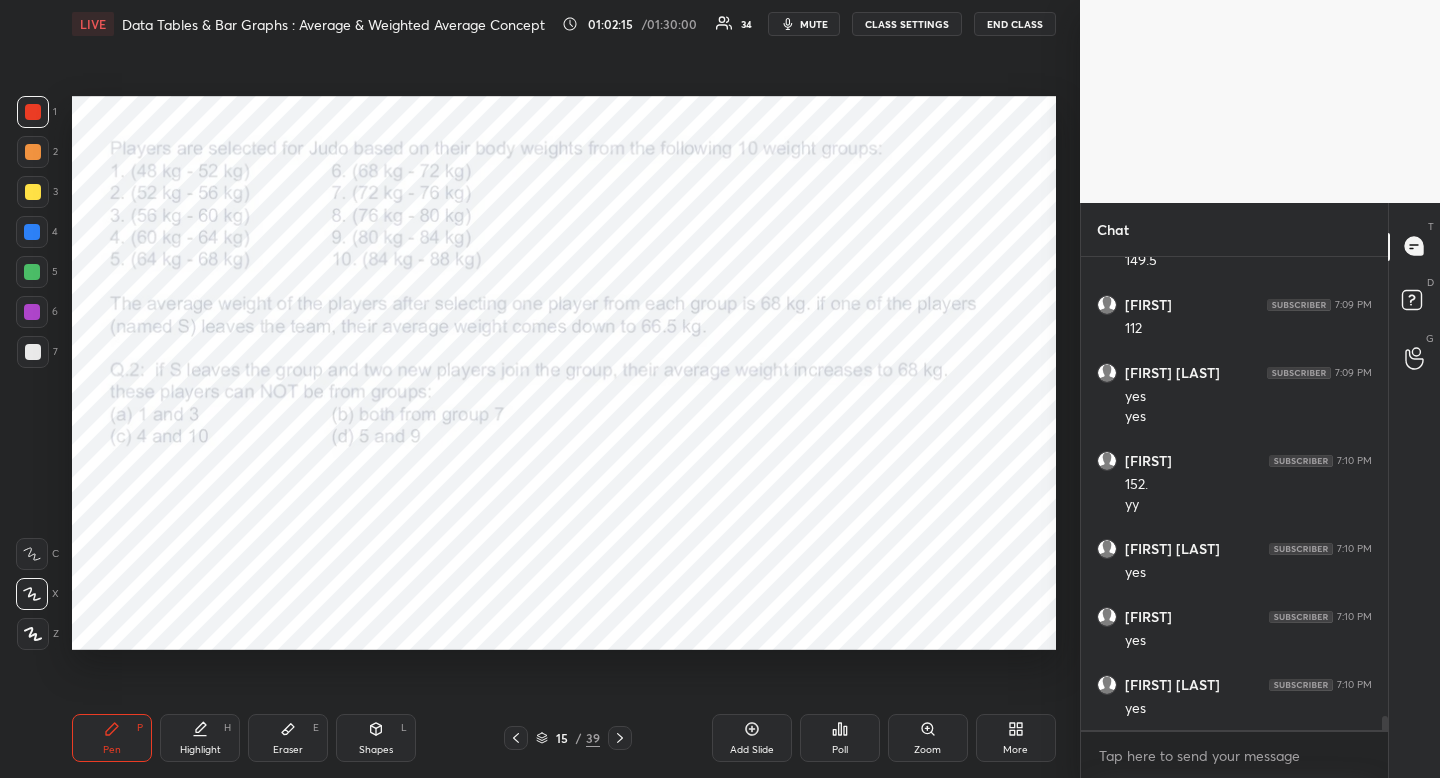 click at bounding box center (32, 232) 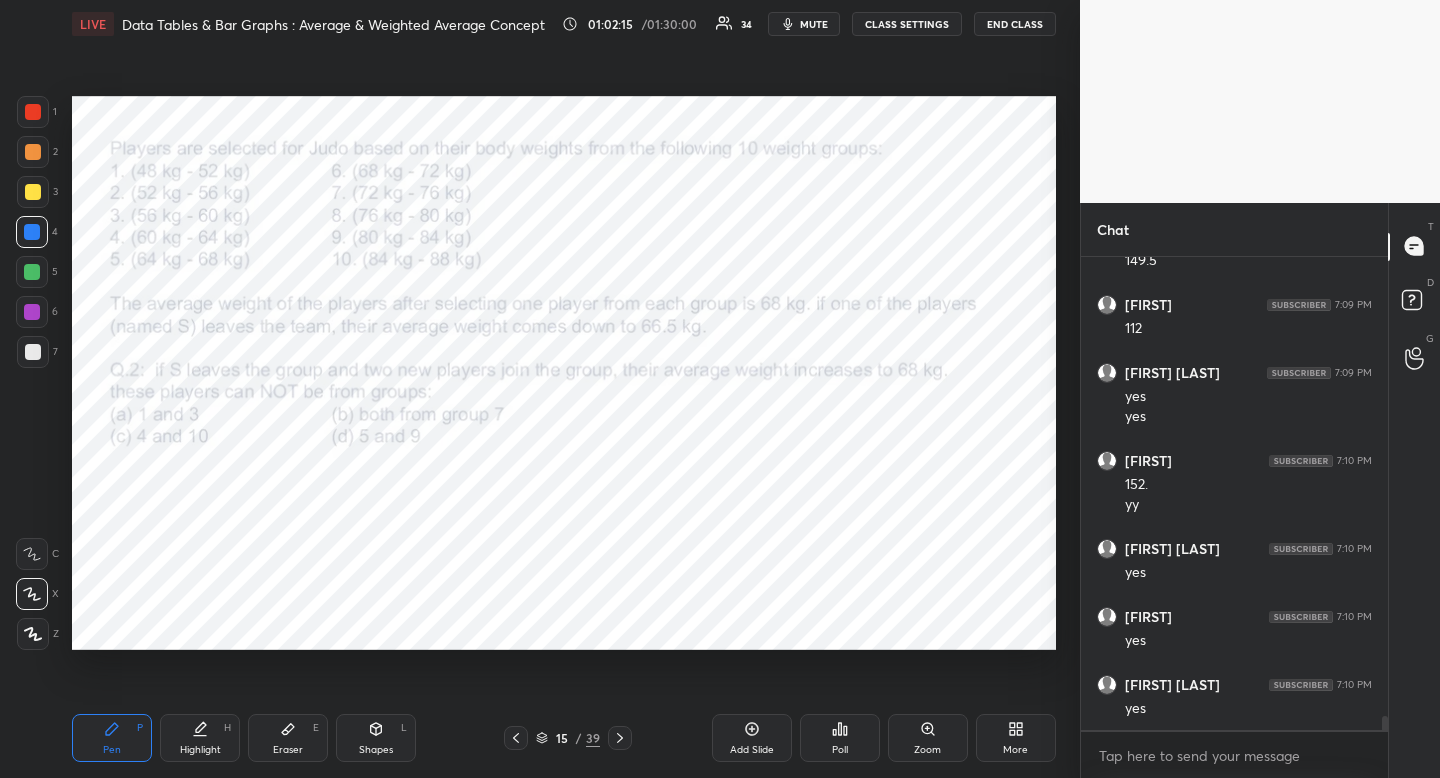 click at bounding box center (32, 232) 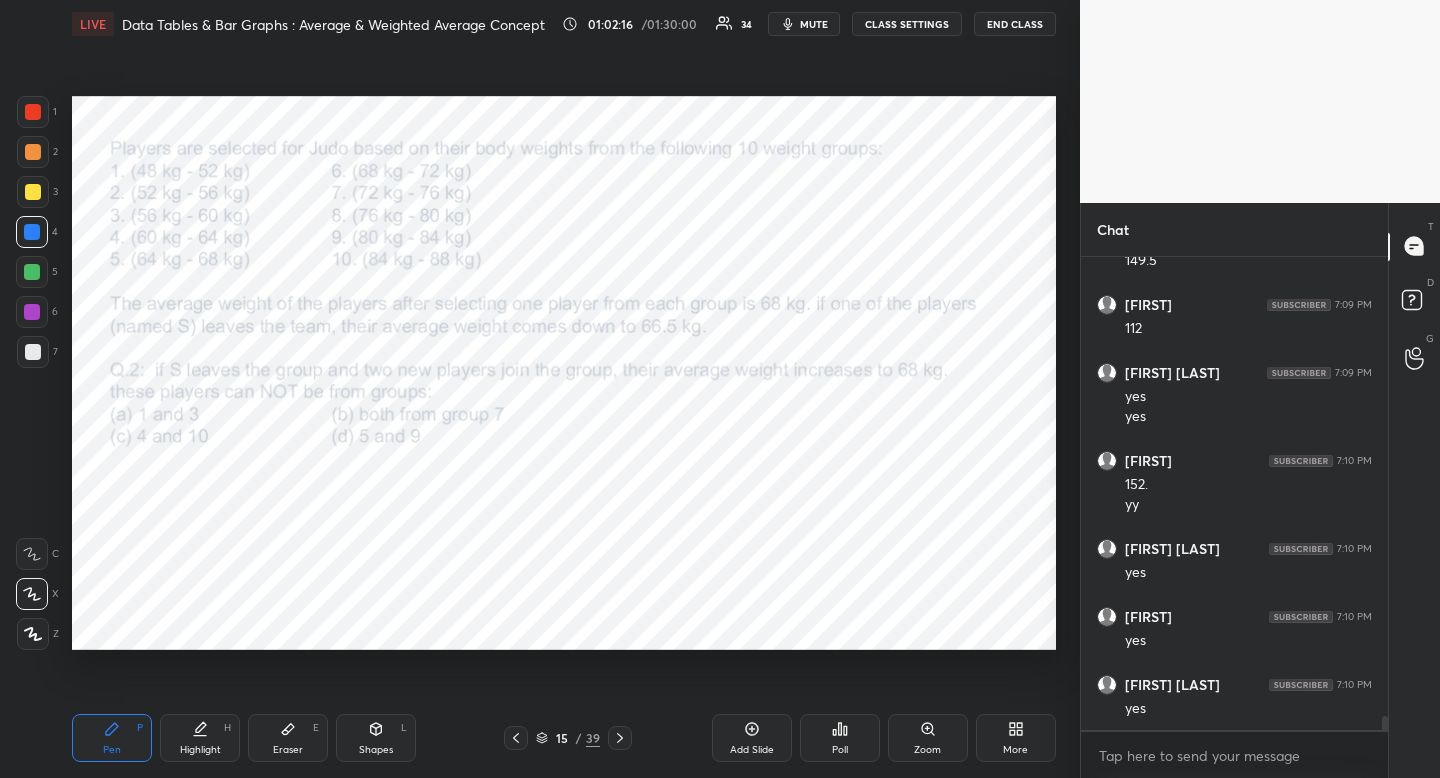 click 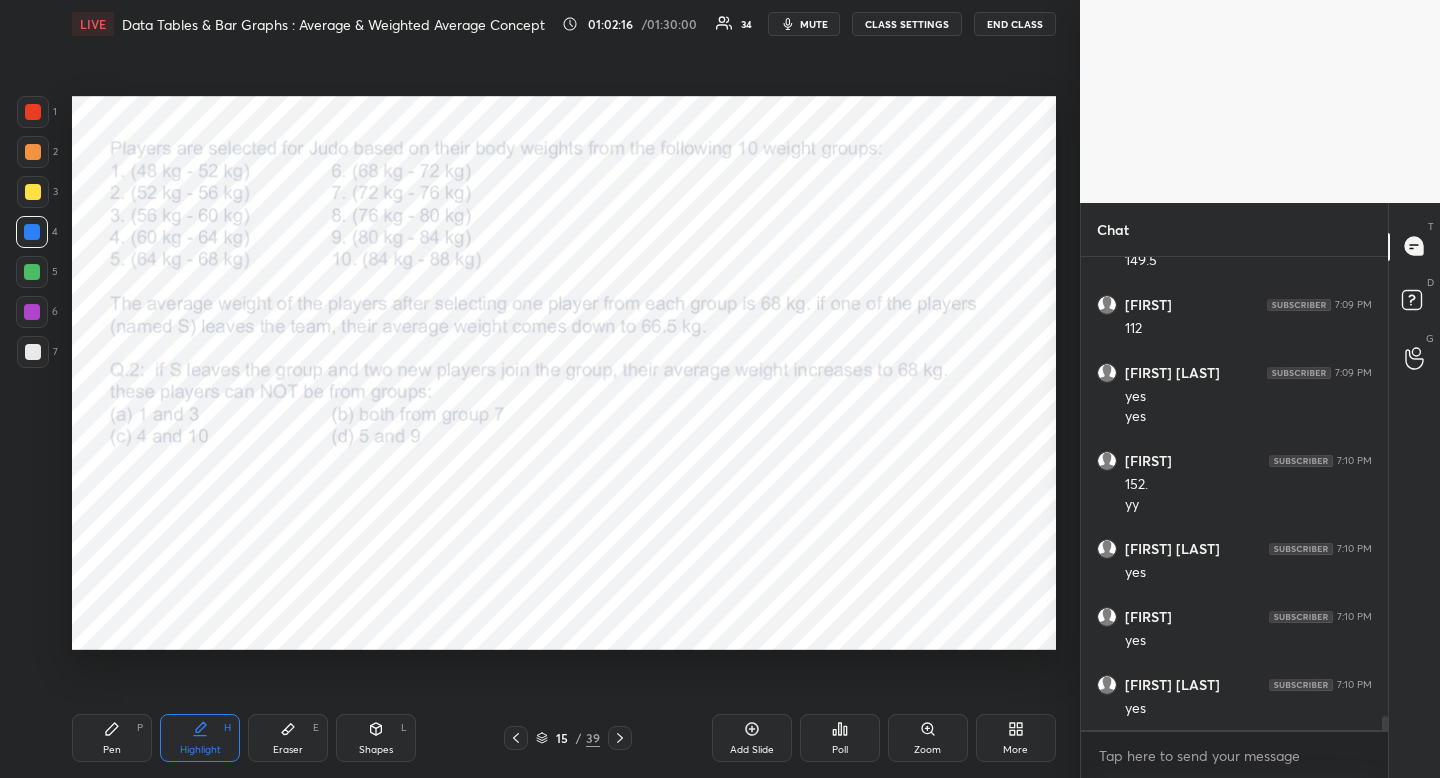 drag, startPoint x: 206, startPoint y: 726, endPoint x: 199, endPoint y: 655, distance: 71.34424 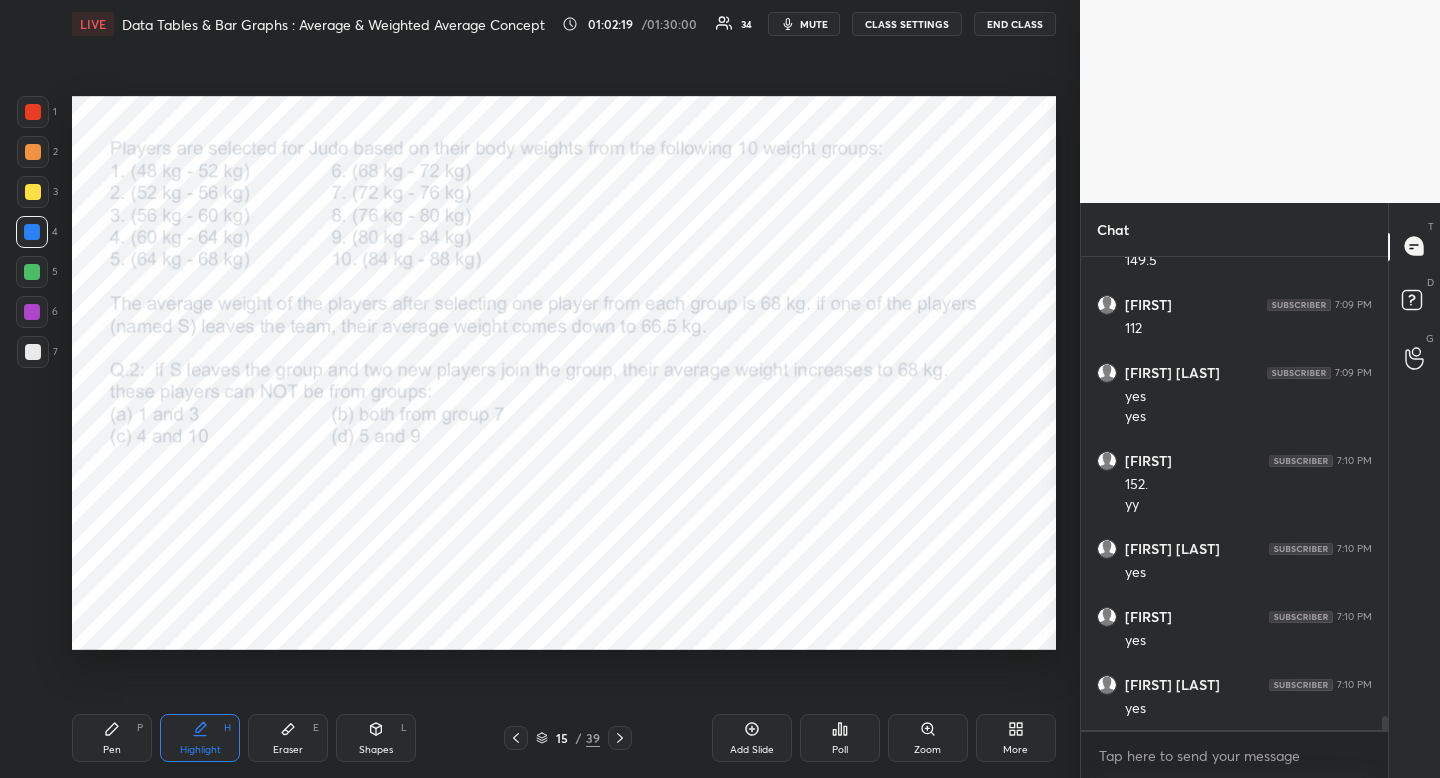 click at bounding box center (620, 738) 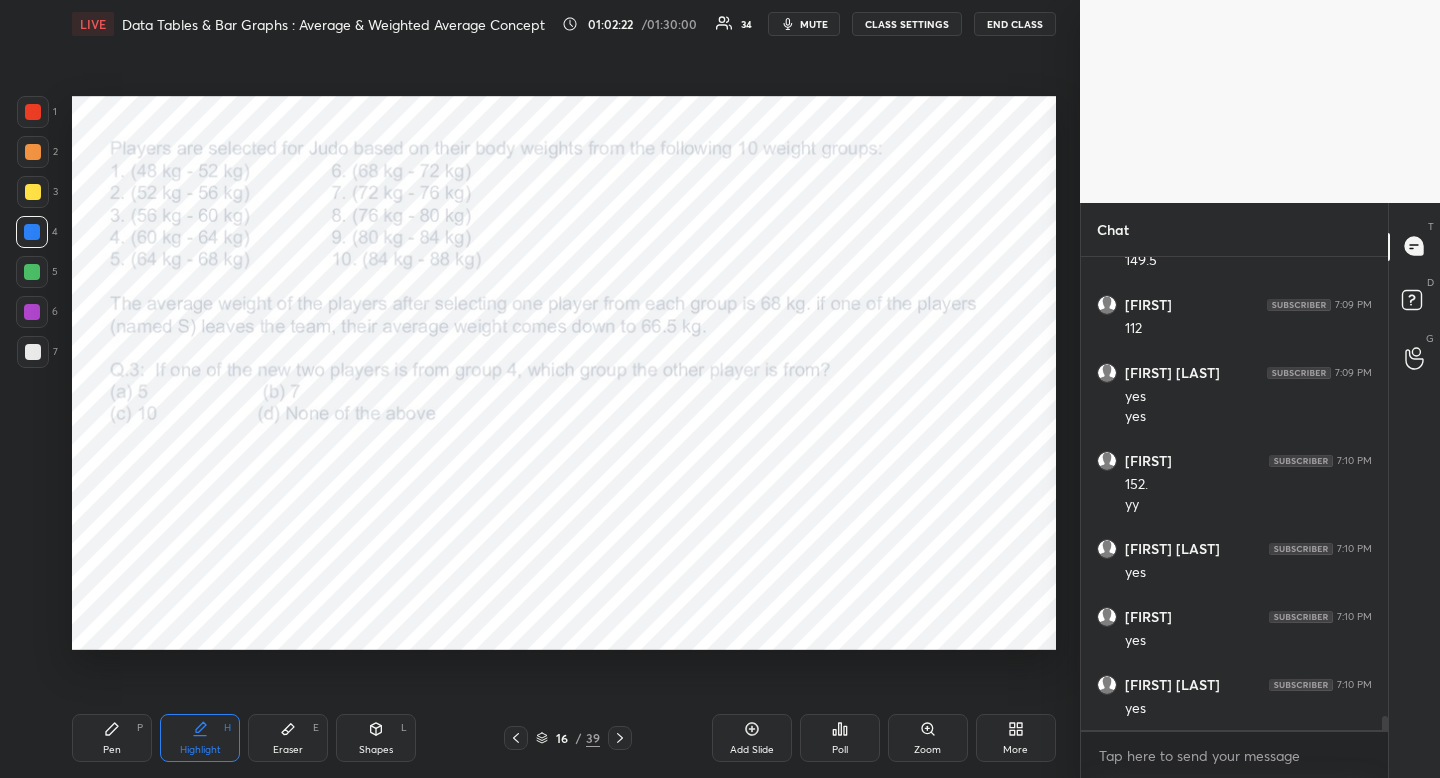 drag, startPoint x: 111, startPoint y: 756, endPoint x: 108, endPoint y: 741, distance: 15.297058 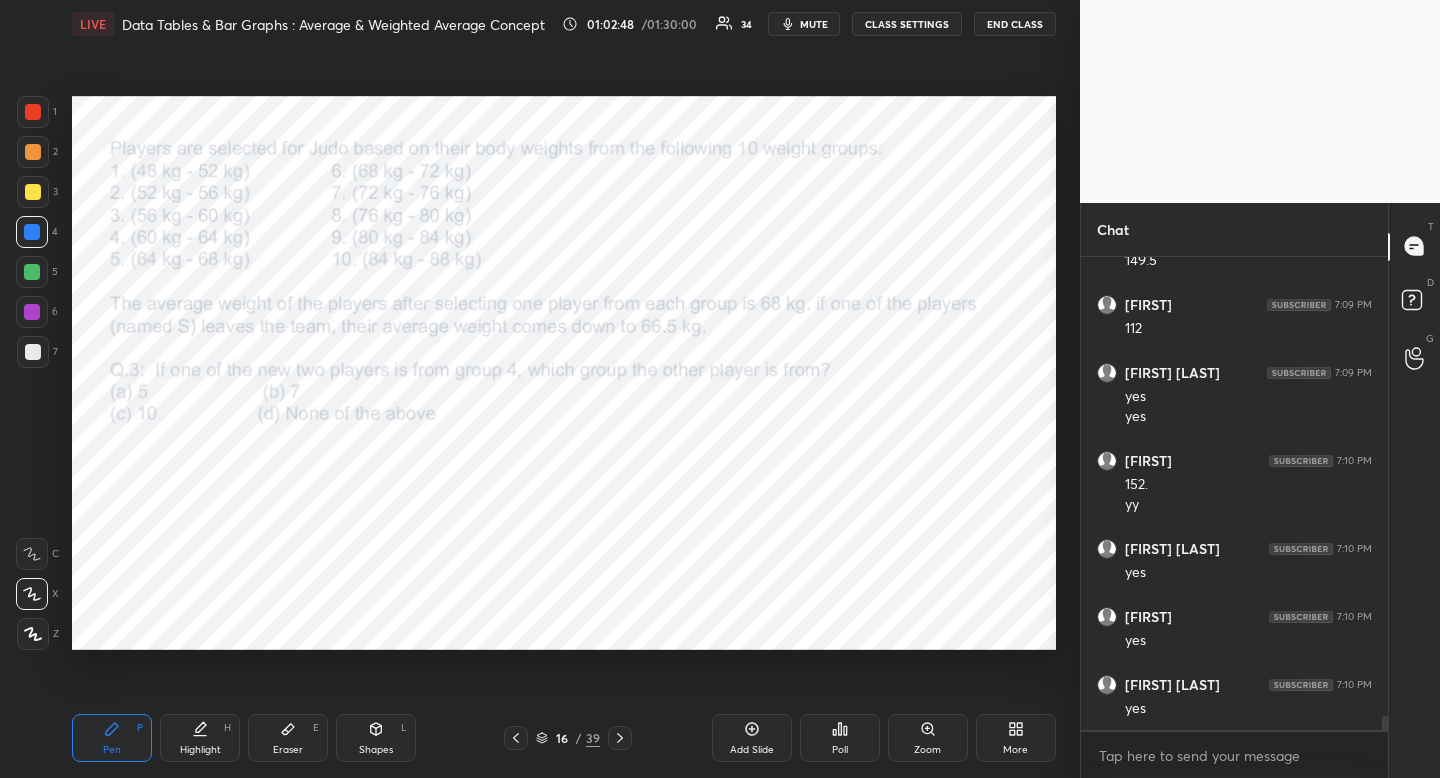 click 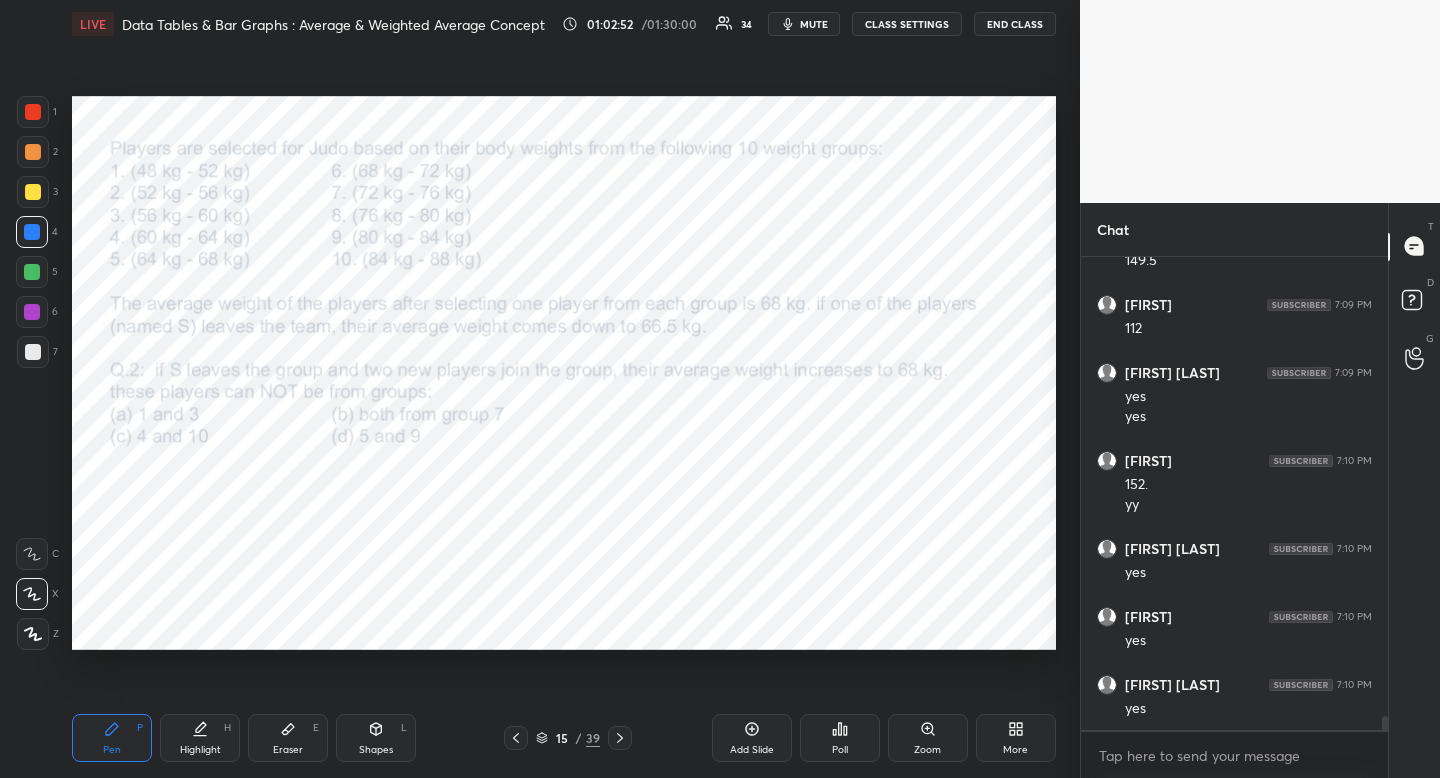 click 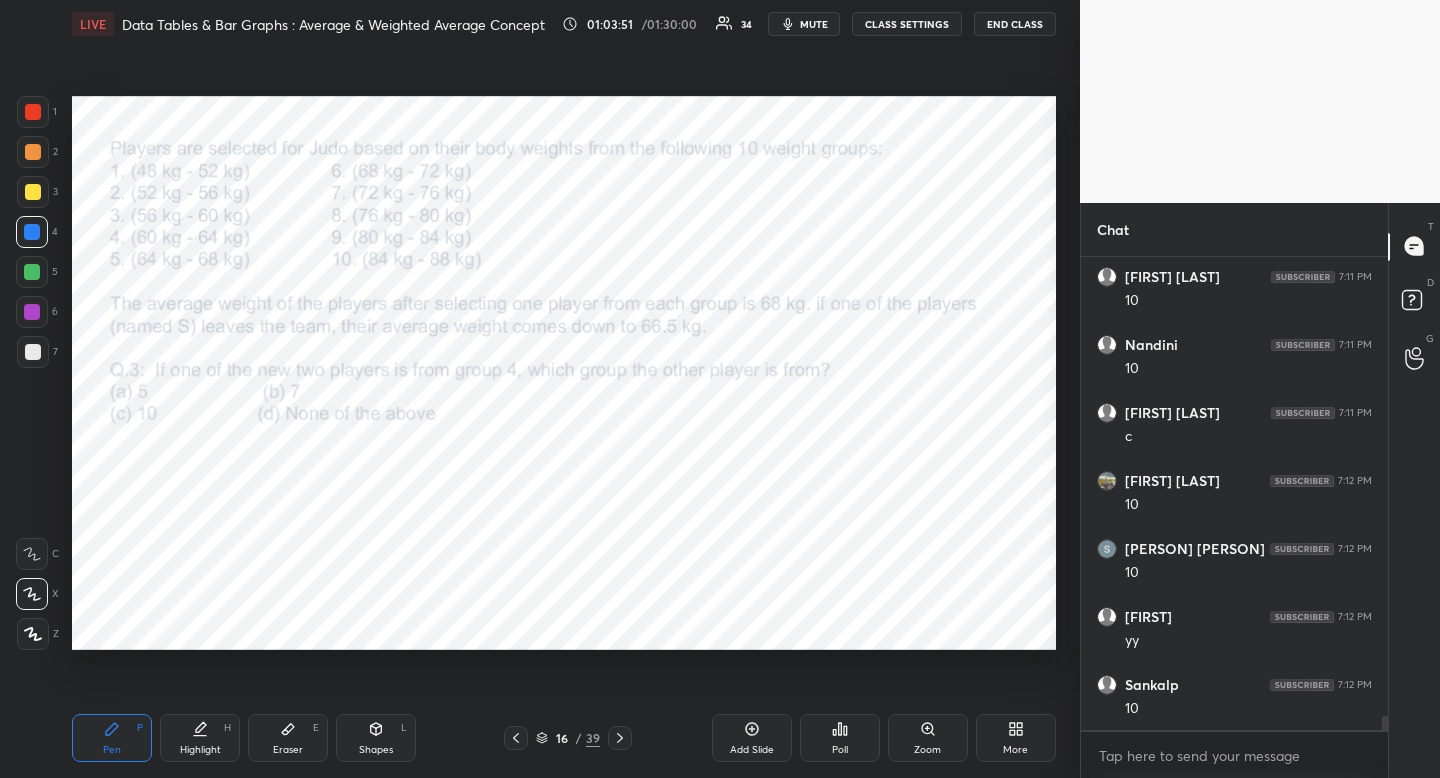 scroll, scrollTop: 15494, scrollLeft: 0, axis: vertical 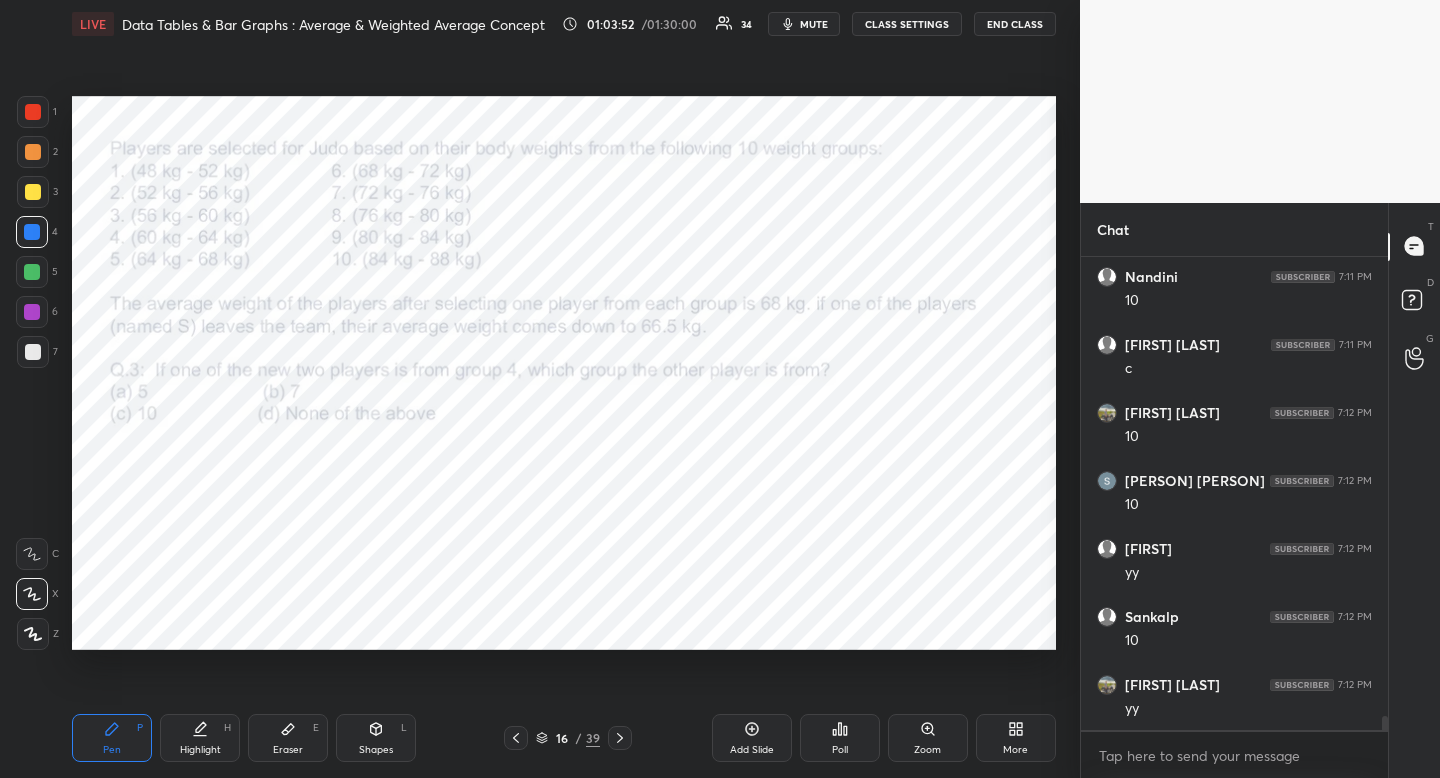 click 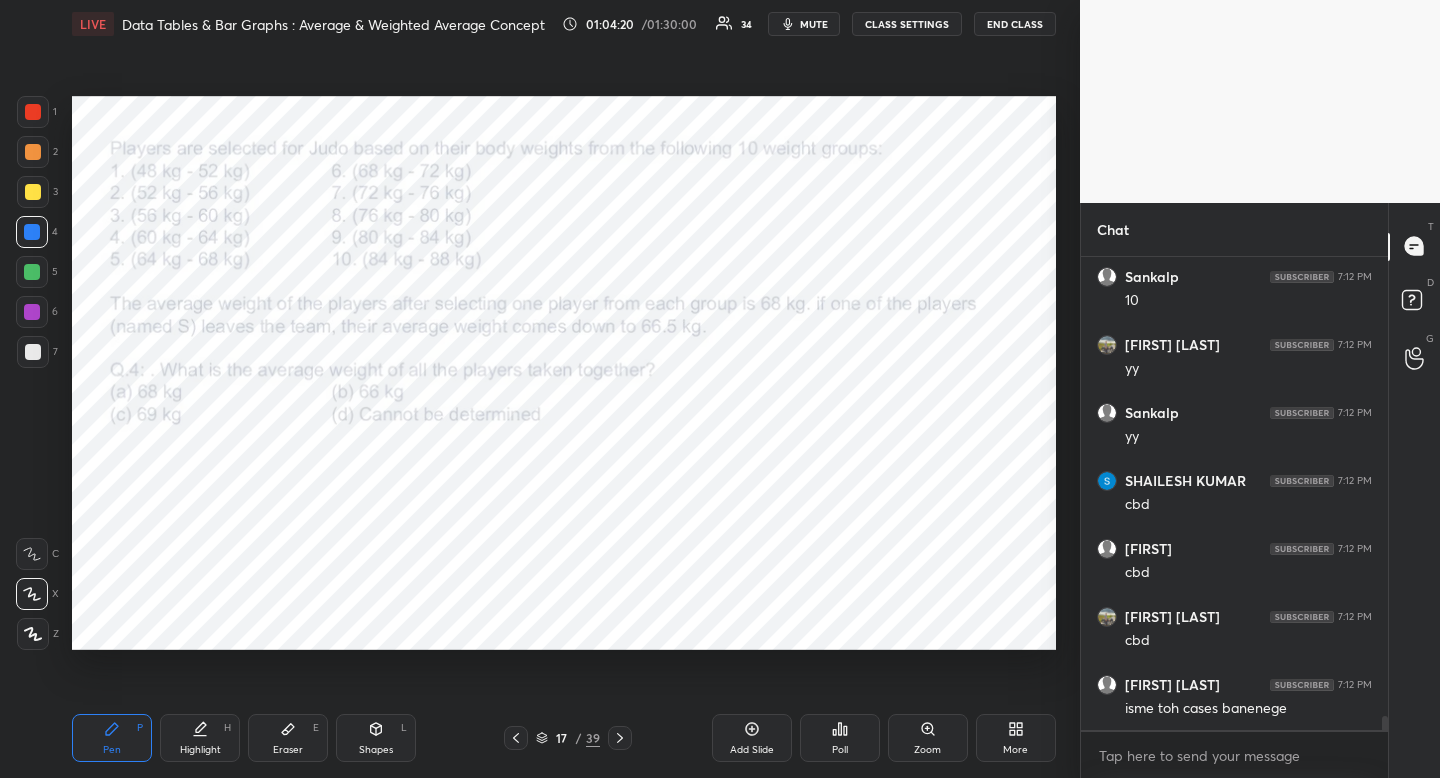 scroll, scrollTop: 15902, scrollLeft: 0, axis: vertical 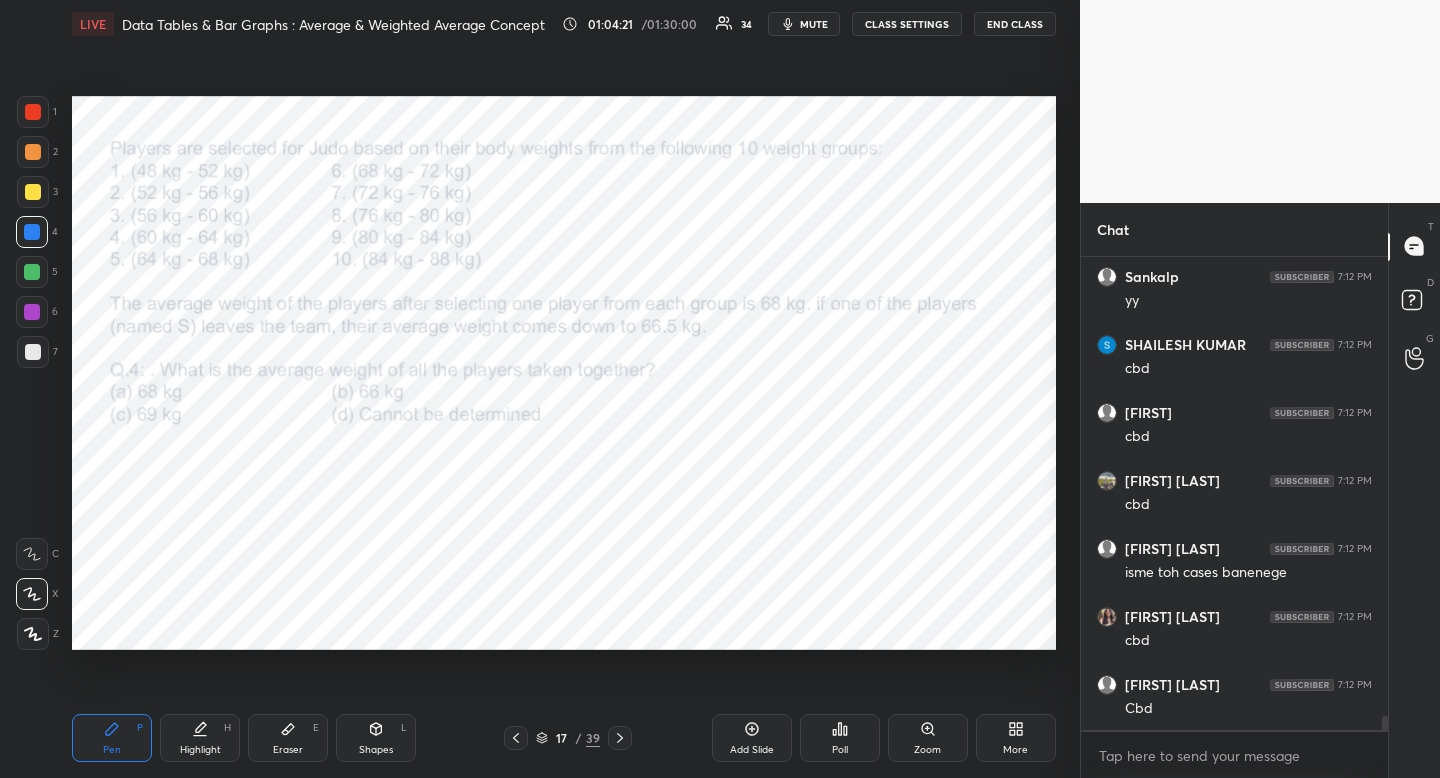 click 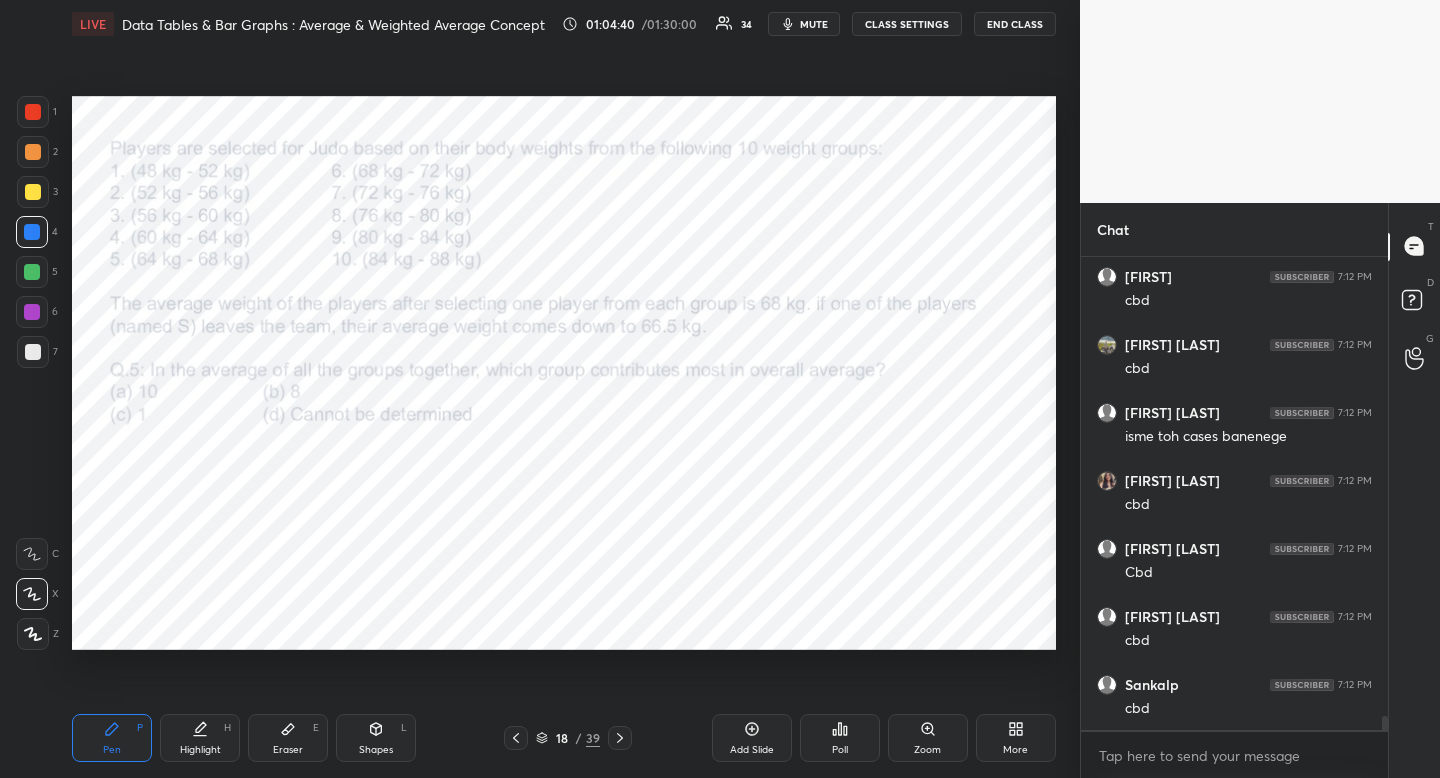 scroll, scrollTop: 16174, scrollLeft: 0, axis: vertical 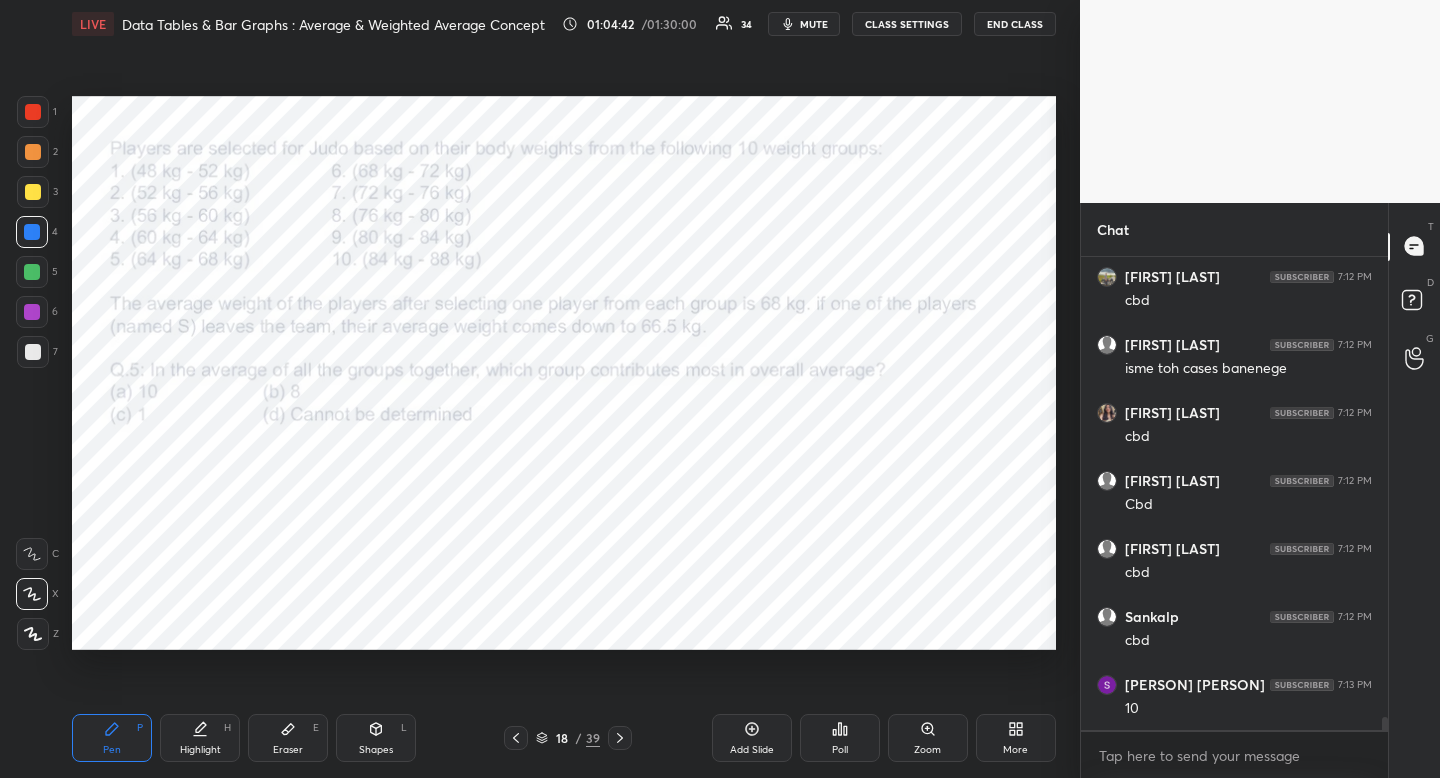 click at bounding box center (620, 738) 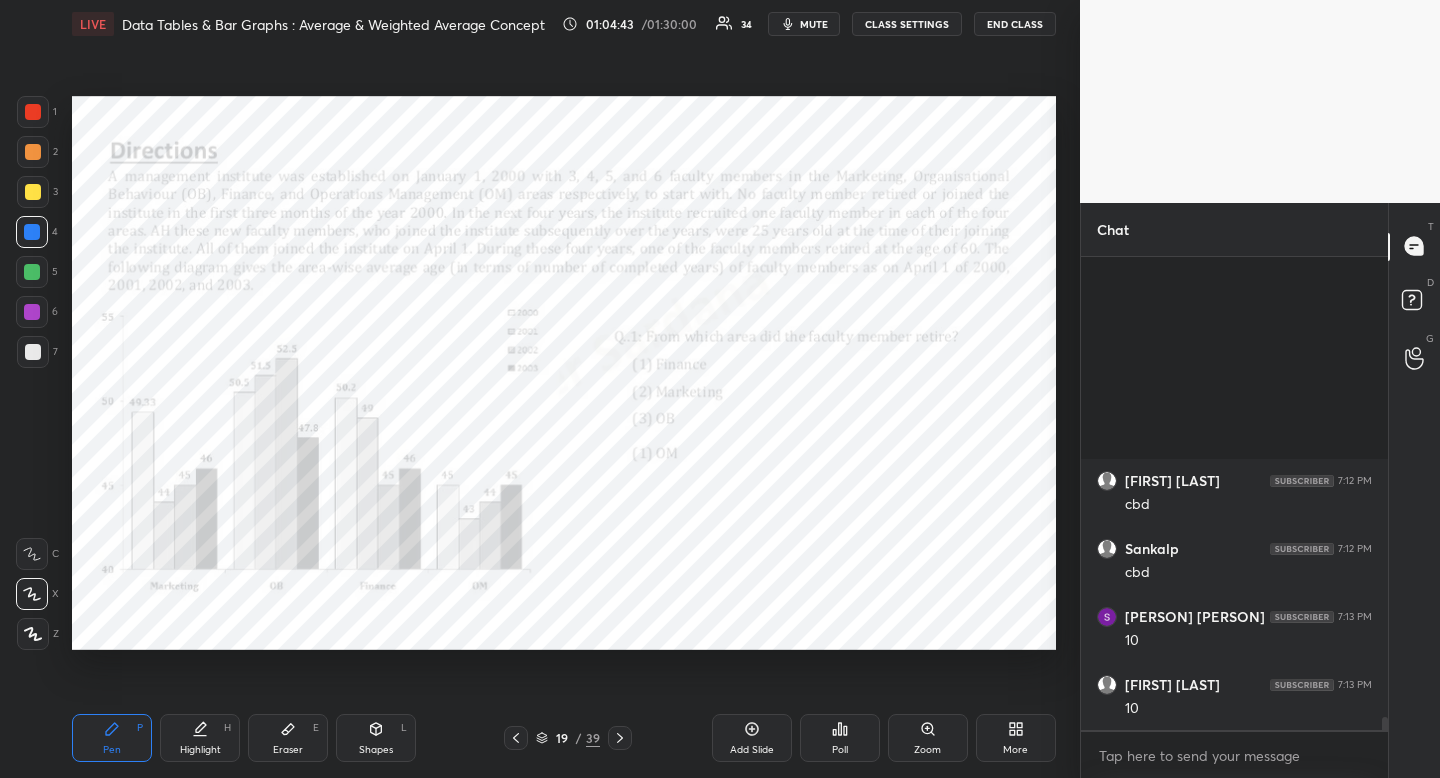 scroll, scrollTop: 16514, scrollLeft: 0, axis: vertical 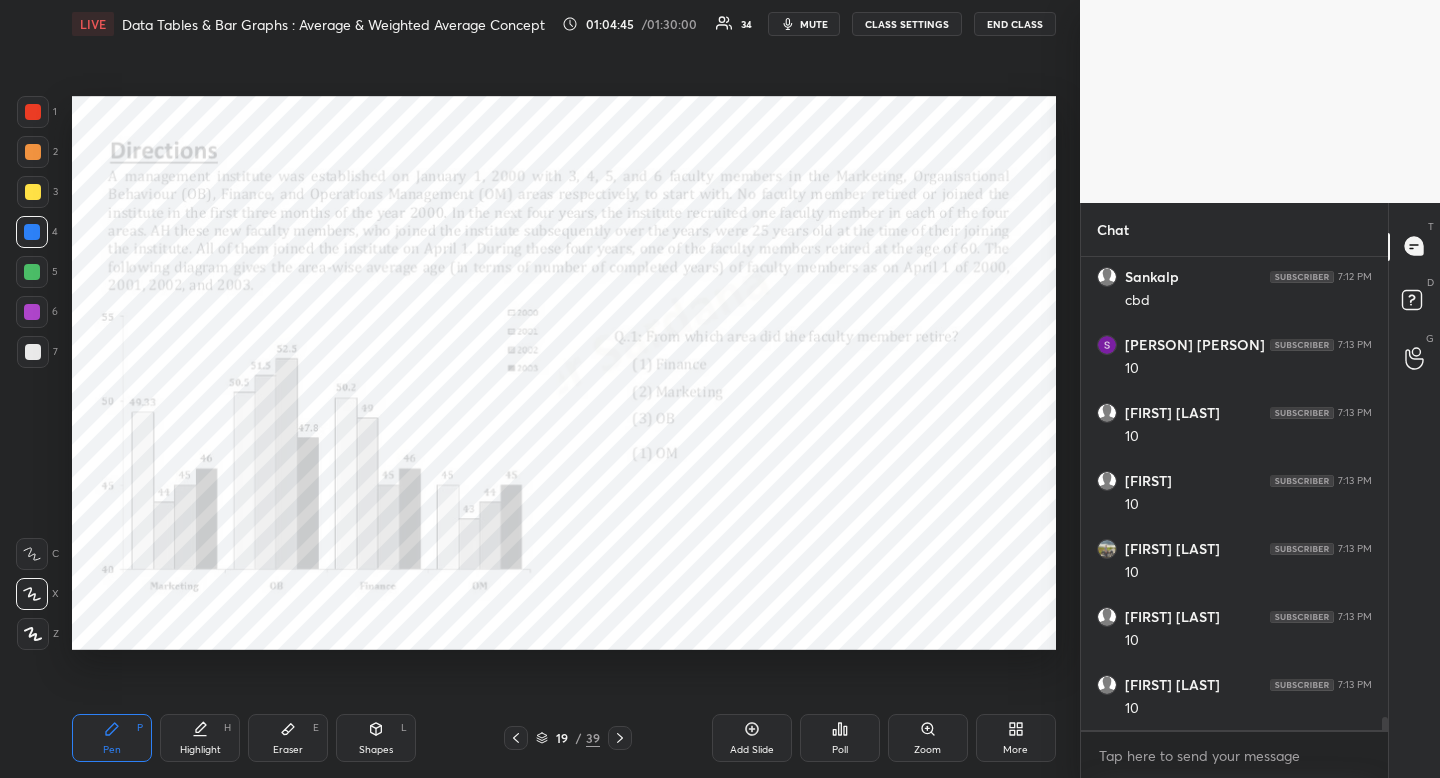 click on "Shapes L" at bounding box center (376, 738) 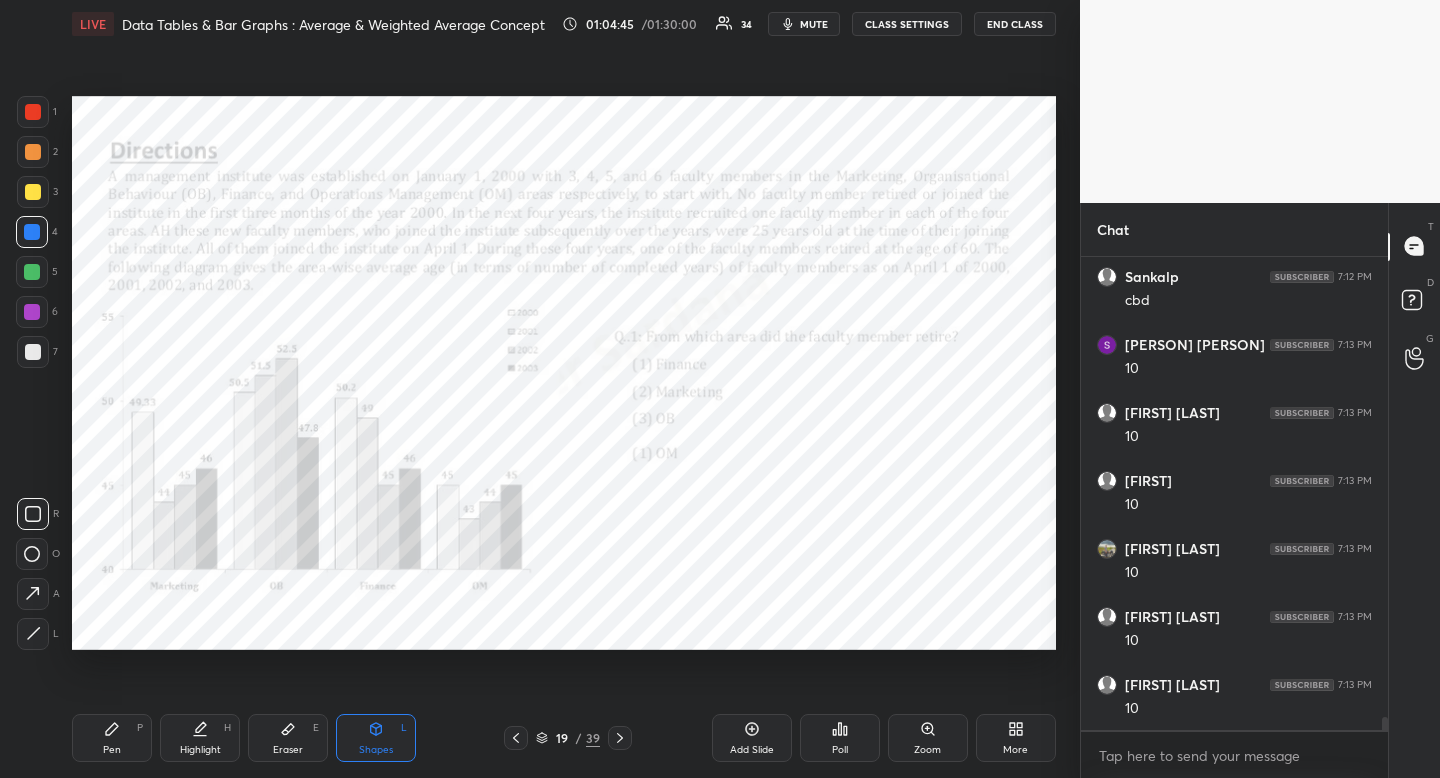click at bounding box center (33, 514) 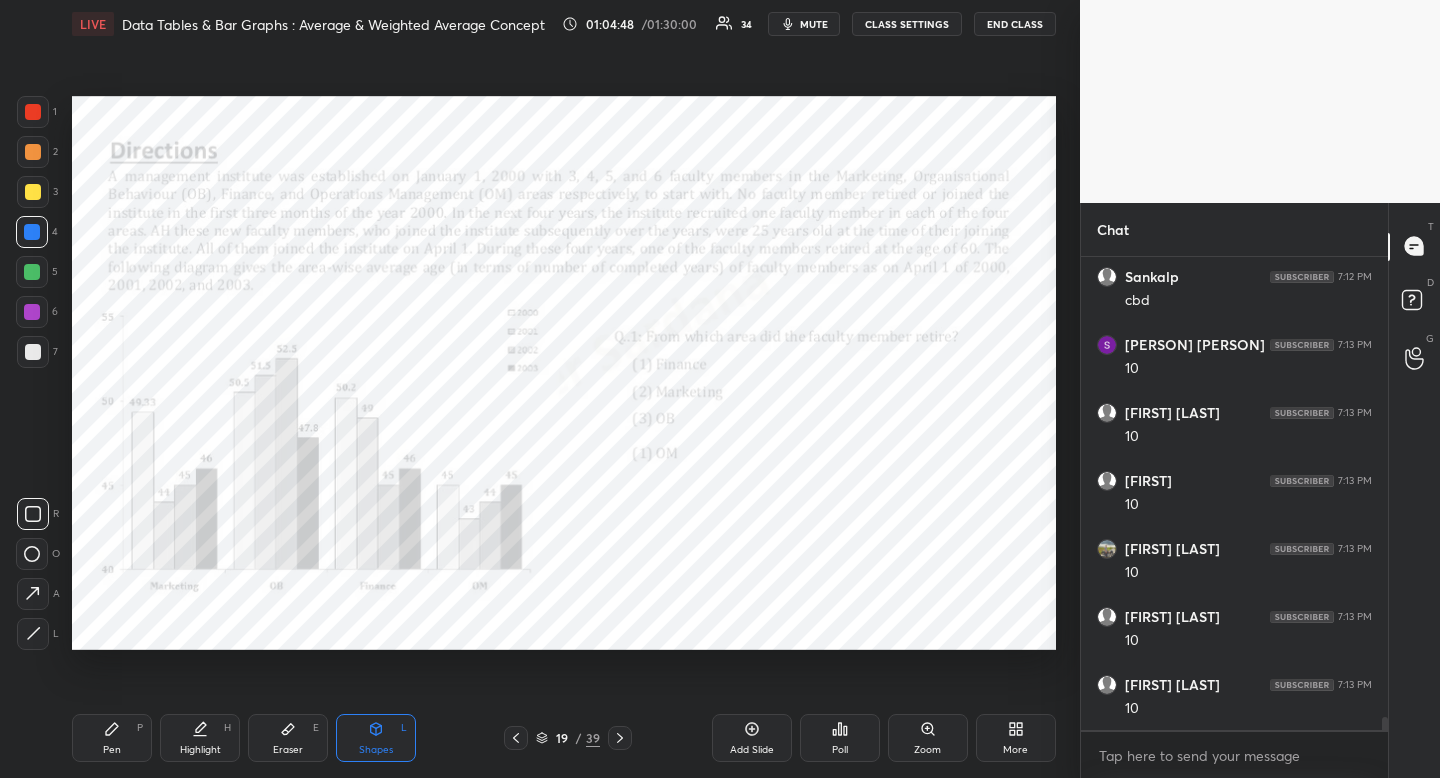 click on "Highlight" at bounding box center [200, 750] 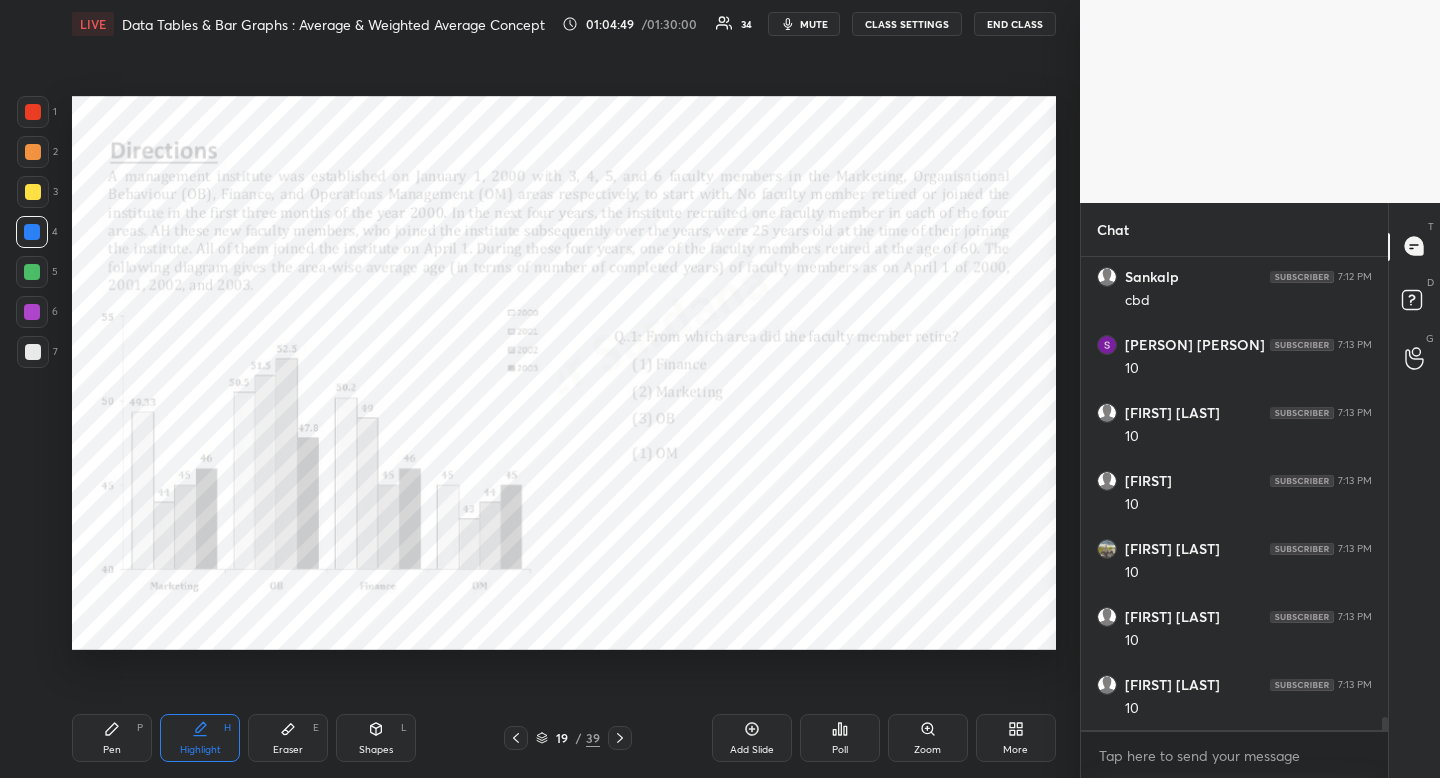 click on "Pen" at bounding box center [112, 750] 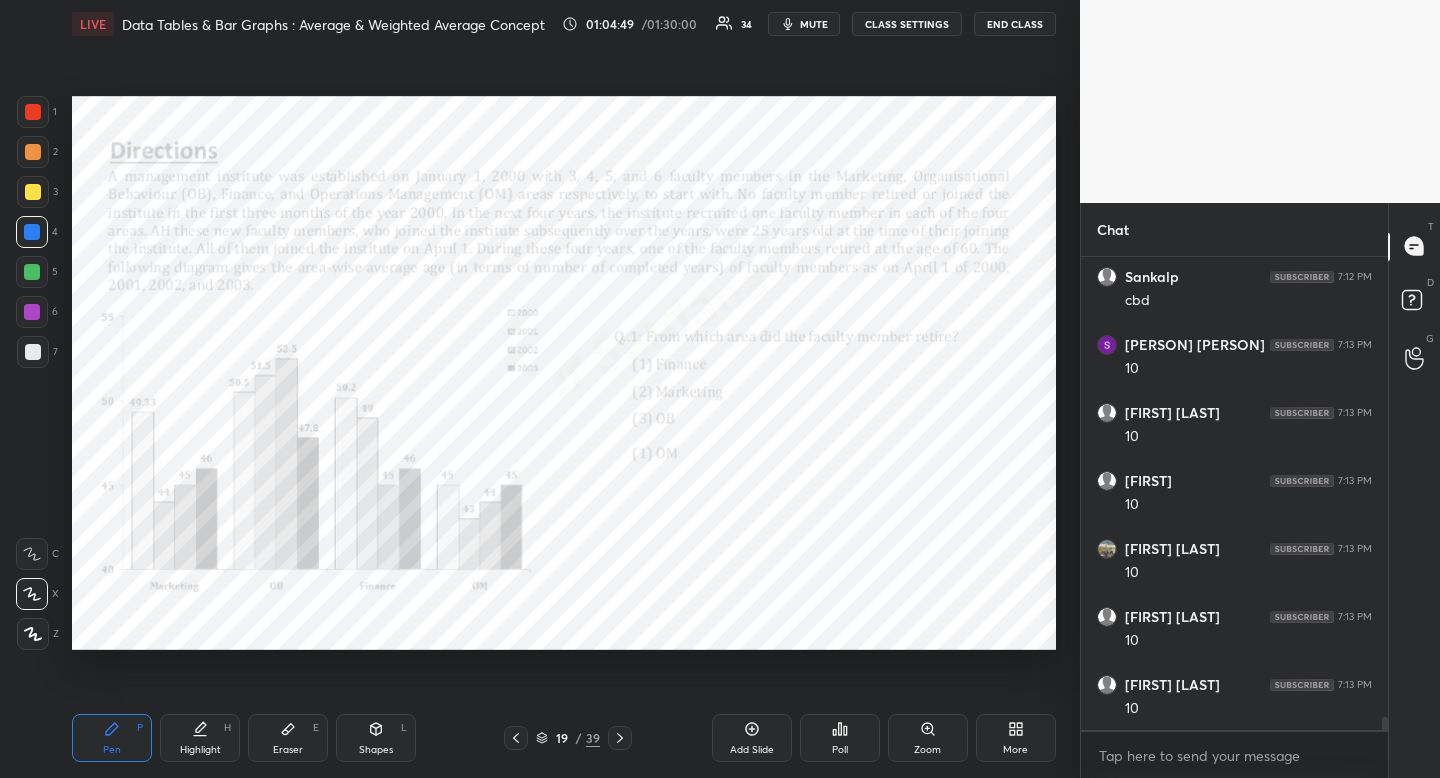 click on "Pen" at bounding box center (112, 750) 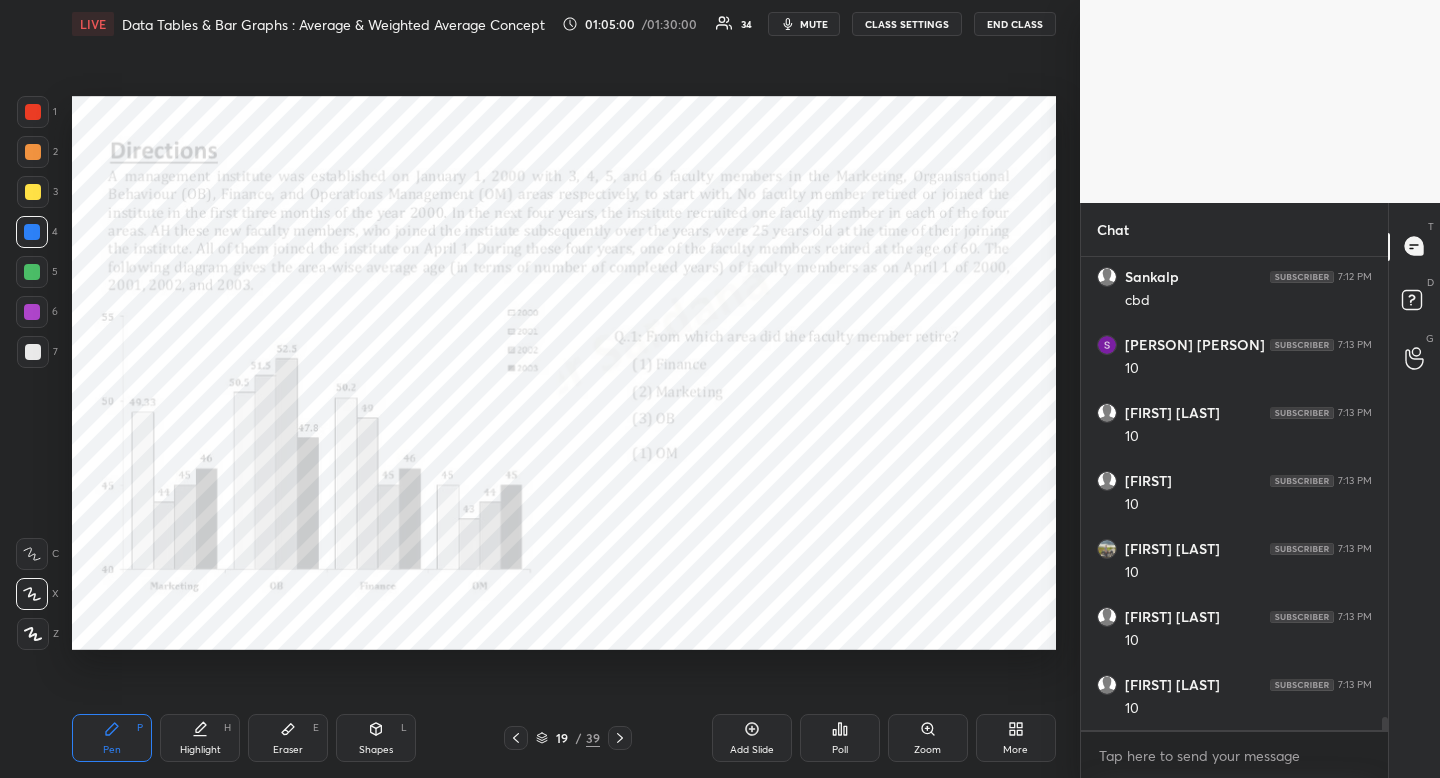 click 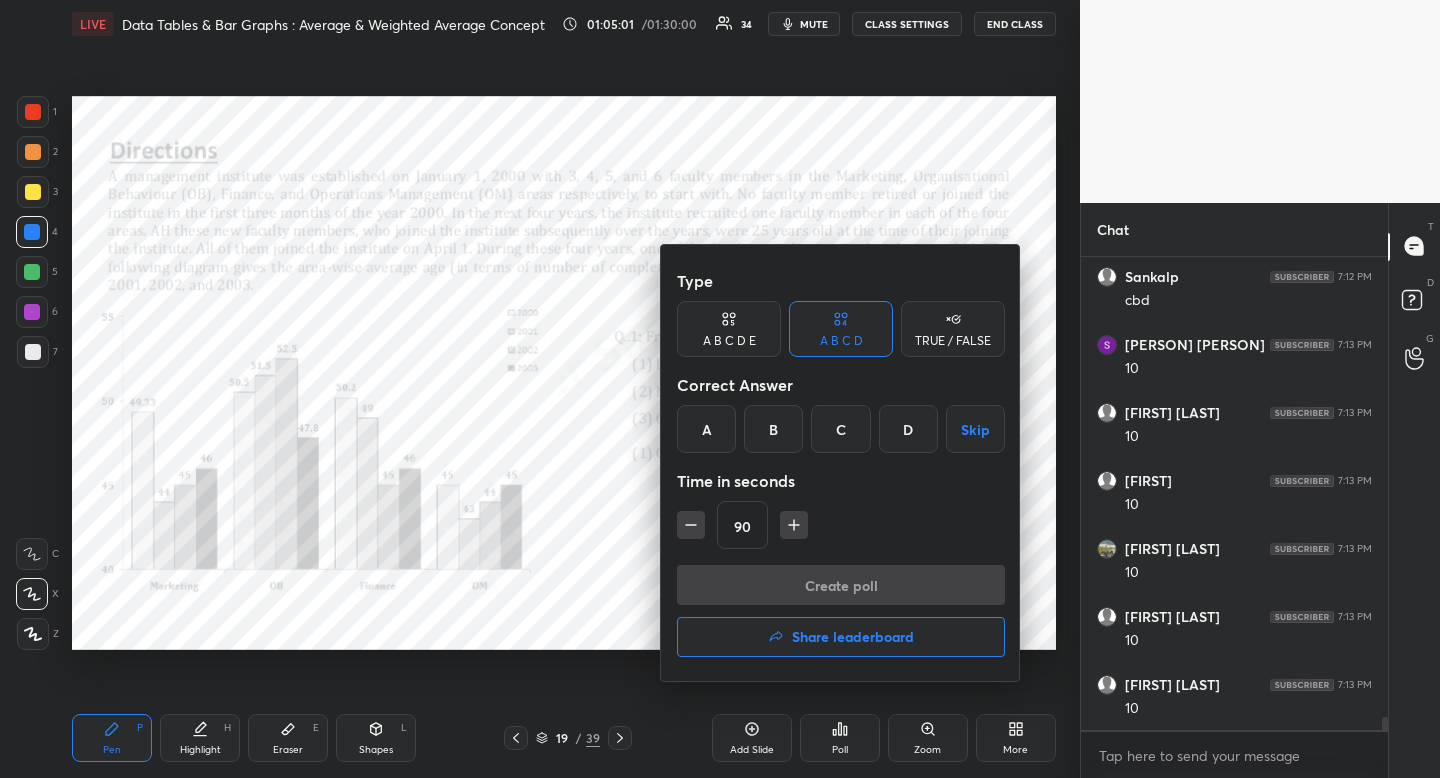 click on "A" at bounding box center [706, 429] 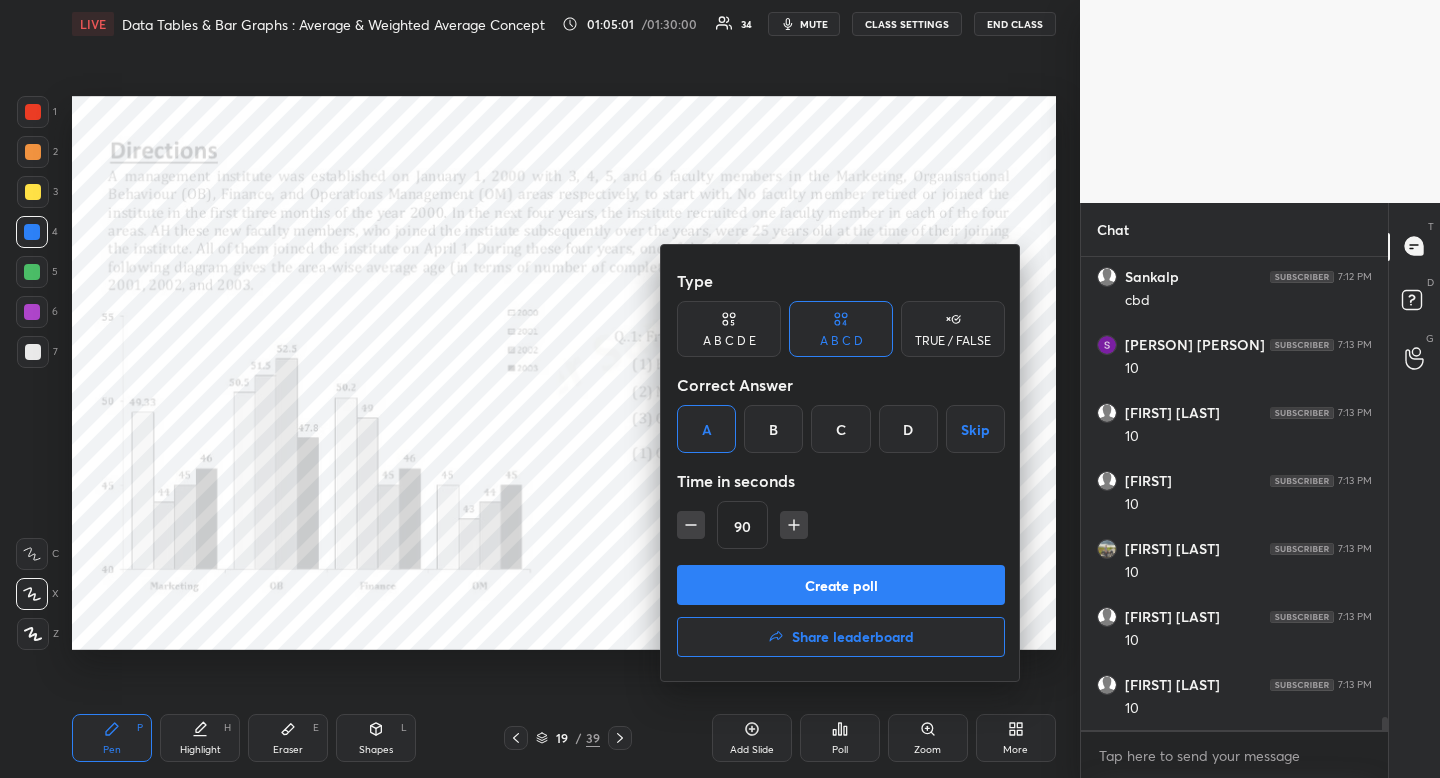 click 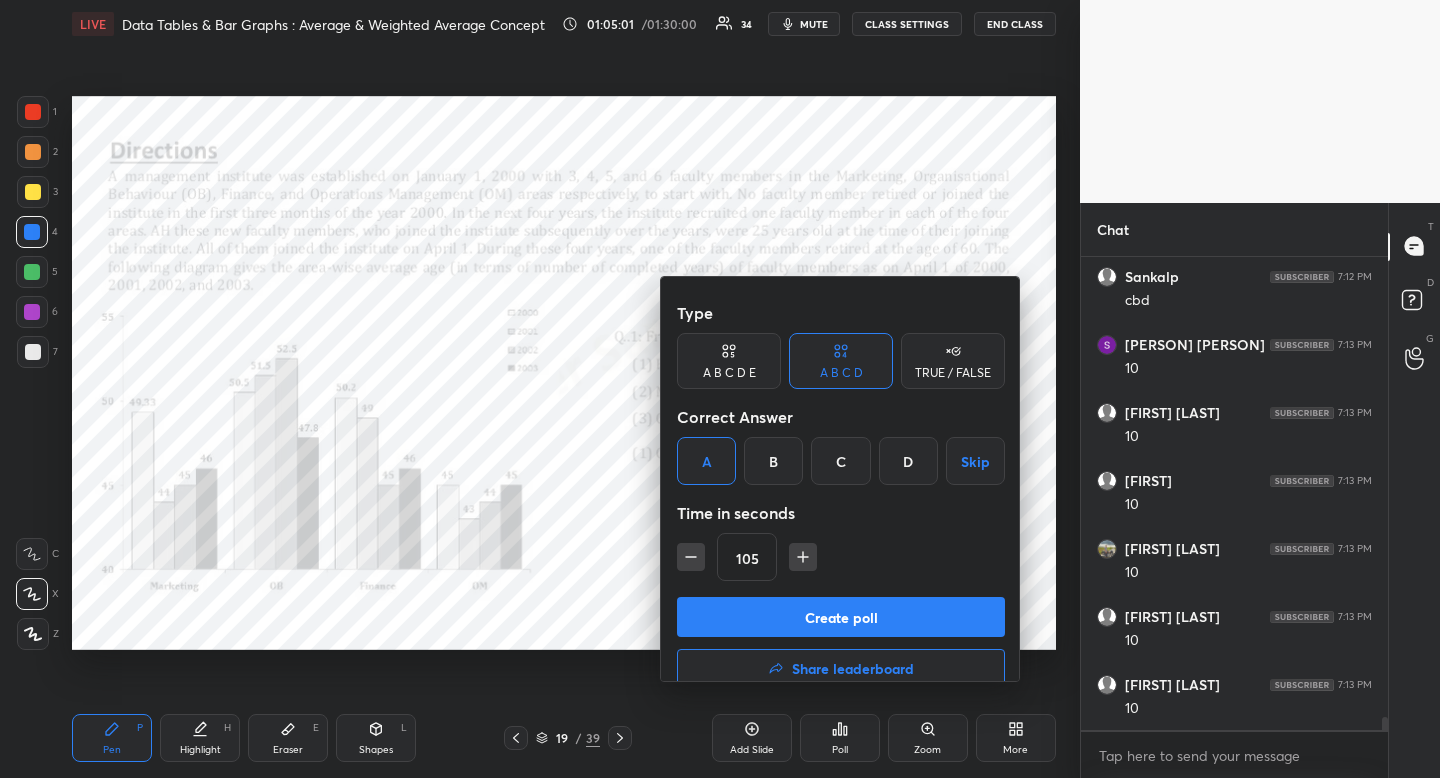 click 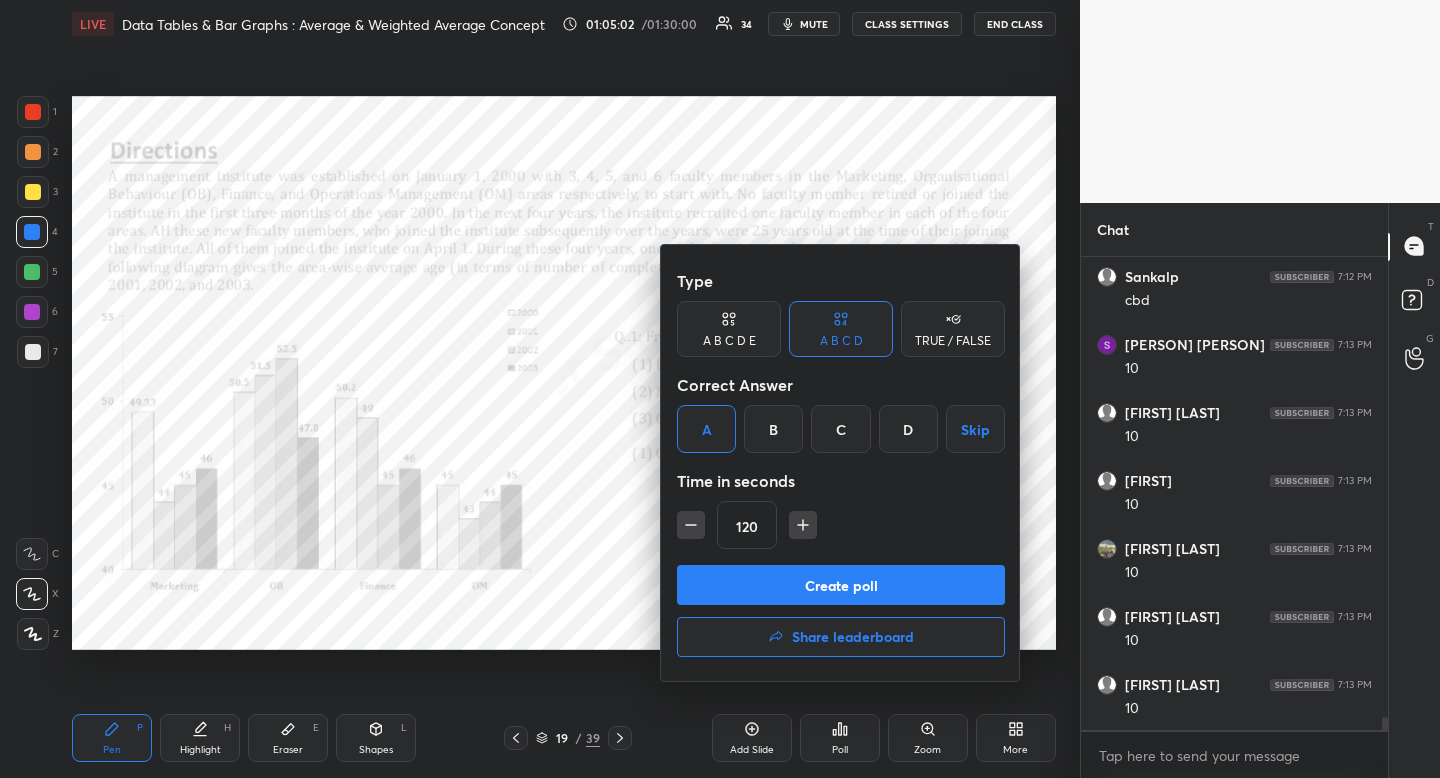 click 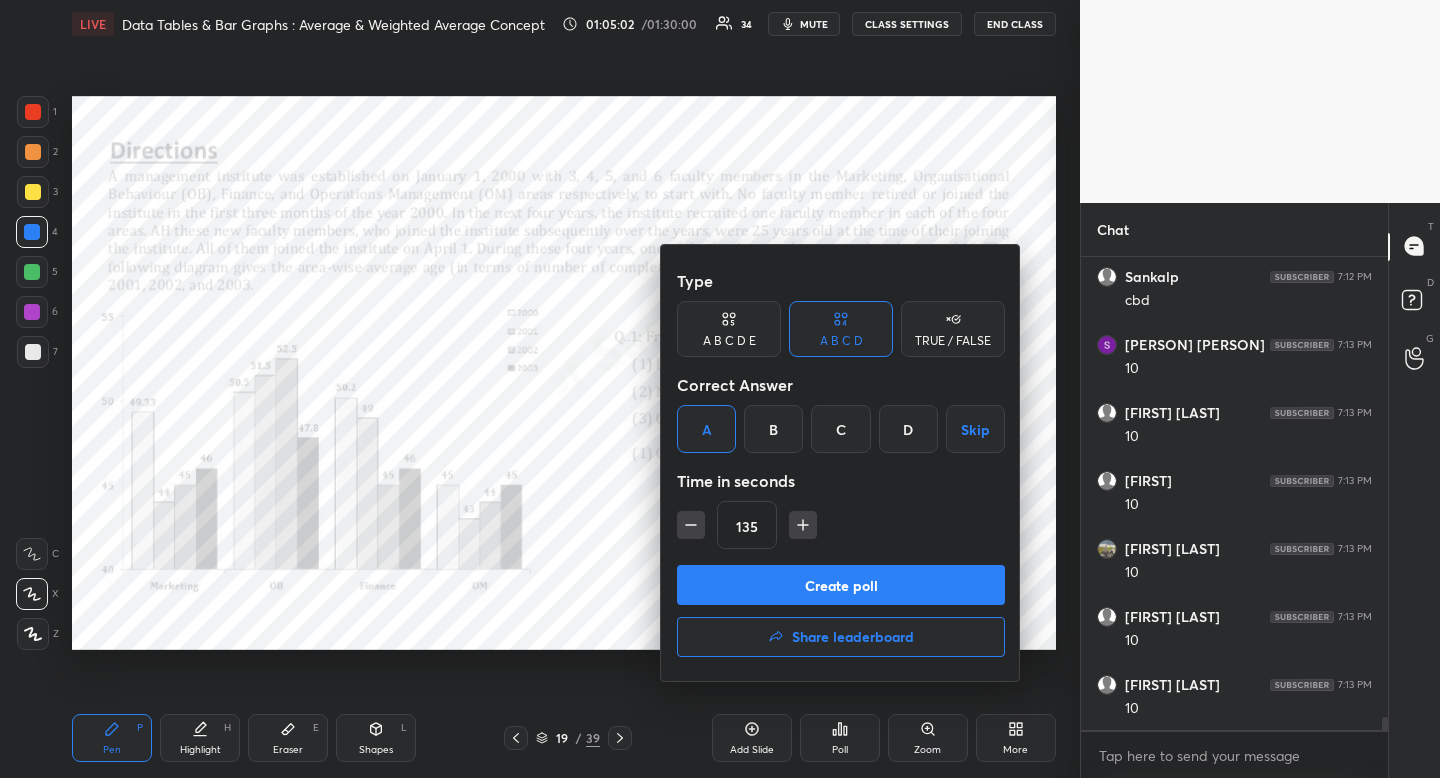 click 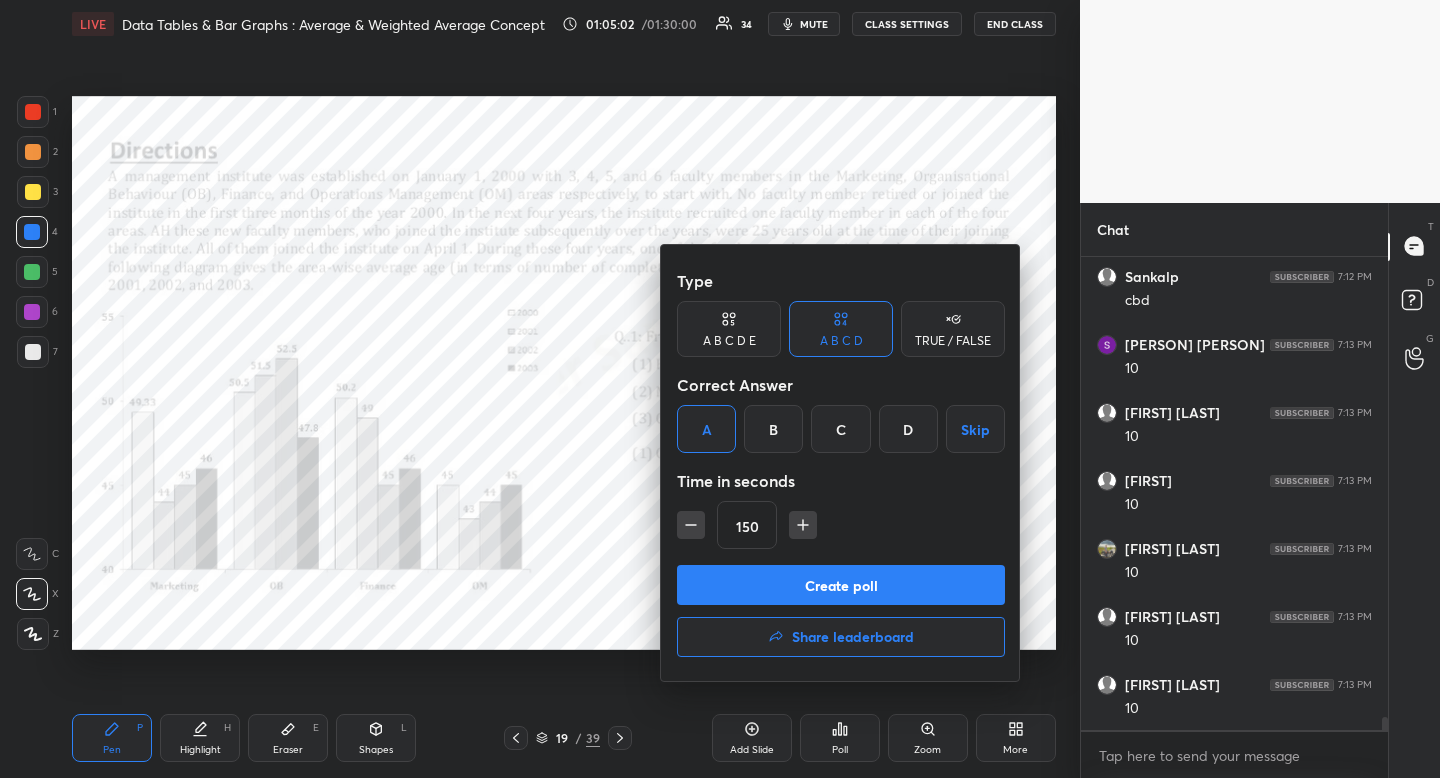 click 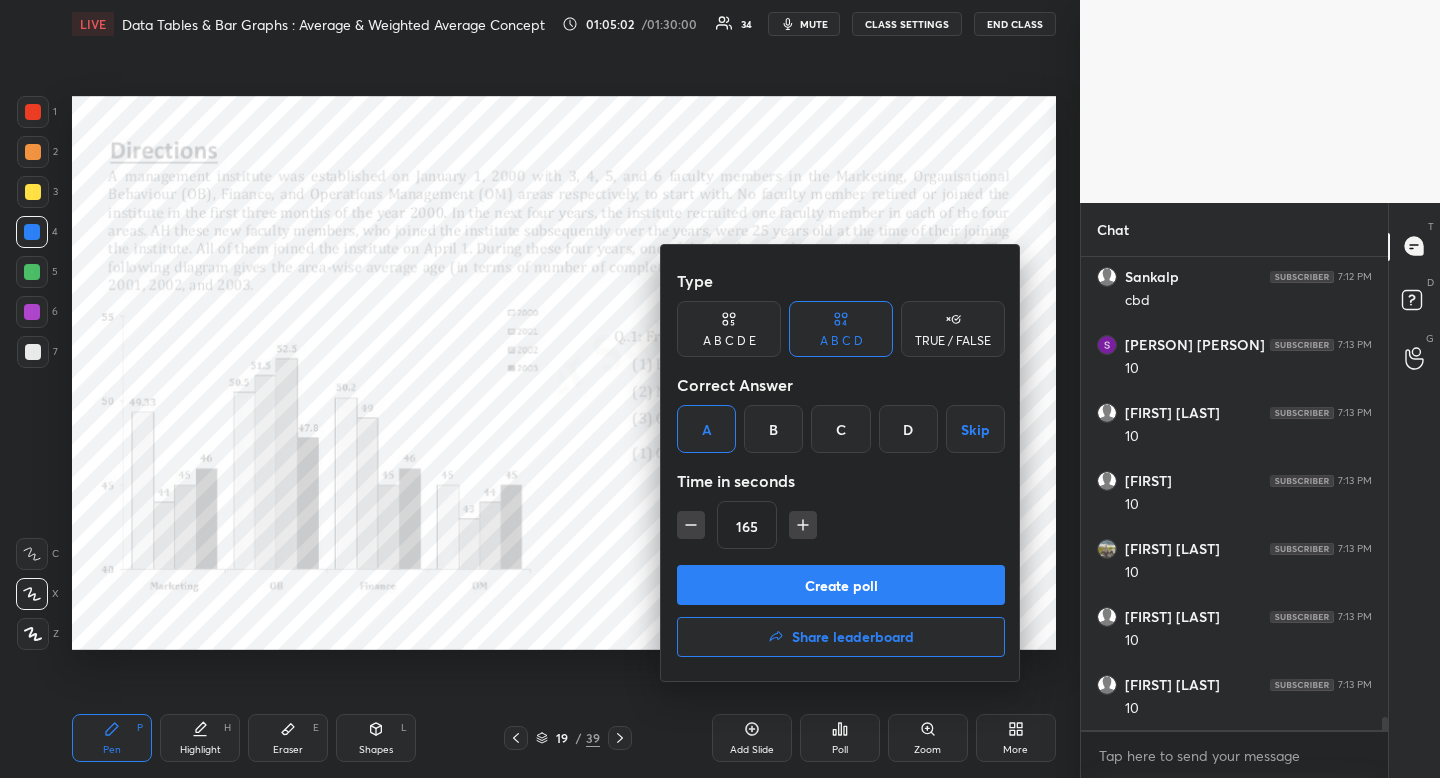 click 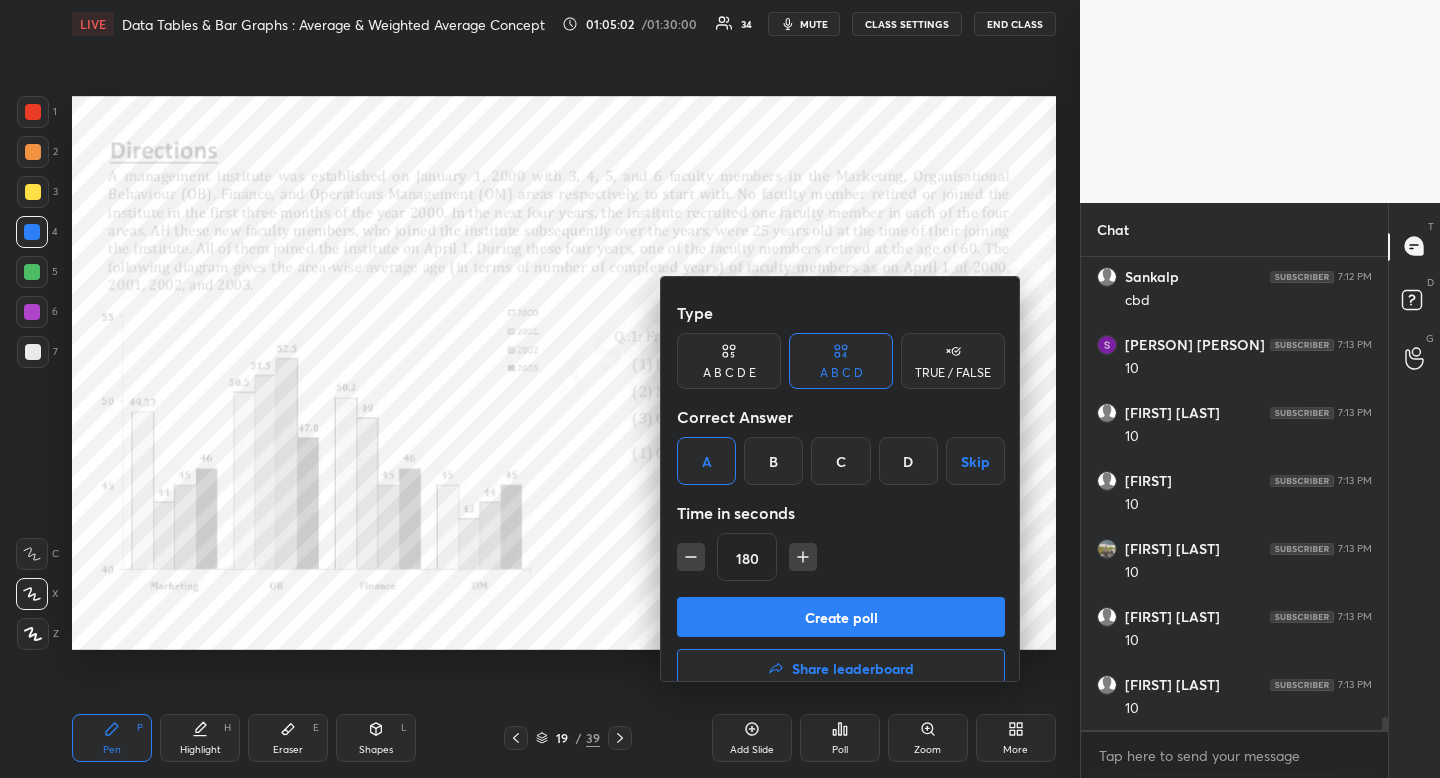 click 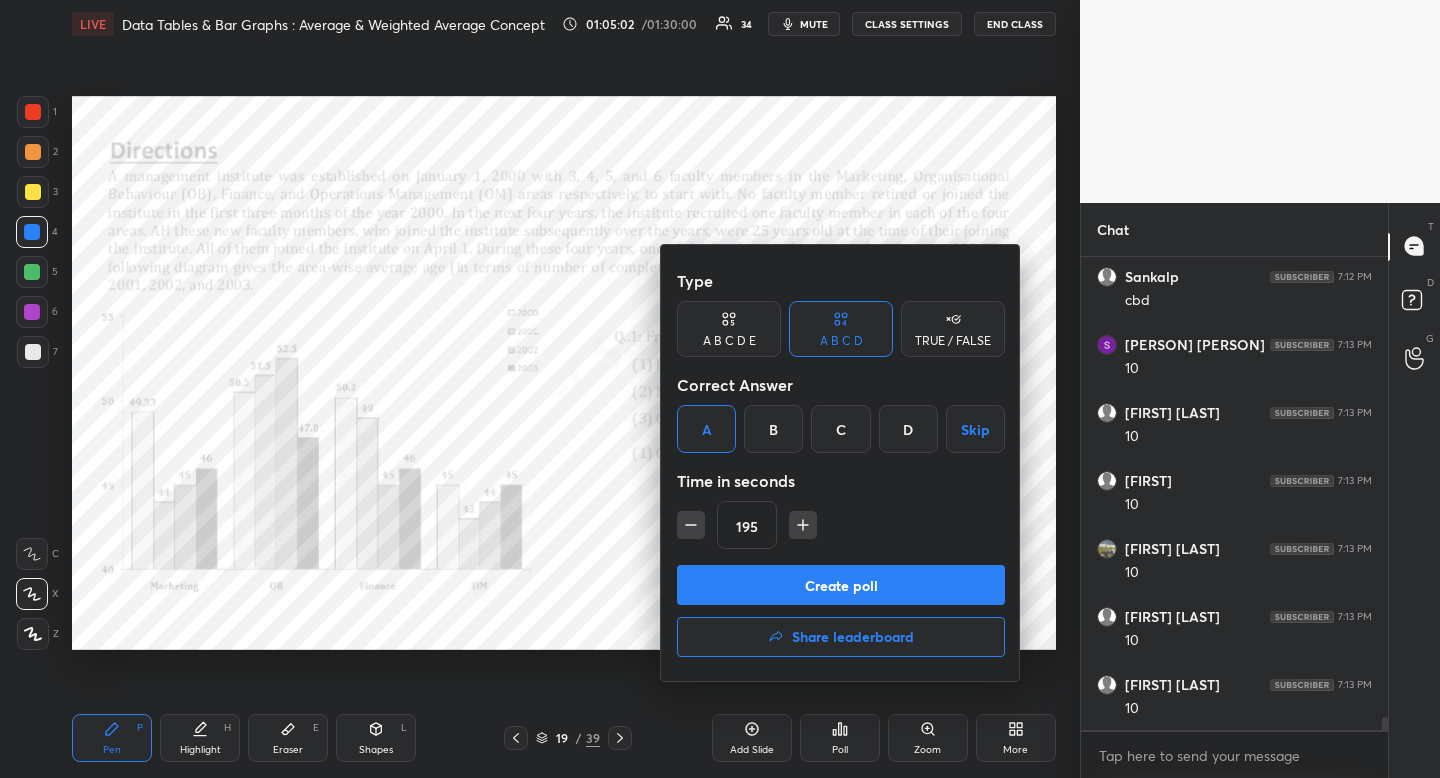 click 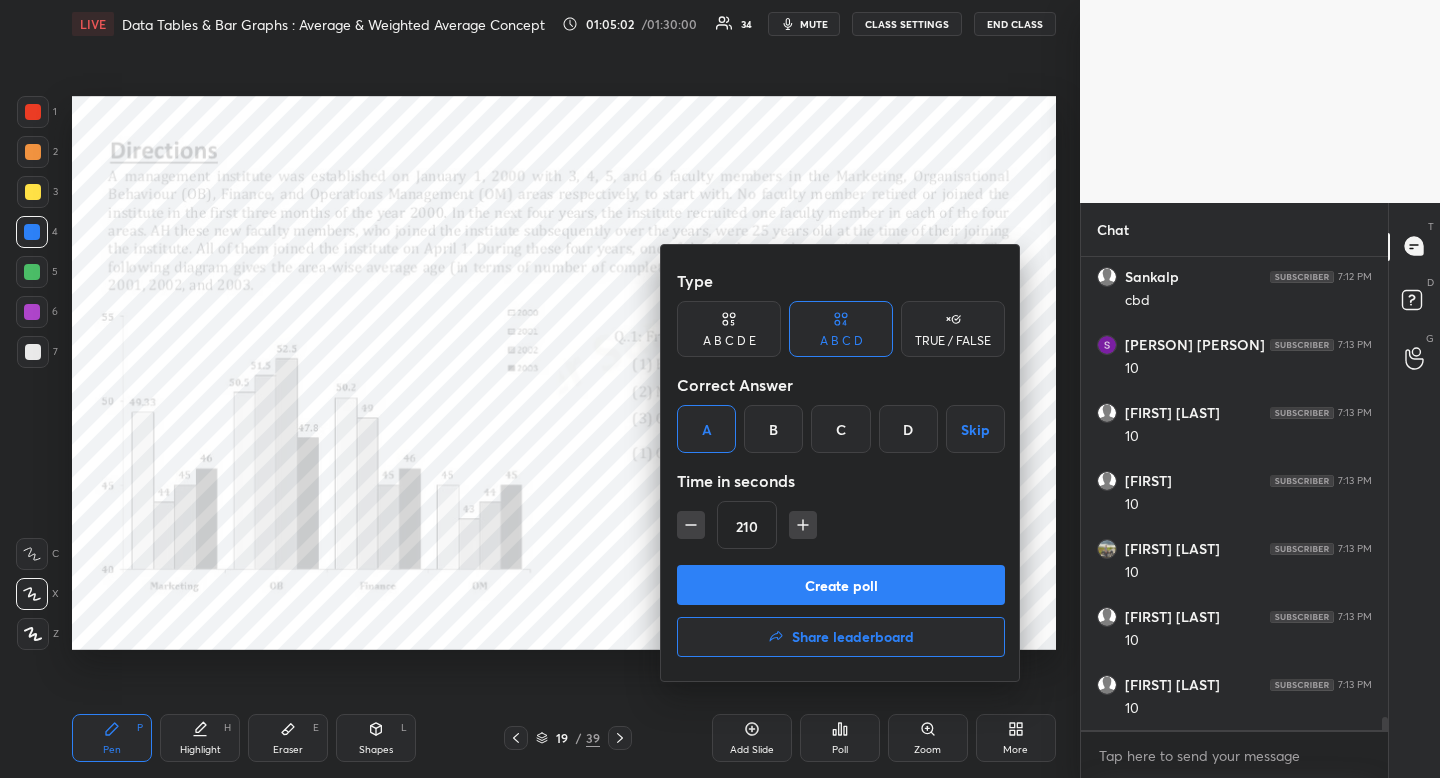 click 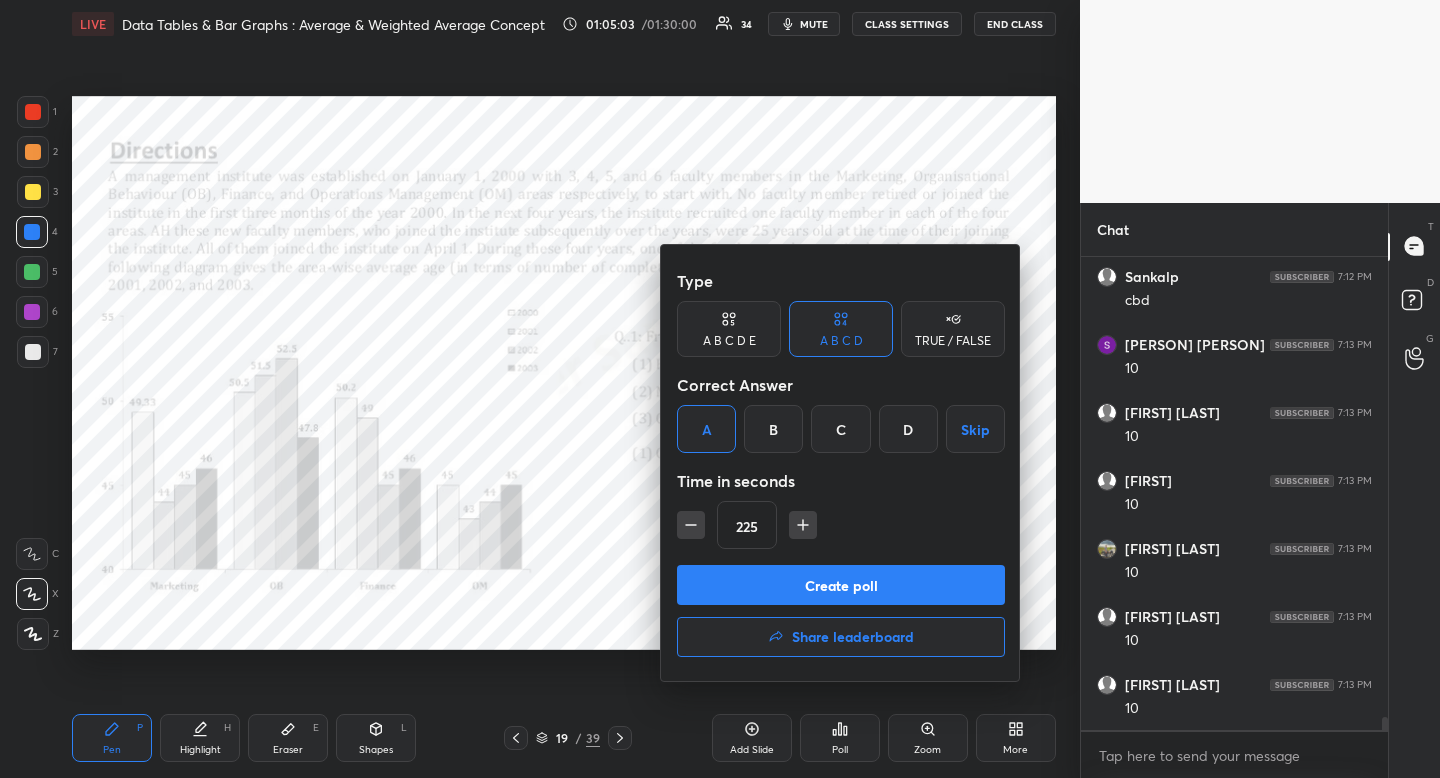 click 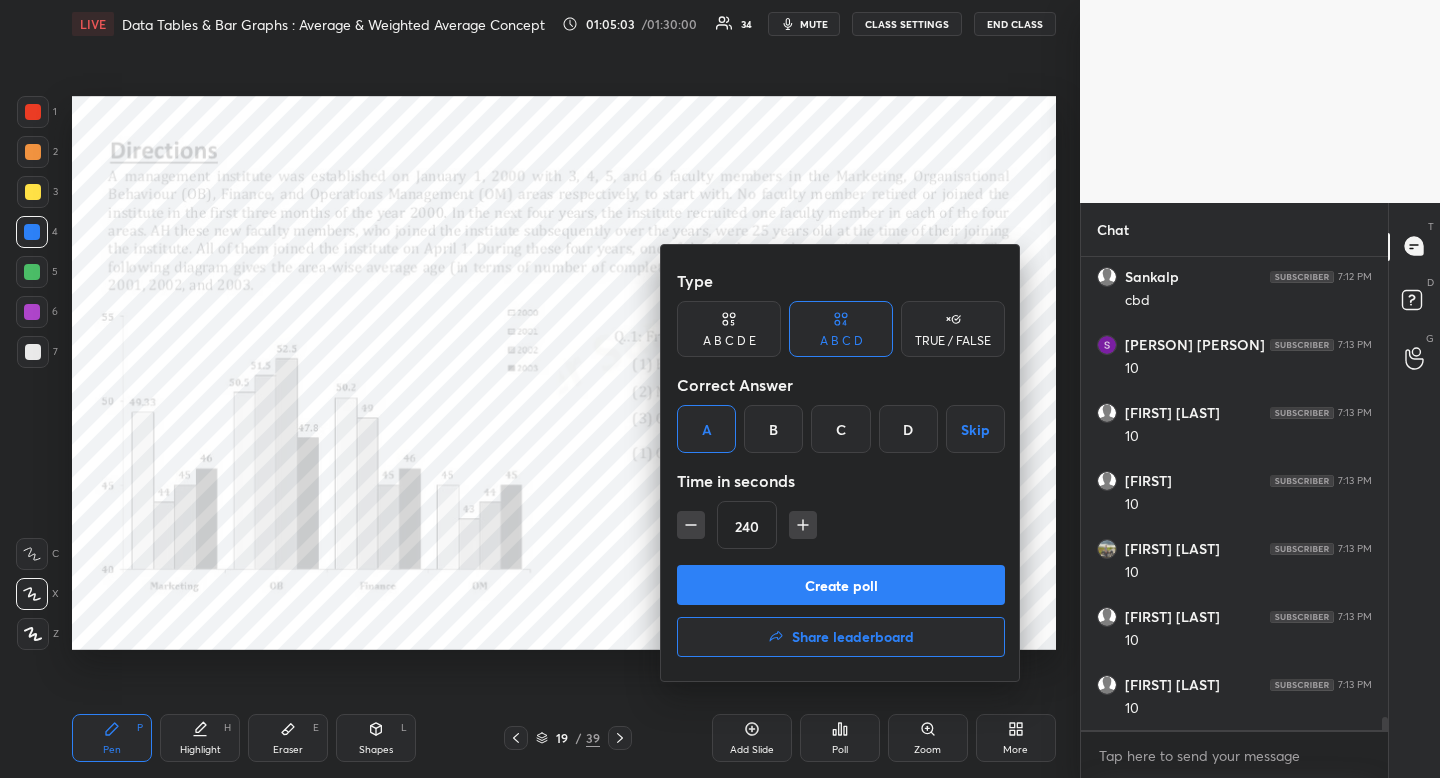 click 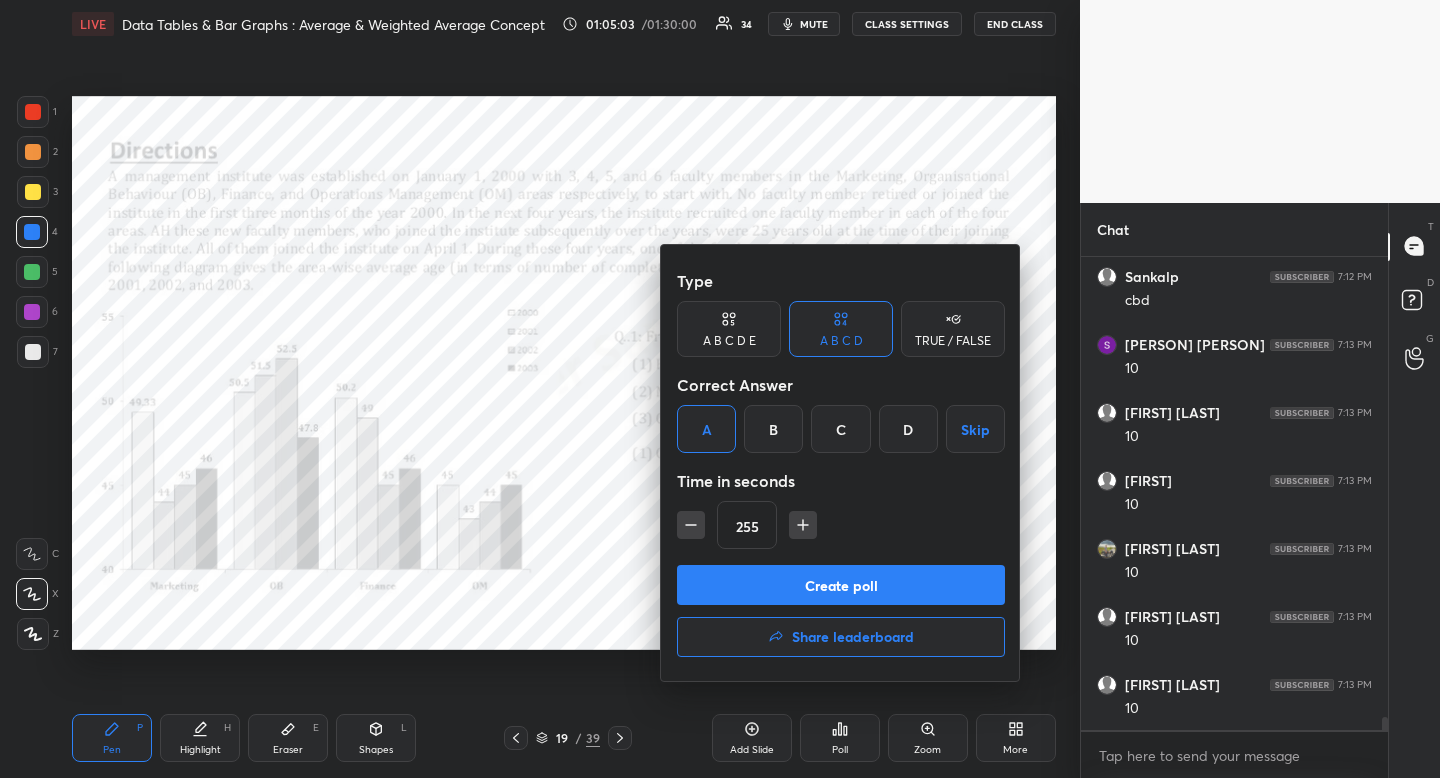 click 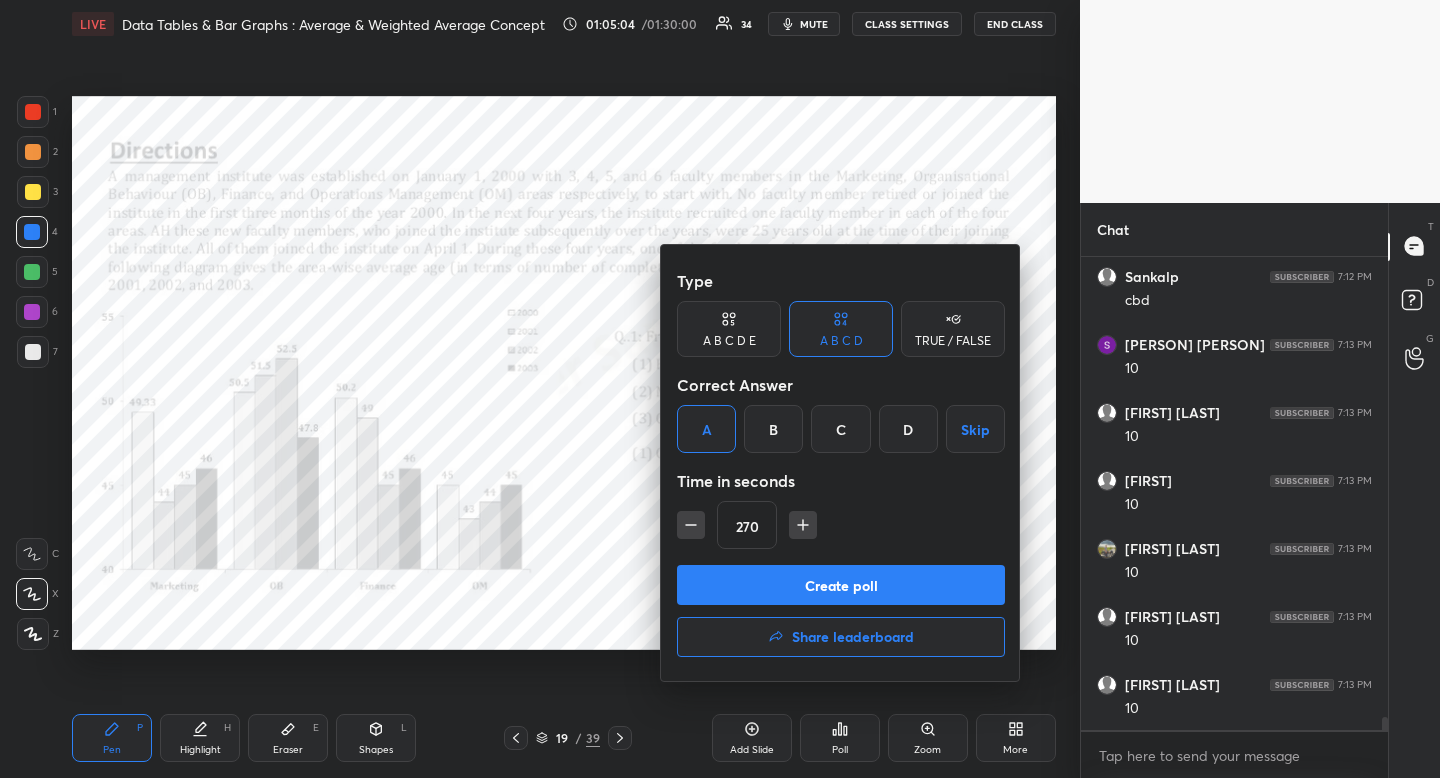 click 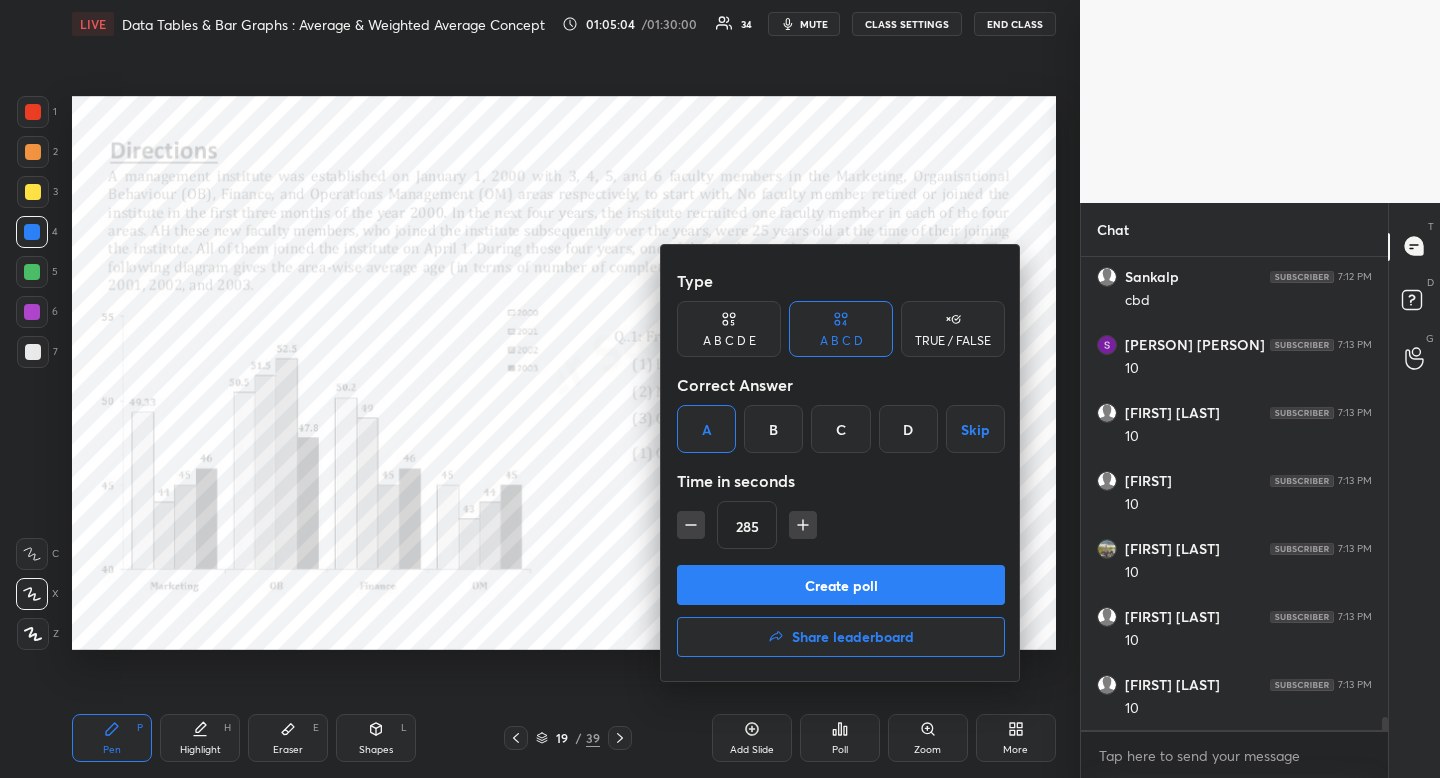 click 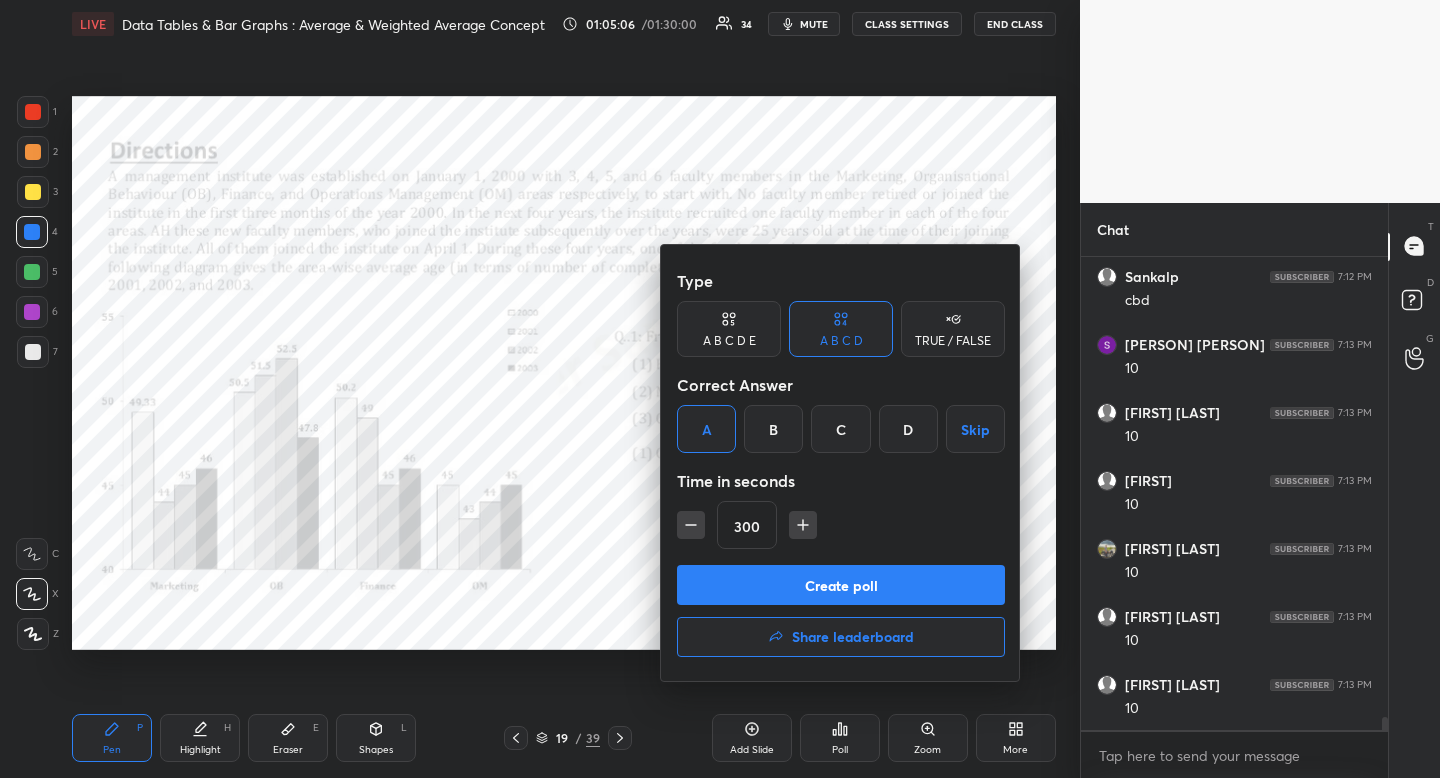 click 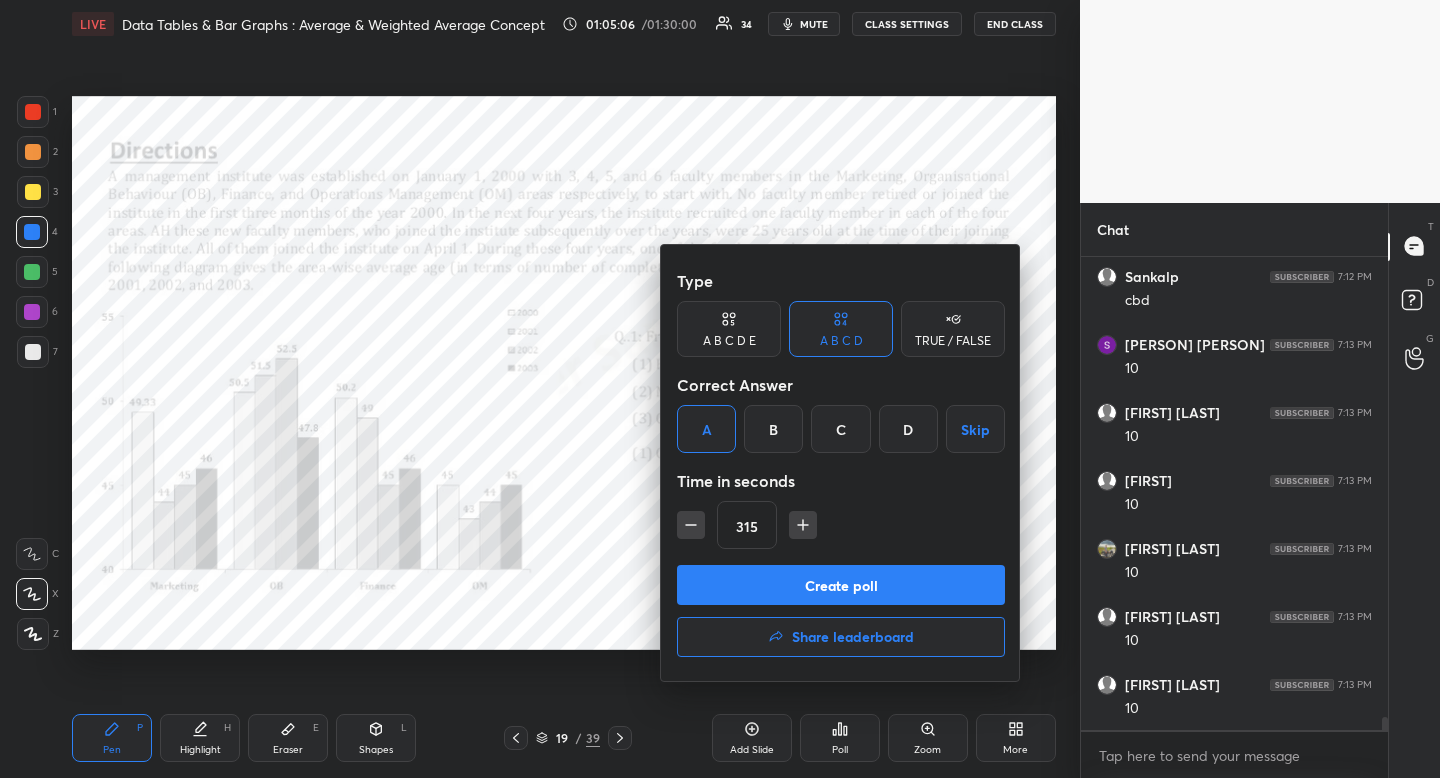 click 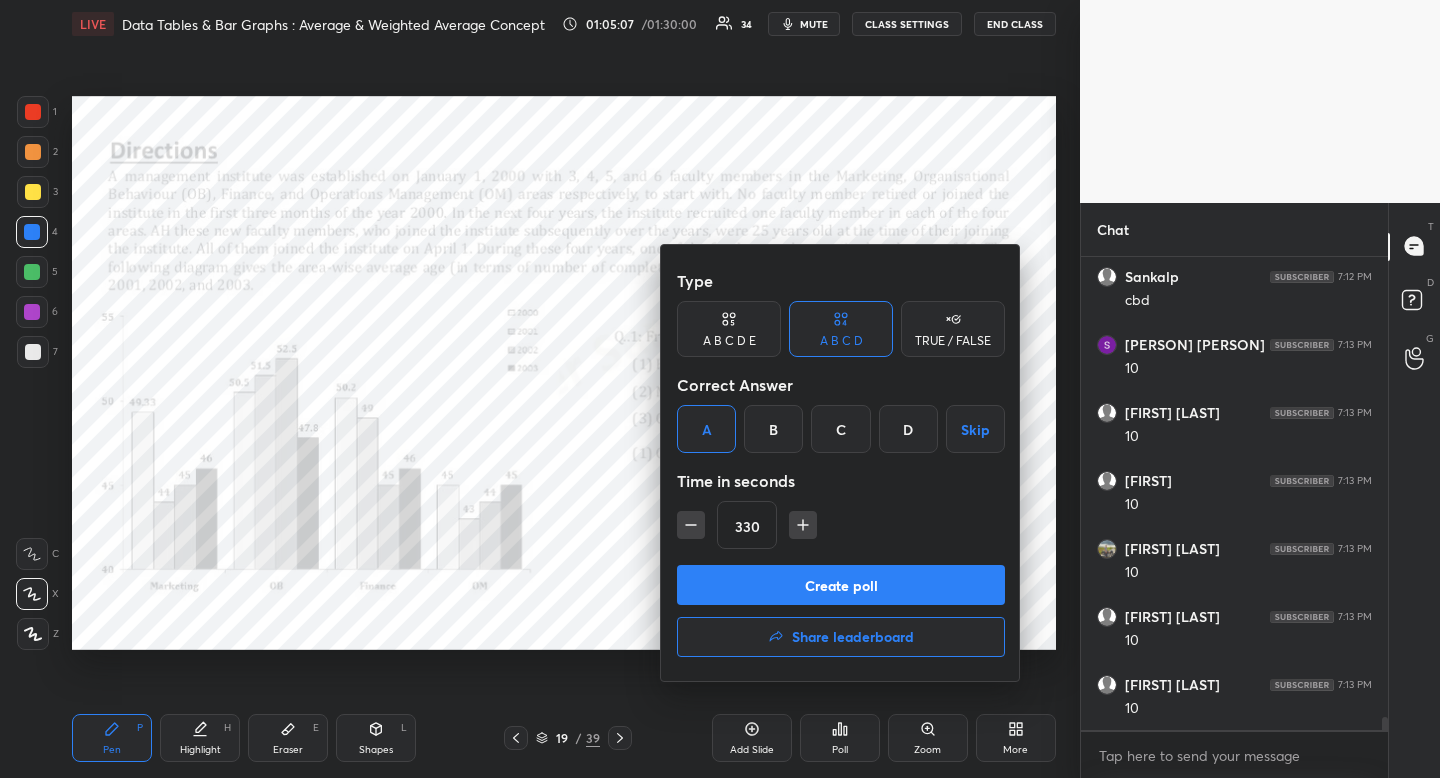 click 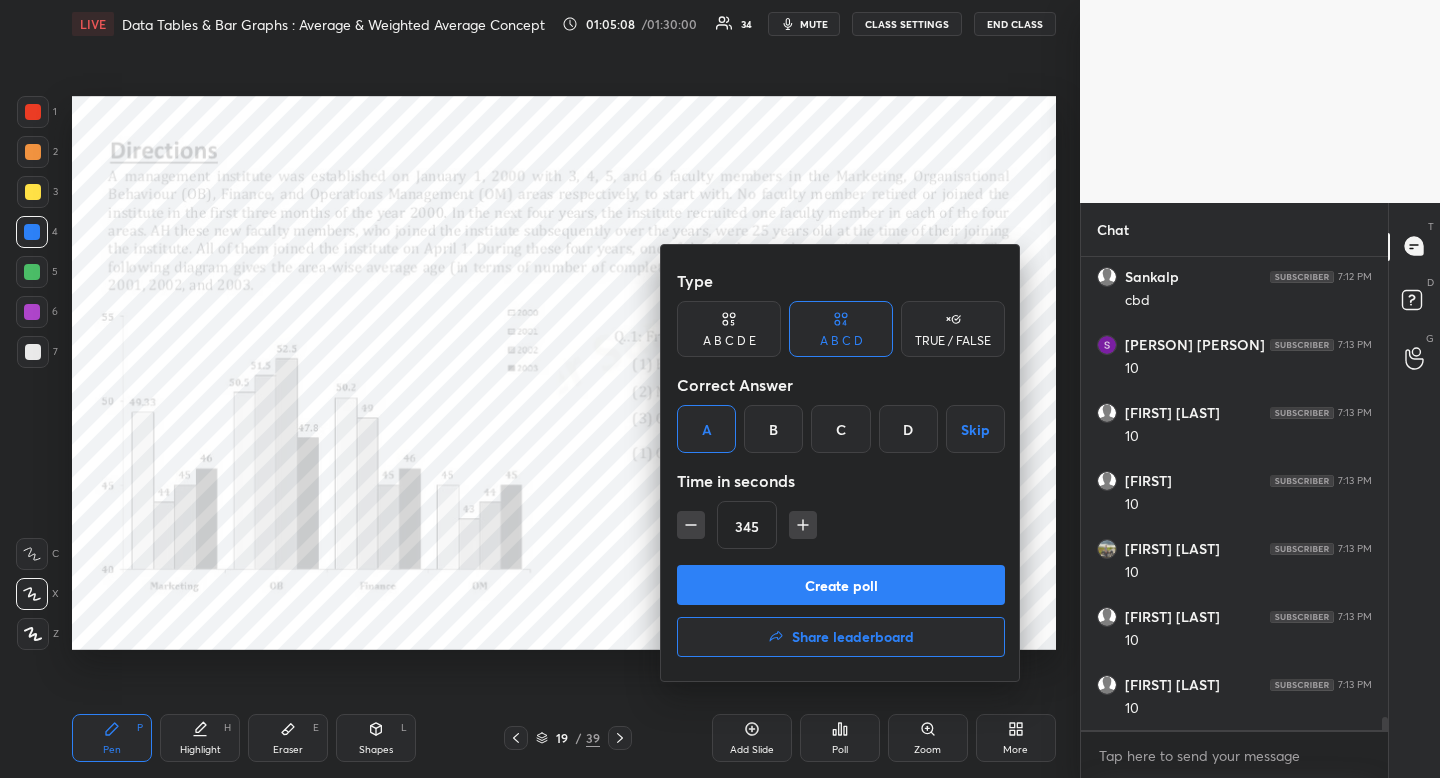 drag, startPoint x: 806, startPoint y: 534, endPoint x: 805, endPoint y: 544, distance: 10.049875 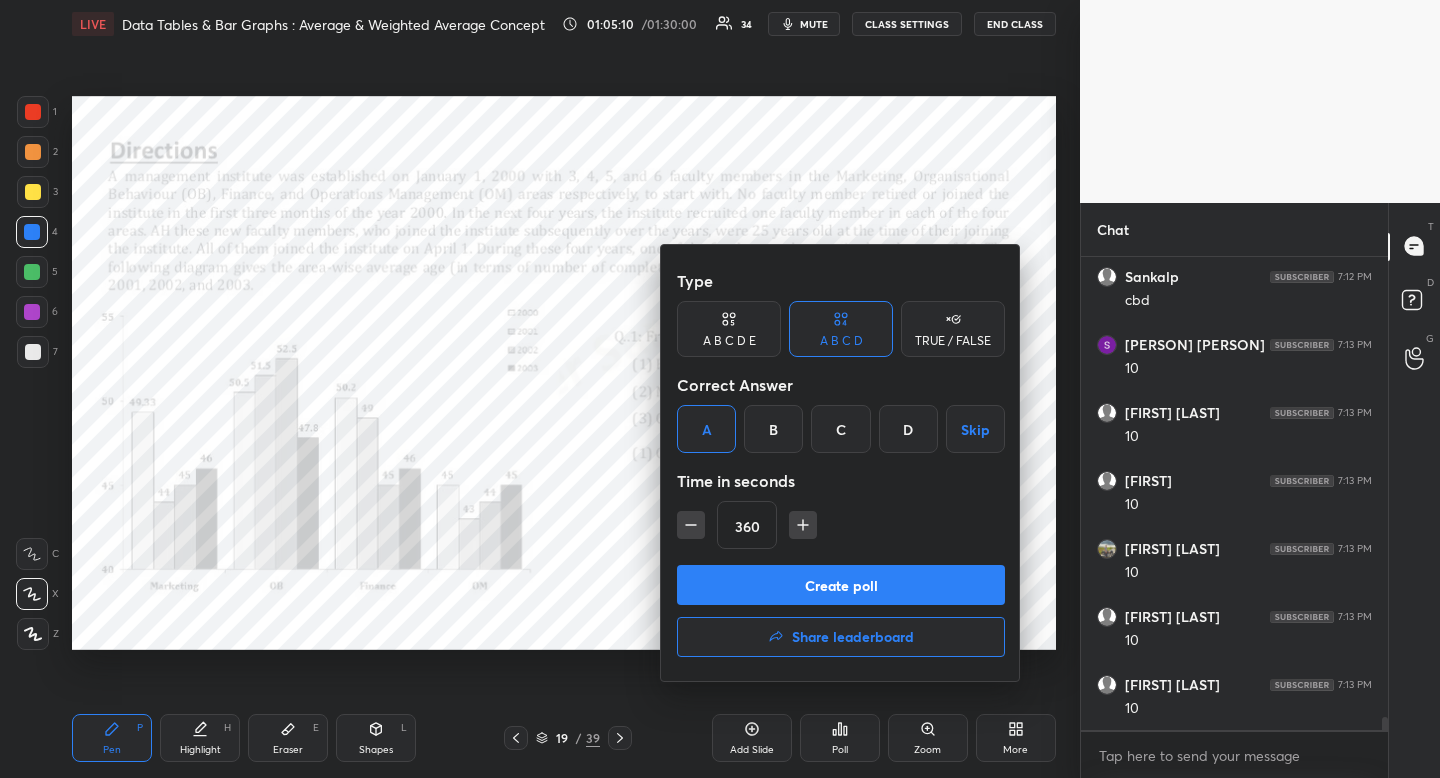drag, startPoint x: 975, startPoint y: 436, endPoint x: 968, endPoint y: 444, distance: 10.630146 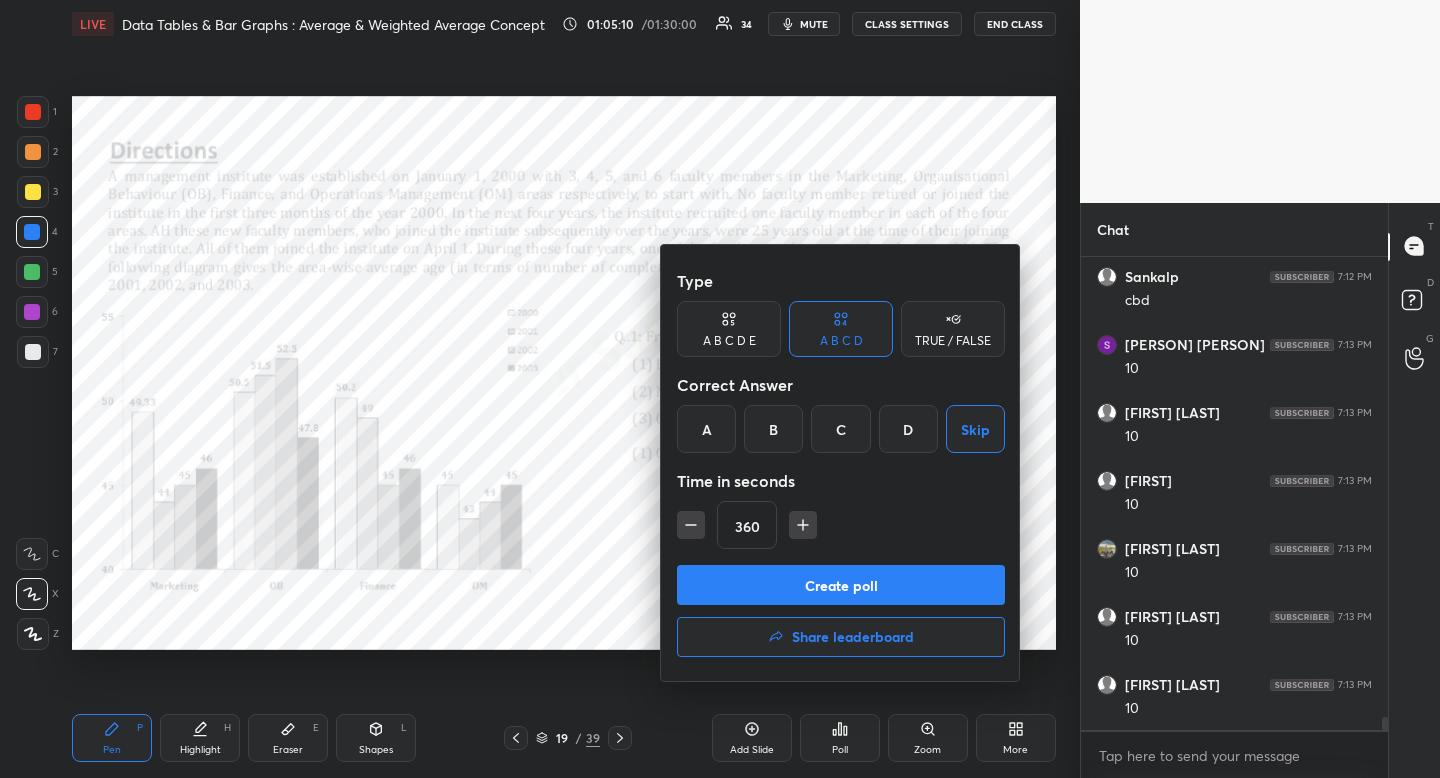 scroll, scrollTop: 16582, scrollLeft: 0, axis: vertical 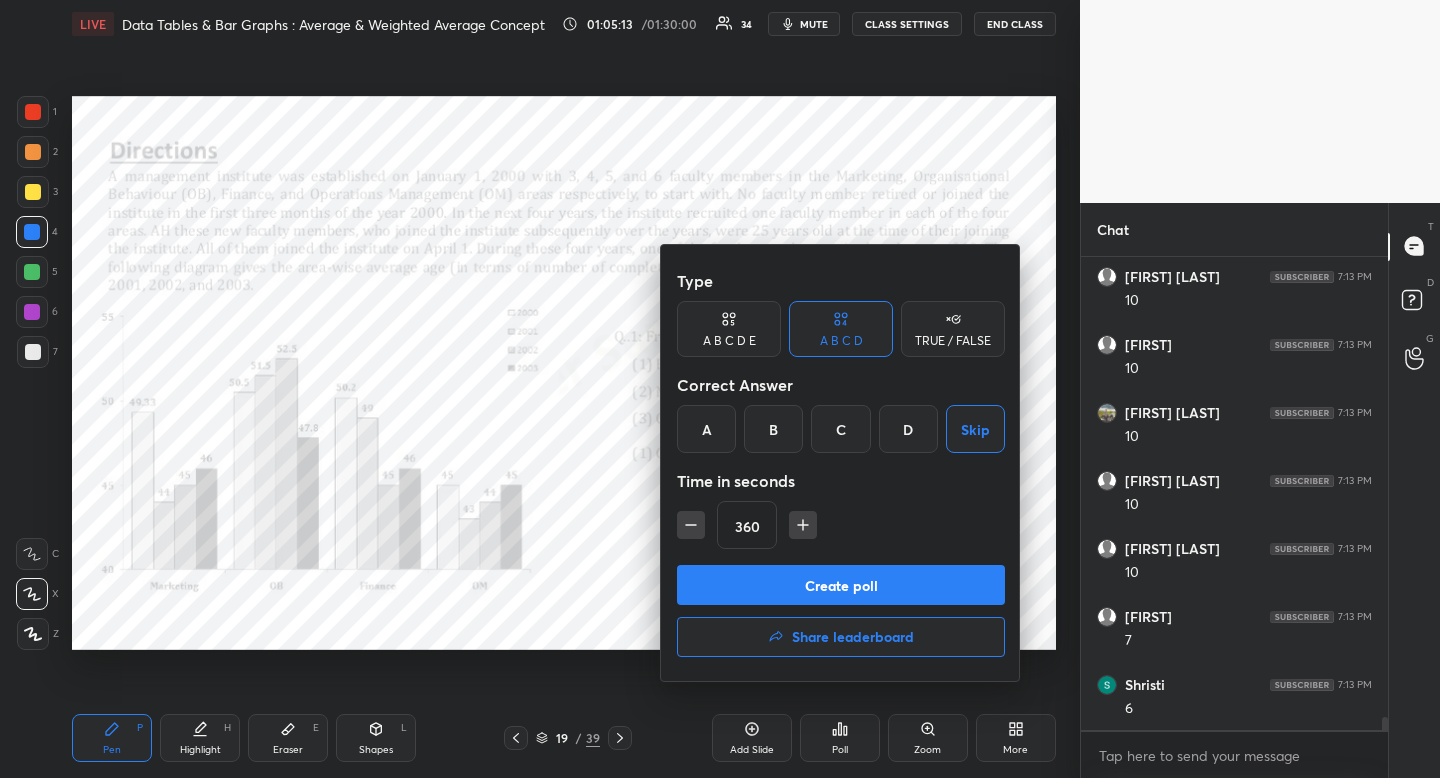 click on "Create poll" at bounding box center (841, 585) 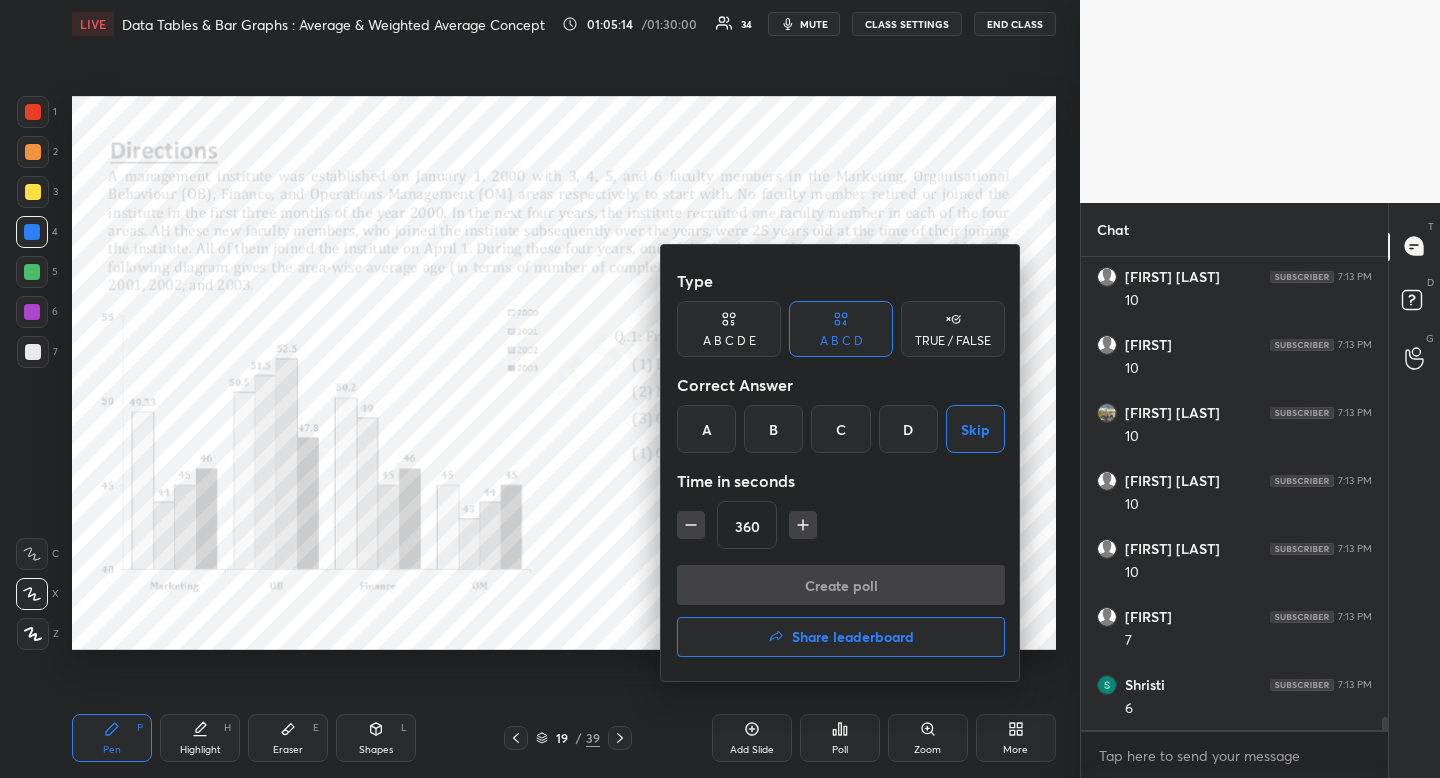 scroll, scrollTop: 443, scrollLeft: 295, axis: both 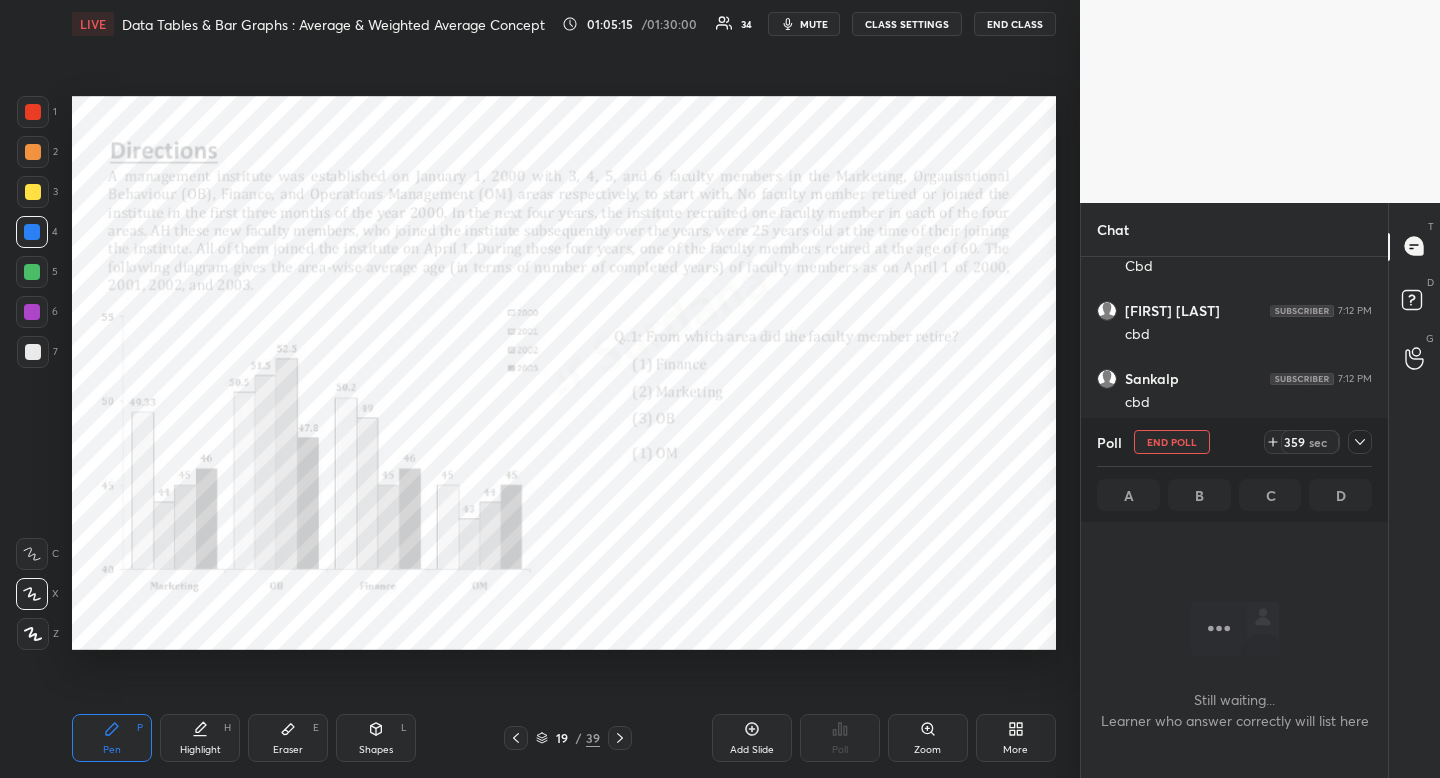 click on "mute" at bounding box center [804, 24] 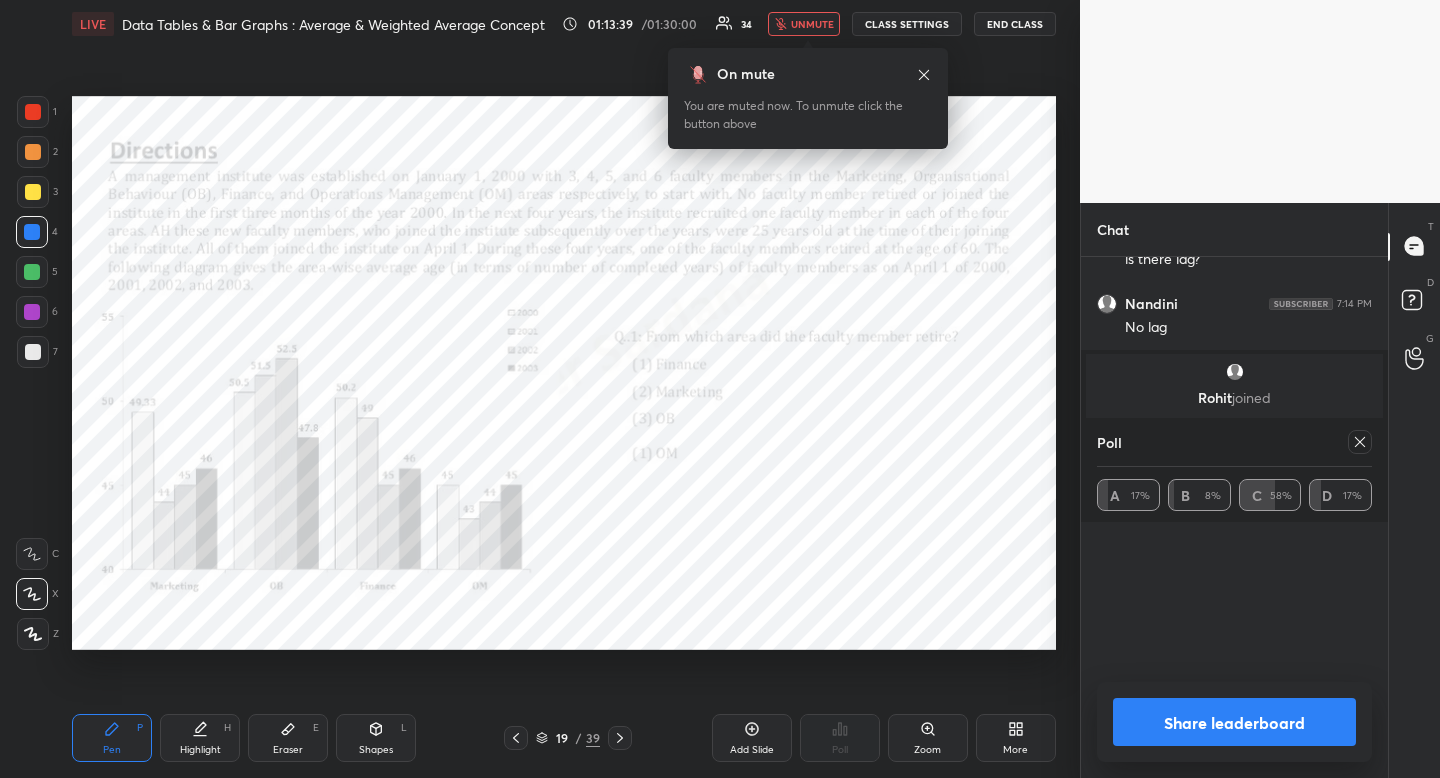 scroll, scrollTop: 16713, scrollLeft: 0, axis: vertical 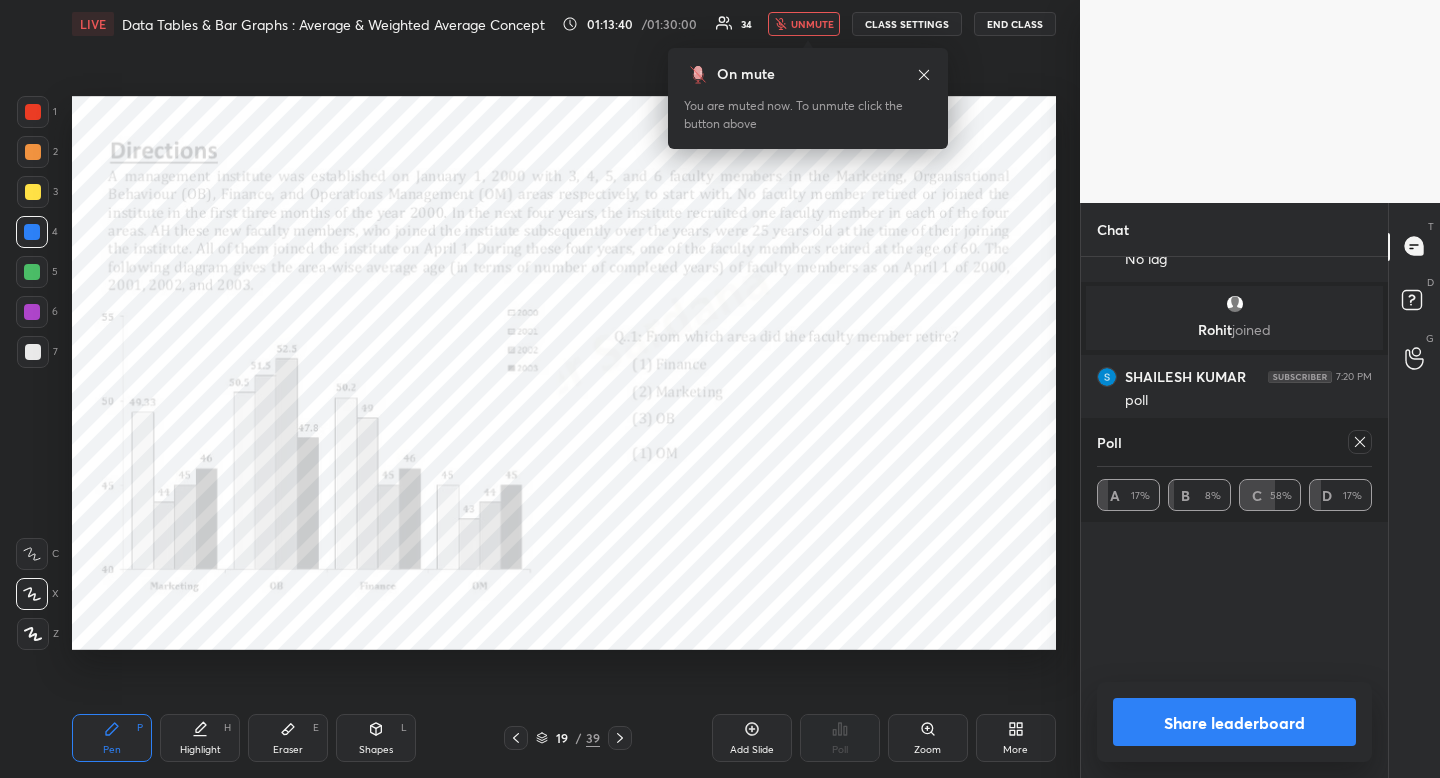 click on "unmute" at bounding box center [812, 24] 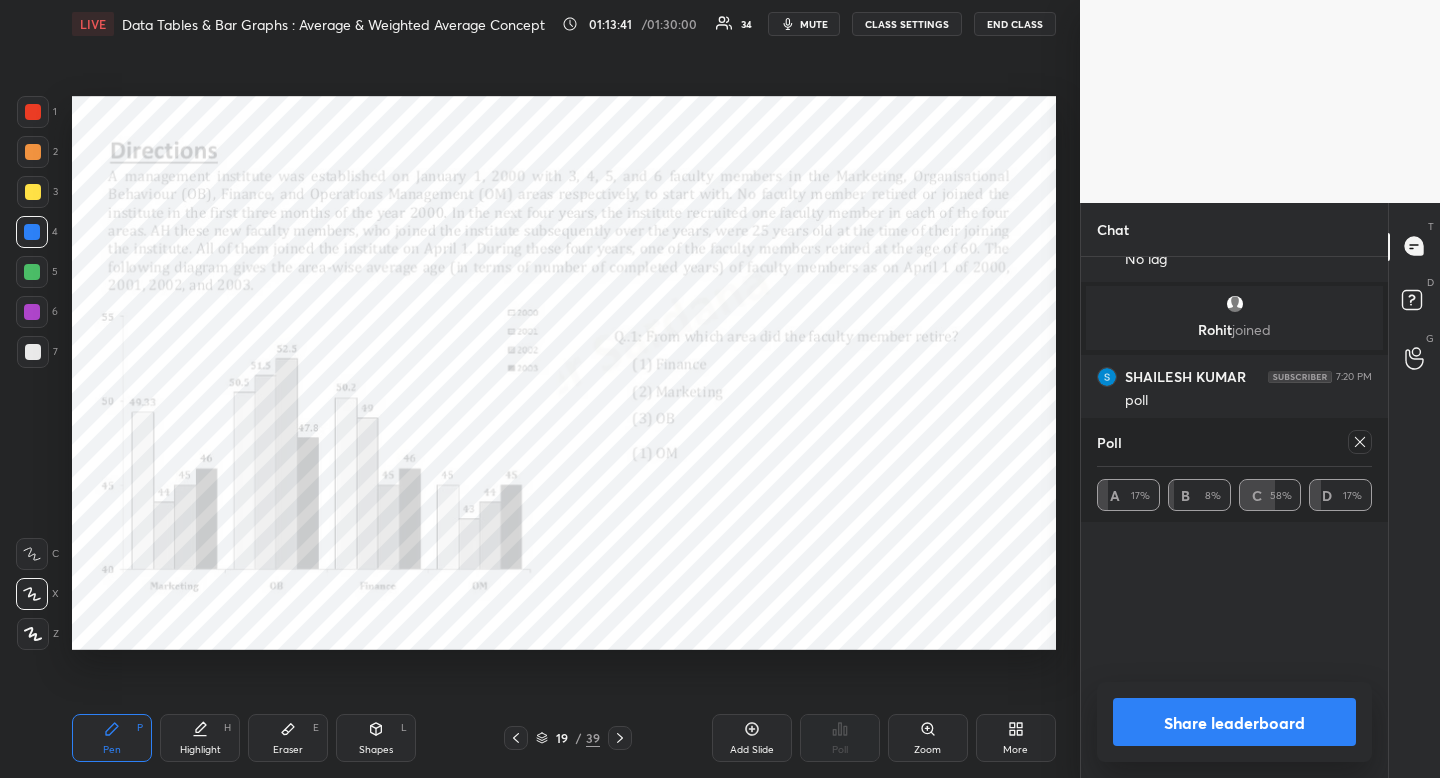 click 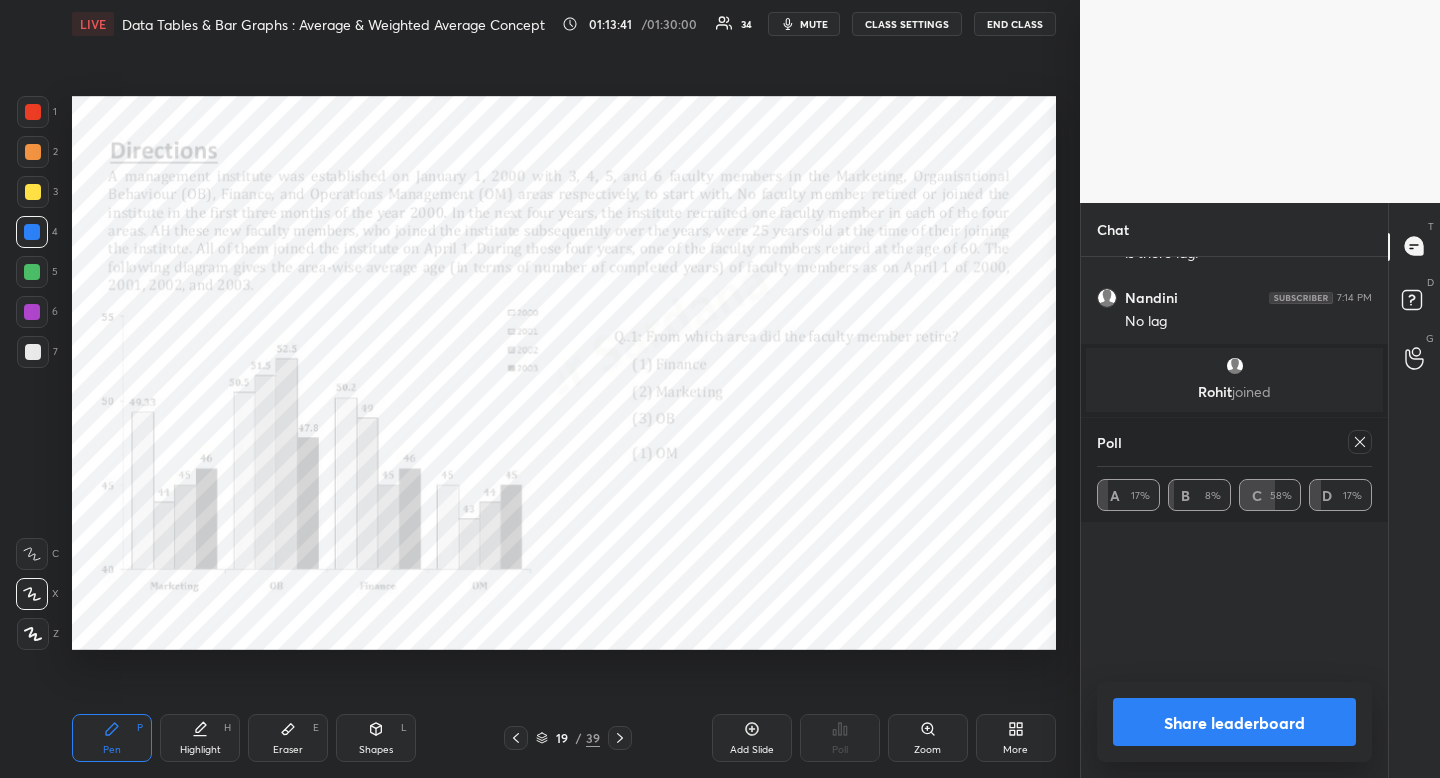 click on "Chat [PERSON] 7:14 PM is there lag? [PERSON] 7:14 PM No lag [PERSON] joined [PERSON] 7:20 PM poll [PERSON] 7:21 PM lag? [PERSON] 7:21 PM no [PERSON] 7:22 PM ok JUMP TO LATEST Enable hand raising Enable raise hand to speak to learners. Once enabled, chat will be turned off temporarily. Enable x Doubts asked by learners will show up here NEW DOUBTS ASKED Learners who raise their hands will show up here Guidelines Please maintain decorum while talking to the educator in class. Inappropriate comments, cursing, or self-promotion are not allowed and may lead to a permanent ban from the platform. Got it Can't raise hand Looks like educator just invited you to speak. Please wait before you can raise your hand again. Got it Poll A 17% B 8% C 58% D 17% Share leaderboard" at bounding box center (1234, 491) 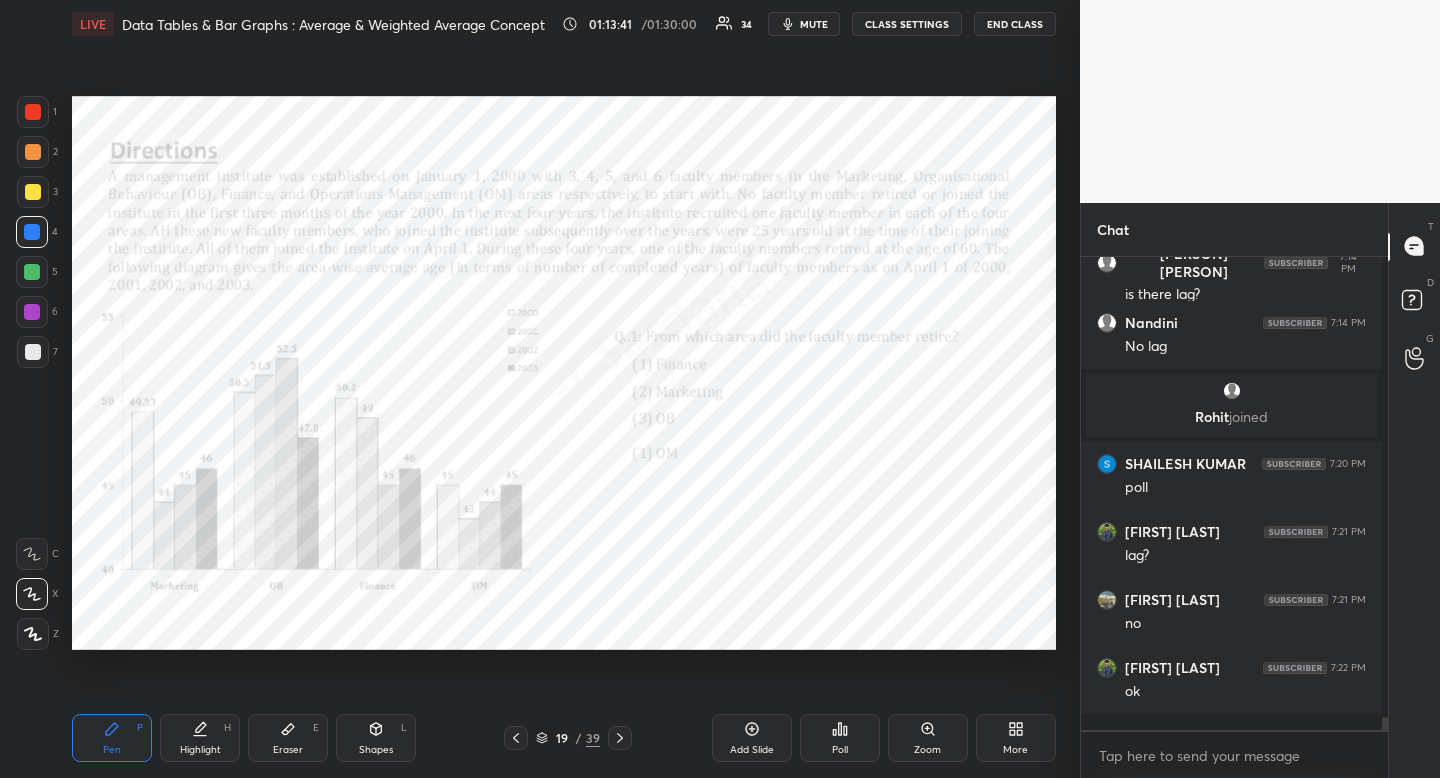 scroll, scrollTop: 16609, scrollLeft: 0, axis: vertical 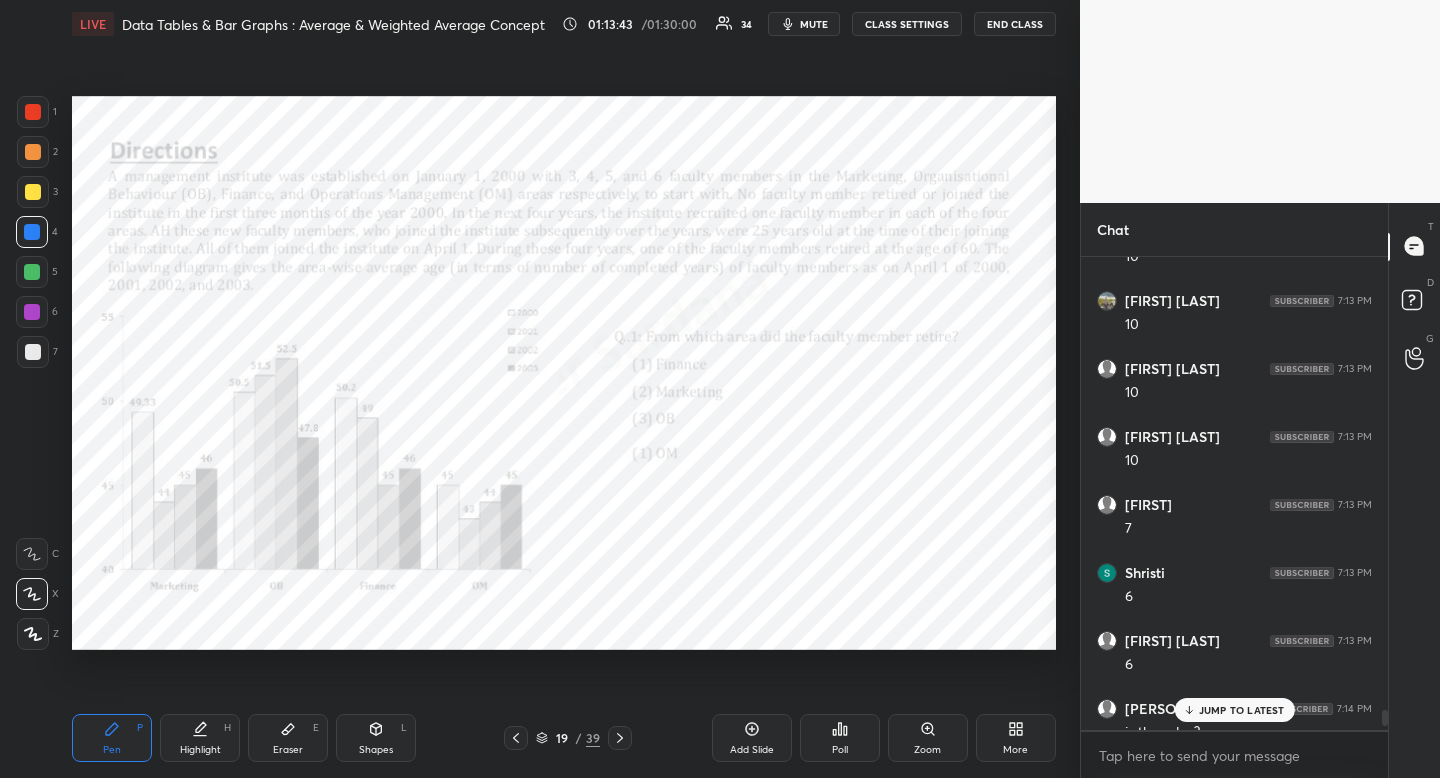 click on "Poll" at bounding box center (840, 738) 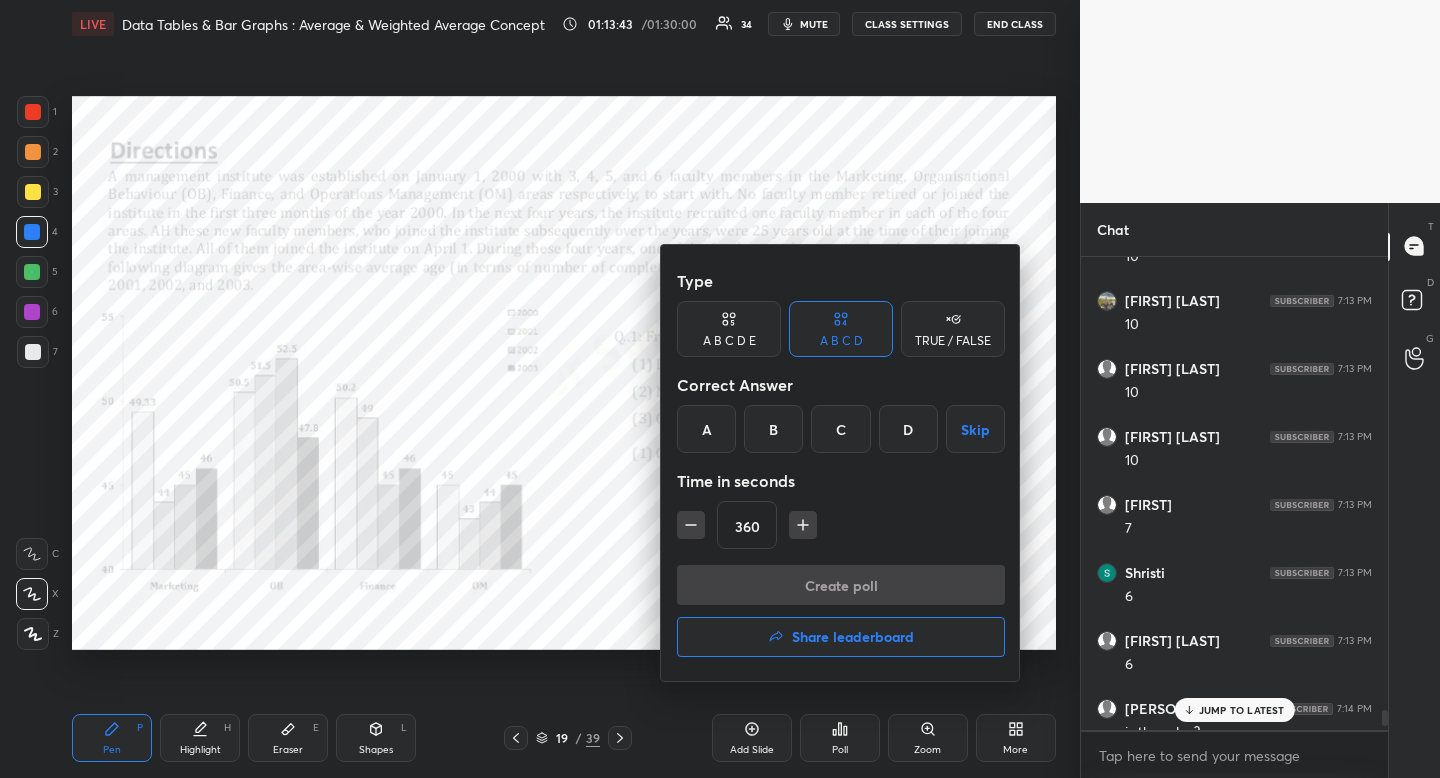 click on "A" at bounding box center (706, 429) 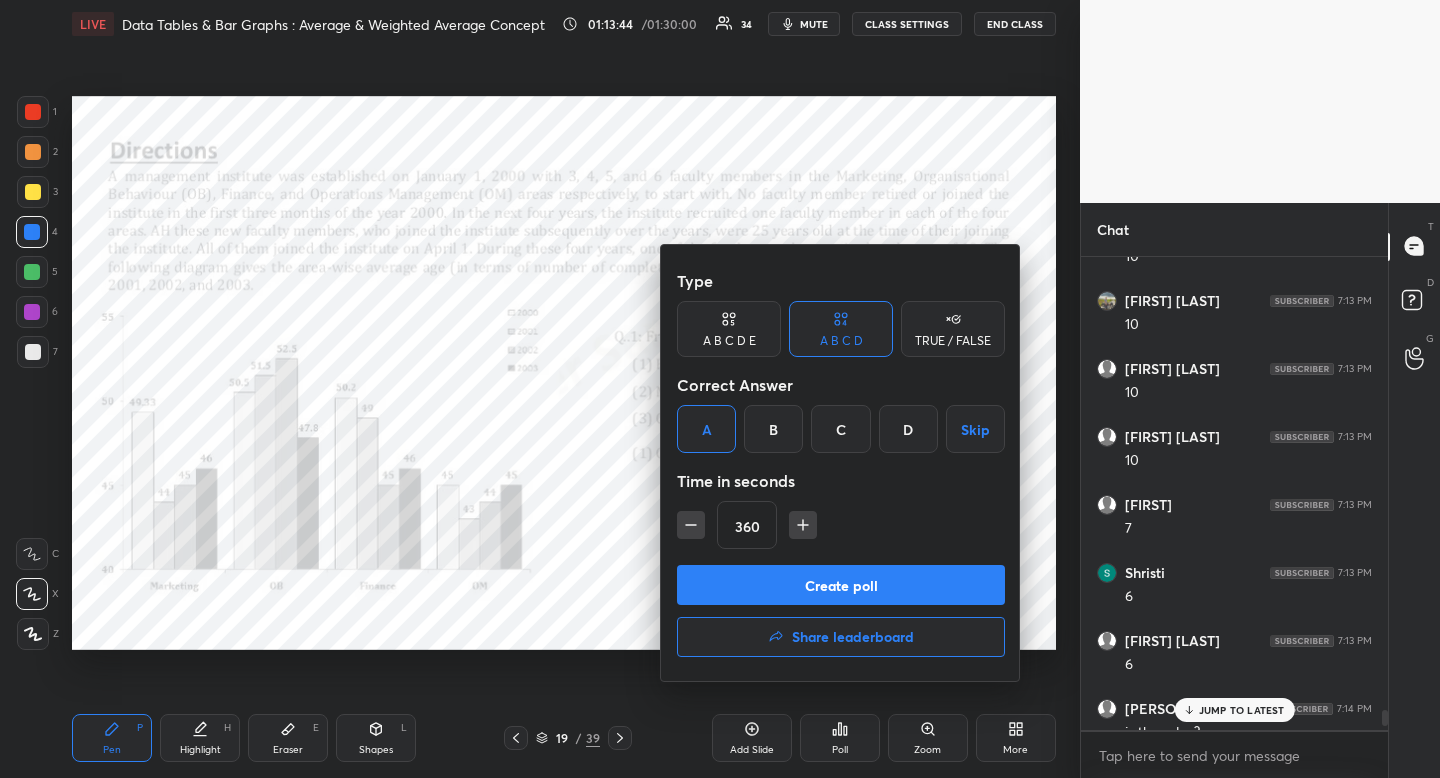 click 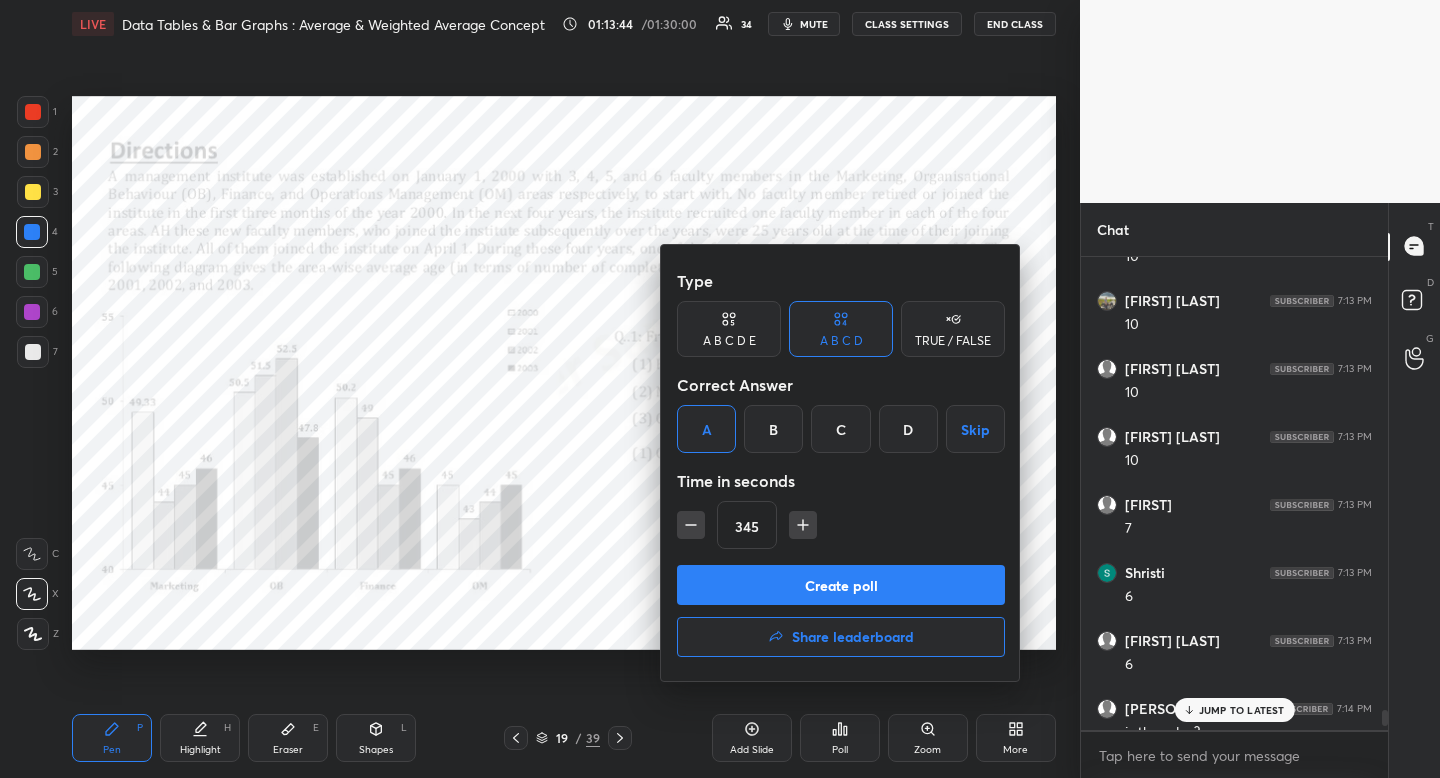 click 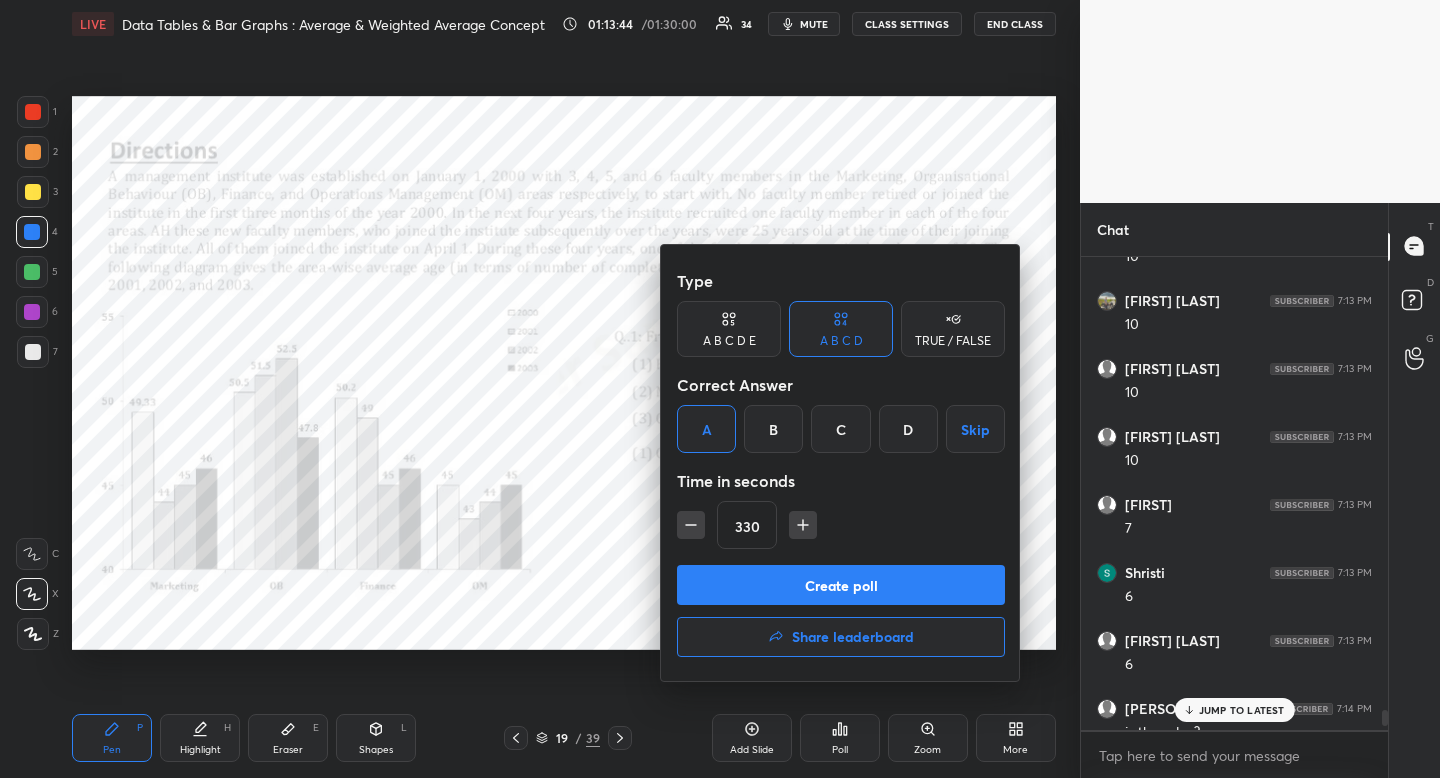 click 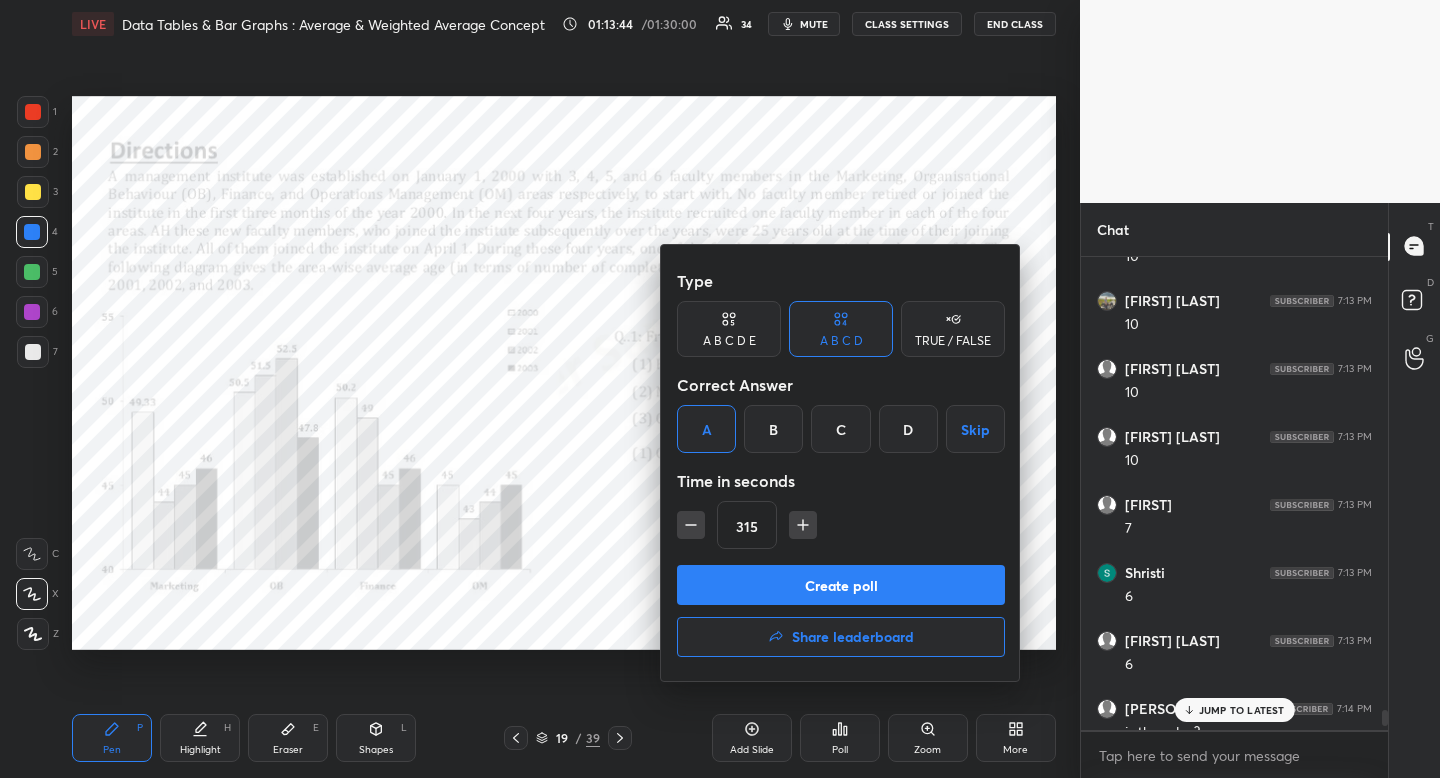click 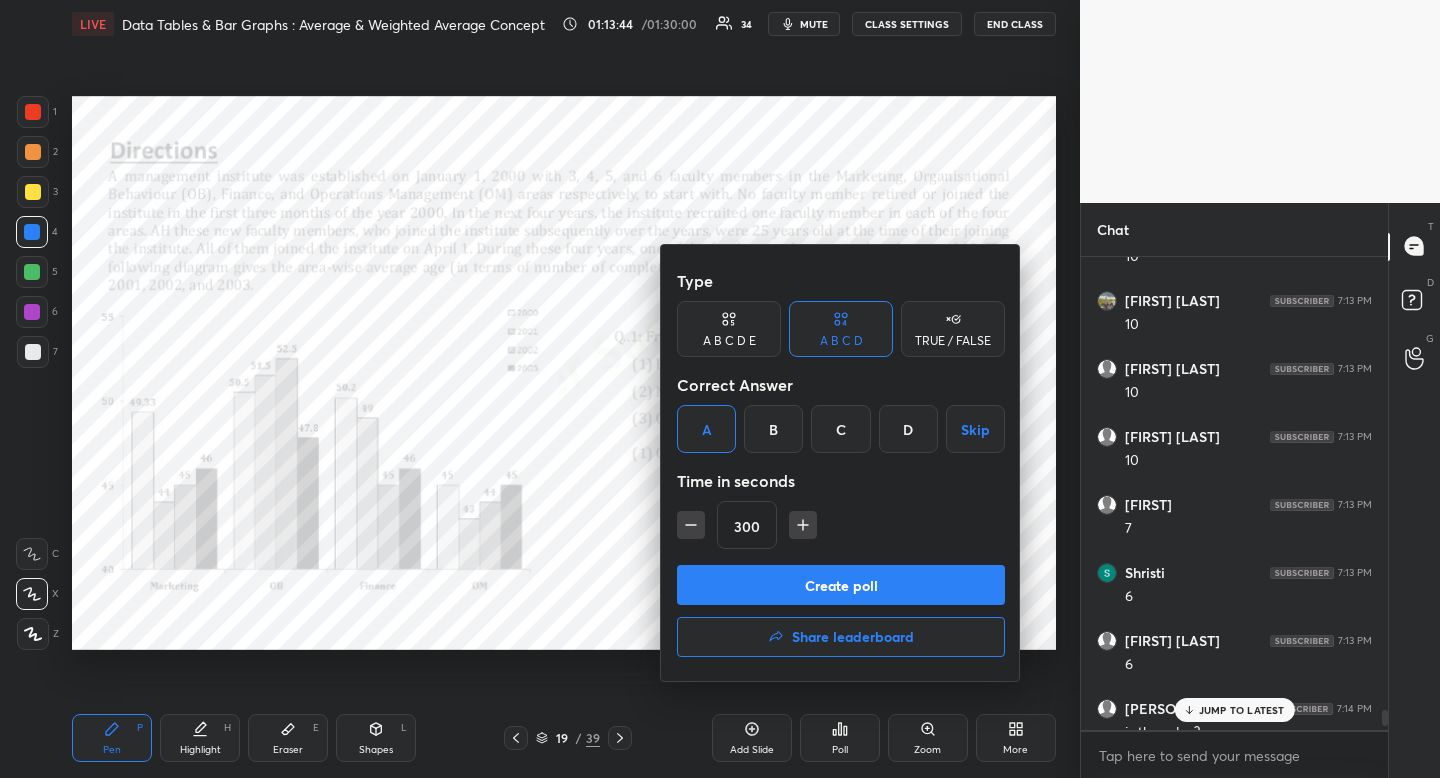 click 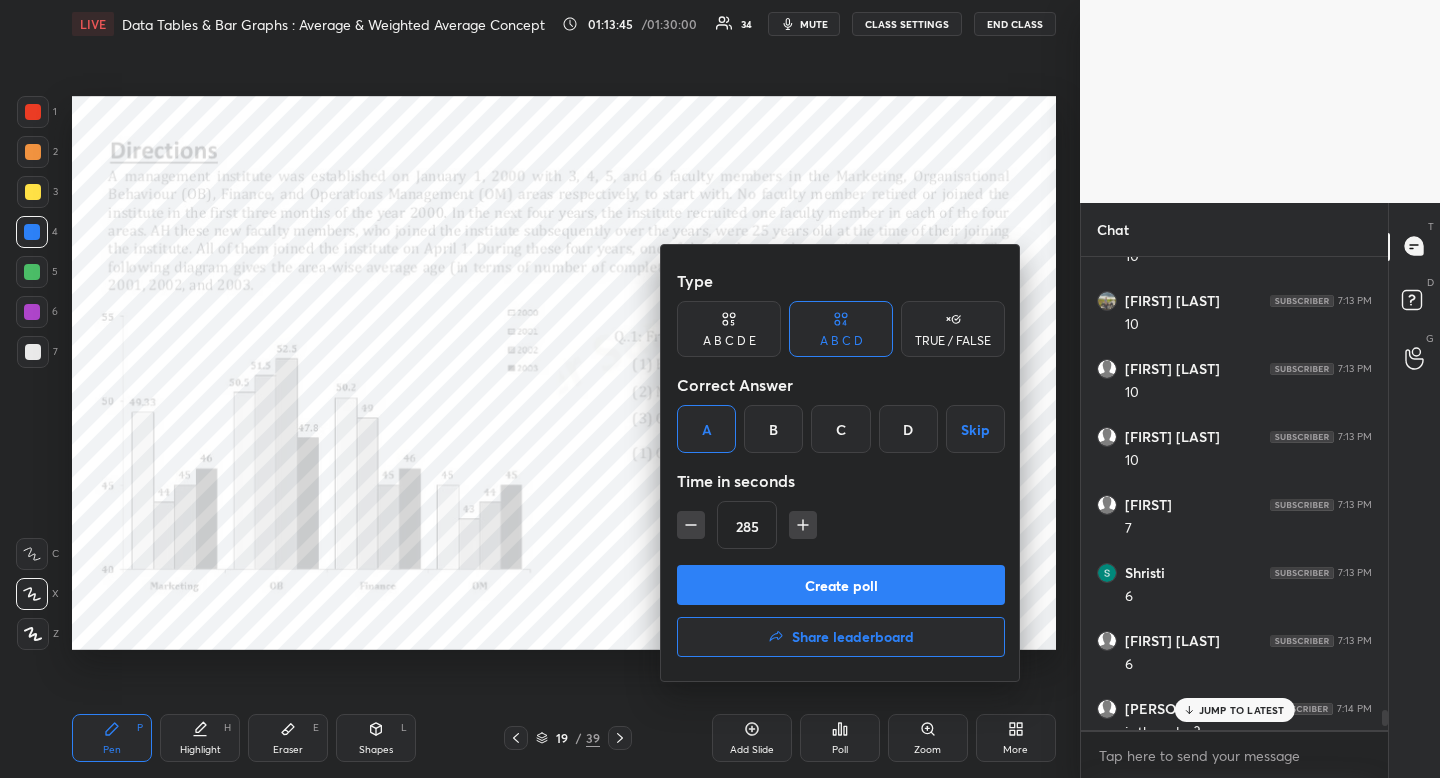 click 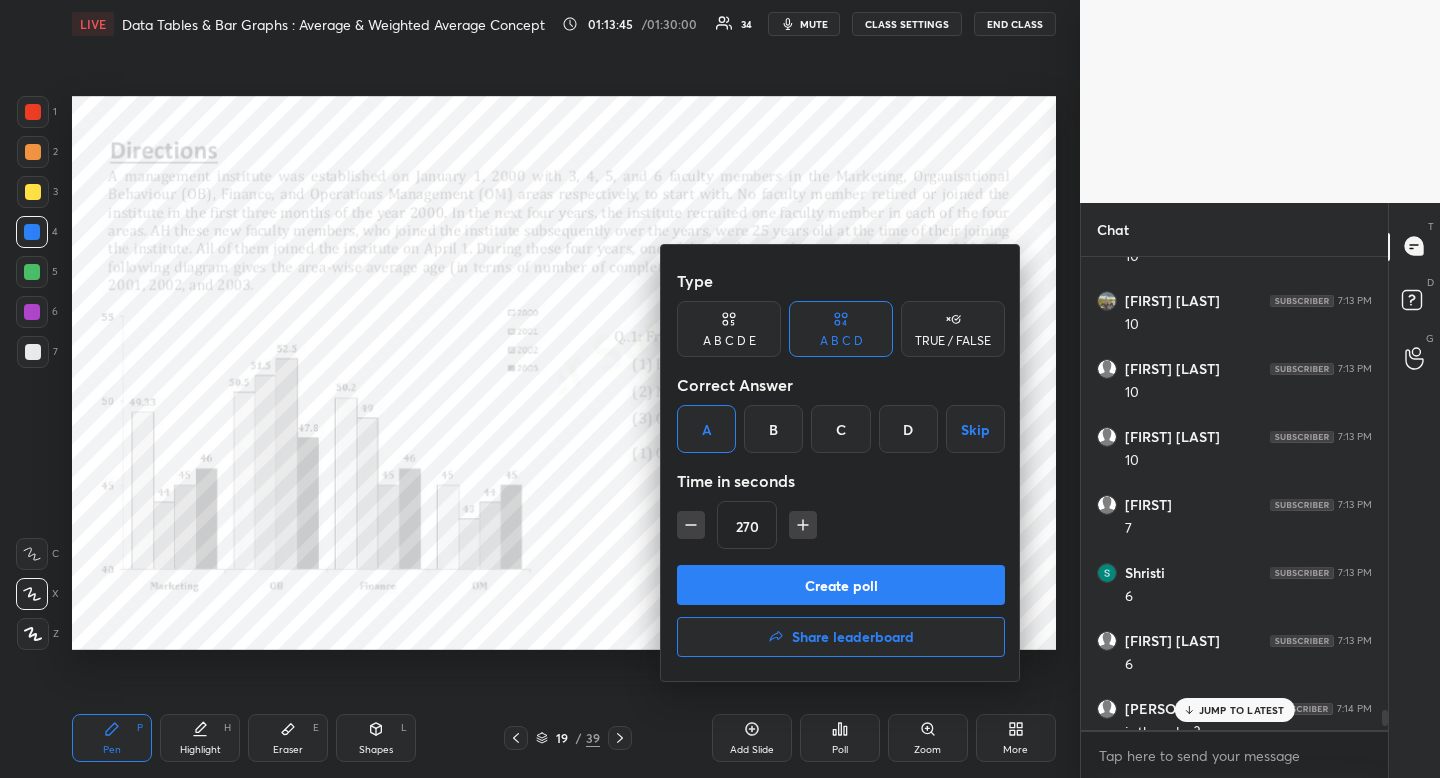 click 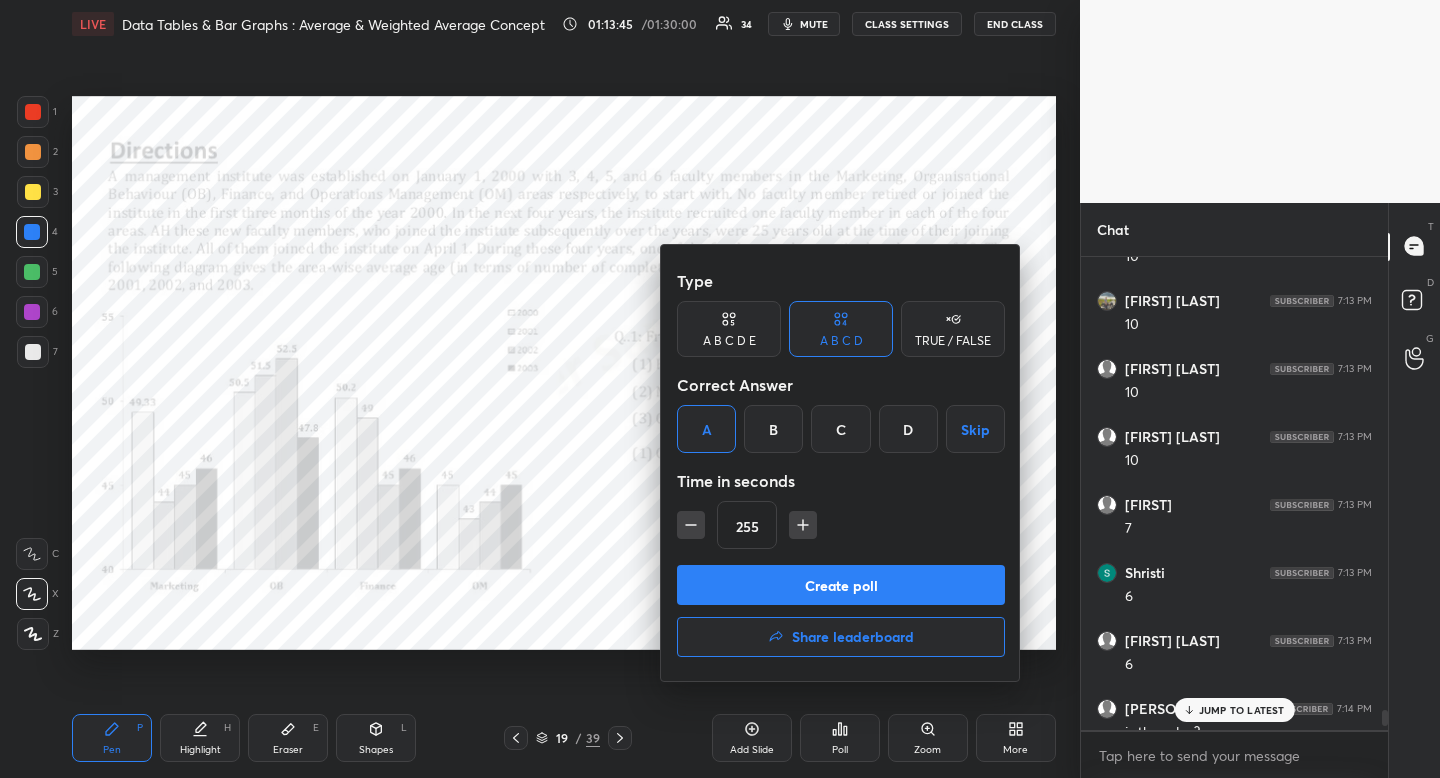 click 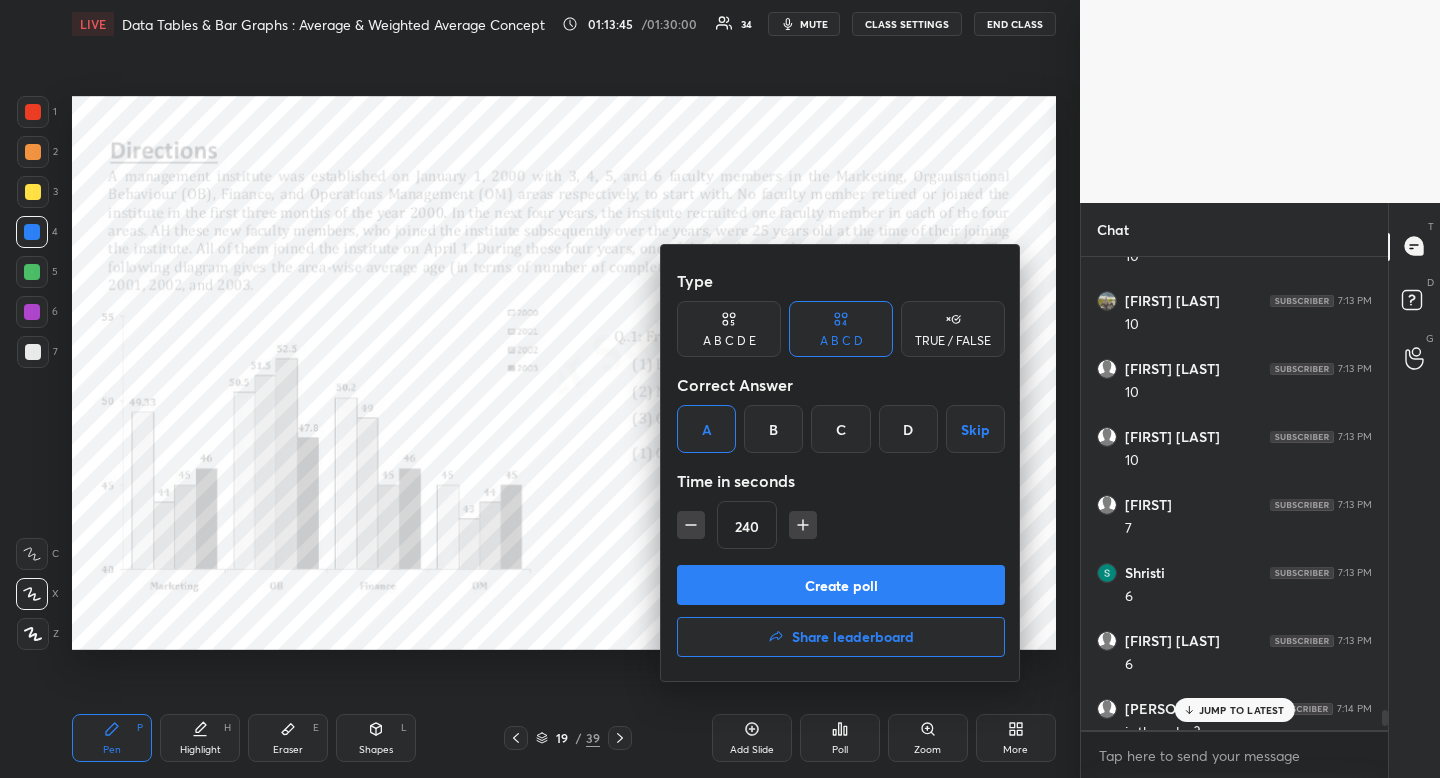 click 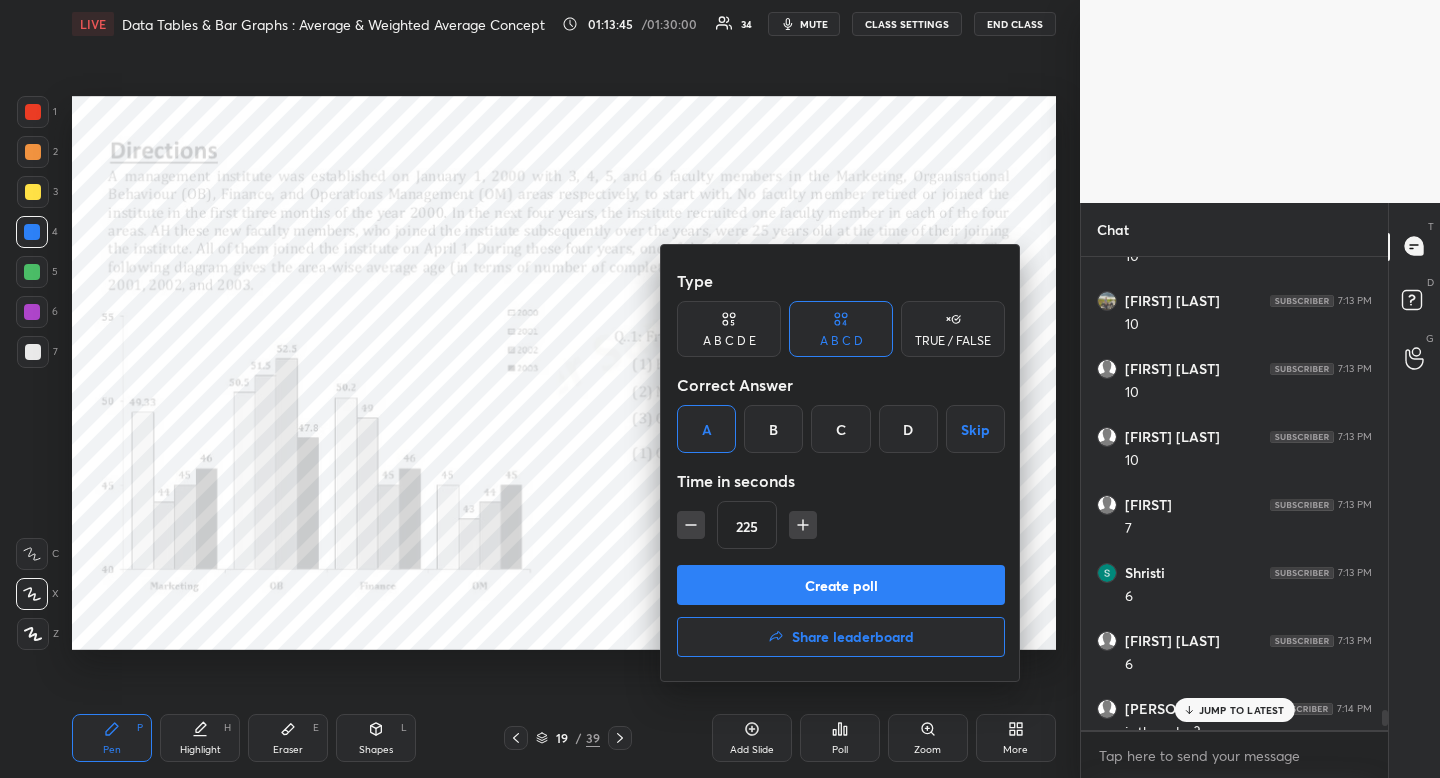 click on "Type A B C D E A B C D TRUE / FALSE Correct Answer A B C D Skip Time in seconds 225 Create poll Share leaderboard" at bounding box center (841, 463) 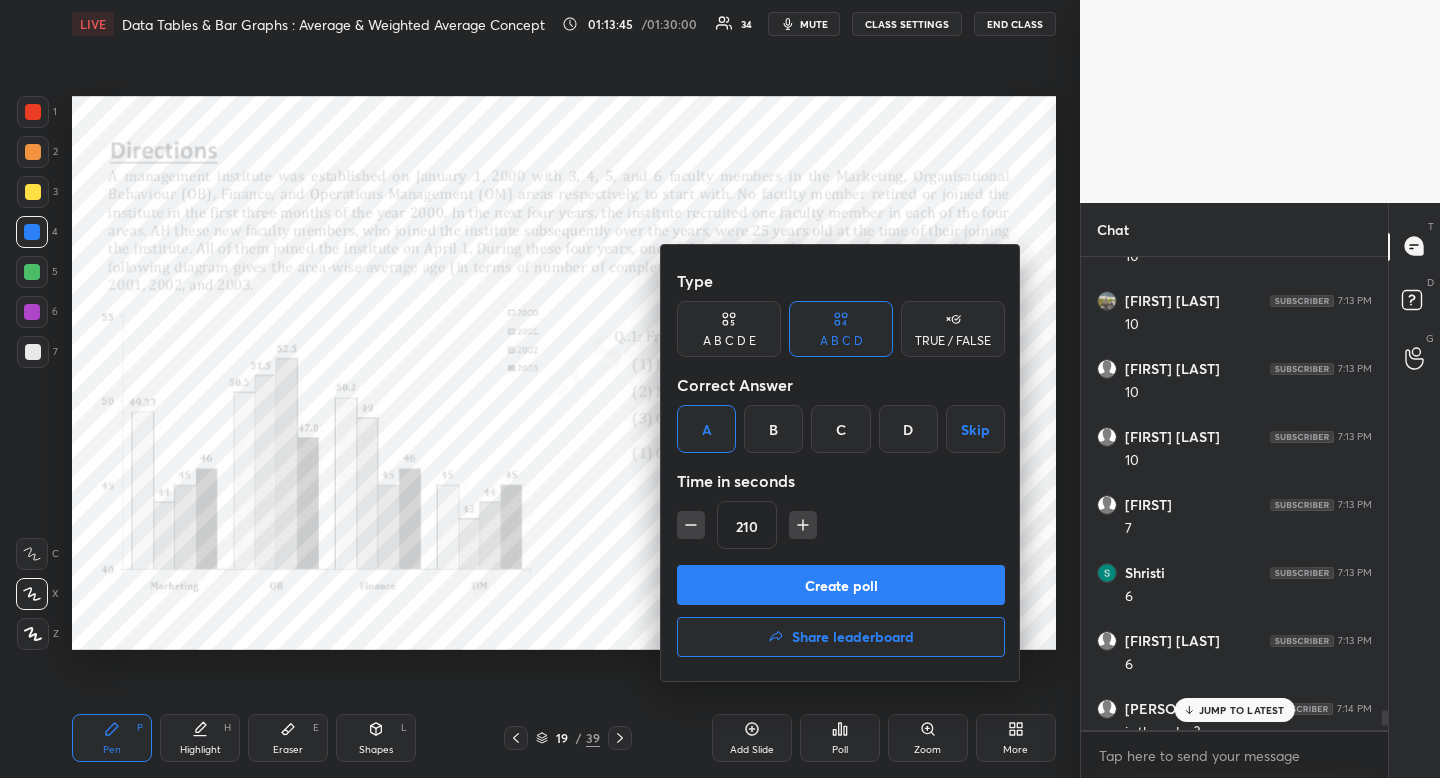 click 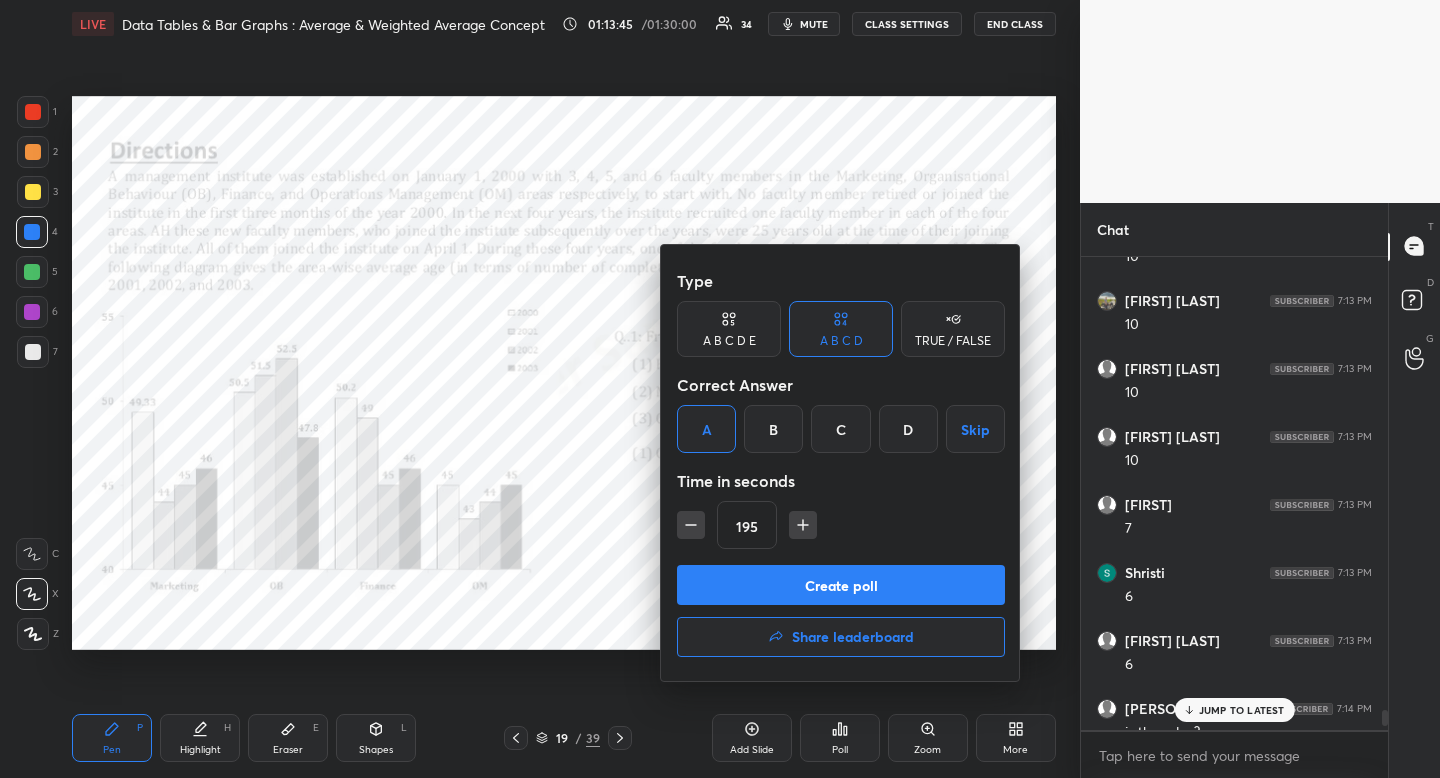 click 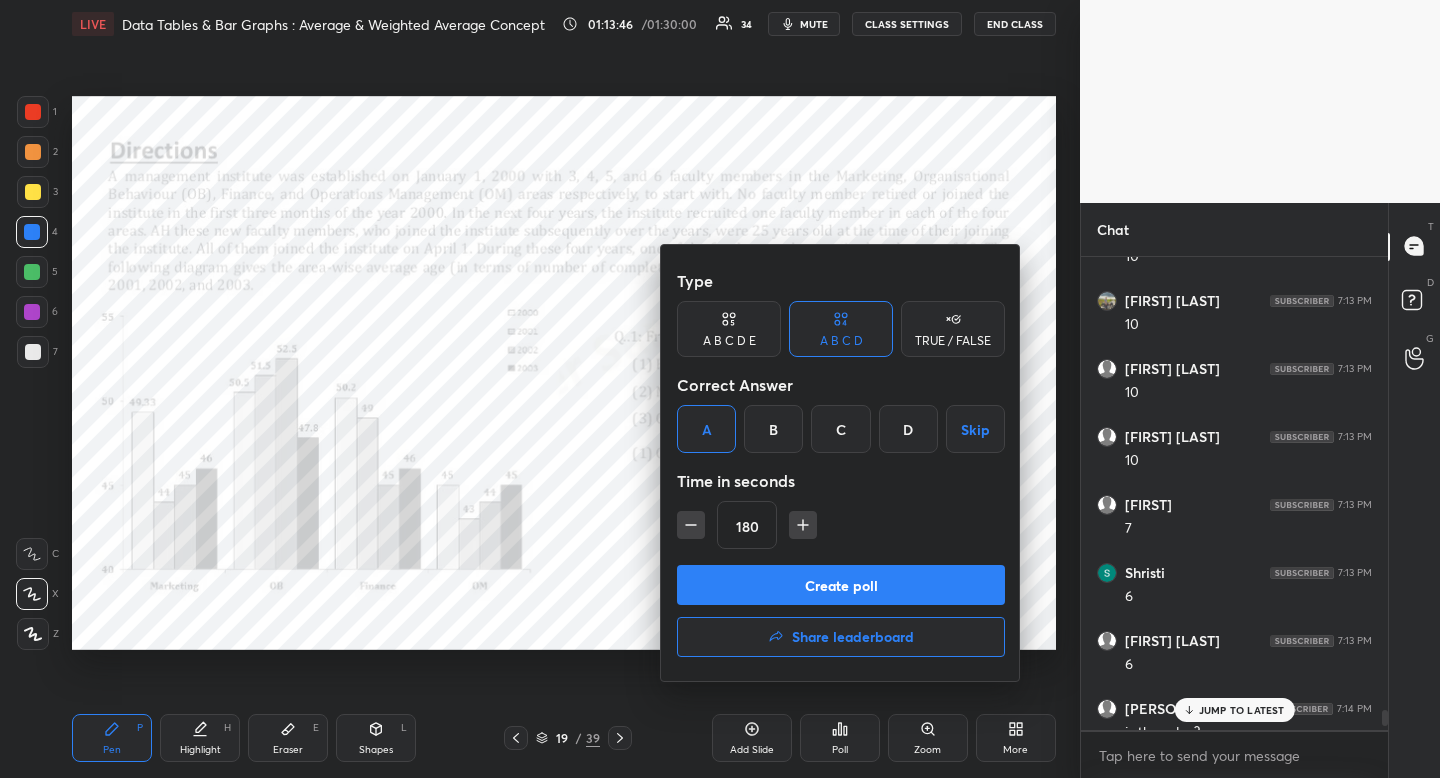 click 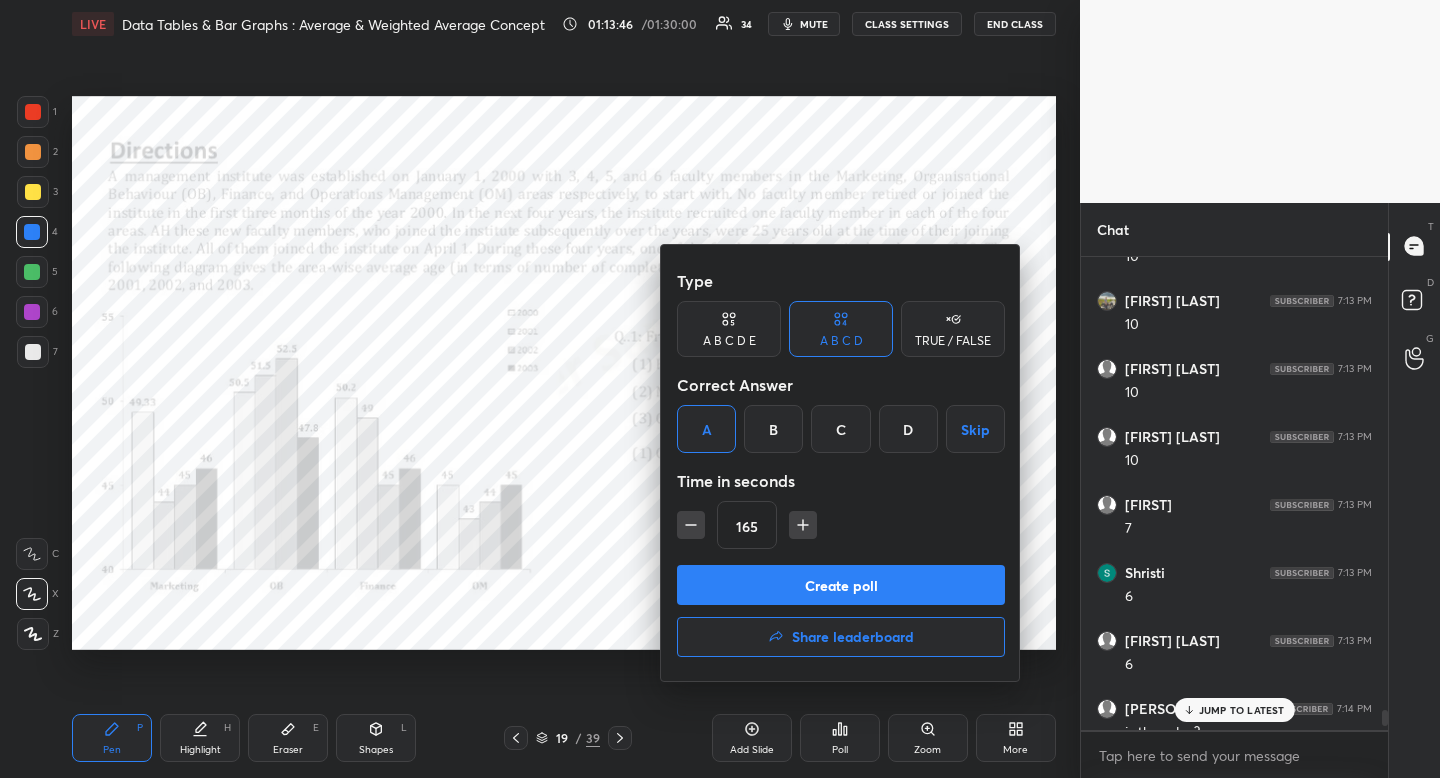 click 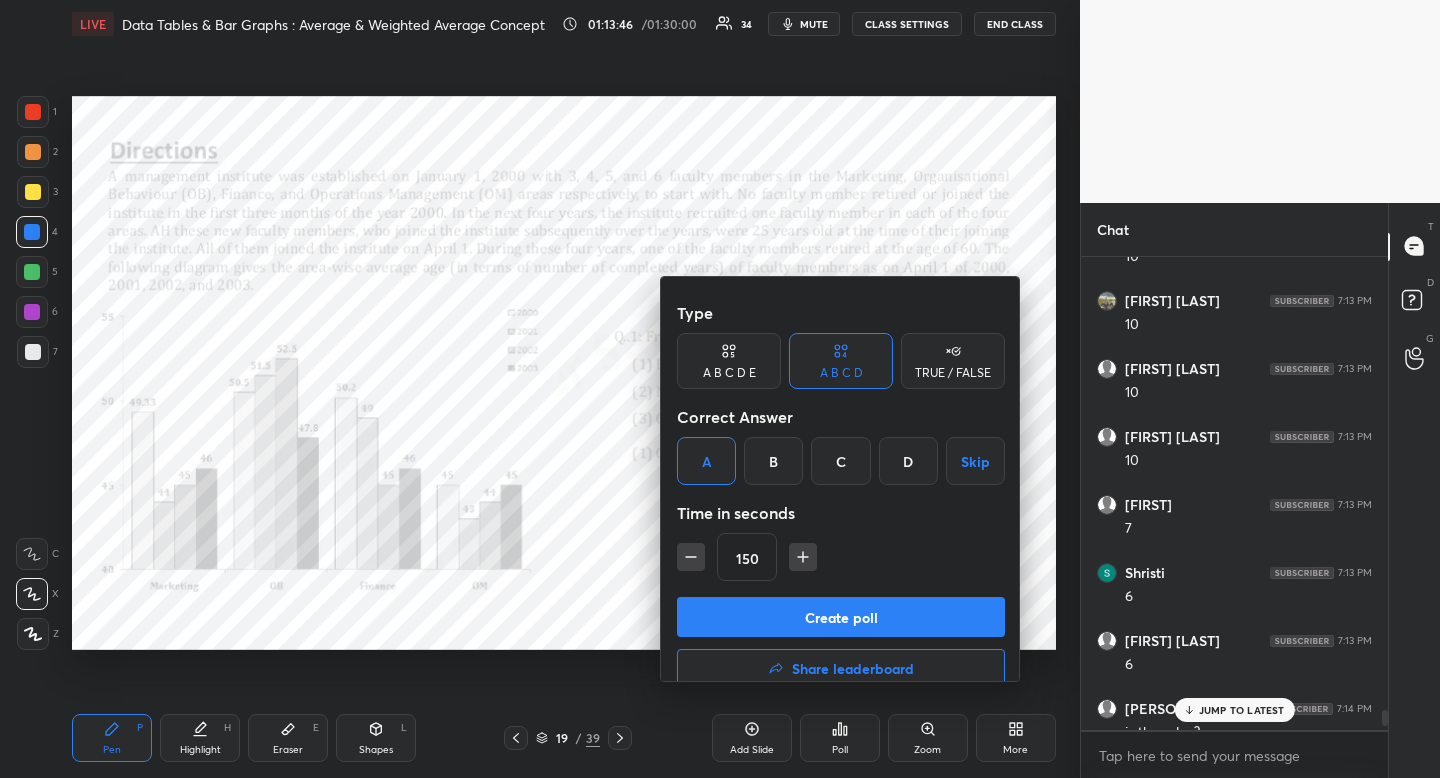 click 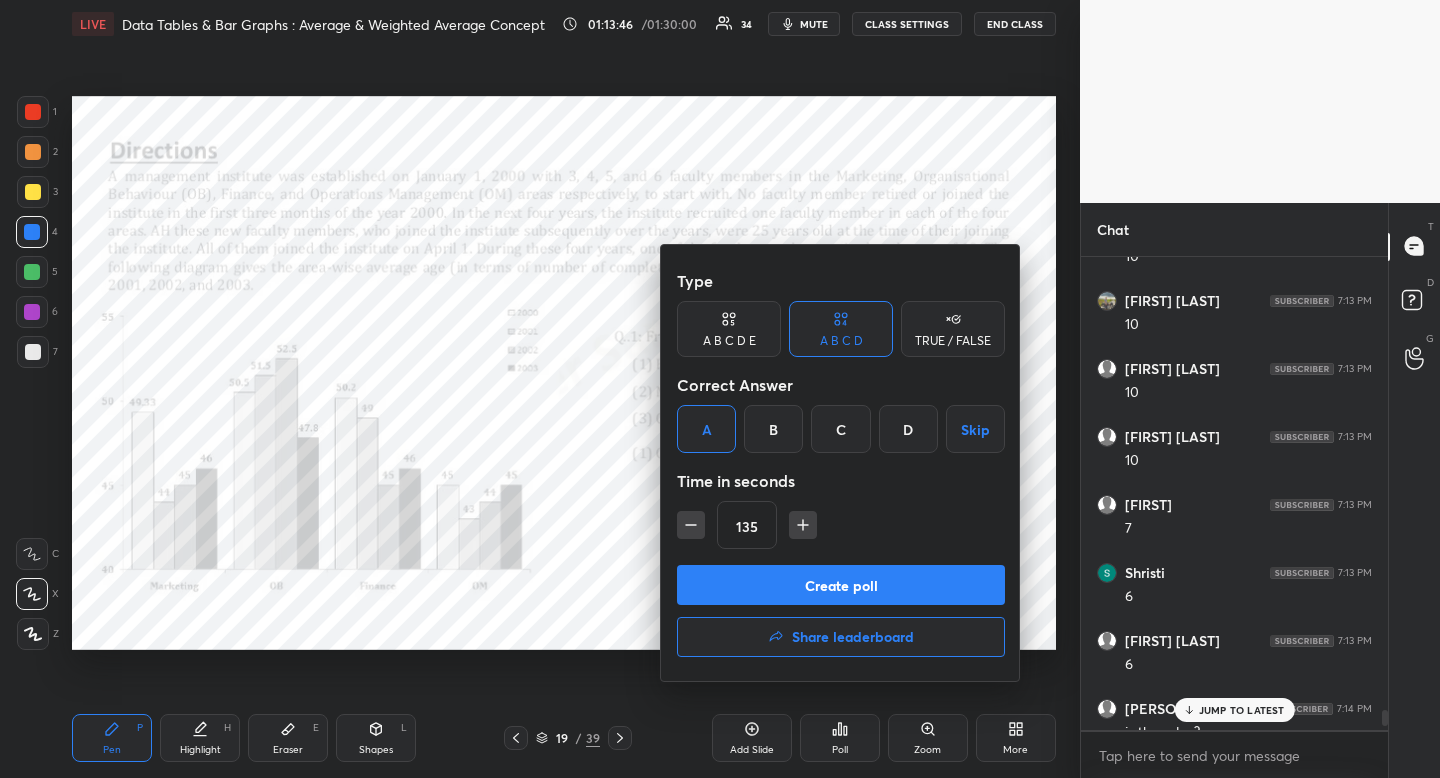click 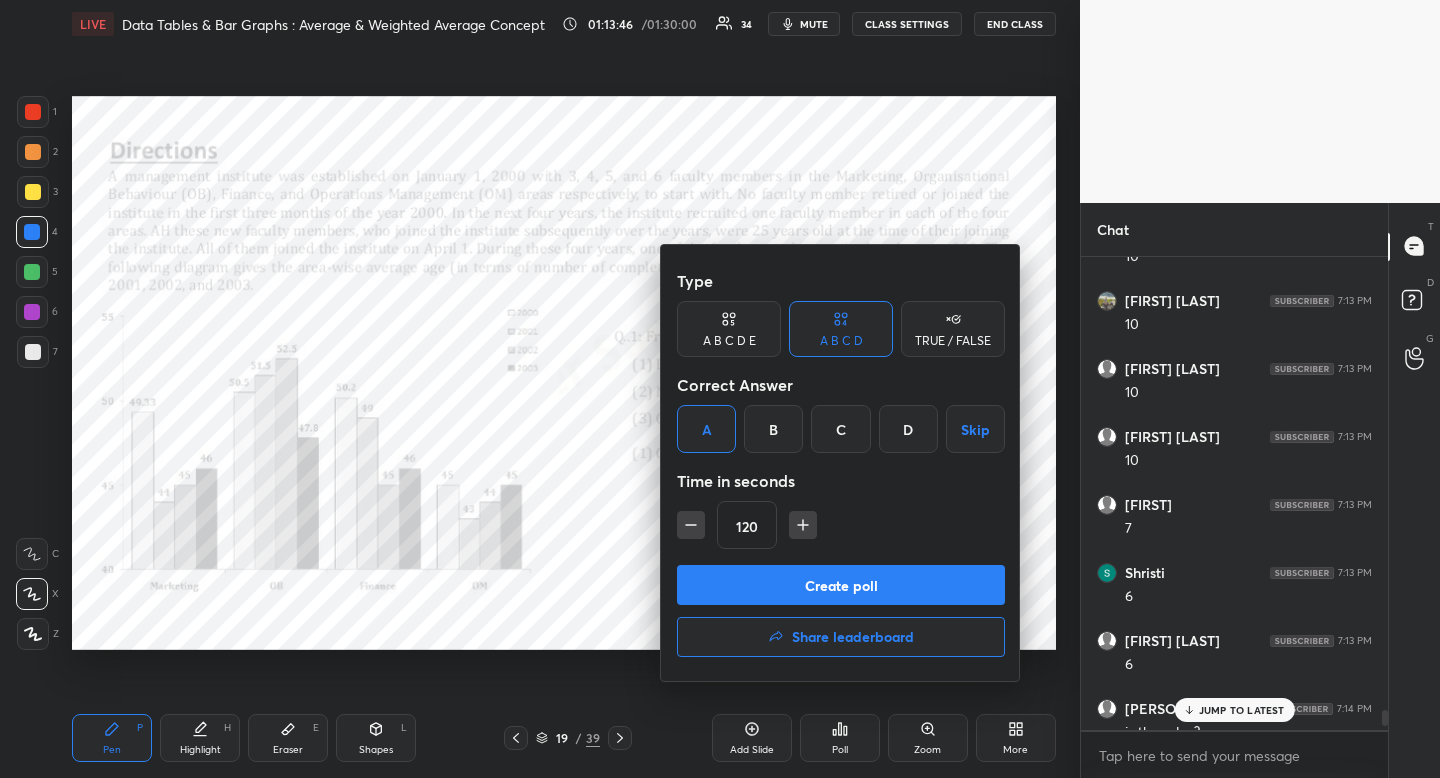 click 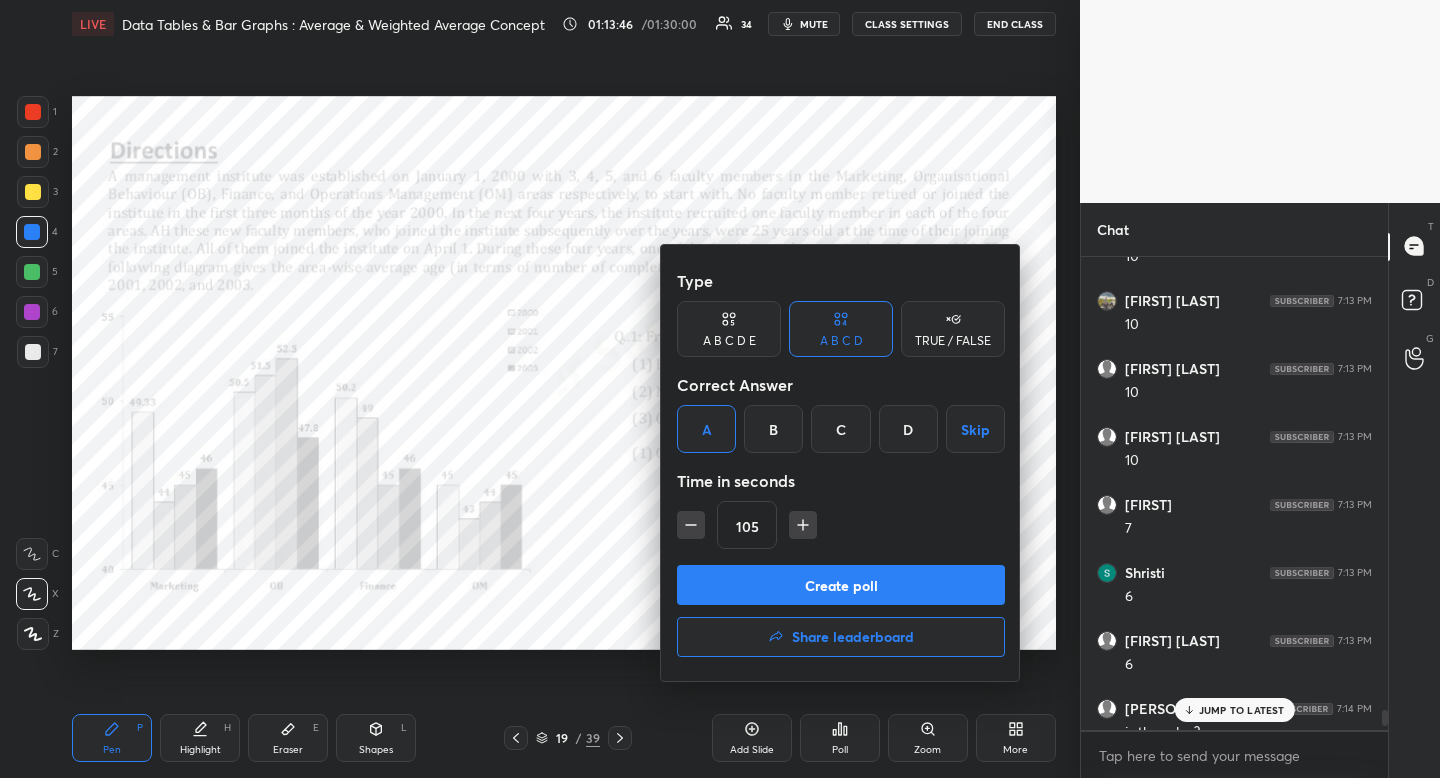 click 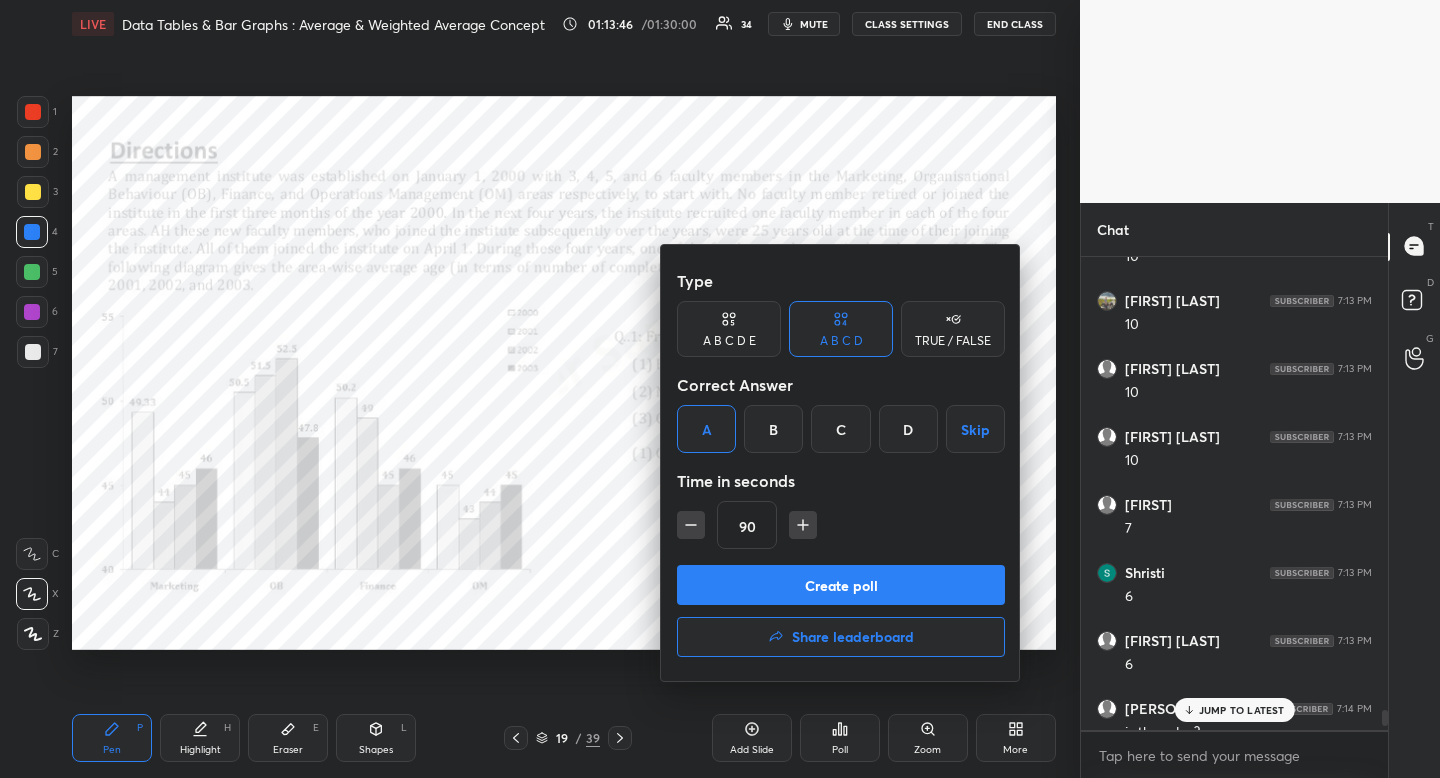 click 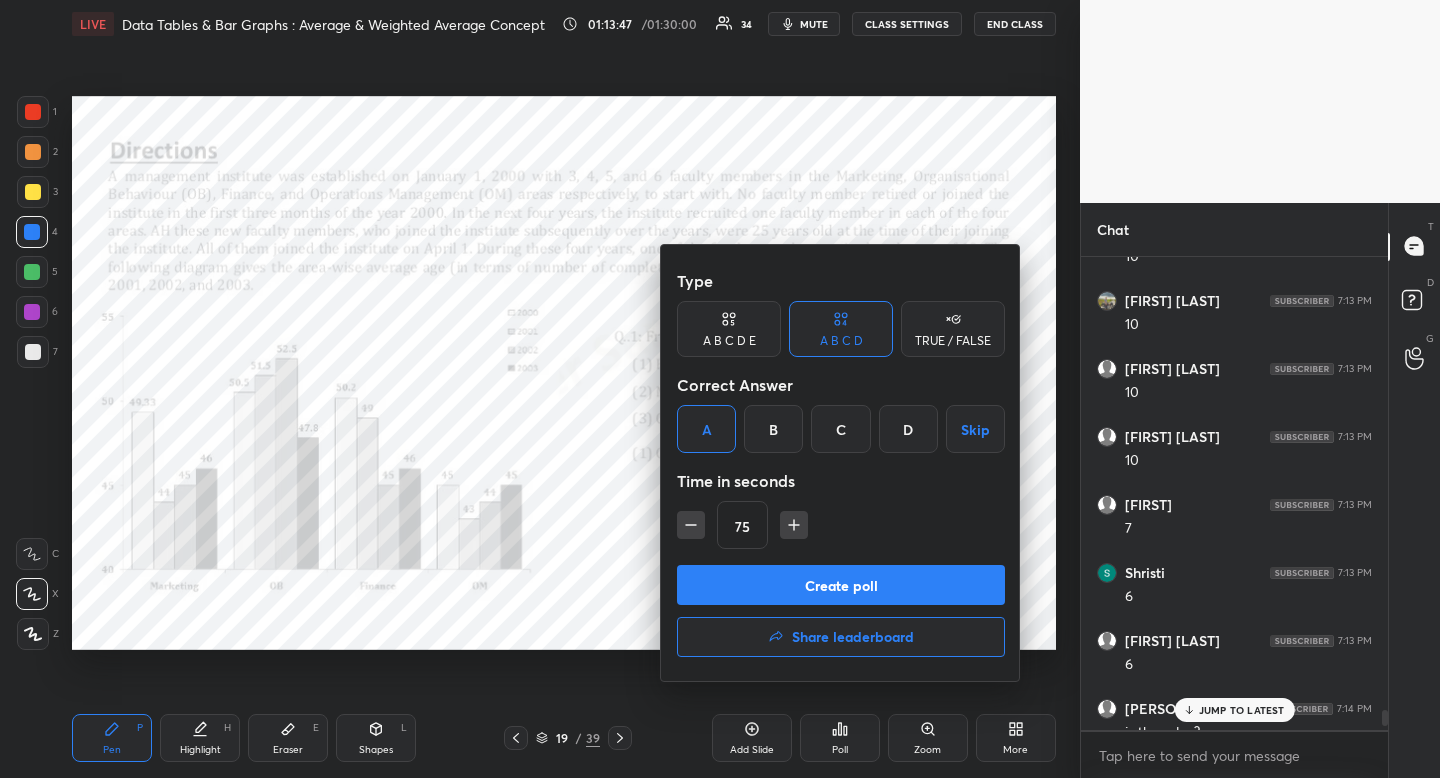 click 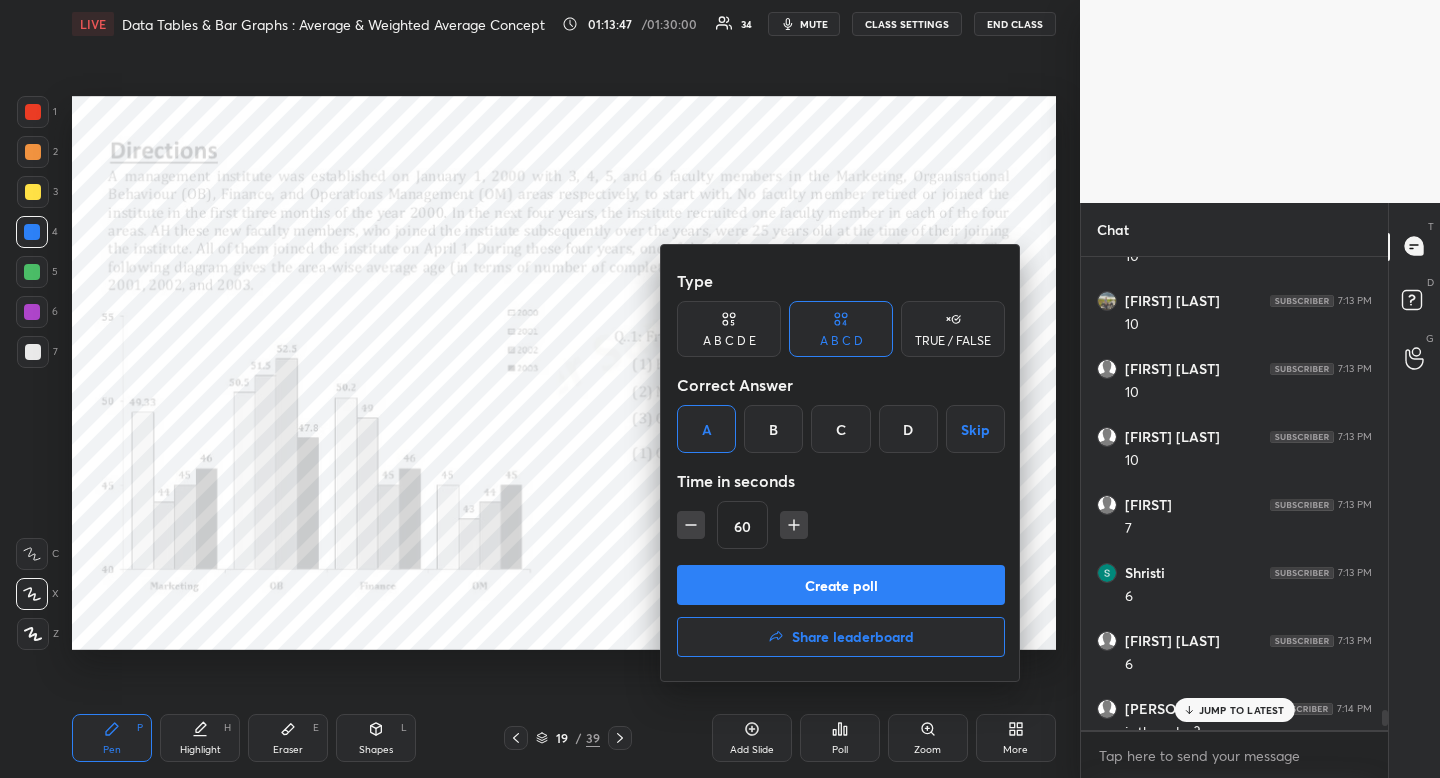 click 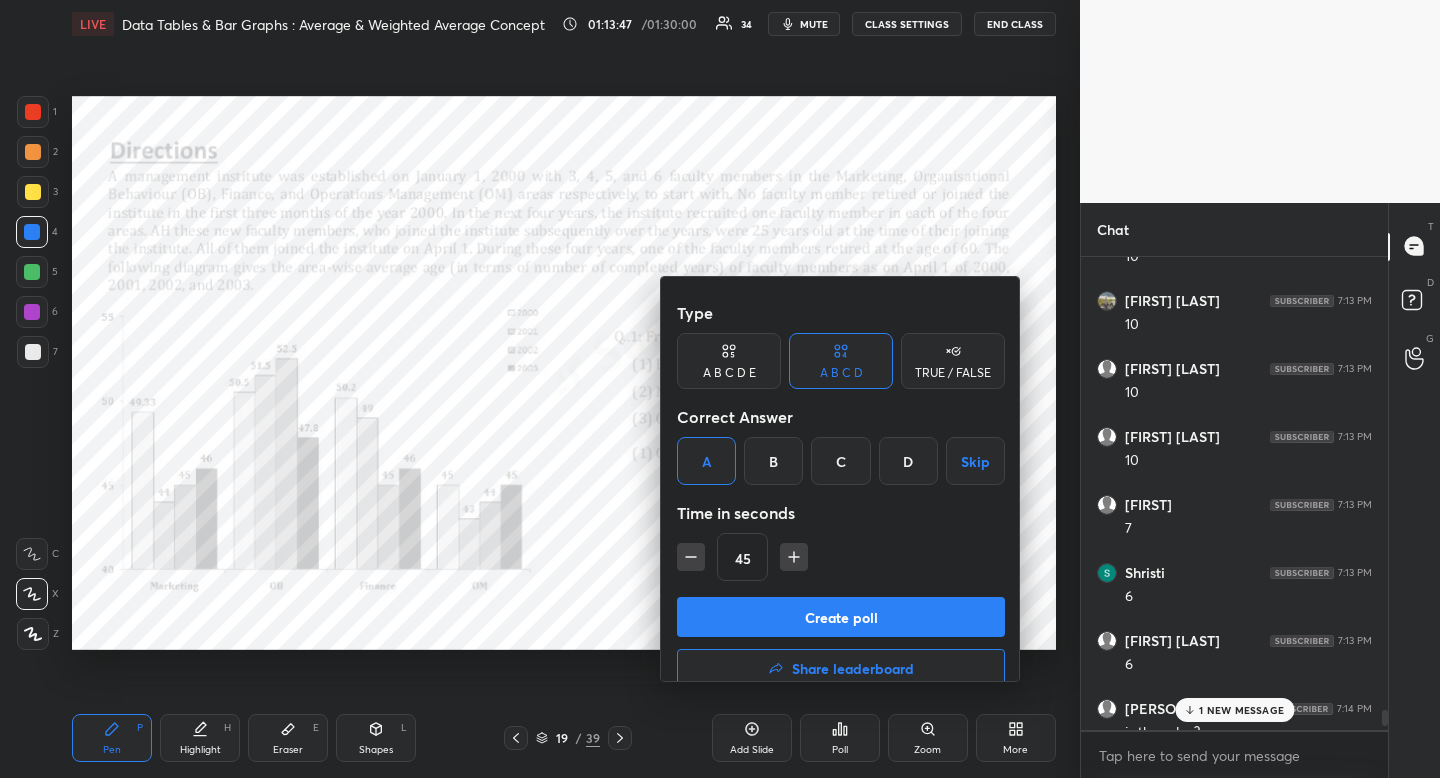 click 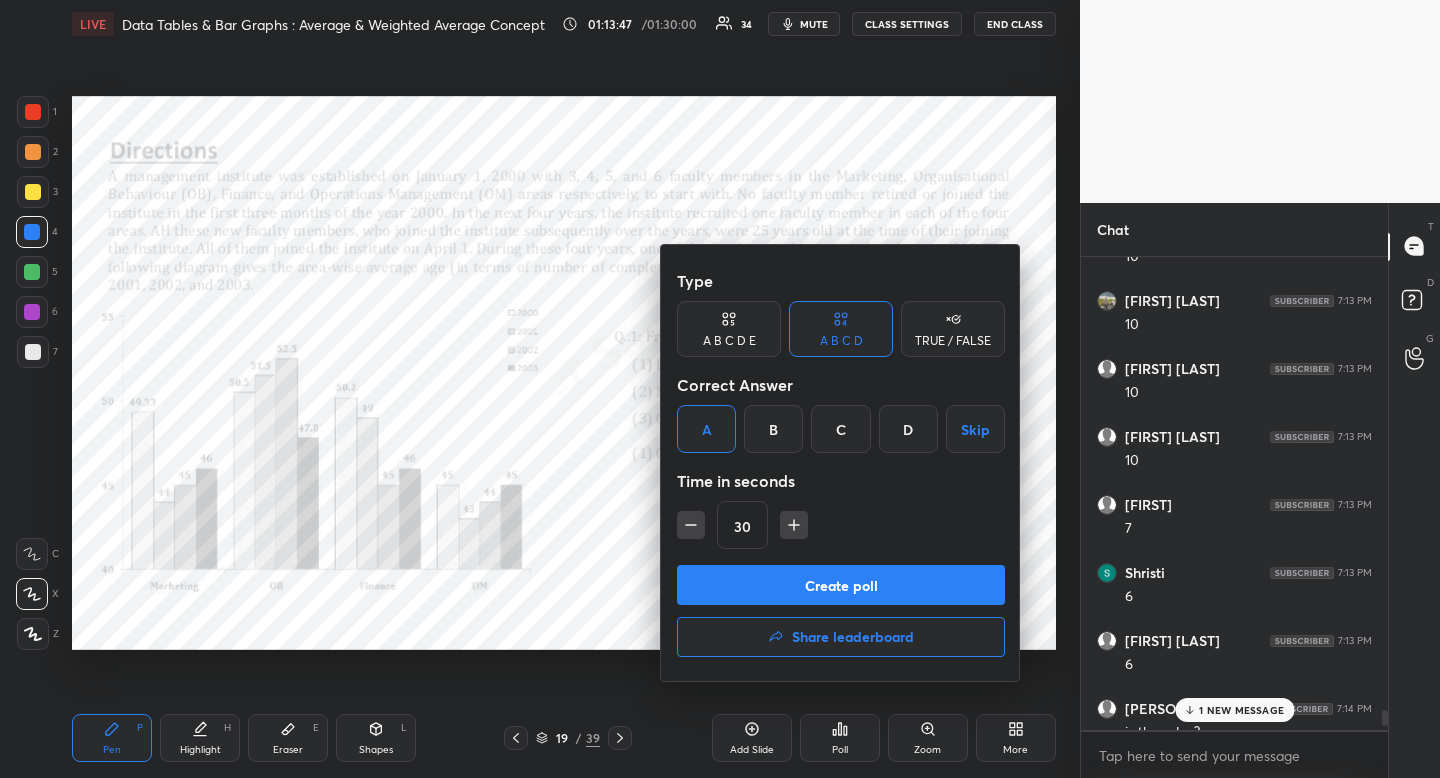 click 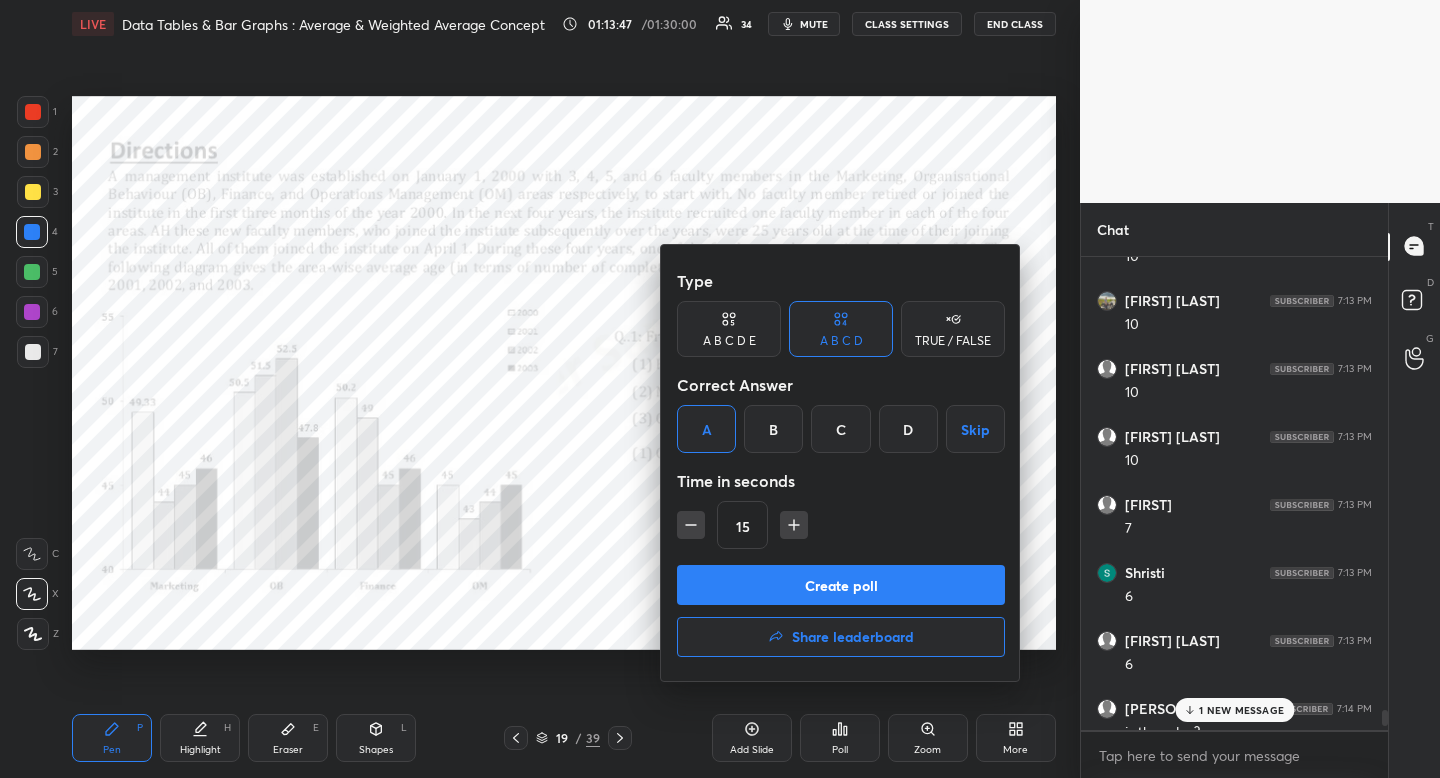 click on "15" at bounding box center (841, 525) 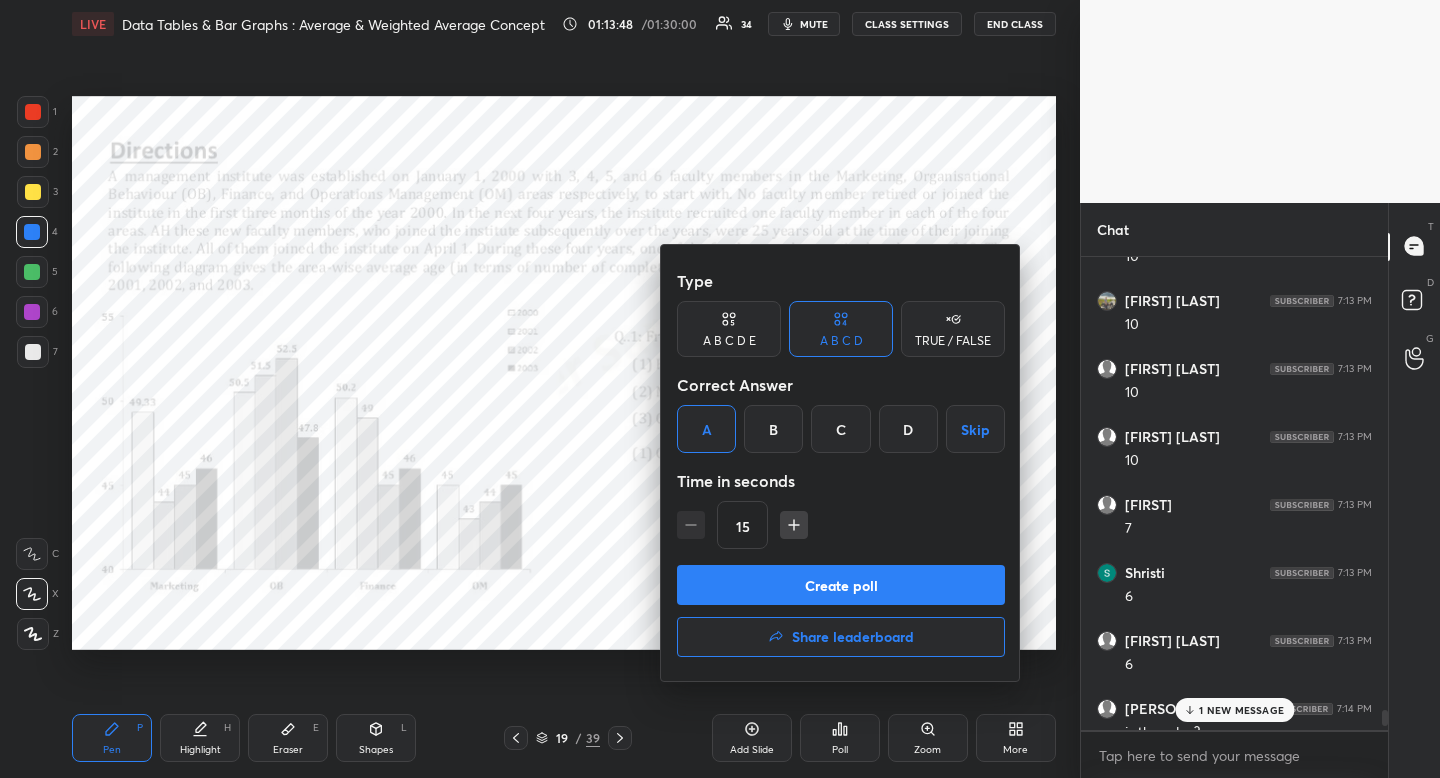 click on "Create poll" at bounding box center (841, 585) 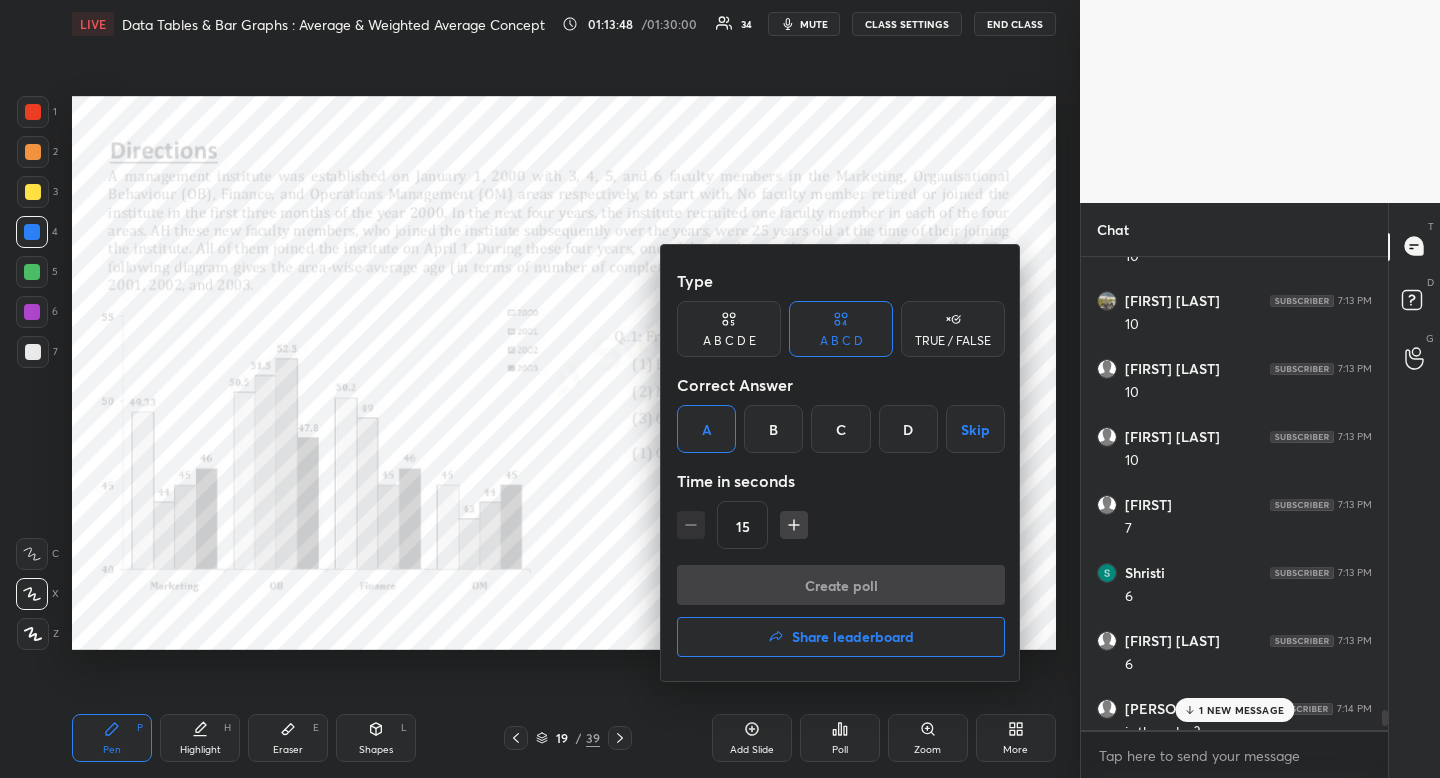 scroll, scrollTop: 451, scrollLeft: 295, axis: both 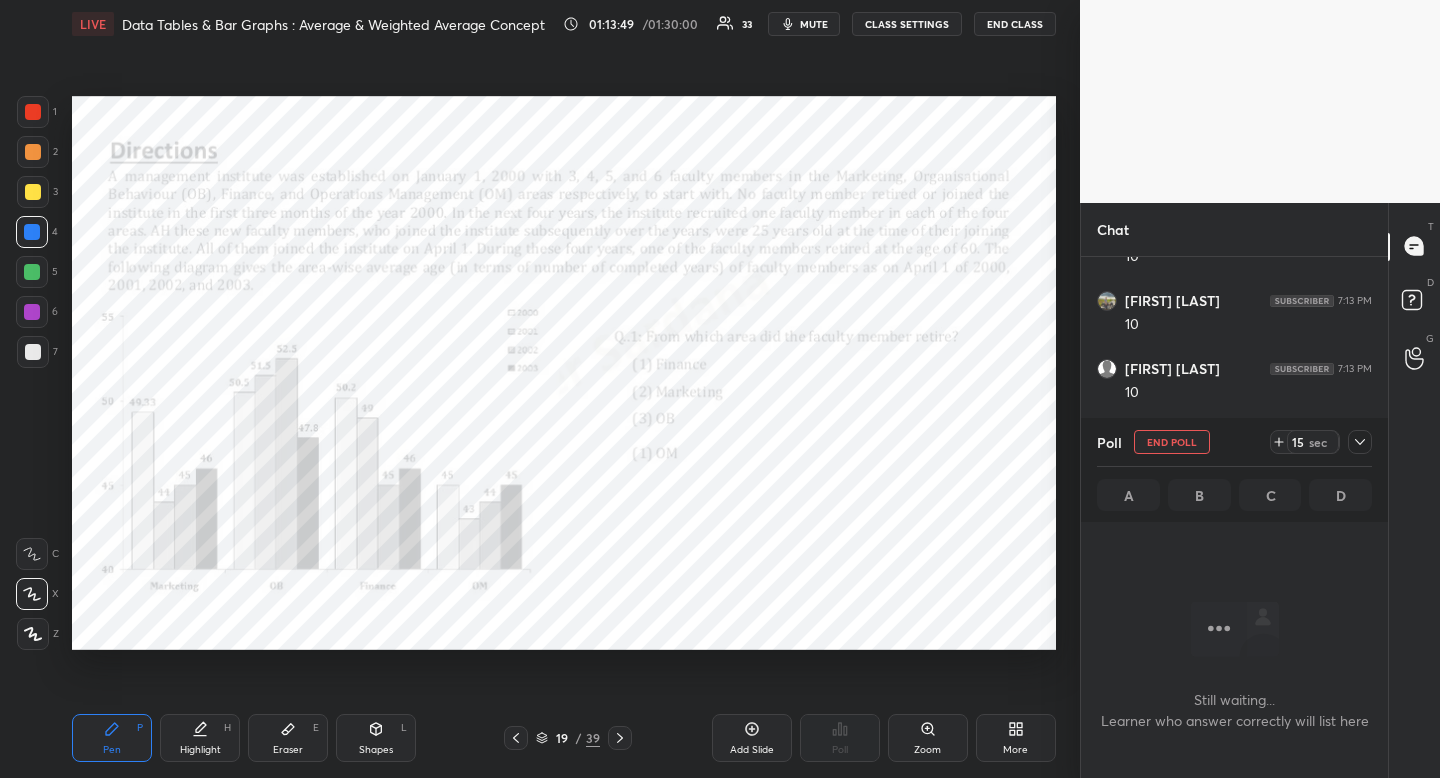 click at bounding box center (1360, 442) 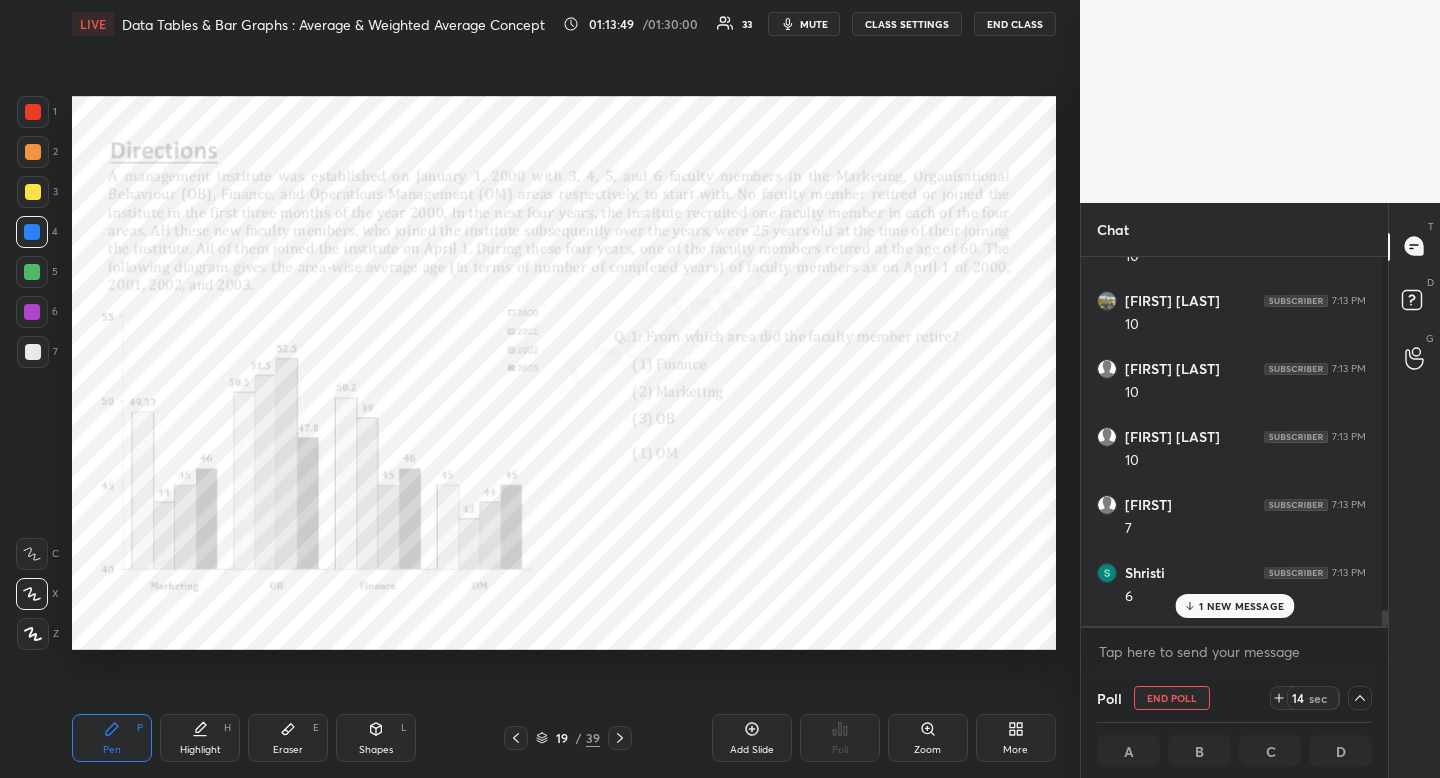scroll, scrollTop: 363, scrollLeft: 295, axis: both 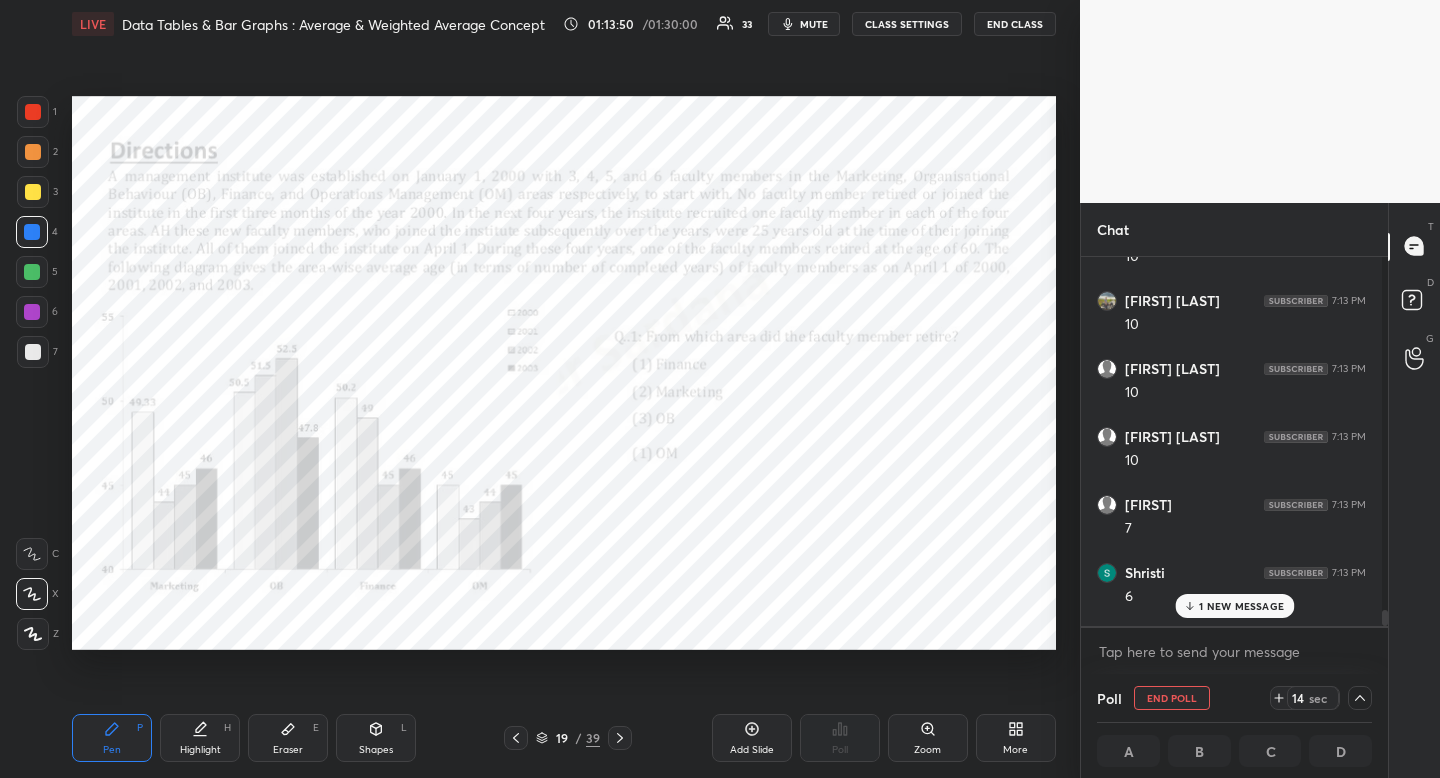 click on "1 NEW MESSAGE" at bounding box center (1234, 606) 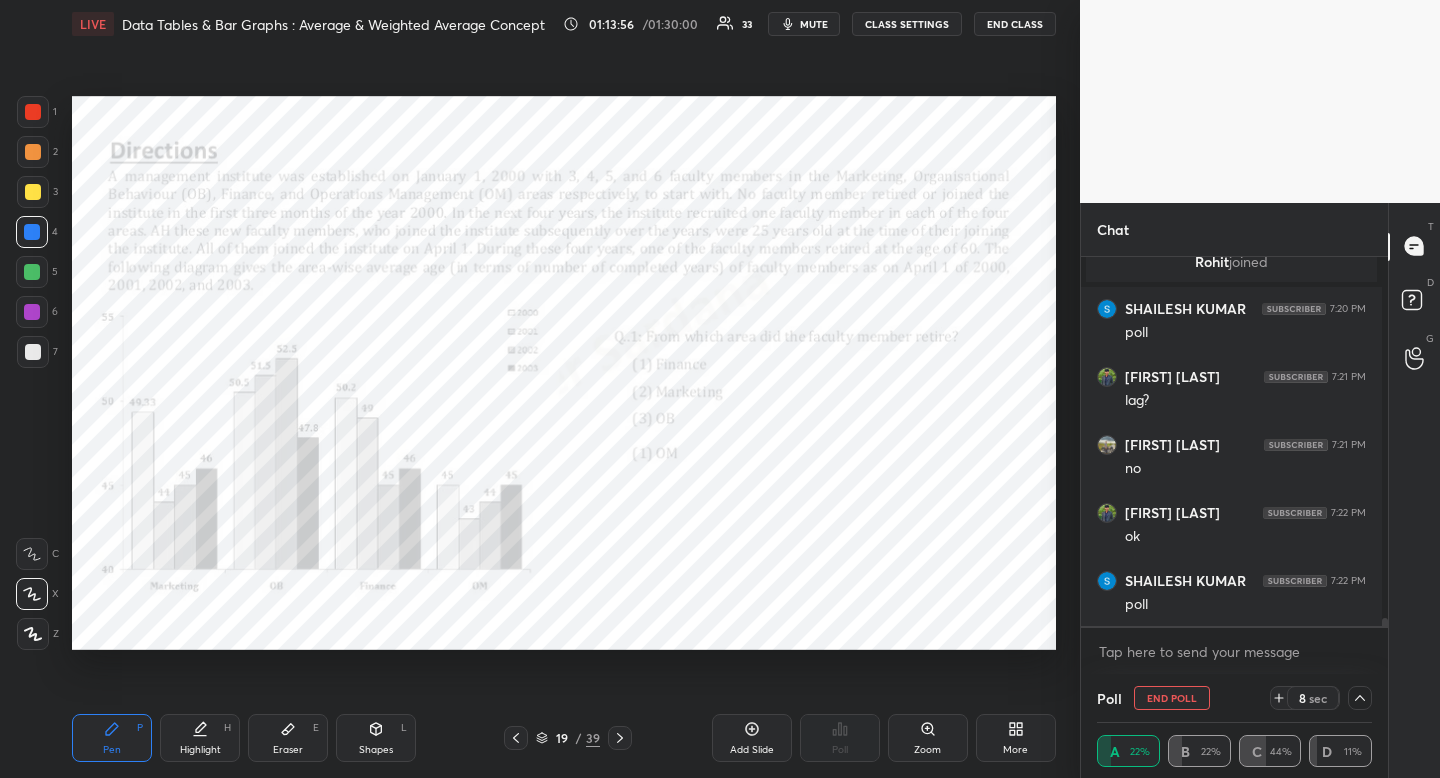 click 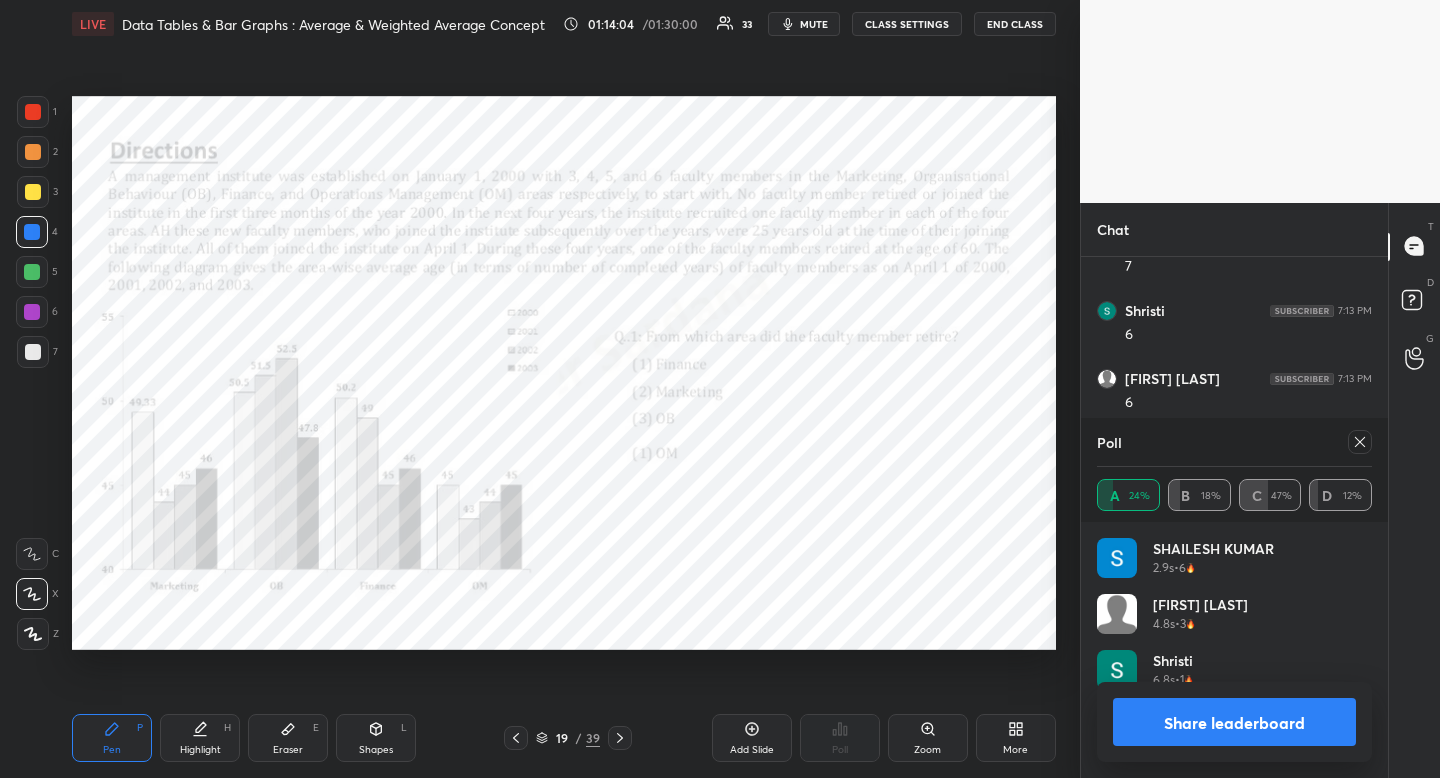 click 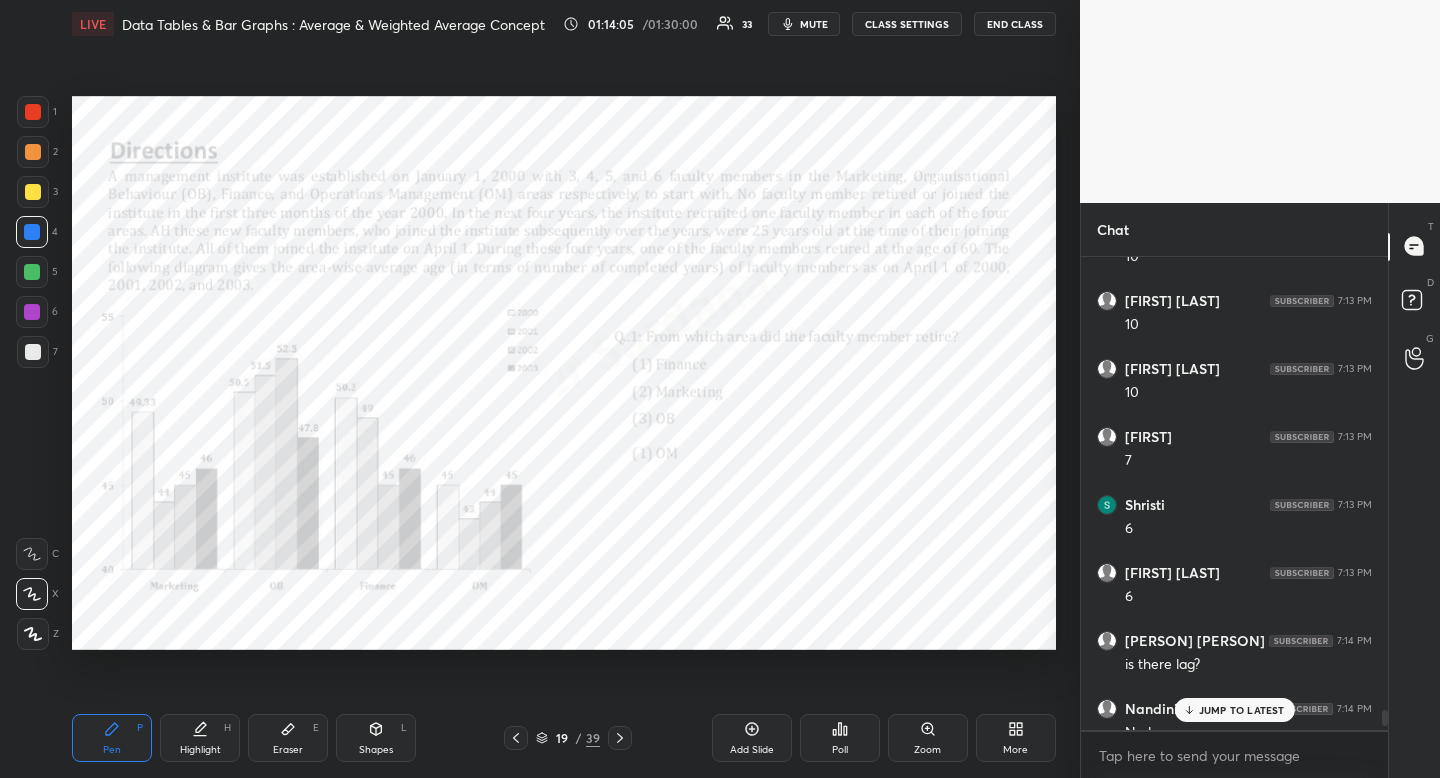 drag, startPoint x: 167, startPoint y: 750, endPoint x: 176, endPoint y: 745, distance: 10.29563 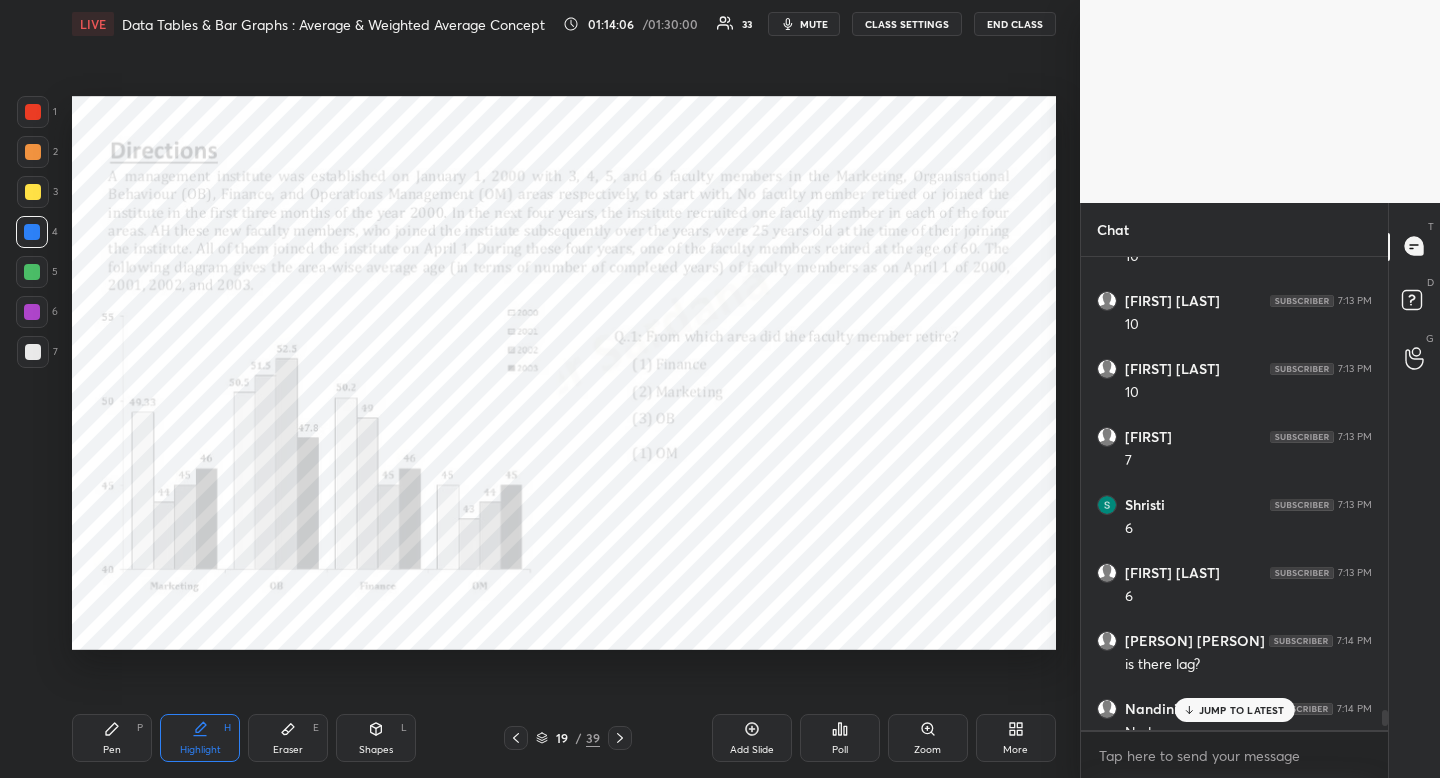 click on "Highlight H" at bounding box center (200, 738) 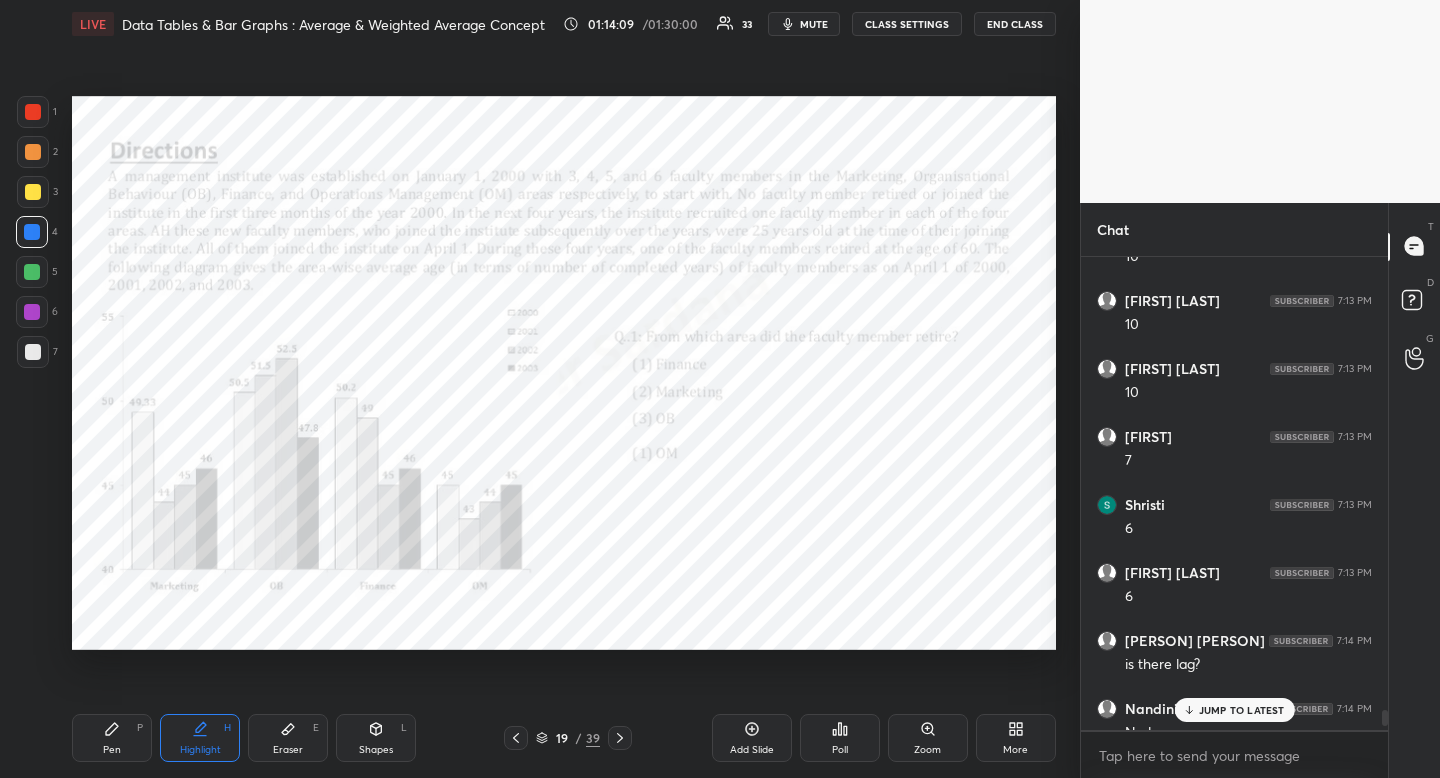 click on "JUMP TO LATEST" at bounding box center (1234, 710) 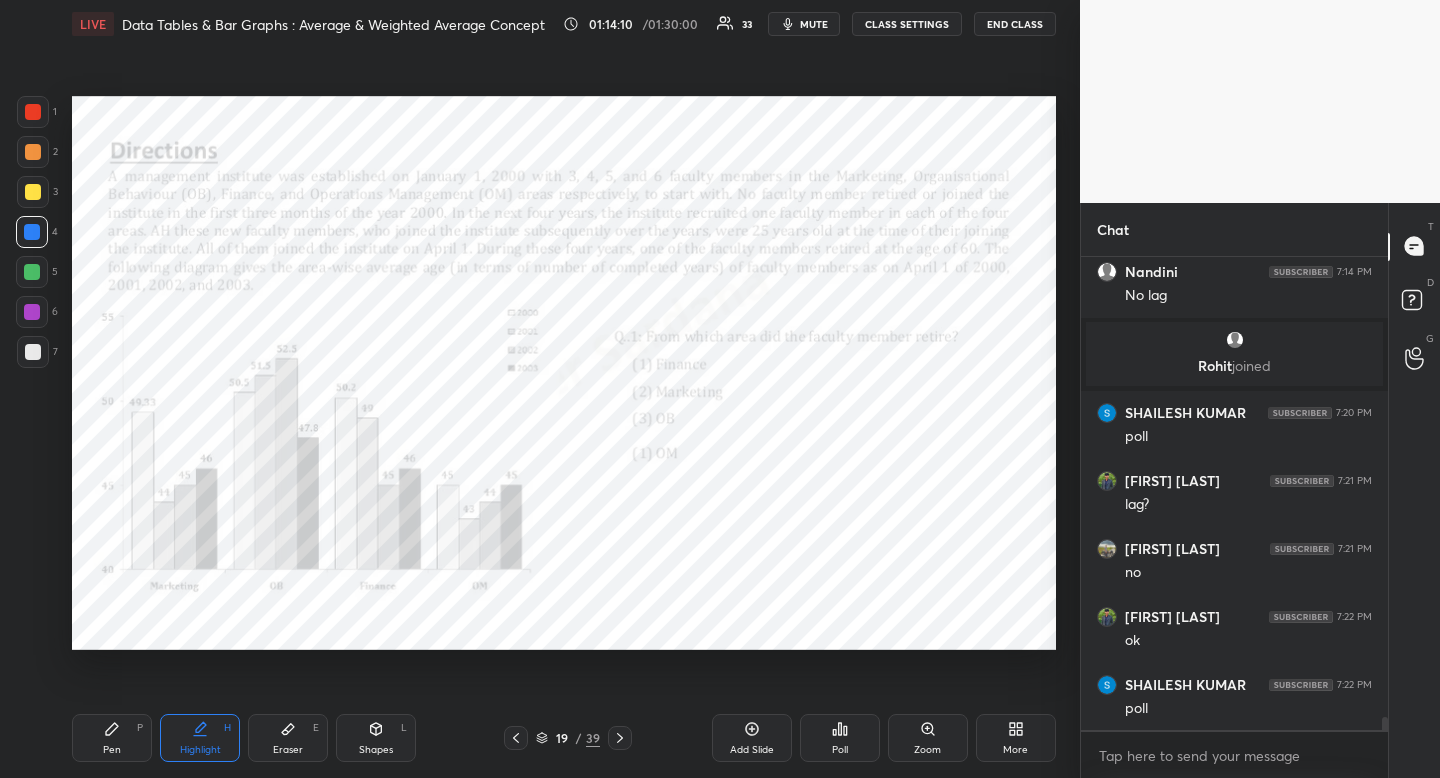 click on "Eraser E" at bounding box center [288, 738] 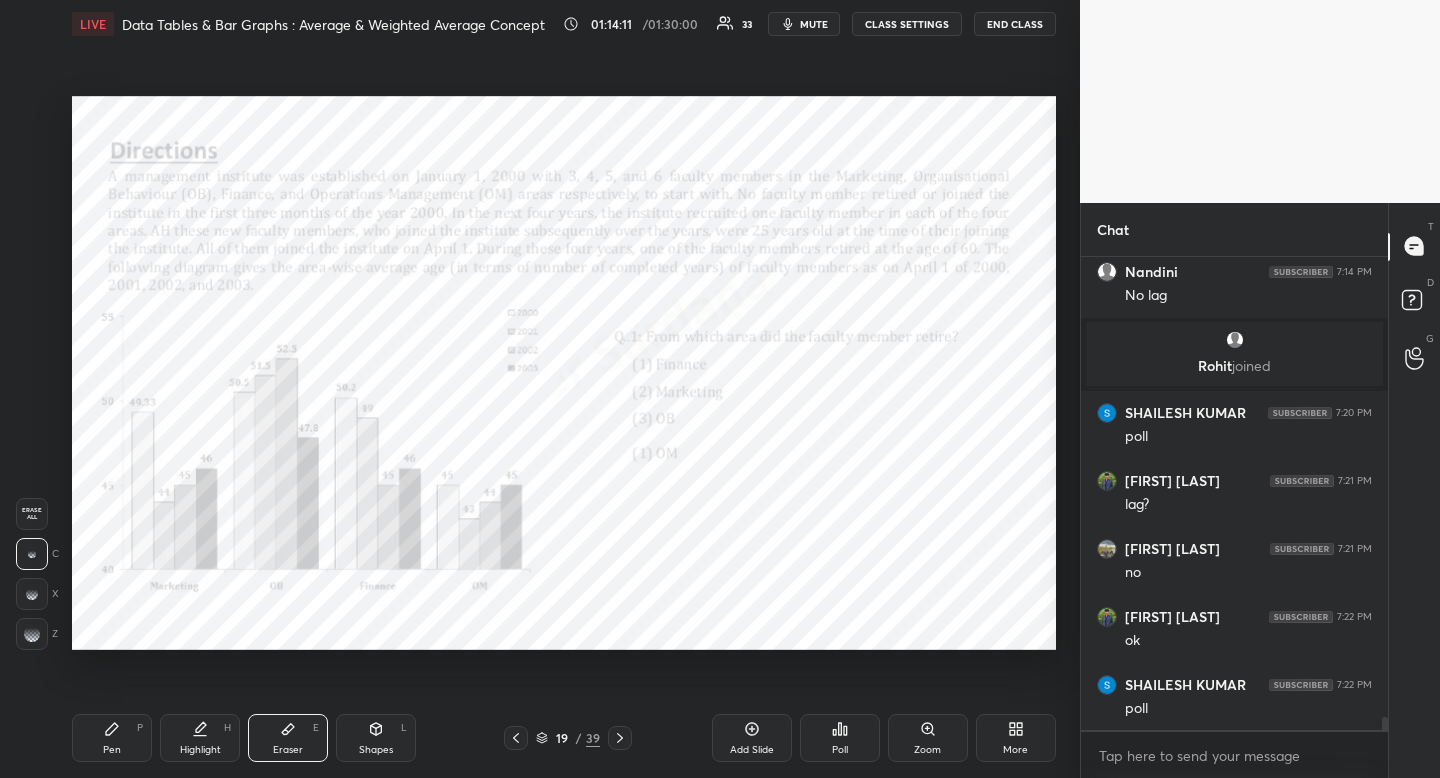 click on "1 2 3 4 5 6 7 R O A L C X Z Erase all   C X Z" at bounding box center [32, 373] 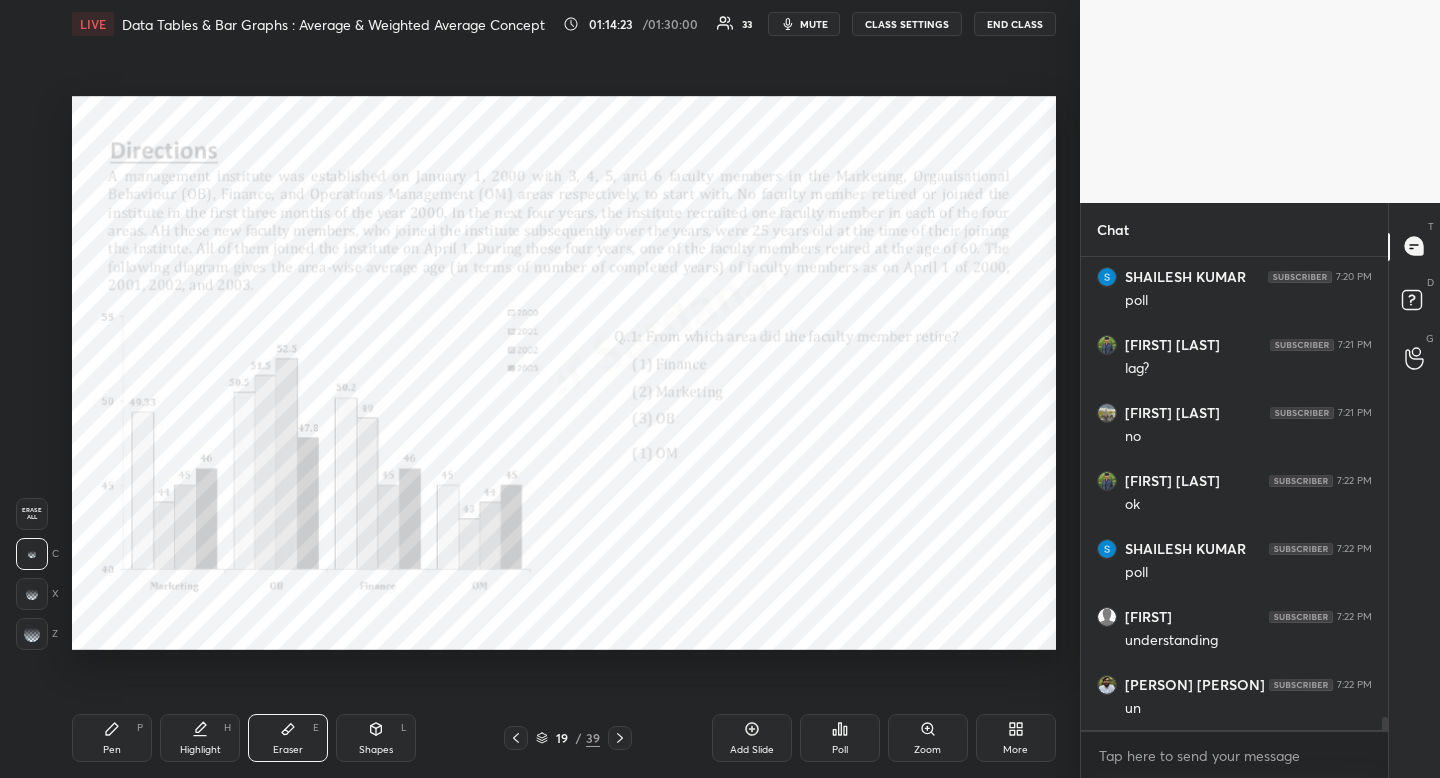 click 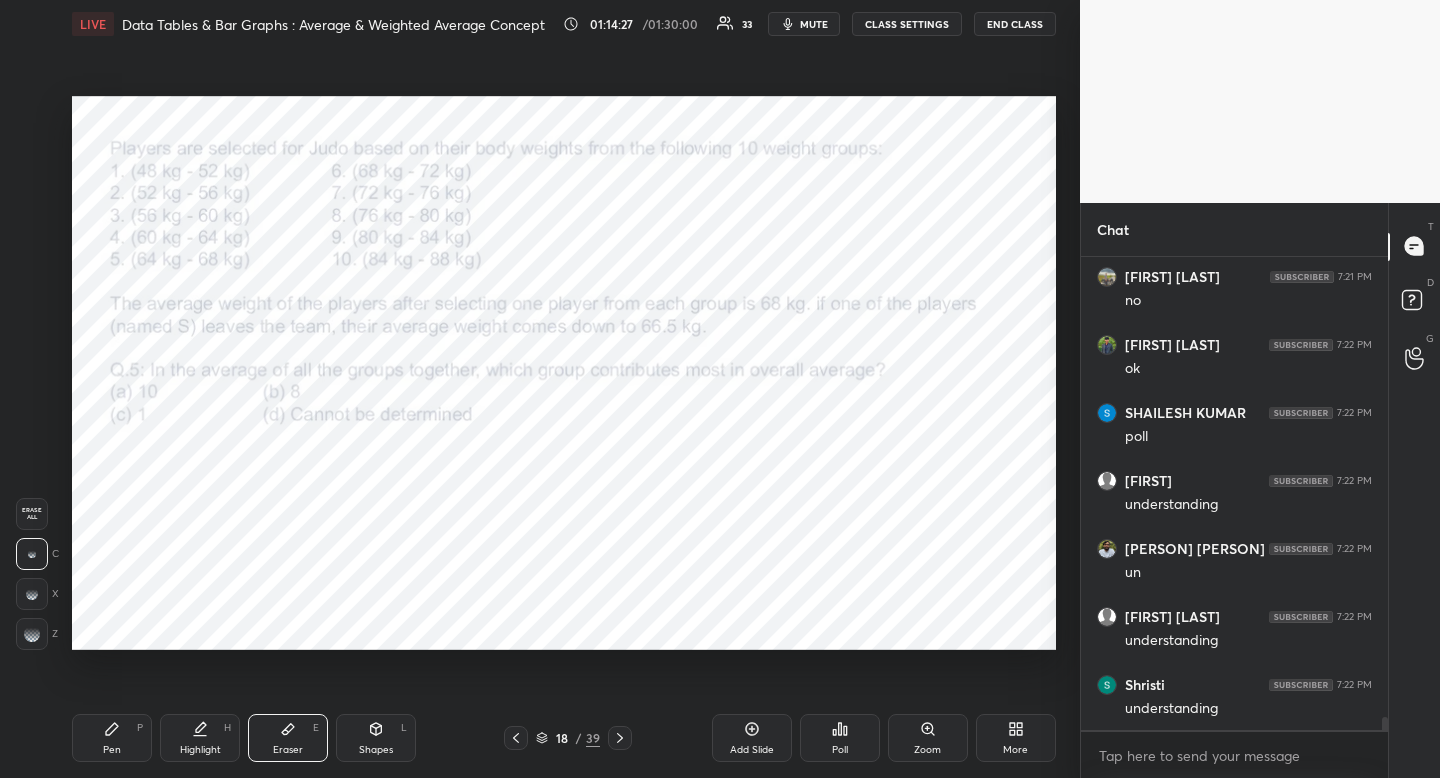 click on "Pen P" at bounding box center (112, 738) 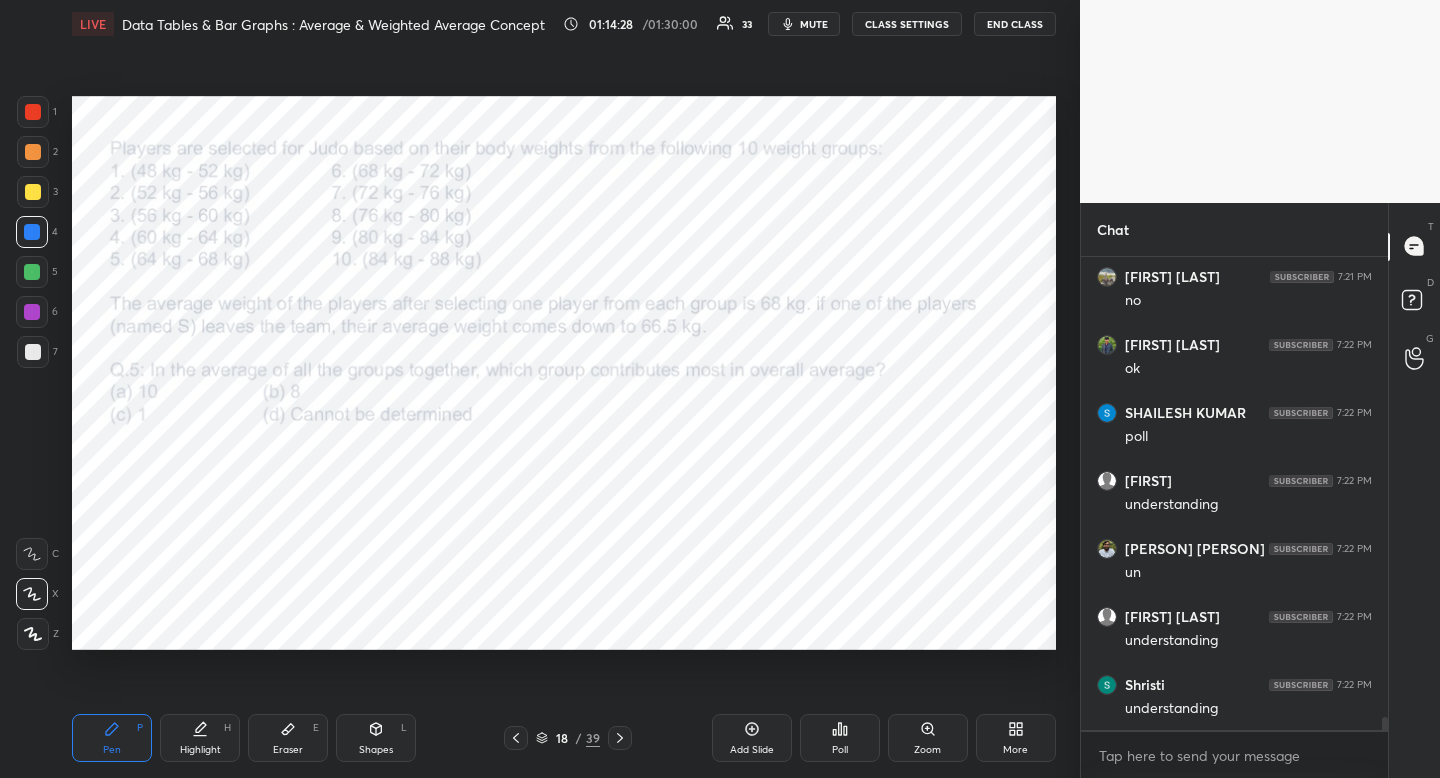 click at bounding box center (33, 112) 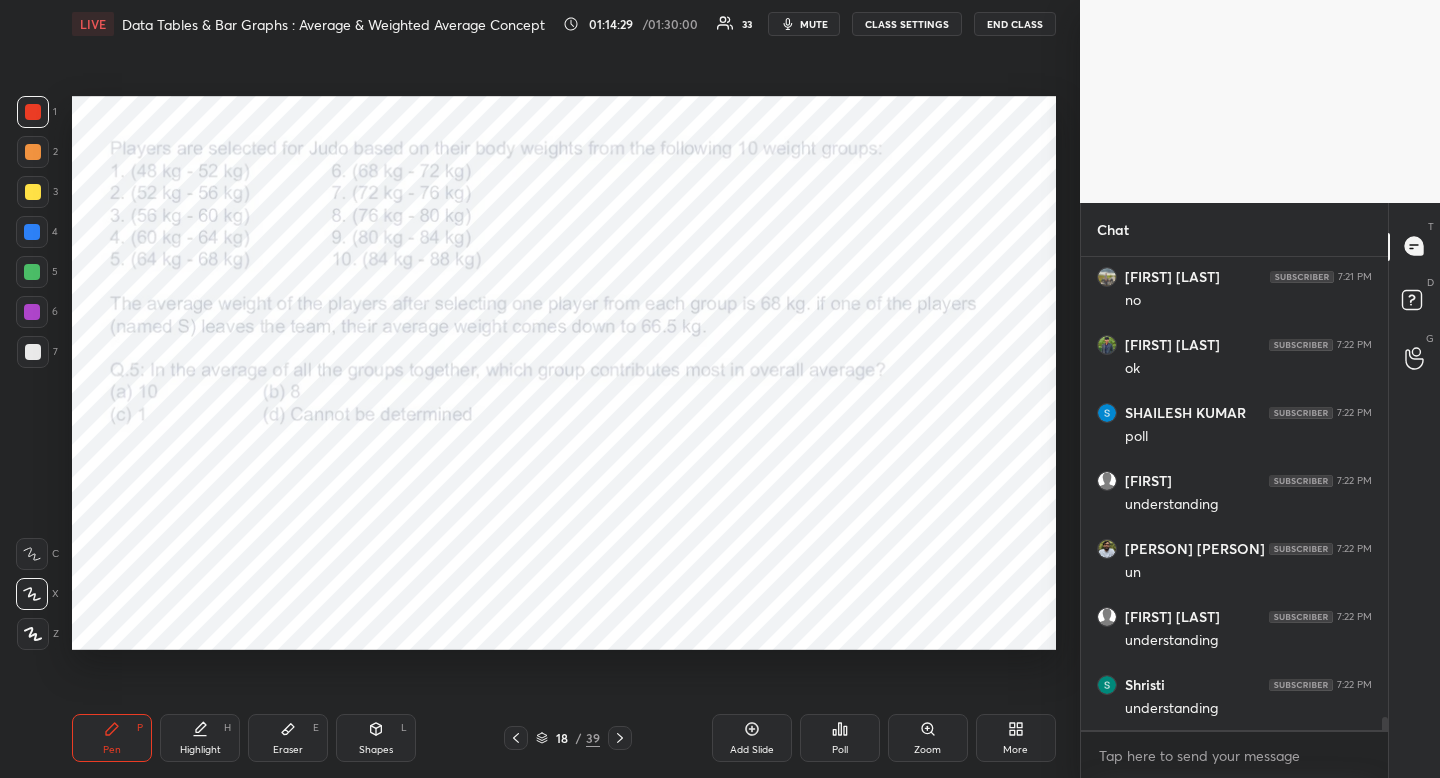 click at bounding box center (620, 738) 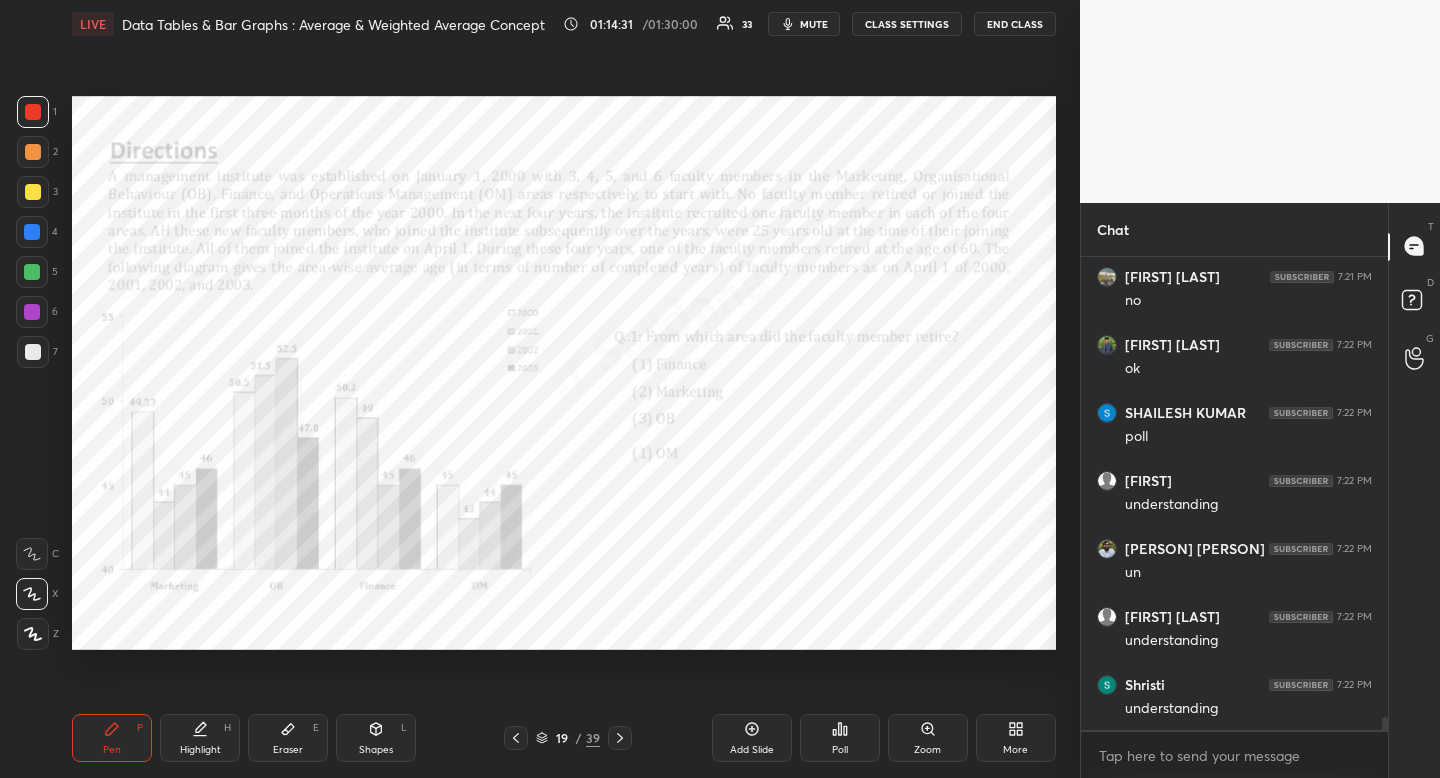 click on "Shapes" at bounding box center (376, 750) 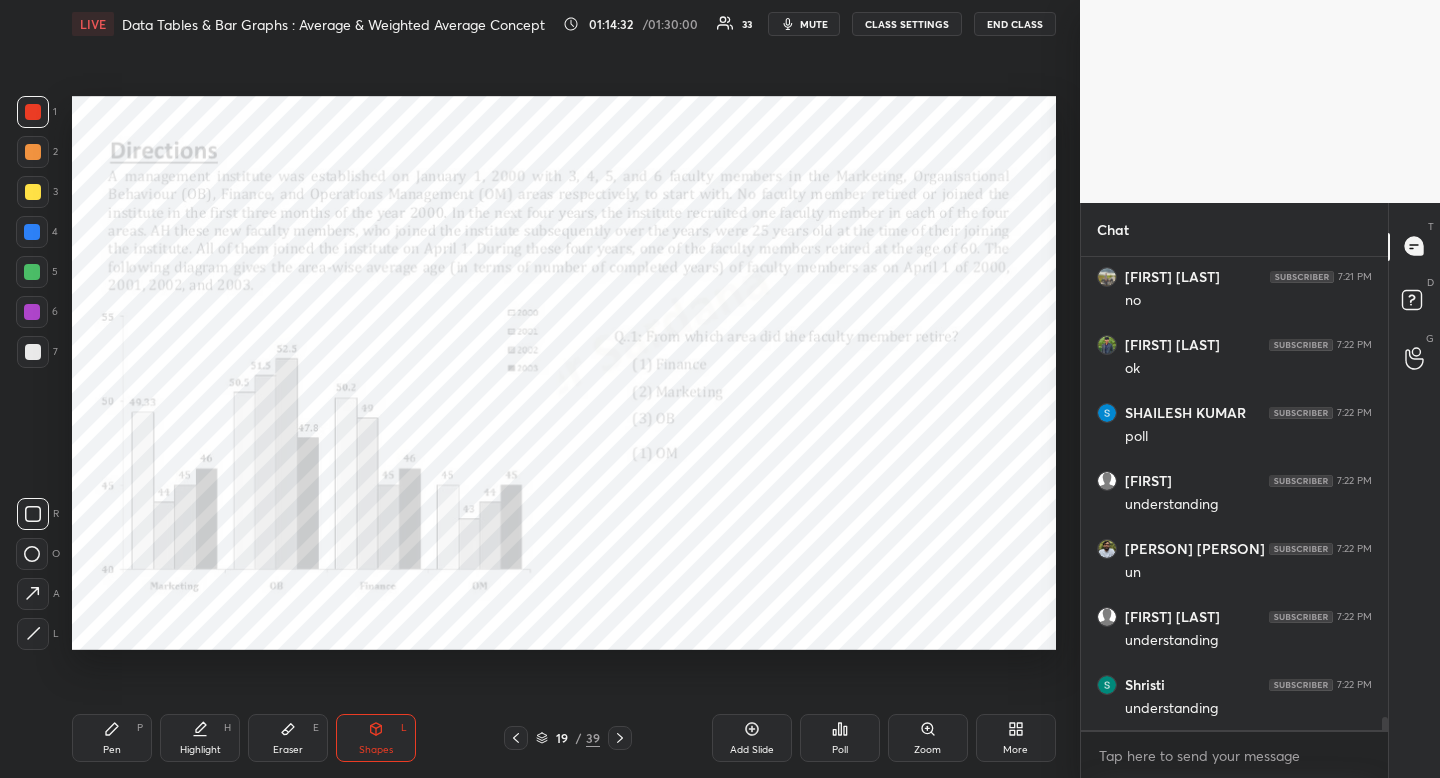 drag, startPoint x: 29, startPoint y: 517, endPoint x: 11, endPoint y: 515, distance: 18.110771 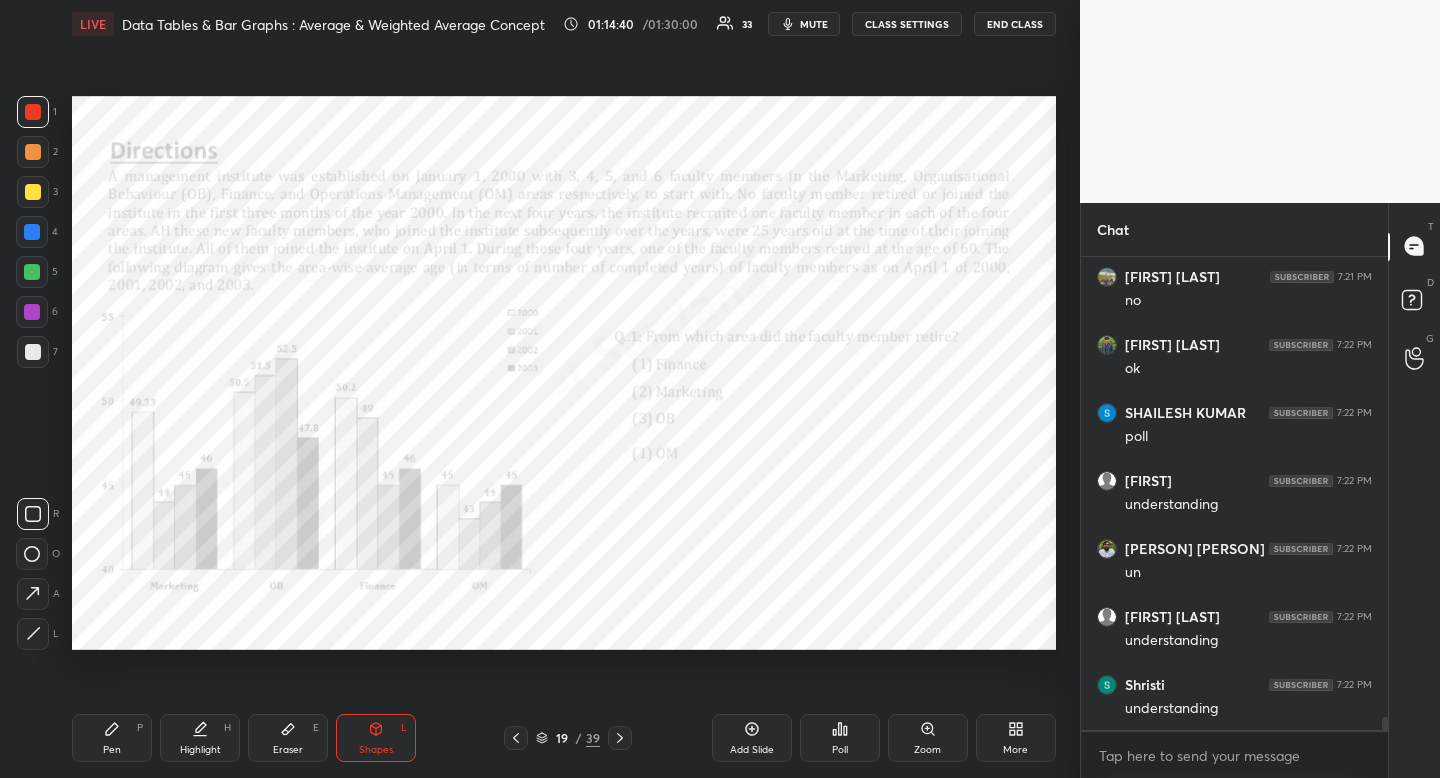click on "Pen" at bounding box center (112, 750) 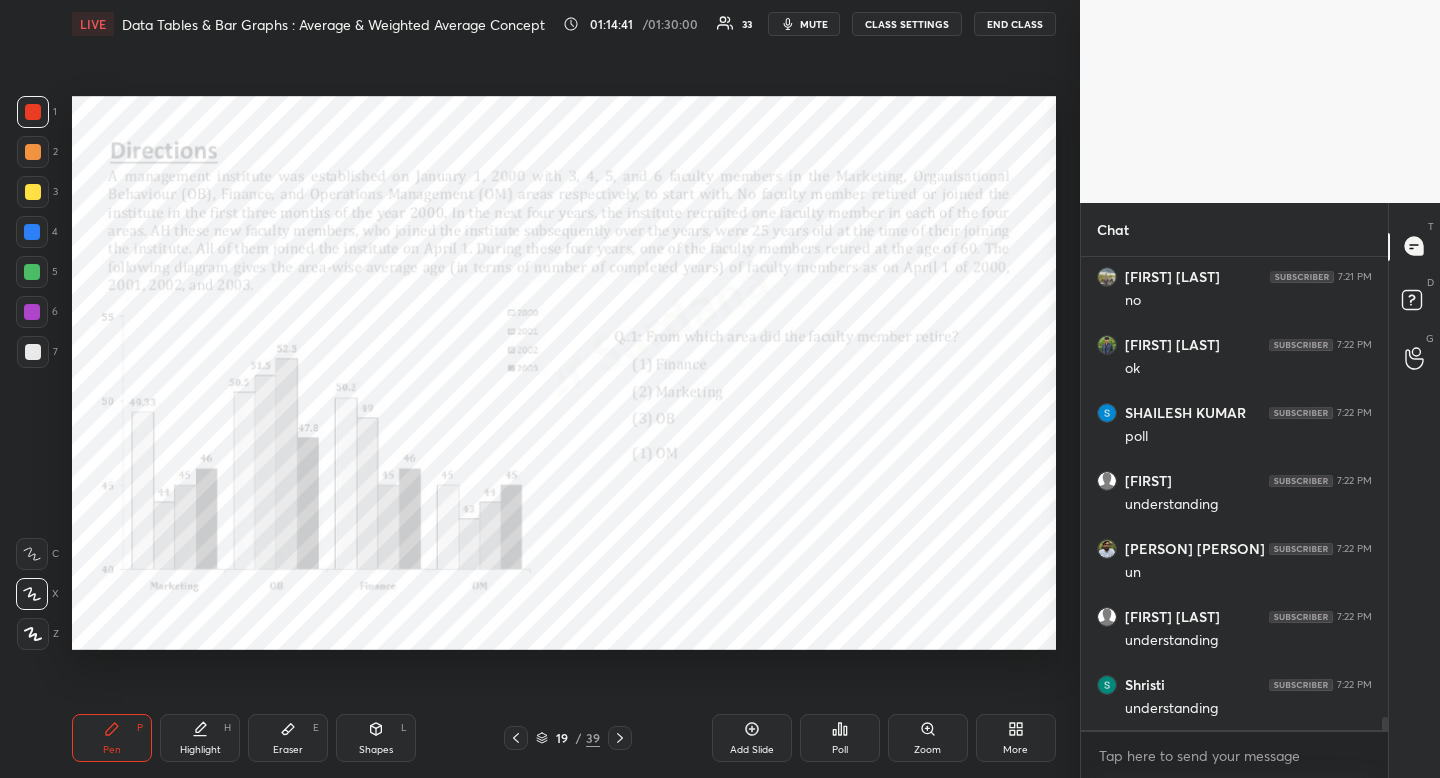 click at bounding box center [32, 232] 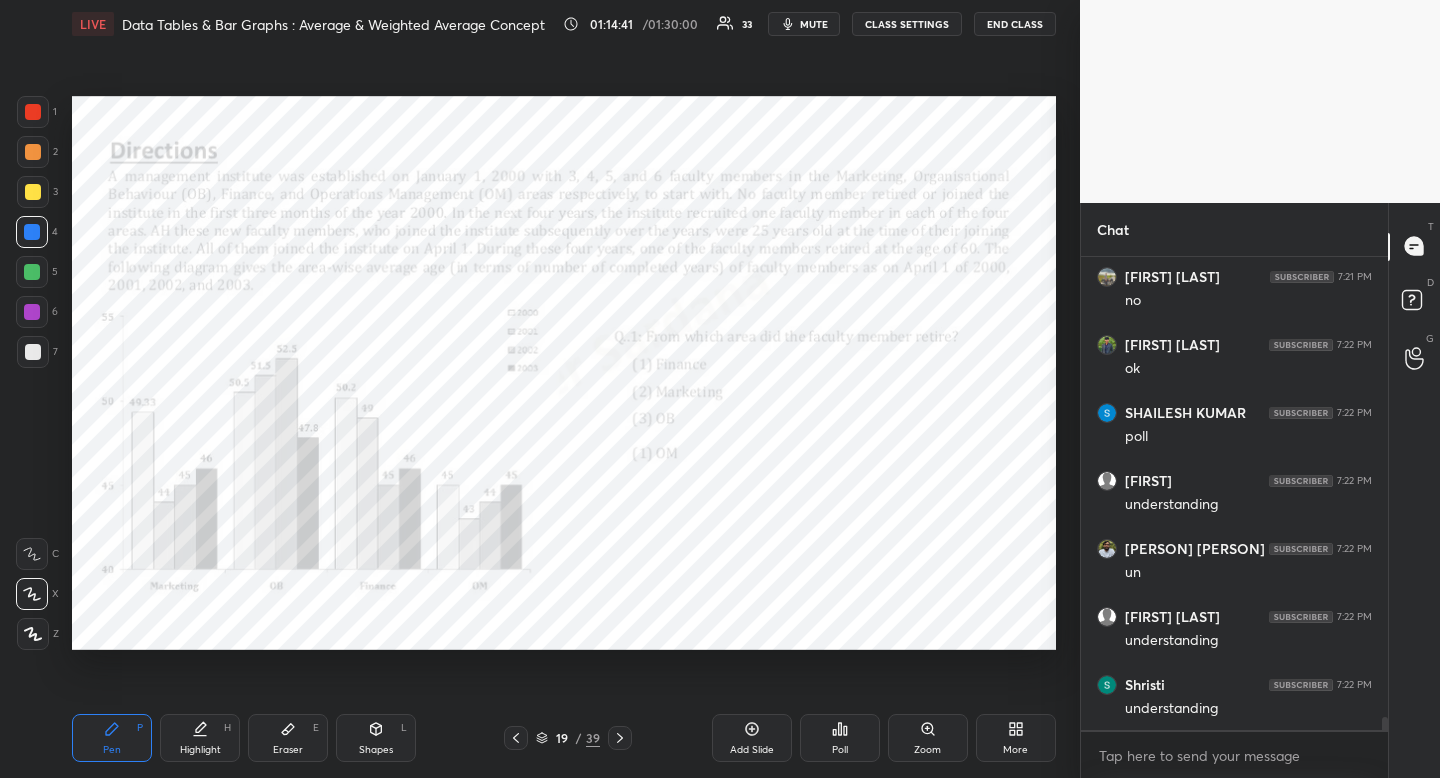click at bounding box center (32, 232) 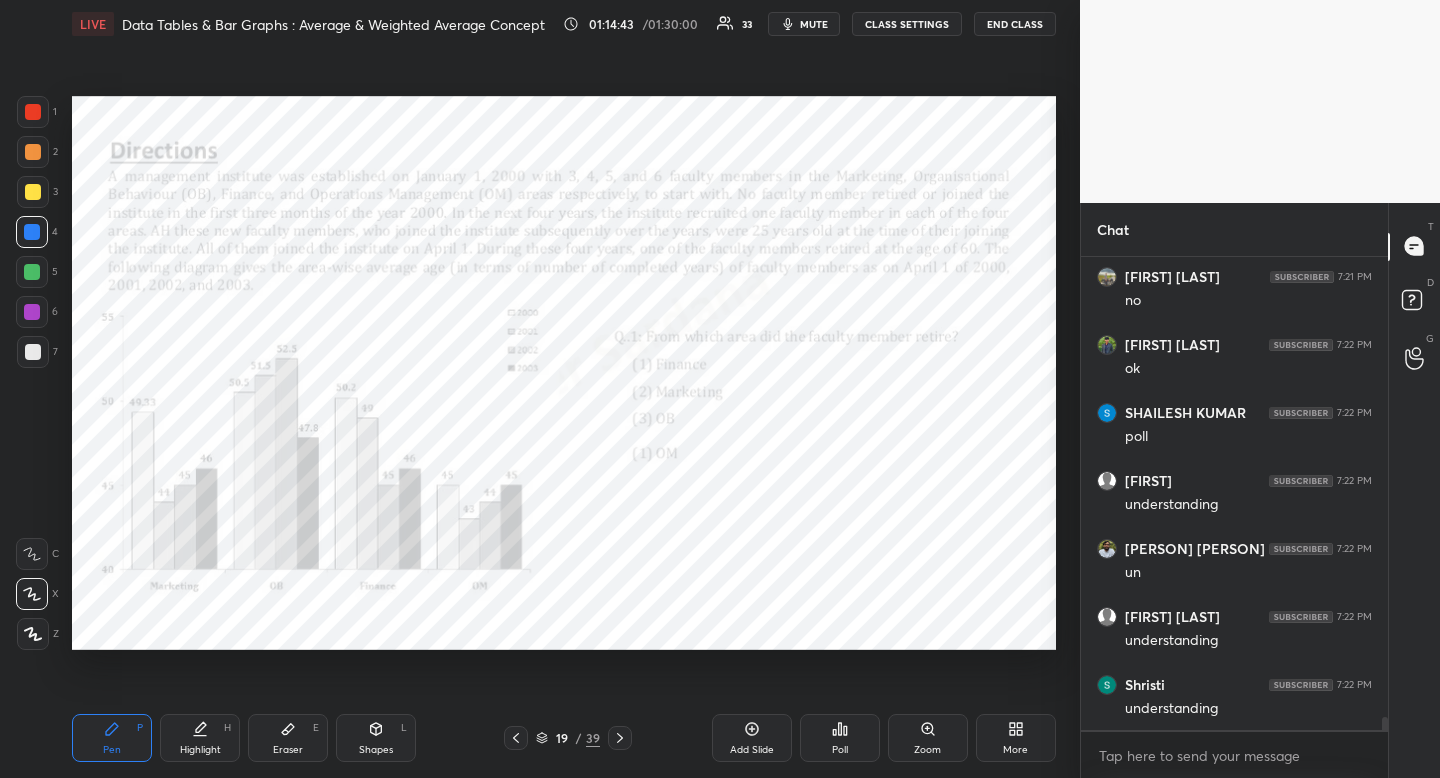 click at bounding box center (33, 112) 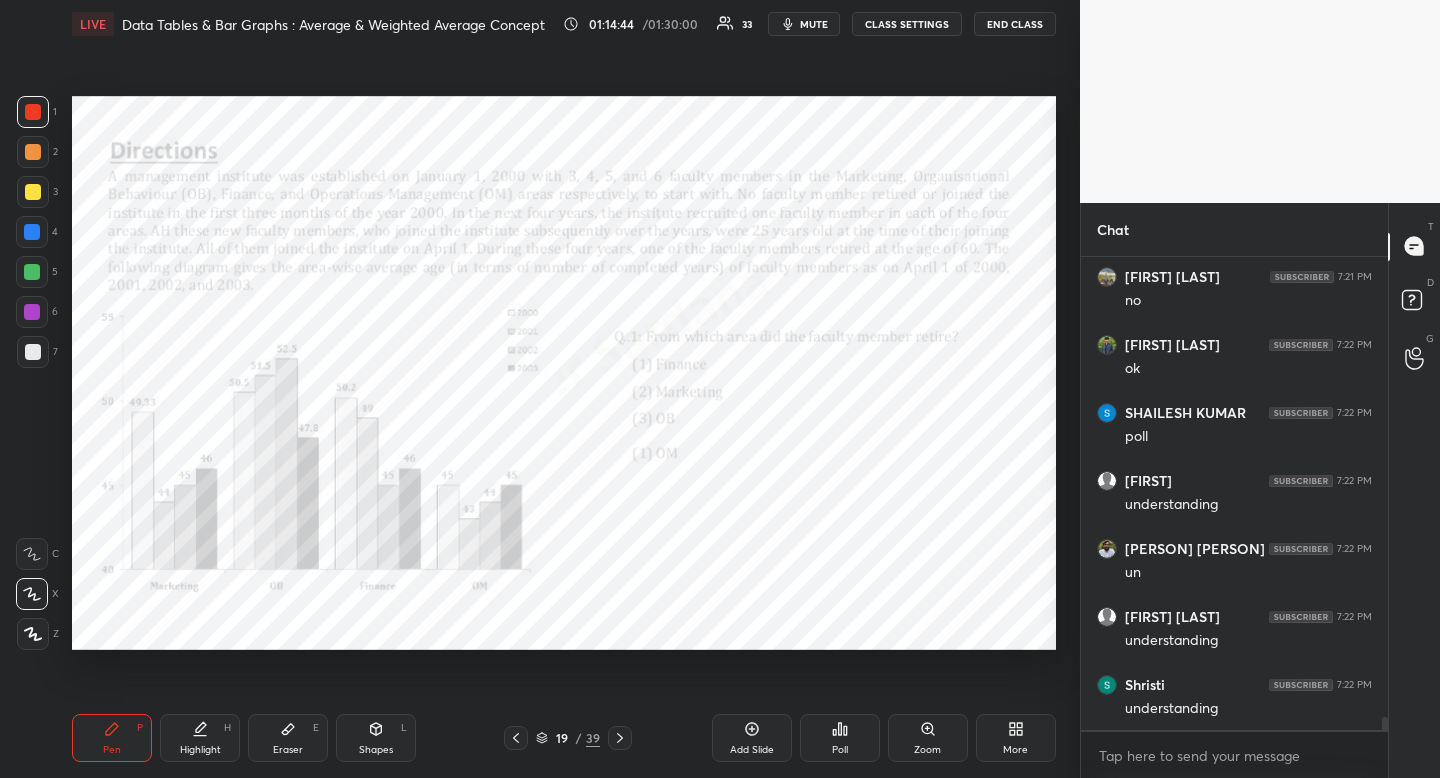 click at bounding box center (33, 112) 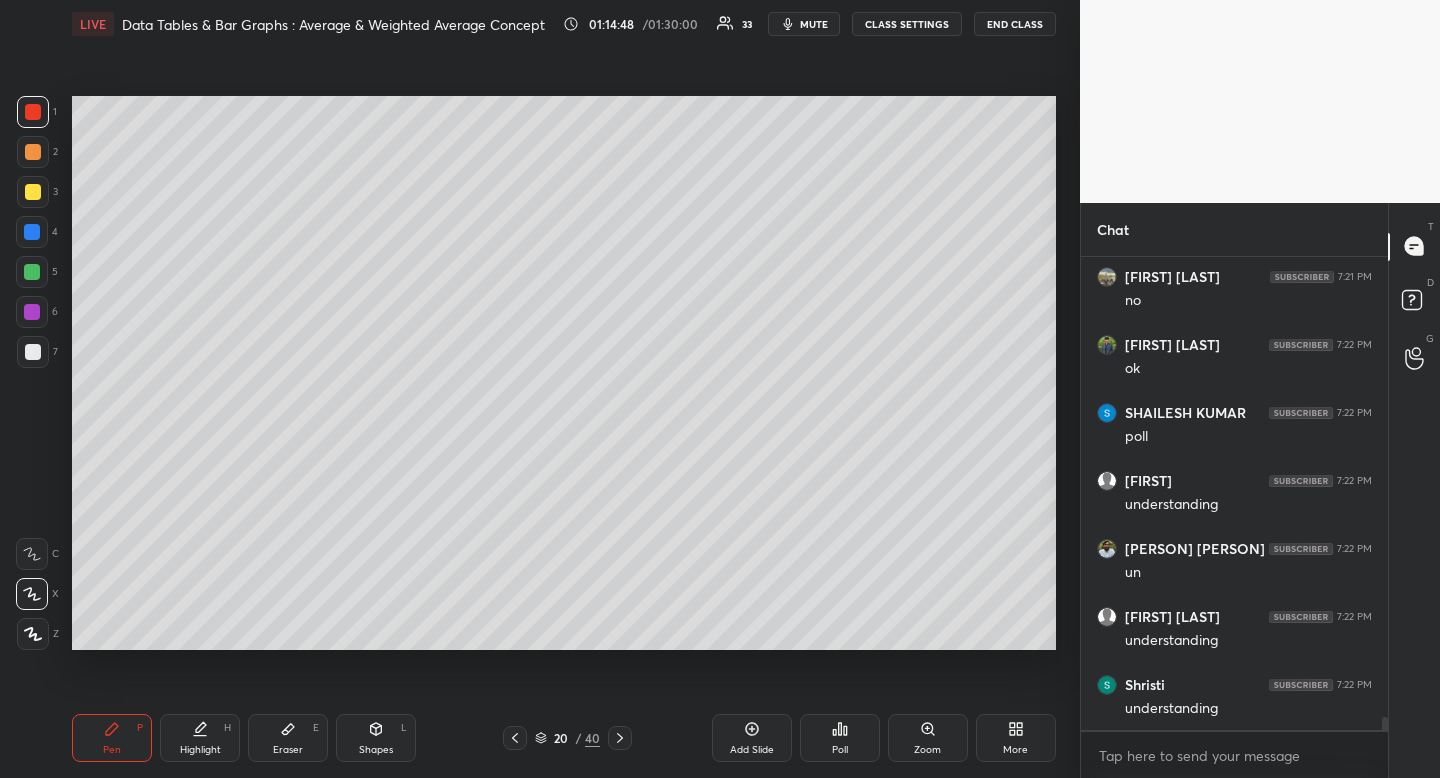 click on "Shapes L" at bounding box center [376, 738] 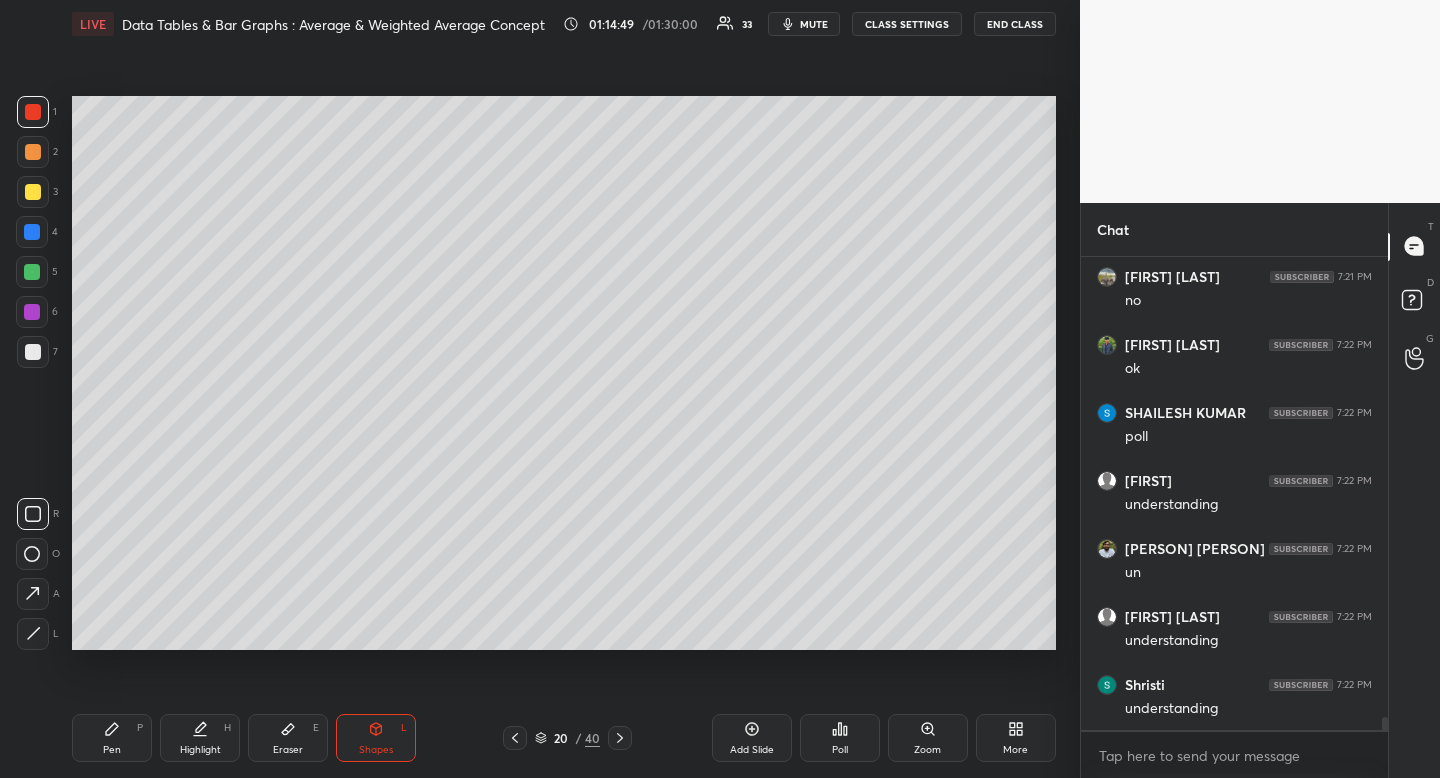 click 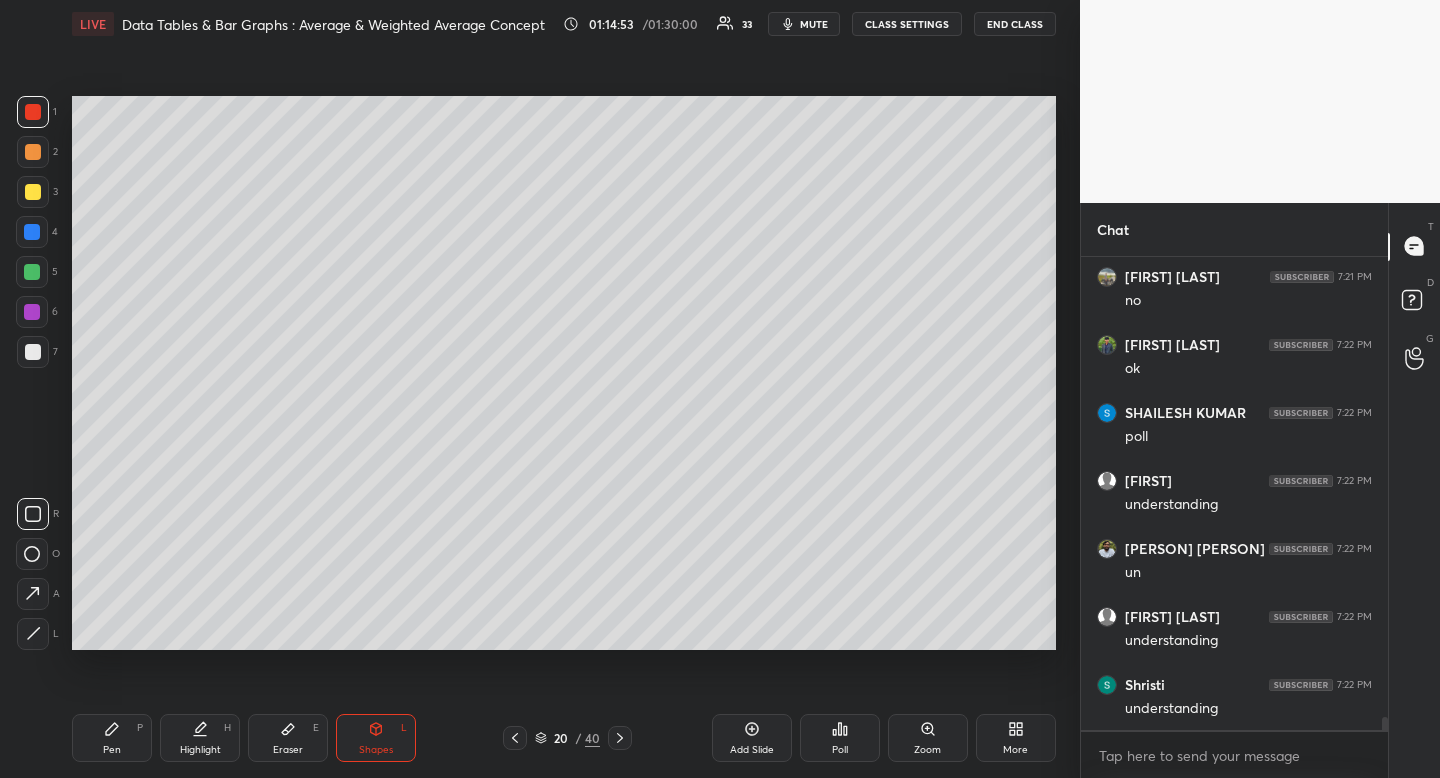 click on "Pen P" at bounding box center [112, 738] 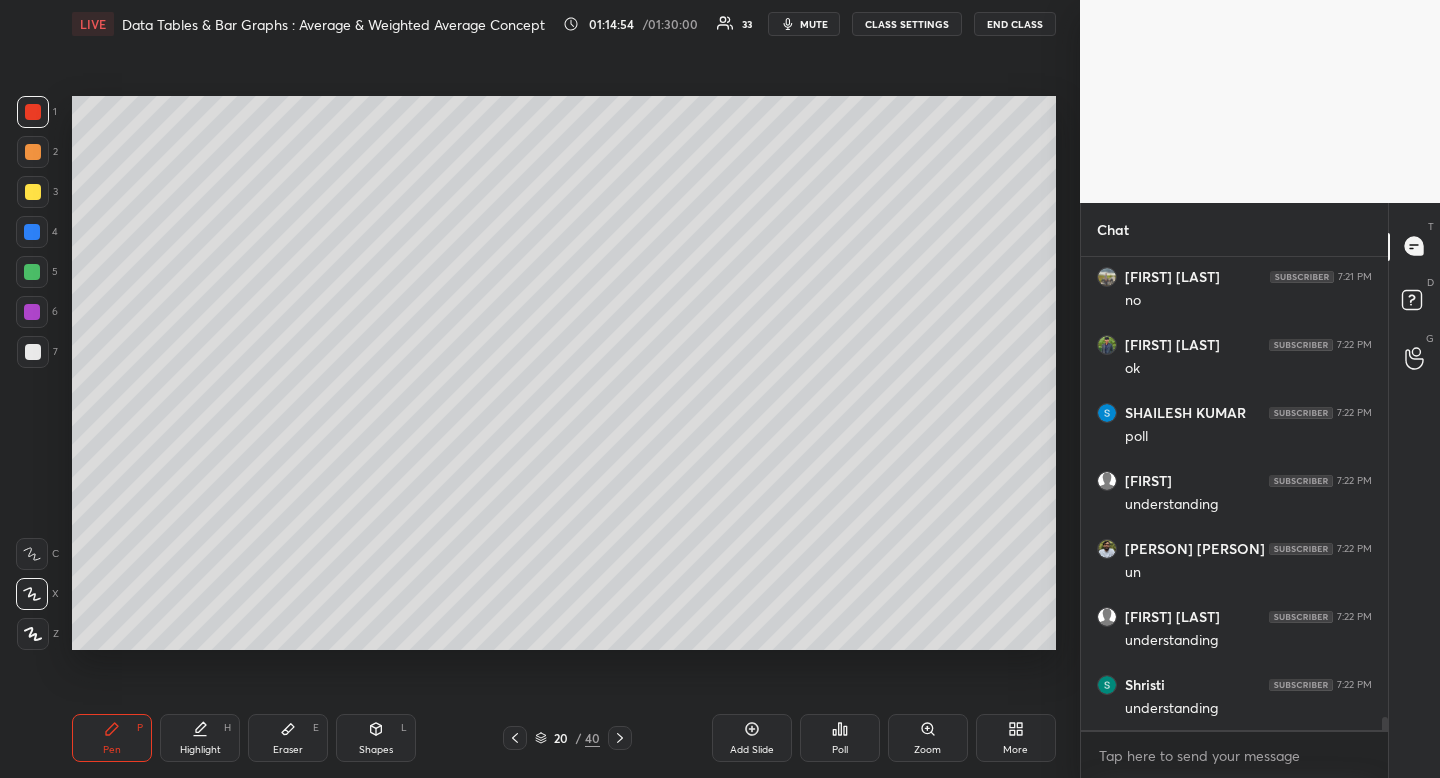 drag, startPoint x: 110, startPoint y: 732, endPoint x: 71, endPoint y: 621, distance: 117.65203 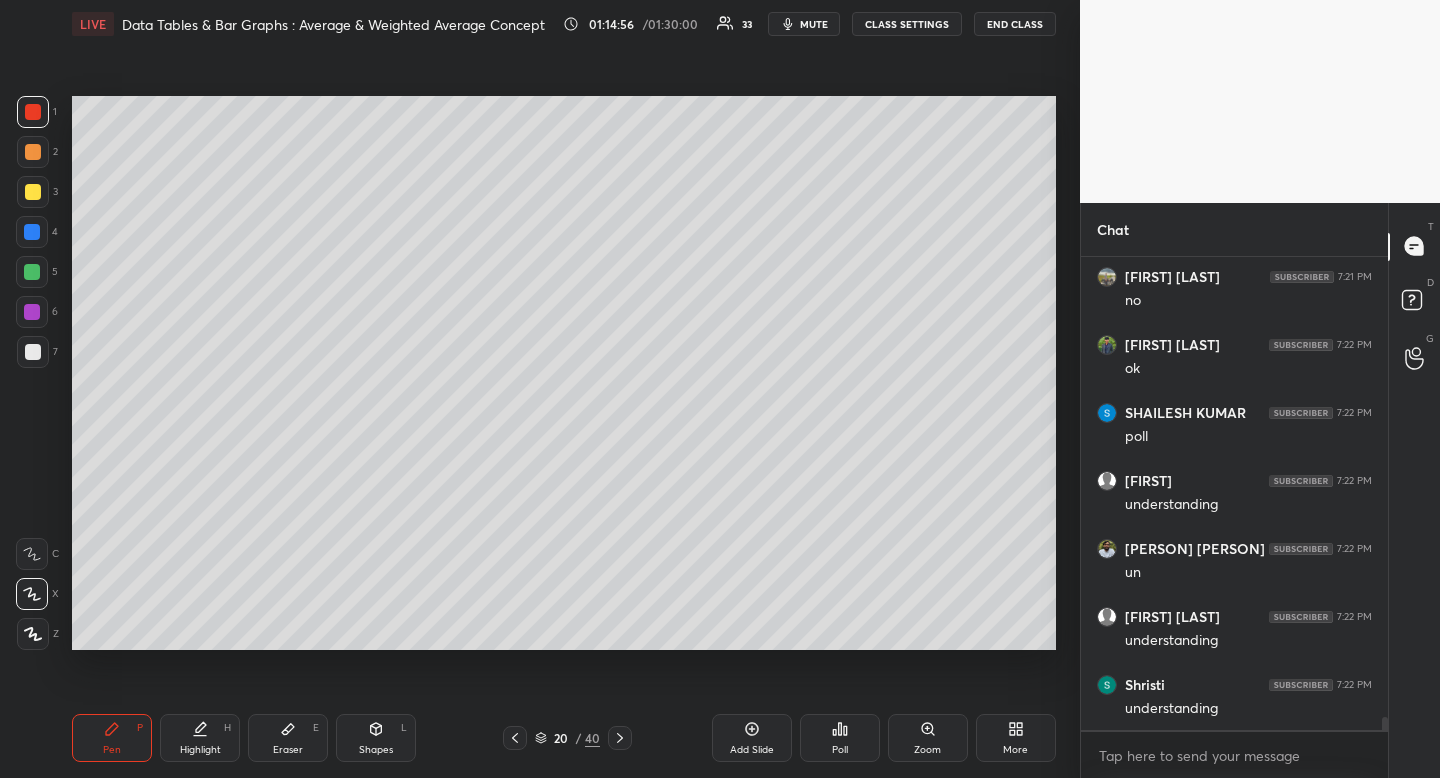 click at bounding box center (33, 192) 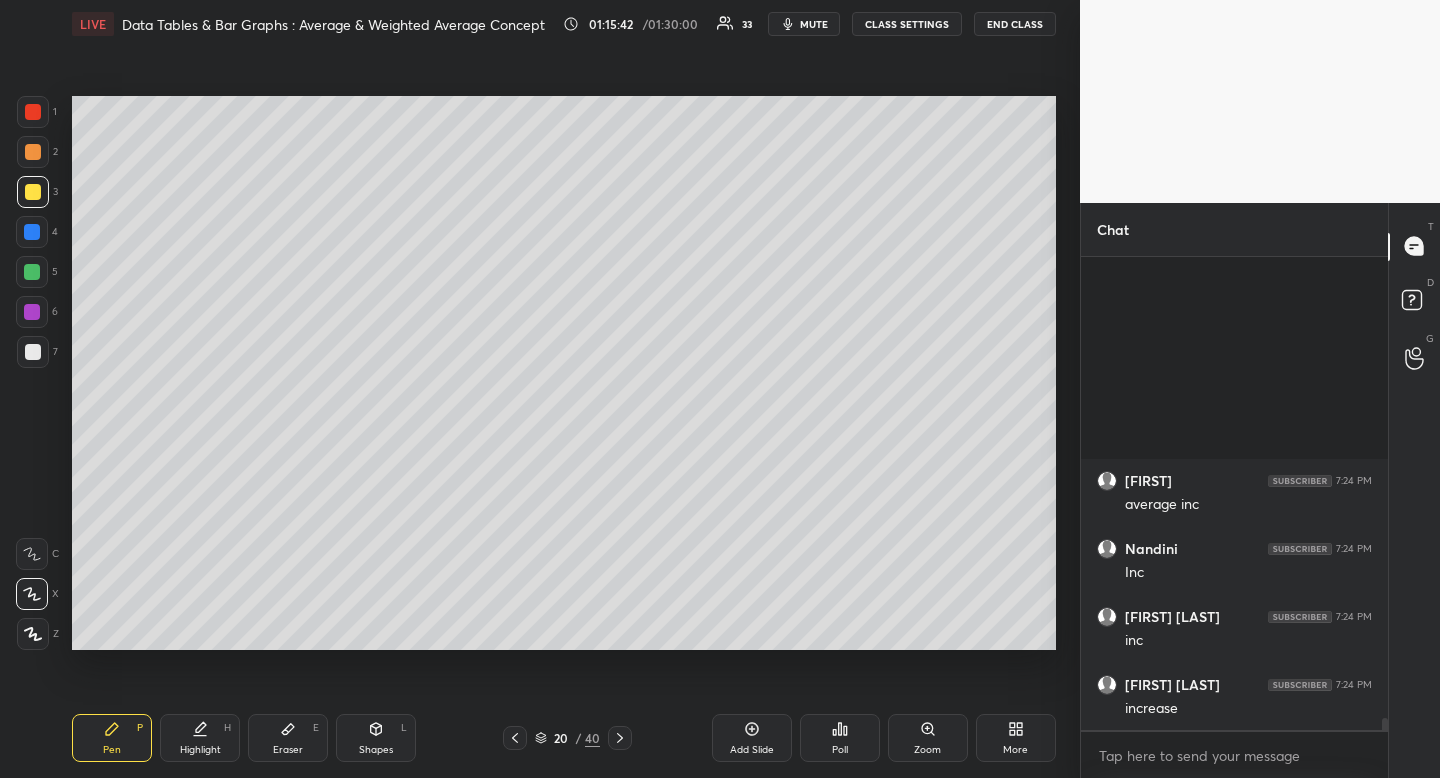 scroll, scrollTop: 18909, scrollLeft: 0, axis: vertical 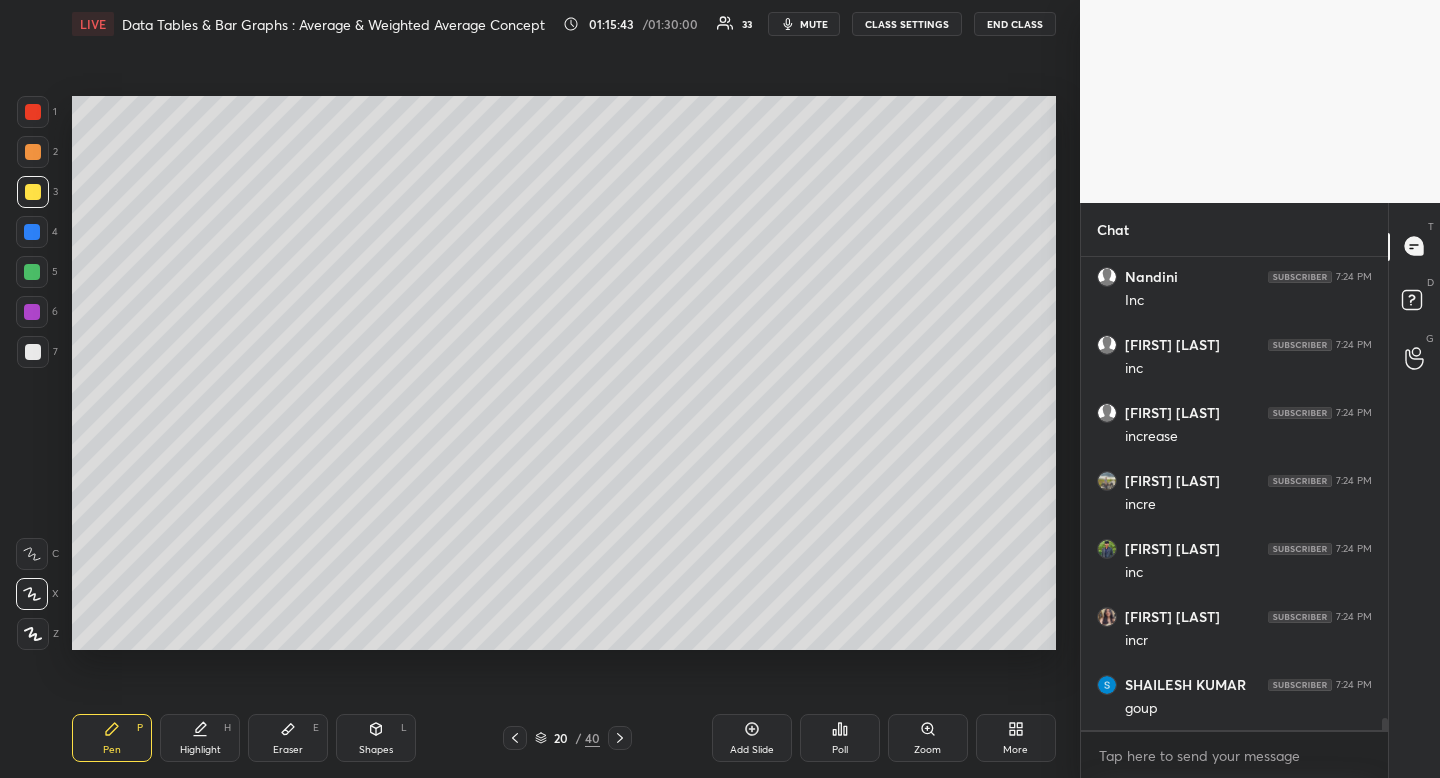 click on "Eraser E" at bounding box center (288, 738) 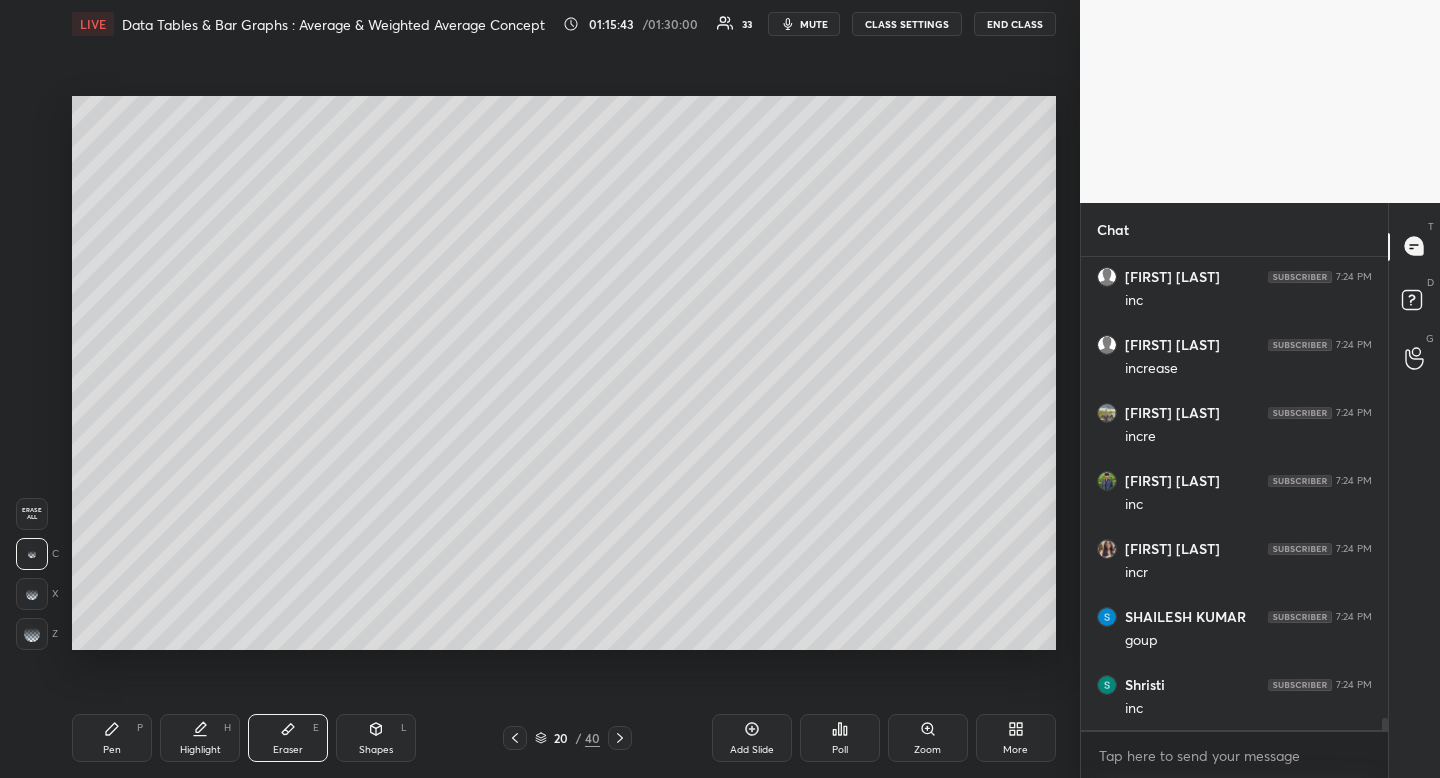 drag, startPoint x: 305, startPoint y: 740, endPoint x: 334, endPoint y: 684, distance: 63.06346 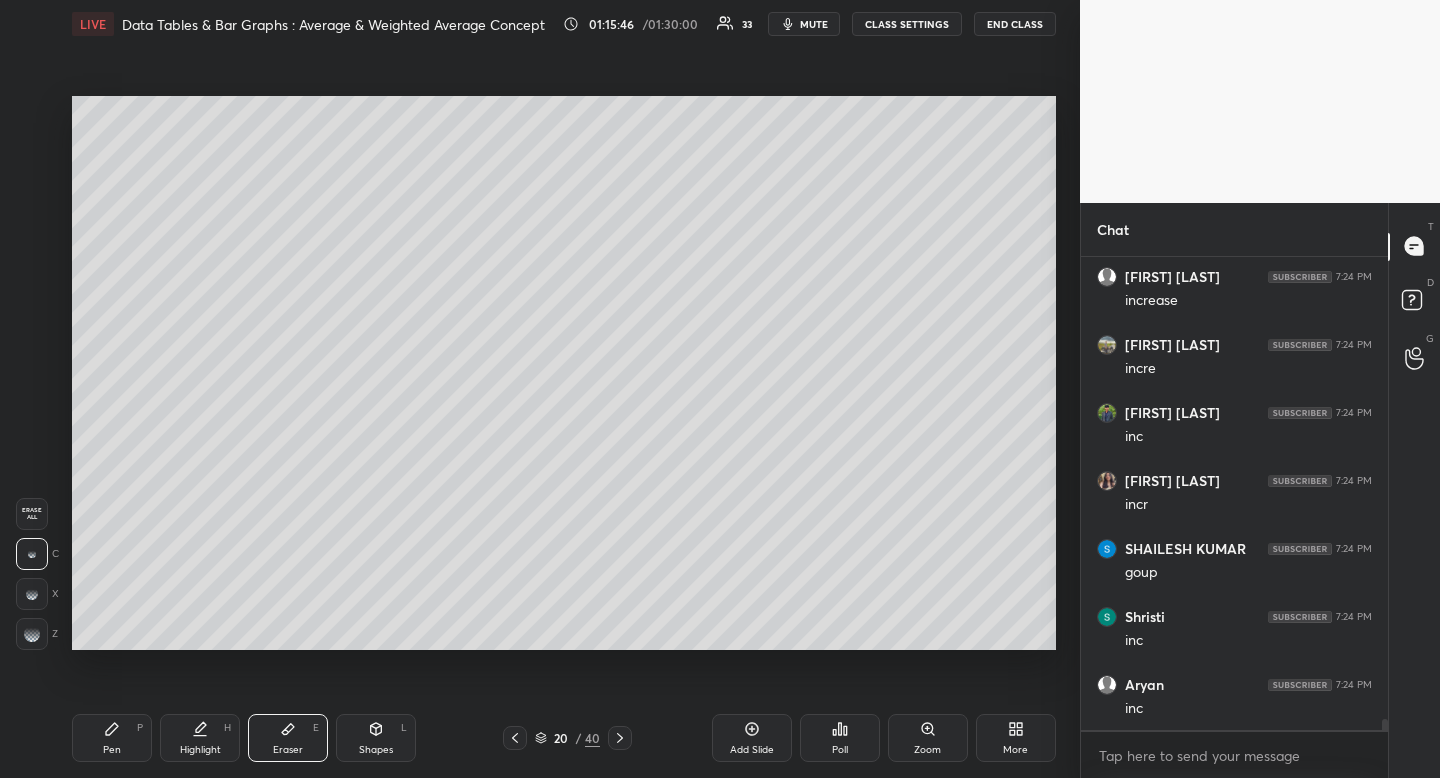 drag, startPoint x: 118, startPoint y: 722, endPoint x: 127, endPoint y: 714, distance: 12.0415945 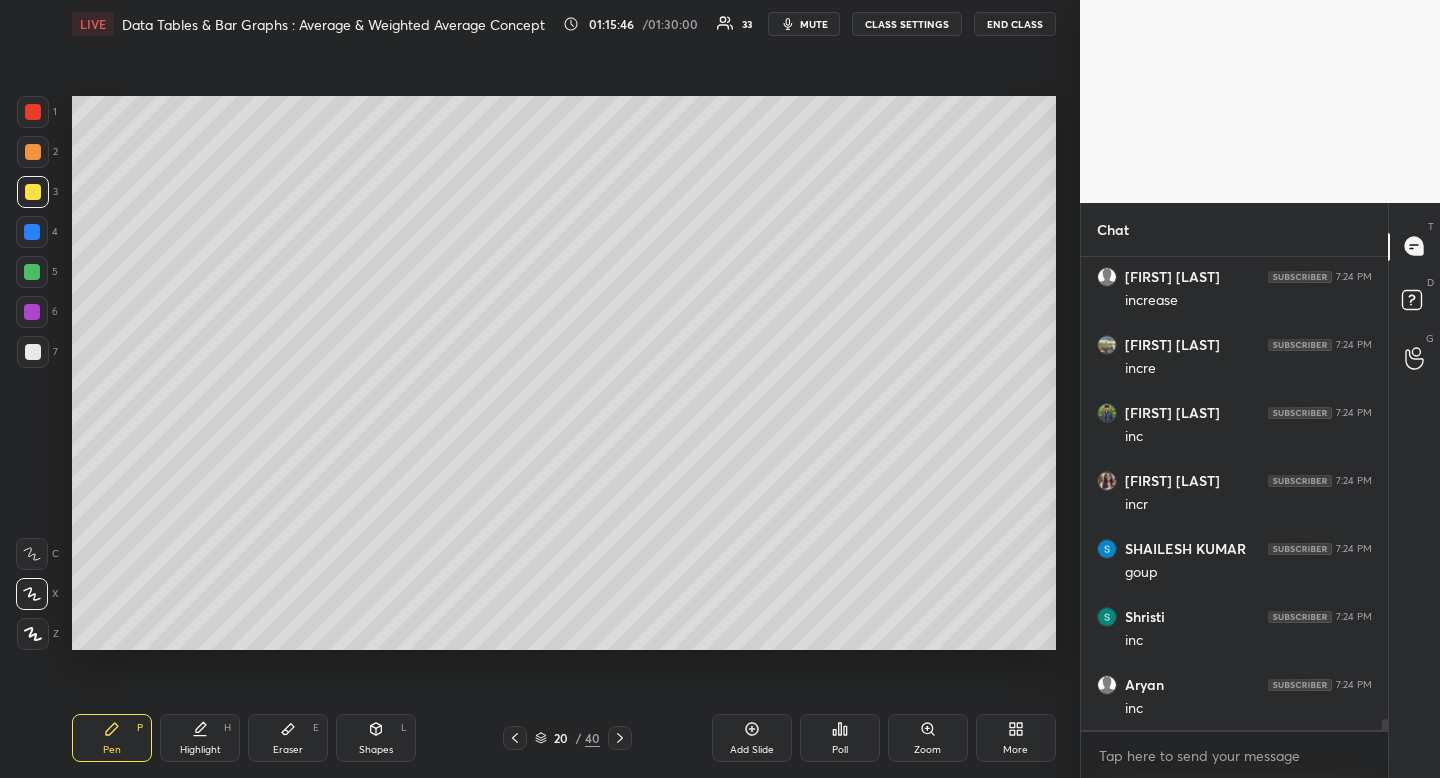 scroll, scrollTop: 19113, scrollLeft: 0, axis: vertical 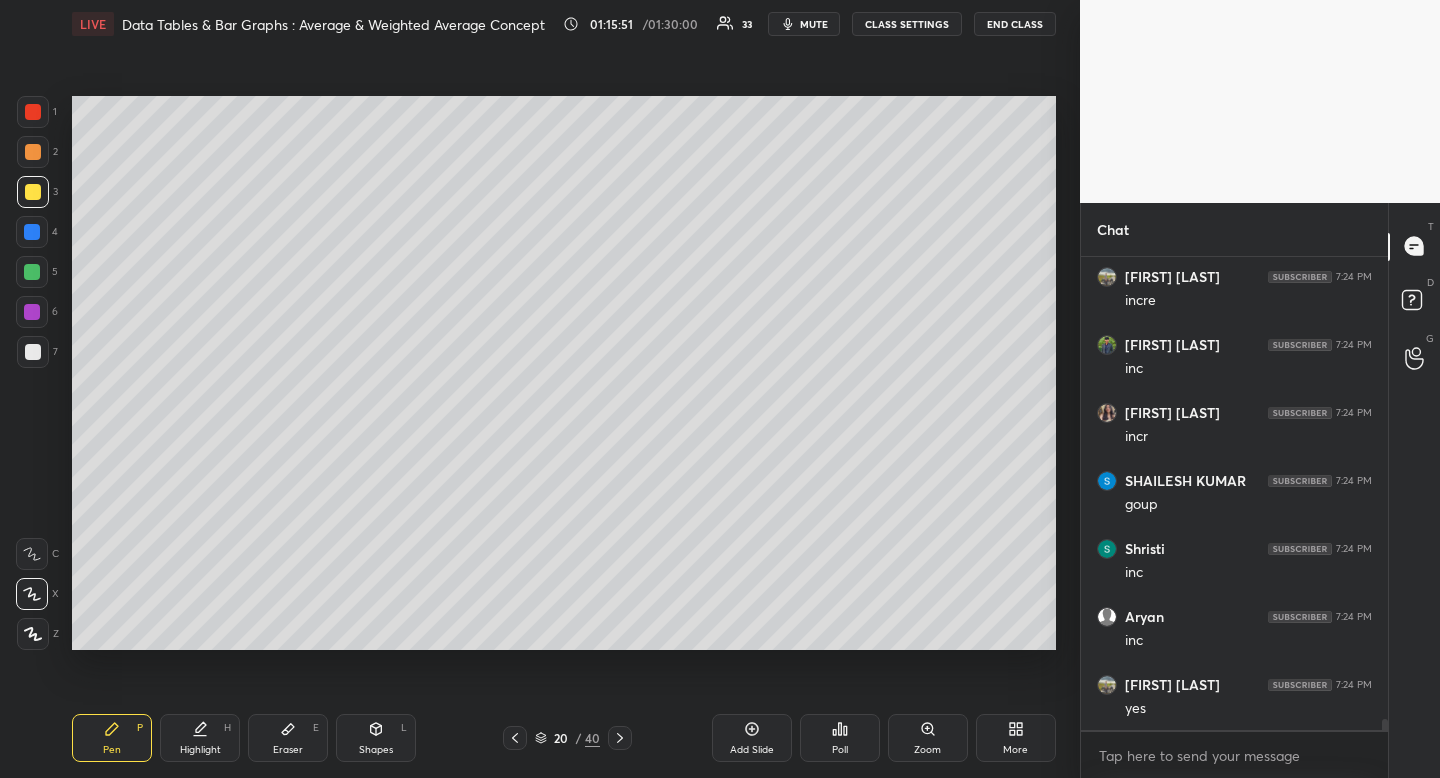 click on "Eraser E" at bounding box center (288, 738) 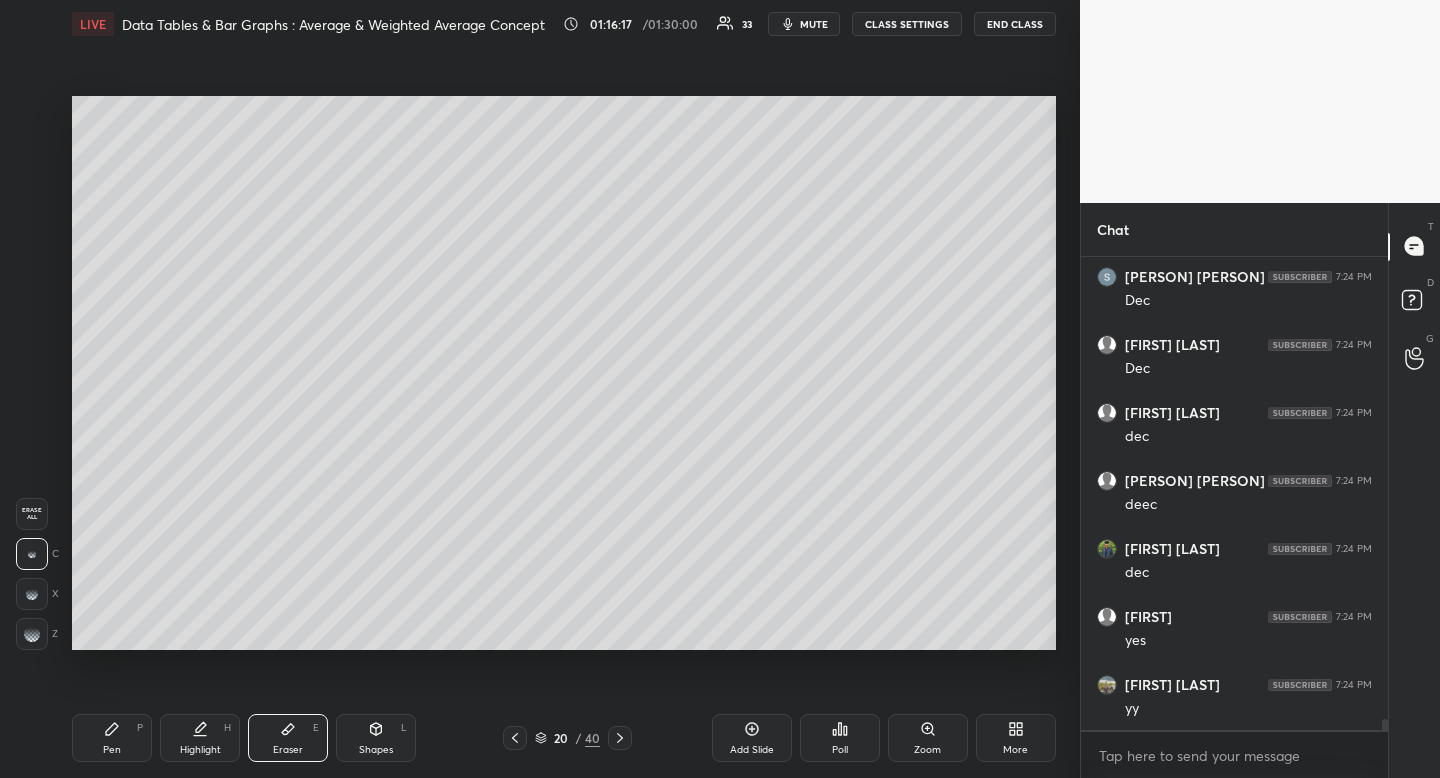 scroll, scrollTop: 20065, scrollLeft: 0, axis: vertical 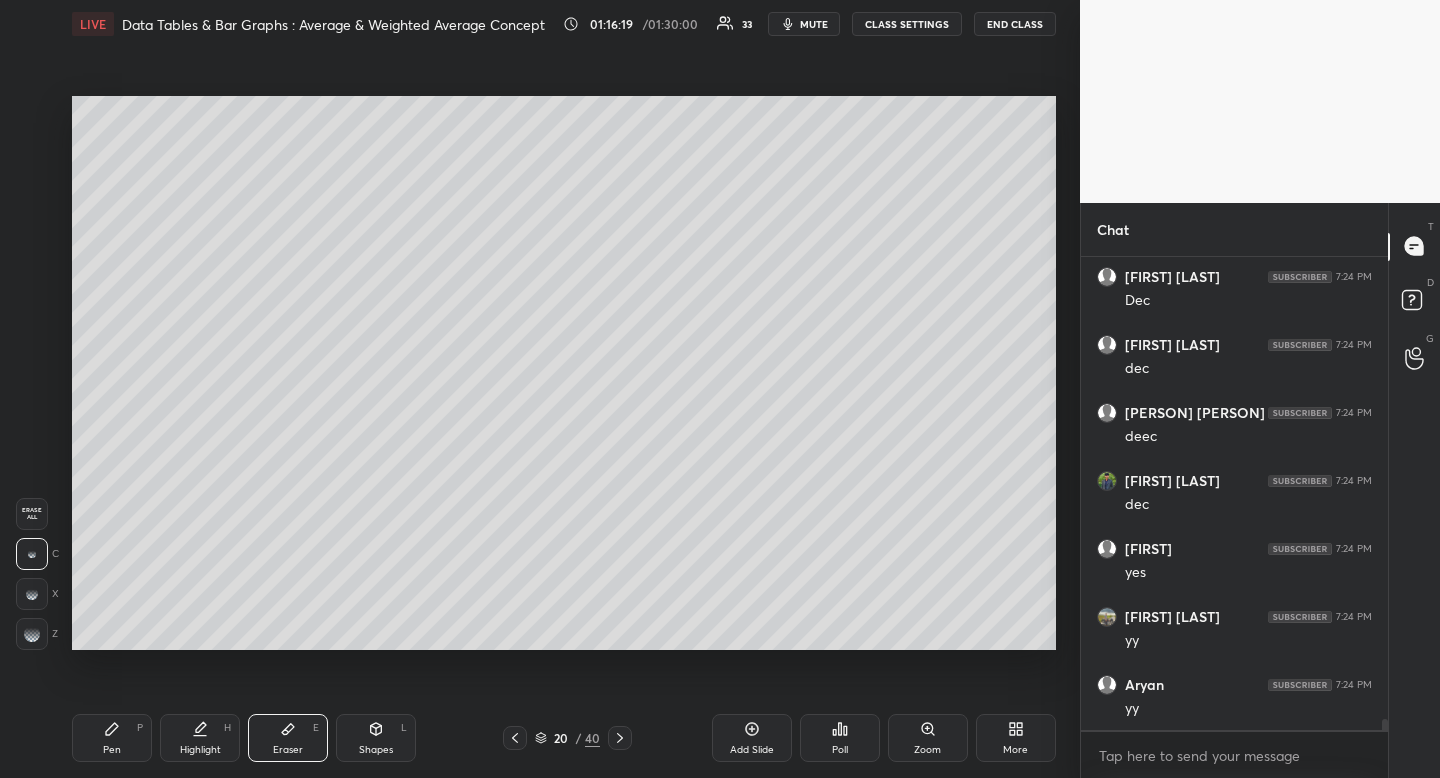 click on "Shapes L" at bounding box center (376, 738) 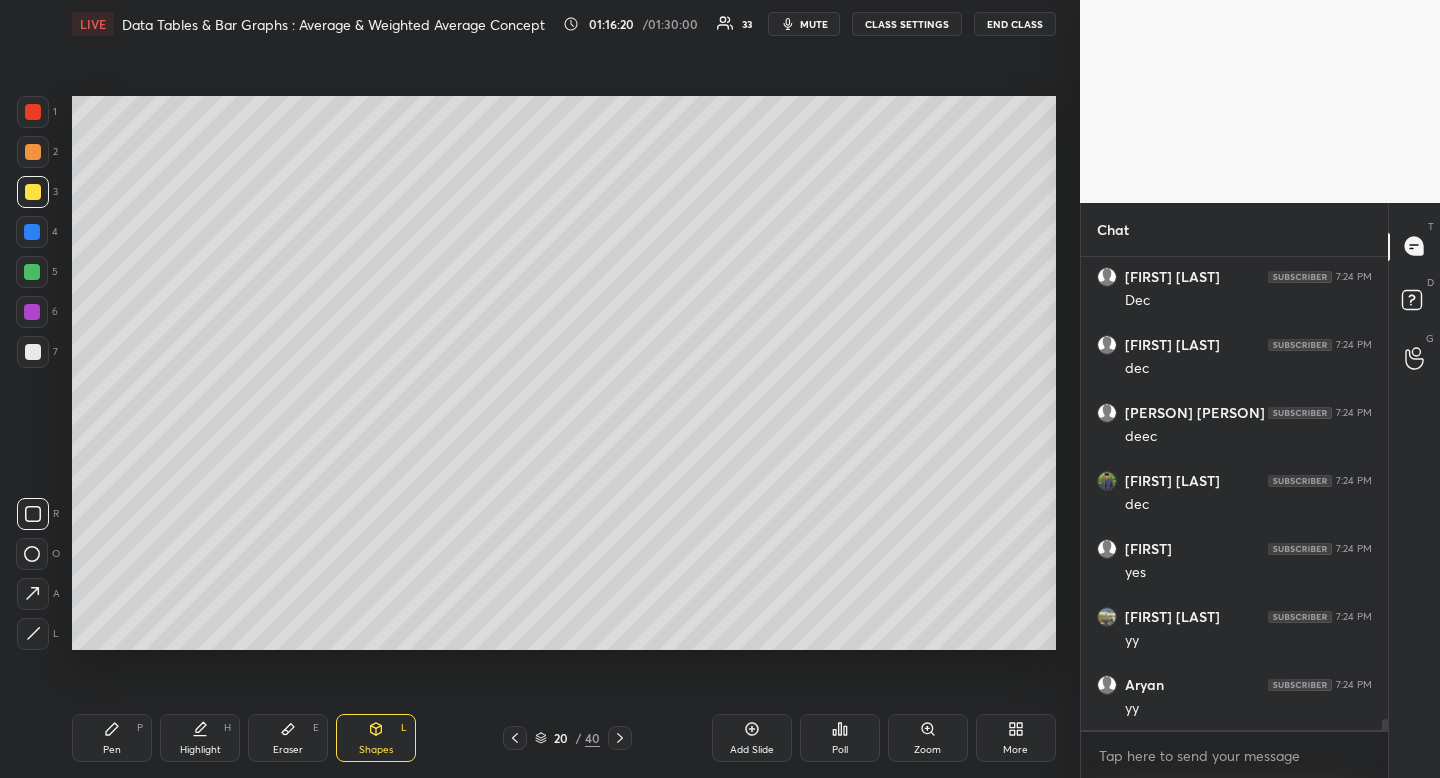 click at bounding box center (33, 514) 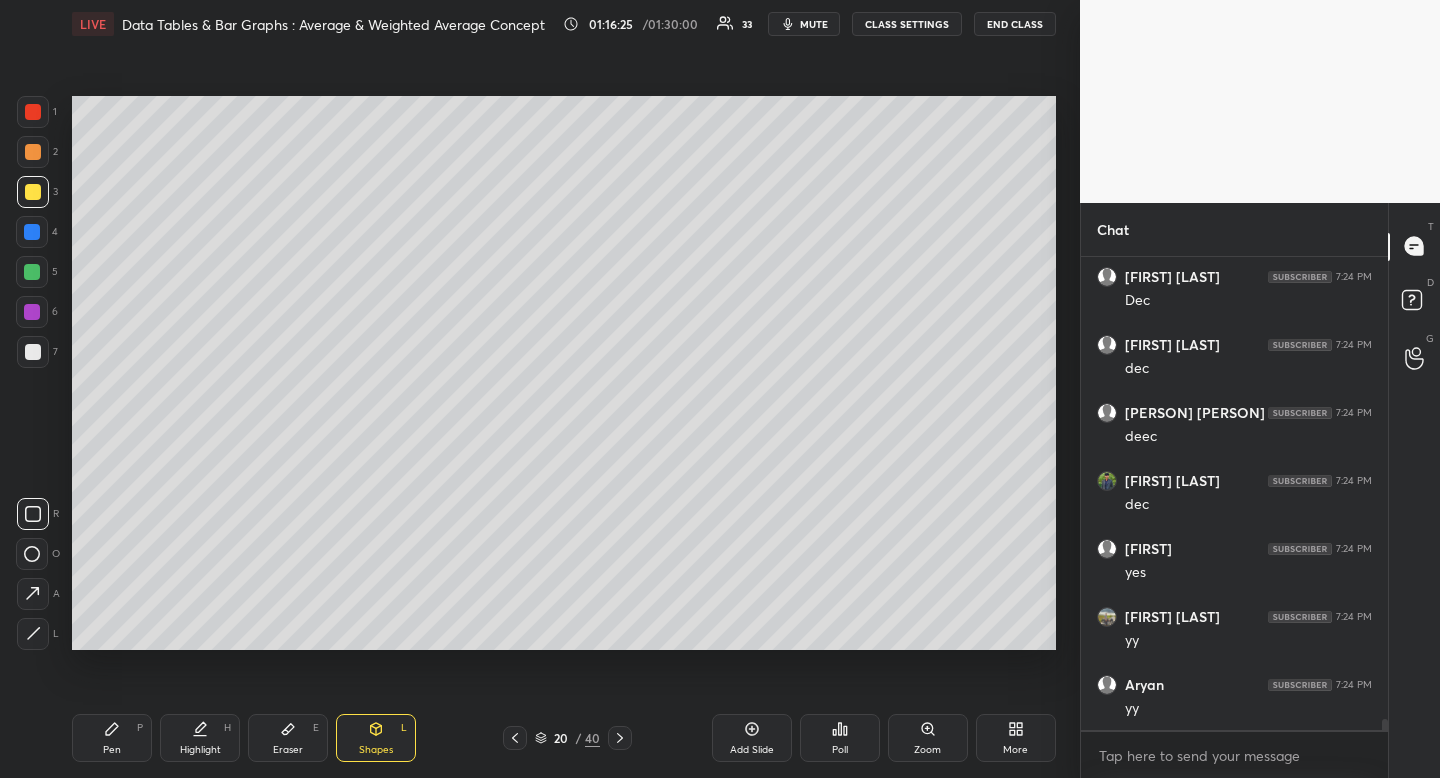 click 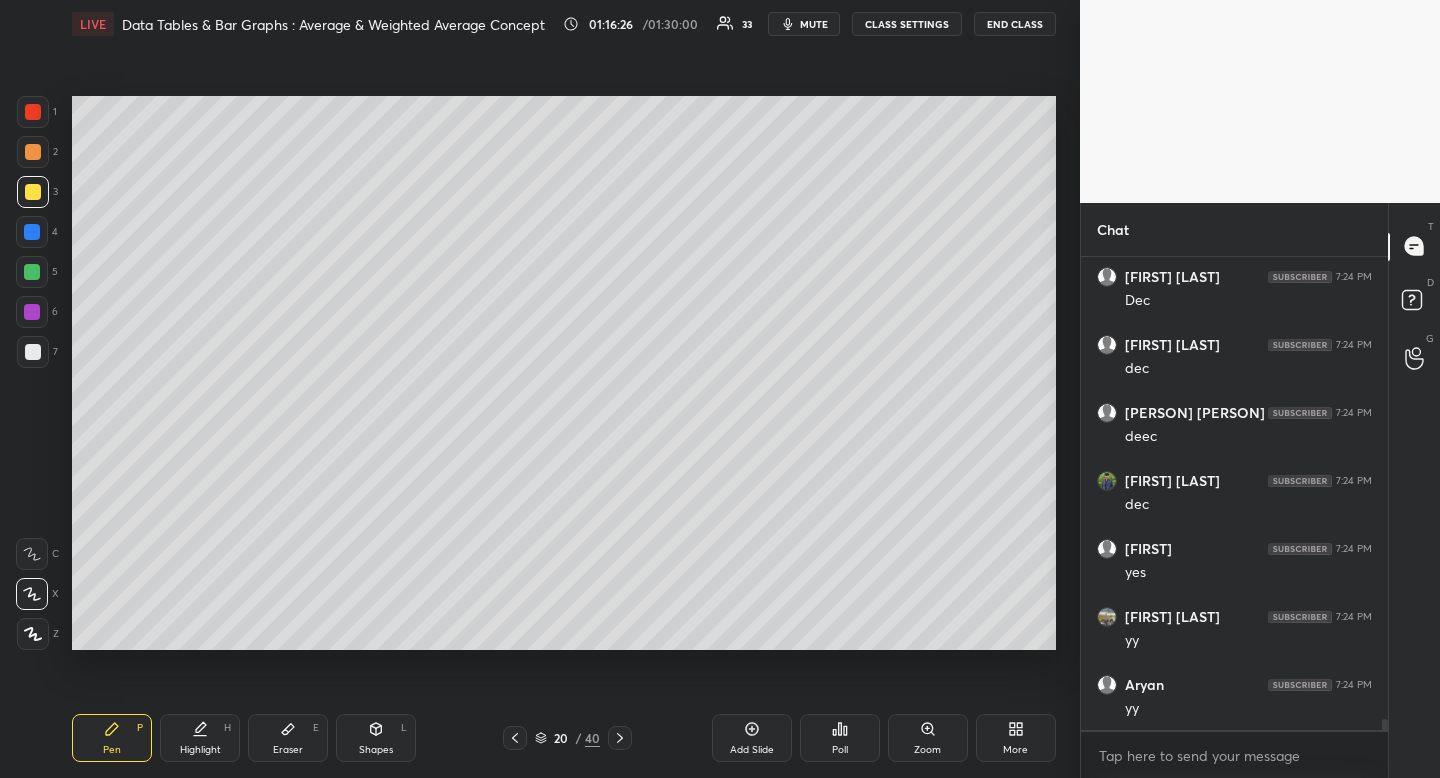 click 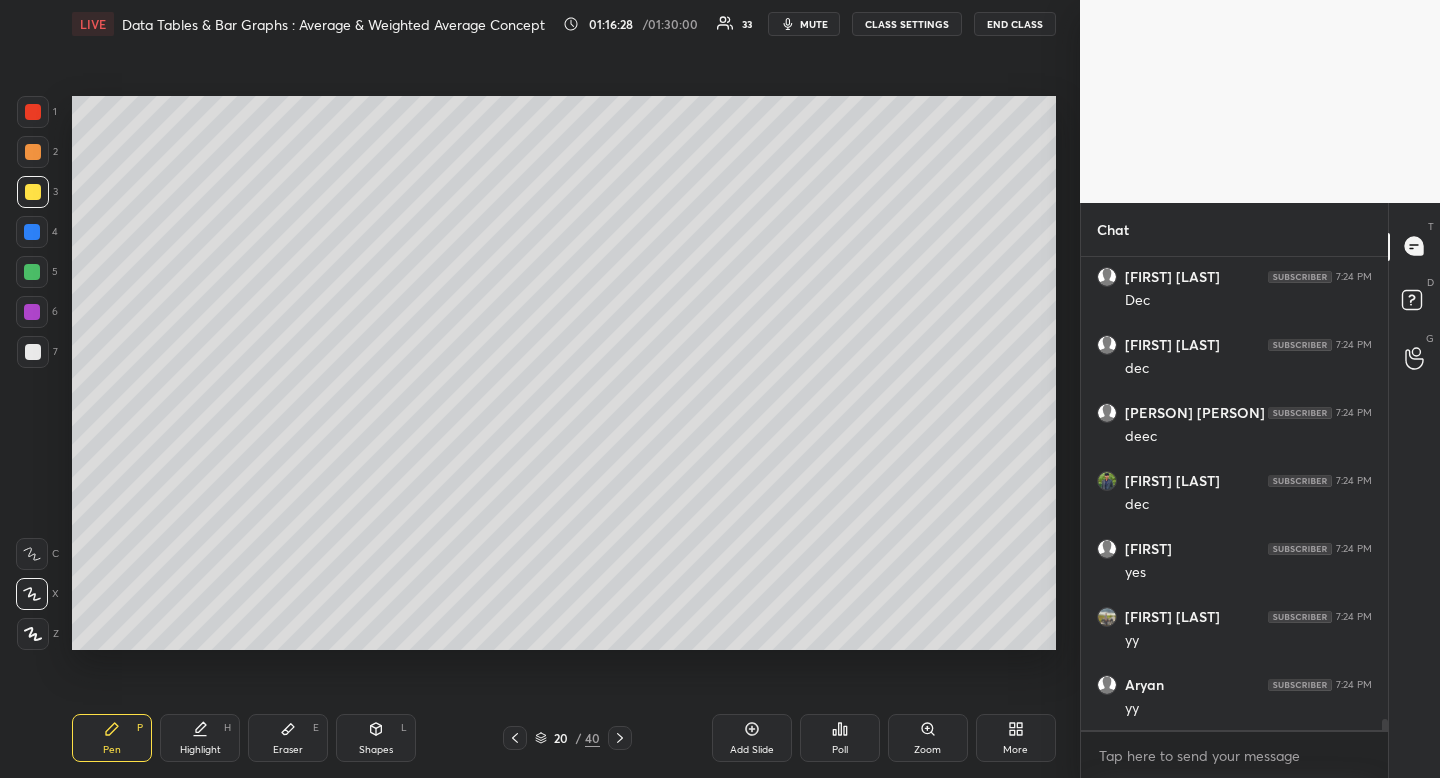 click on "Eraser E" at bounding box center [288, 738] 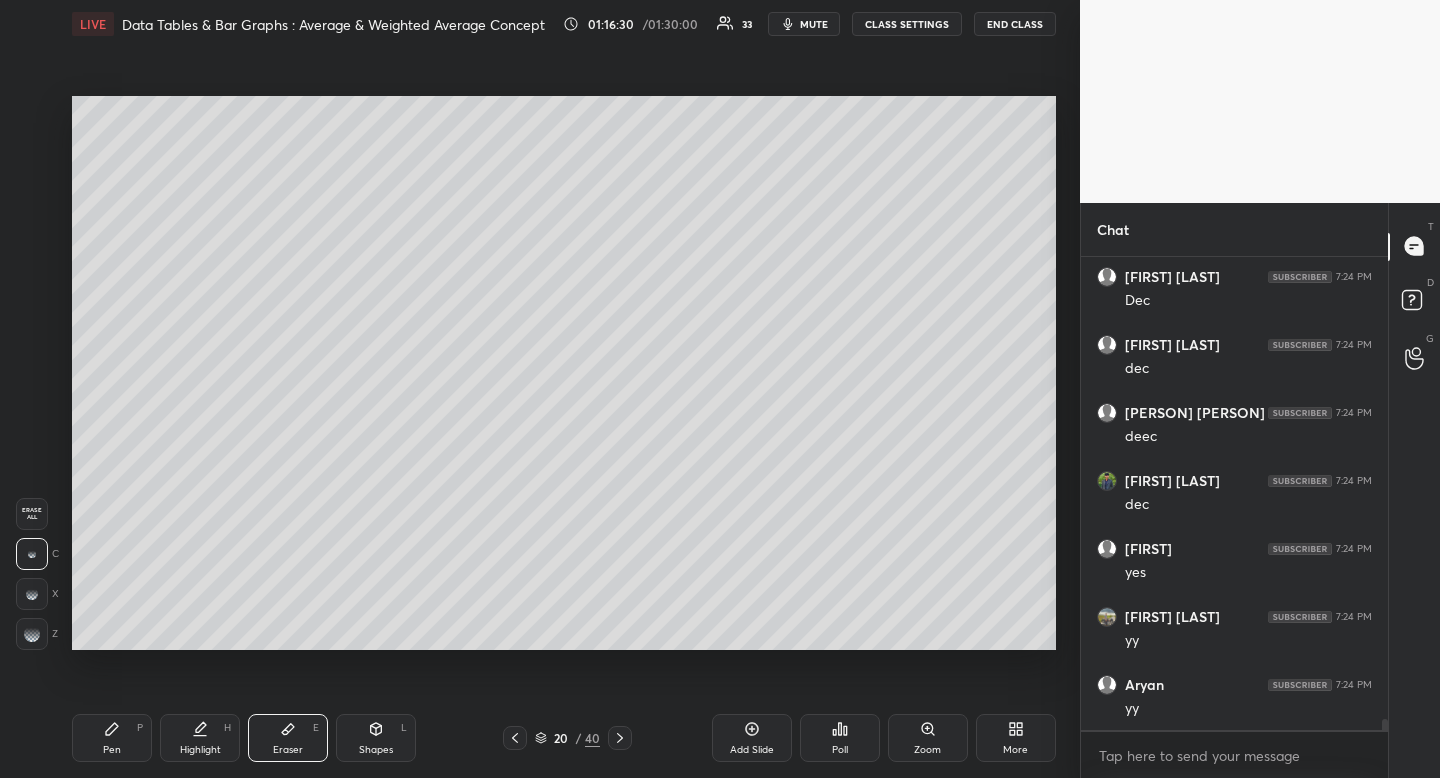 click on "Shapes L" at bounding box center [376, 738] 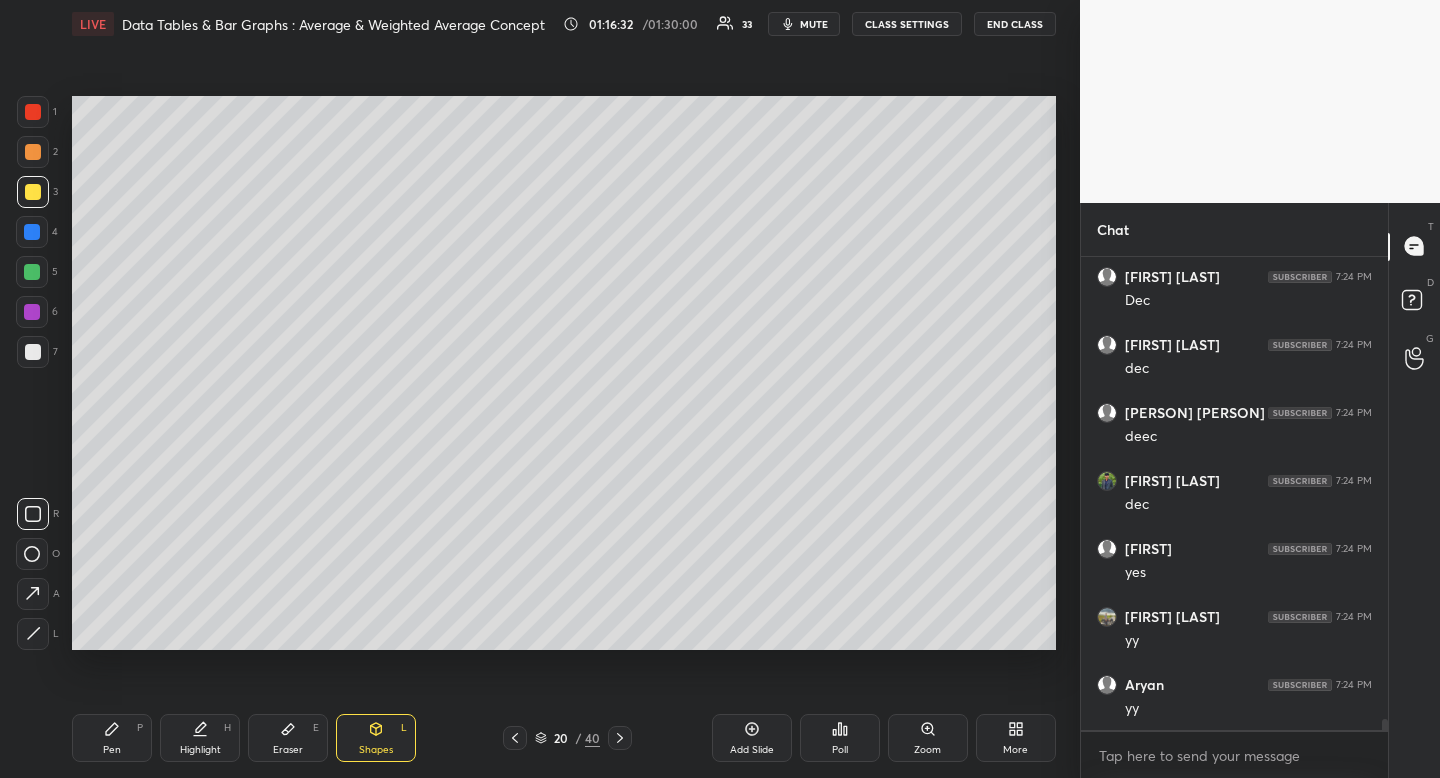 click on "Eraser" at bounding box center (288, 750) 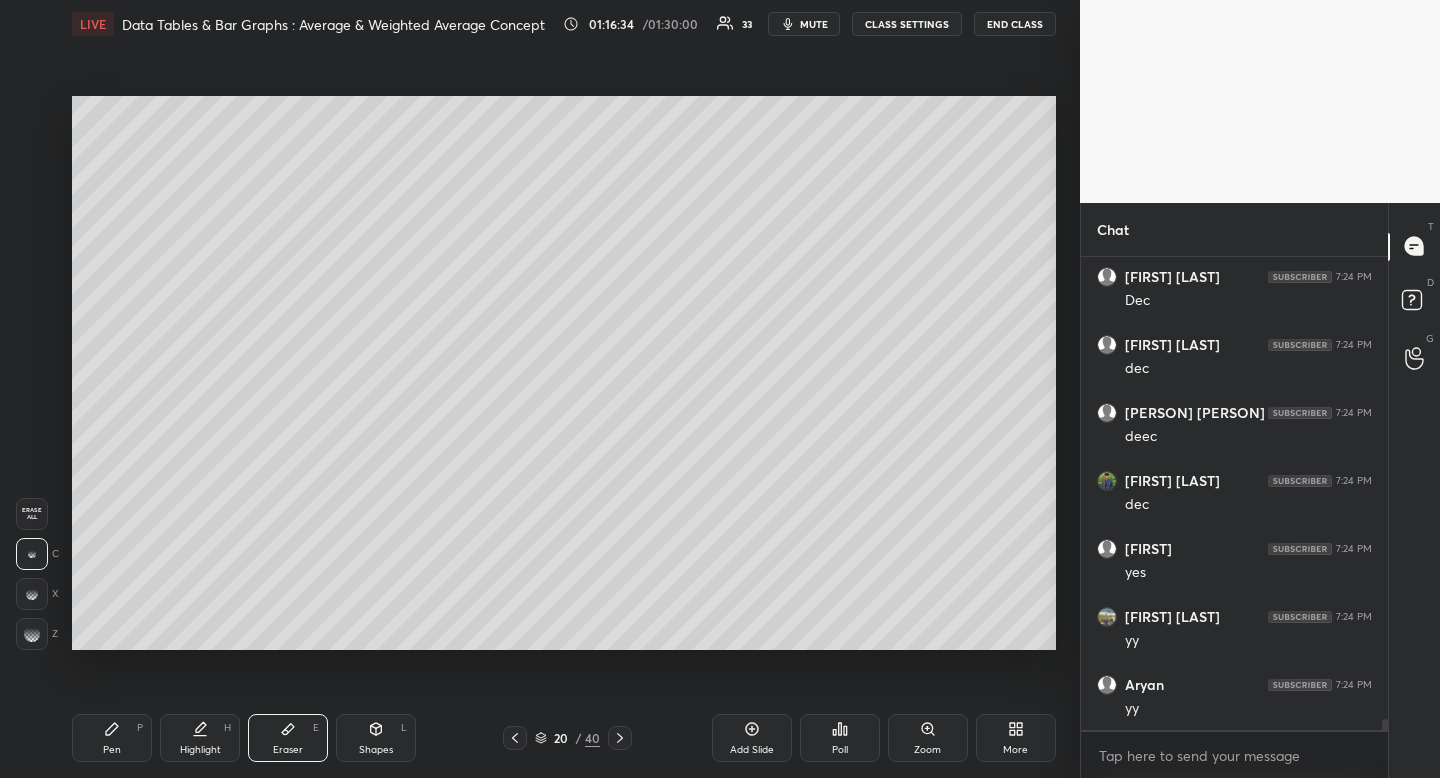 drag, startPoint x: 363, startPoint y: 741, endPoint x: 347, endPoint y: 738, distance: 16.27882 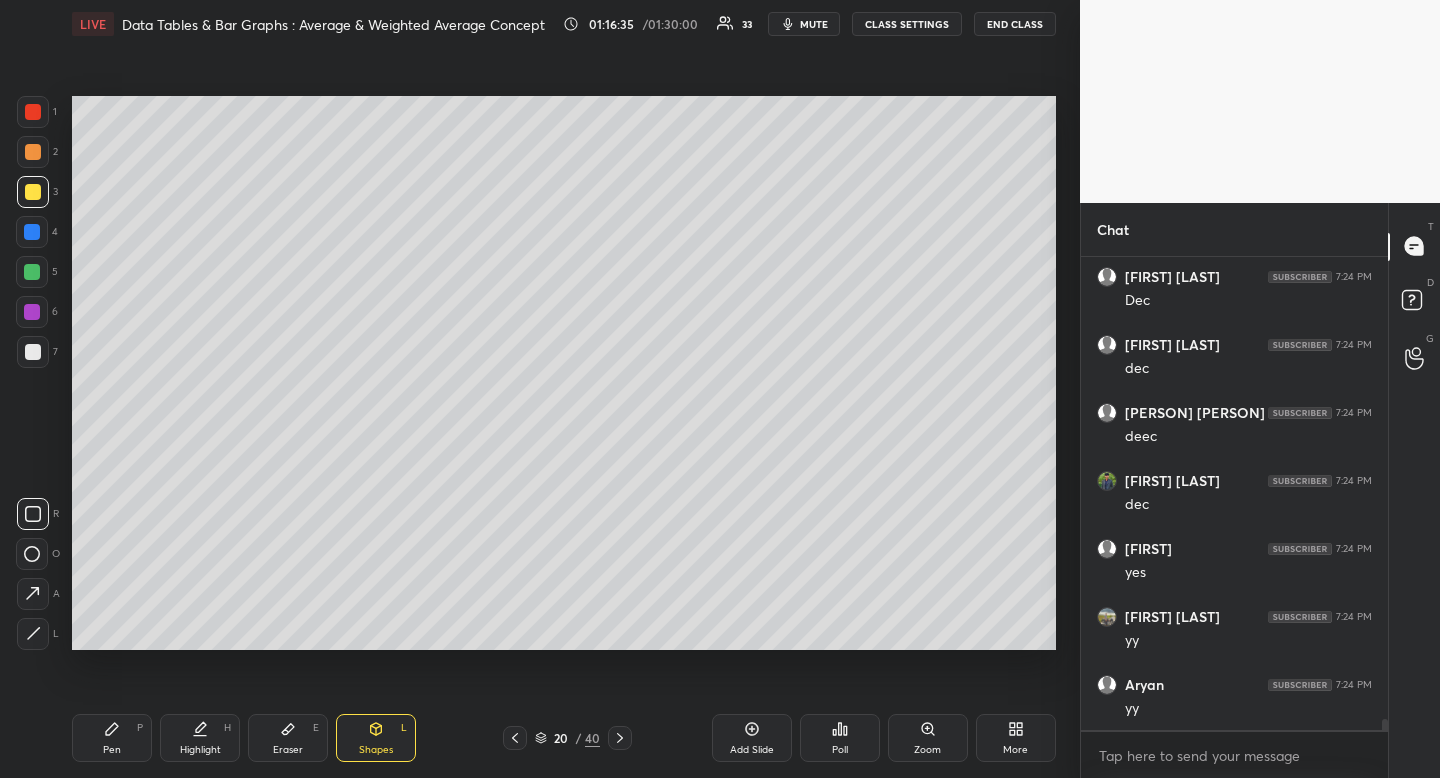 click 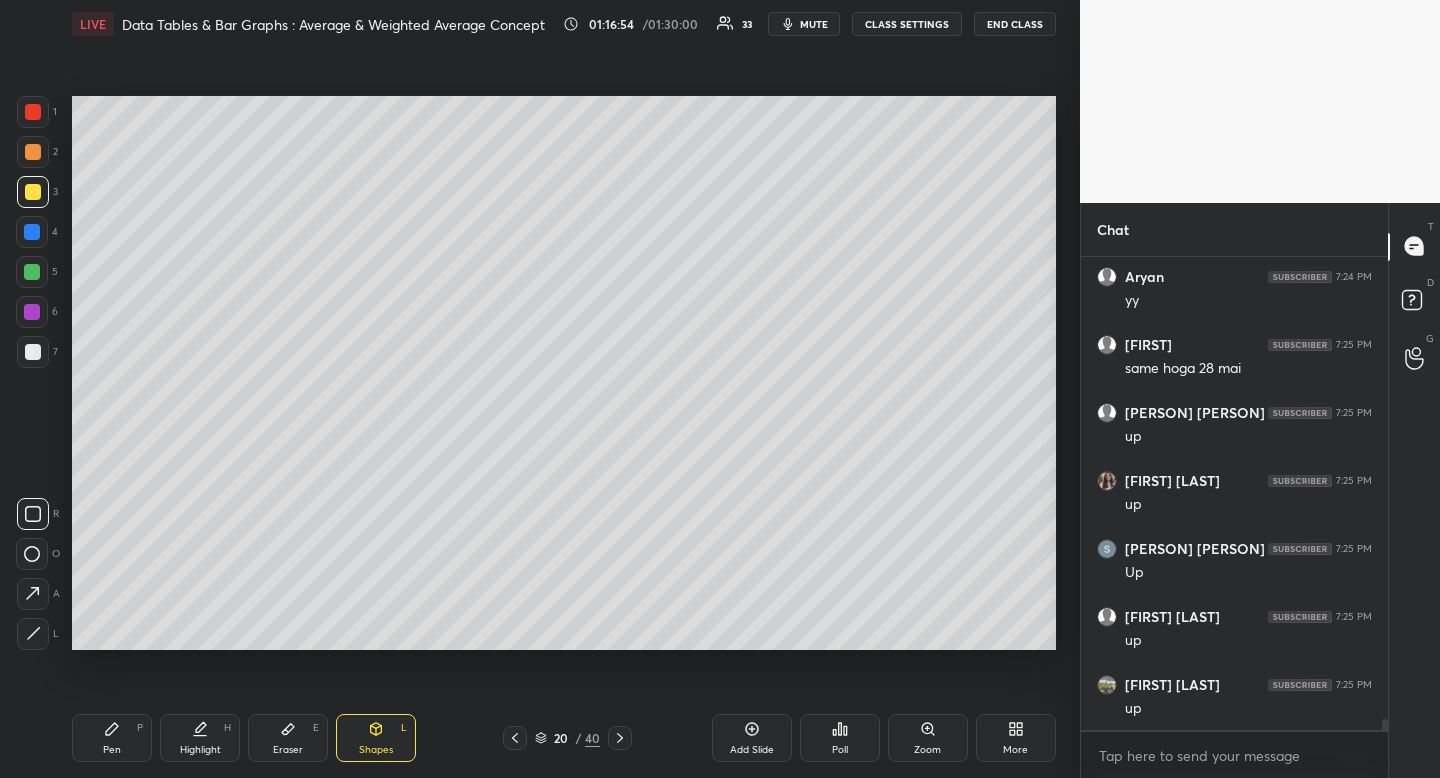 scroll, scrollTop: 20609, scrollLeft: 0, axis: vertical 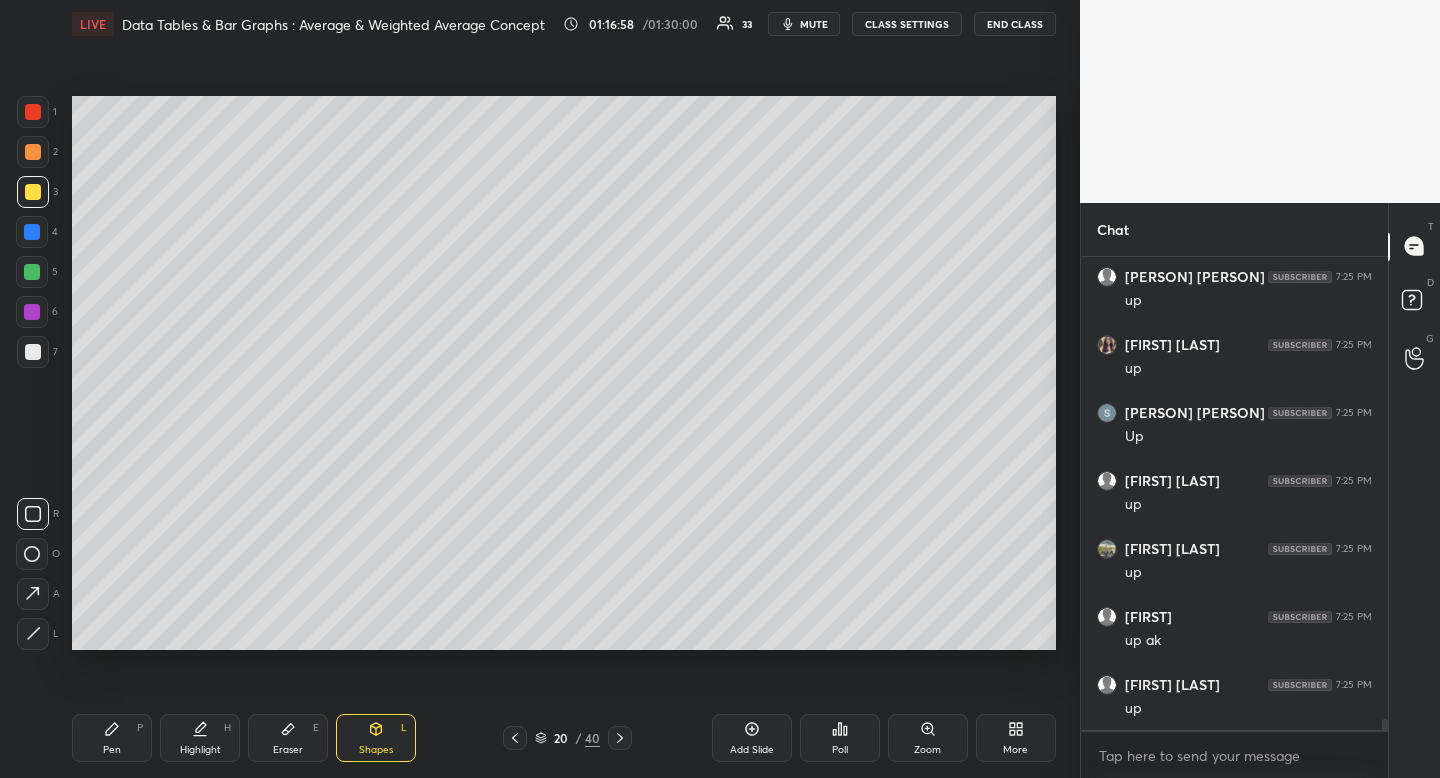 click 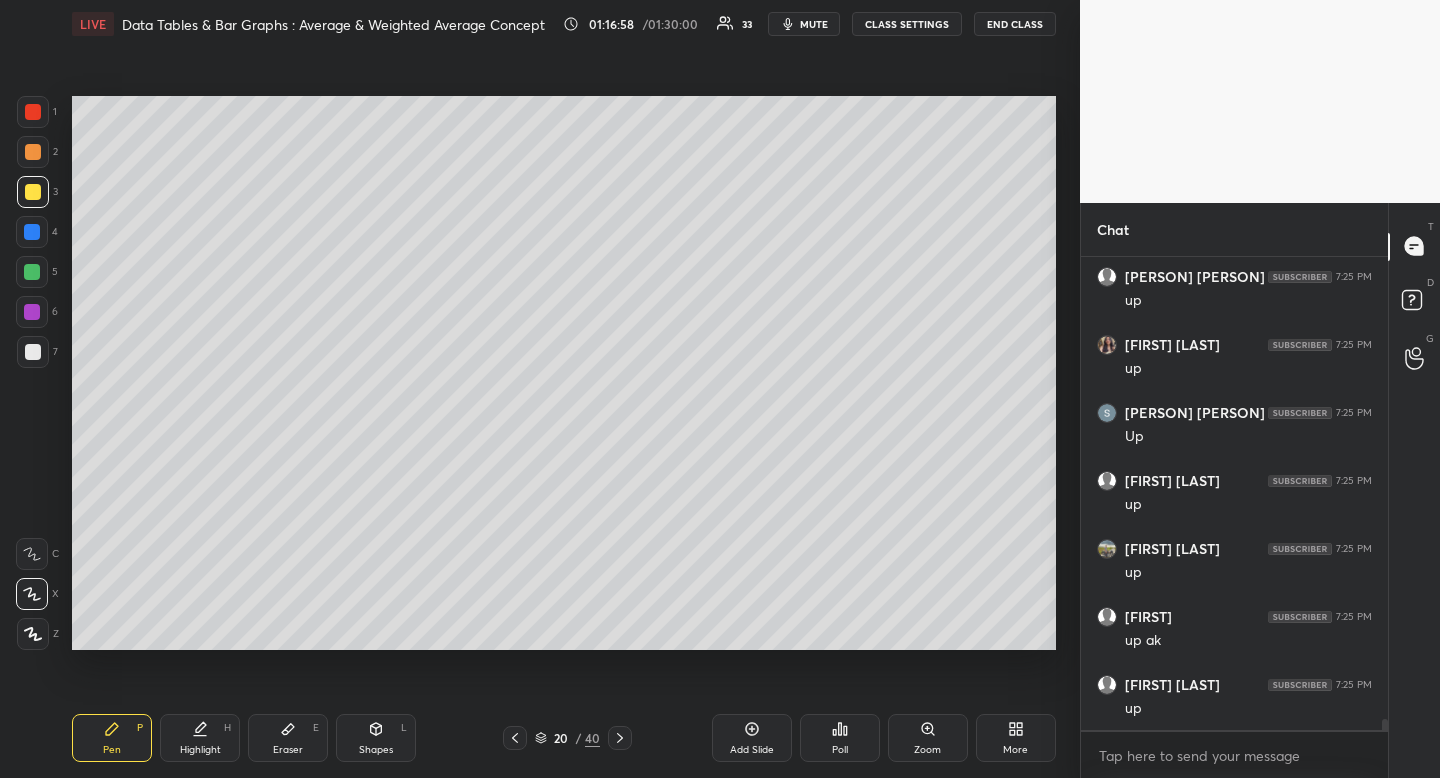 drag, startPoint x: 114, startPoint y: 732, endPoint x: 143, endPoint y: 680, distance: 59.5399 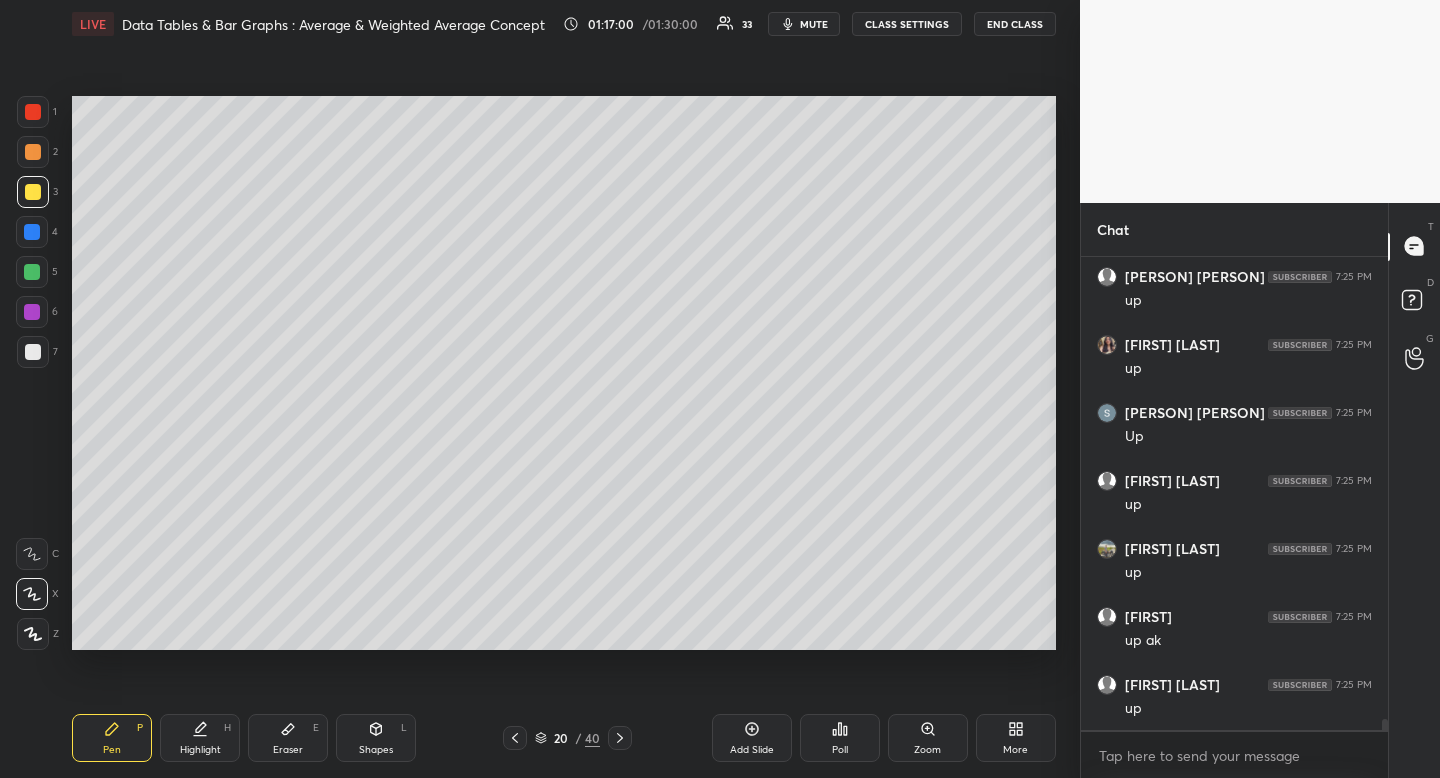 click on "Shapes" at bounding box center [376, 750] 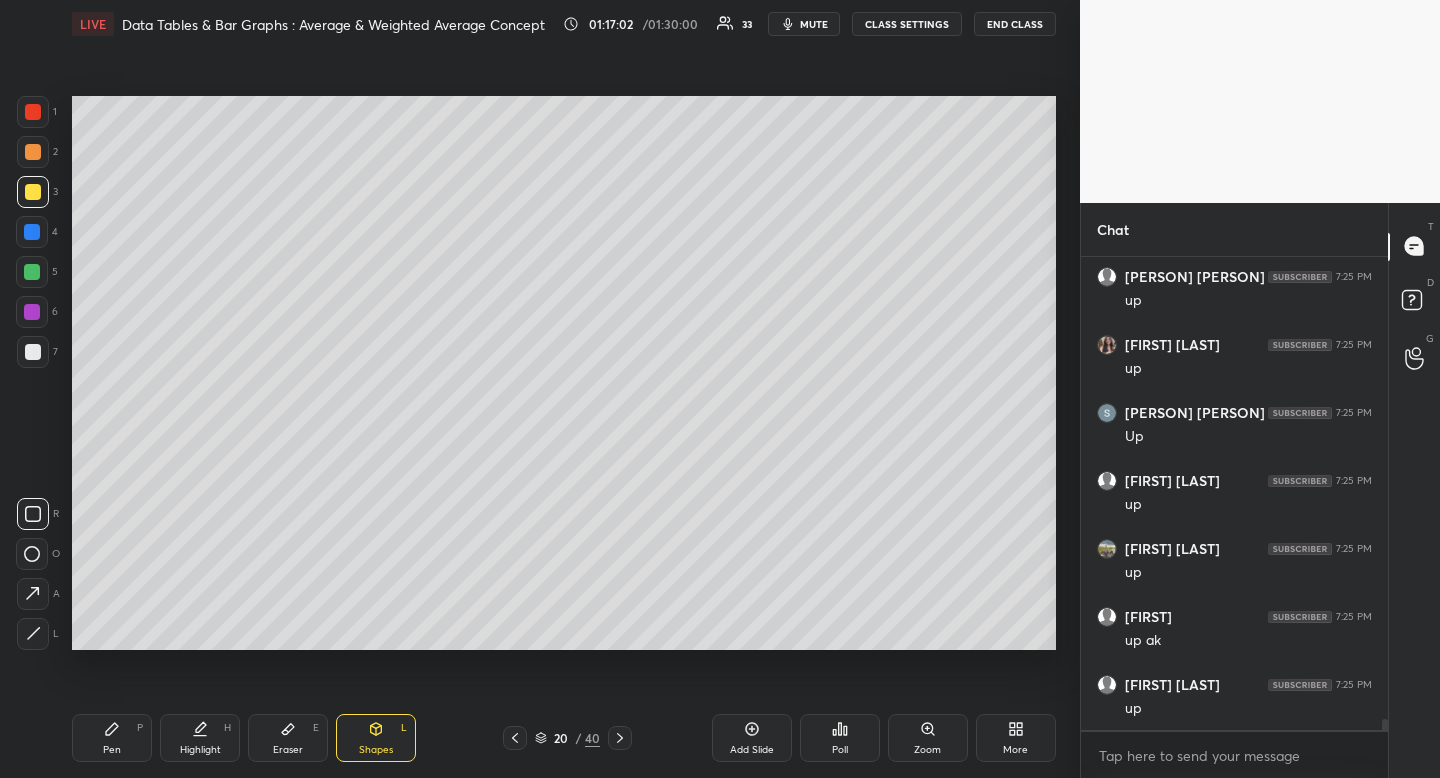 click at bounding box center [33, 514] 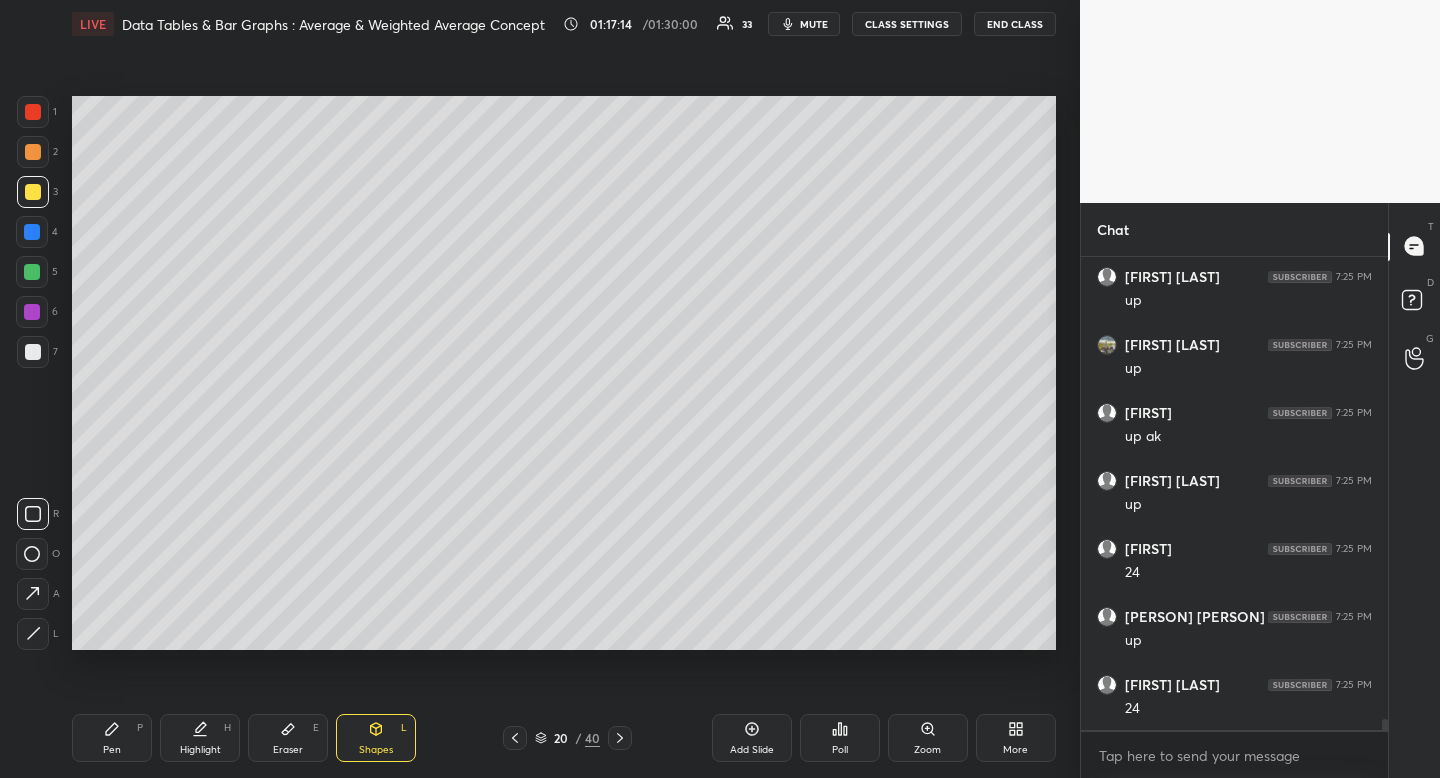 scroll, scrollTop: 20881, scrollLeft: 0, axis: vertical 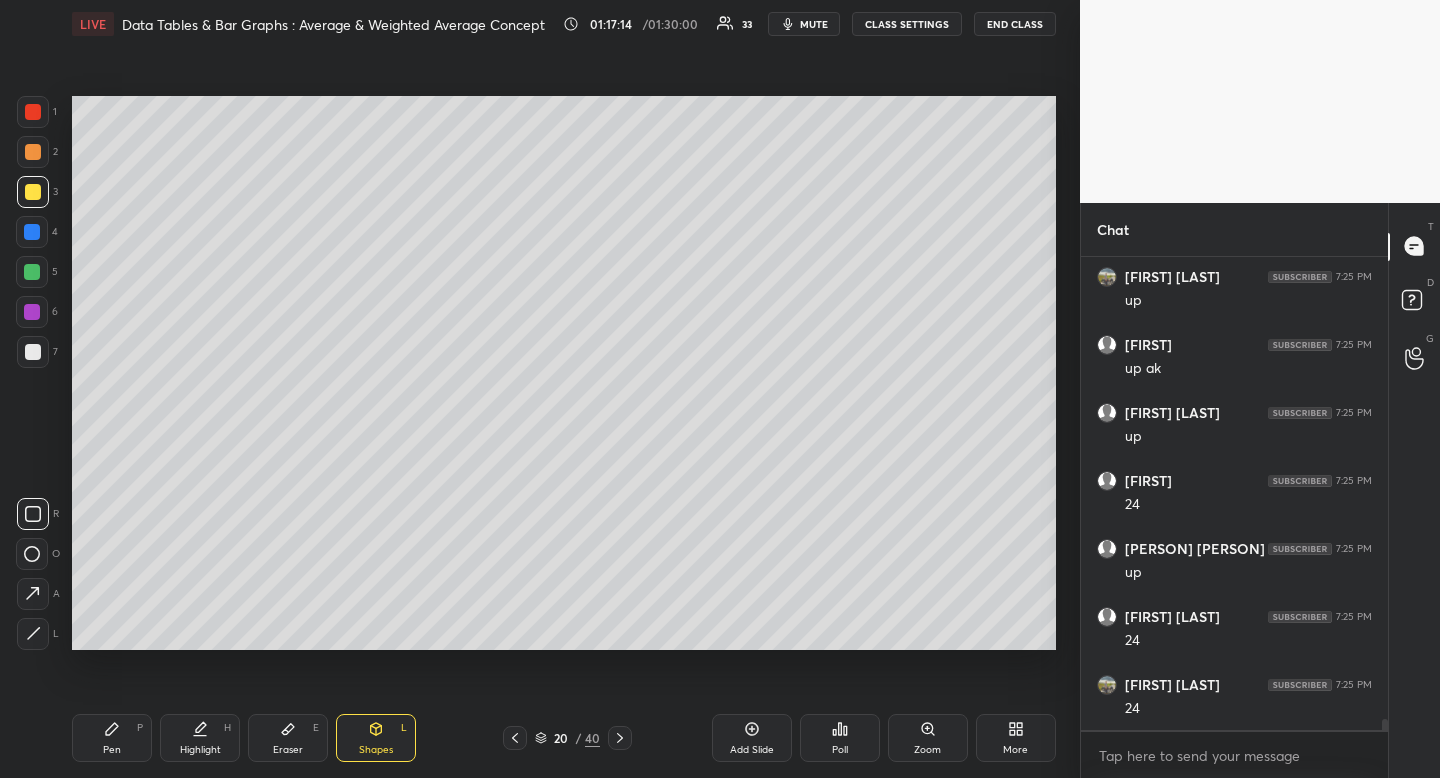click on "Pen P Highlight H Eraser E Shapes L 20 / 40 Add Slide Poll Zoom More" at bounding box center (564, 738) 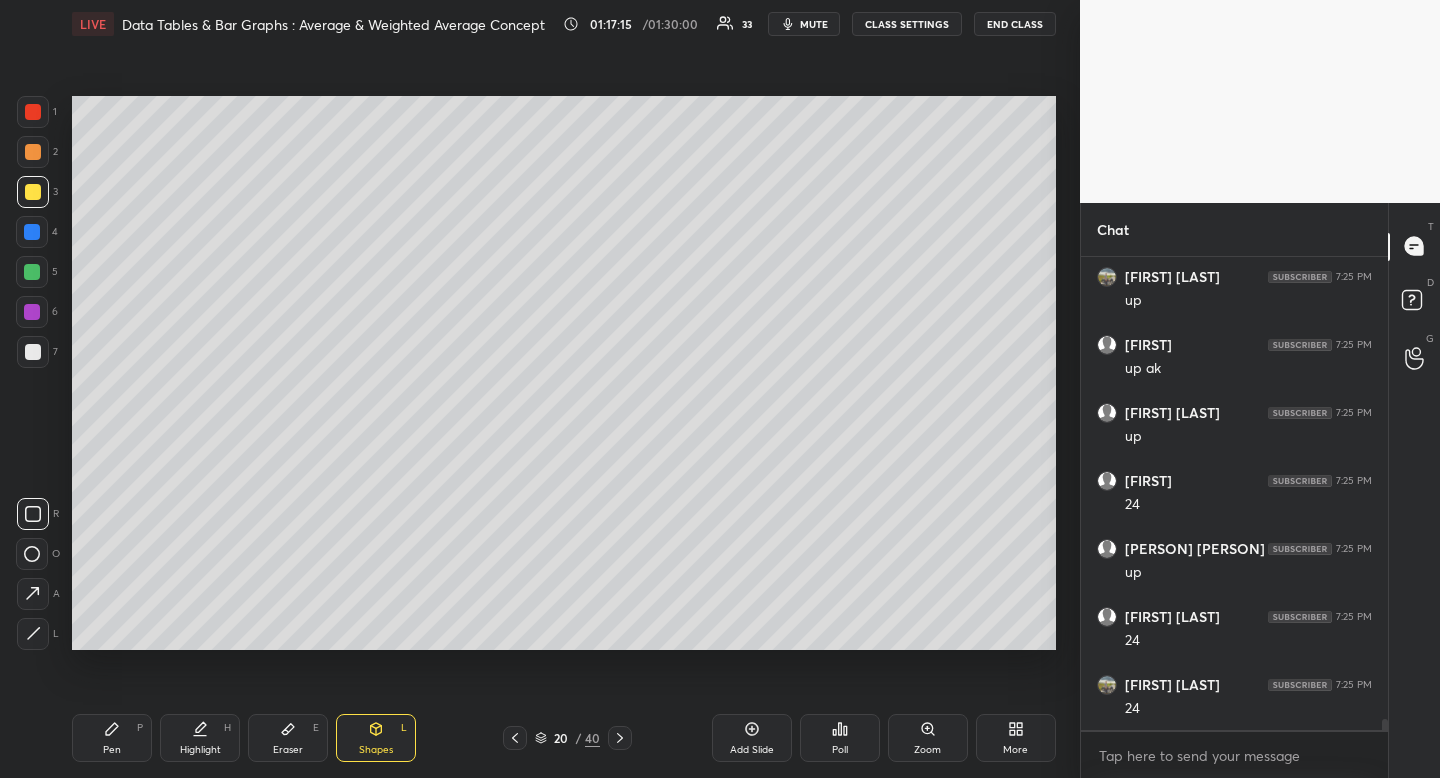 click on "Pen" at bounding box center (112, 750) 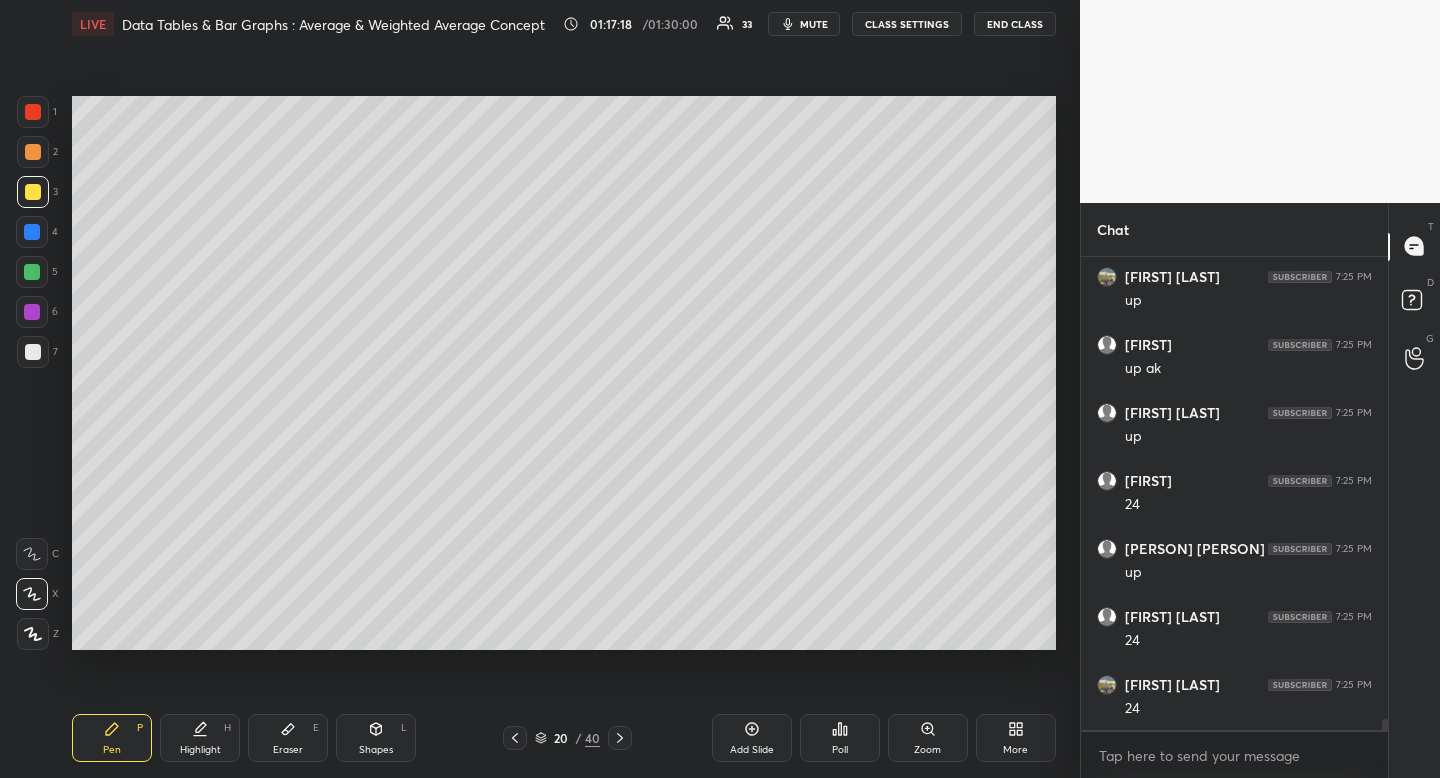 click on "Shapes" at bounding box center (376, 750) 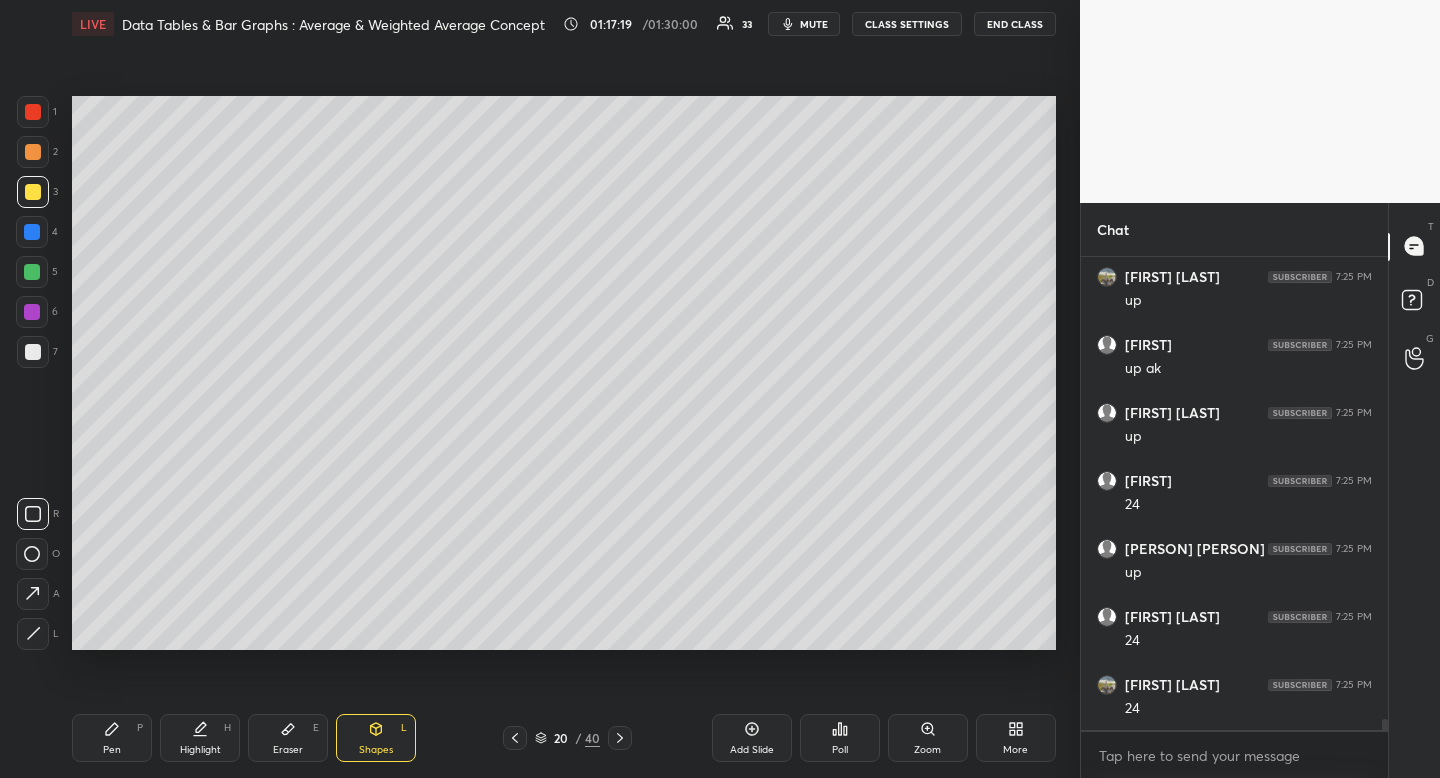 click 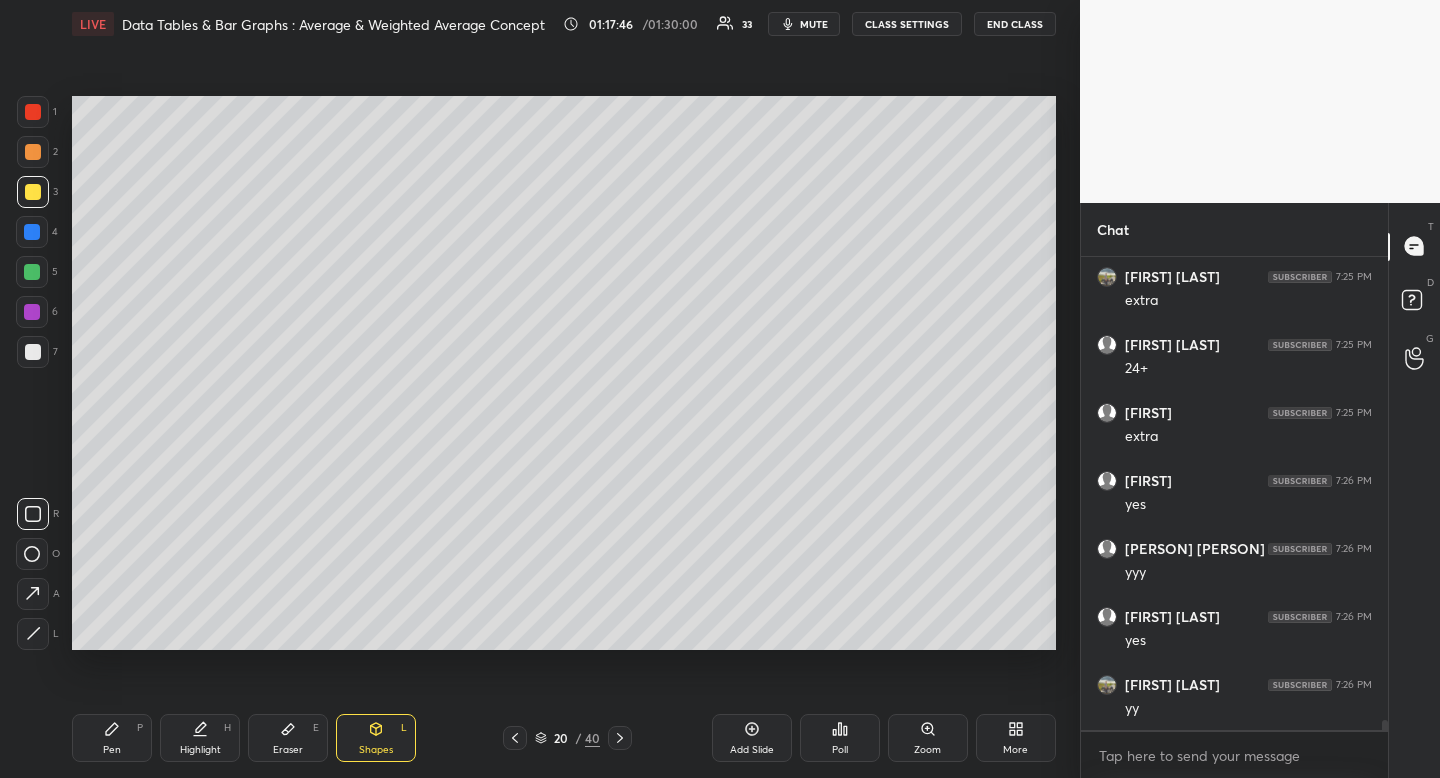 scroll, scrollTop: 21493, scrollLeft: 0, axis: vertical 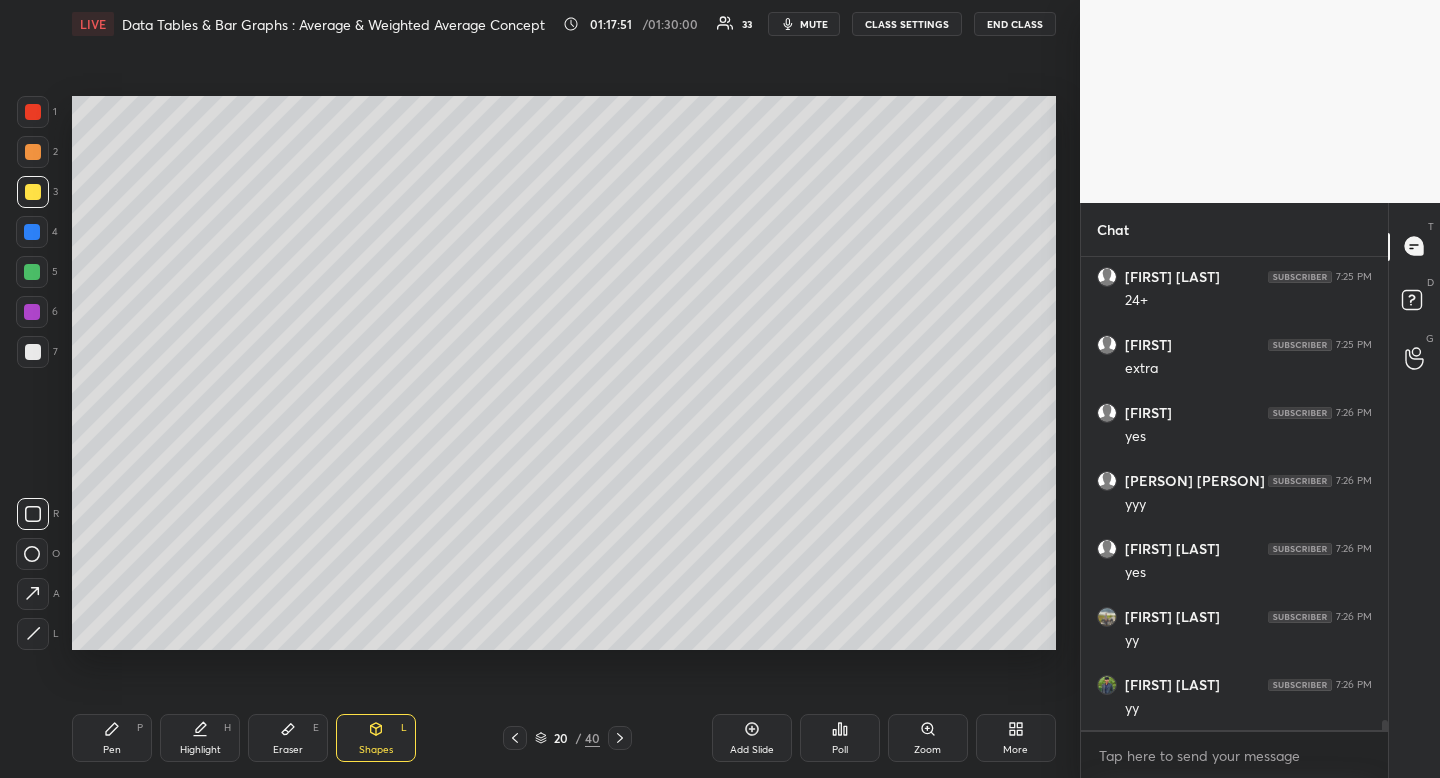 click 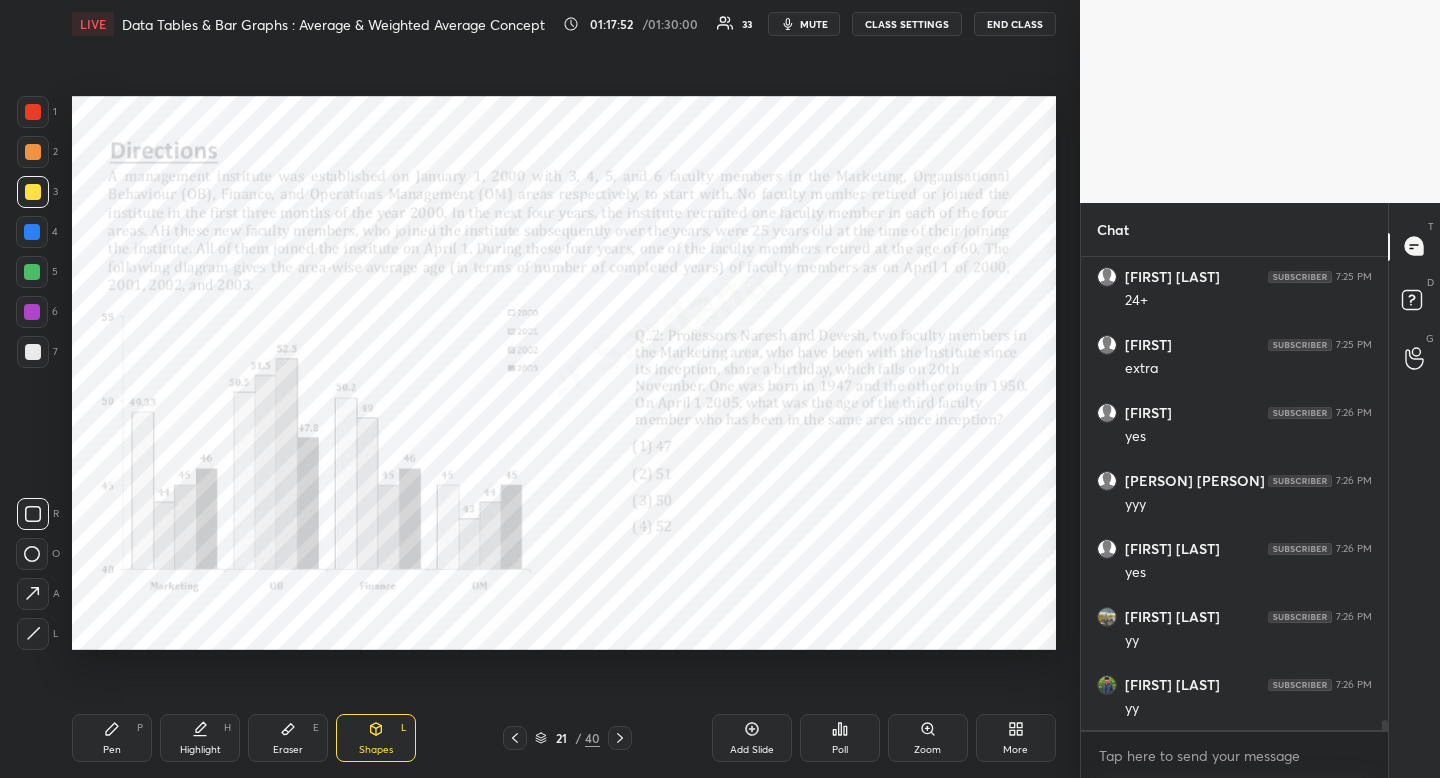 click on "Highlight" at bounding box center [200, 750] 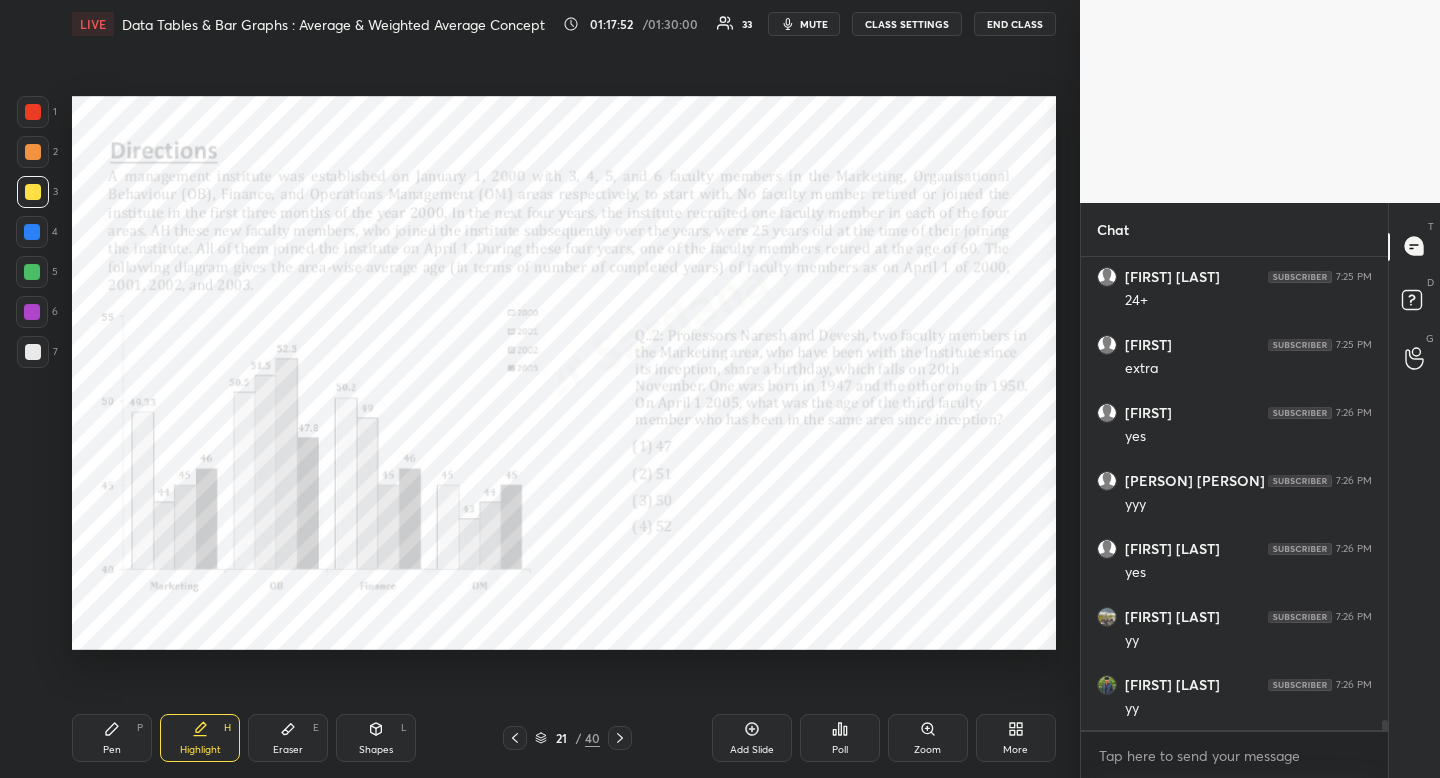 drag, startPoint x: 193, startPoint y: 731, endPoint x: 197, endPoint y: 684, distance: 47.169907 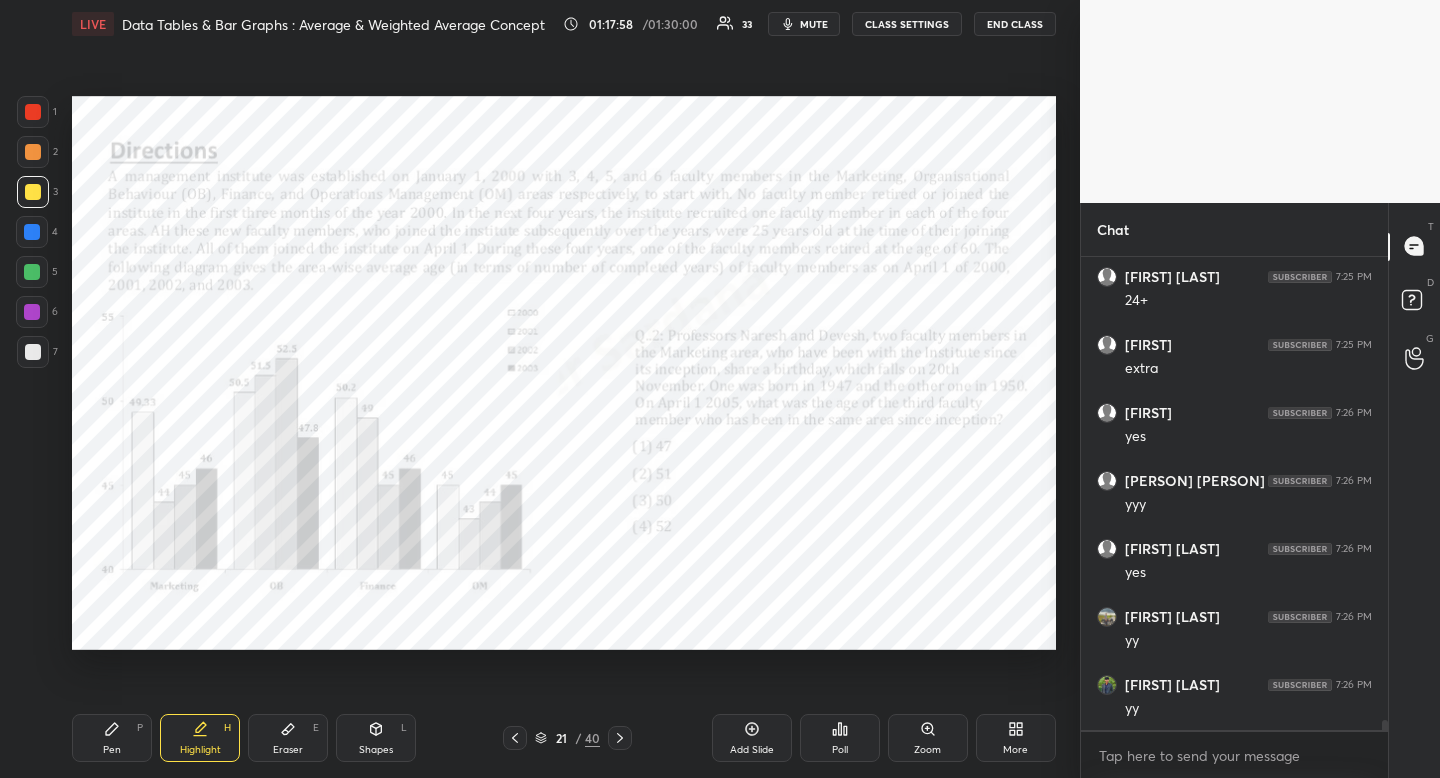 click 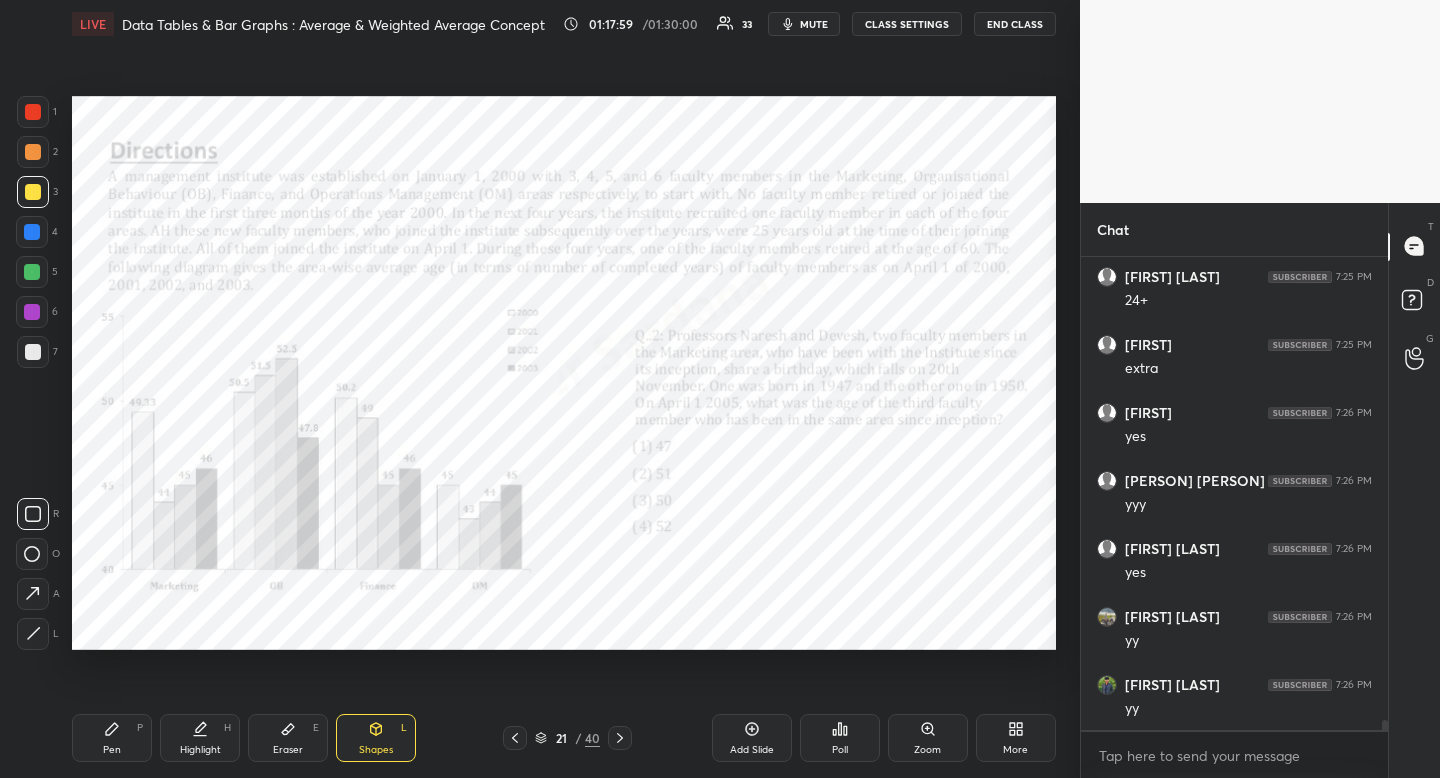 click at bounding box center [33, 514] 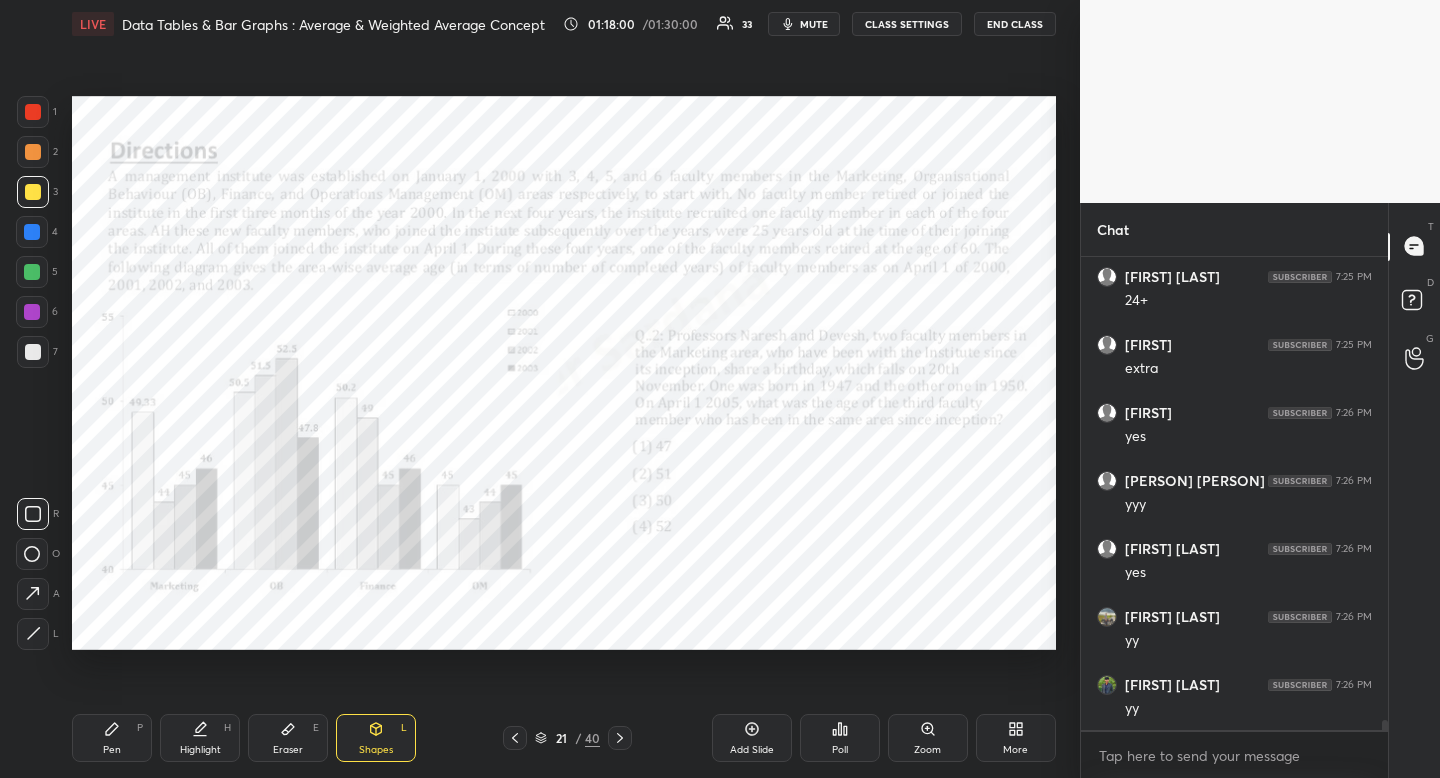 click on "Pen P" at bounding box center (112, 738) 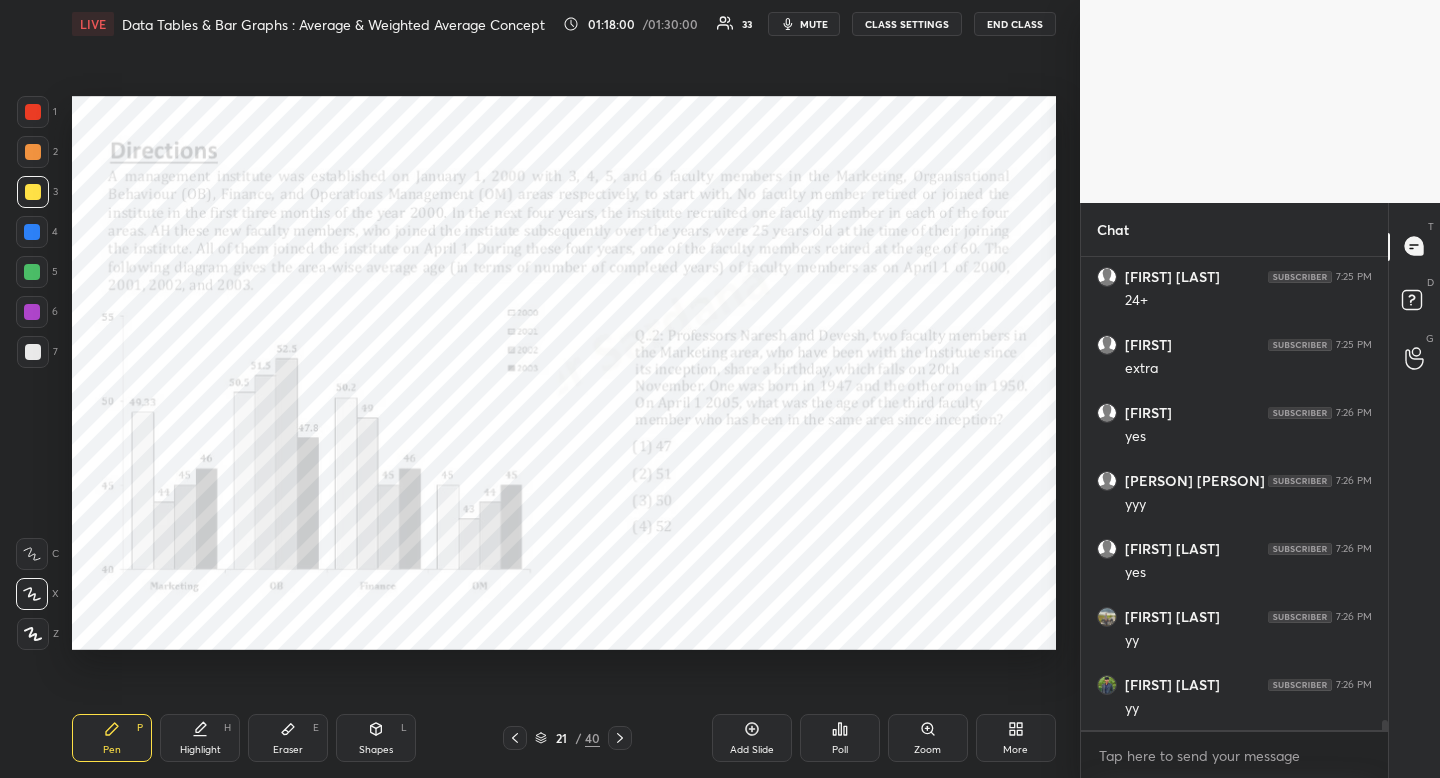 drag, startPoint x: 98, startPoint y: 742, endPoint x: 116, endPoint y: 688, distance: 56.920998 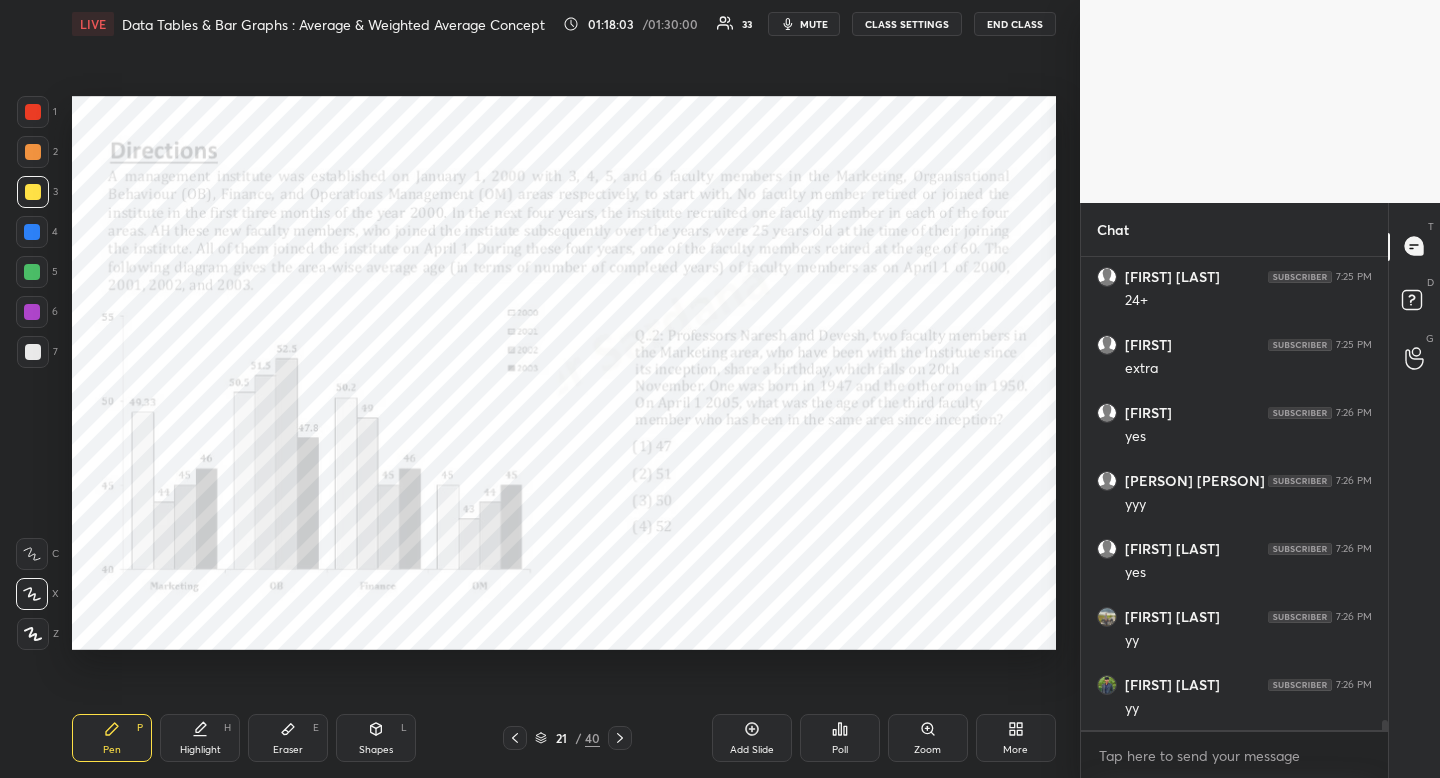 drag, startPoint x: 39, startPoint y: 112, endPoint x: 39, endPoint y: 123, distance: 11 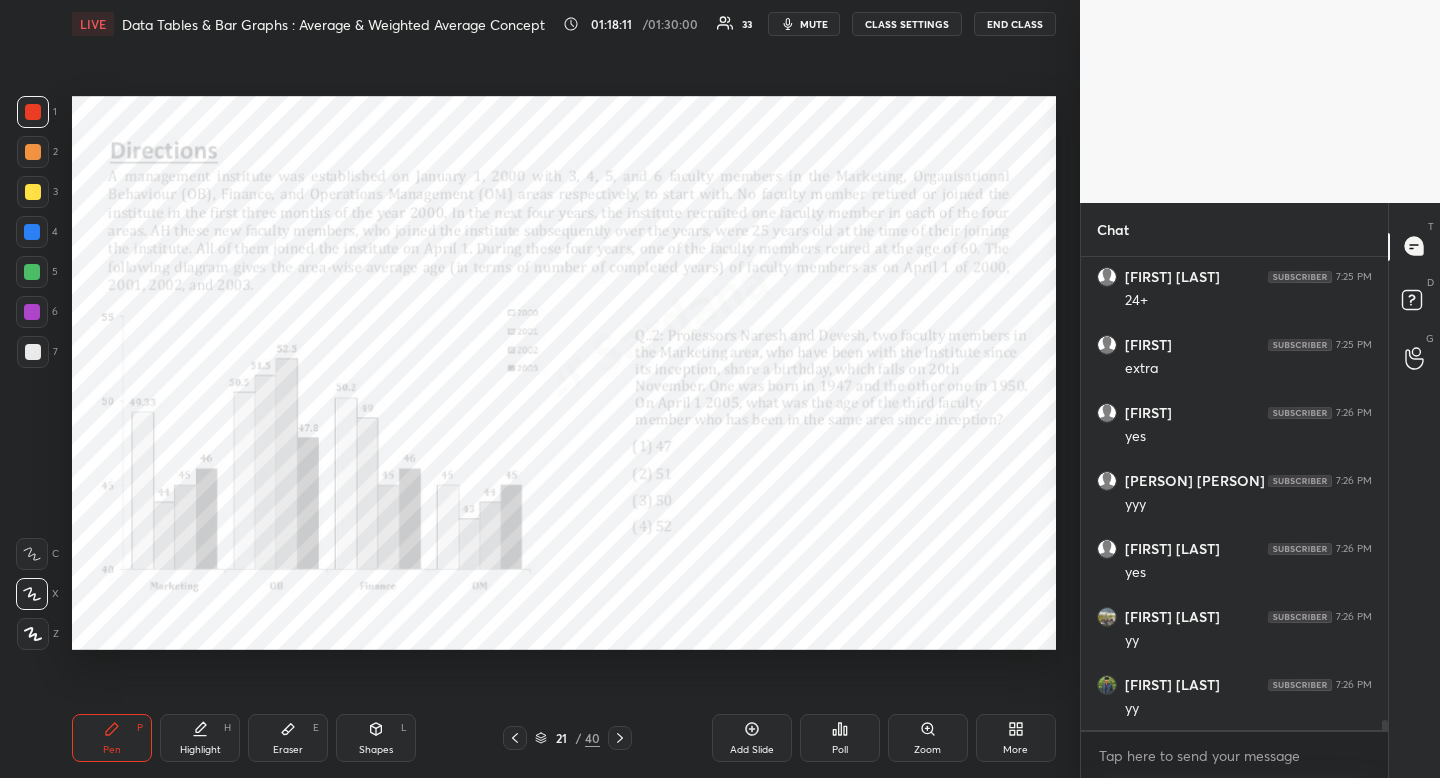 click on "Highlight H" at bounding box center (200, 738) 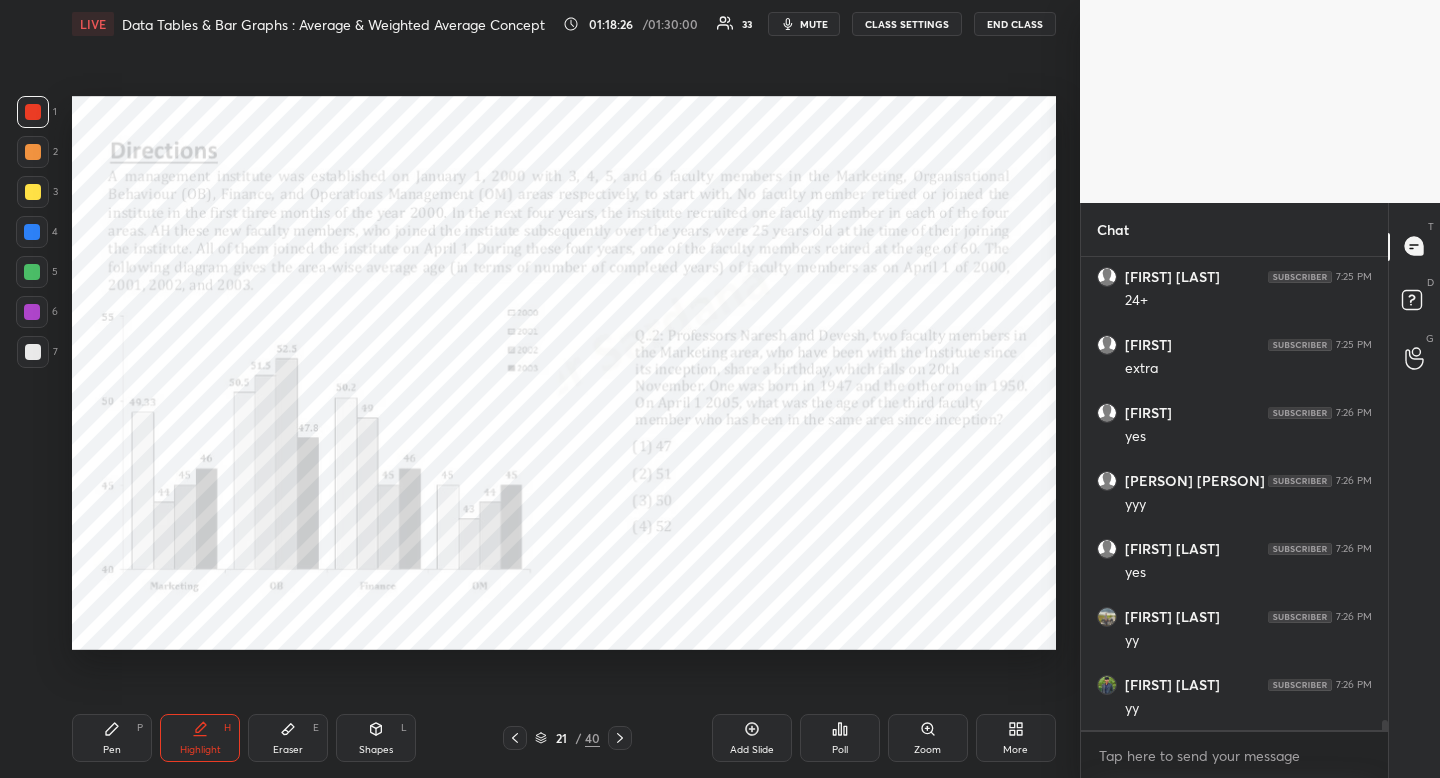 drag, startPoint x: 381, startPoint y: 731, endPoint x: 367, endPoint y: 722, distance: 16.643316 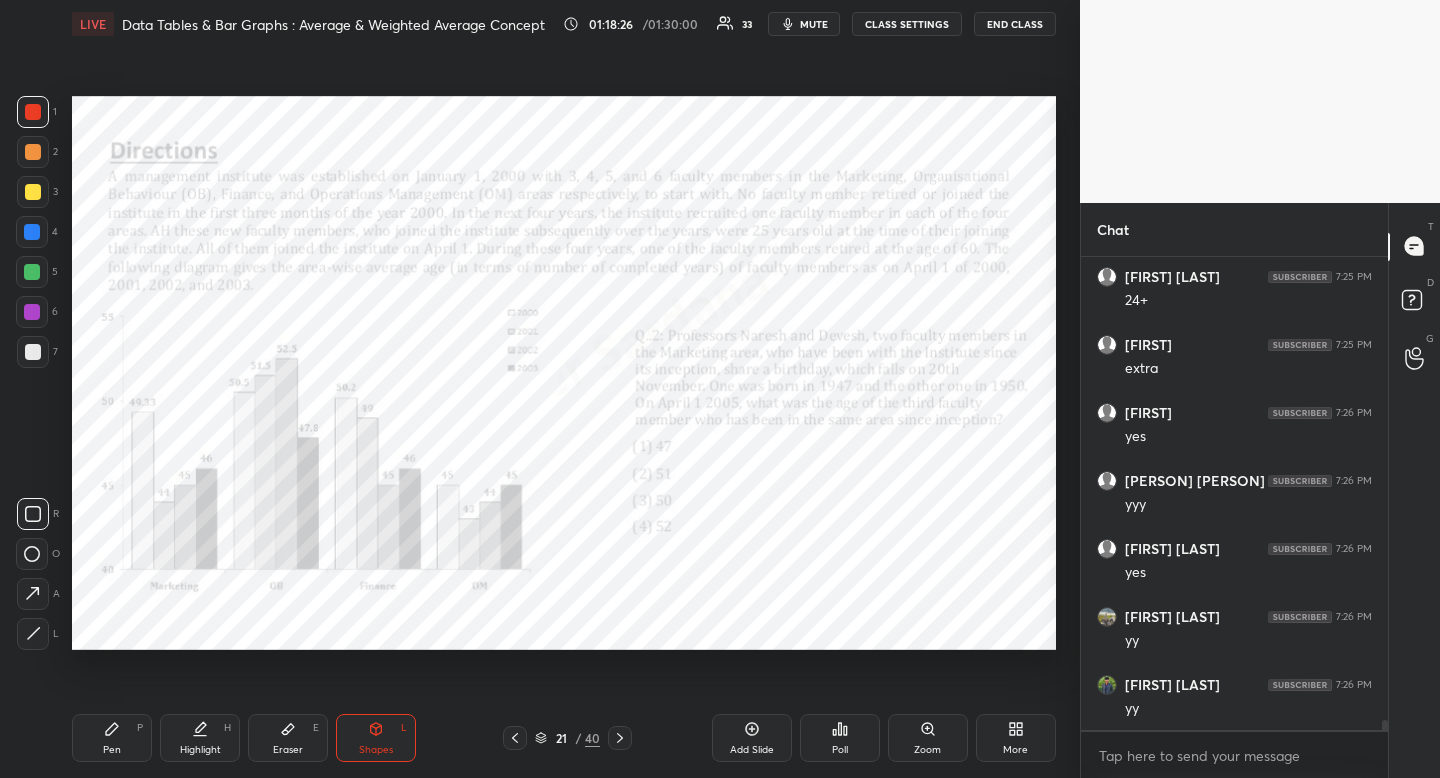 click at bounding box center [33, 514] 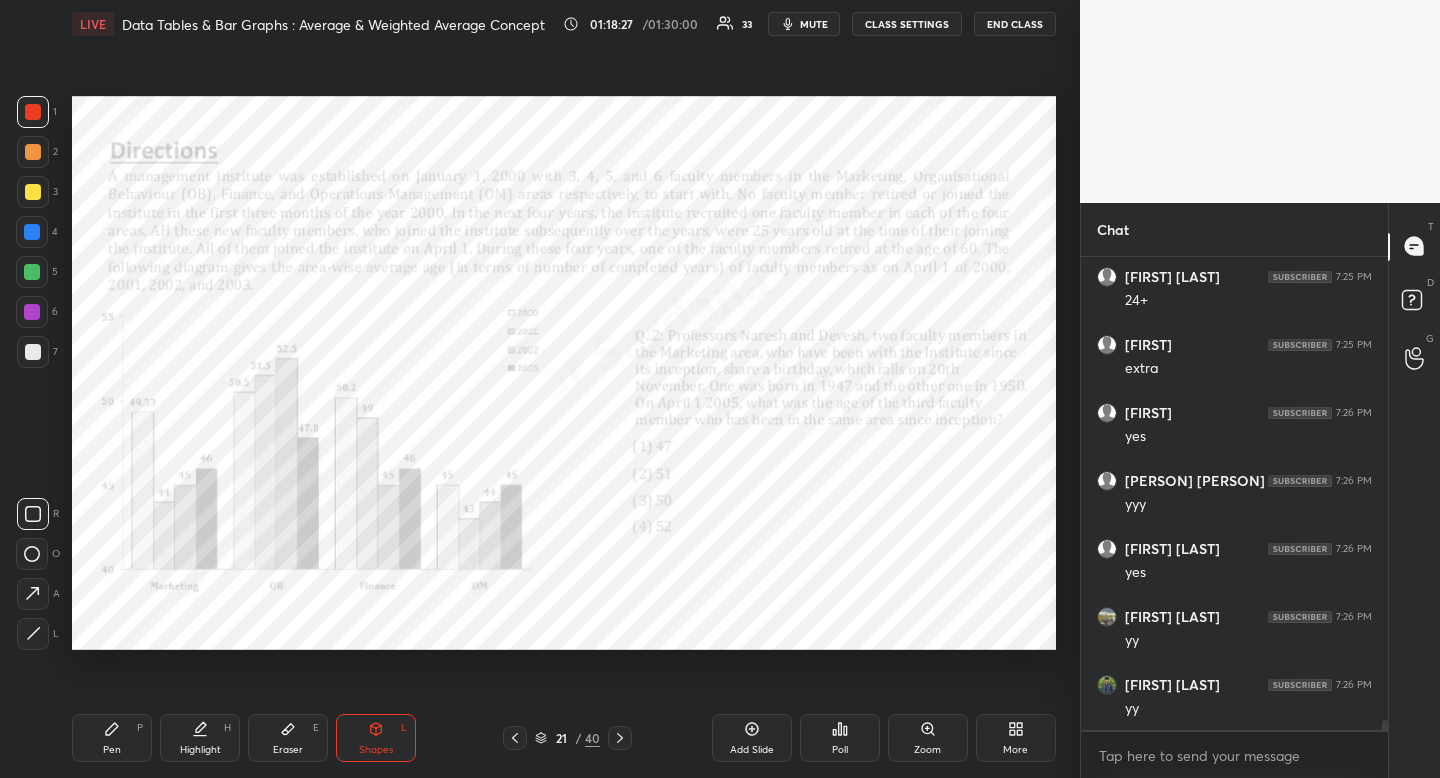 drag, startPoint x: 23, startPoint y: 513, endPoint x: 35, endPoint y: 513, distance: 12 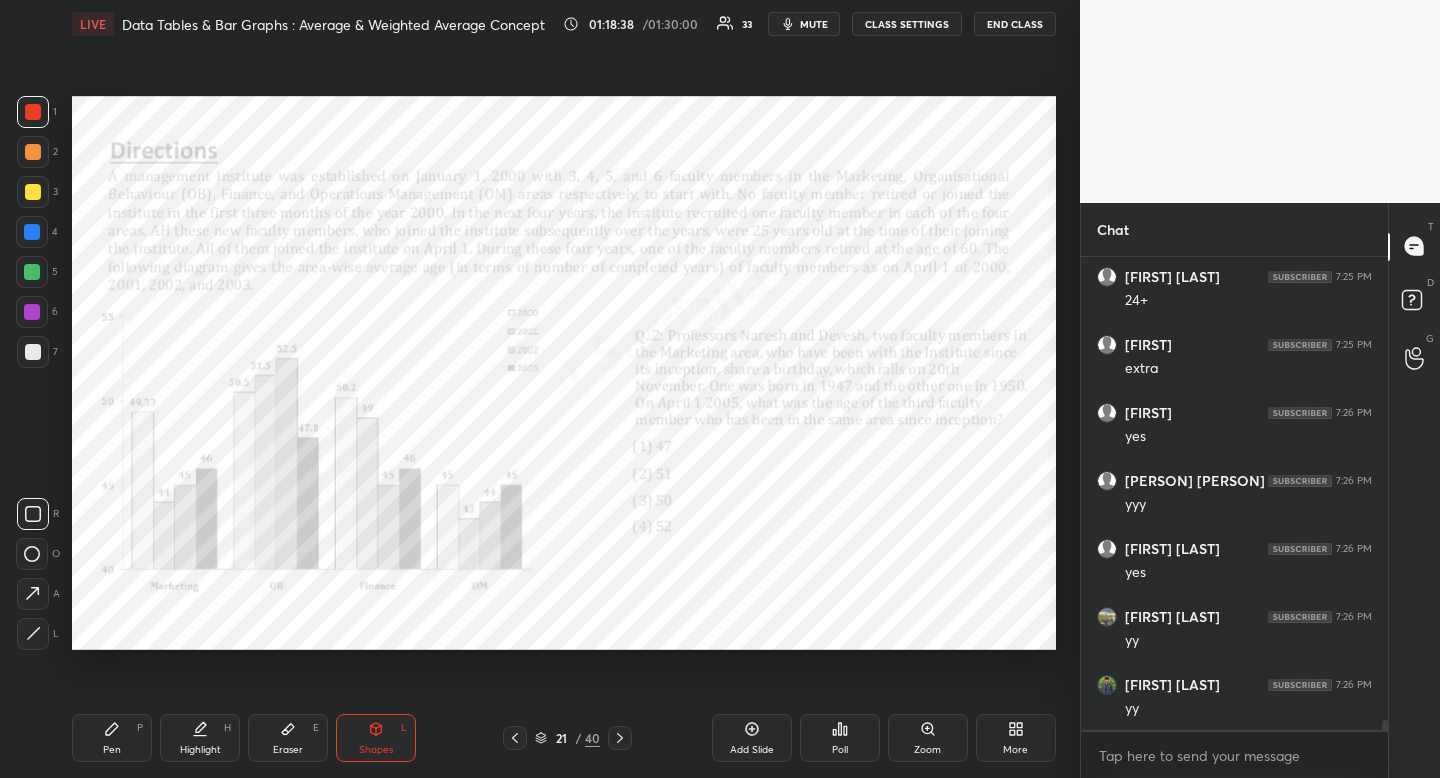 click on "Highlight H" at bounding box center [200, 738] 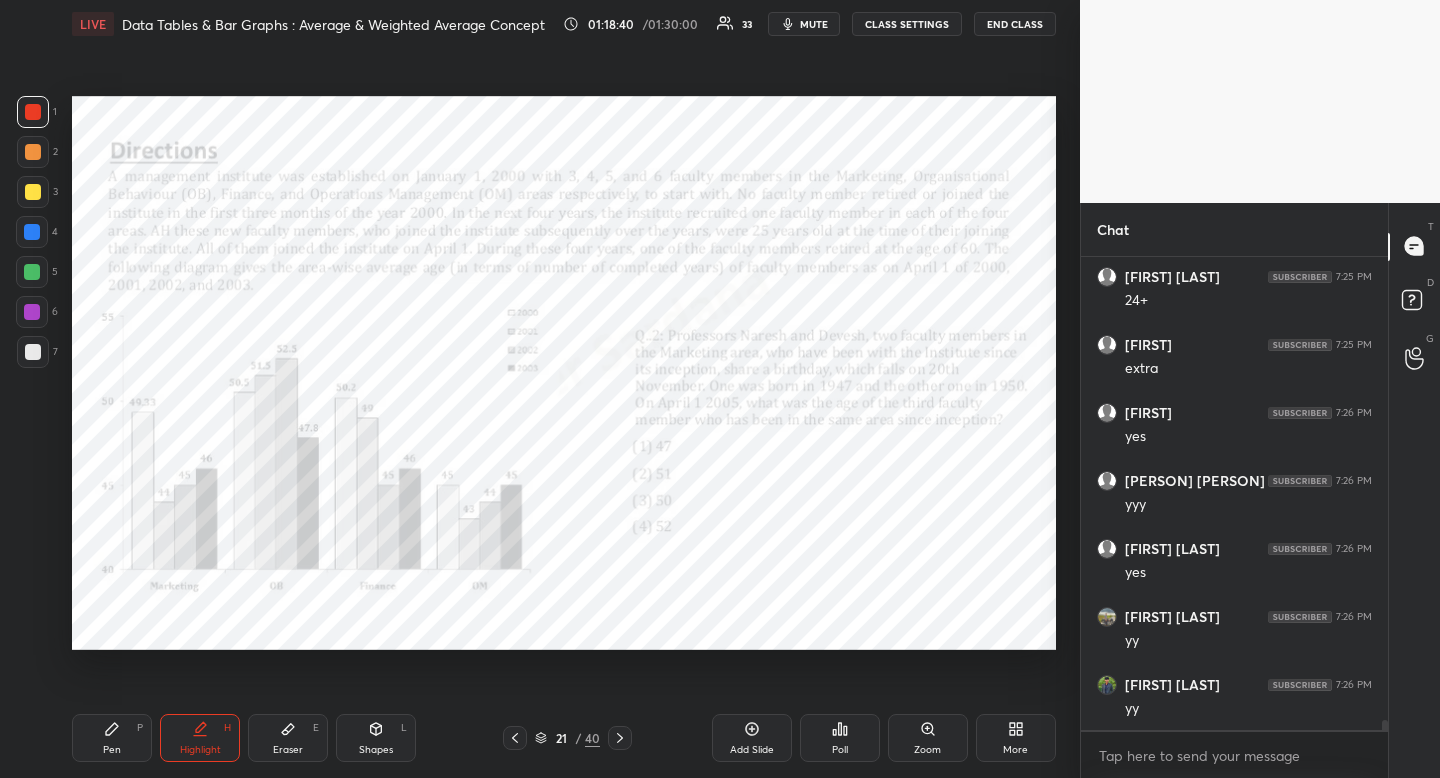 click on "Pen P Highlight H Eraser E Shapes L 21 / 40 Add Slide Poll Zoom More" at bounding box center [564, 738] 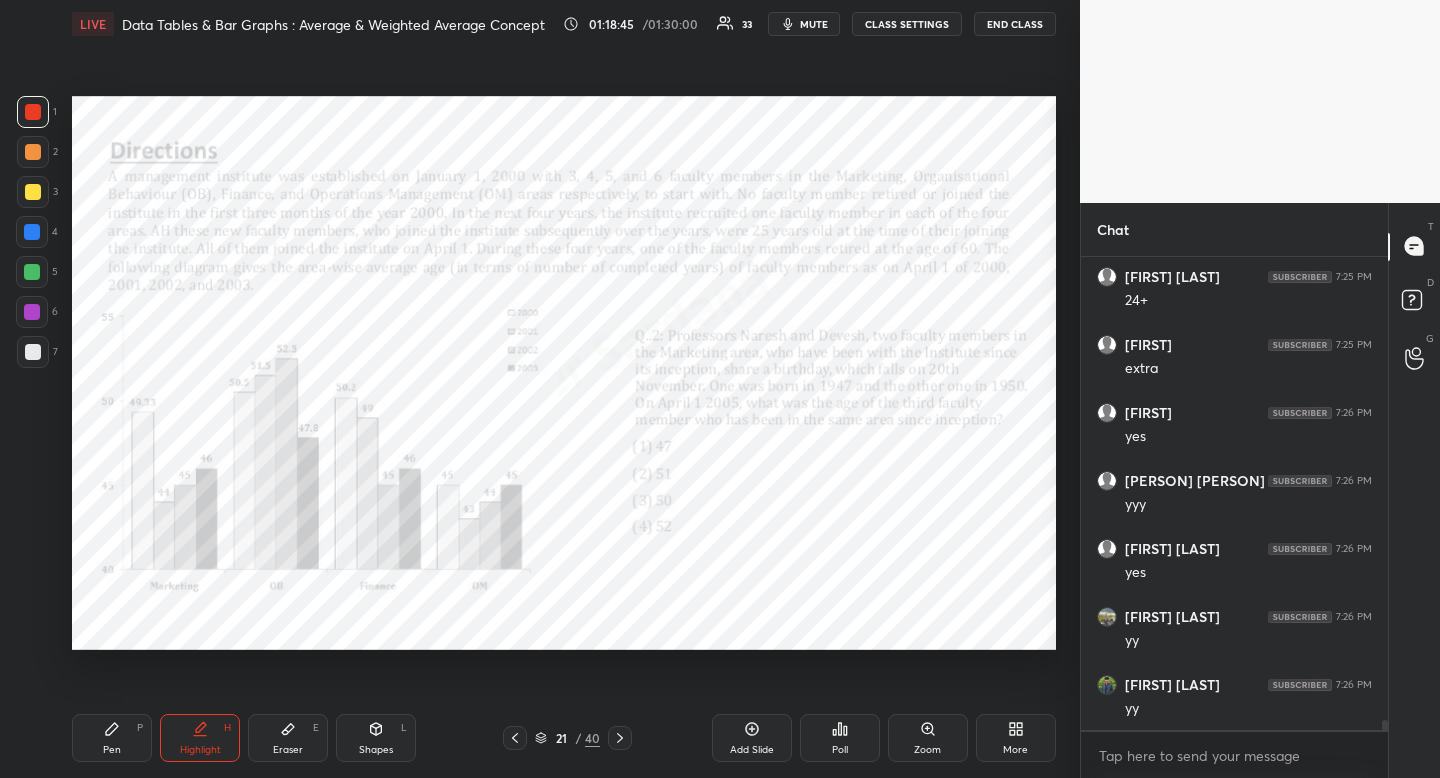click on "Shapes L" at bounding box center (376, 738) 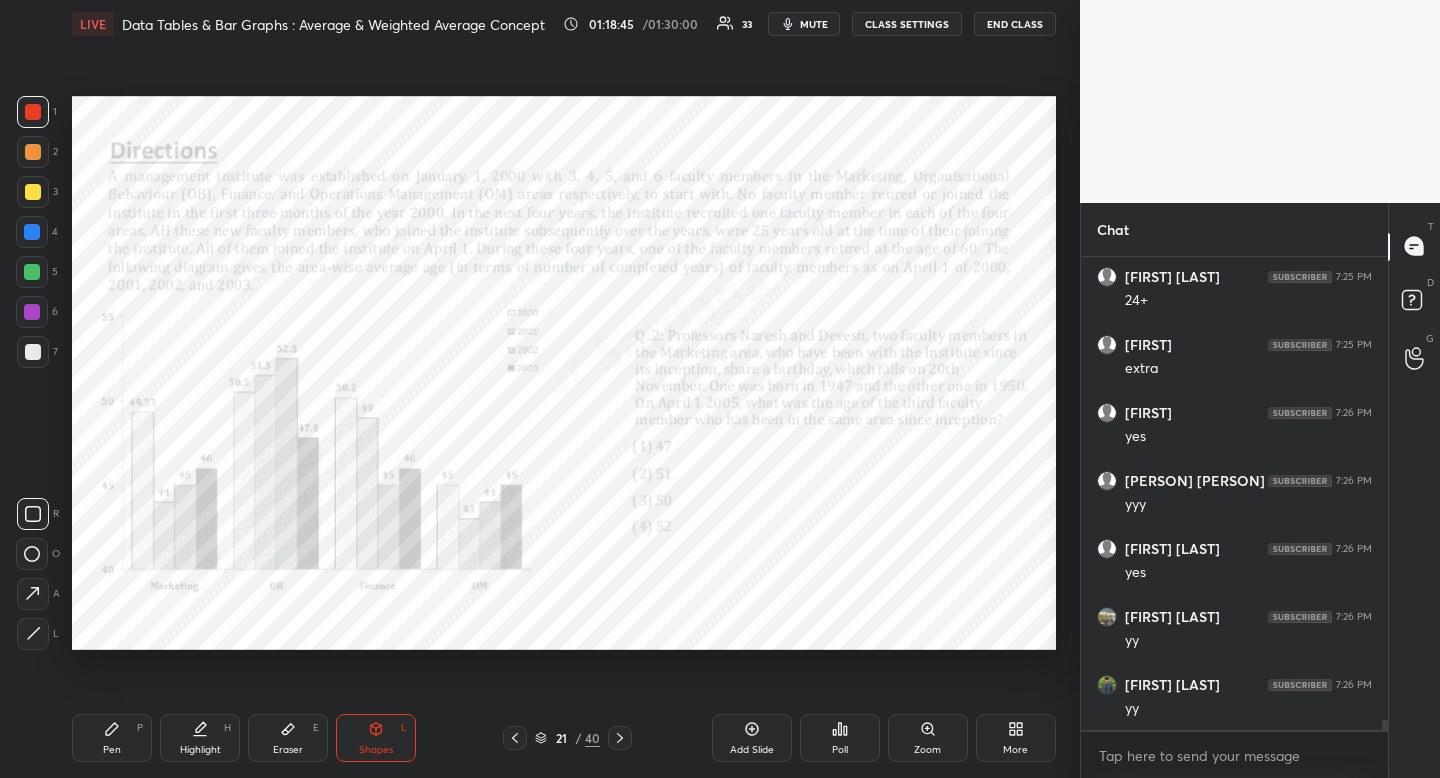 click 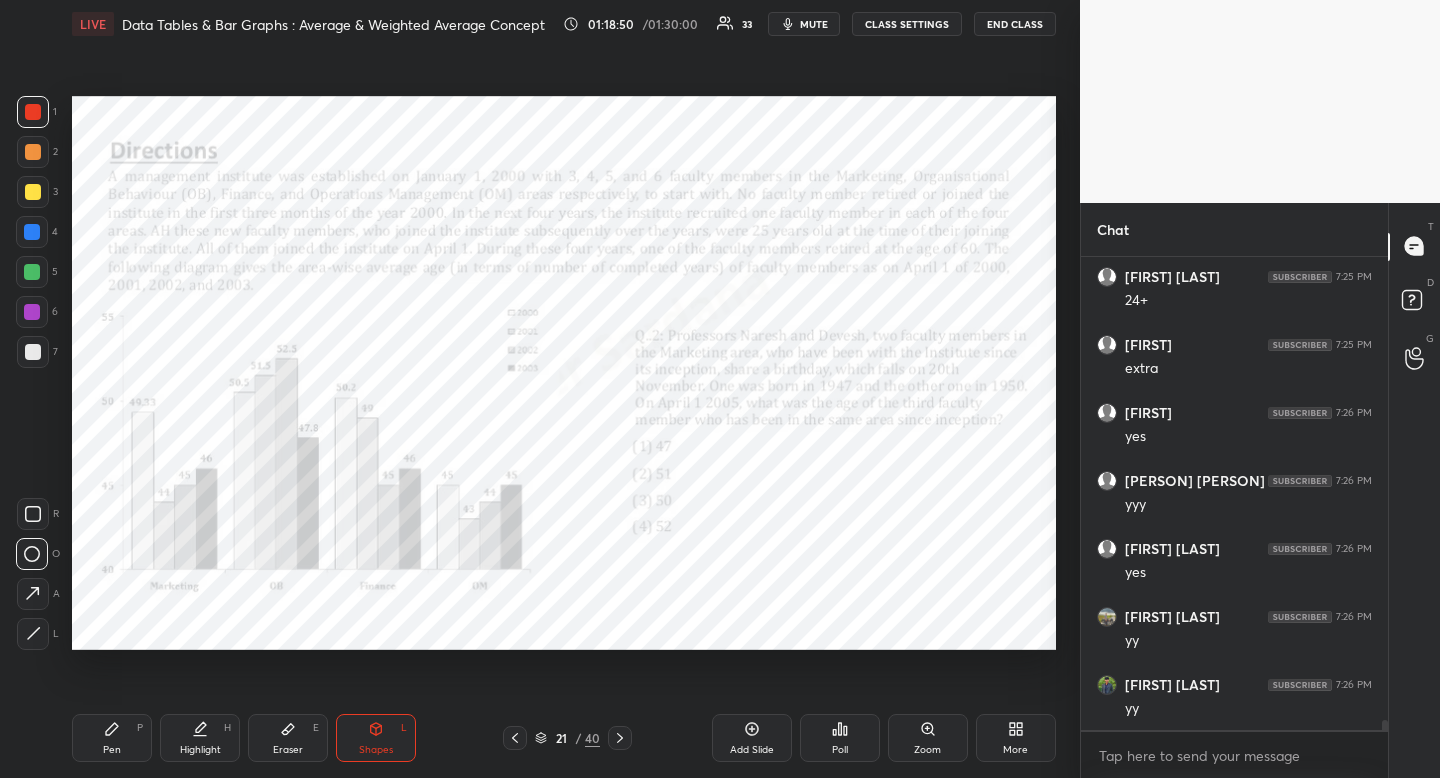 click on "Highlight" at bounding box center [200, 750] 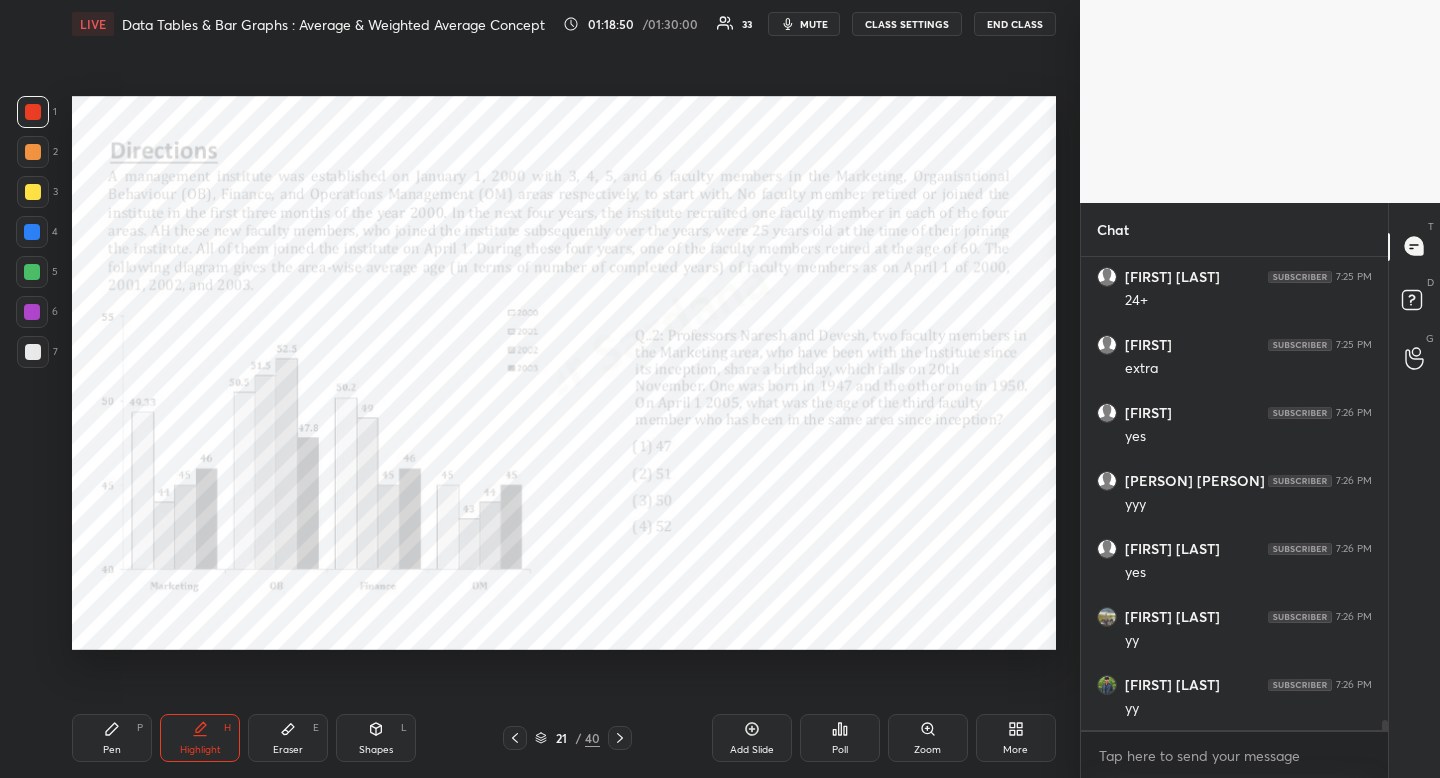 click on "Highlight H" at bounding box center (200, 738) 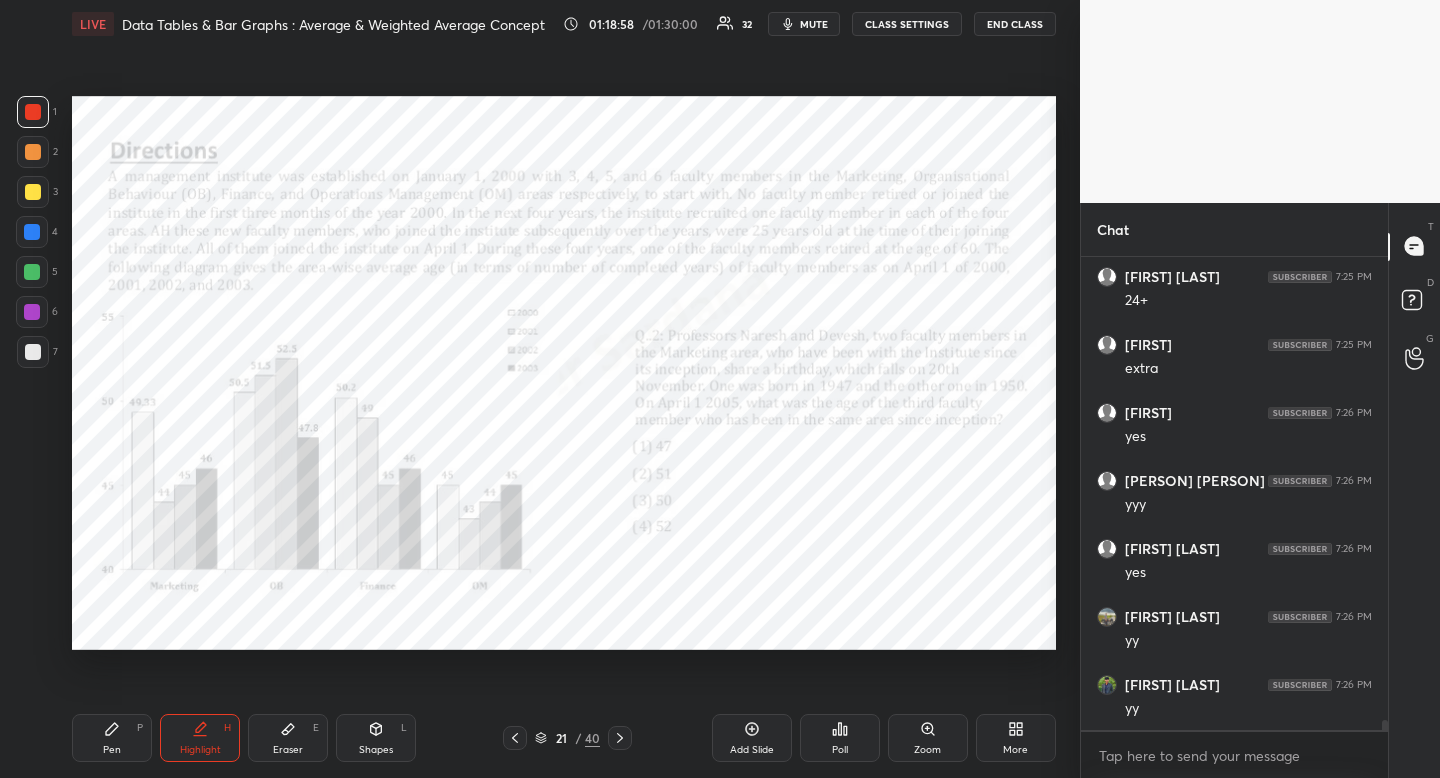 drag, startPoint x: 376, startPoint y: 716, endPoint x: 364, endPoint y: 721, distance: 13 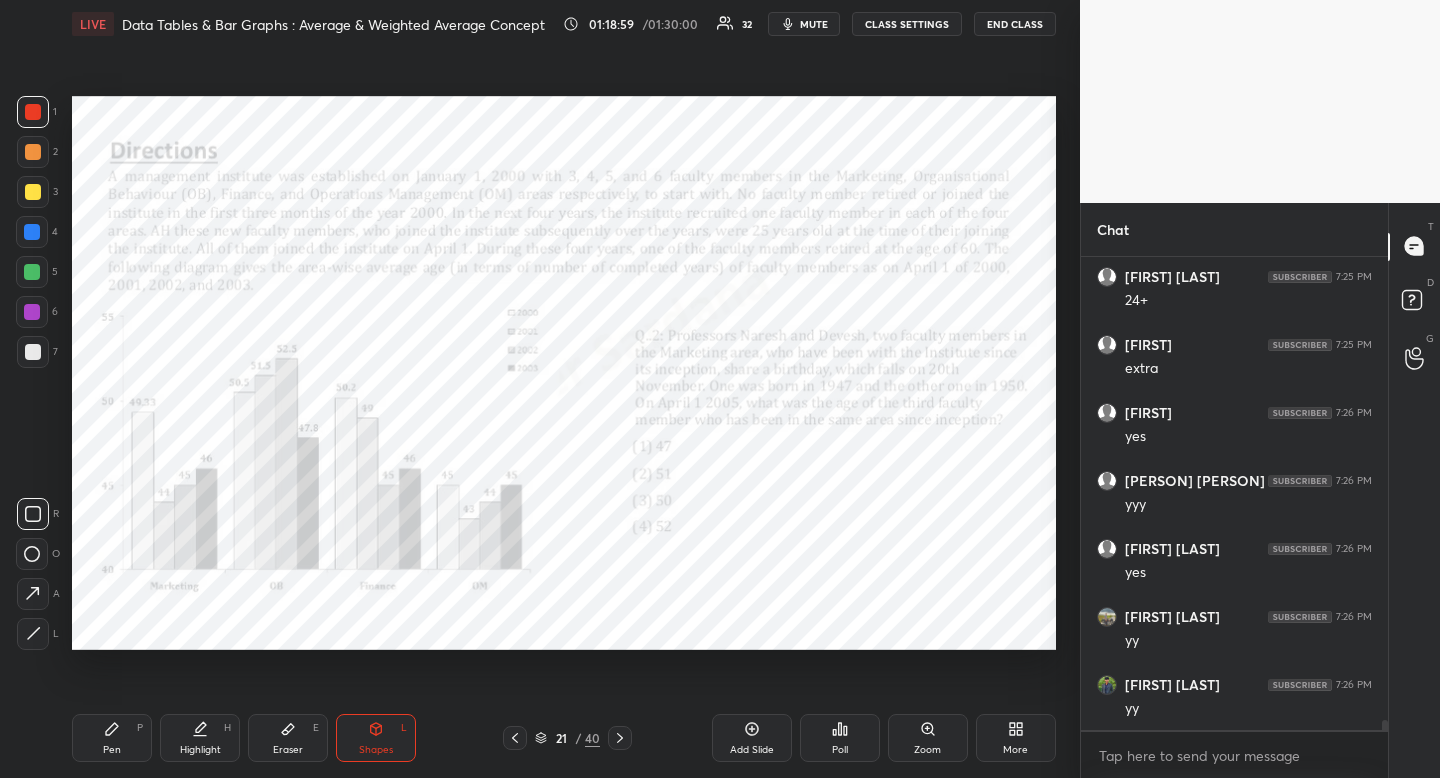 click 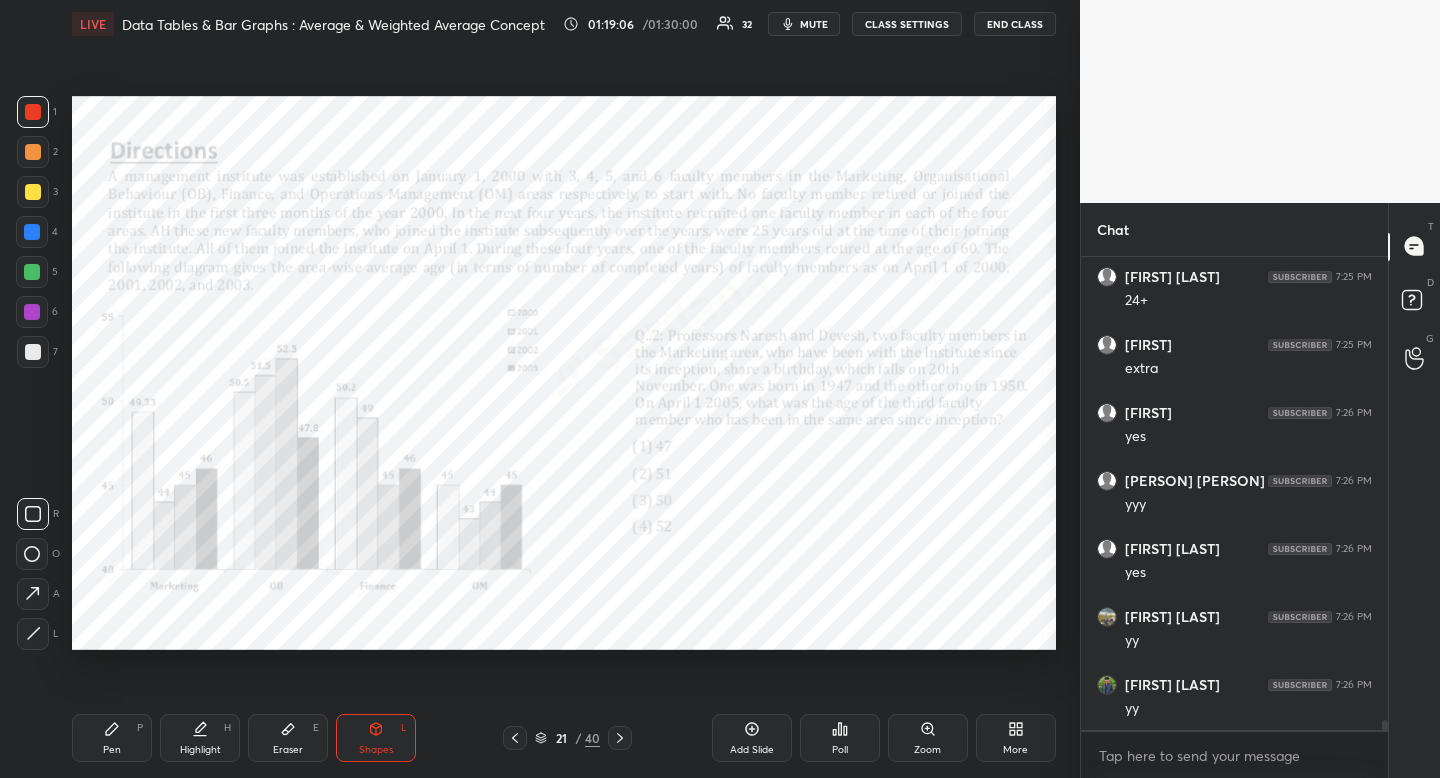 click at bounding box center (515, 738) 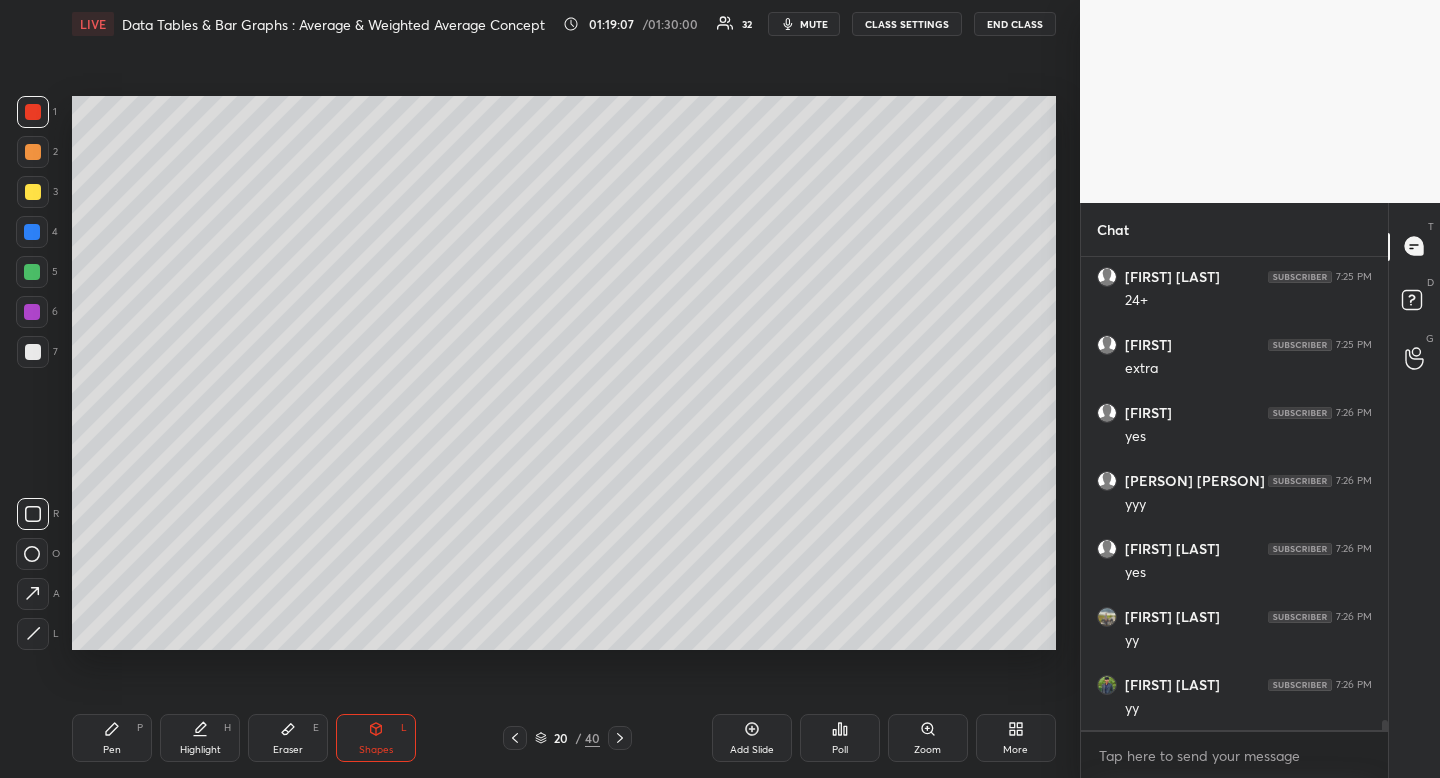 click 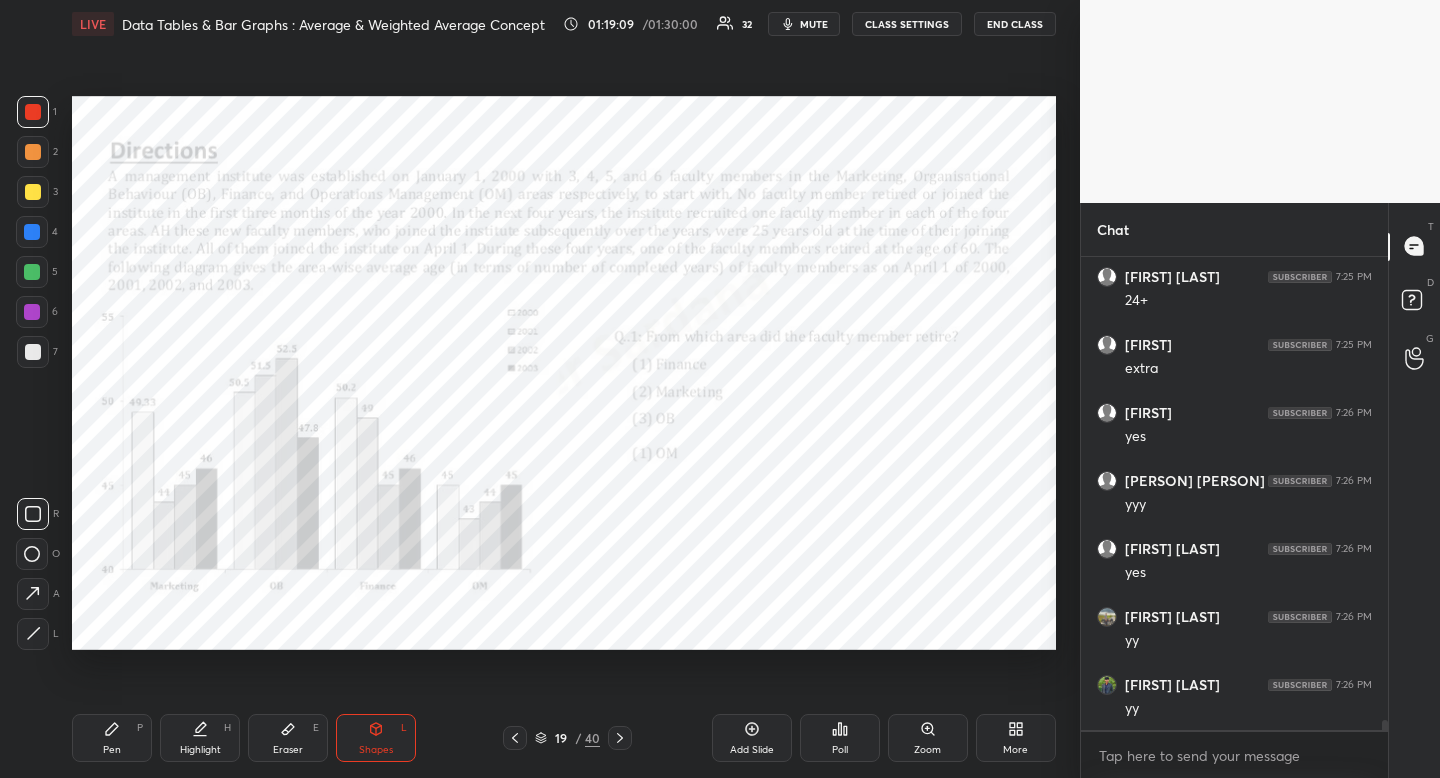 click 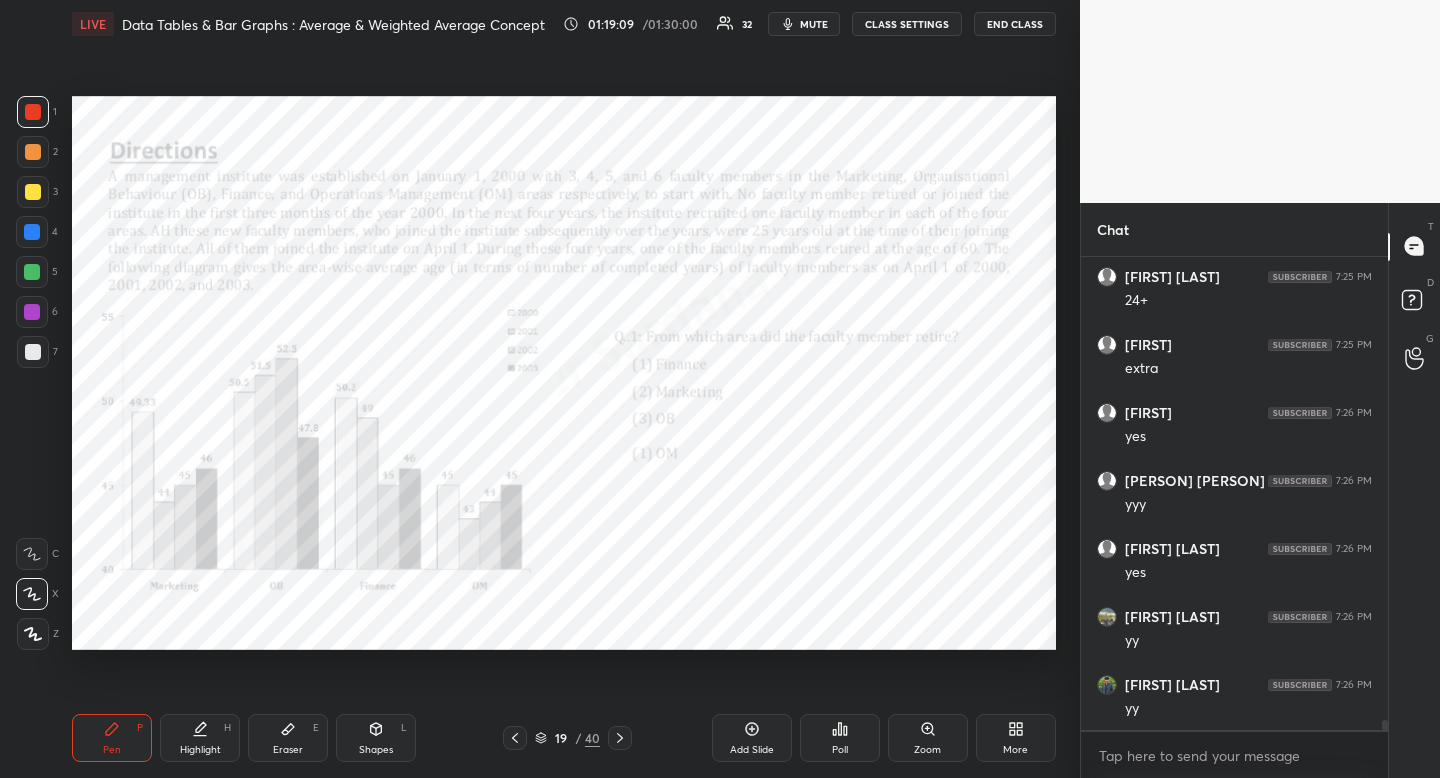 drag, startPoint x: 111, startPoint y: 729, endPoint x: 169, endPoint y: 668, distance: 84.17244 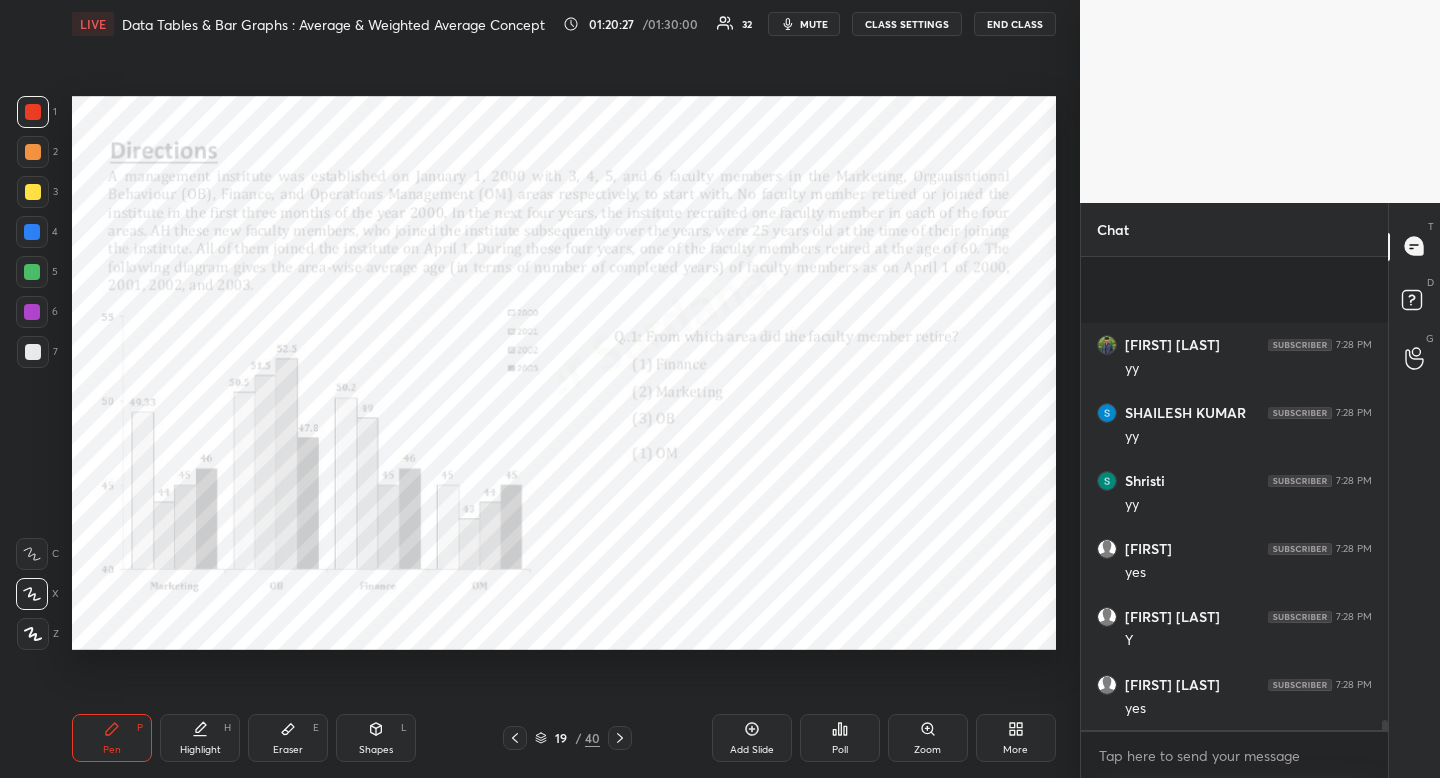 scroll, scrollTop: 23057, scrollLeft: 0, axis: vertical 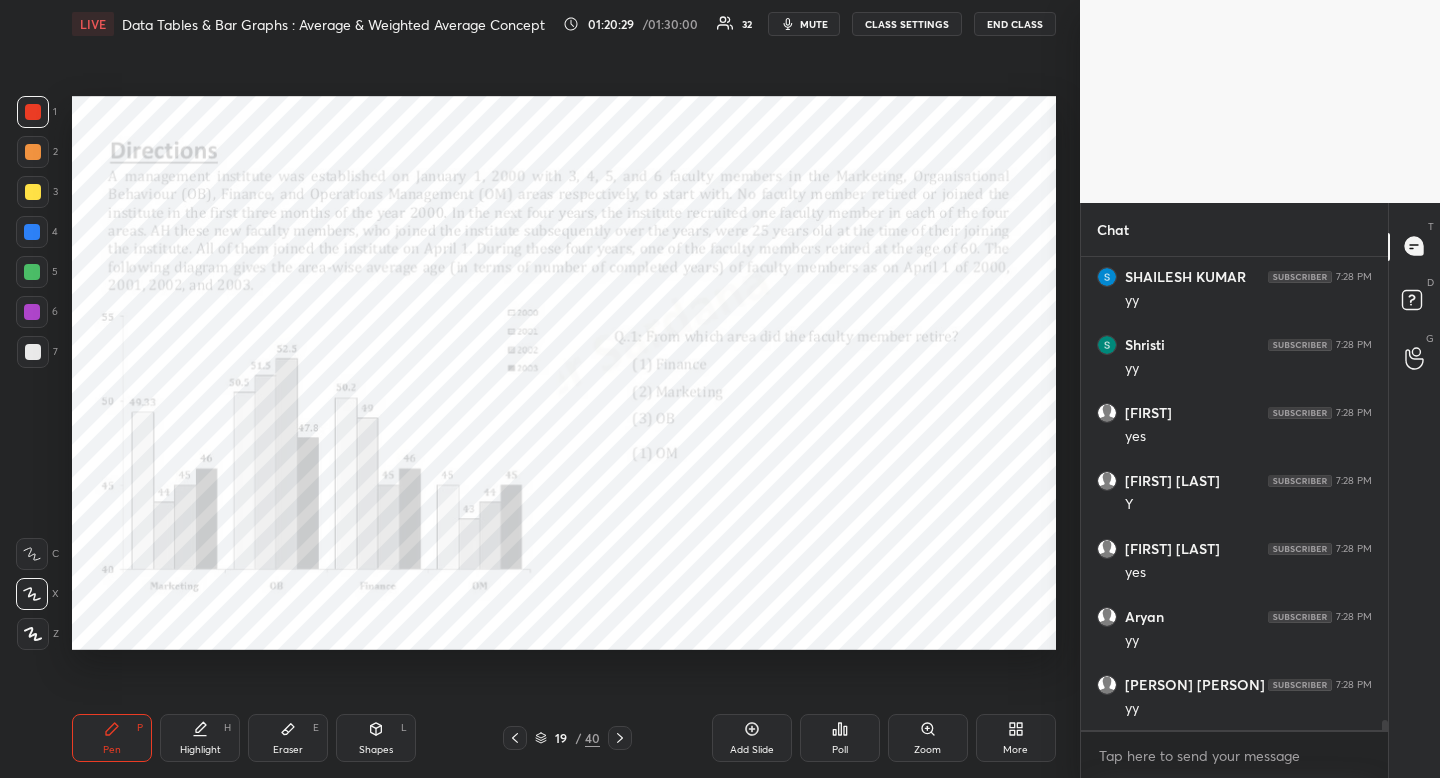 click on "Pen P" at bounding box center (112, 738) 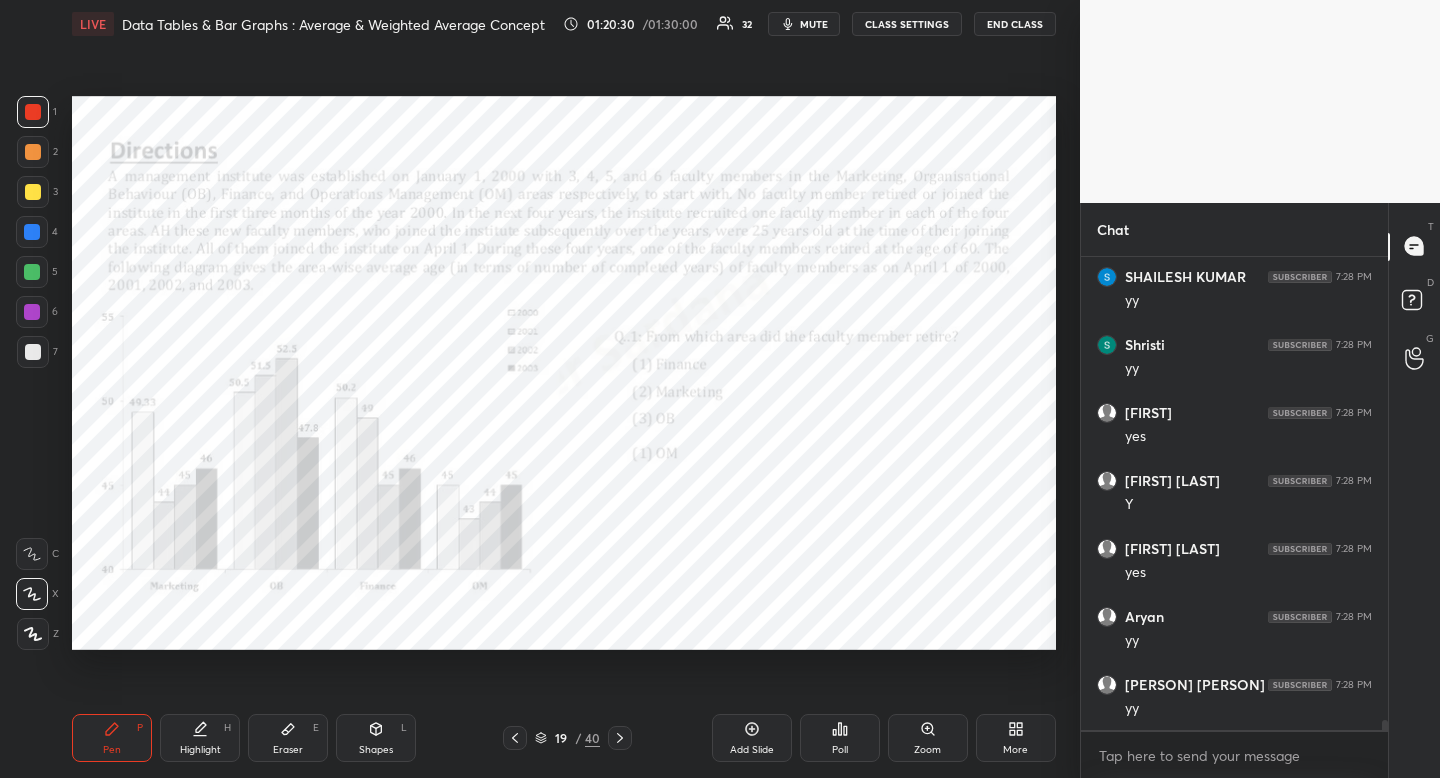 click at bounding box center (32, 232) 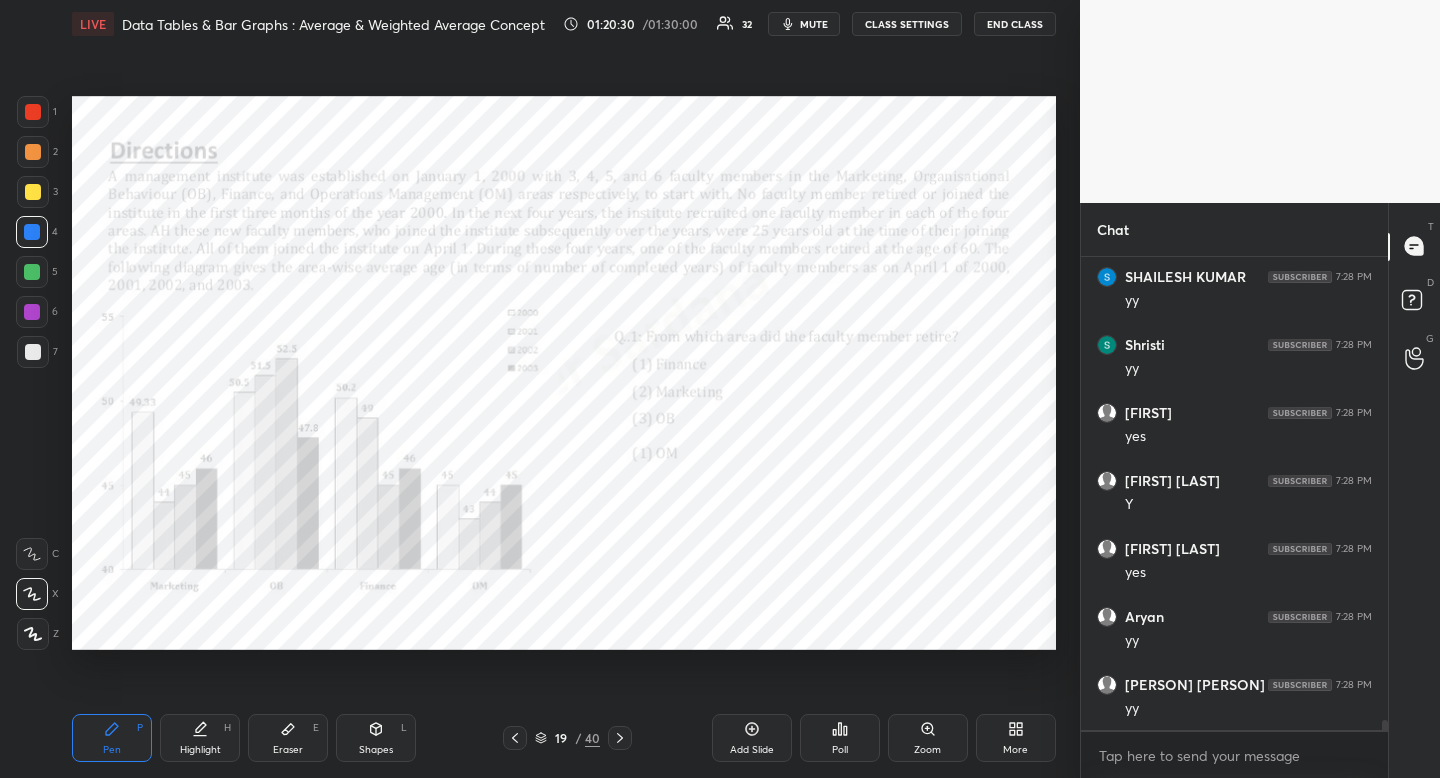 drag, startPoint x: 42, startPoint y: 242, endPoint x: 23, endPoint y: 246, distance: 19.416489 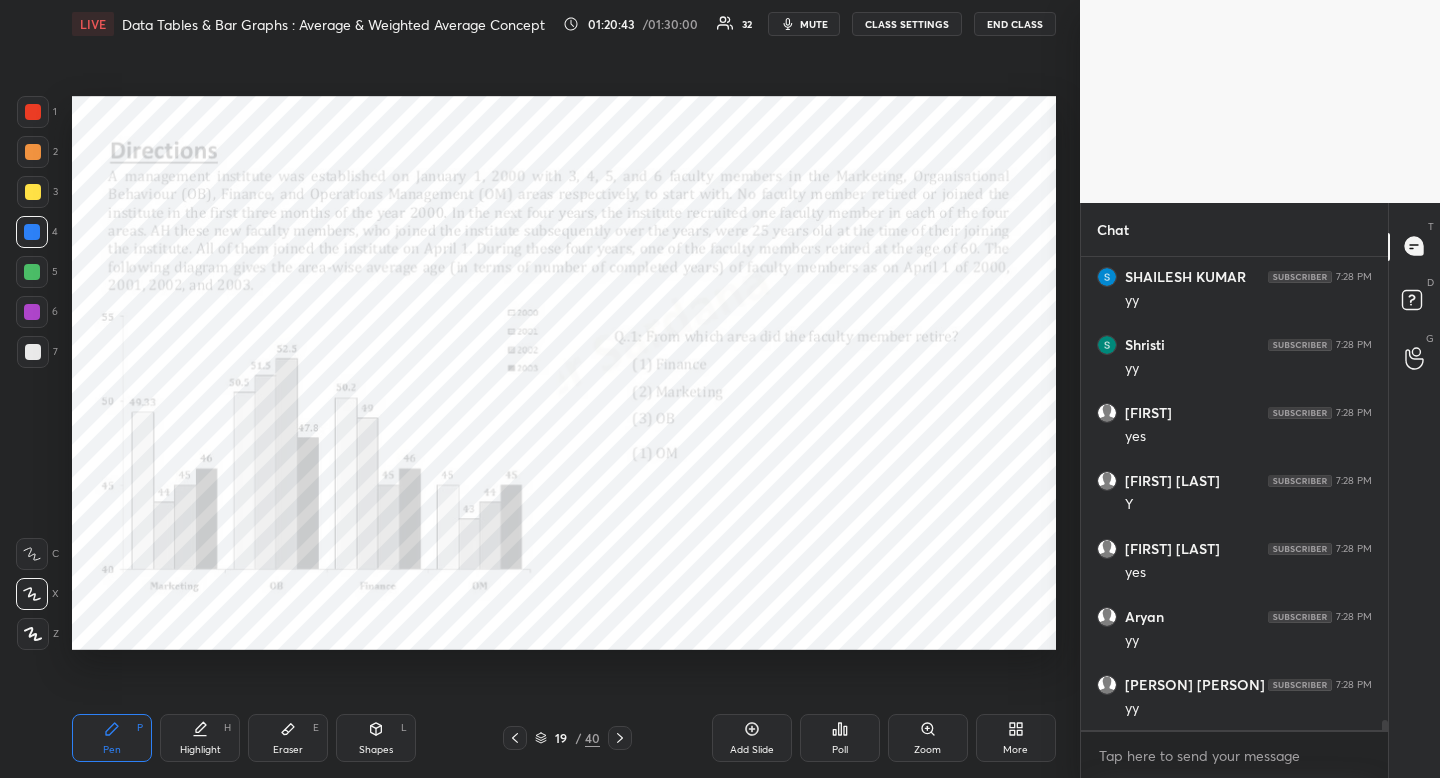 click on "Highlight H" at bounding box center (200, 738) 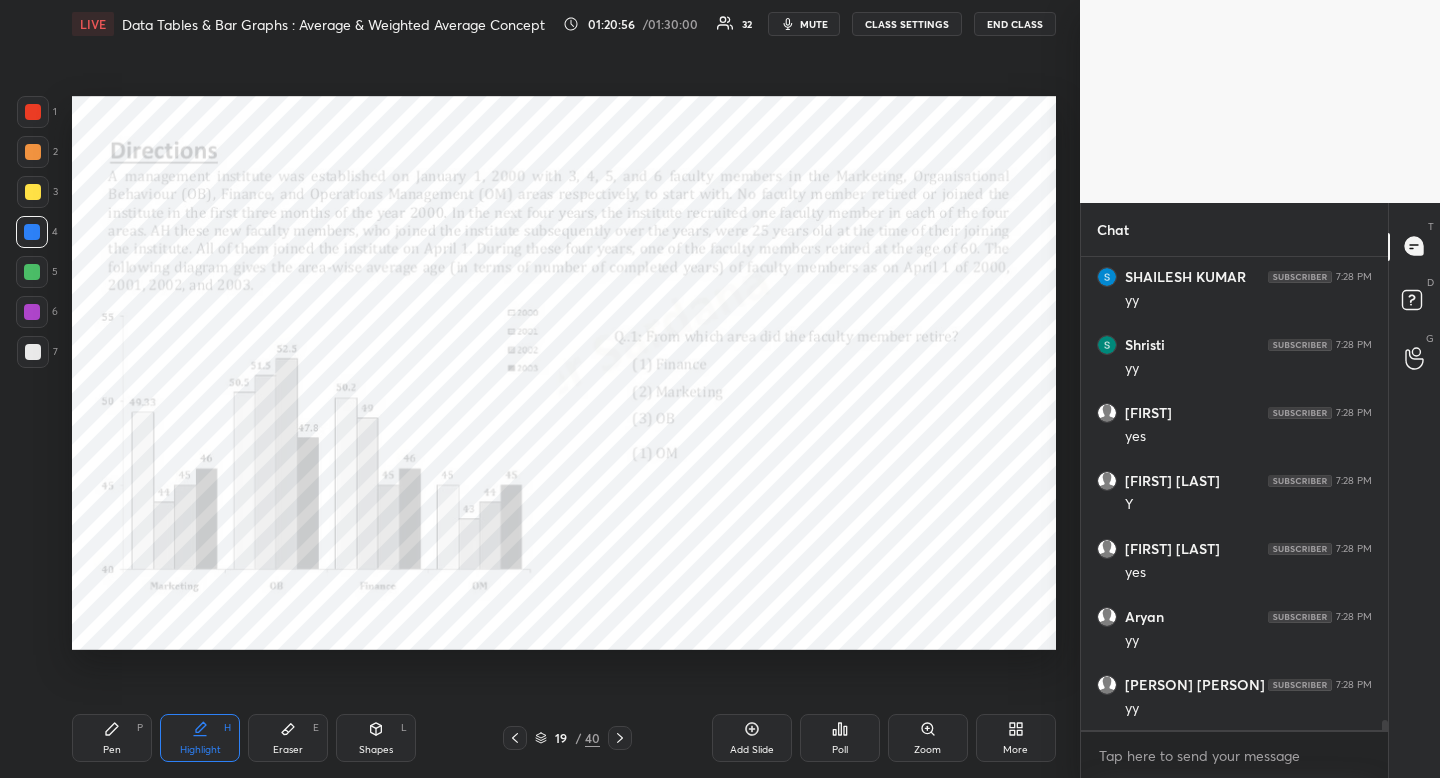 scroll, scrollTop: 23125, scrollLeft: 0, axis: vertical 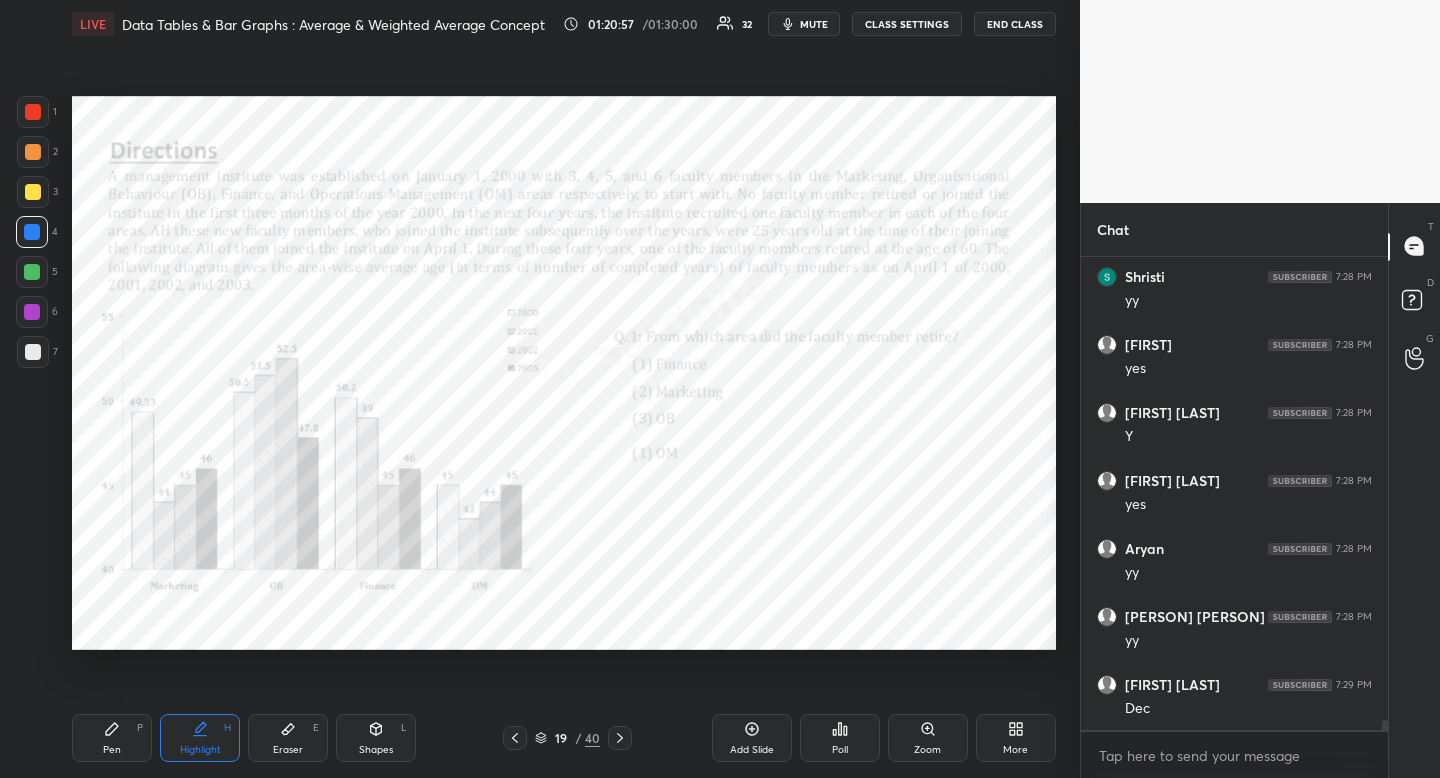 drag, startPoint x: 111, startPoint y: 761, endPoint x: 115, endPoint y: 751, distance: 10.770329 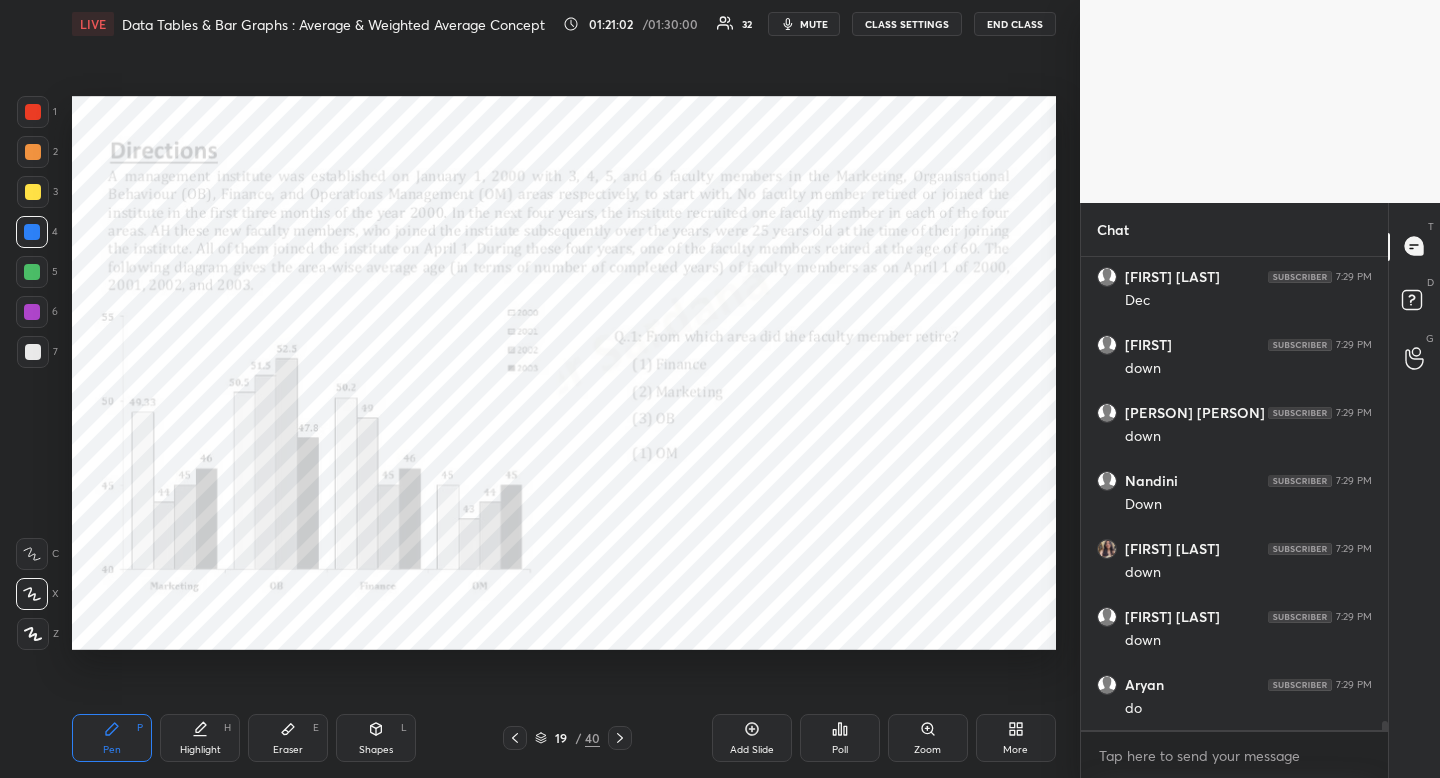 scroll, scrollTop: 23601, scrollLeft: 0, axis: vertical 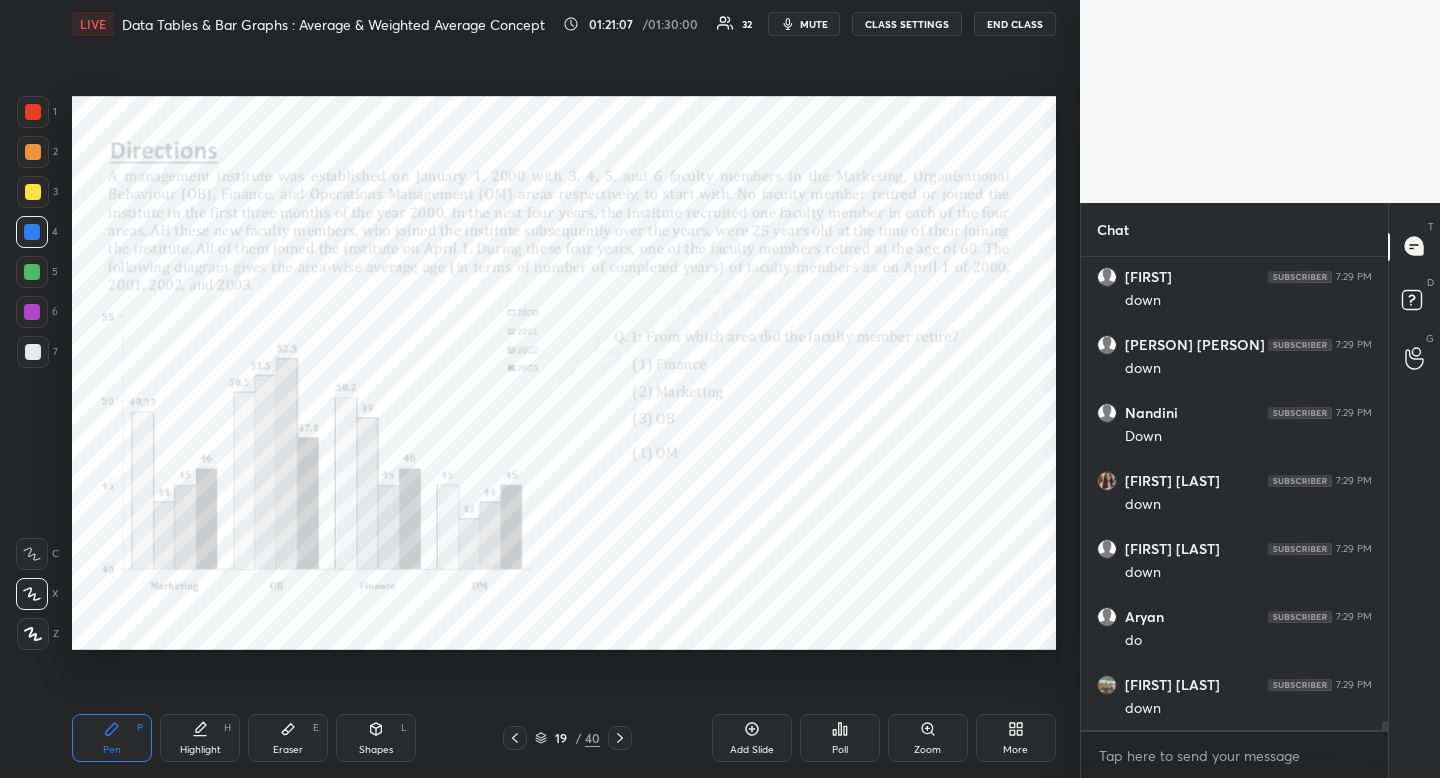 click on "Highlight" at bounding box center [200, 750] 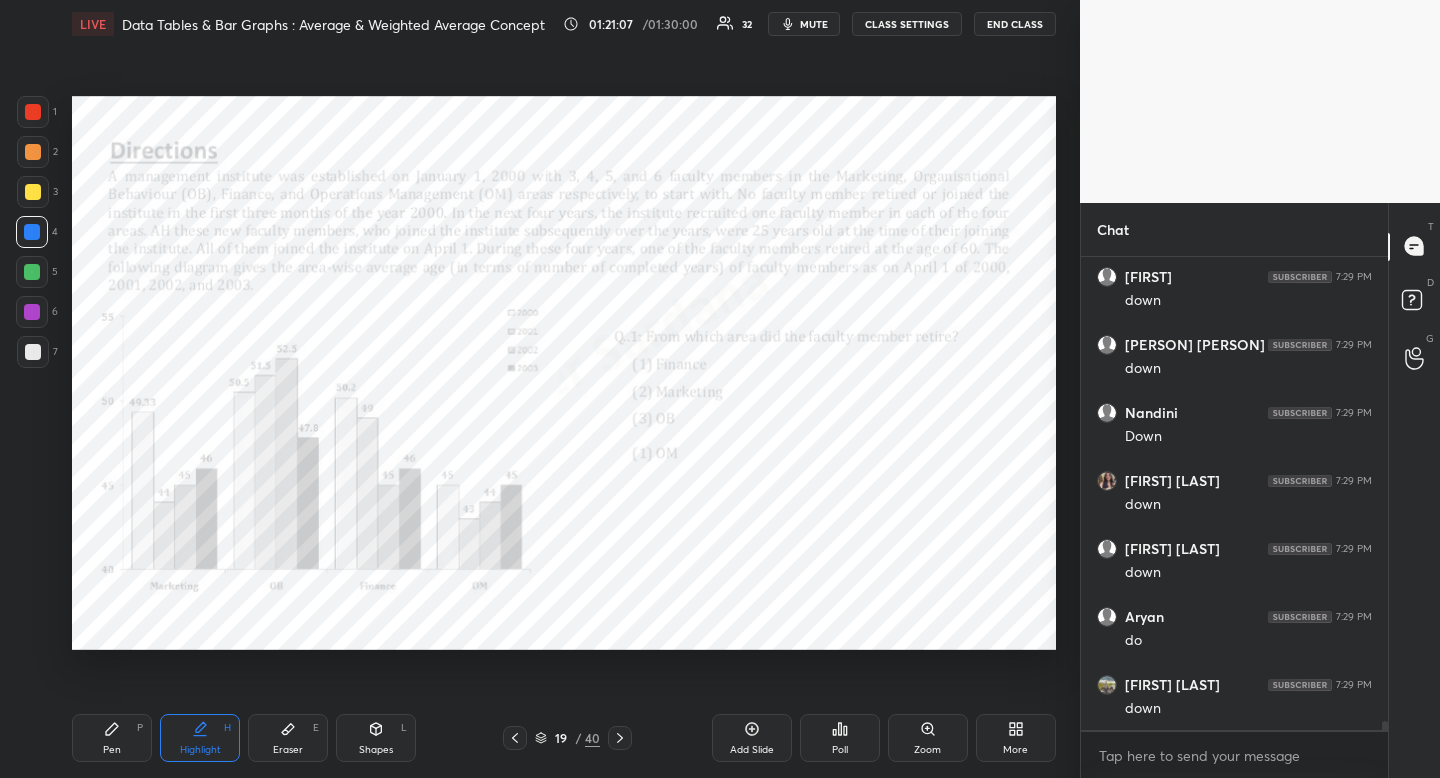 drag, startPoint x: 203, startPoint y: 754, endPoint x: 293, endPoint y: 678, distance: 117.79643 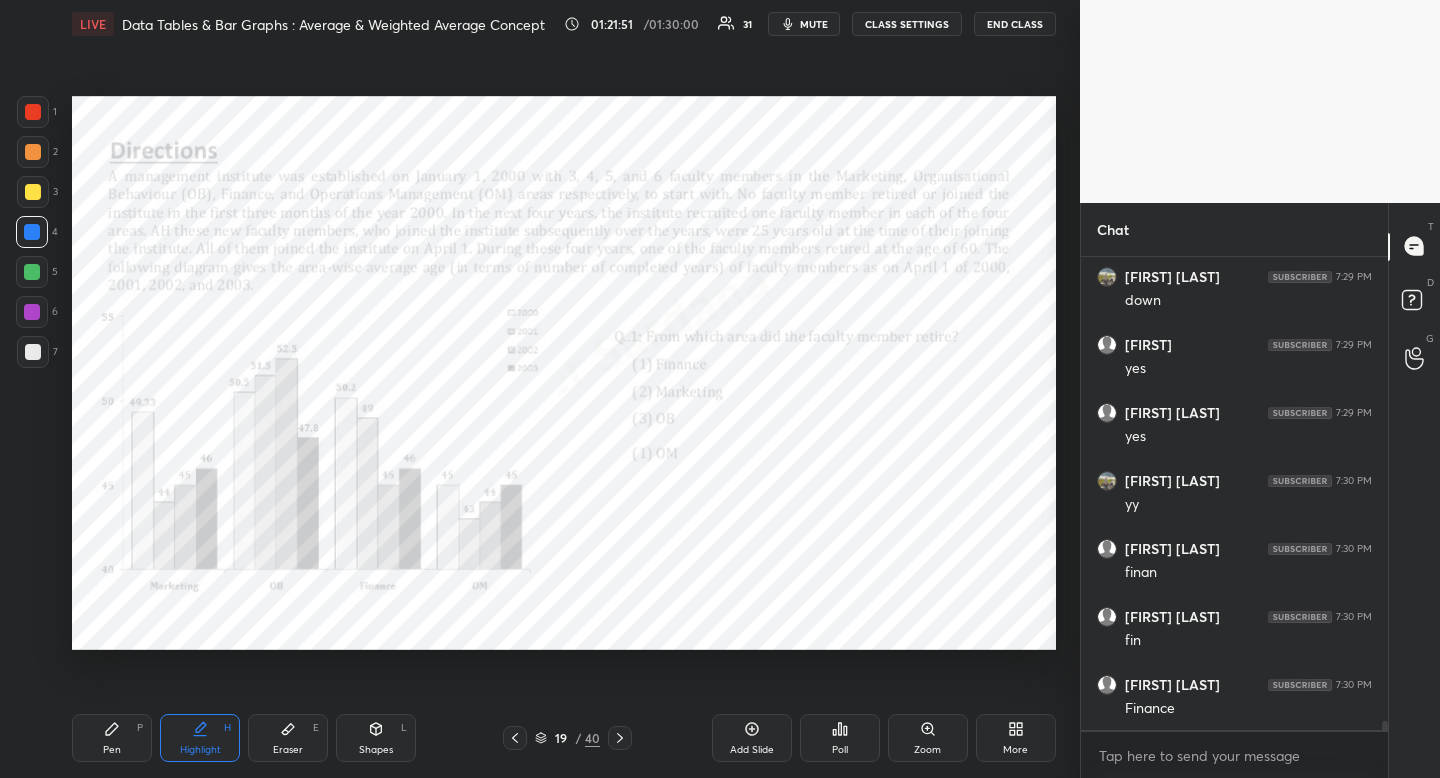 scroll, scrollTop: 24145, scrollLeft: 0, axis: vertical 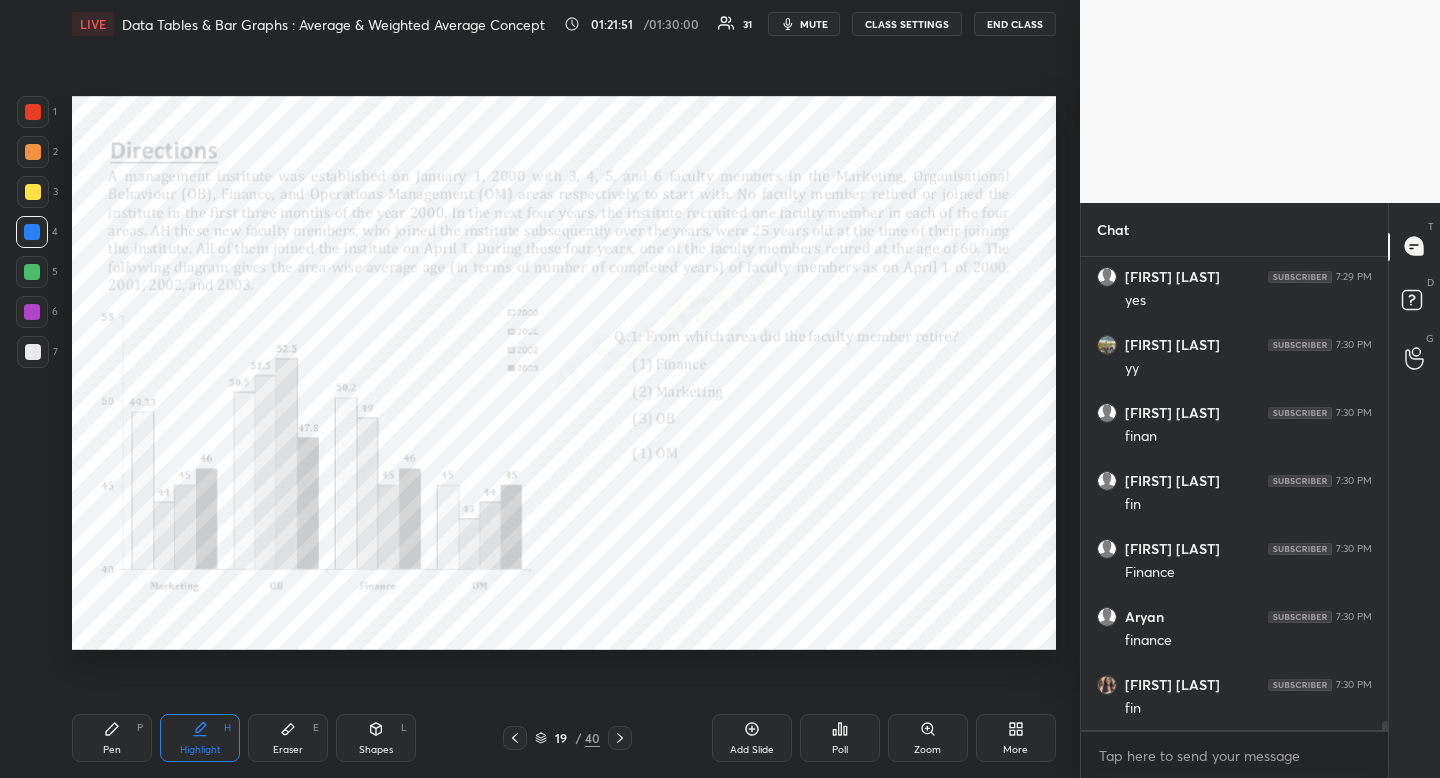 click on "Eraser E" at bounding box center [288, 738] 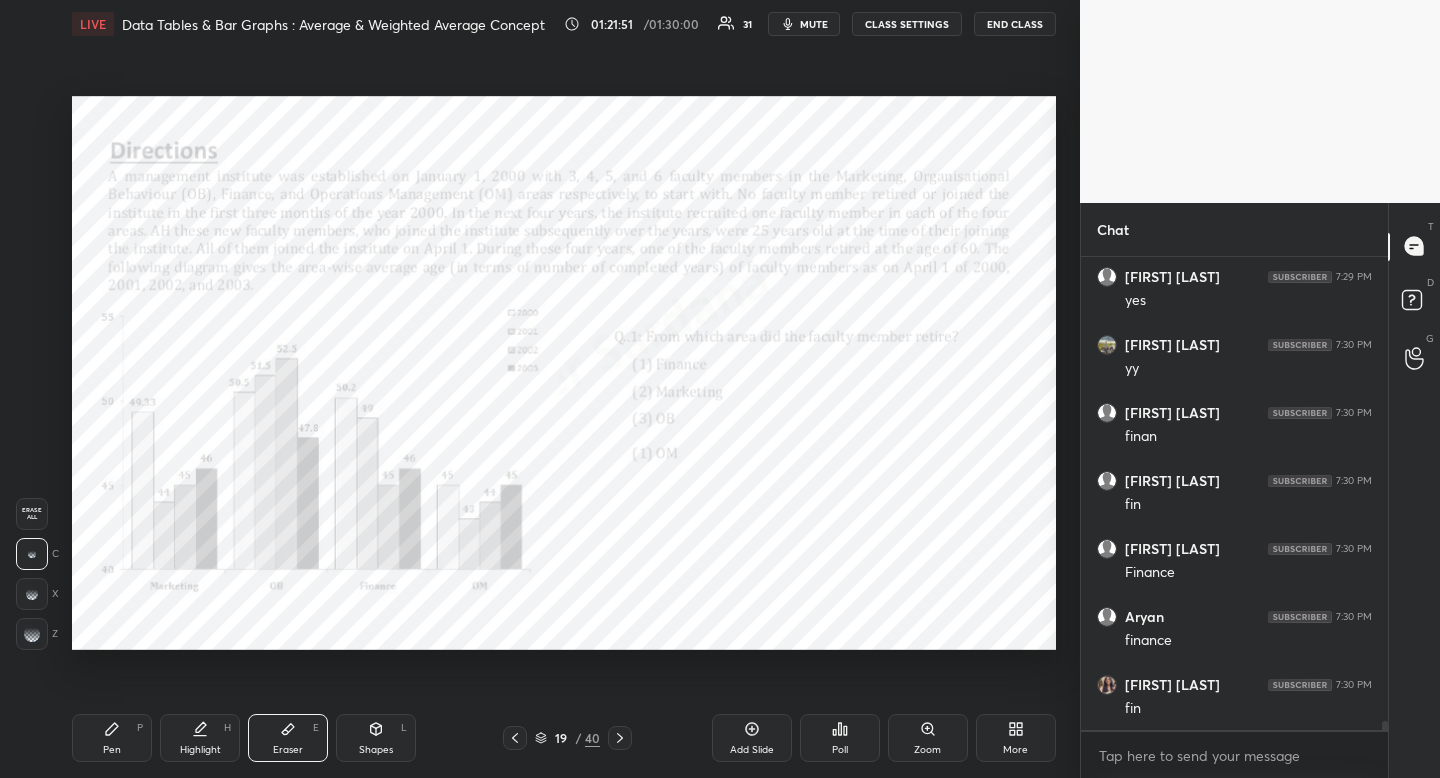 drag, startPoint x: 278, startPoint y: 753, endPoint x: 272, endPoint y: 677, distance: 76.23647 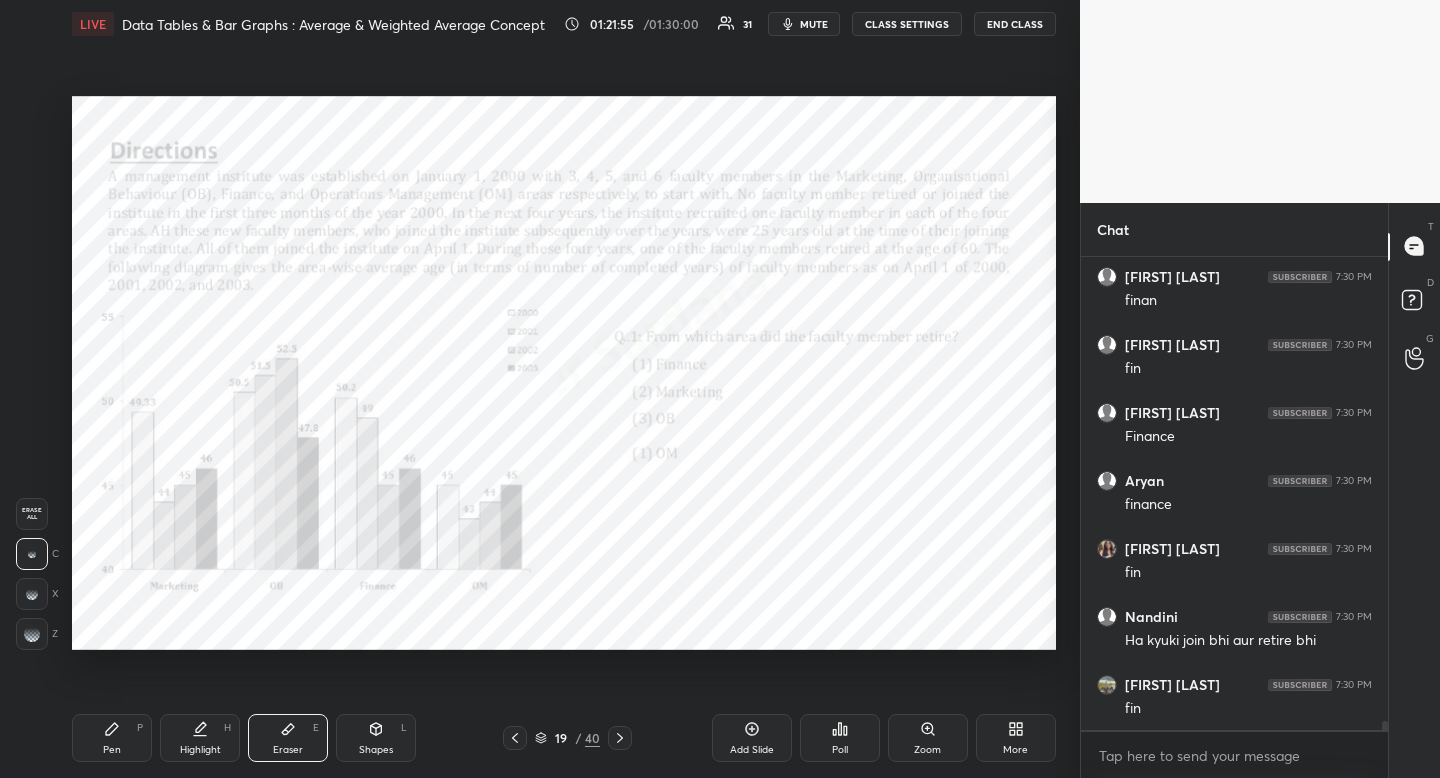scroll, scrollTop: 24349, scrollLeft: 0, axis: vertical 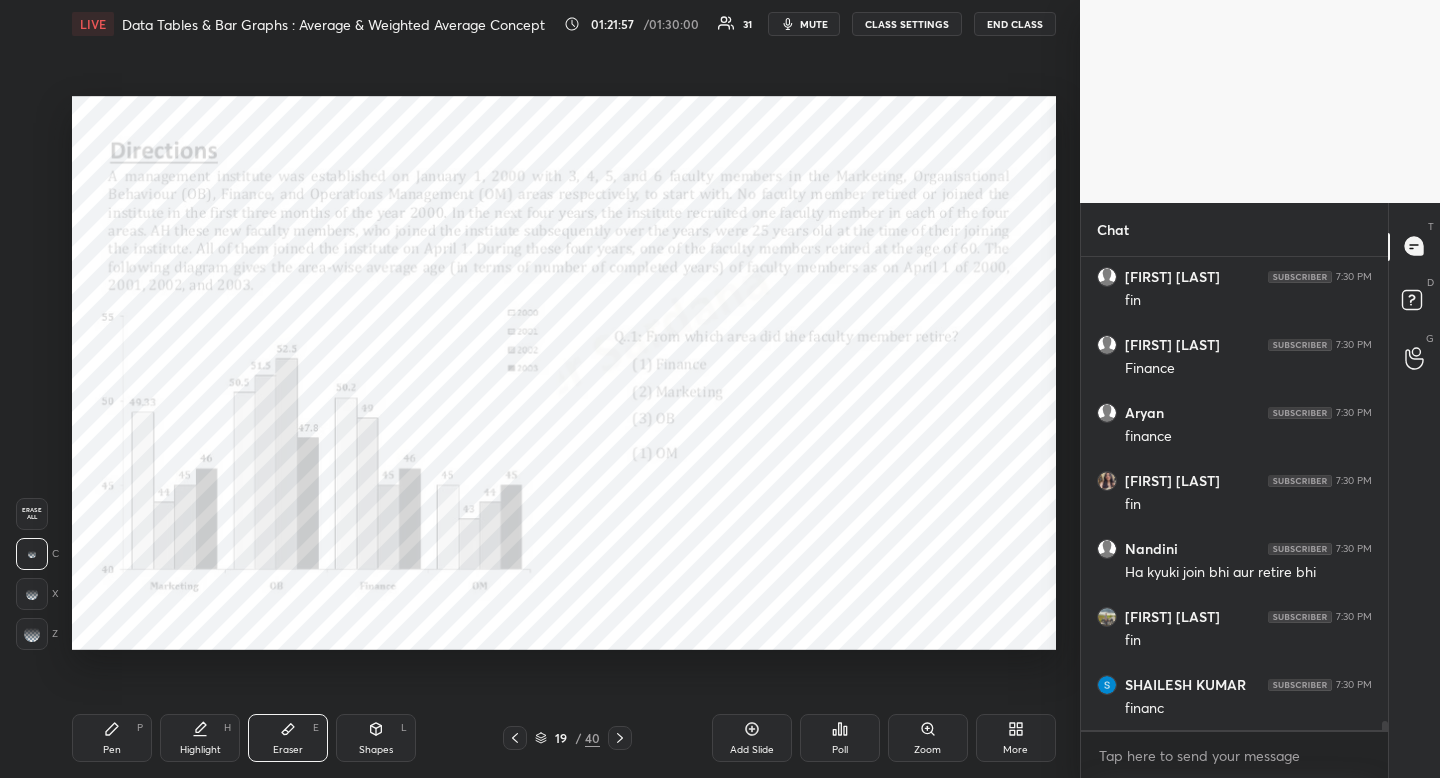 click on "Pen P" at bounding box center (112, 738) 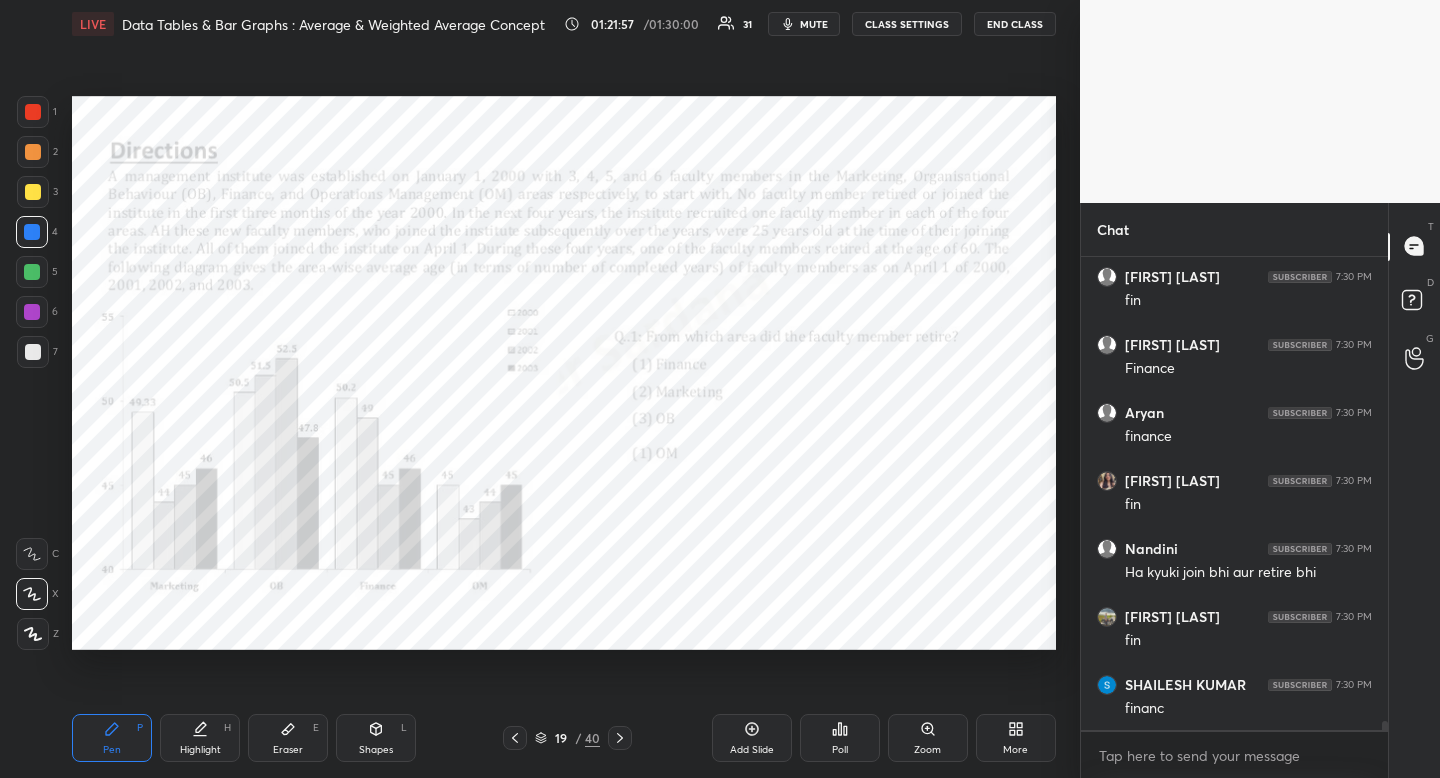 click on "Pen P" at bounding box center [112, 738] 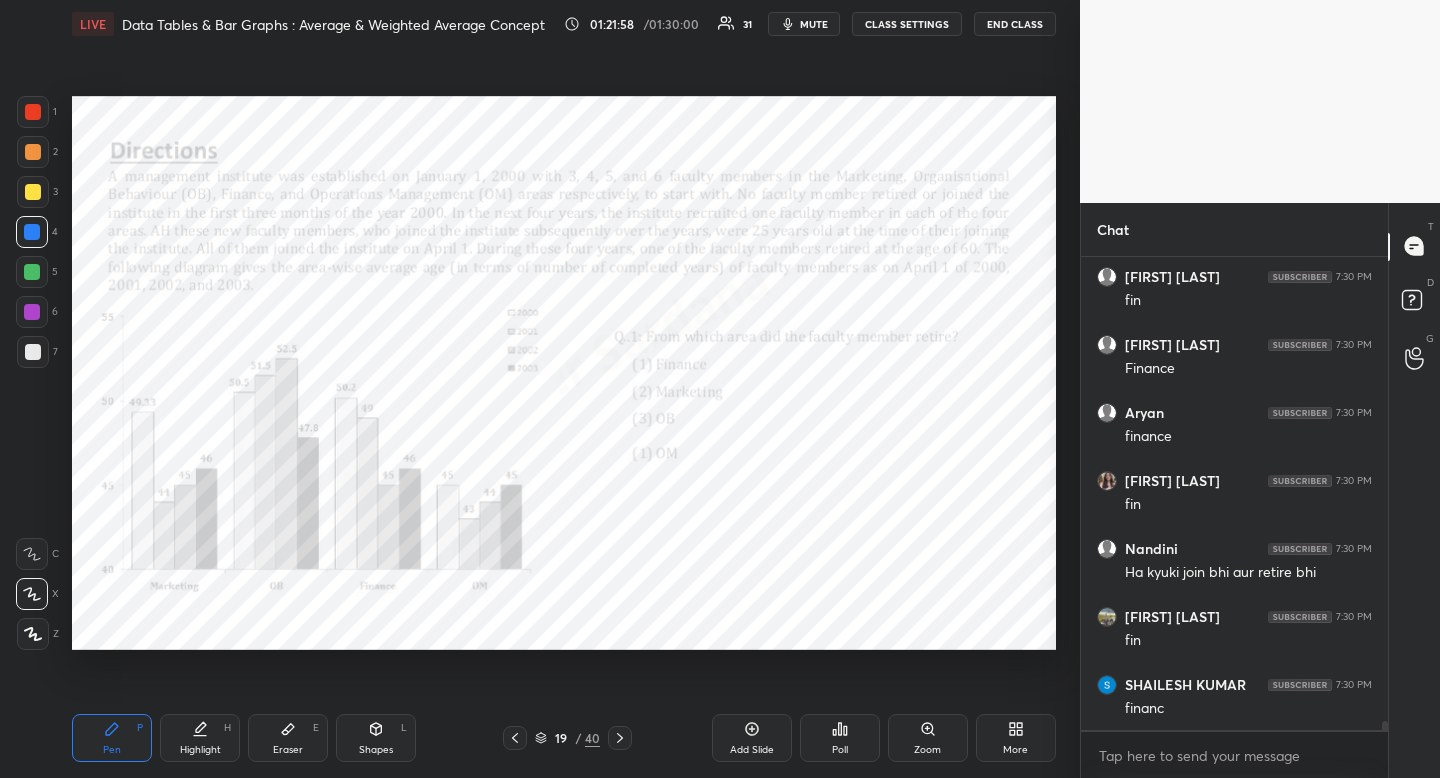 click at bounding box center [33, 112] 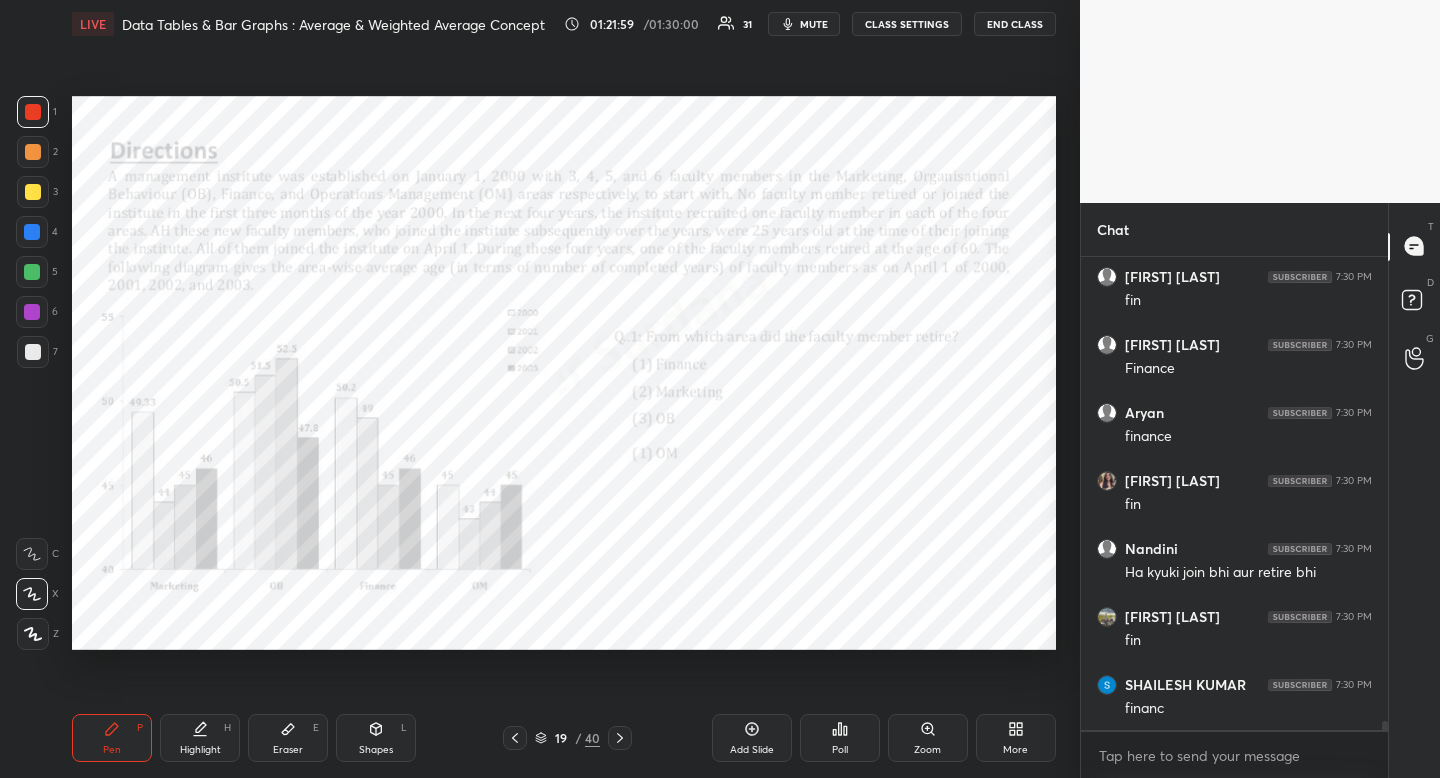 drag, startPoint x: 38, startPoint y: 117, endPoint x: 29, endPoint y: 128, distance: 14.21267 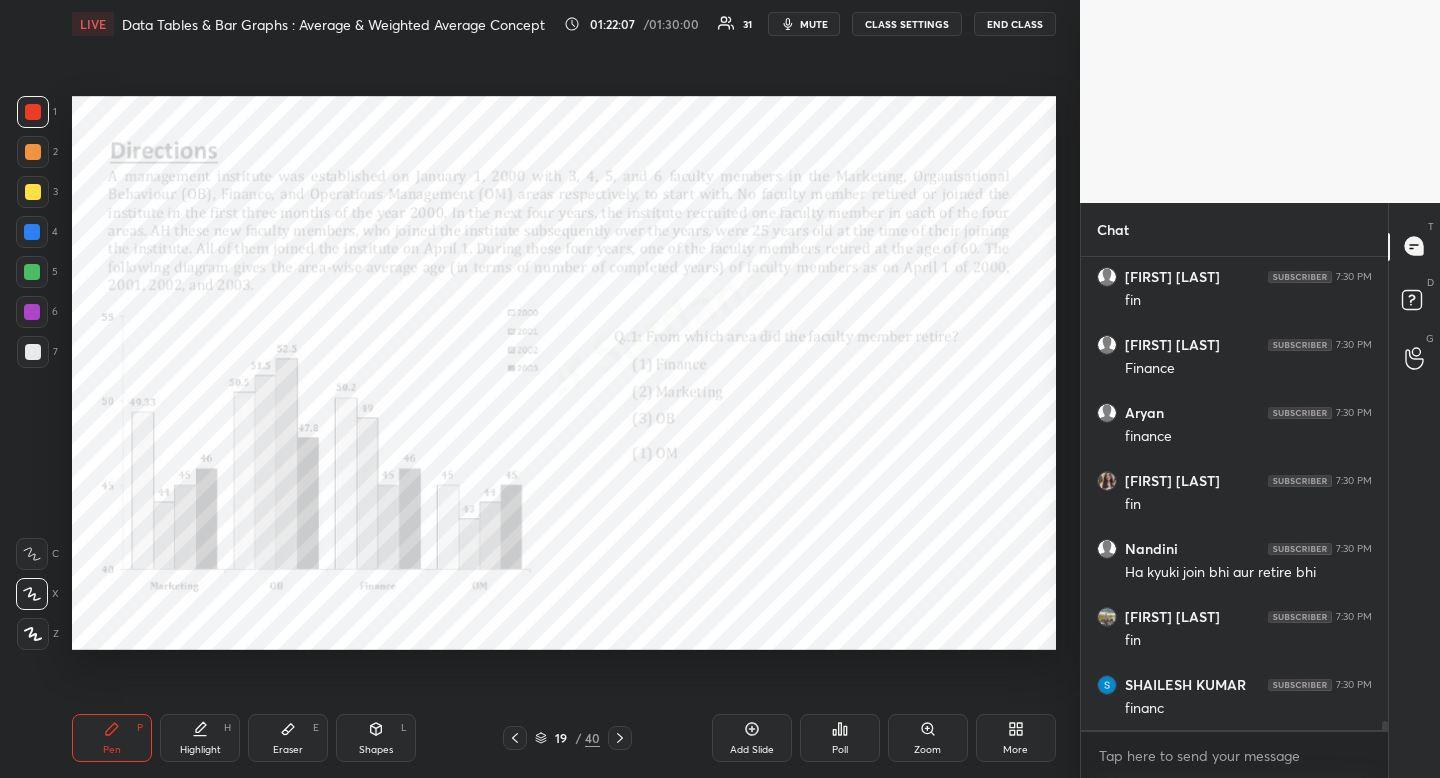 scroll, scrollTop: 24417, scrollLeft: 0, axis: vertical 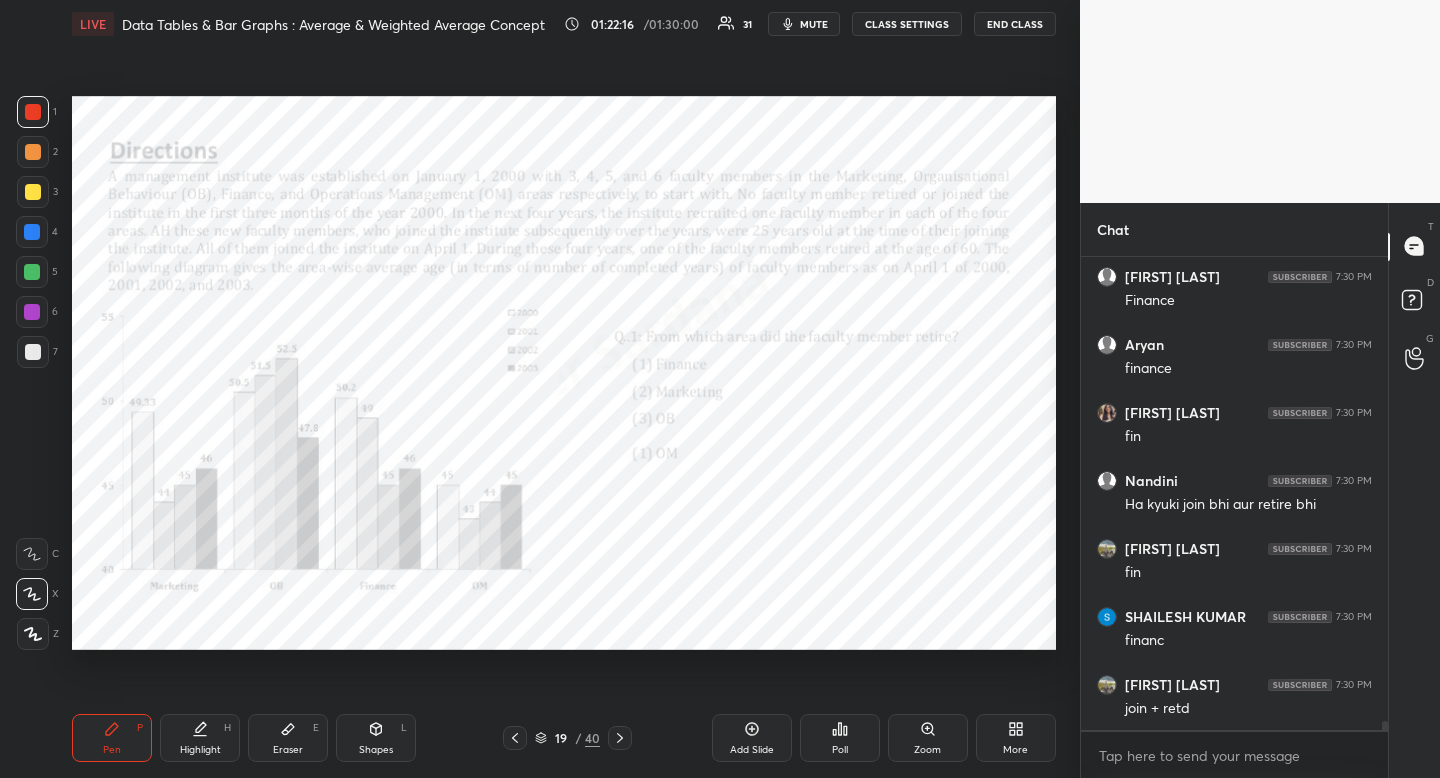 click on "Eraser E" at bounding box center [288, 738] 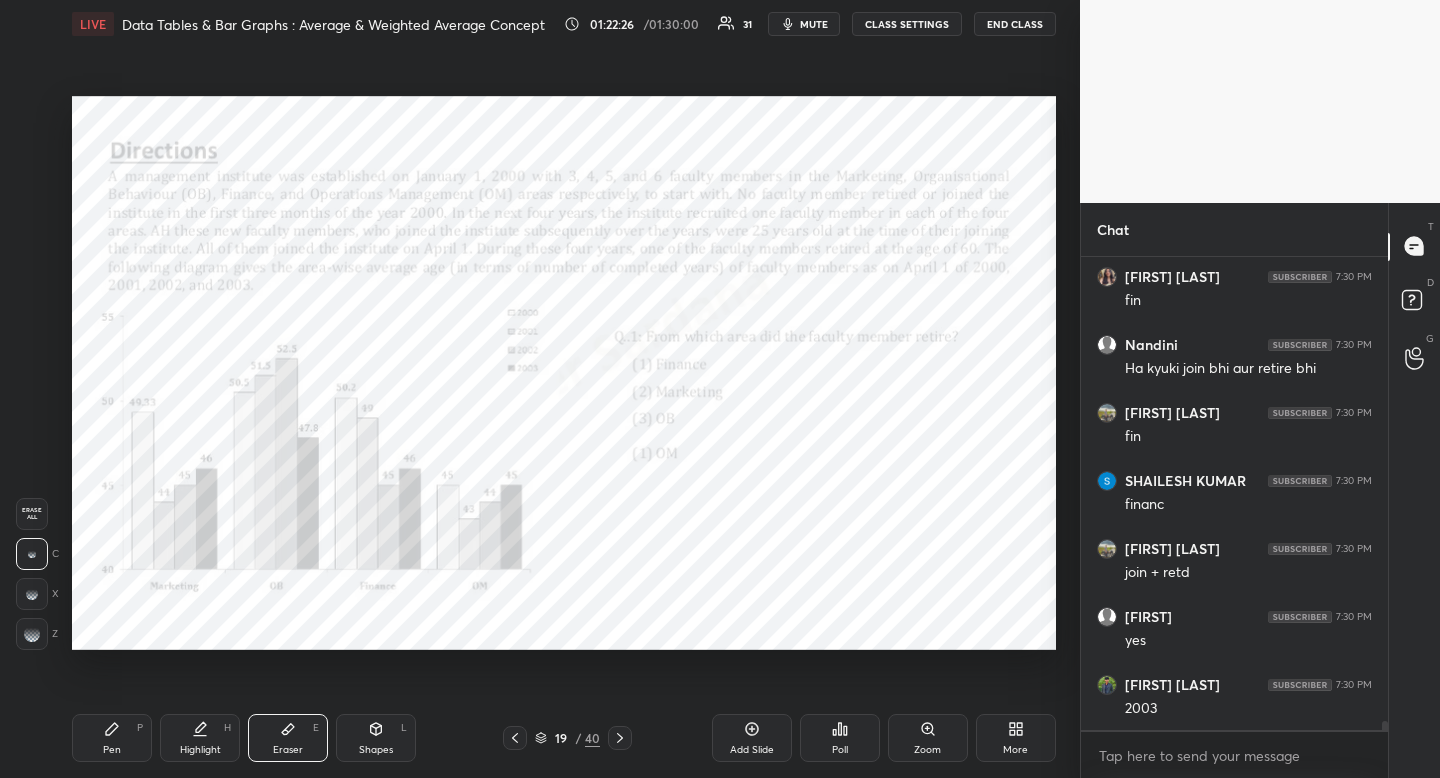 scroll, scrollTop: 24621, scrollLeft: 0, axis: vertical 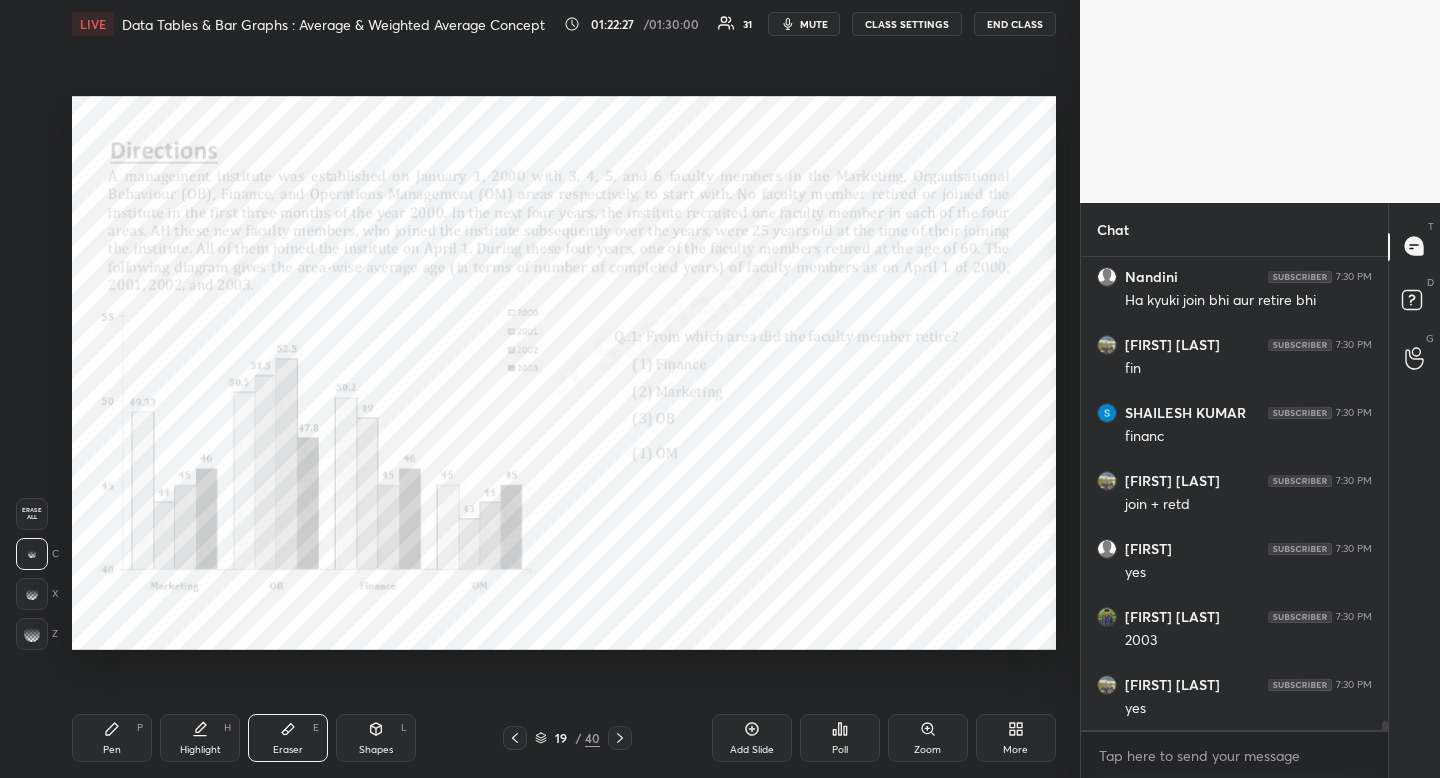 drag, startPoint x: 189, startPoint y: 762, endPoint x: 157, endPoint y: 751, distance: 33.83785 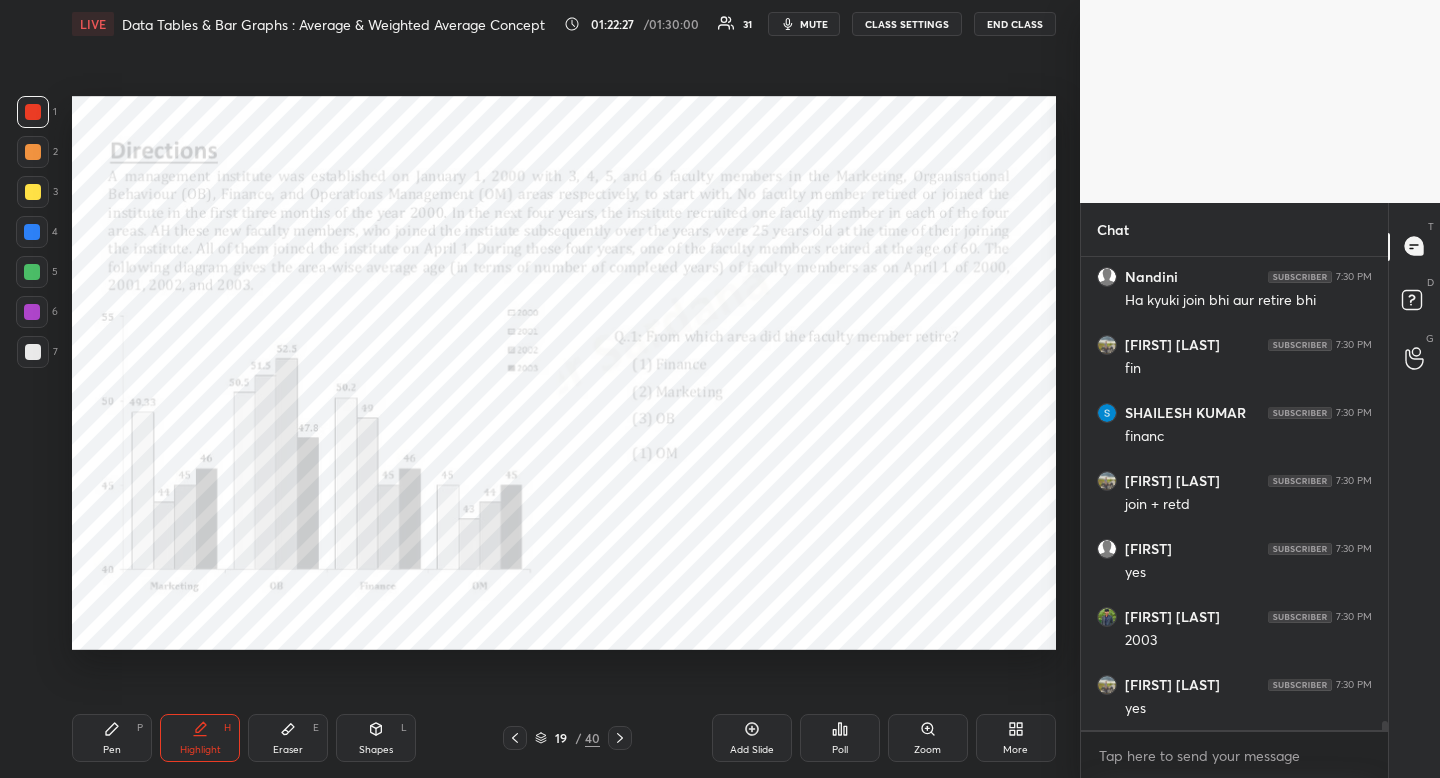 drag, startPoint x: 180, startPoint y: 748, endPoint x: 238, endPoint y: 669, distance: 98.005104 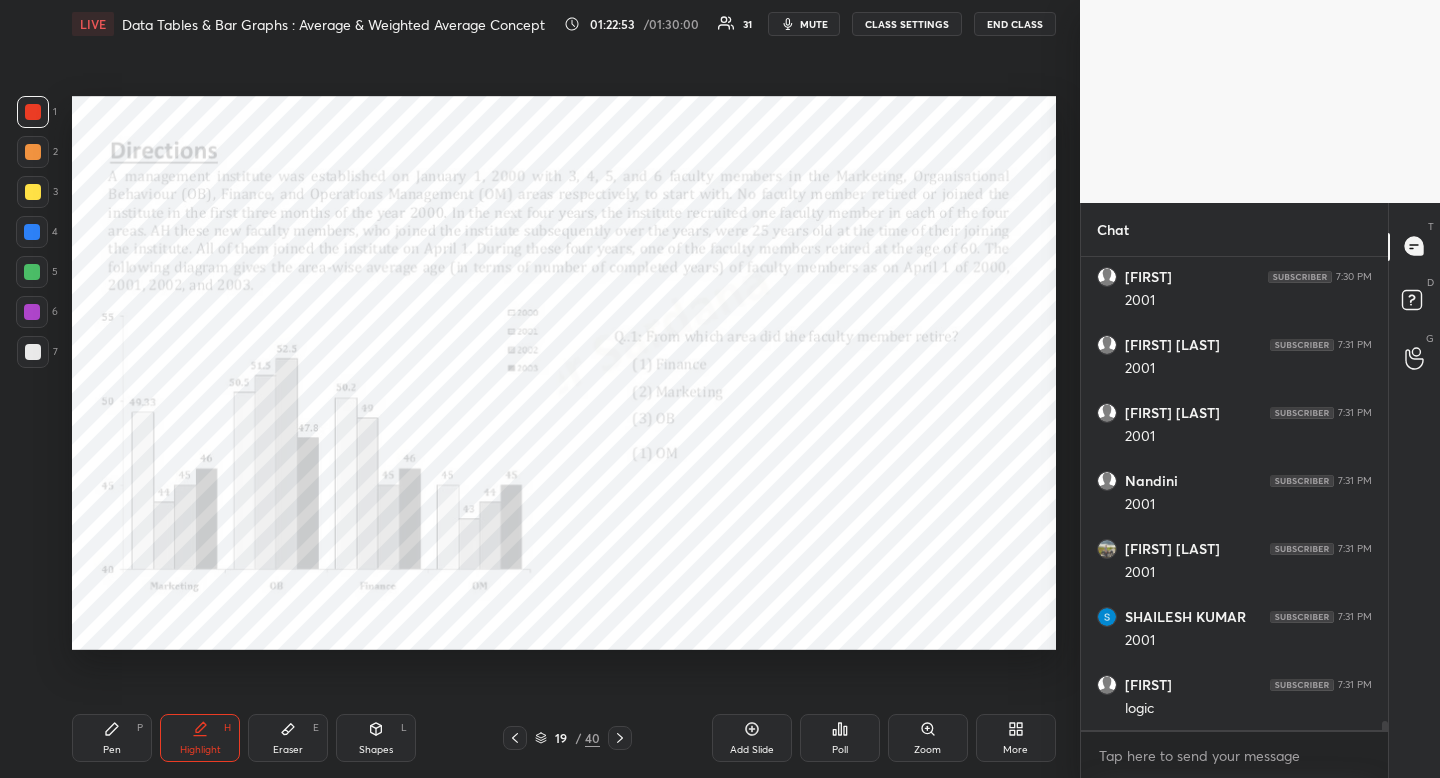 scroll, scrollTop: 25301, scrollLeft: 0, axis: vertical 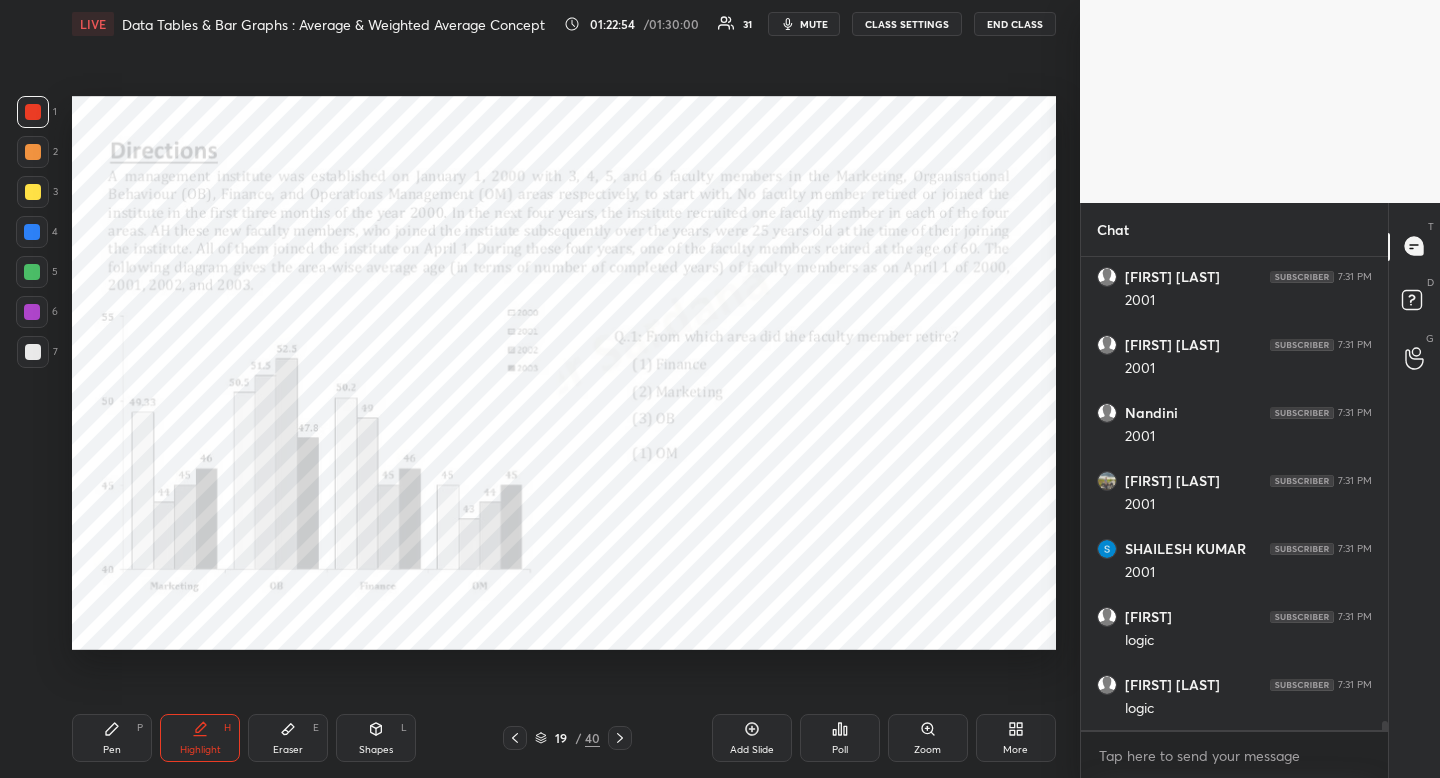 click 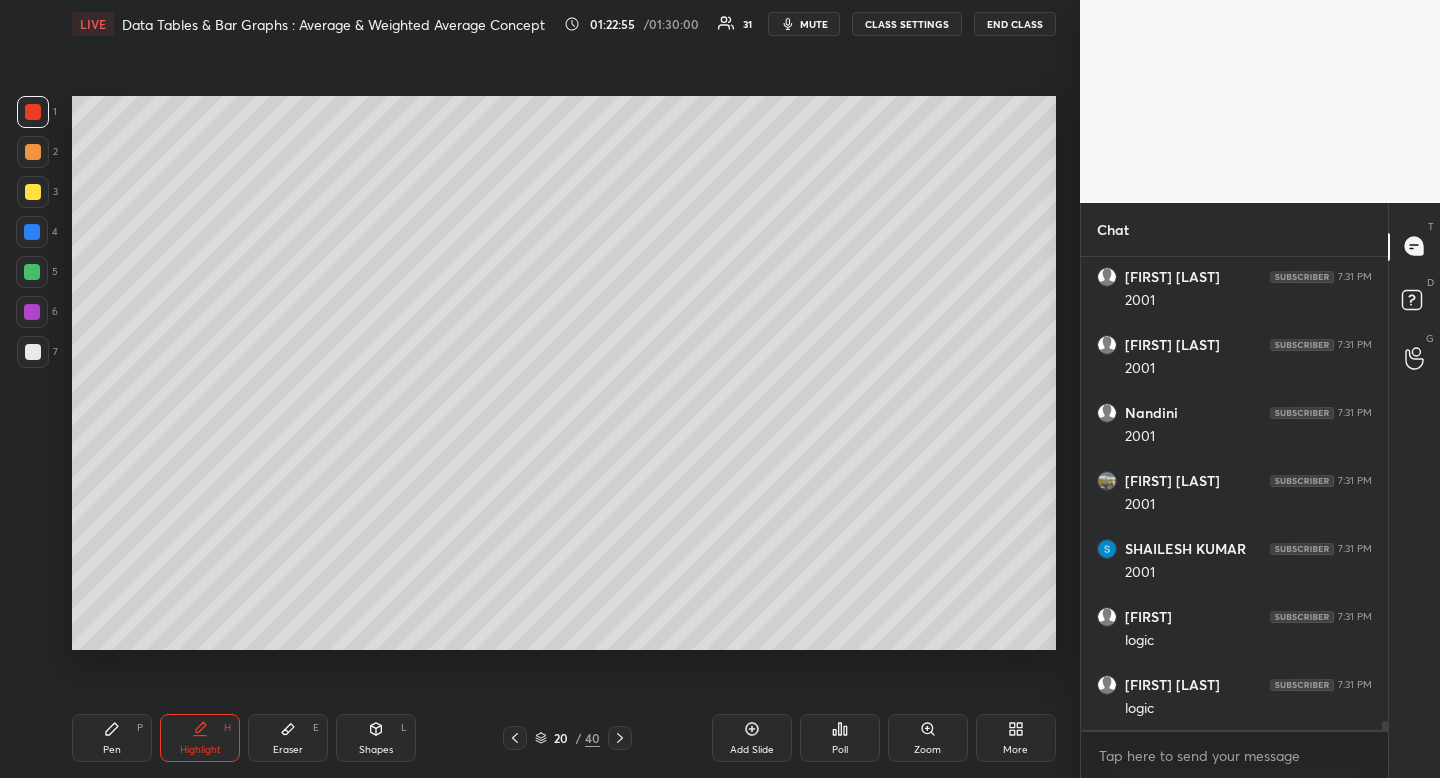 scroll, scrollTop: 25369, scrollLeft: 0, axis: vertical 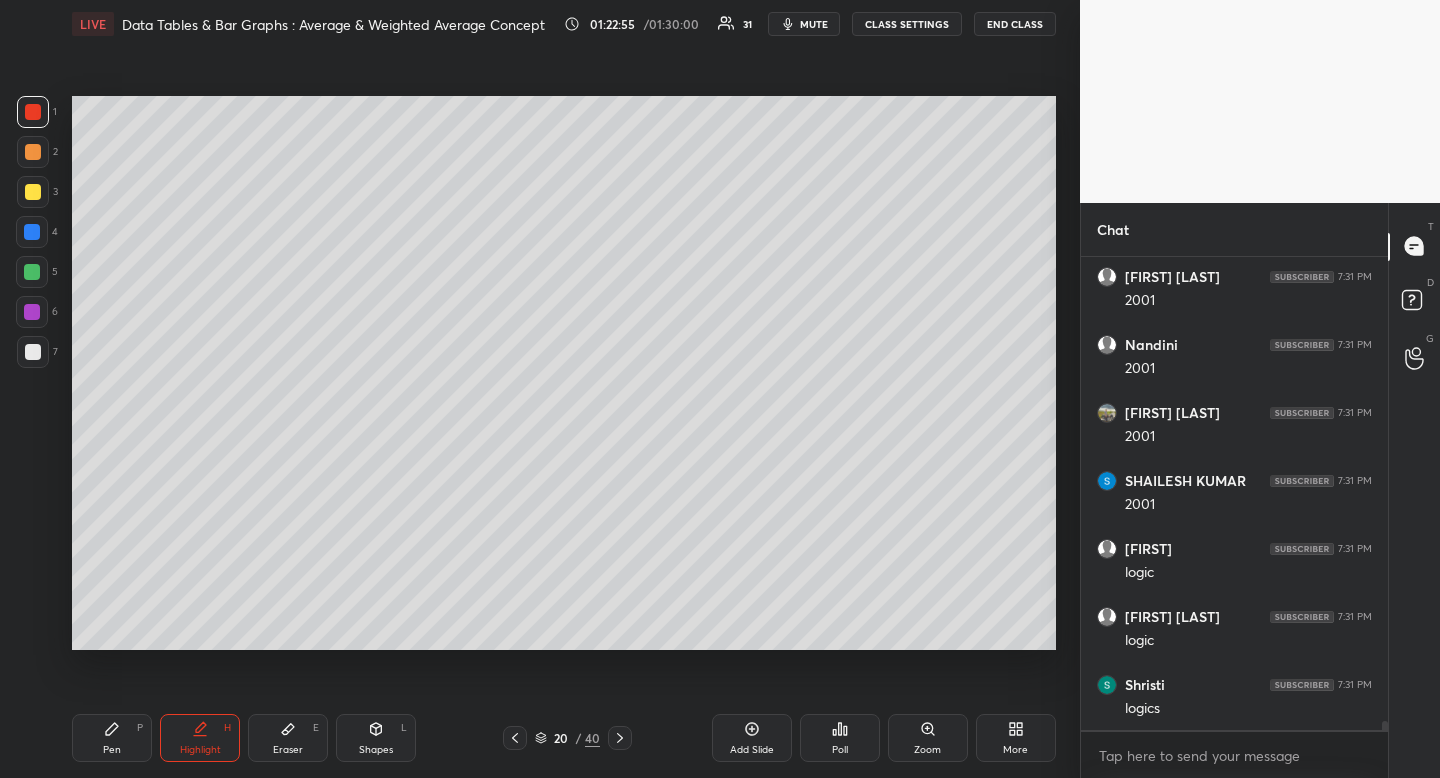 click 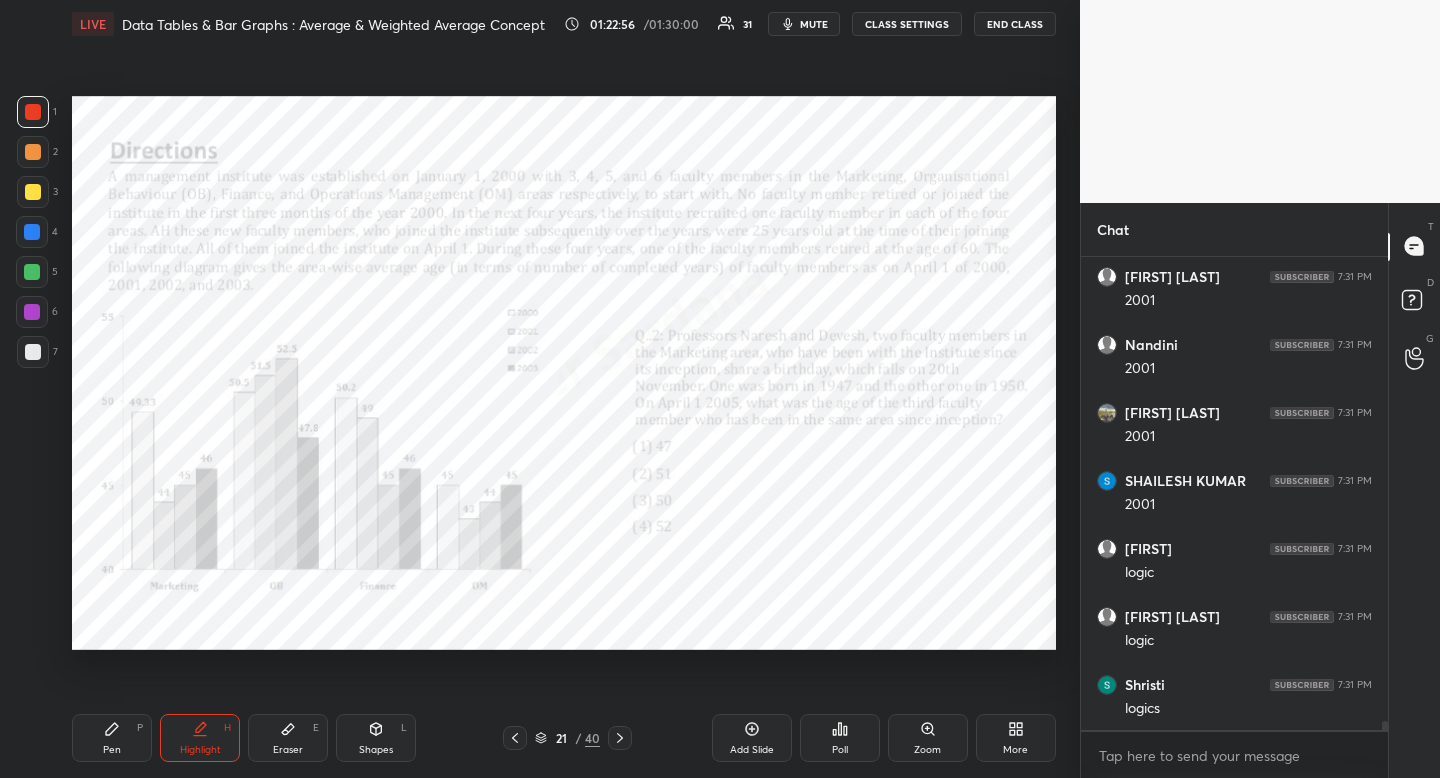 scroll, scrollTop: 25437, scrollLeft: 0, axis: vertical 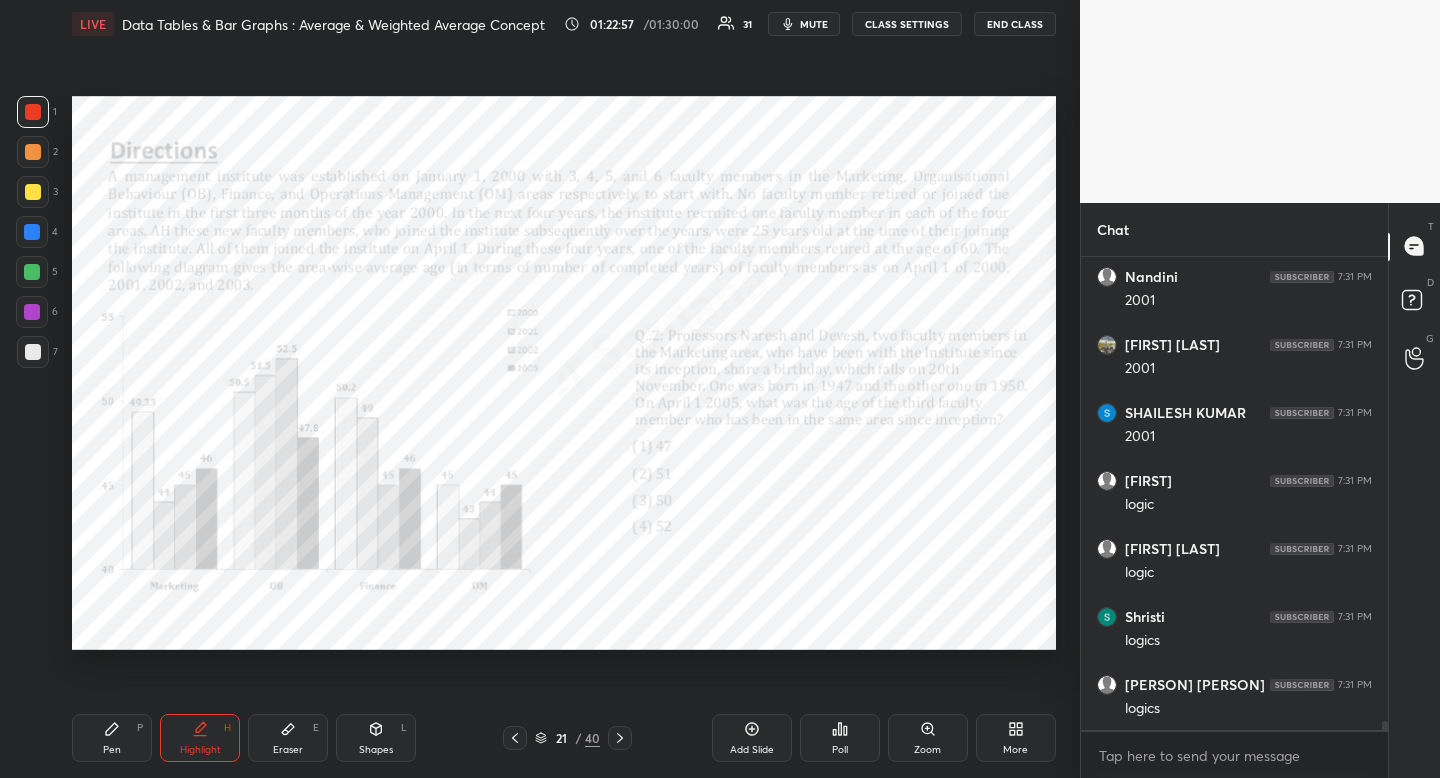 click on "Eraser" at bounding box center (288, 750) 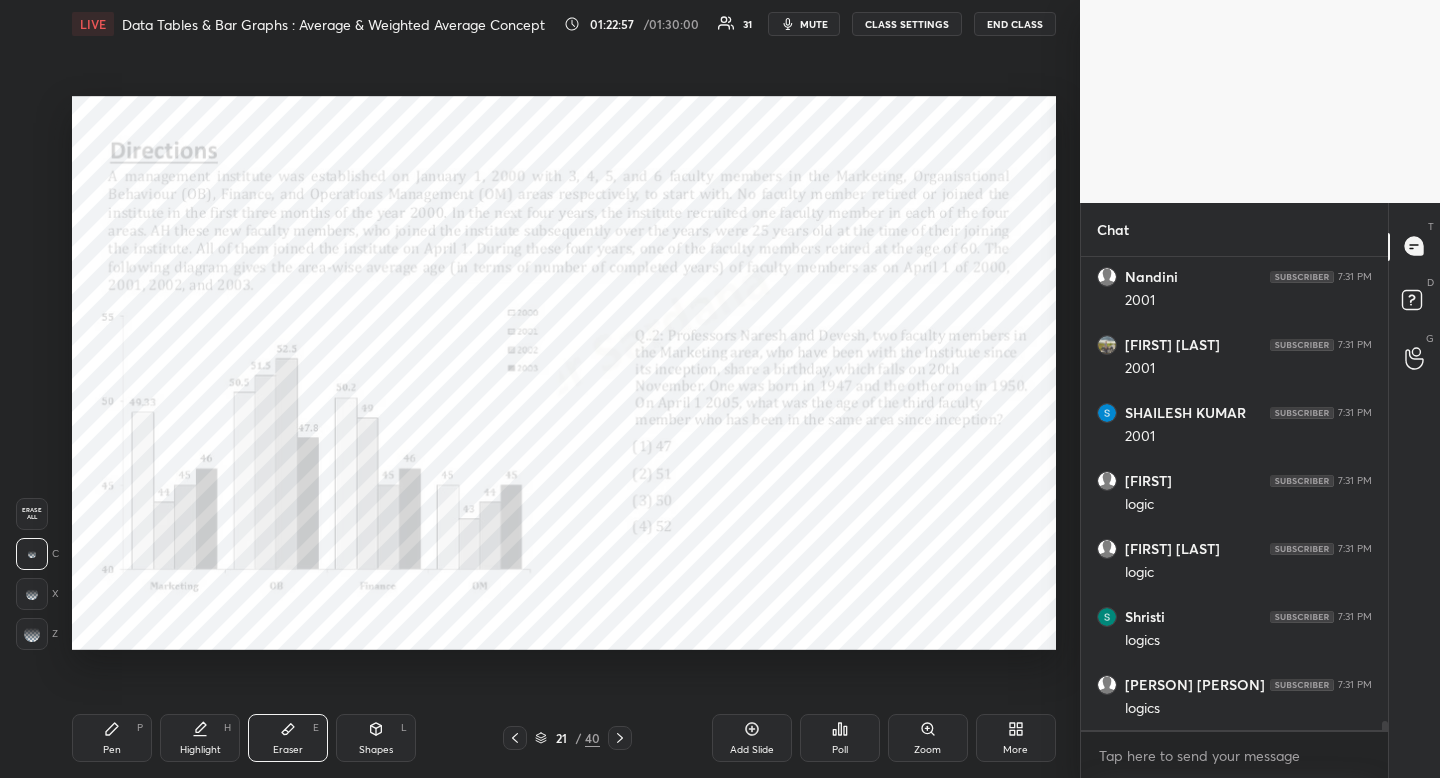 scroll, scrollTop: 25505, scrollLeft: 0, axis: vertical 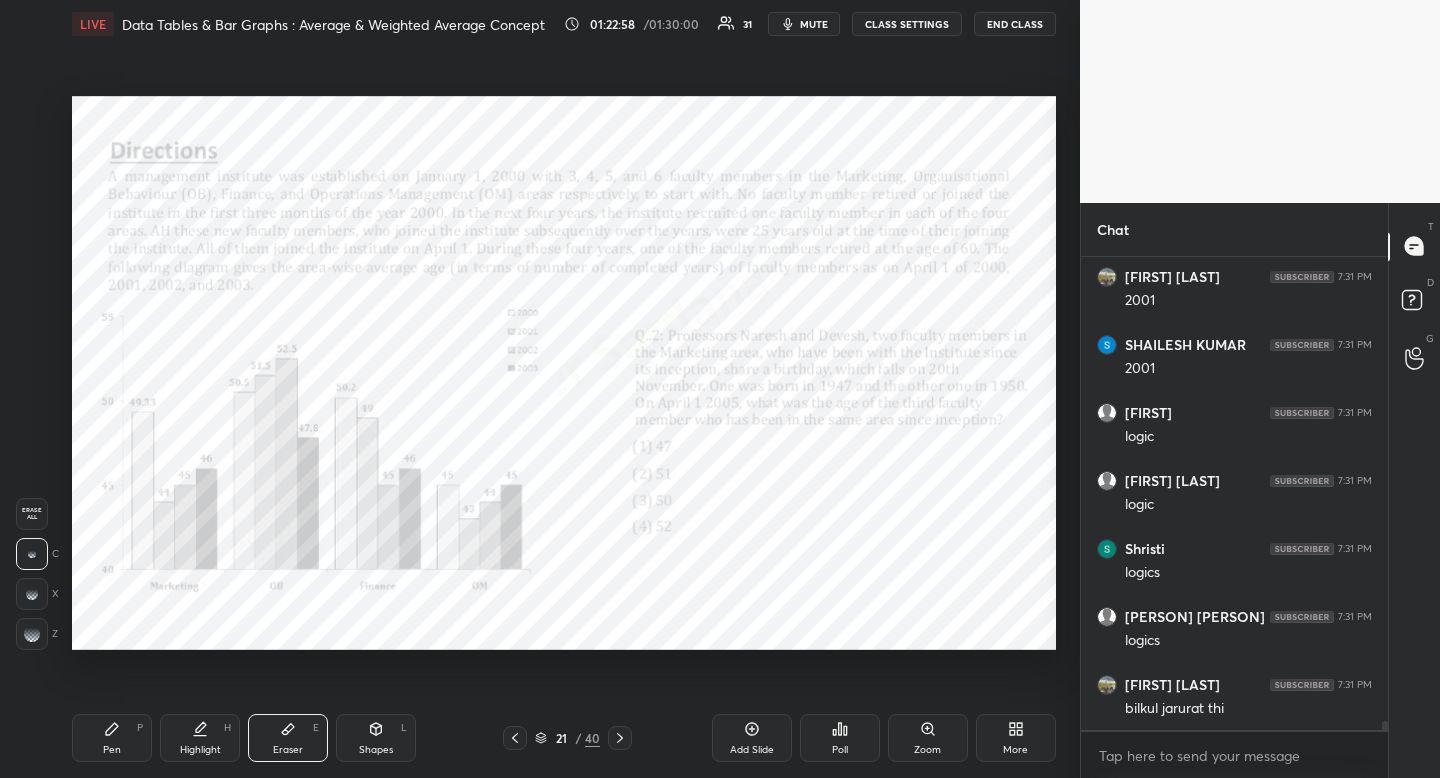 click on "Erase all" at bounding box center [32, 514] 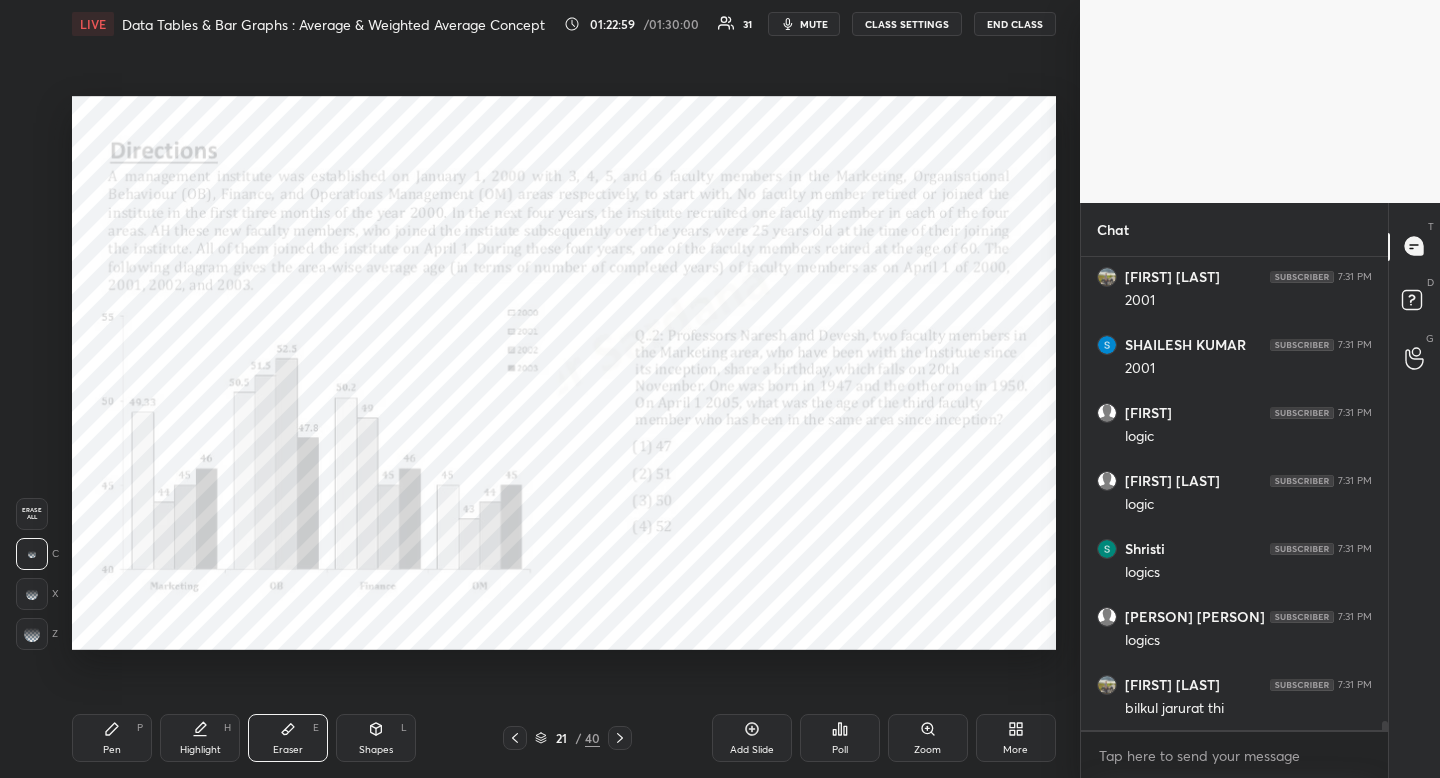 click on "Shapes" at bounding box center (376, 750) 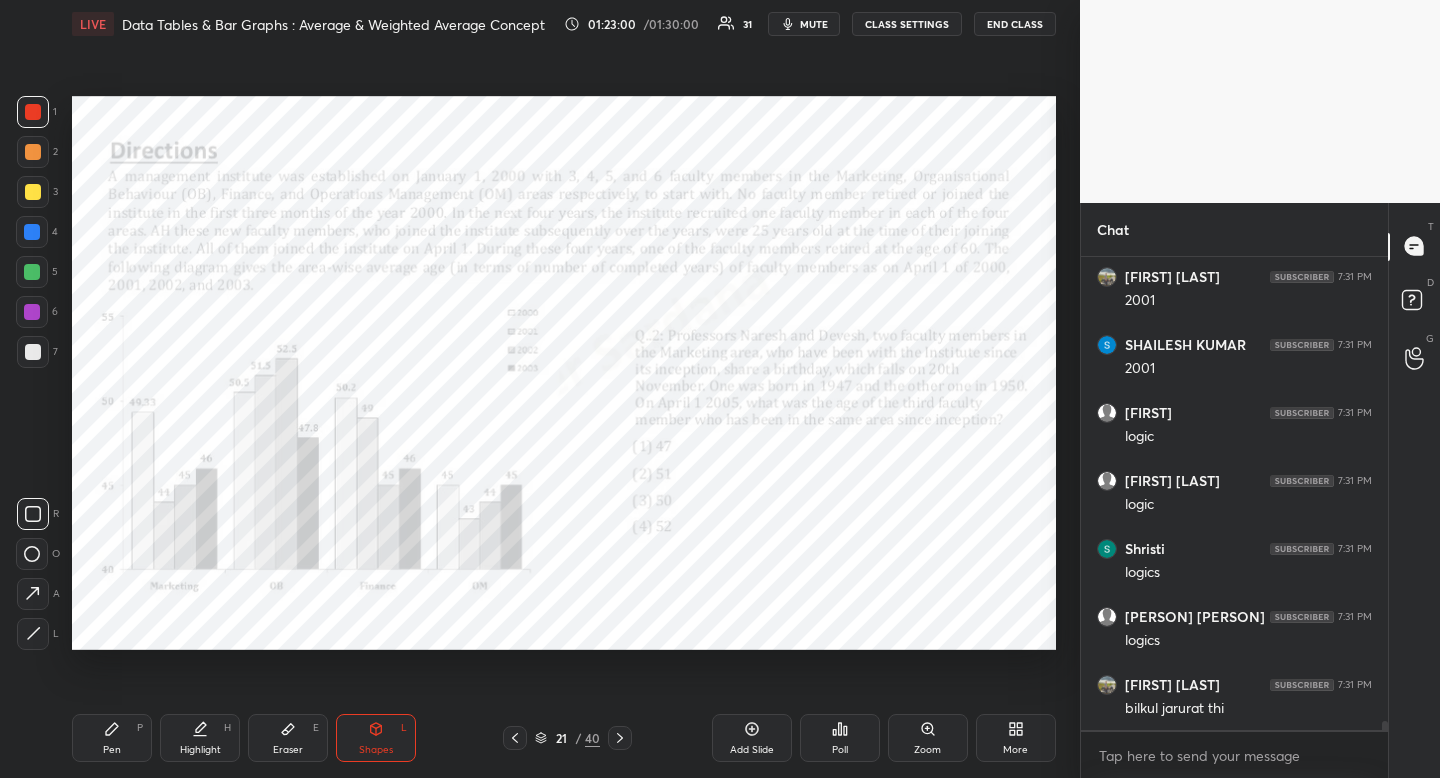 click at bounding box center (33, 514) 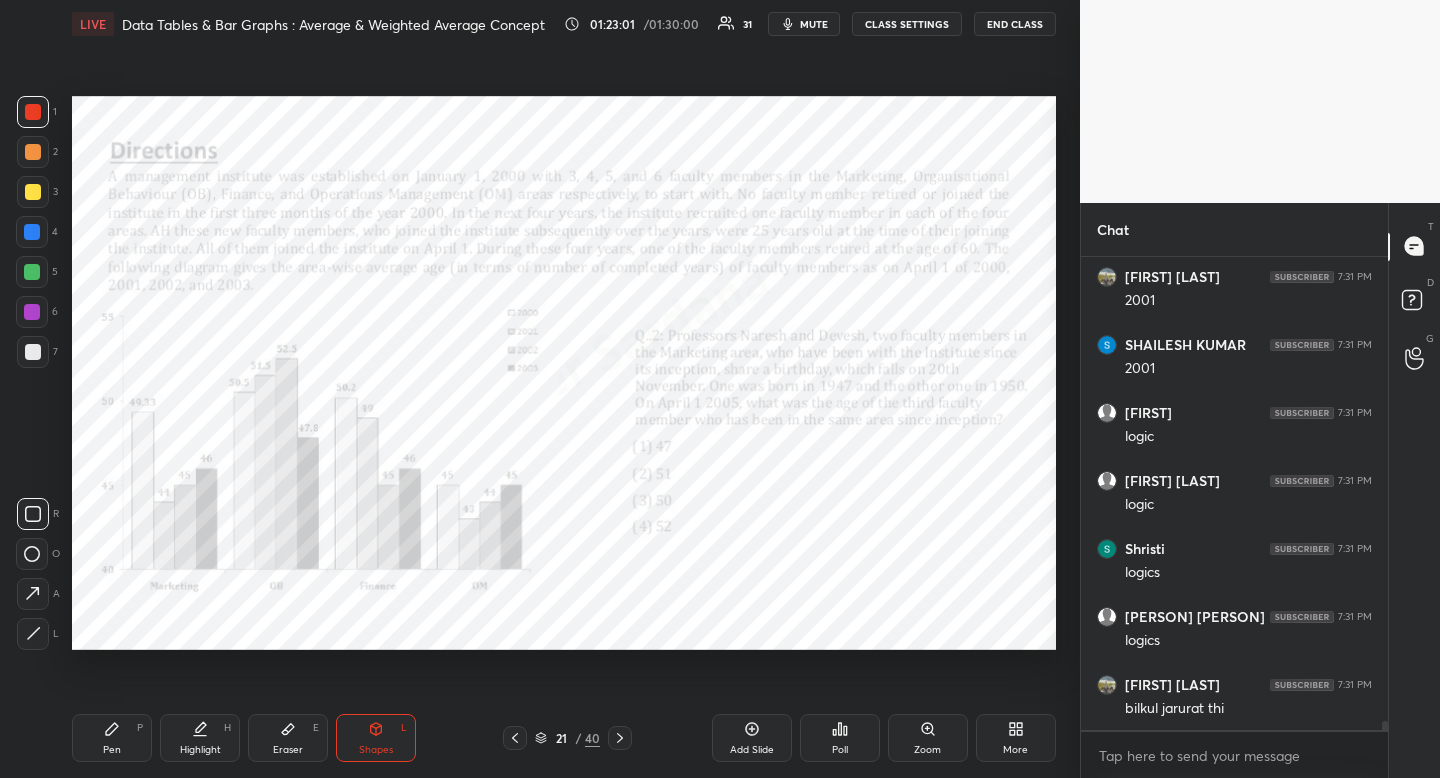 scroll, scrollTop: 25573, scrollLeft: 0, axis: vertical 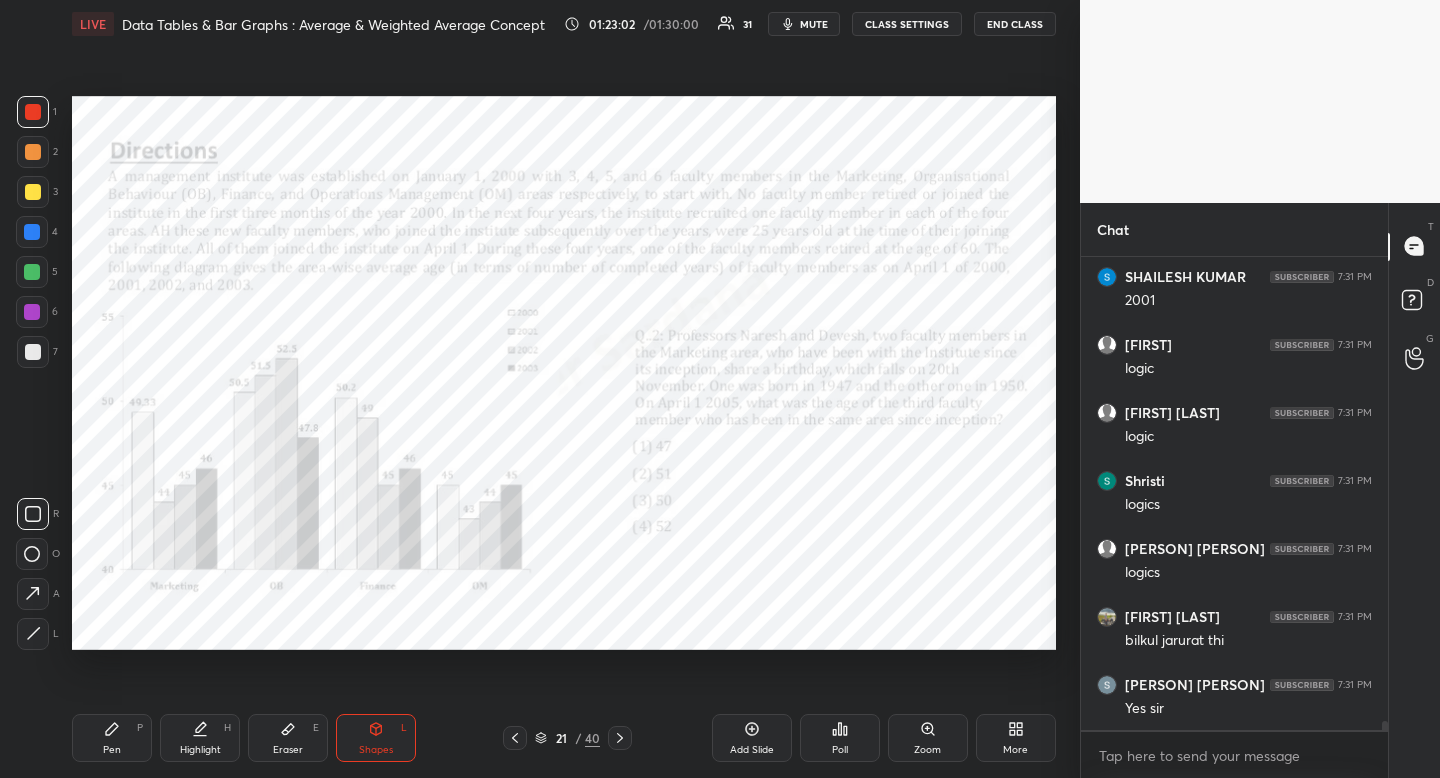 click on "Highlight" at bounding box center (200, 750) 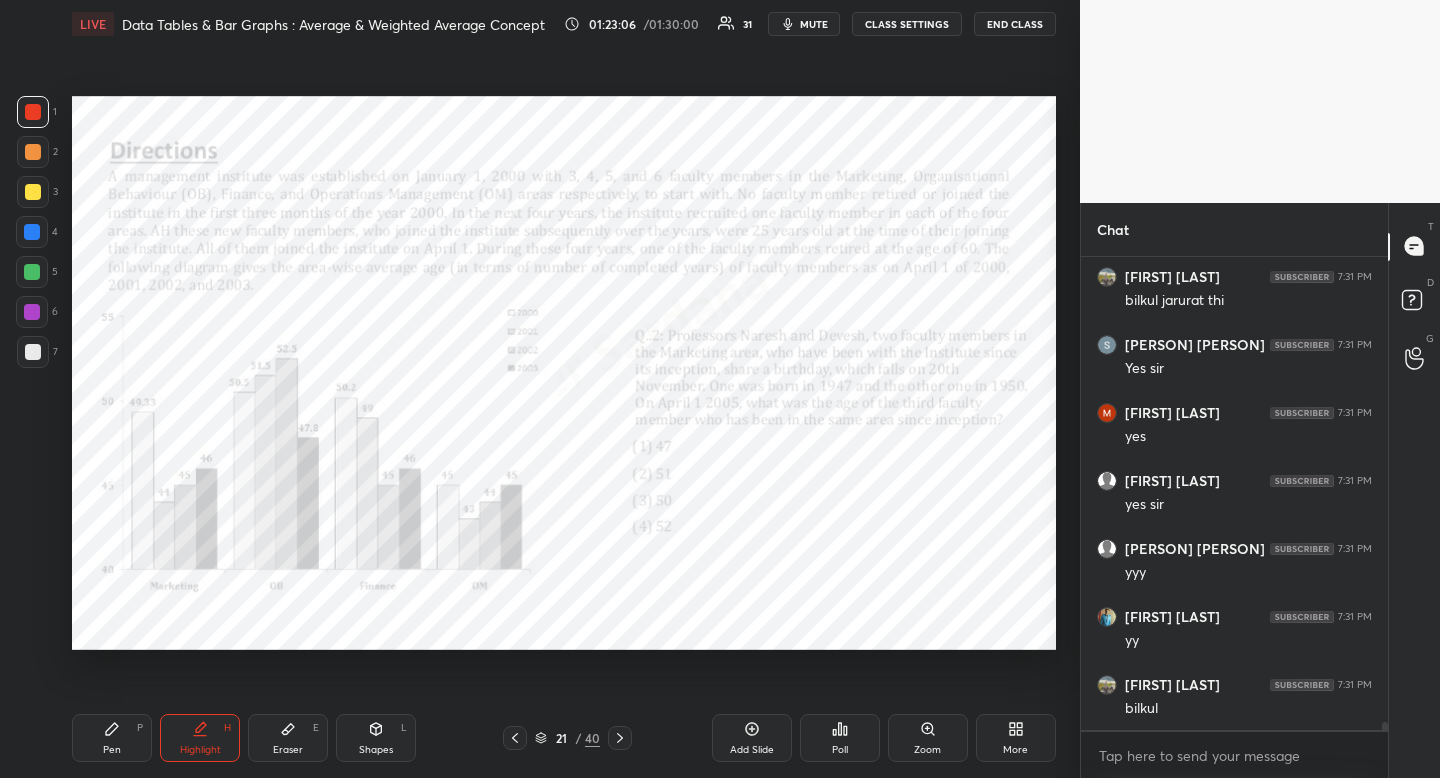 scroll, scrollTop: 25981, scrollLeft: 0, axis: vertical 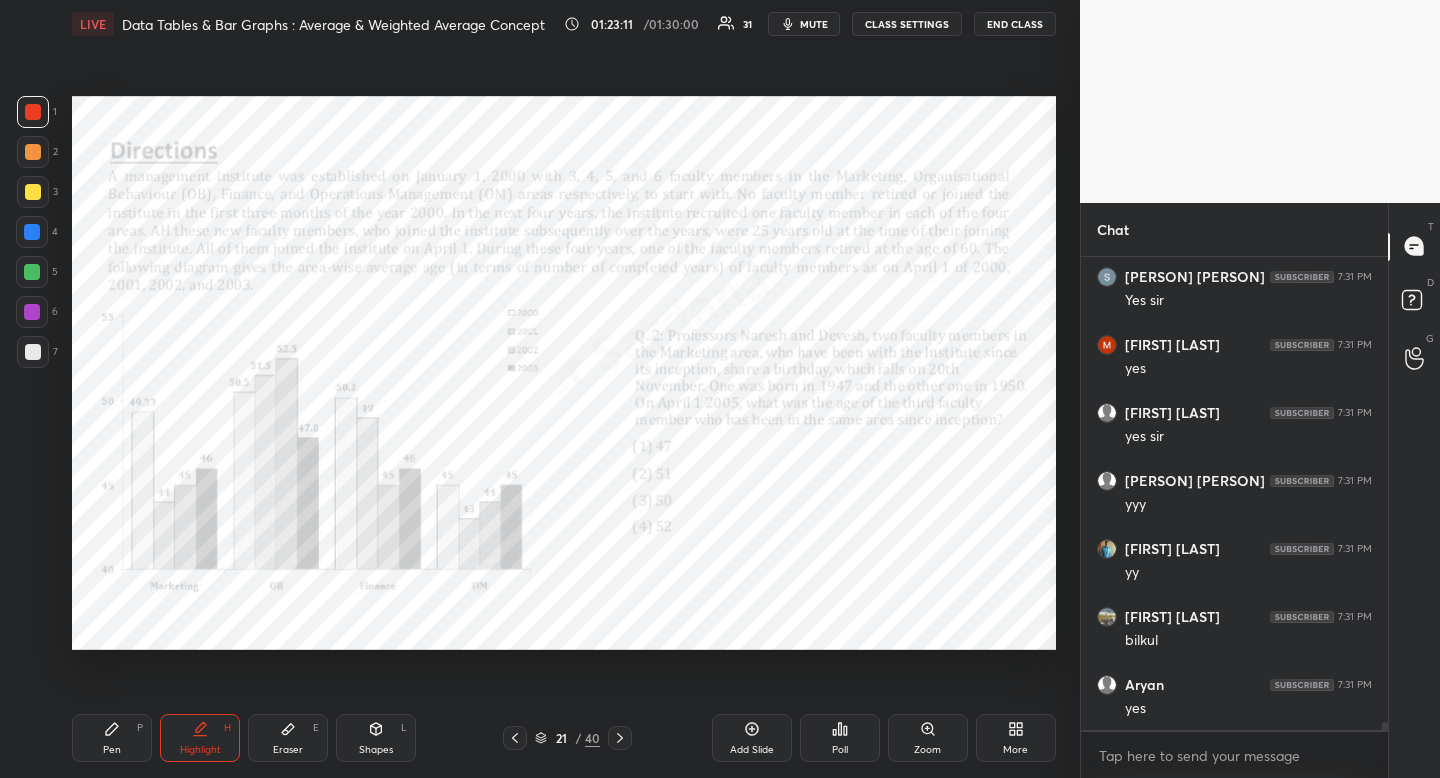 click at bounding box center (32, 232) 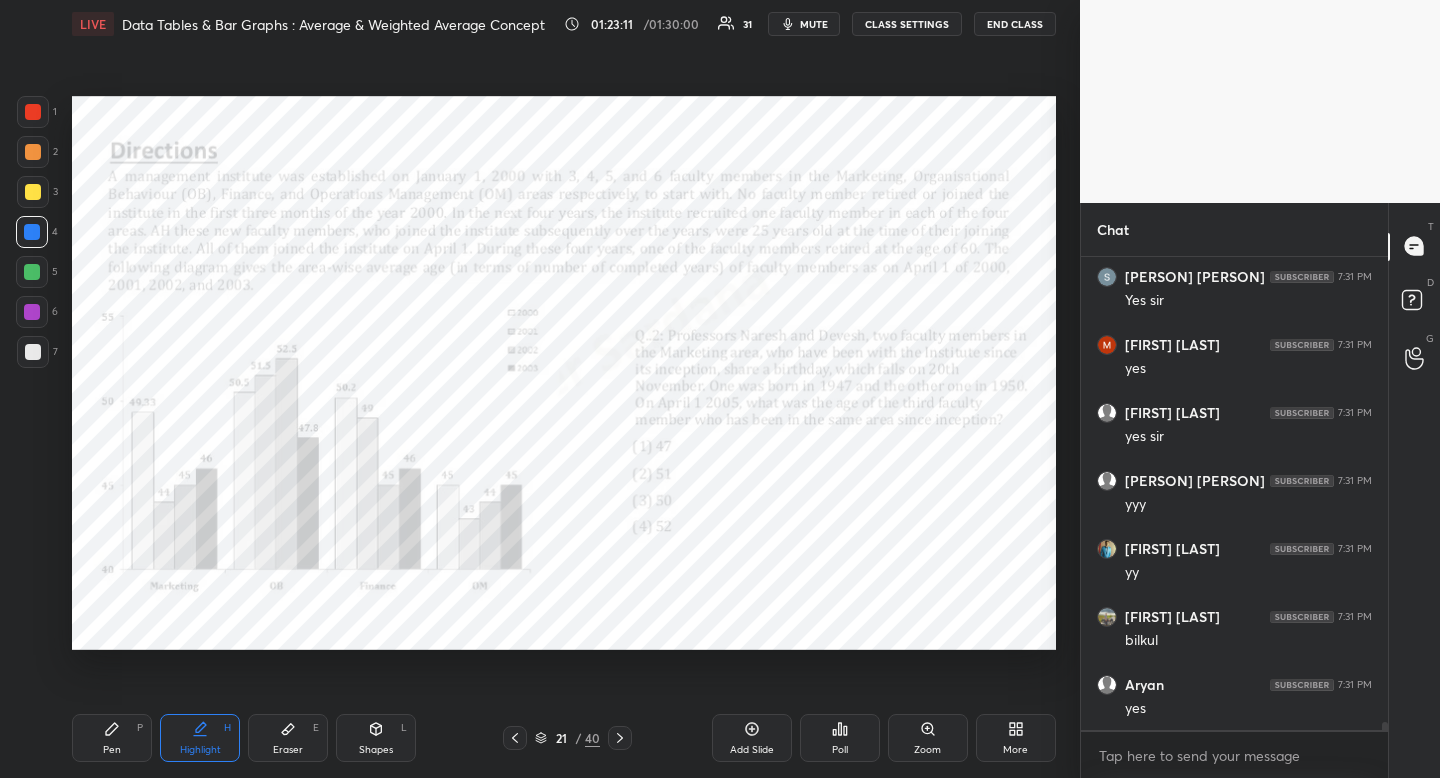 drag, startPoint x: 40, startPoint y: 228, endPoint x: 53, endPoint y: 289, distance: 62.369865 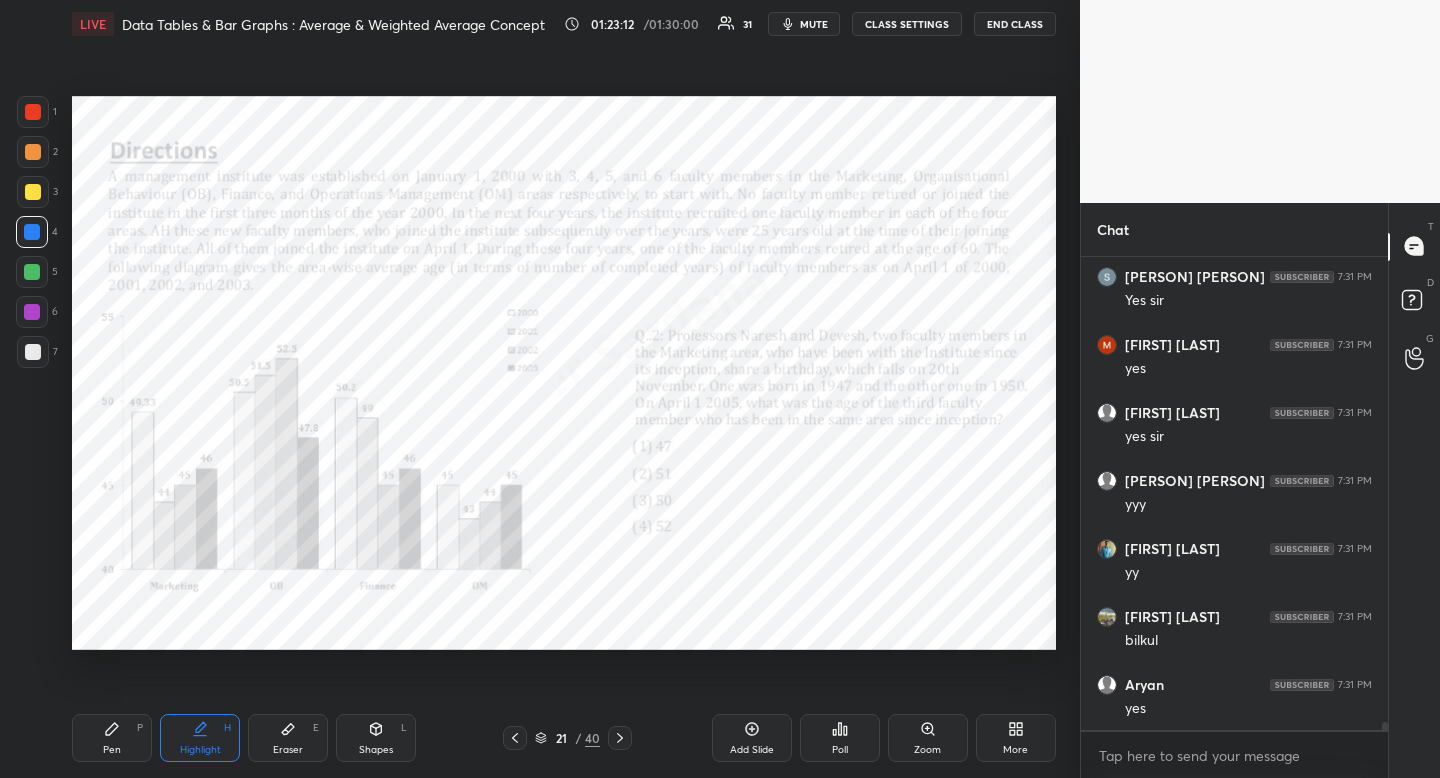 click on "Pen P" at bounding box center [112, 738] 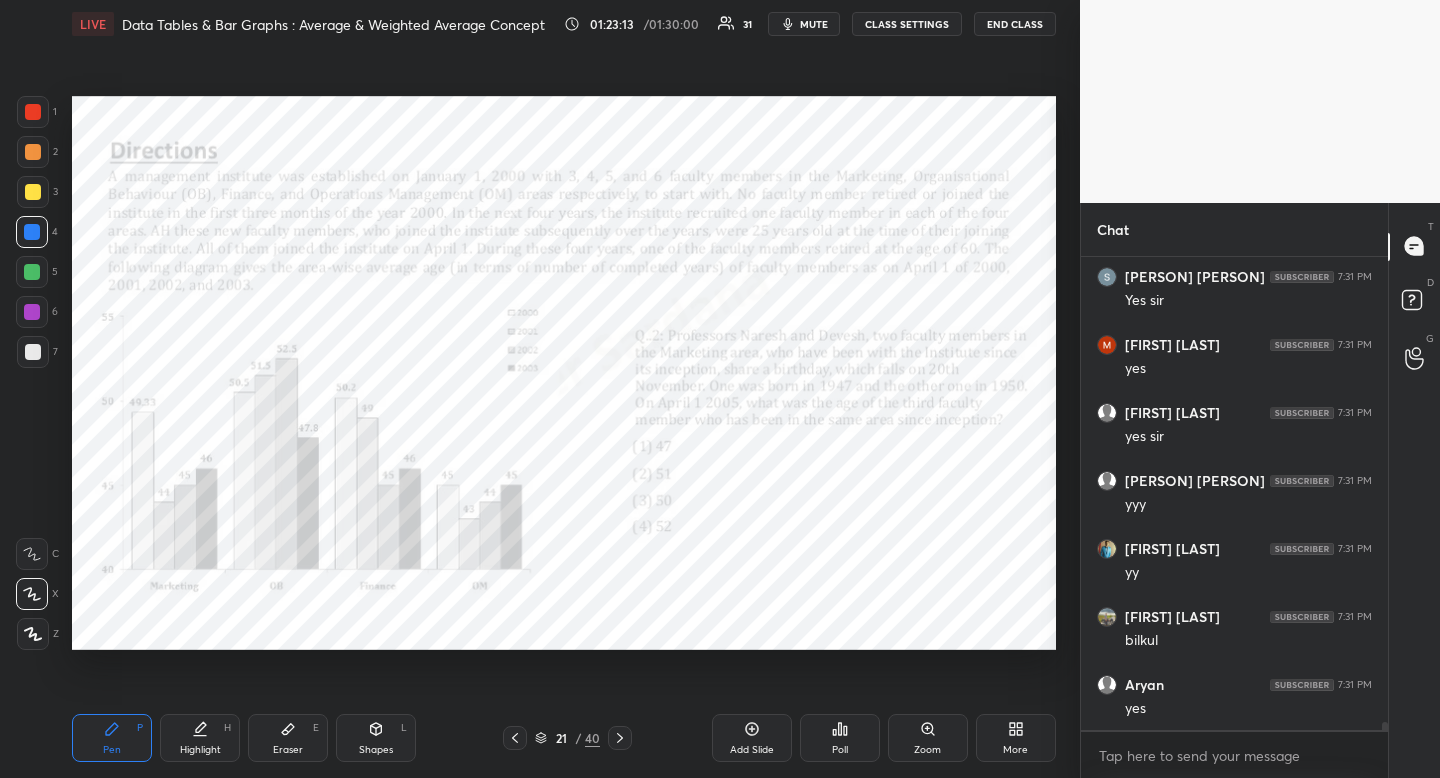 drag, startPoint x: 97, startPoint y: 757, endPoint x: 173, endPoint y: 656, distance: 126.40016 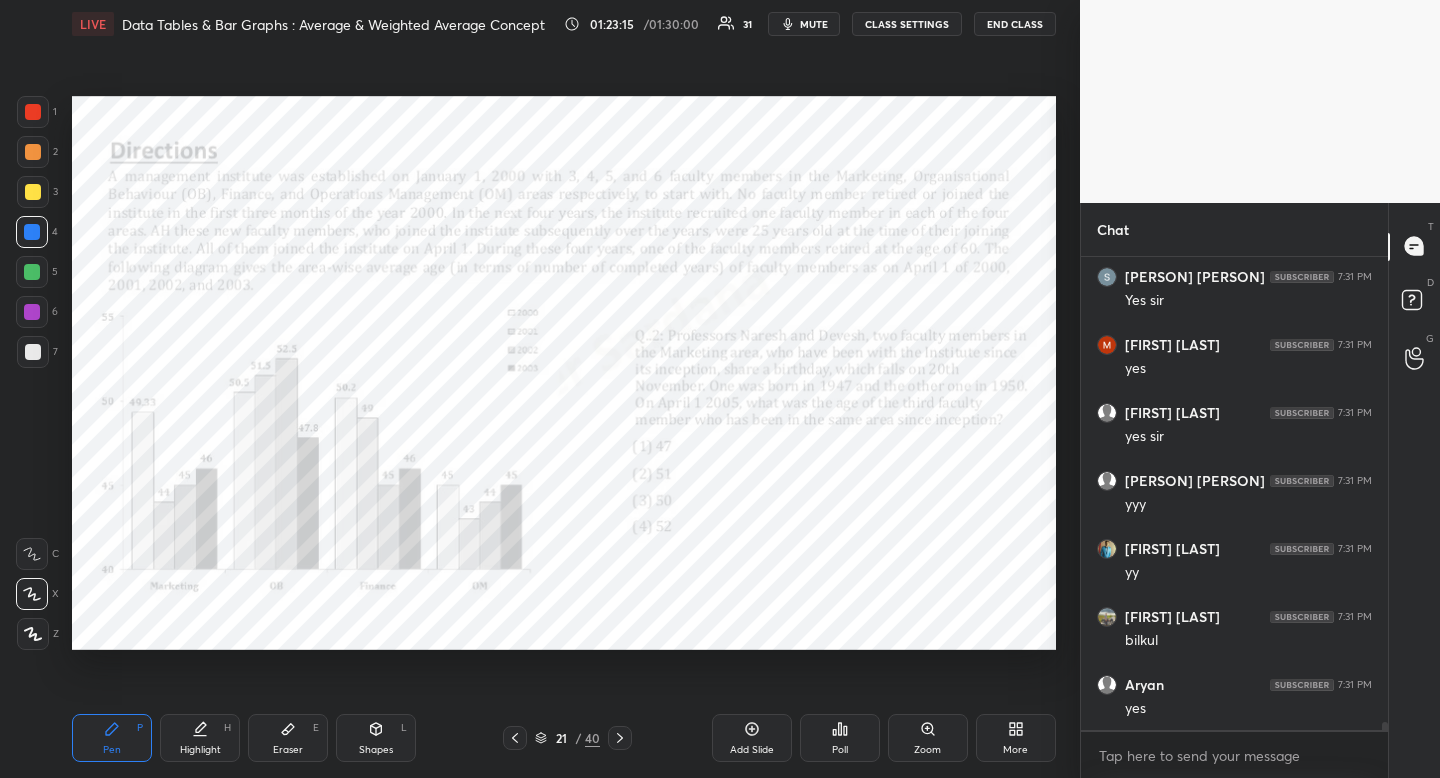 drag, startPoint x: 813, startPoint y: 21, endPoint x: 783, endPoint y: 16, distance: 30.413813 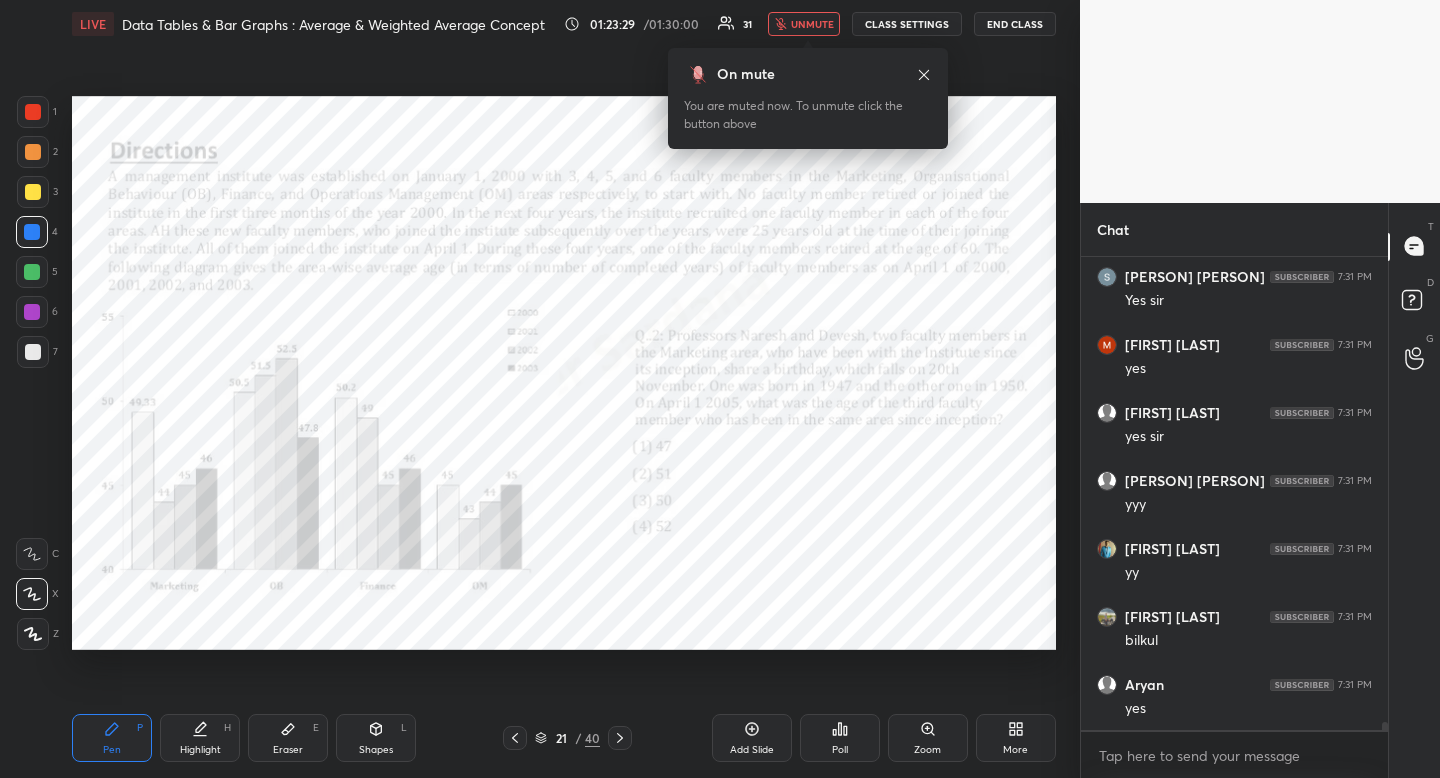 click 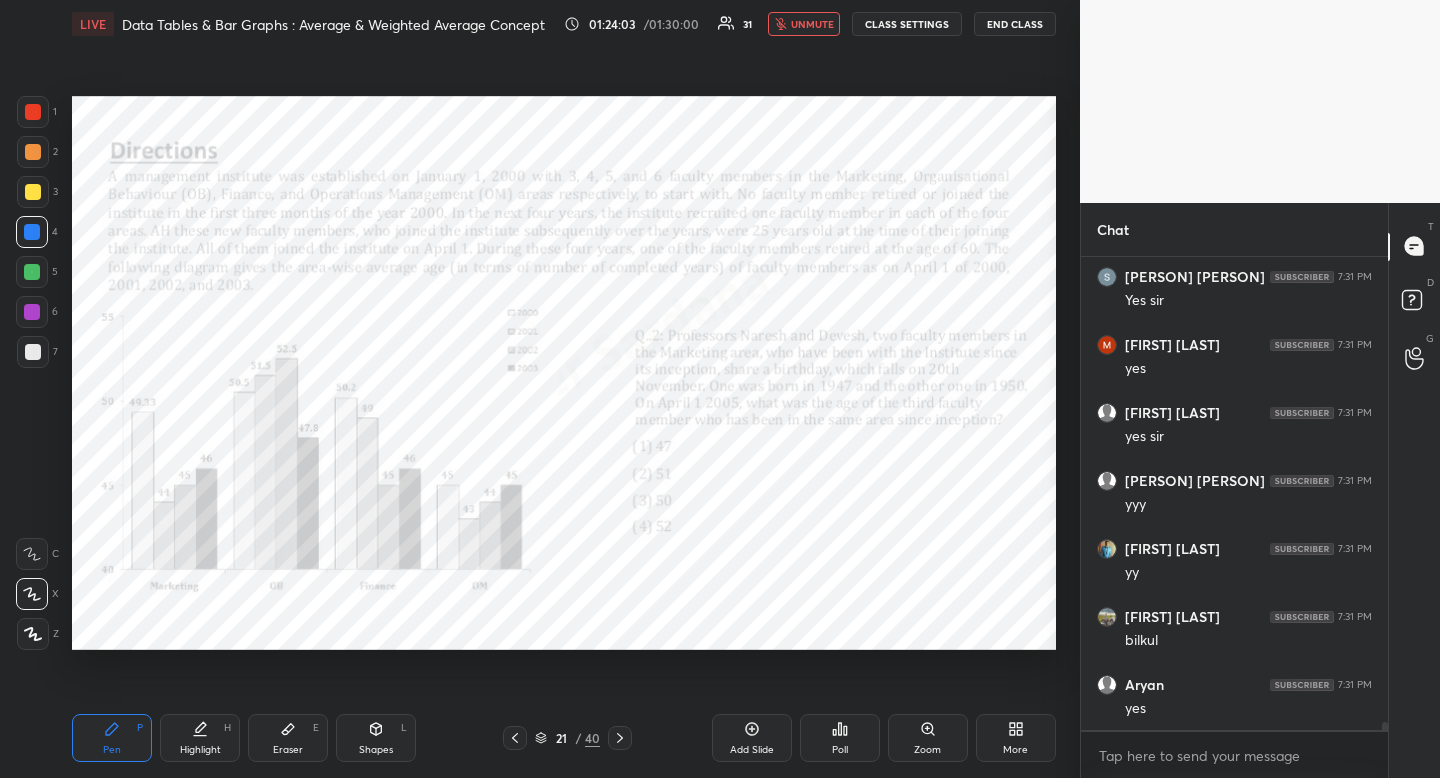 click on "unmute" at bounding box center (812, 24) 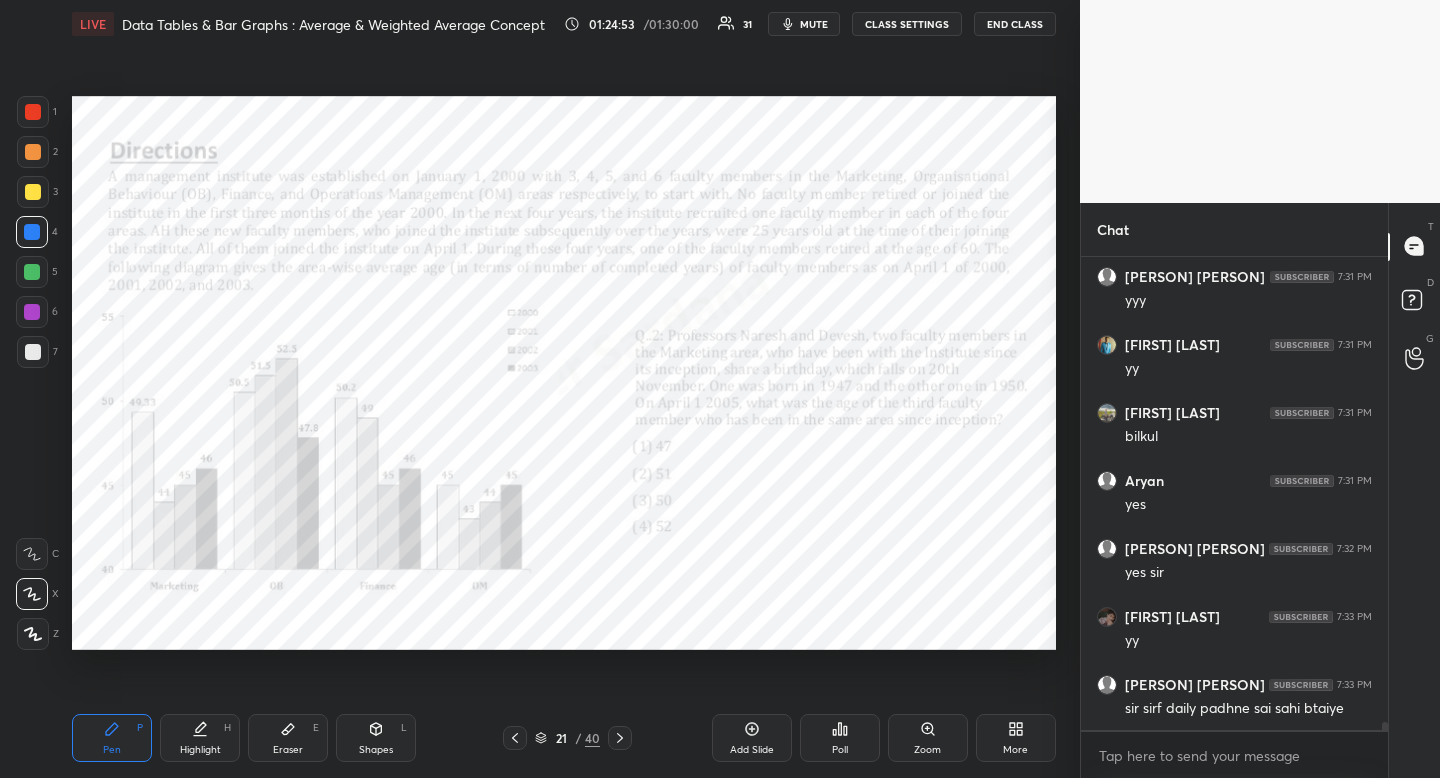 scroll, scrollTop: 26253, scrollLeft: 0, axis: vertical 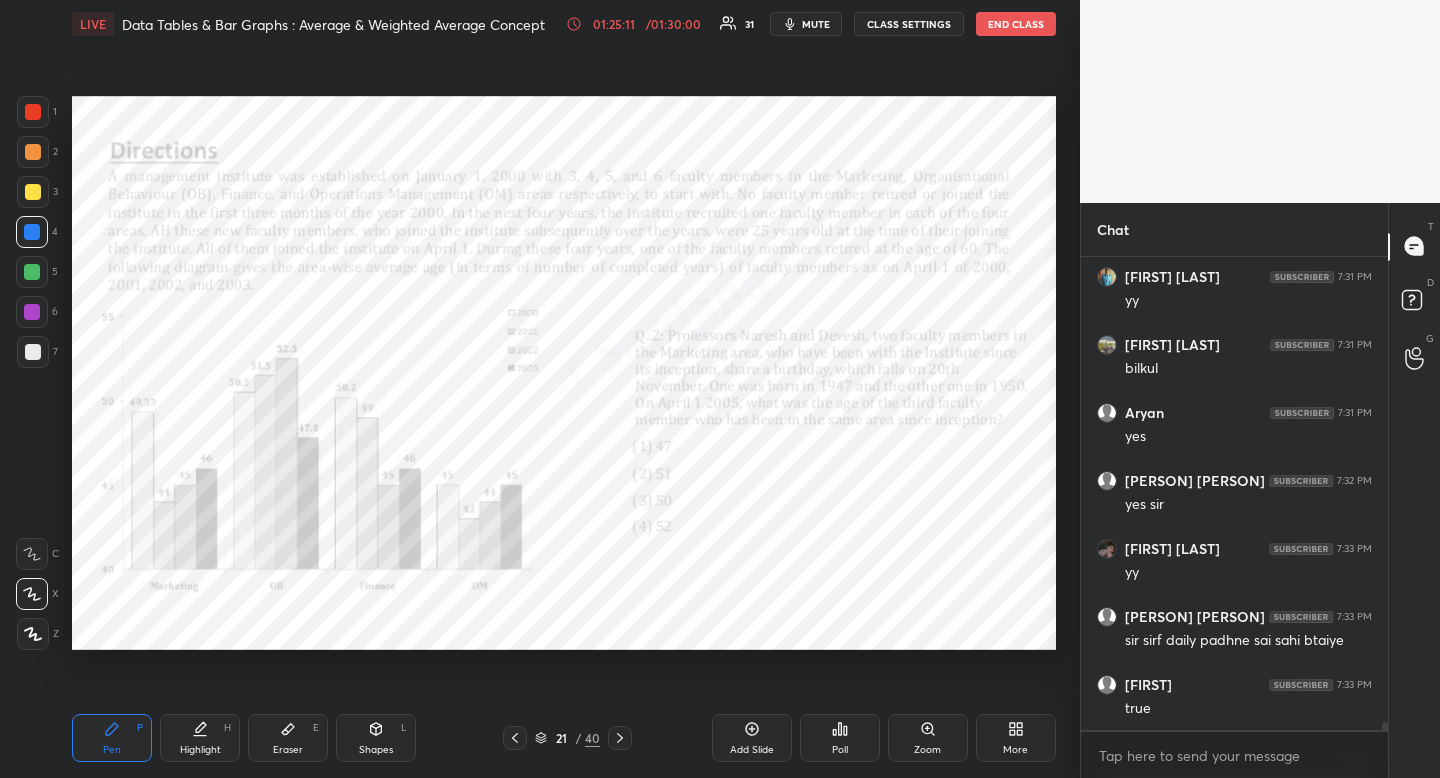 click at bounding box center [33, 112] 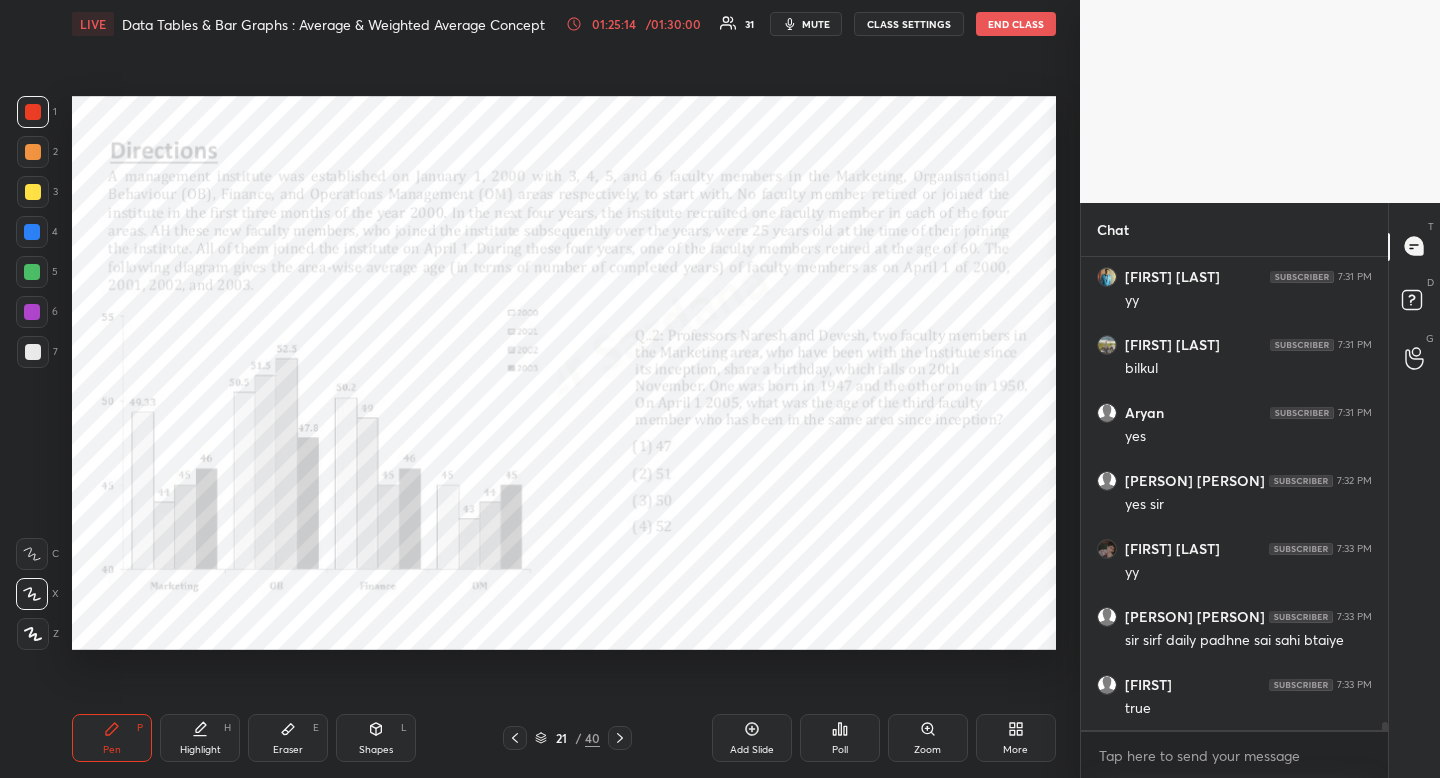 click on "Pen P Highlight H Eraser E Shapes L 21 / 40 Add Slide Poll Zoom More" at bounding box center [564, 738] 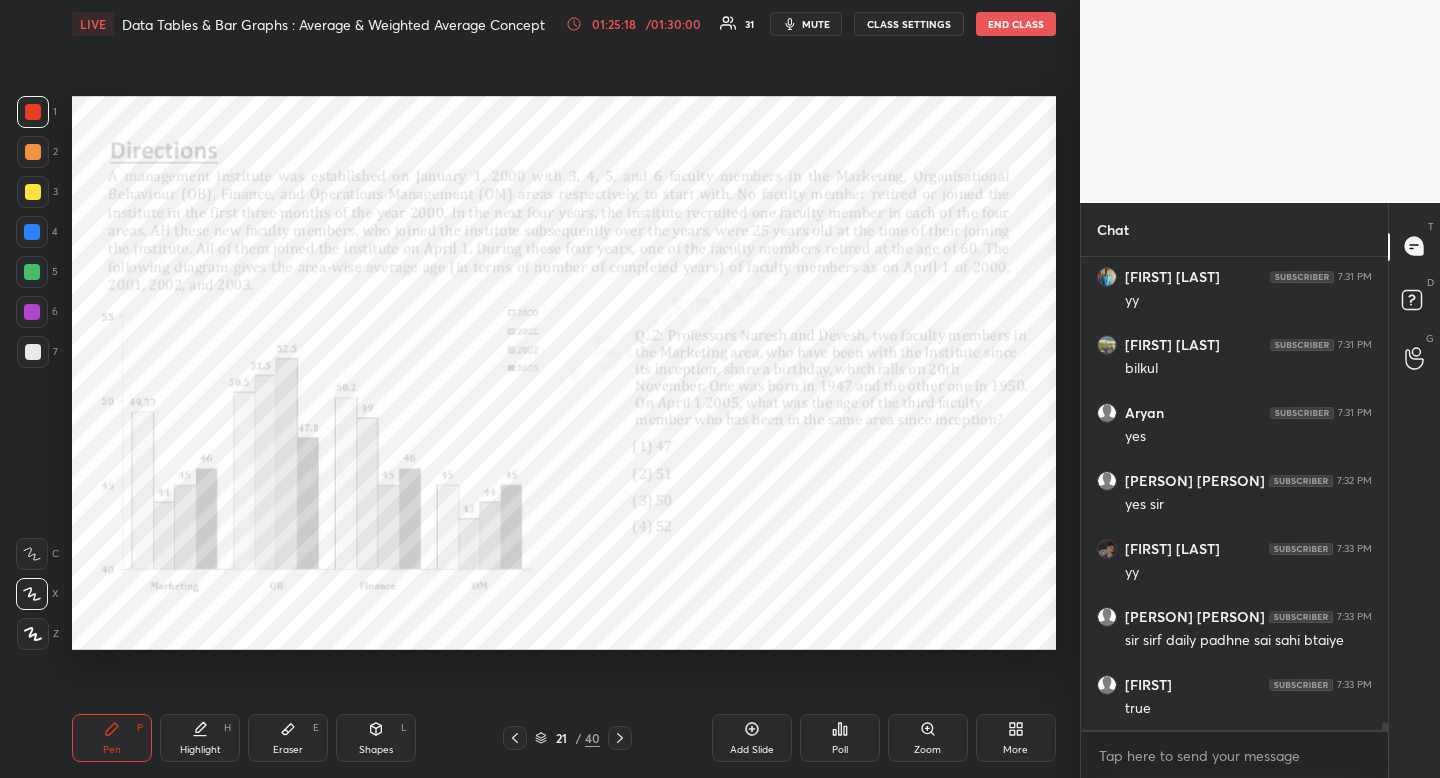 click on "Highlight" at bounding box center [200, 750] 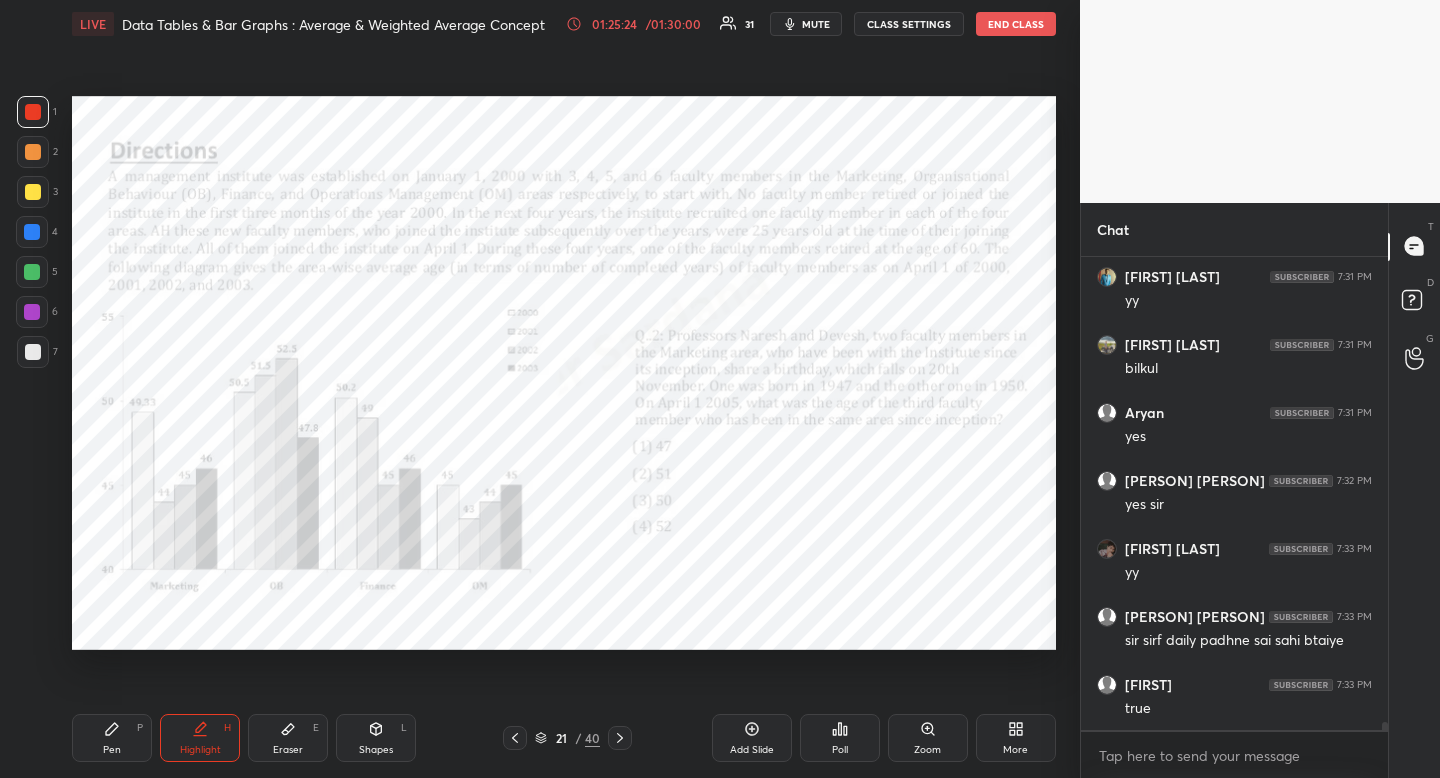 scroll, scrollTop: 26321, scrollLeft: 0, axis: vertical 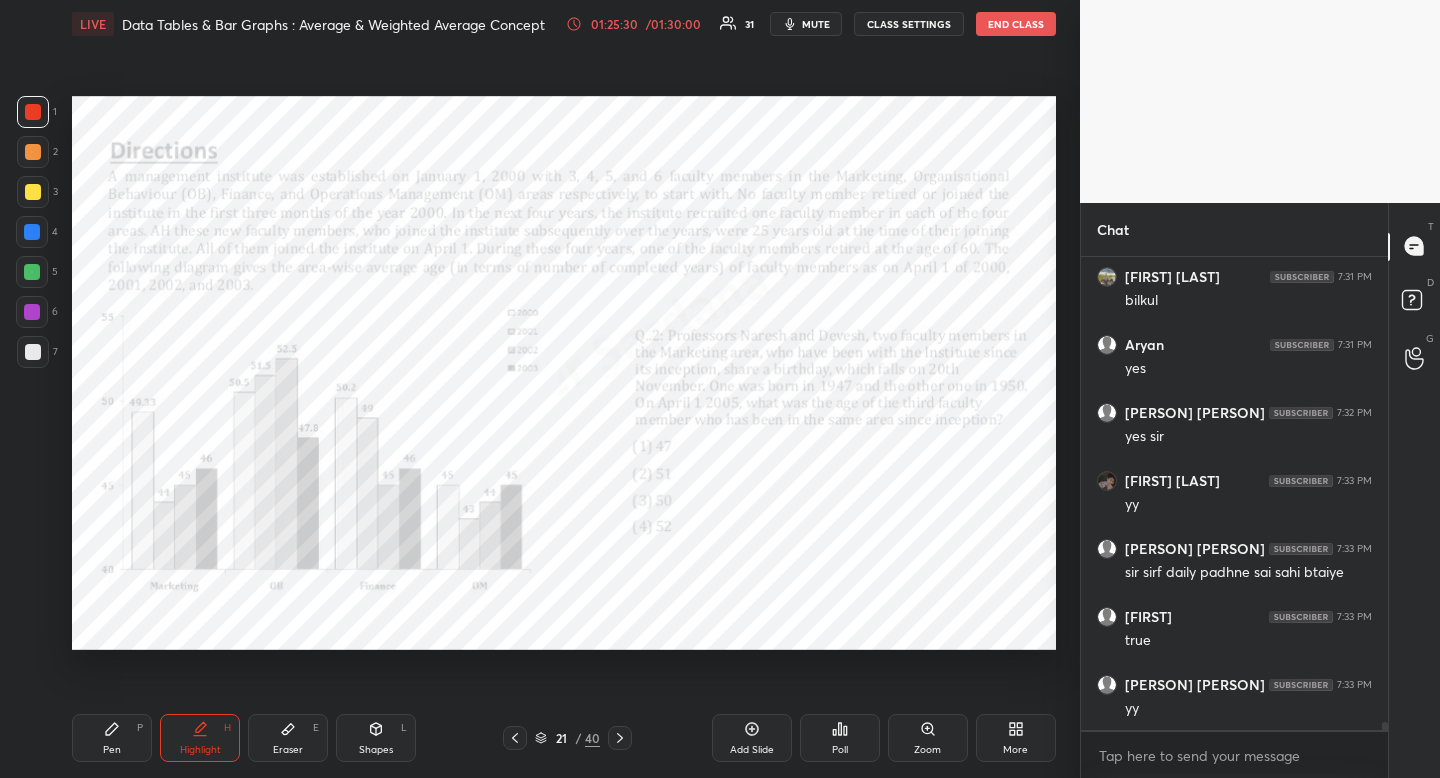 click 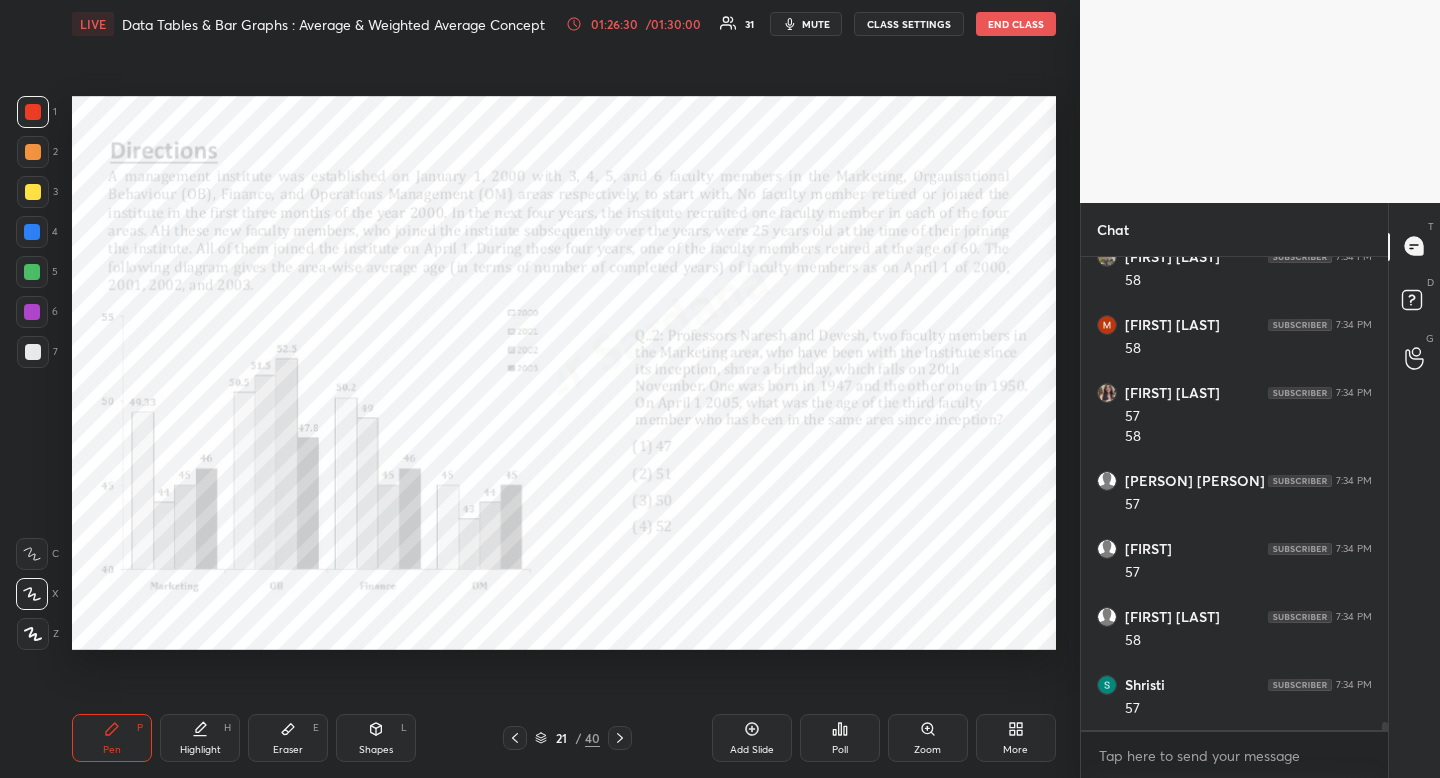 scroll, scrollTop: 27298, scrollLeft: 0, axis: vertical 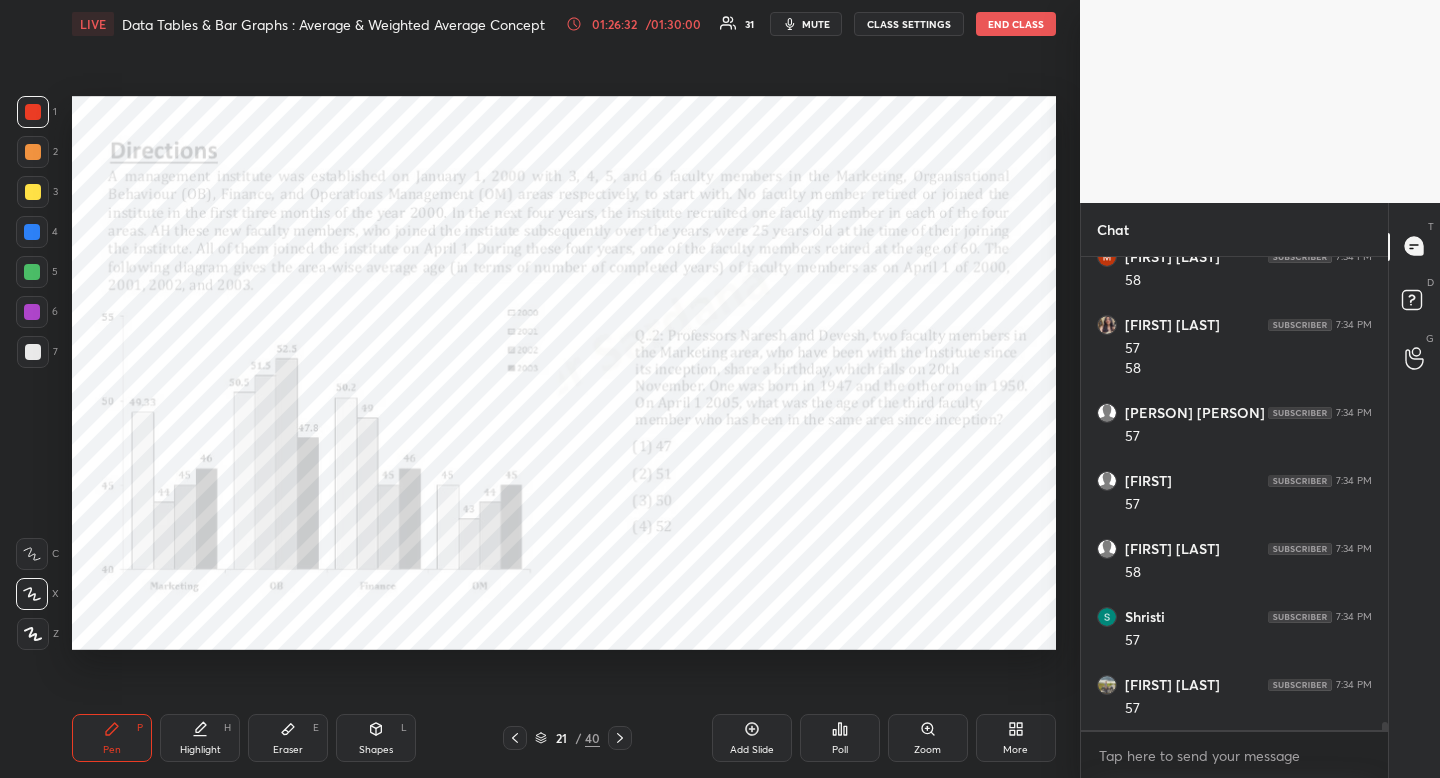 drag, startPoint x: 303, startPoint y: 732, endPoint x: 341, endPoint y: 714, distance: 42.047592 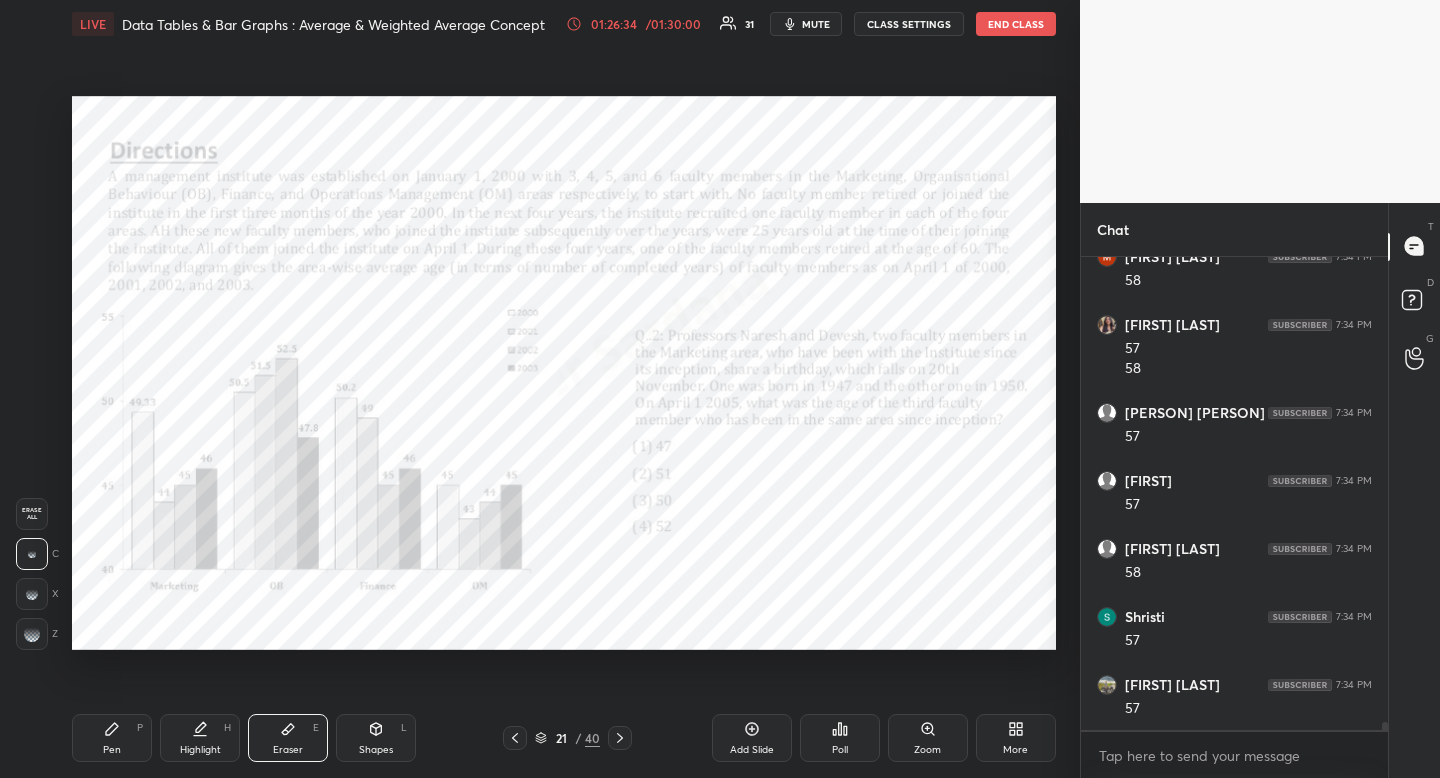 click on "Pen P" at bounding box center (112, 738) 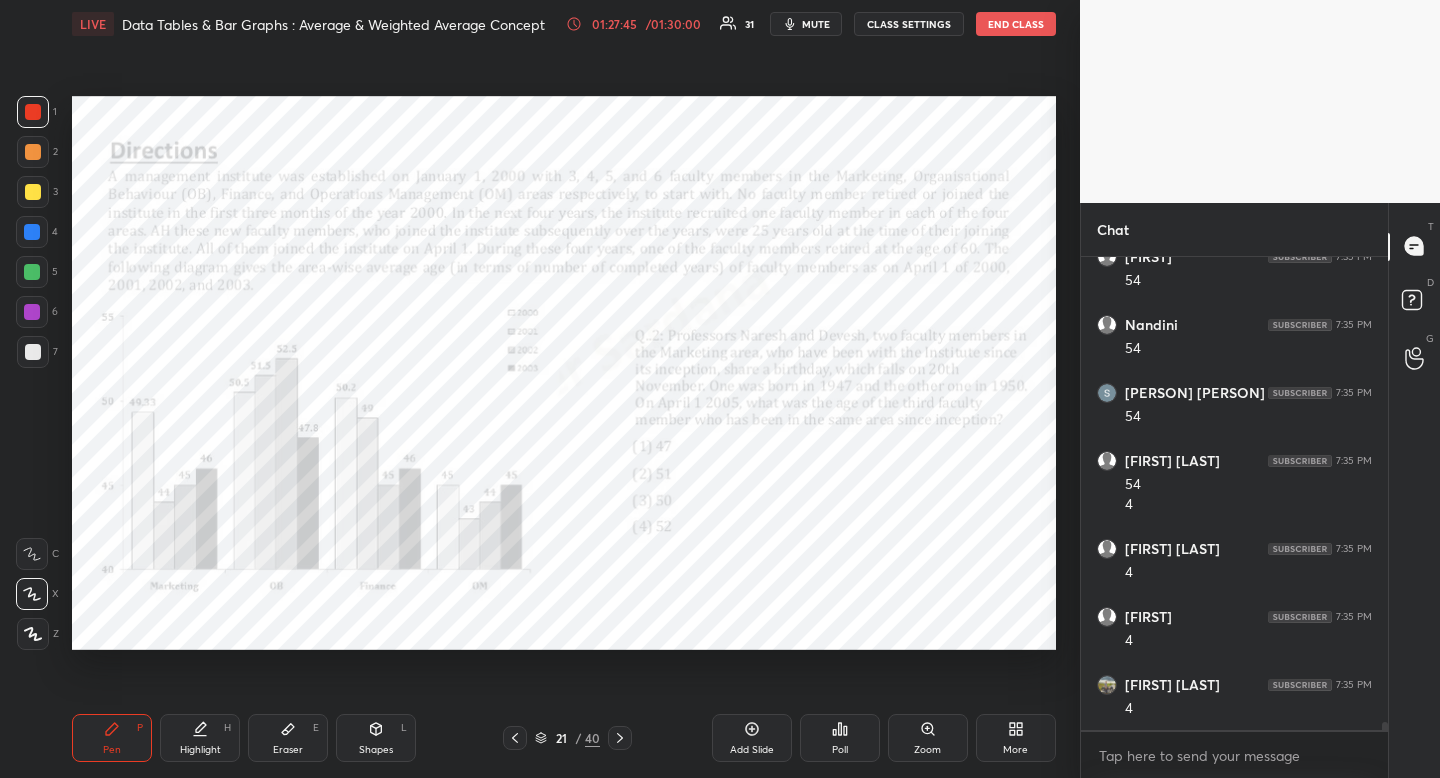 scroll, scrollTop: 28270, scrollLeft: 0, axis: vertical 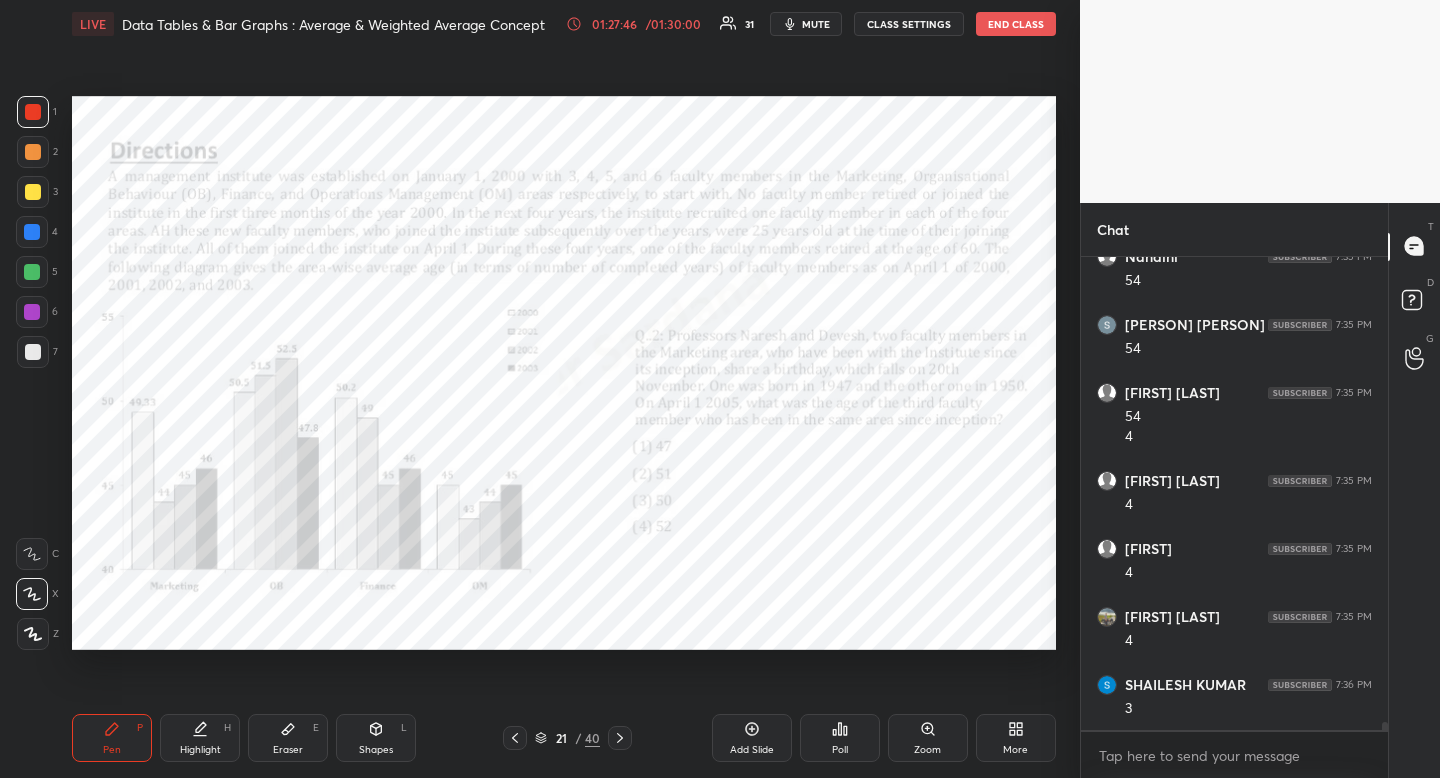 click at bounding box center (33, 112) 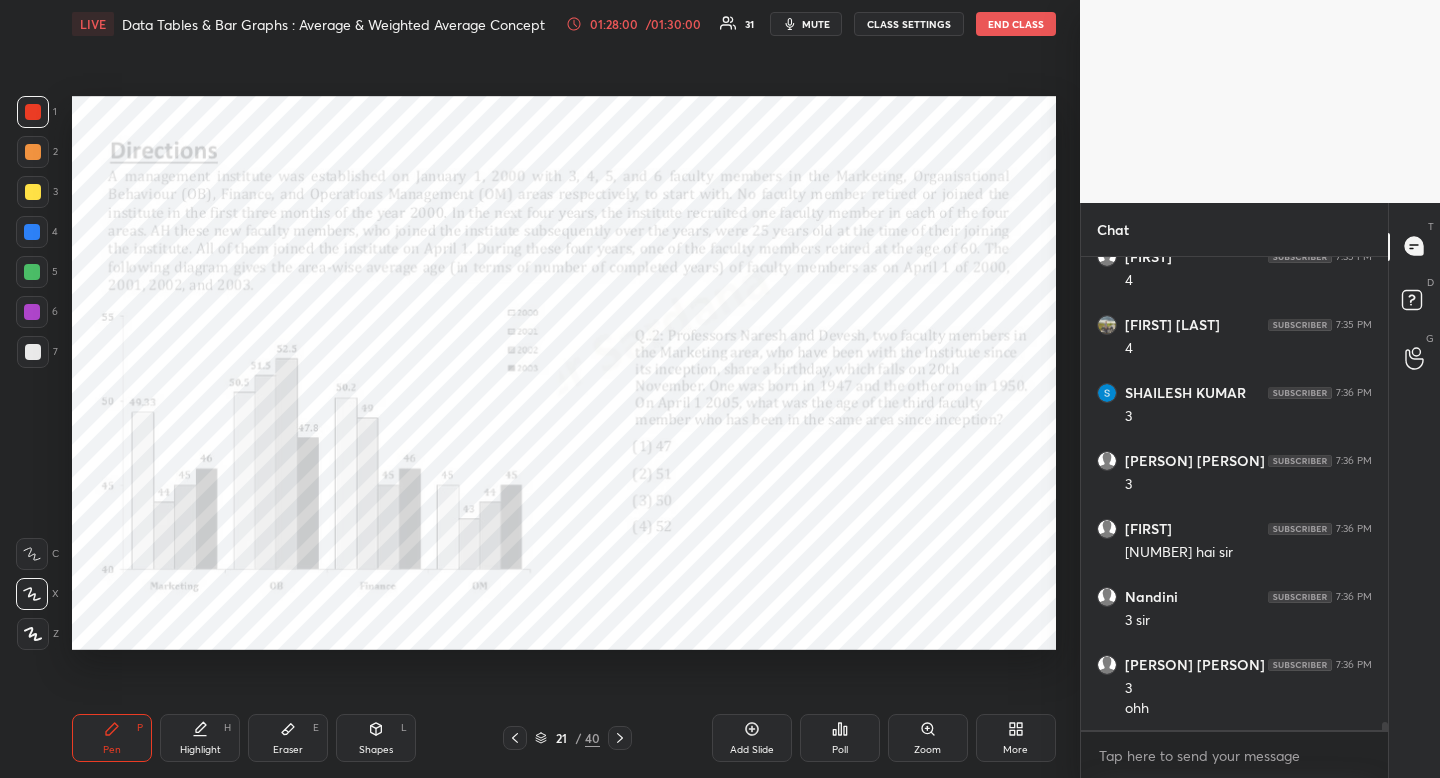 scroll, scrollTop: 28582, scrollLeft: 0, axis: vertical 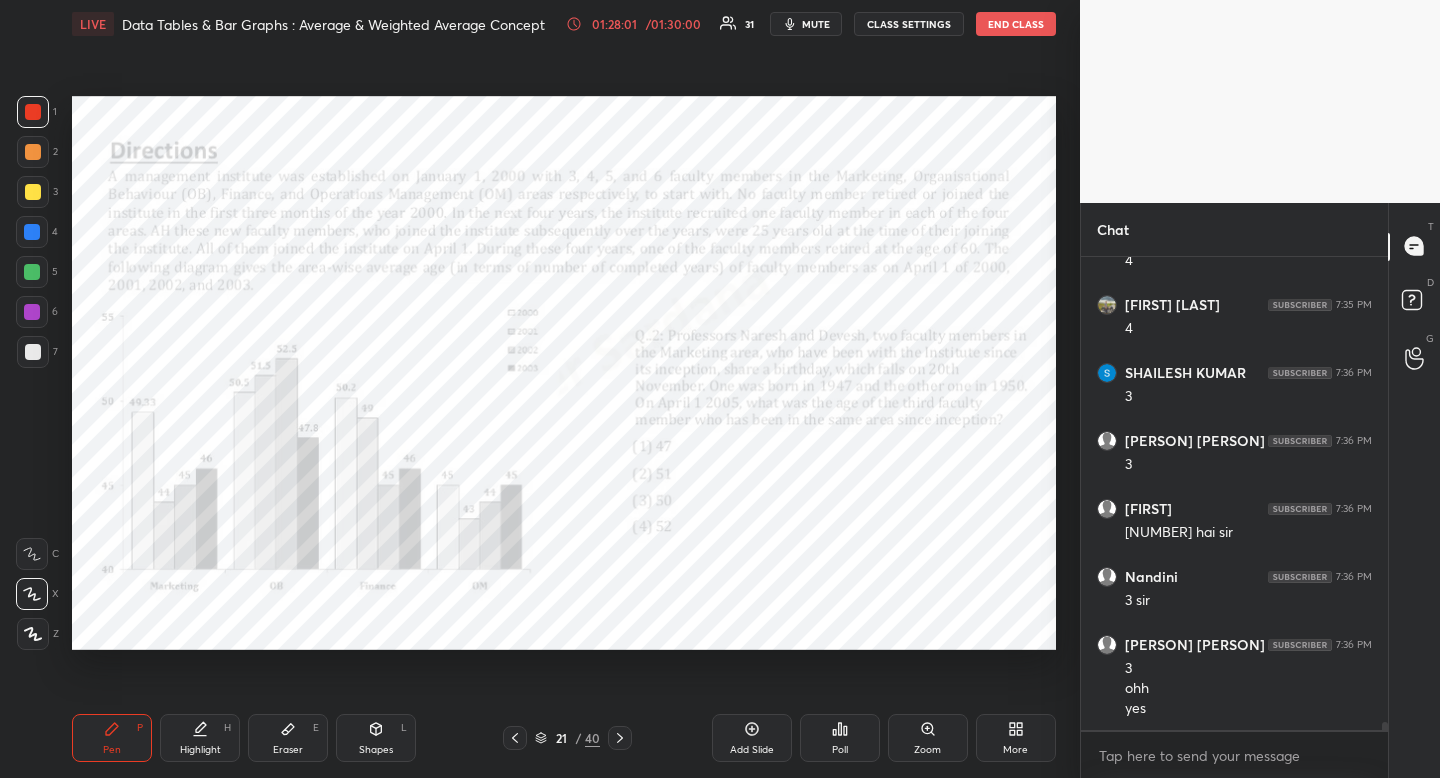 click on "Eraser" at bounding box center (288, 750) 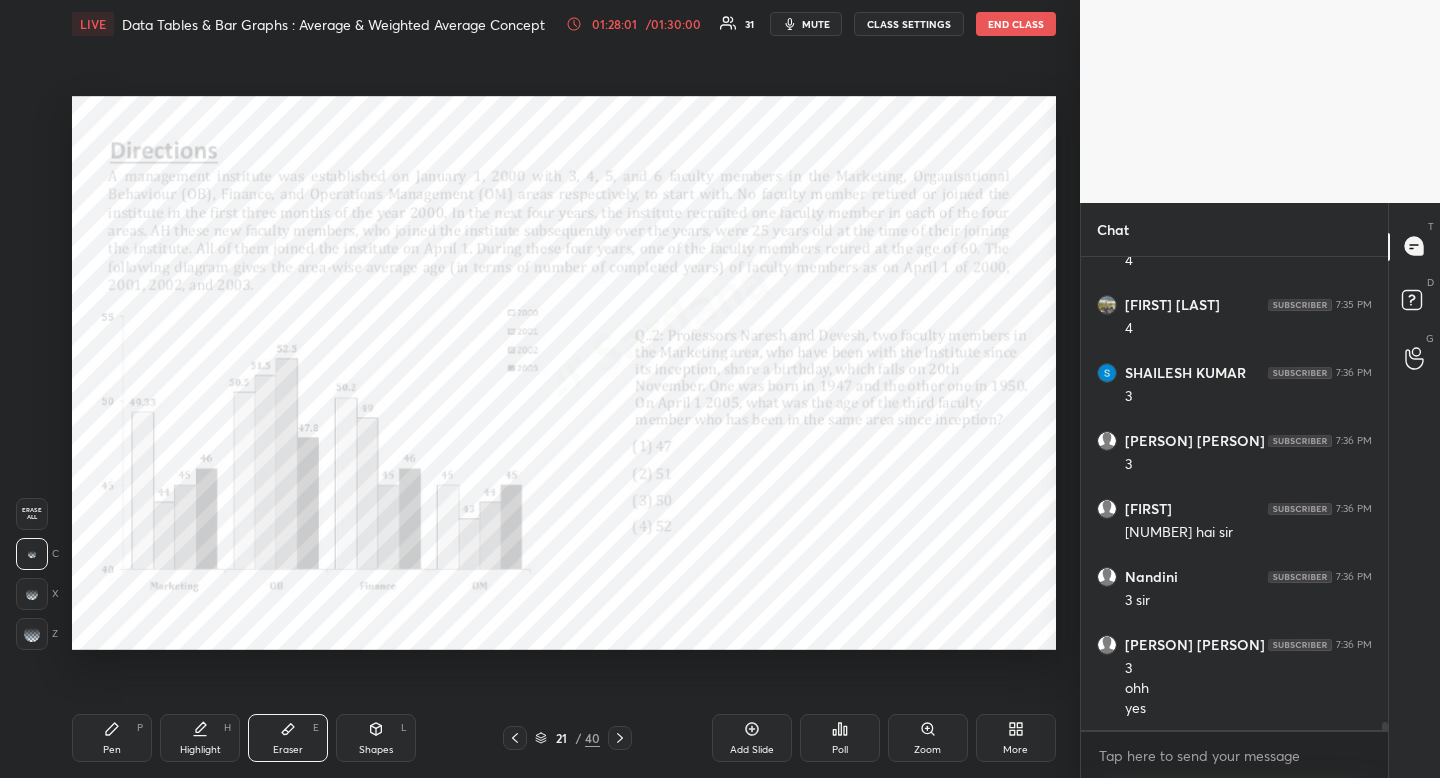 click on "Eraser" at bounding box center [288, 750] 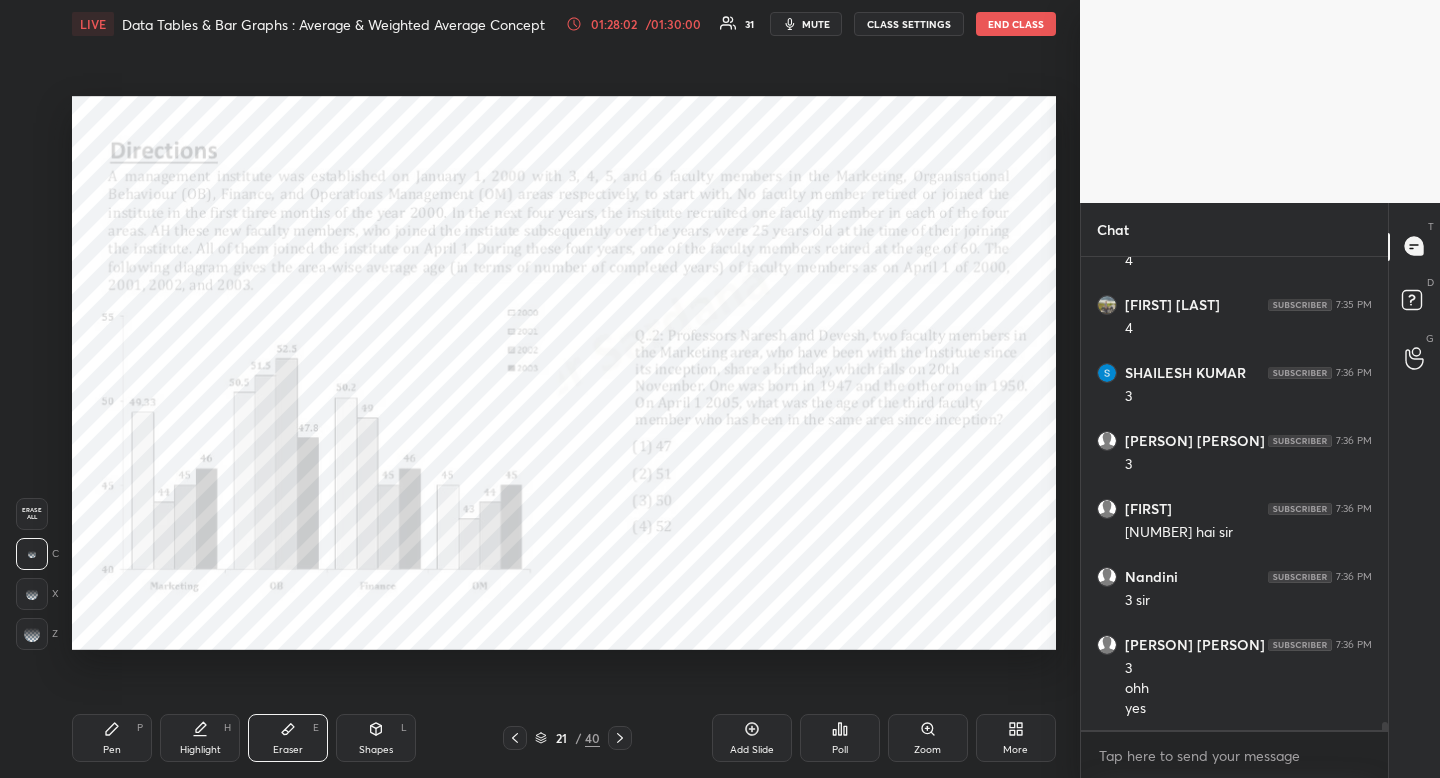 scroll, scrollTop: 28650, scrollLeft: 0, axis: vertical 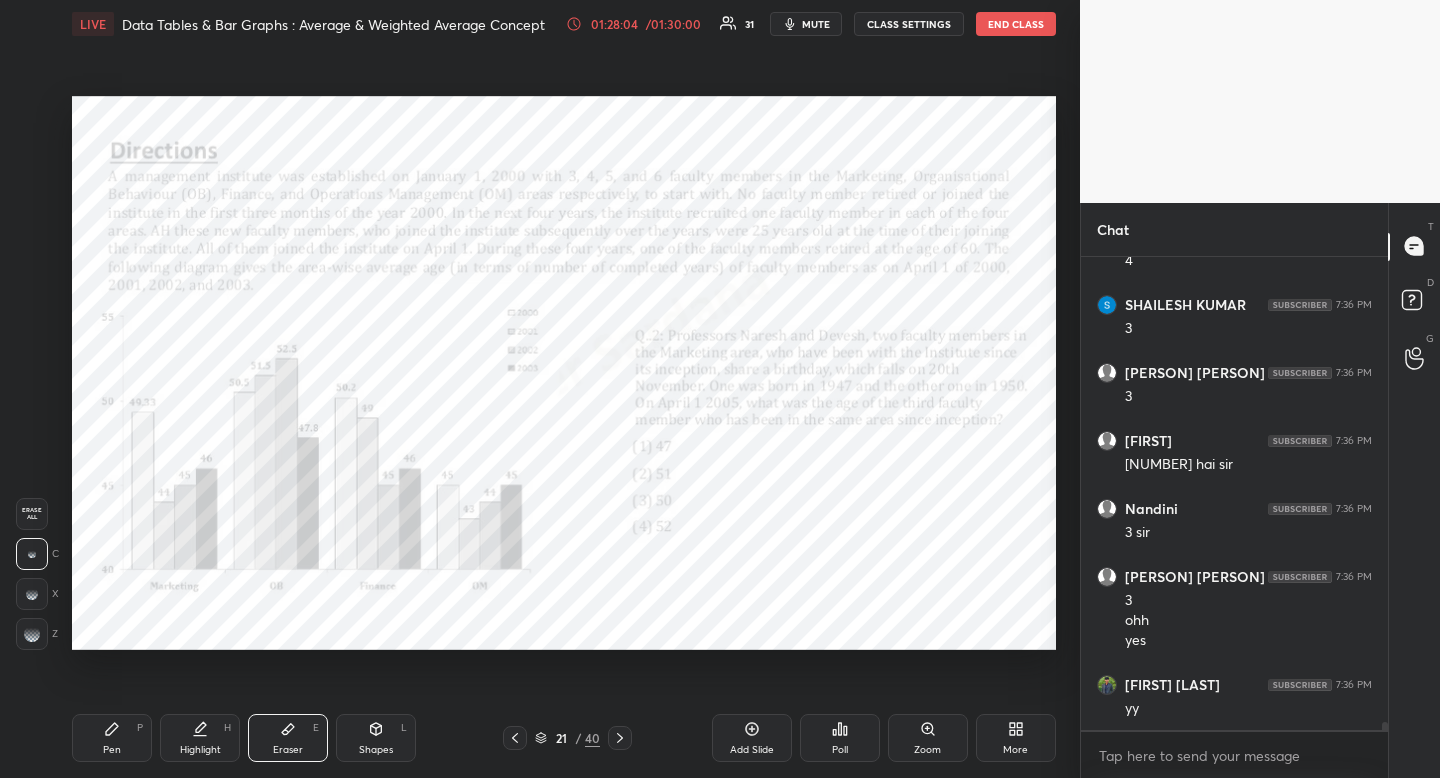 click on "Pen P" at bounding box center [112, 738] 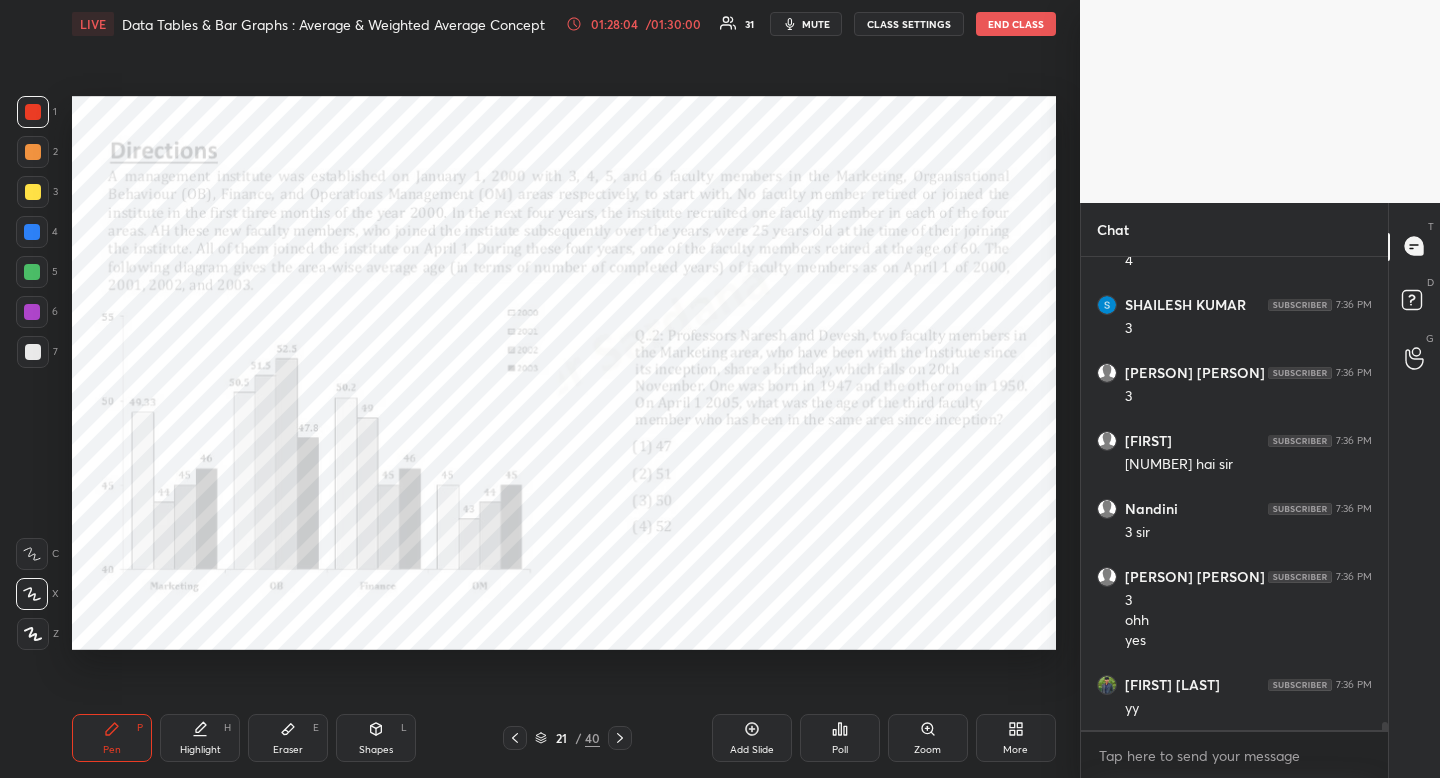 drag, startPoint x: 102, startPoint y: 727, endPoint x: 283, endPoint y: 682, distance: 186.51006 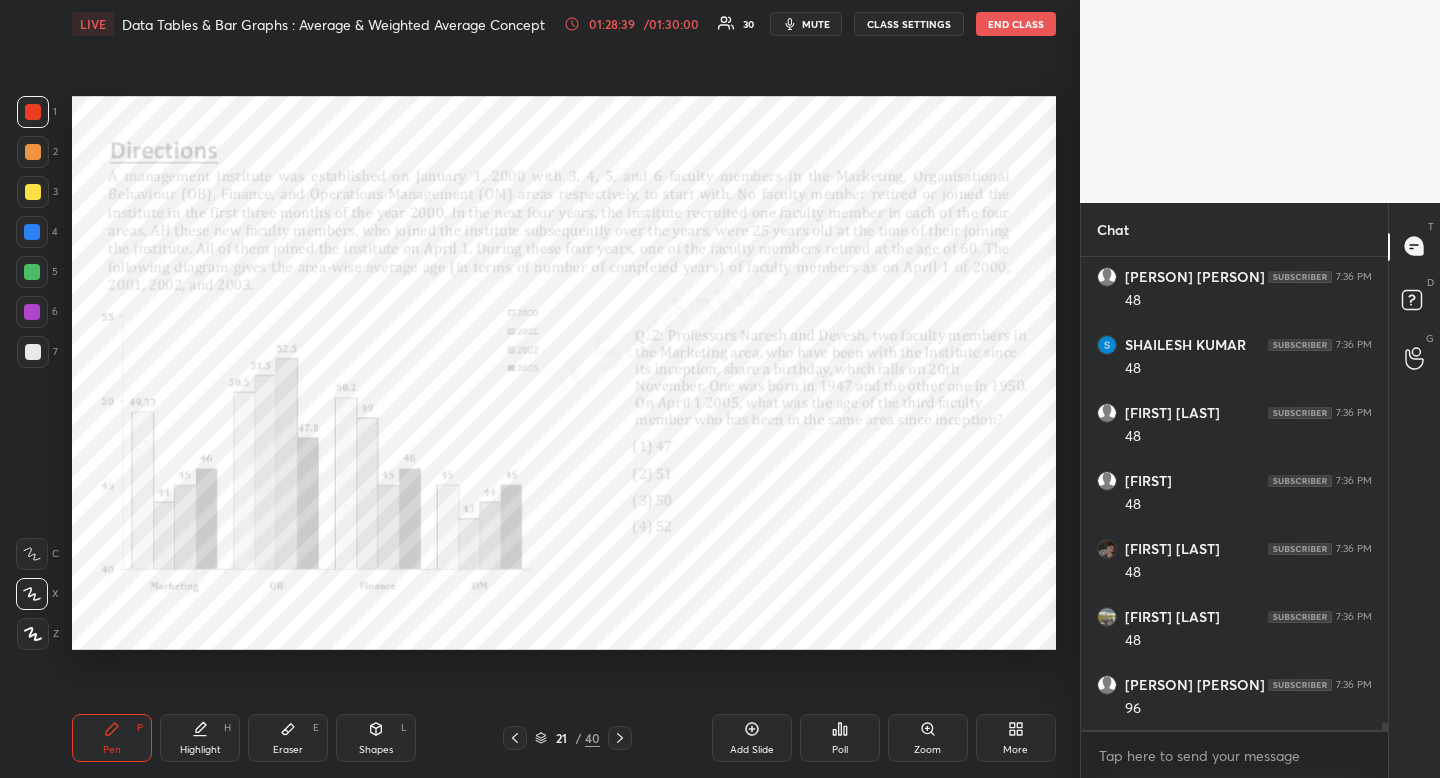 scroll, scrollTop: 29194, scrollLeft: 0, axis: vertical 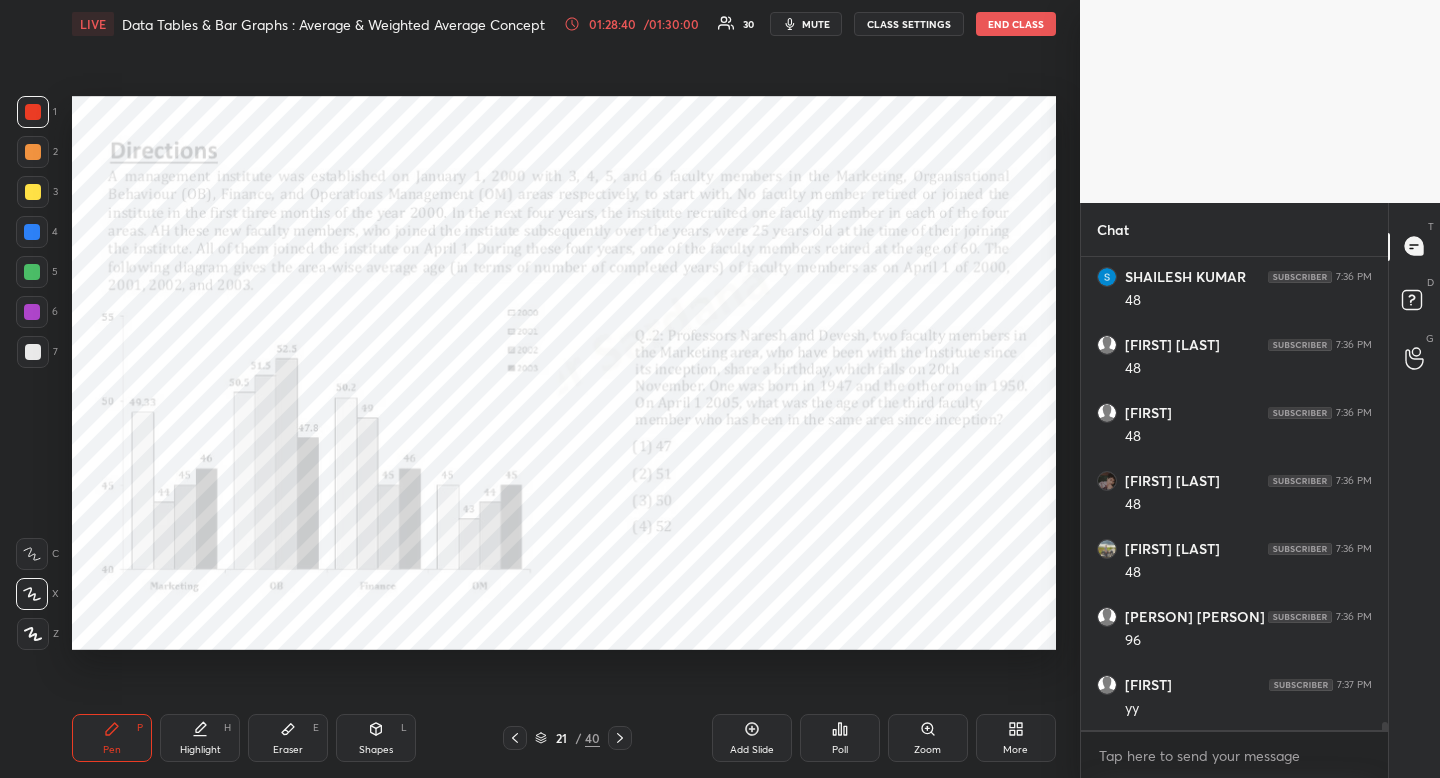 click 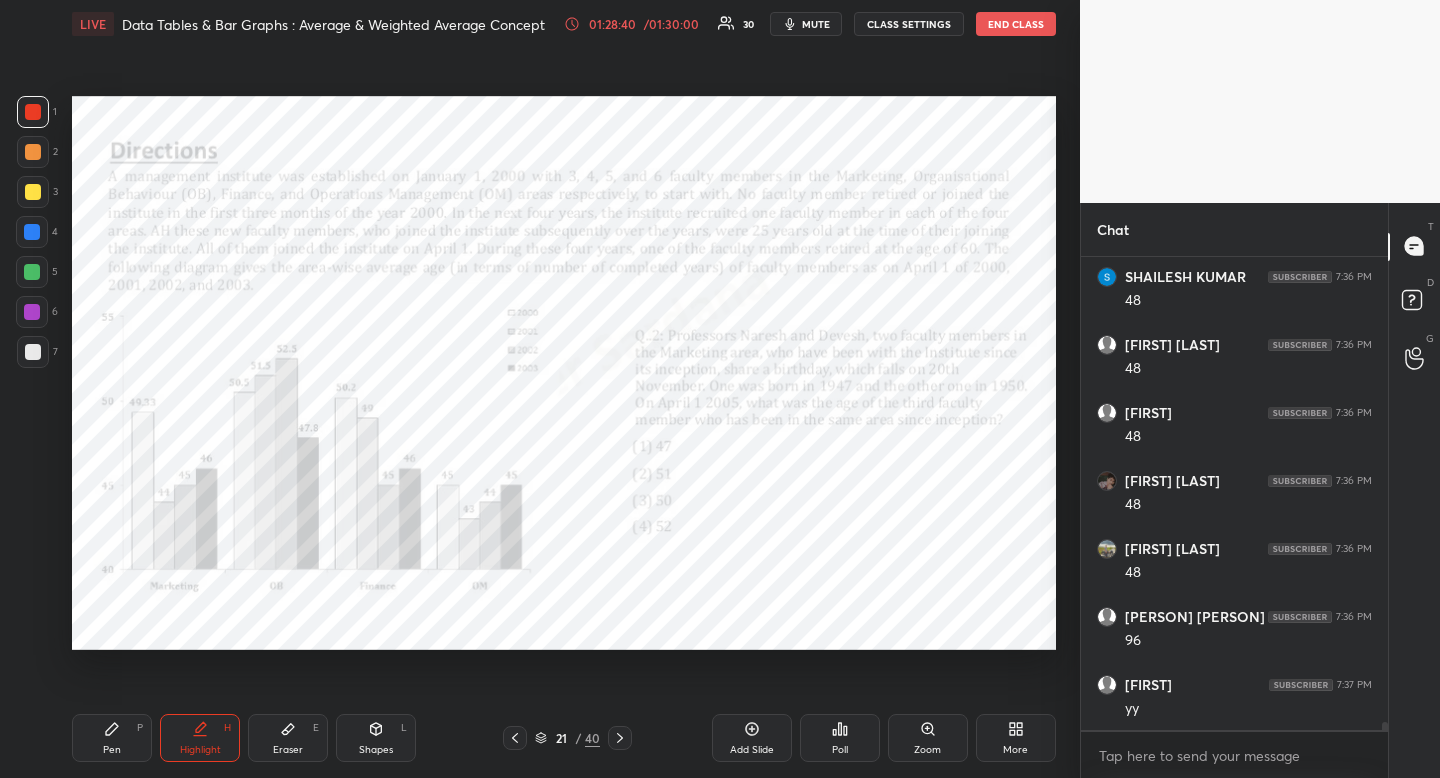 drag, startPoint x: 201, startPoint y: 736, endPoint x: 172, endPoint y: 650, distance: 90.75792 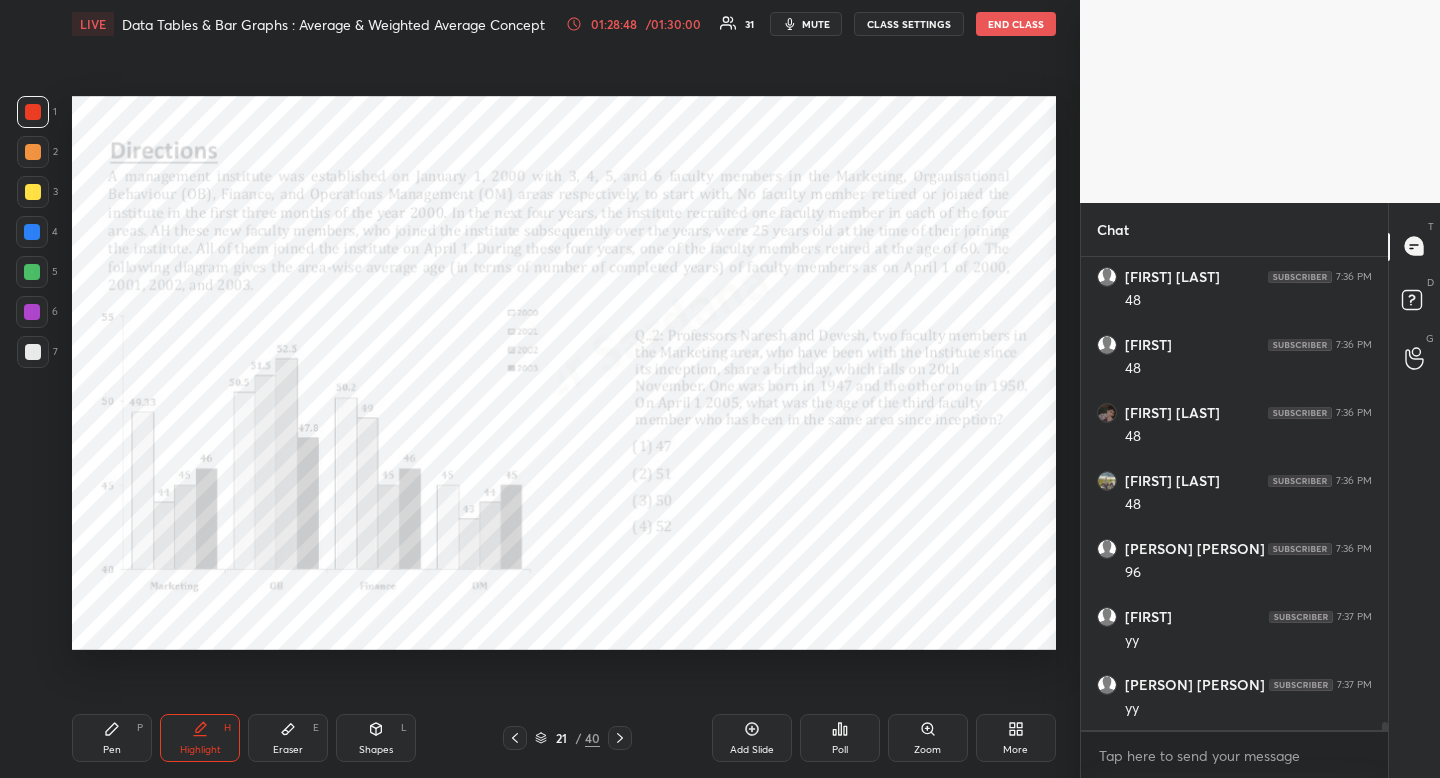 click on "Pen" at bounding box center [112, 750] 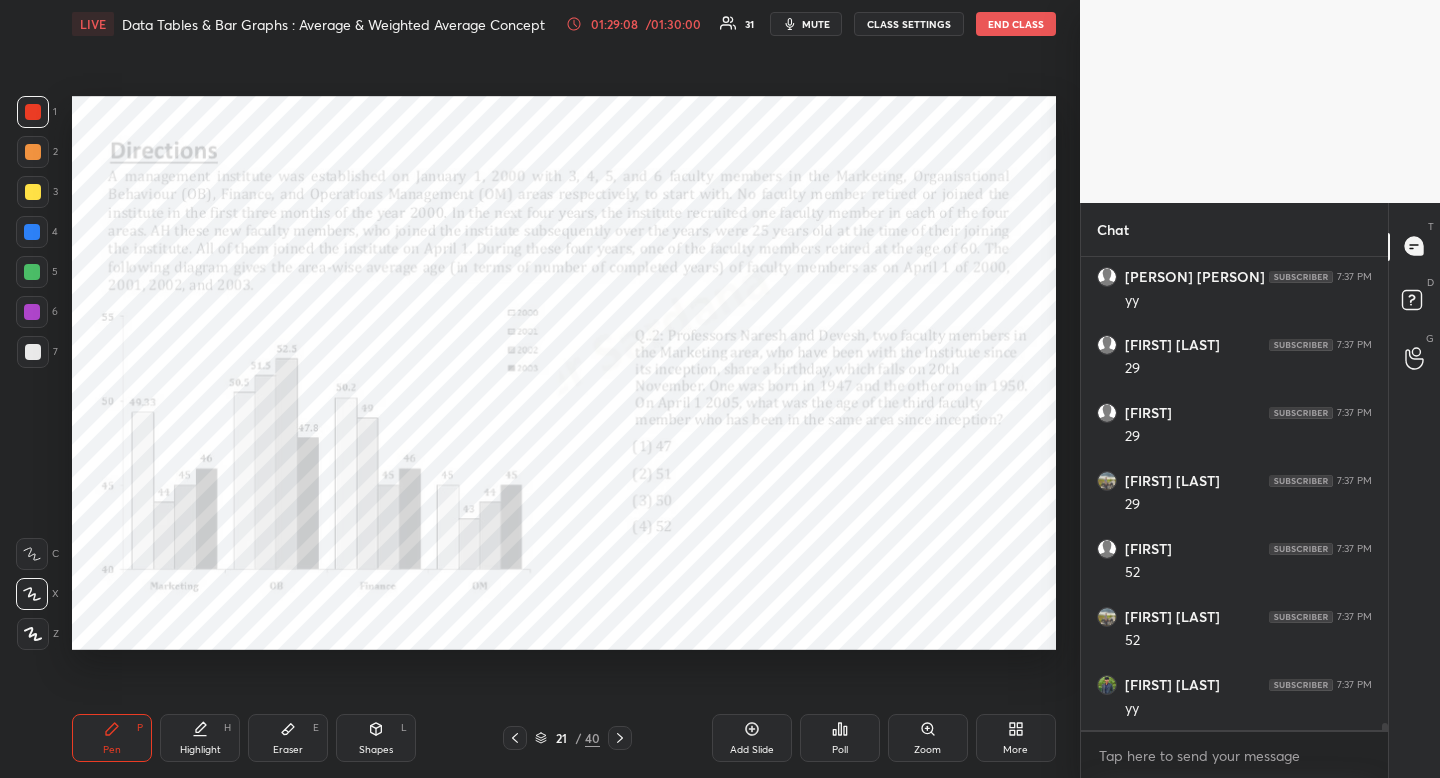 scroll, scrollTop: 29738, scrollLeft: 0, axis: vertical 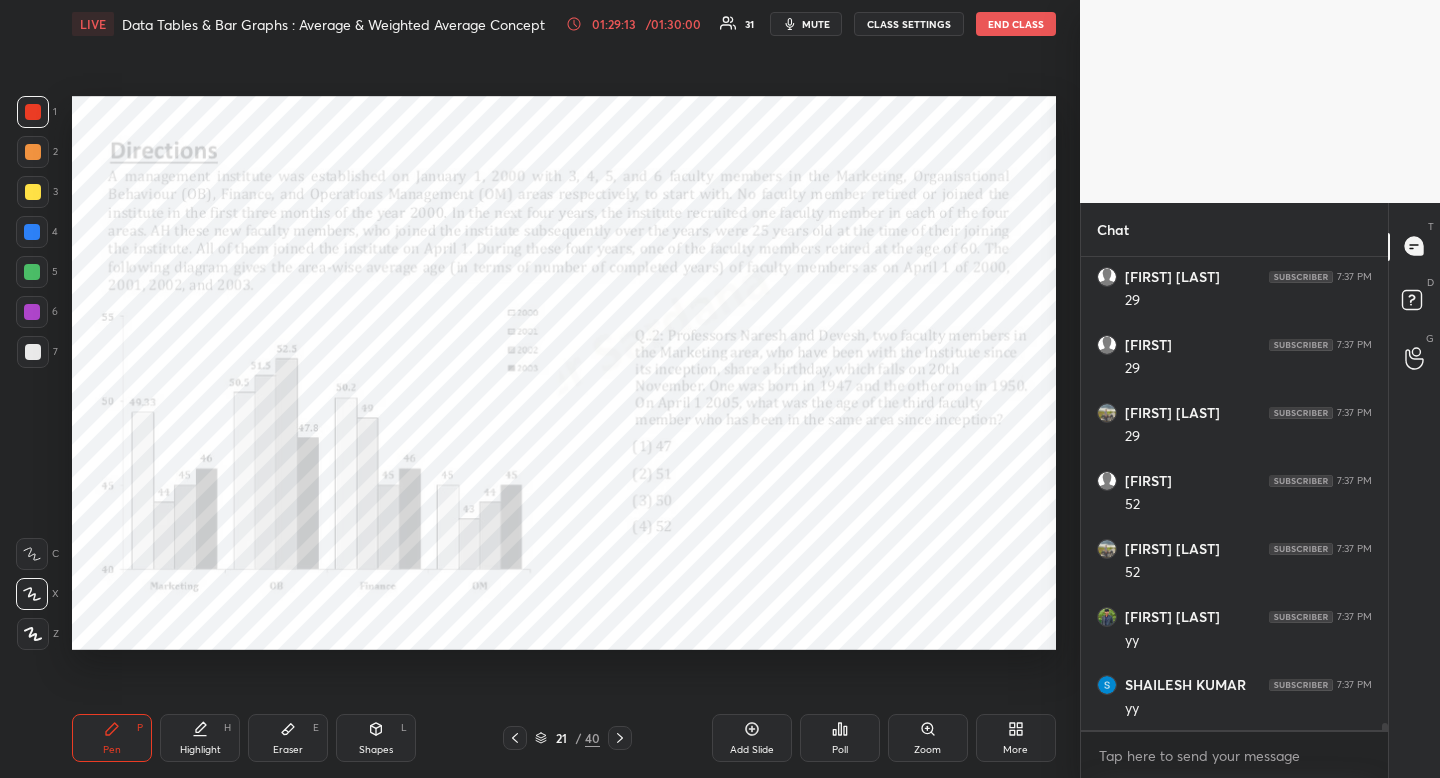 click 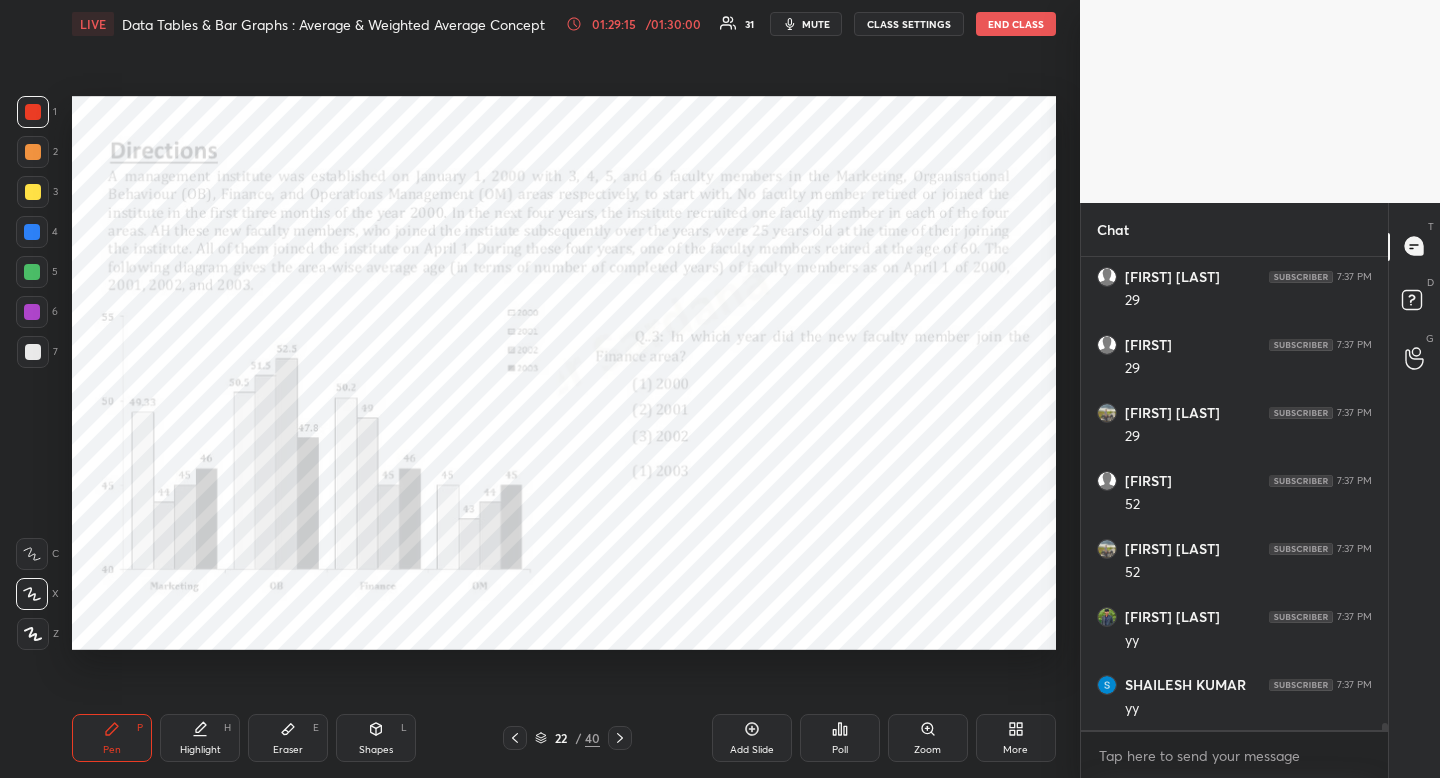 scroll, scrollTop: 29806, scrollLeft: 0, axis: vertical 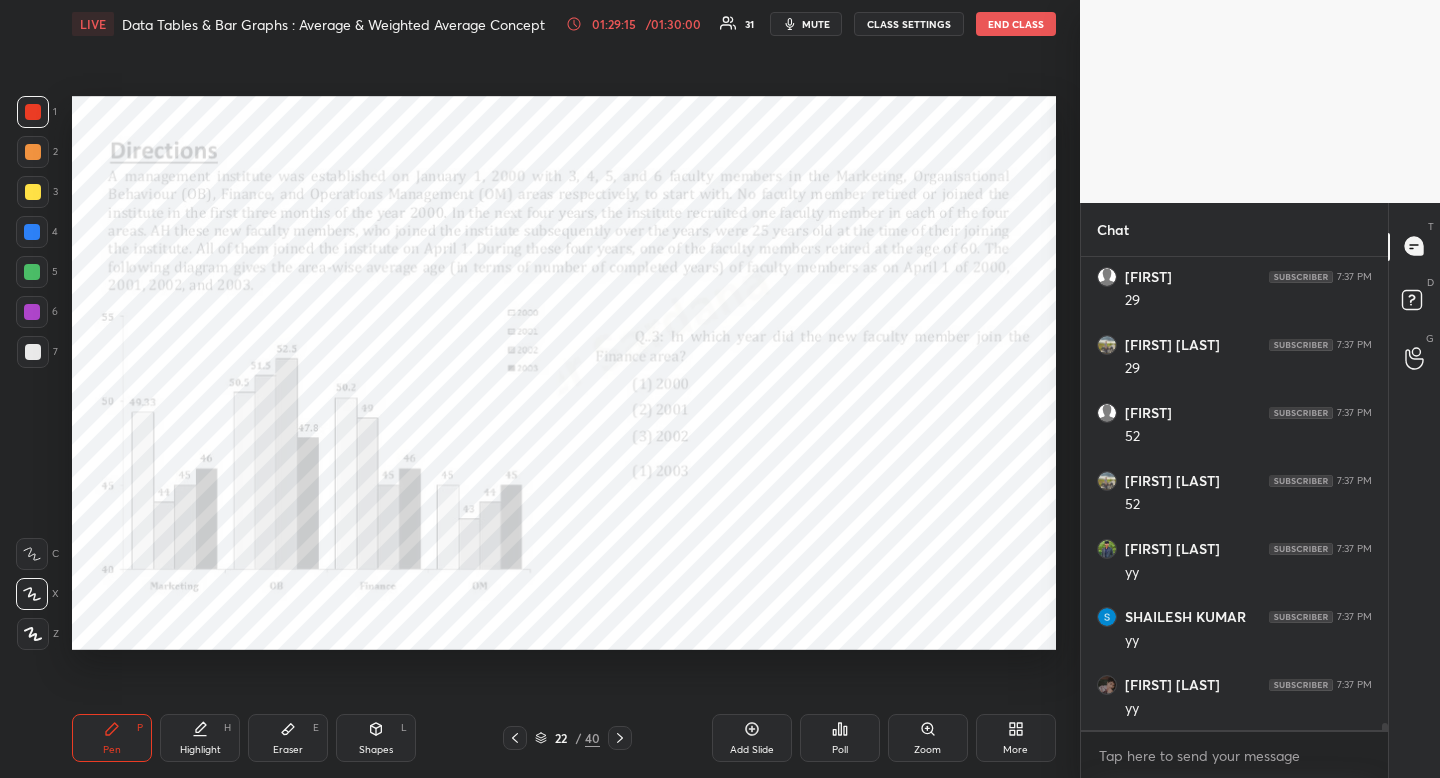 click on "Highlight" at bounding box center (200, 750) 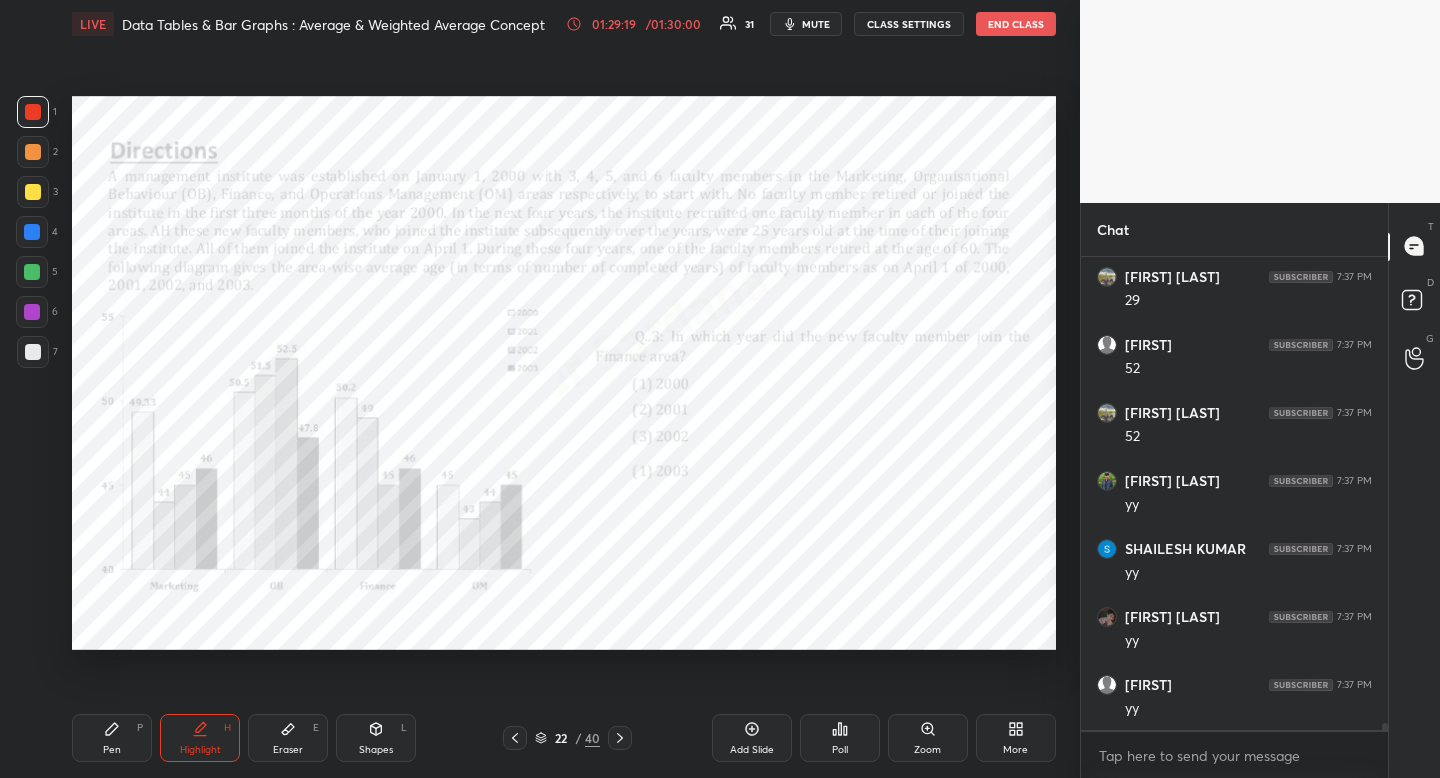 scroll, scrollTop: 29942, scrollLeft: 0, axis: vertical 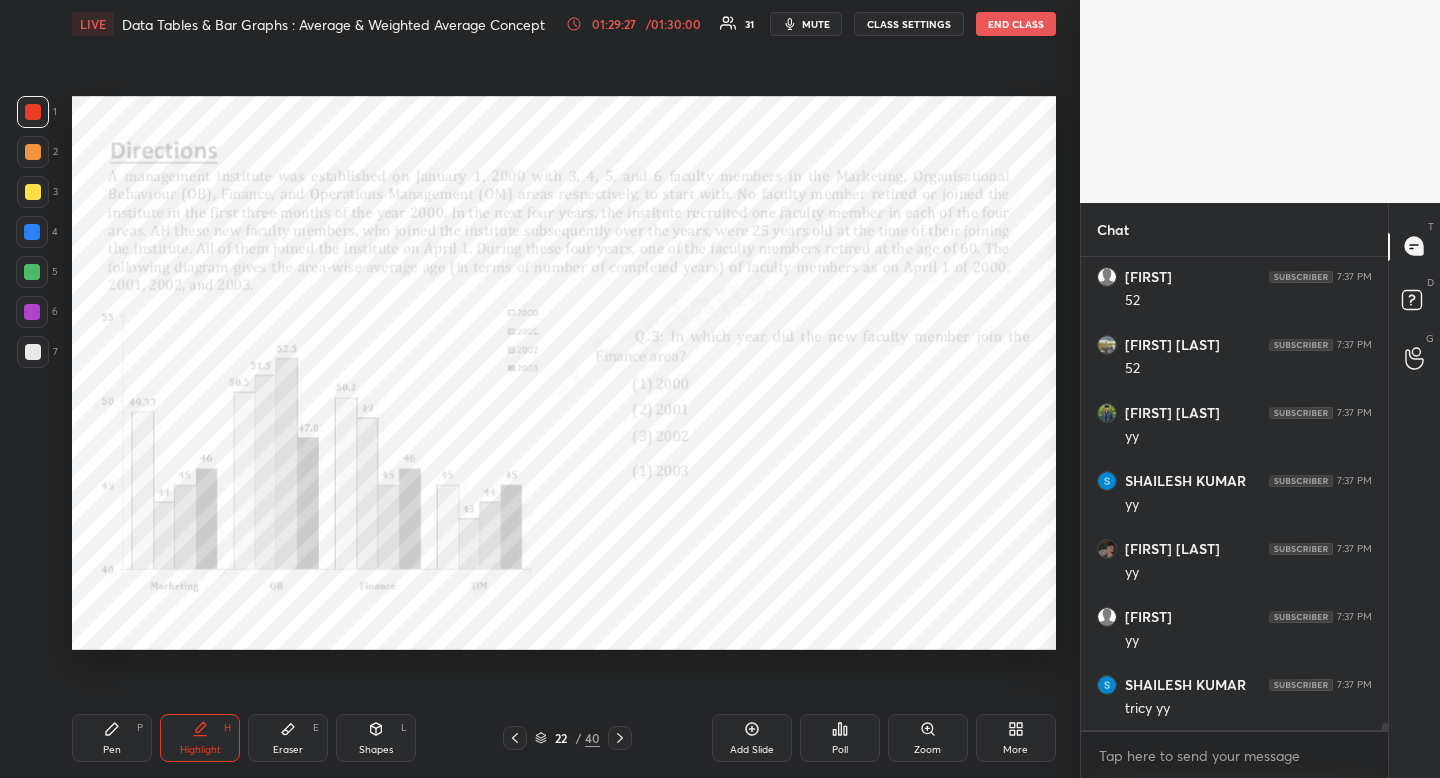 click on "Pen P" at bounding box center [112, 738] 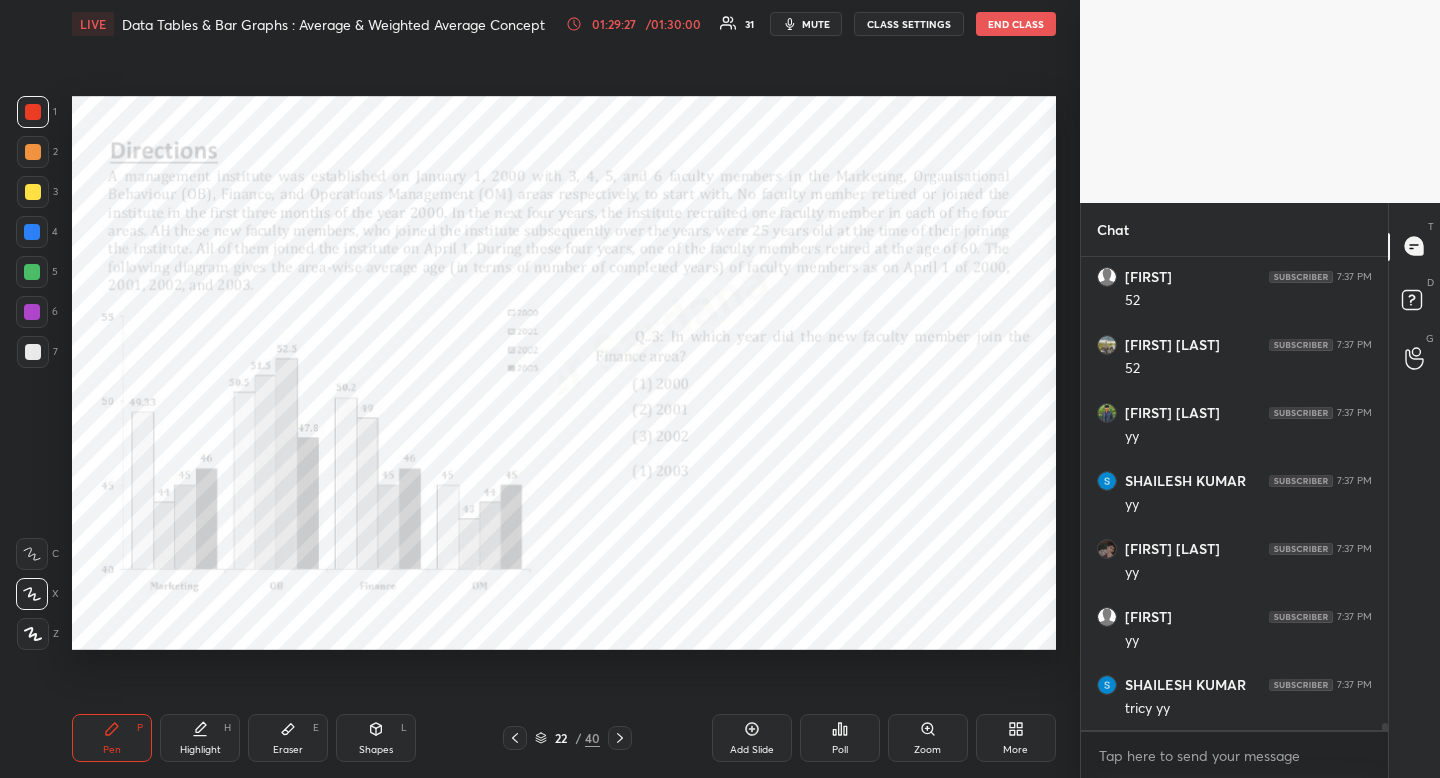 drag, startPoint x: 98, startPoint y: 738, endPoint x: 109, endPoint y: 664, distance: 74.8131 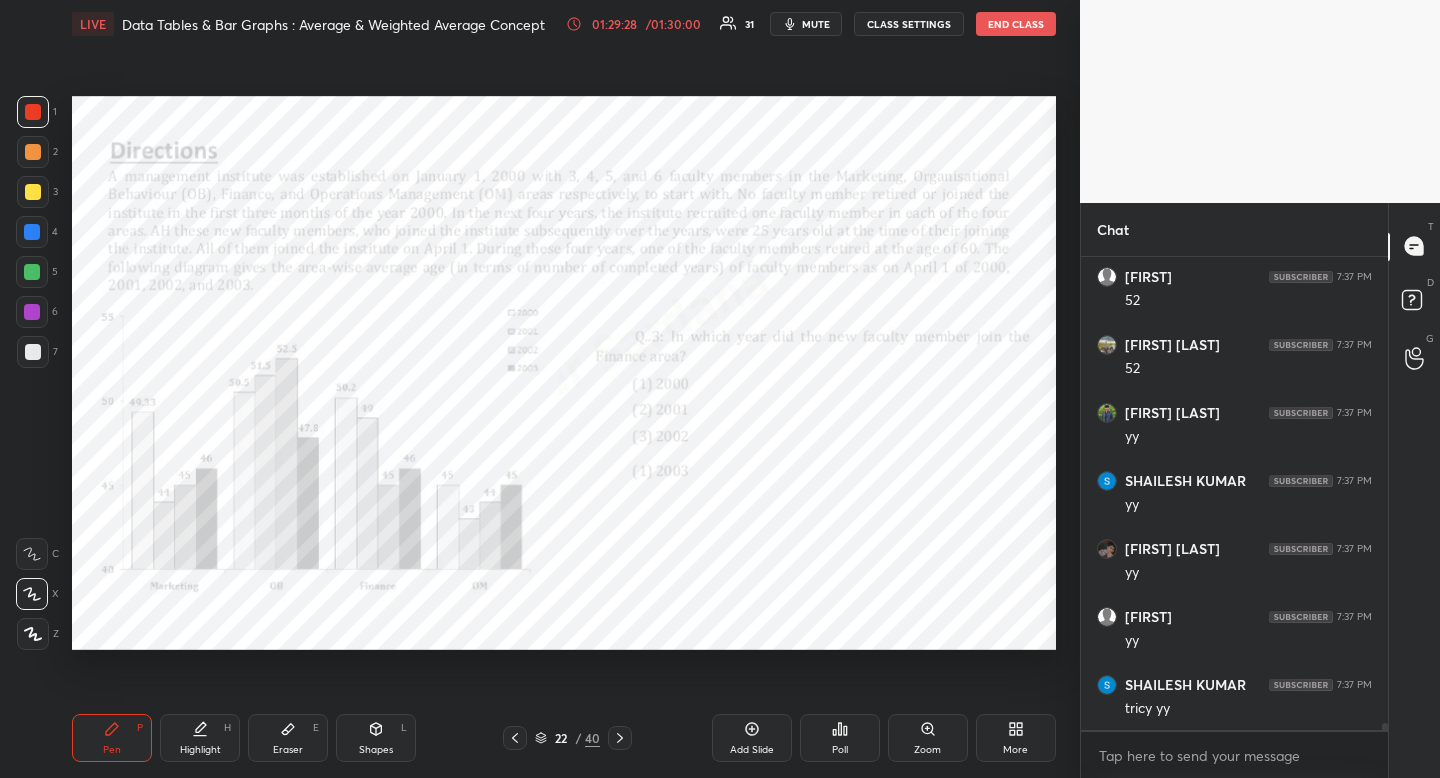 click at bounding box center [33, 112] 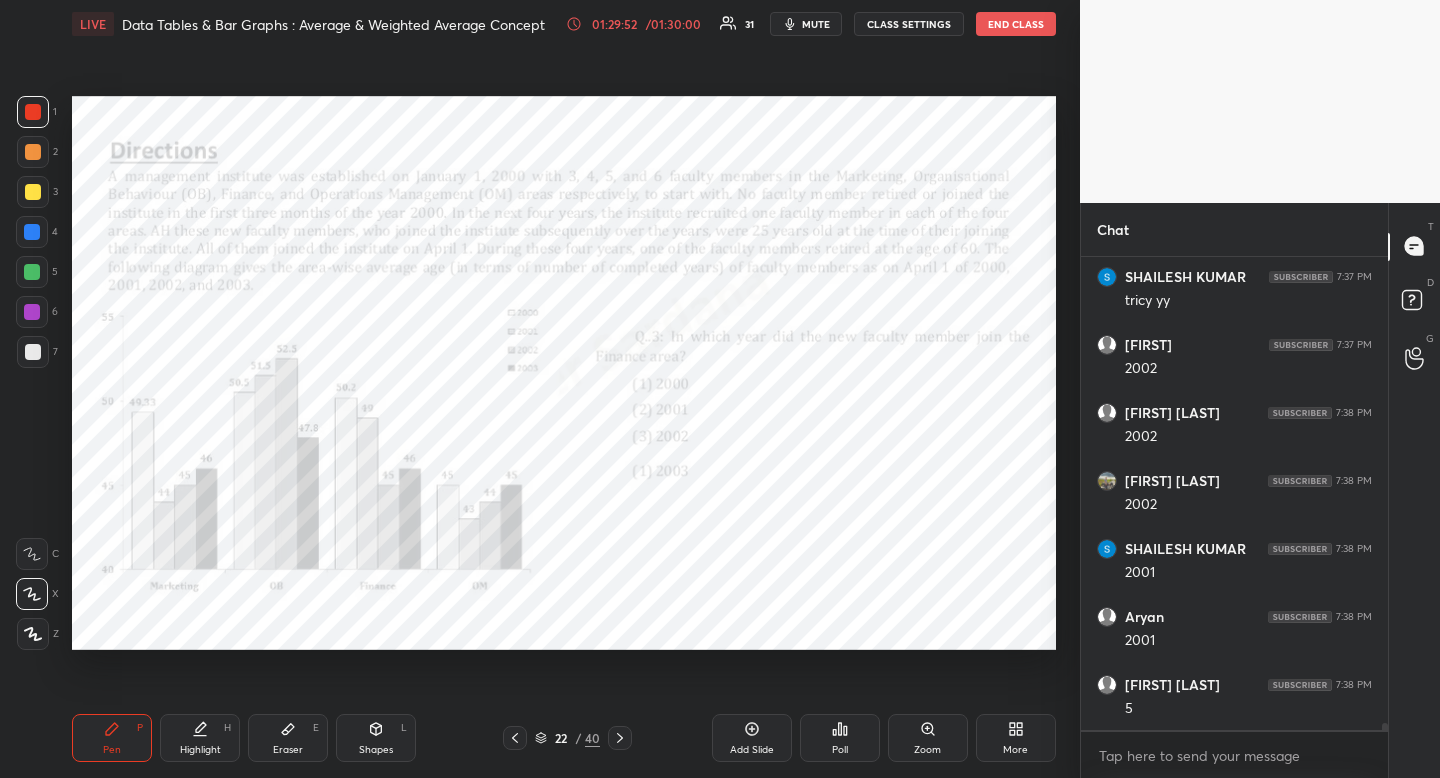 scroll, scrollTop: 30418, scrollLeft: 0, axis: vertical 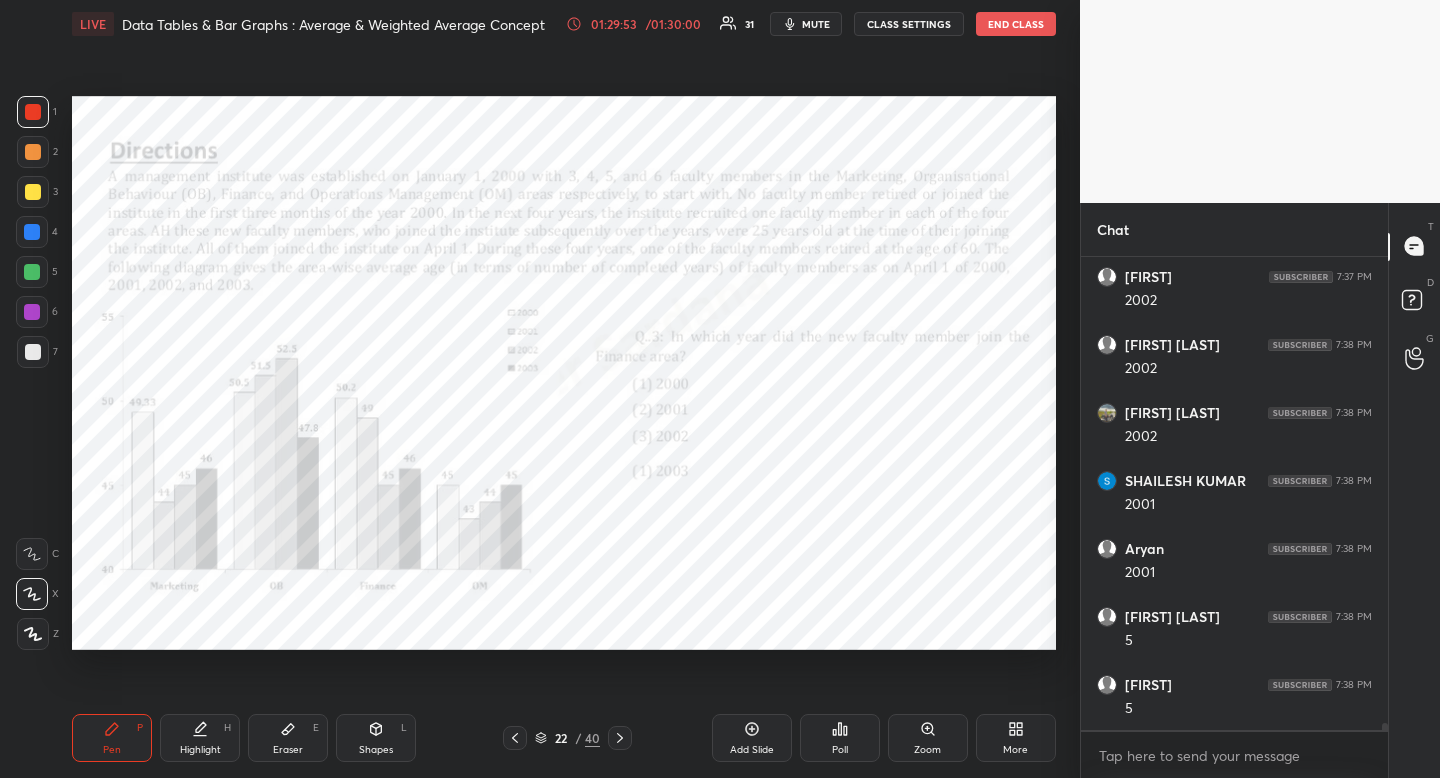 click on "Eraser E" at bounding box center [288, 738] 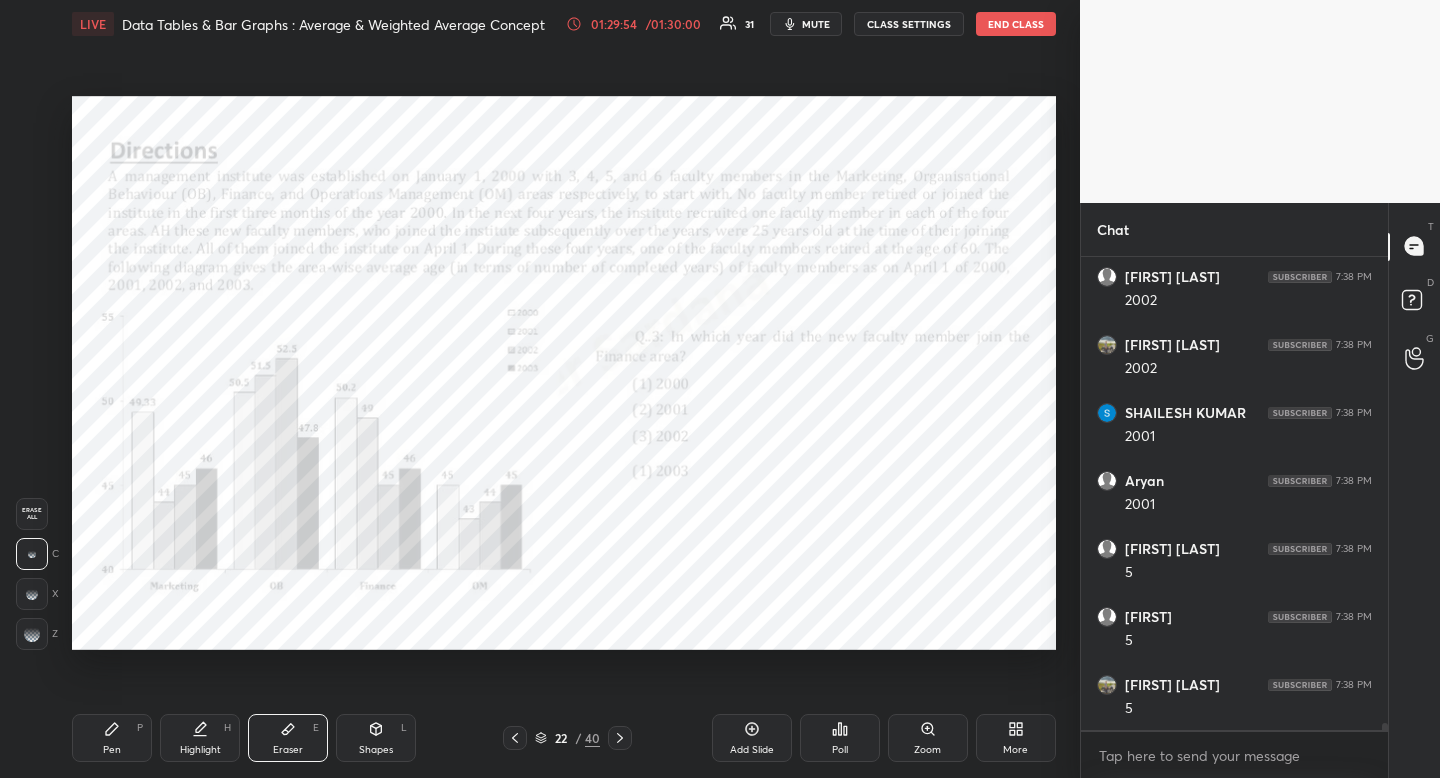 scroll, scrollTop: 30554, scrollLeft: 0, axis: vertical 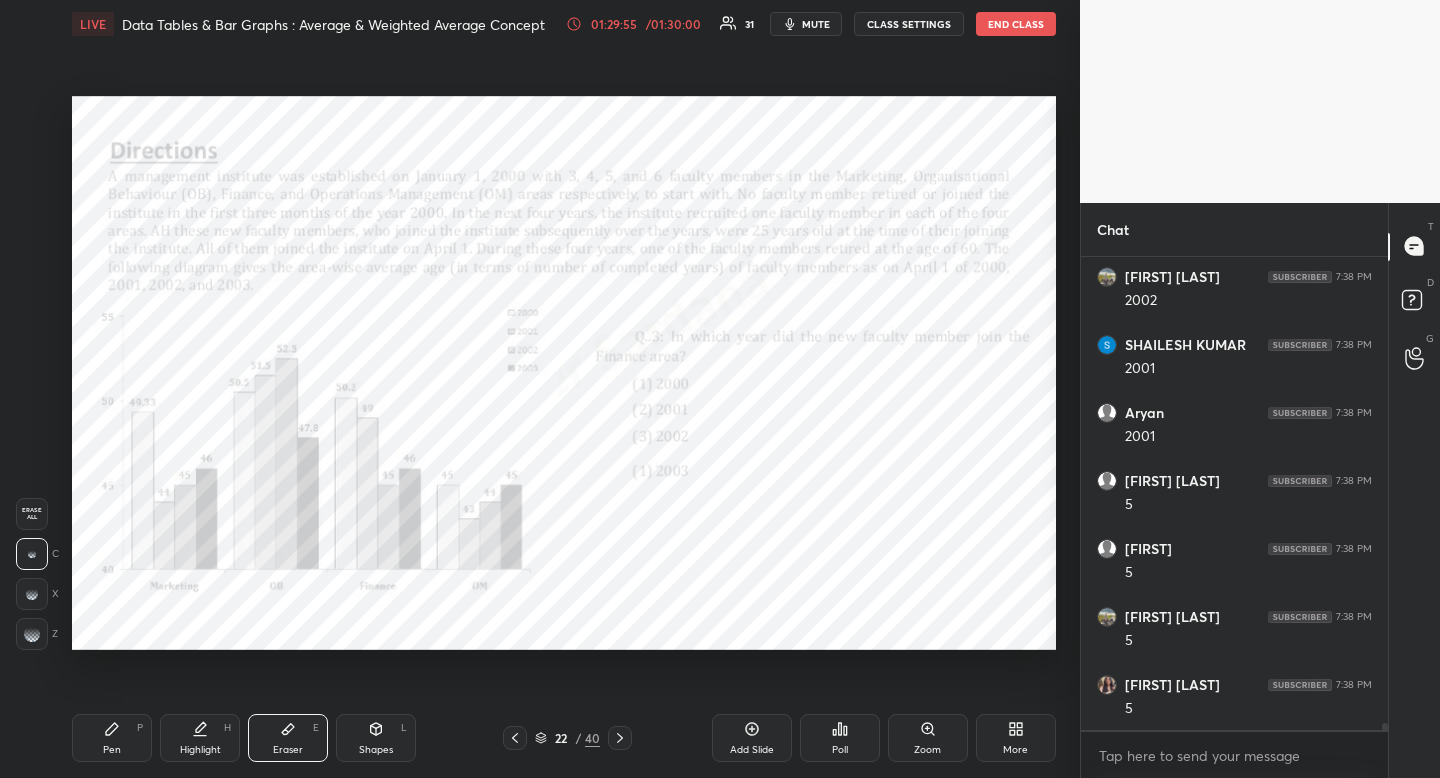 click 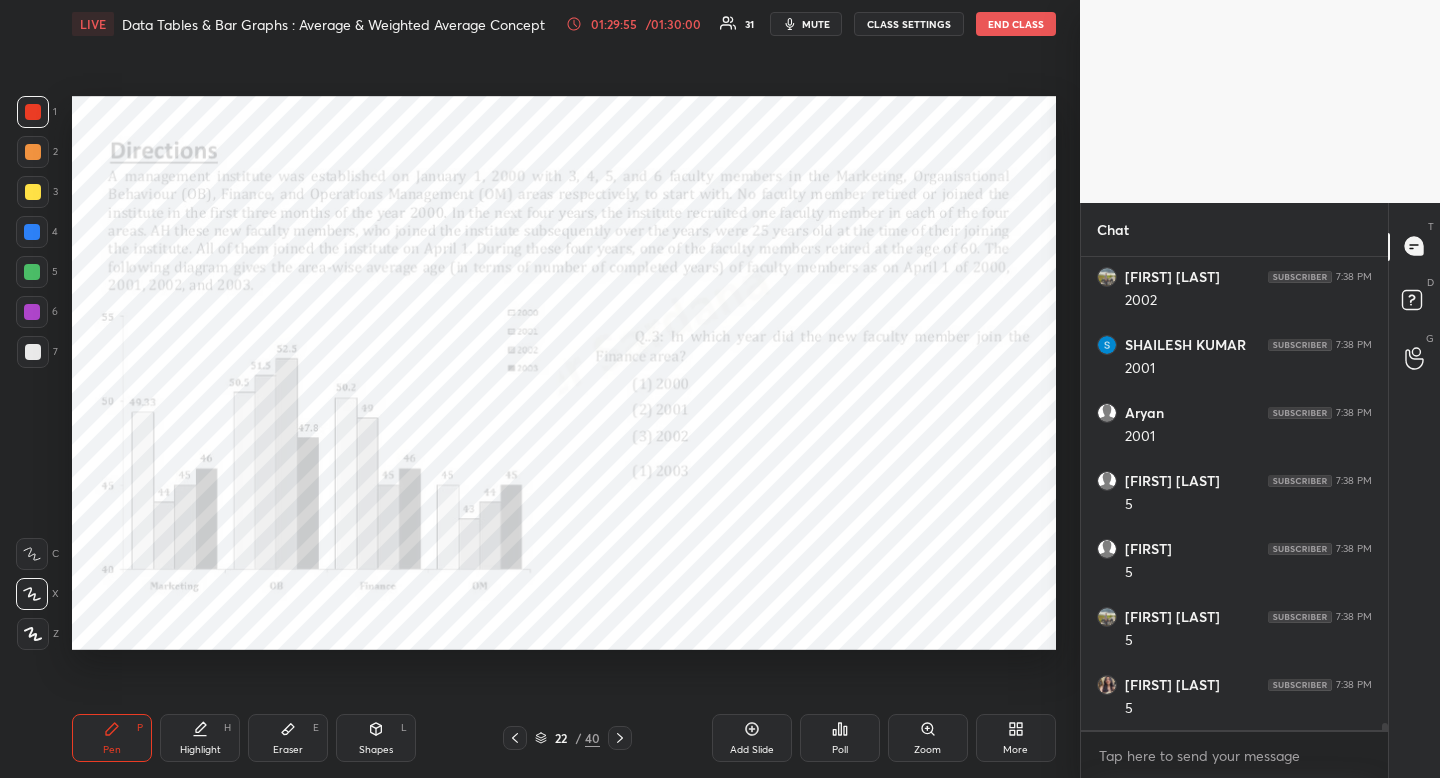 scroll, scrollTop: 30622, scrollLeft: 0, axis: vertical 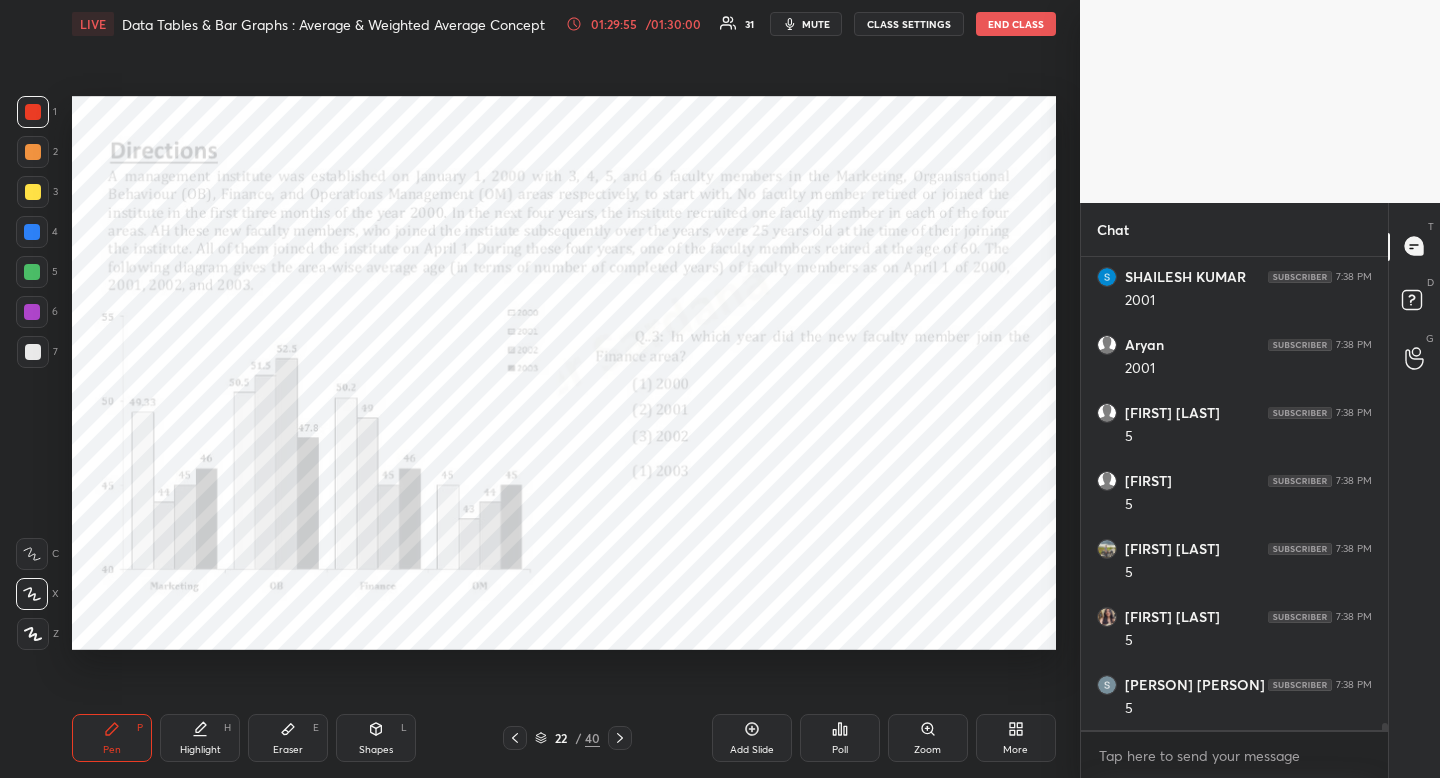 click 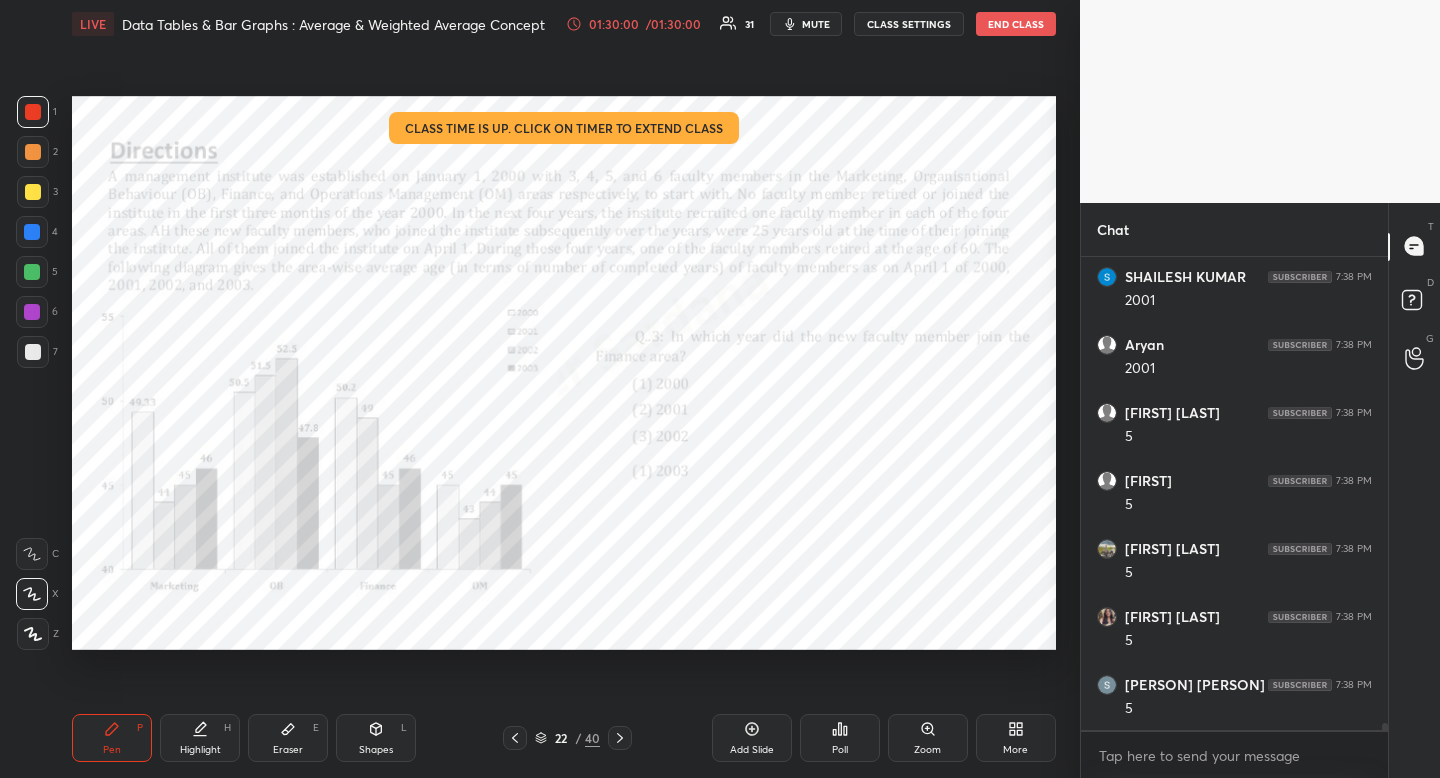 scroll, scrollTop: 30690, scrollLeft: 0, axis: vertical 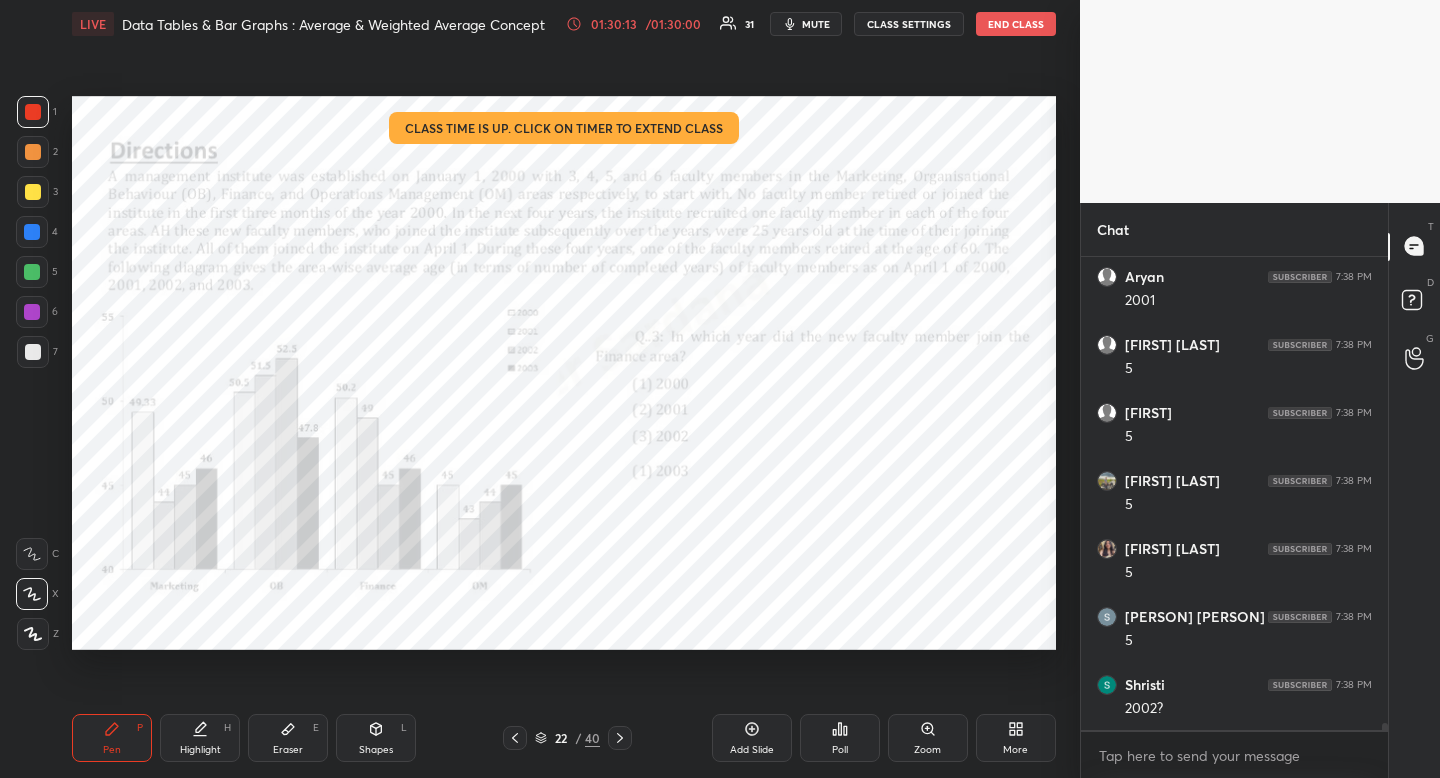 click at bounding box center (32, 232) 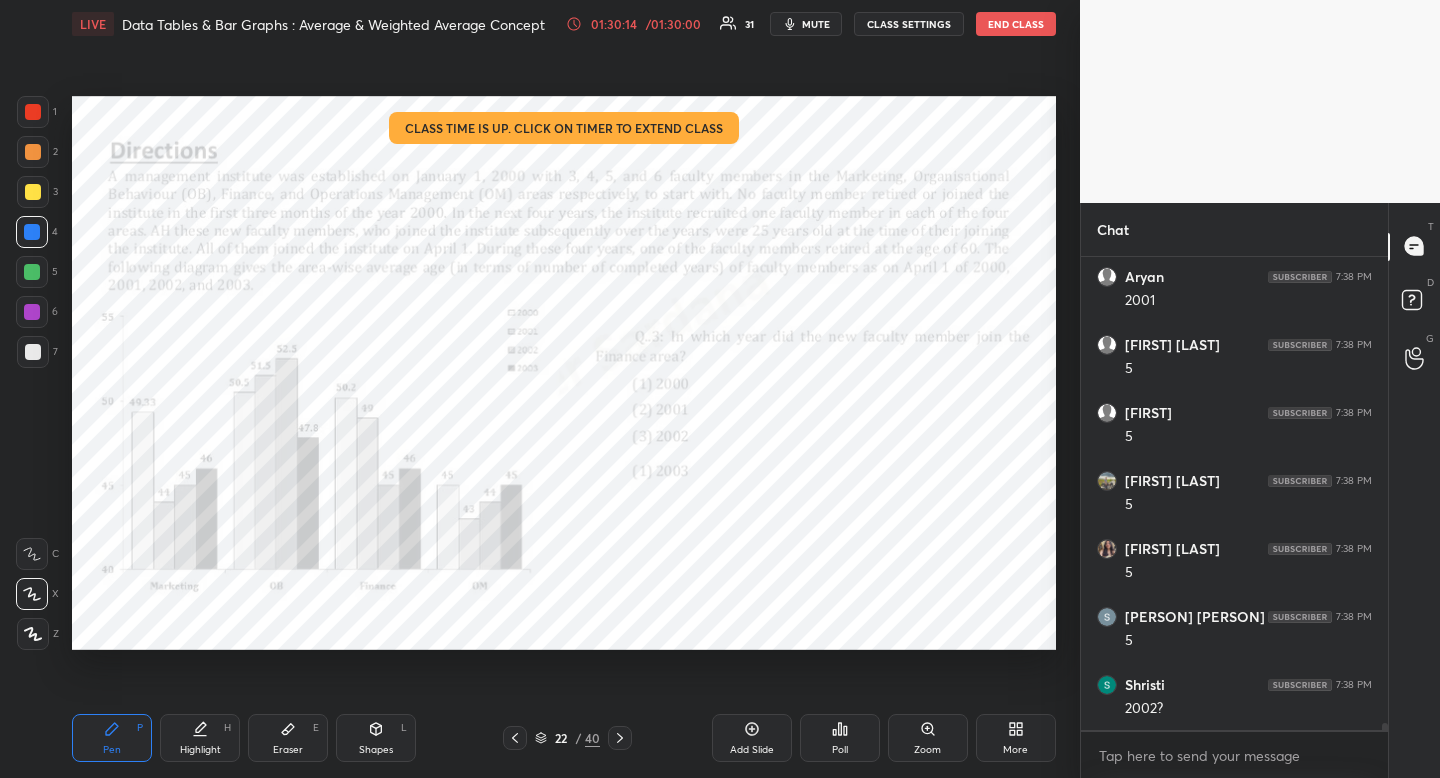 drag, startPoint x: 28, startPoint y: 238, endPoint x: 50, endPoint y: 258, distance: 29.732138 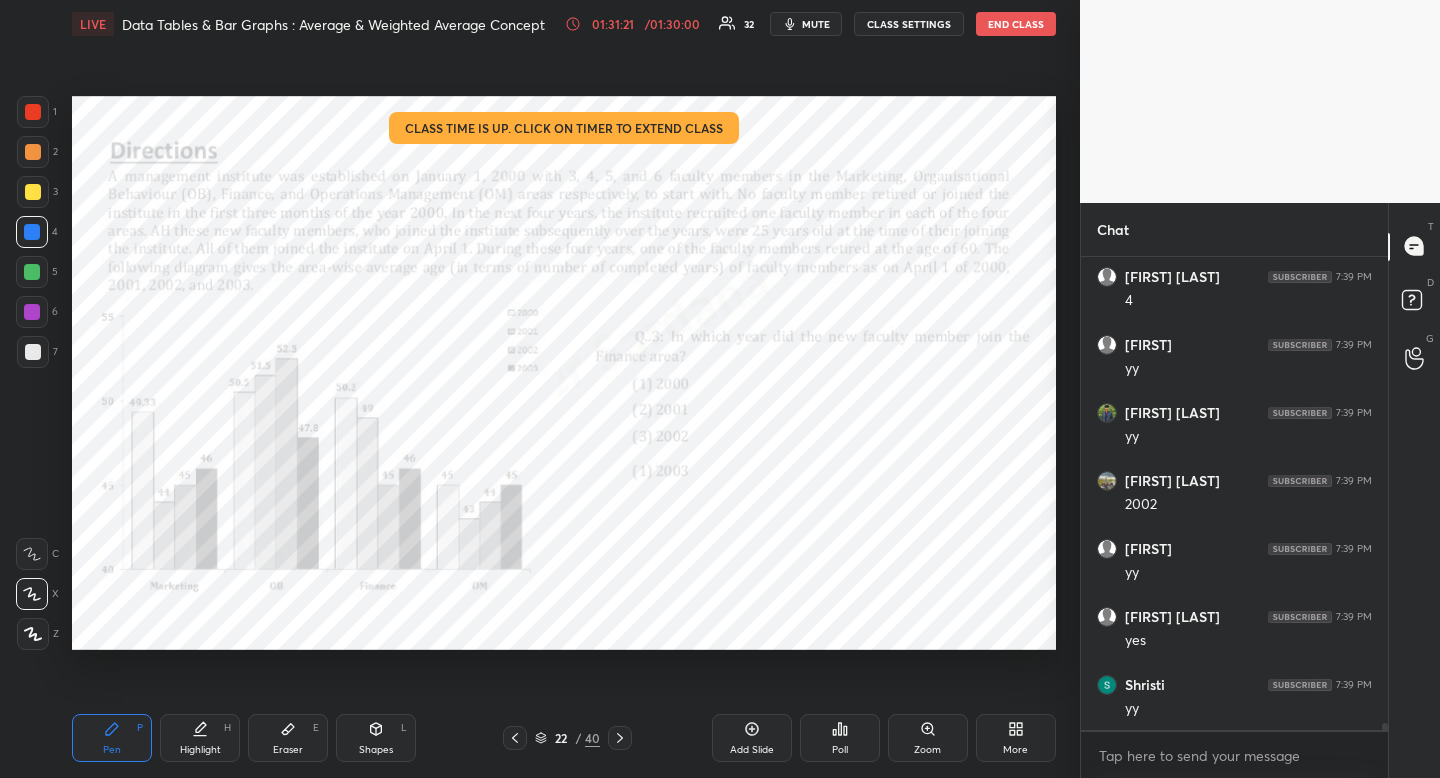scroll, scrollTop: 31851, scrollLeft: 0, axis: vertical 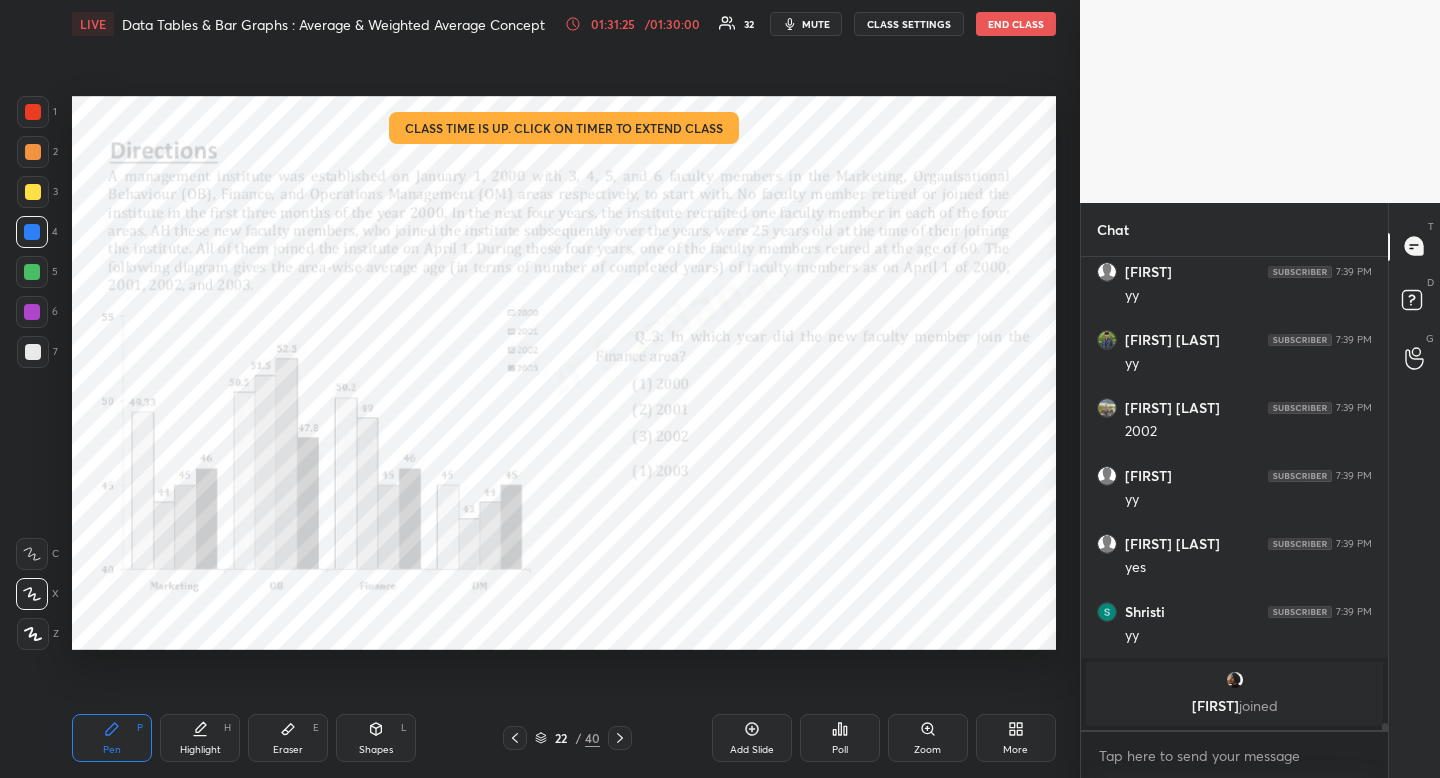 click at bounding box center (620, 738) 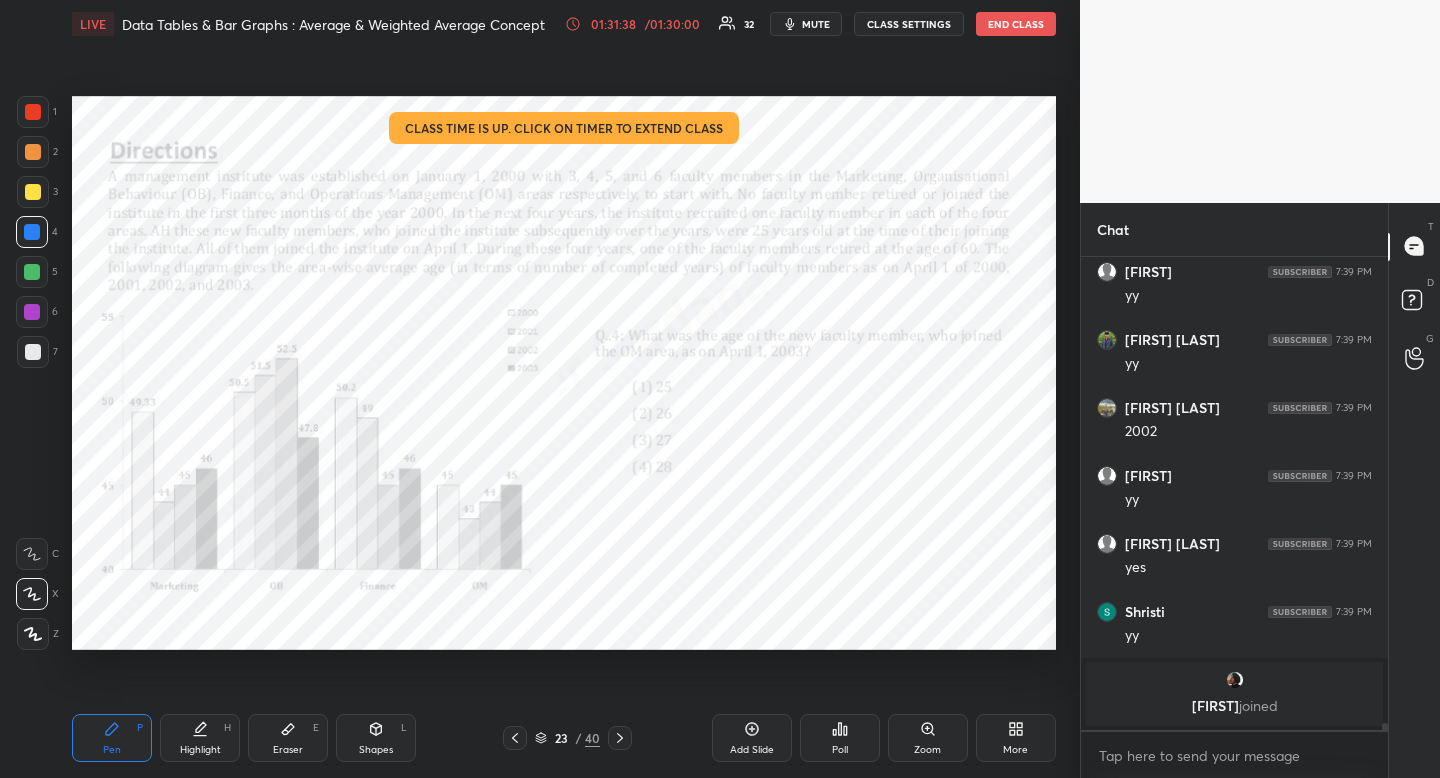 click on "Poll" at bounding box center [840, 738] 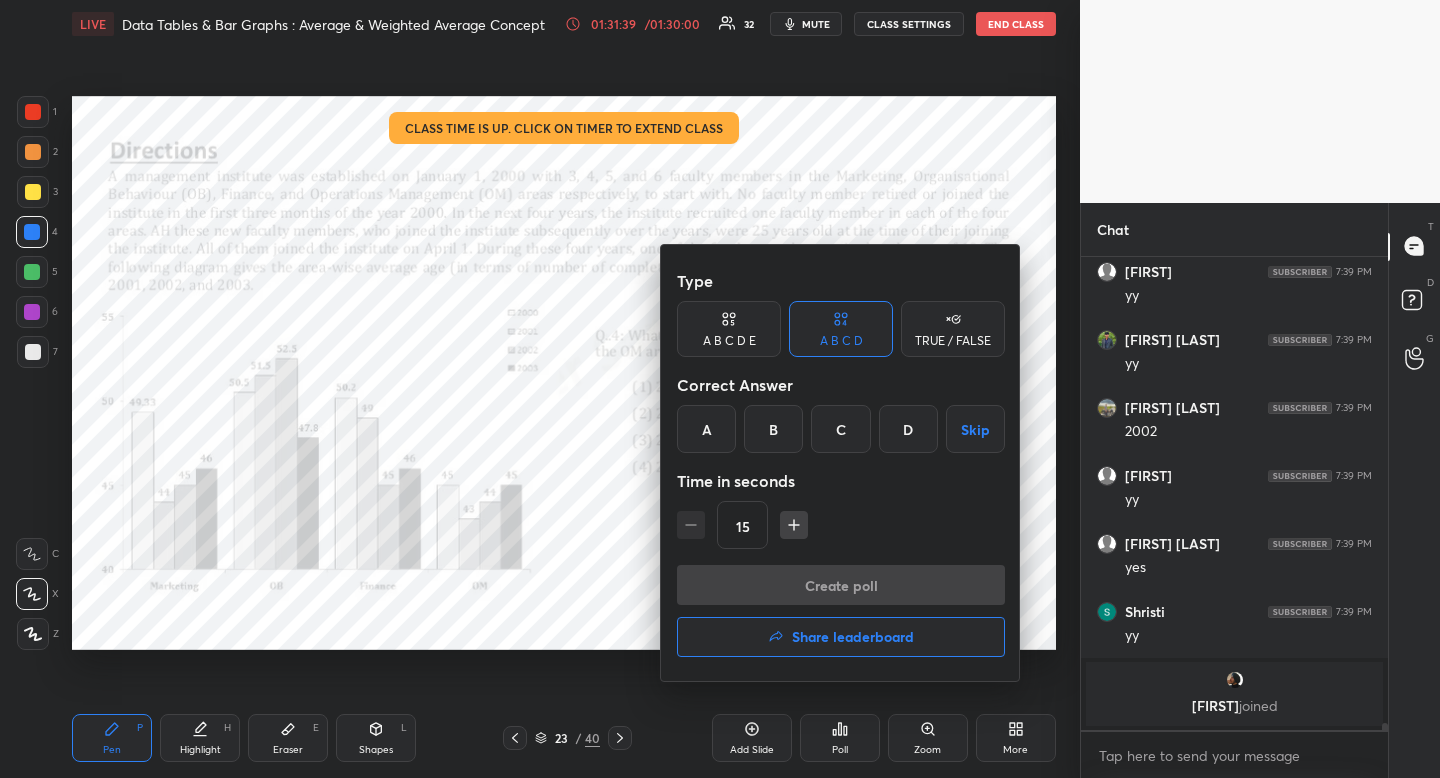 click on "C" at bounding box center [840, 429] 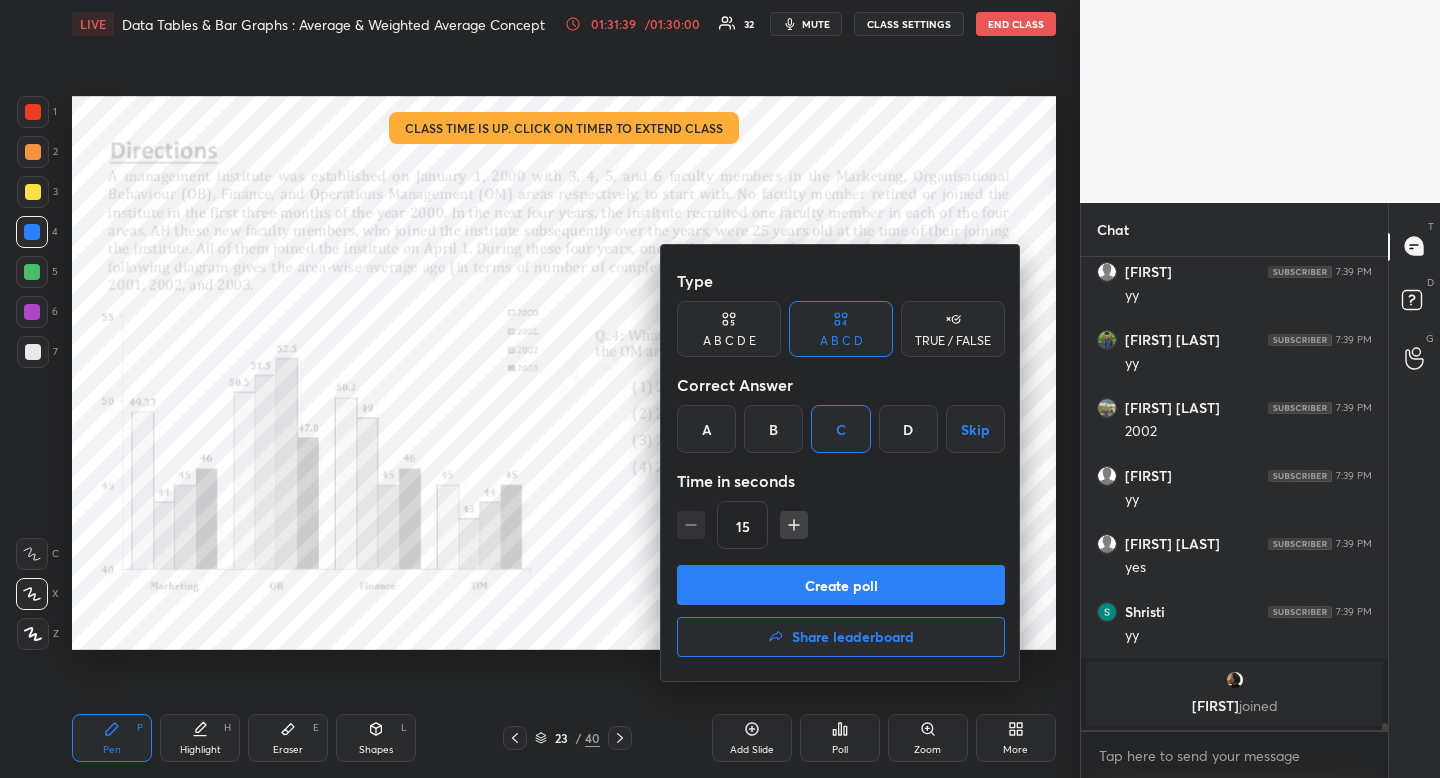 click on "Create poll" at bounding box center (841, 585) 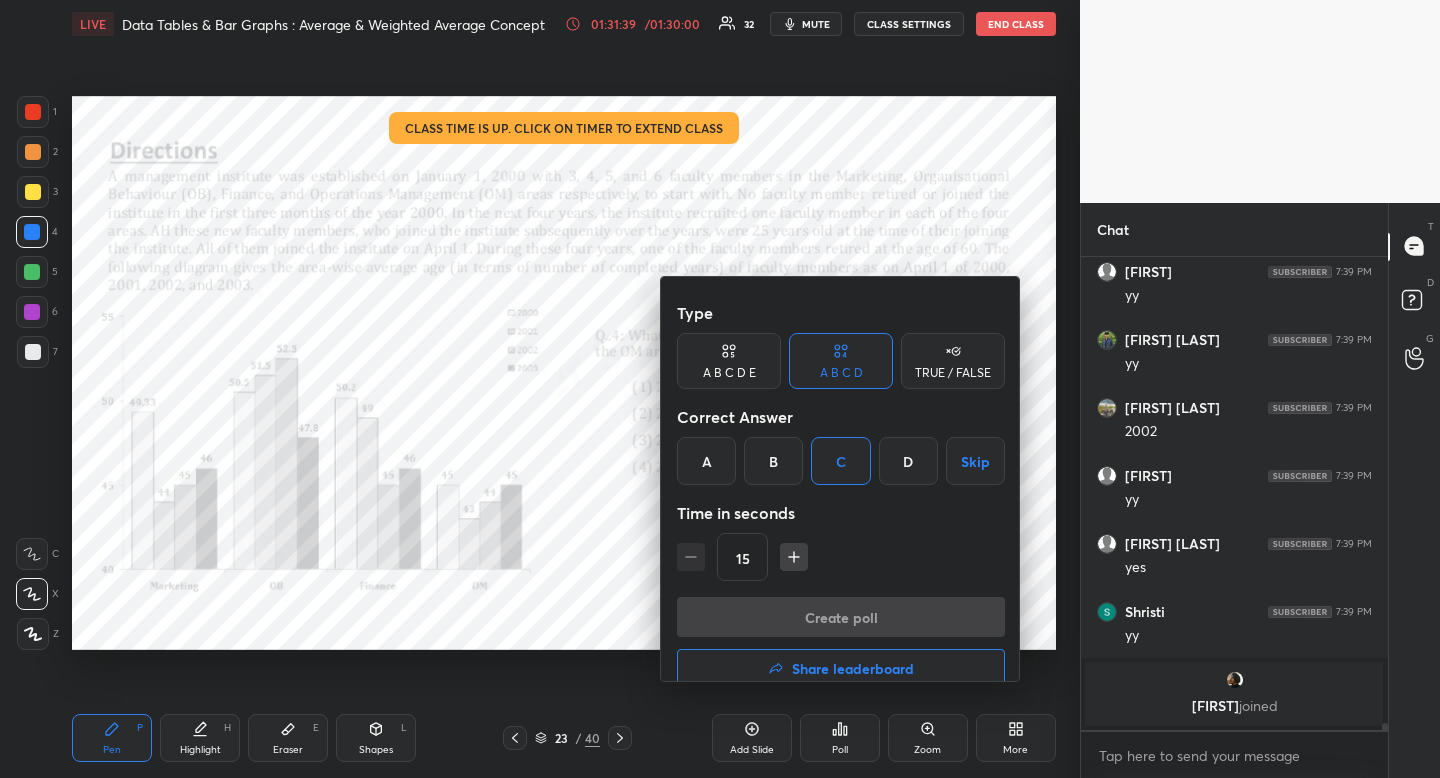 scroll, scrollTop: 443, scrollLeft: 295, axis: both 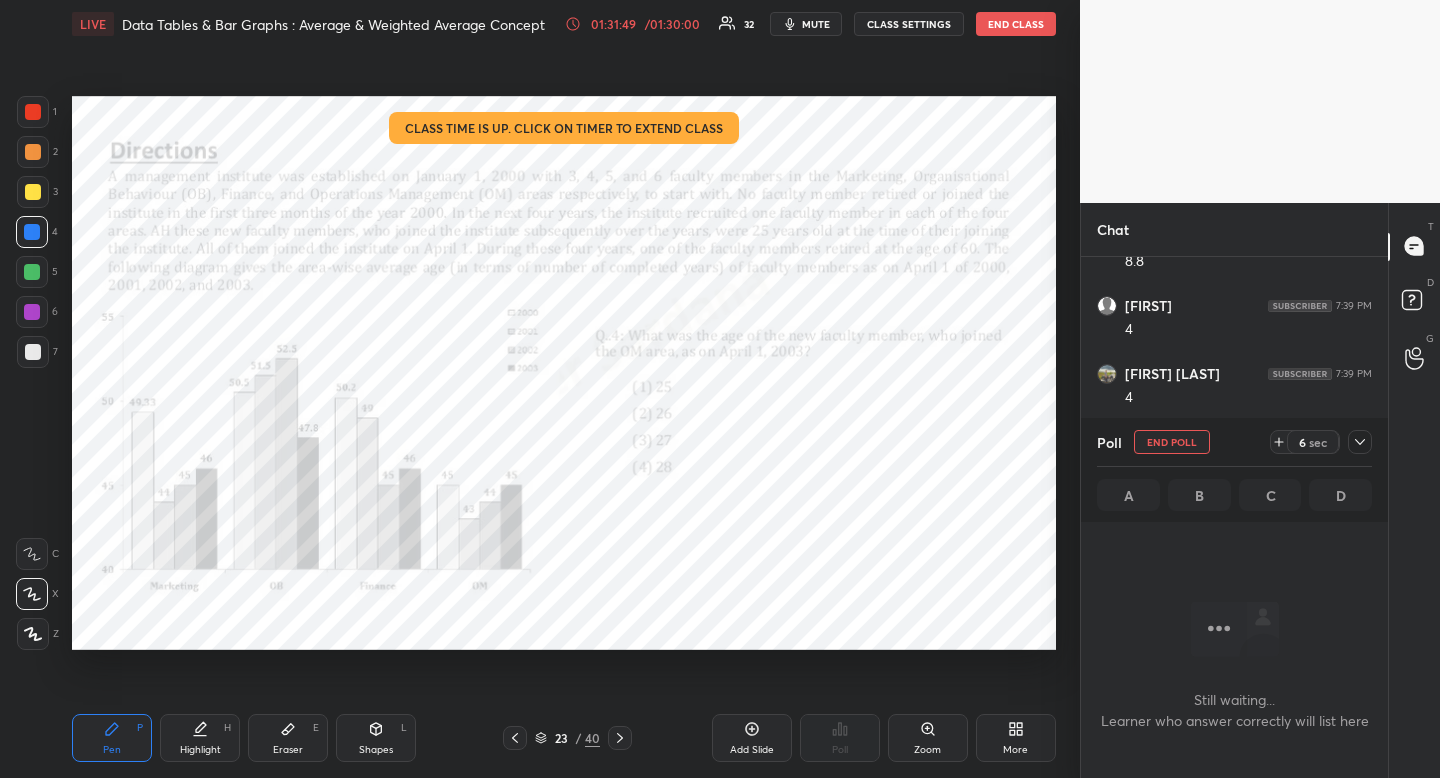 click on "6  sec" at bounding box center (1313, 442) 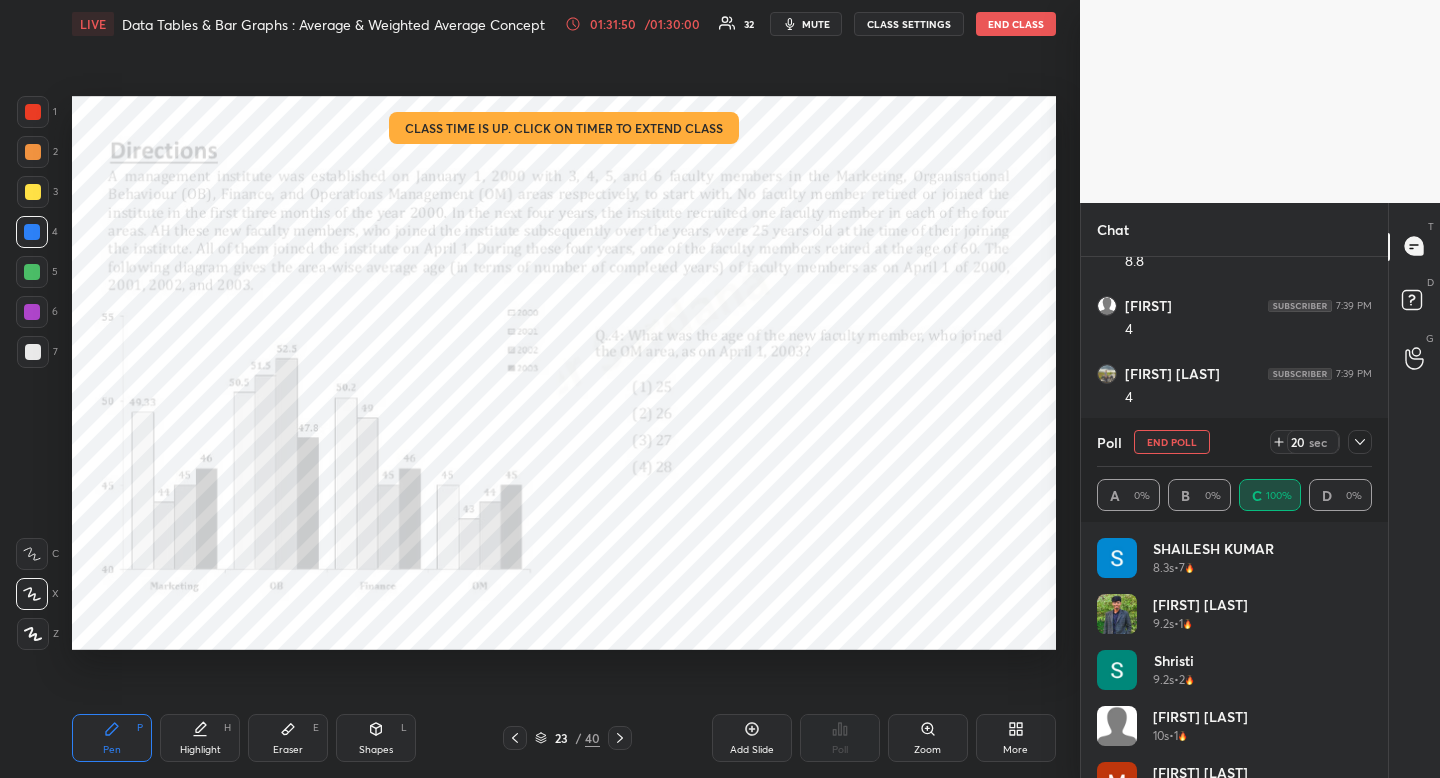 scroll, scrollTop: 7, scrollLeft: 7, axis: both 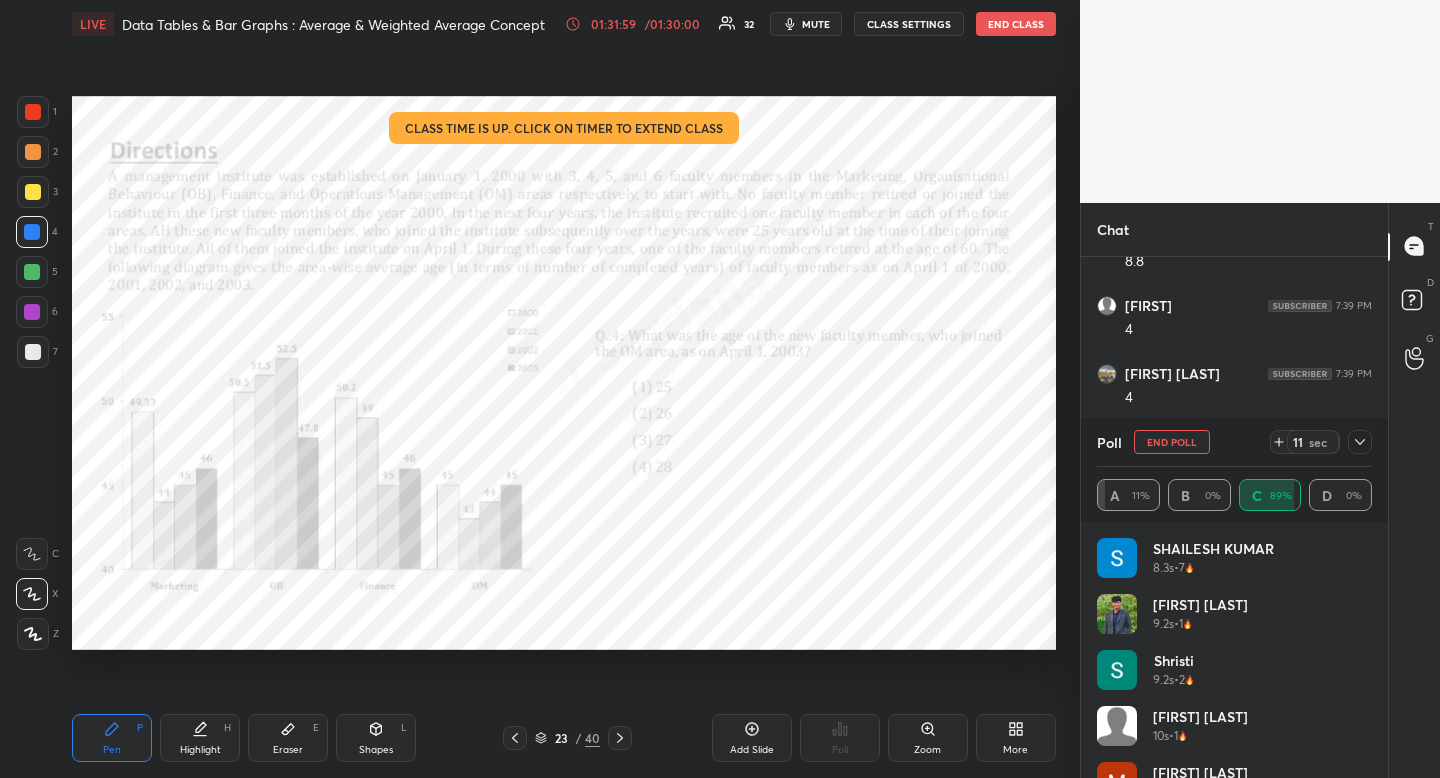 click at bounding box center [33, 112] 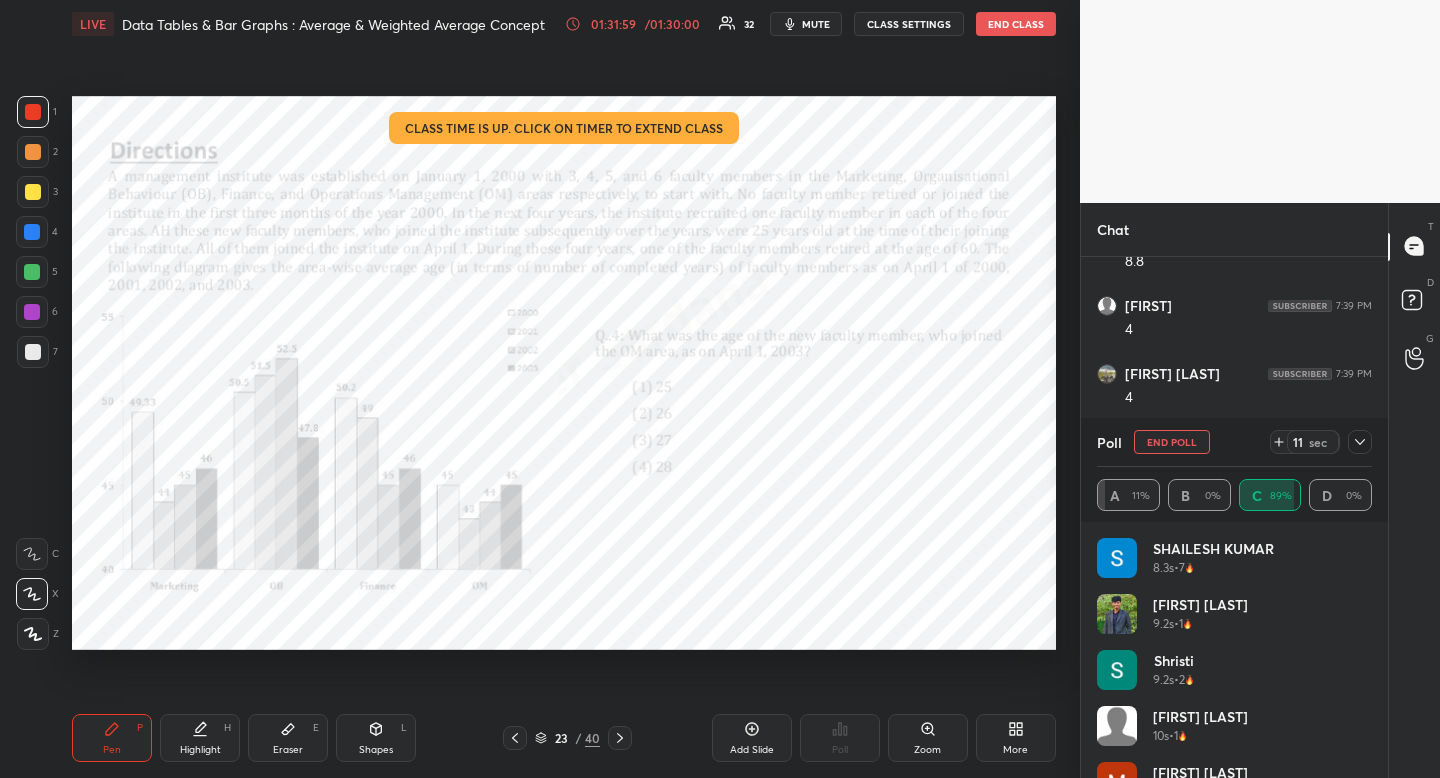 drag, startPoint x: 33, startPoint y: 116, endPoint x: 37, endPoint y: 131, distance: 15.524175 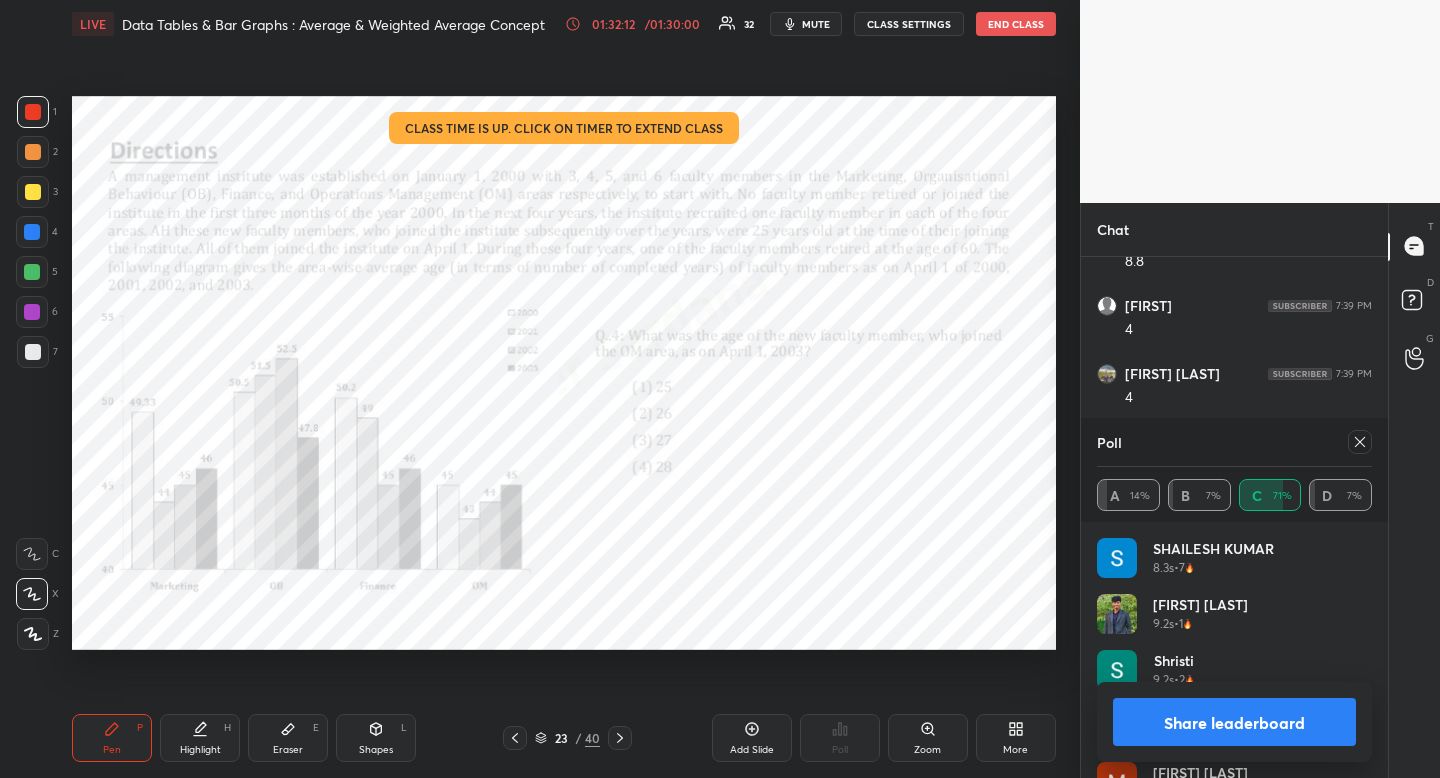 scroll, scrollTop: 320, scrollLeft: 0, axis: vertical 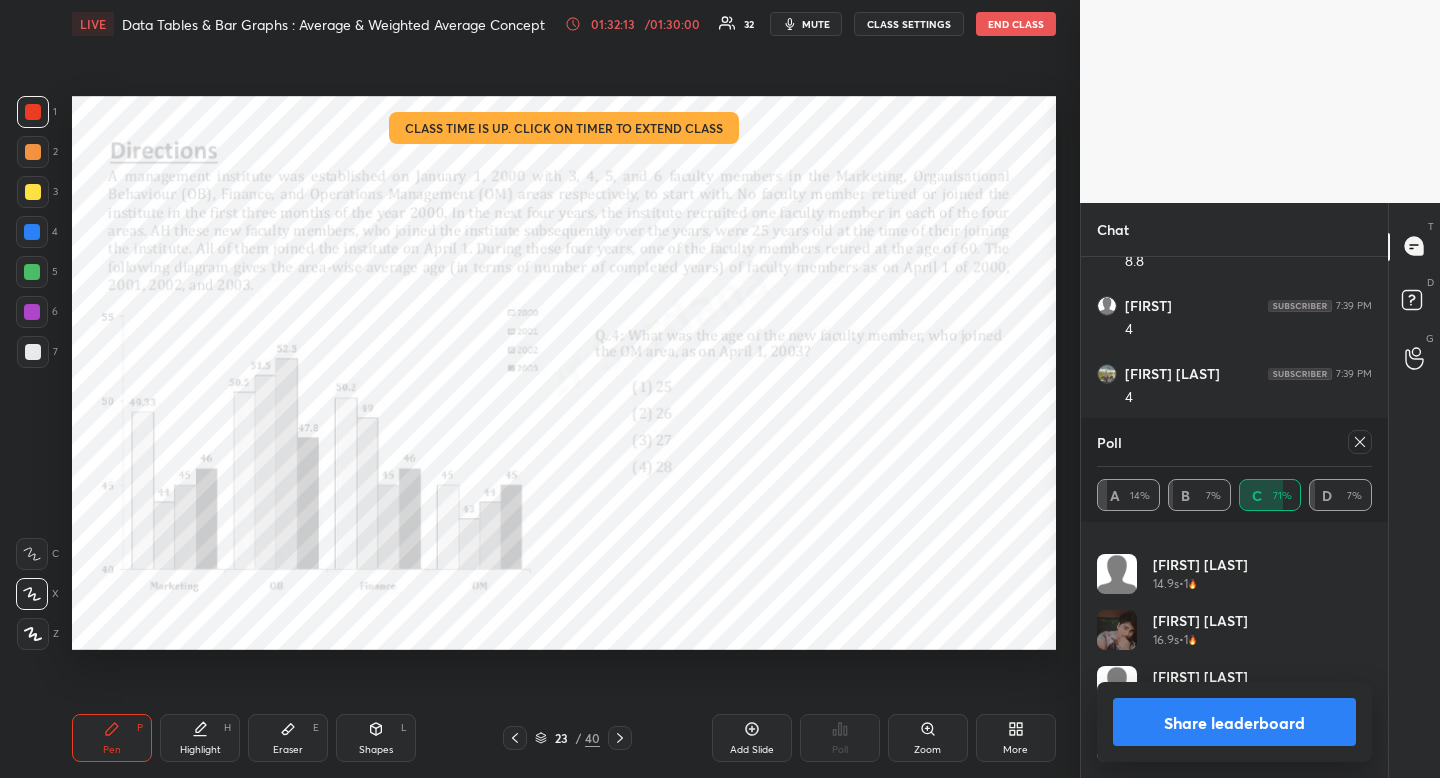 click 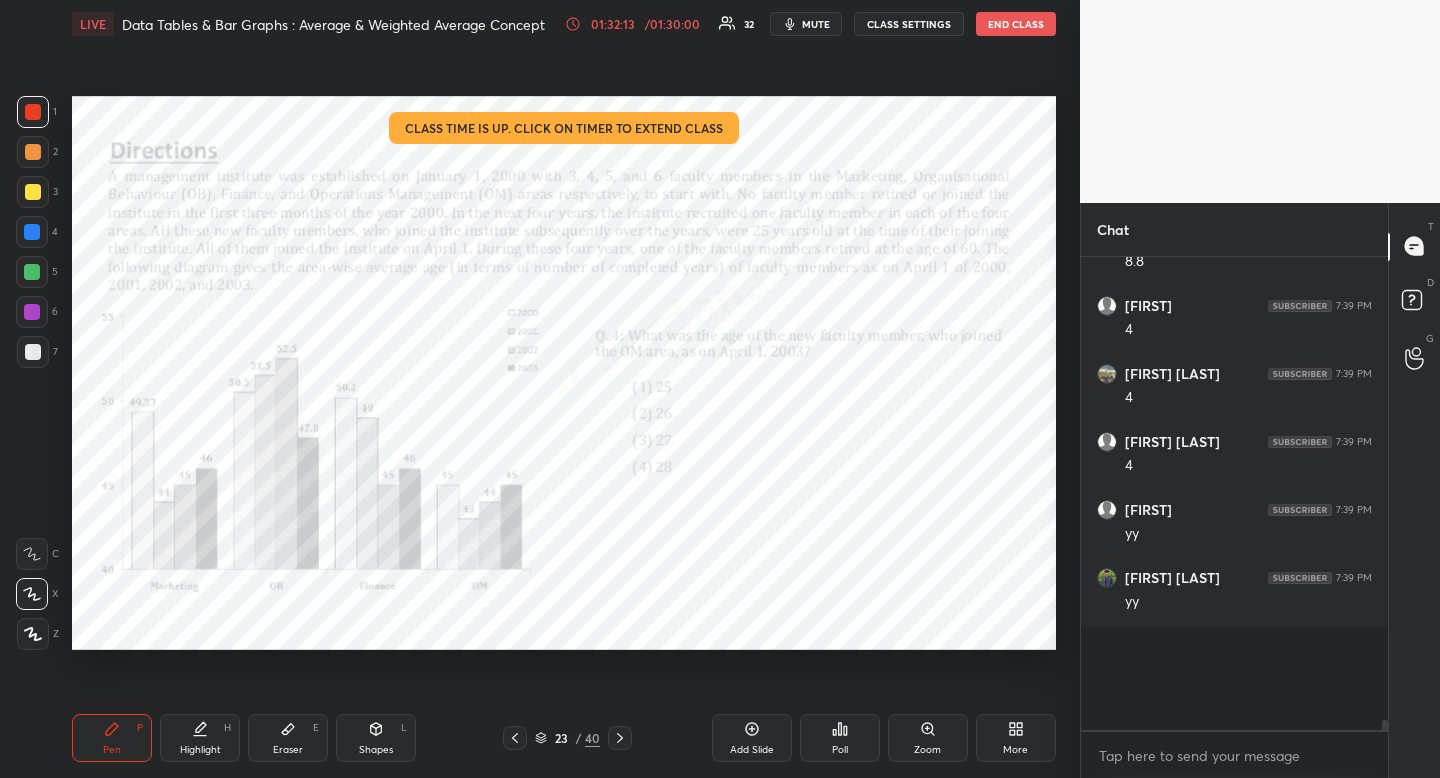 scroll, scrollTop: 425, scrollLeft: 295, axis: both 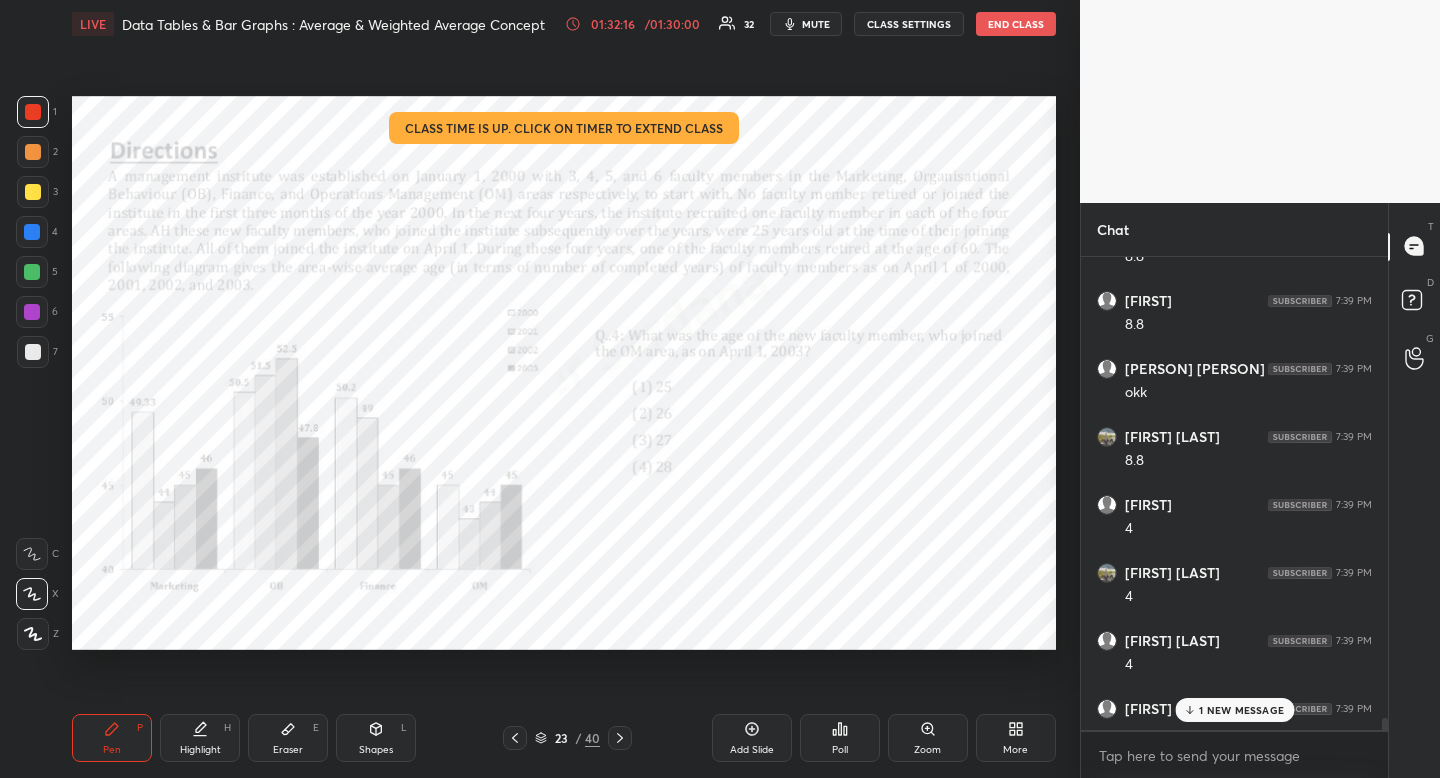 click on "1 NEW MESSAGE" at bounding box center (1241, 710) 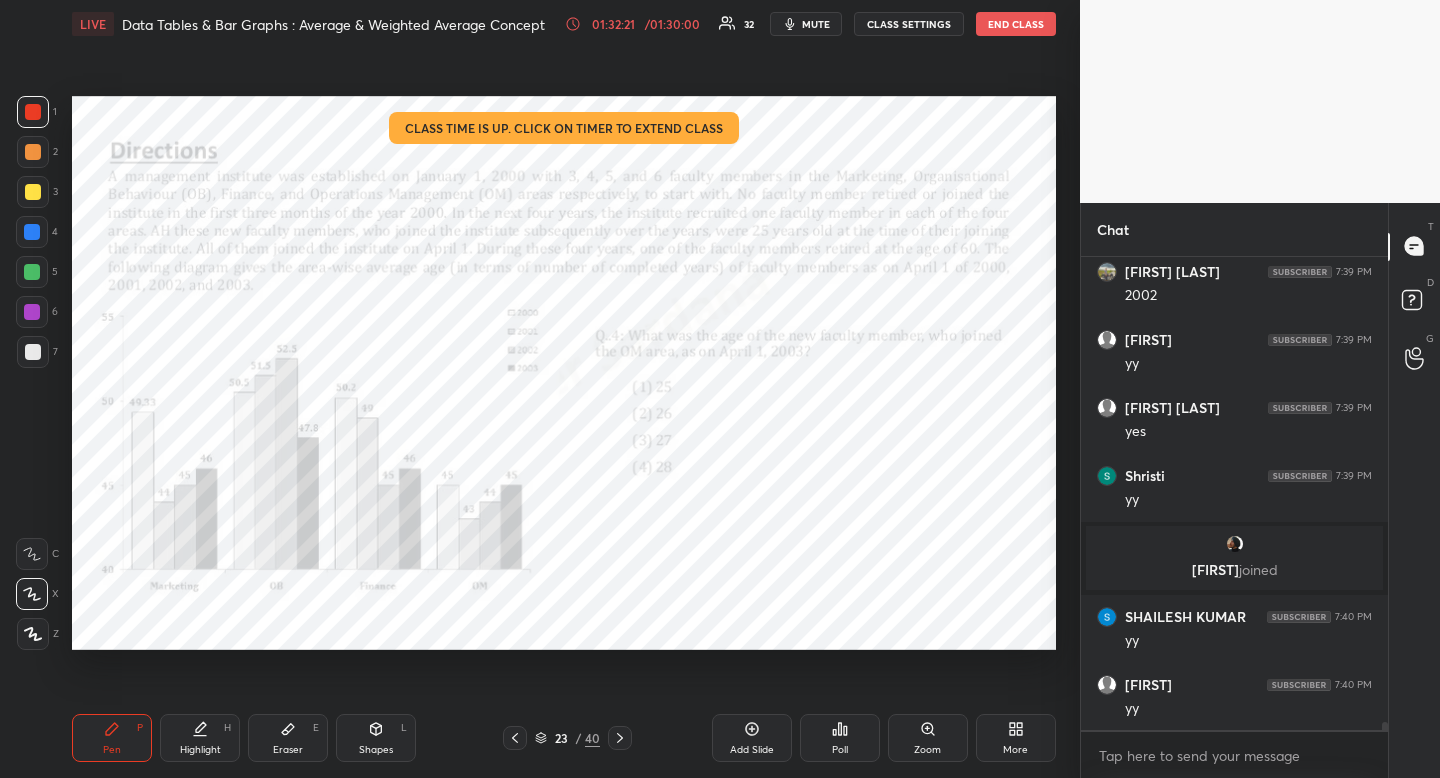 click on "Highlight H" at bounding box center (200, 738) 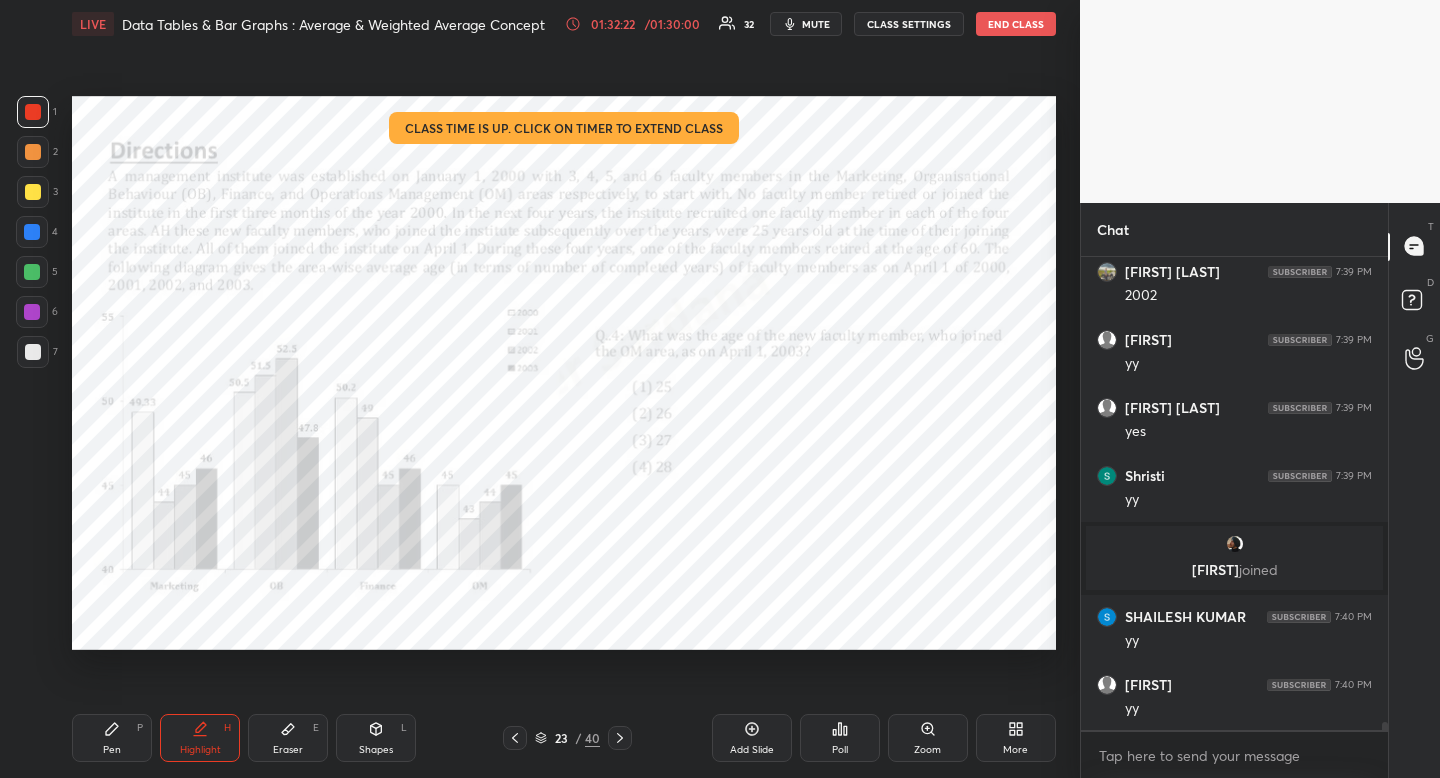 click 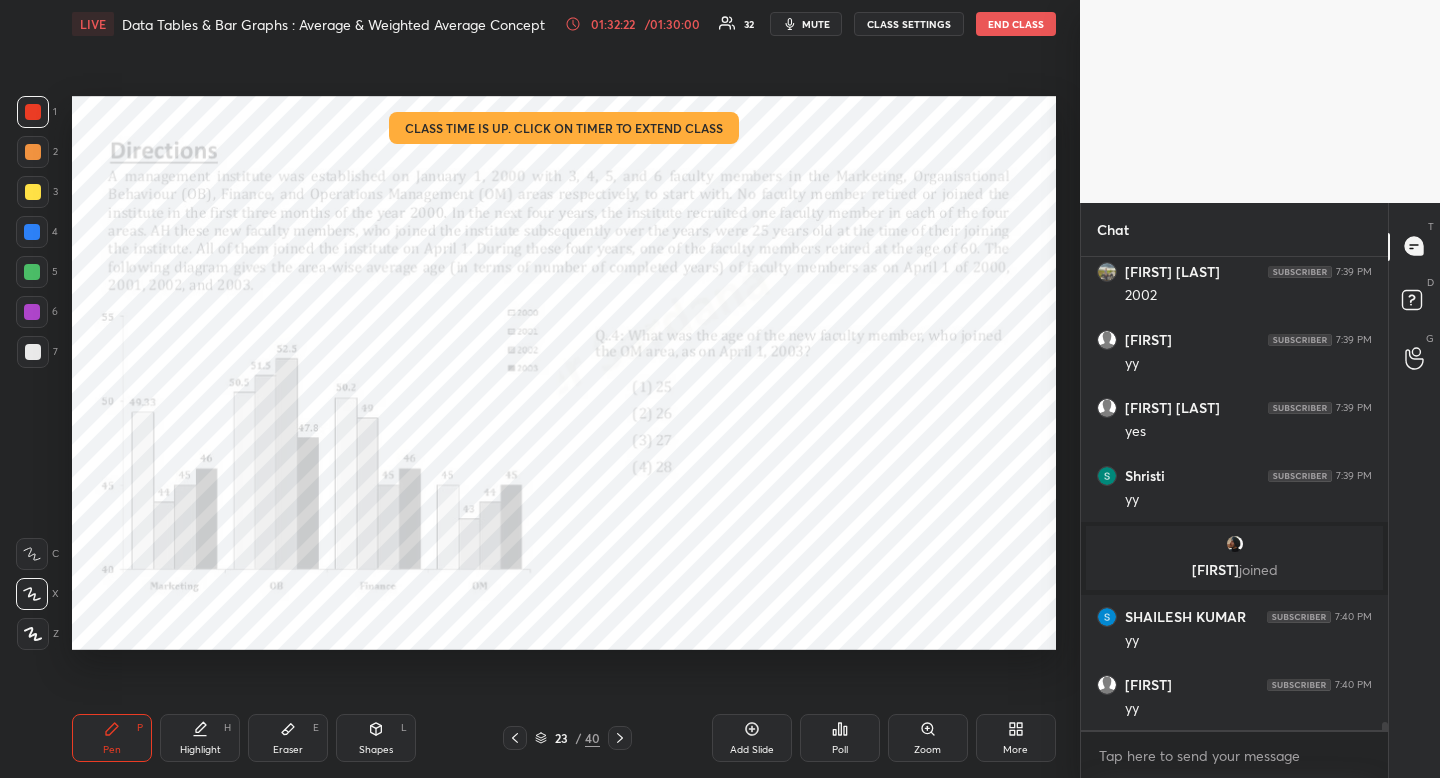 drag, startPoint x: 114, startPoint y: 721, endPoint x: 168, endPoint y: 684, distance: 65.459915 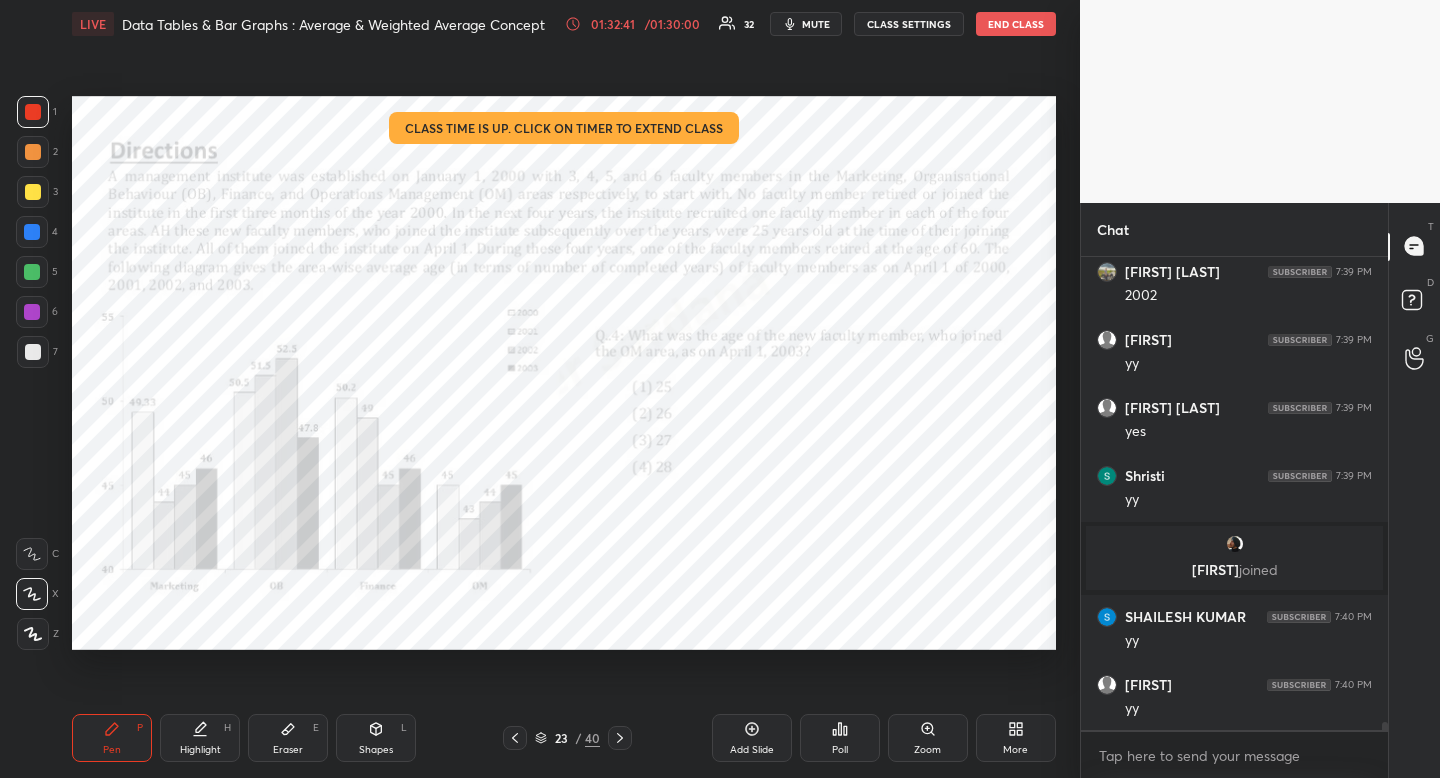 scroll, scrollTop: 27967, scrollLeft: 0, axis: vertical 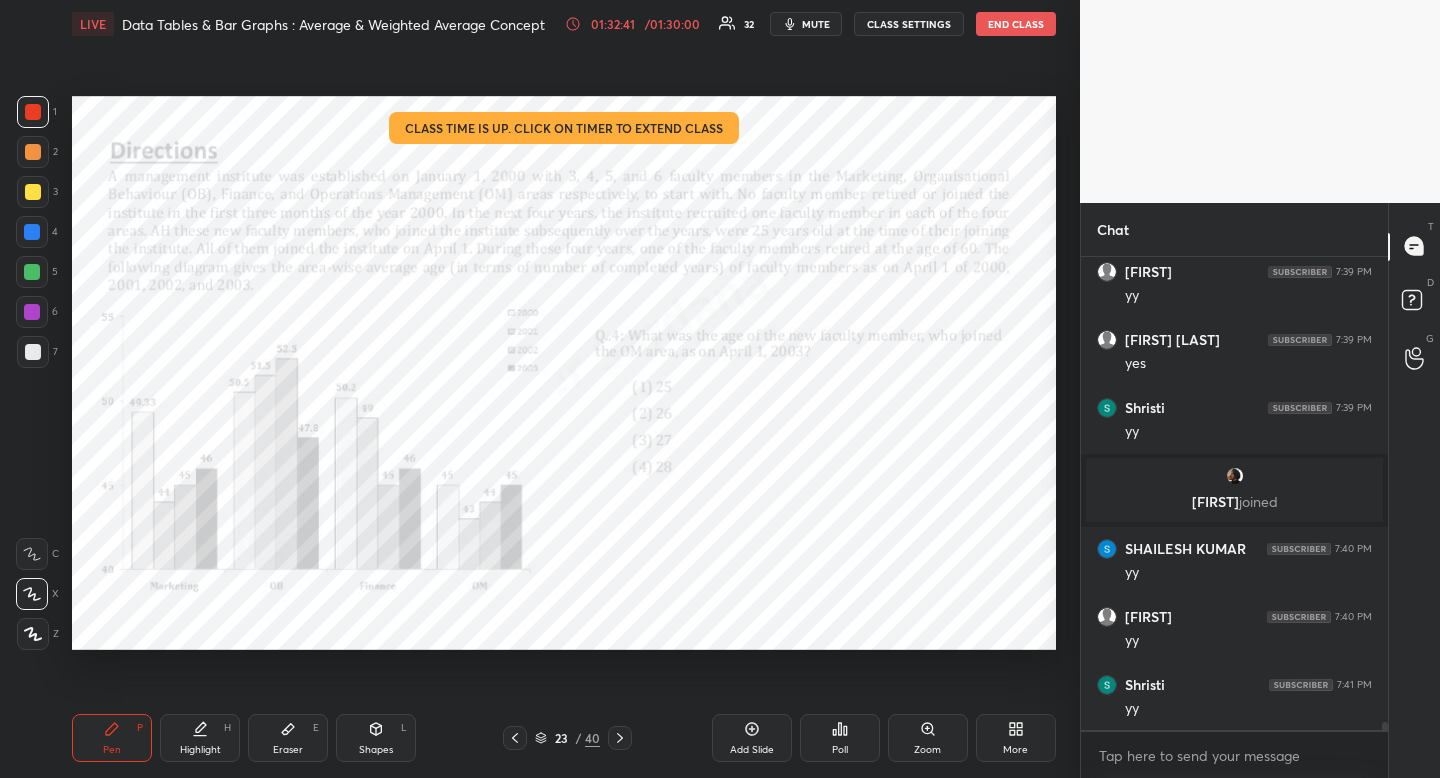 click at bounding box center [32, 232] 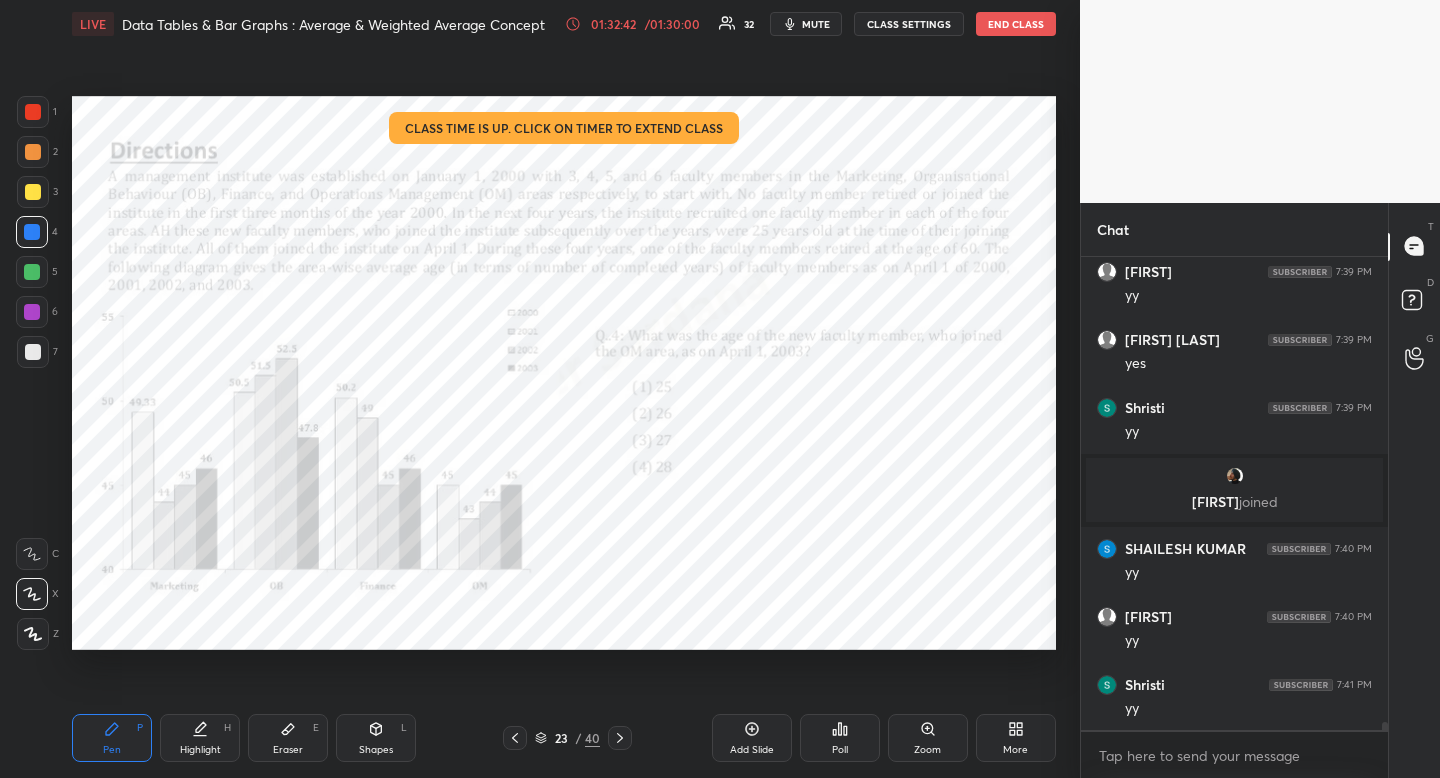 click at bounding box center (32, 232) 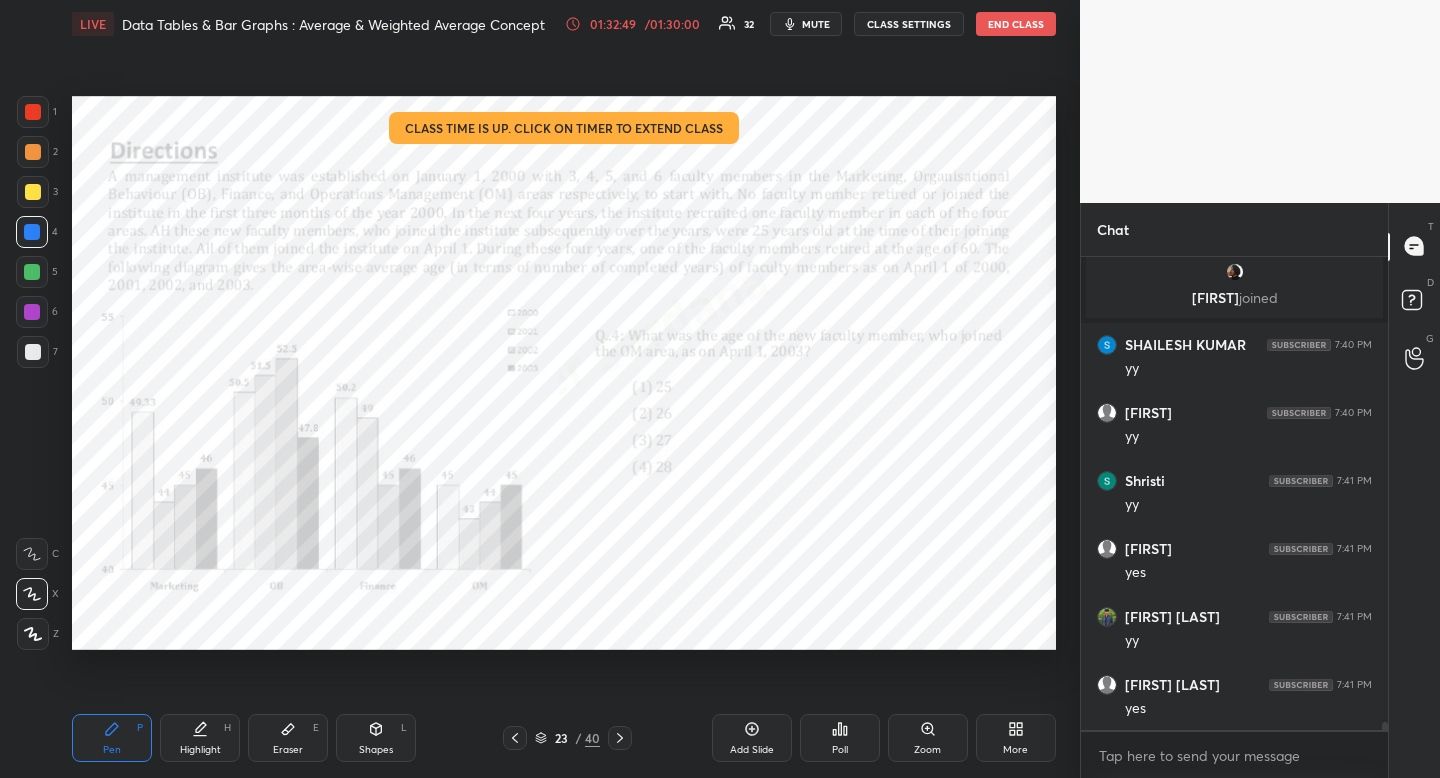 scroll, scrollTop: 28239, scrollLeft: 0, axis: vertical 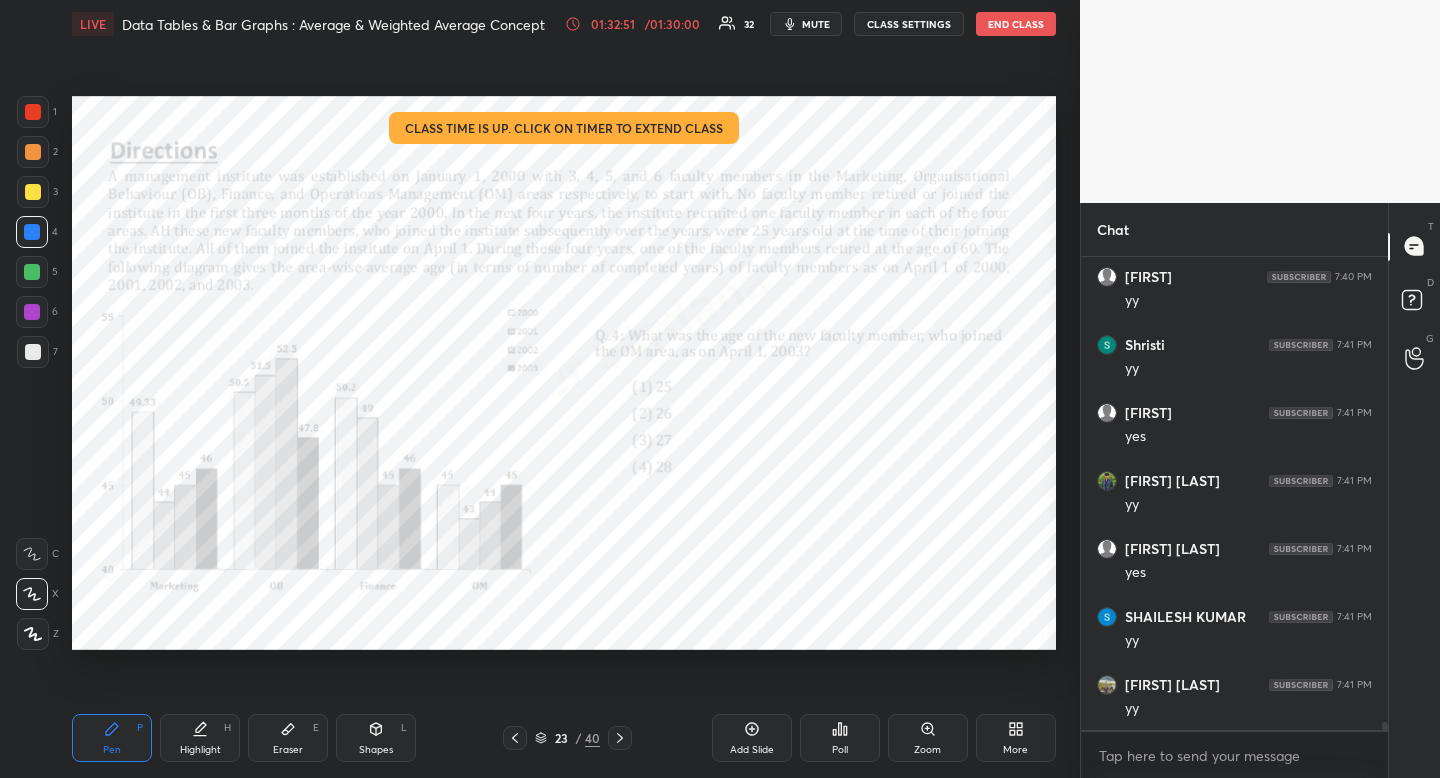 drag, startPoint x: 815, startPoint y: 30, endPoint x: 828, endPoint y: 89, distance: 60.41523 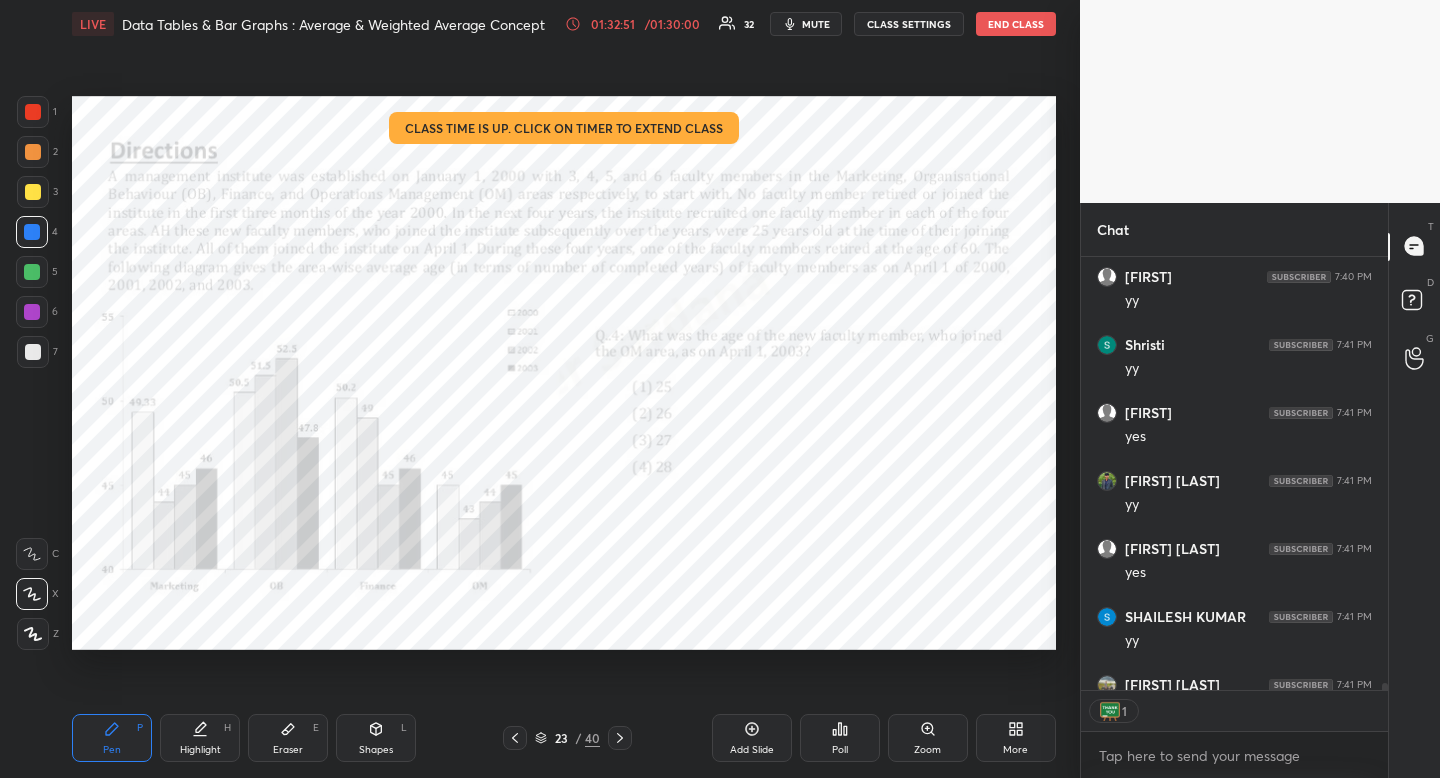 scroll, scrollTop: 427, scrollLeft: 301, axis: both 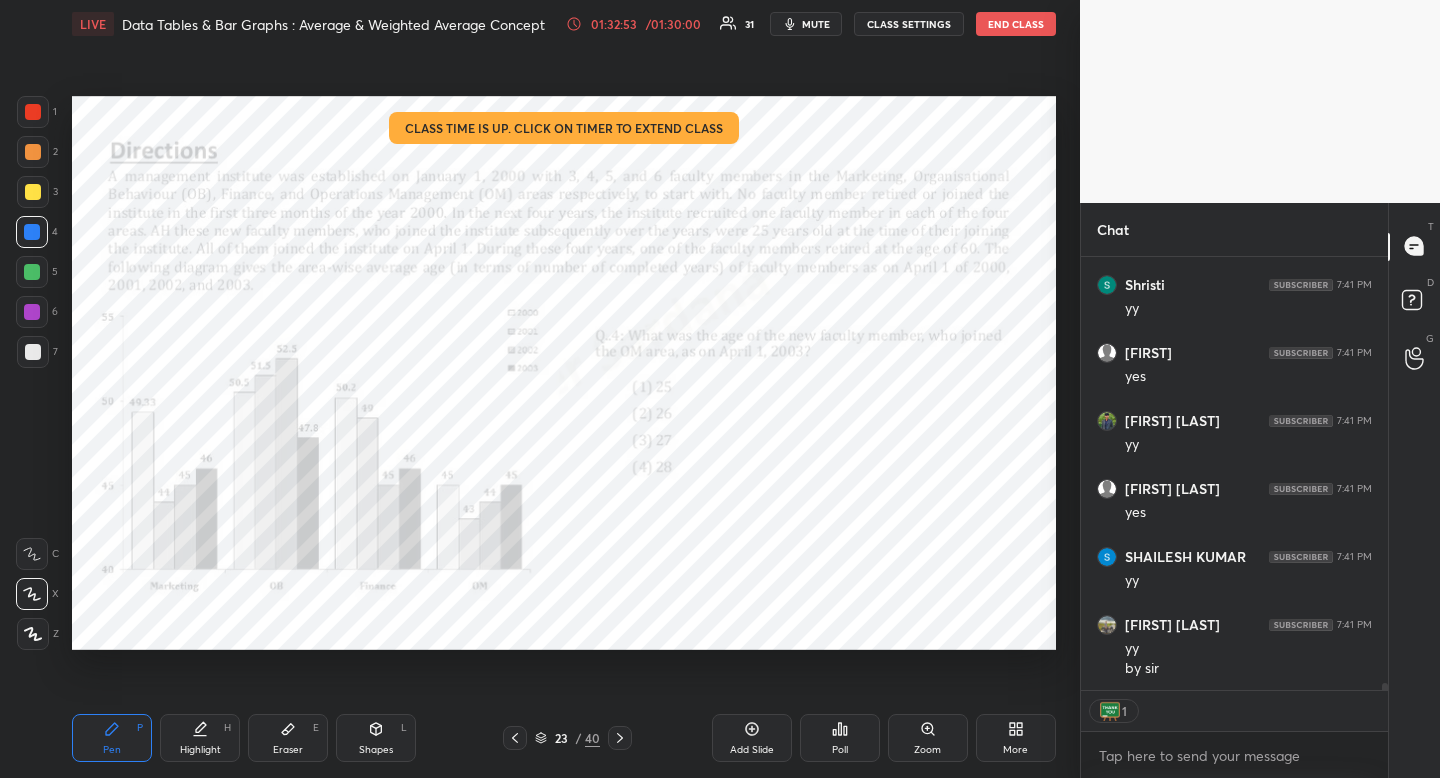 click 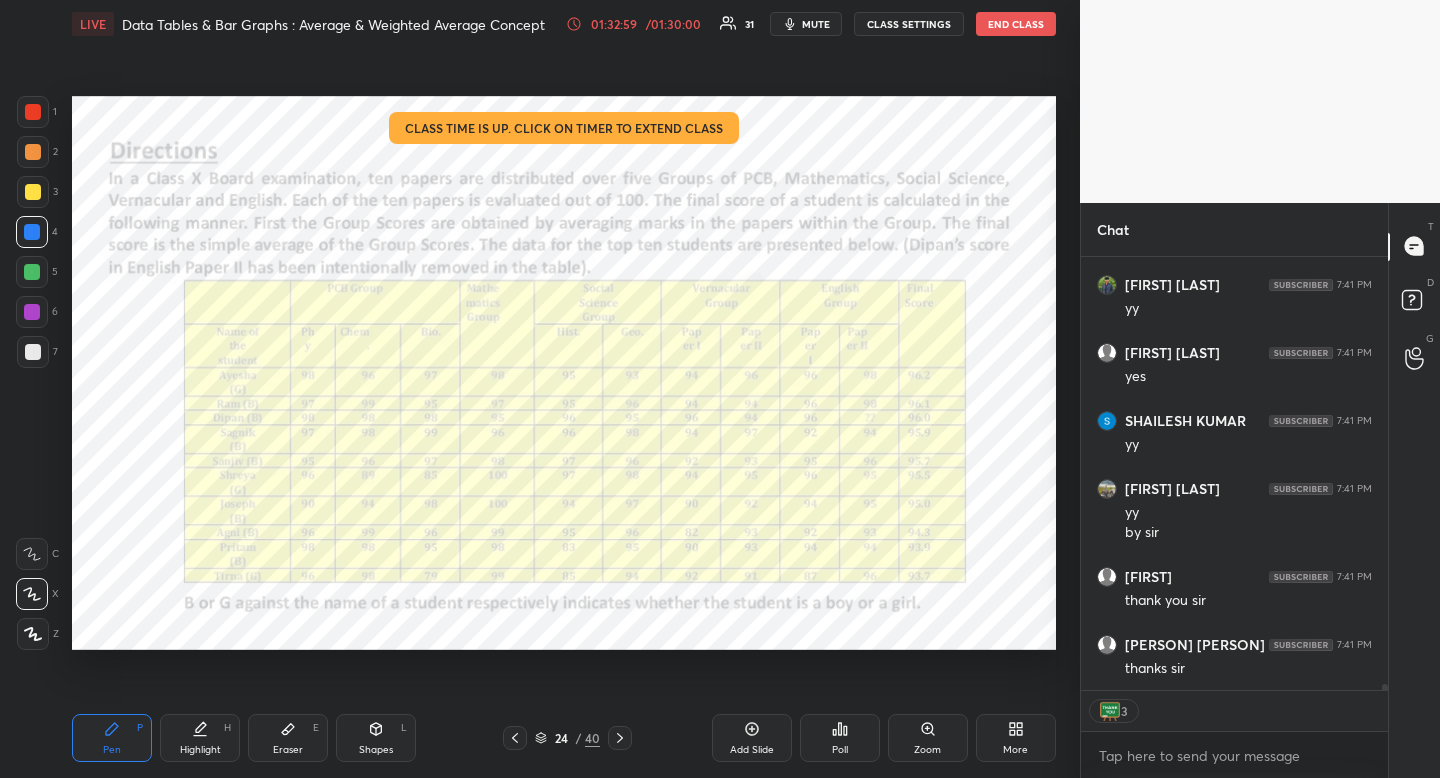 scroll, scrollTop: 28571, scrollLeft: 0, axis: vertical 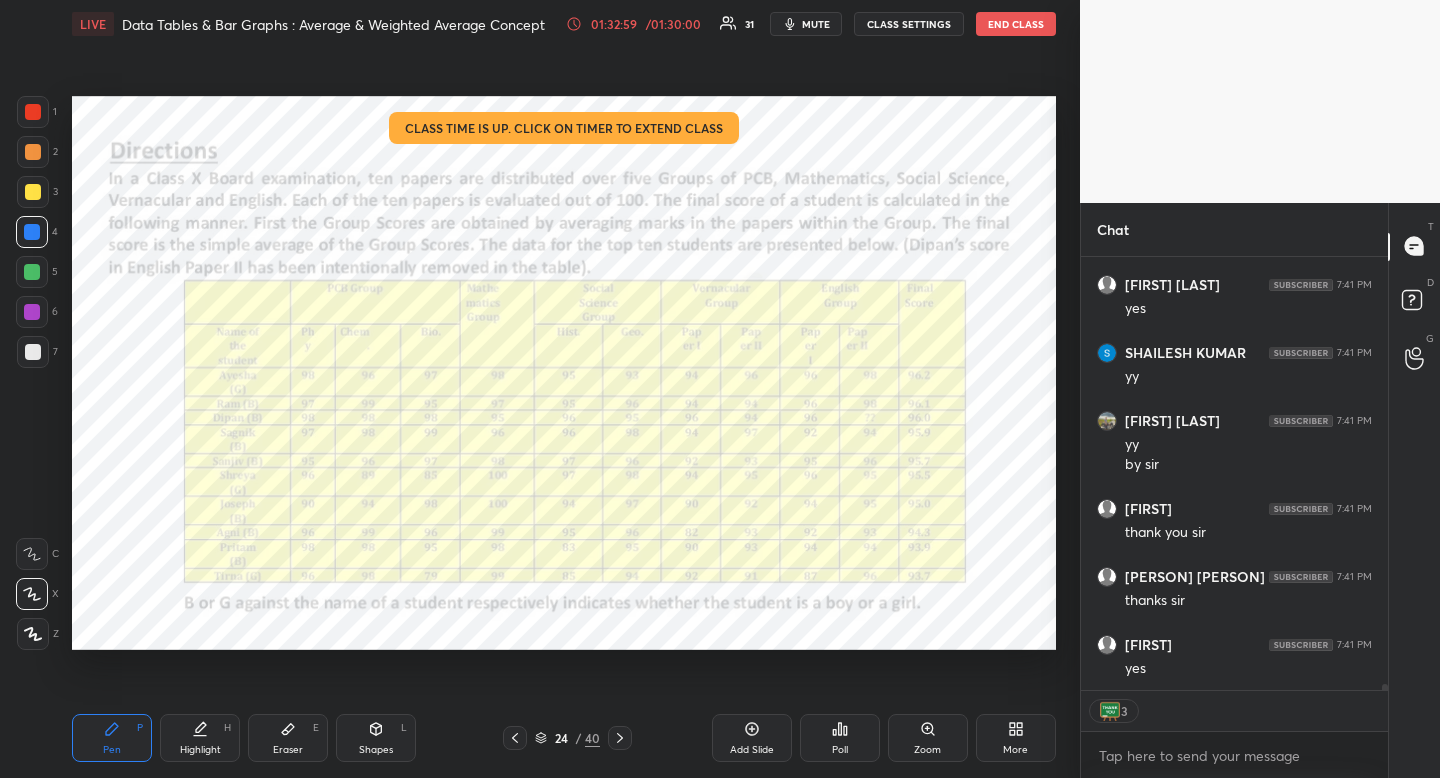 click 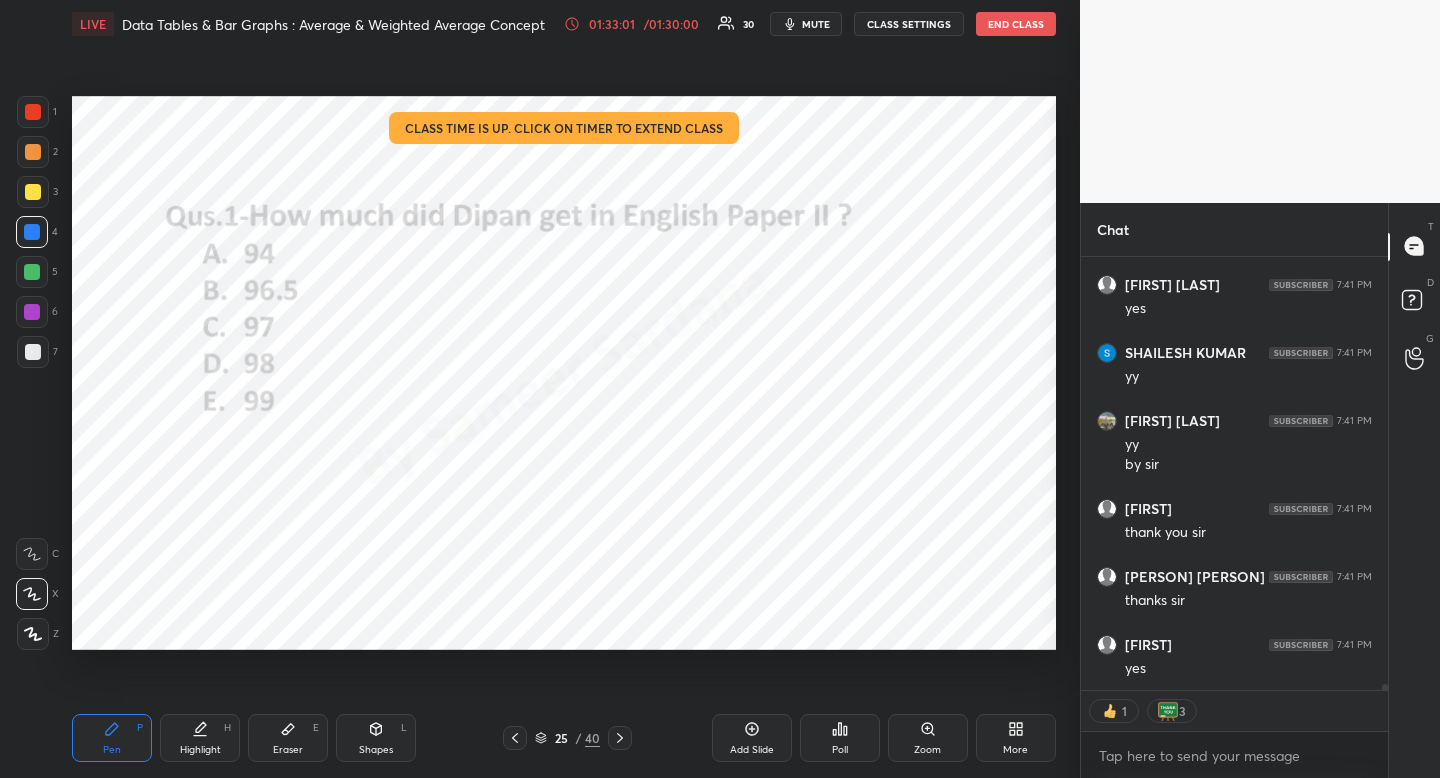 click 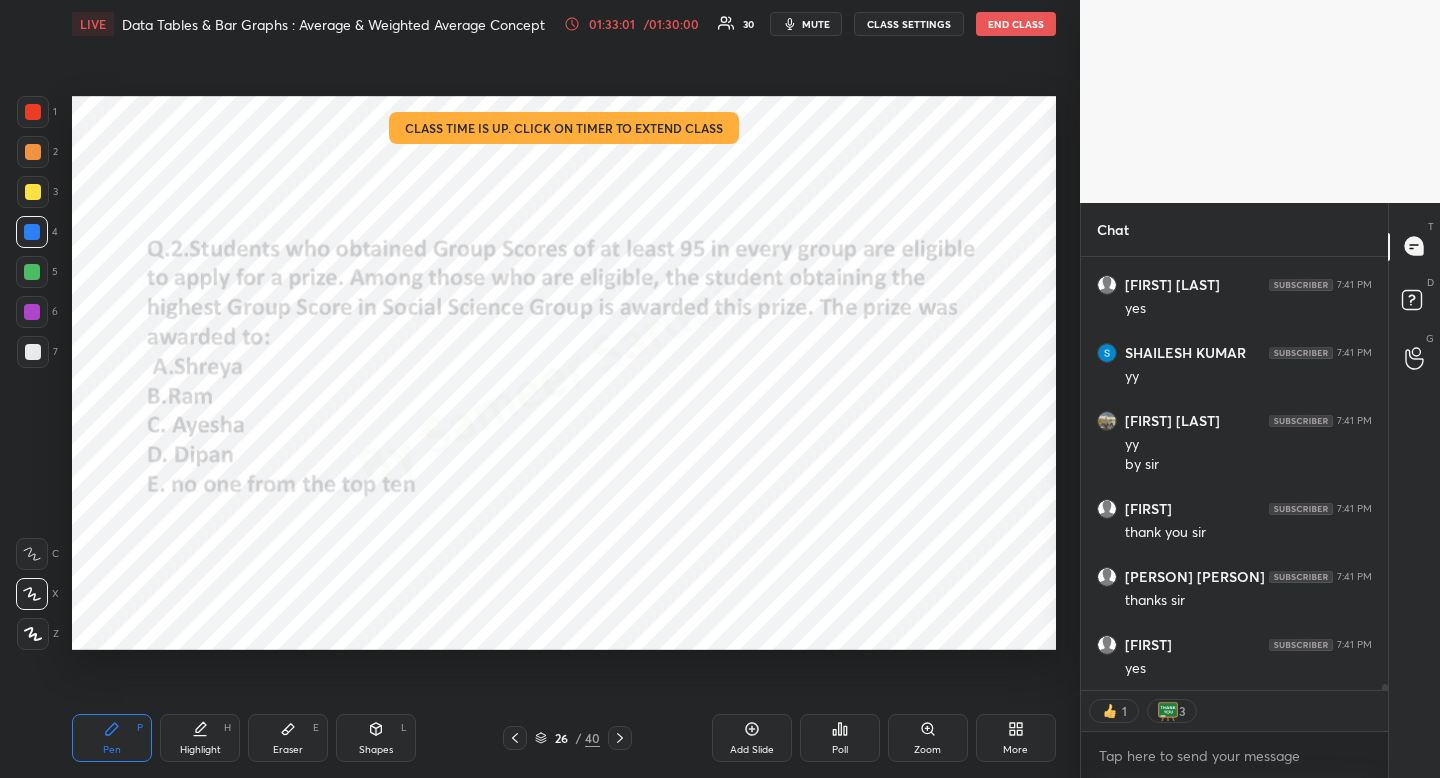 scroll, scrollTop: 28639, scrollLeft: 0, axis: vertical 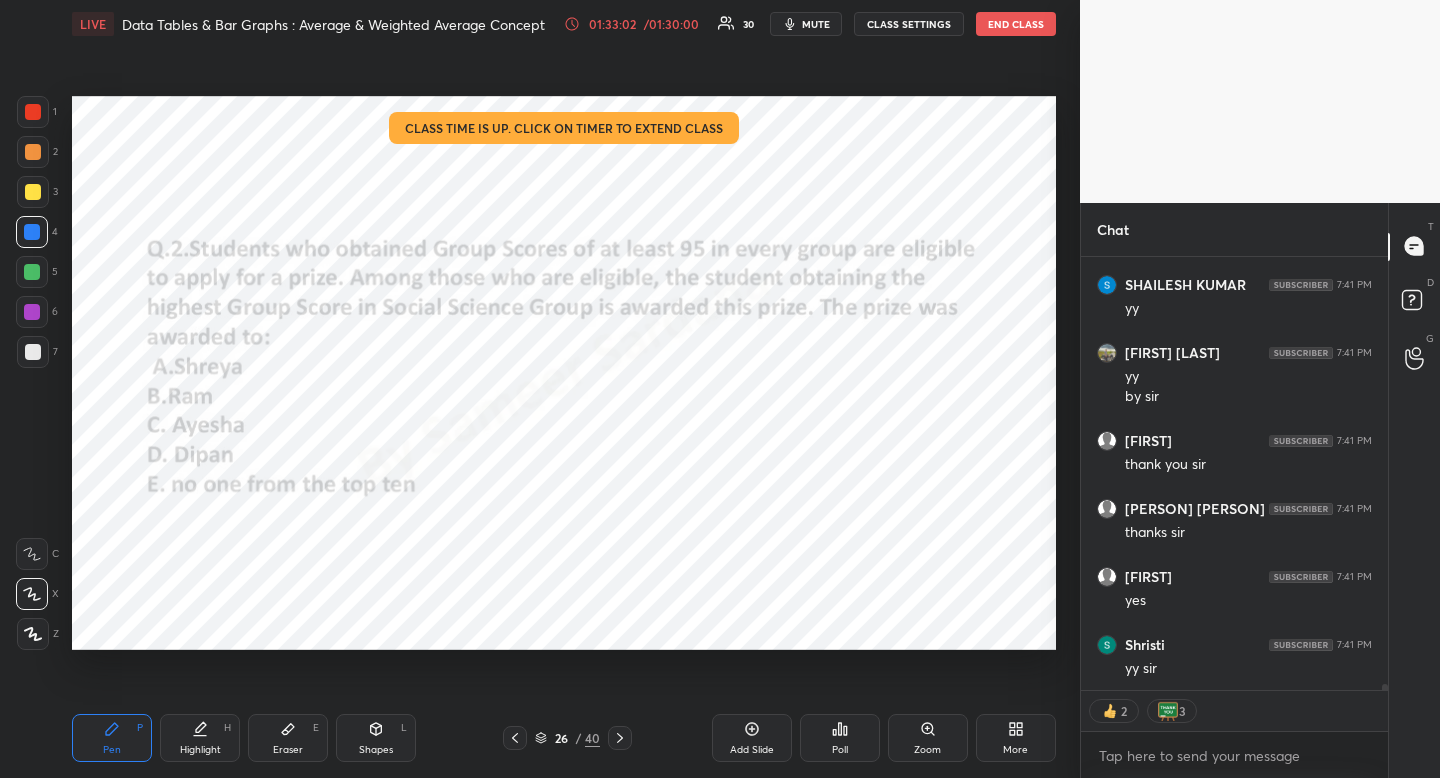 click 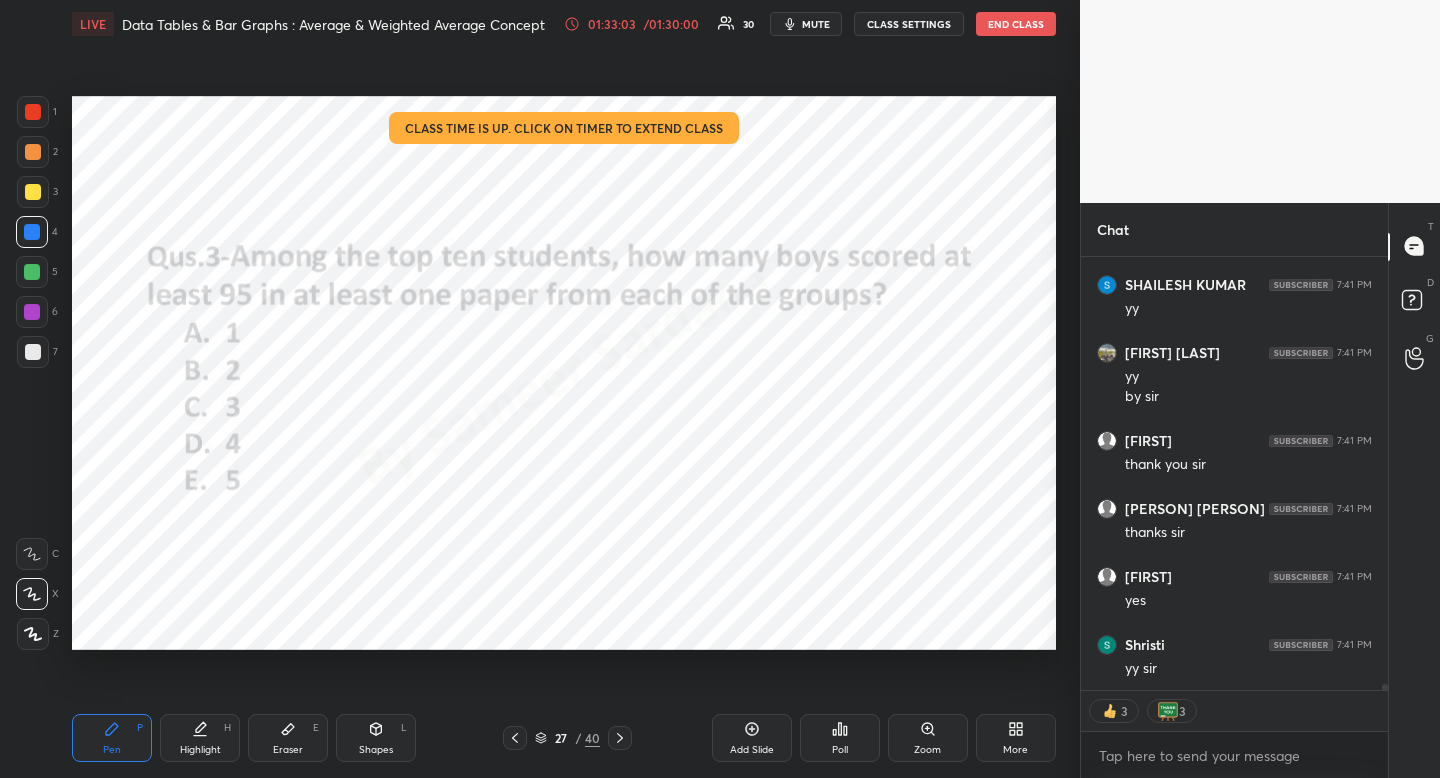 scroll, scrollTop: 28707, scrollLeft: 0, axis: vertical 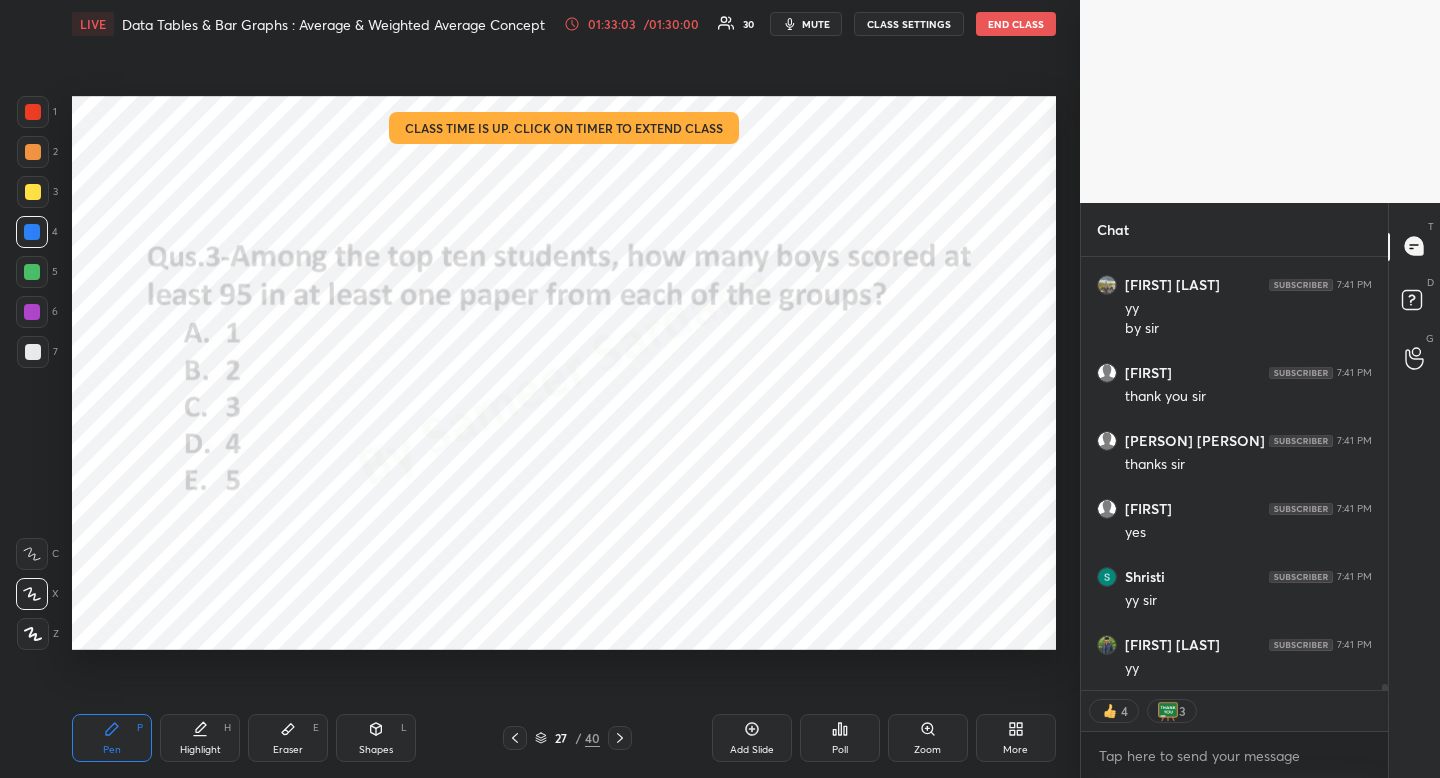 click 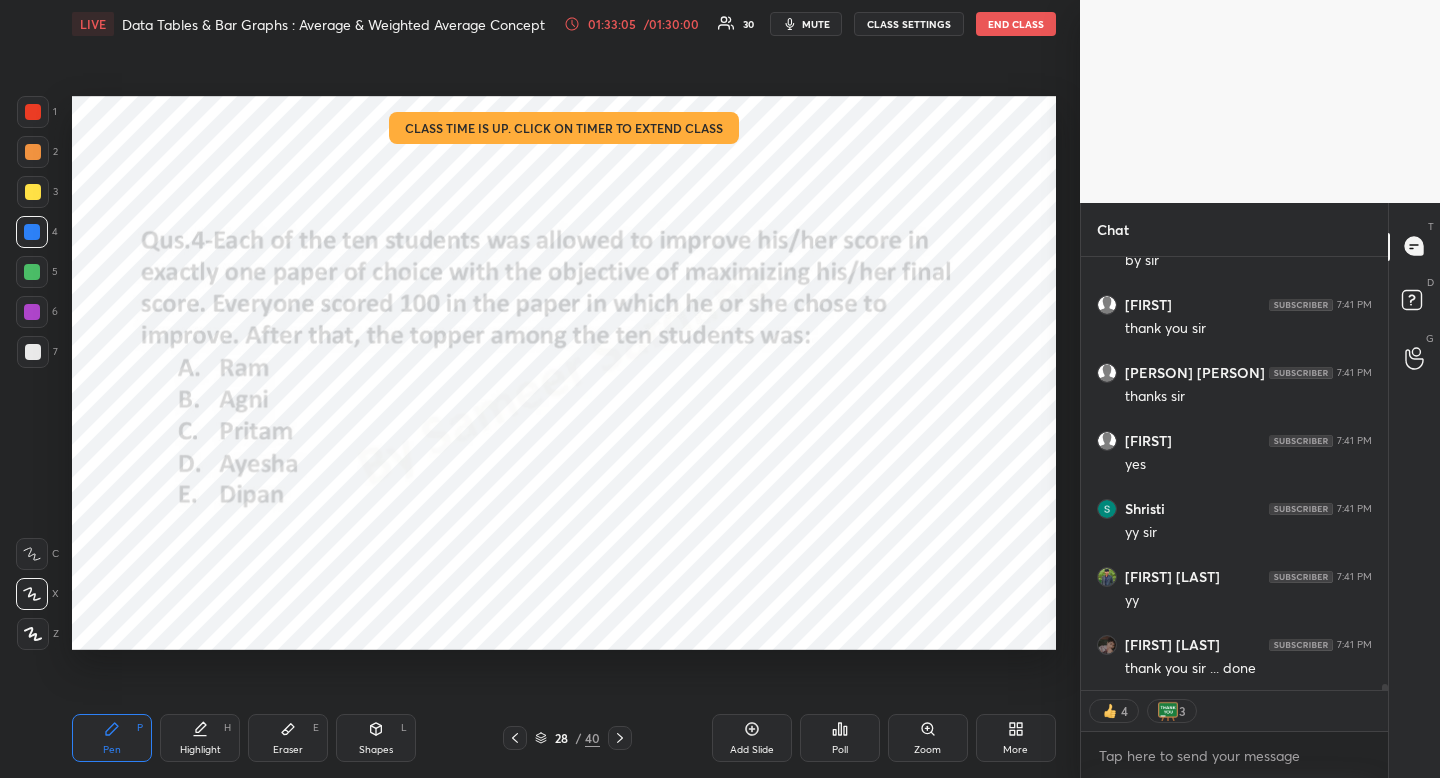click 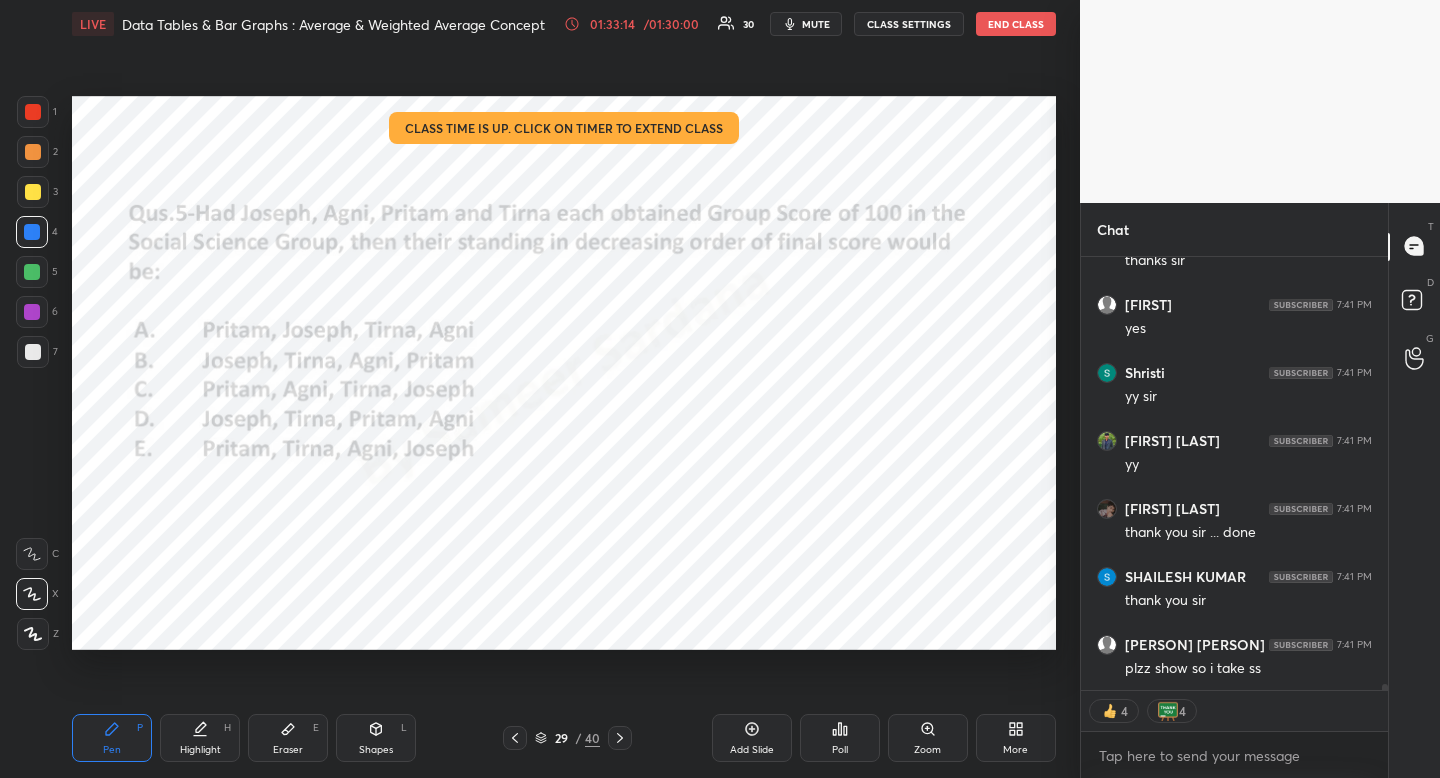 scroll, scrollTop: 28979, scrollLeft: 0, axis: vertical 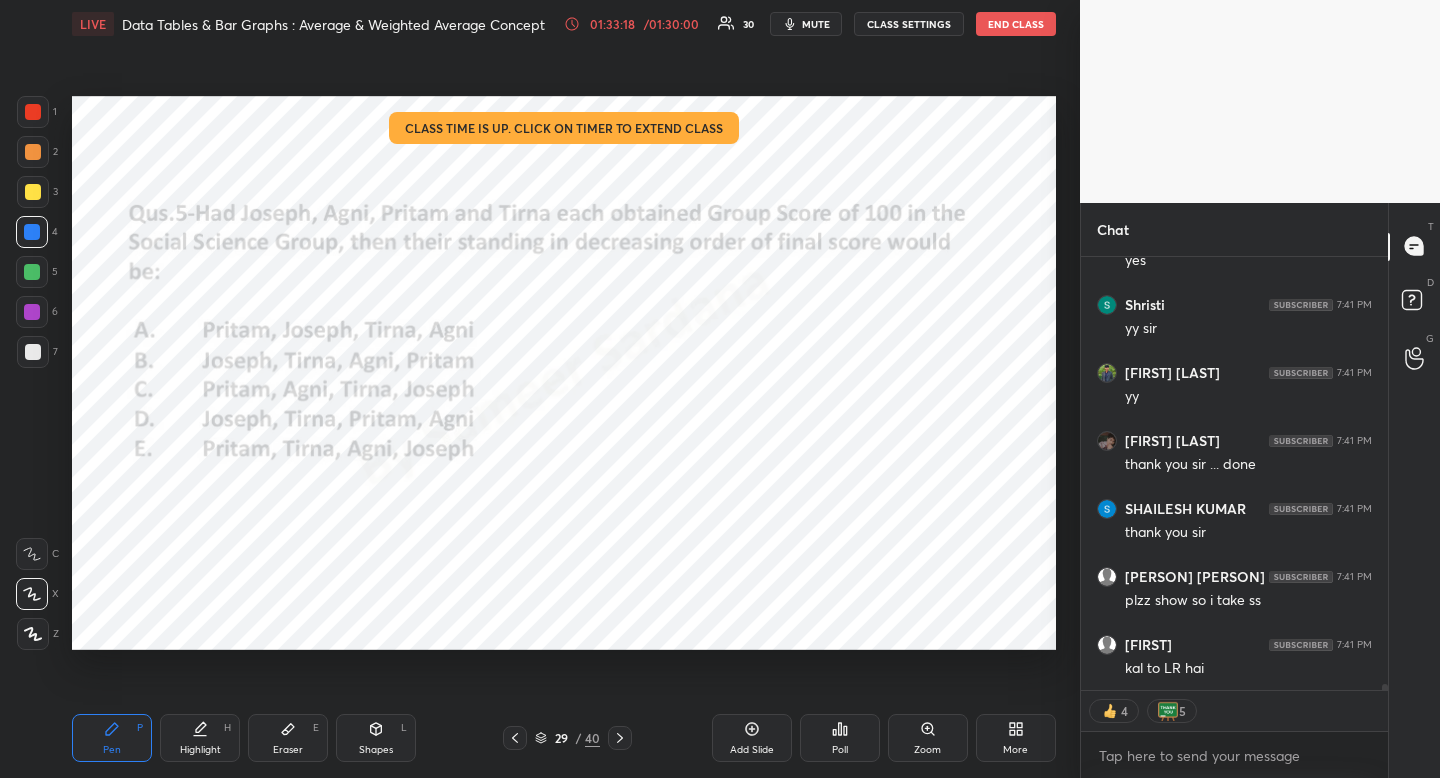 click 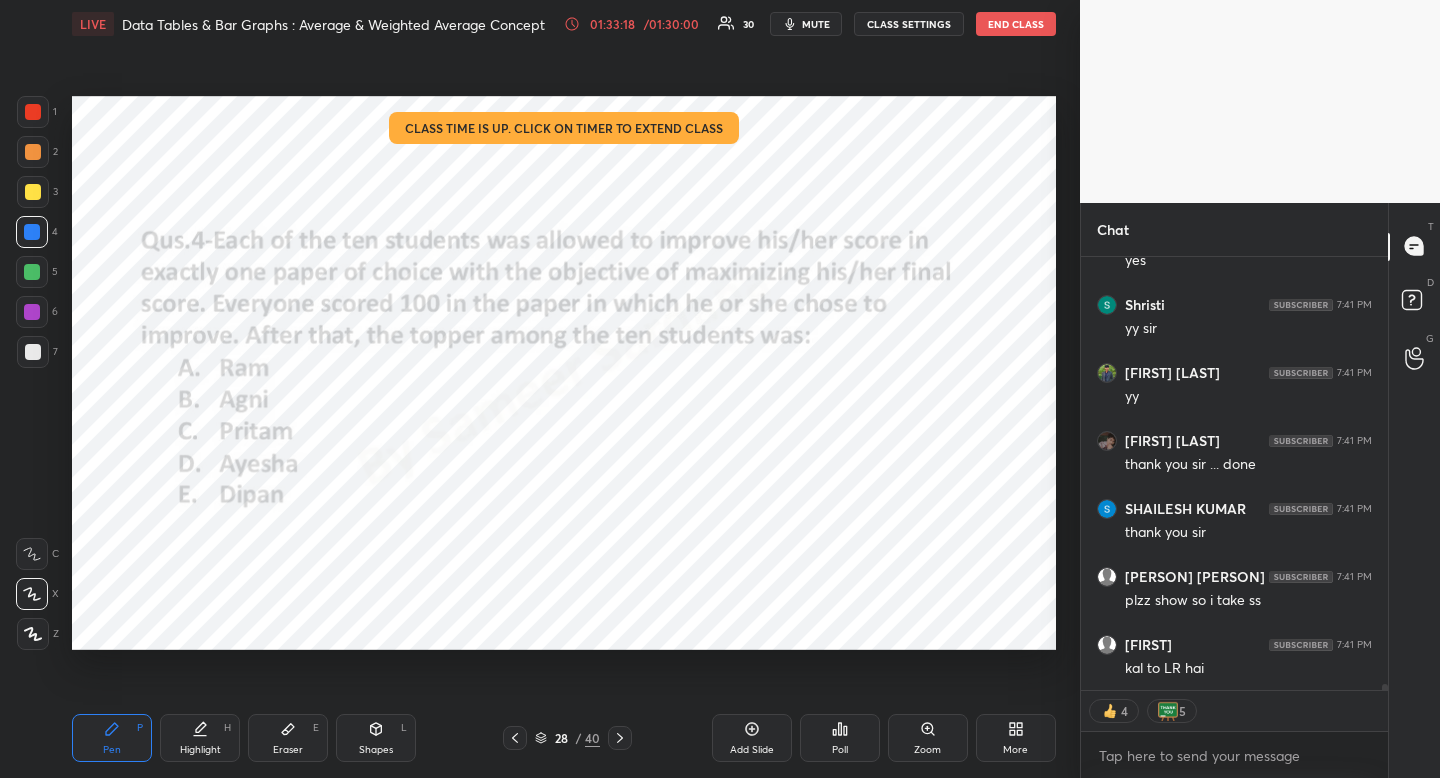 click 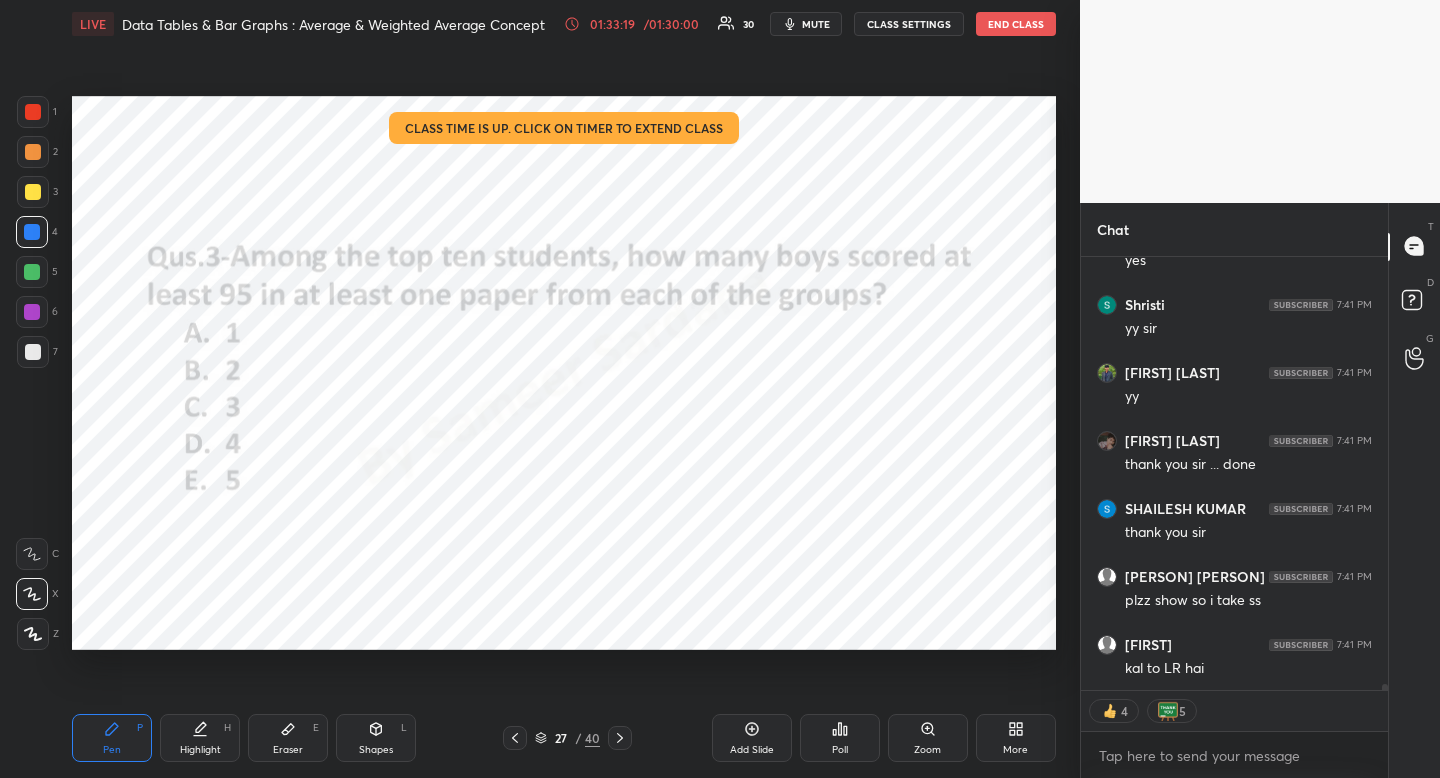 click 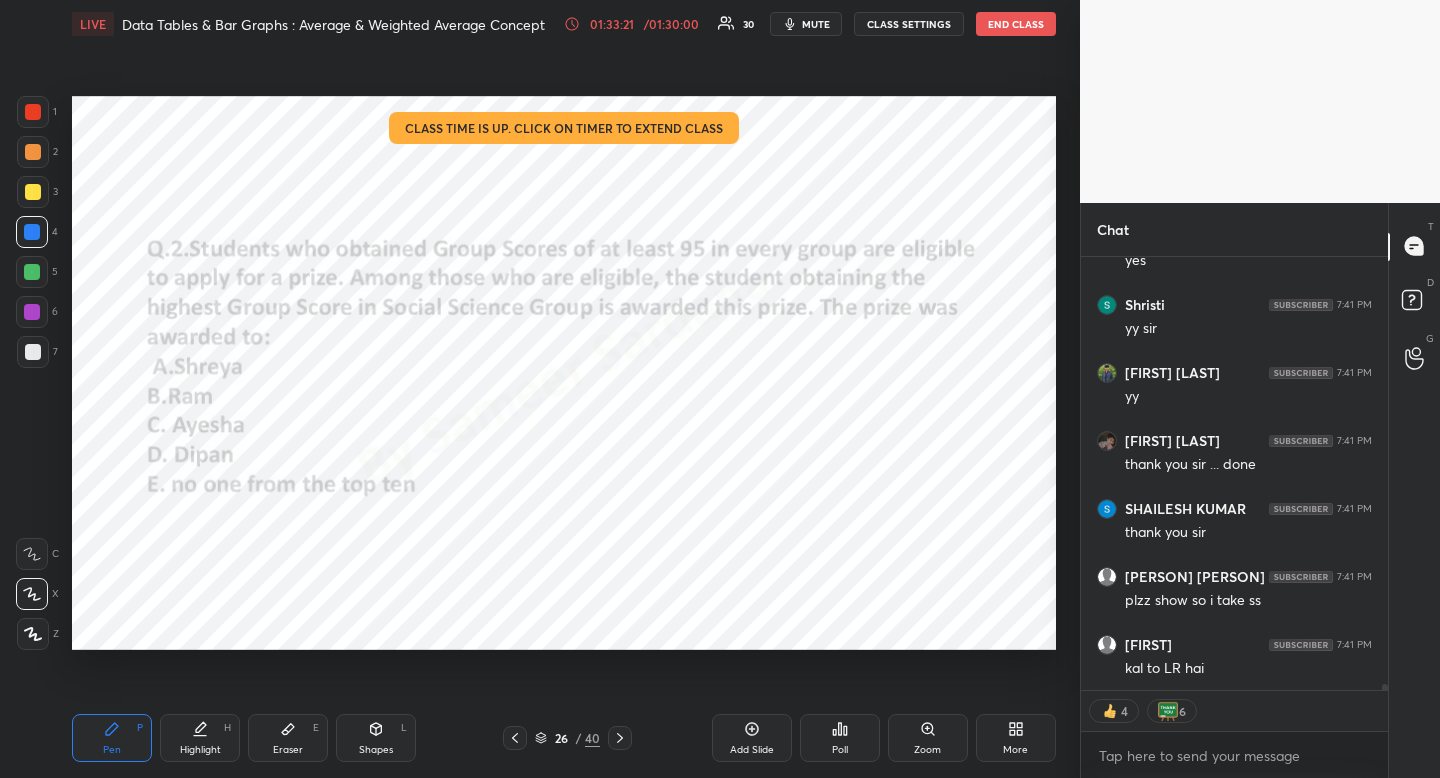 click 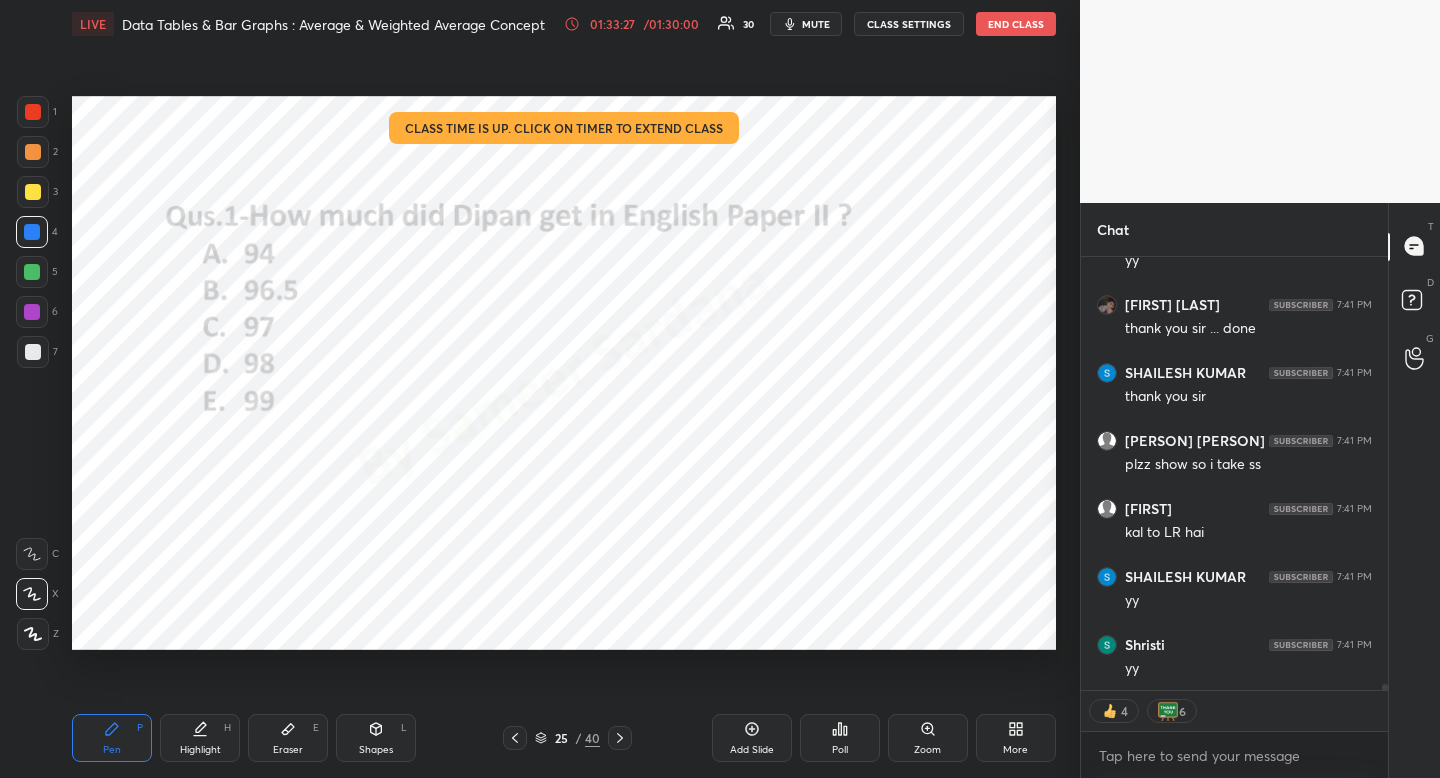 scroll, scrollTop: 29251, scrollLeft: 0, axis: vertical 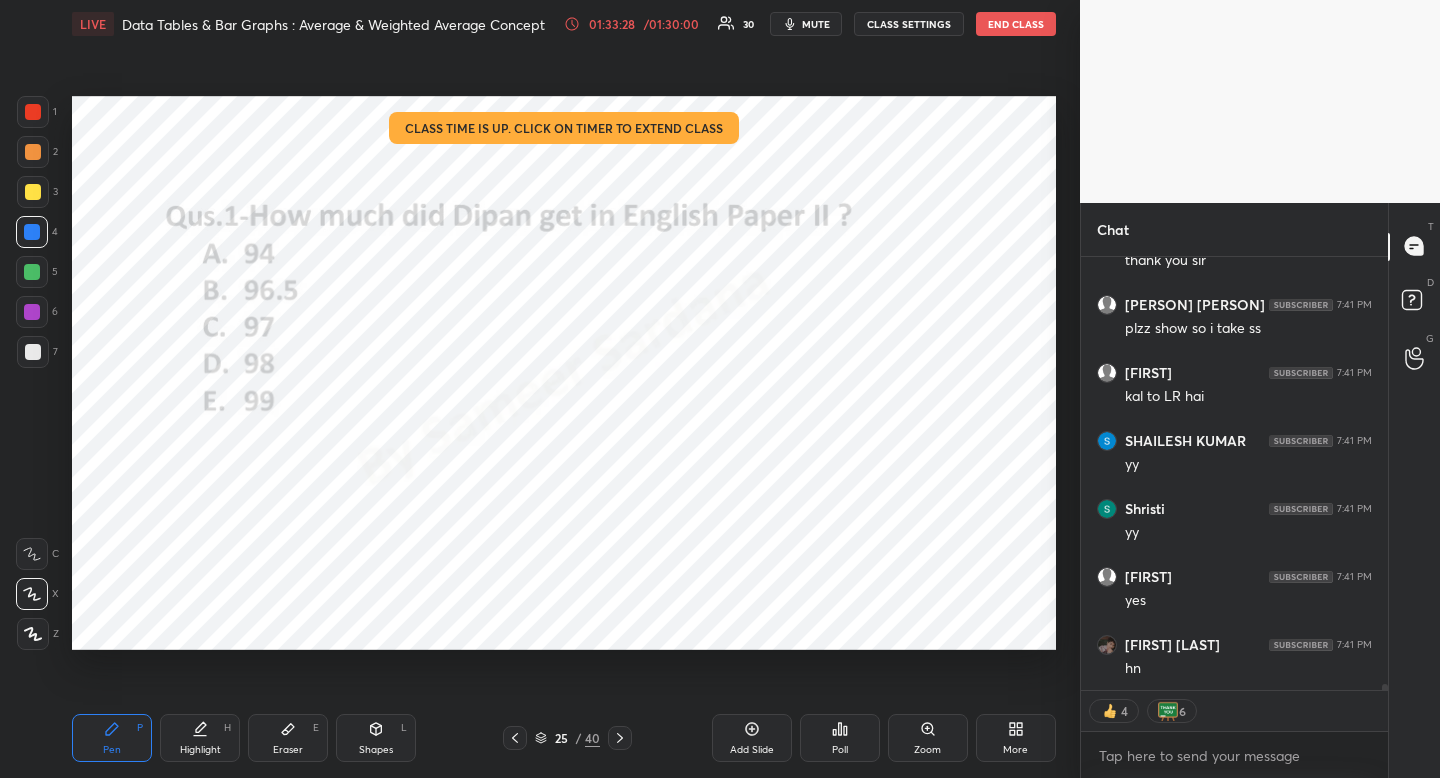 click 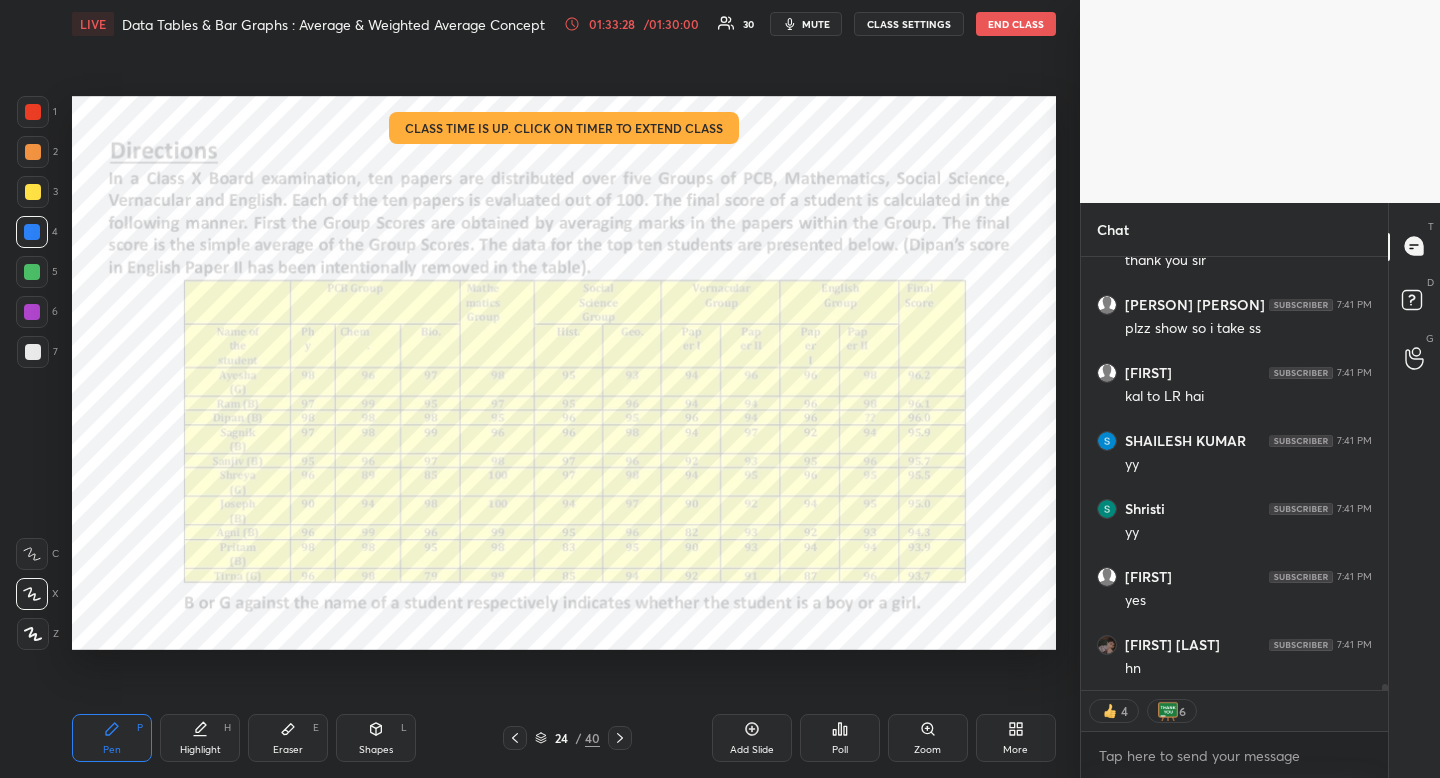 click 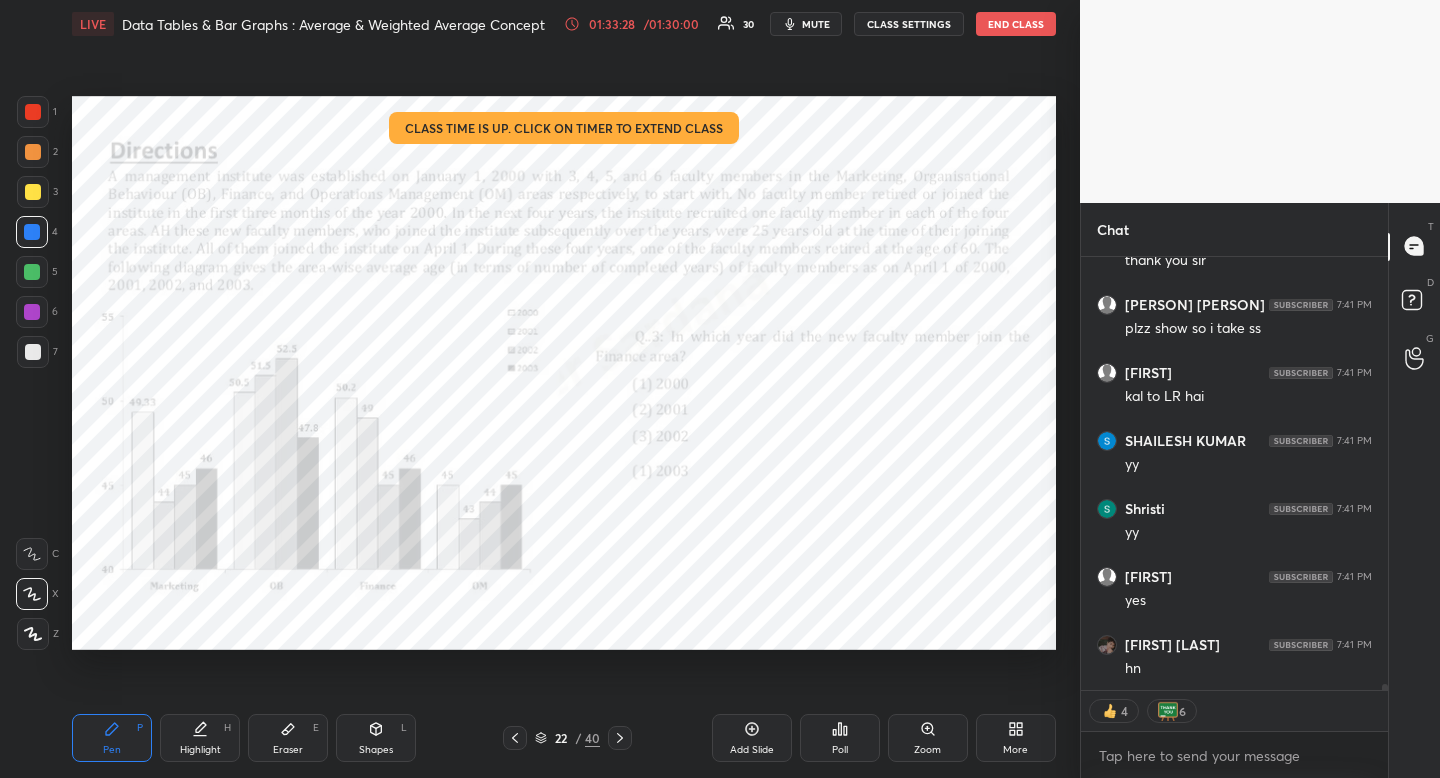 click 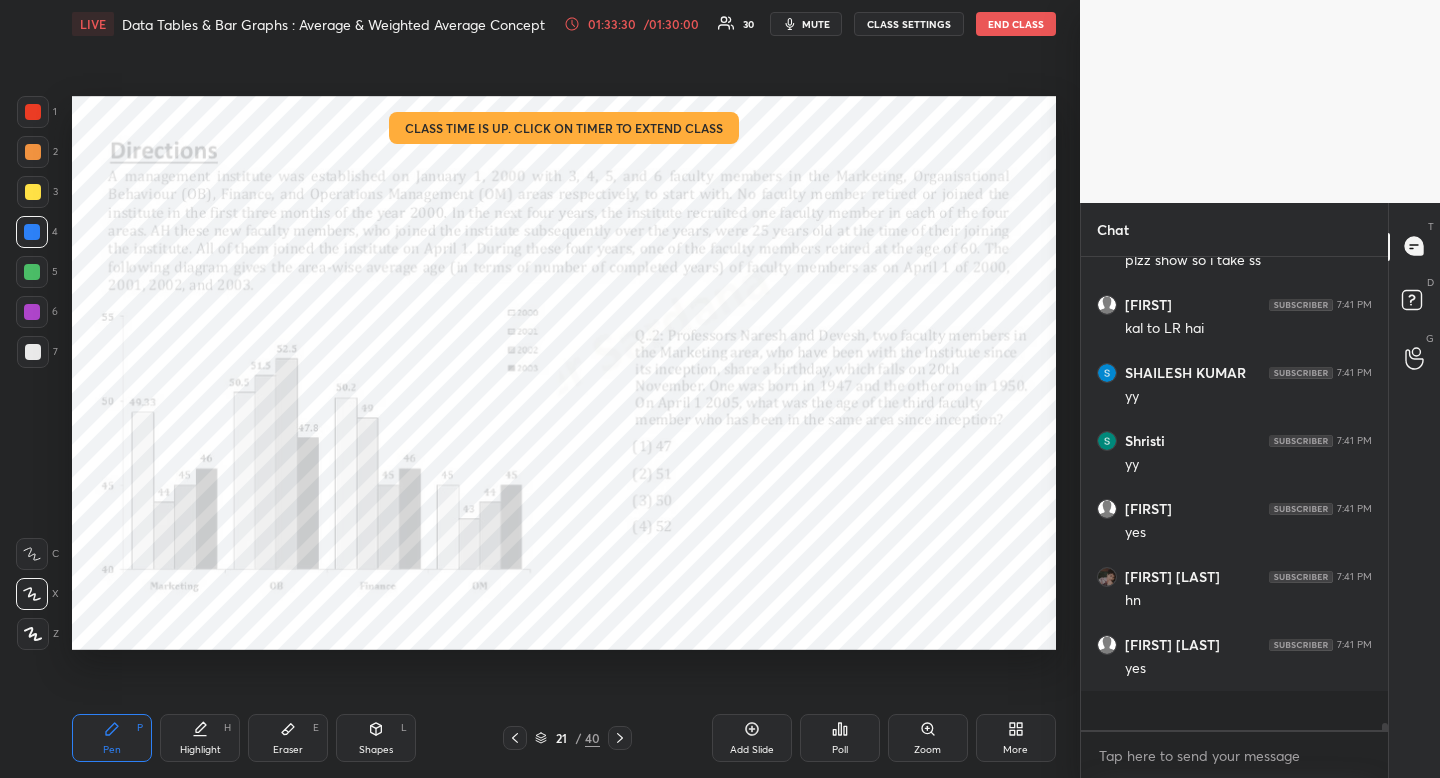 scroll, scrollTop: 7, scrollLeft: 7, axis: both 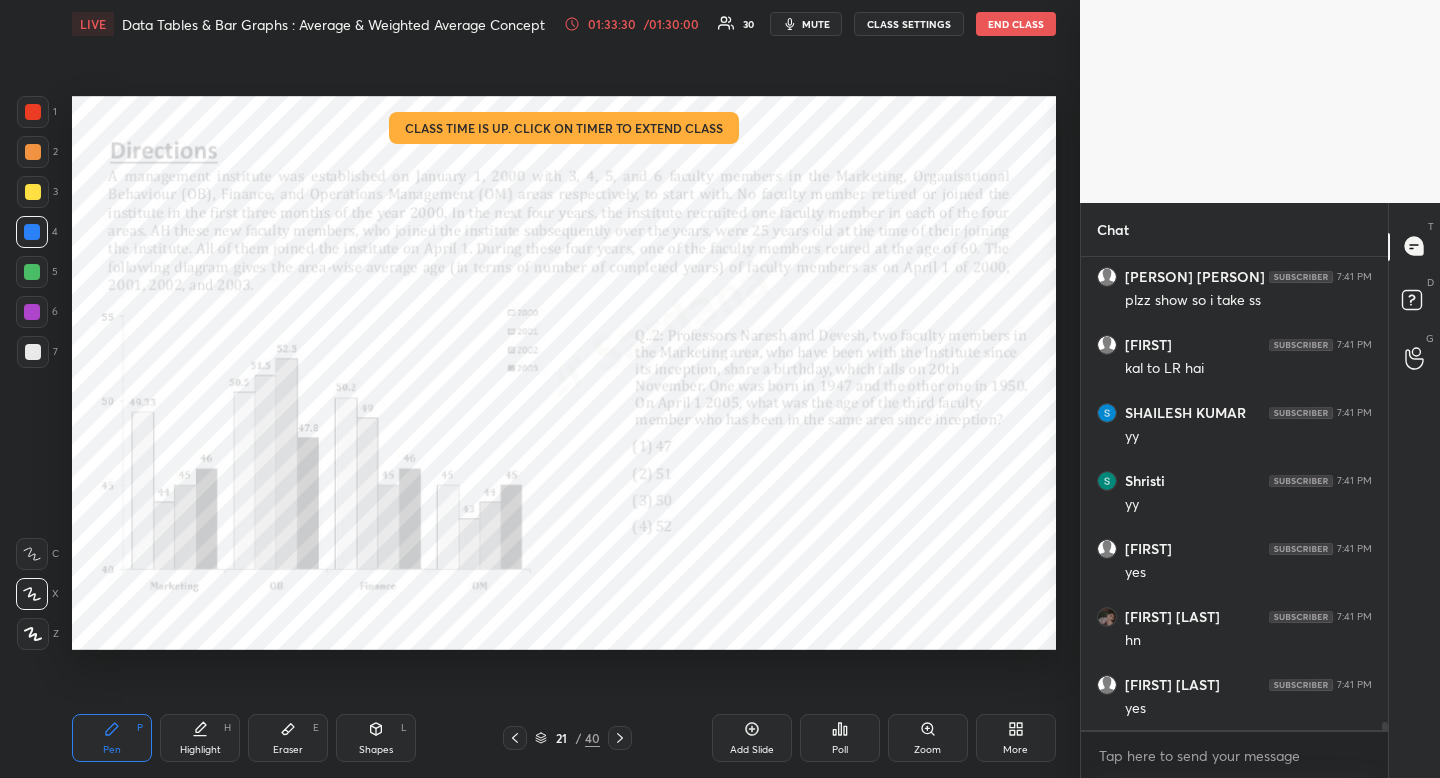 click 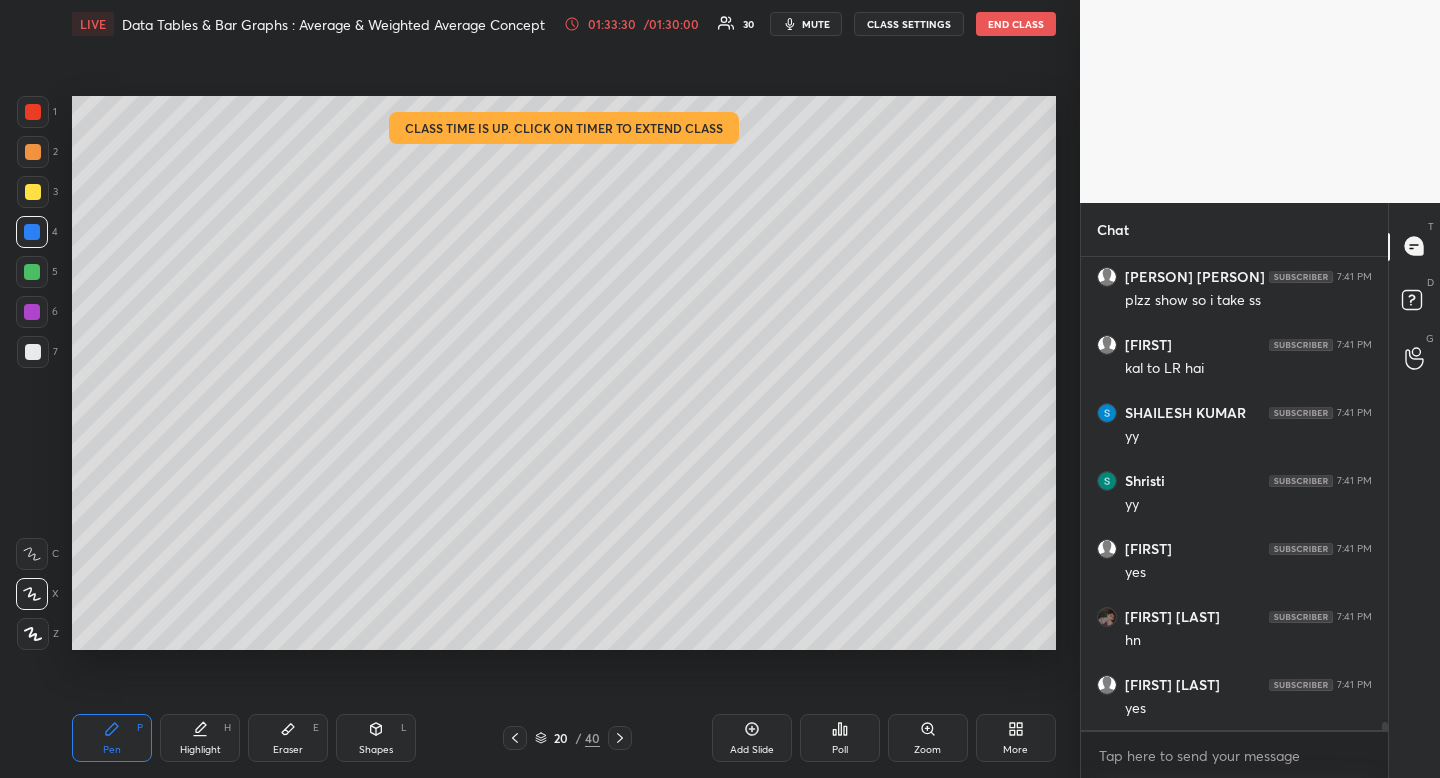 click 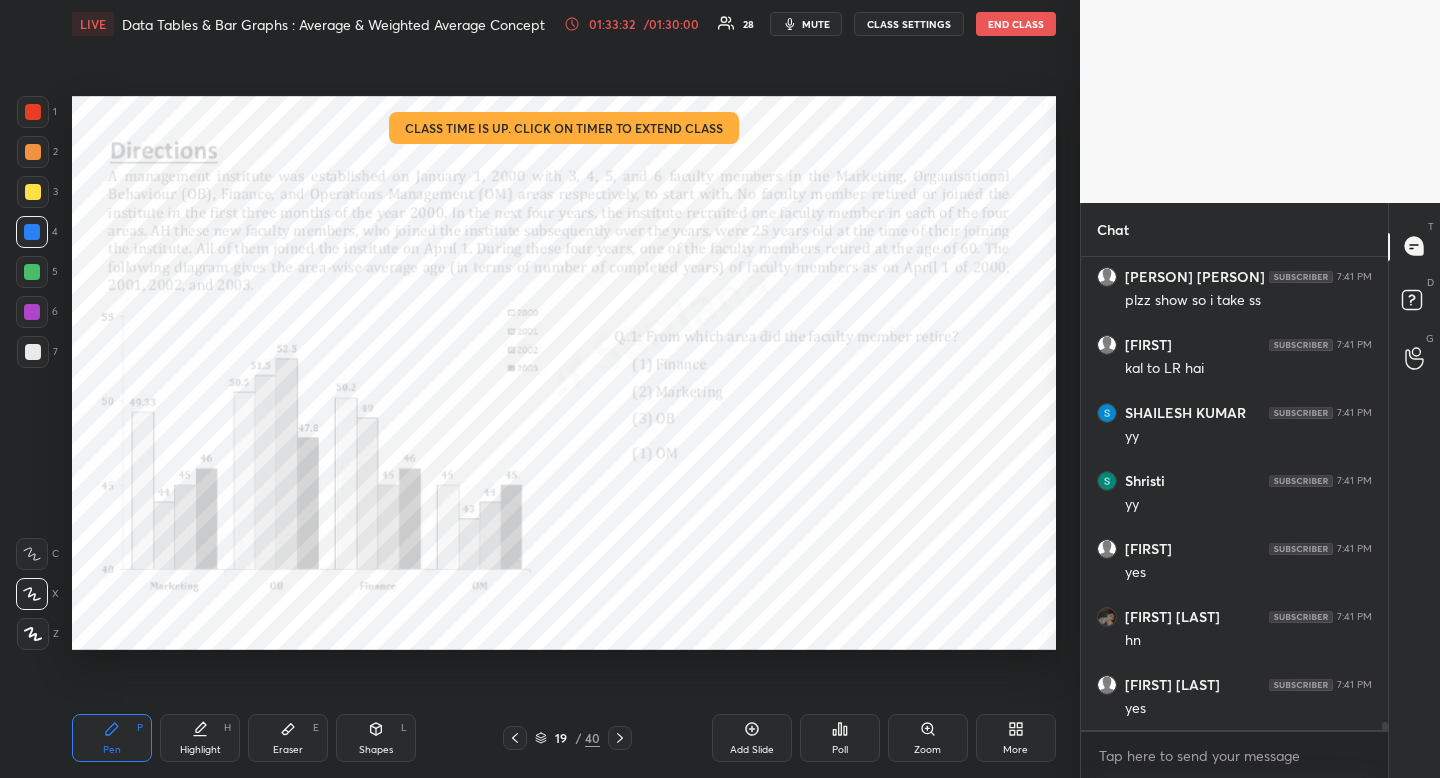 click at bounding box center (33, 112) 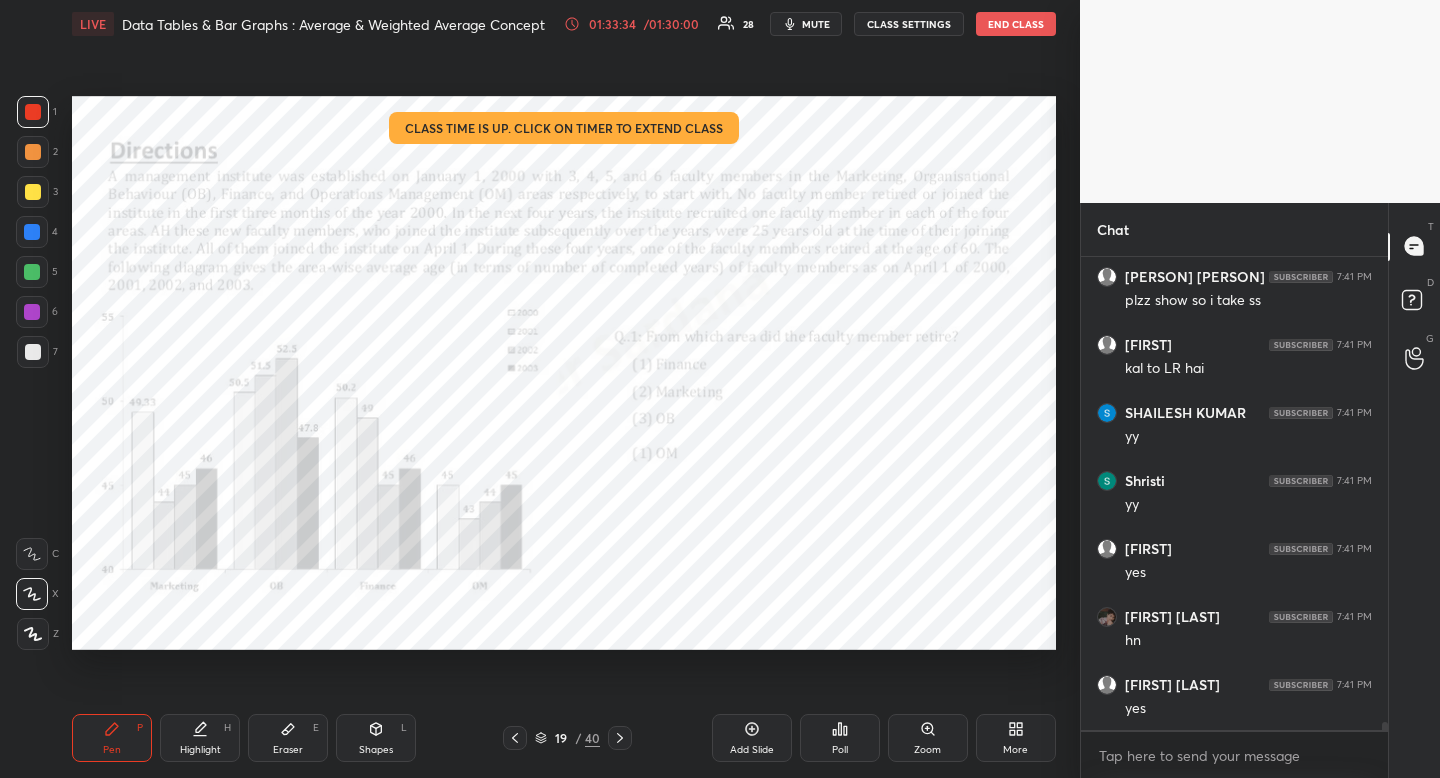 click on "END CLASS" at bounding box center (1016, 24) 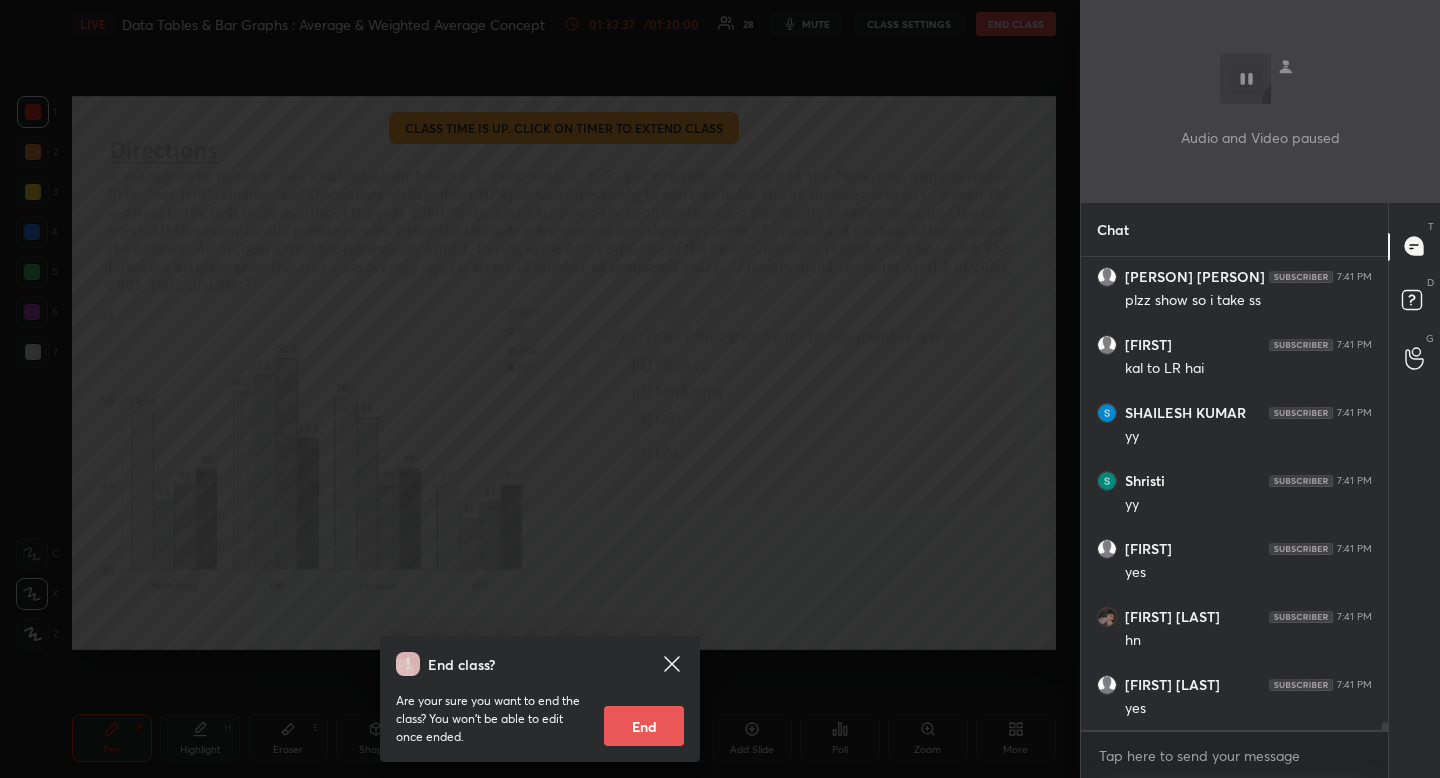 click on "End" at bounding box center (644, 726) 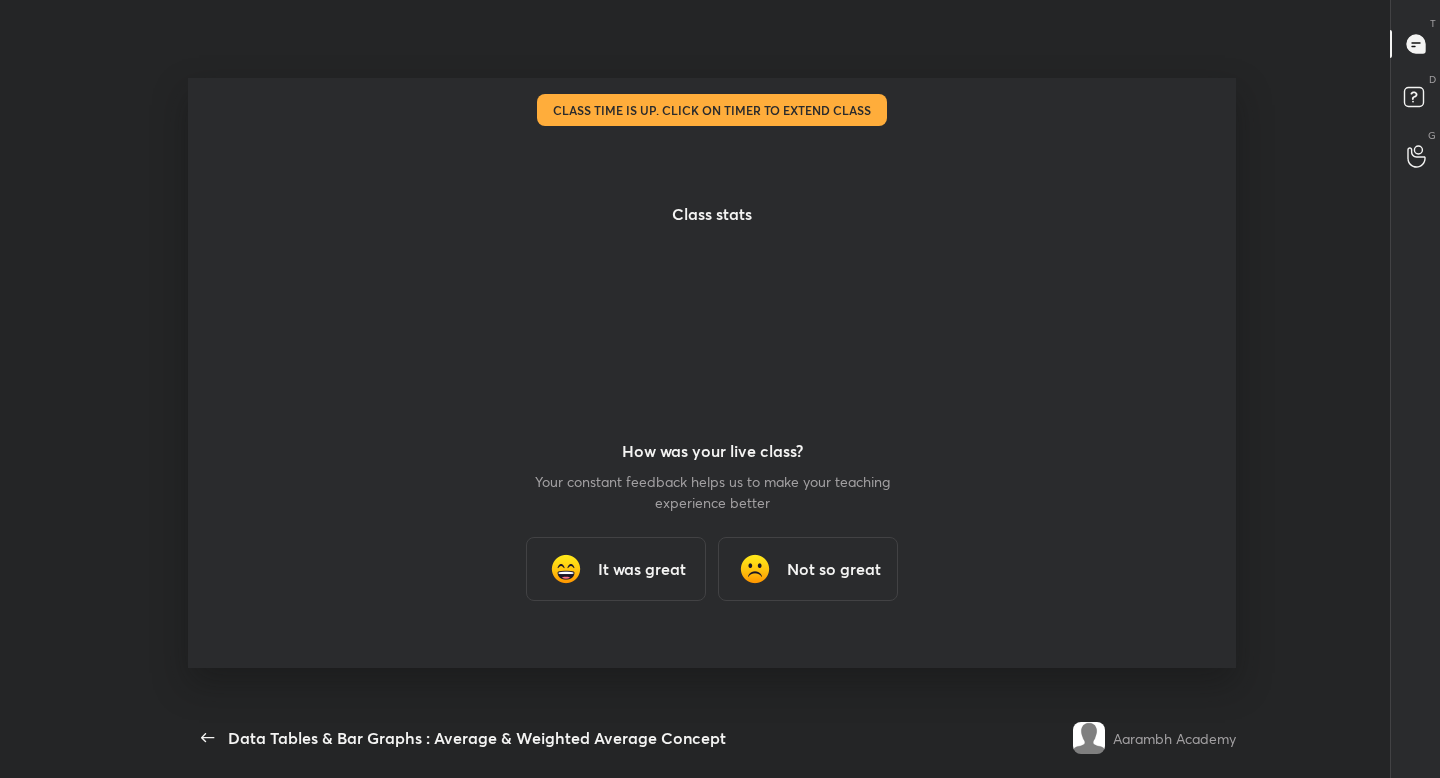 scroll, scrollTop: 99350, scrollLeft: 98923, axis: both 